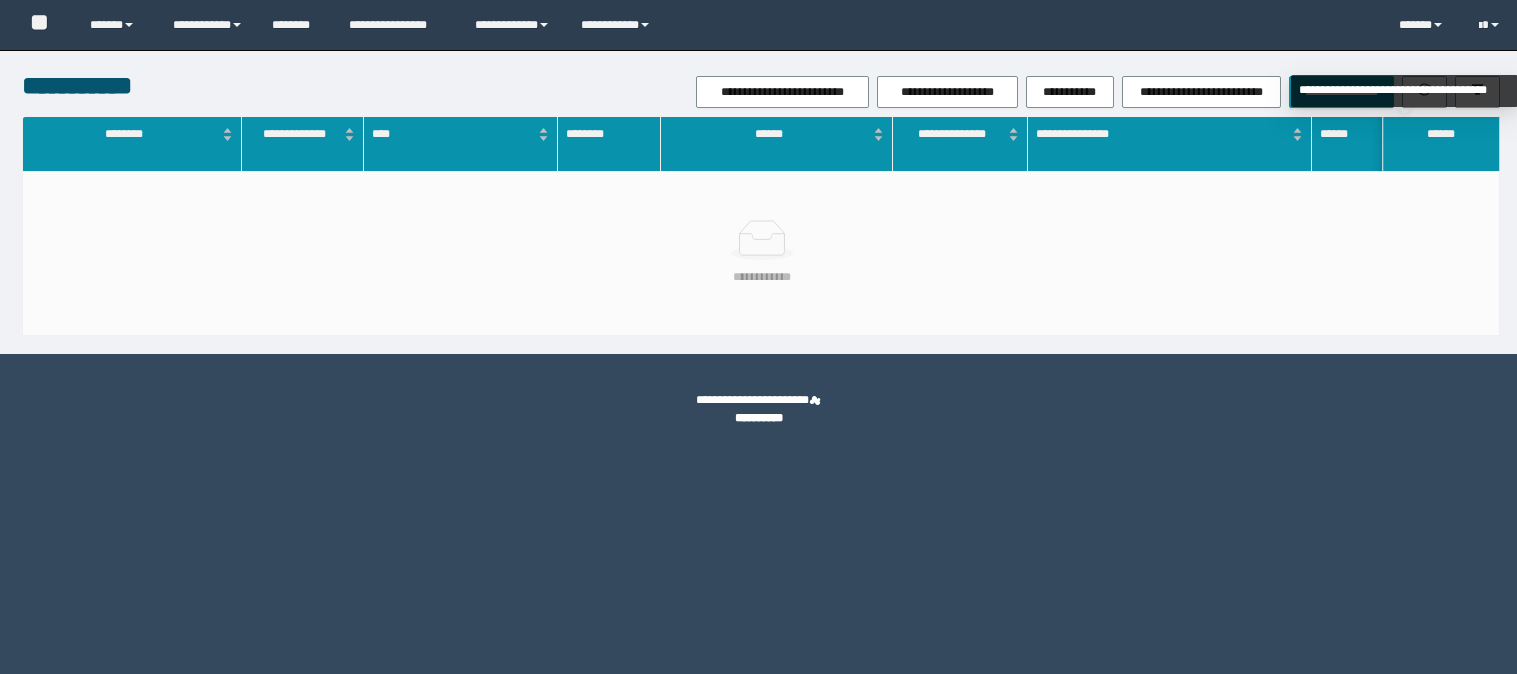 scroll, scrollTop: 0, scrollLeft: 0, axis: both 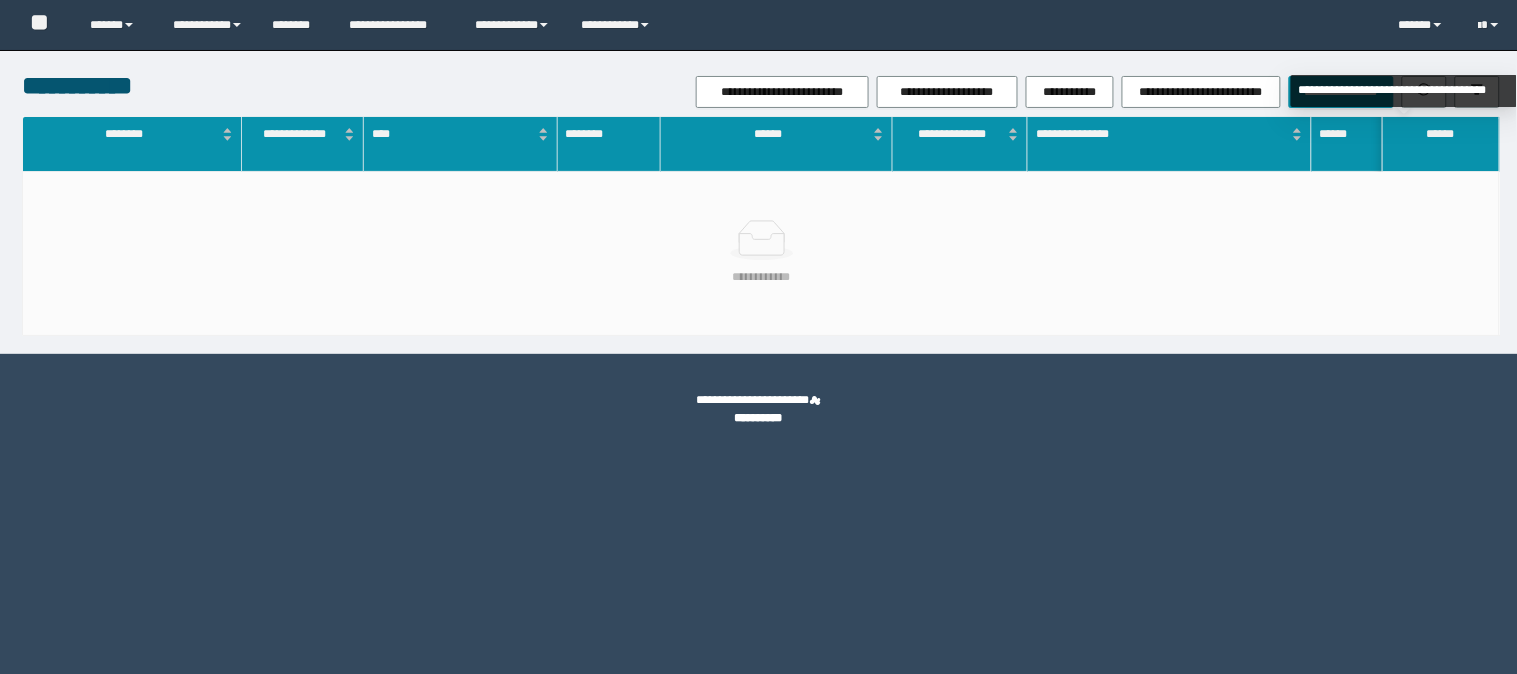 click on "**********" at bounding box center [1404, 91] 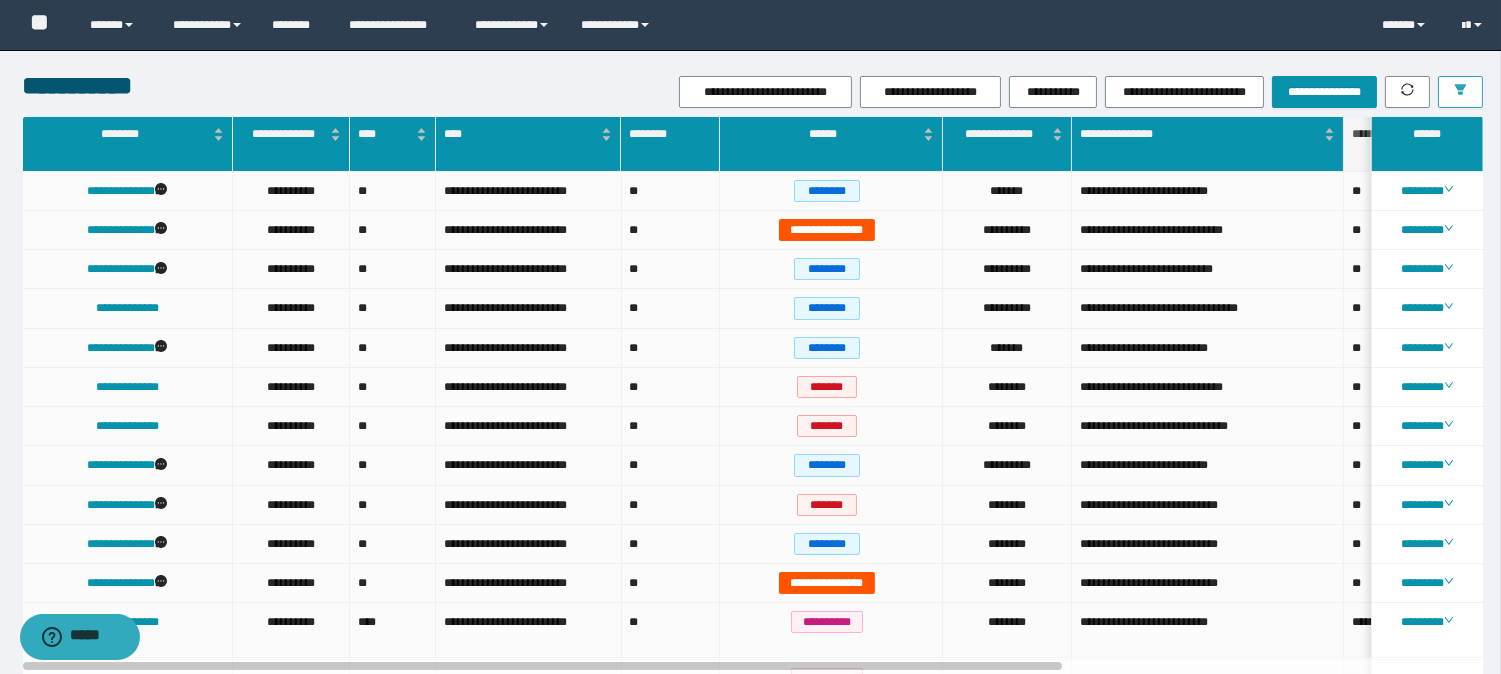 click at bounding box center (1460, 92) 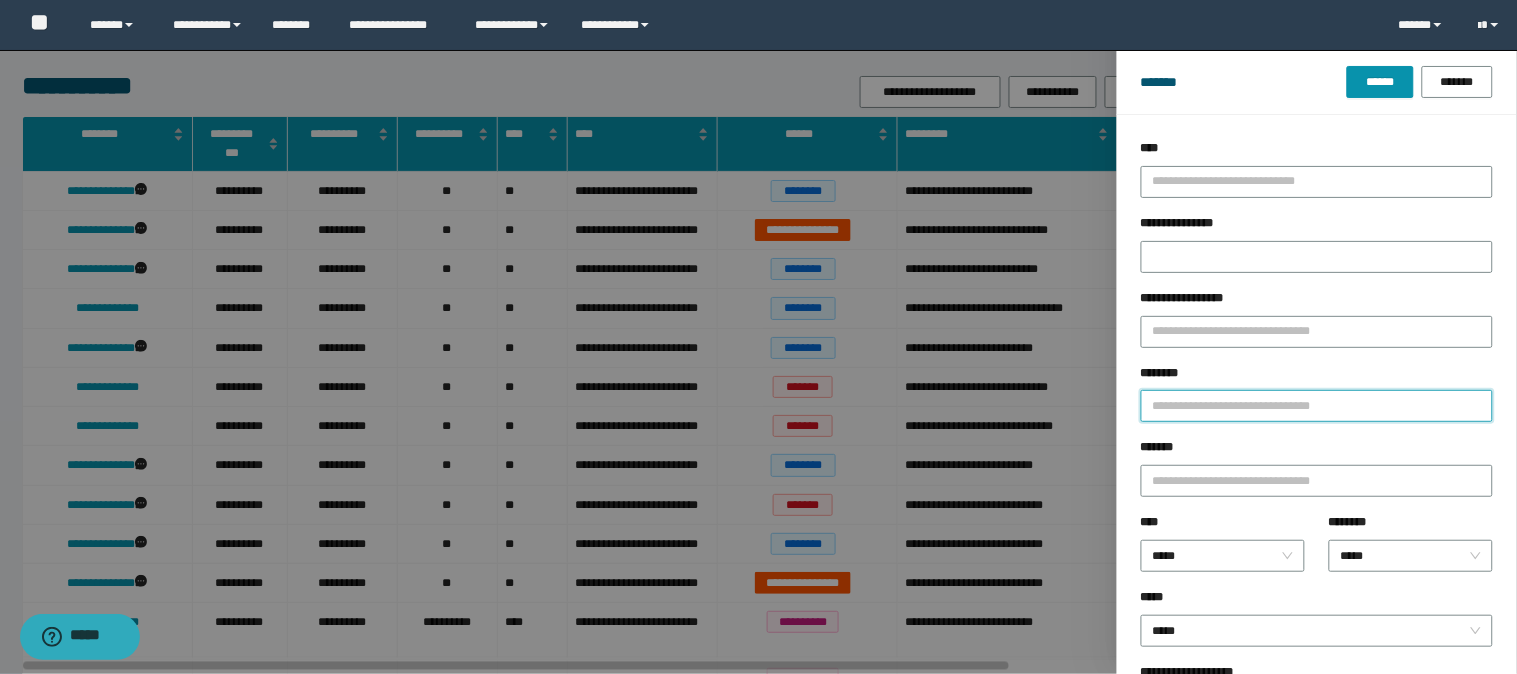 click on "********" at bounding box center [1317, 406] 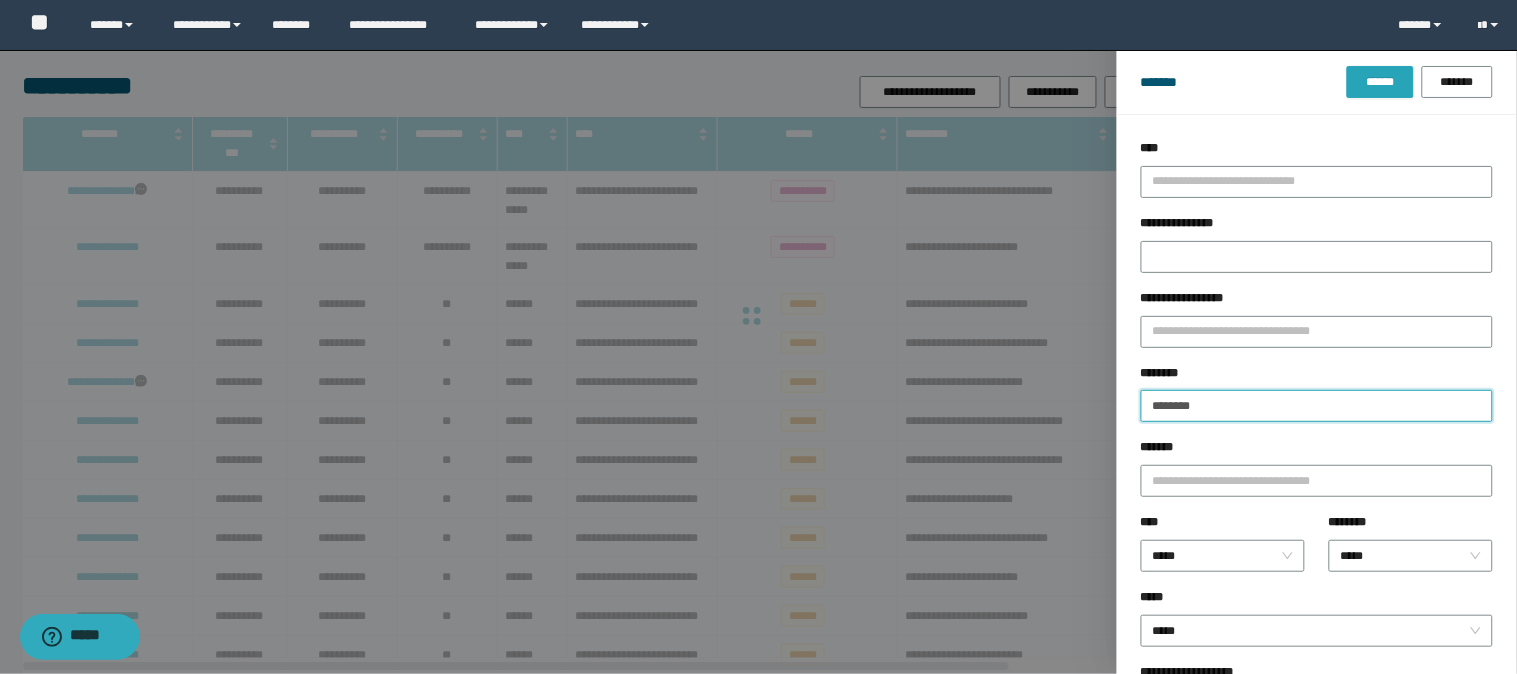 type on "********" 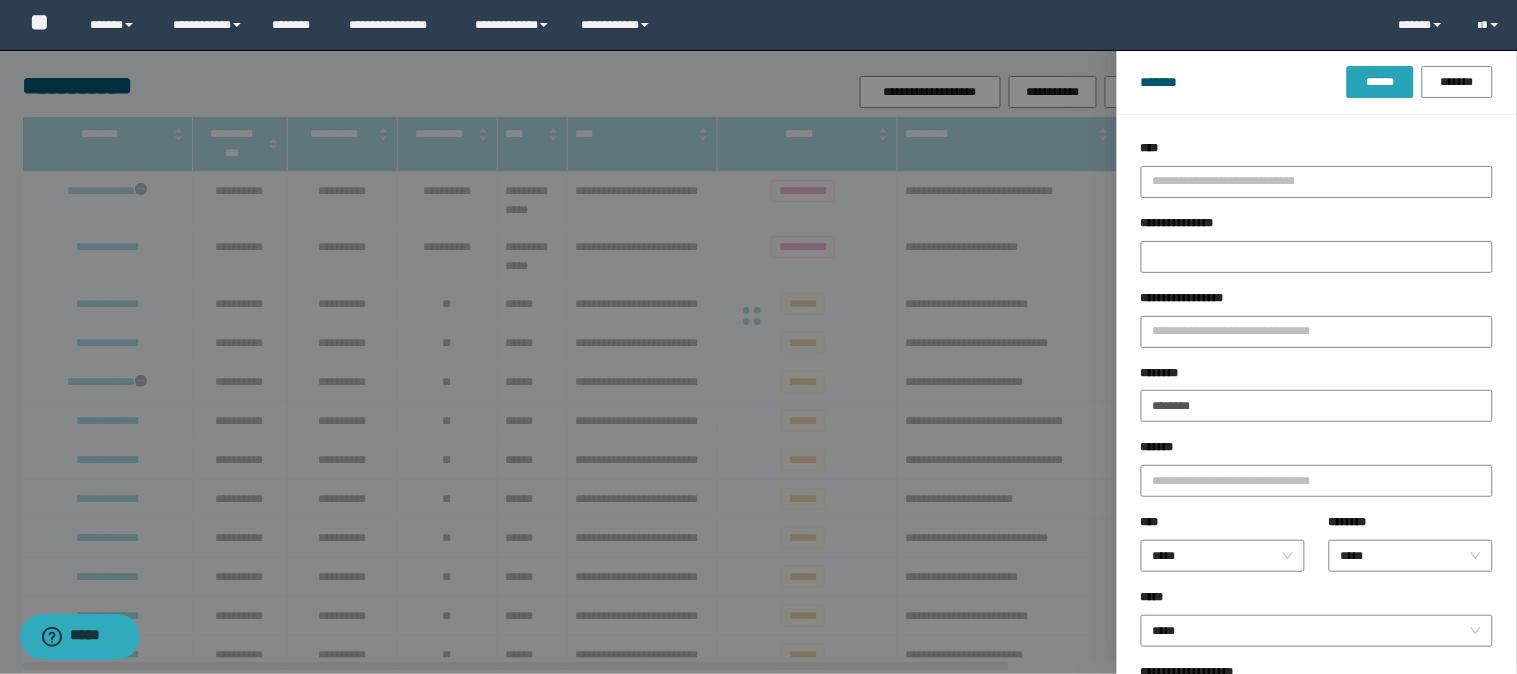 drag, startPoint x: 1393, startPoint y: 73, endPoint x: 1356, endPoint y: 101, distance: 46.400433 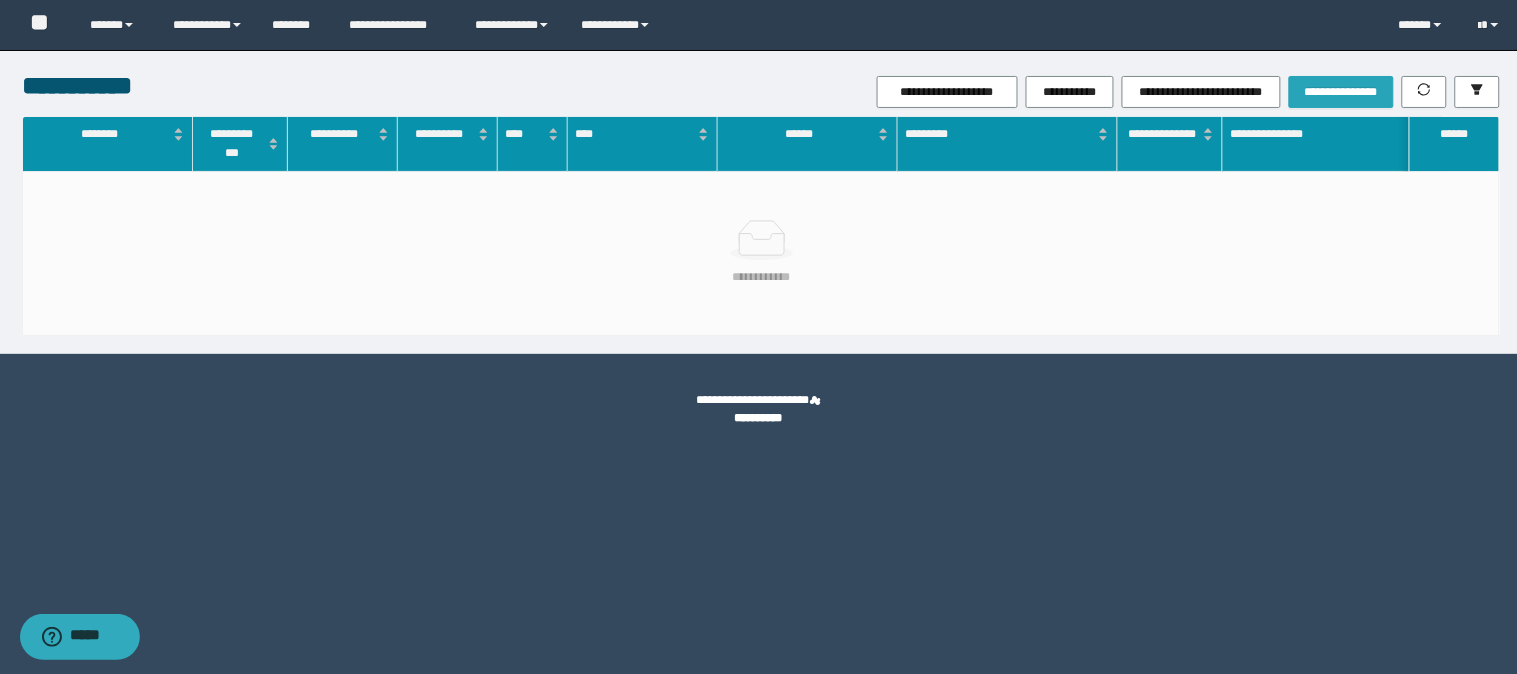 click on "**********" at bounding box center [1341, 92] 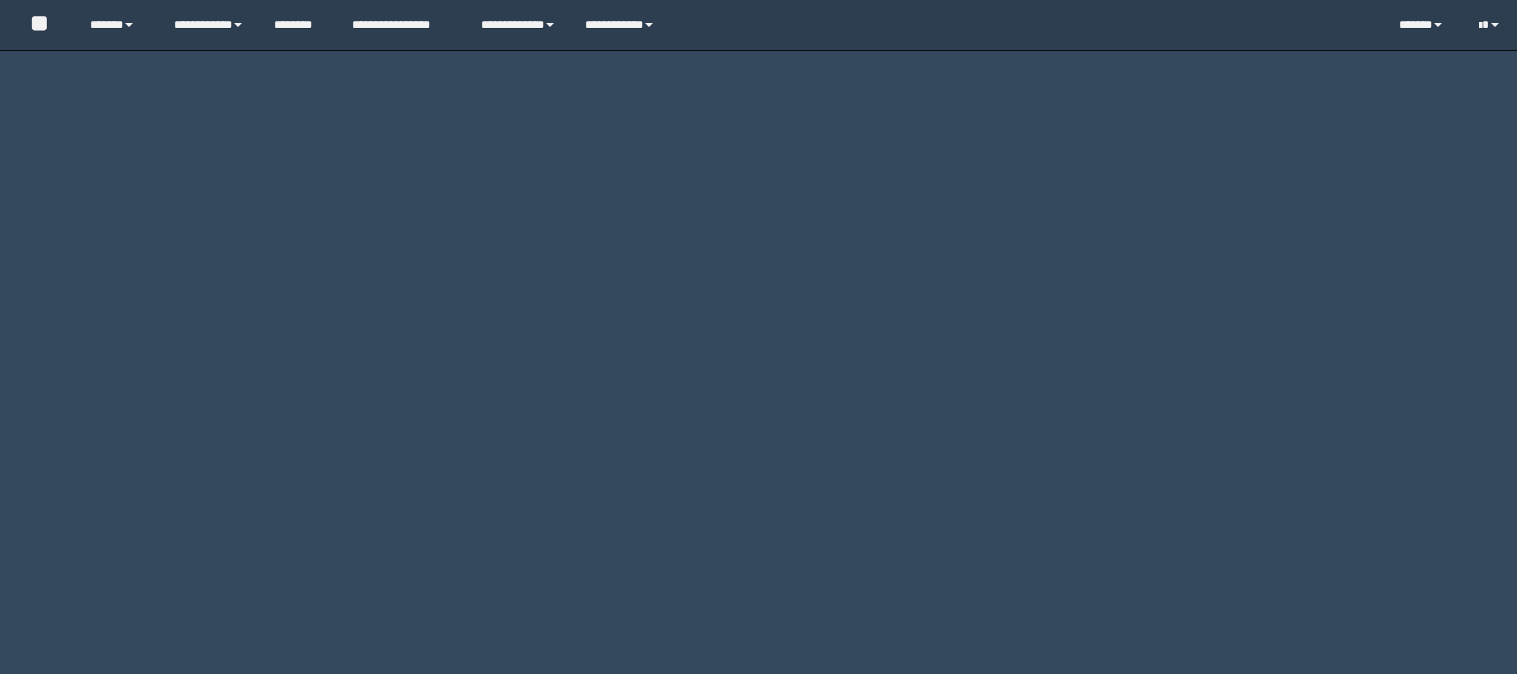 scroll, scrollTop: 0, scrollLeft: 0, axis: both 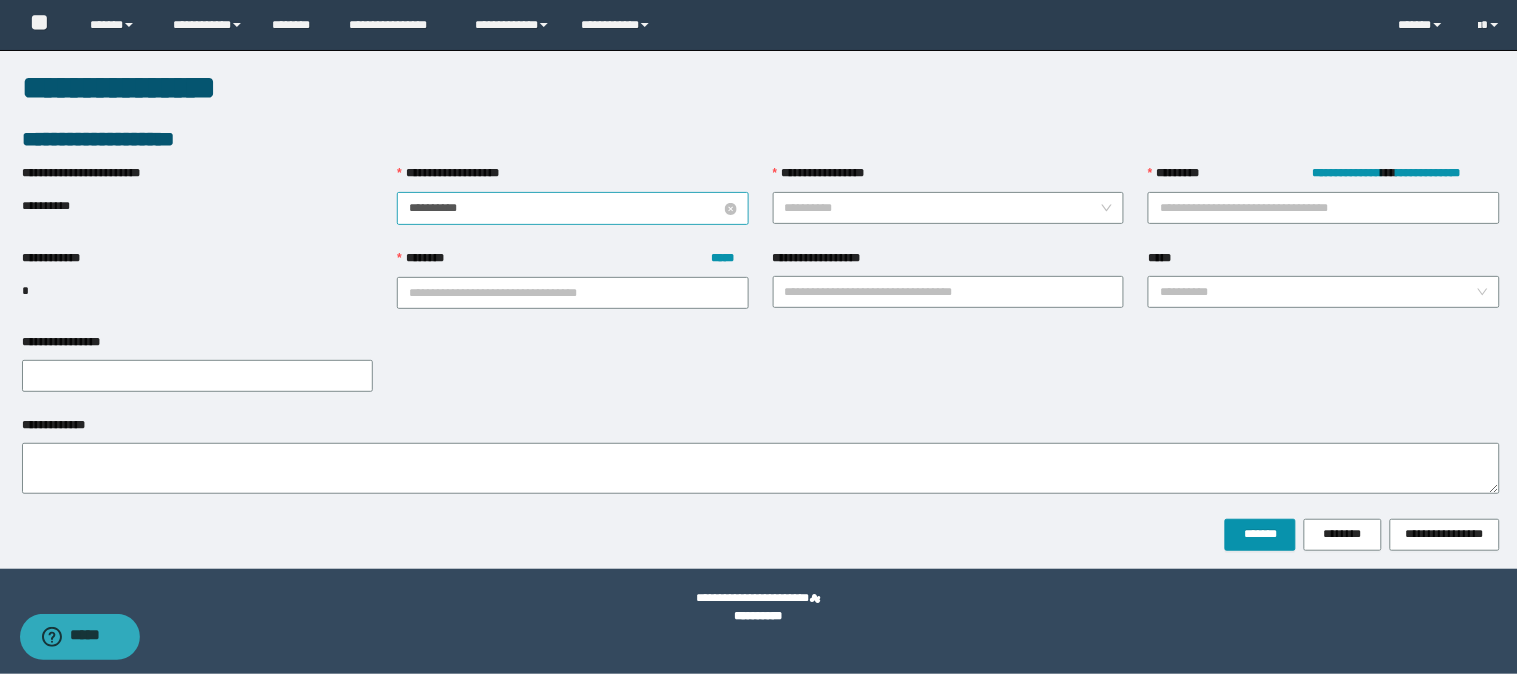 click on "**********" at bounding box center (565, 208) 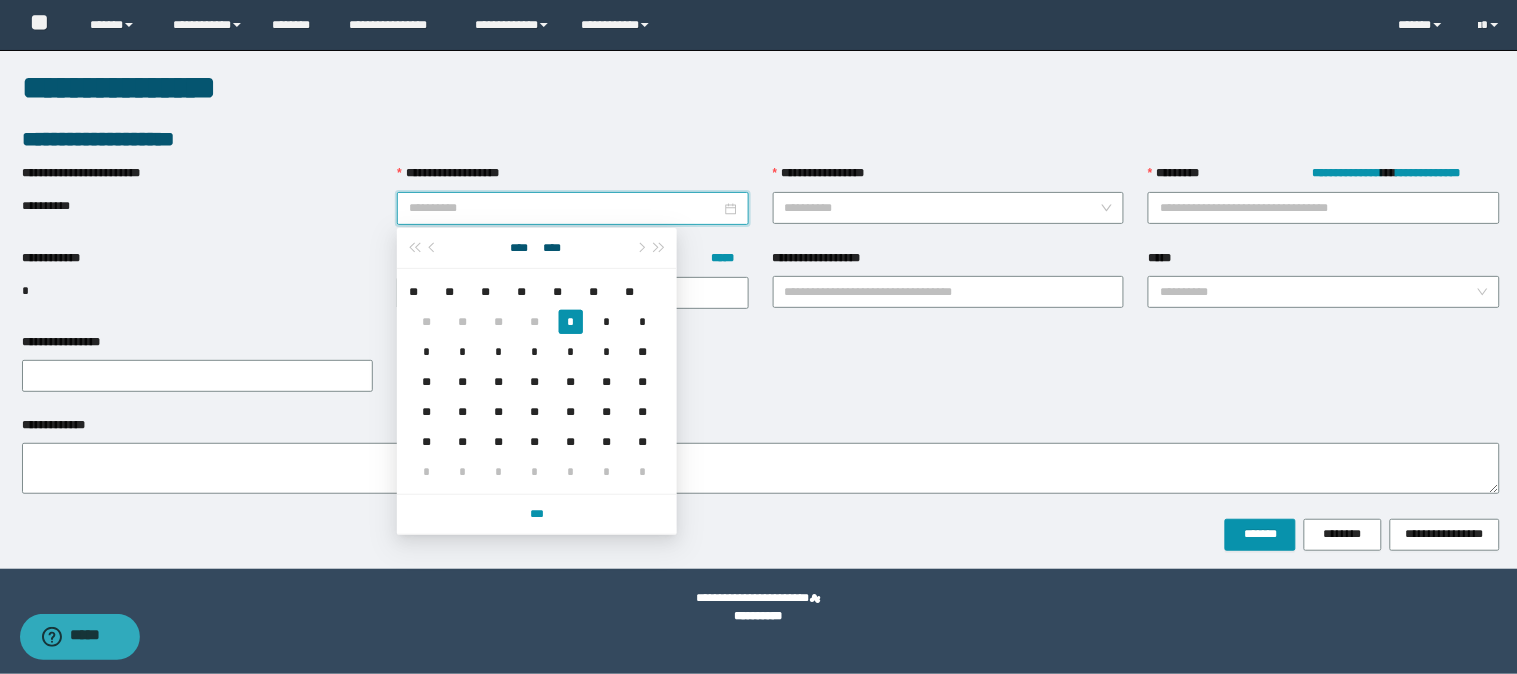 type on "**********" 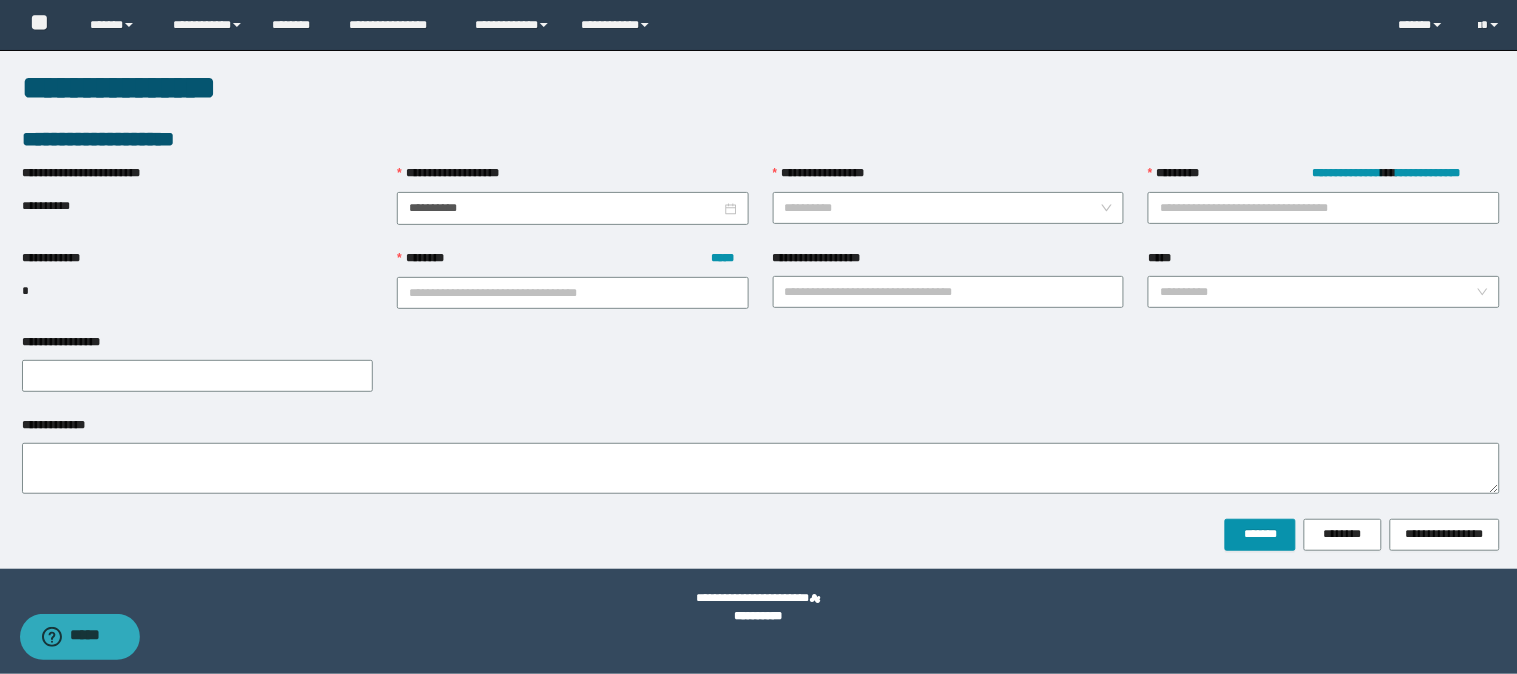 drag, startPoint x: 663, startPoint y: 318, endPoint x: 691, endPoint y: 303, distance: 31.764761 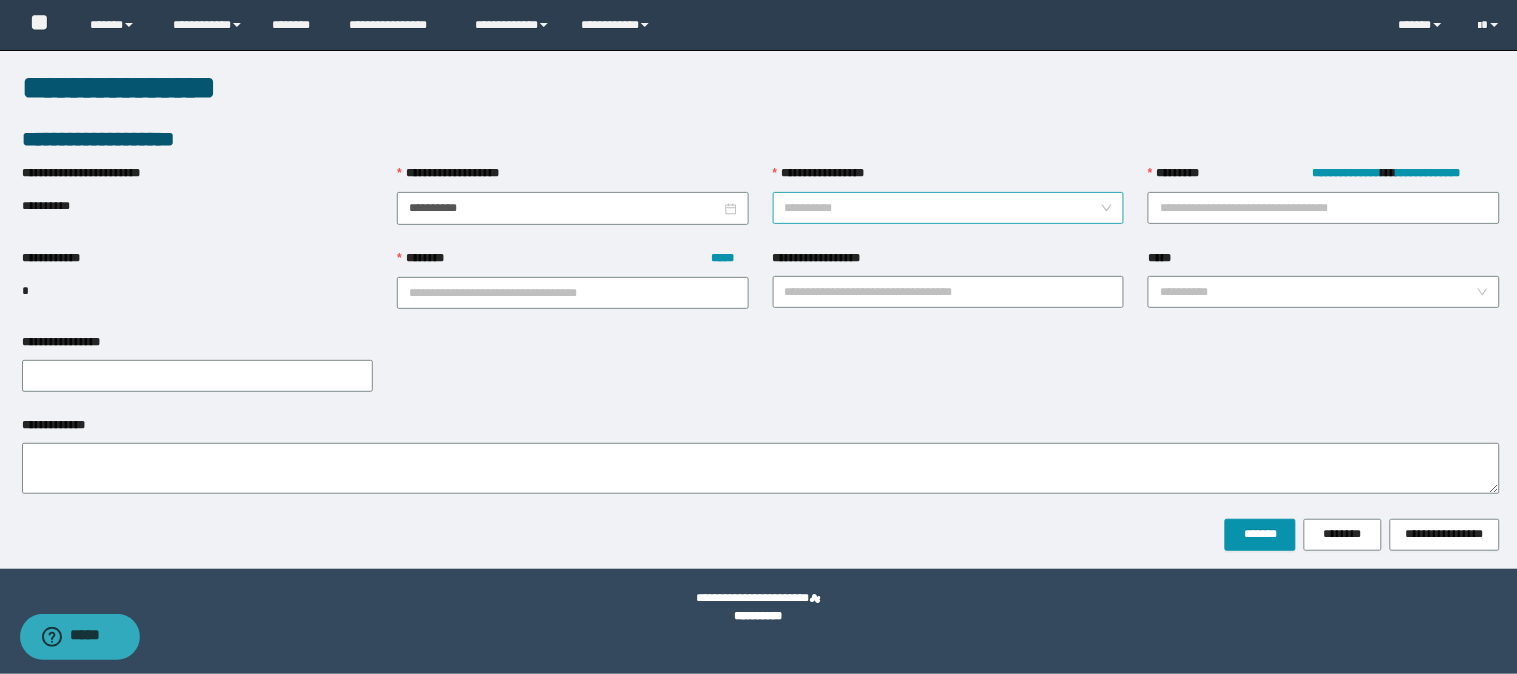 click on "**********" at bounding box center [943, 208] 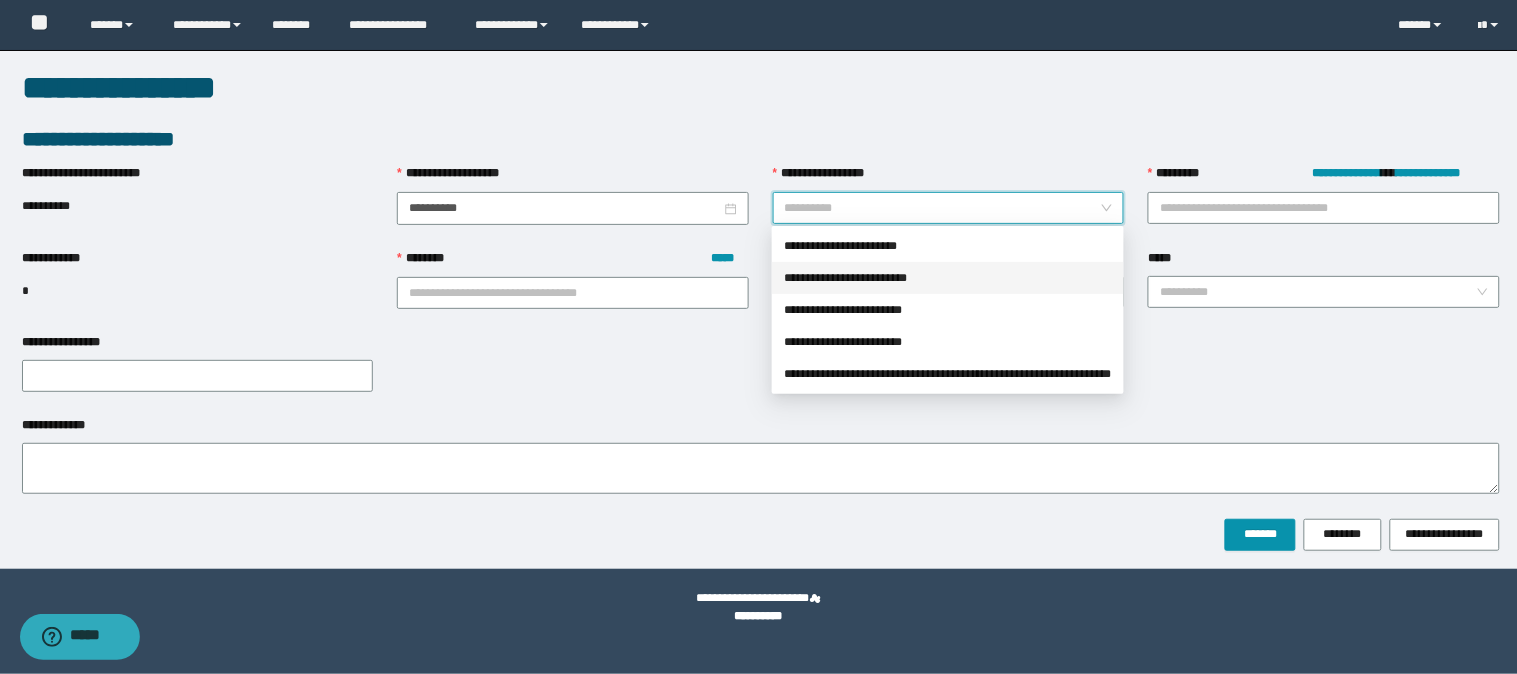 click on "**********" at bounding box center (948, 278) 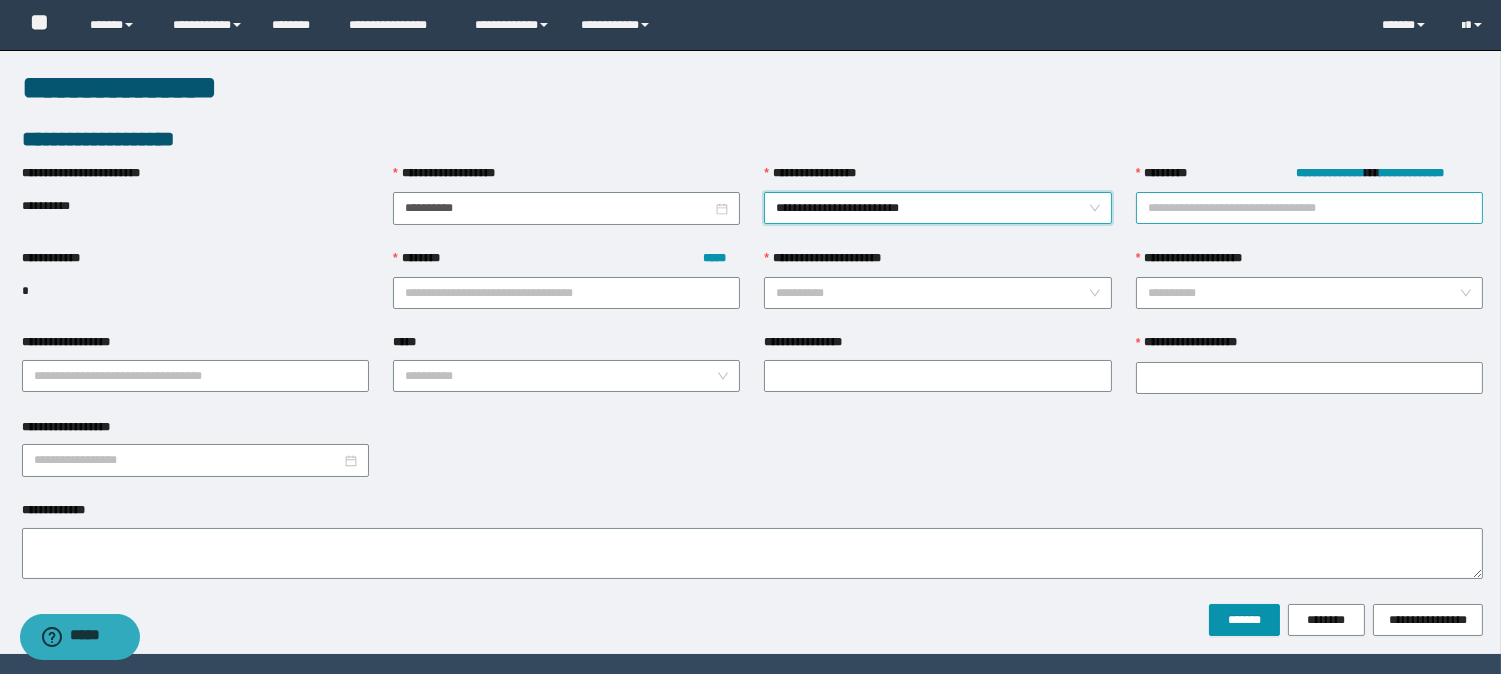 click on "**********" at bounding box center [1309, 208] 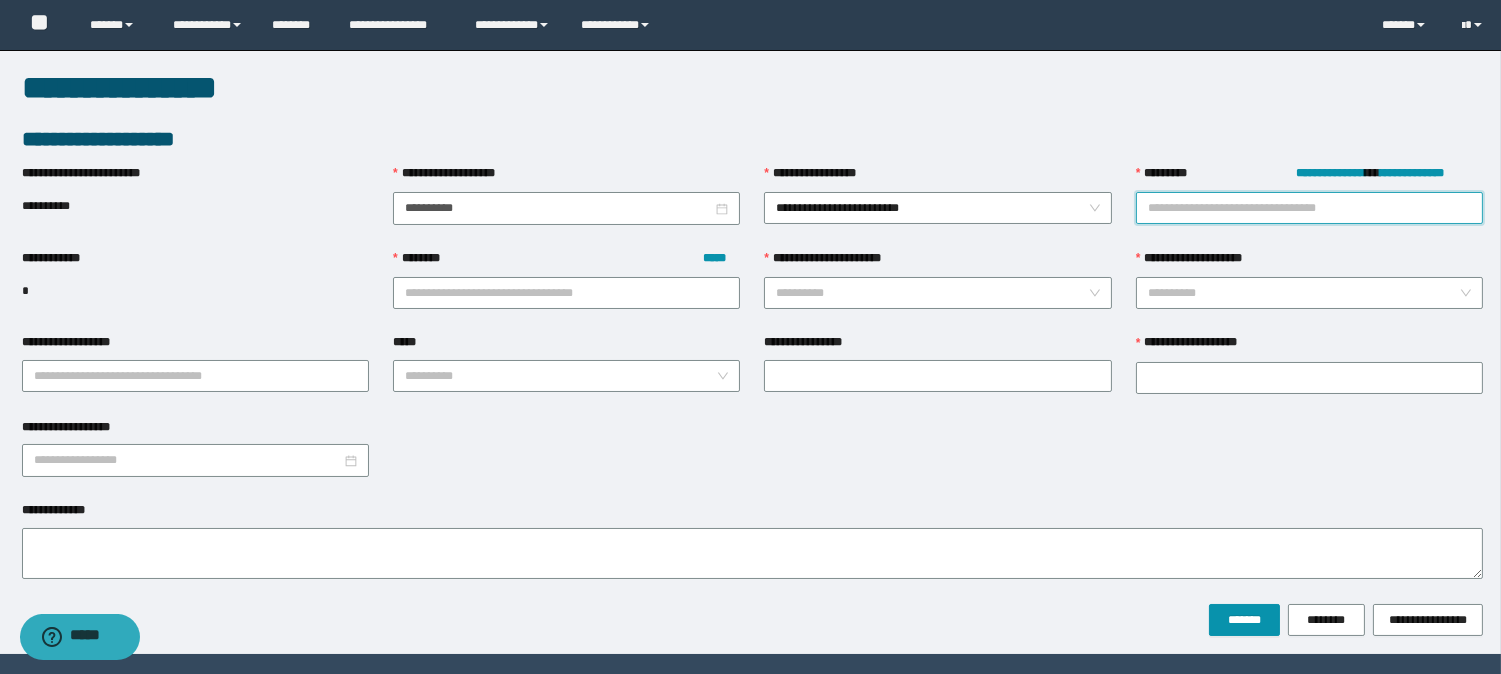 paste on "********" 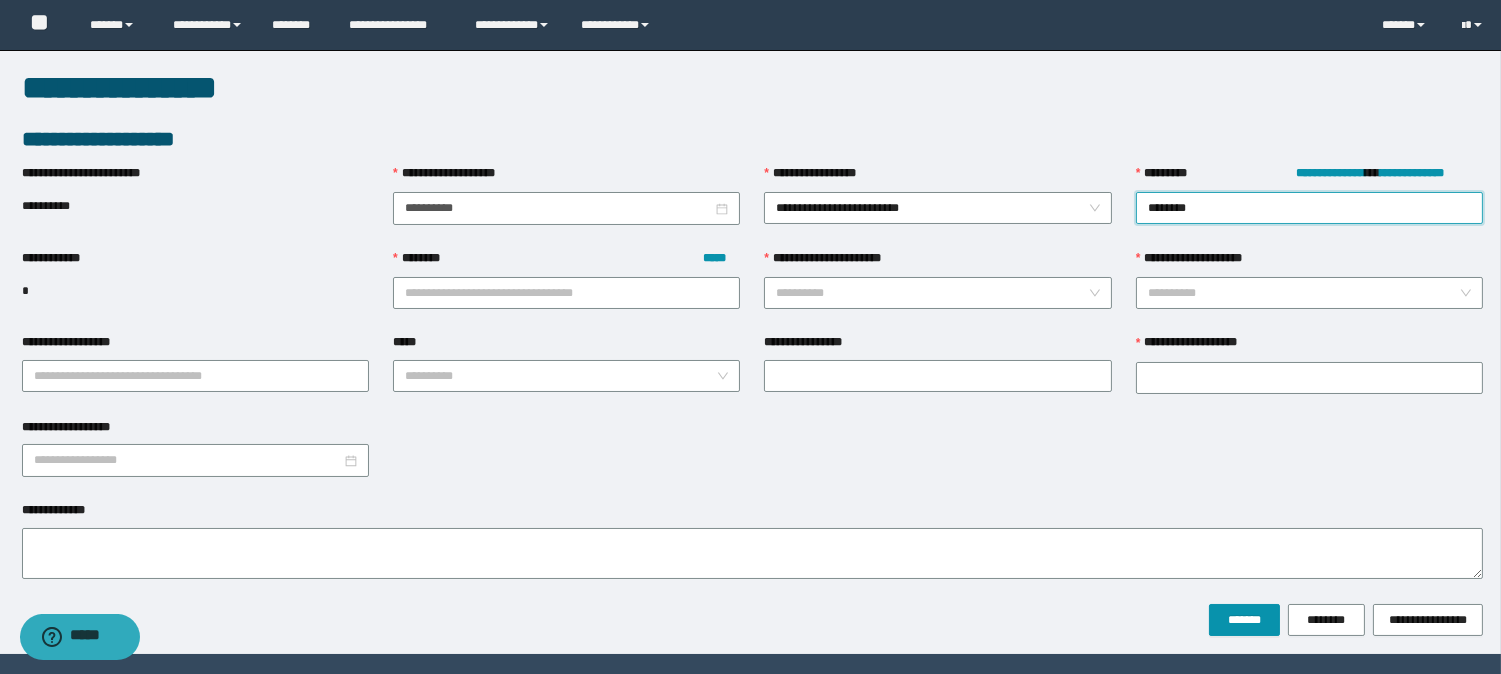 type on "********" 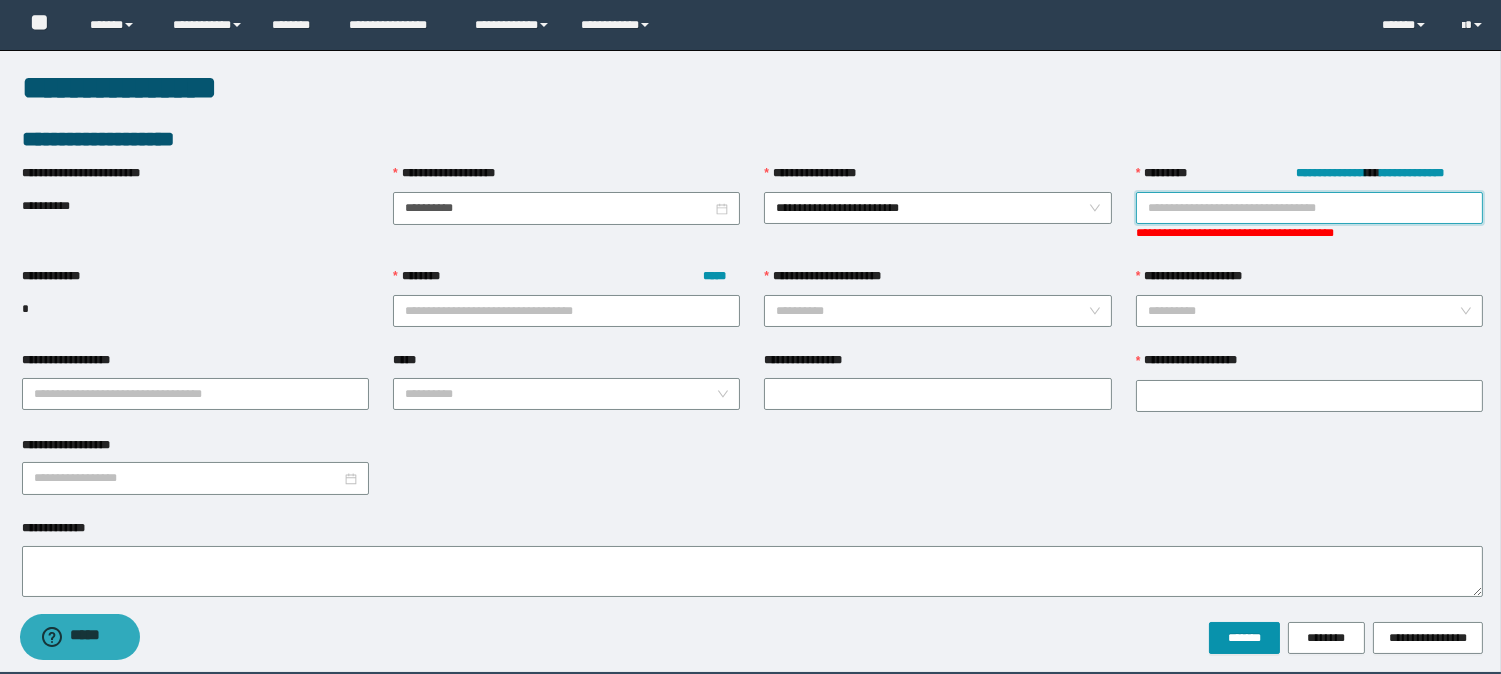 paste on "********" 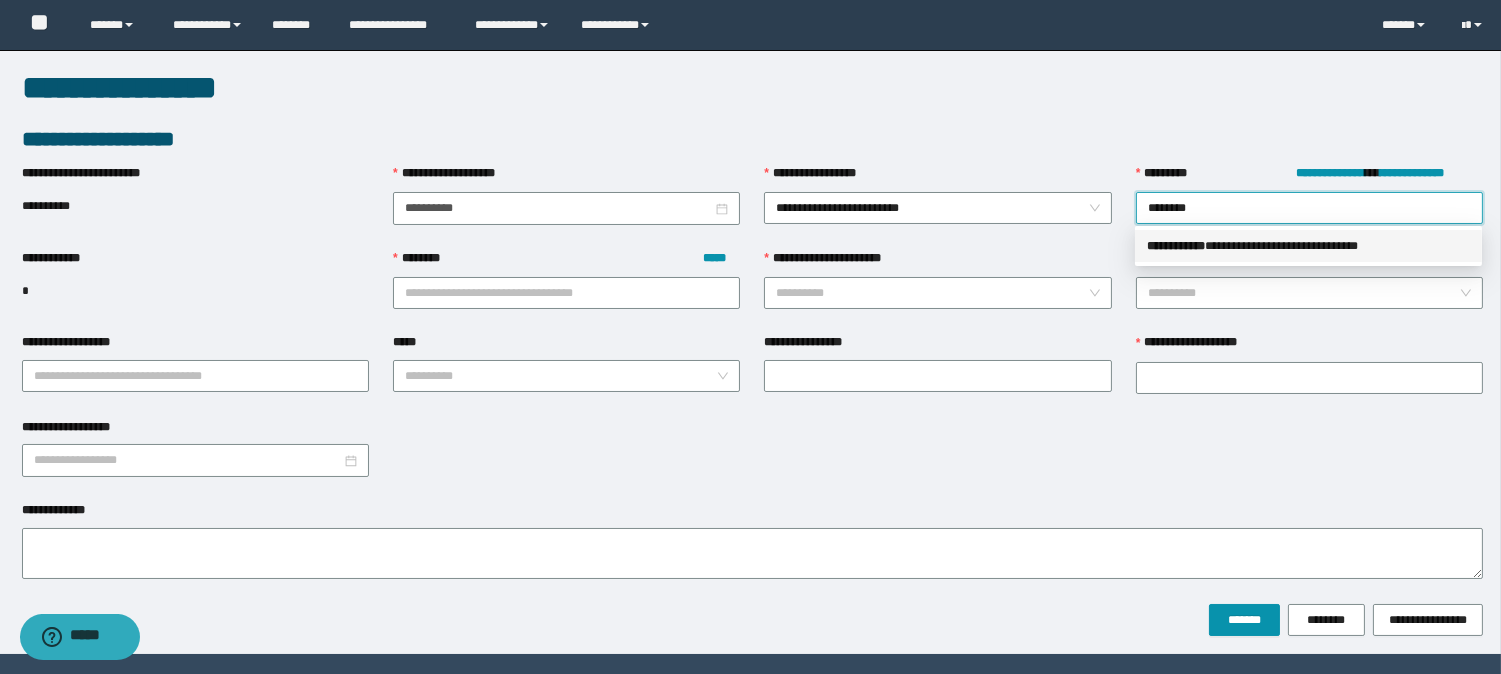 click on "** *   ********" at bounding box center (1176, 246) 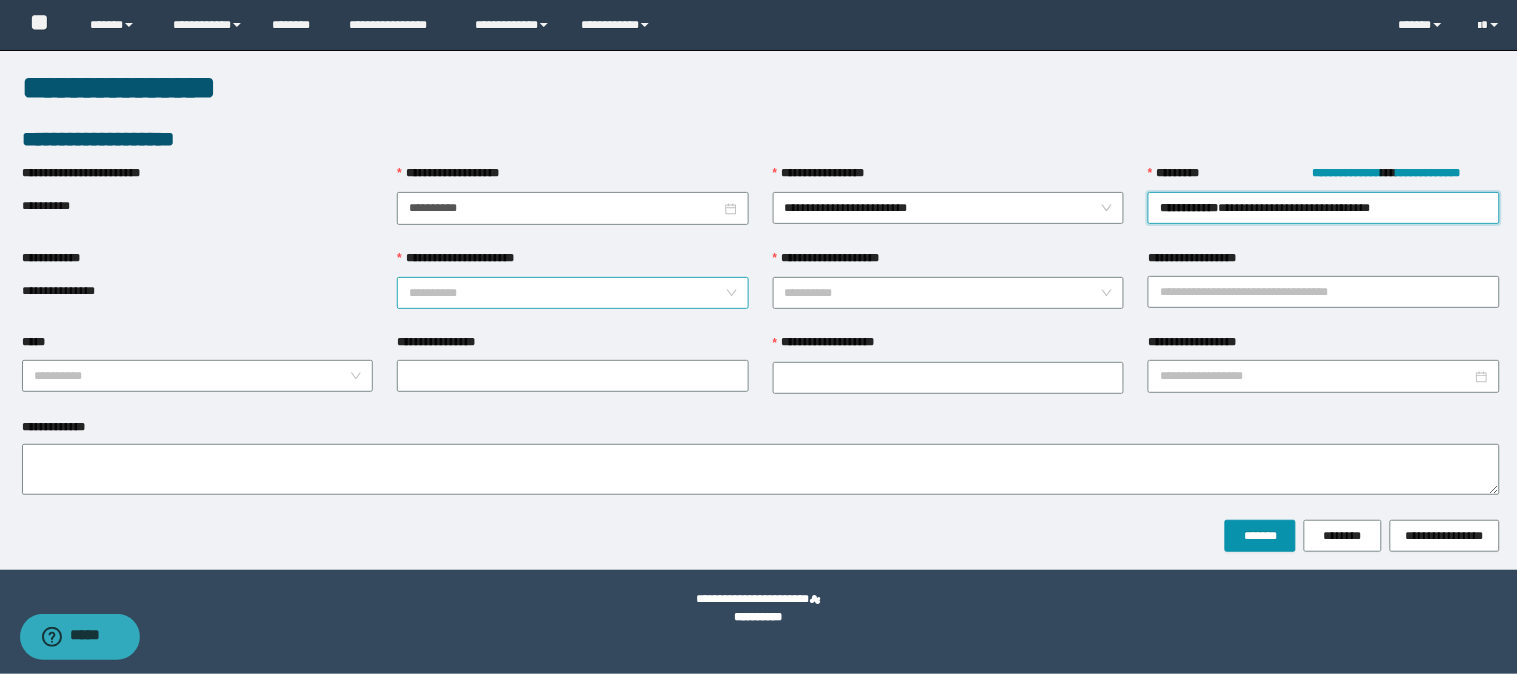 click on "**********" at bounding box center [567, 293] 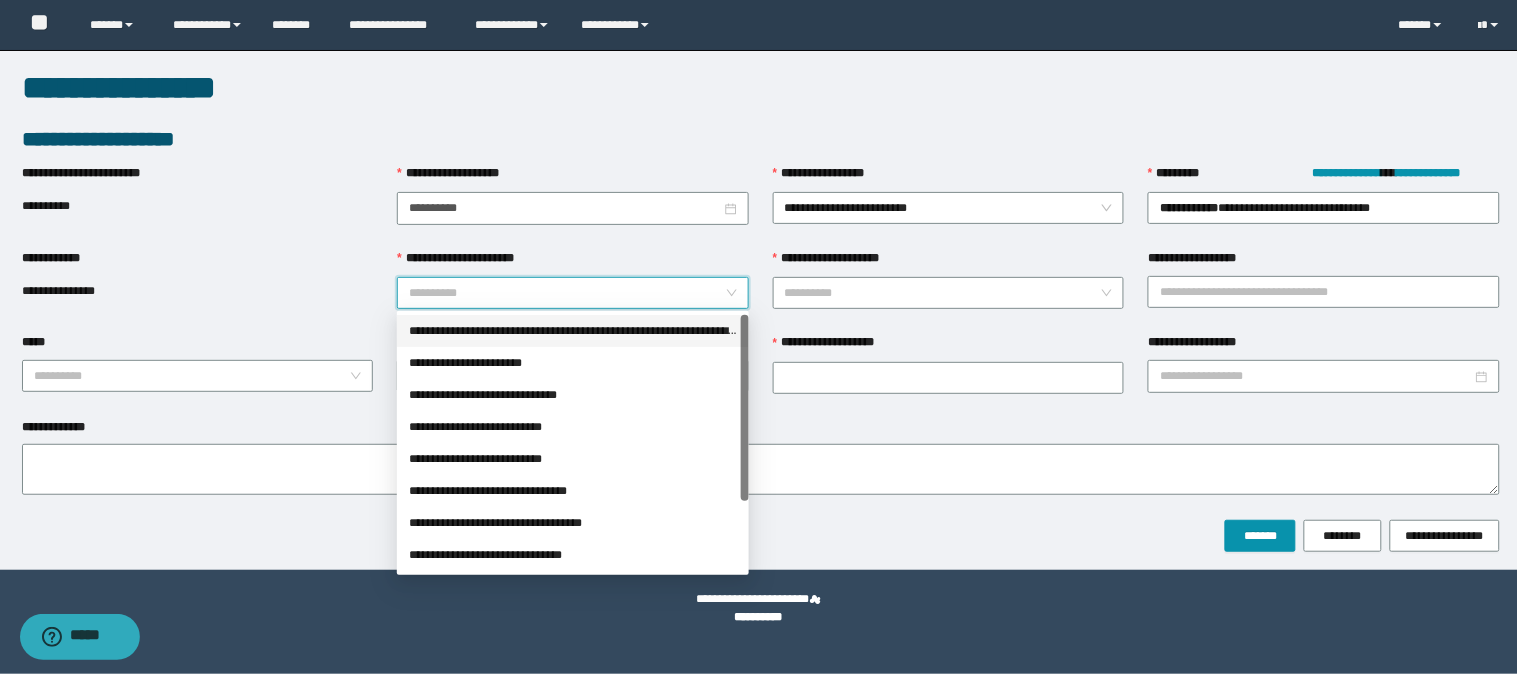 click on "**********" at bounding box center [573, 331] 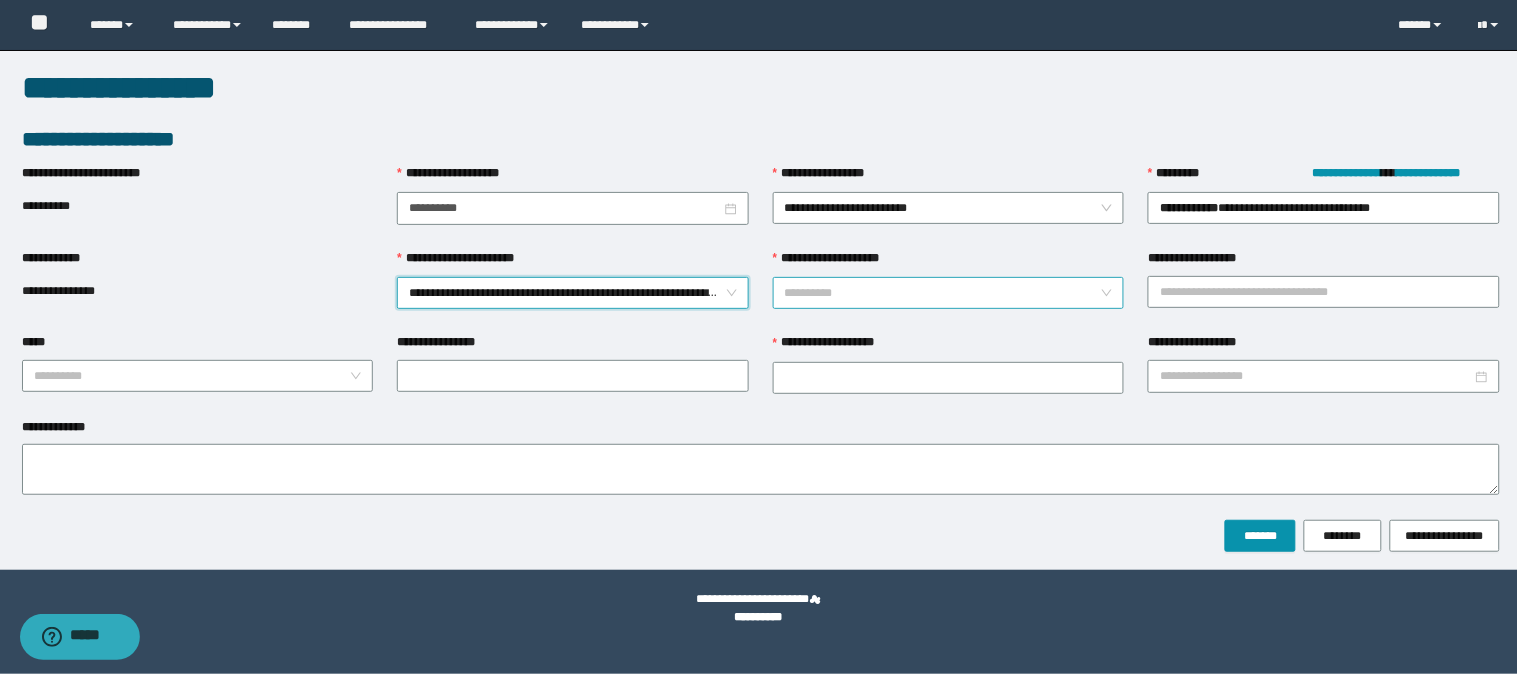 click on "**********" at bounding box center [943, 293] 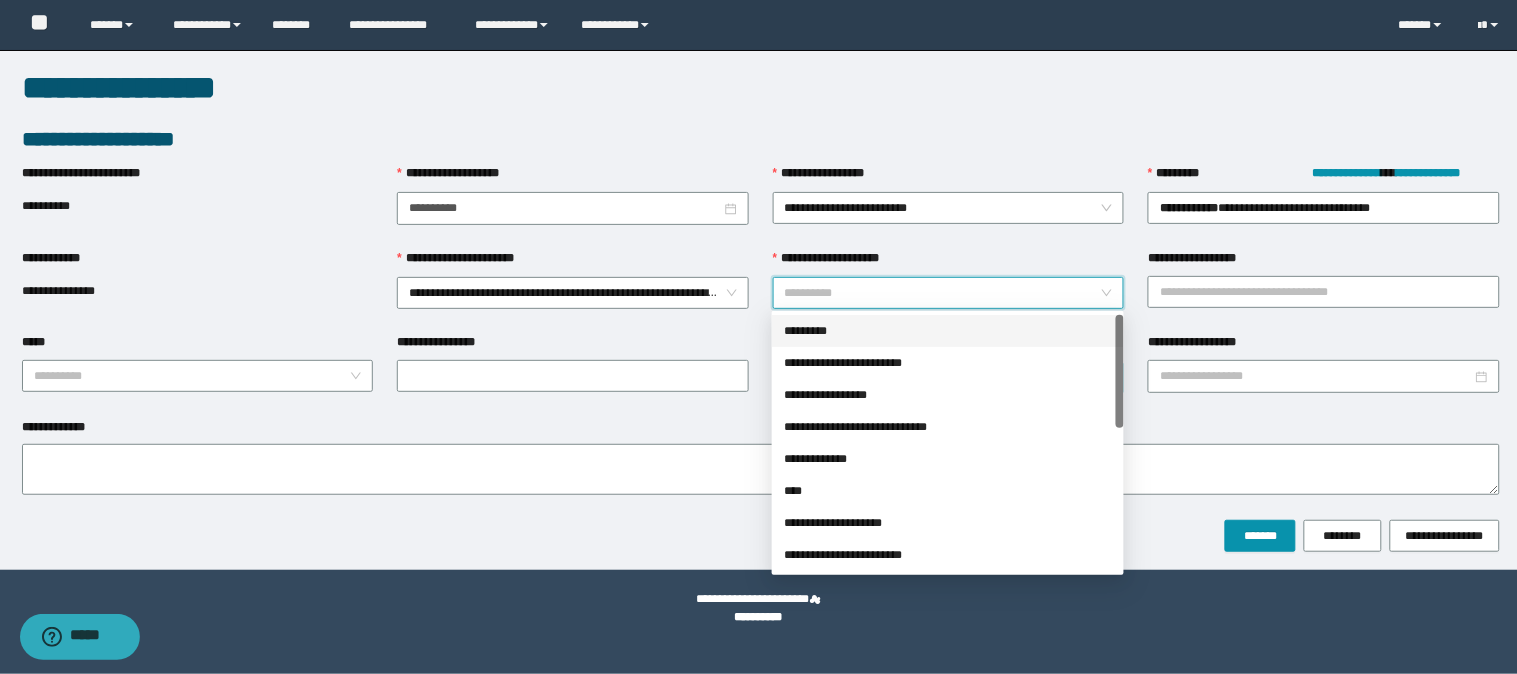 click on "**********" at bounding box center [948, 363] 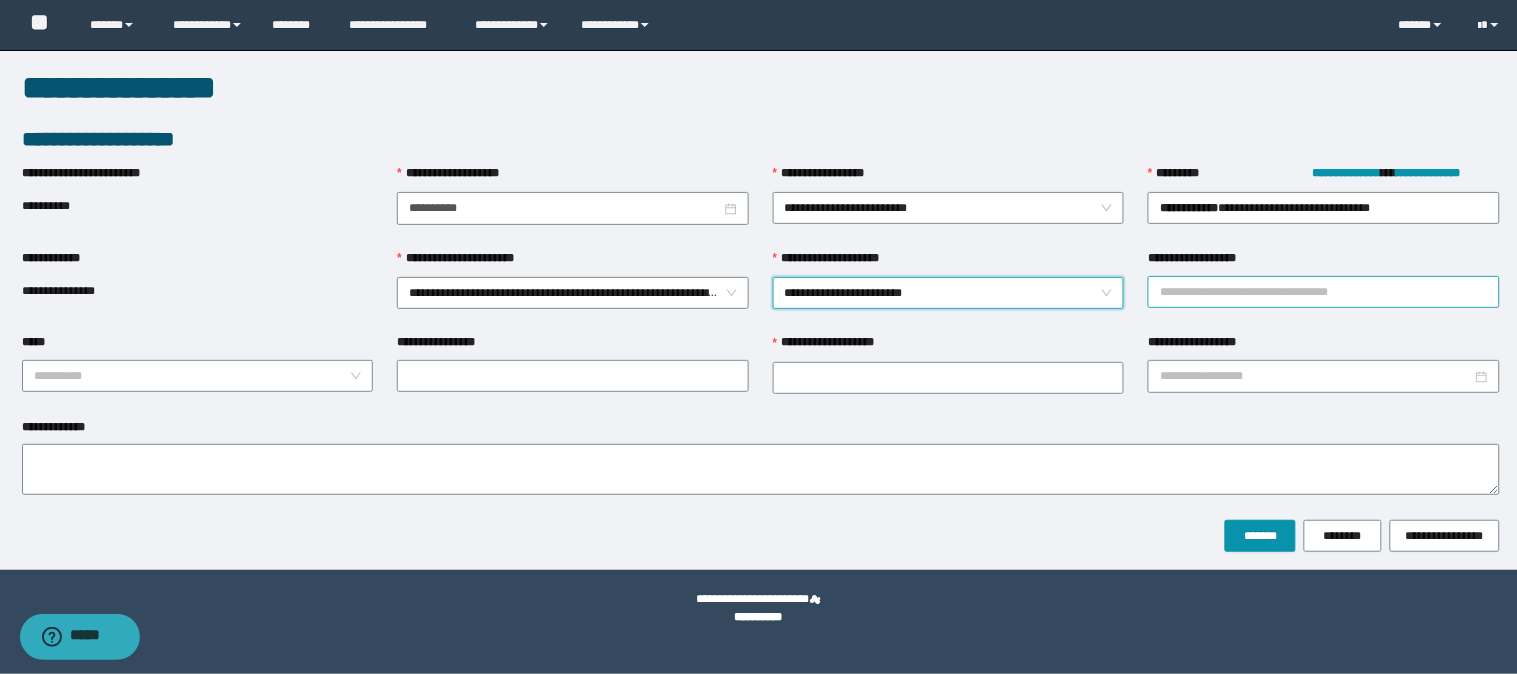 click on "**********" at bounding box center (1324, 292) 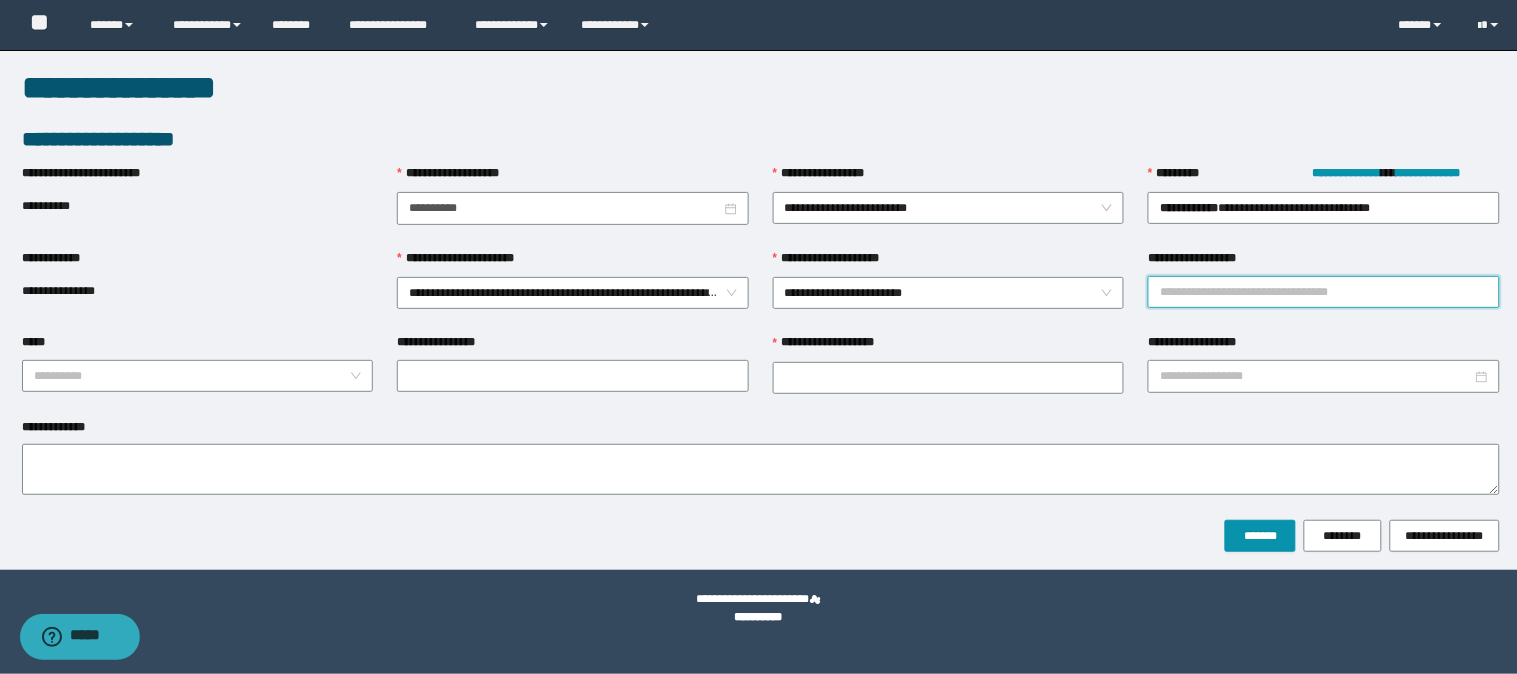 paste on "********" 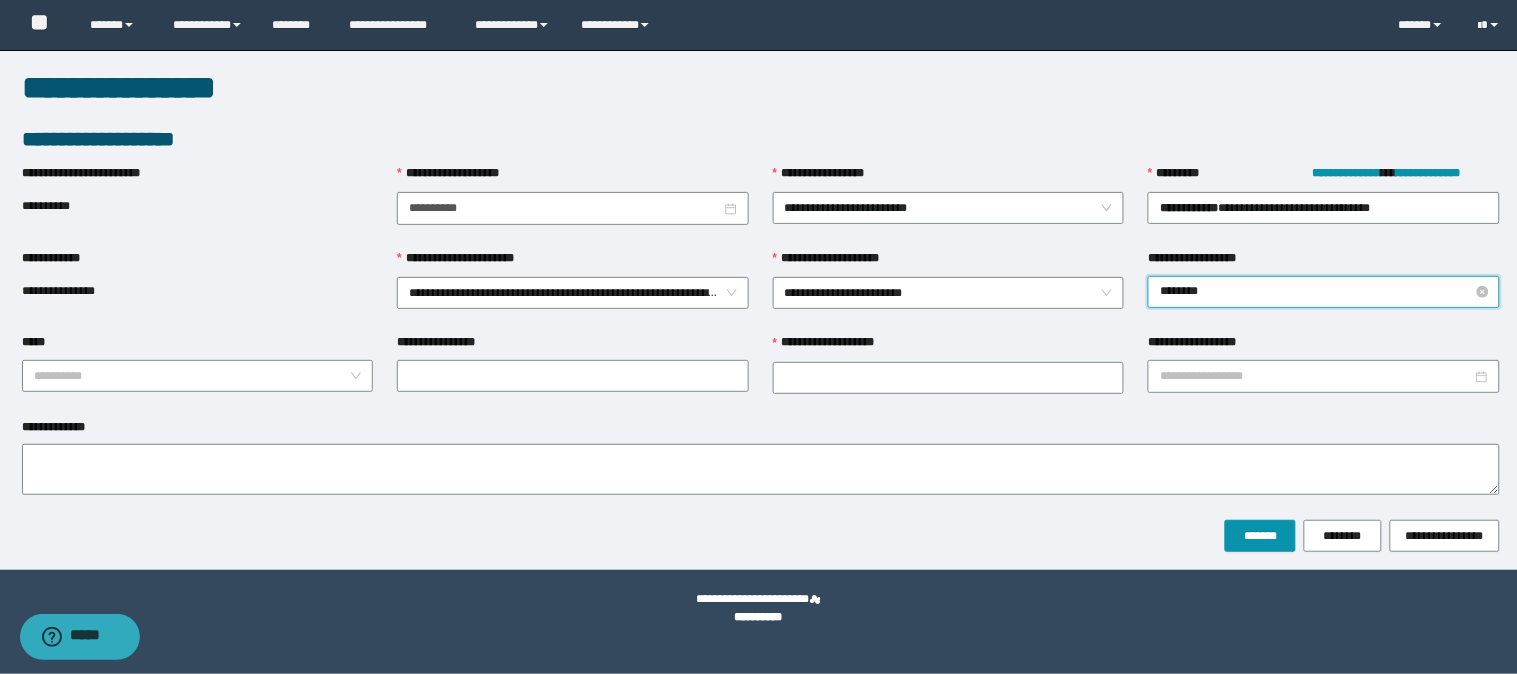 click on "********" at bounding box center (1324, 292) 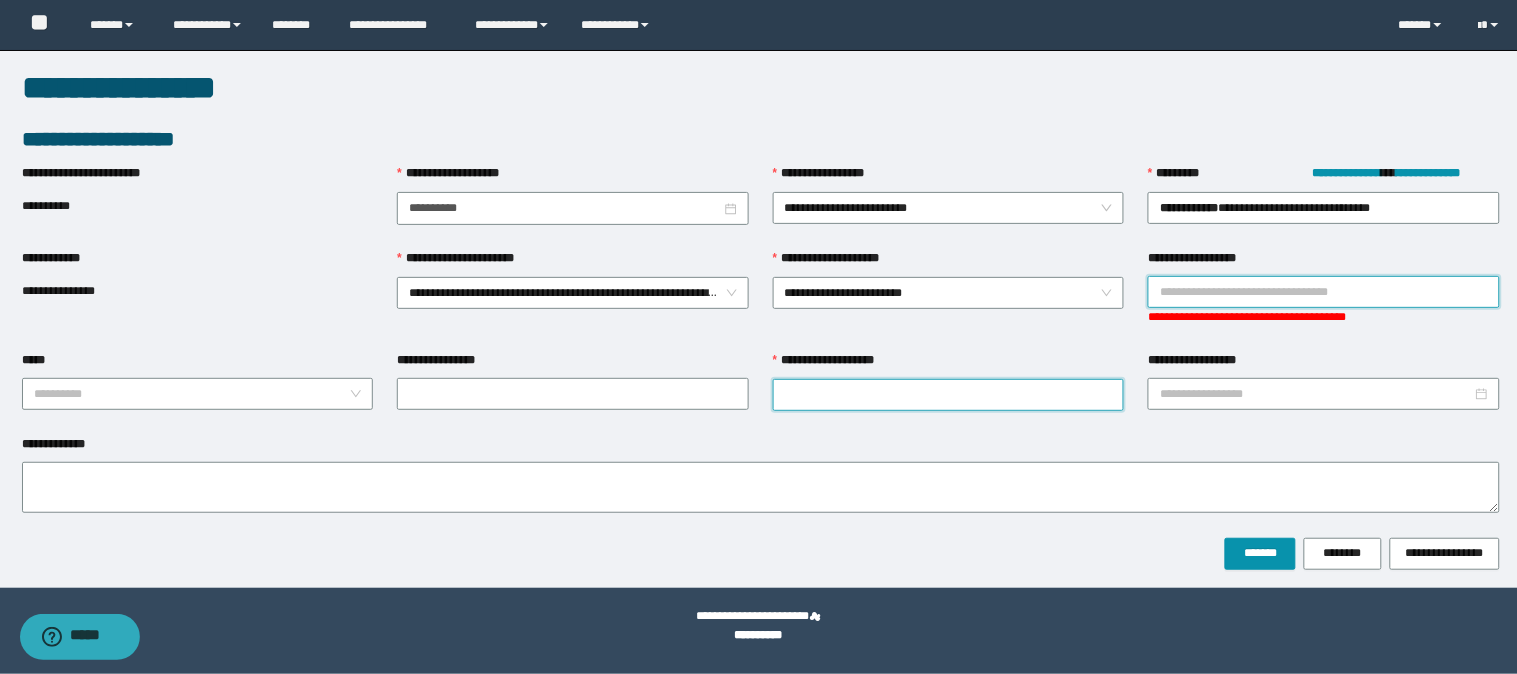click on "**********" at bounding box center (949, 395) 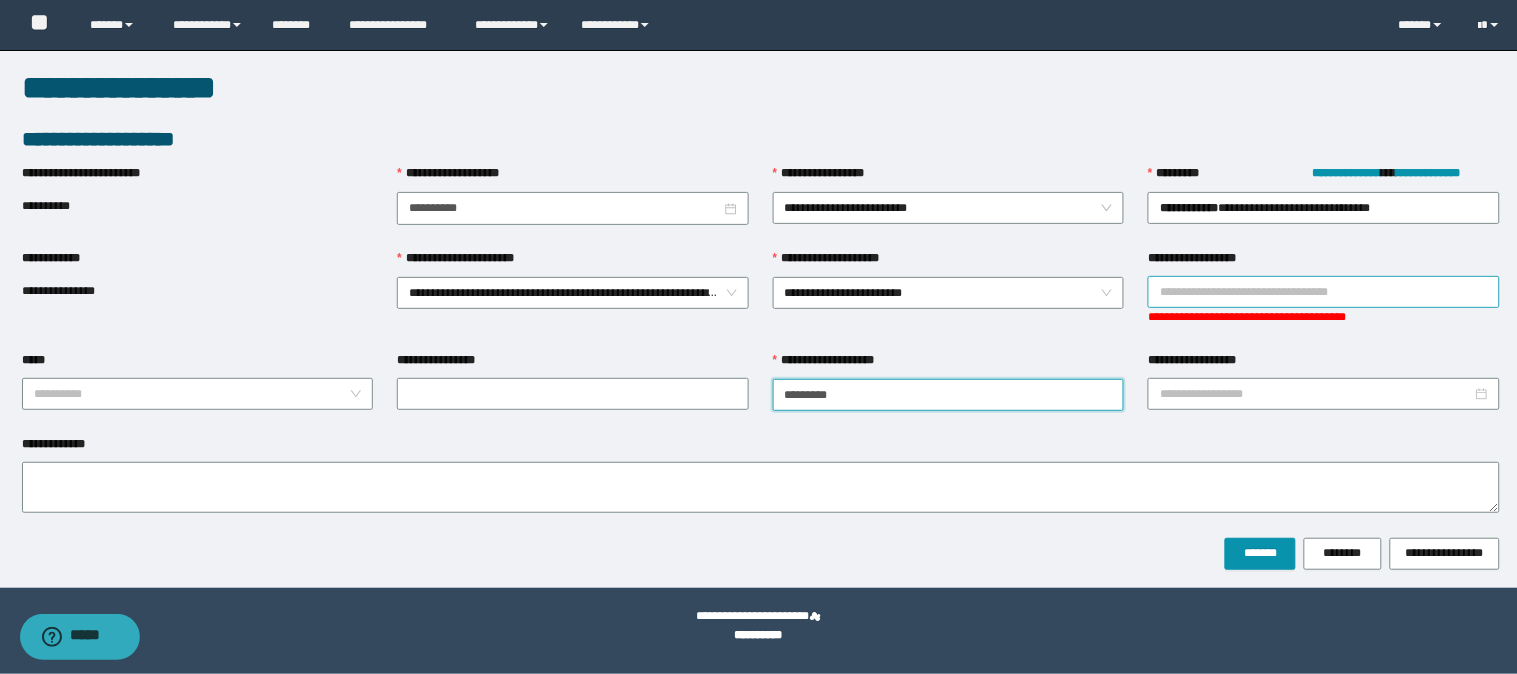 type on "*********" 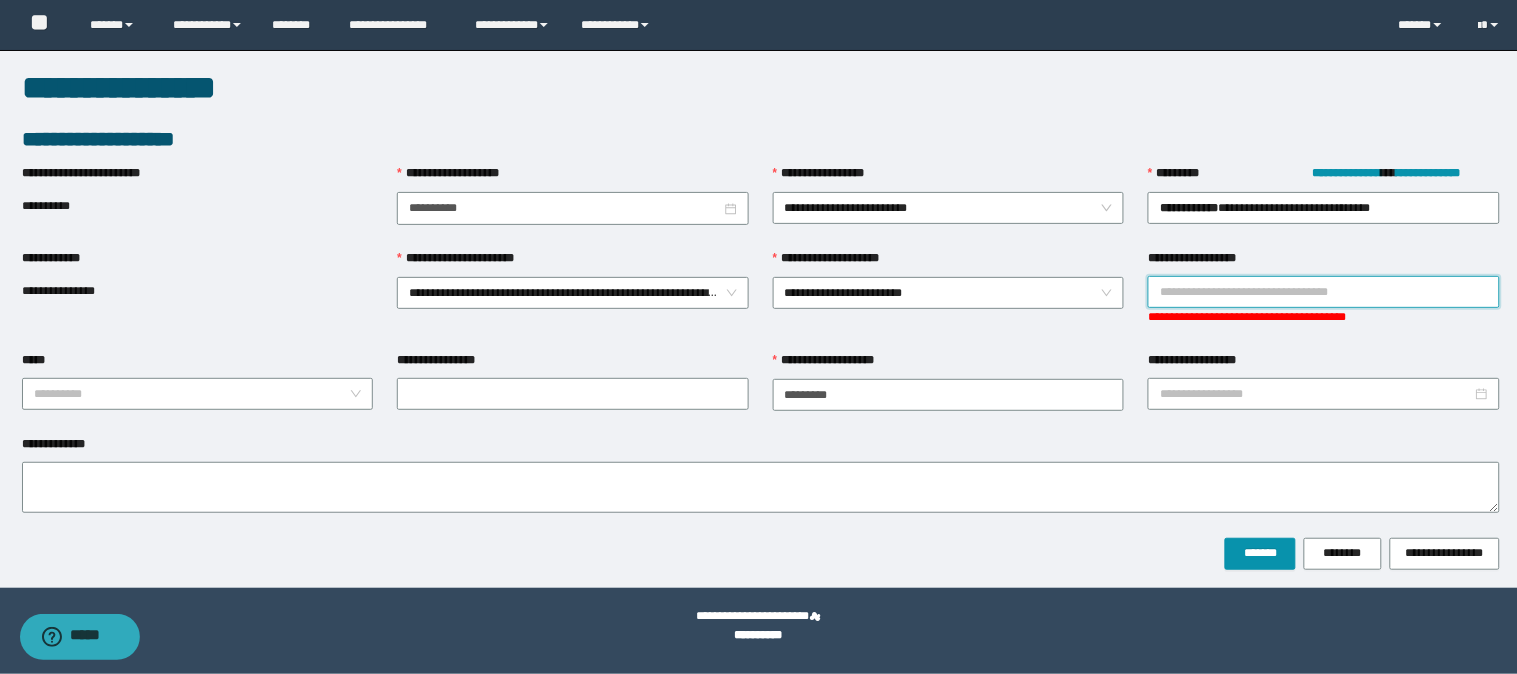 click on "**********" at bounding box center [1324, 292] 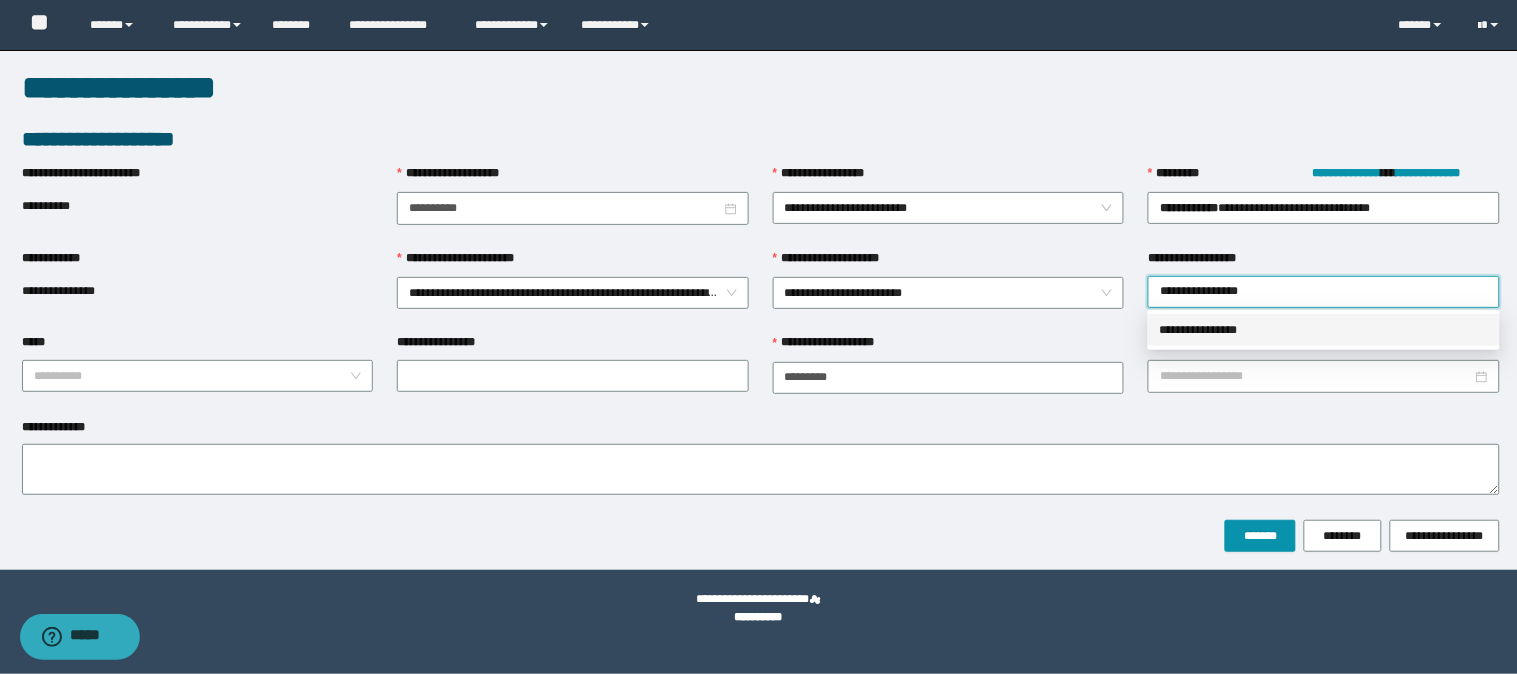 click on "**********" at bounding box center [1324, 330] 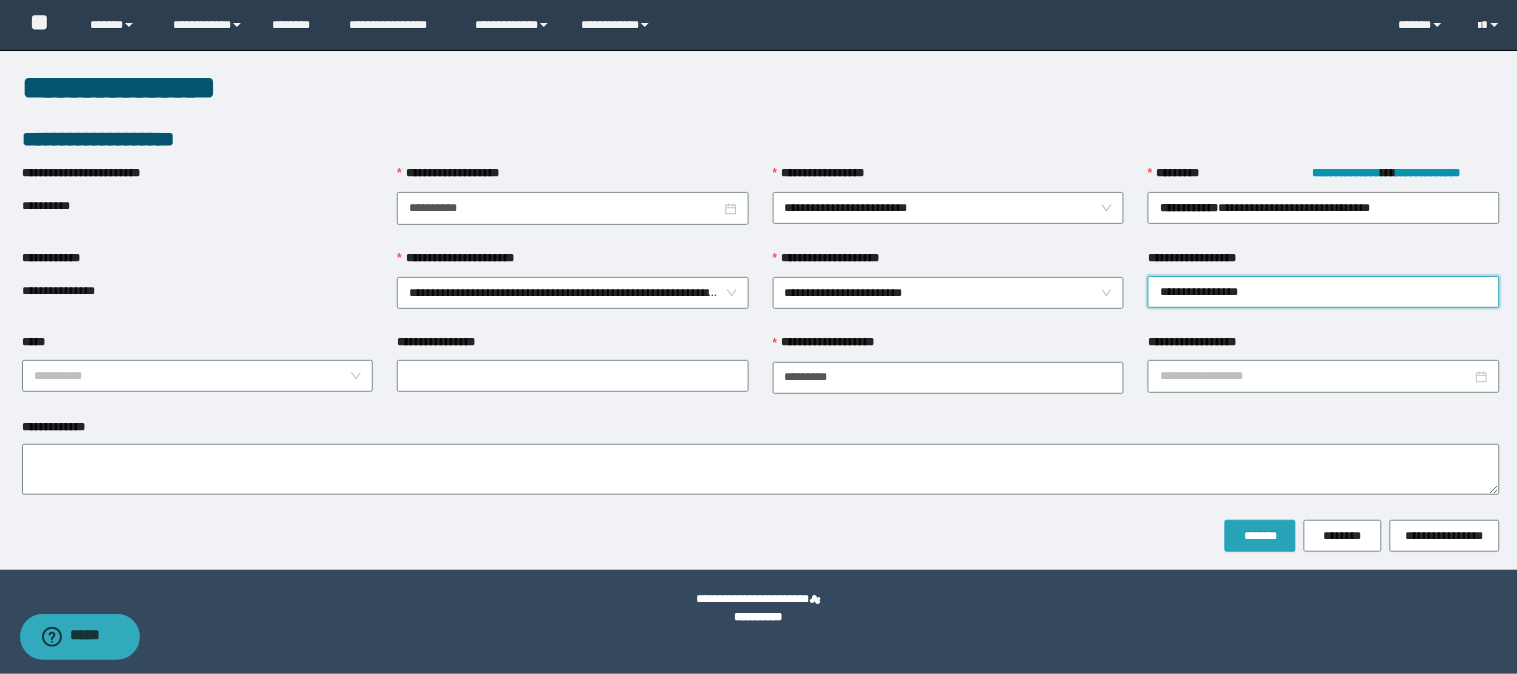 click on "*******" at bounding box center [1260, 536] 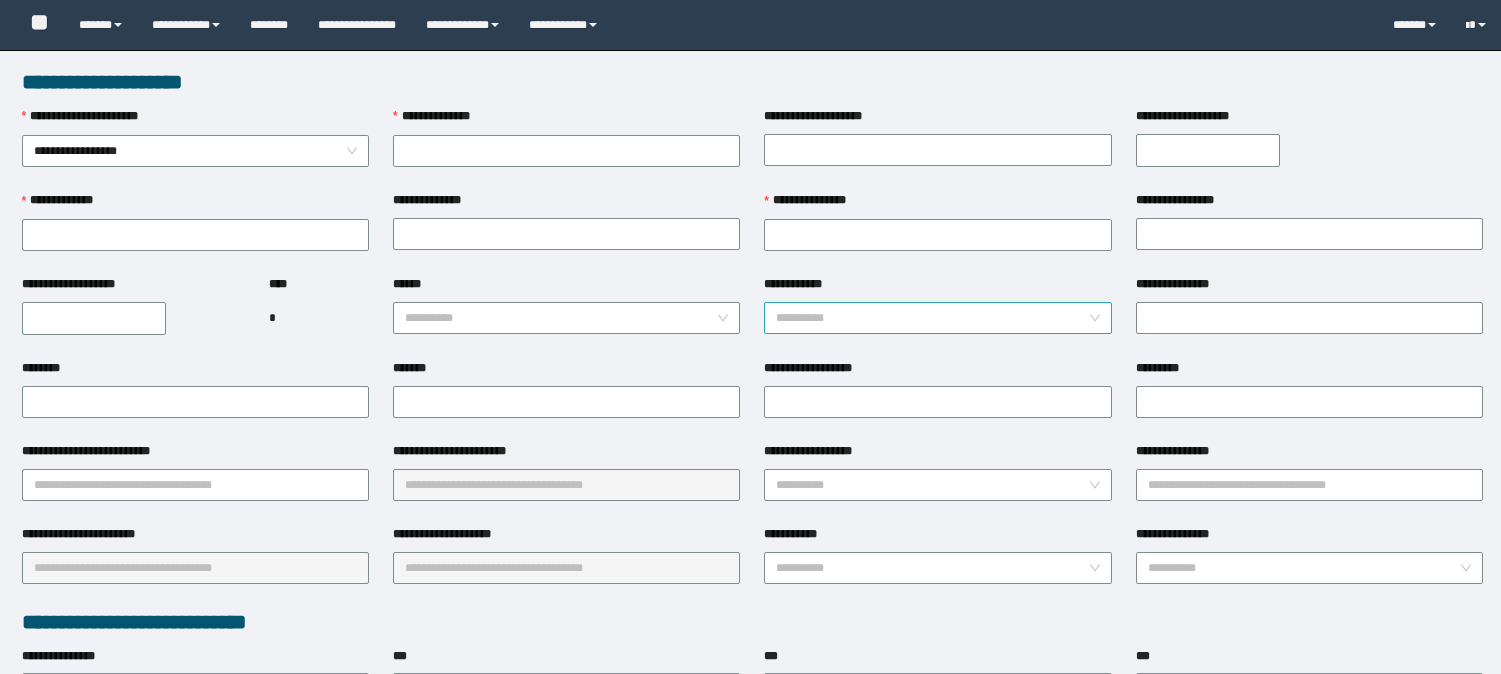 scroll, scrollTop: 0, scrollLeft: 0, axis: both 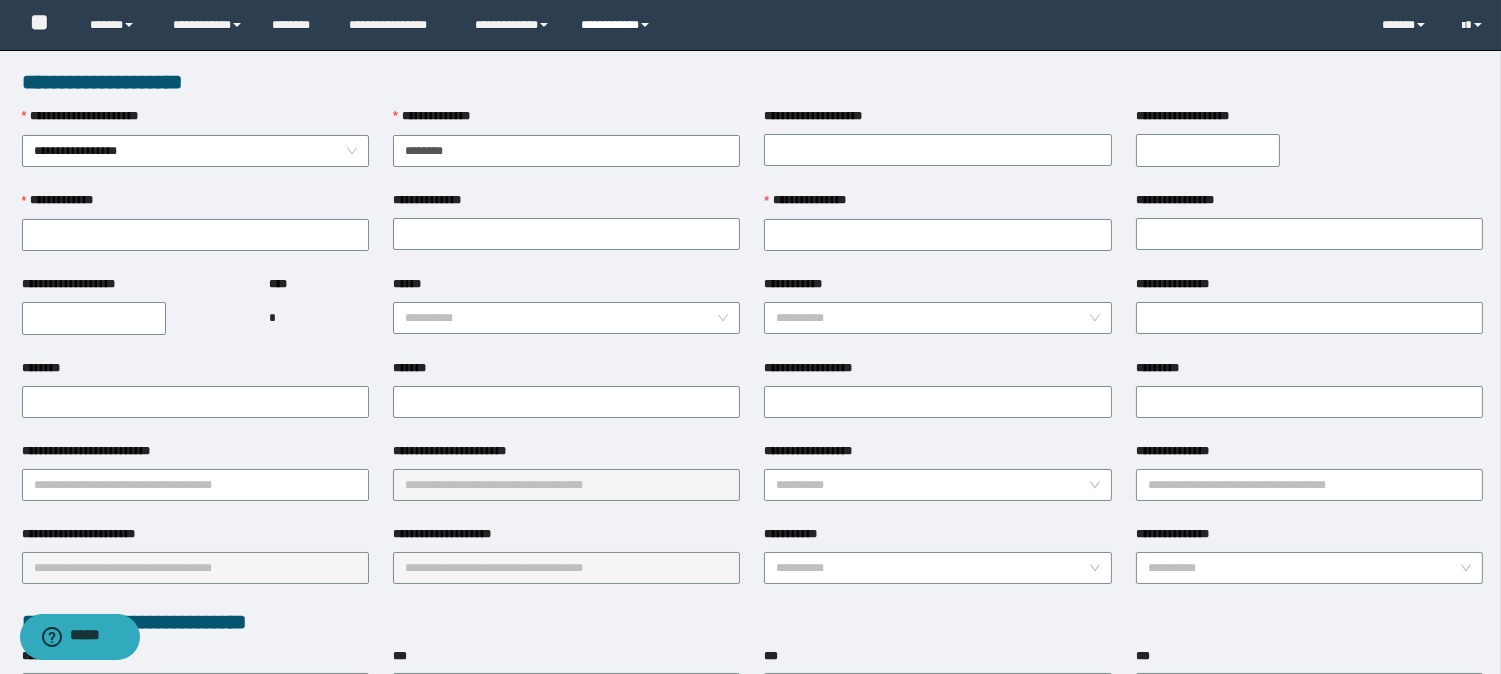 type on "********" 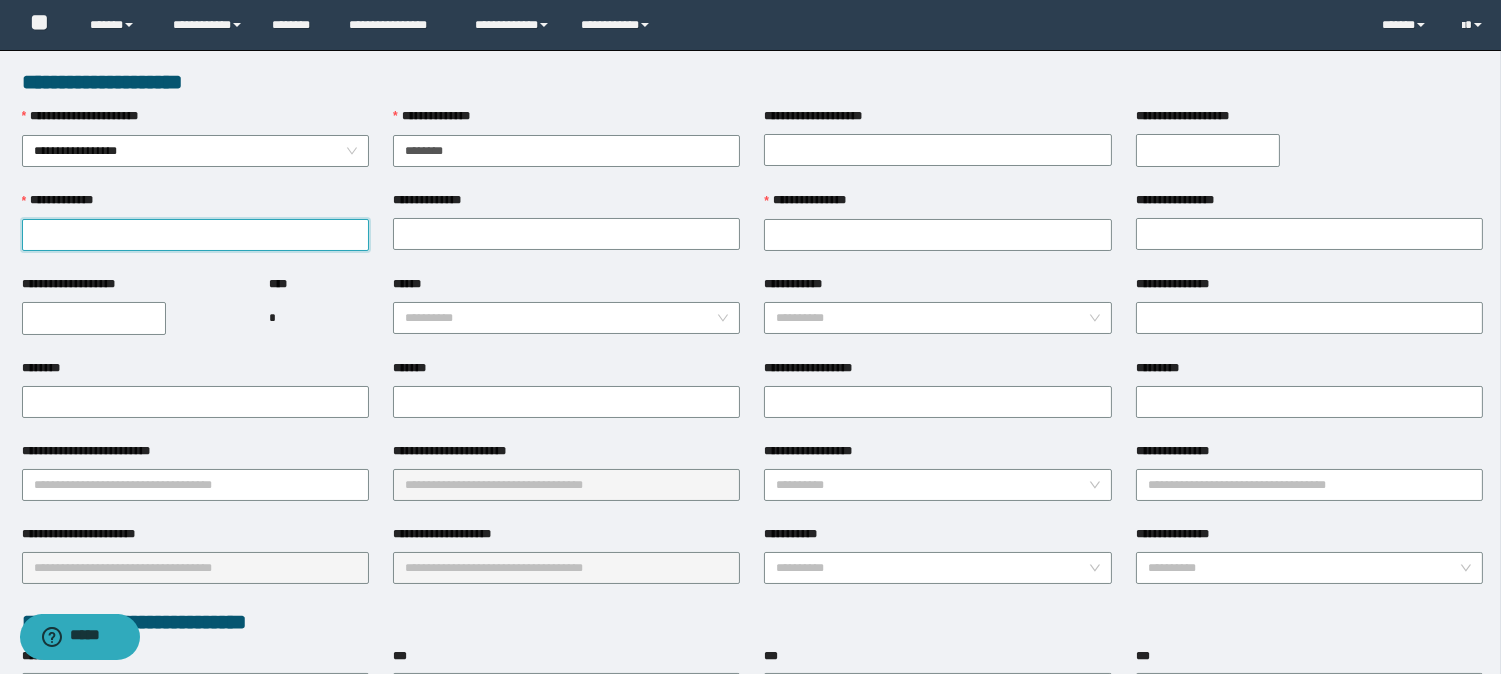 click on "**********" at bounding box center (195, 235) 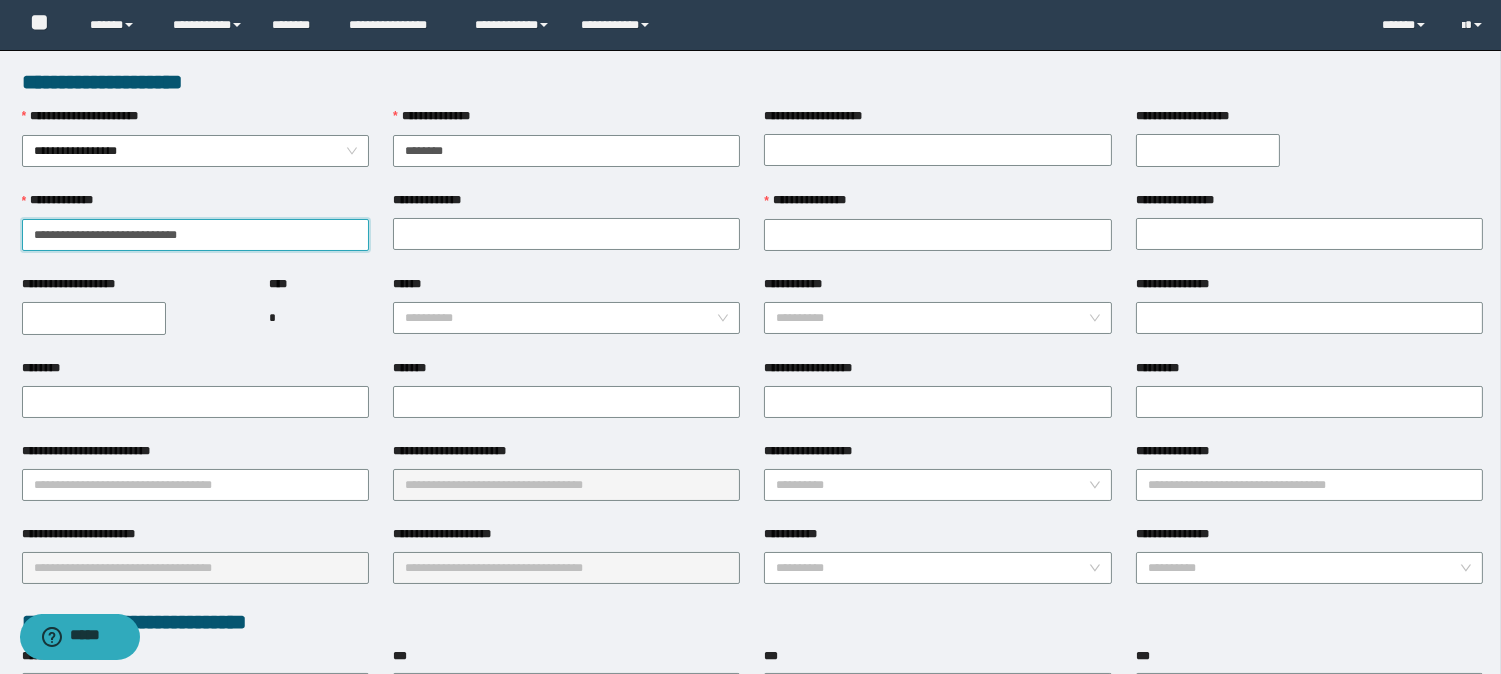 type on "**********" 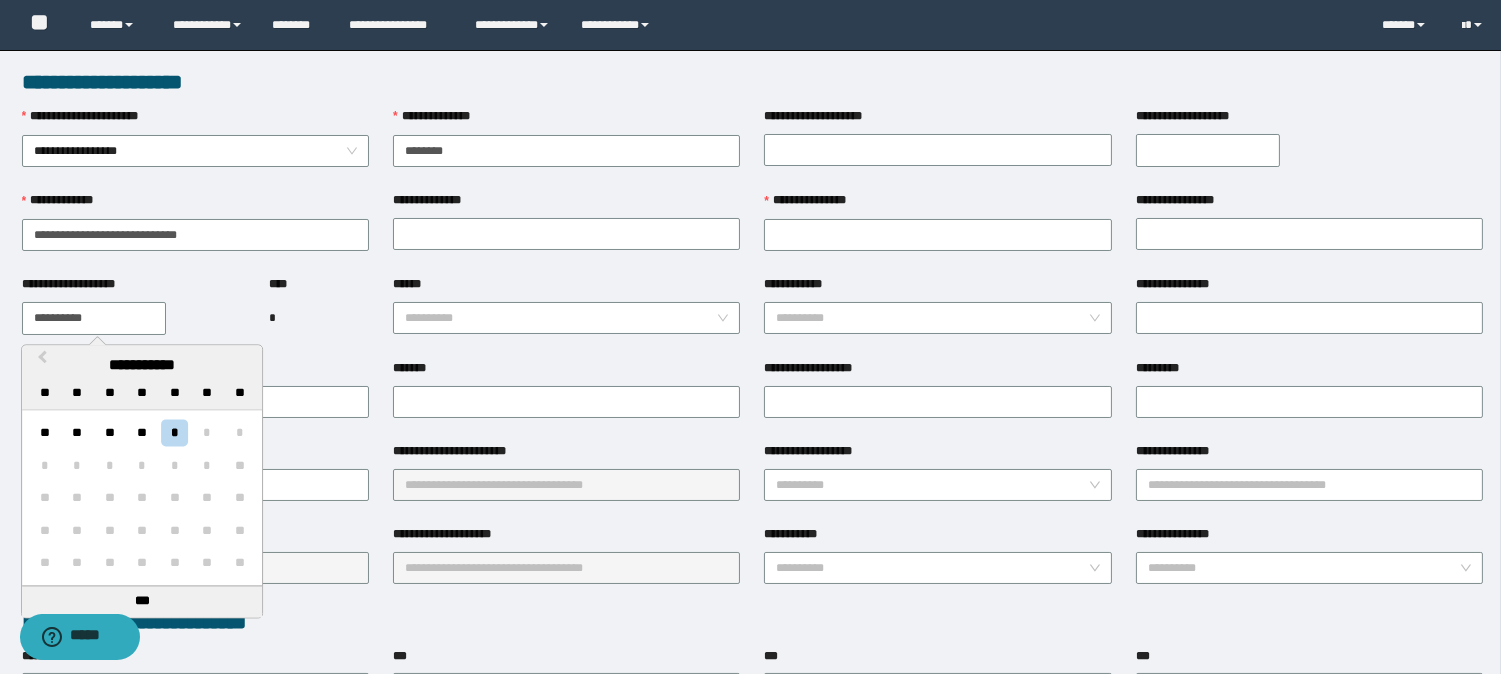 click on "**********" at bounding box center [94, 318] 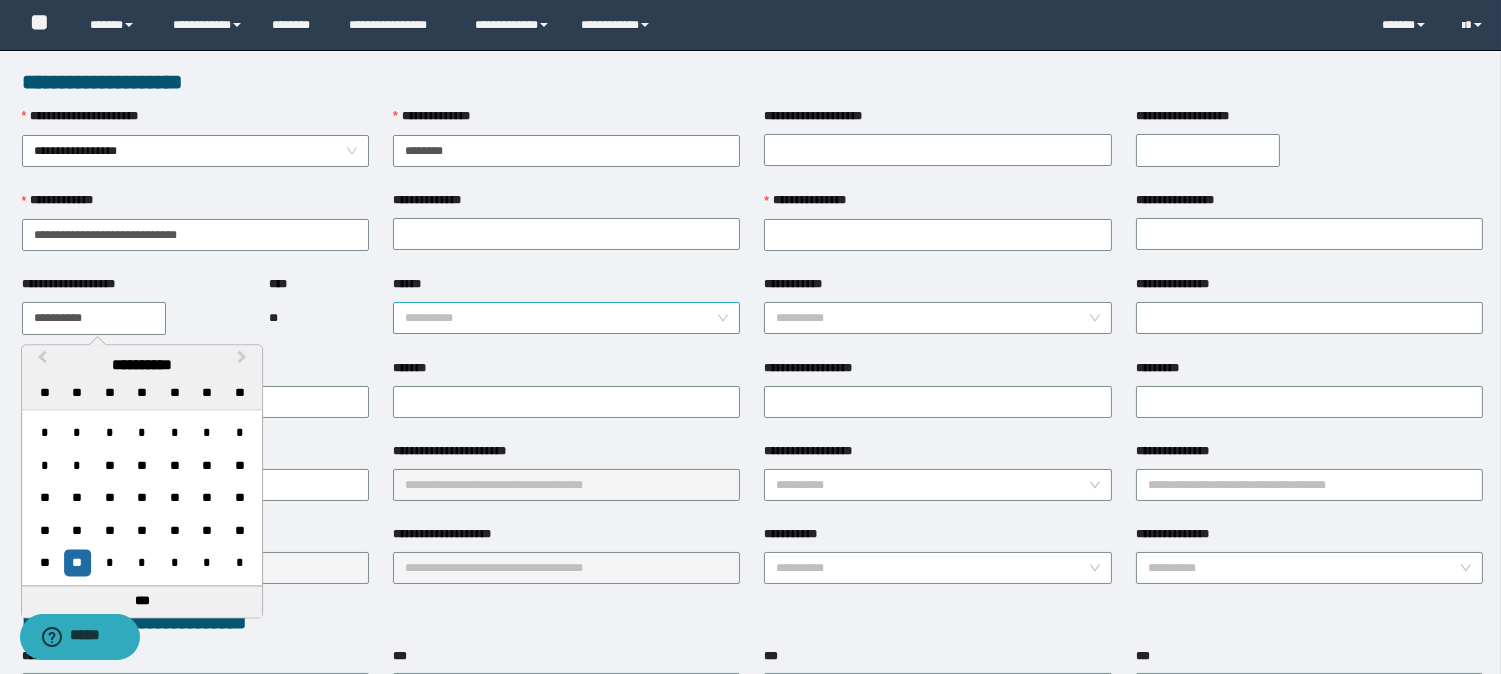 type on "**********" 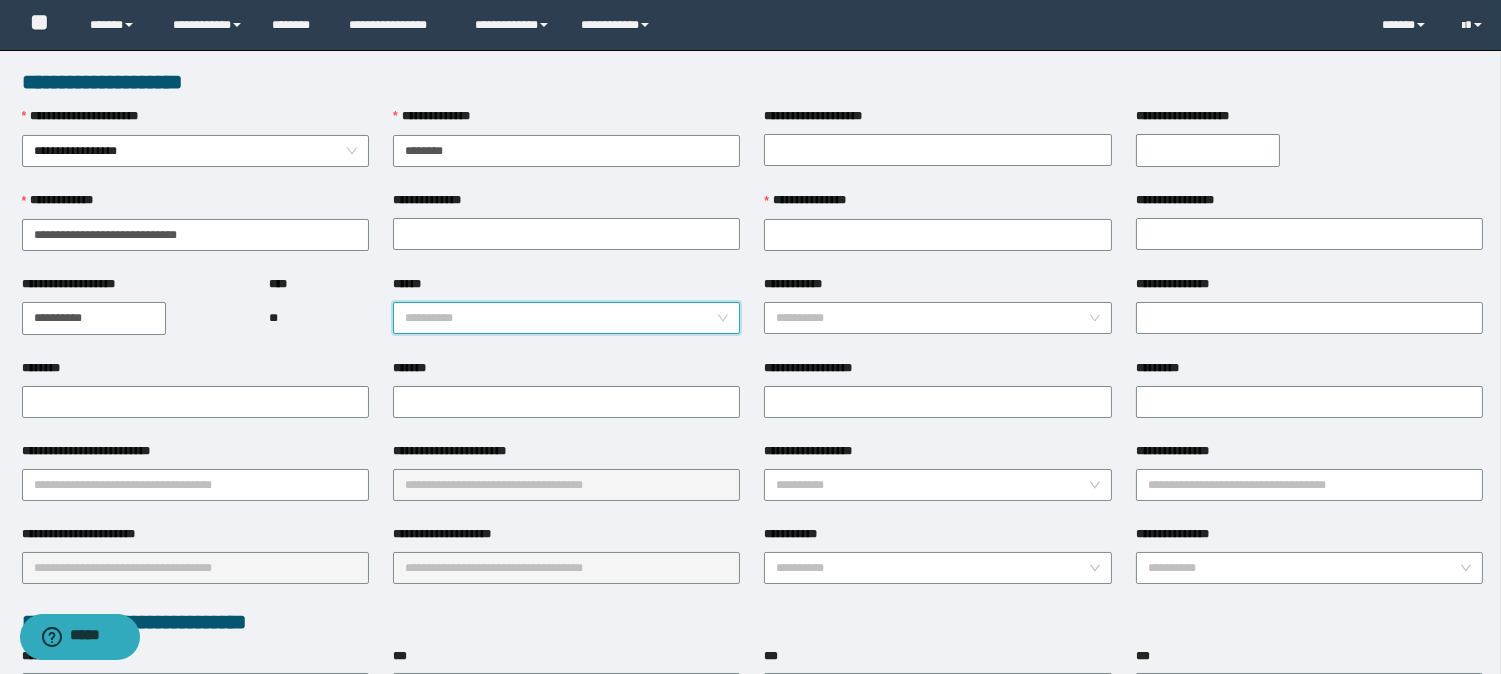 click on "******" at bounding box center (560, 318) 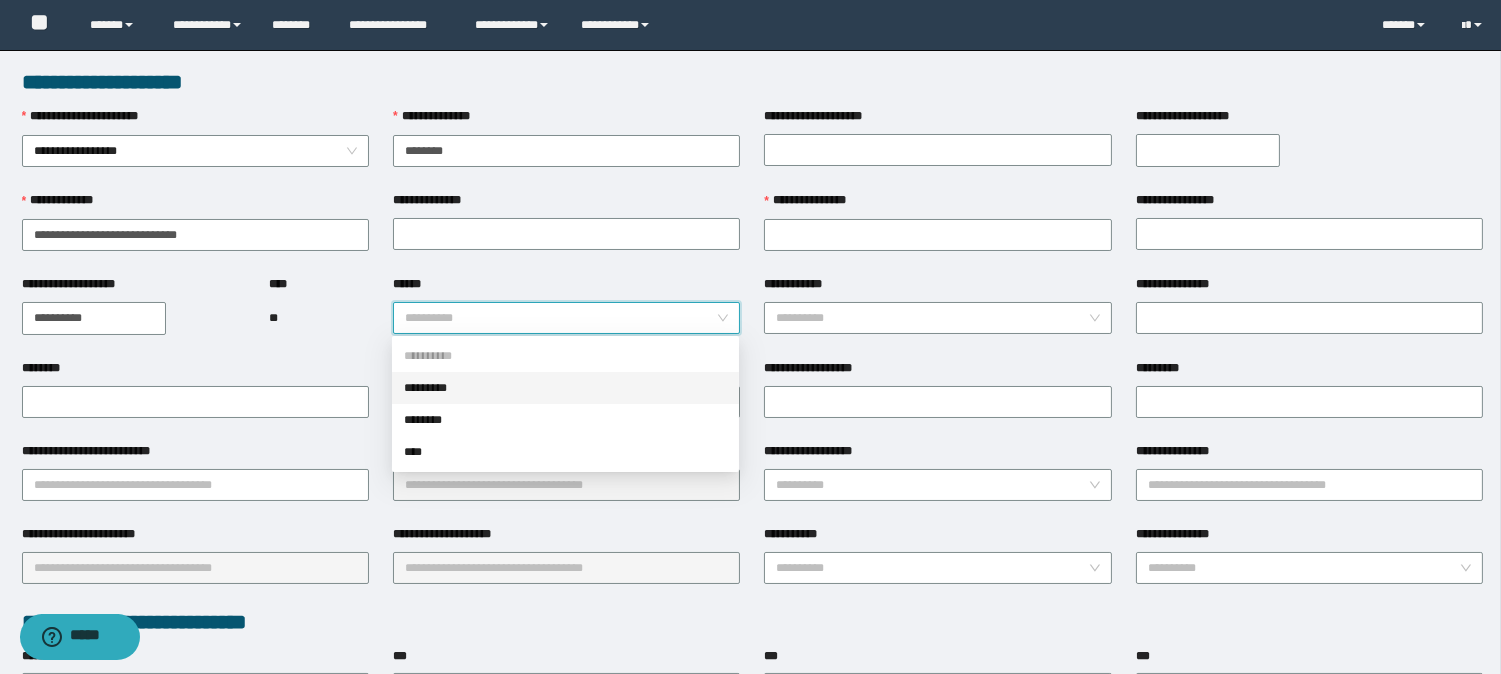 click on "*********" at bounding box center [565, 388] 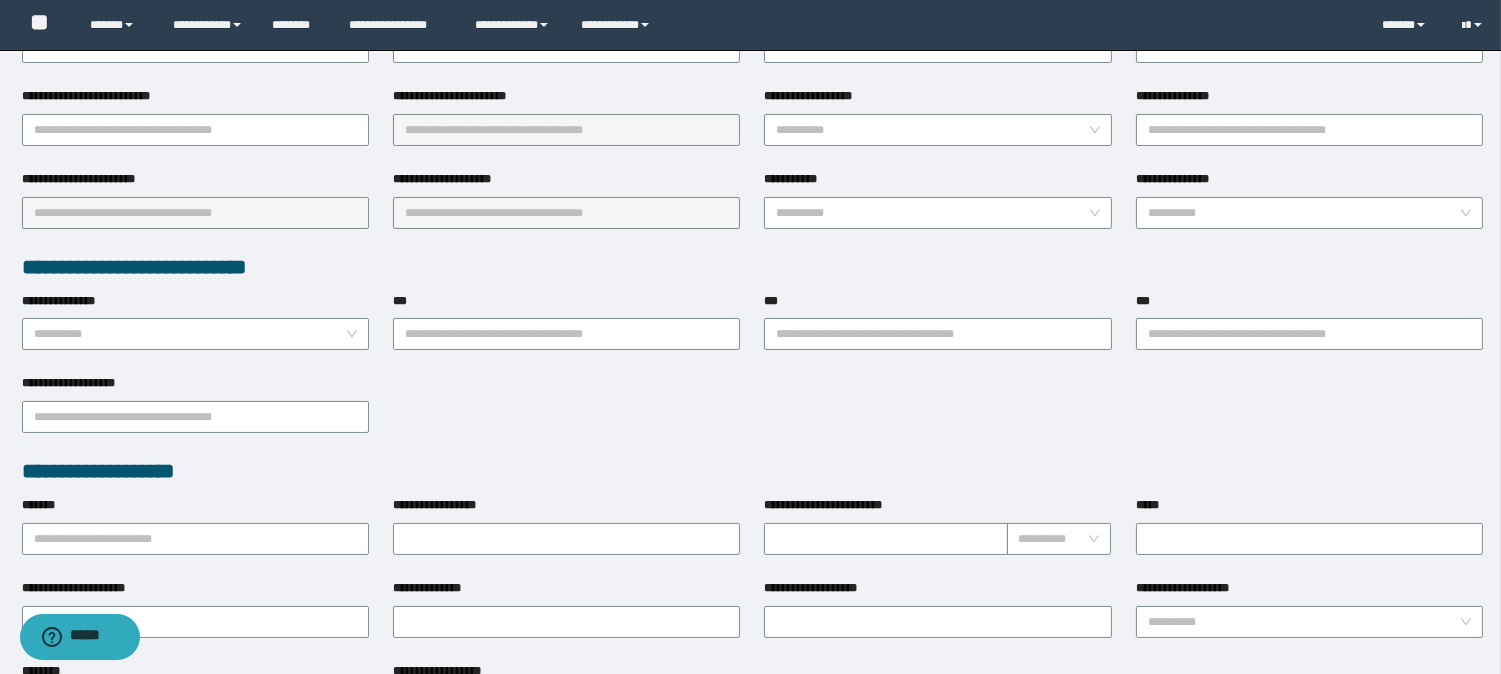 scroll, scrollTop: 666, scrollLeft: 0, axis: vertical 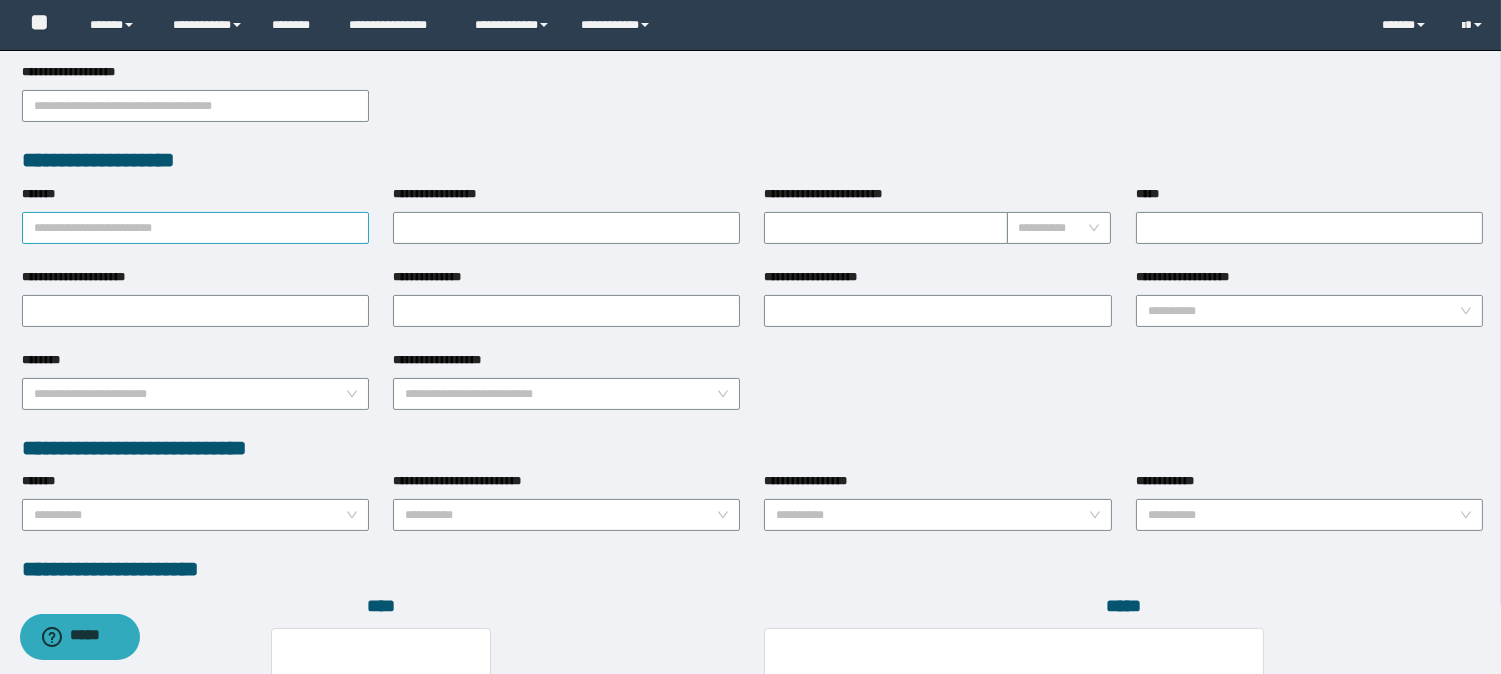 click on "*******" at bounding box center (195, 228) 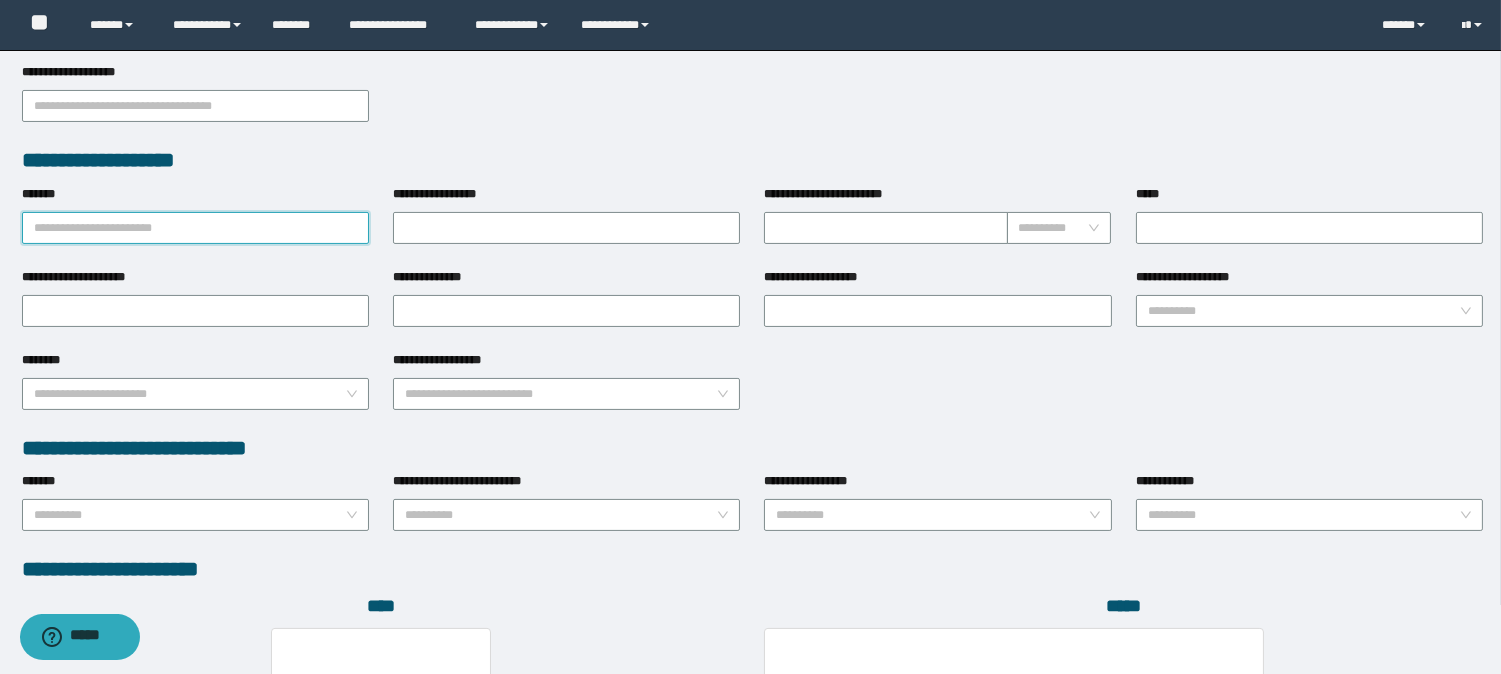 paste on "*********" 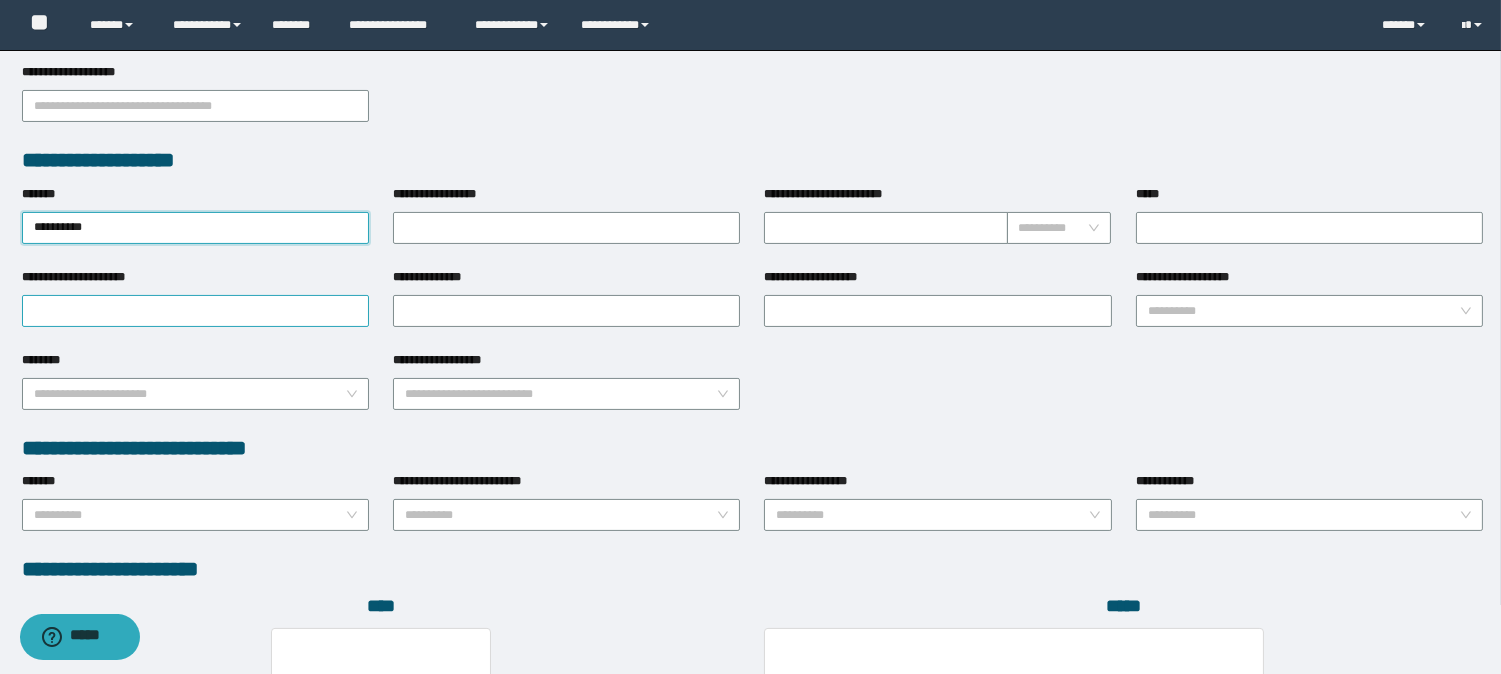 type on "*********" 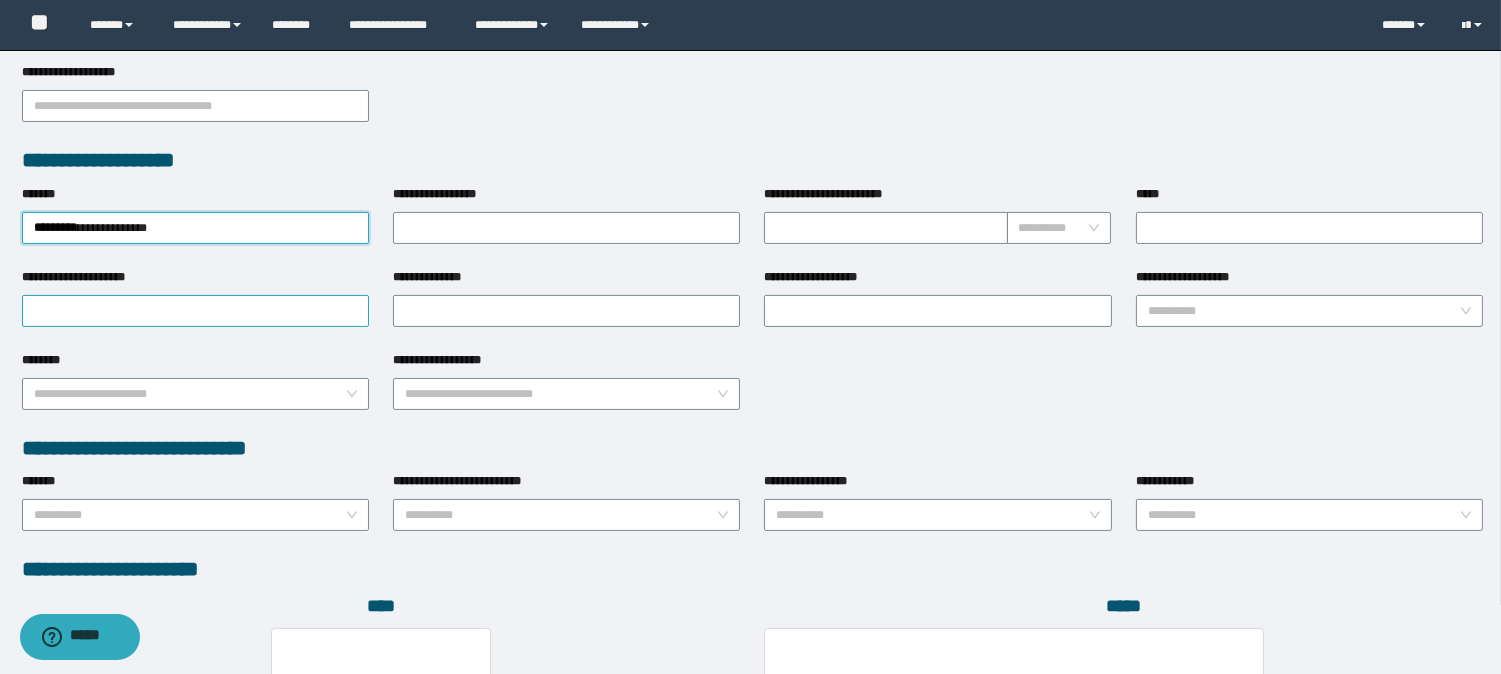 type 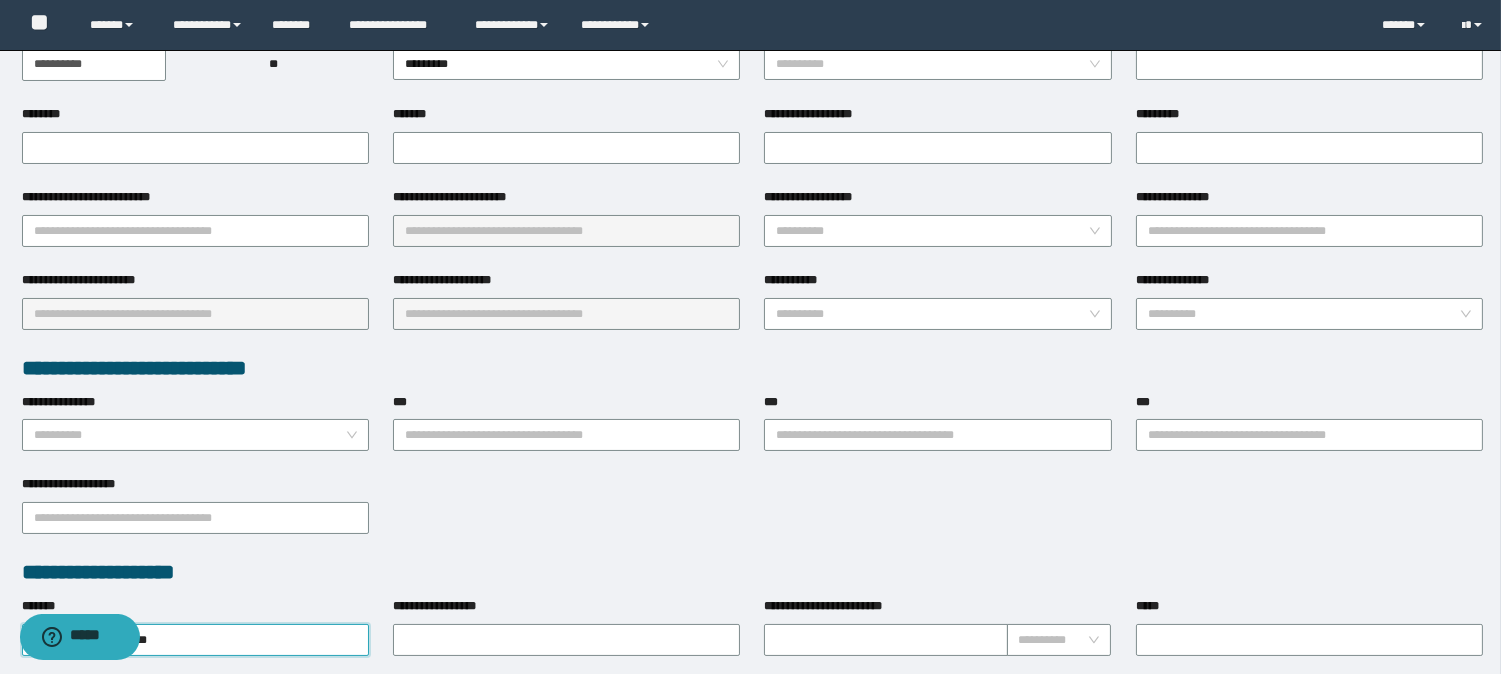 scroll, scrollTop: 111, scrollLeft: 0, axis: vertical 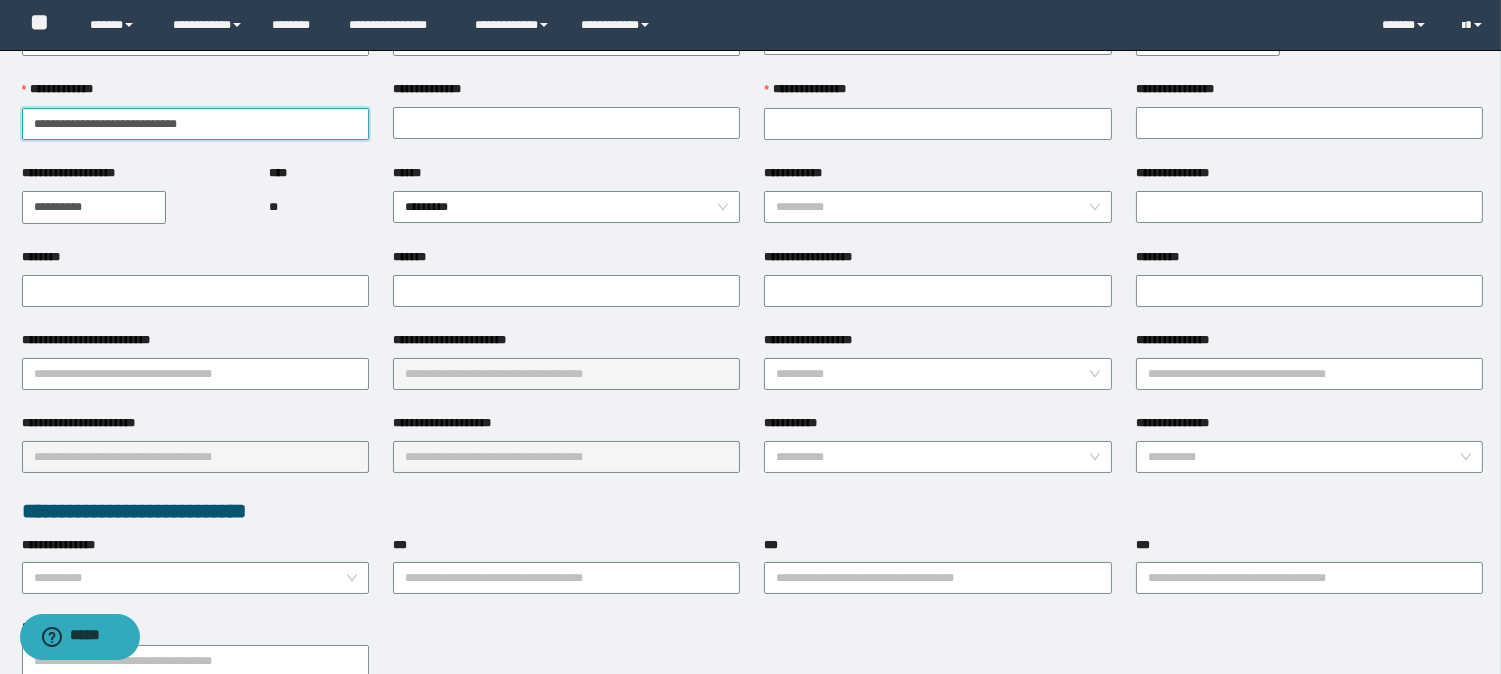 click on "**********" at bounding box center [195, 124] 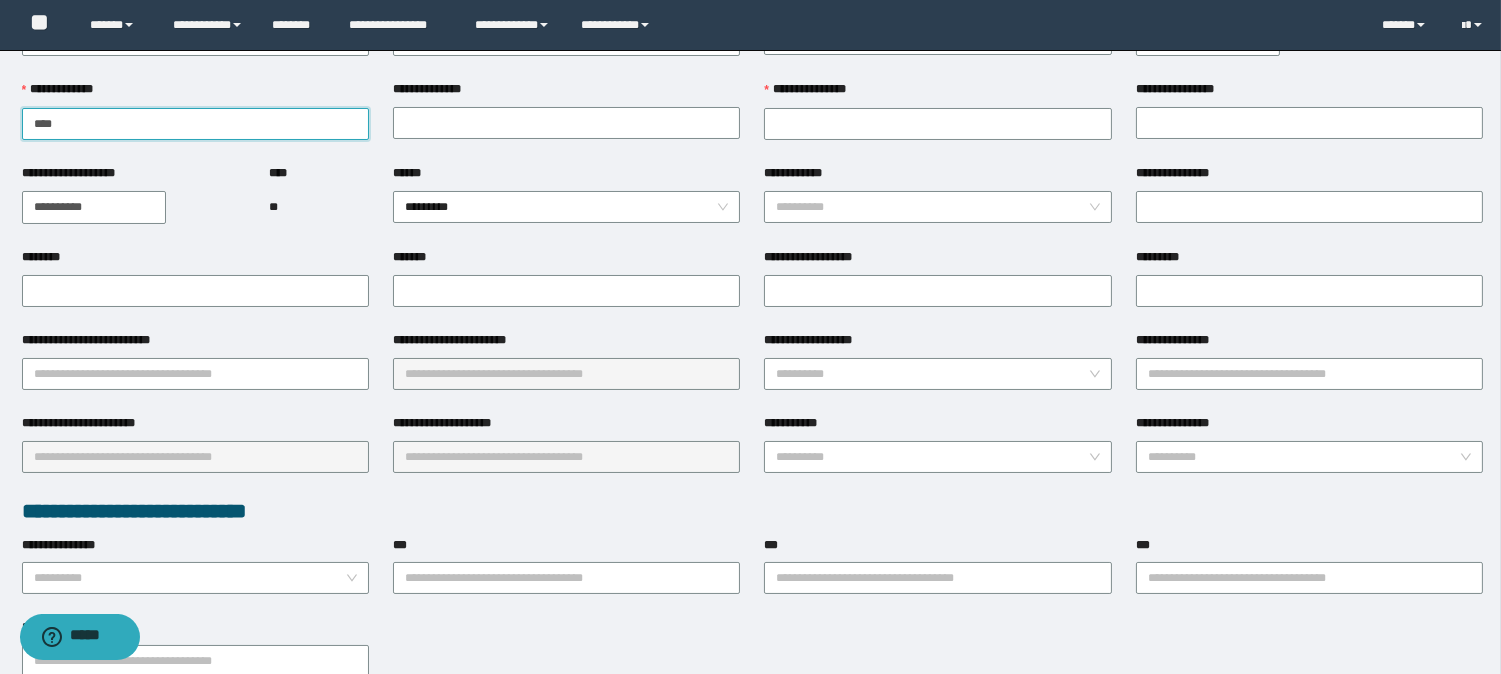type on "****" 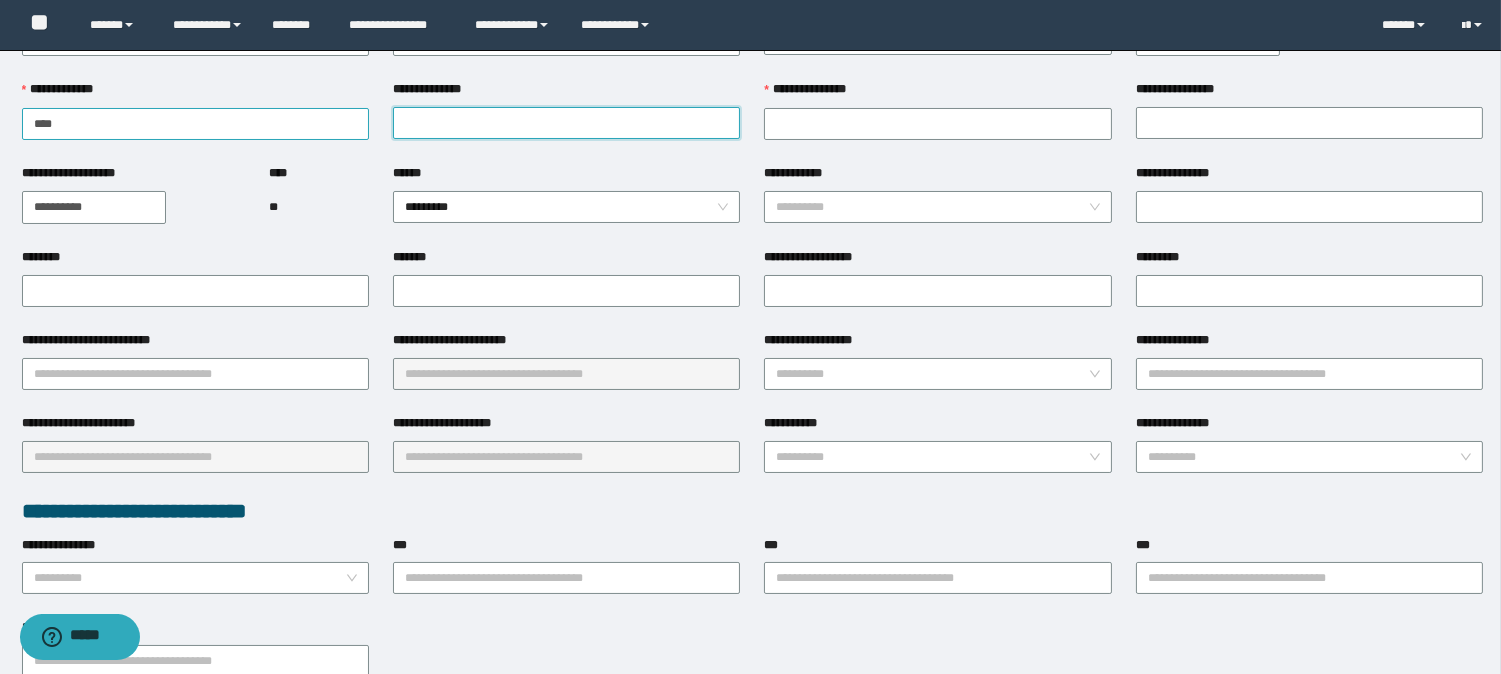 paste on "**********" 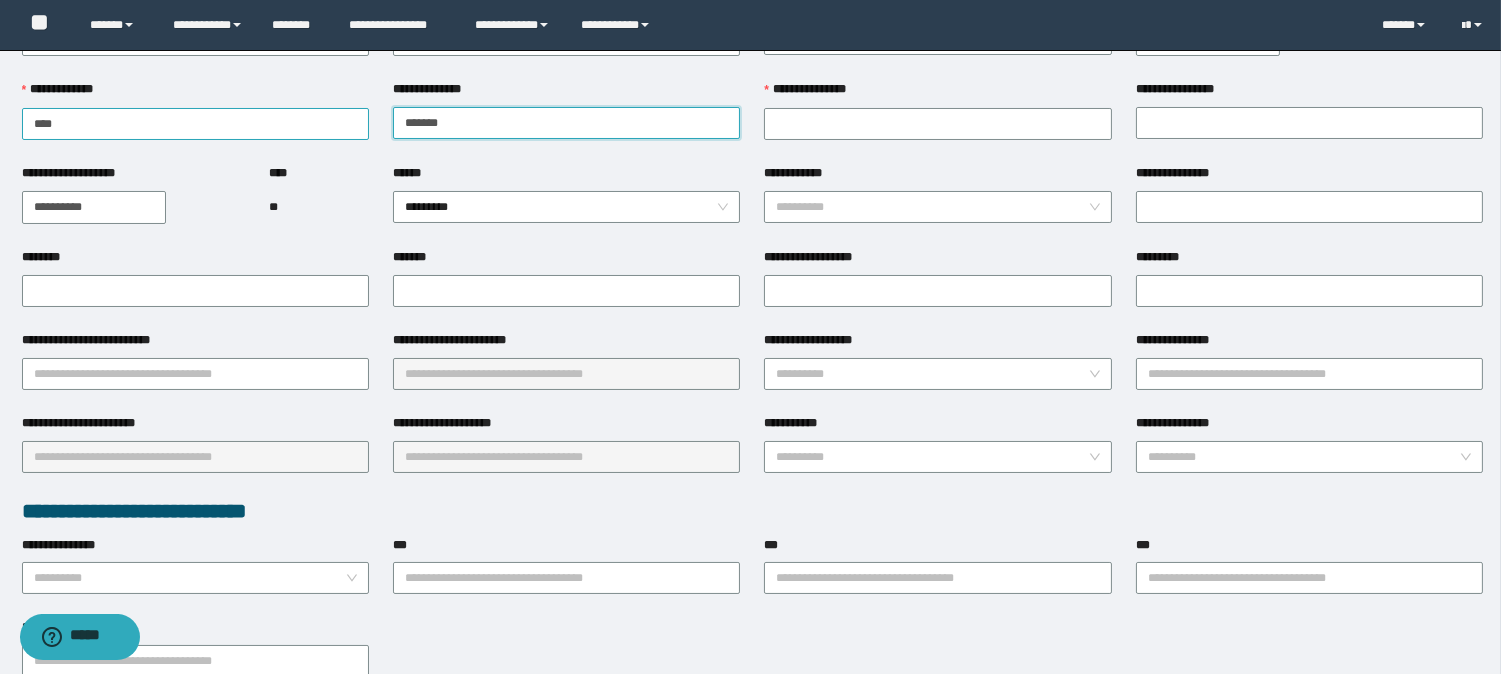 type on "*******" 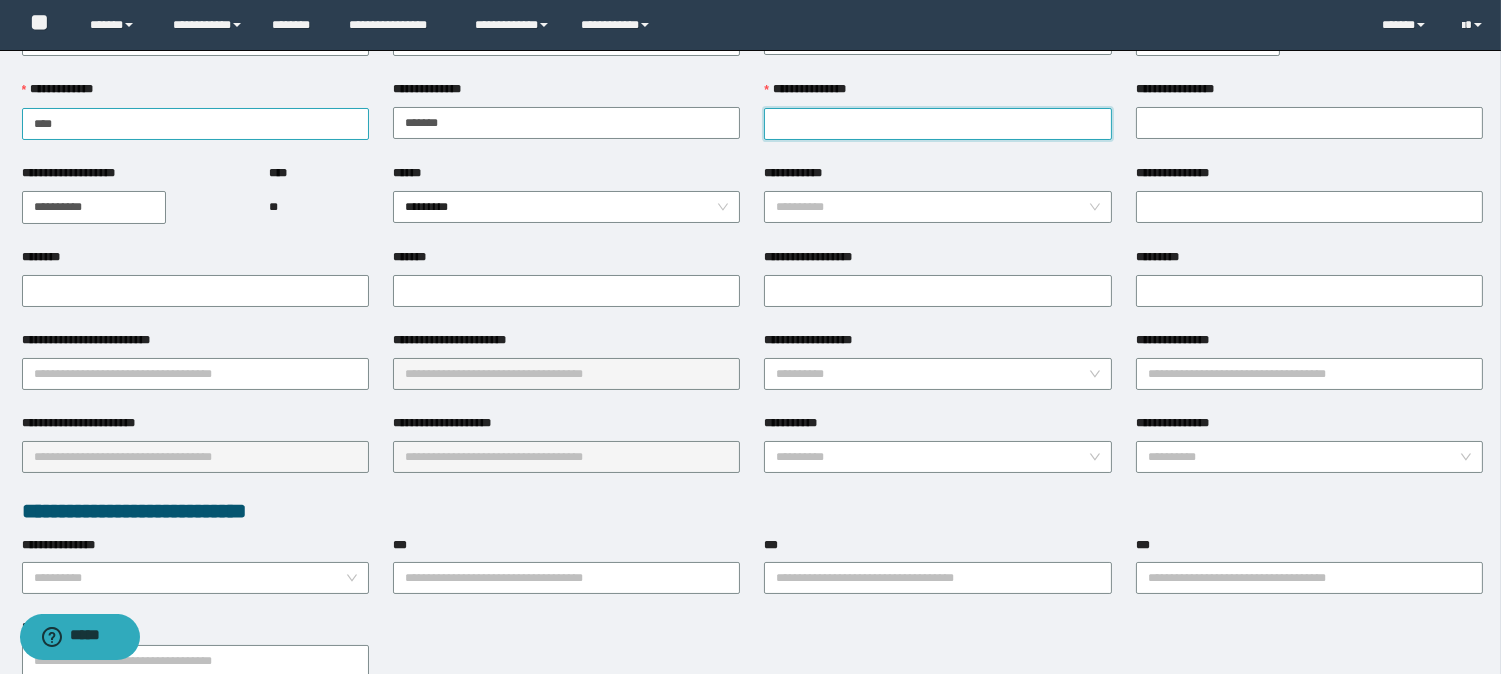 paste on "**********" 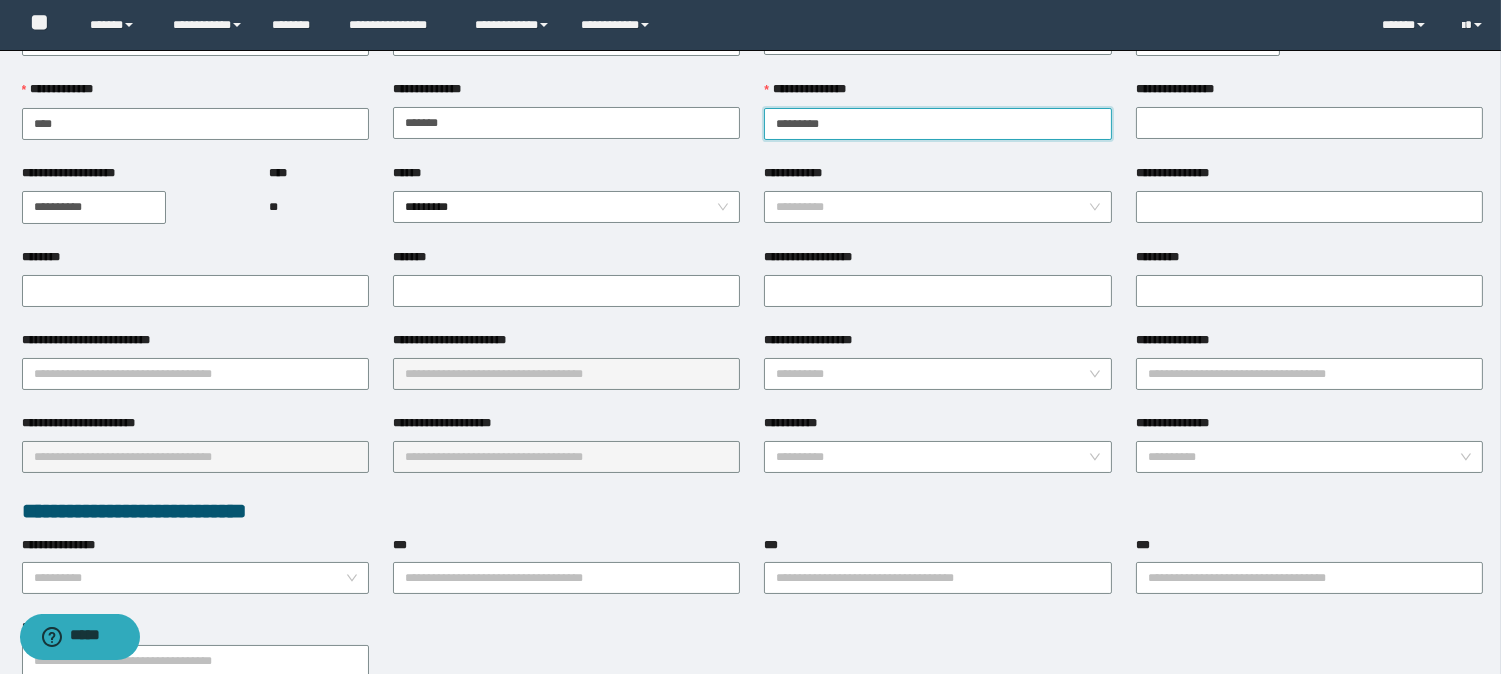 click on "********" at bounding box center (937, 124) 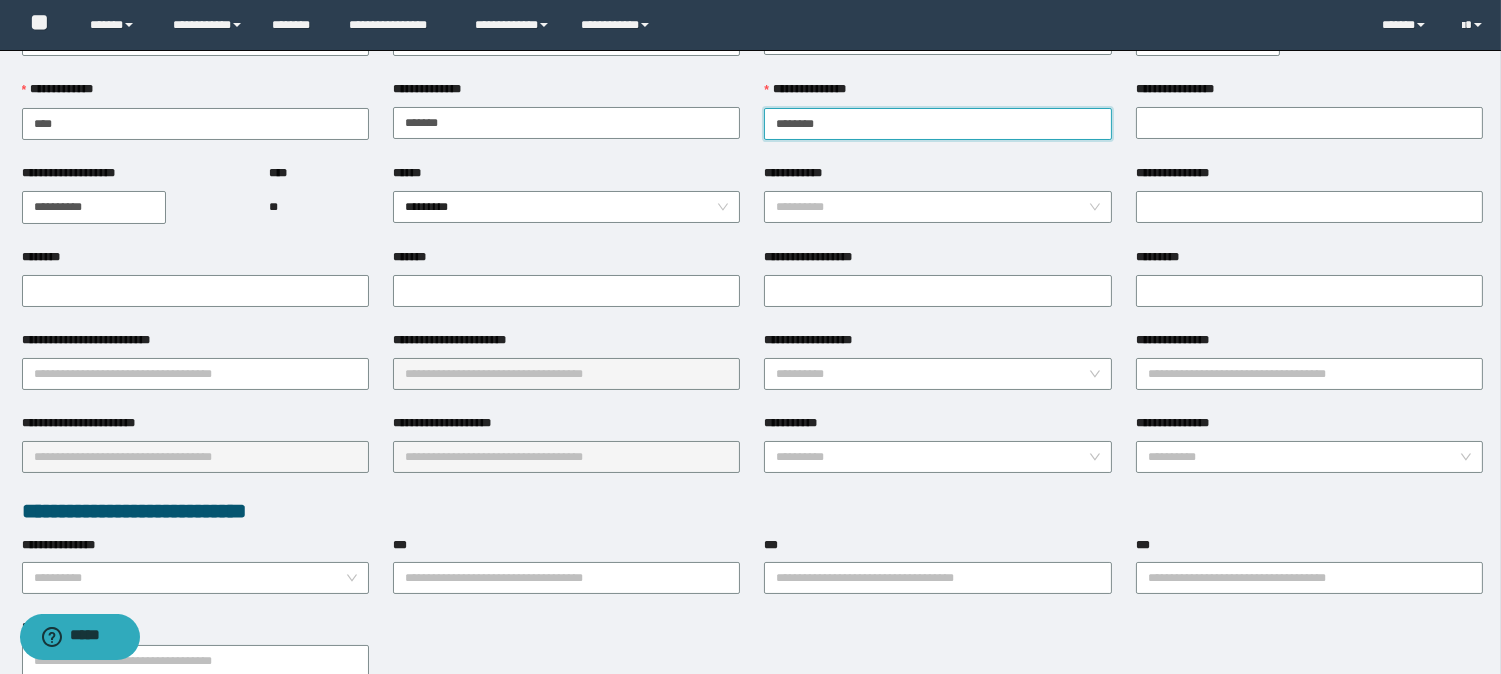 type on "********" 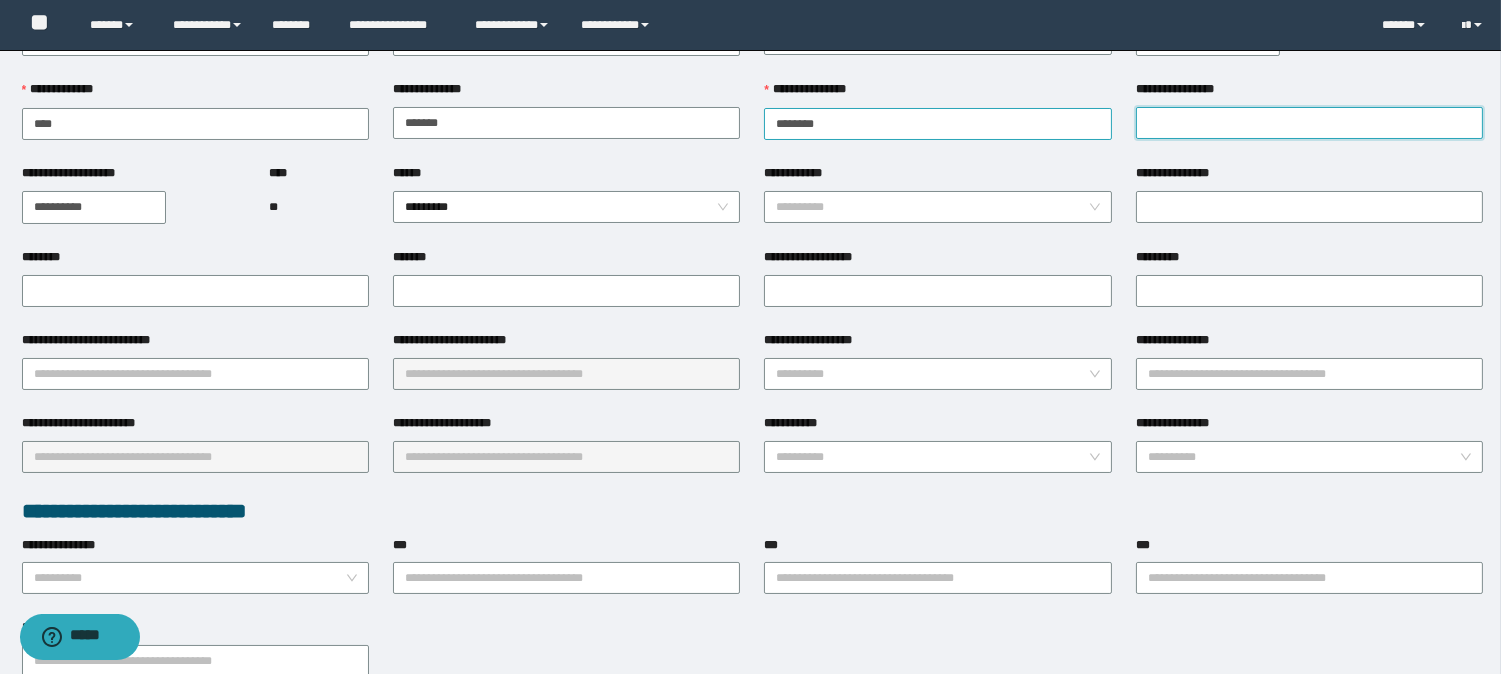 paste on "******" 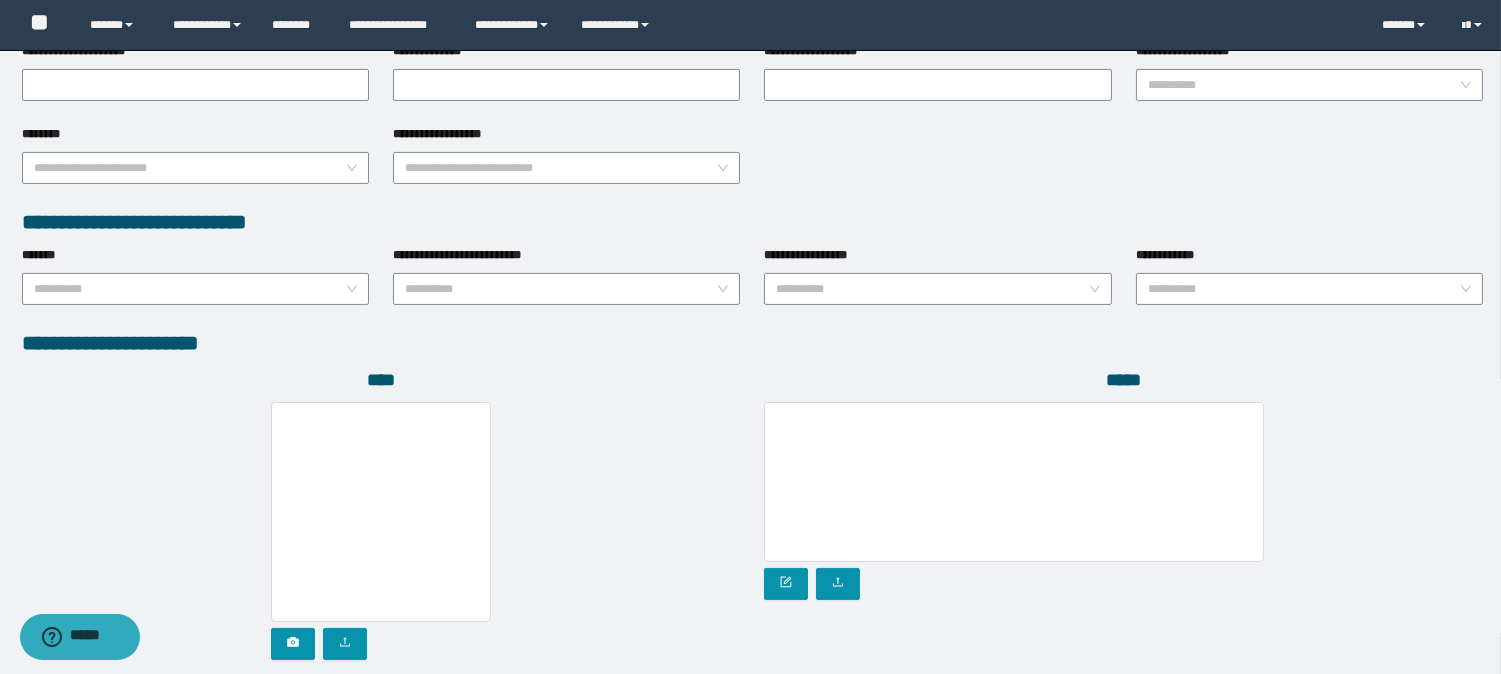 scroll, scrollTop: 1031, scrollLeft: 0, axis: vertical 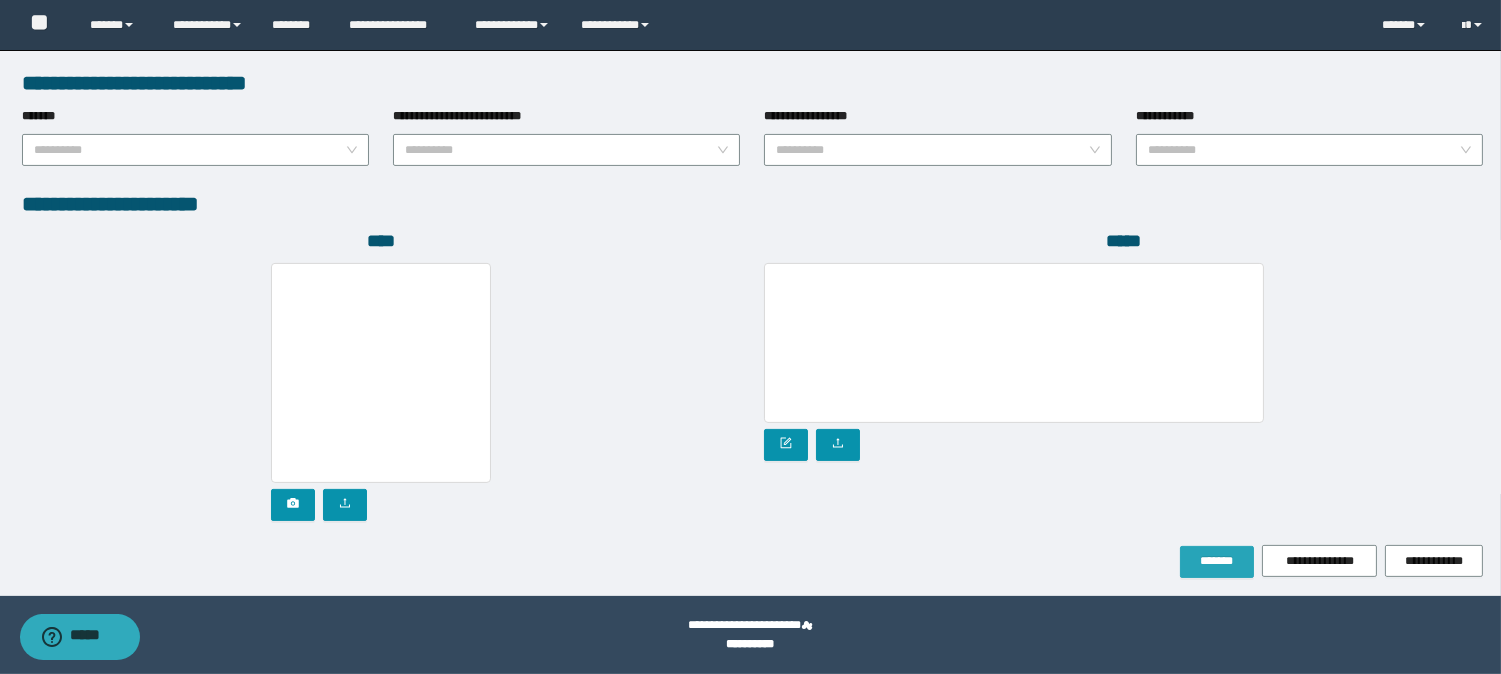 type on "******" 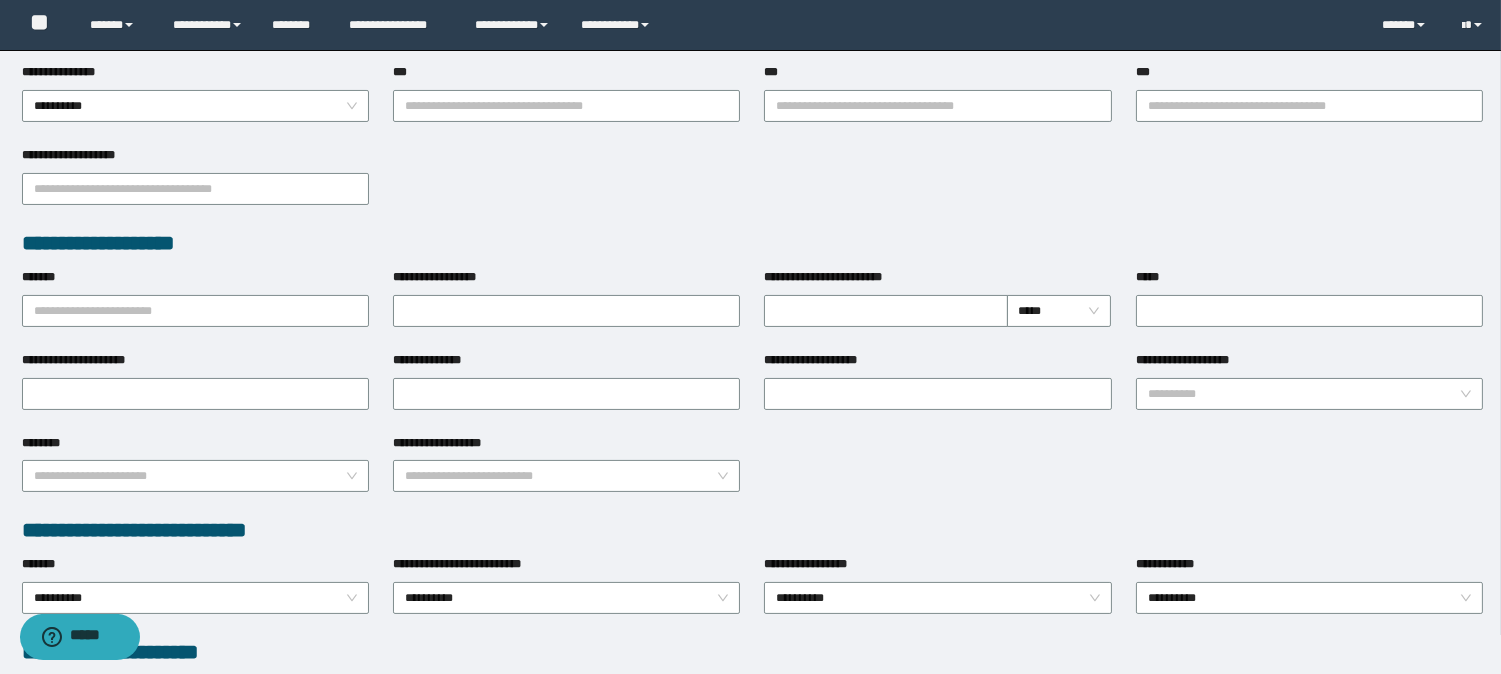 scroll, scrollTop: 528, scrollLeft: 0, axis: vertical 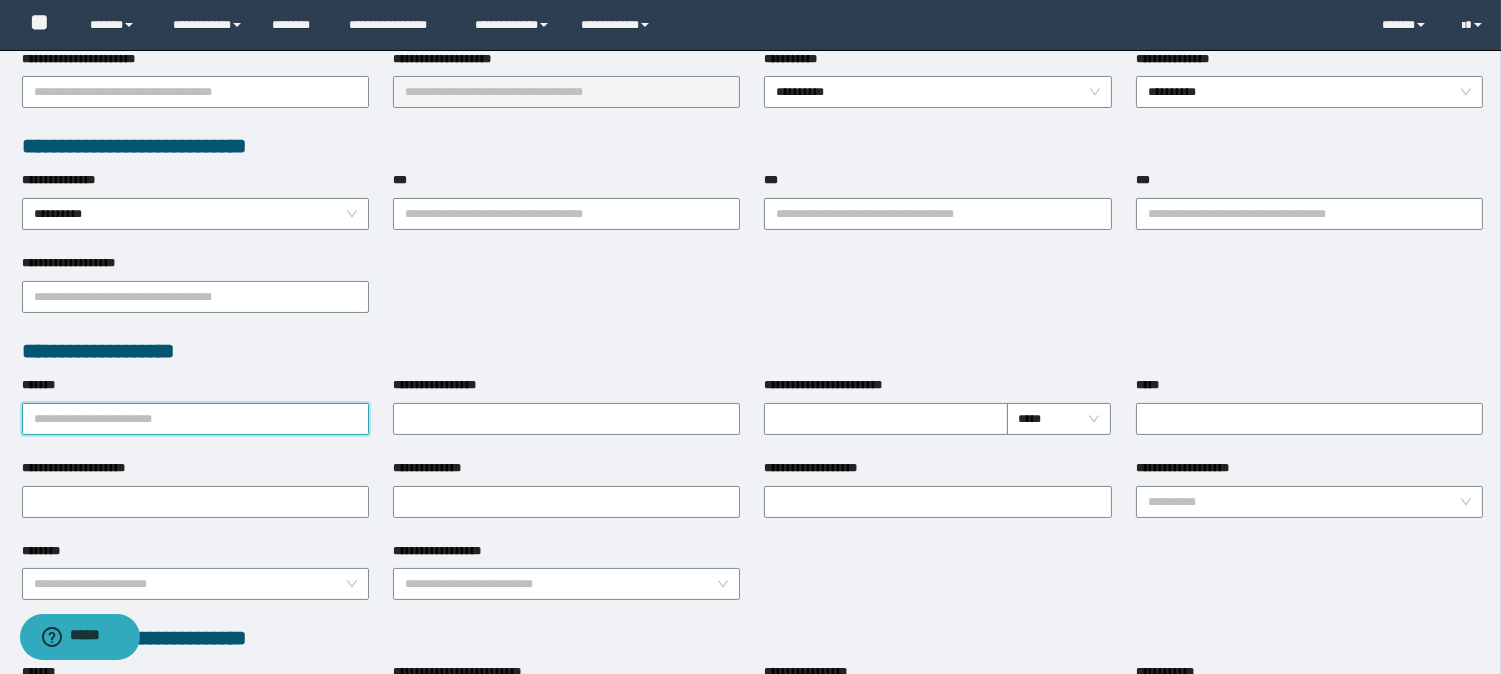 click on "*******" at bounding box center [195, 419] 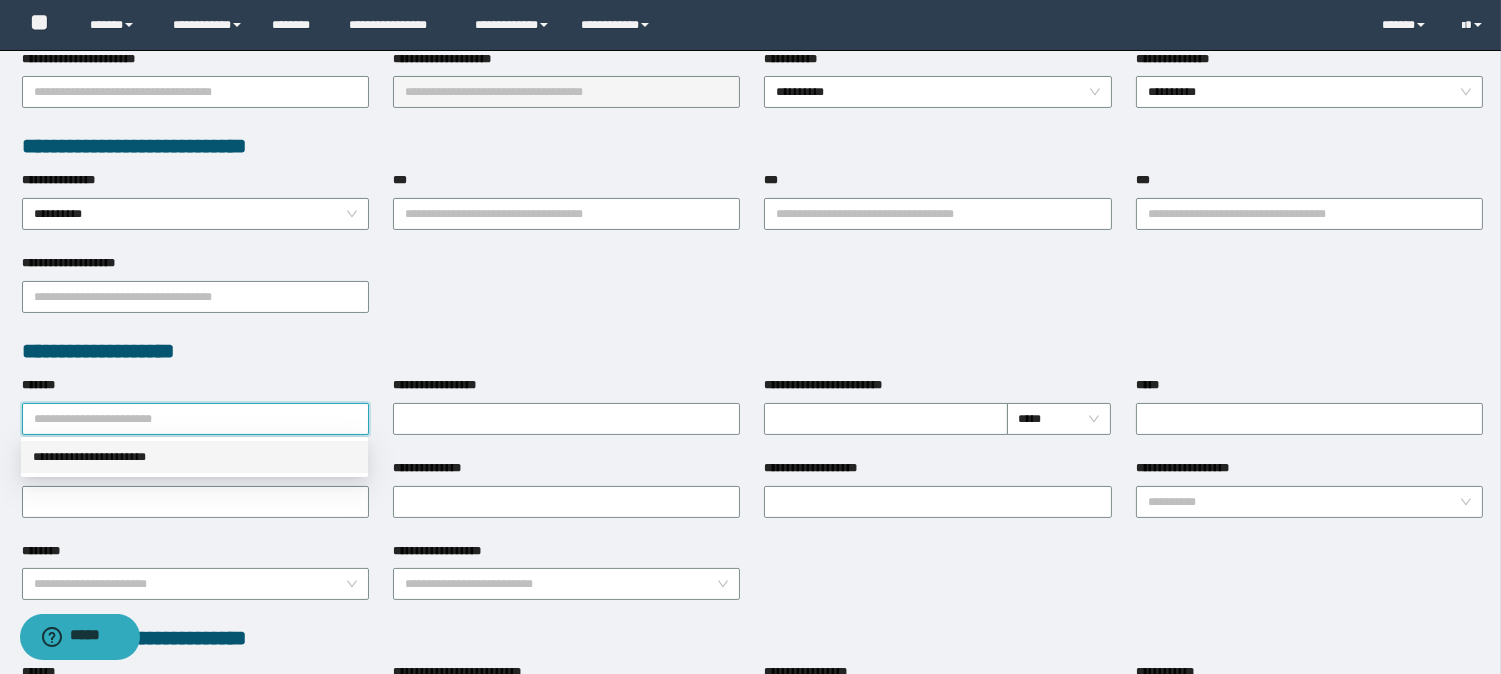 click on "**********" at bounding box center (194, 457) 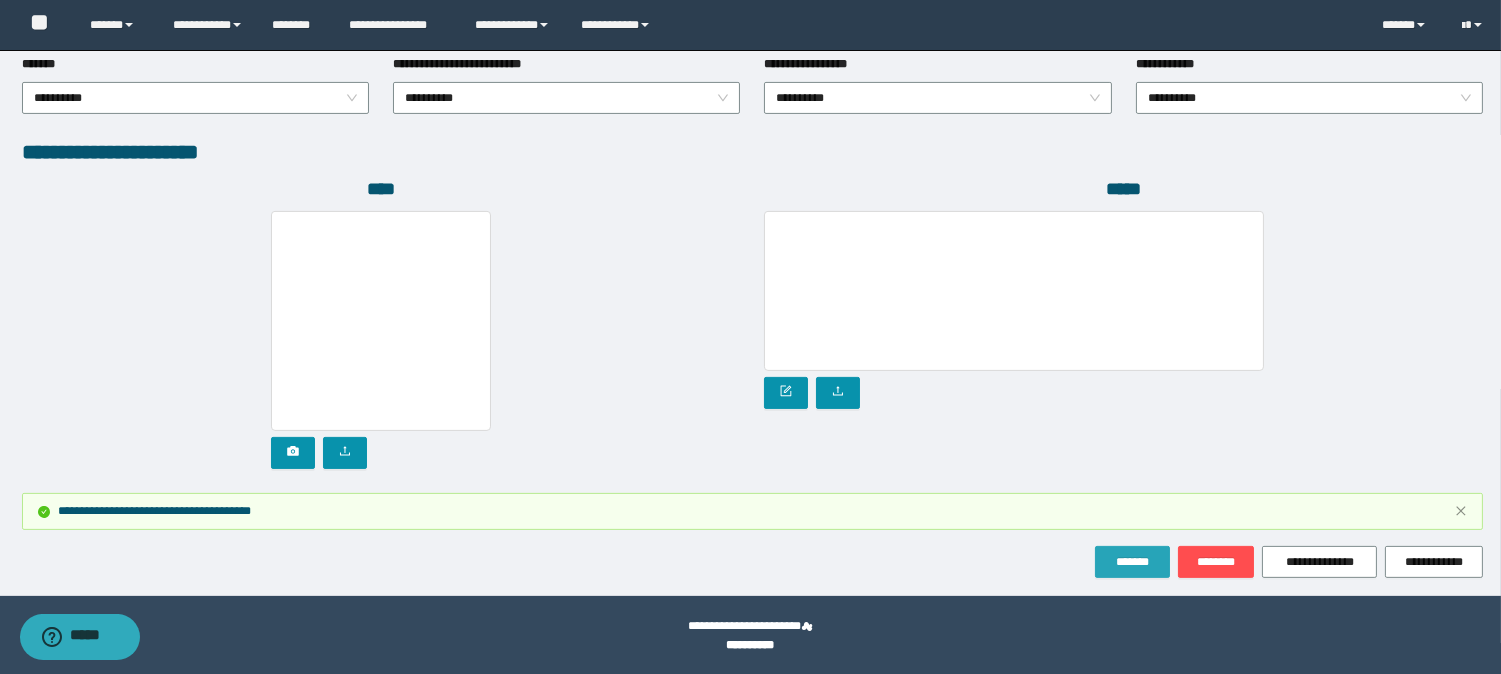 click on "*******" at bounding box center [1132, 562] 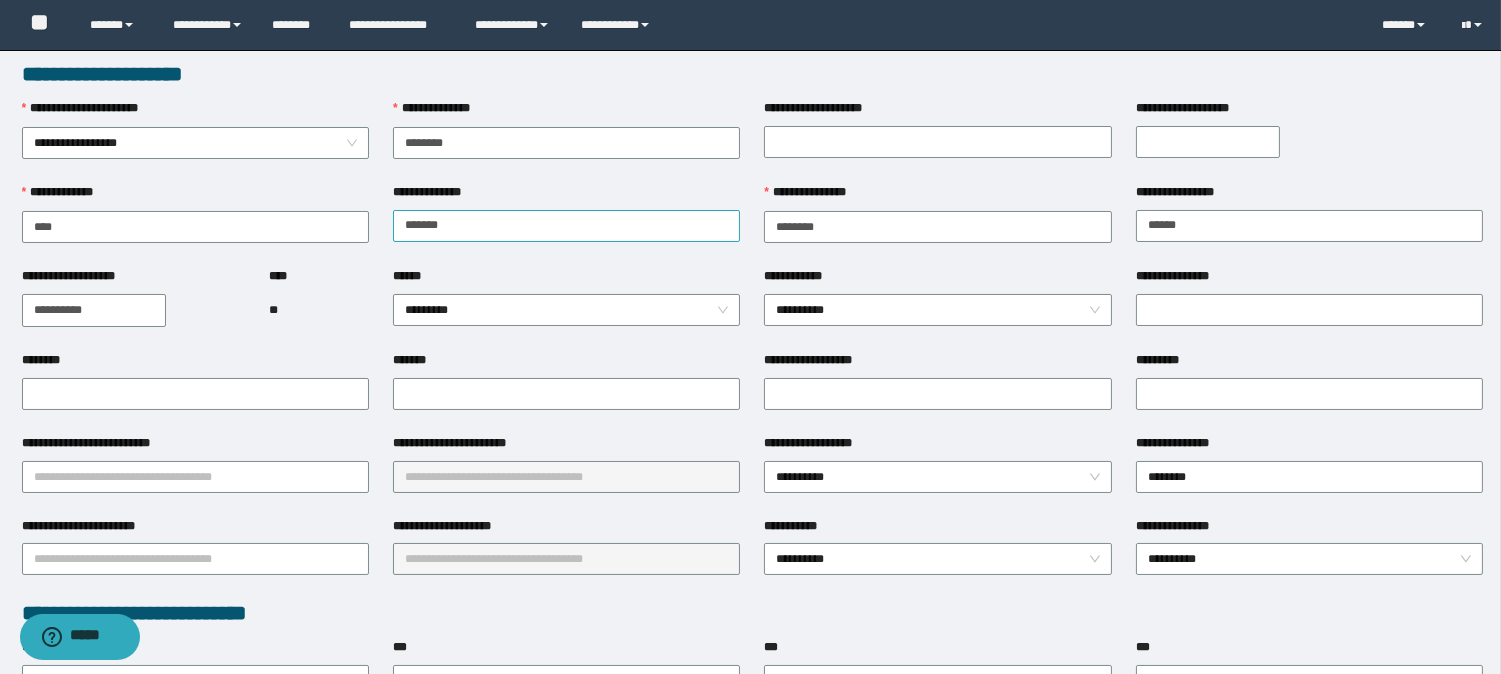 scroll, scrollTop: 0, scrollLeft: 0, axis: both 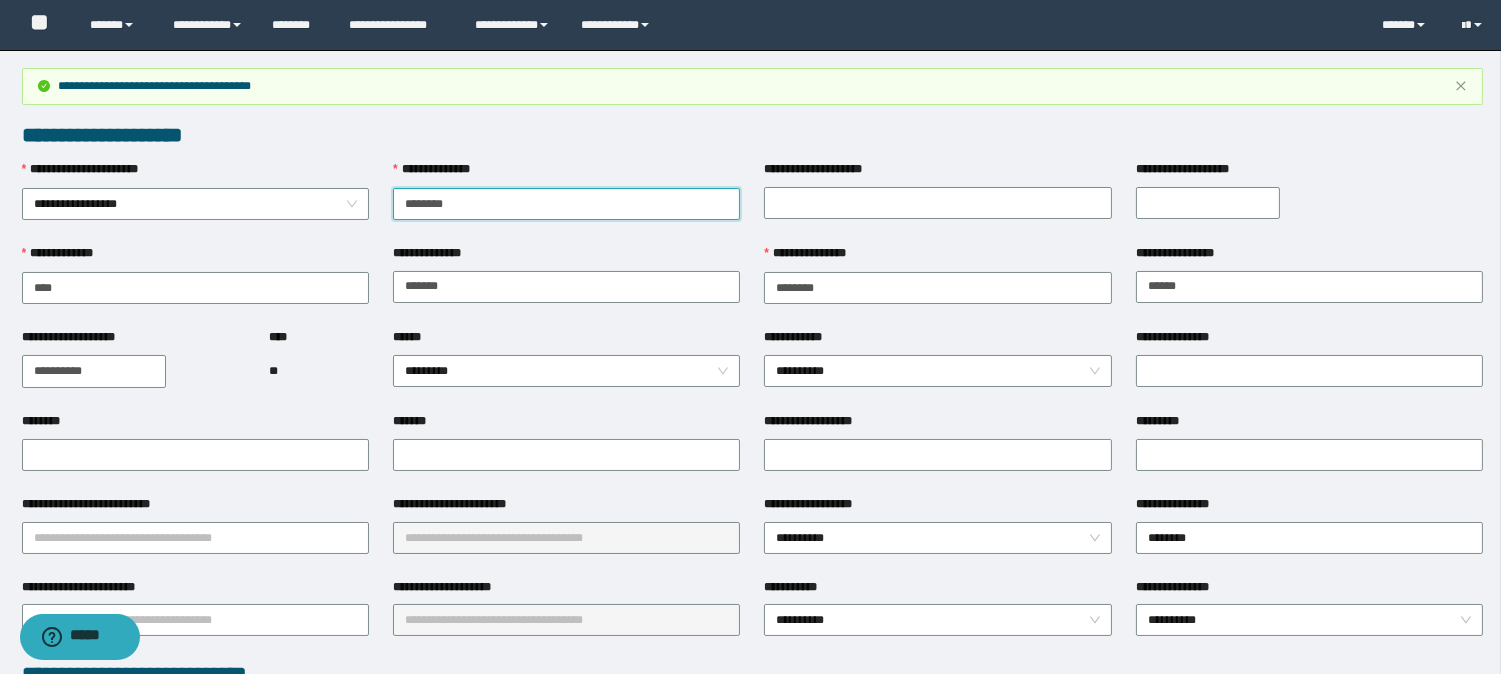 click on "********" at bounding box center [566, 204] 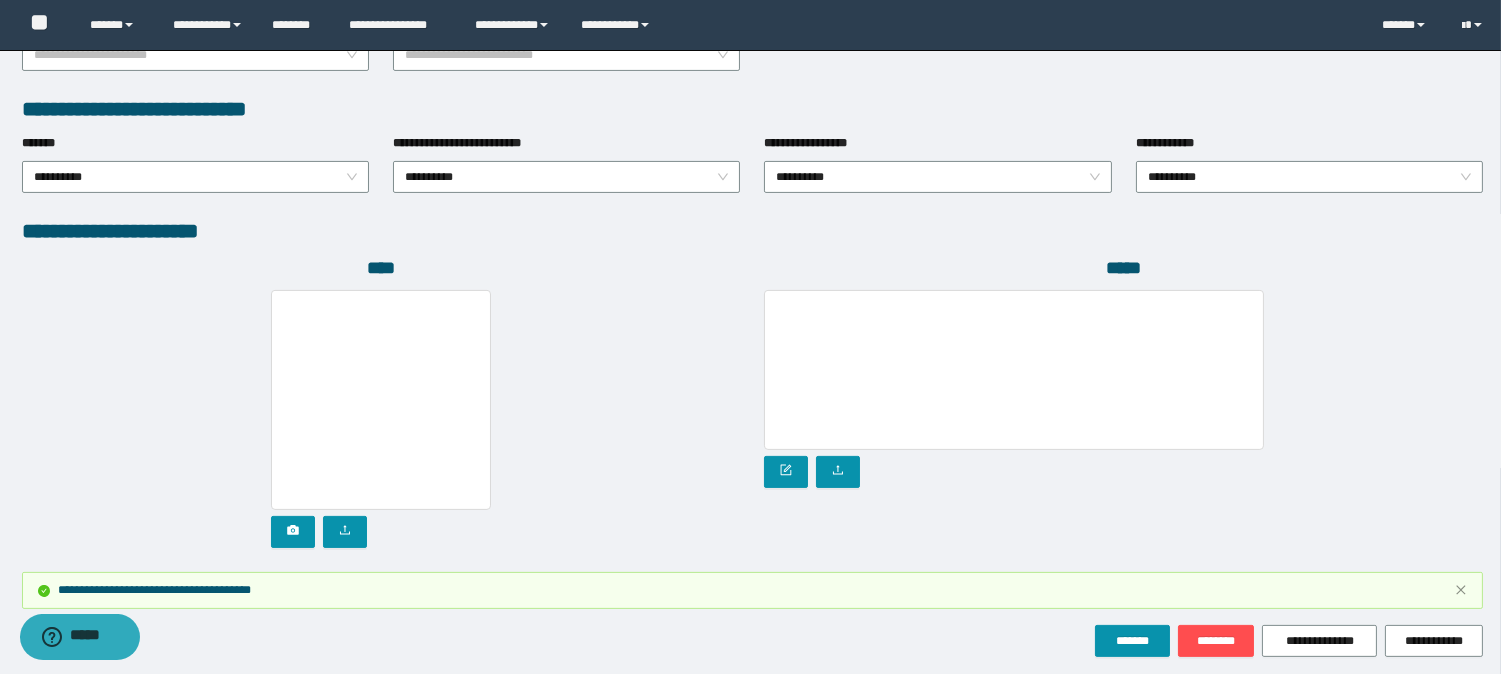 scroll, scrollTop: 1136, scrollLeft: 0, axis: vertical 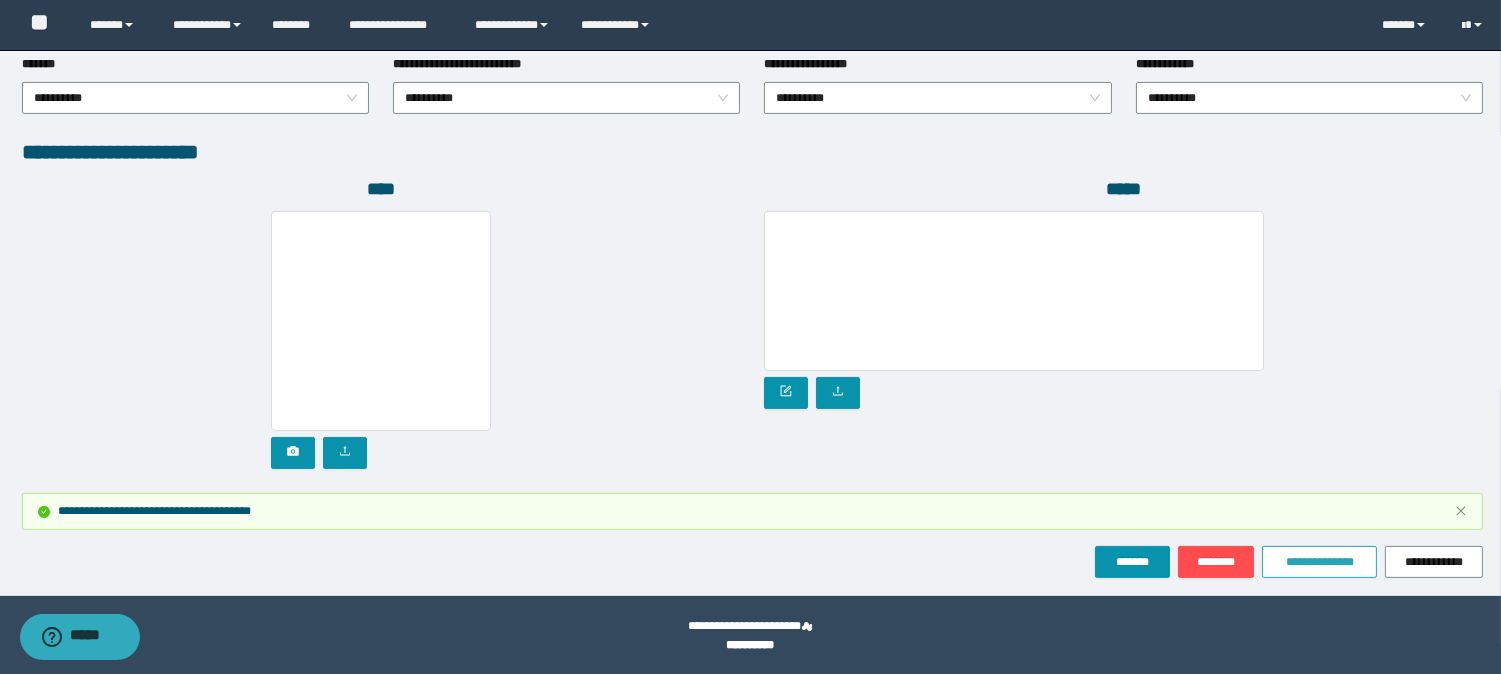 click on "**********" at bounding box center [1319, 562] 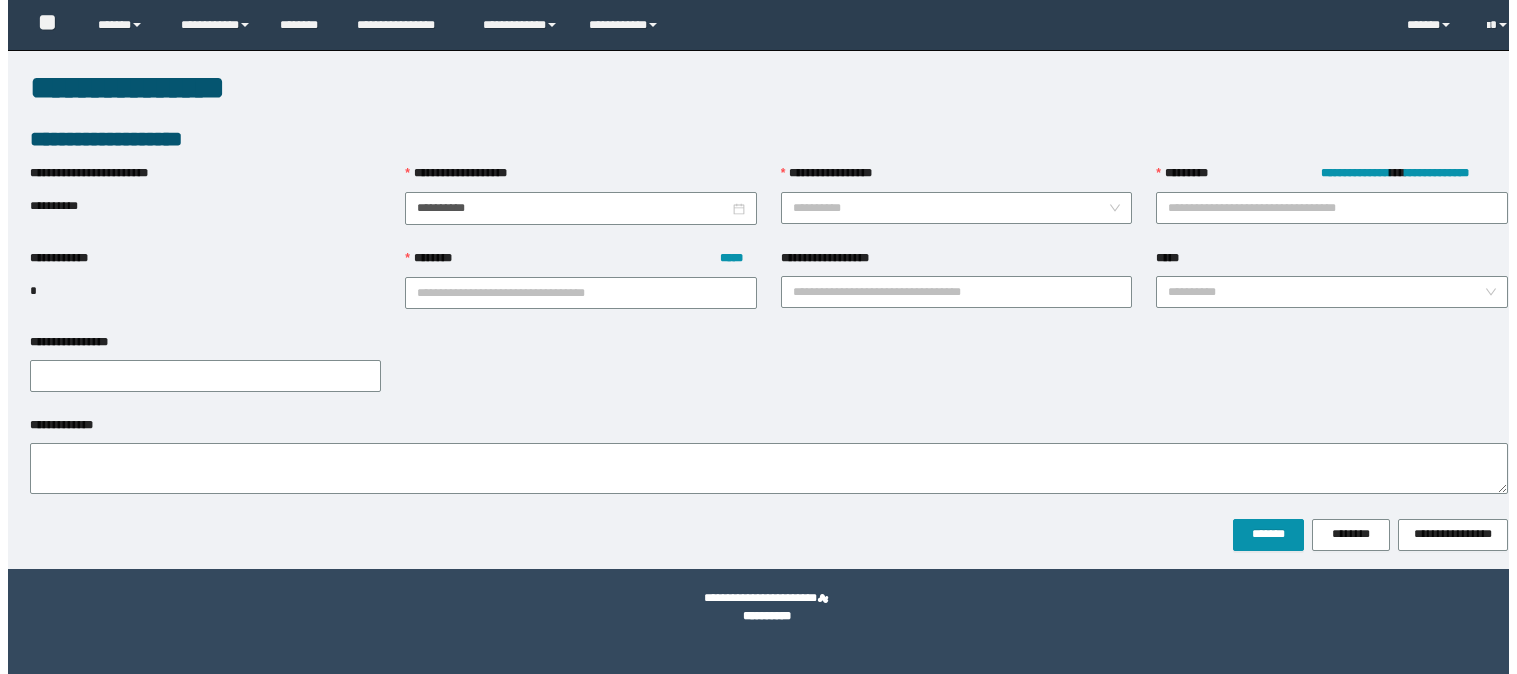 scroll, scrollTop: 0, scrollLeft: 0, axis: both 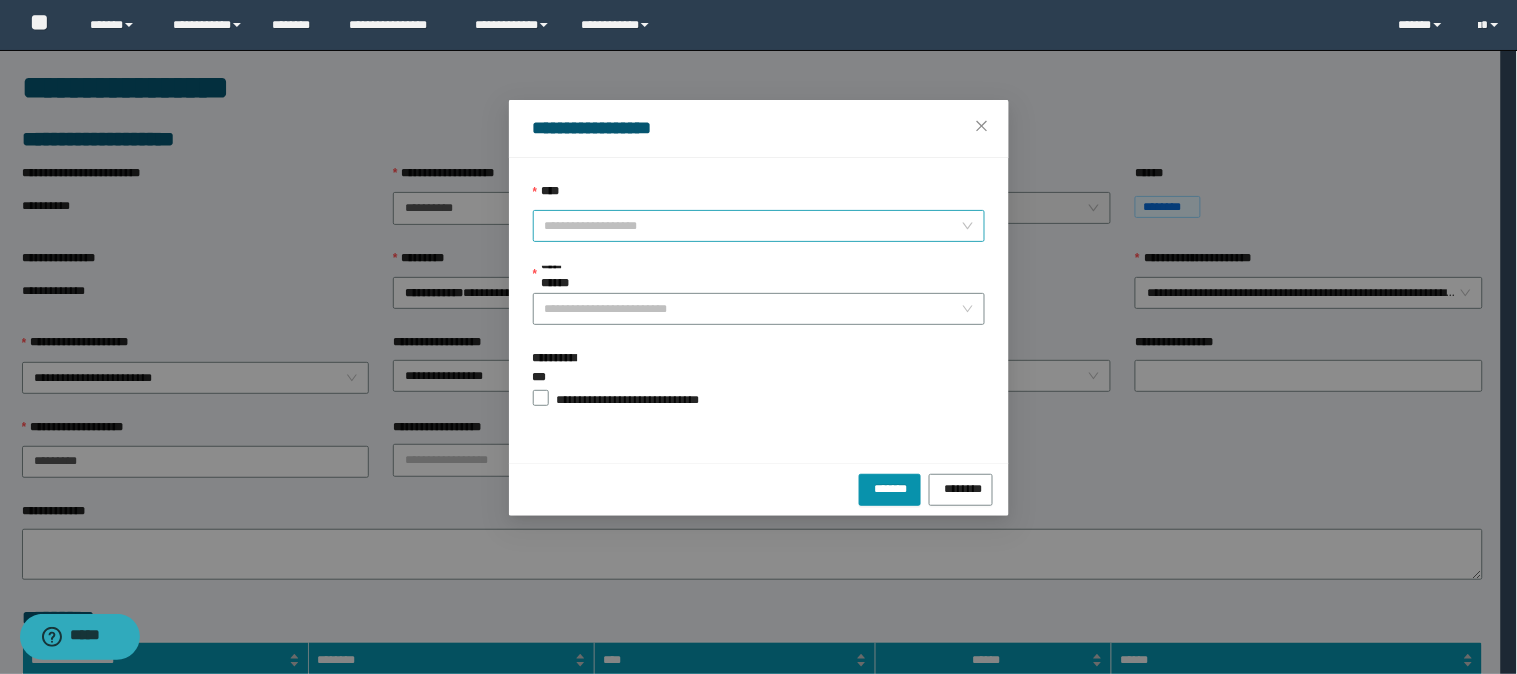 click on "****" at bounding box center (753, 226) 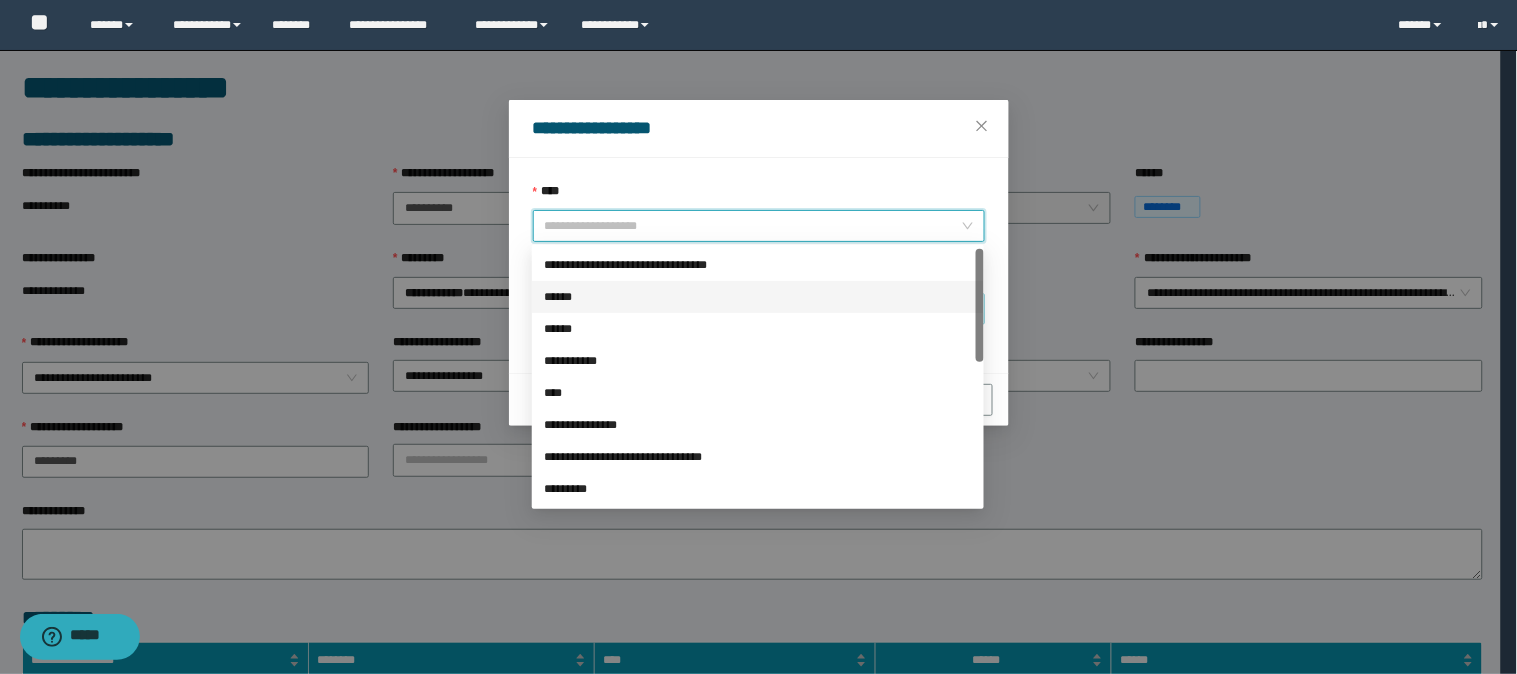 click on "******" at bounding box center (758, 297) 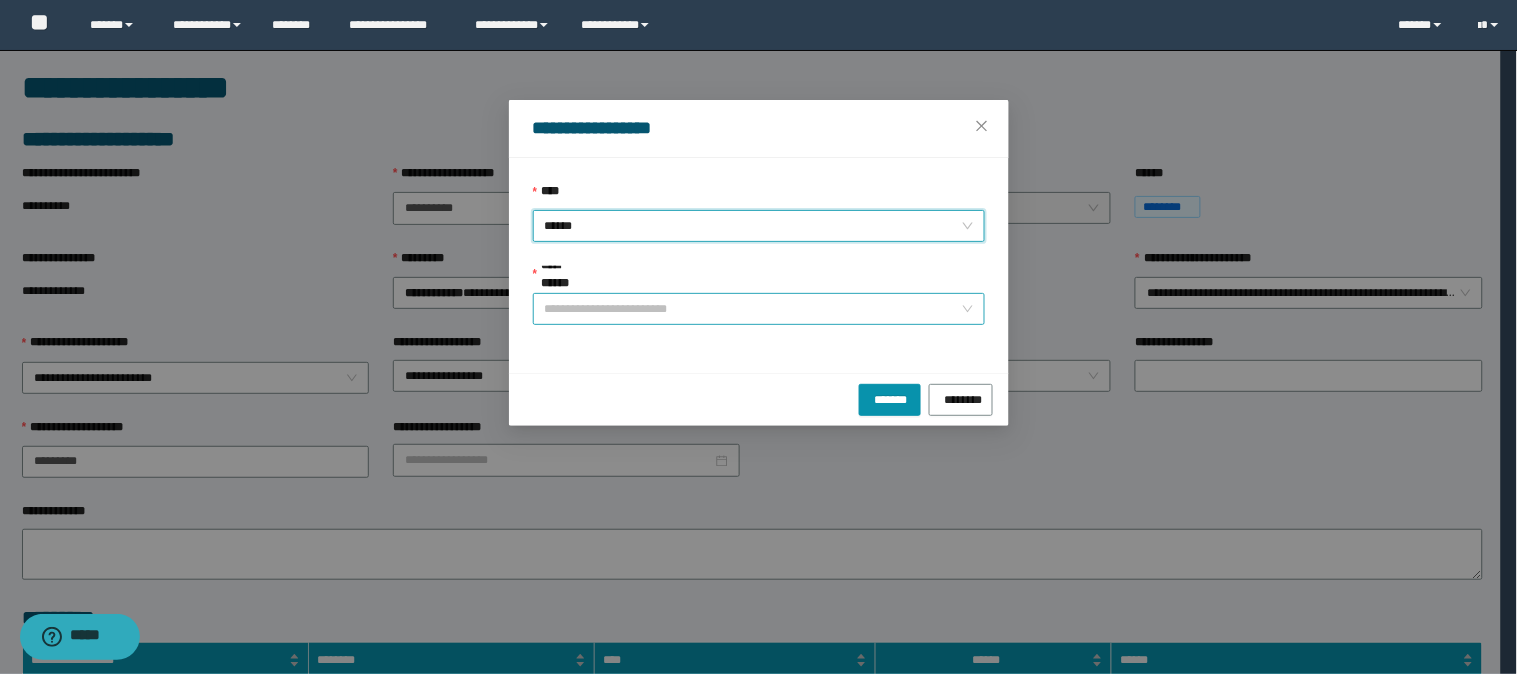 click on "**********" at bounding box center (753, 309) 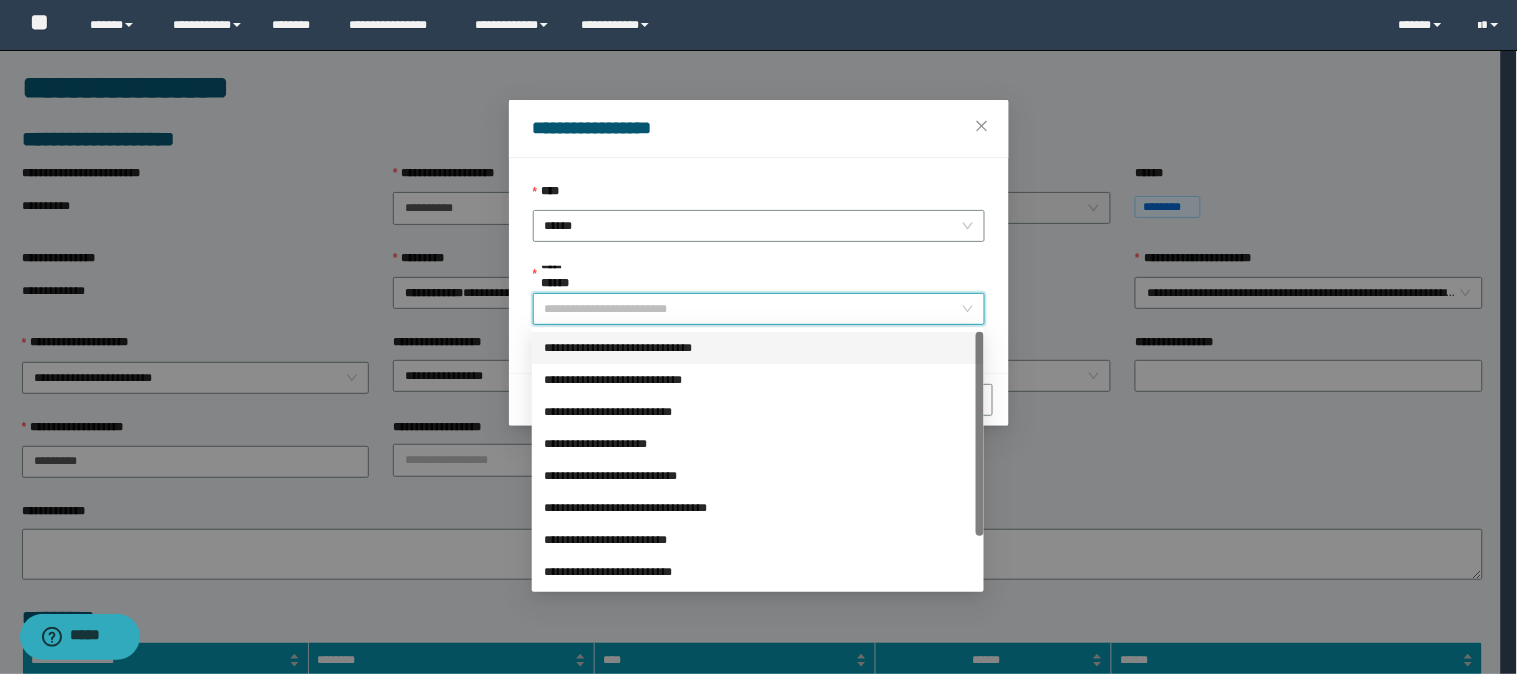 click on "**** ******" at bounding box center (759, 224) 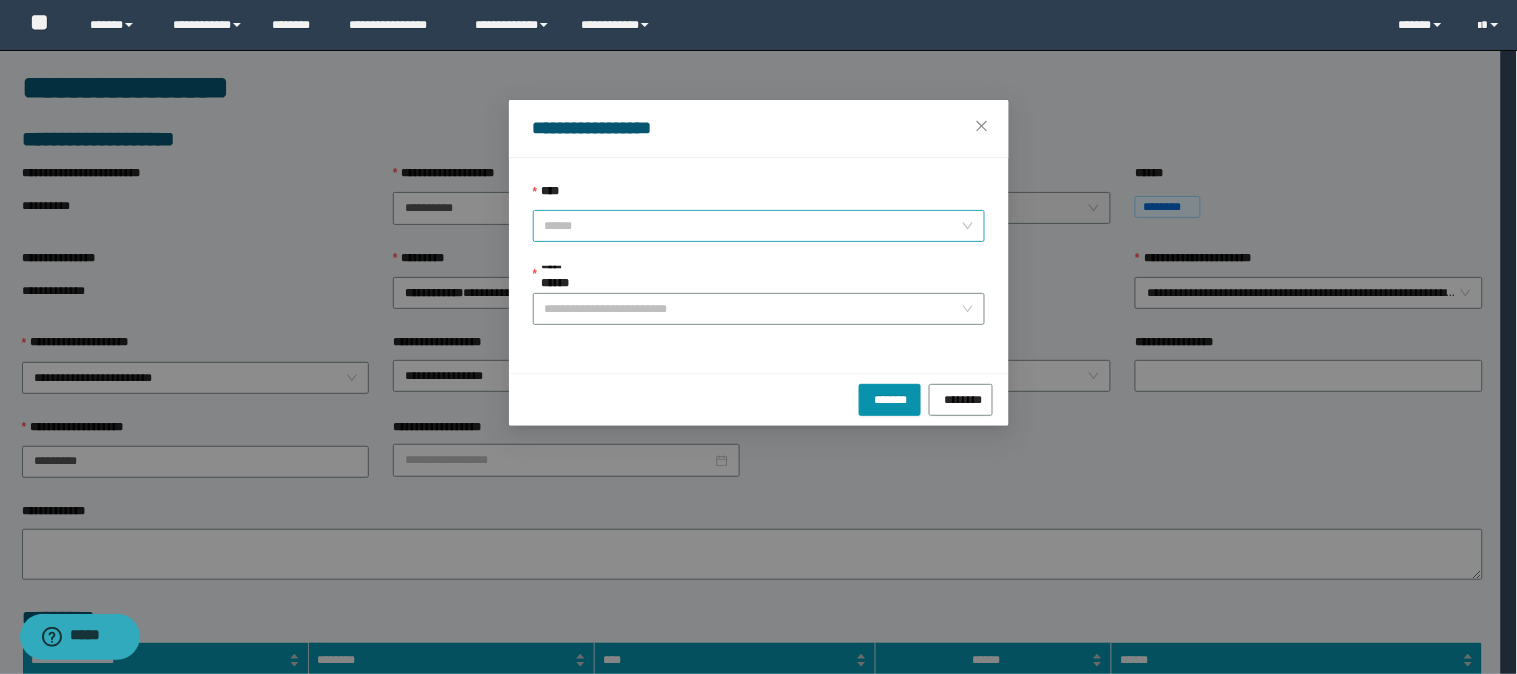 click on "******" at bounding box center [759, 226] 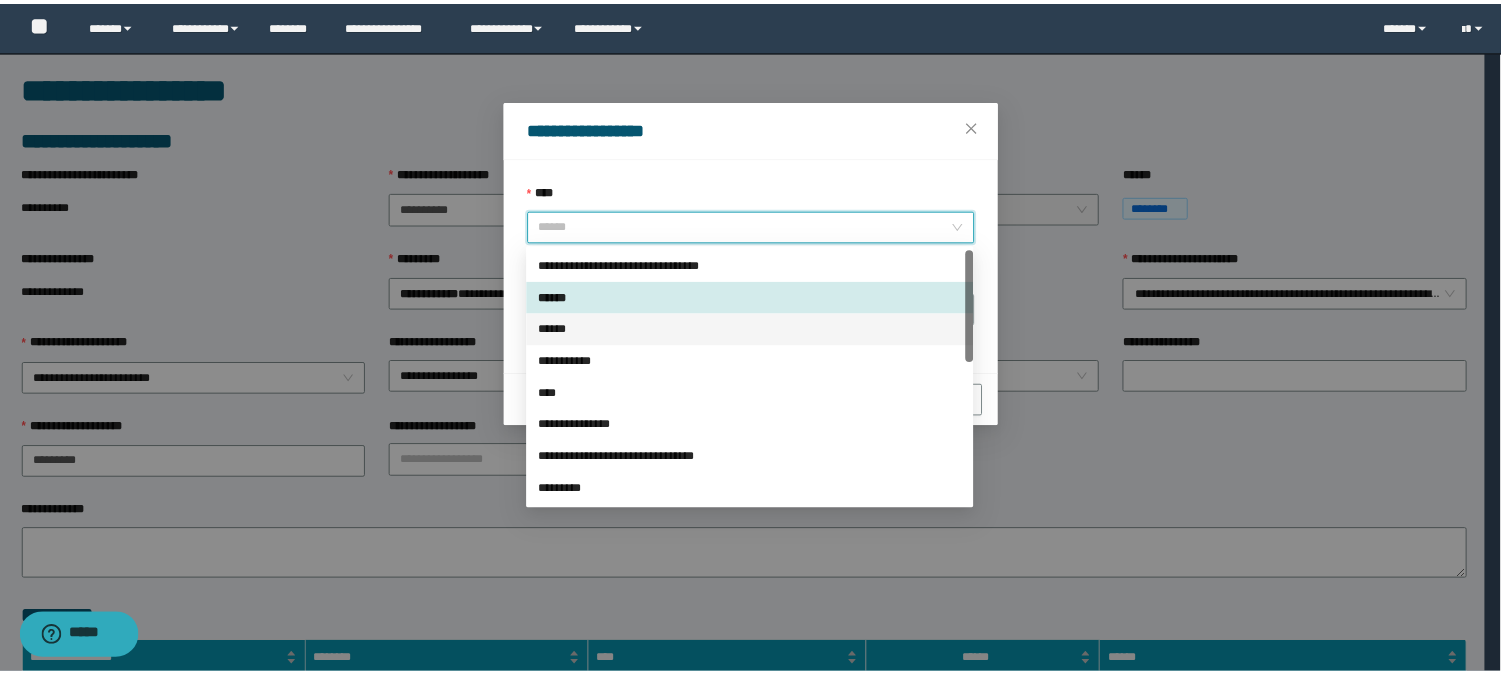 scroll, scrollTop: 320, scrollLeft: 0, axis: vertical 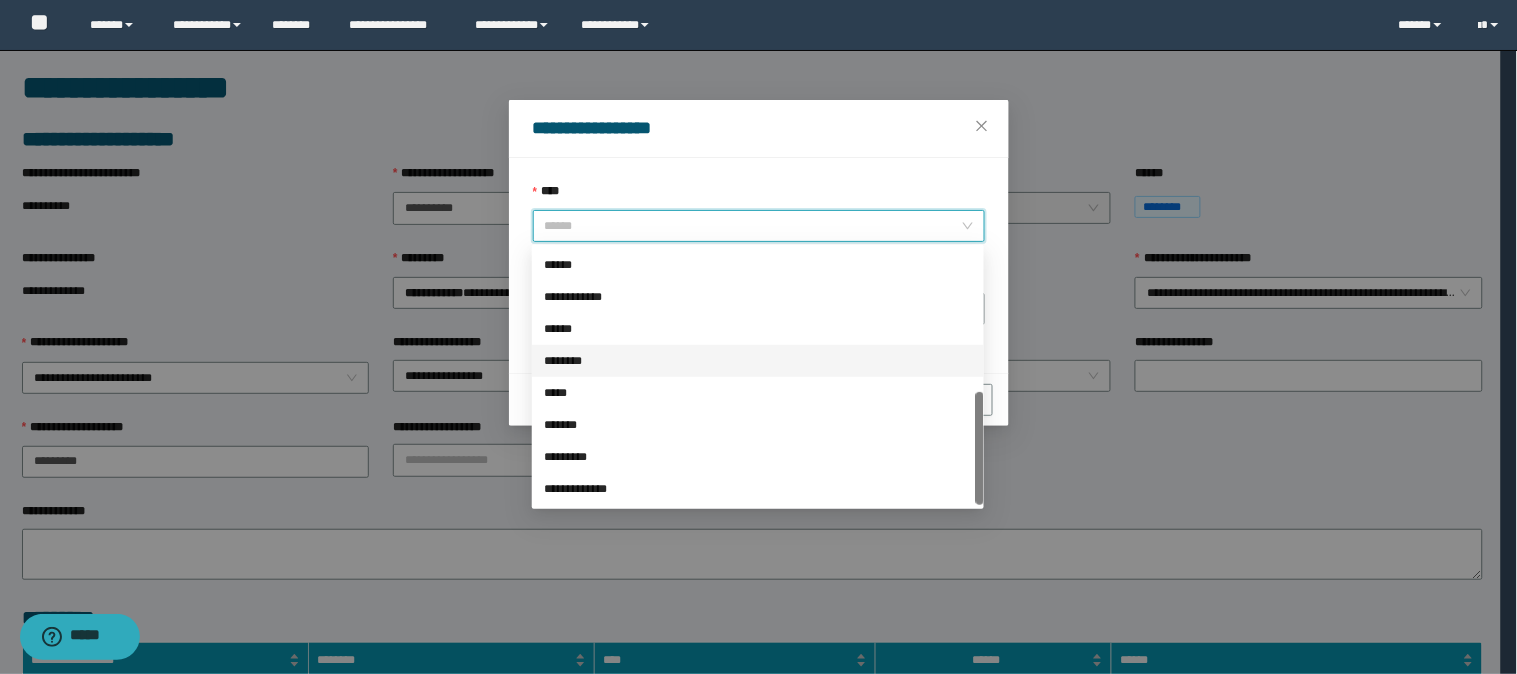 click on "********" at bounding box center (758, 361) 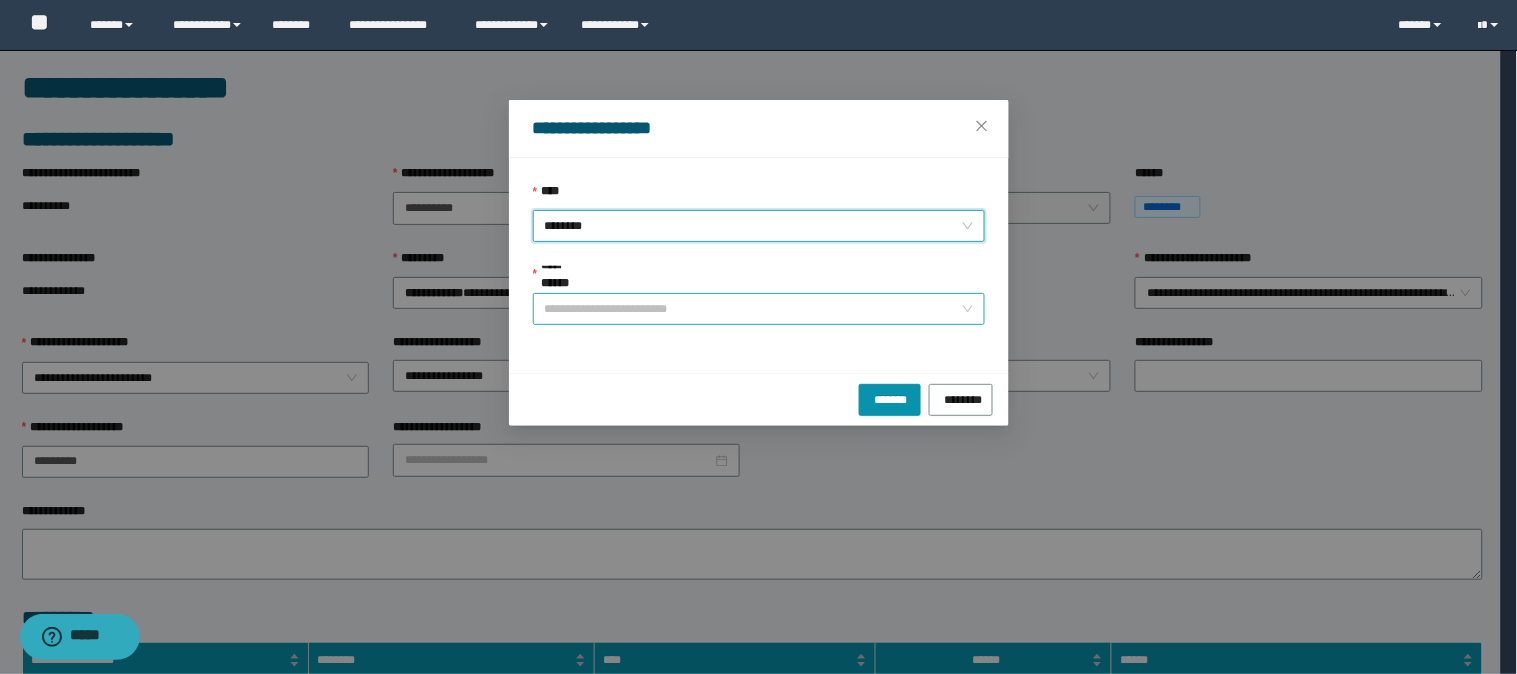 click on "**********" at bounding box center (753, 309) 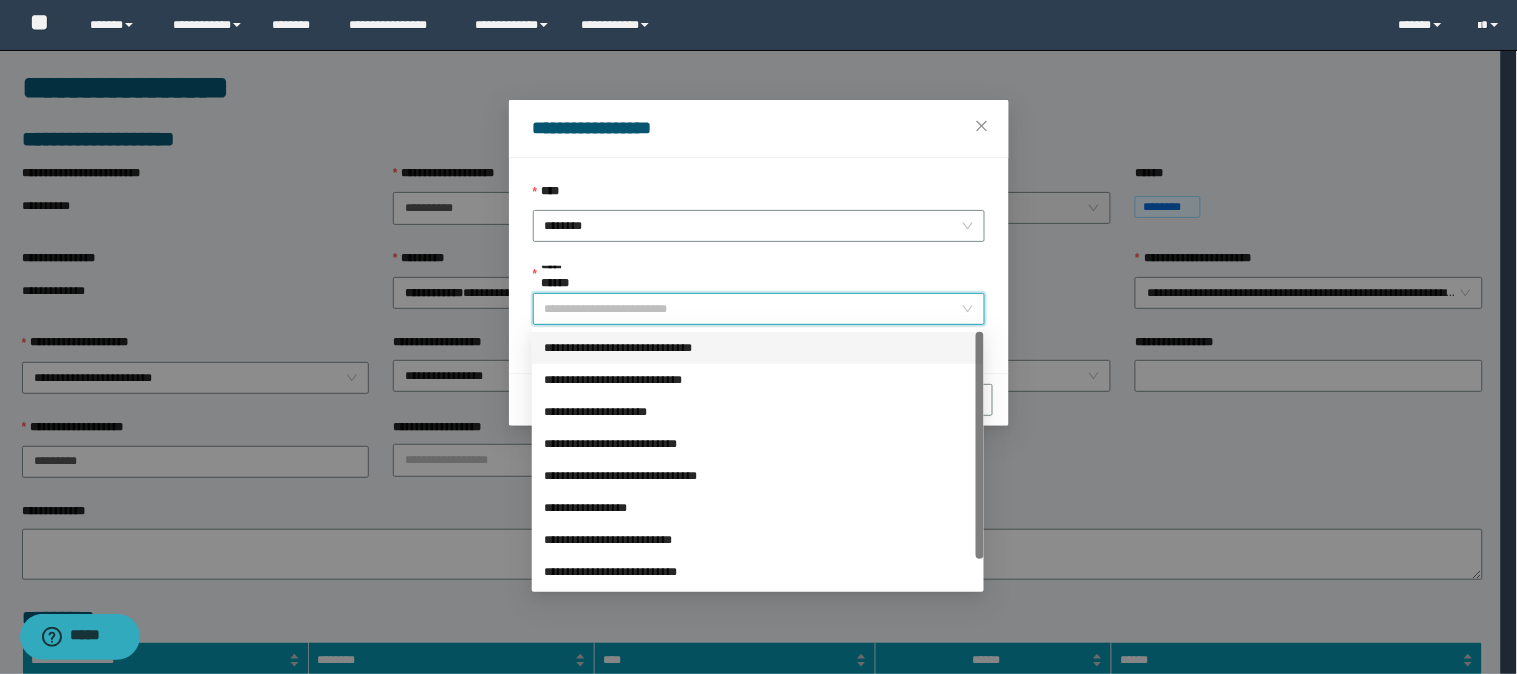 click on "**********" at bounding box center [758, 348] 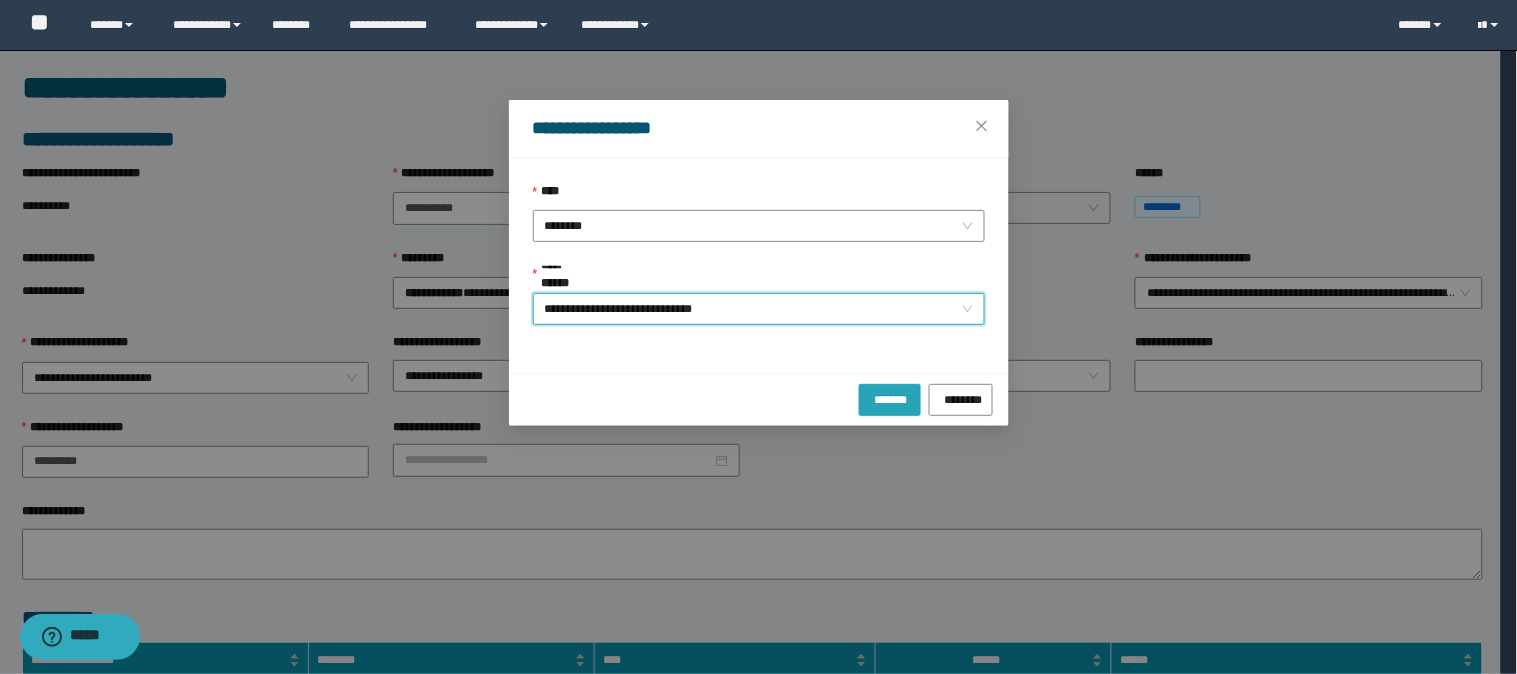 click on "*******" at bounding box center (890, 397) 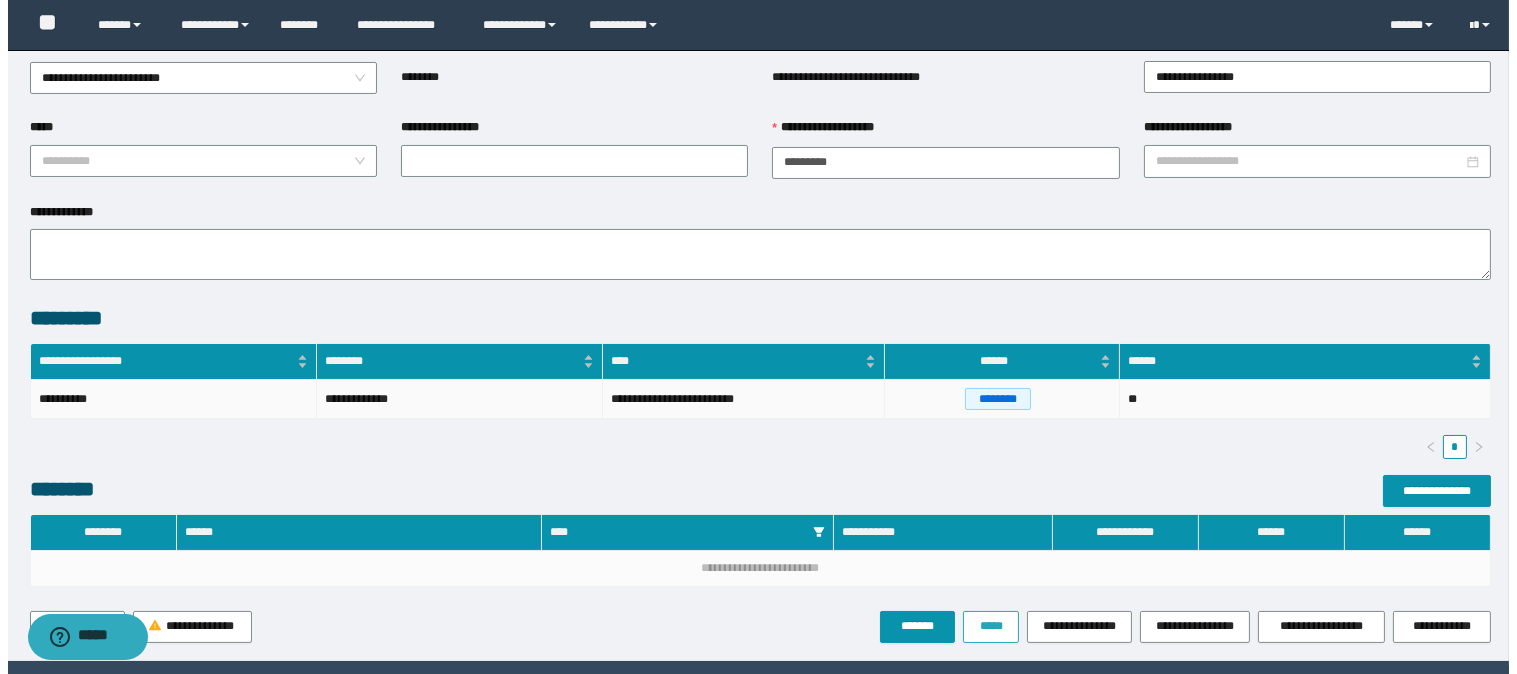 scroll, scrollTop: 415, scrollLeft: 0, axis: vertical 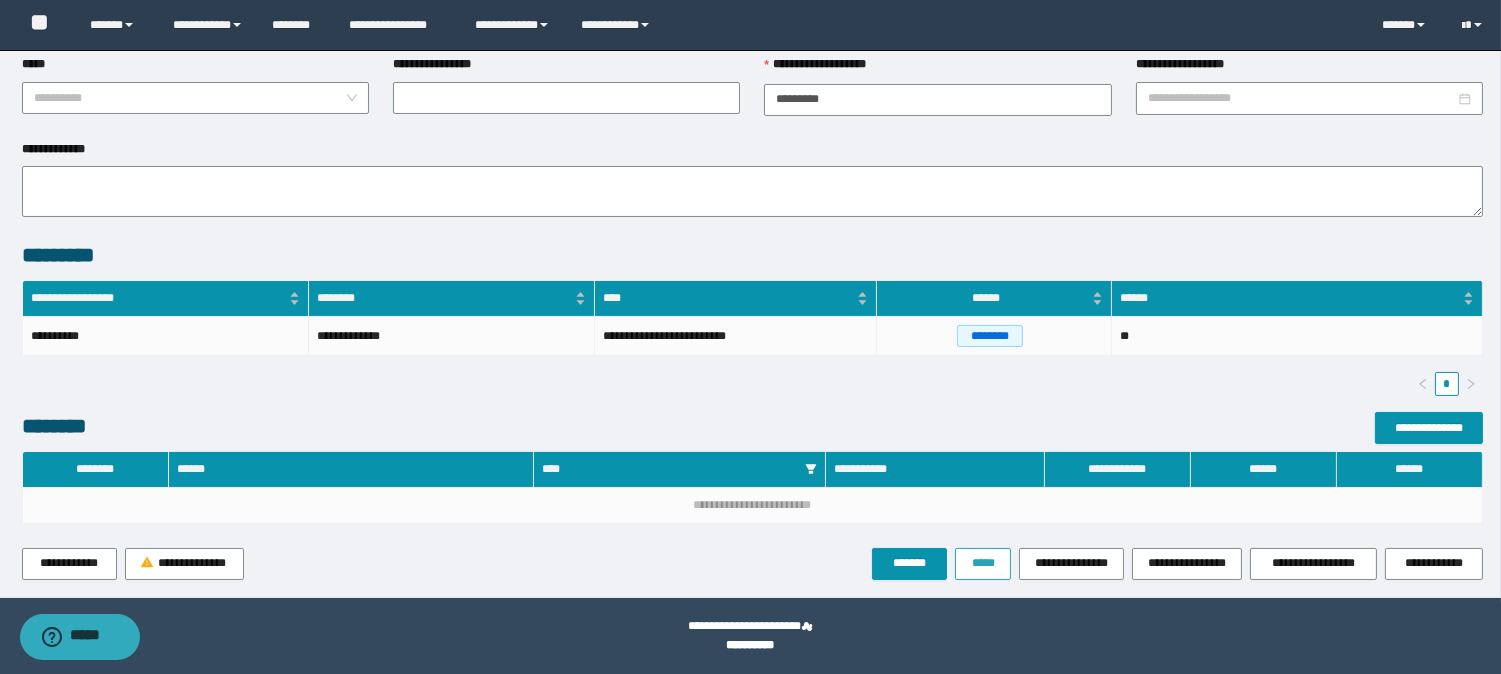 click on "*****" at bounding box center (983, 563) 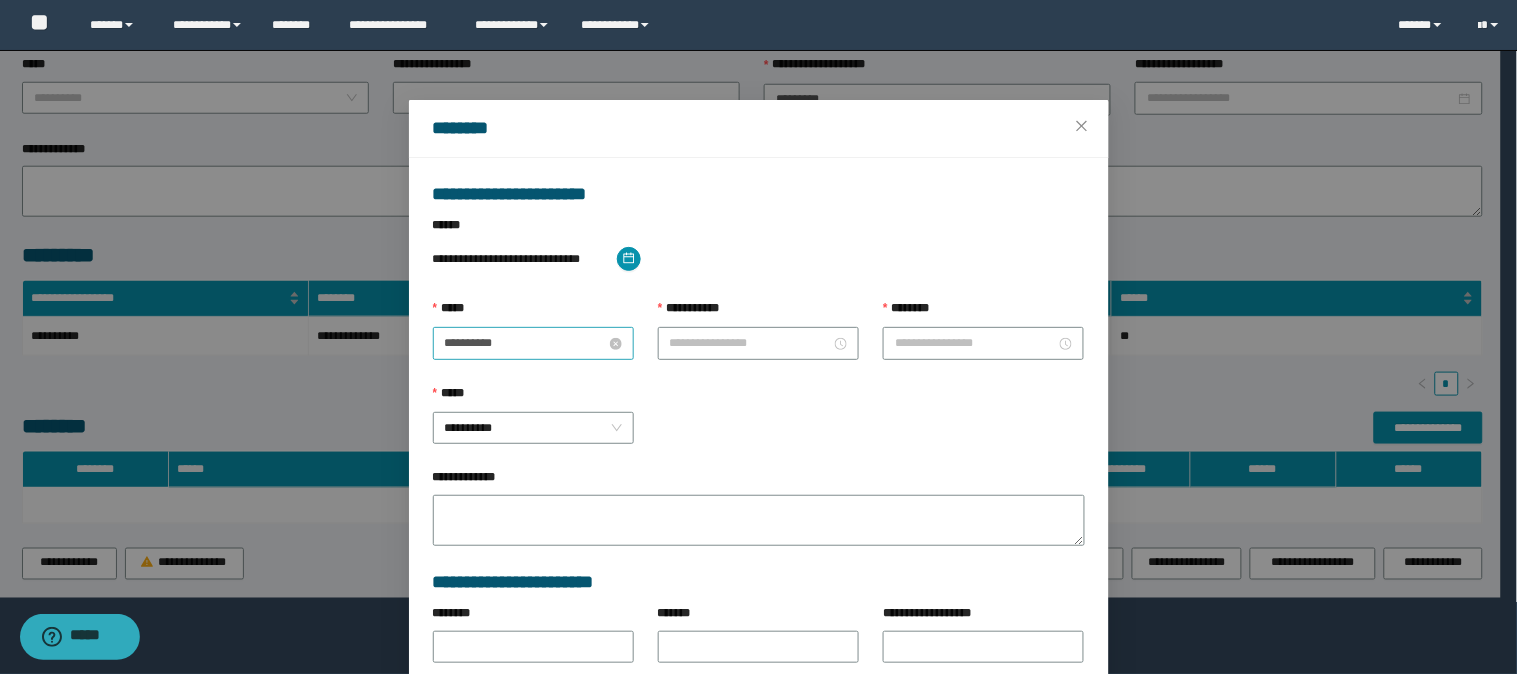 click on "**********" at bounding box center [525, 343] 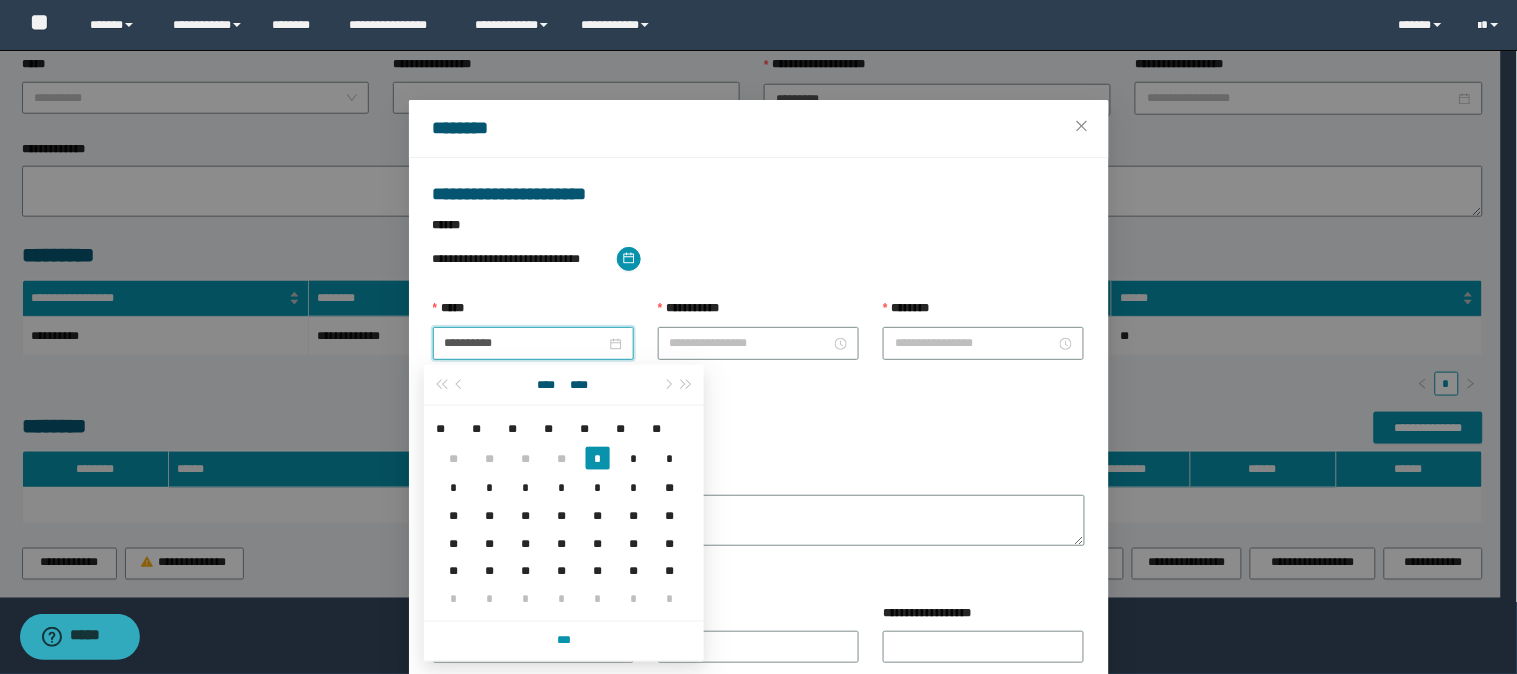 click on "**********" at bounding box center [758, 313] 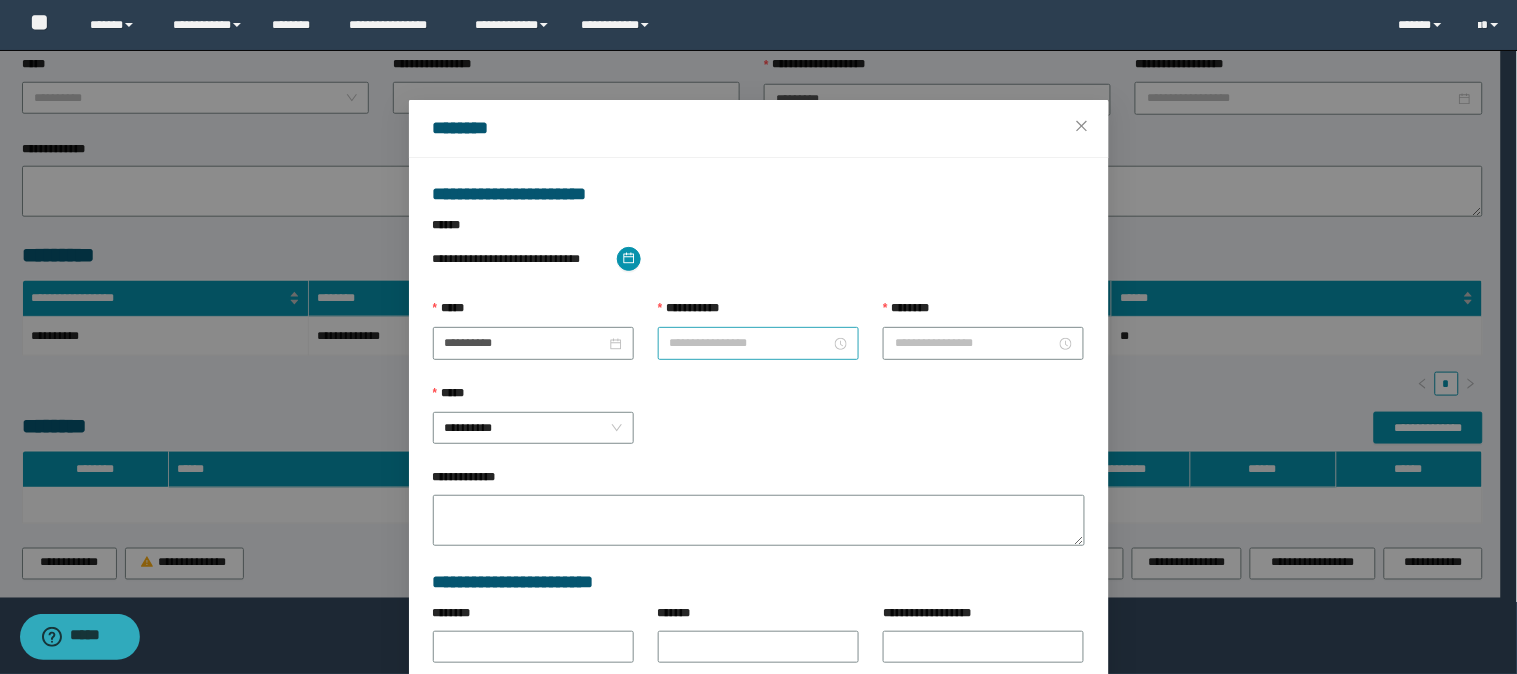 click on "**********" at bounding box center [750, 343] 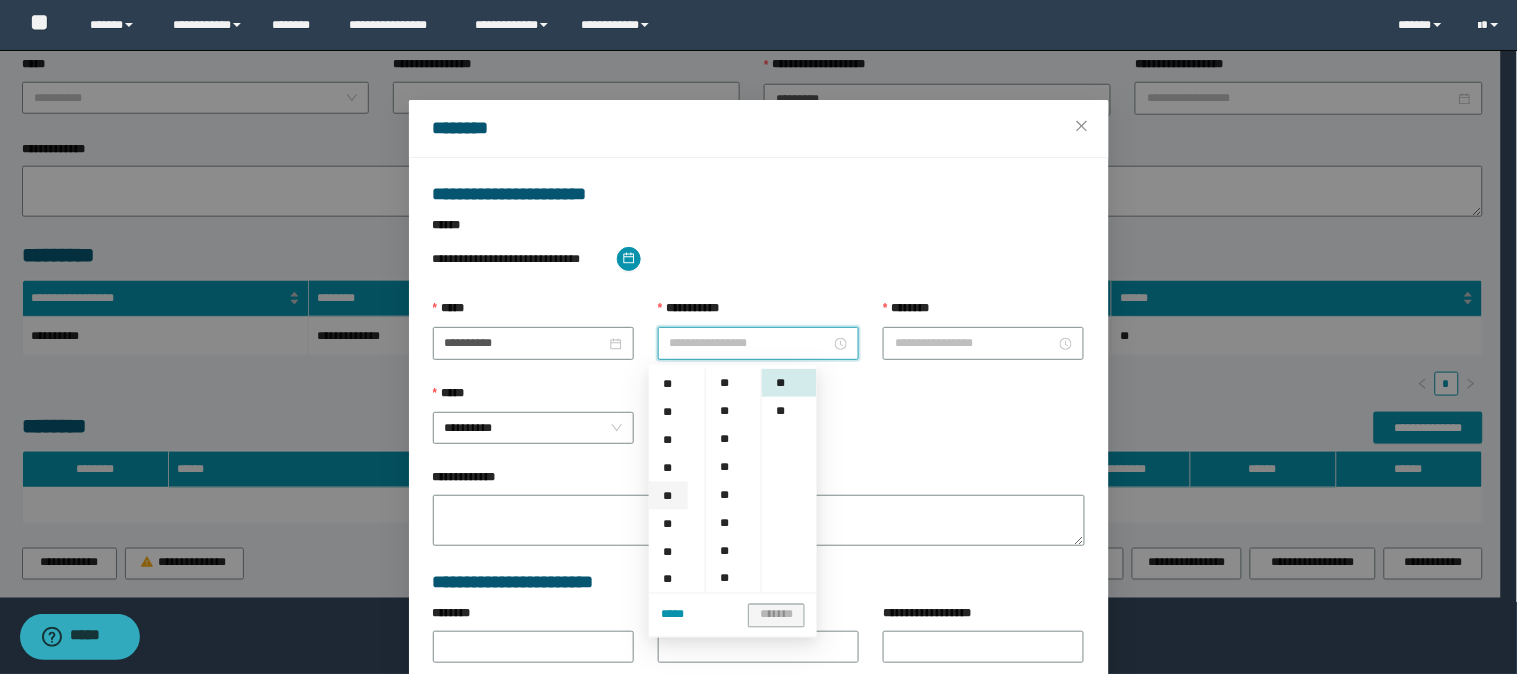 click on "**" at bounding box center [668, 496] 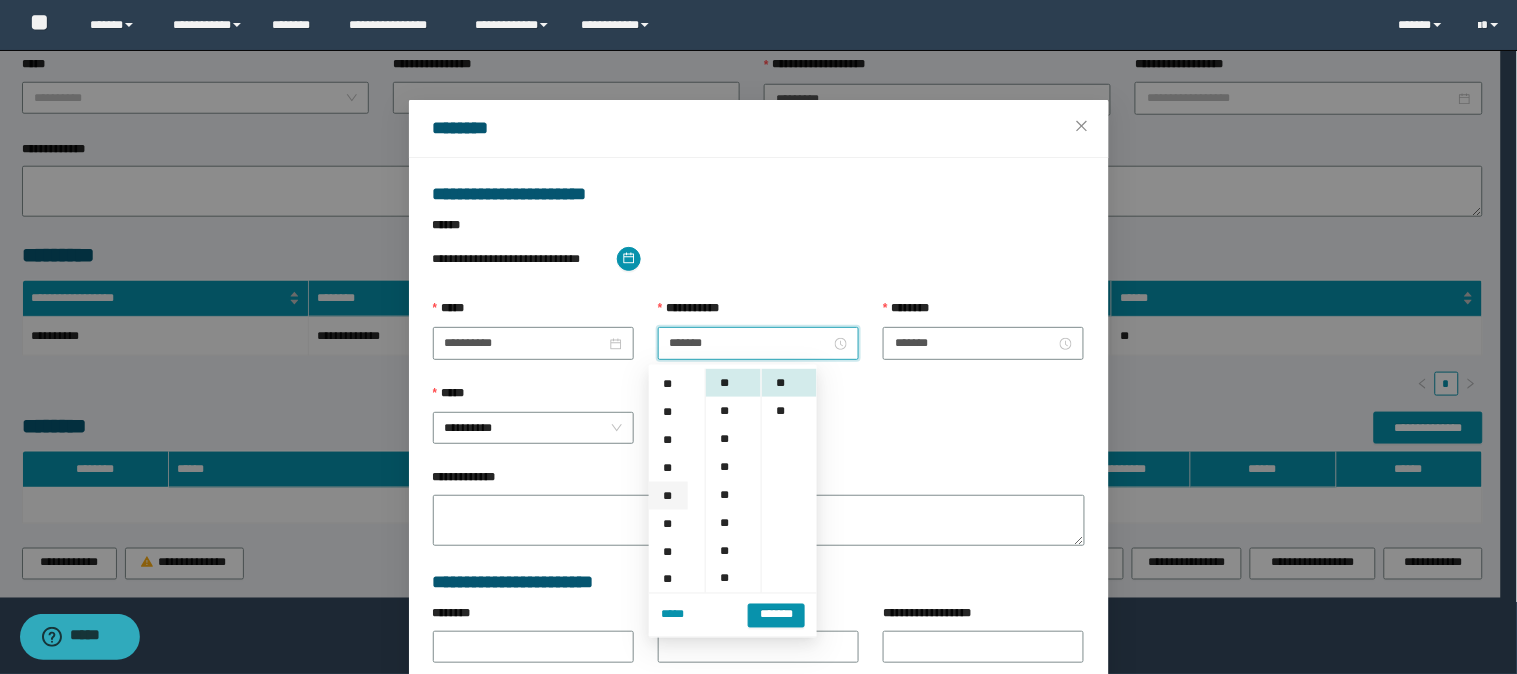 scroll, scrollTop: 224, scrollLeft: 0, axis: vertical 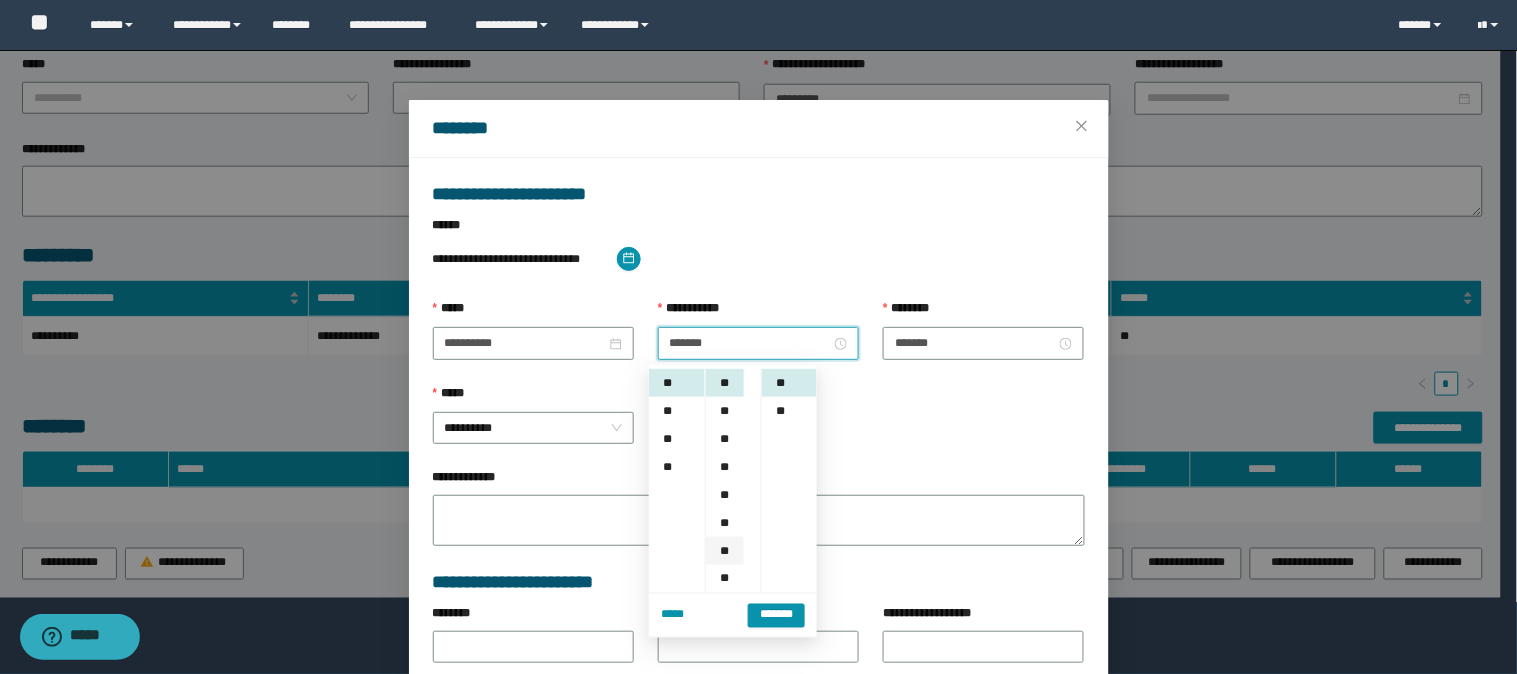 click on "**" at bounding box center (725, 551) 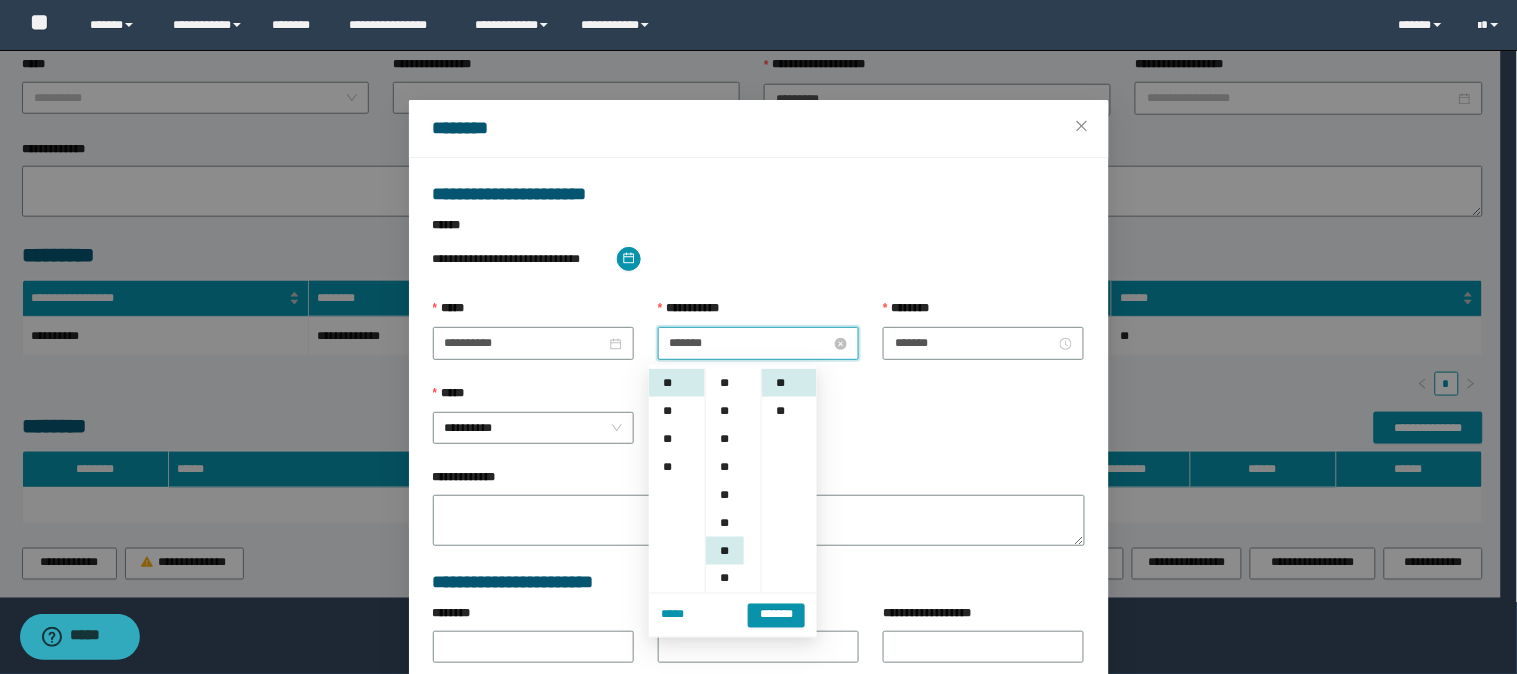 scroll, scrollTop: 167, scrollLeft: 0, axis: vertical 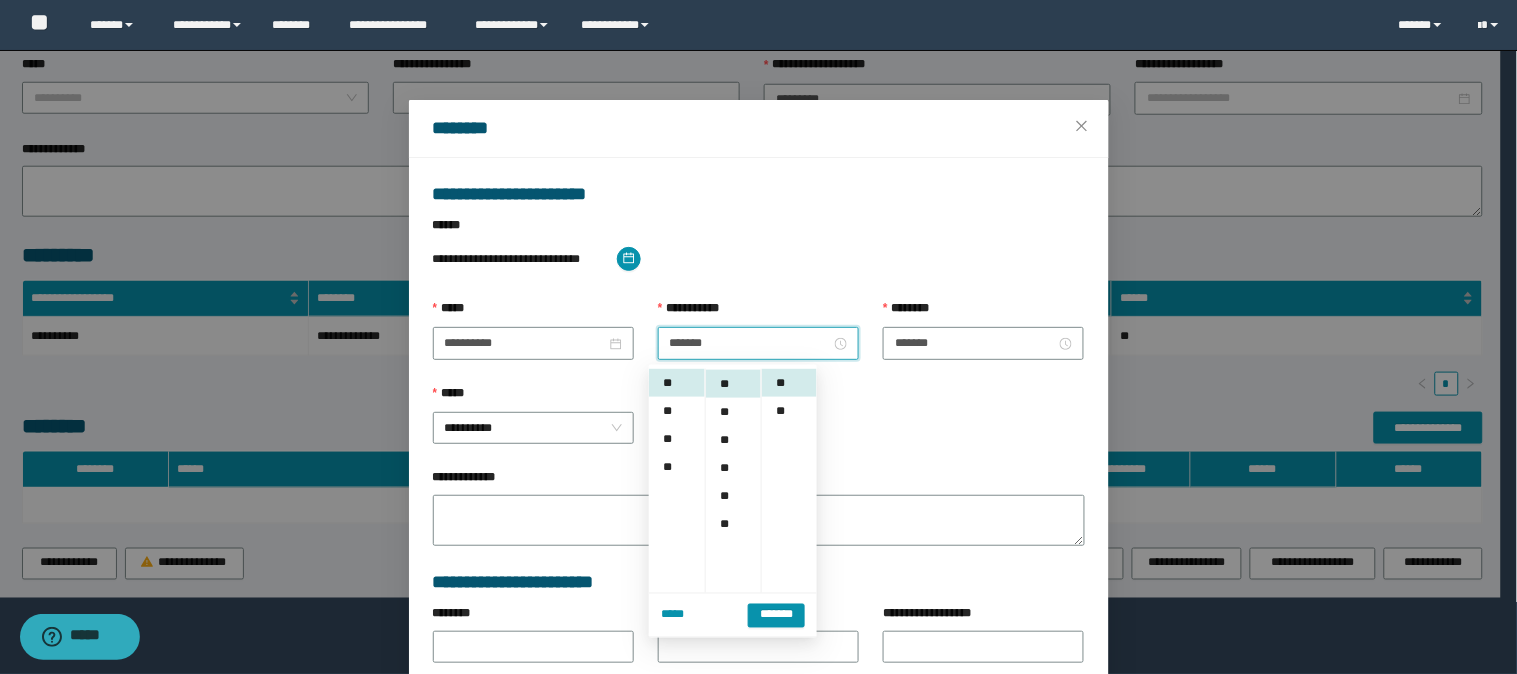 drag, startPoint x: 786, startPoint y: 291, endPoint x: 844, endPoint y: 326, distance: 67.74216 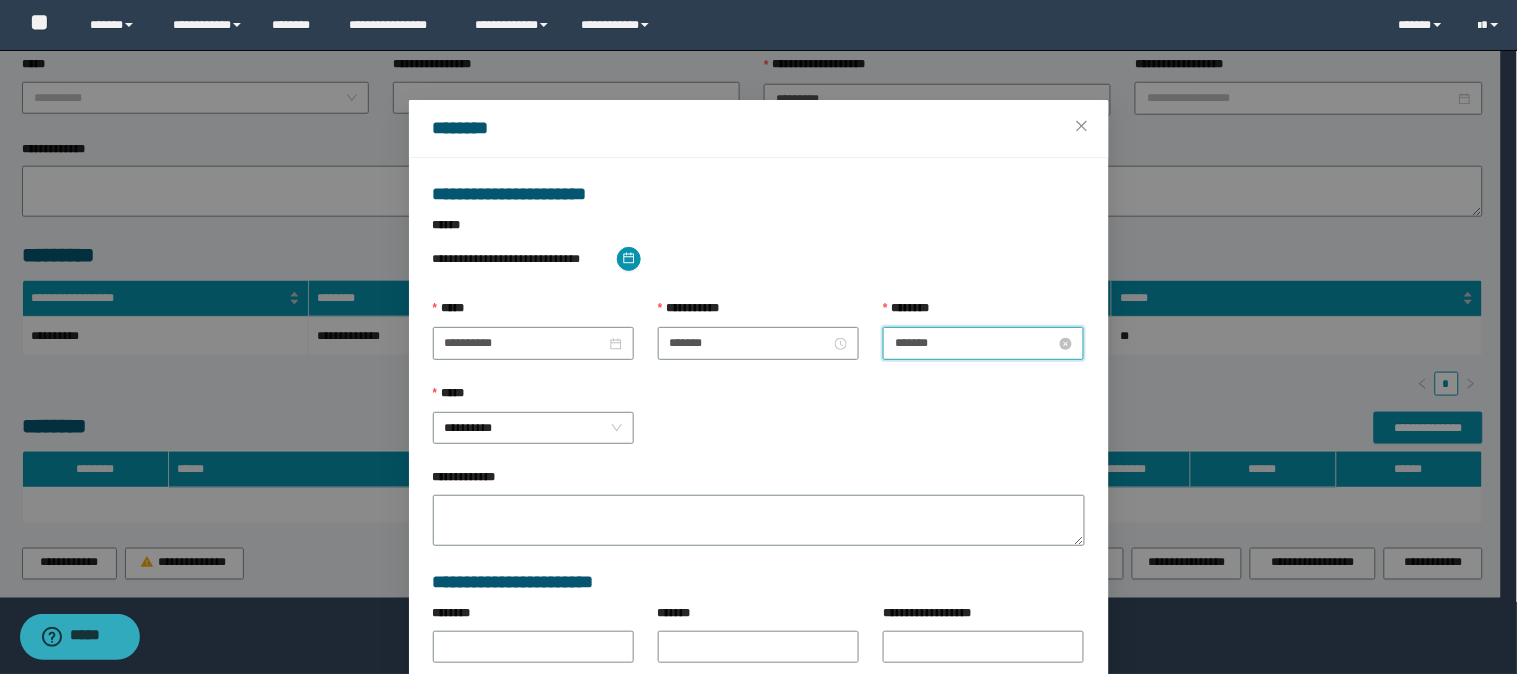 click on "*******" at bounding box center [975, 343] 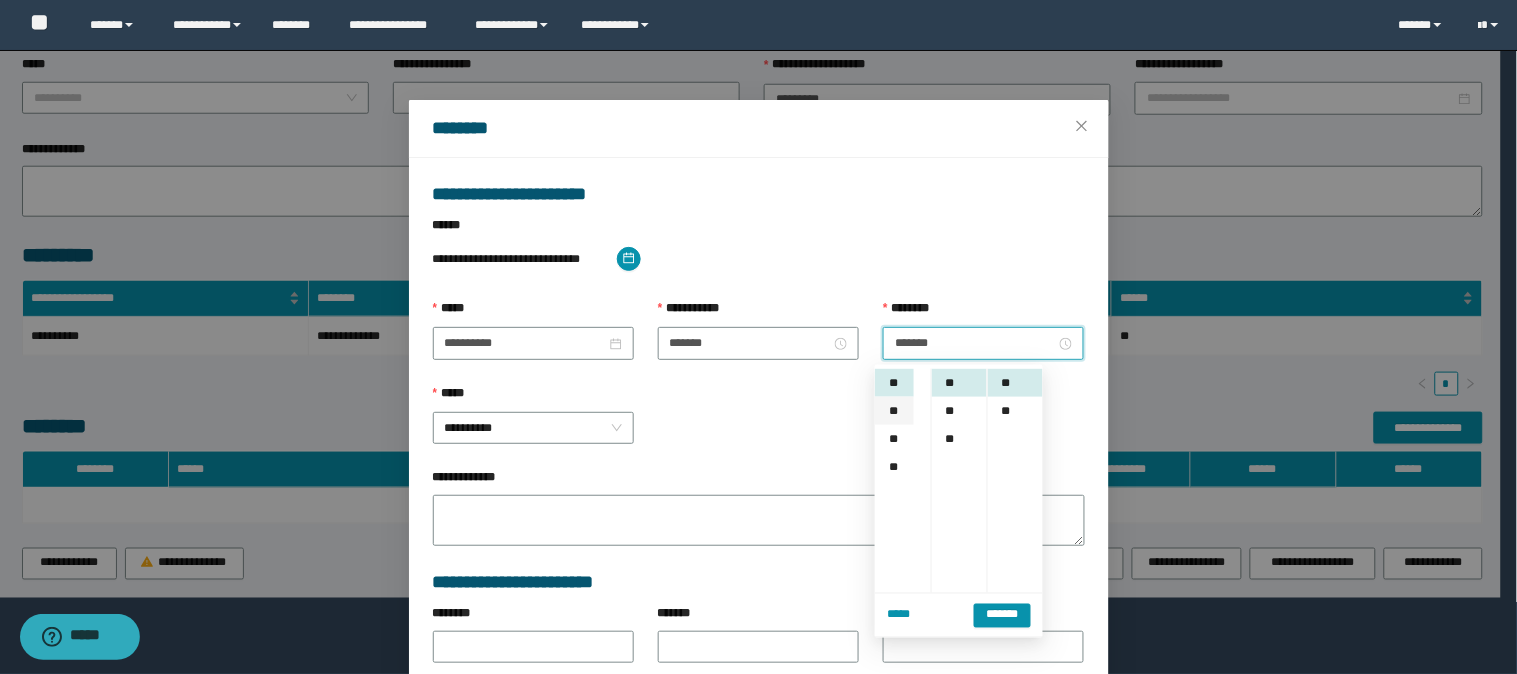 click on "**" at bounding box center (894, 411) 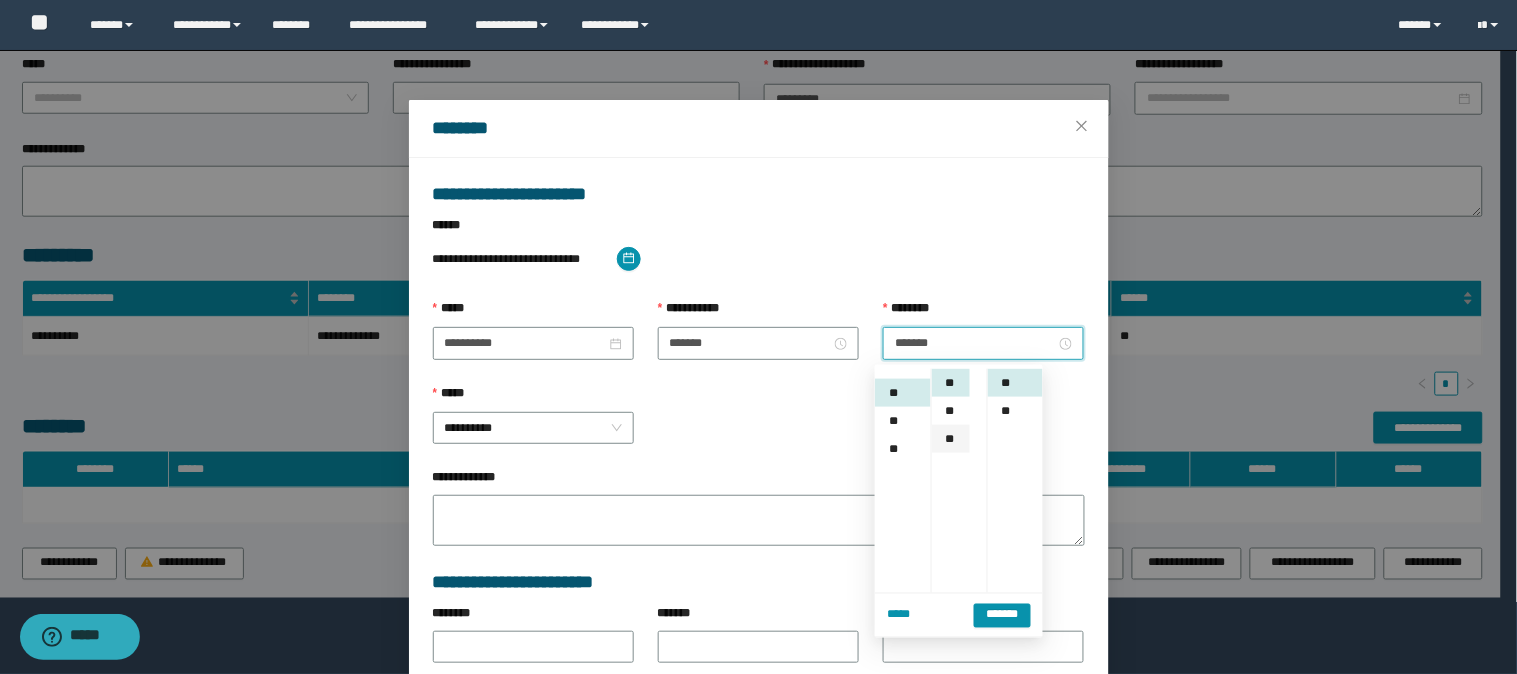 scroll, scrollTop: 252, scrollLeft: 0, axis: vertical 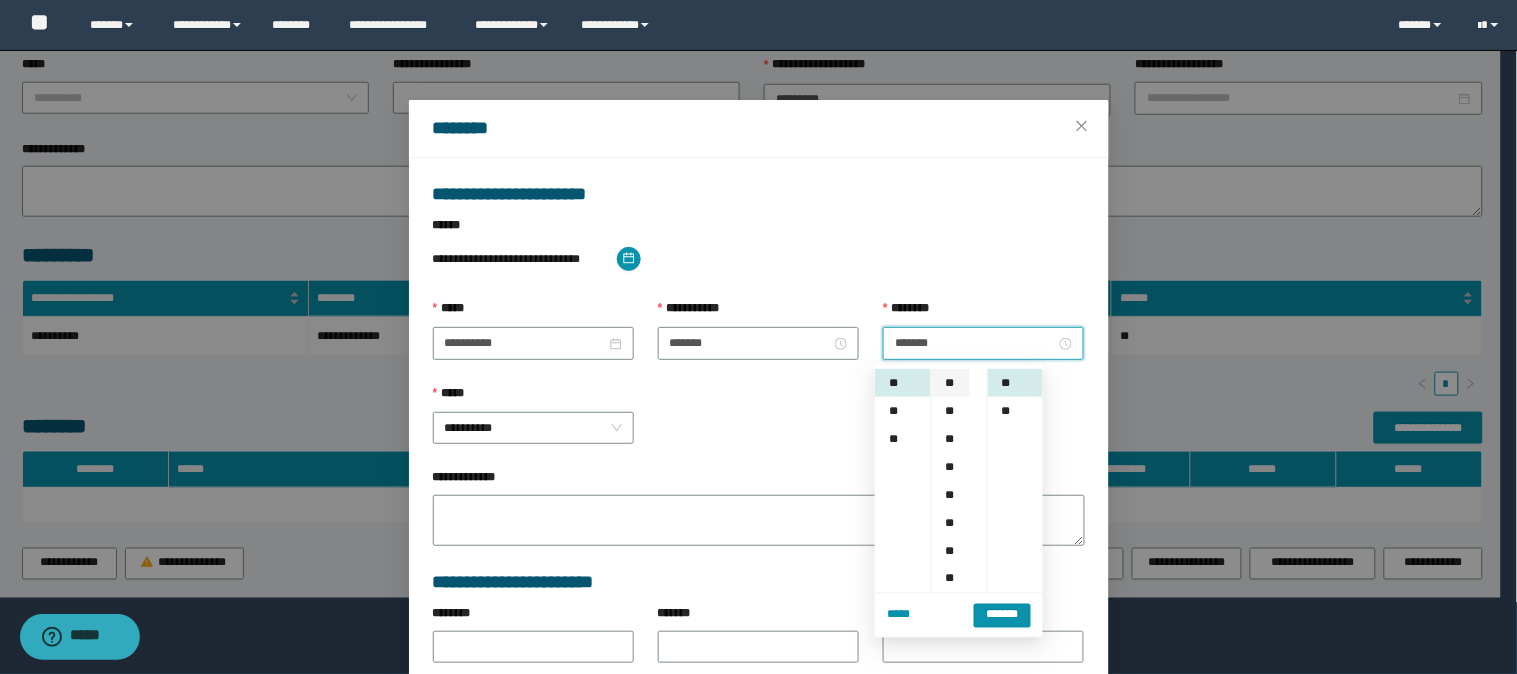 click on "**" at bounding box center [951, 383] 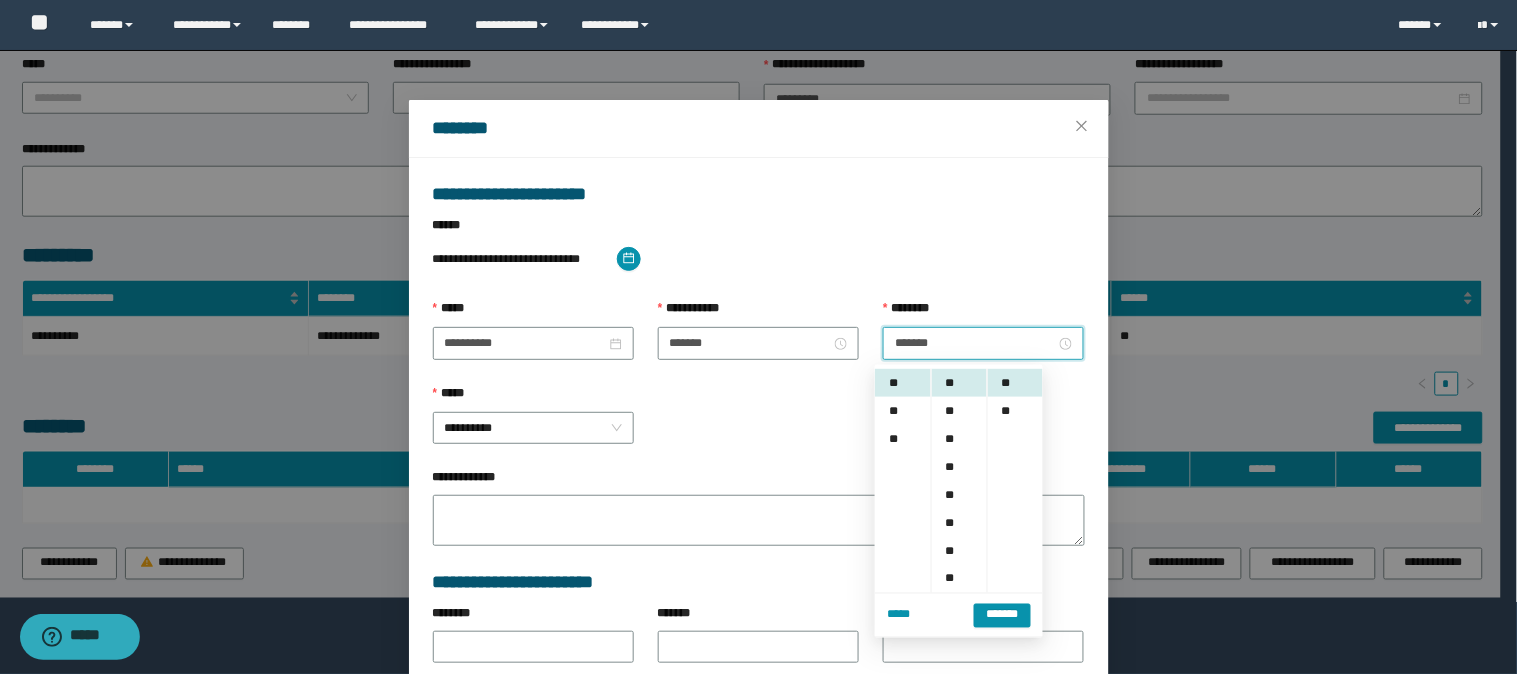 click on "**********" at bounding box center (759, 259) 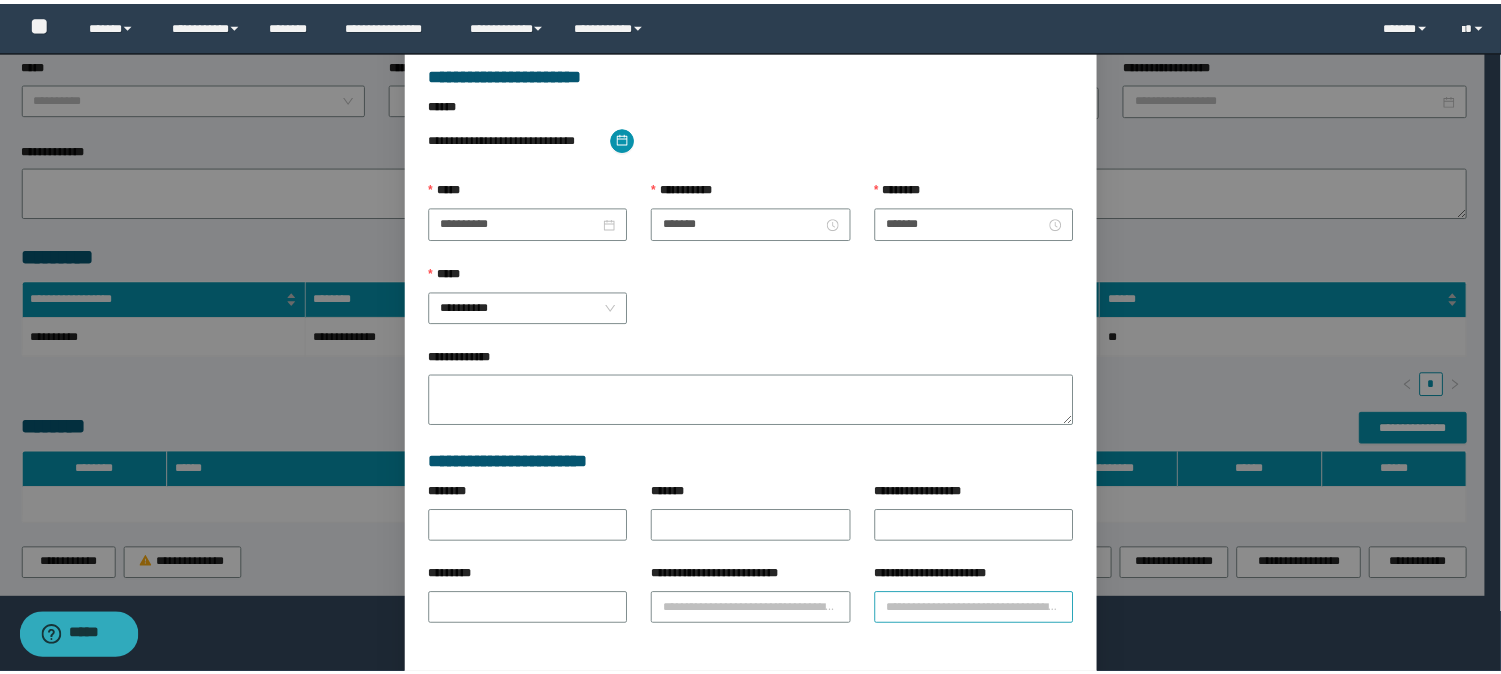 scroll, scrollTop: 196, scrollLeft: 0, axis: vertical 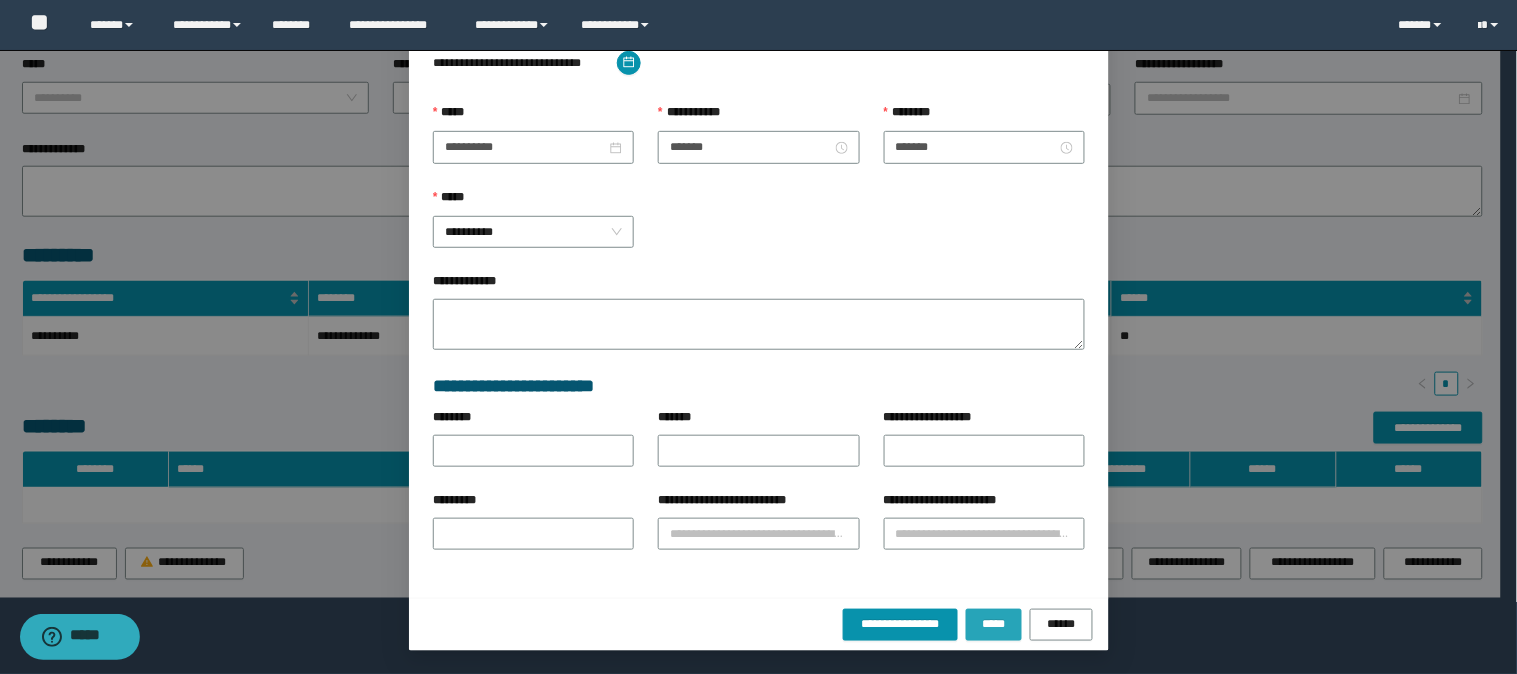click on "*****" at bounding box center (994, 624) 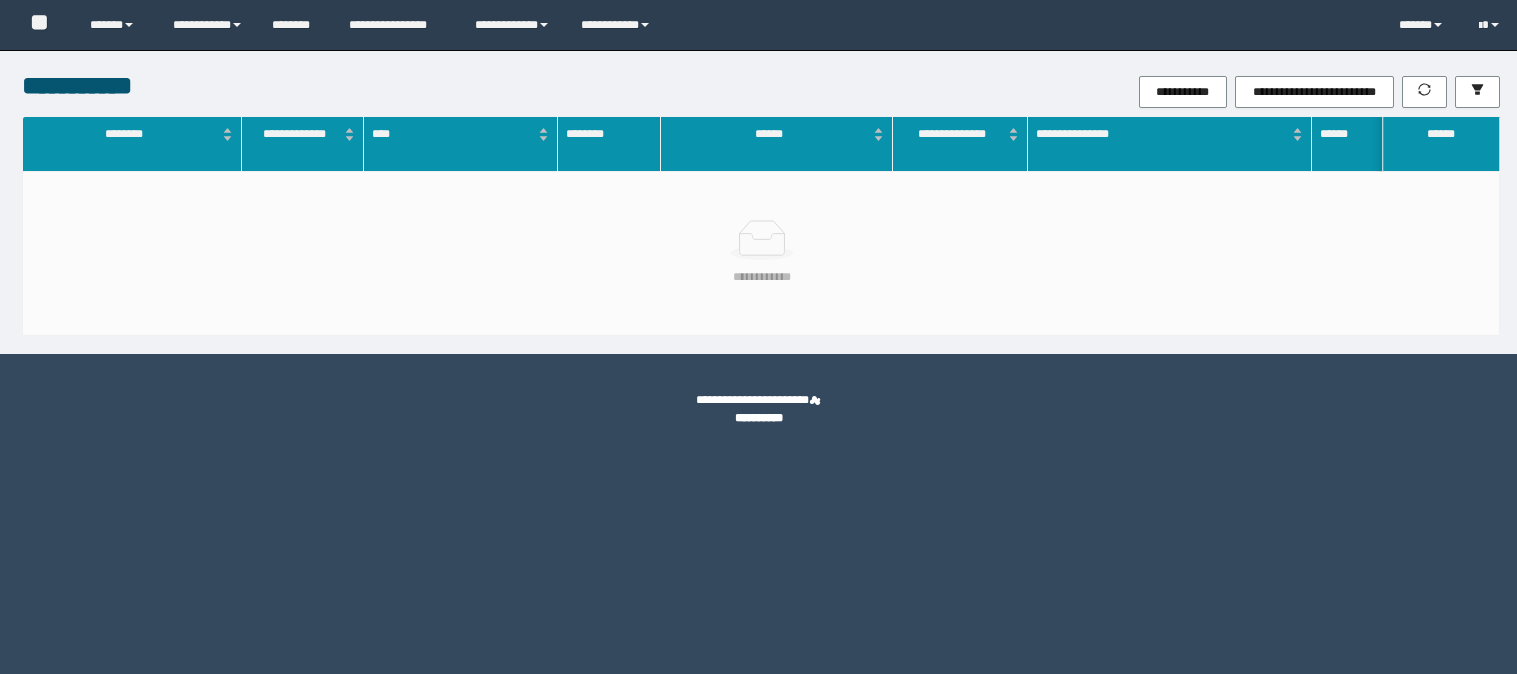 scroll, scrollTop: 0, scrollLeft: 0, axis: both 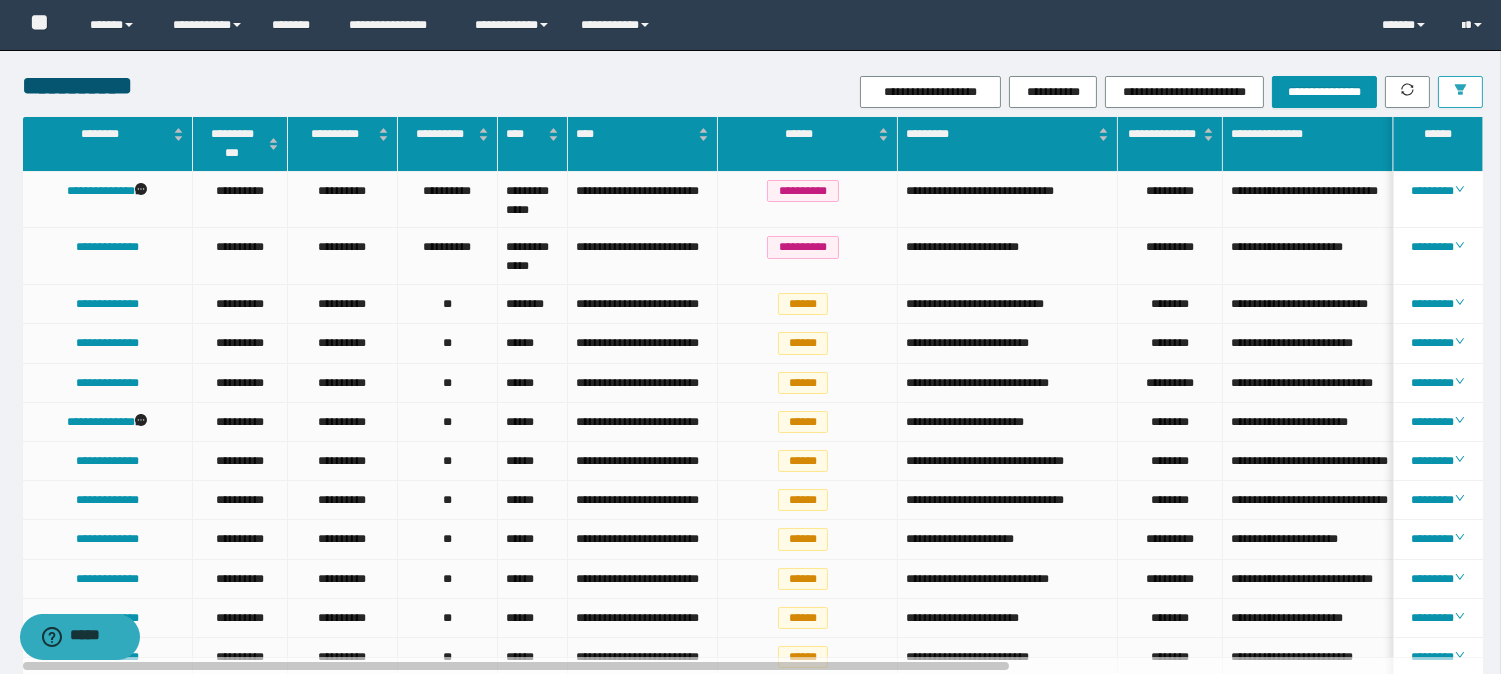 click at bounding box center [1460, 92] 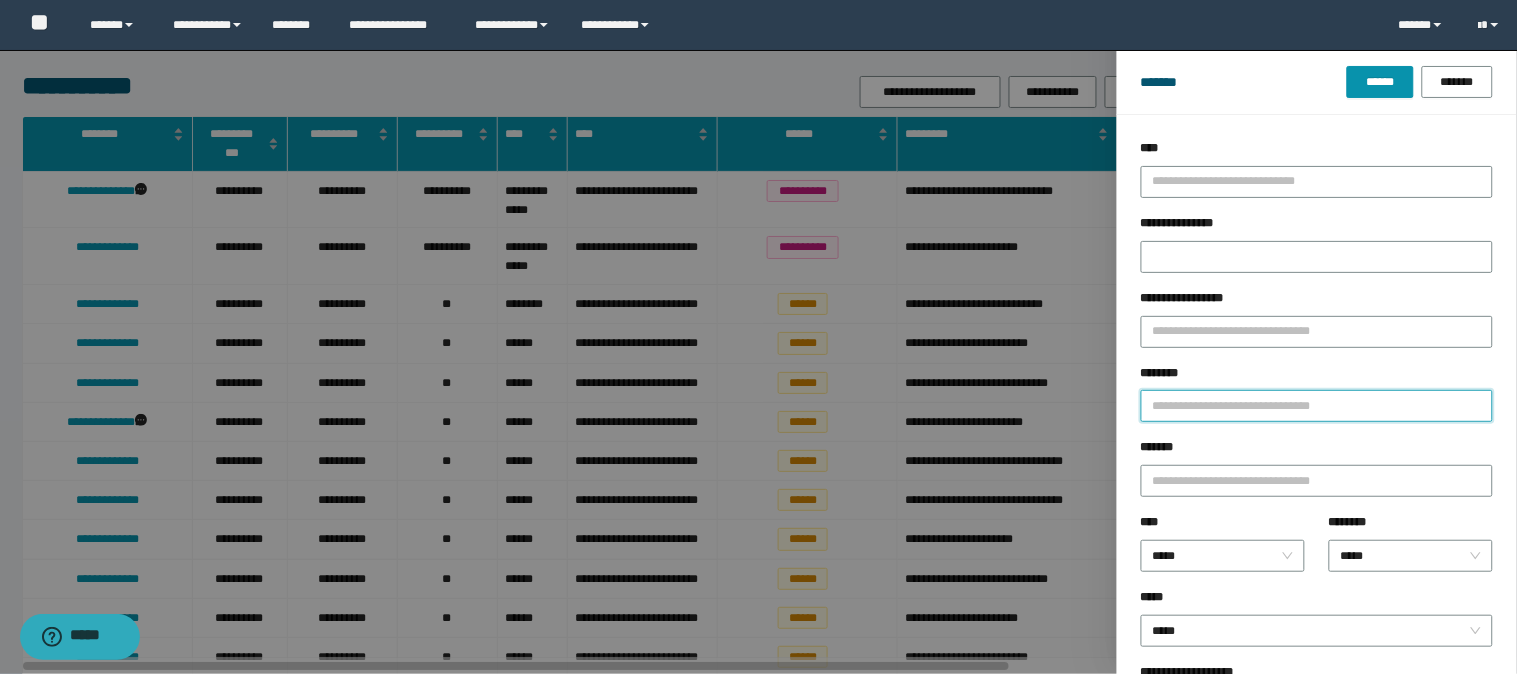 click on "********" at bounding box center (1317, 406) 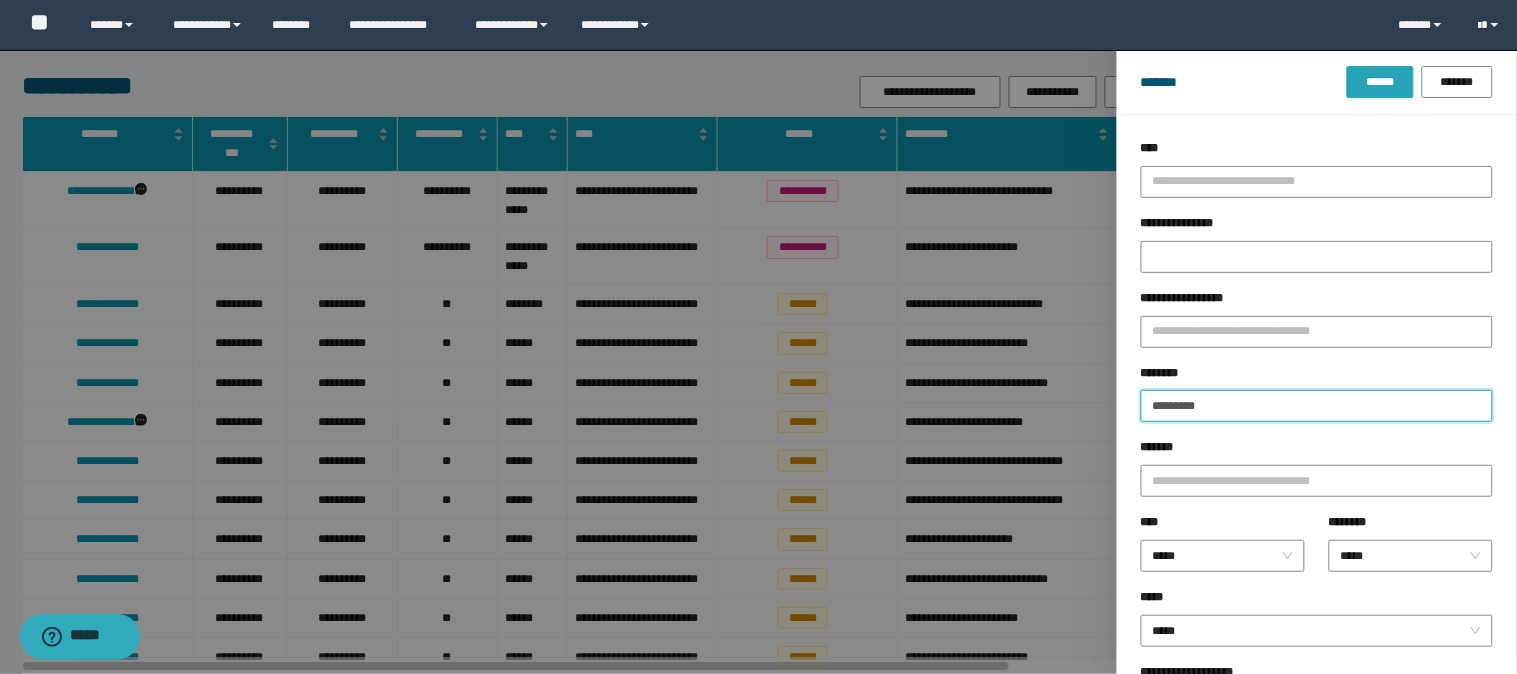 type on "*********" 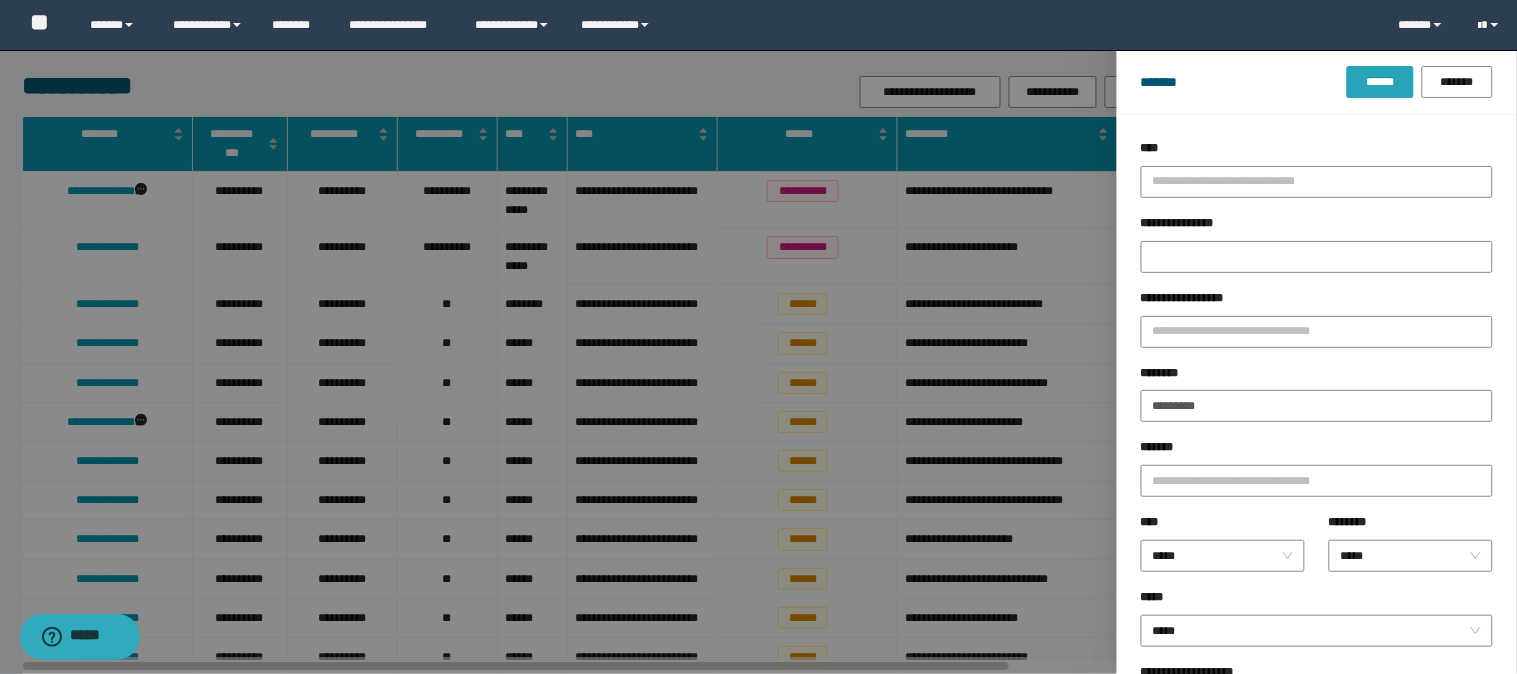 click on "******" at bounding box center [1380, 82] 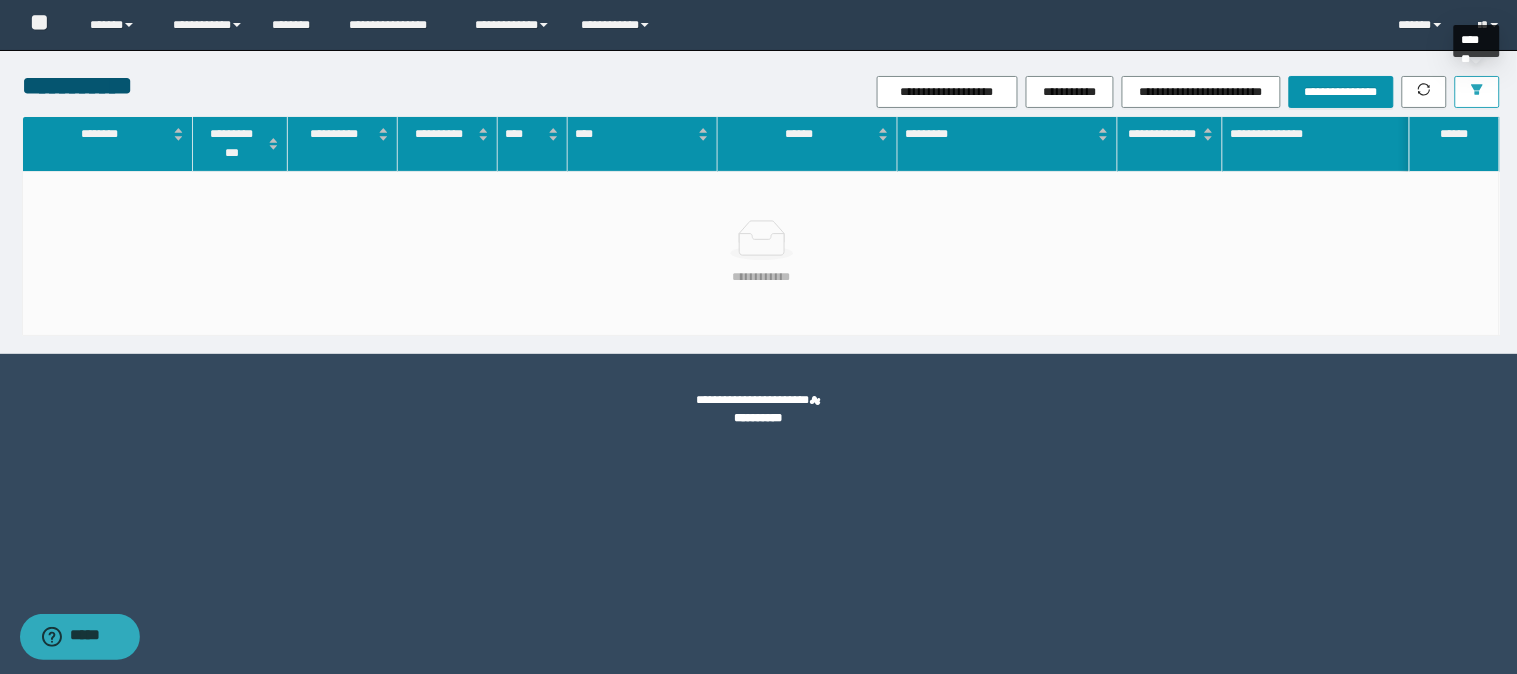 click at bounding box center (1477, 92) 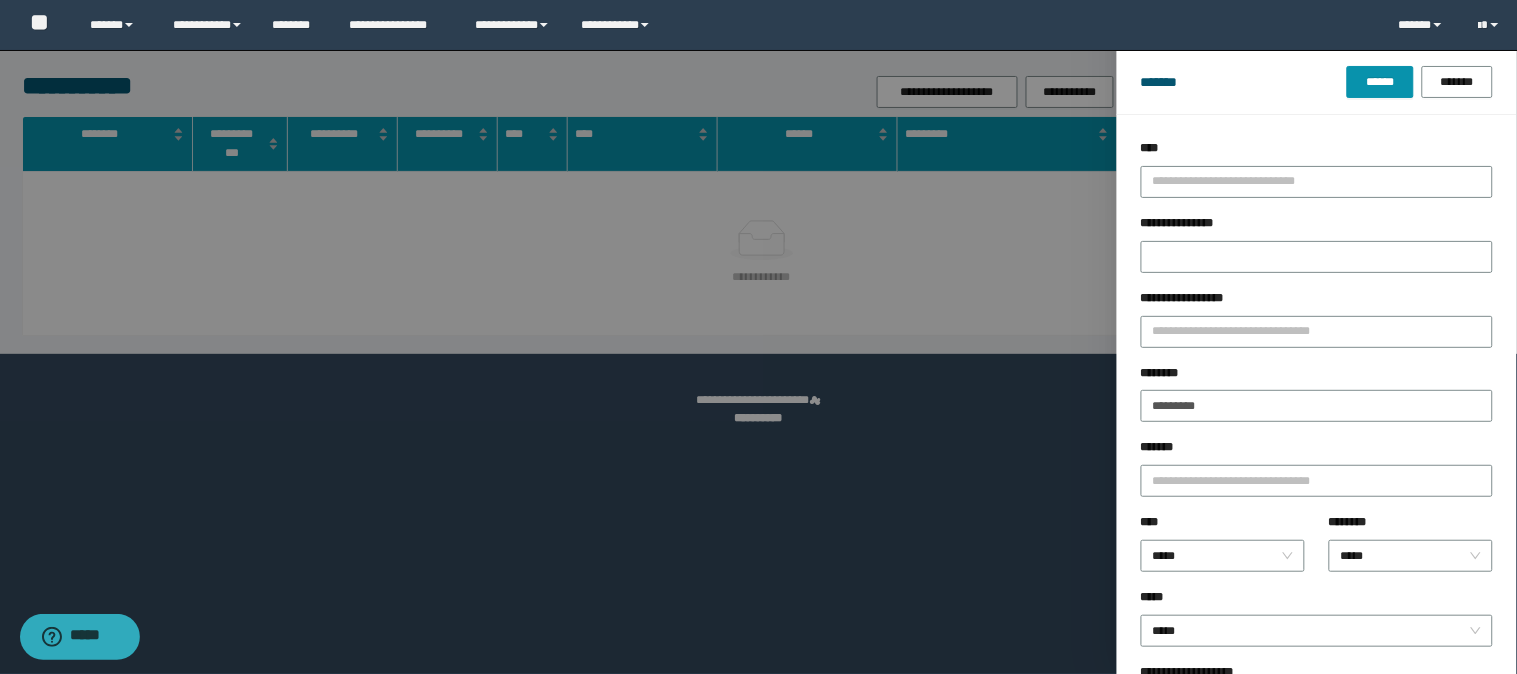 click at bounding box center (758, 337) 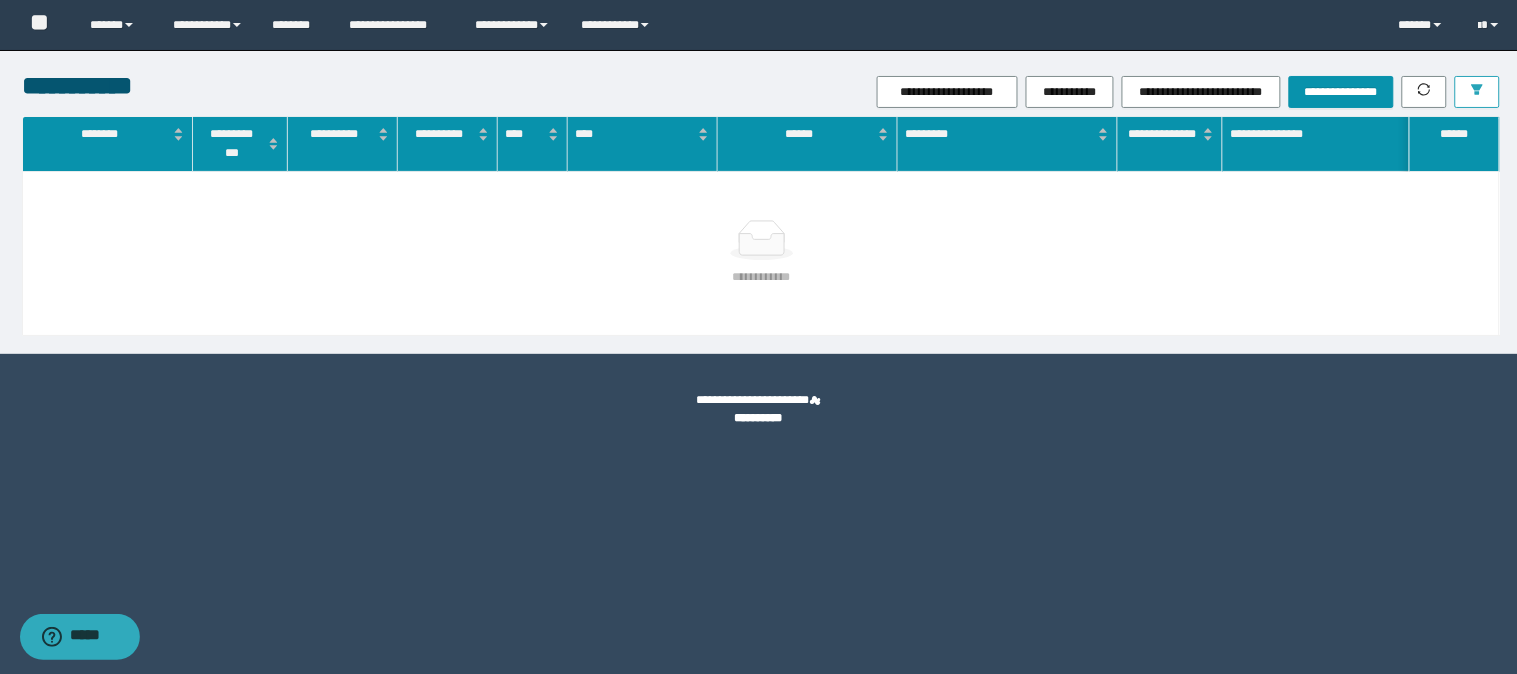 type 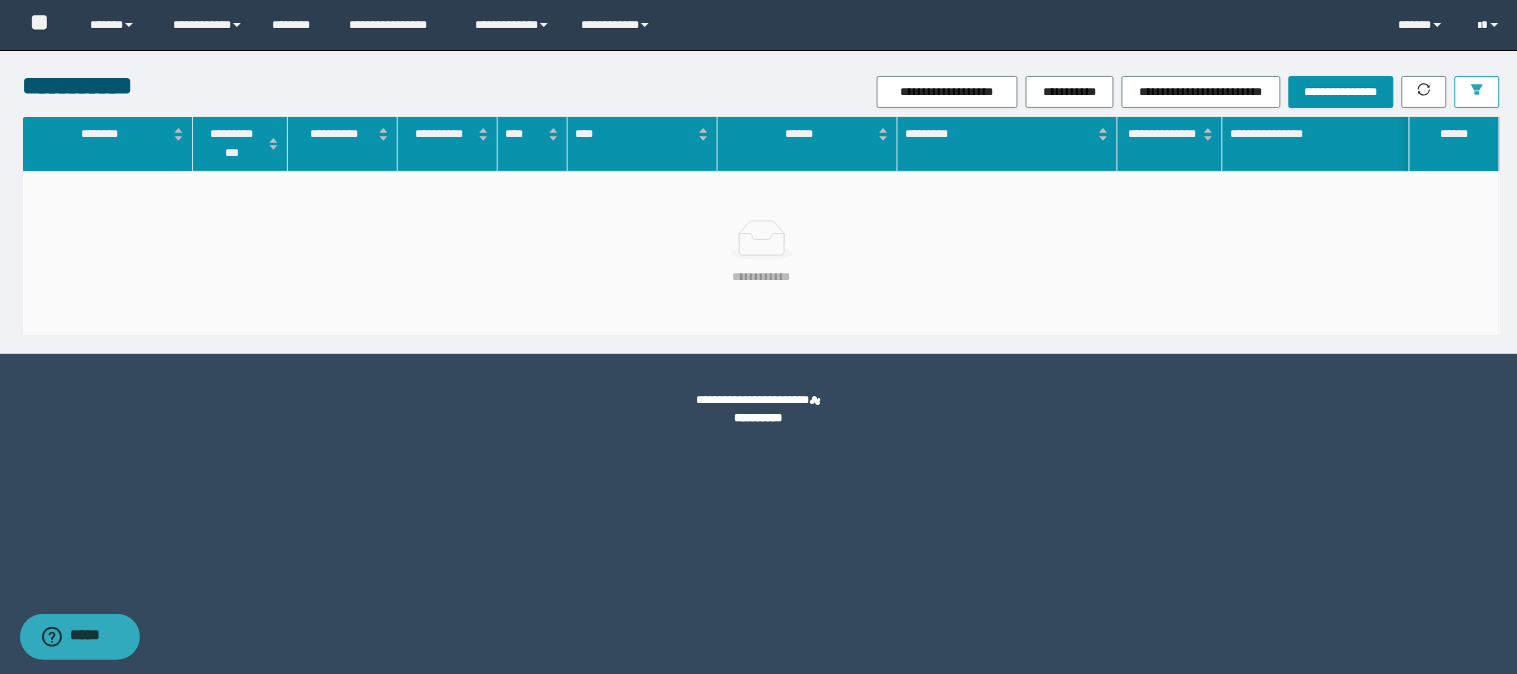 click at bounding box center (1477, 92) 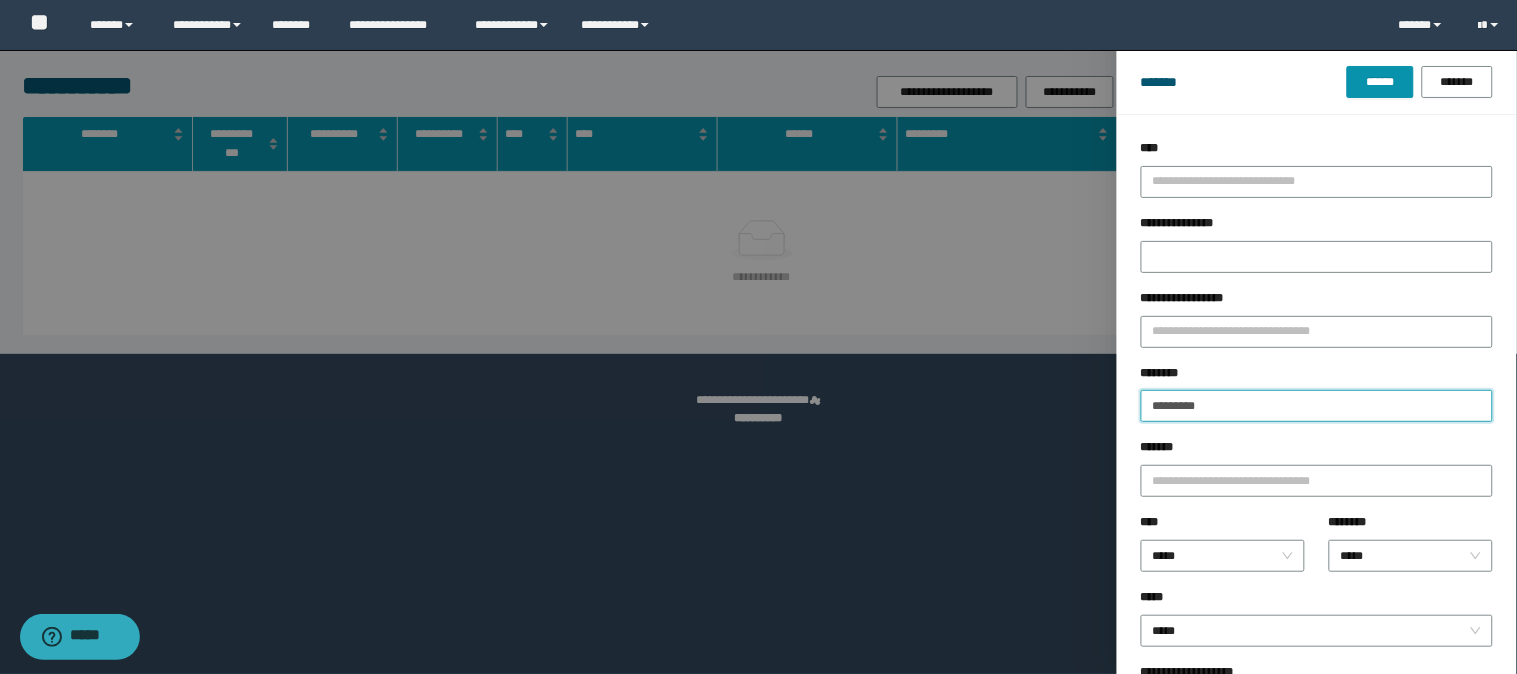 click on "*********" at bounding box center [1317, 406] 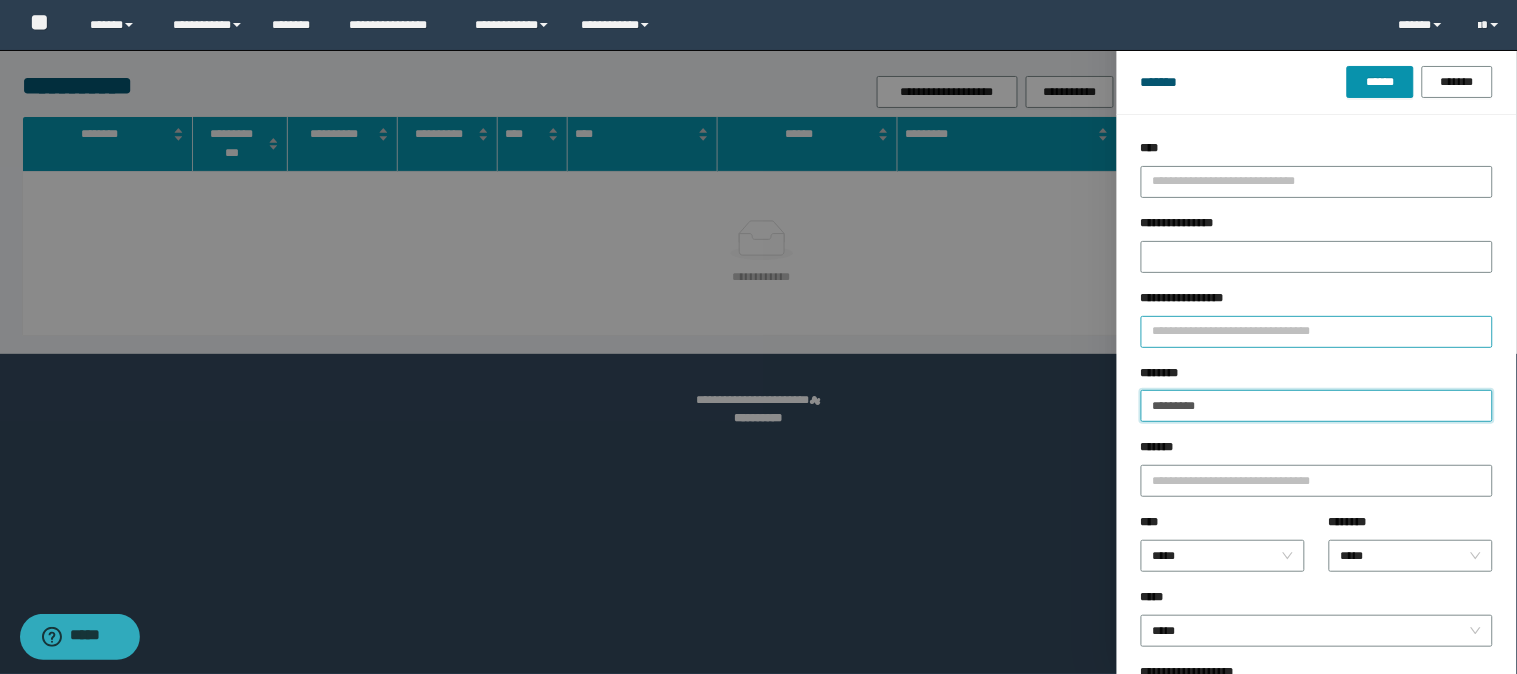 paste 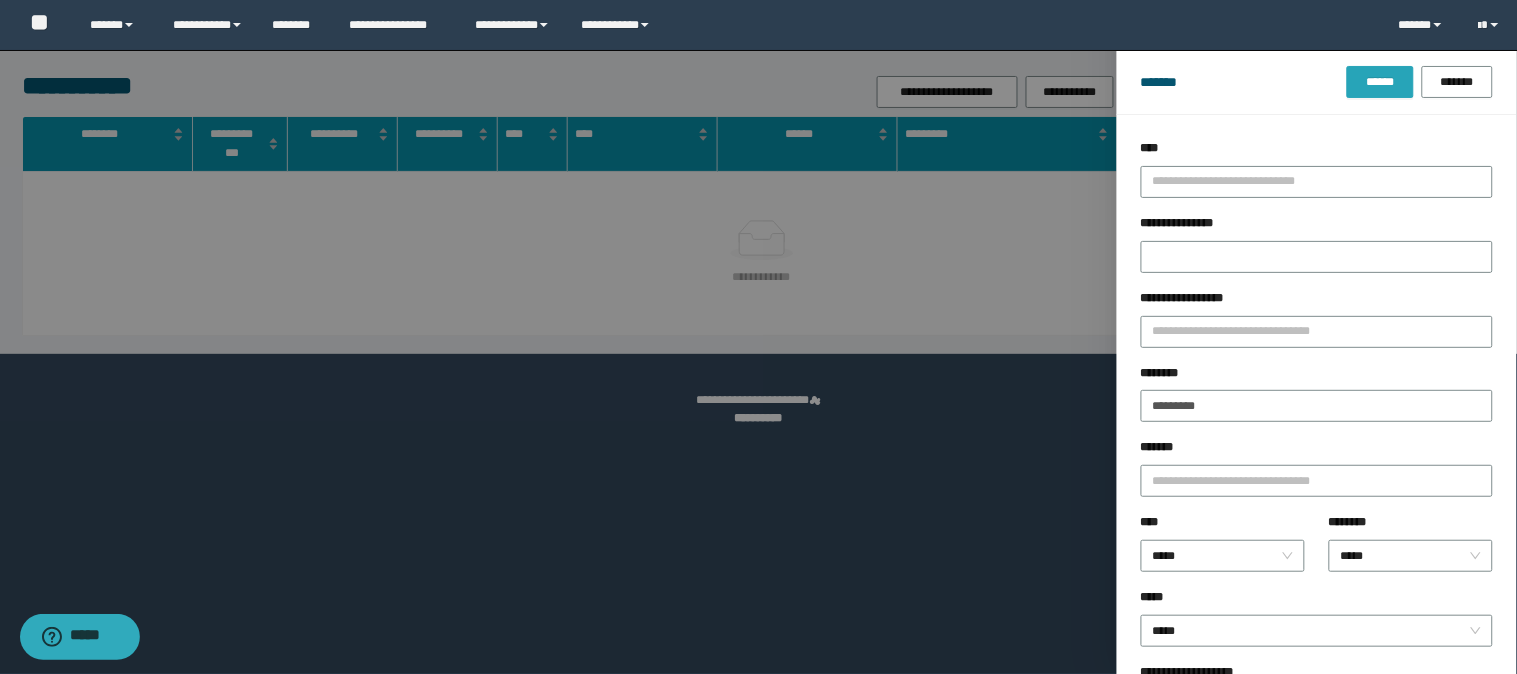 drag, startPoint x: 1364, startPoint y: 73, endPoint x: 1347, endPoint y: 93, distance: 26.24881 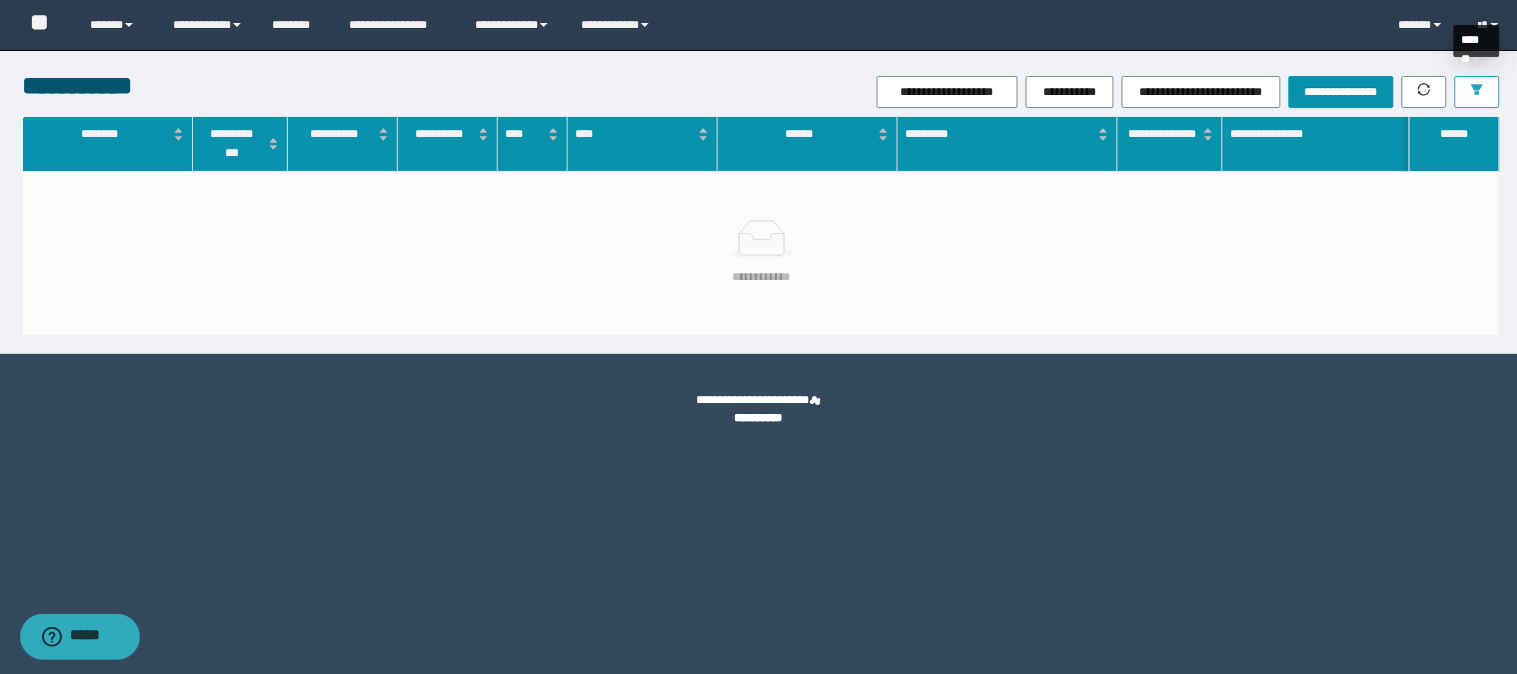 click at bounding box center [1477, 92] 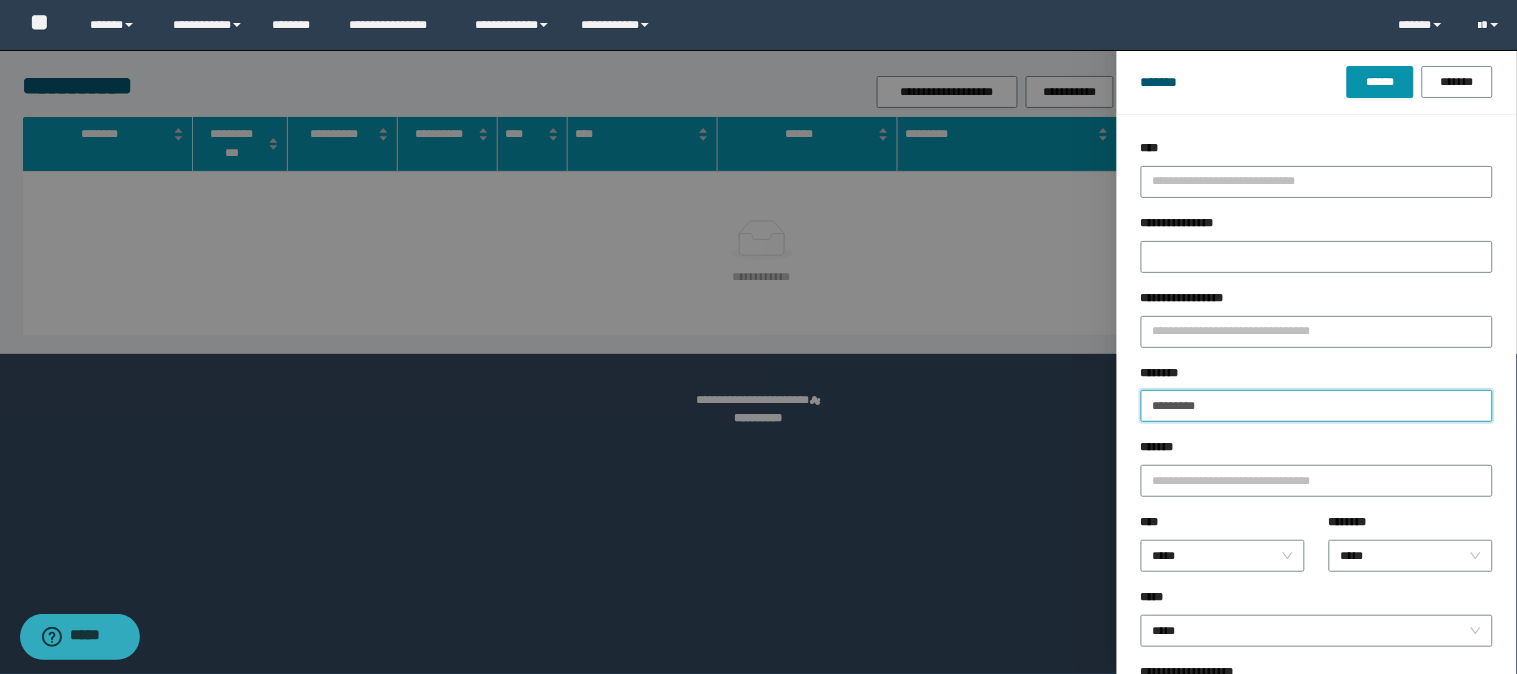 click on "*********" at bounding box center [1317, 406] 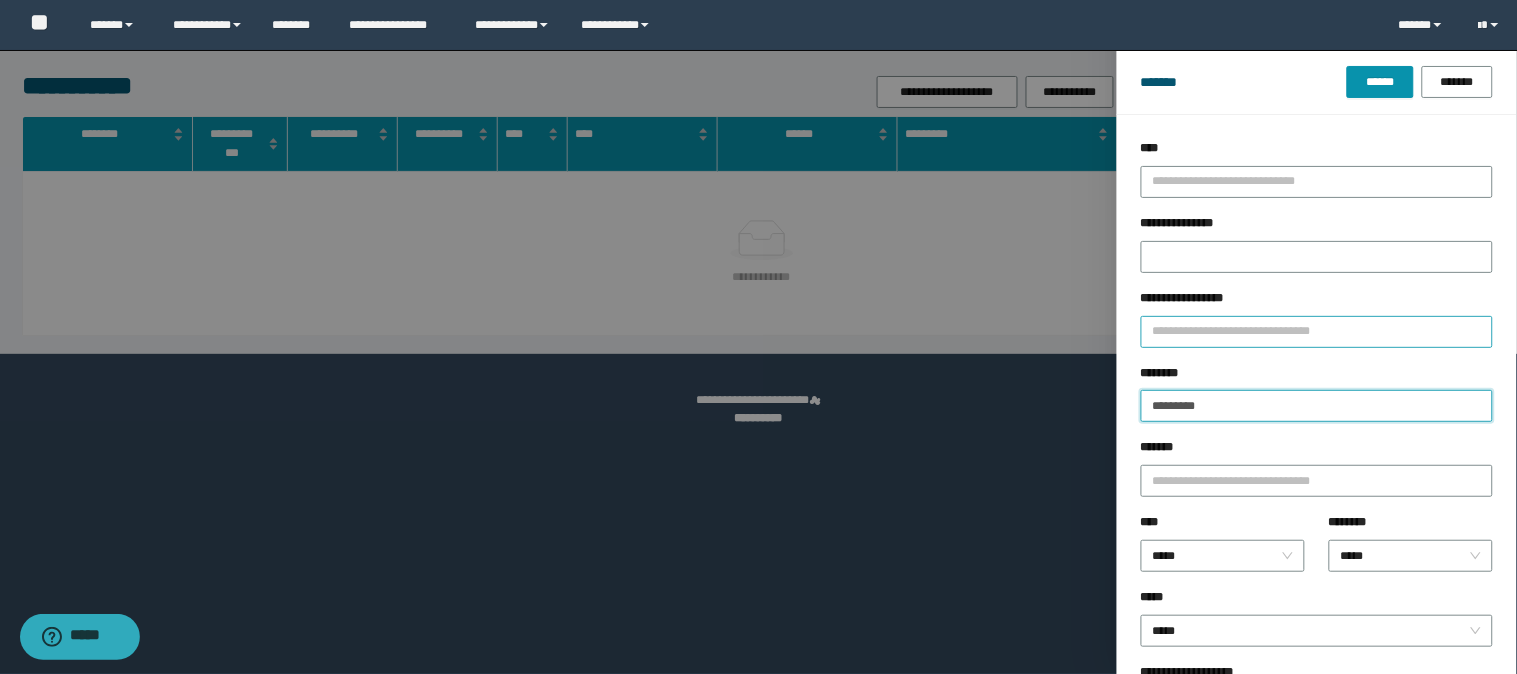 paste on "*" 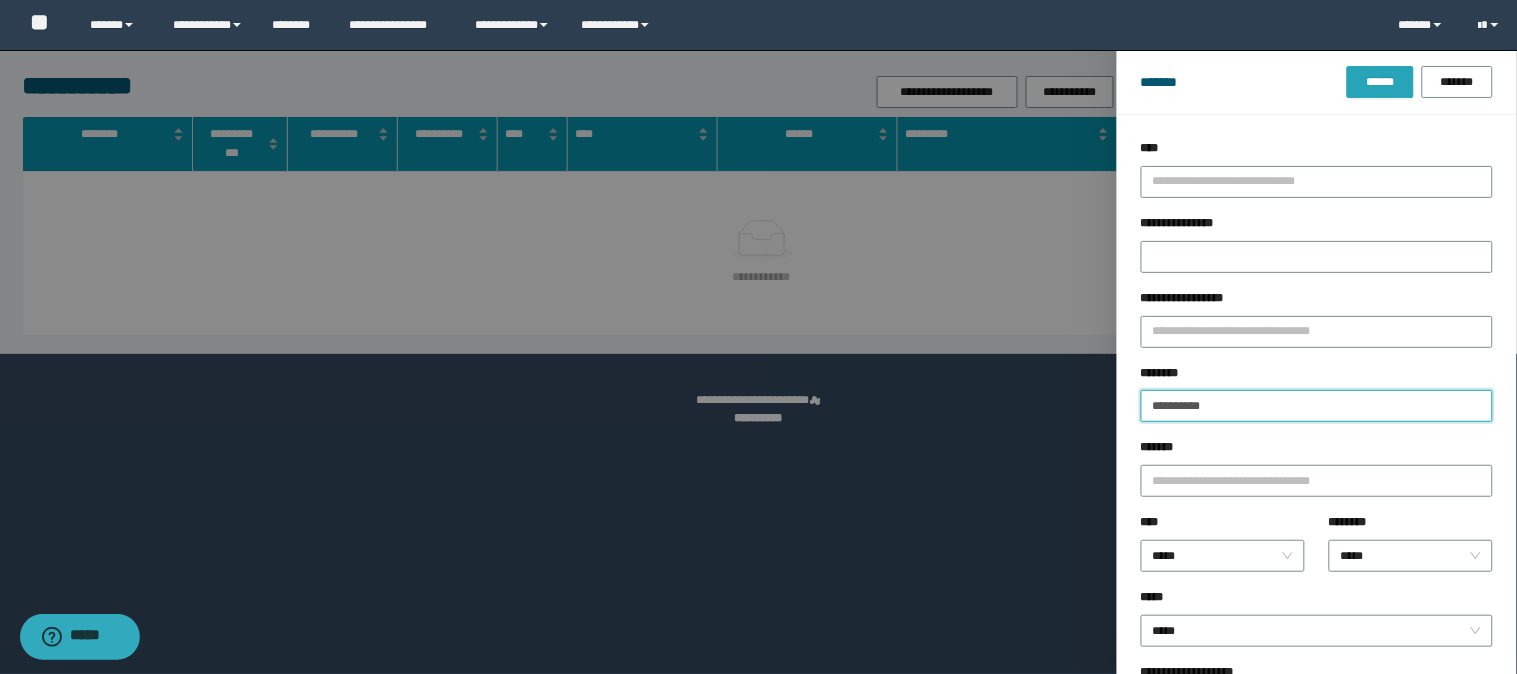 type on "**********" 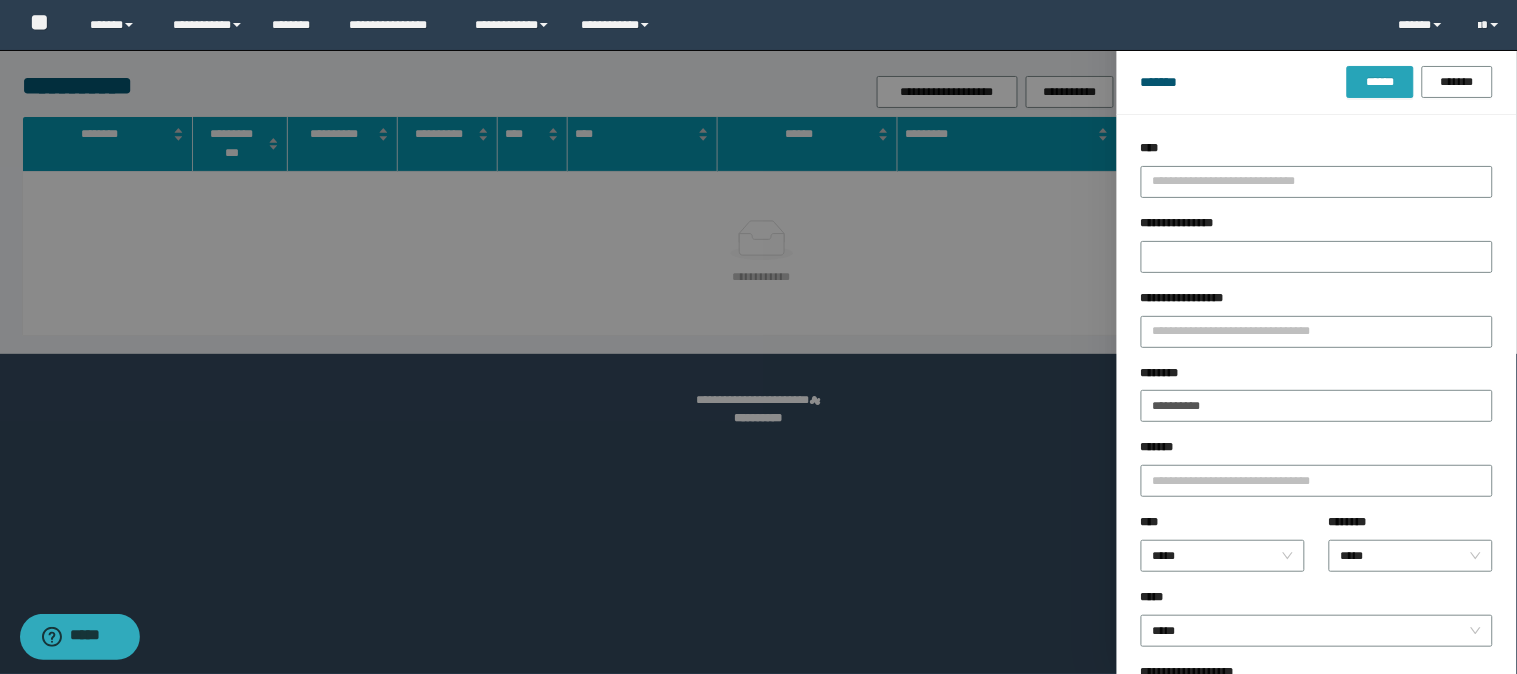 click on "******" at bounding box center [1380, 82] 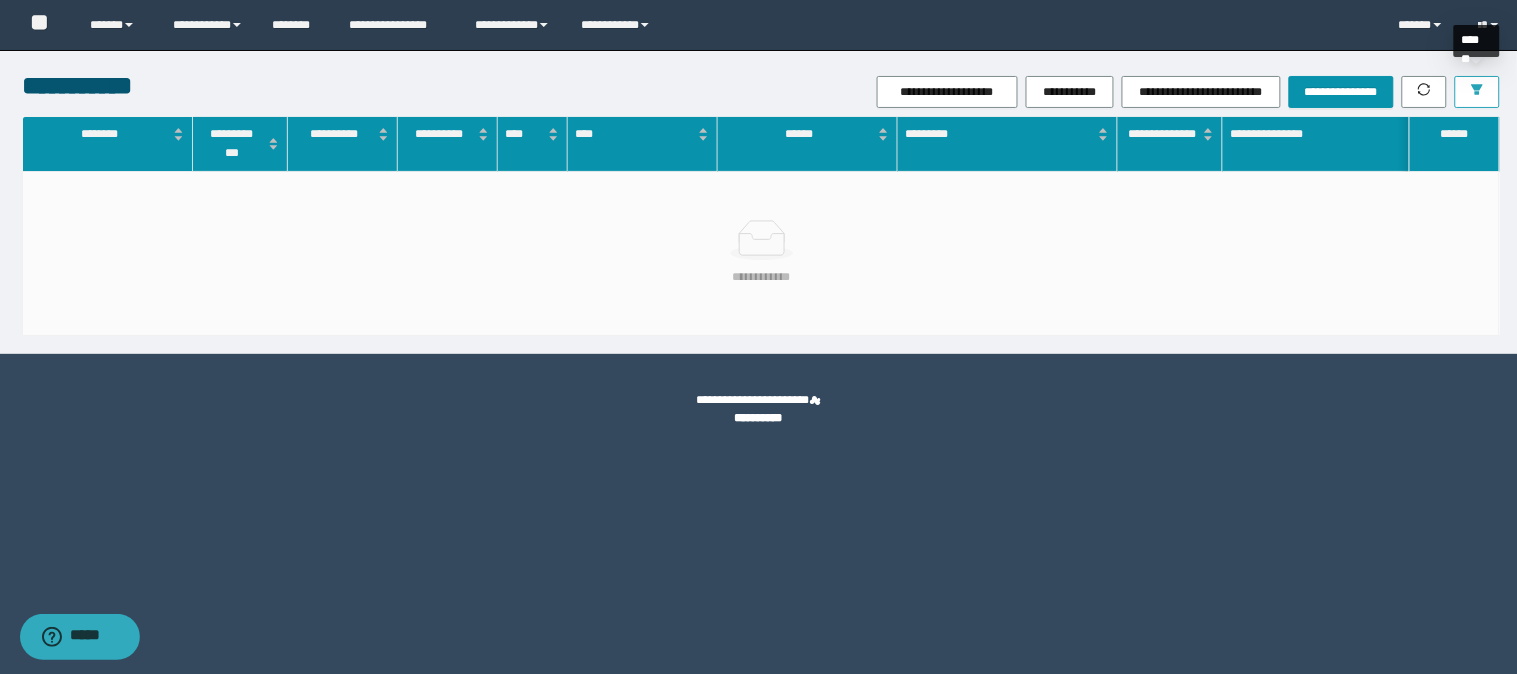 click at bounding box center (1477, 92) 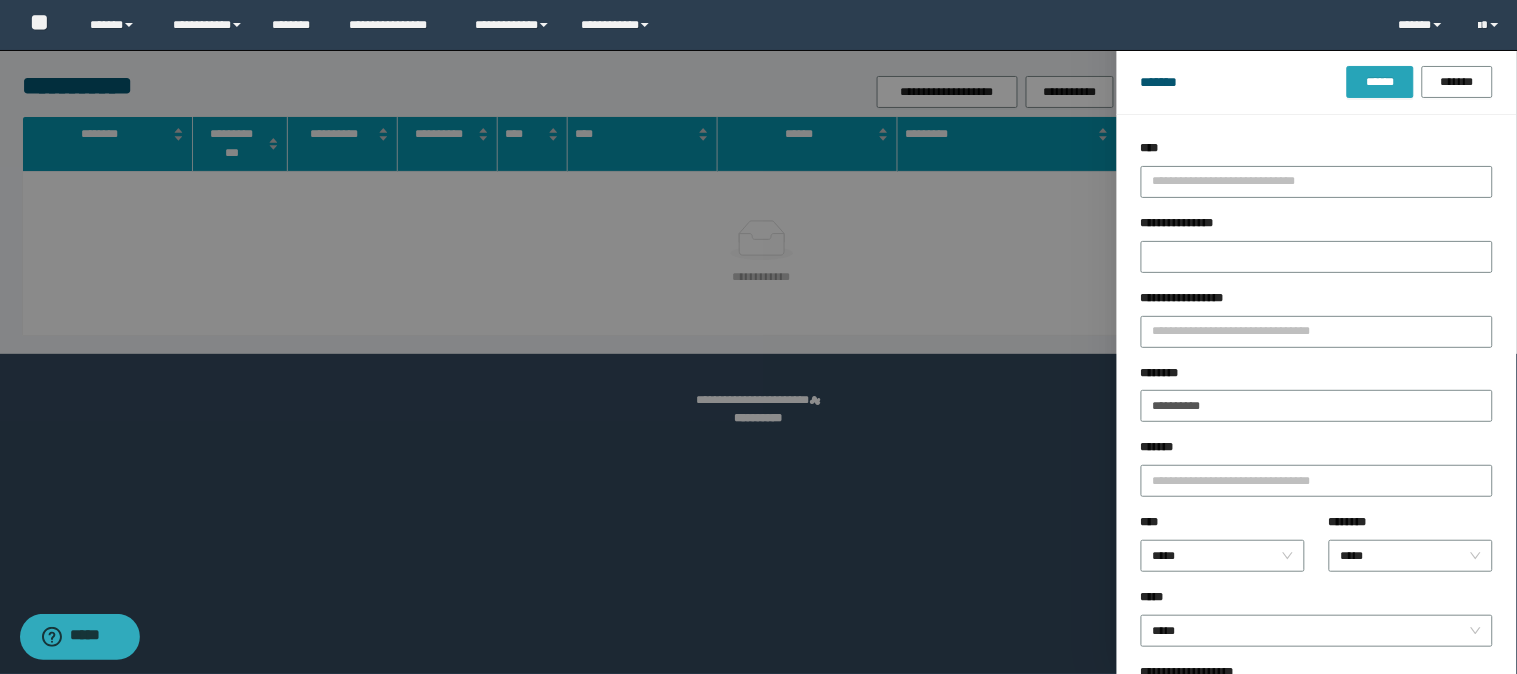 click on "******" at bounding box center (1380, 82) 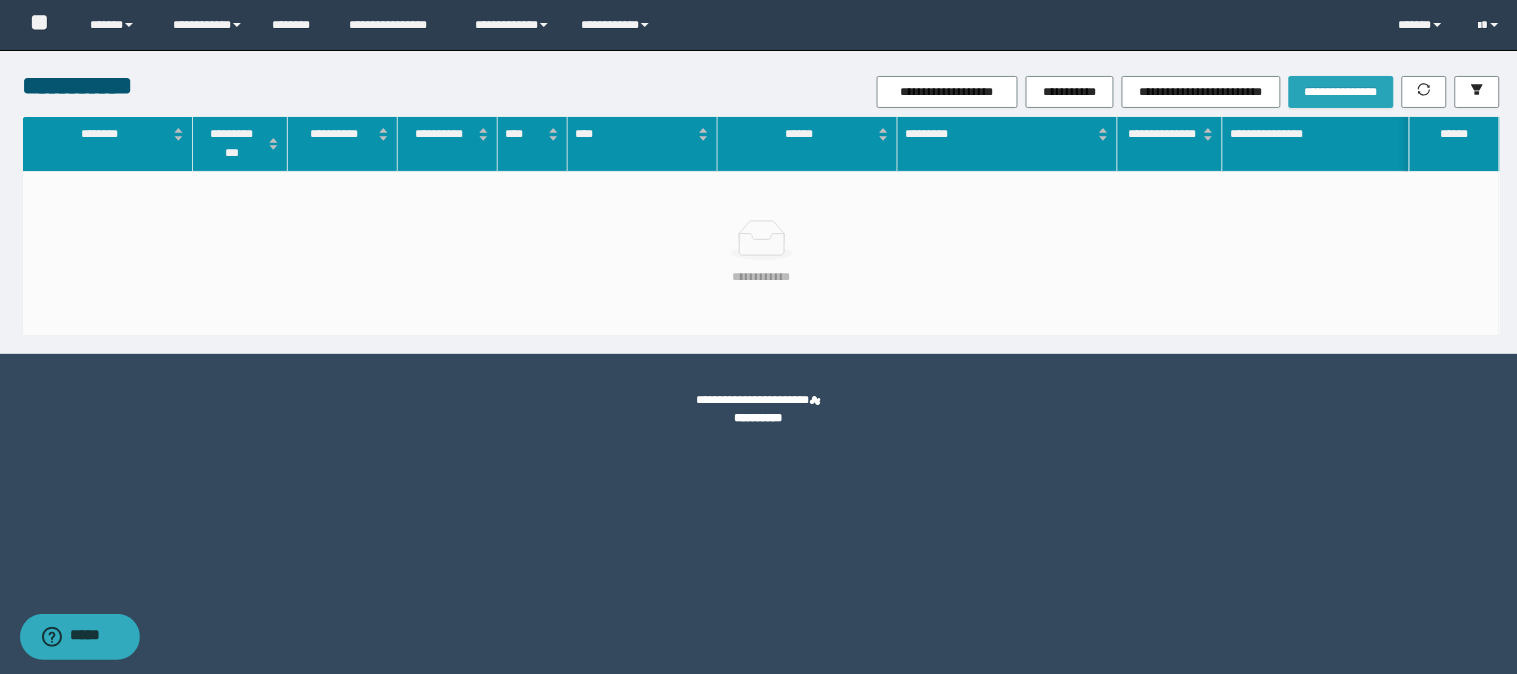 click on "**********" at bounding box center (1341, 92) 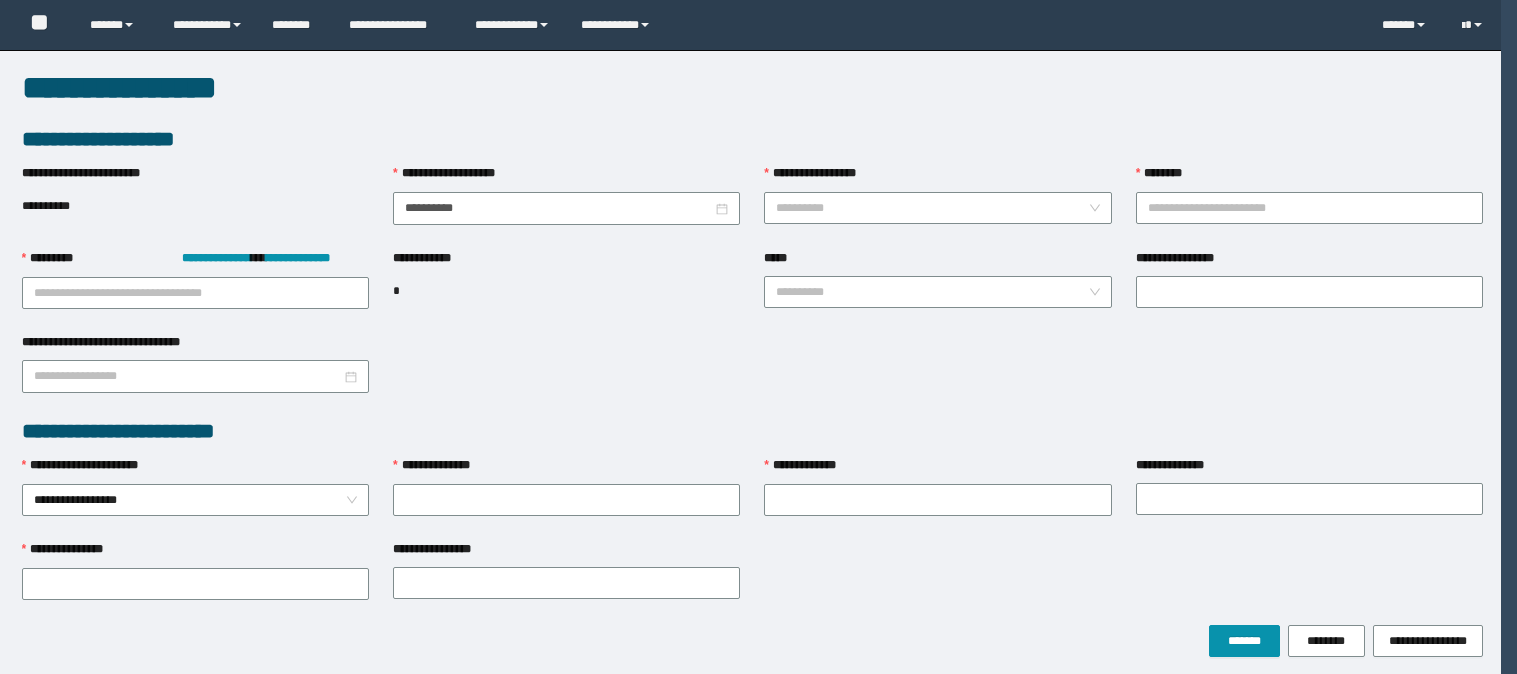 scroll, scrollTop: 0, scrollLeft: 0, axis: both 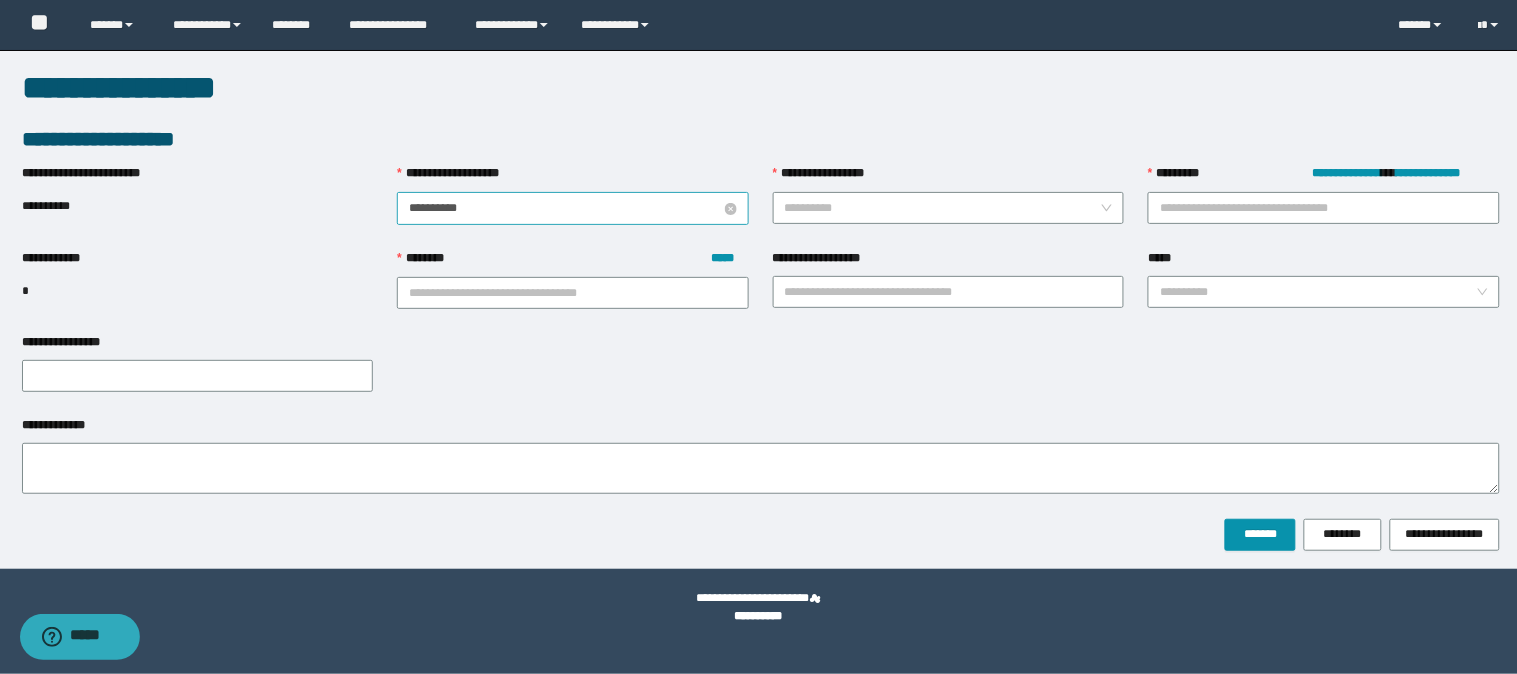 click on "**********" at bounding box center [565, 208] 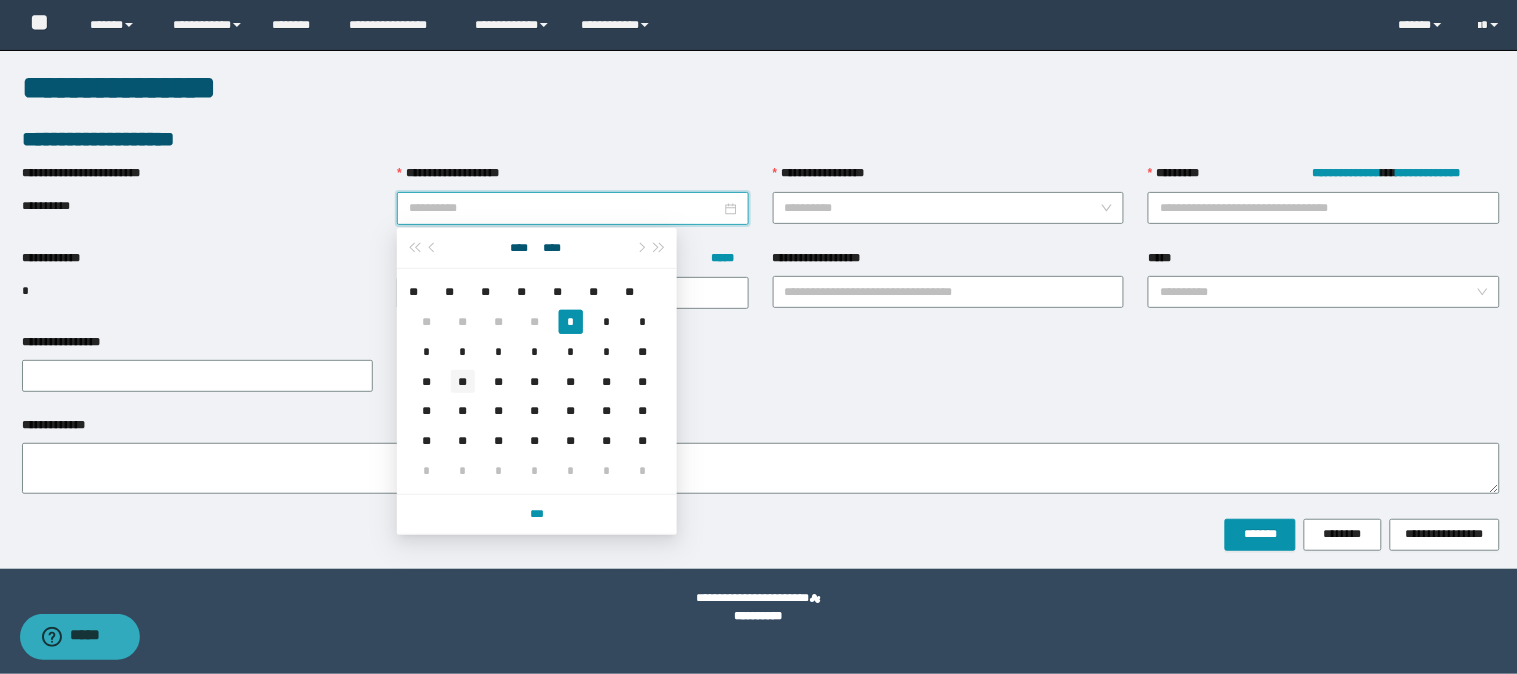 type on "**********" 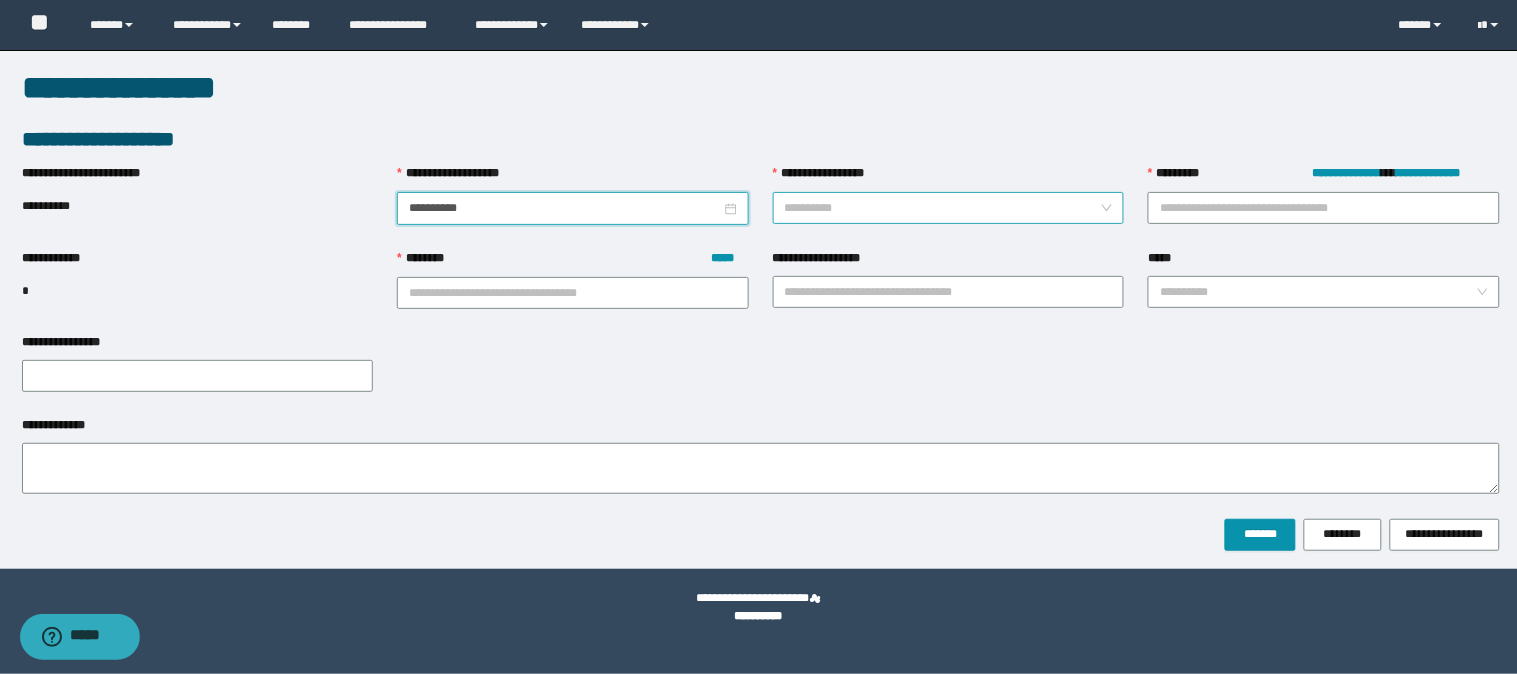 click on "**********" at bounding box center (943, 208) 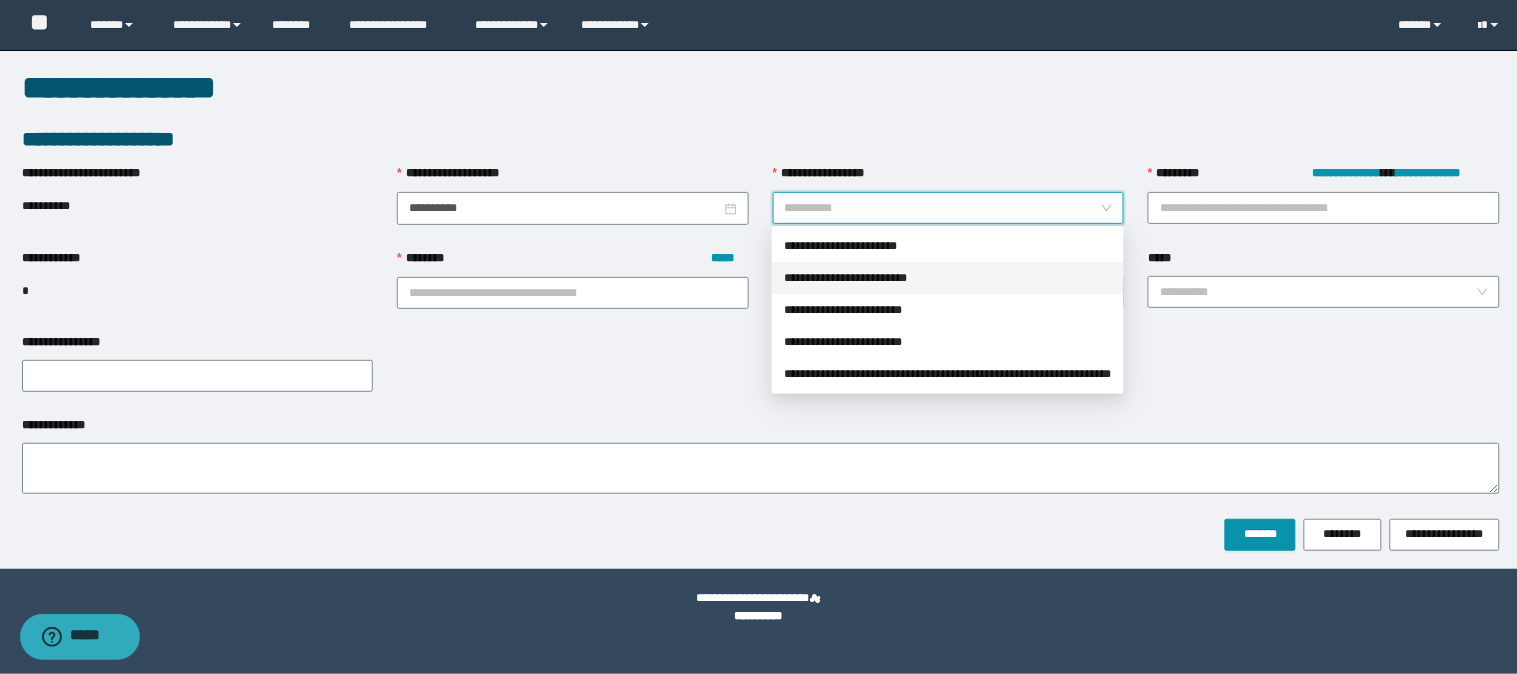 click on "**********" at bounding box center (948, 278) 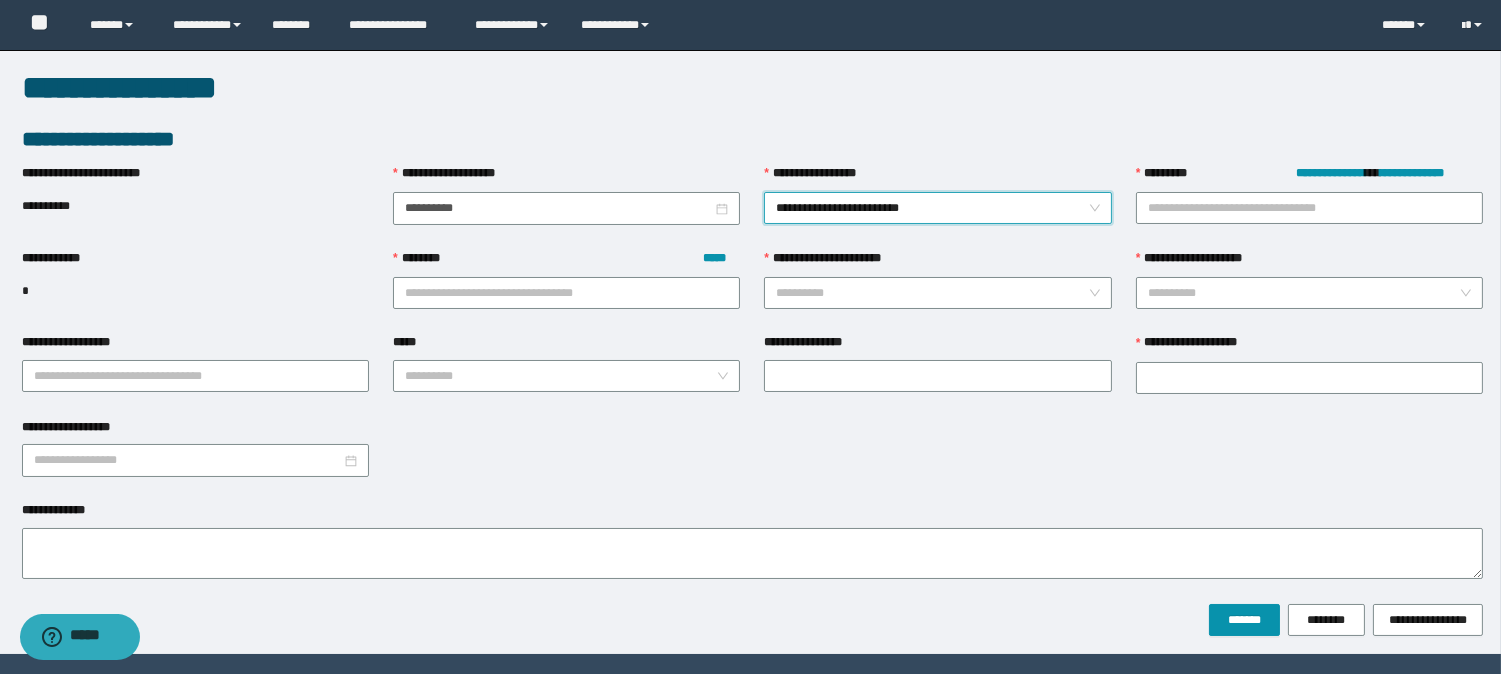 click on "**********" at bounding box center [1309, 206] 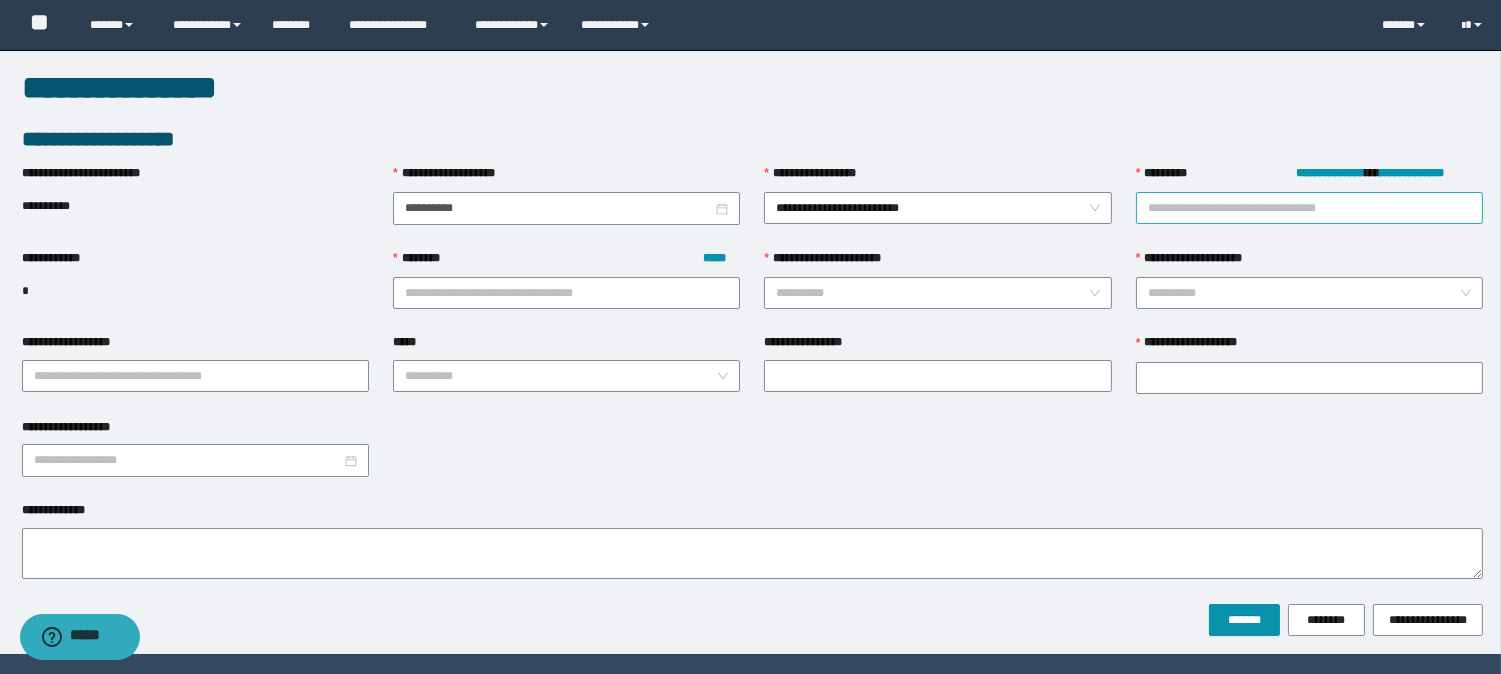 click on "**********" at bounding box center (1309, 208) 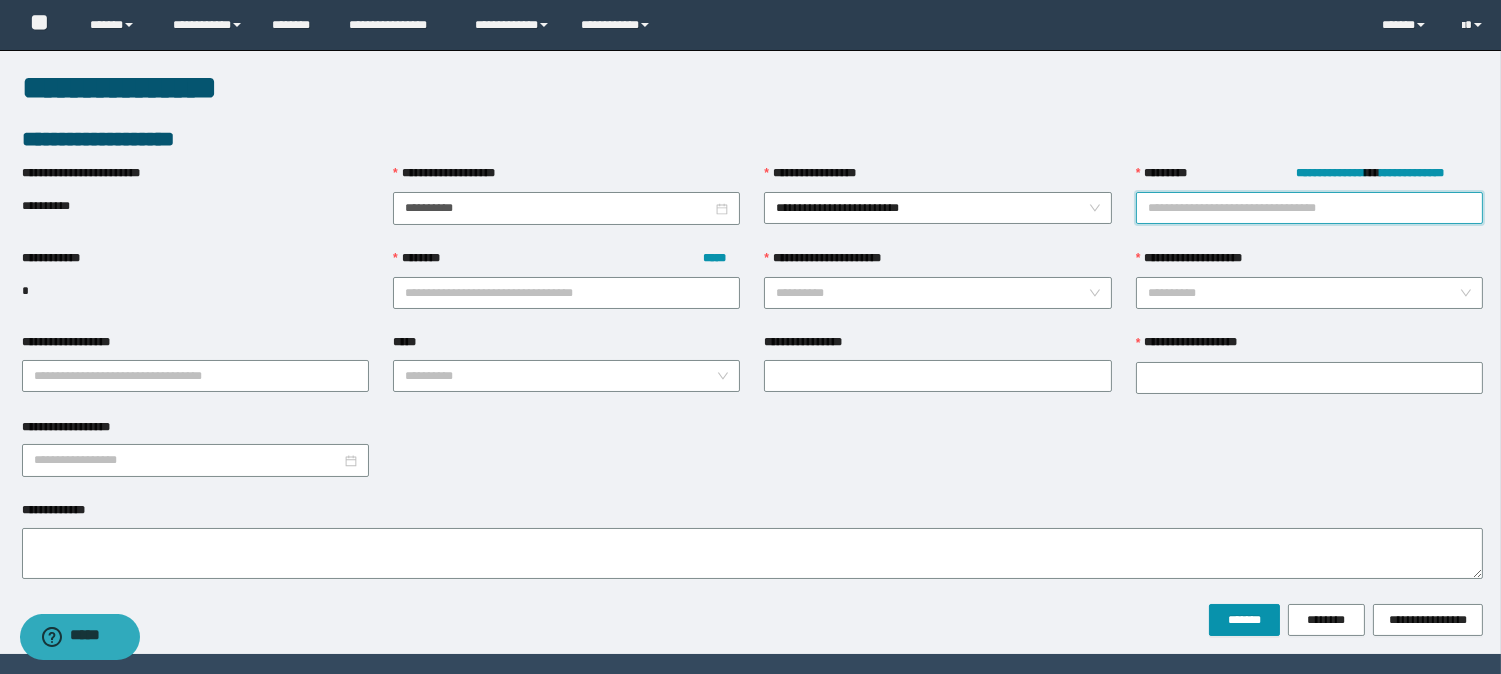 paste on "**********" 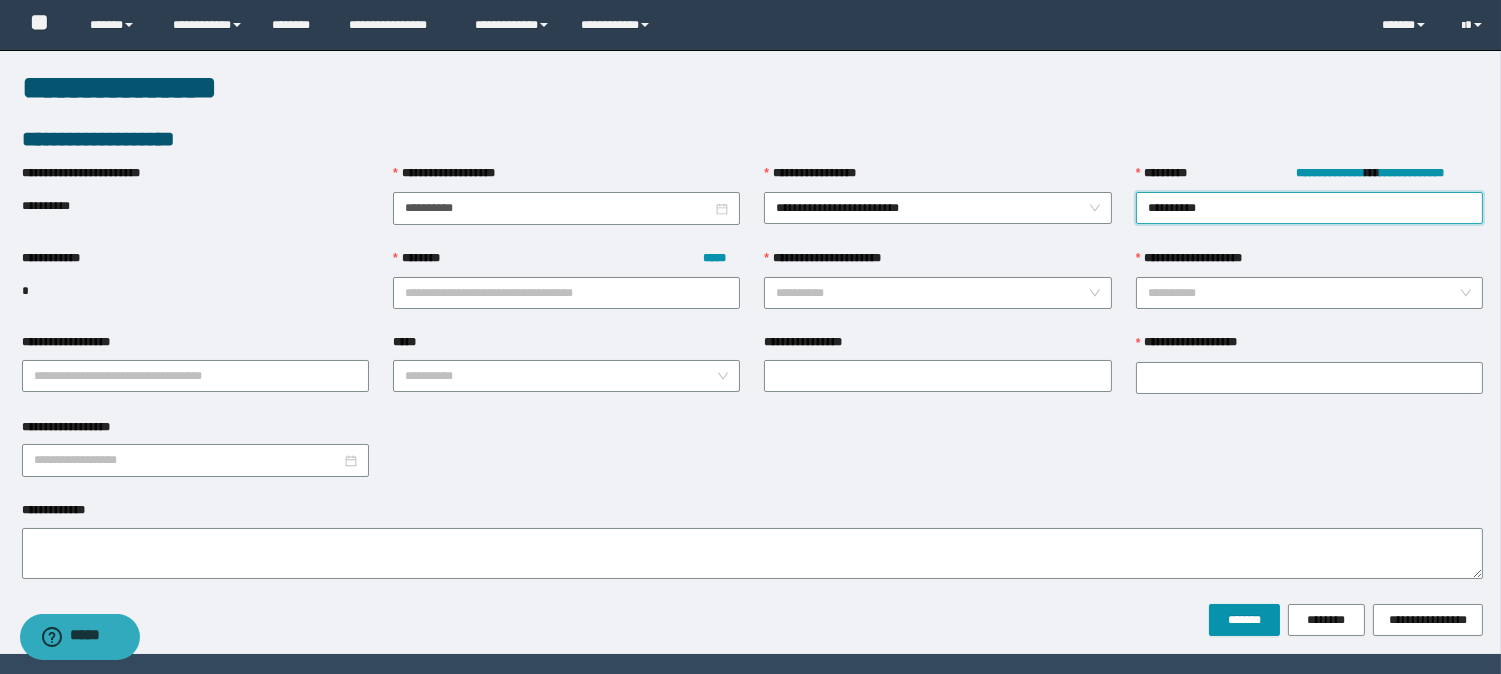 type on "**********" 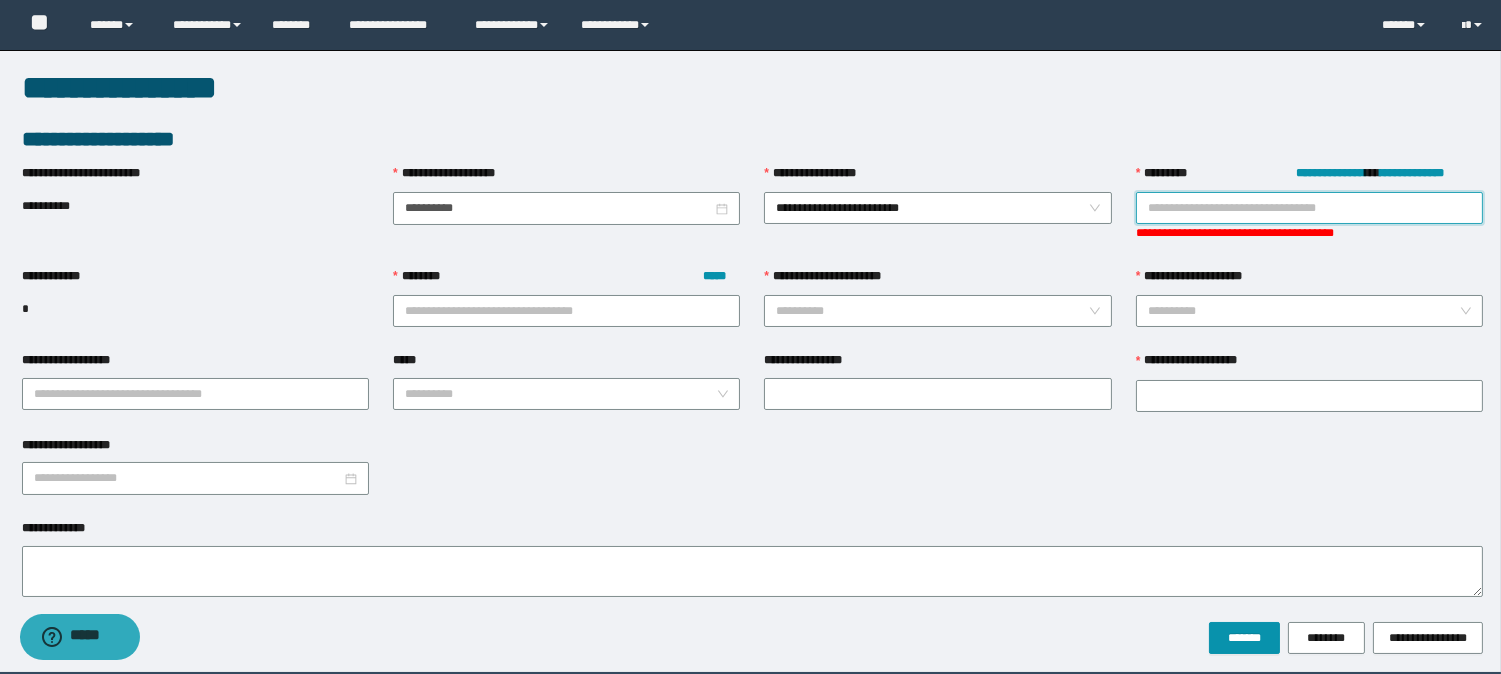 paste on "**********" 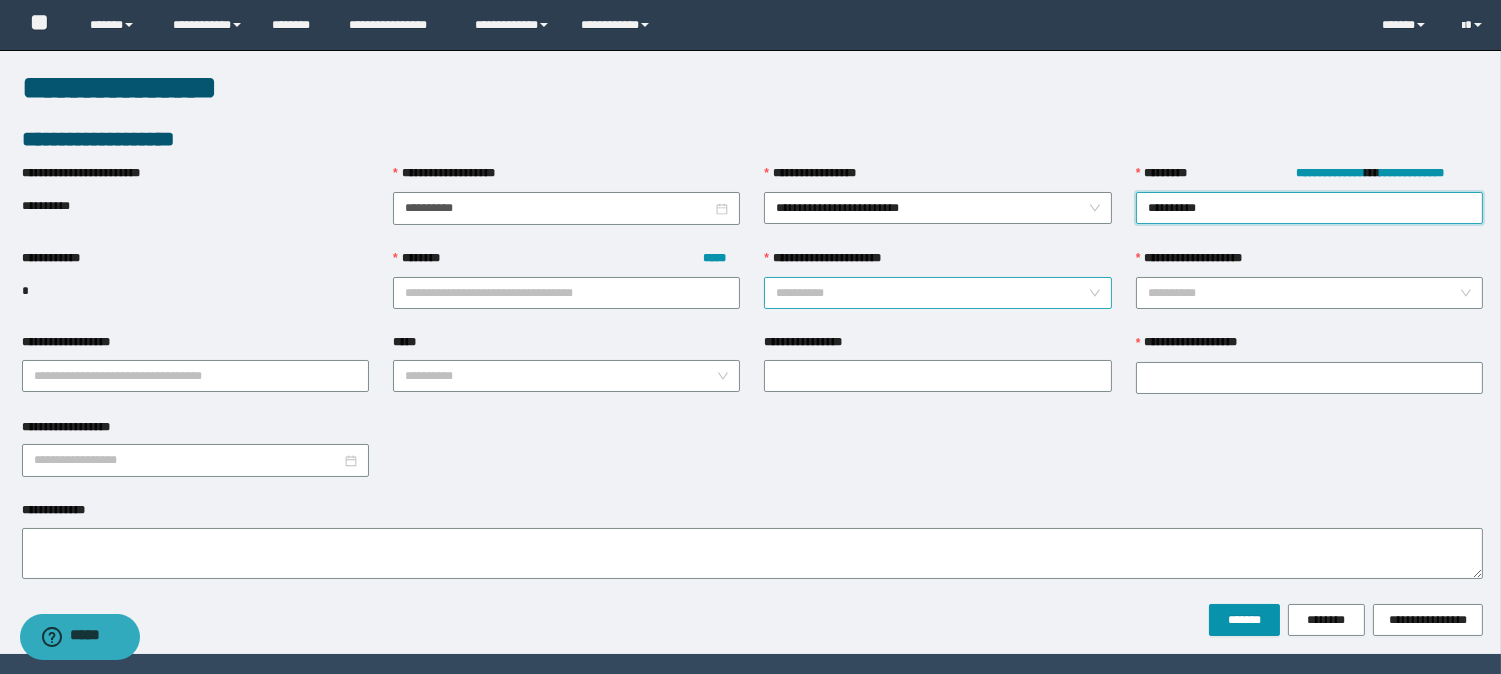 type on "**********" 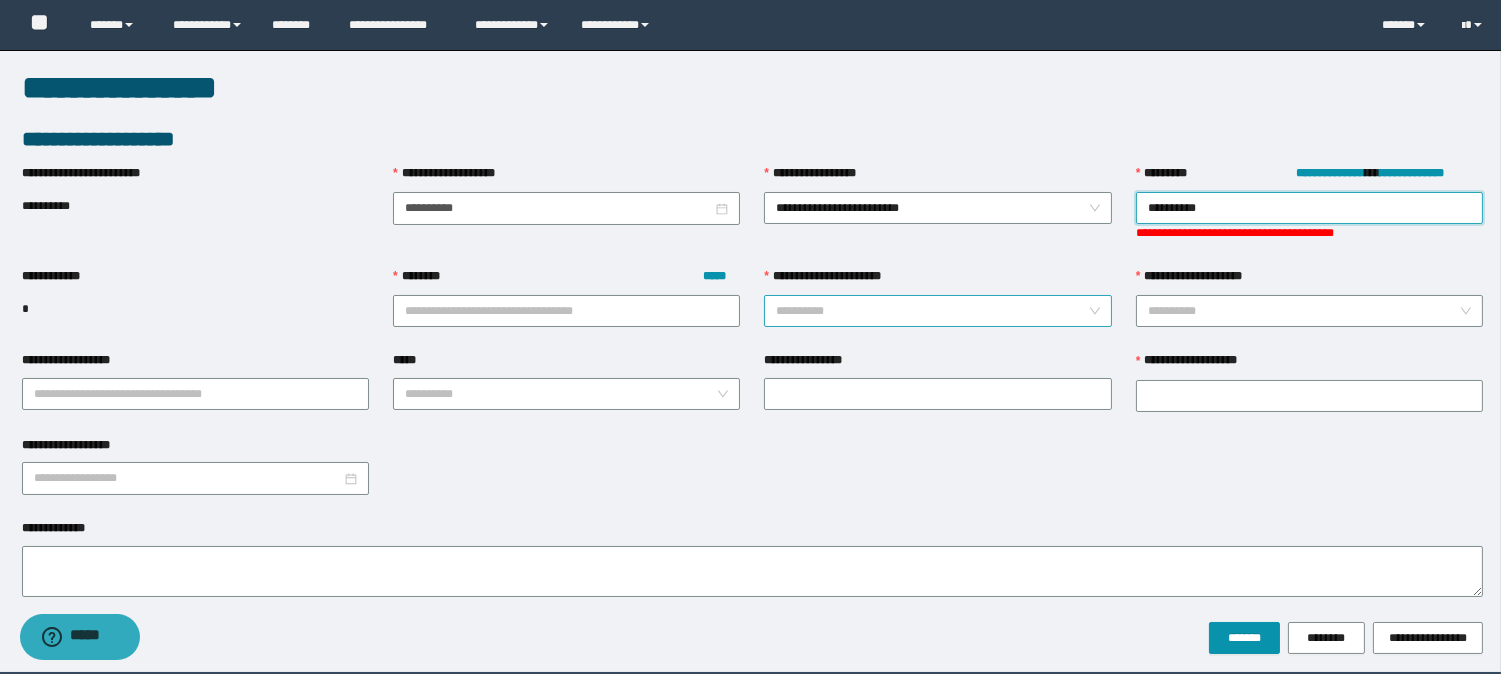 type 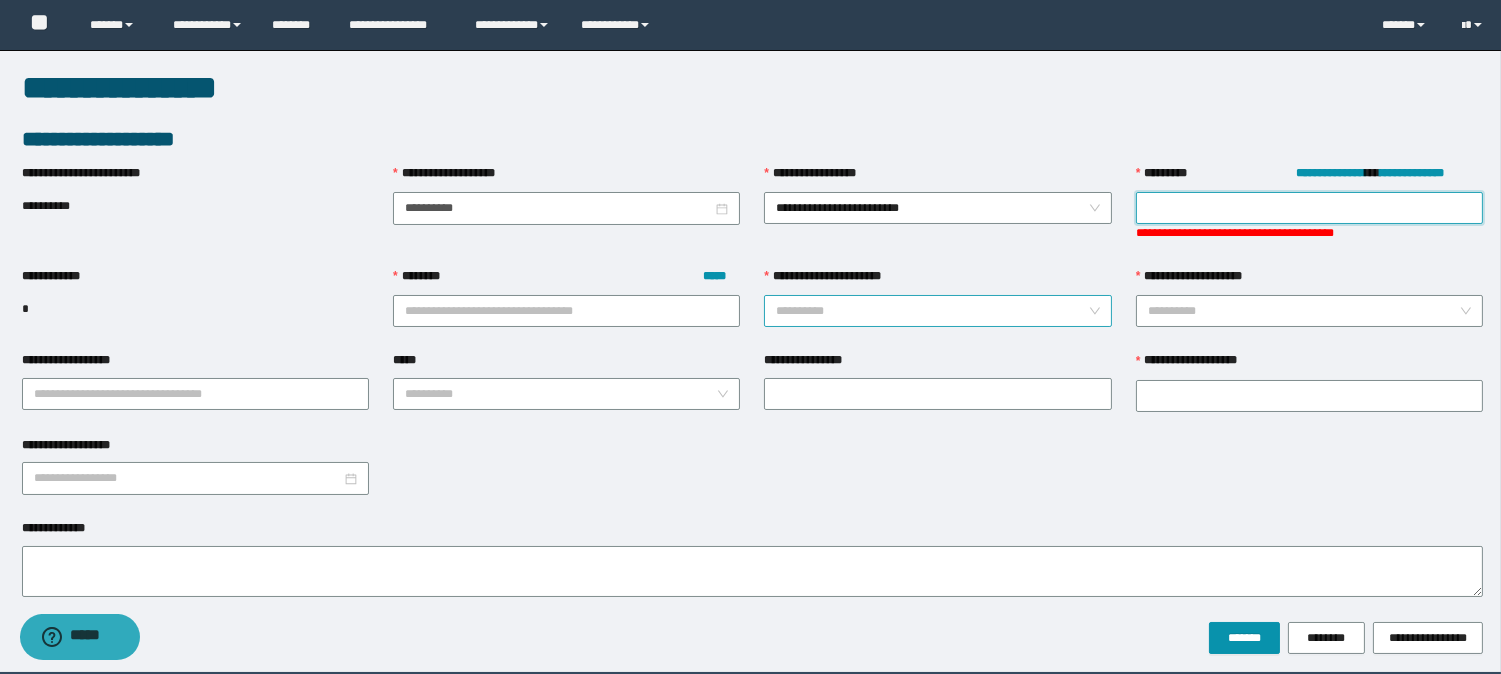 click on "**********" at bounding box center [937, 297] 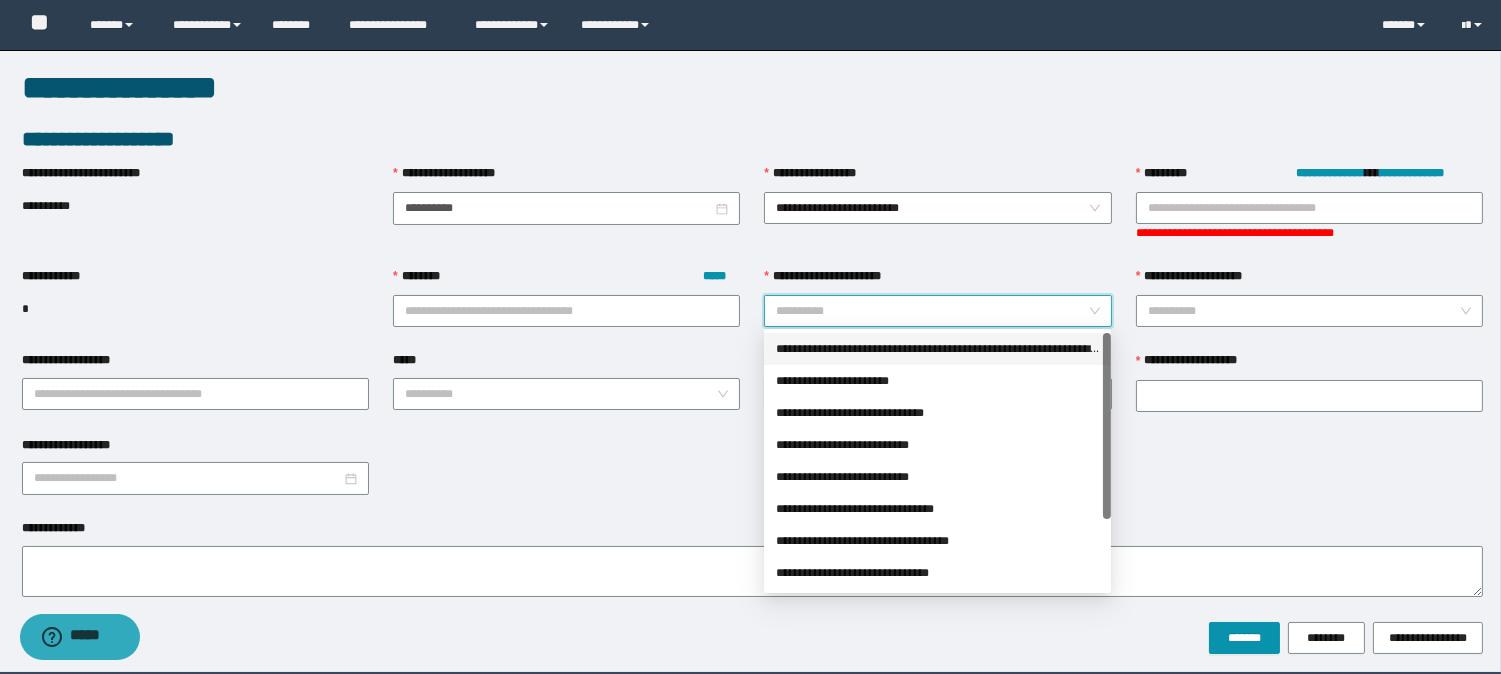 click on "**********" at bounding box center (937, 349) 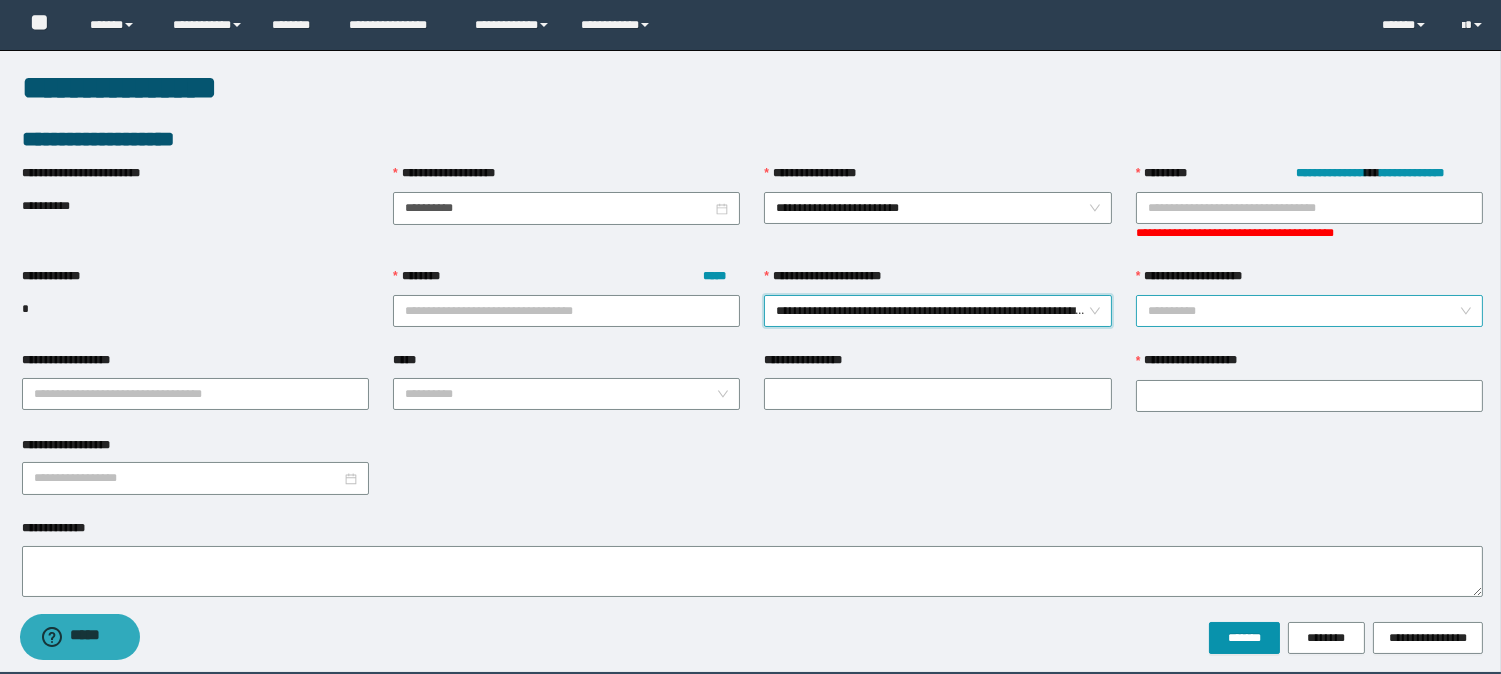 click on "**********" at bounding box center (1303, 311) 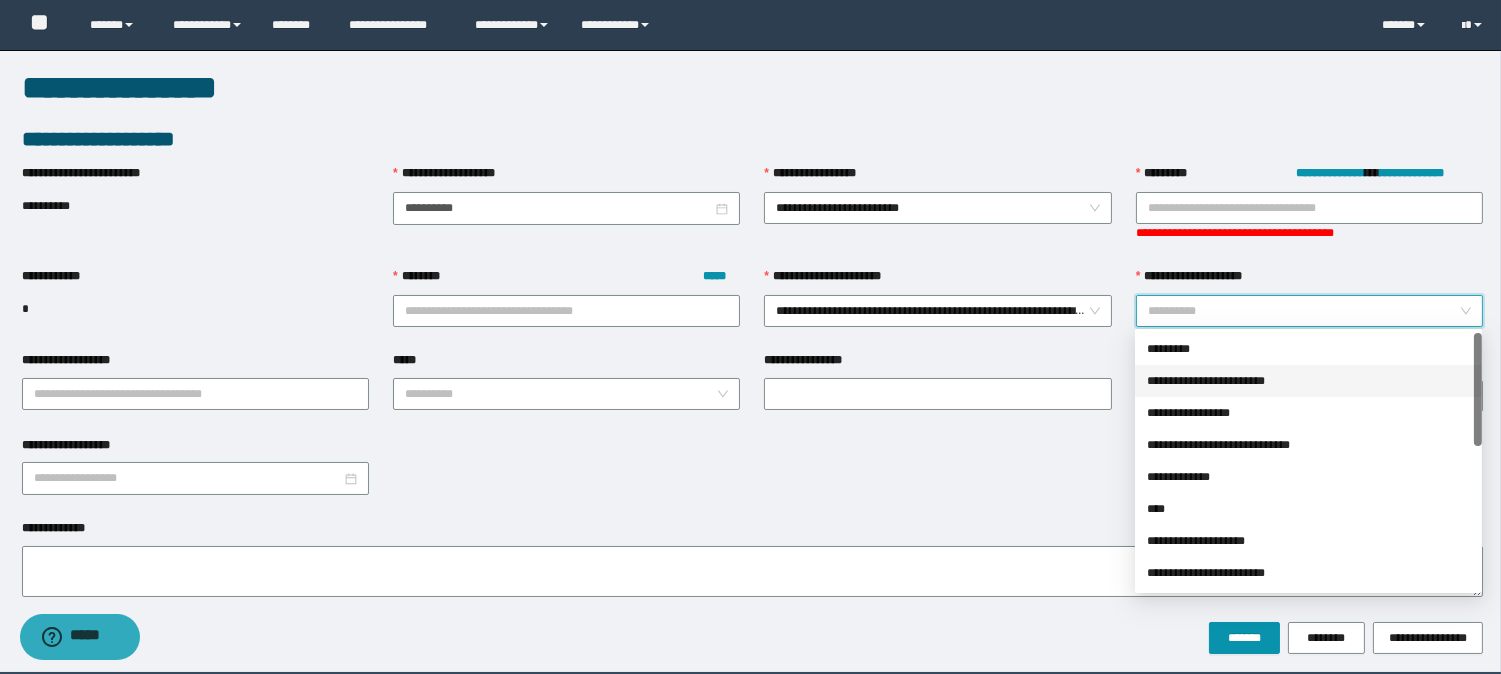 click on "**********" at bounding box center [1308, 381] 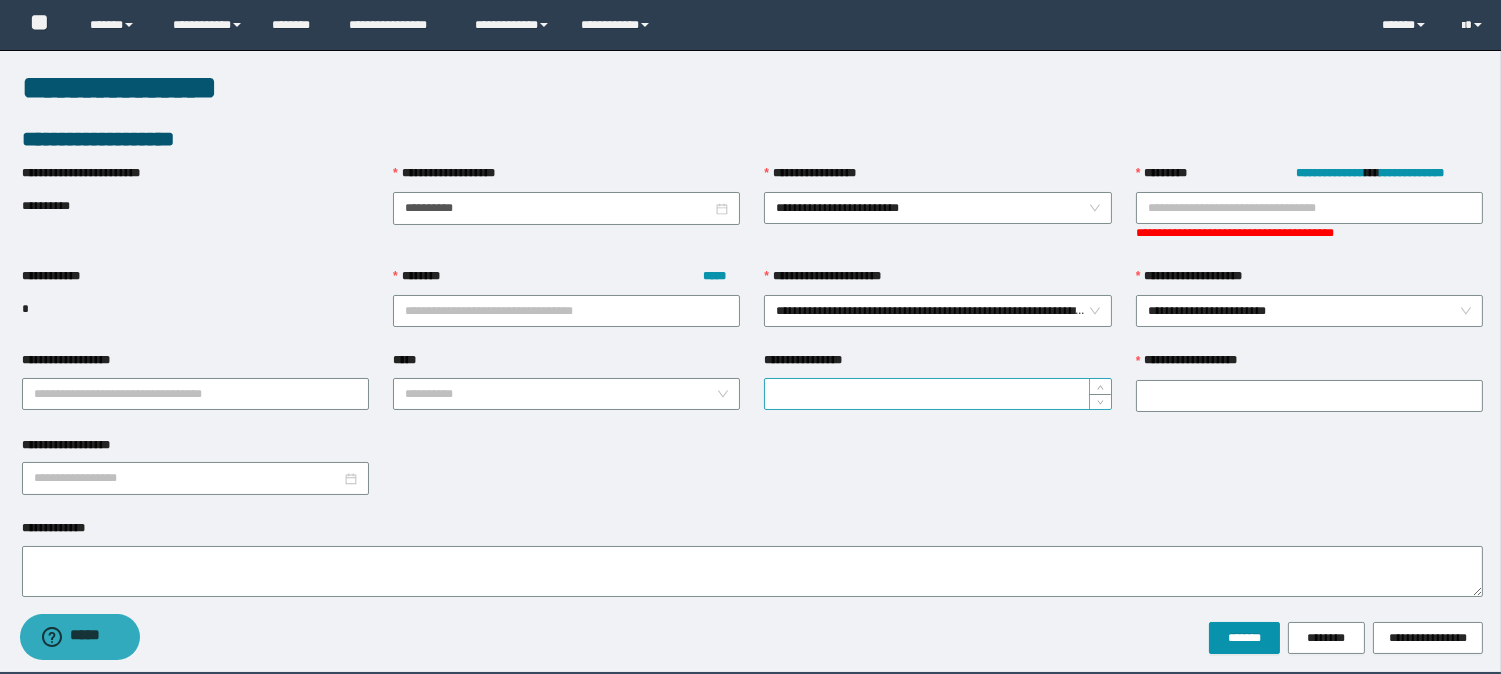 click on "**********" at bounding box center (937, 394) 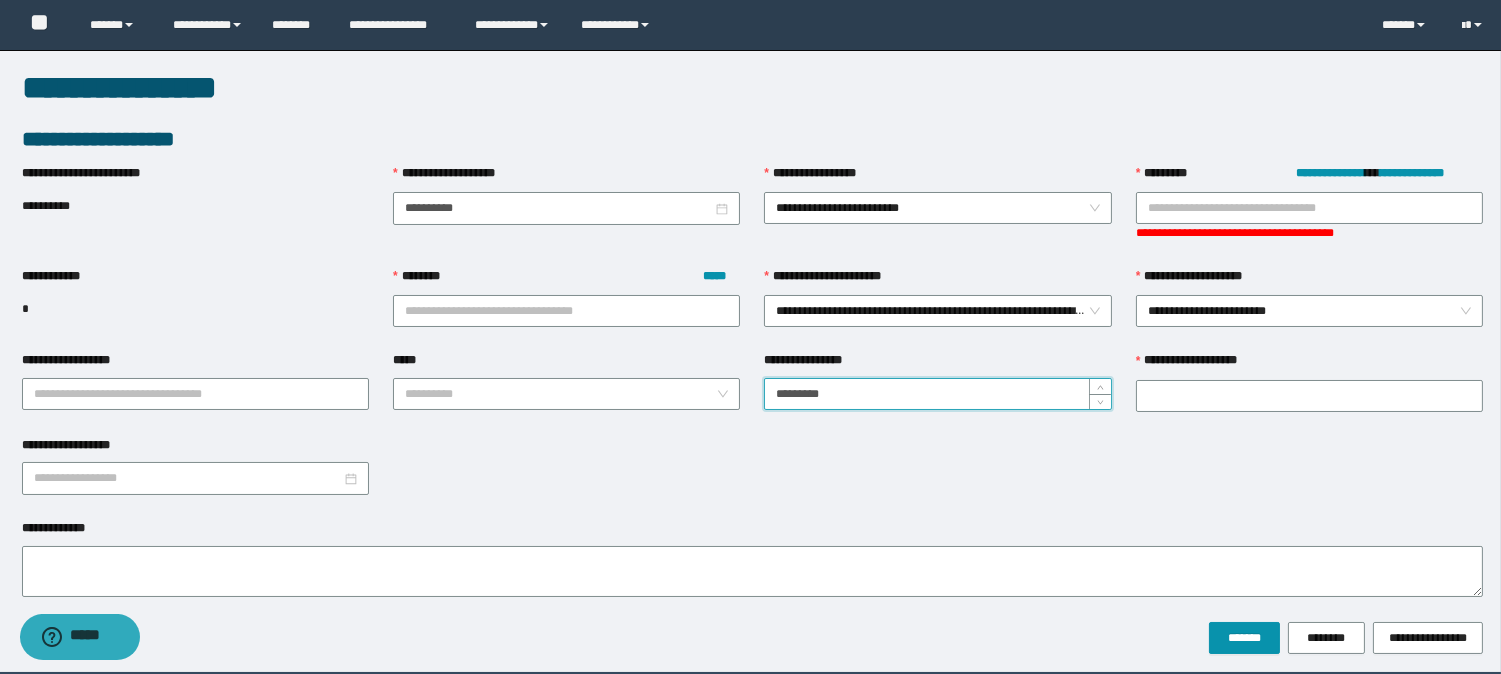 type on "*********" 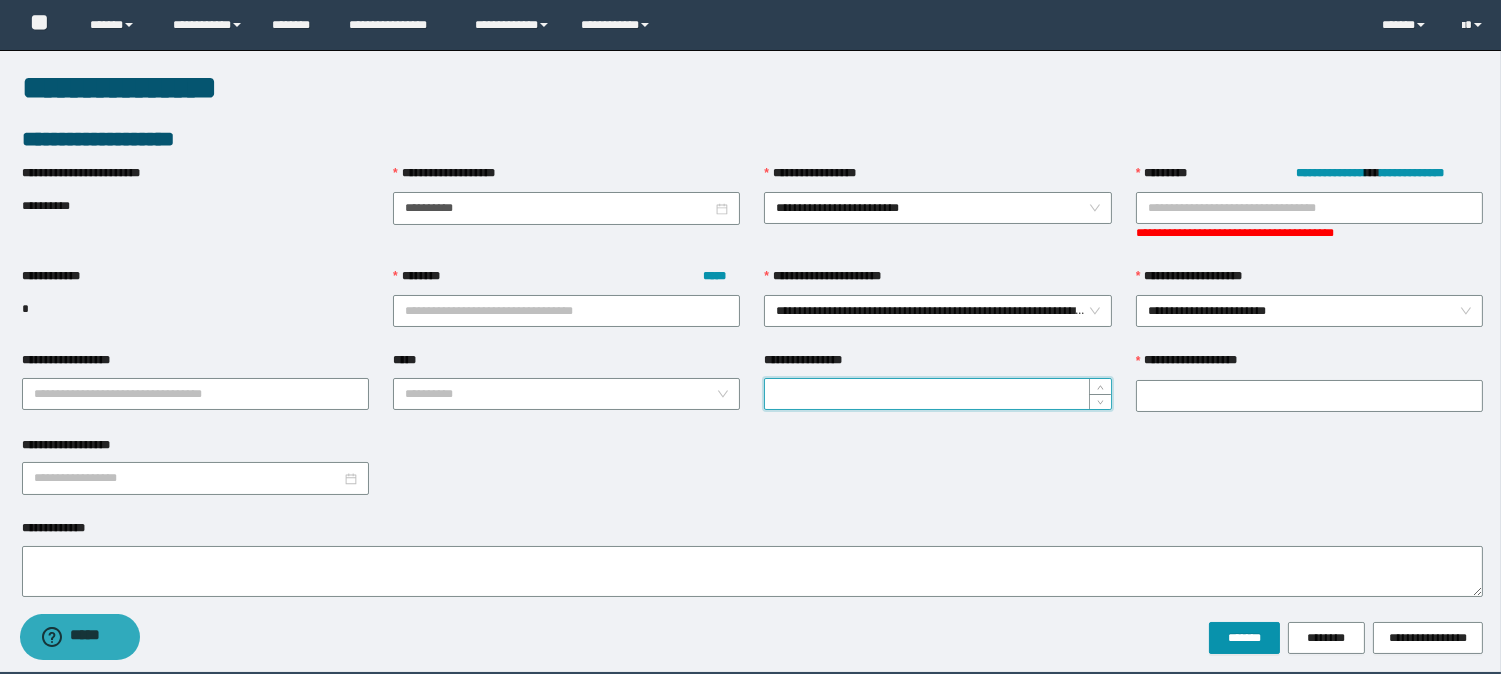 click on "**********" at bounding box center [1309, 178] 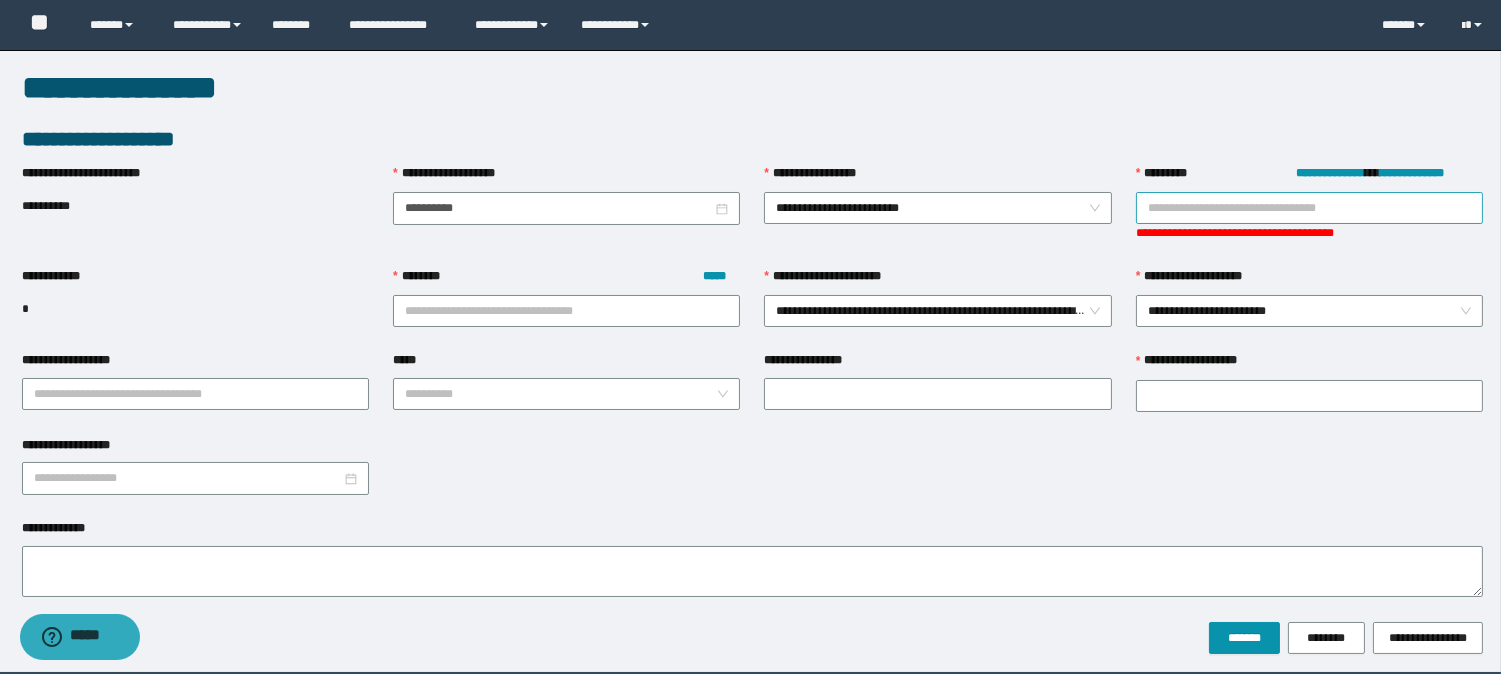 click on "**********" at bounding box center [1309, 208] 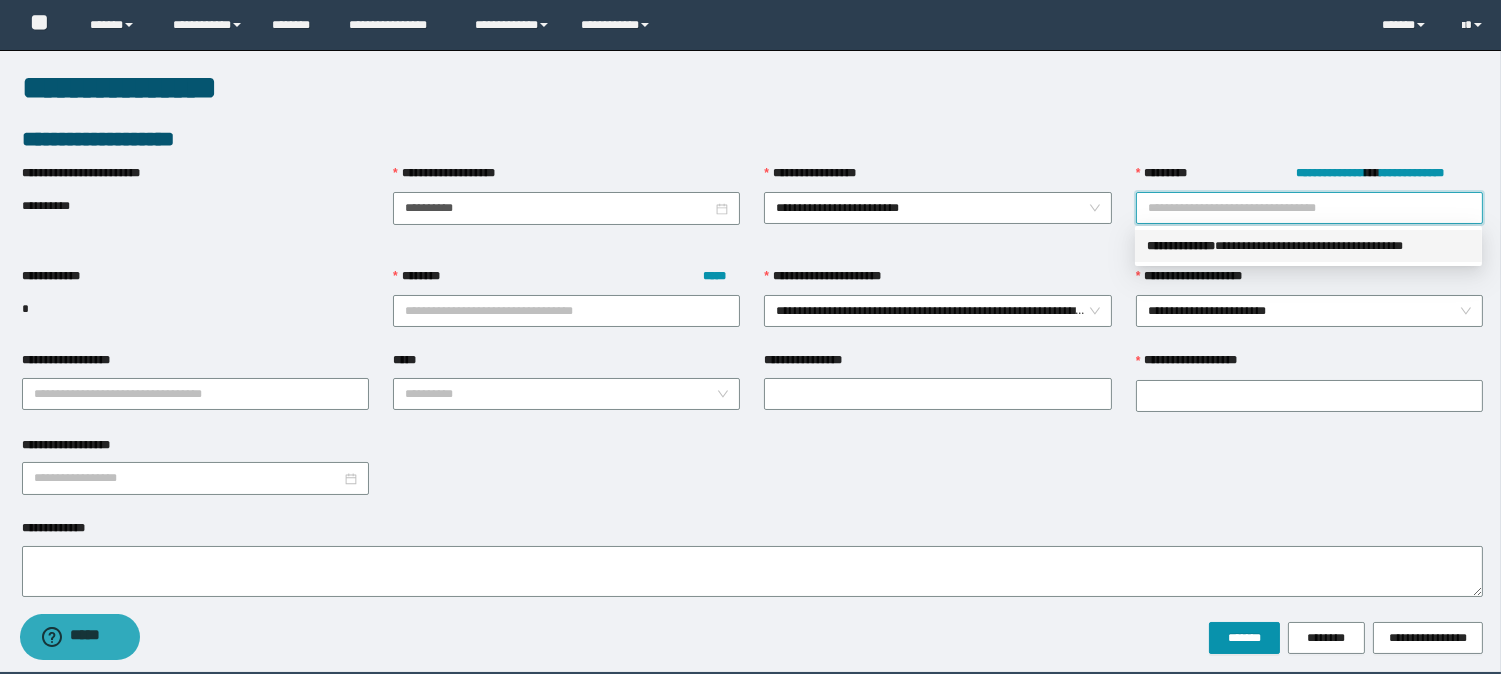 click on "**********" at bounding box center [1308, 246] 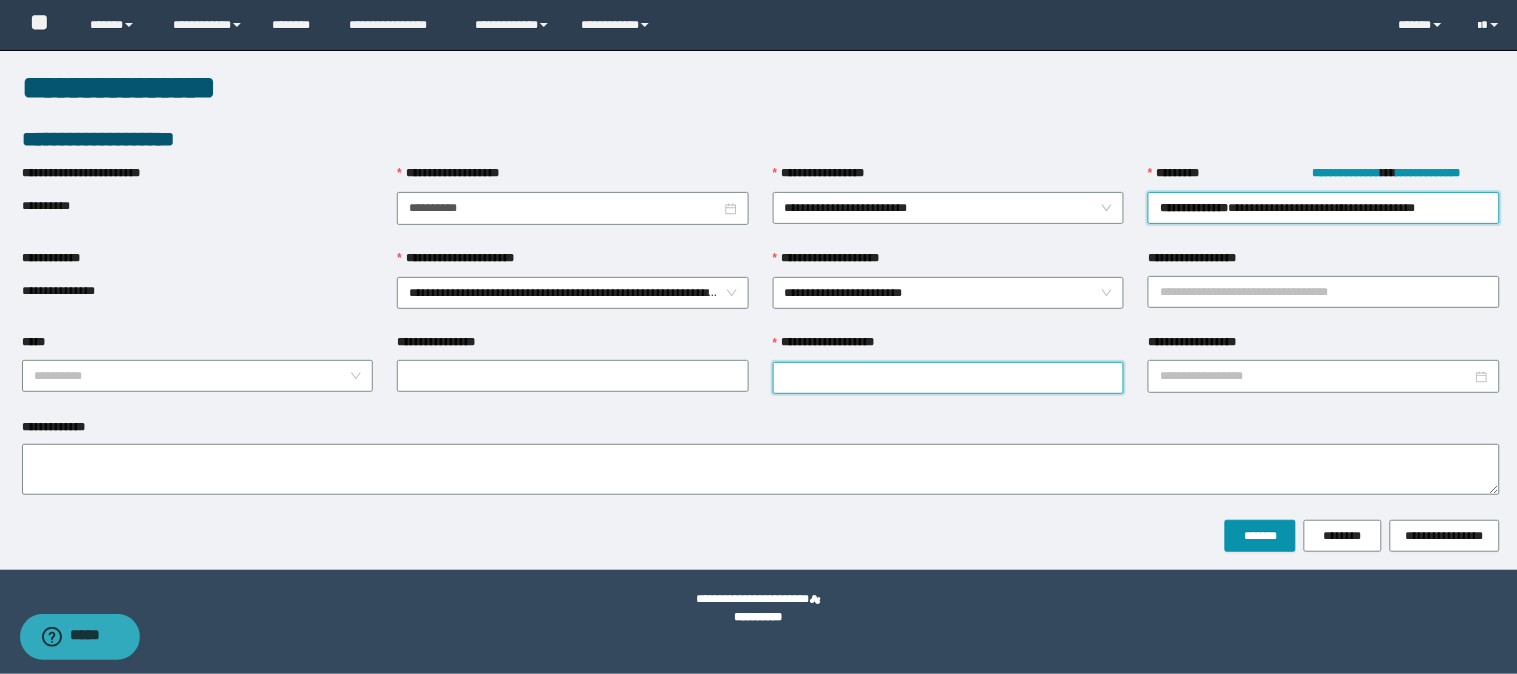 click on "**********" at bounding box center (949, 378) 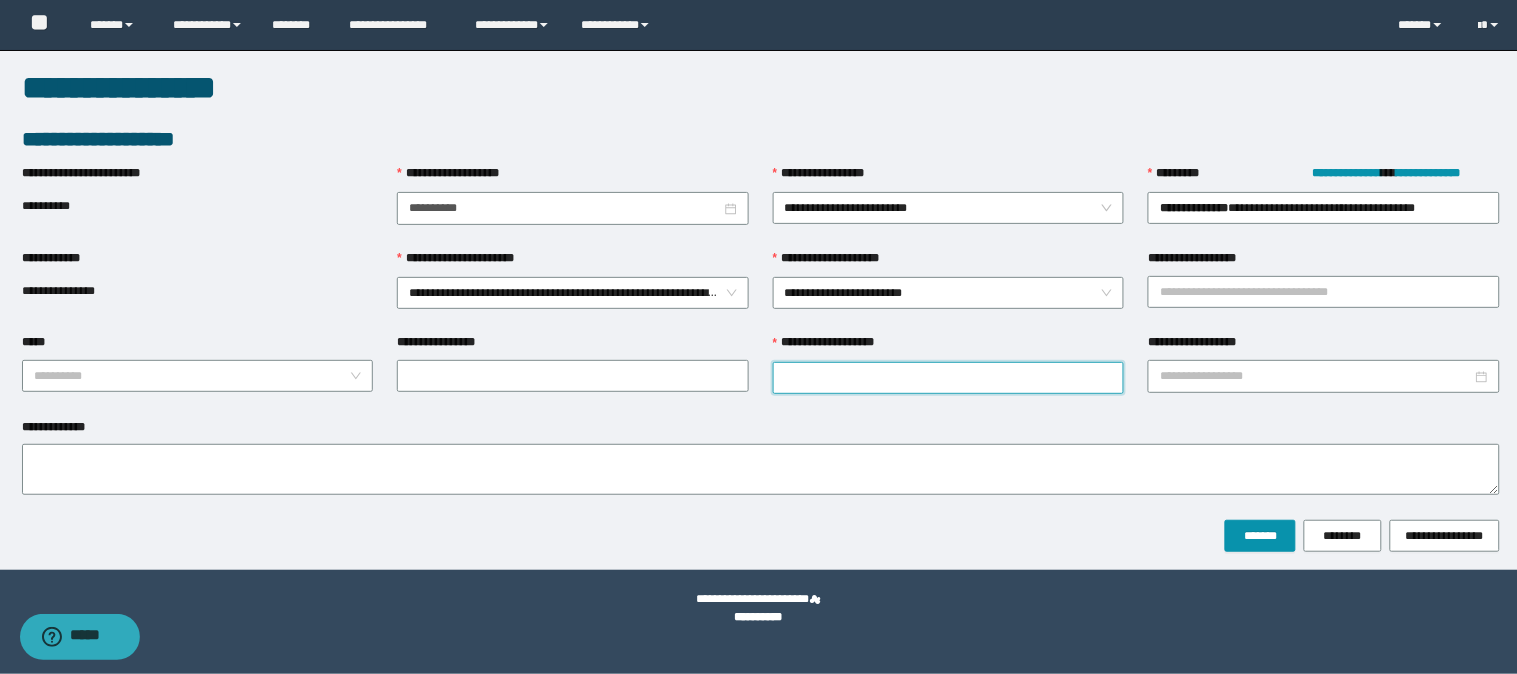 paste on "*********" 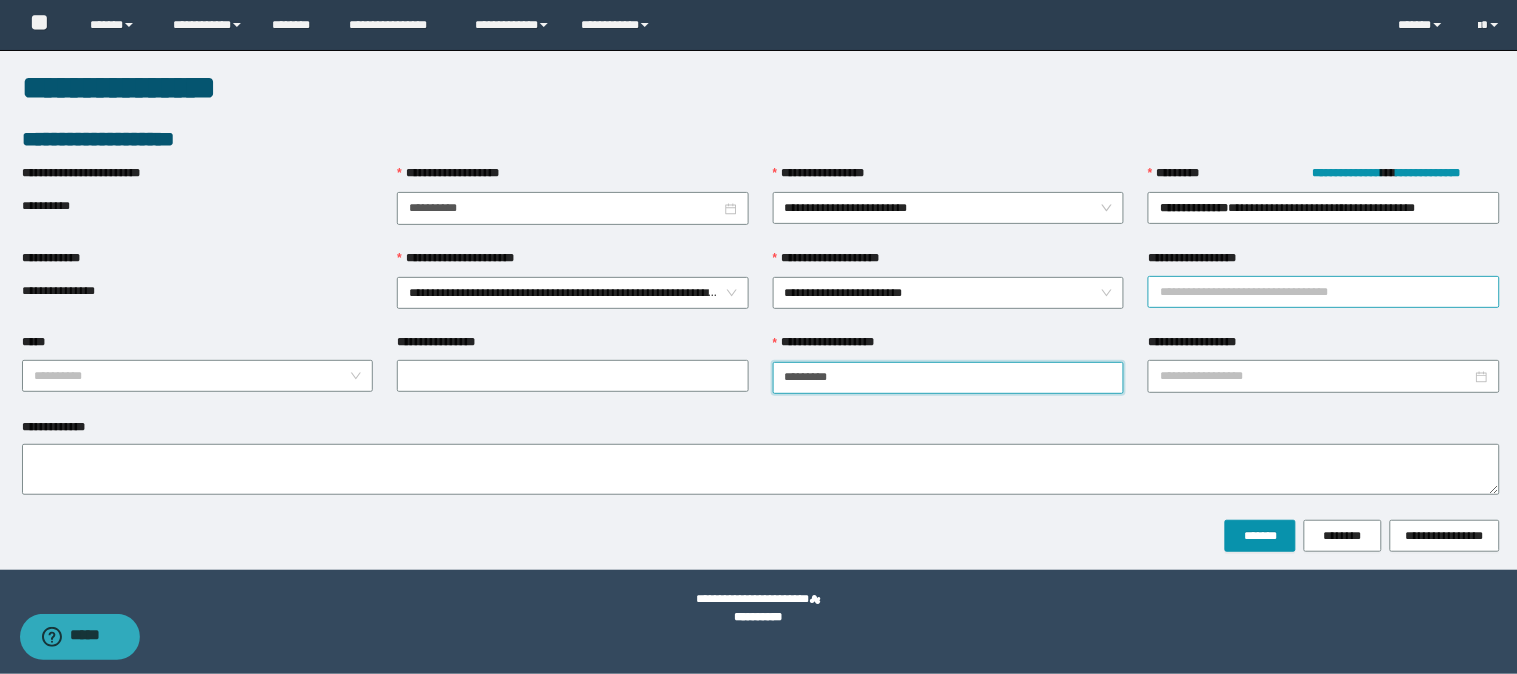 type on "*********" 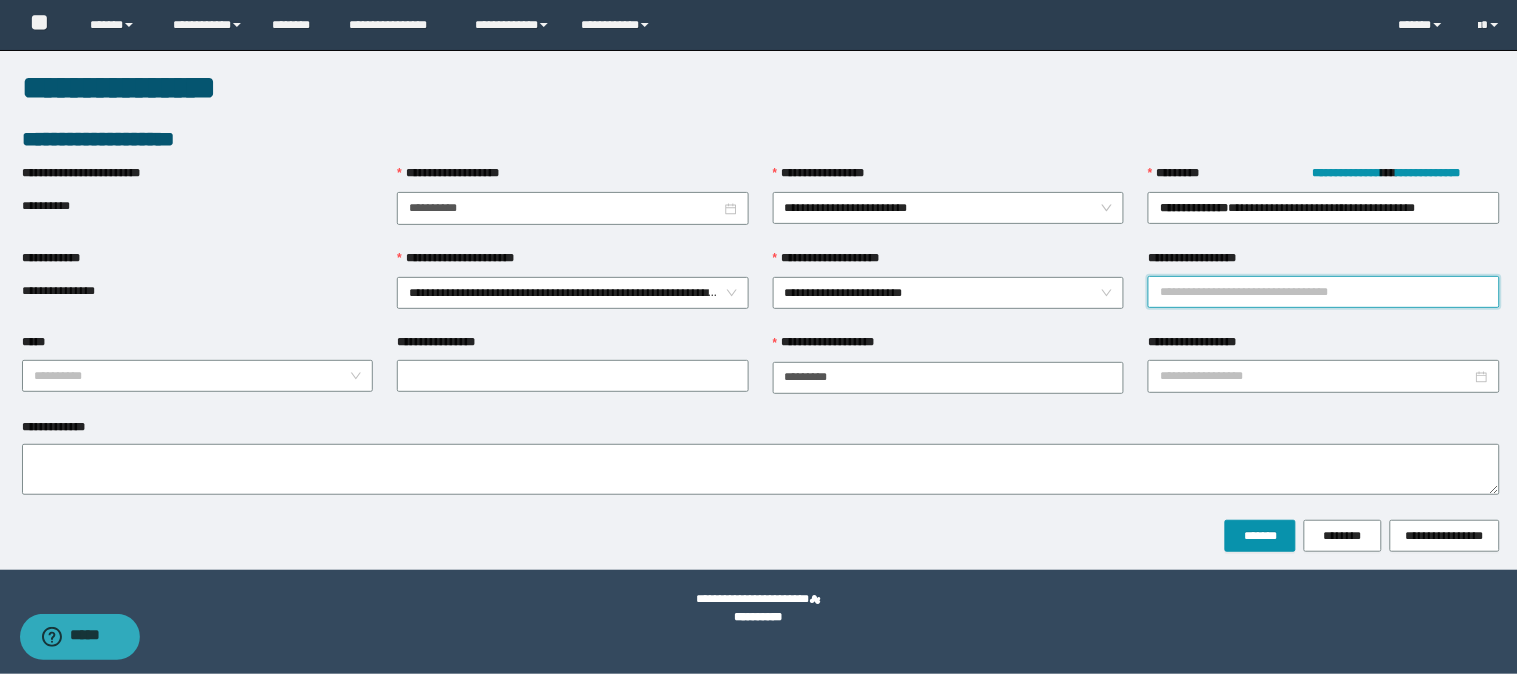 click on "**********" at bounding box center [1324, 292] 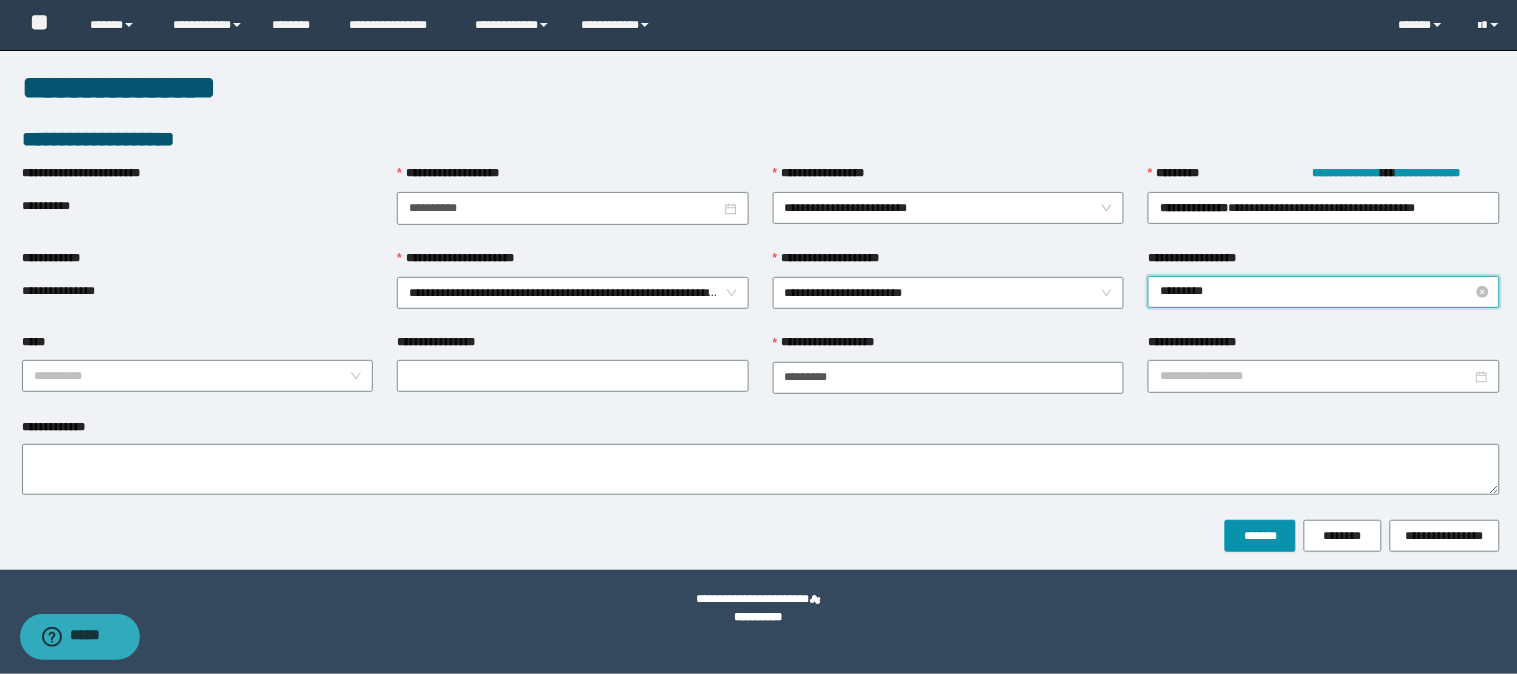 click on "*********" at bounding box center [1324, 292] 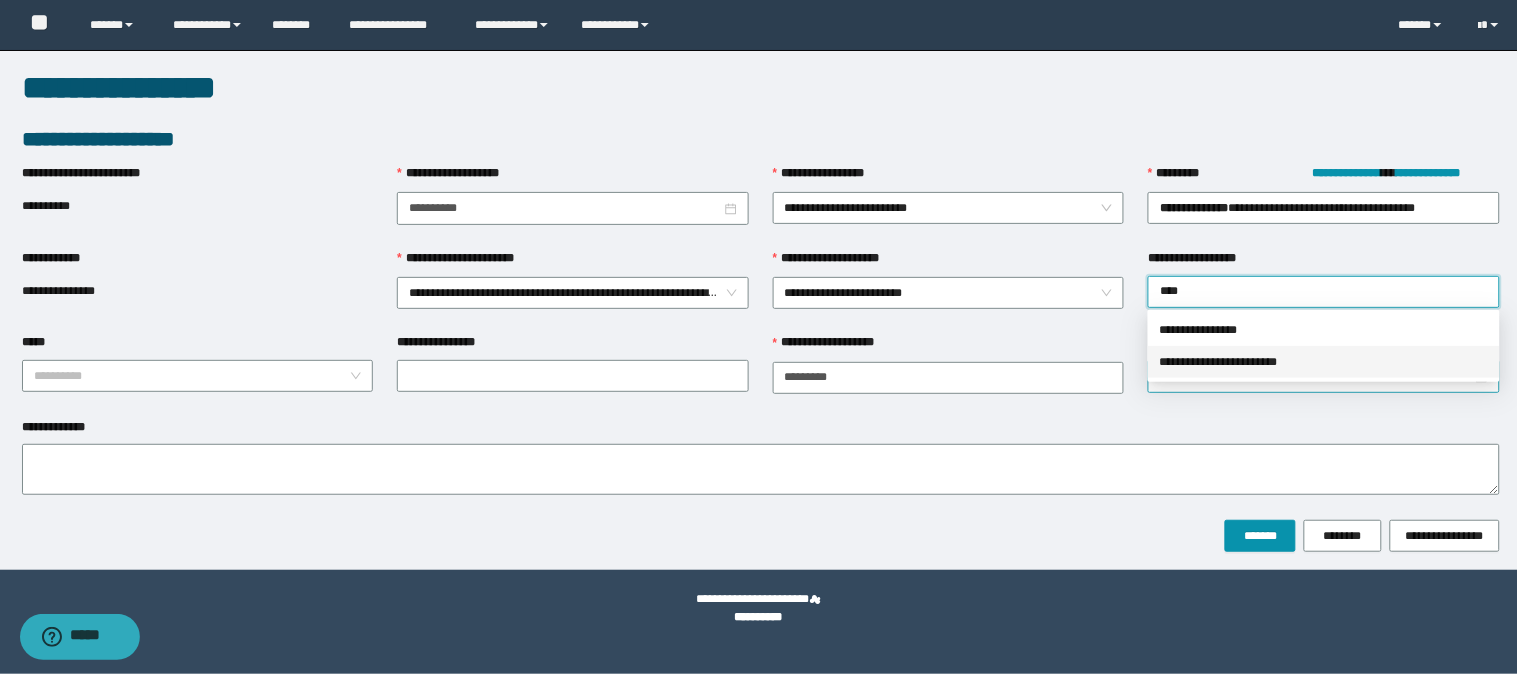 click on "**********" at bounding box center [1324, 362] 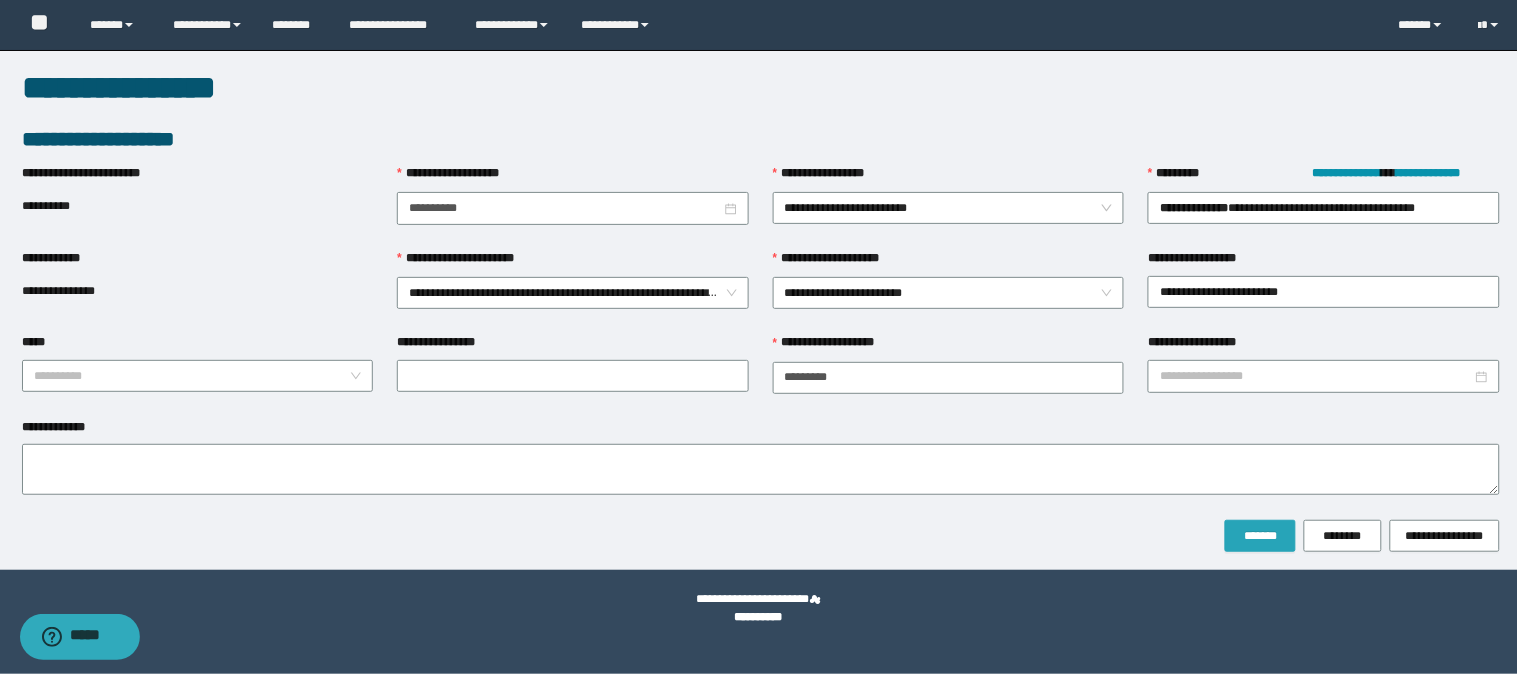 click on "*******" at bounding box center (1260, 536) 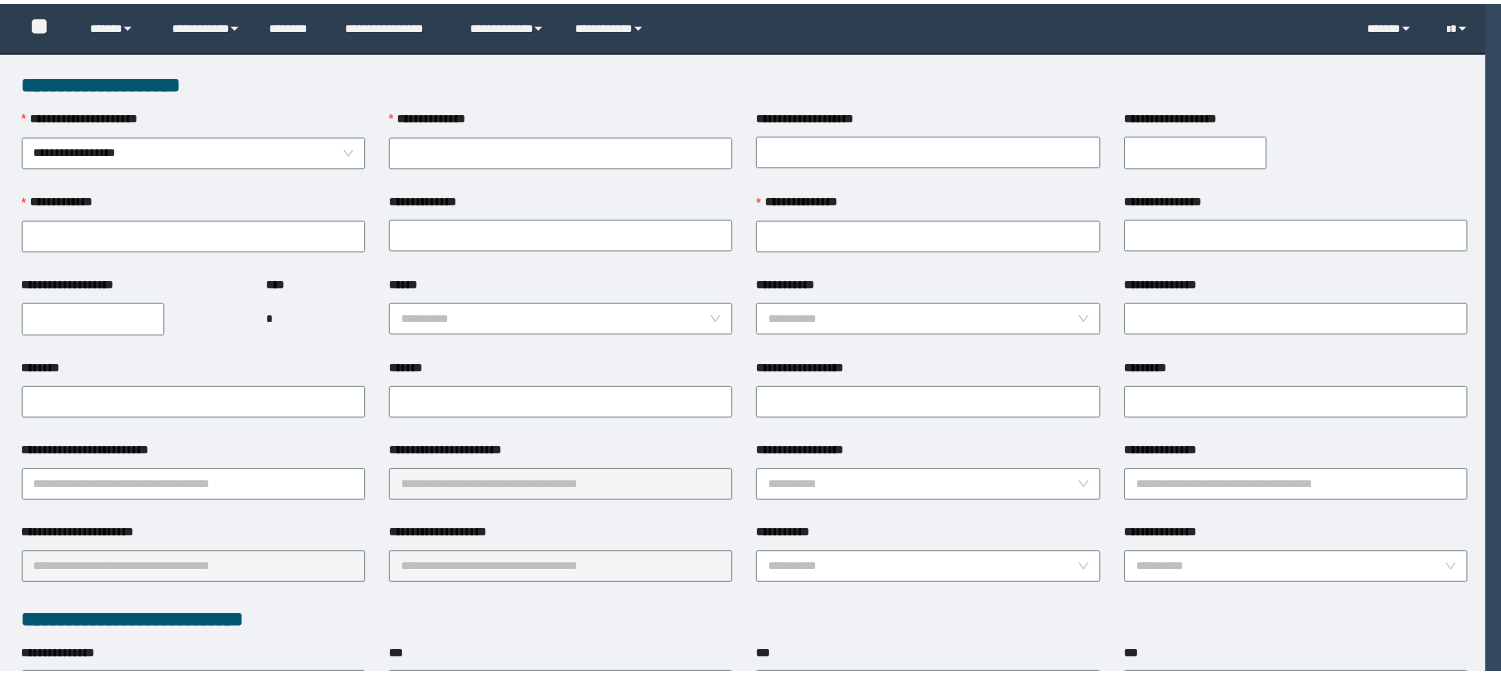 scroll, scrollTop: 0, scrollLeft: 0, axis: both 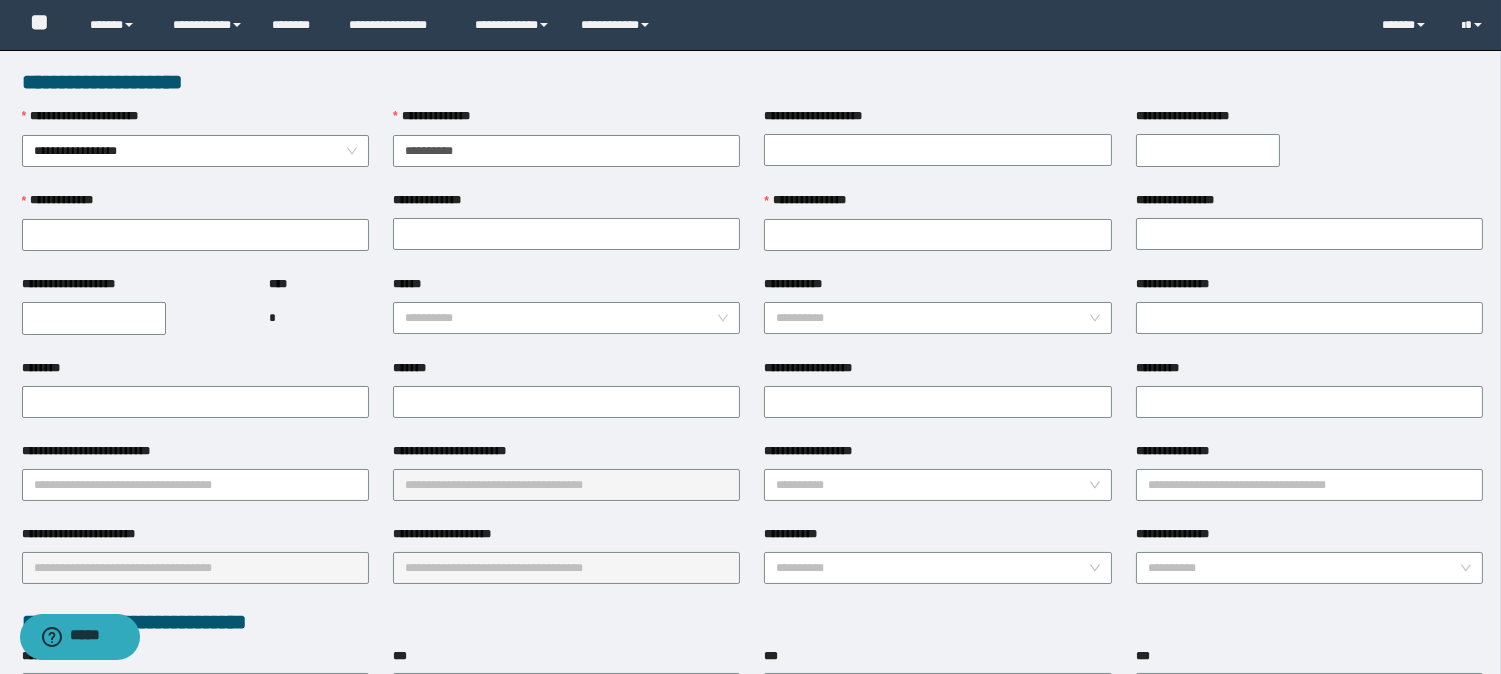 type on "**********" 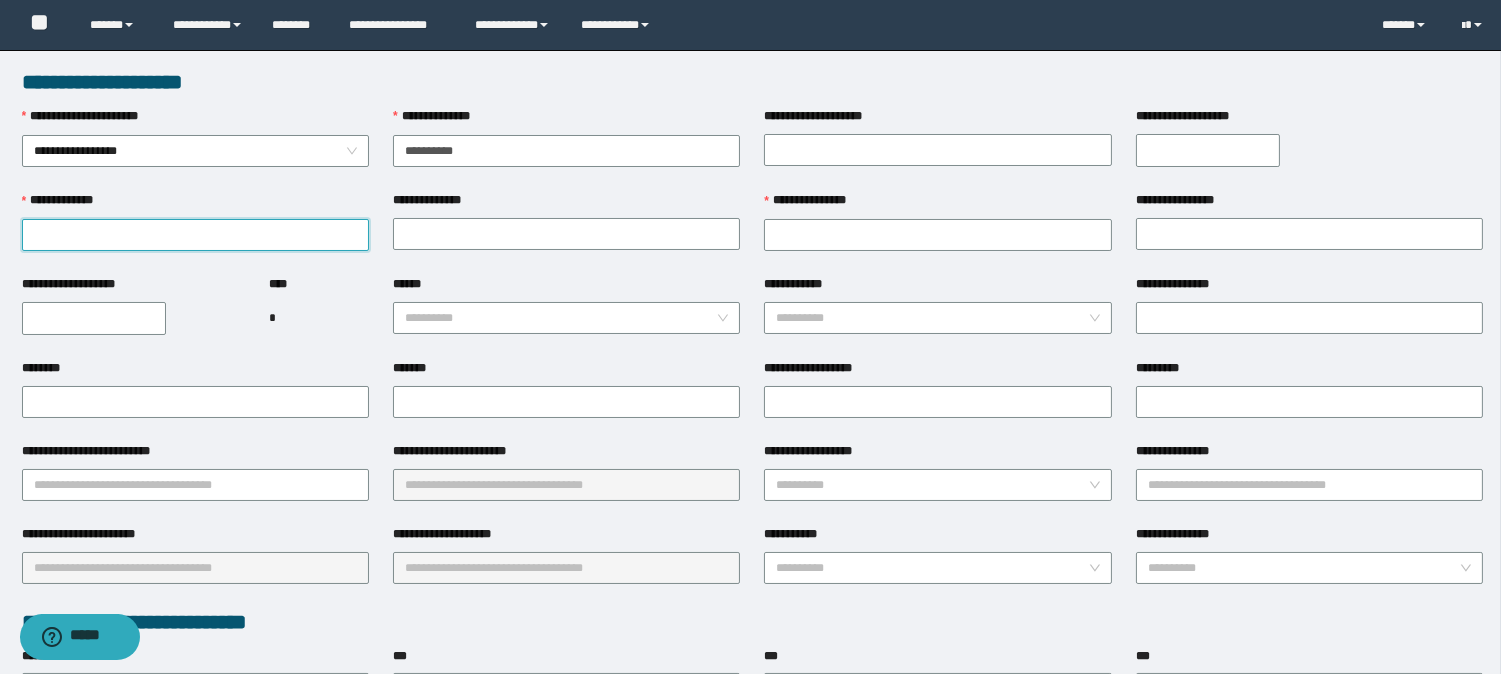 click on "**********" at bounding box center (195, 235) 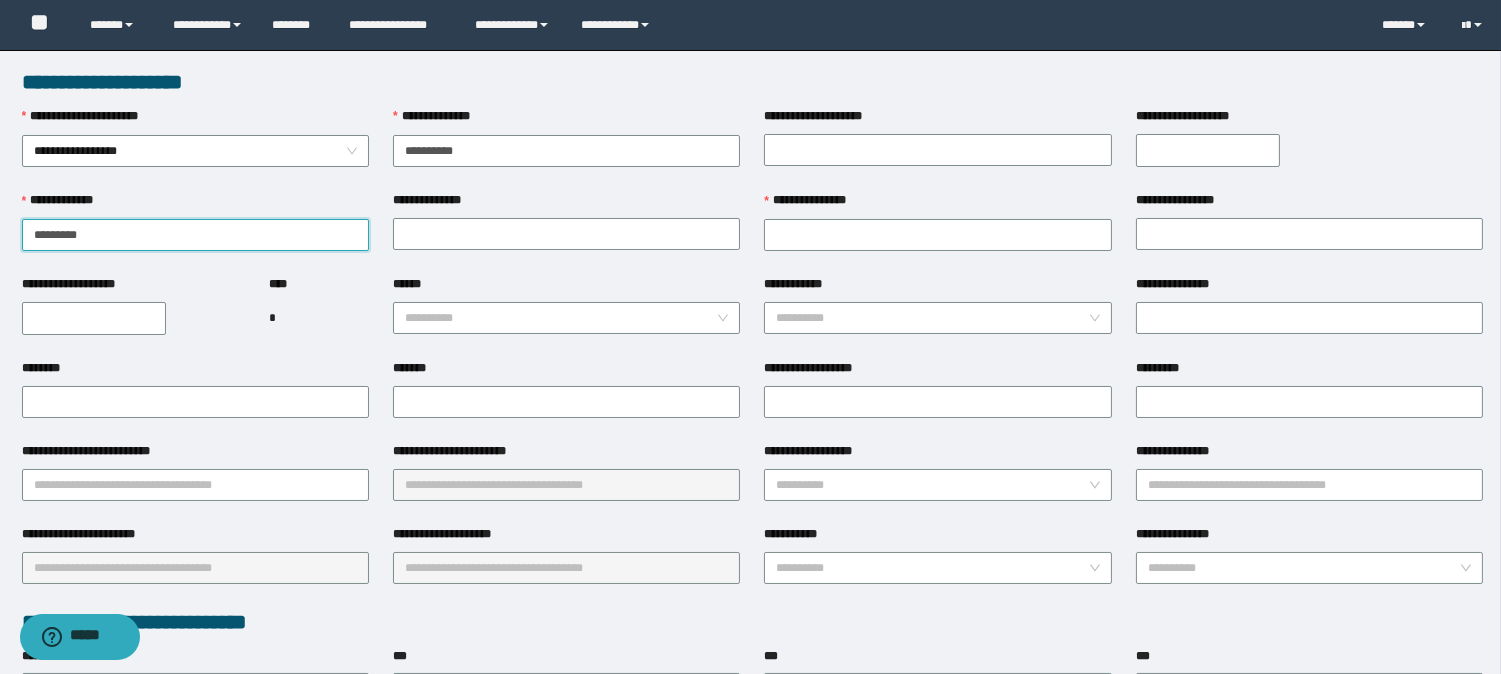 drag, startPoint x: 156, startPoint y: 234, endPoint x: 20, endPoint y: 234, distance: 136 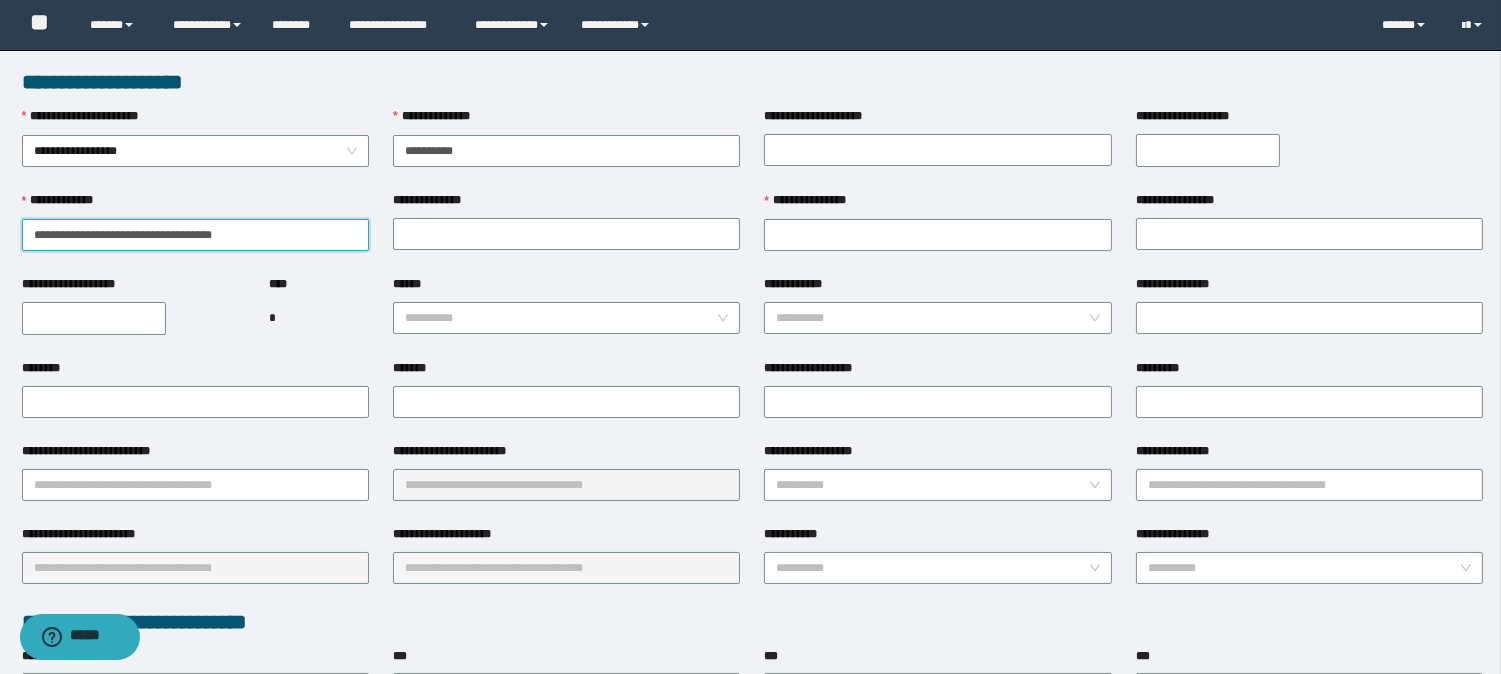 type on "**********" 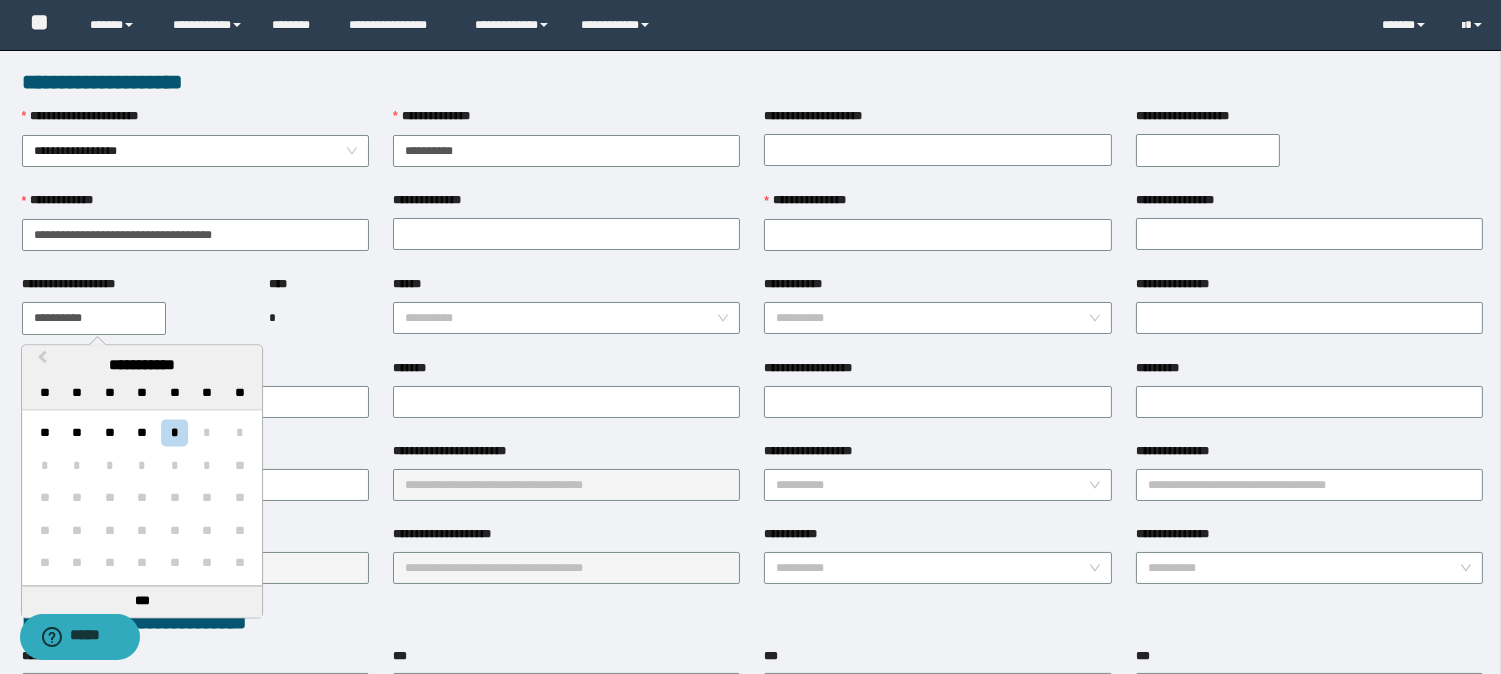 click on "**********" at bounding box center (94, 318) 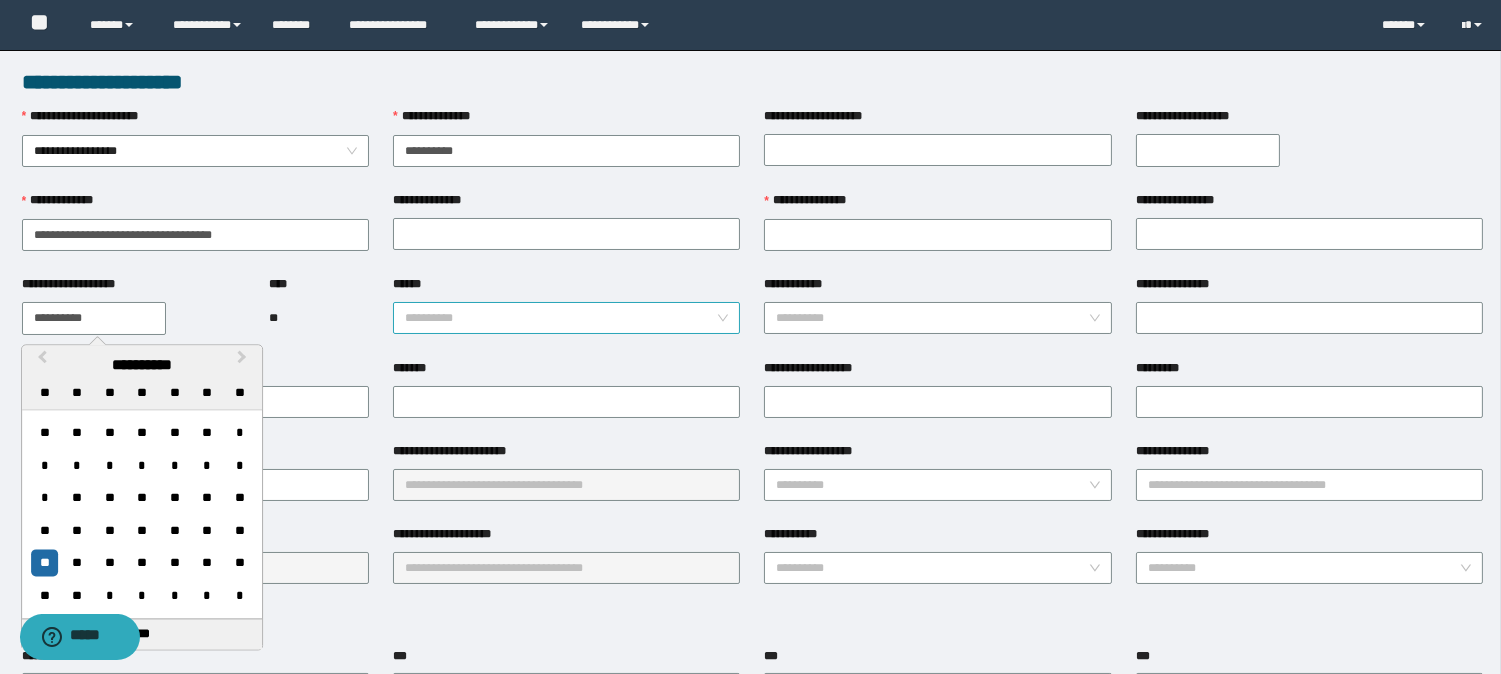 type on "**********" 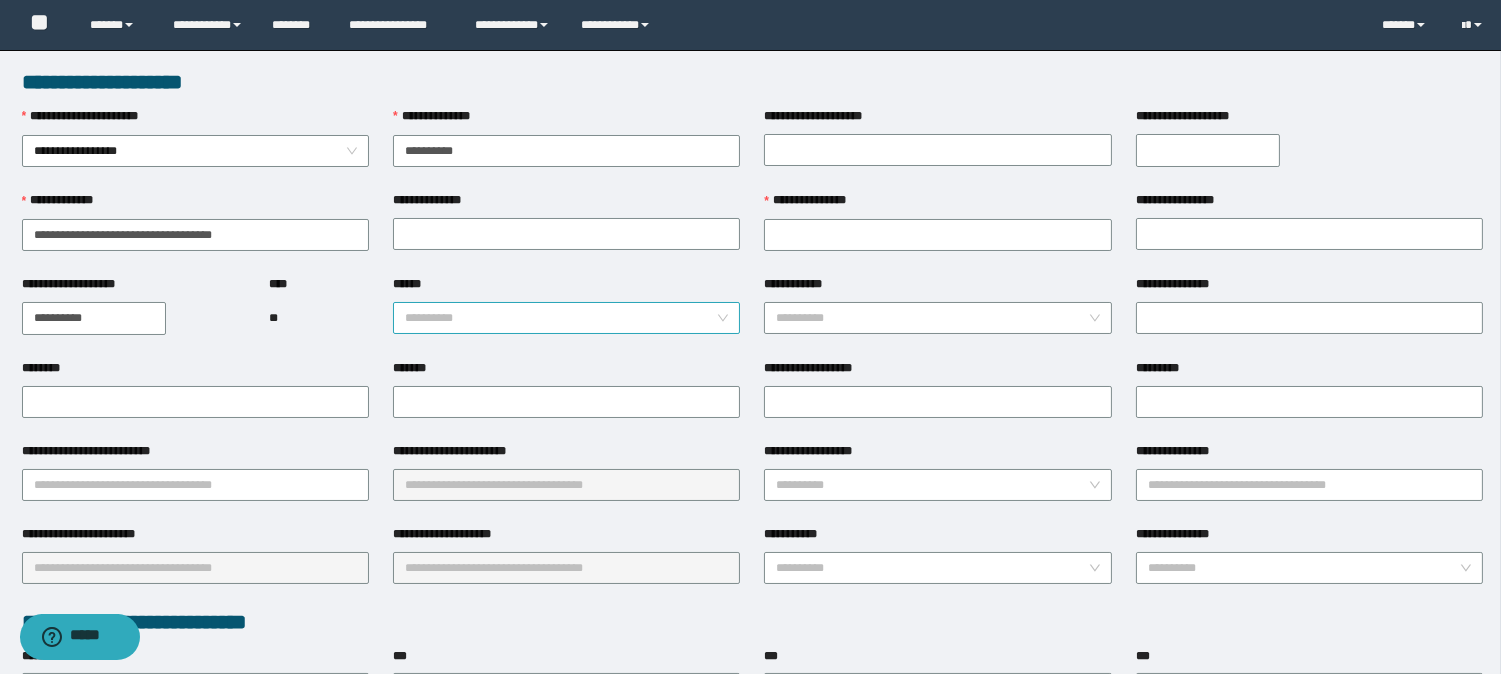 click on "******" at bounding box center (560, 318) 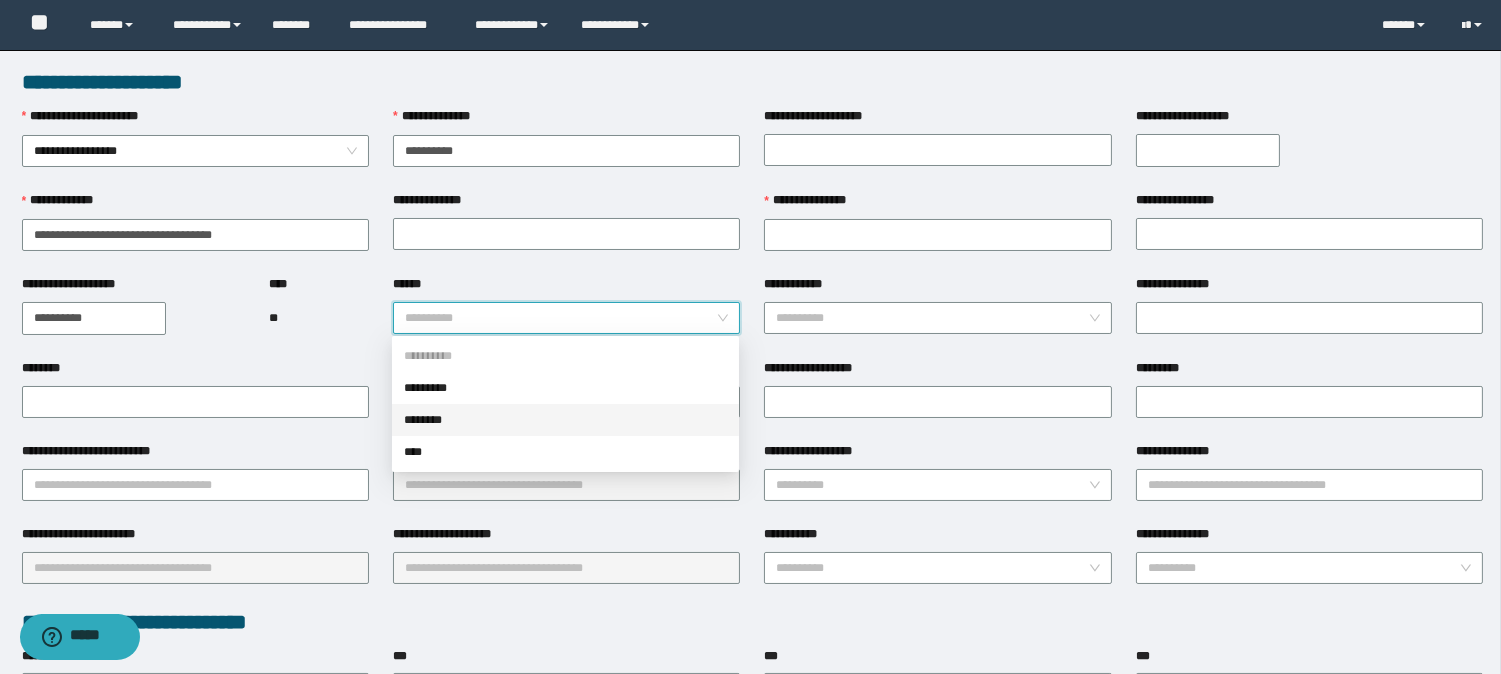 click on "********" at bounding box center [565, 420] 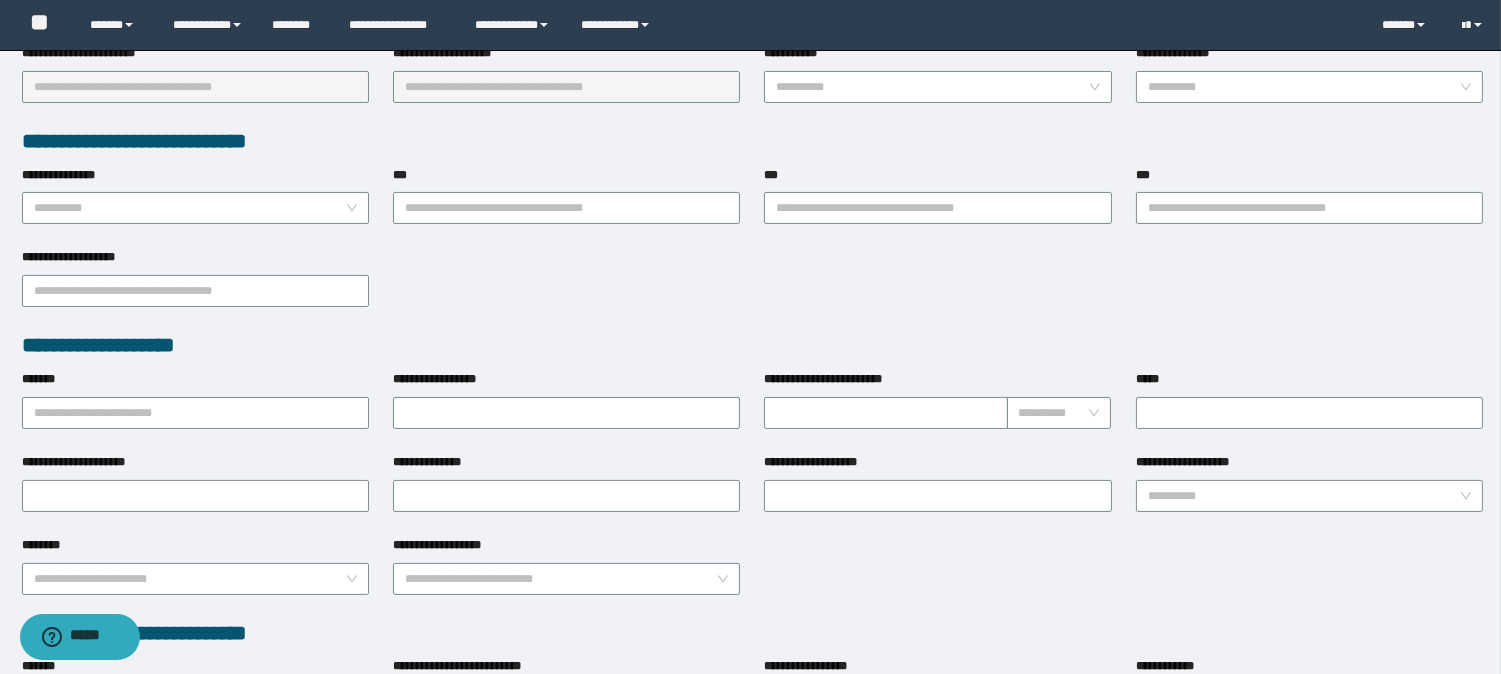 scroll, scrollTop: 555, scrollLeft: 0, axis: vertical 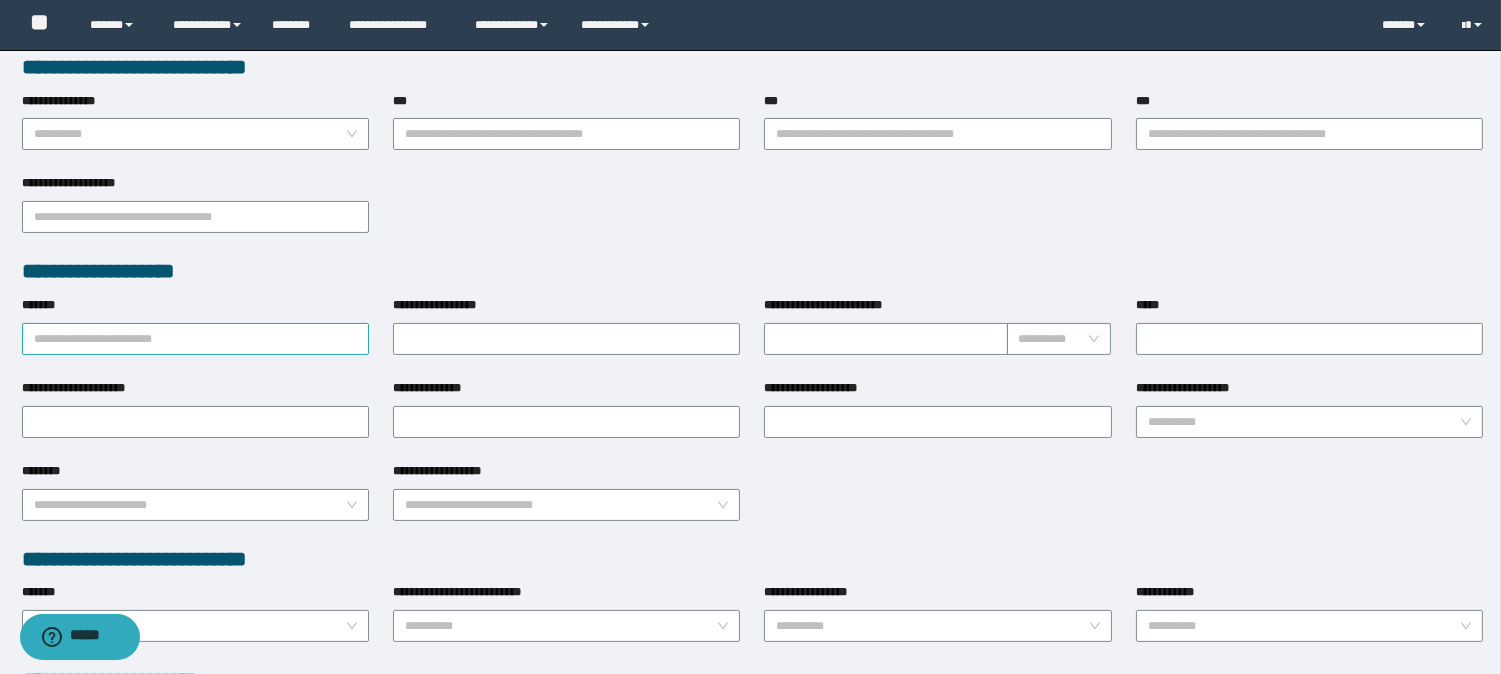 click on "*******" at bounding box center [195, 339] 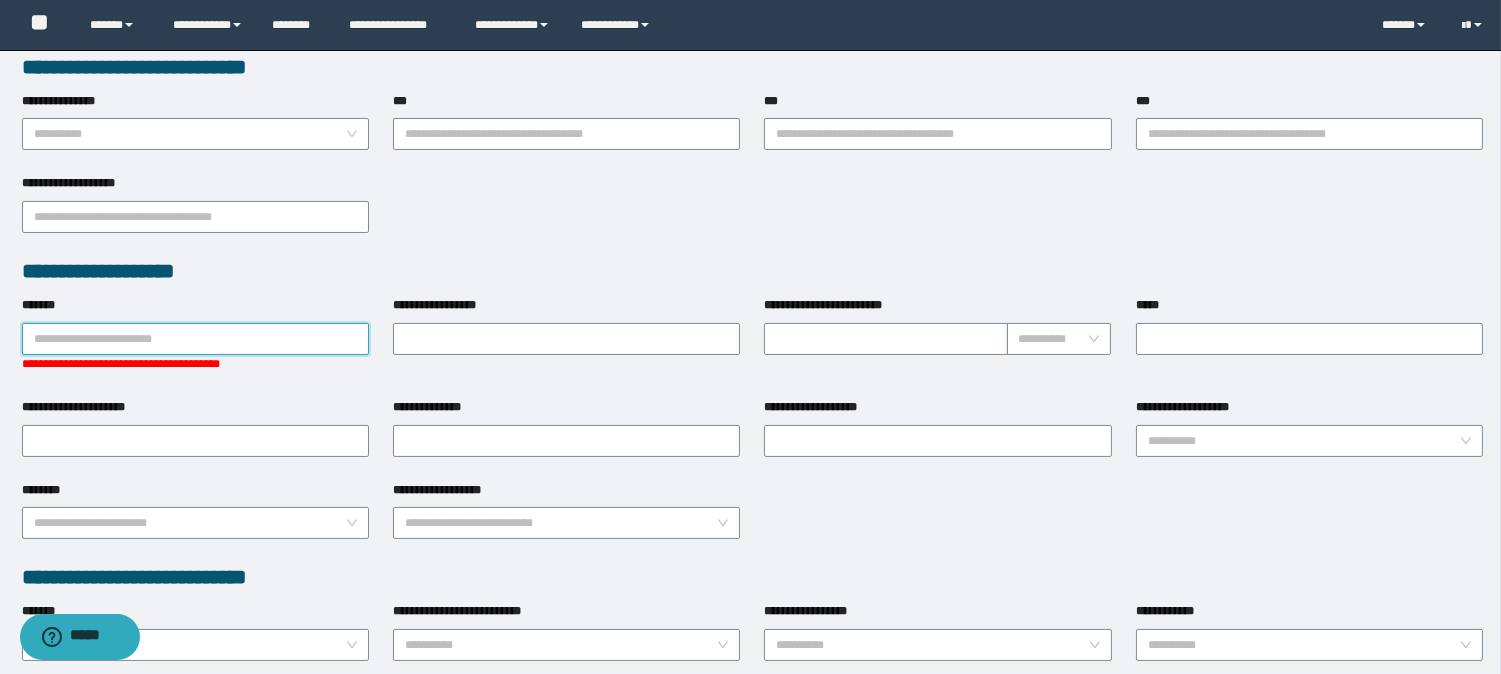 paste on "**********" 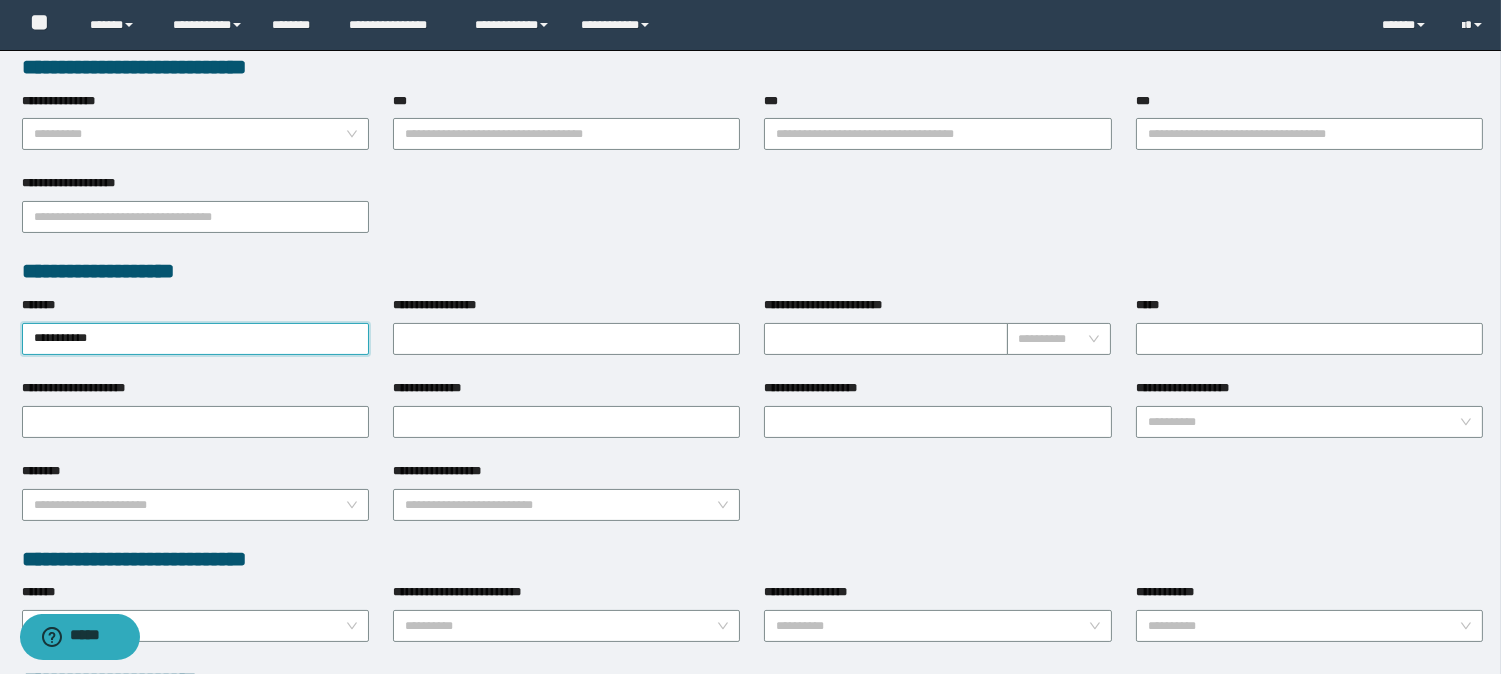 drag, startPoint x: 166, startPoint y: 342, endPoint x: 11, endPoint y: 340, distance: 155.01291 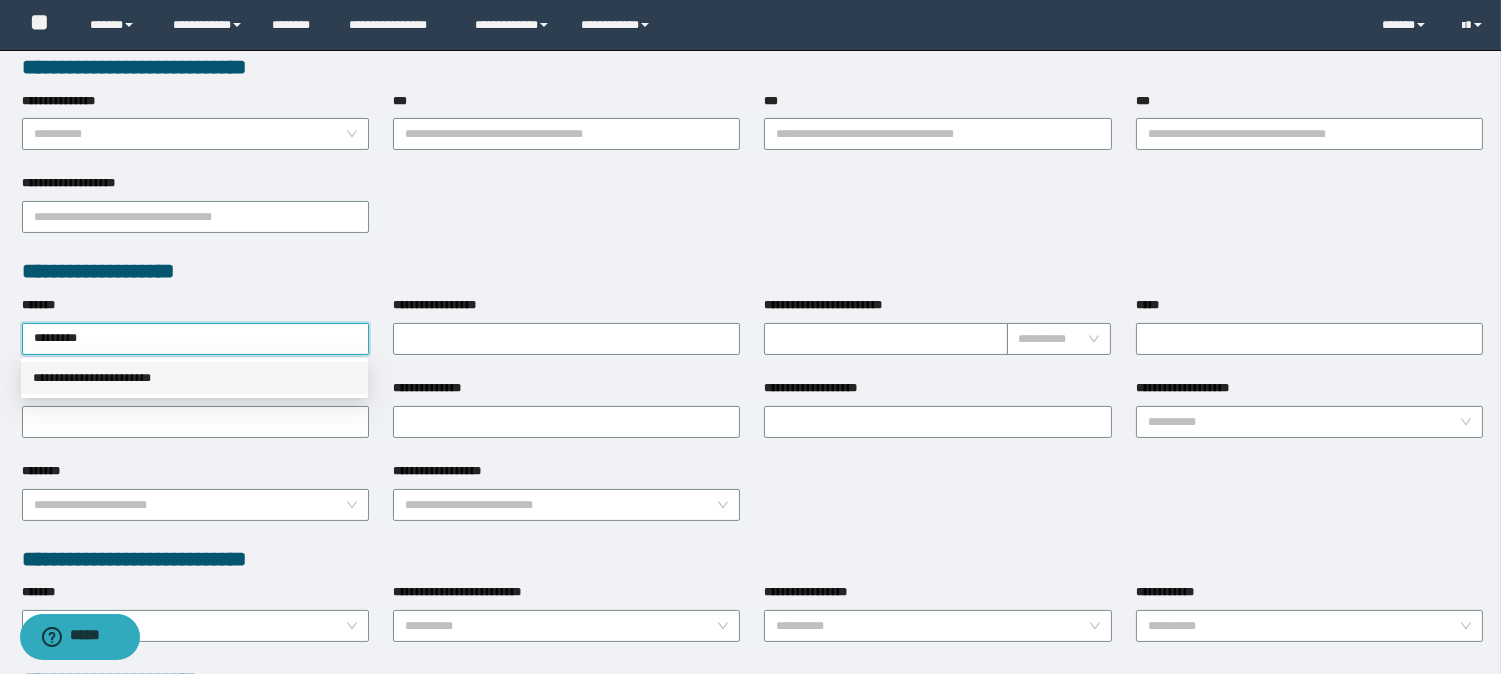 click on "**********" at bounding box center (194, 378) 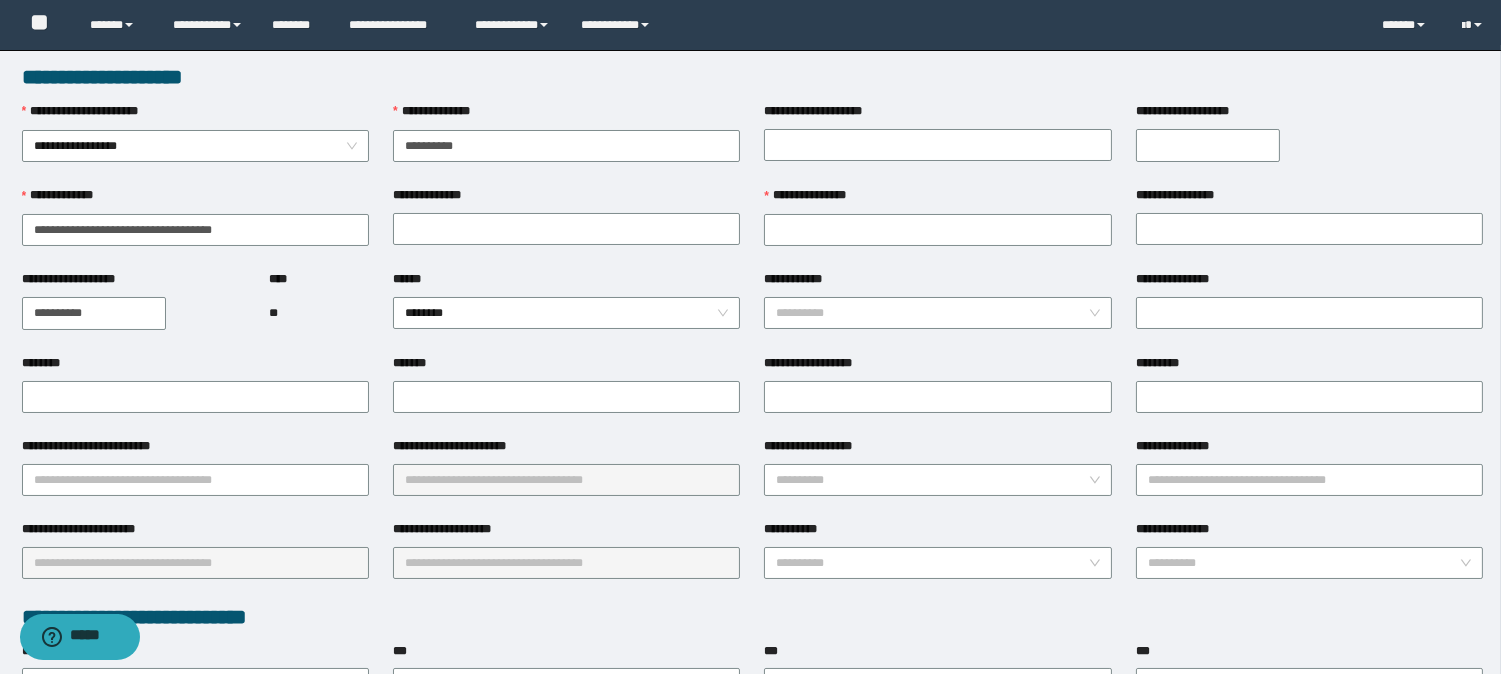scroll, scrollTop: 0, scrollLeft: 0, axis: both 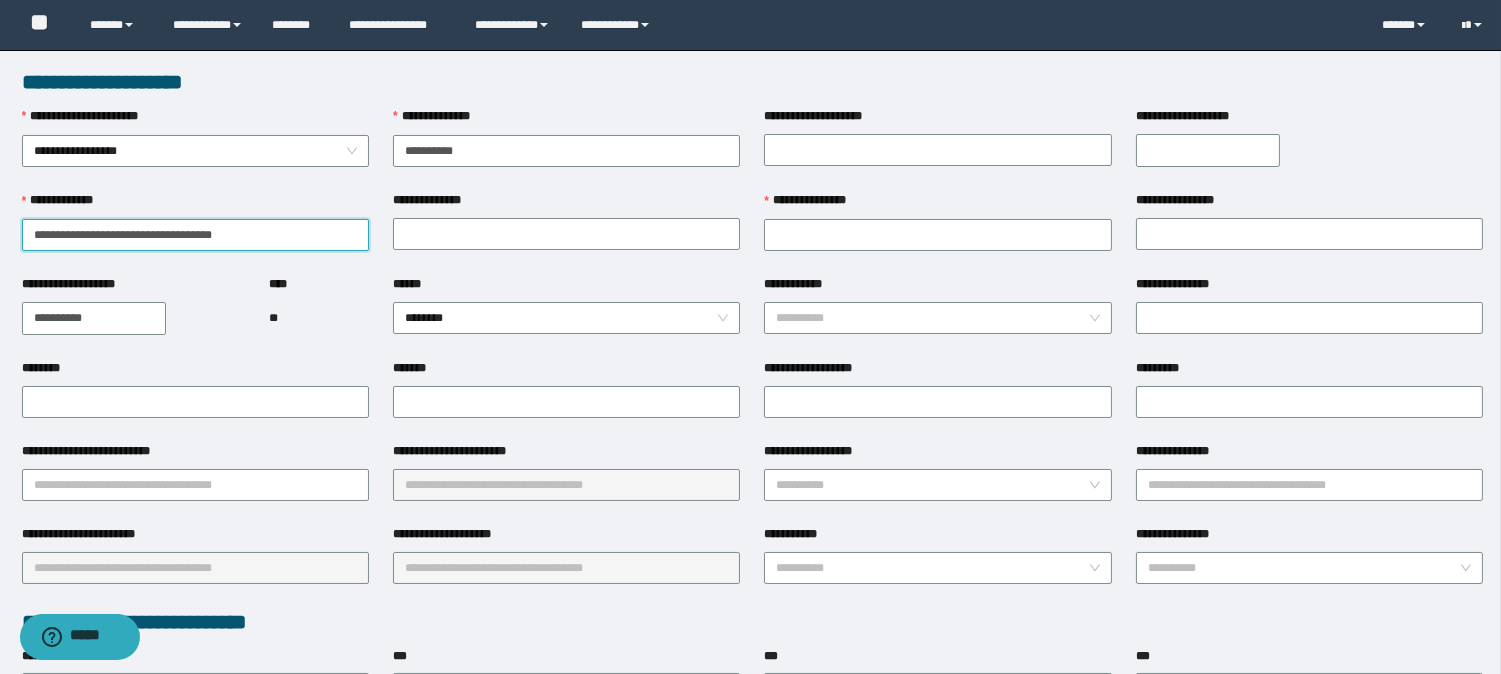 click on "**********" at bounding box center [195, 235] 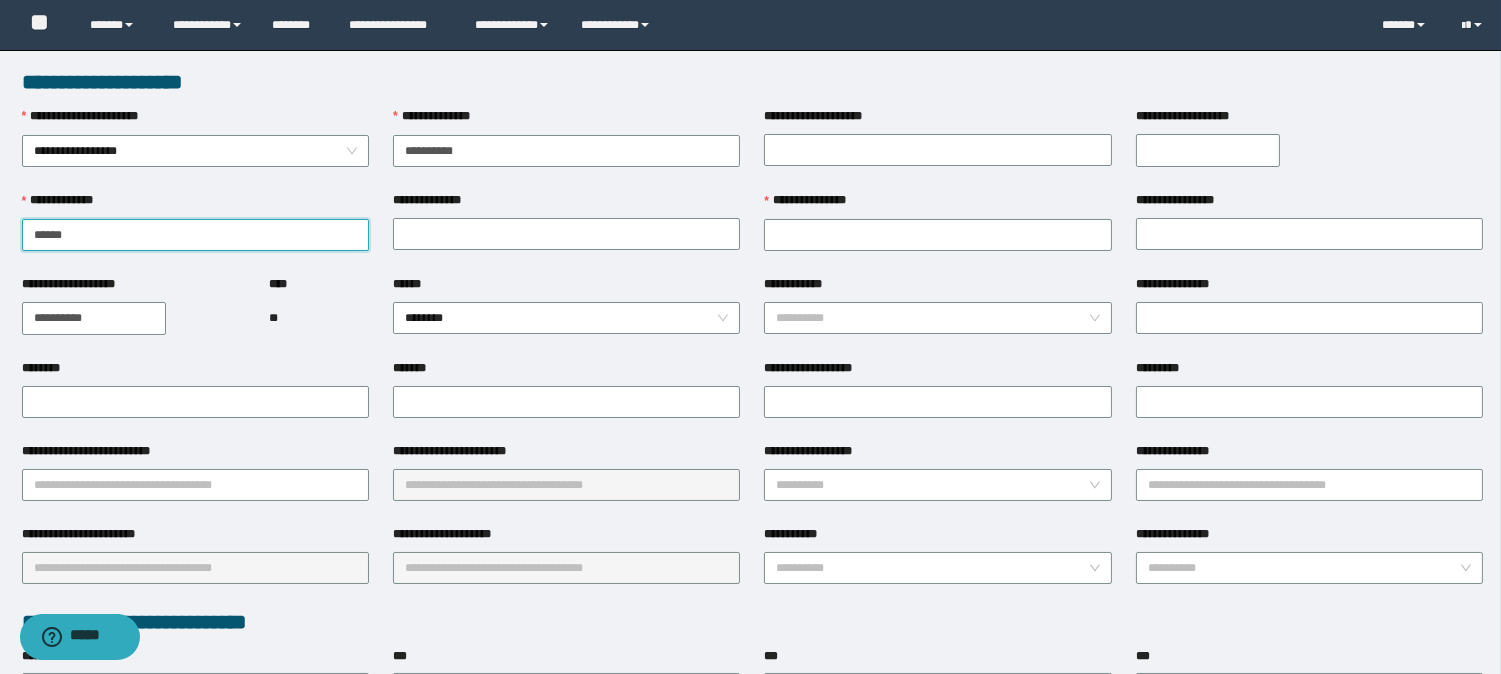 type on "******" 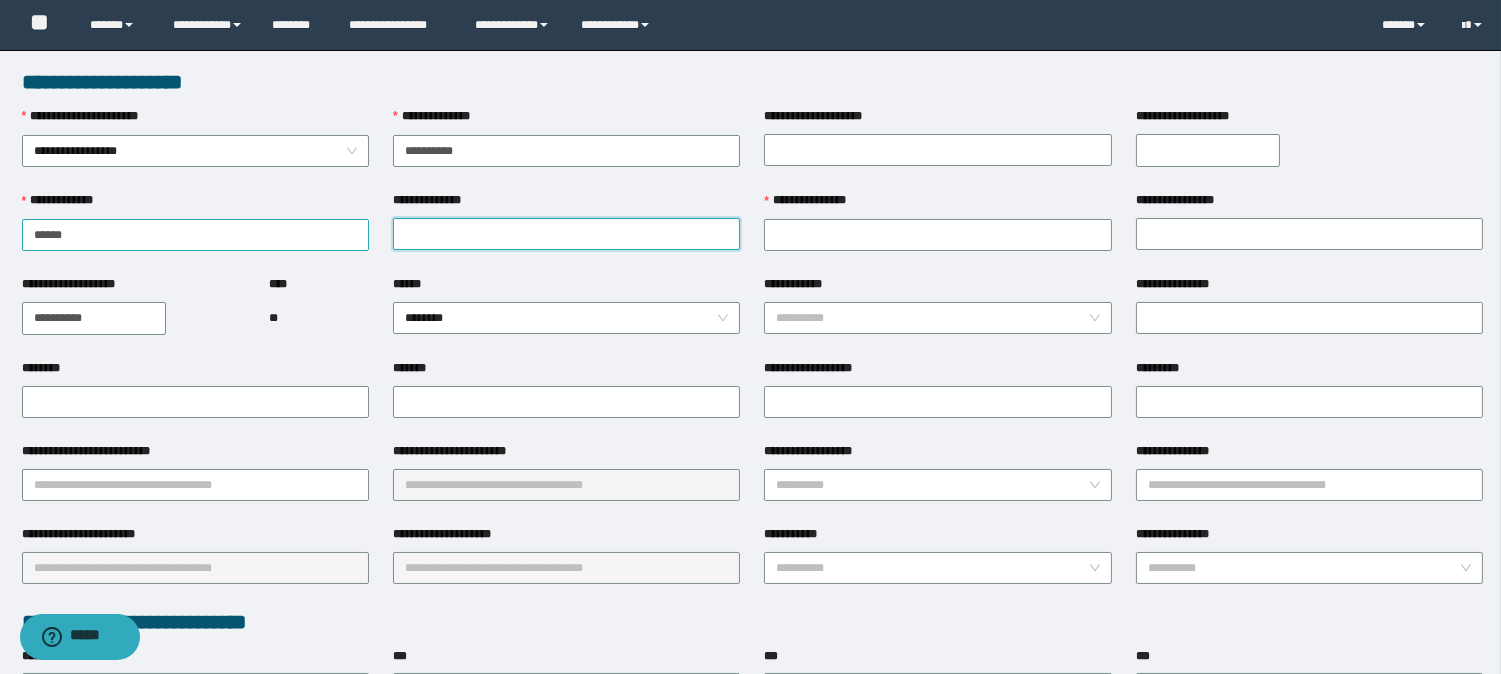 paste on "**********" 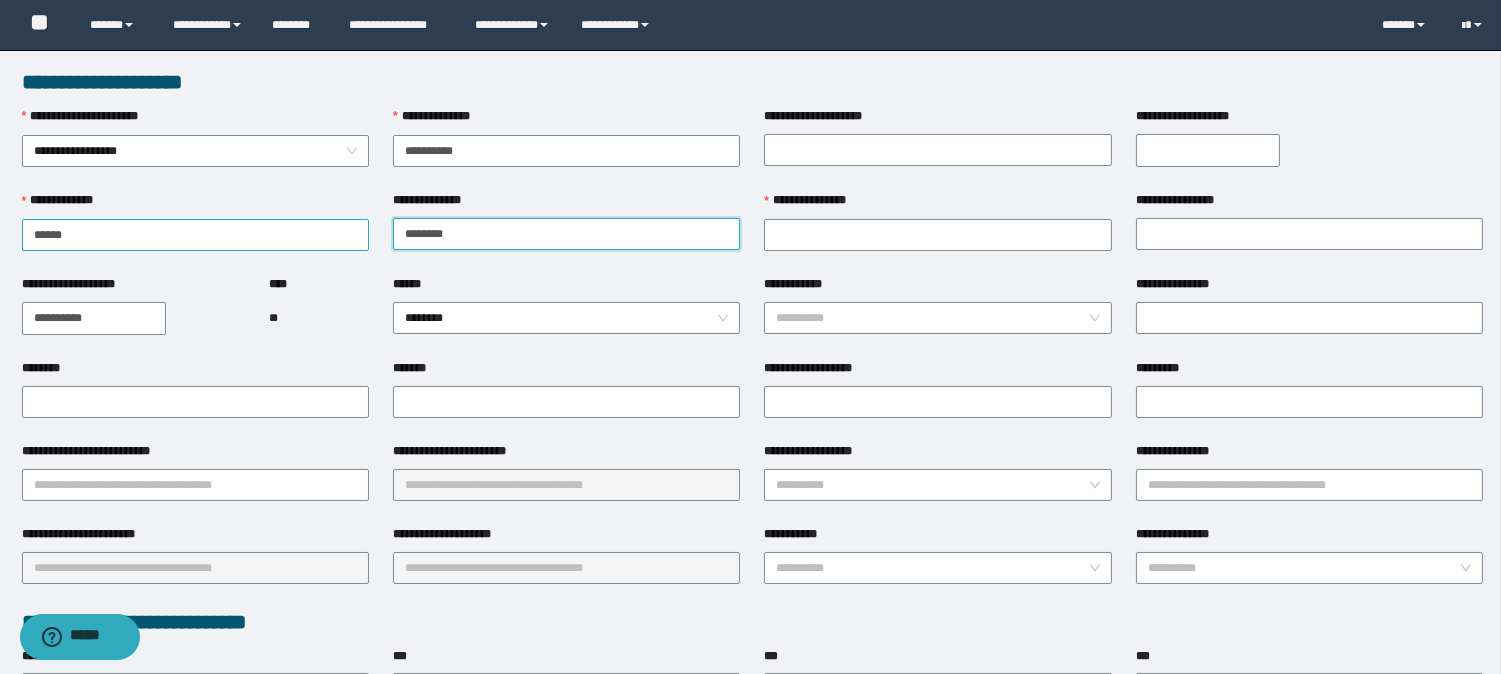type on "********" 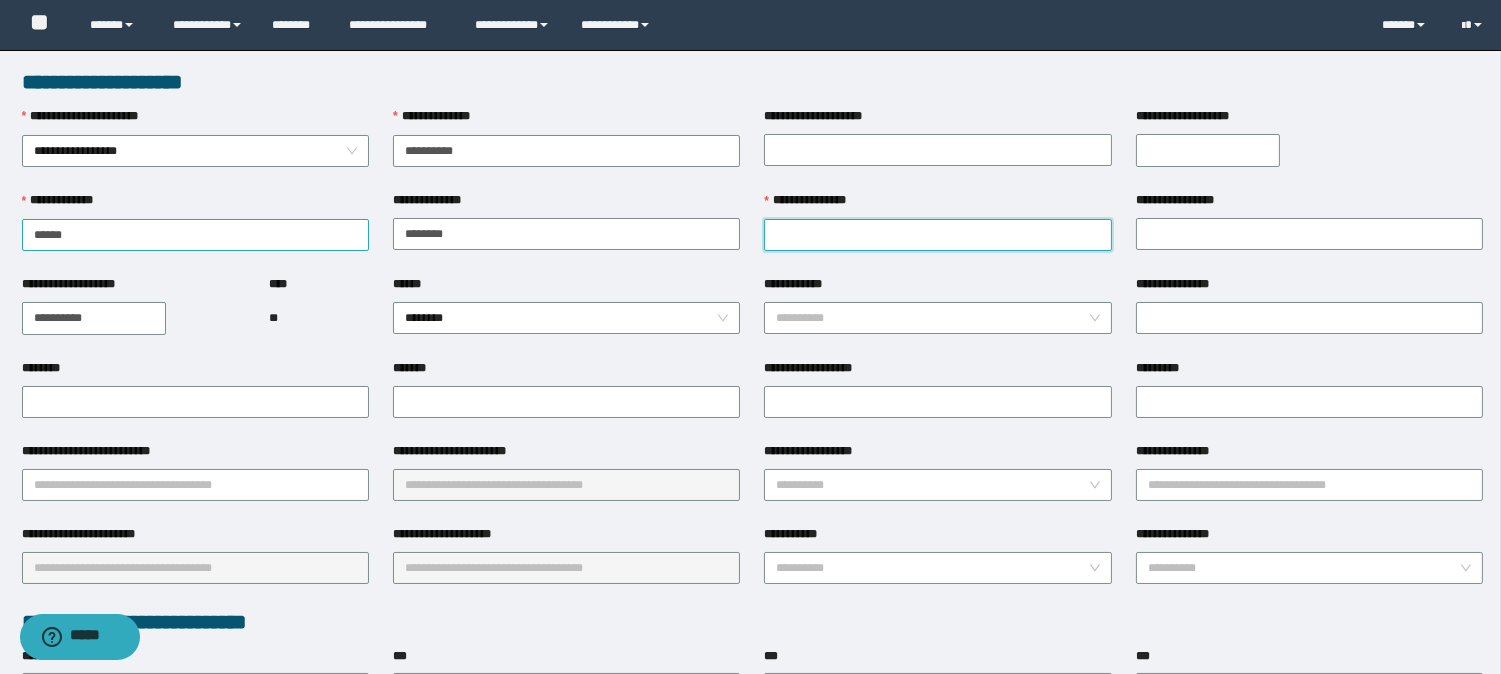 paste on "**********" 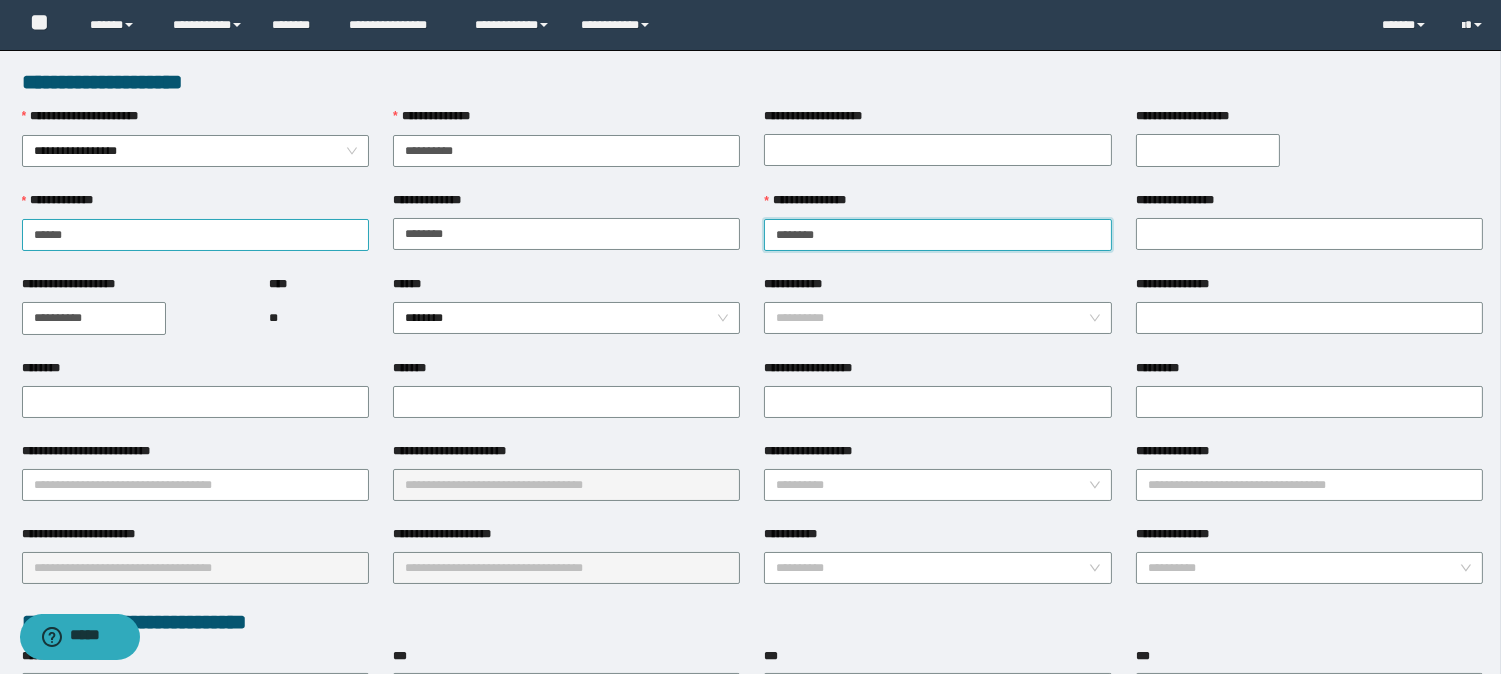 type on "********" 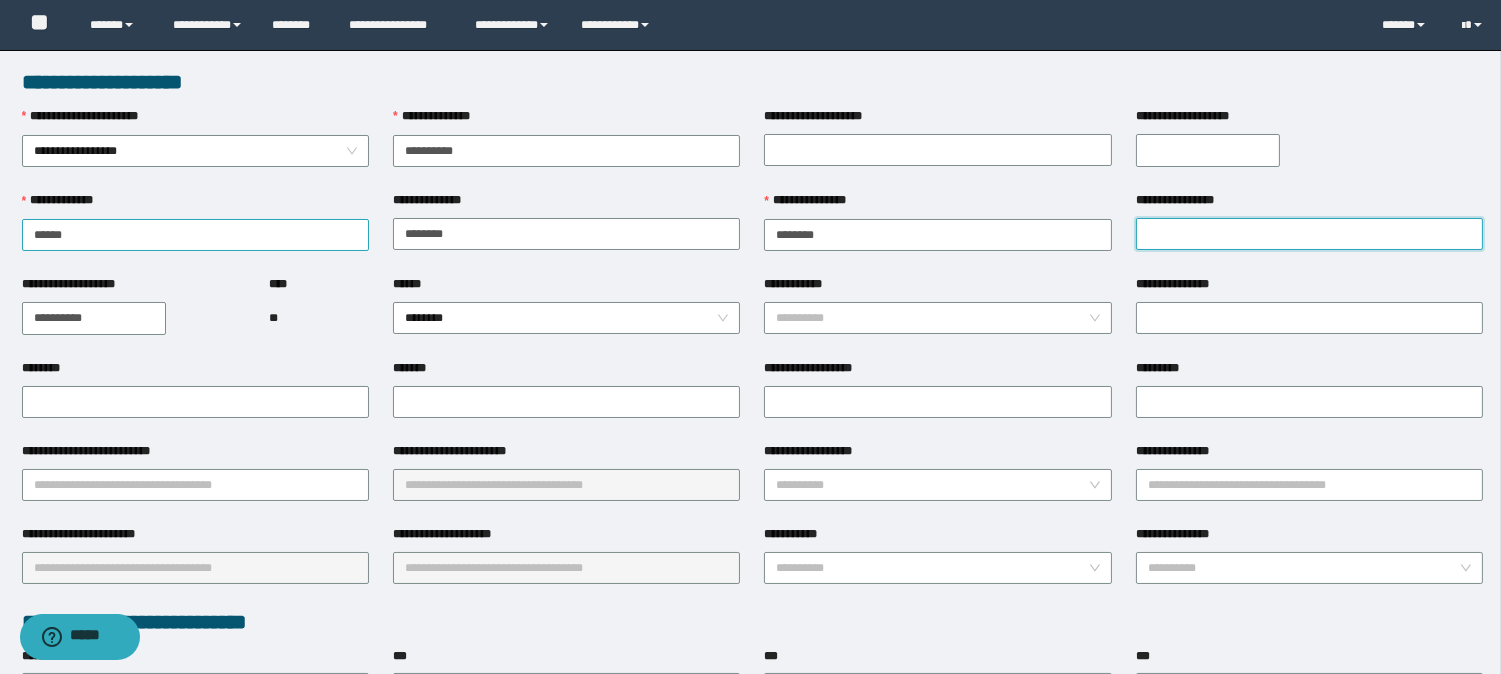 paste on "**********" 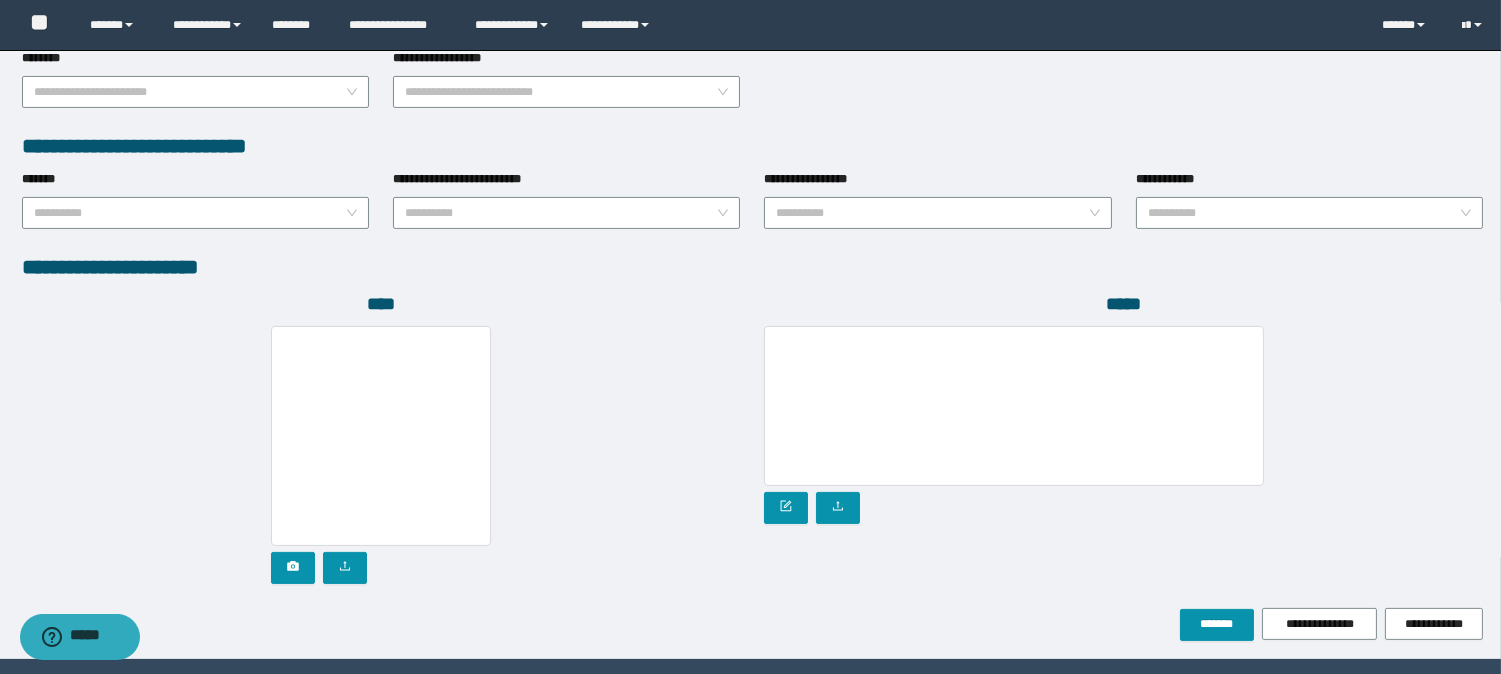 scroll, scrollTop: 1031, scrollLeft: 0, axis: vertical 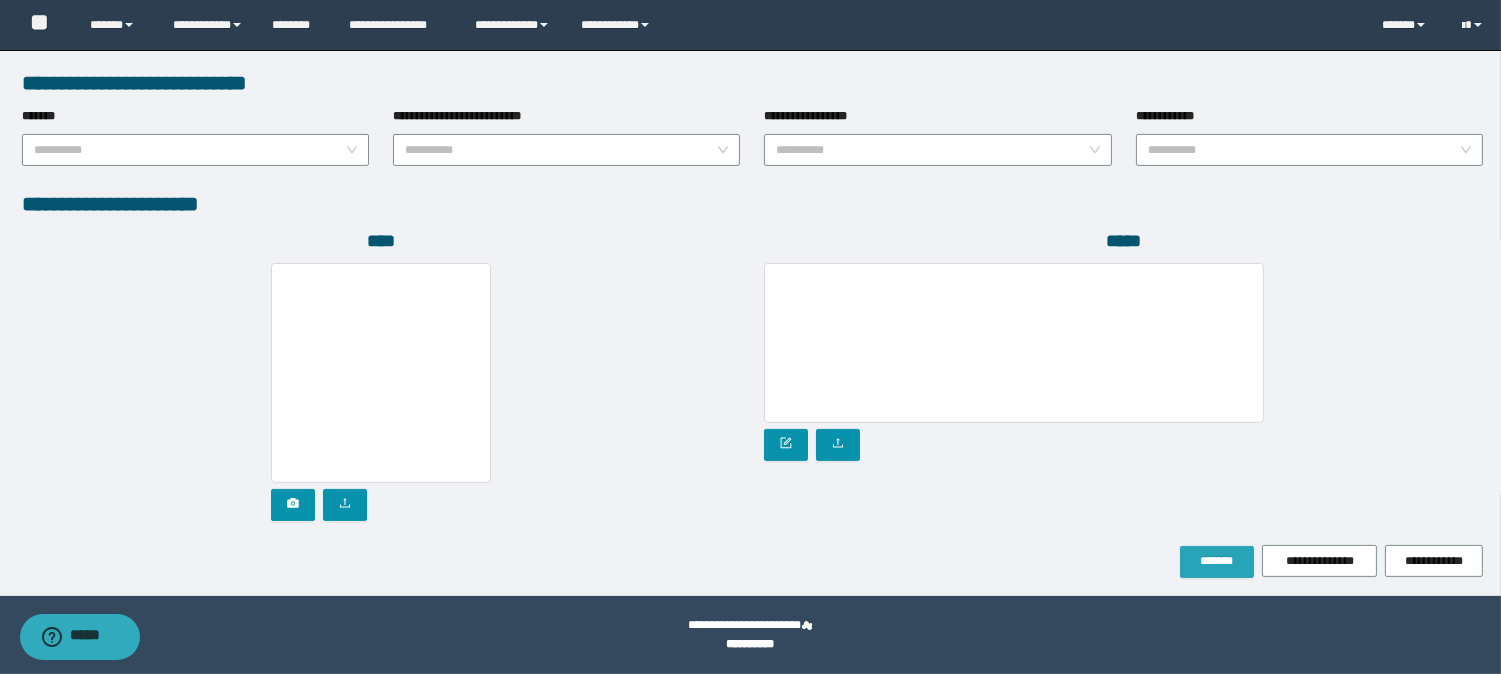 type on "**********" 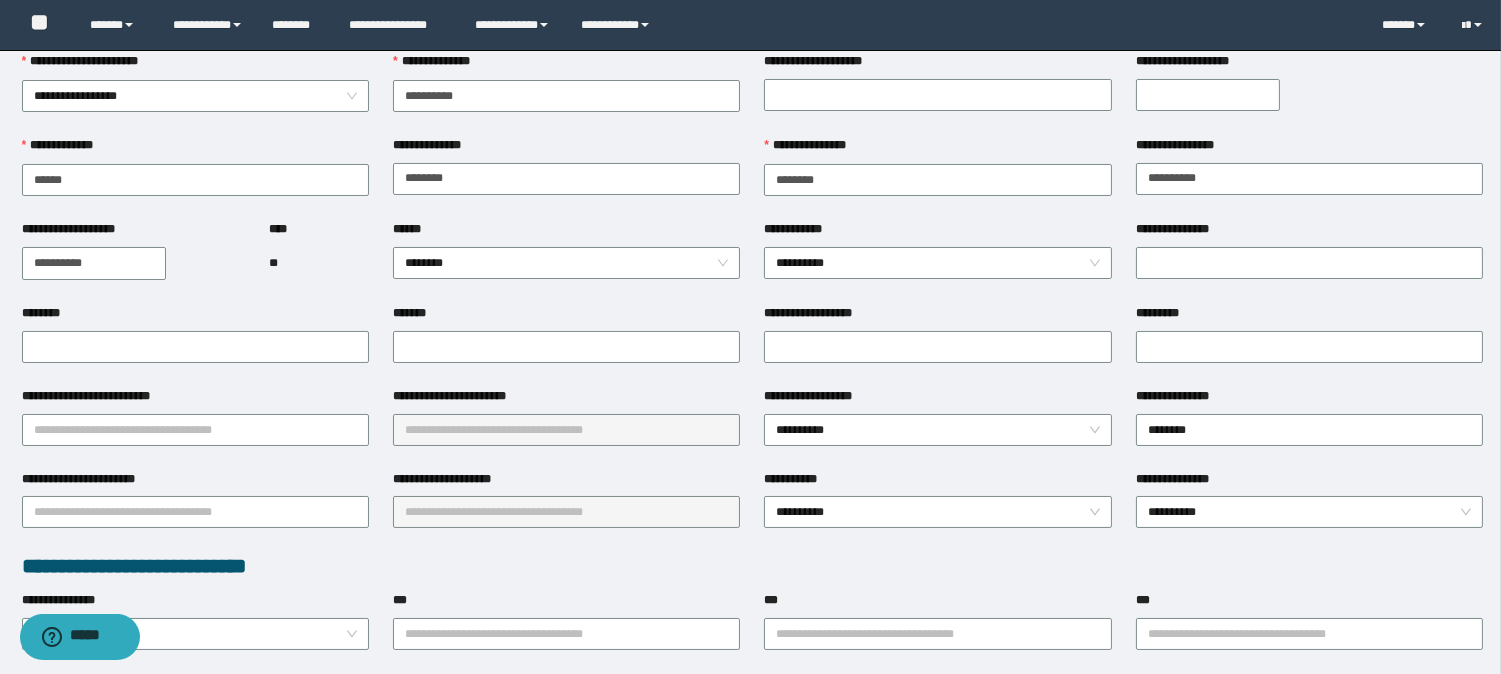 scroll, scrollTop: 0, scrollLeft: 0, axis: both 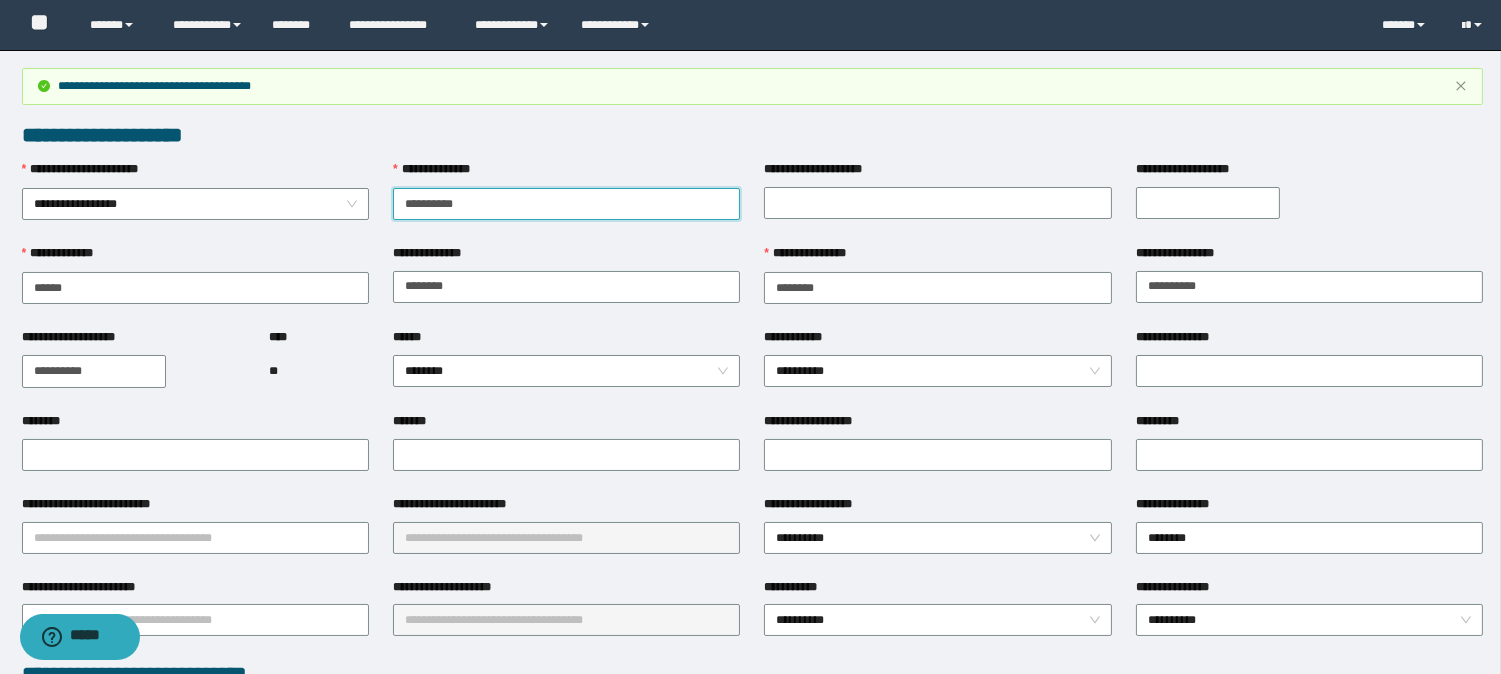click on "**********" at bounding box center (566, 204) 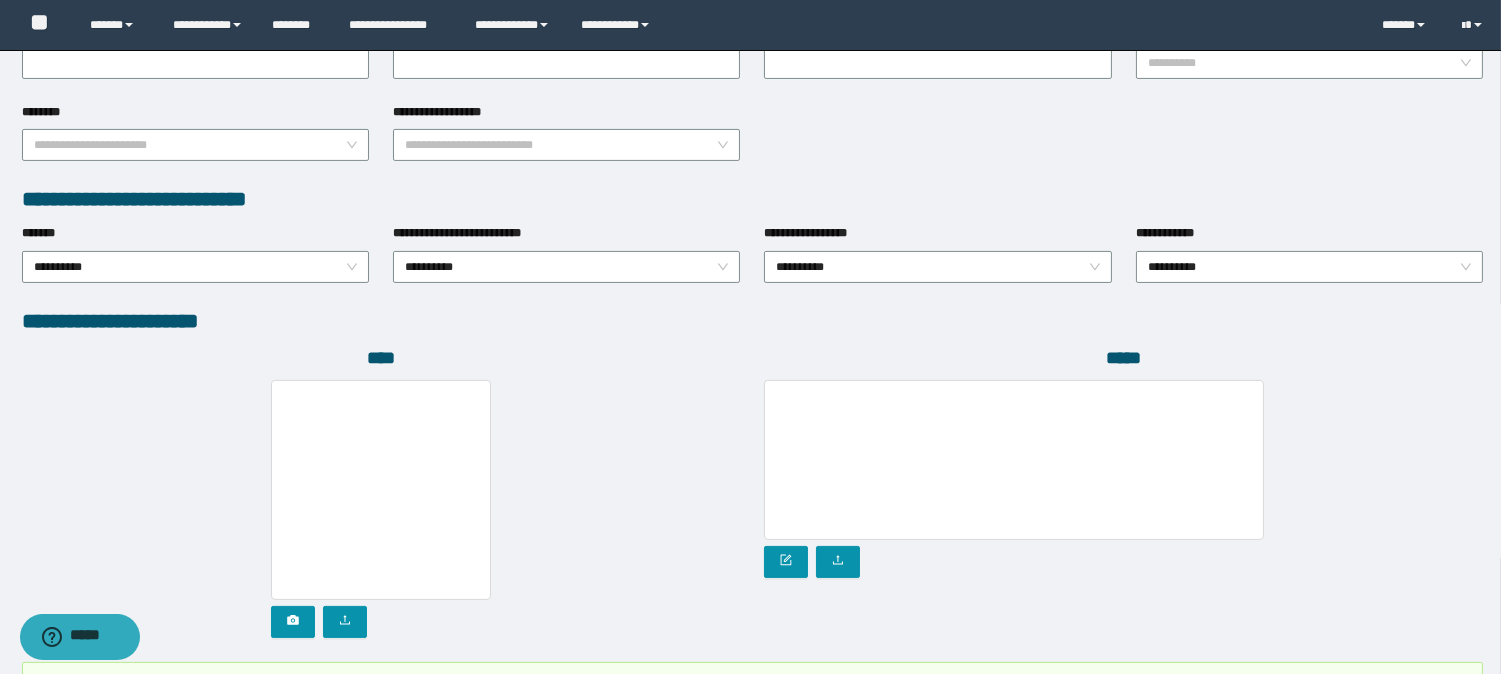scroll, scrollTop: 1136, scrollLeft: 0, axis: vertical 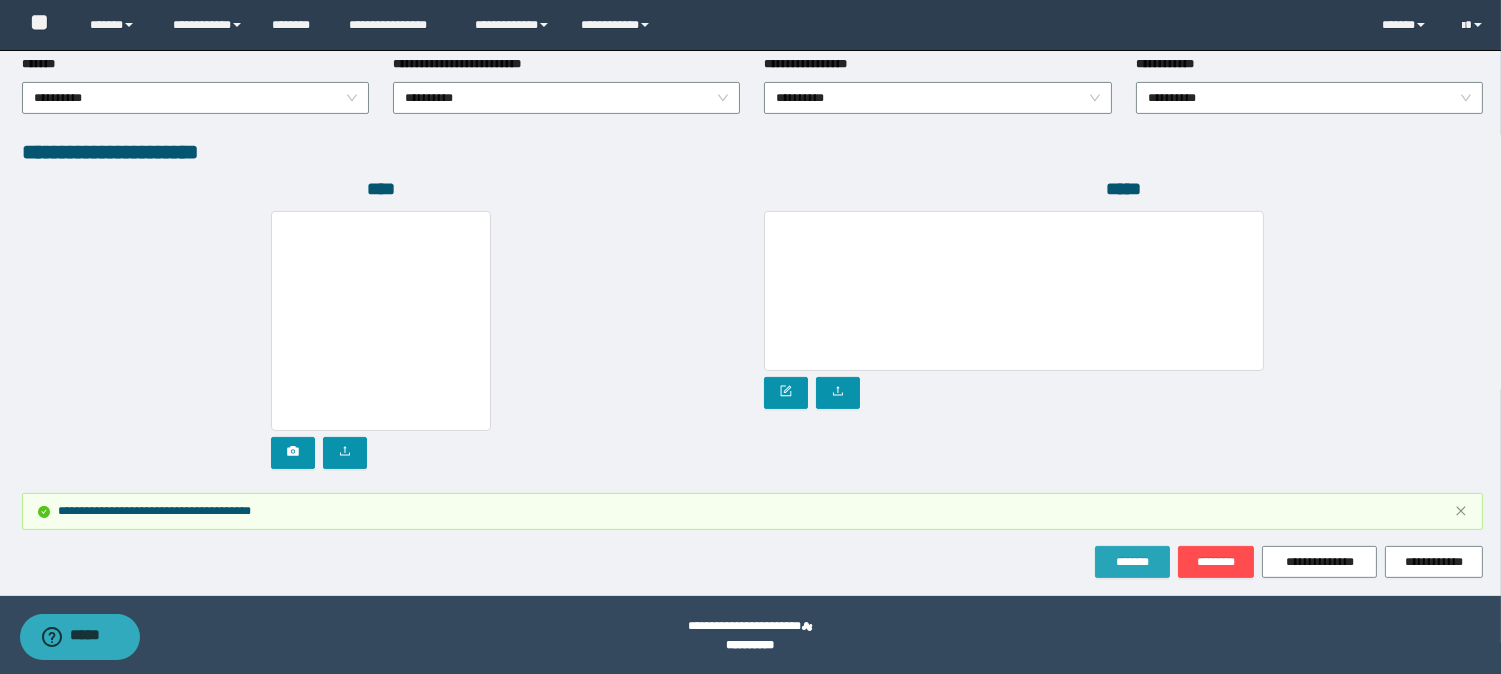 click on "*******" at bounding box center (1132, 562) 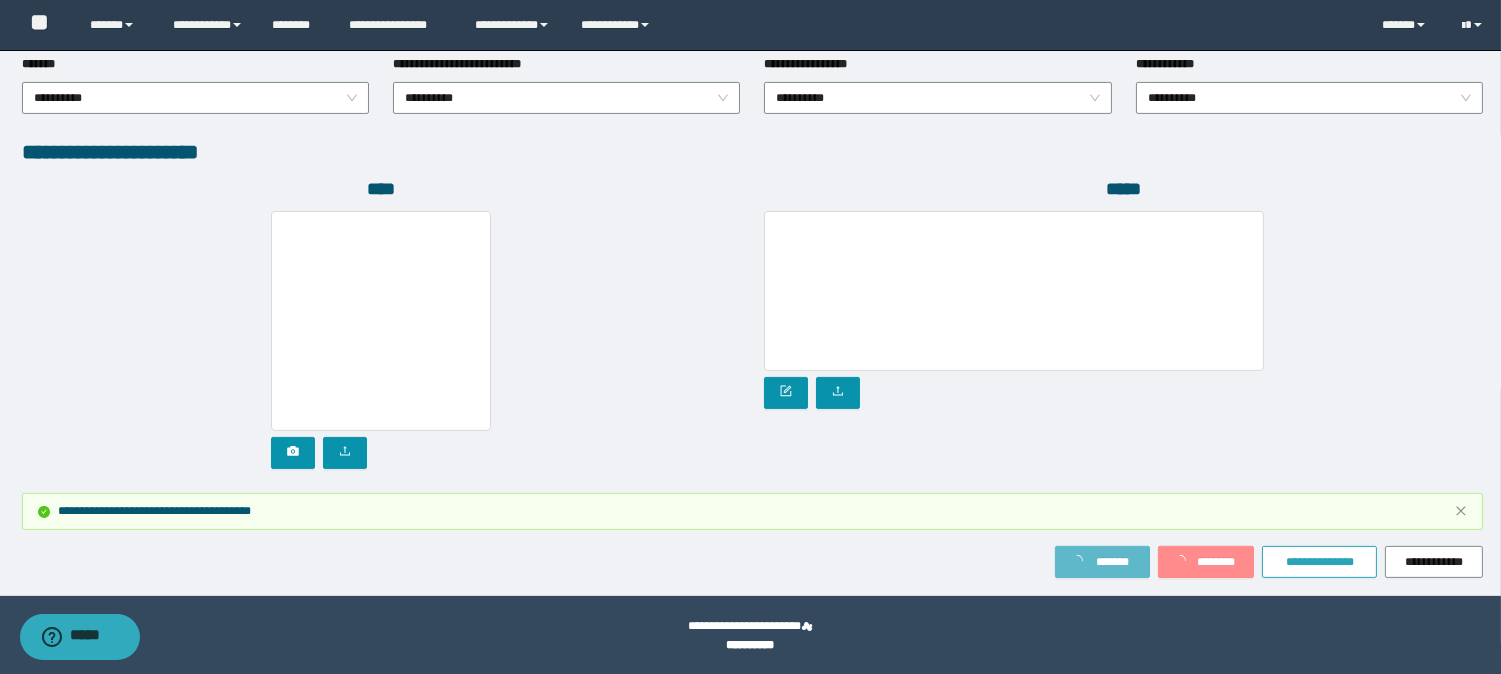 click on "**********" at bounding box center (1319, 562) 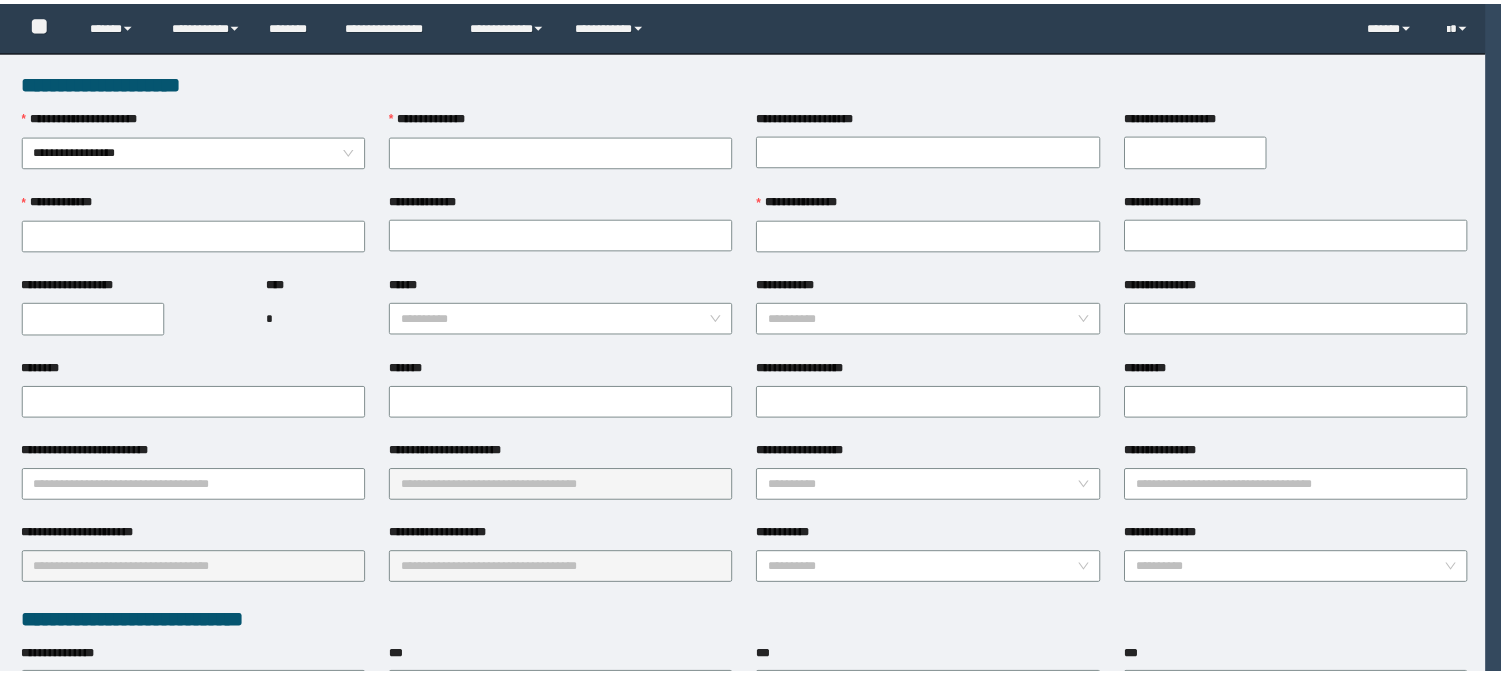 scroll, scrollTop: 0, scrollLeft: 0, axis: both 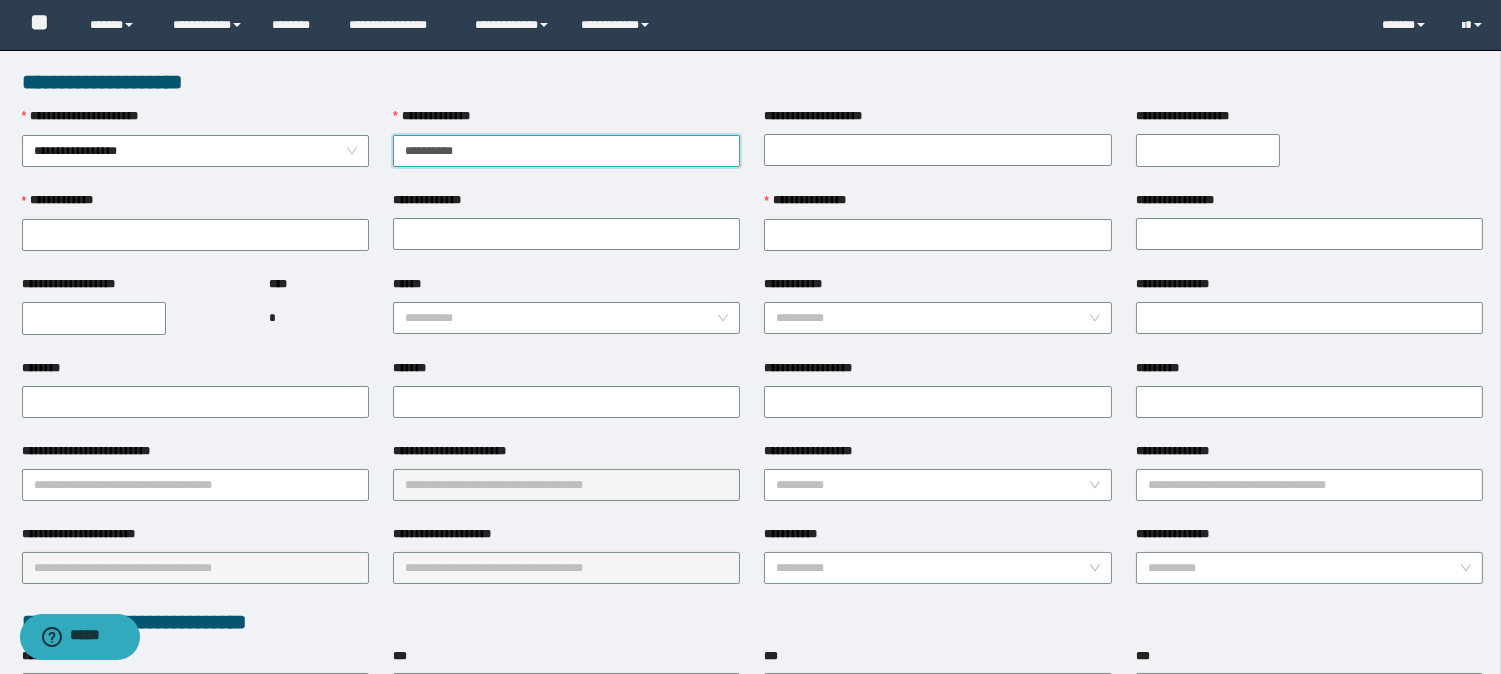 click on "**********" at bounding box center [566, 151] 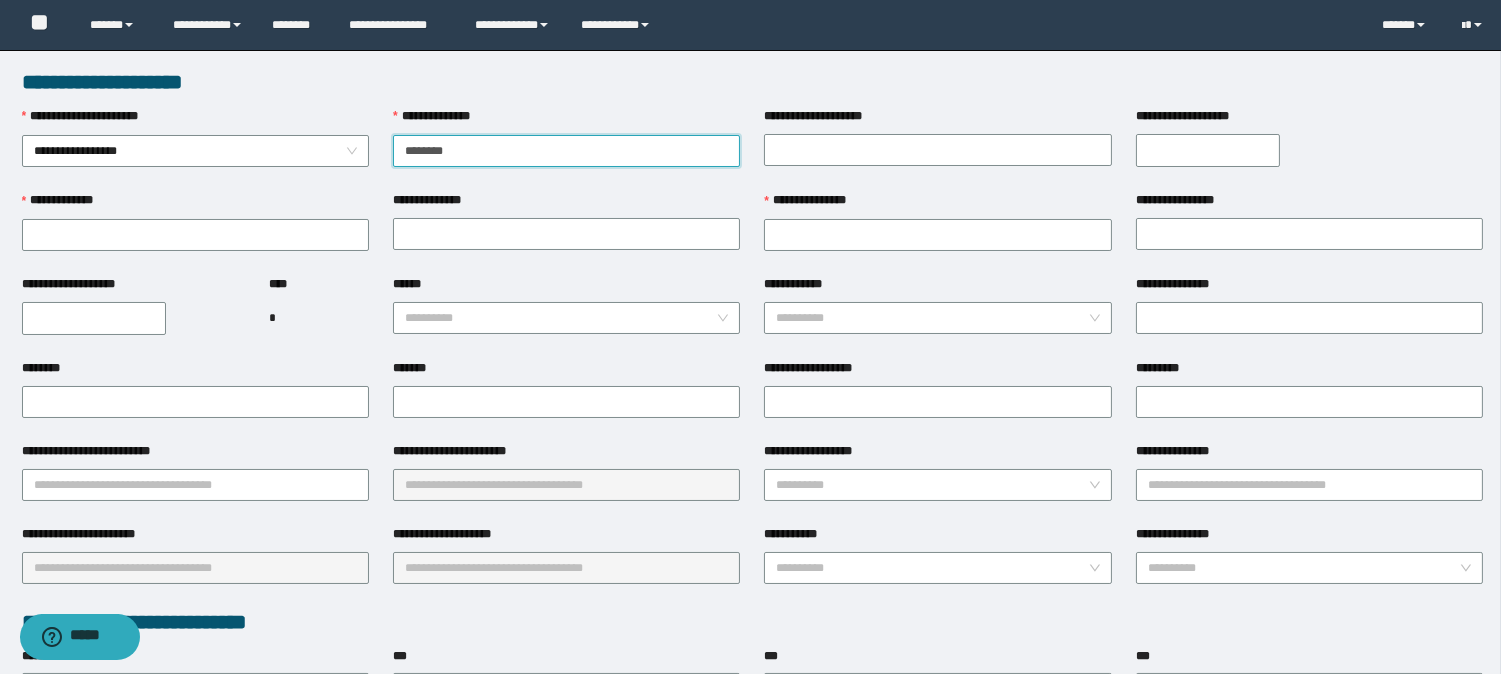 type on "********" 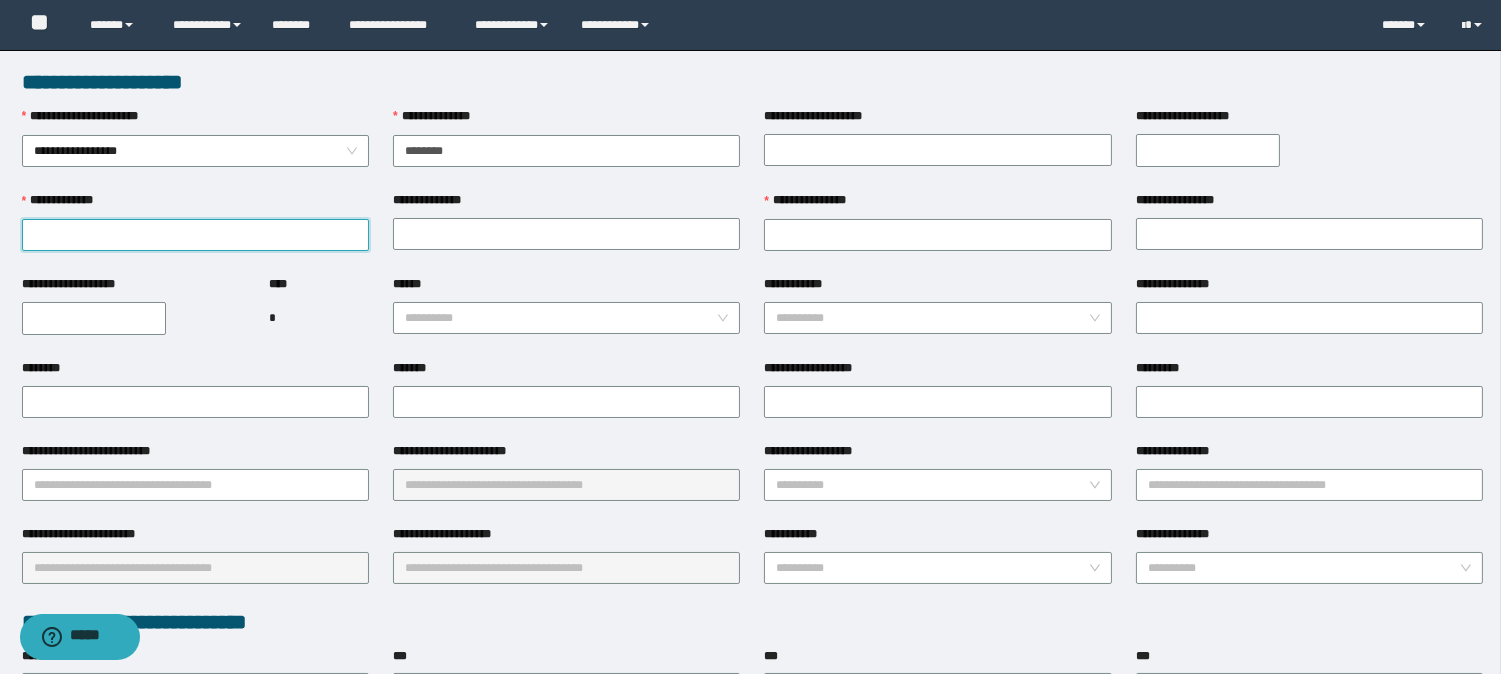 click on "**********" at bounding box center (195, 235) 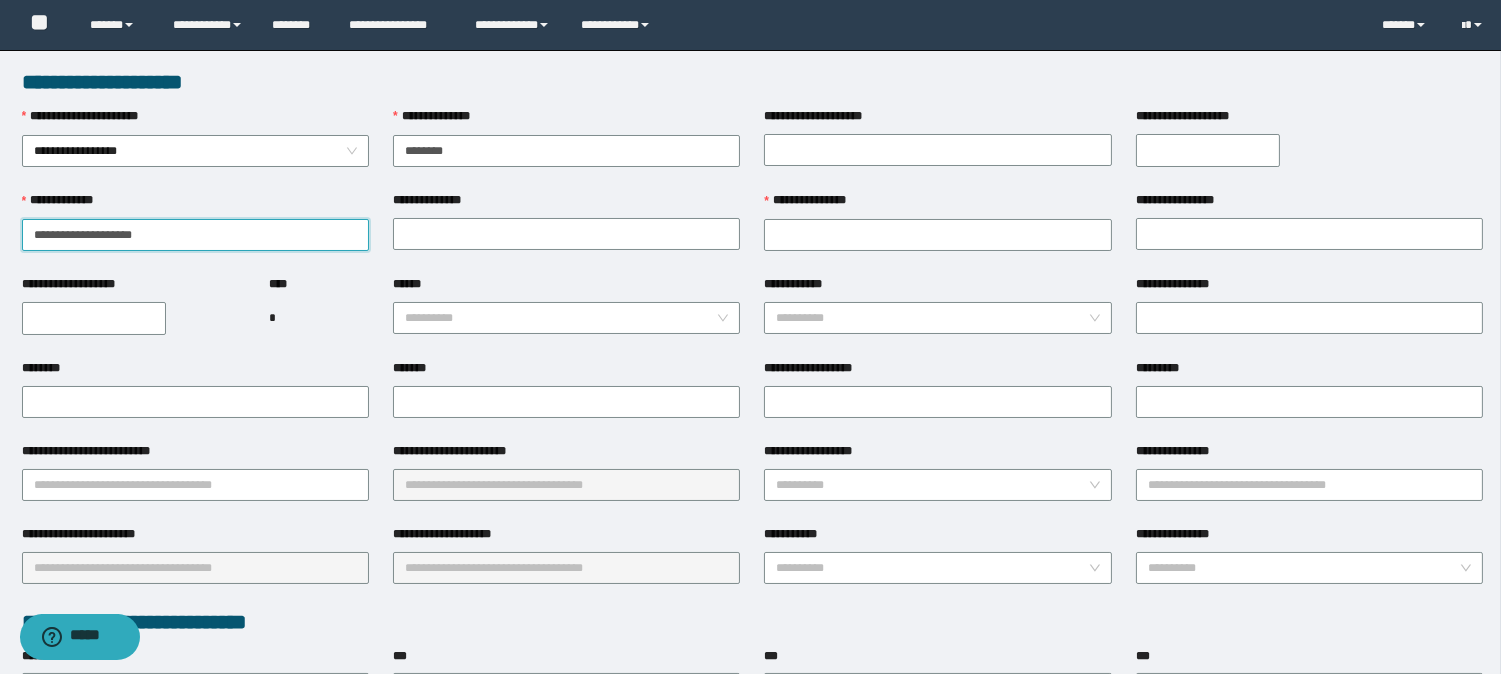 type on "**********" 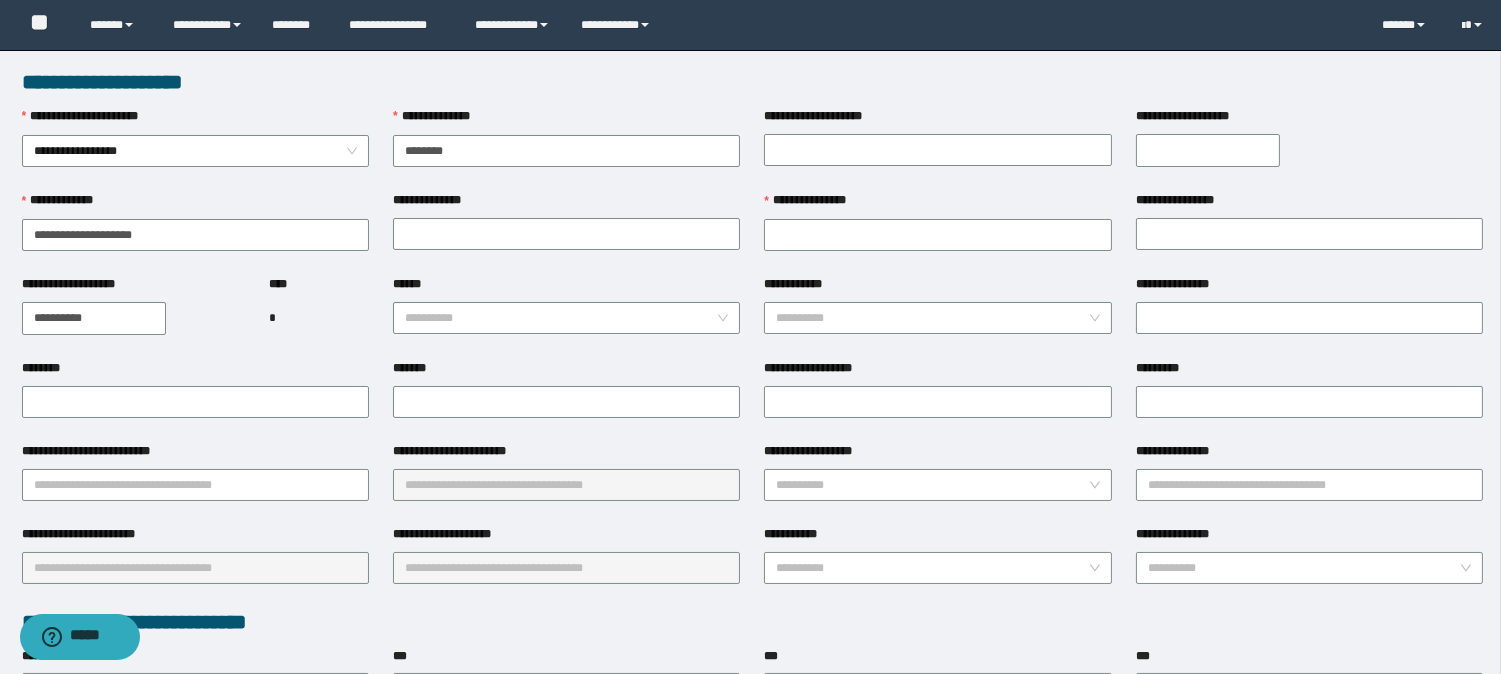 click on "**********" at bounding box center [94, 318] 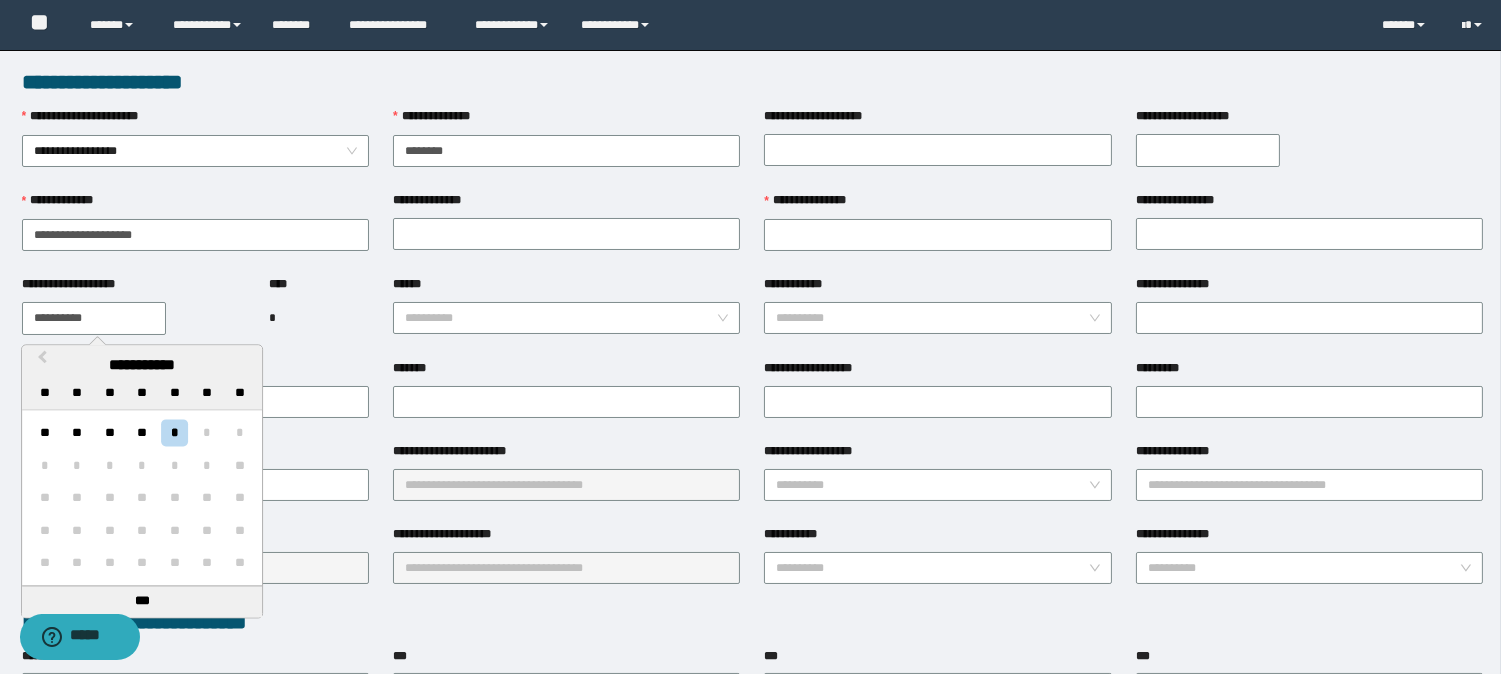 paste 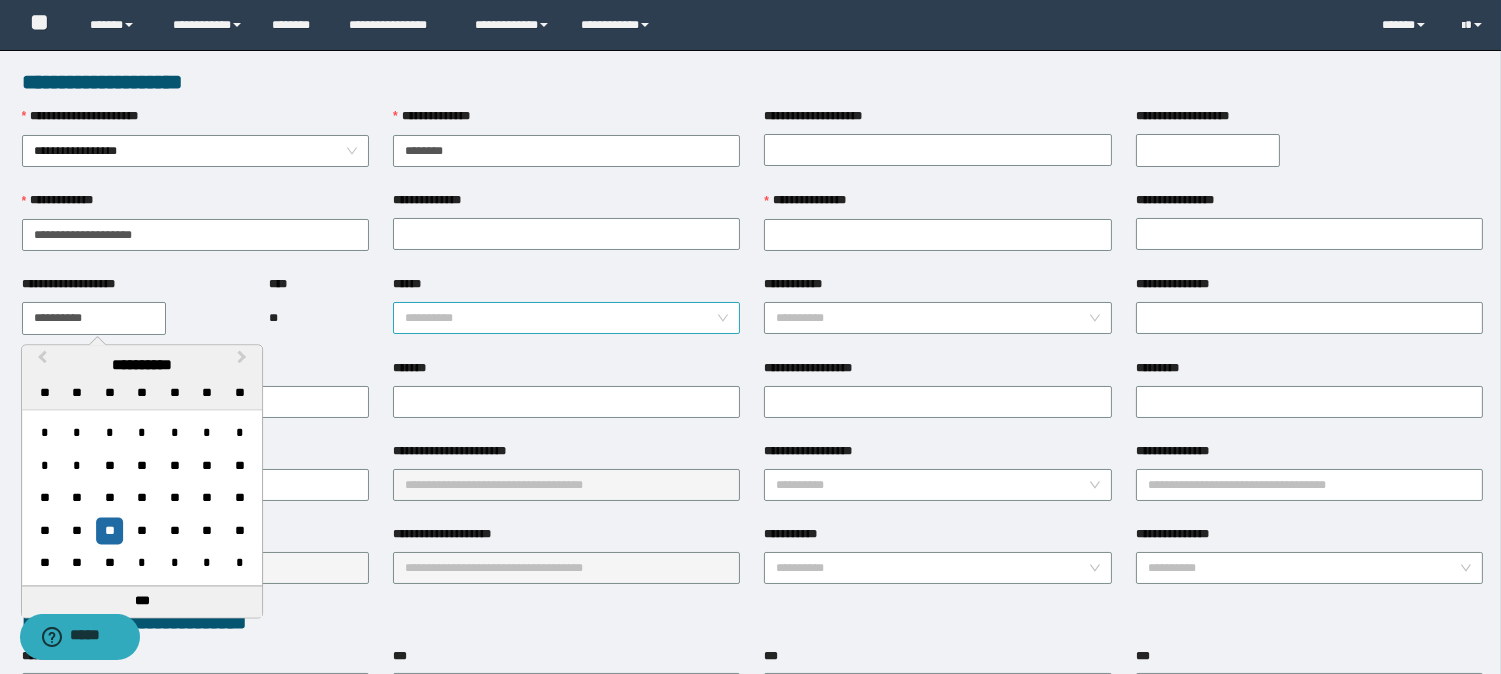 type on "**********" 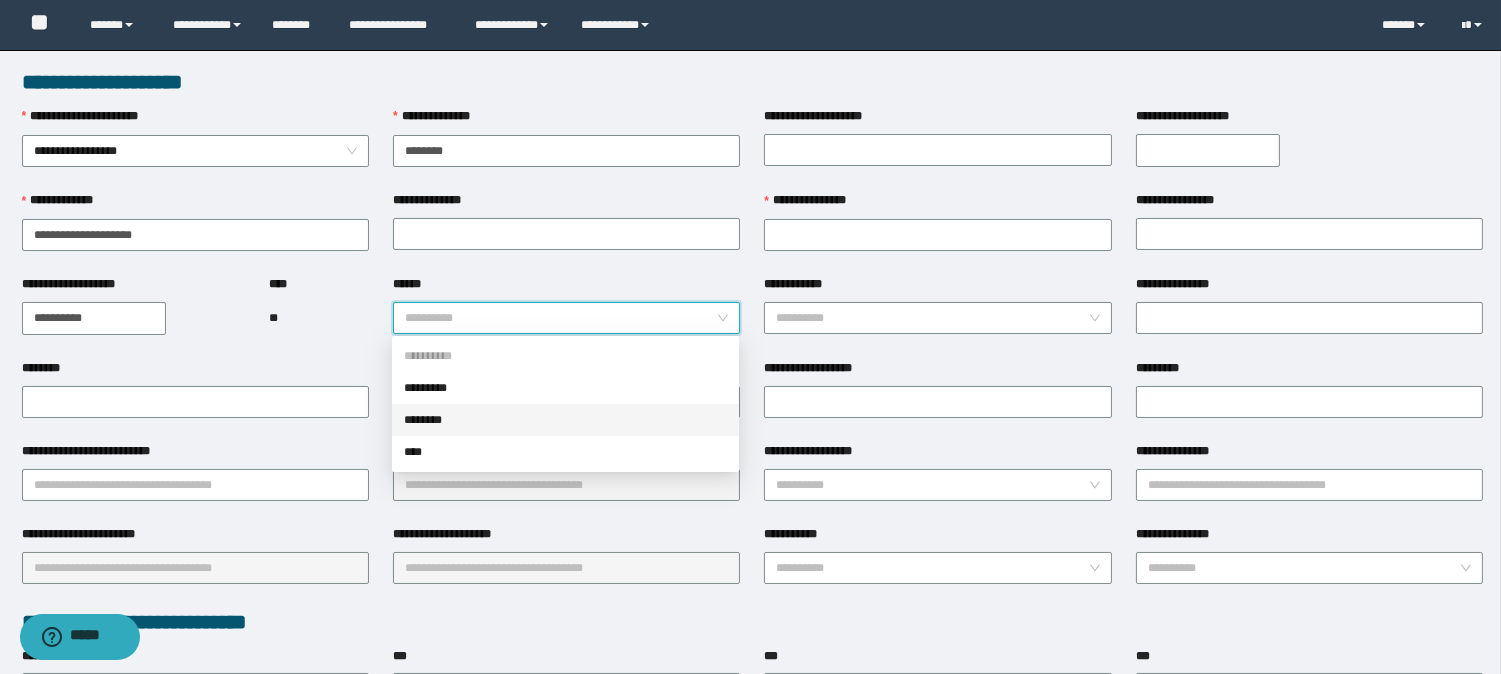 click on "********" at bounding box center (565, 420) 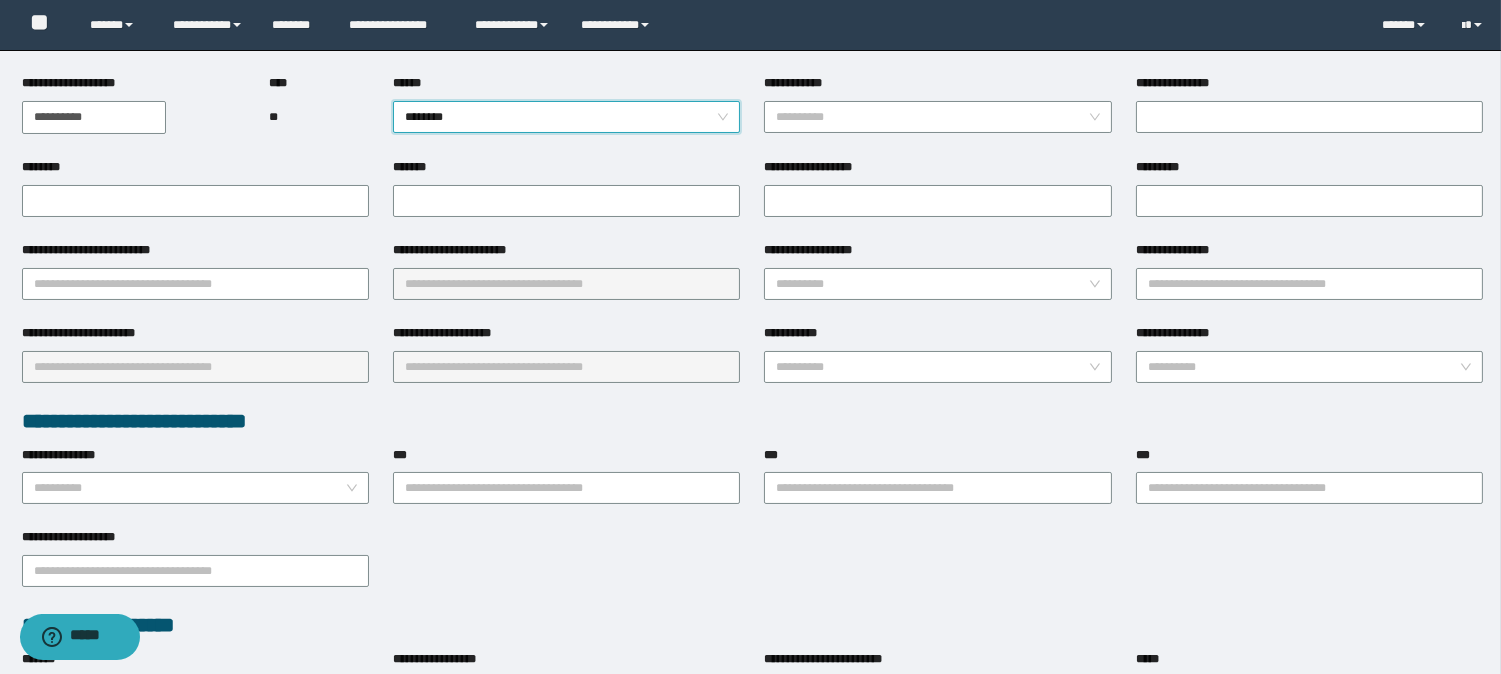 scroll, scrollTop: 555, scrollLeft: 0, axis: vertical 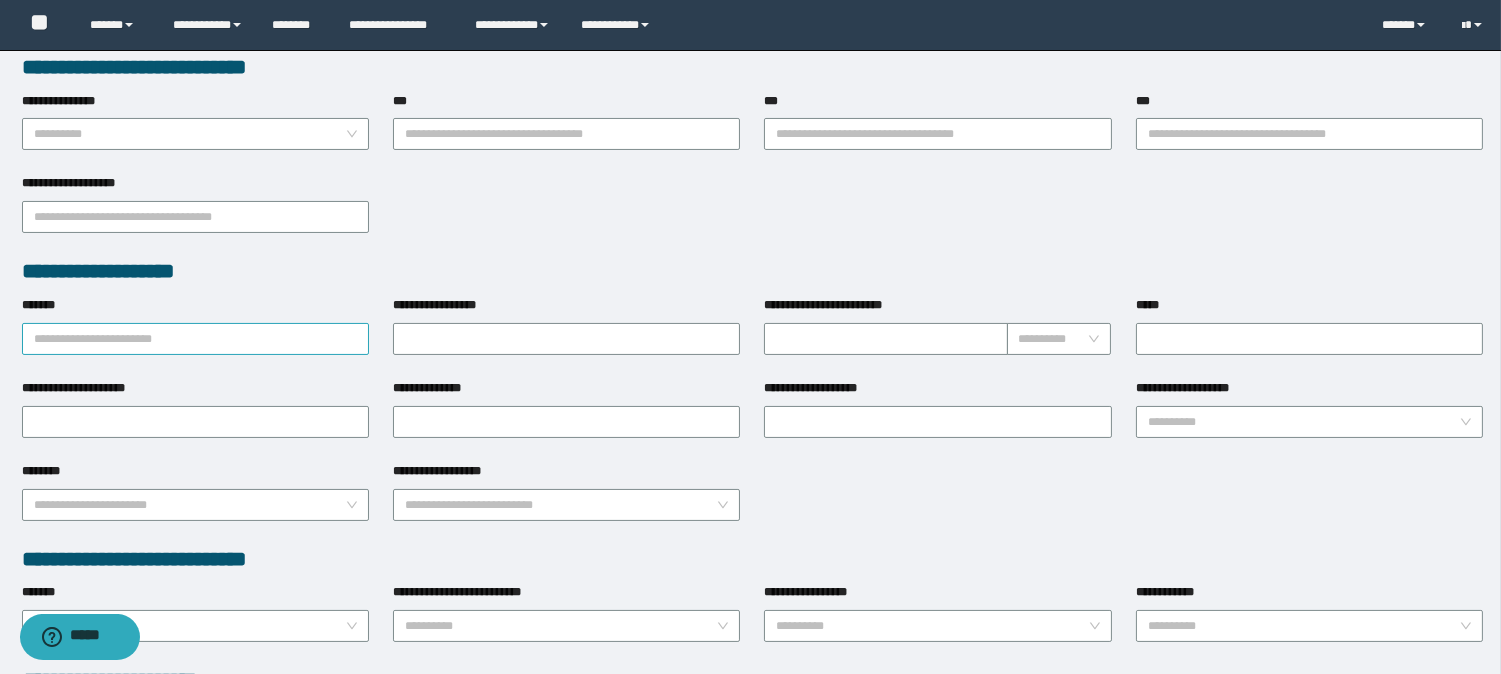 click on "*******" at bounding box center (195, 339) 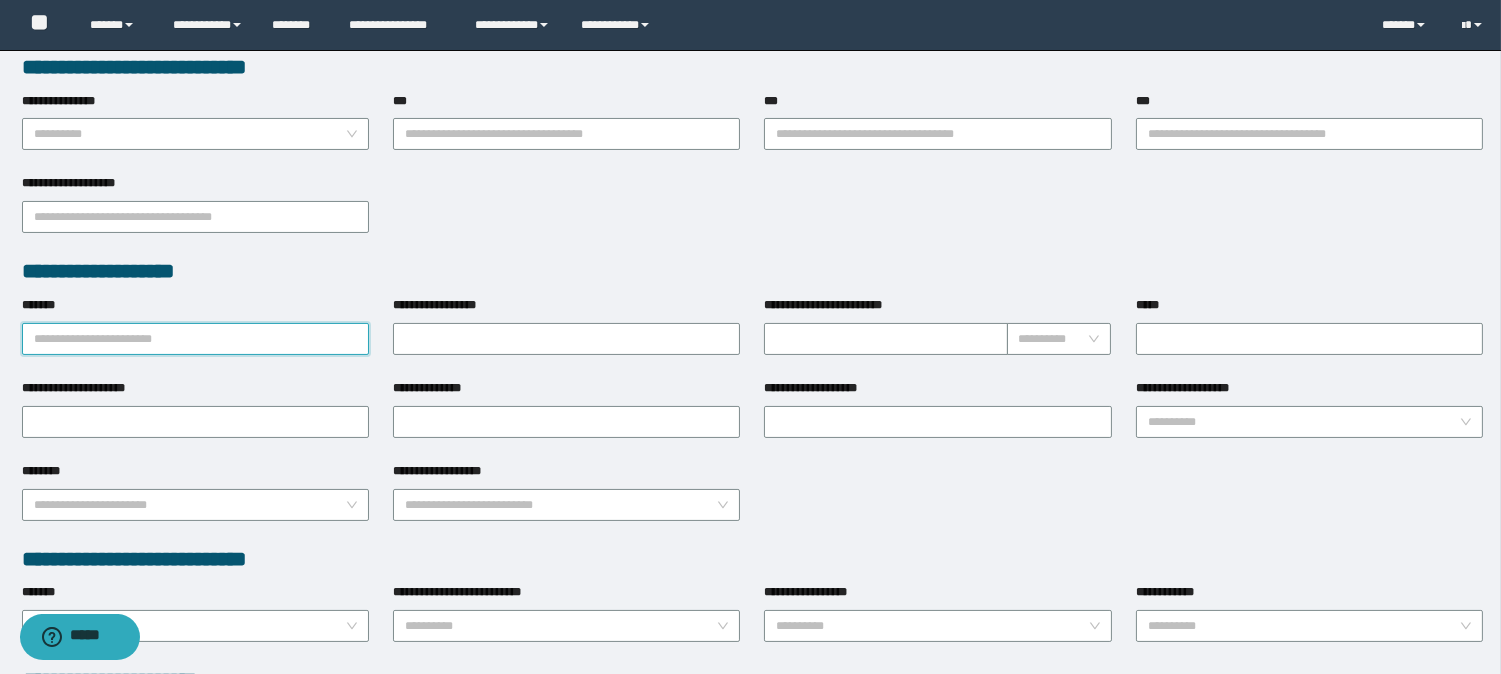 paste on "*********" 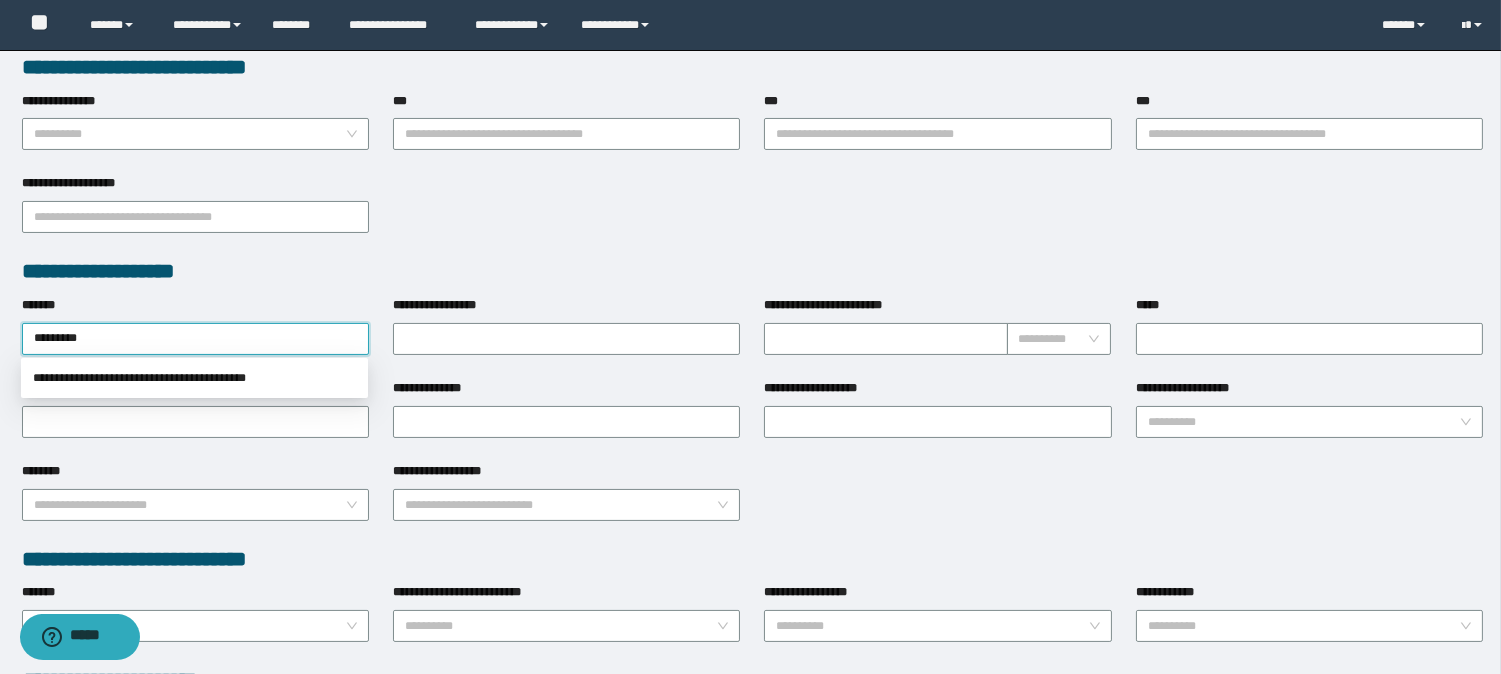 click on "**********" at bounding box center [194, 378] 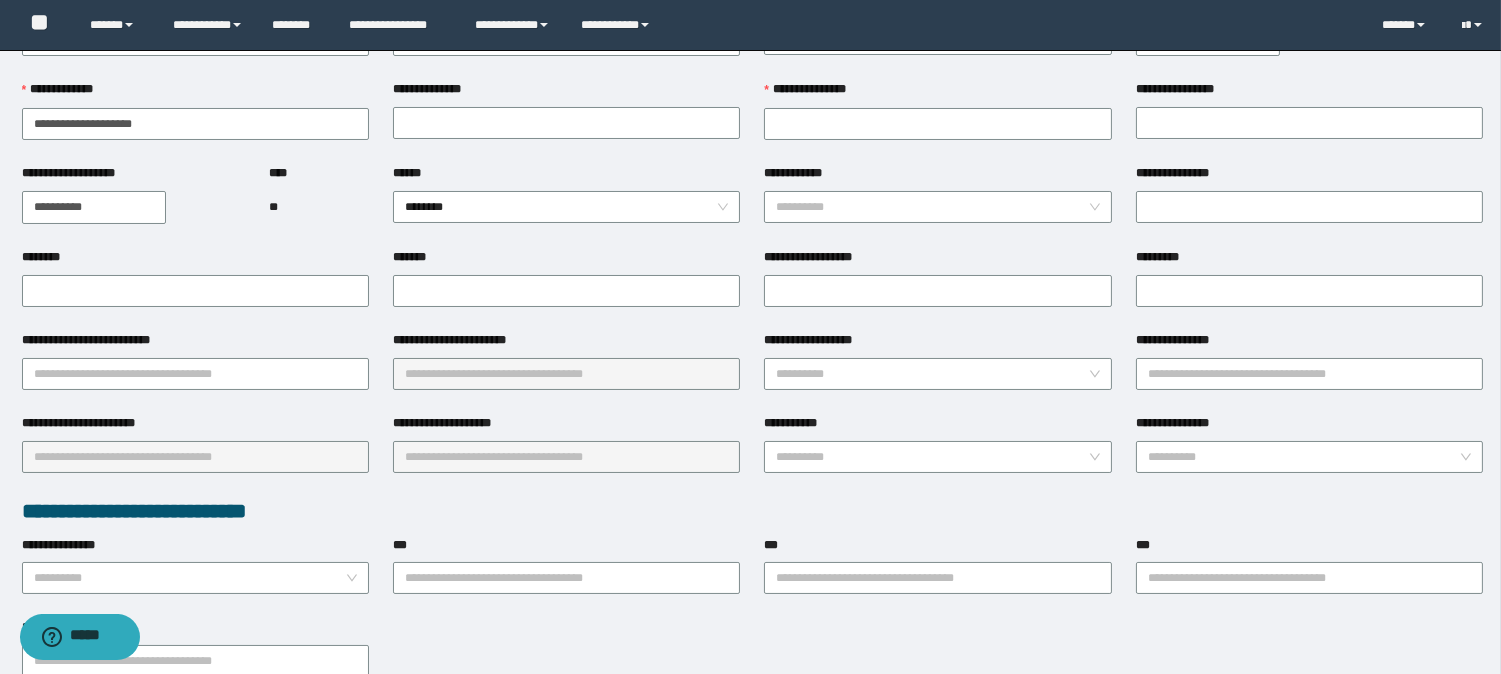 scroll, scrollTop: 0, scrollLeft: 0, axis: both 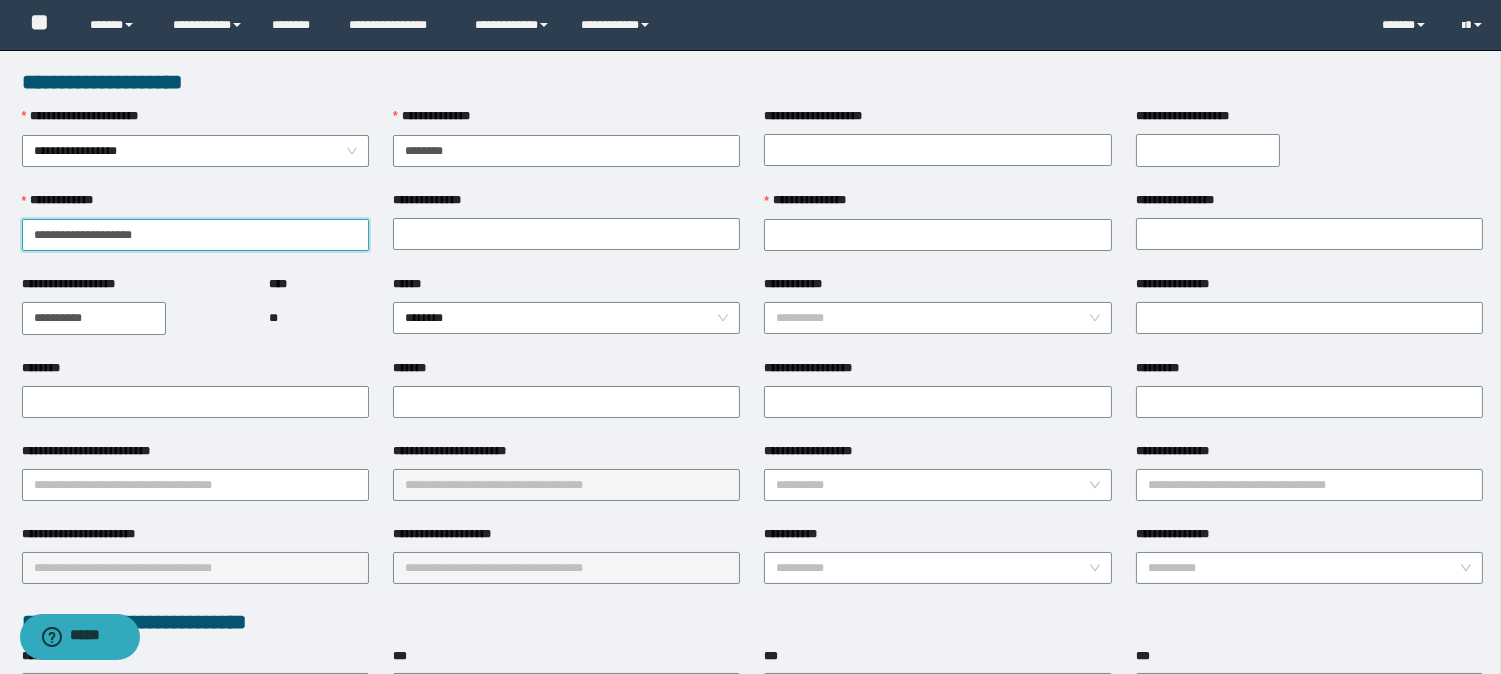 click on "**********" at bounding box center (195, 235) 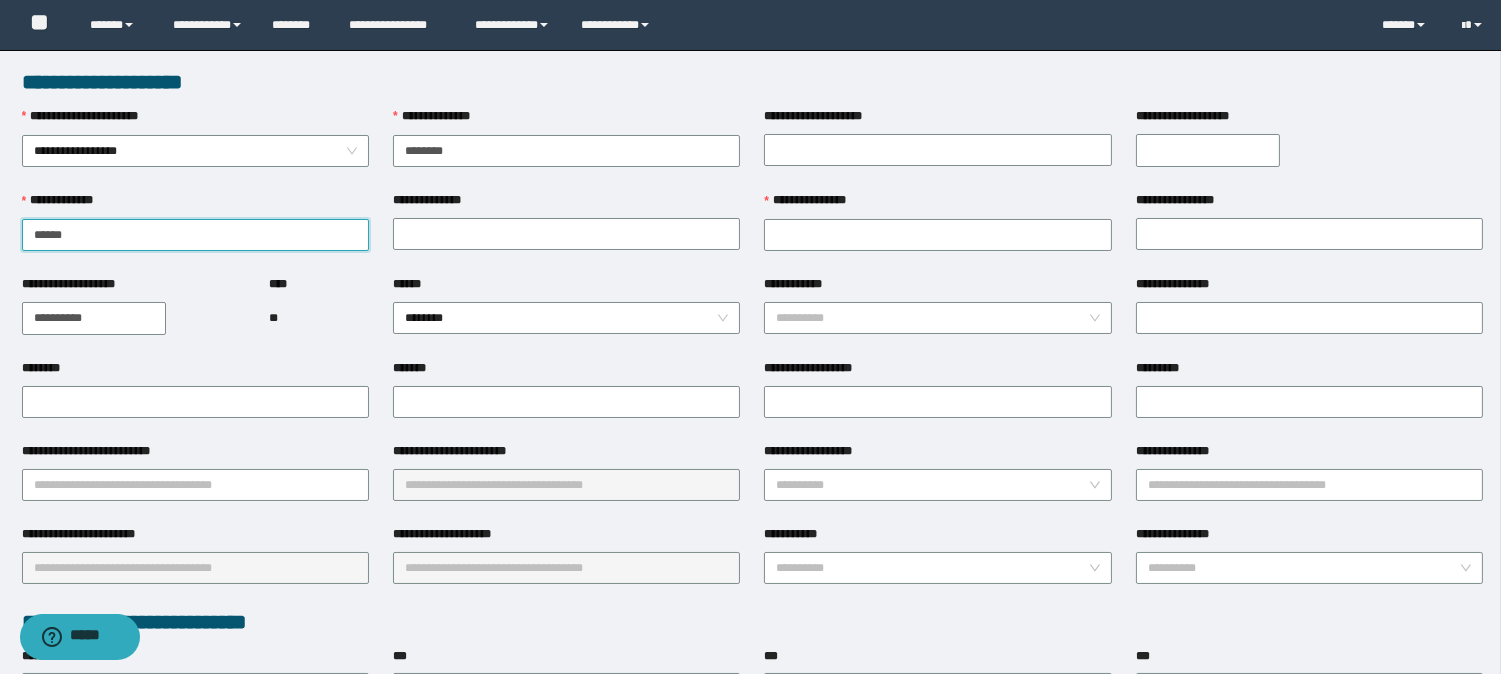 type on "******" 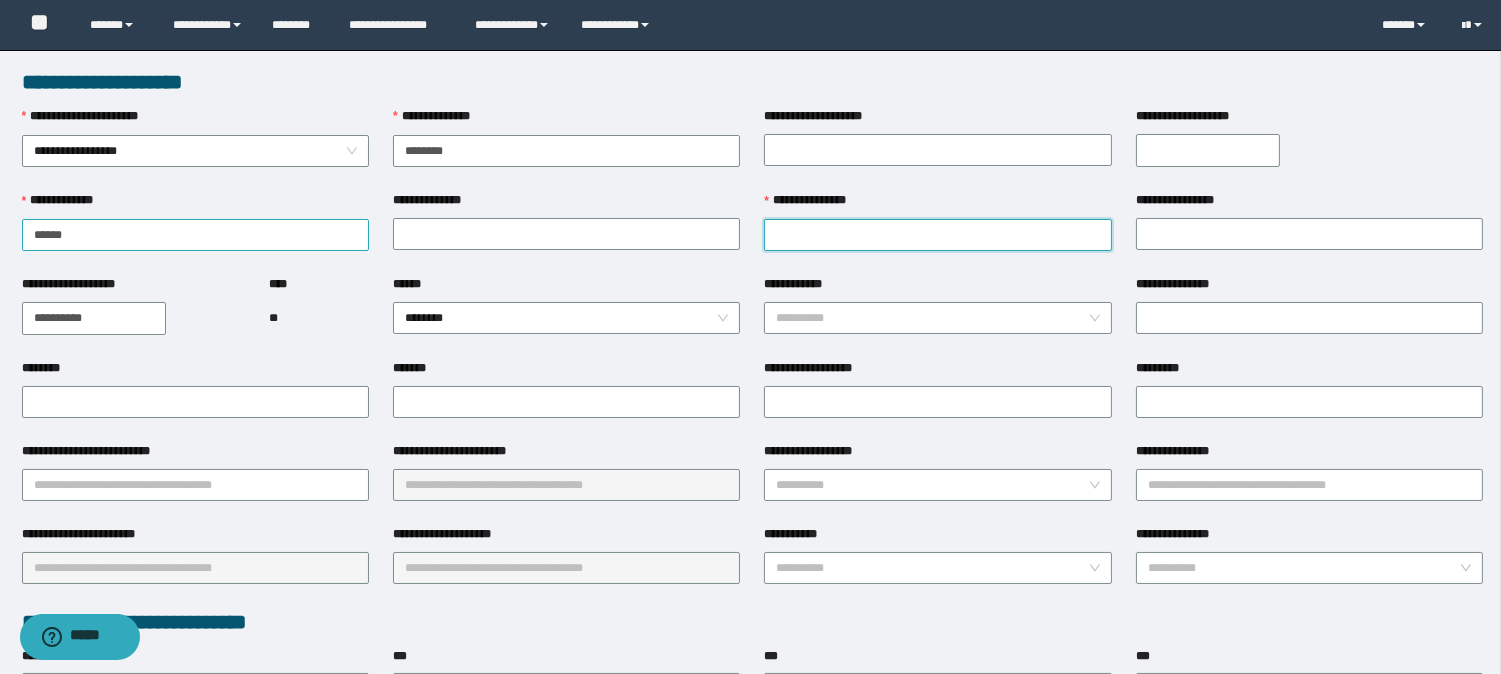 paste on "**********" 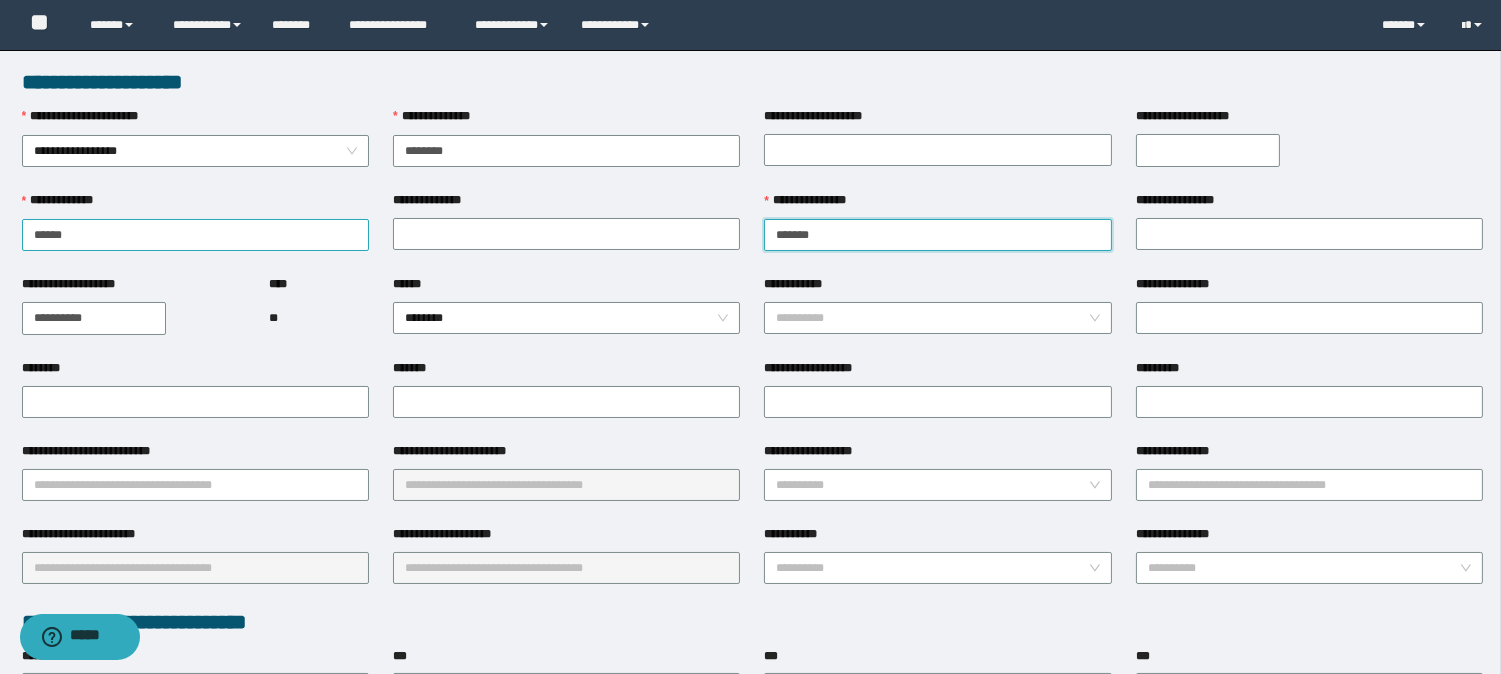 type on "*******" 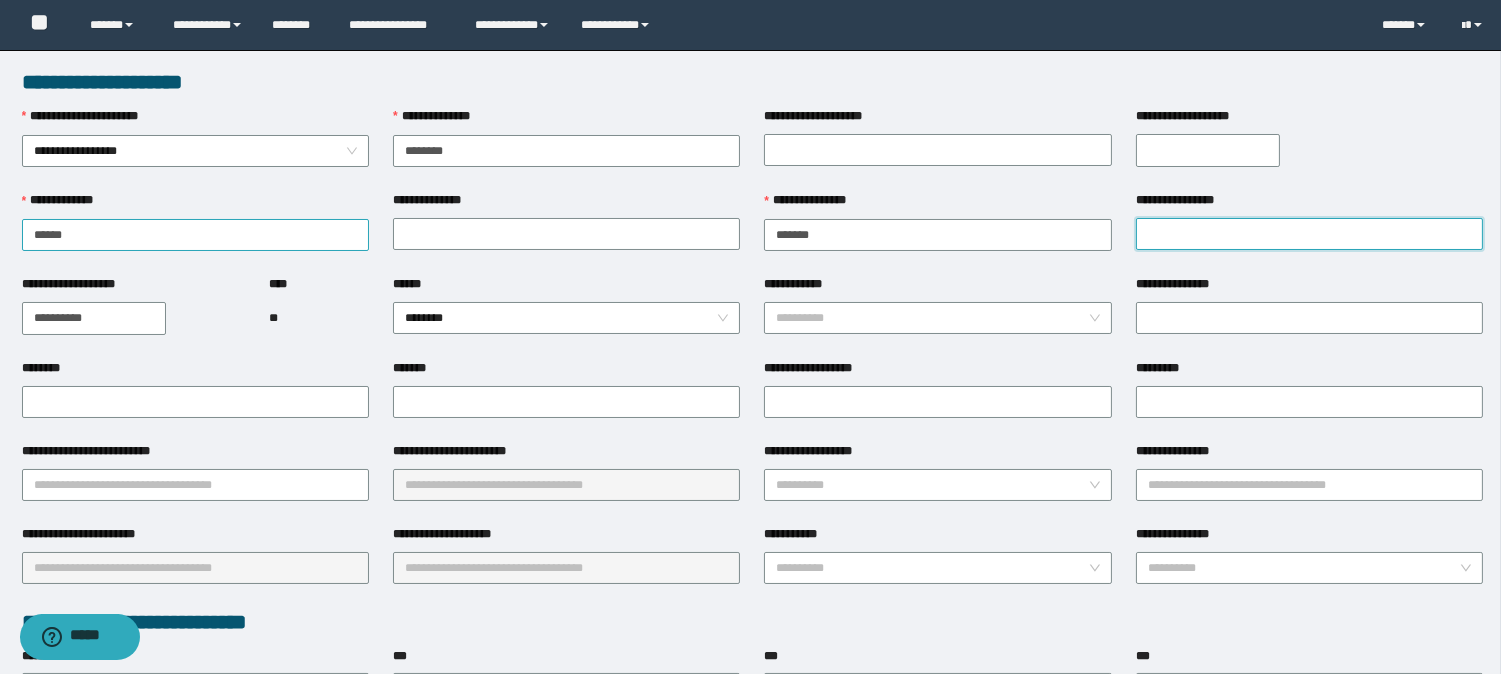 paste on "****" 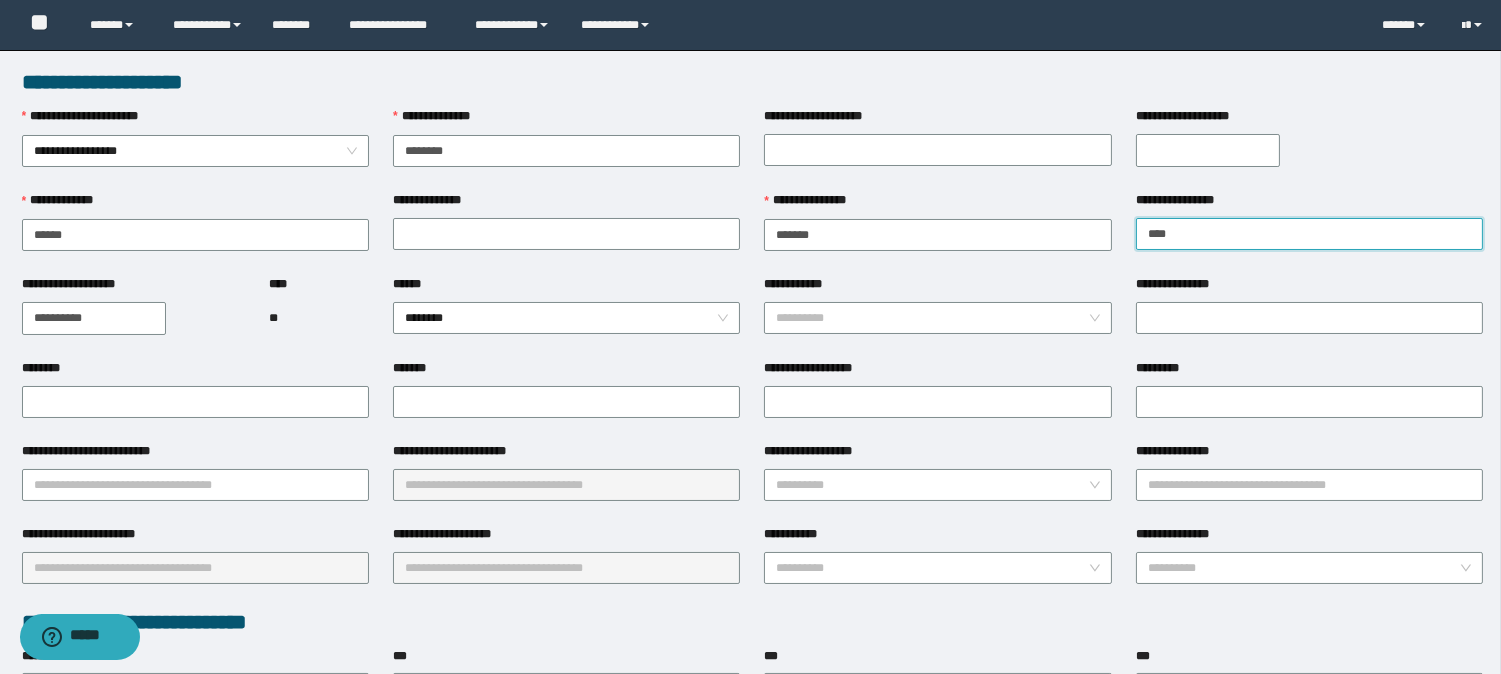 type on "****" 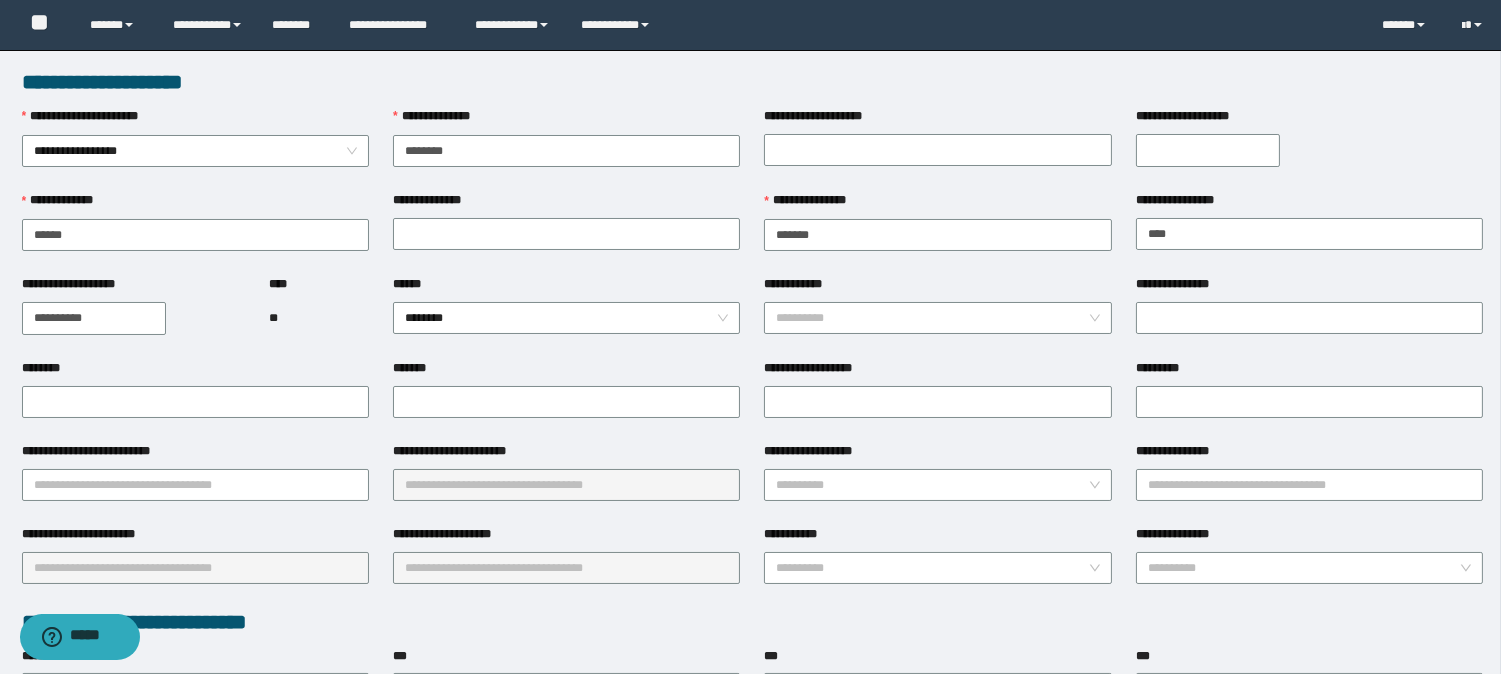 click on "**********" at bounding box center (566, 233) 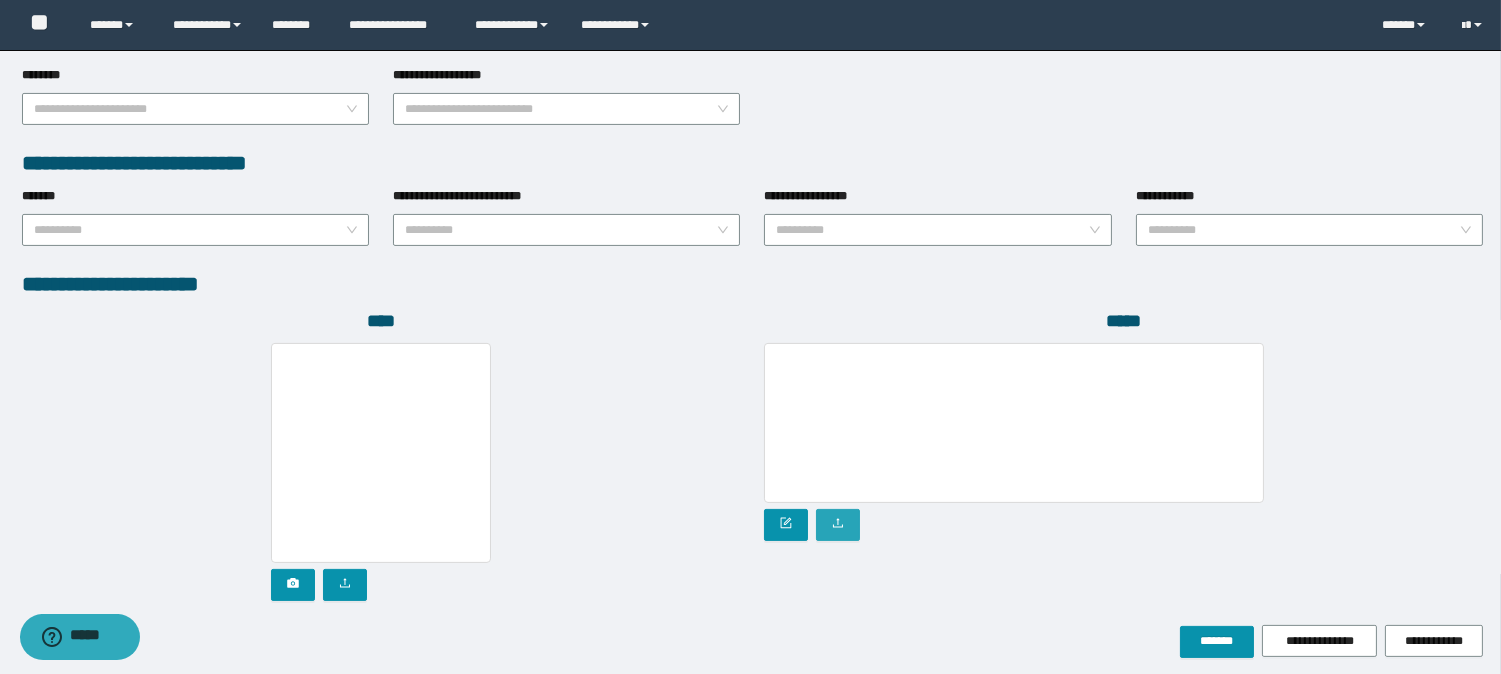 scroll, scrollTop: 1031, scrollLeft: 0, axis: vertical 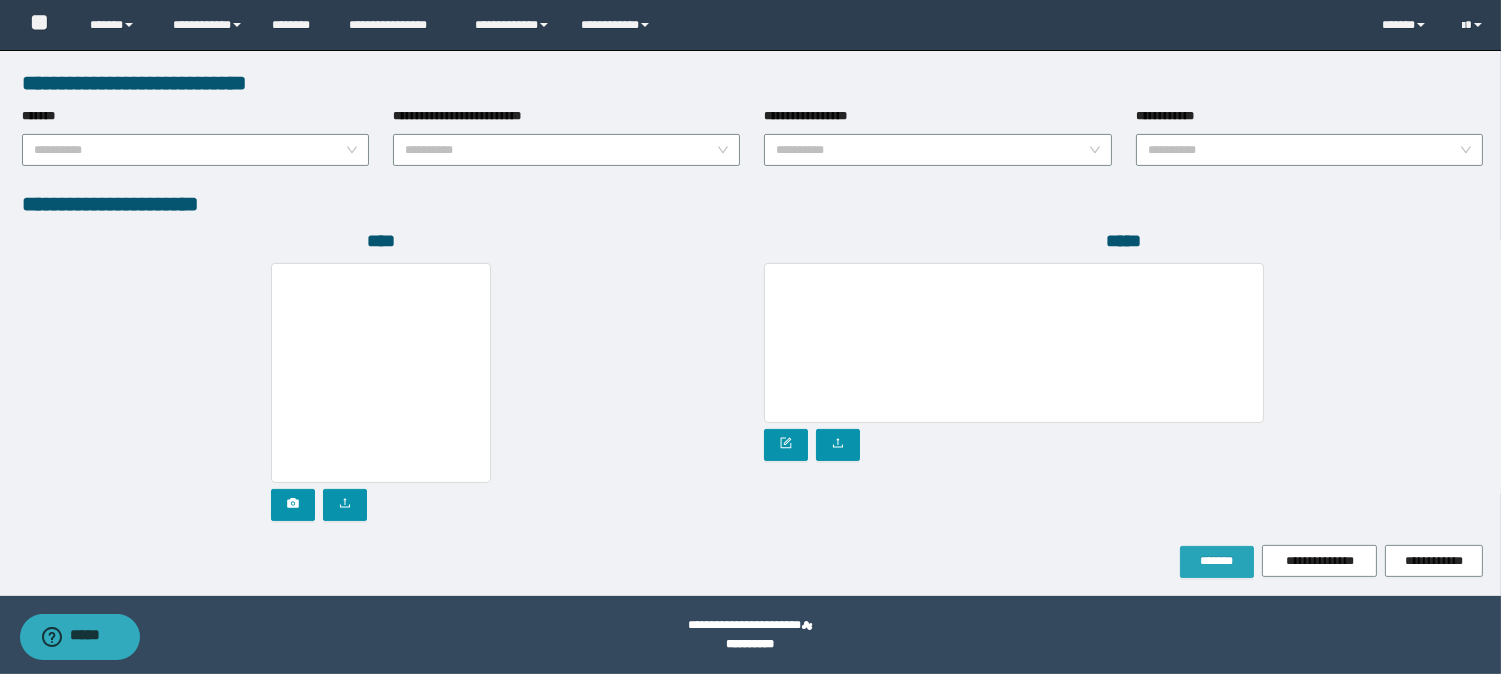 click on "*******" at bounding box center (1217, 561) 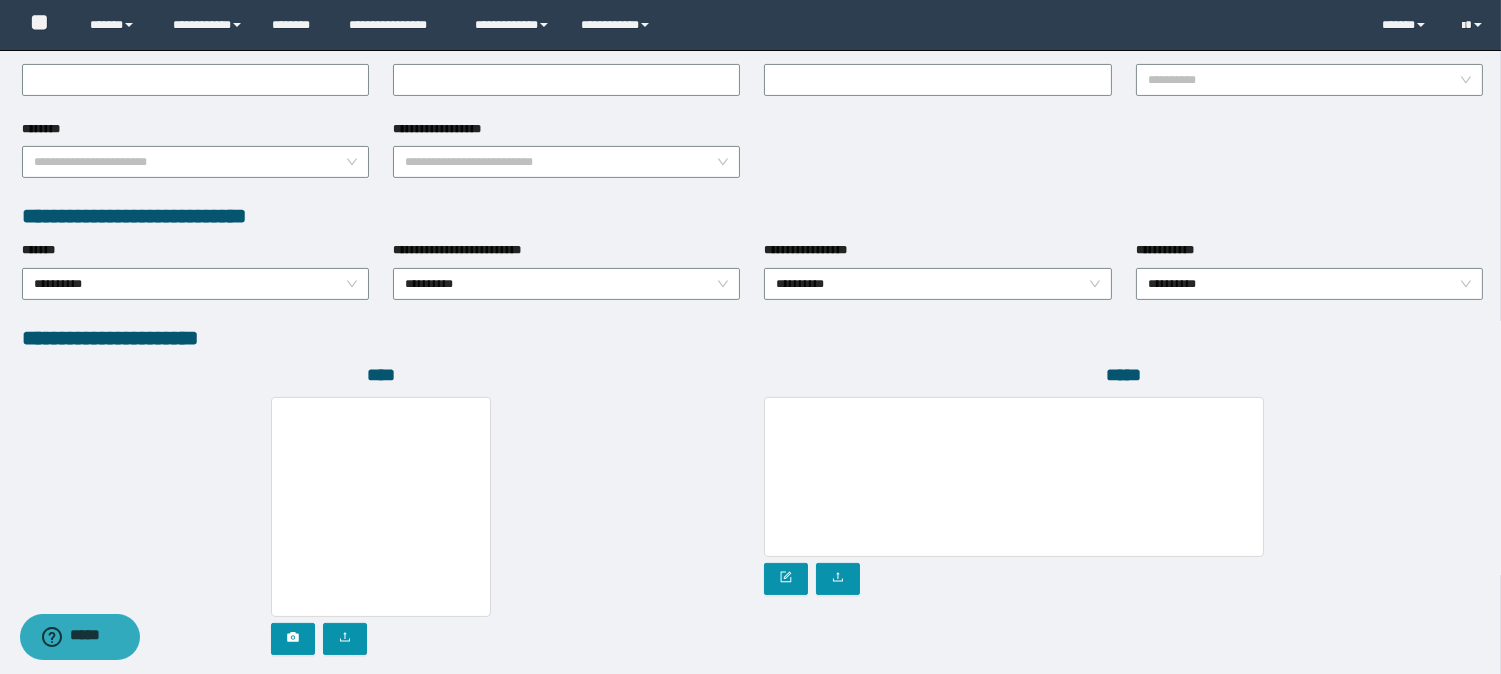 scroll, scrollTop: 862, scrollLeft: 0, axis: vertical 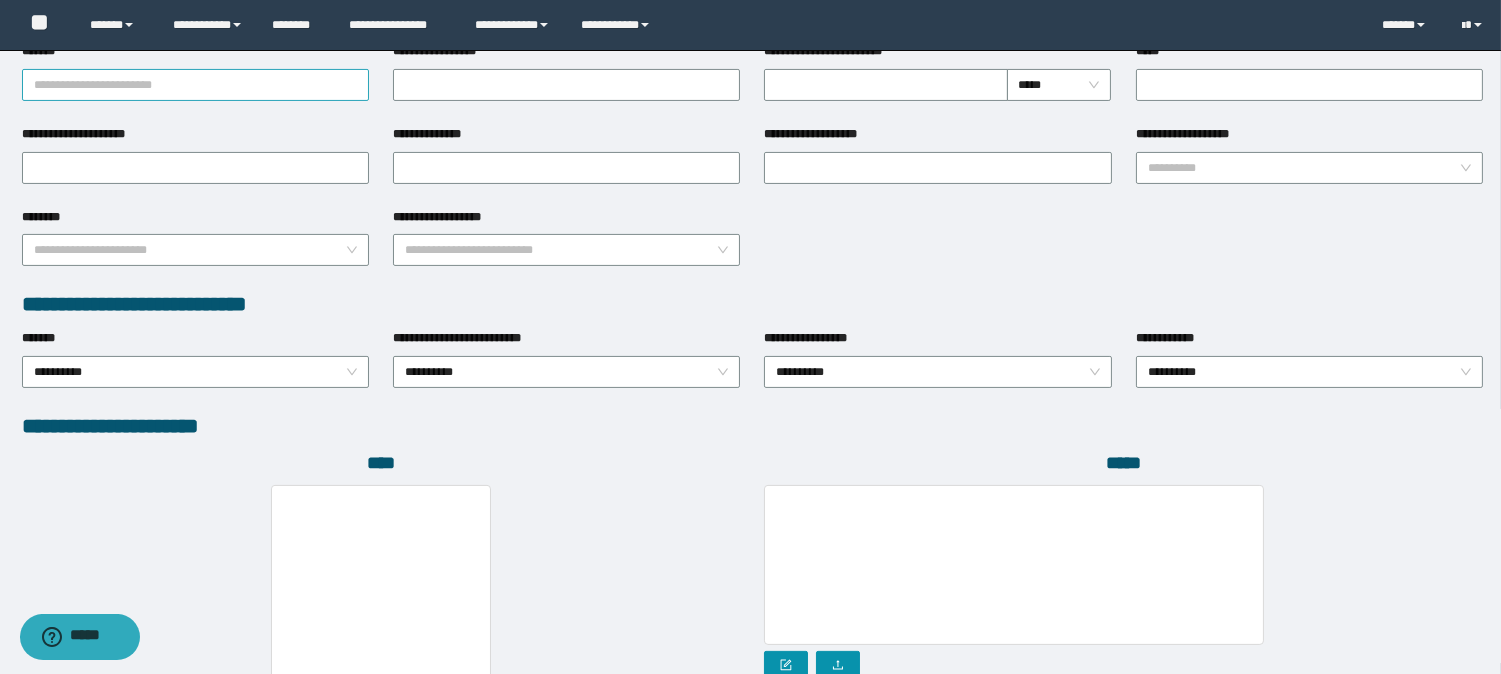 click on "*******" at bounding box center [195, 85] 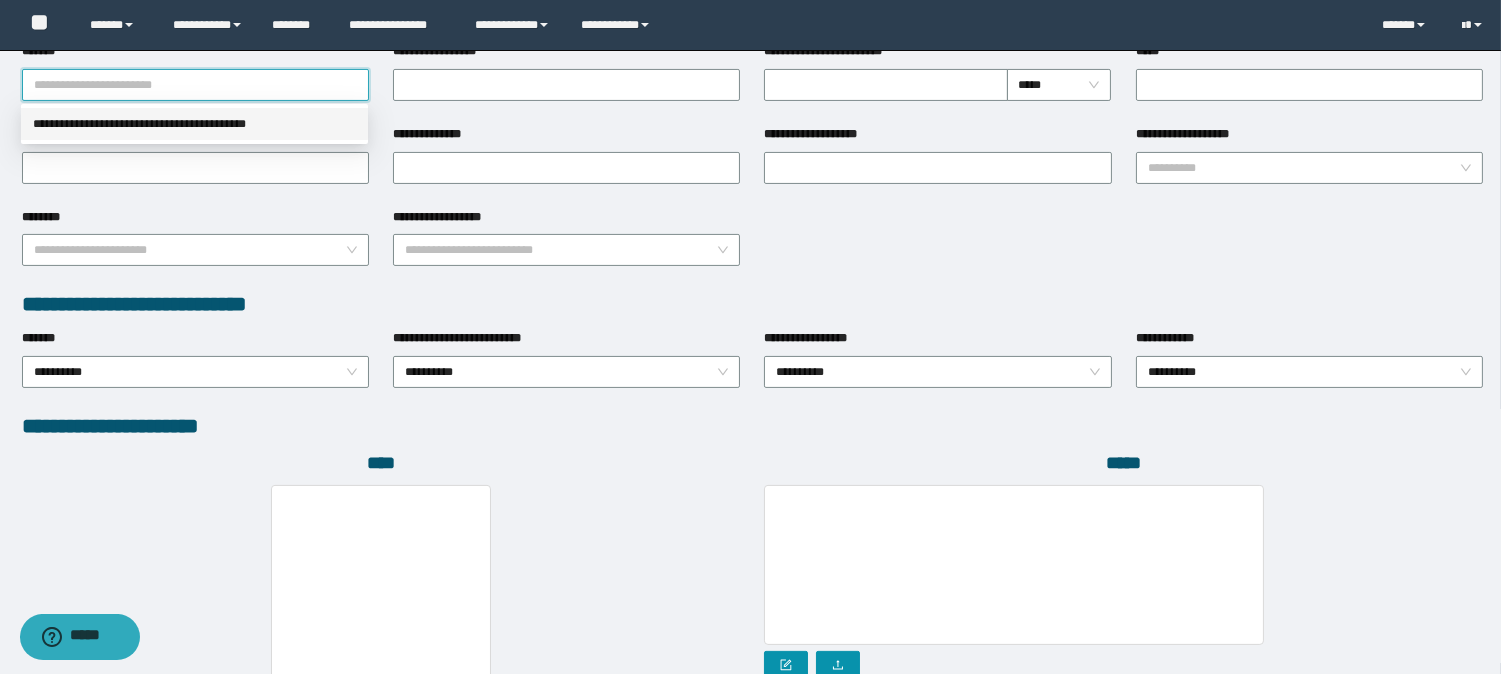 click on "**********" at bounding box center [194, 124] 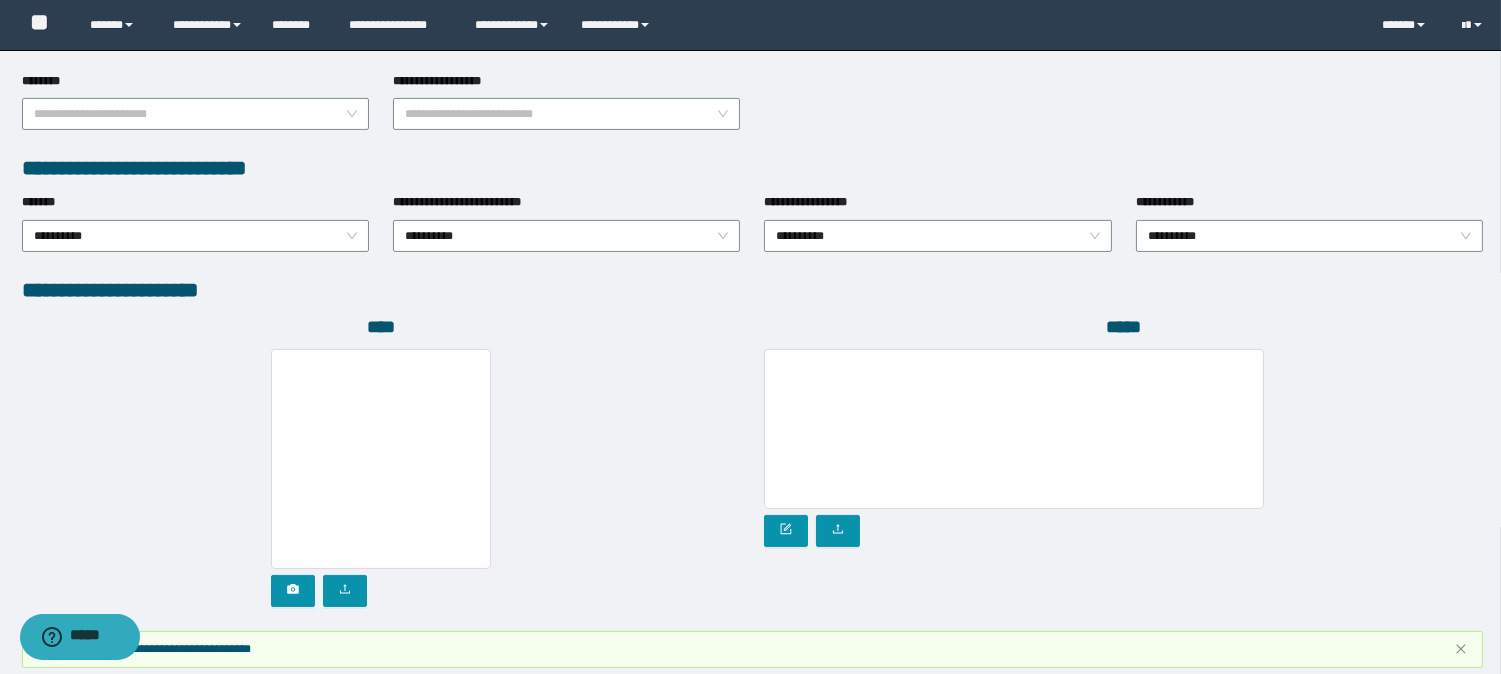 scroll, scrollTop: 1136, scrollLeft: 0, axis: vertical 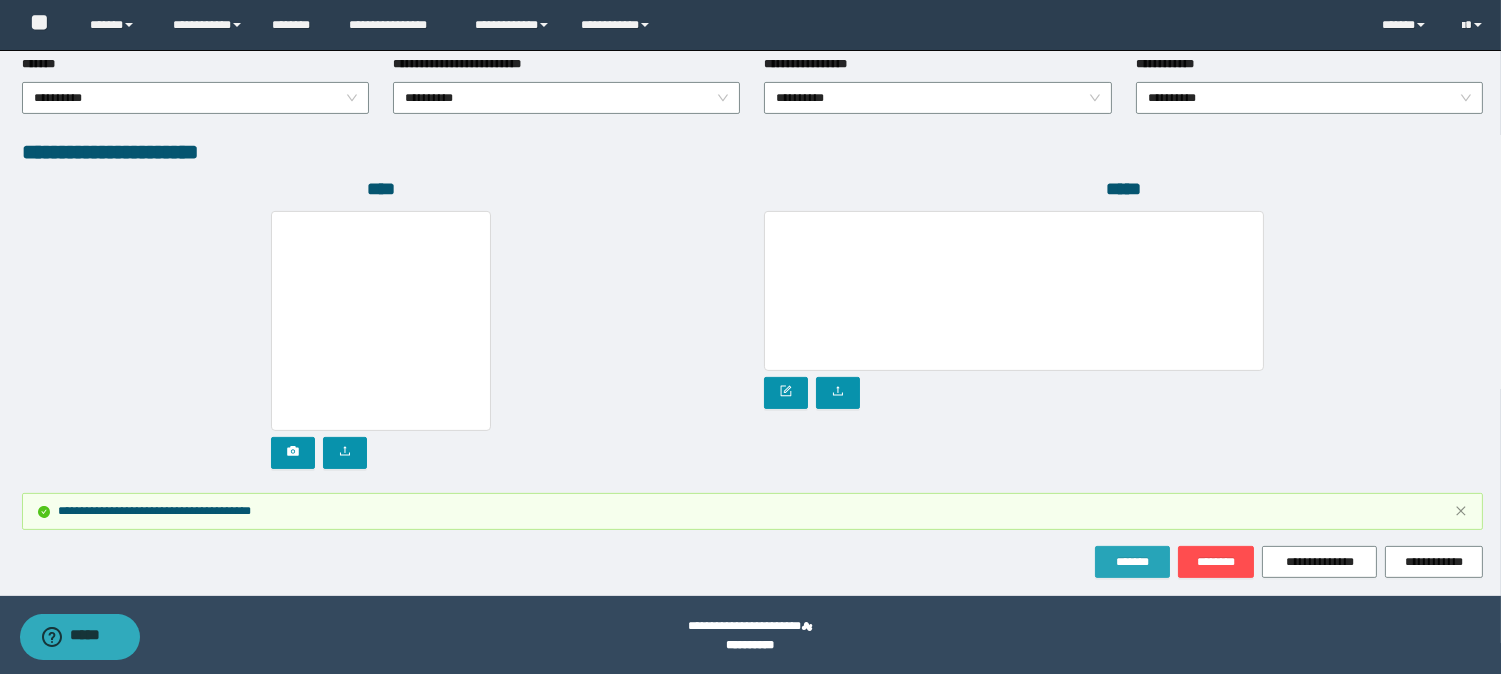 click on "*******" at bounding box center (1132, 562) 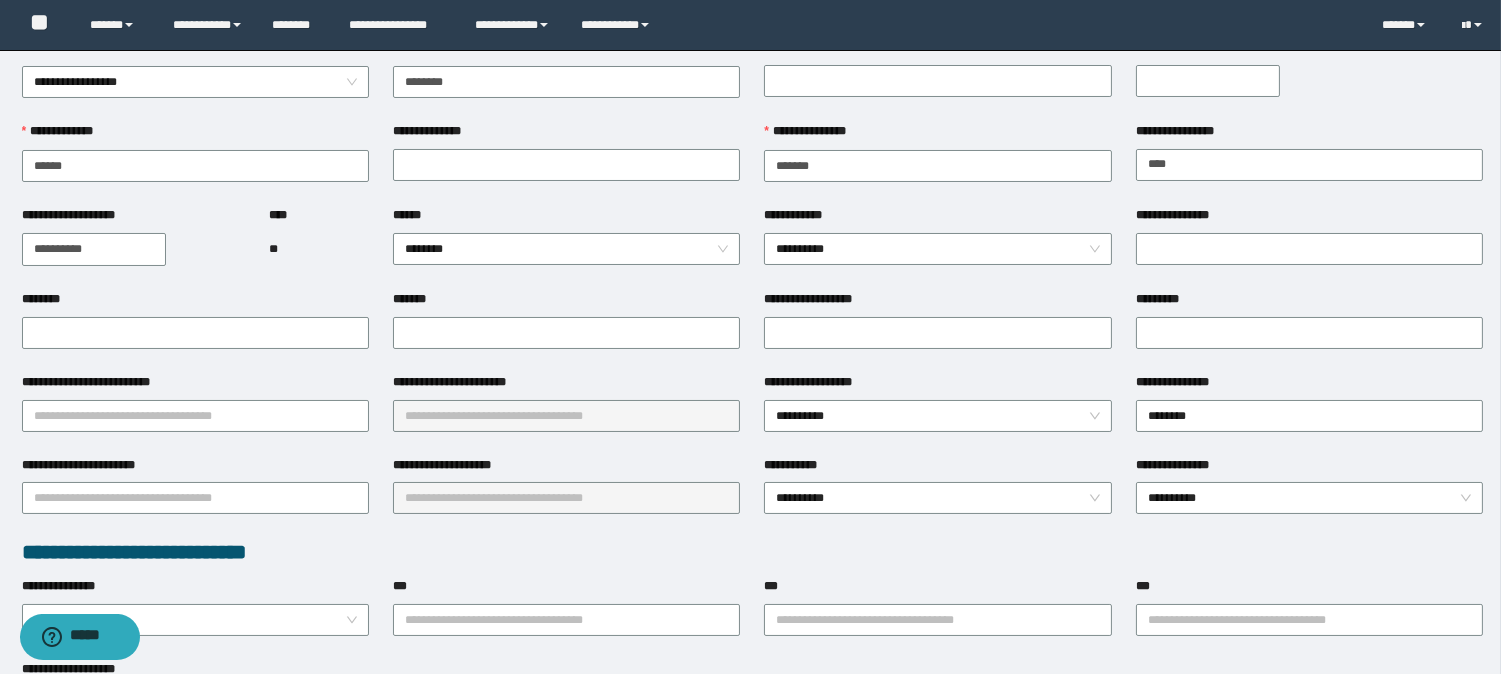 scroll, scrollTop: 25, scrollLeft: 0, axis: vertical 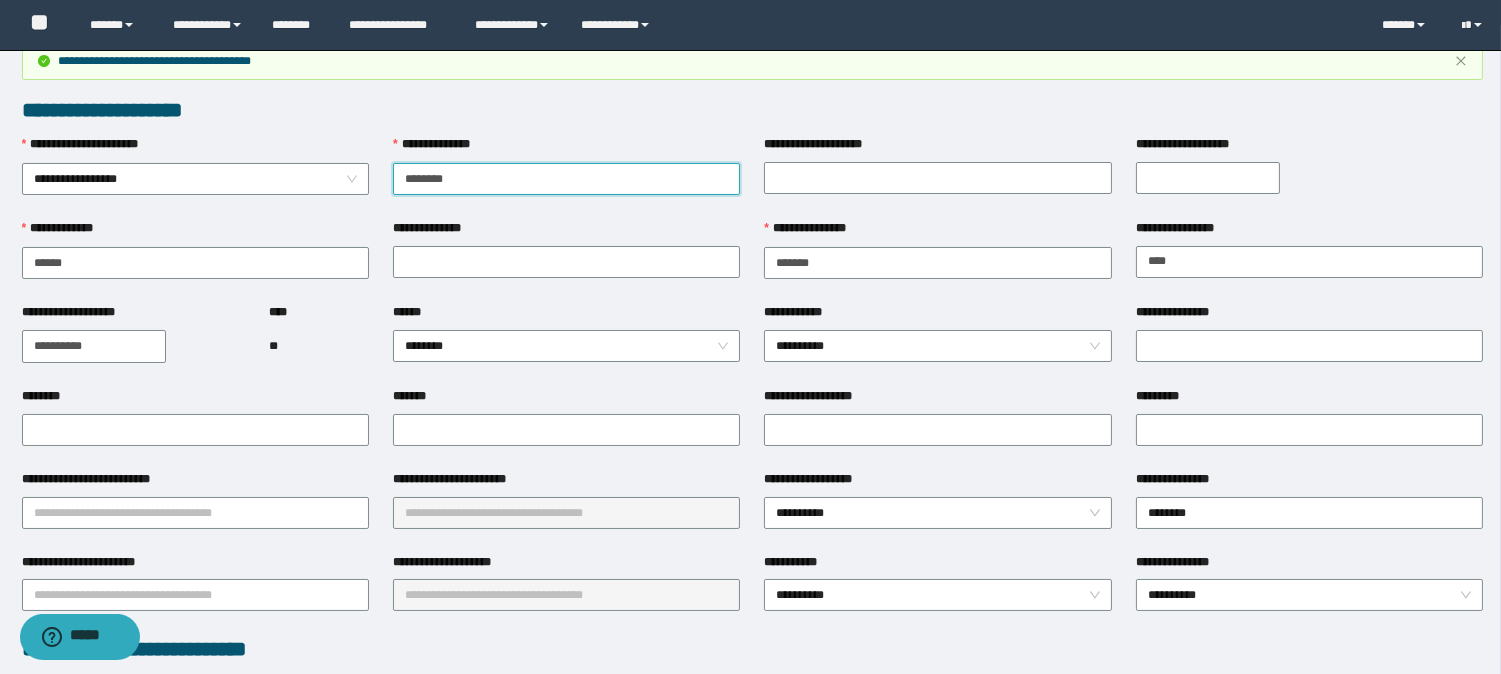 click on "********" at bounding box center (566, 179) 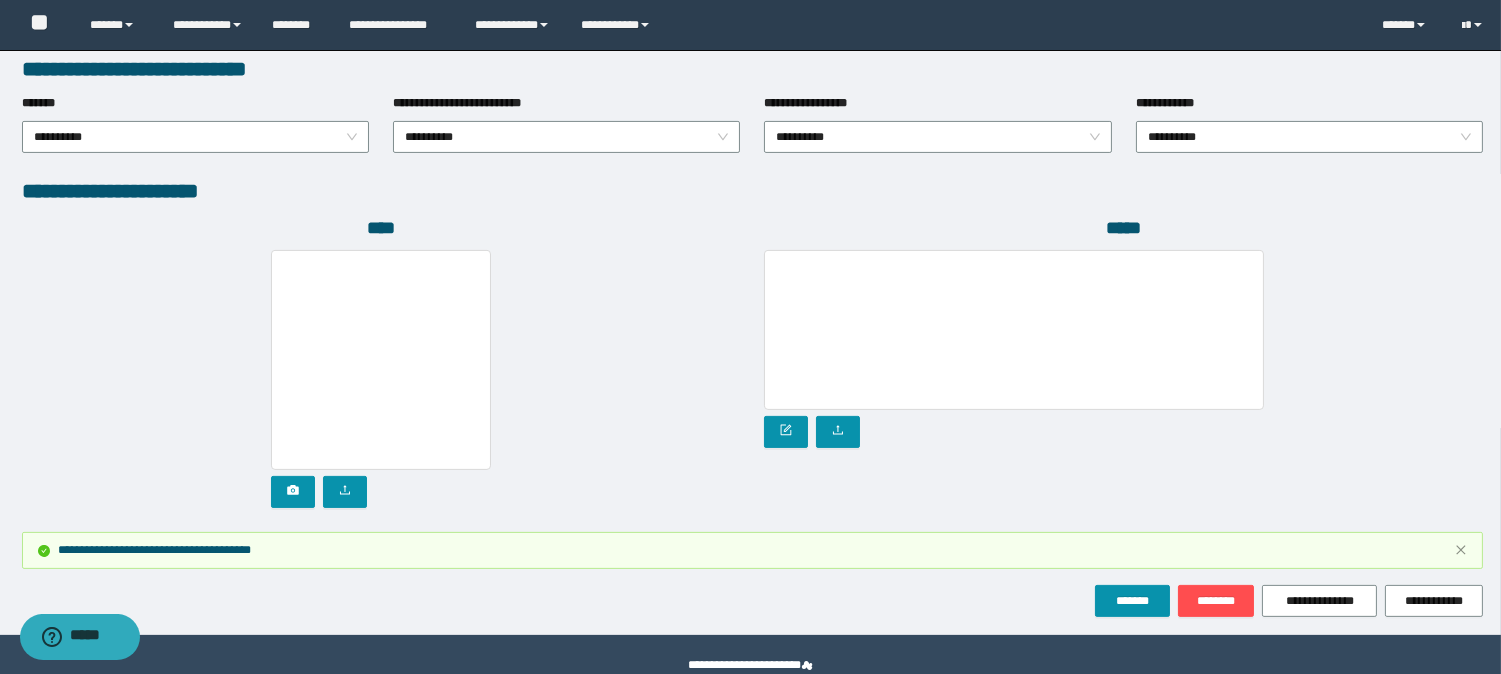 scroll, scrollTop: 1136, scrollLeft: 0, axis: vertical 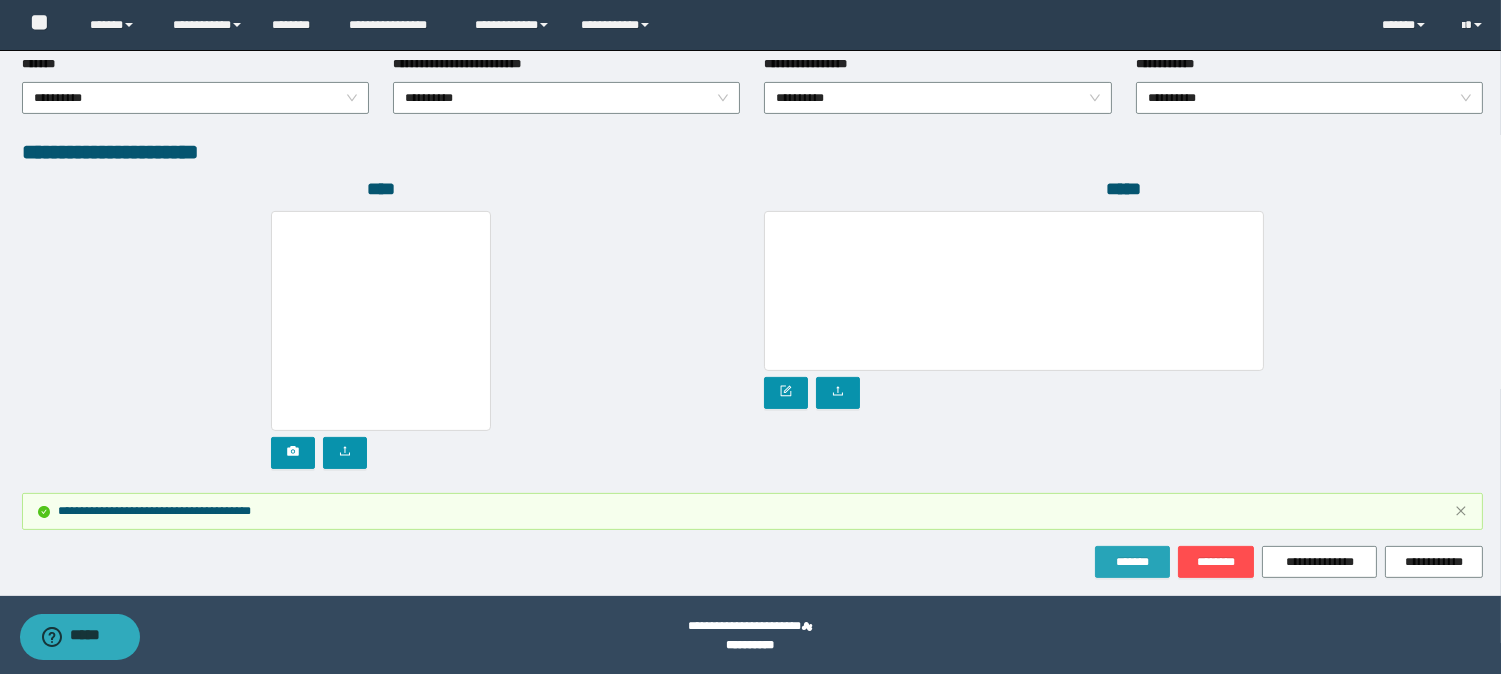click on "*******" at bounding box center [1132, 562] 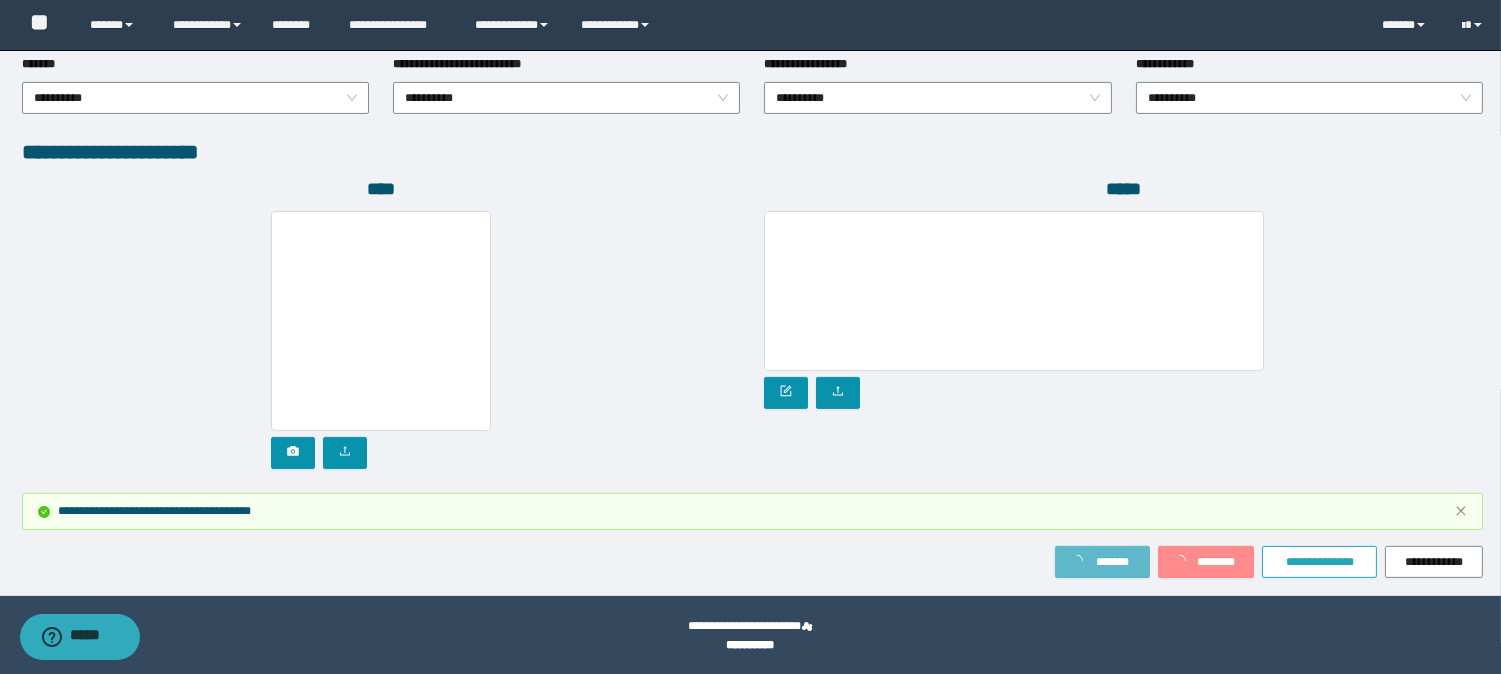click on "**********" at bounding box center [1319, 562] 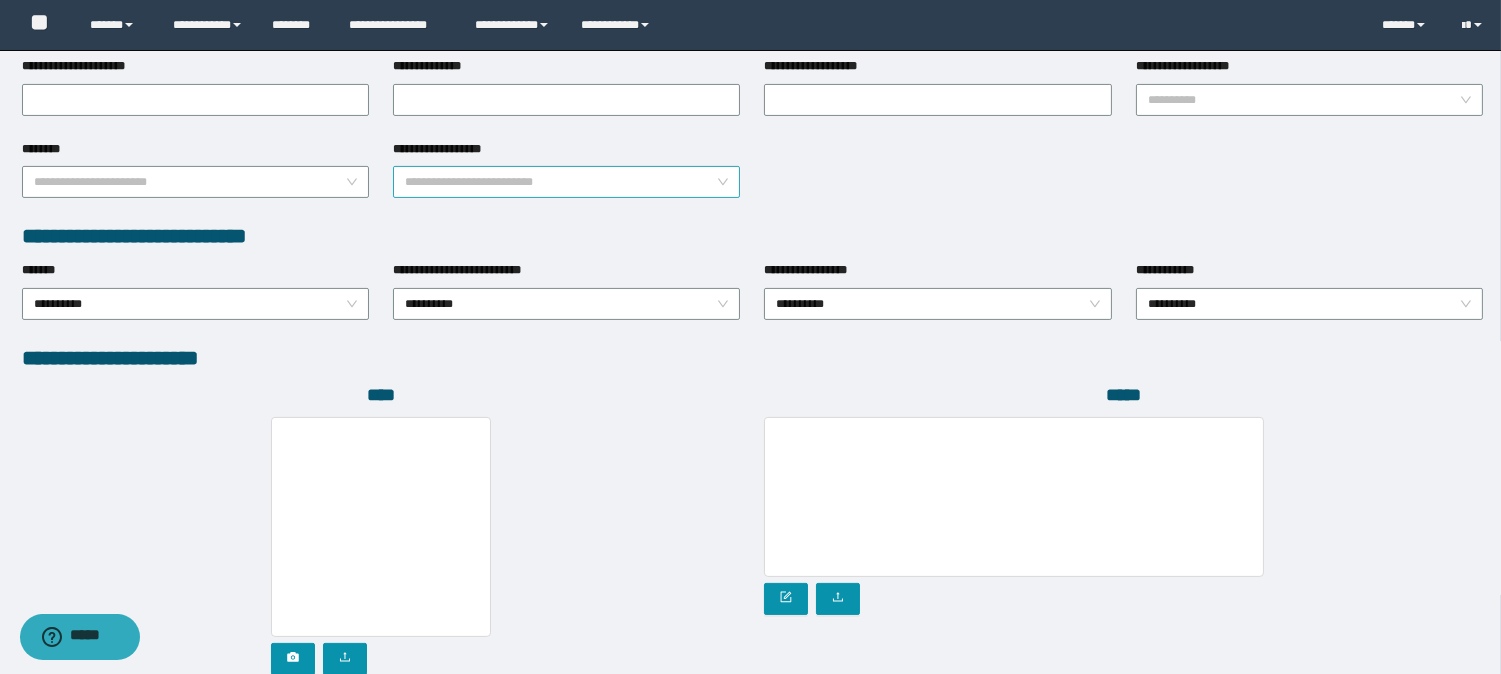 scroll, scrollTop: 692, scrollLeft: 0, axis: vertical 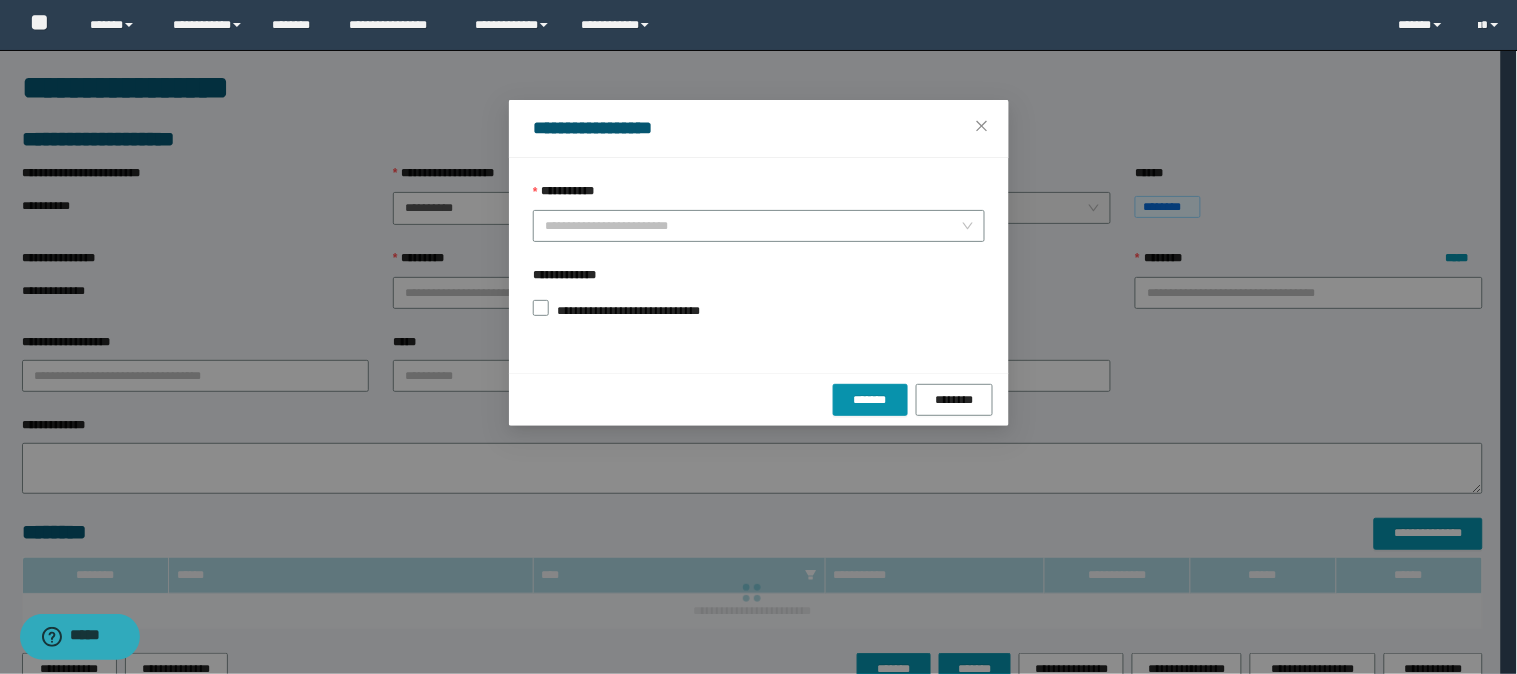 type on "**********" 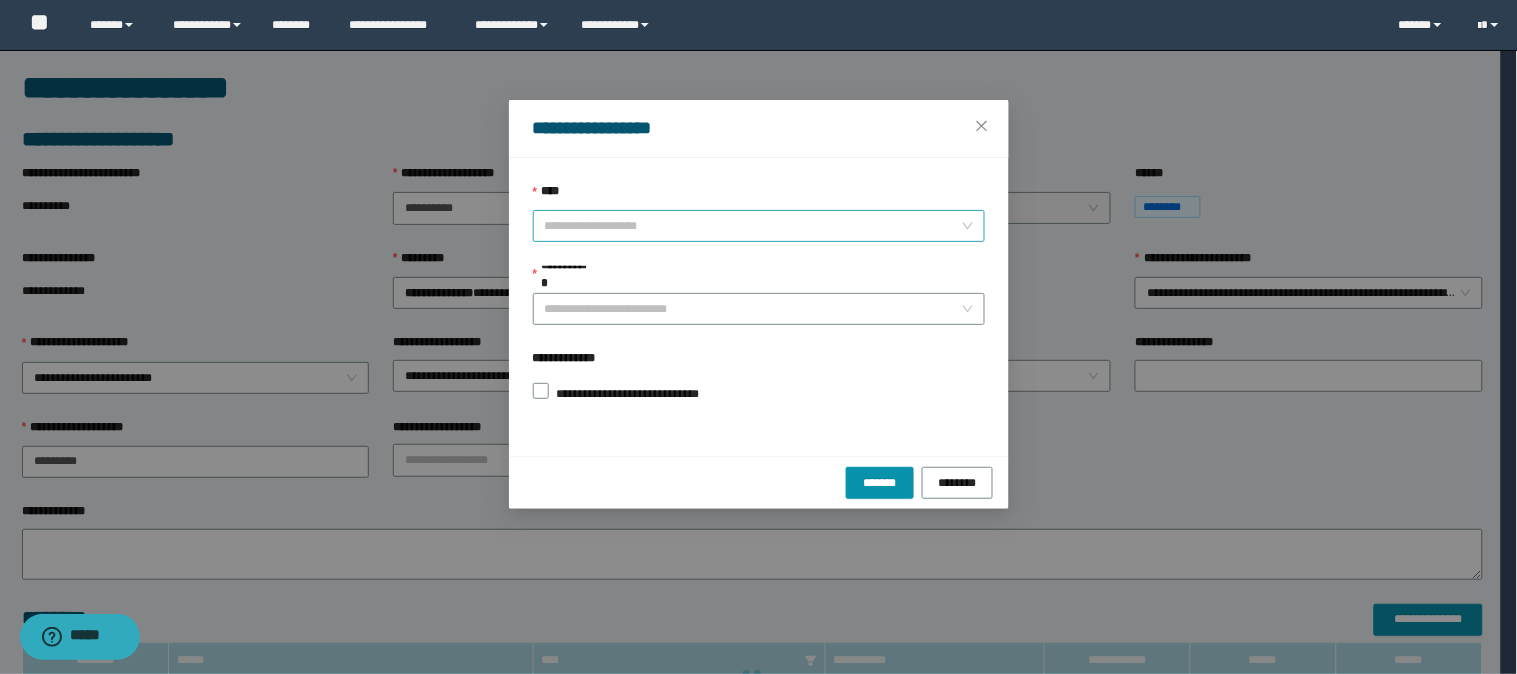 click on "****" at bounding box center [753, 226] 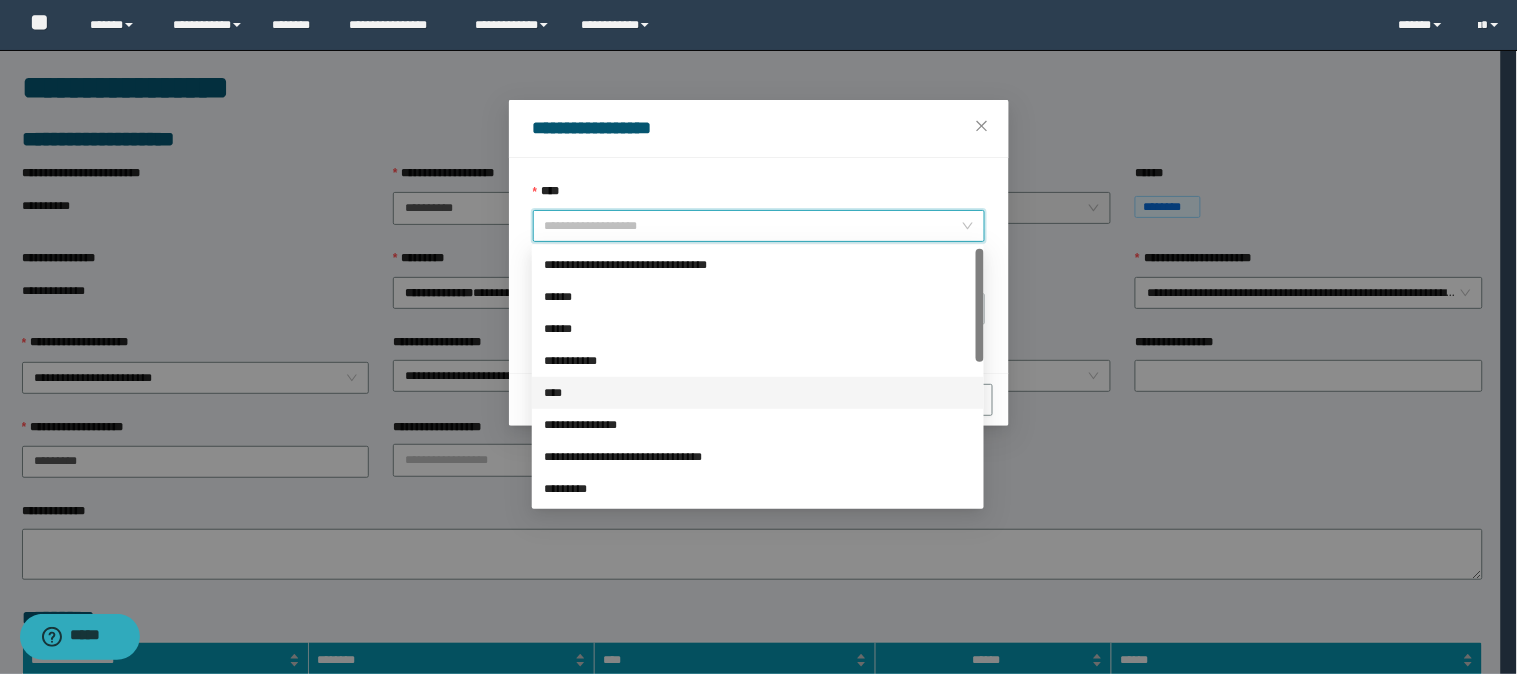 click on "****" at bounding box center [758, 393] 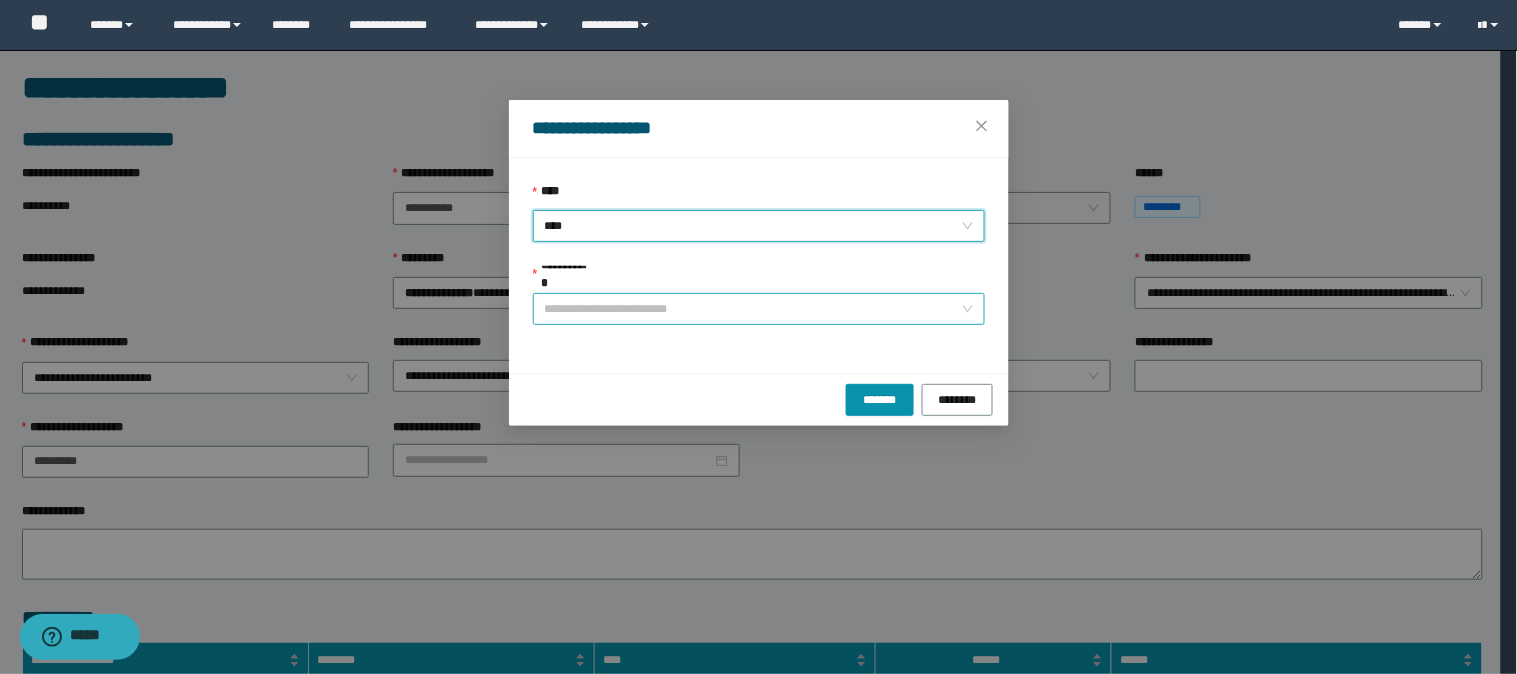 click on "**********" at bounding box center [753, 309] 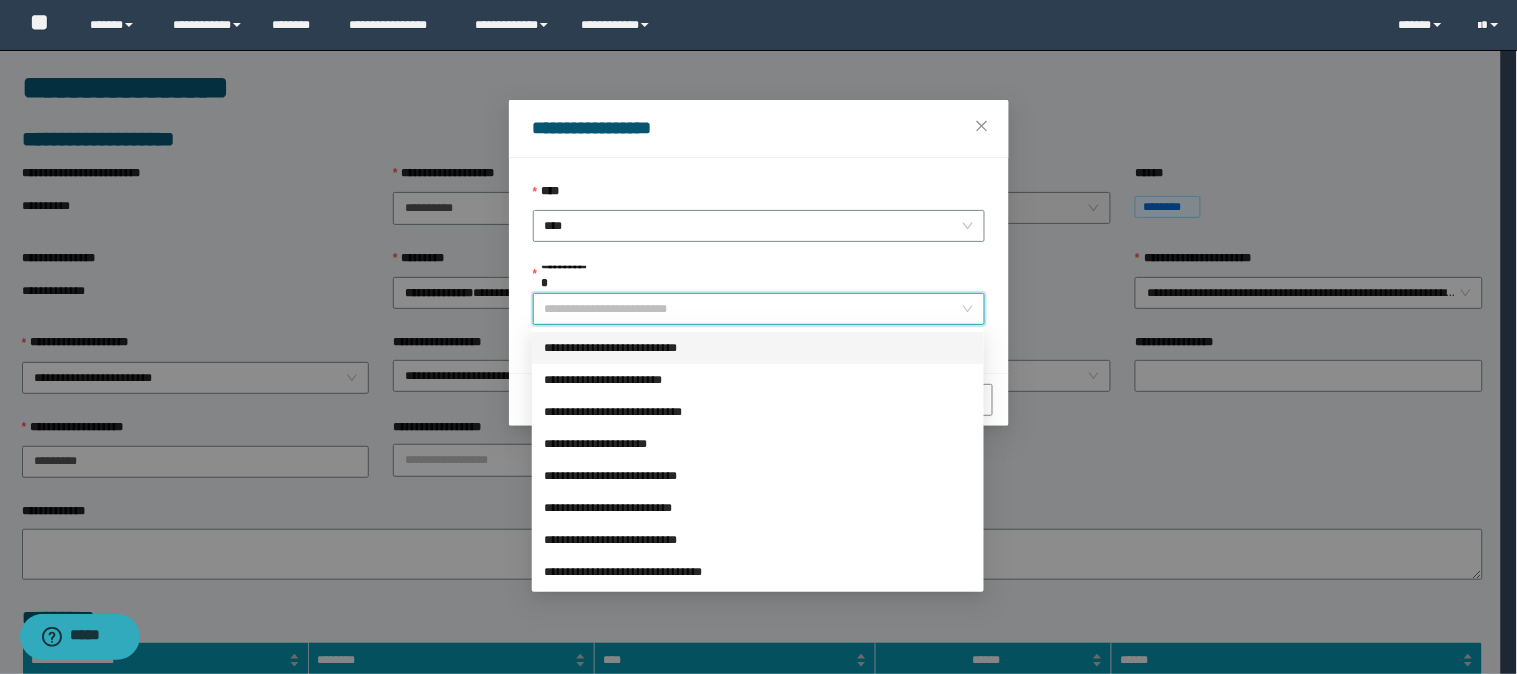 click on "**********" at bounding box center [758, 348] 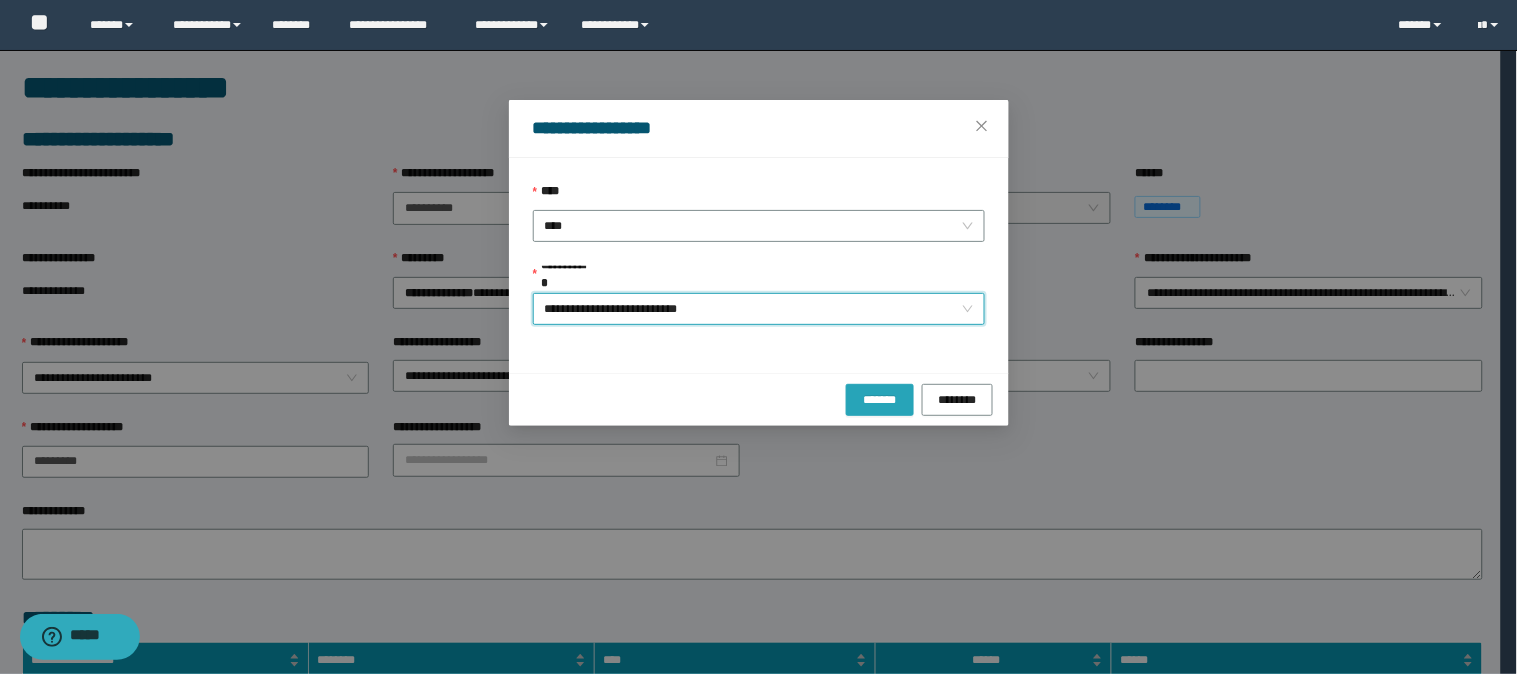 click on "*******" at bounding box center [880, 399] 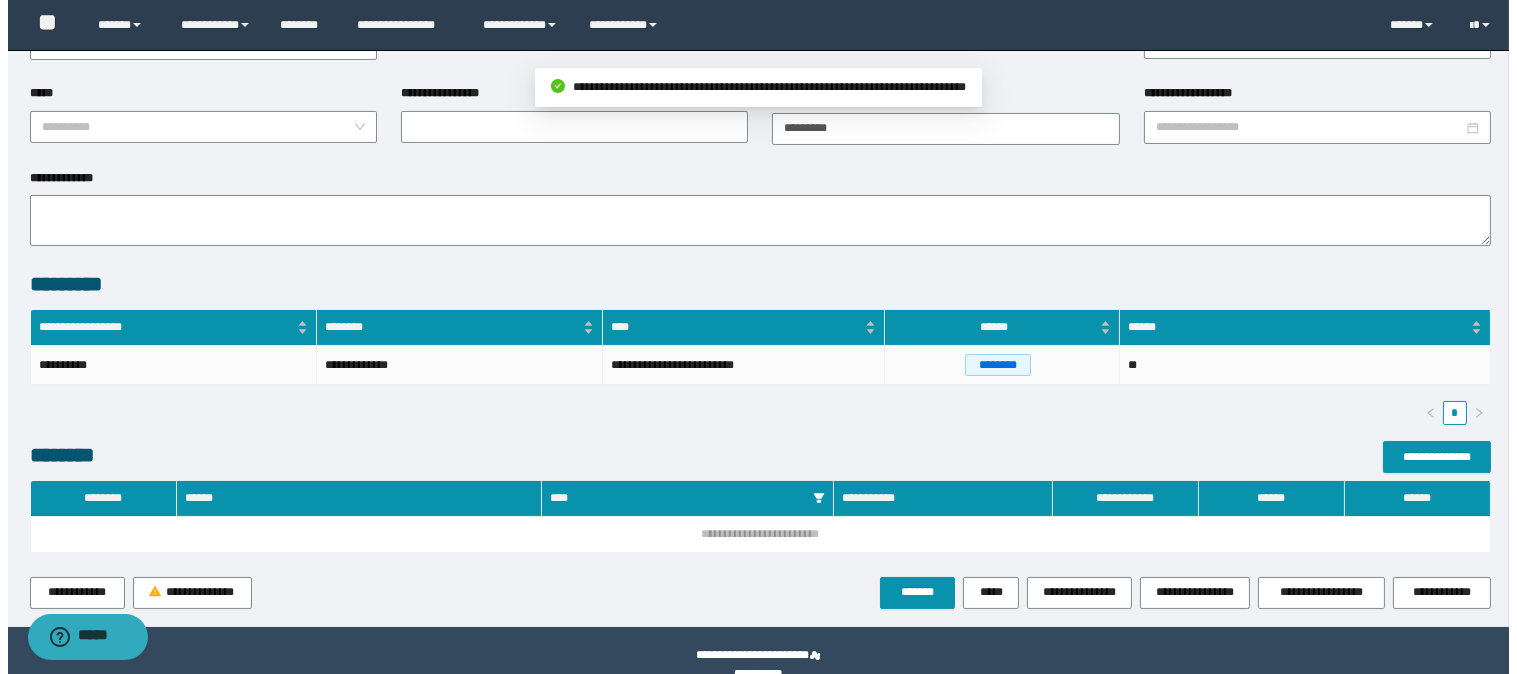 scroll, scrollTop: 415, scrollLeft: 0, axis: vertical 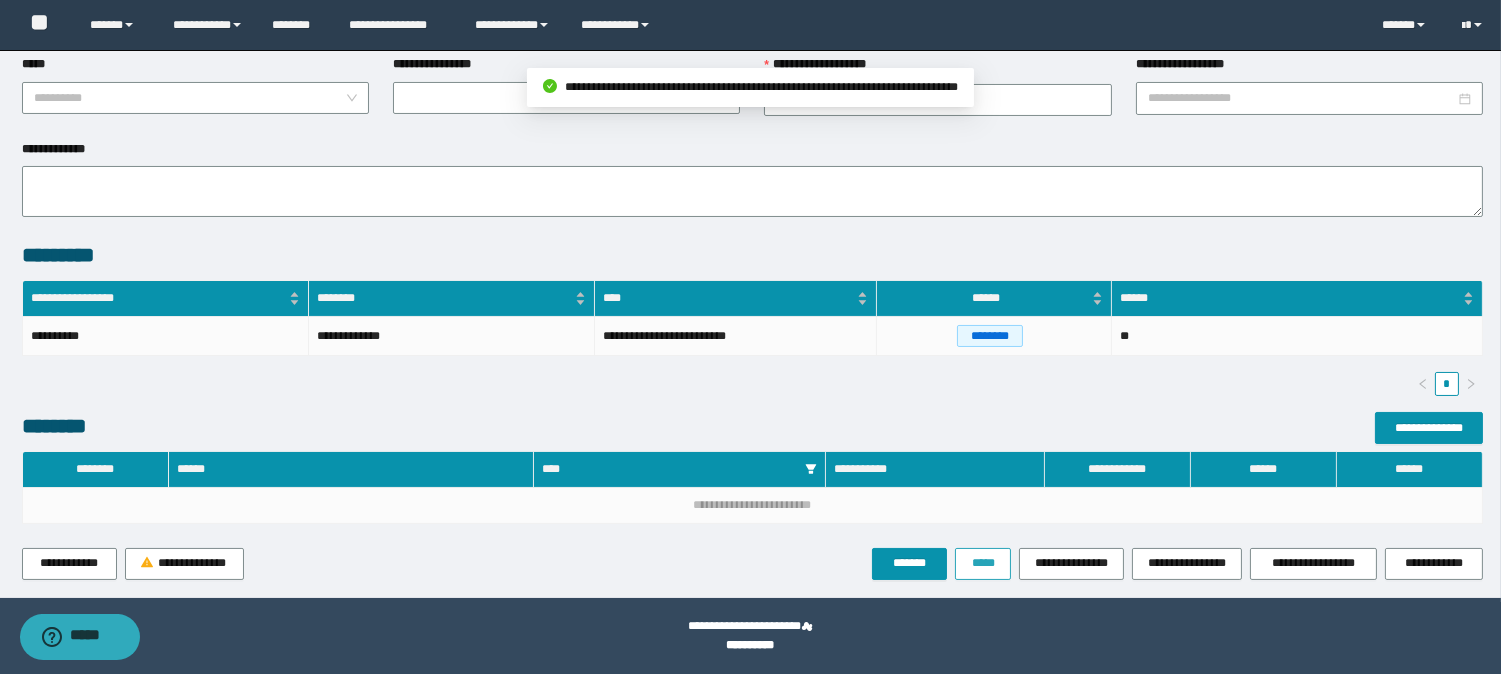 click on "*****" at bounding box center [983, 563] 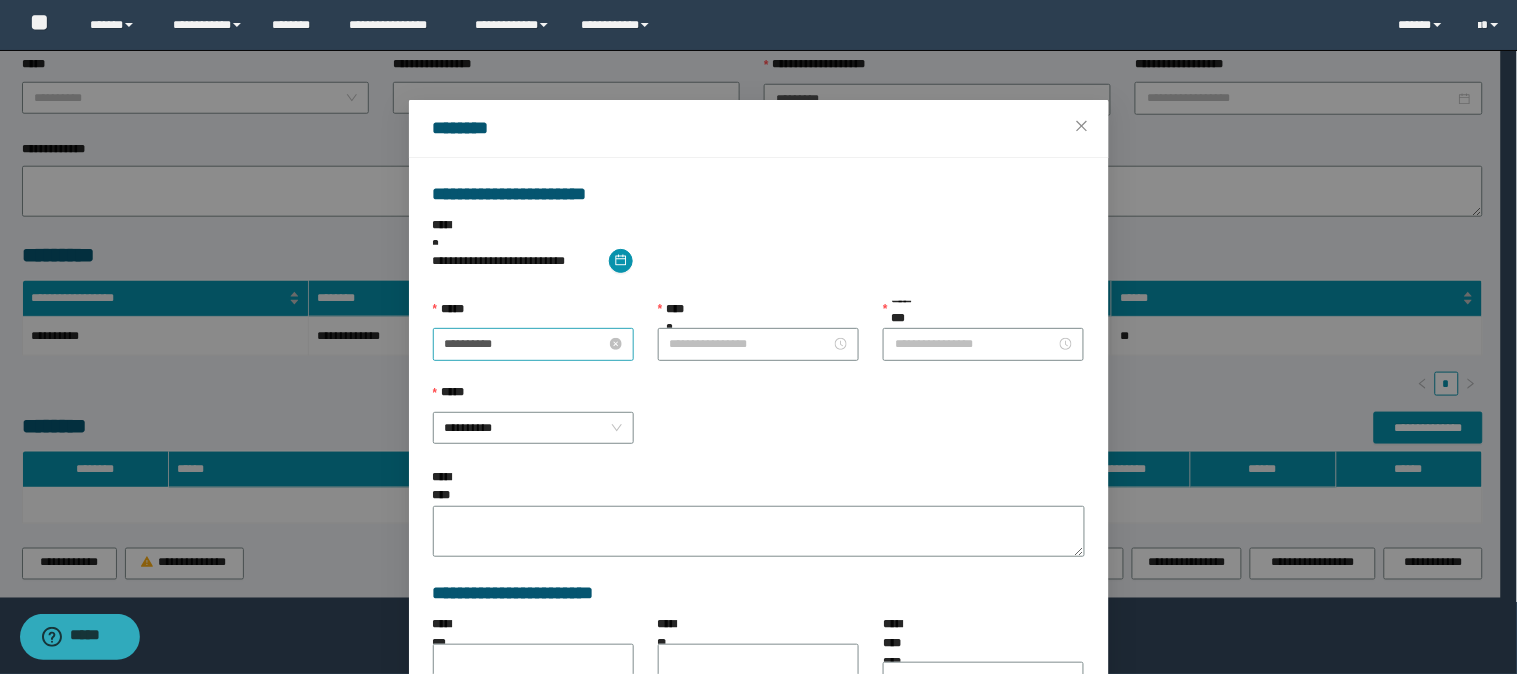click on "**********" at bounding box center [525, 344] 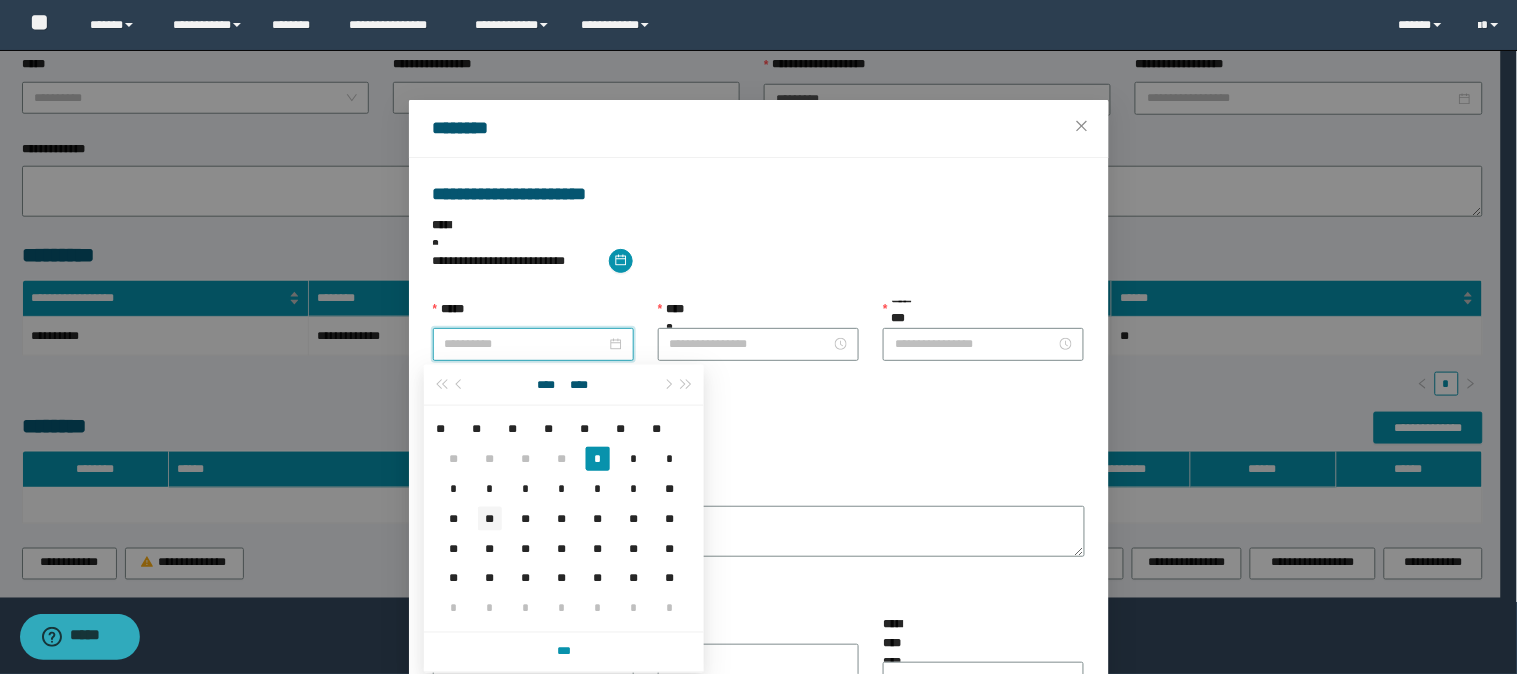 type on "**********" 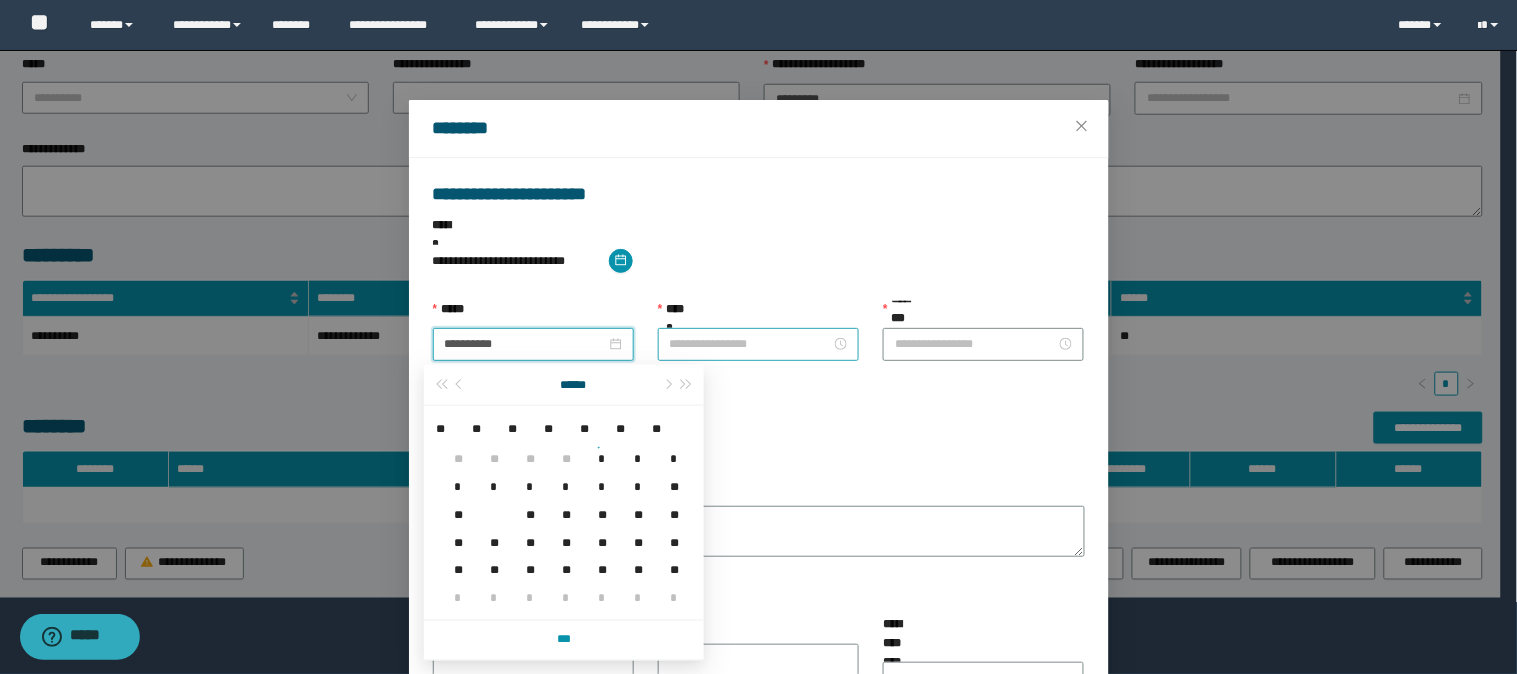 click on "**********" at bounding box center (750, 344) 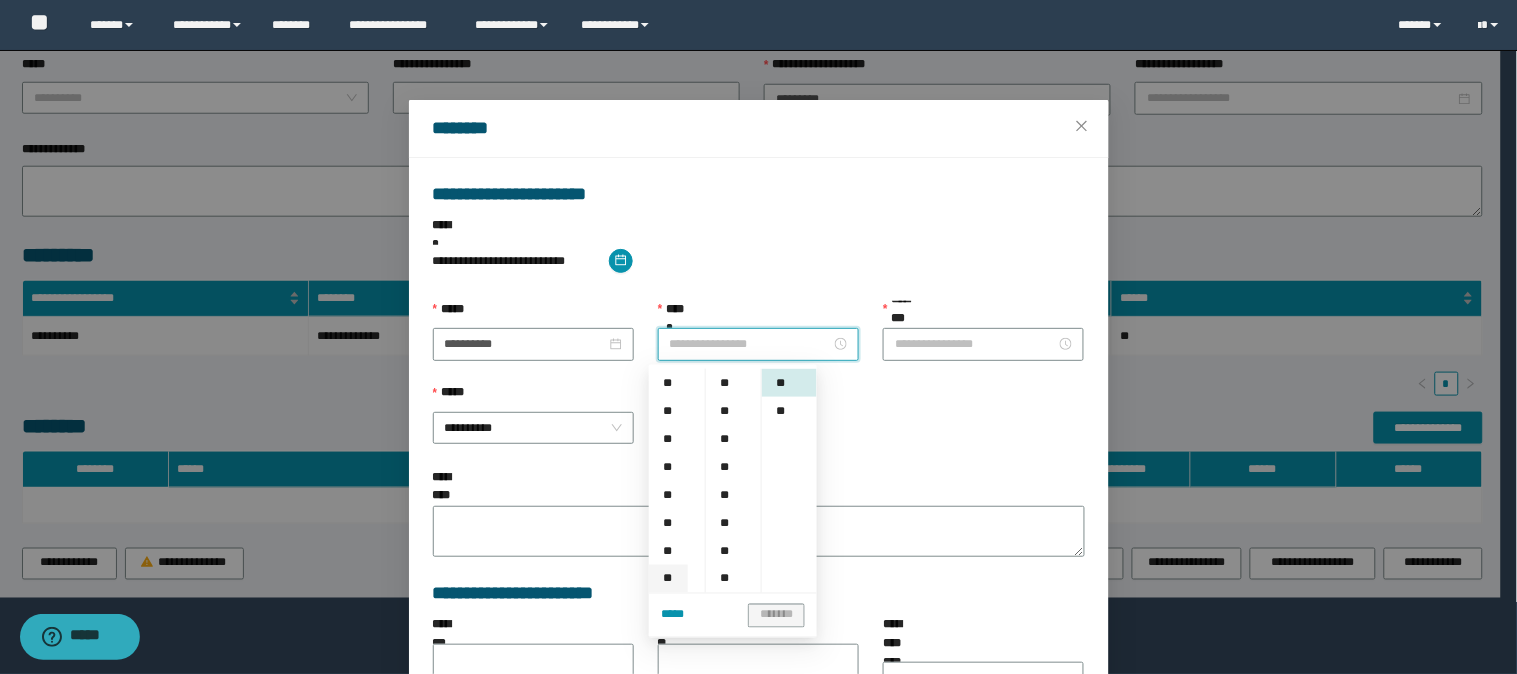 click on "**" at bounding box center [668, 579] 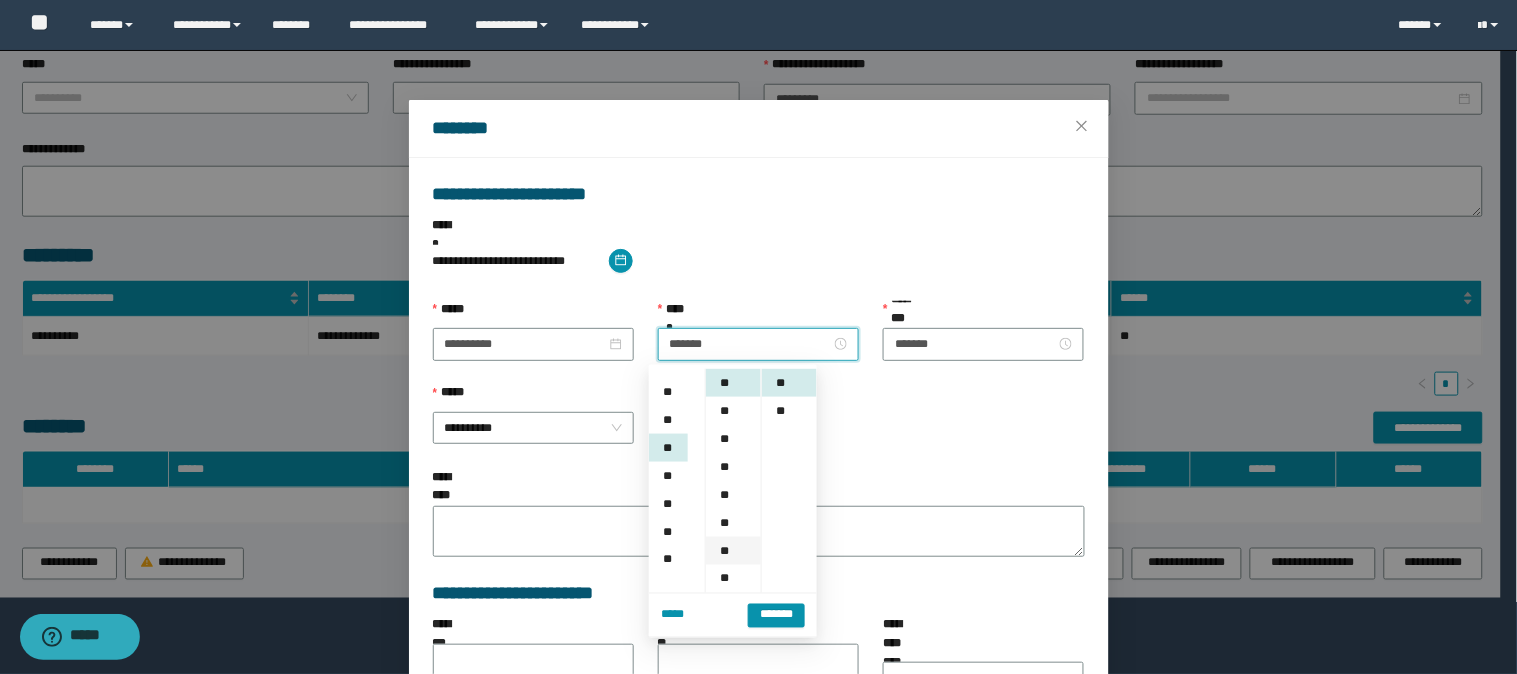 scroll, scrollTop: 195, scrollLeft: 0, axis: vertical 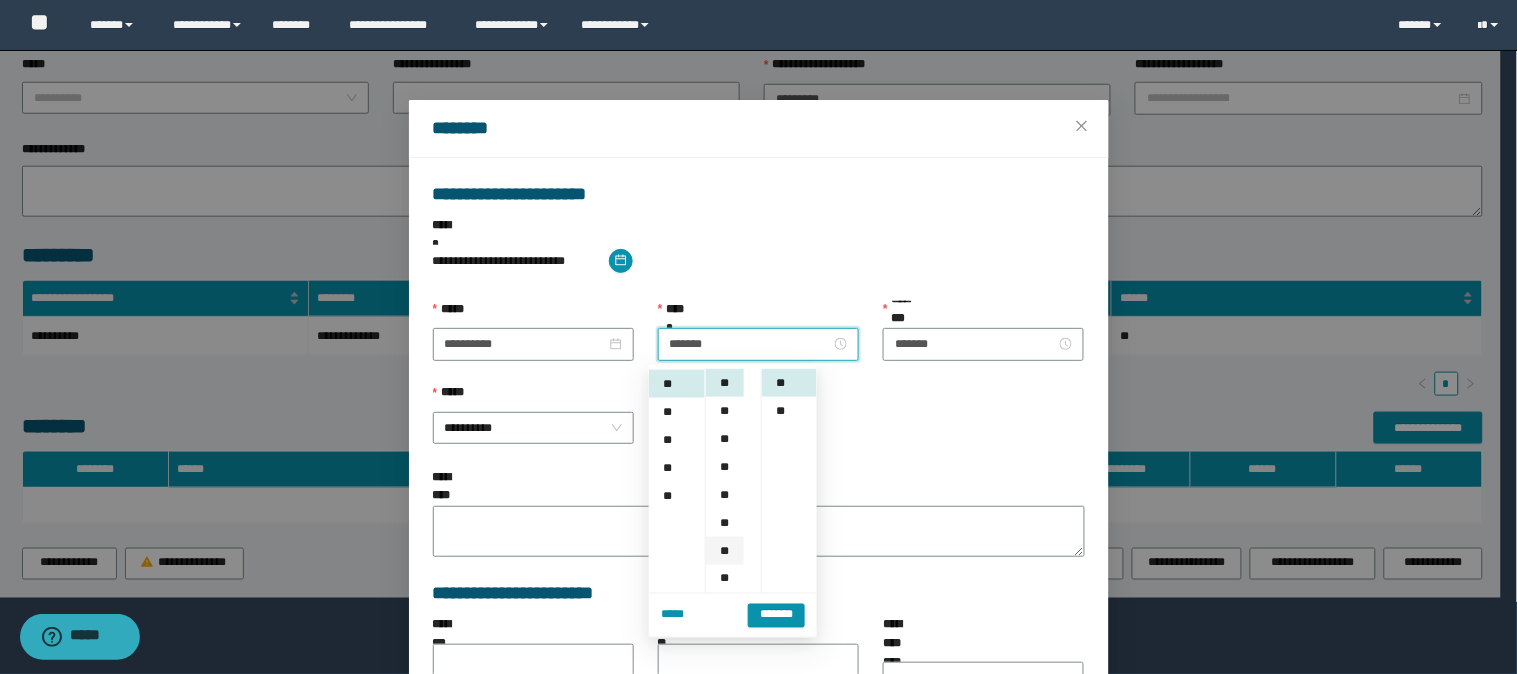 click on "**" at bounding box center [725, 551] 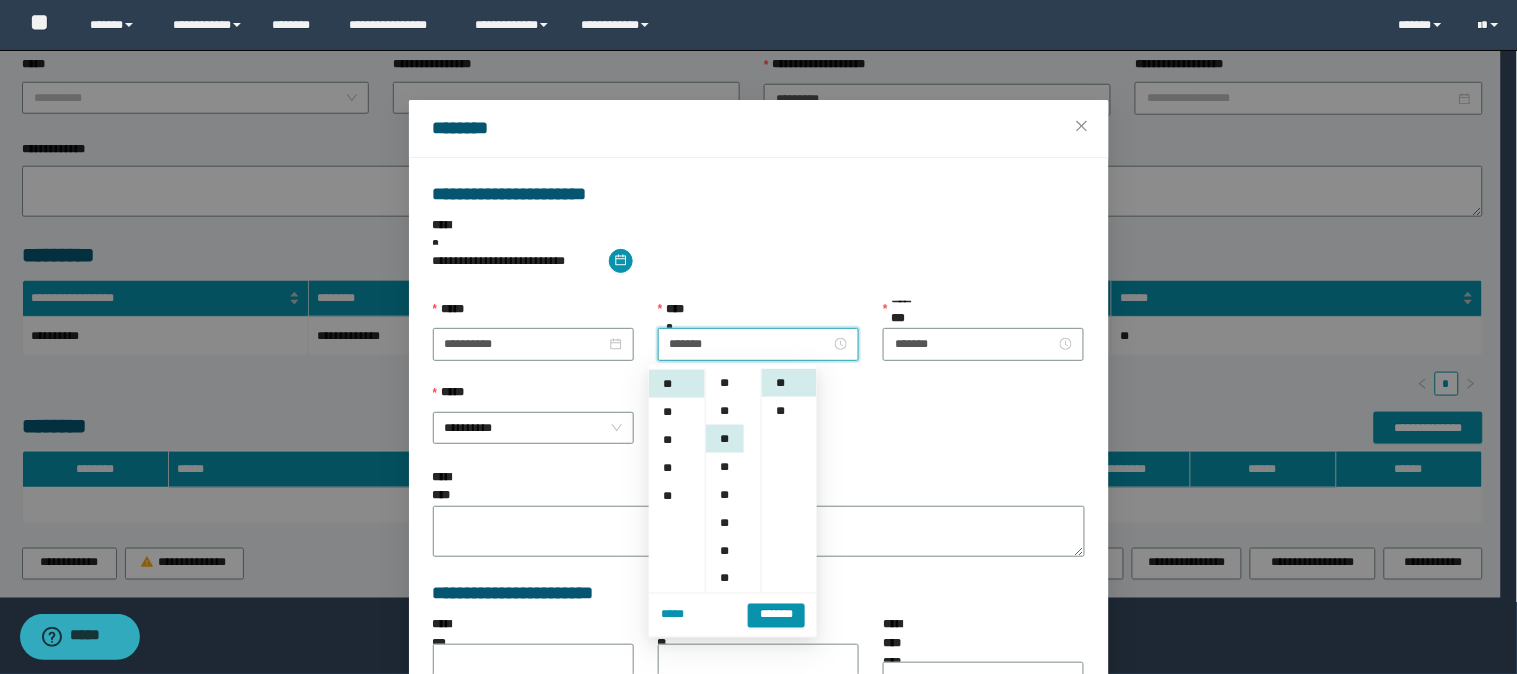 scroll, scrollTop: 167, scrollLeft: 0, axis: vertical 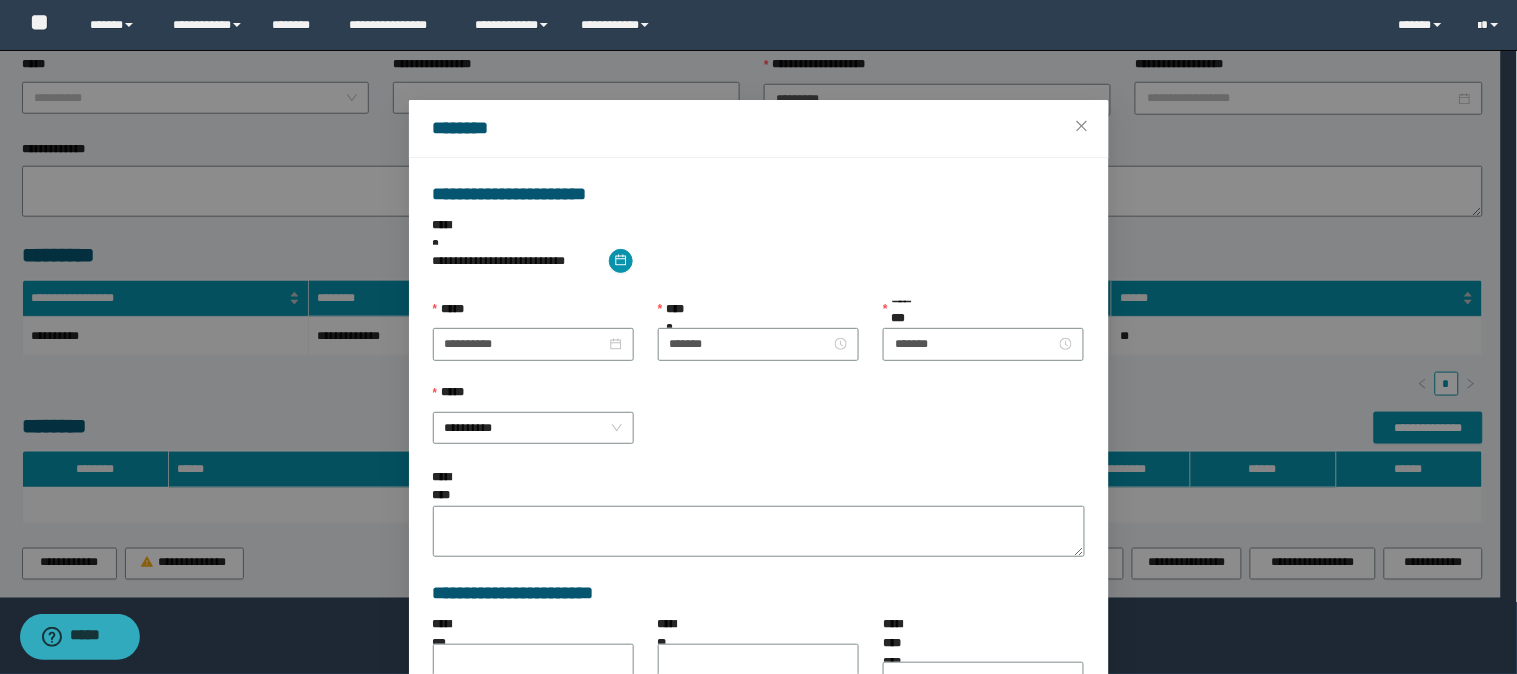 click on "**********" at bounding box center [759, 426] 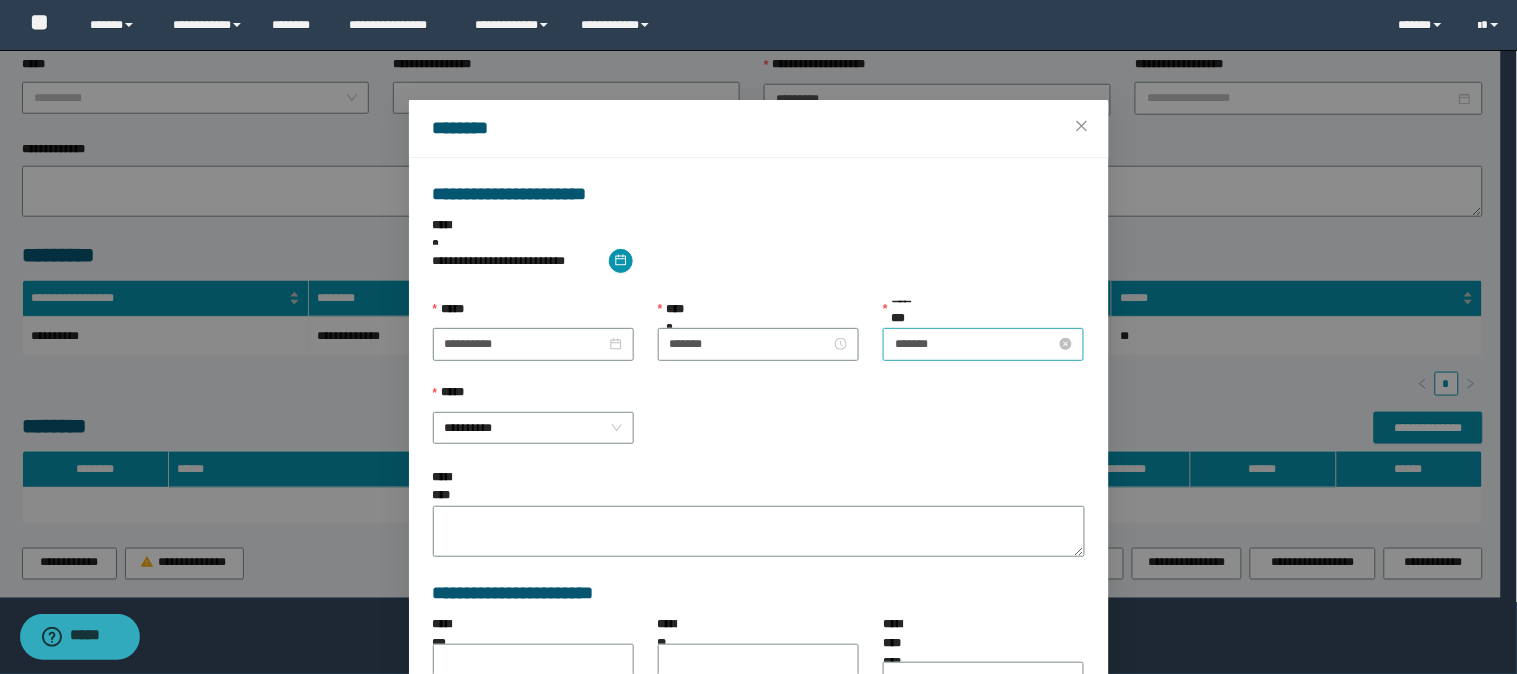 click on "*******" at bounding box center [975, 344] 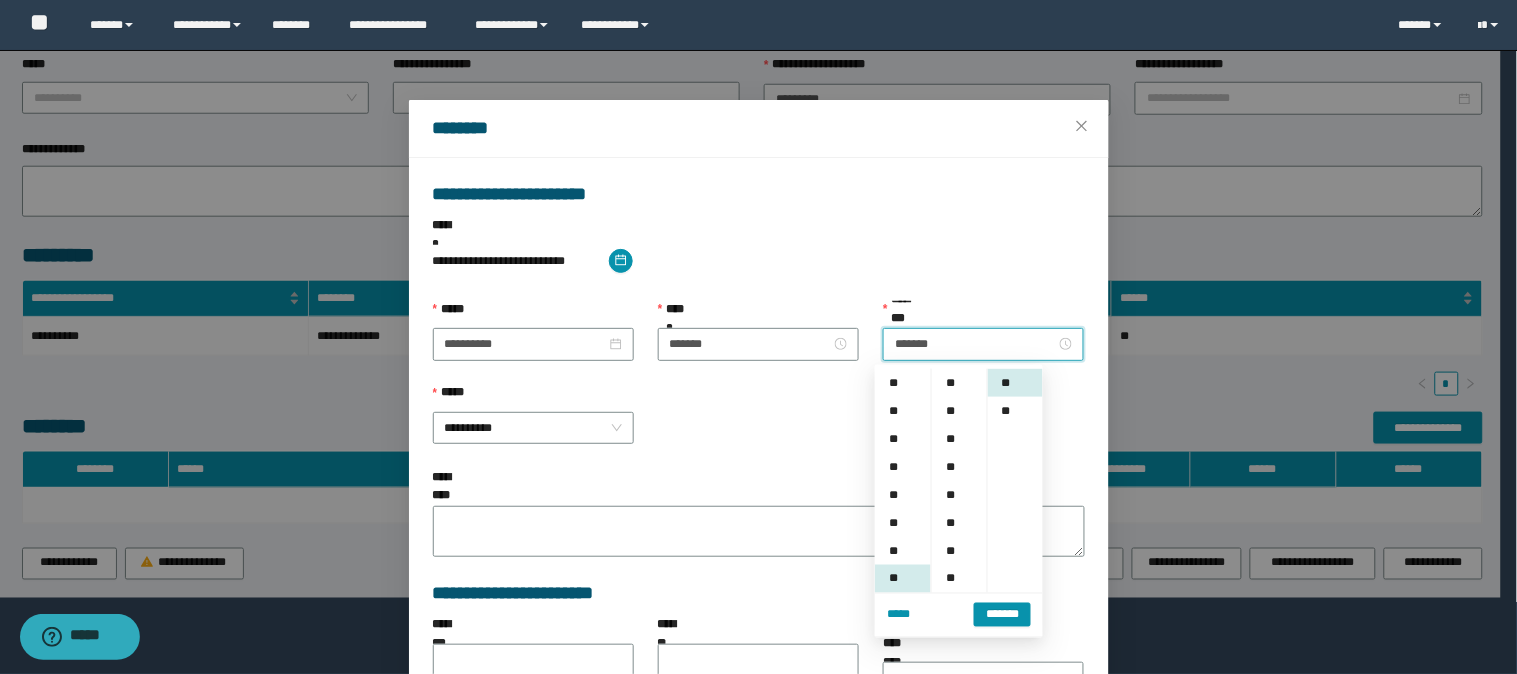scroll, scrollTop: 195, scrollLeft: 0, axis: vertical 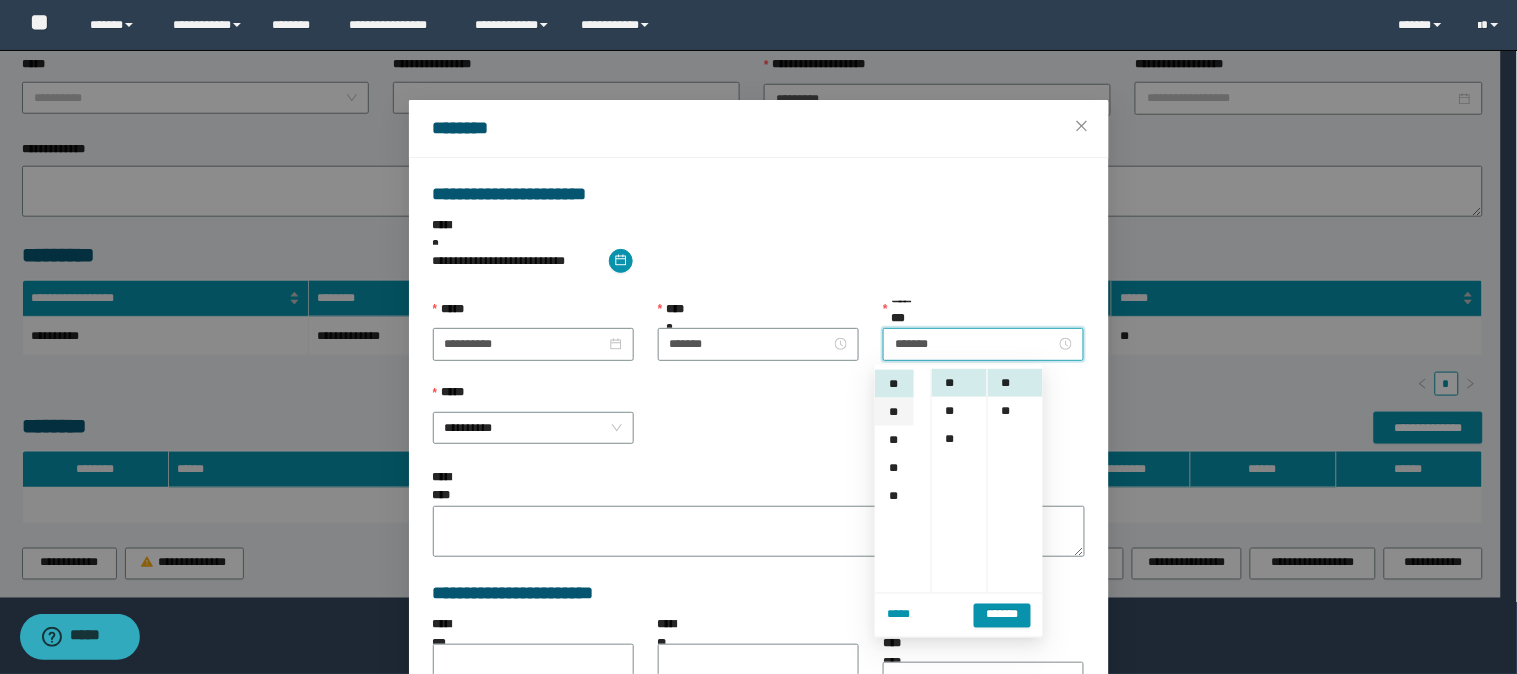 click on "**" at bounding box center (894, 412) 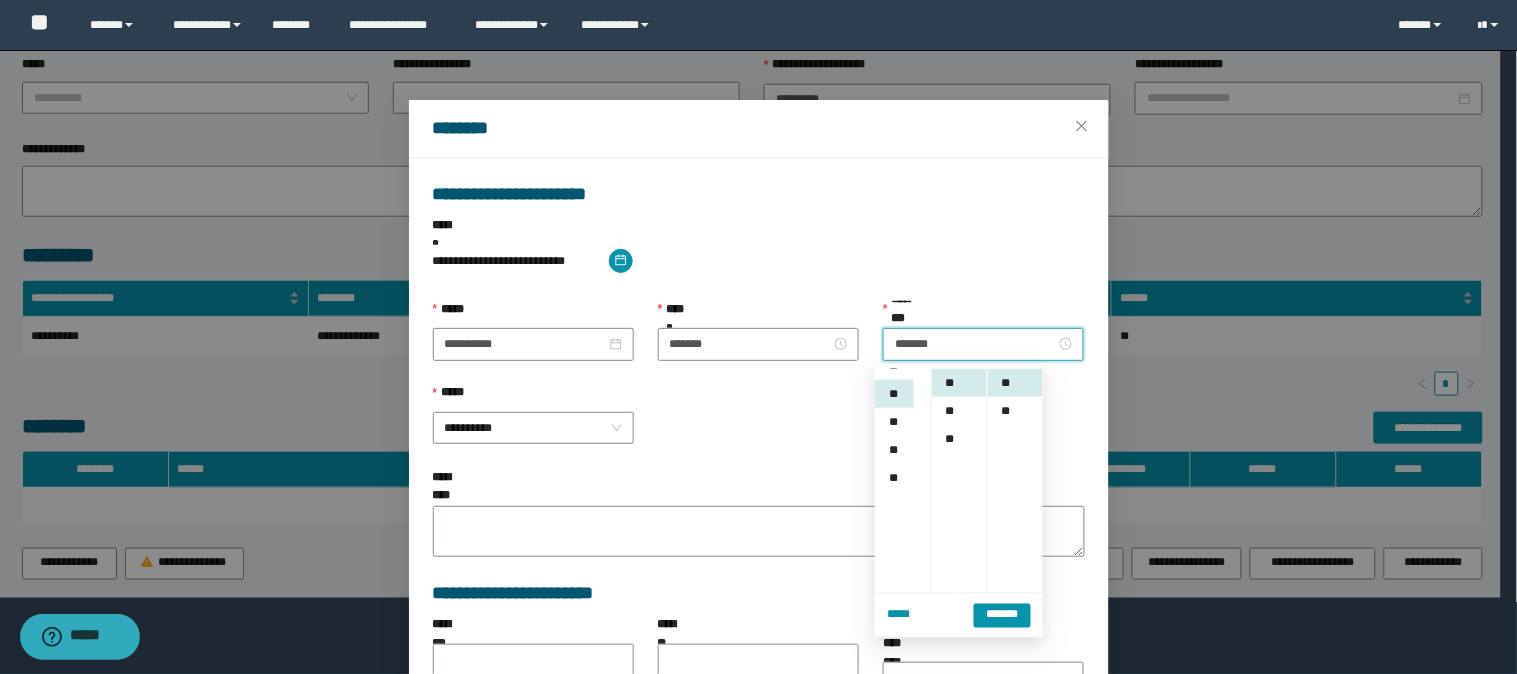 scroll, scrollTop: 224, scrollLeft: 0, axis: vertical 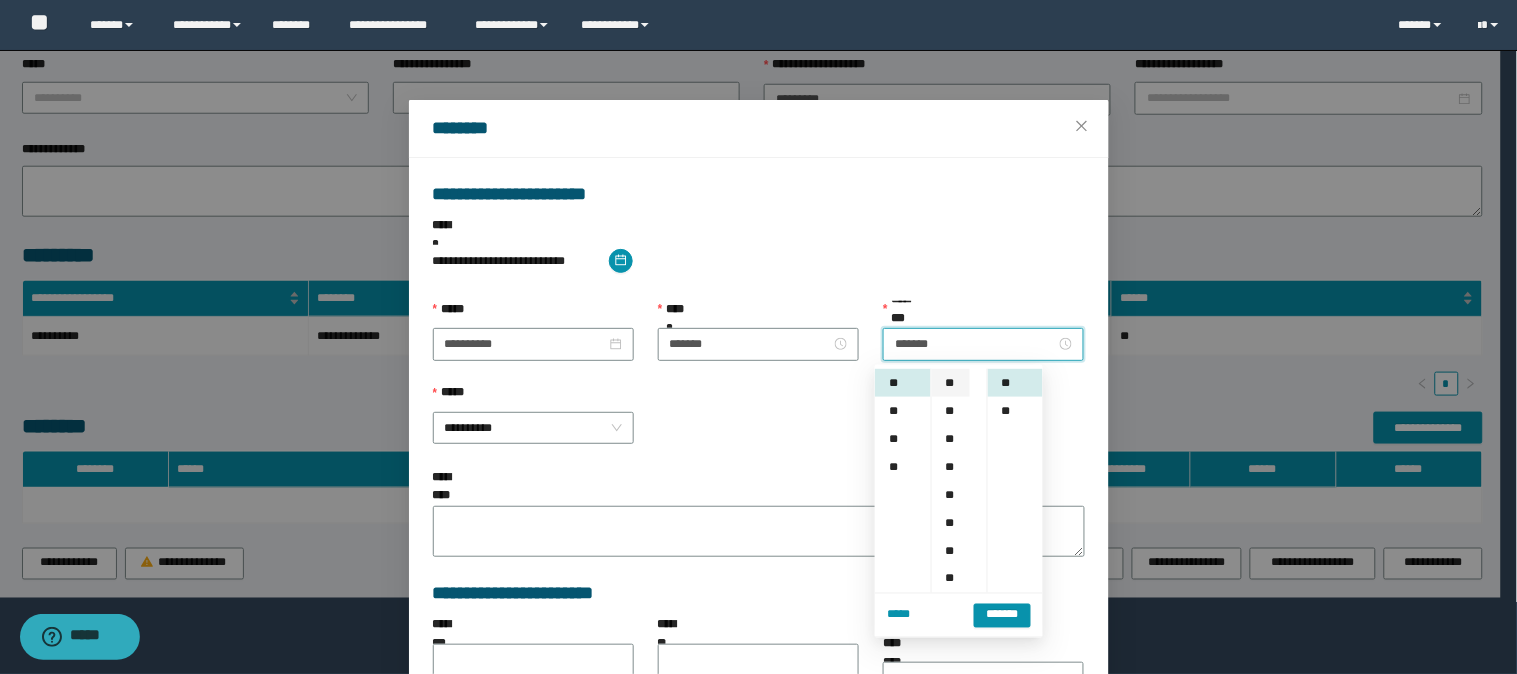 click on "**" at bounding box center [951, 383] 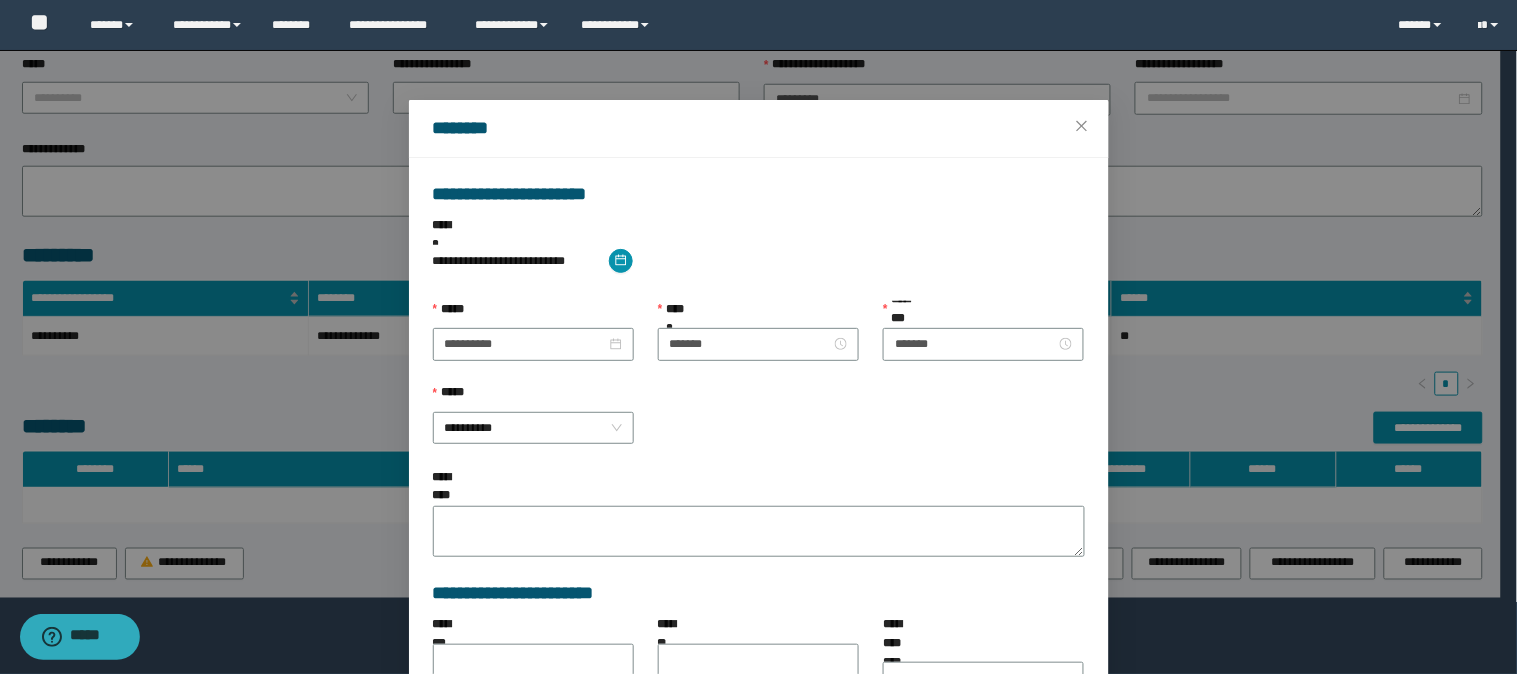 click on "**********" at bounding box center (759, 258) 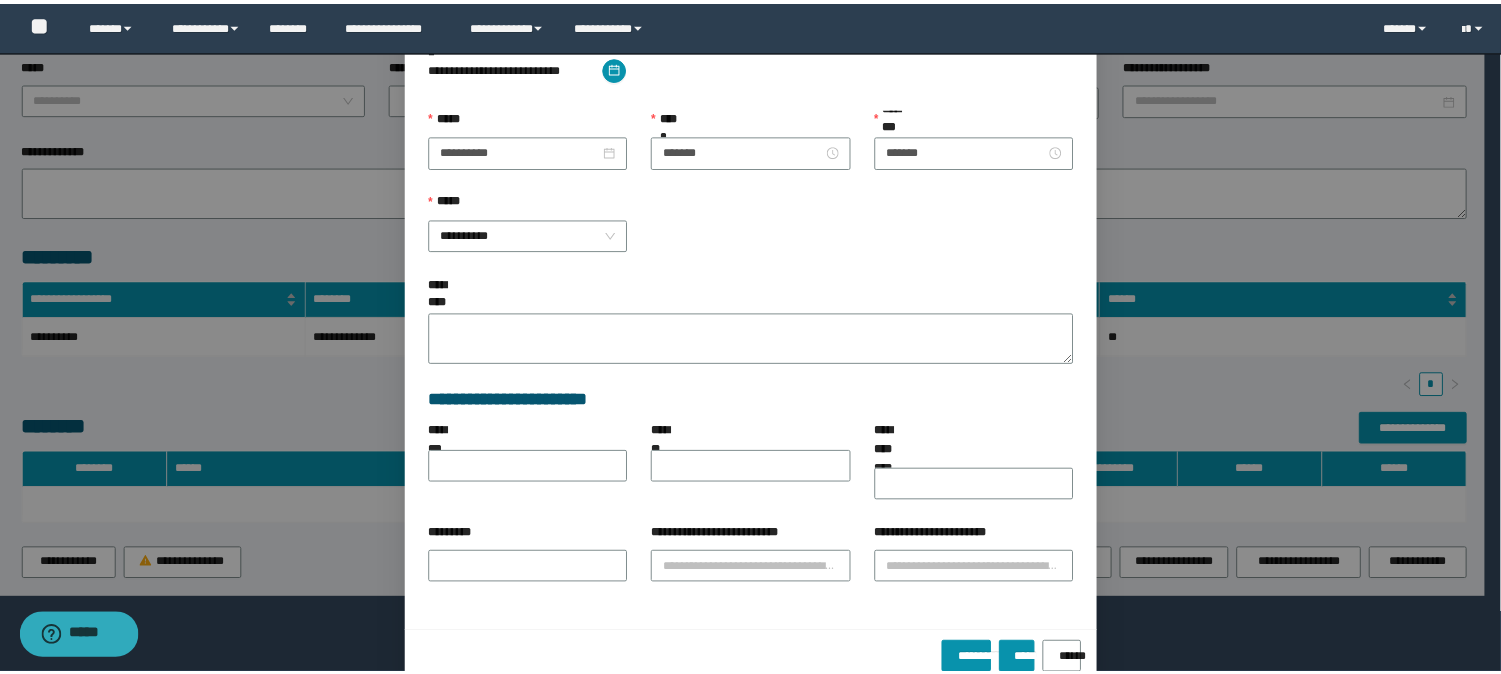 scroll, scrollTop: 196, scrollLeft: 0, axis: vertical 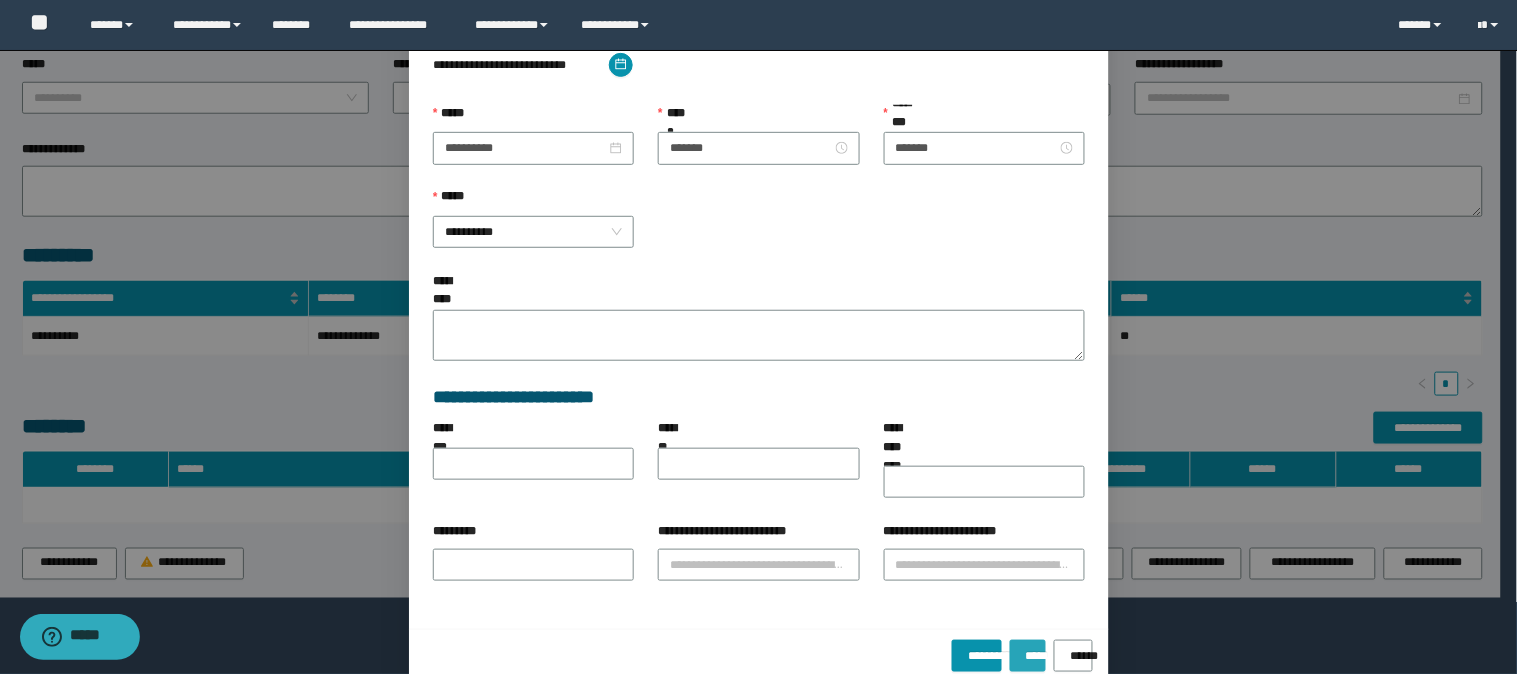 click on "*****" at bounding box center (1028, 649) 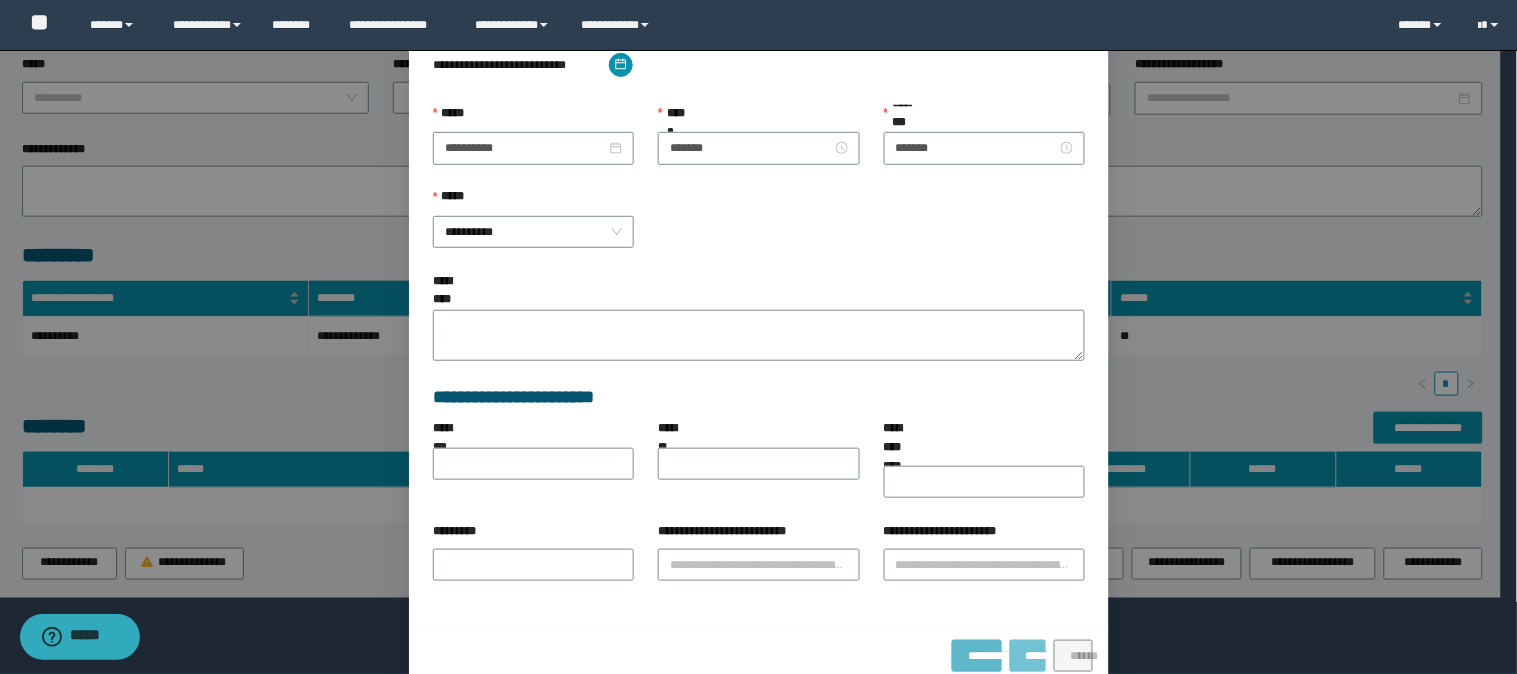 type 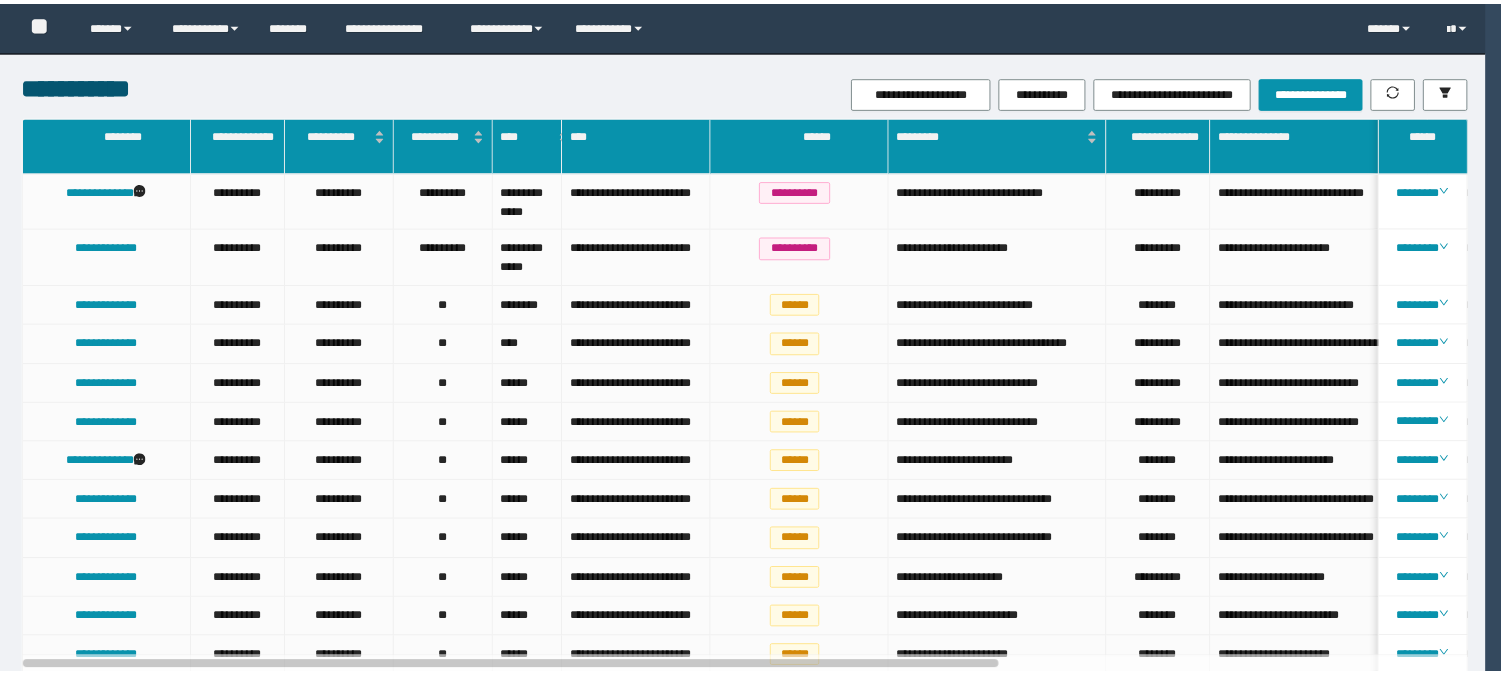 scroll, scrollTop: 0, scrollLeft: 0, axis: both 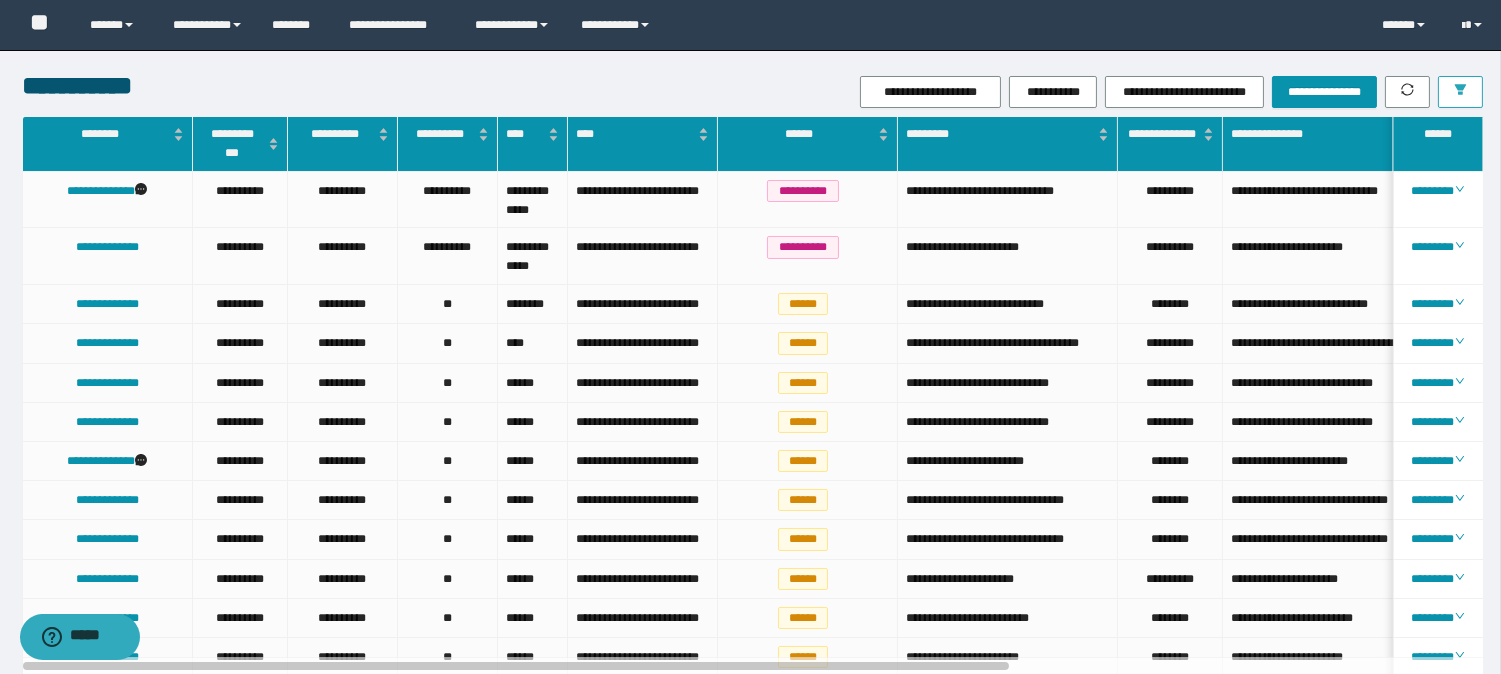 click at bounding box center (1460, 92) 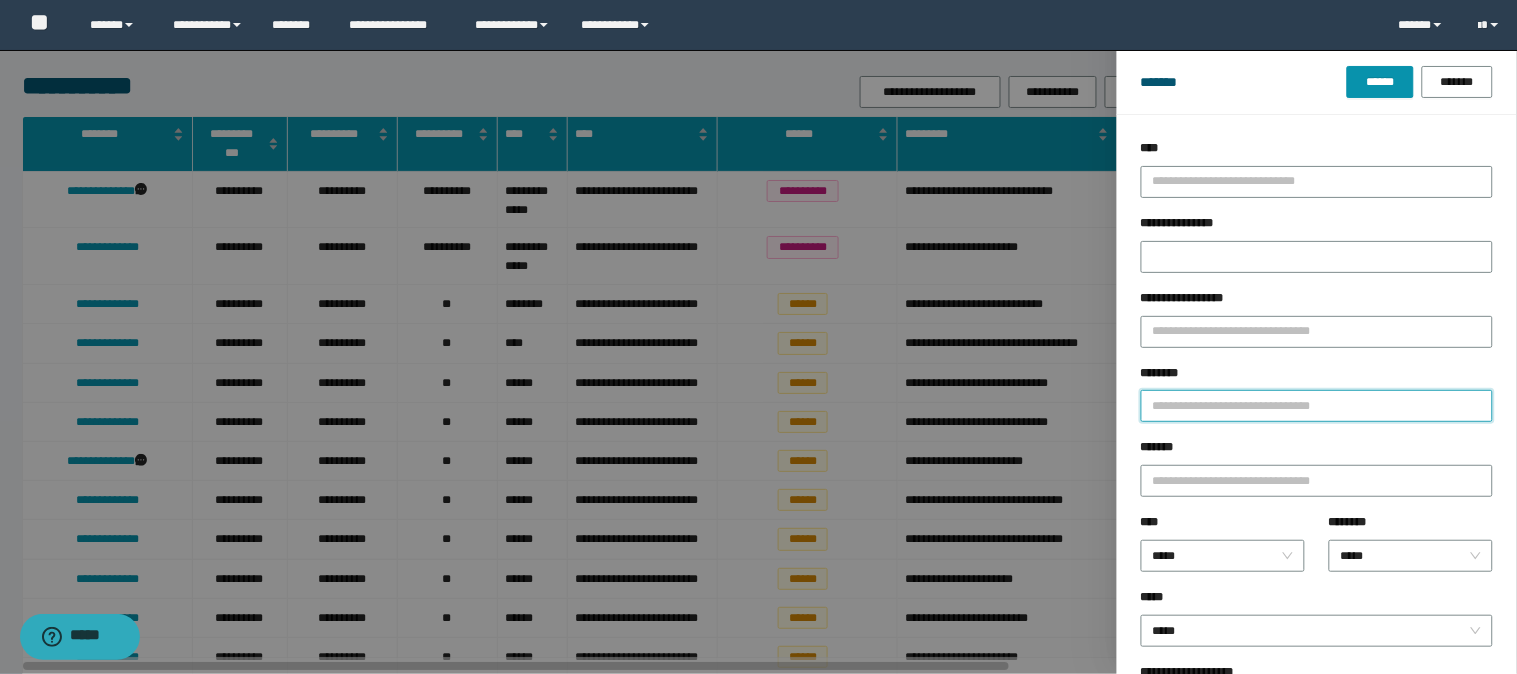 click on "********" at bounding box center (1317, 406) 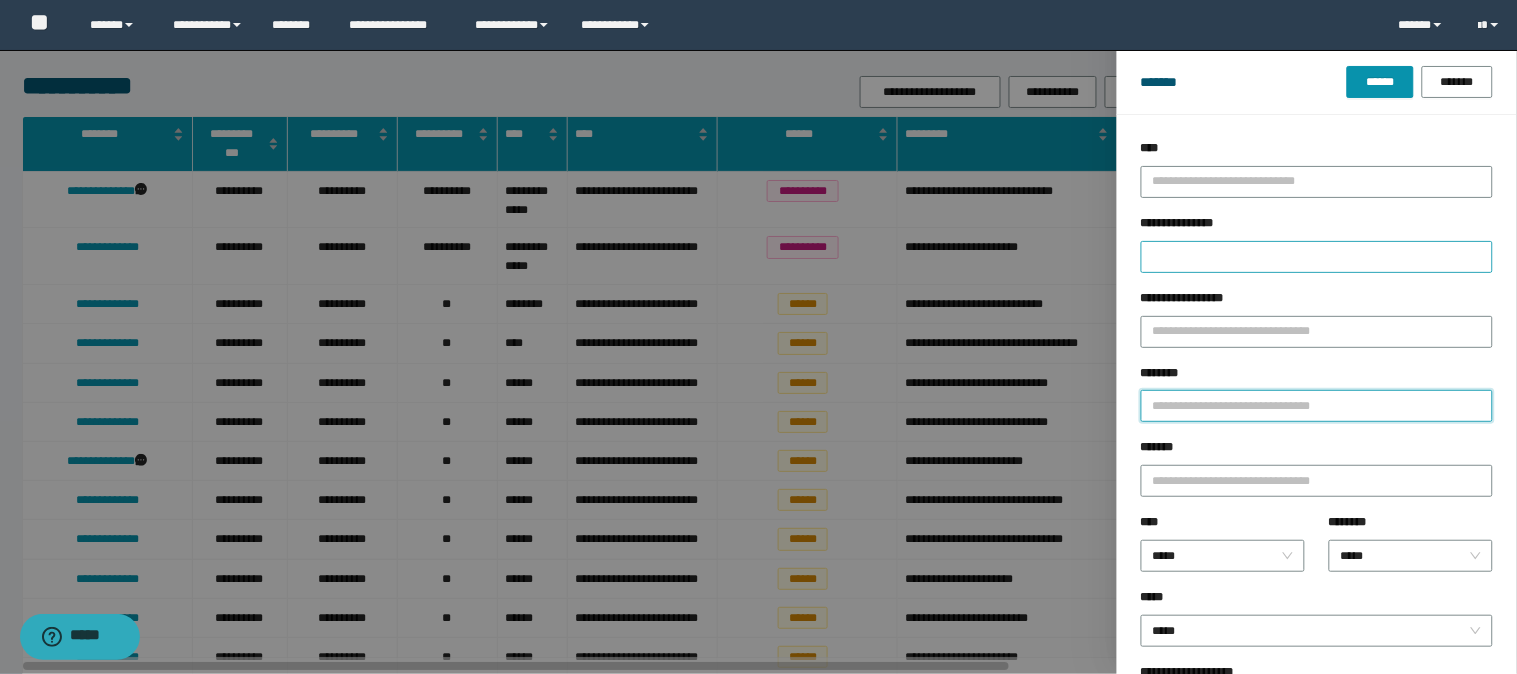 paste on "********" 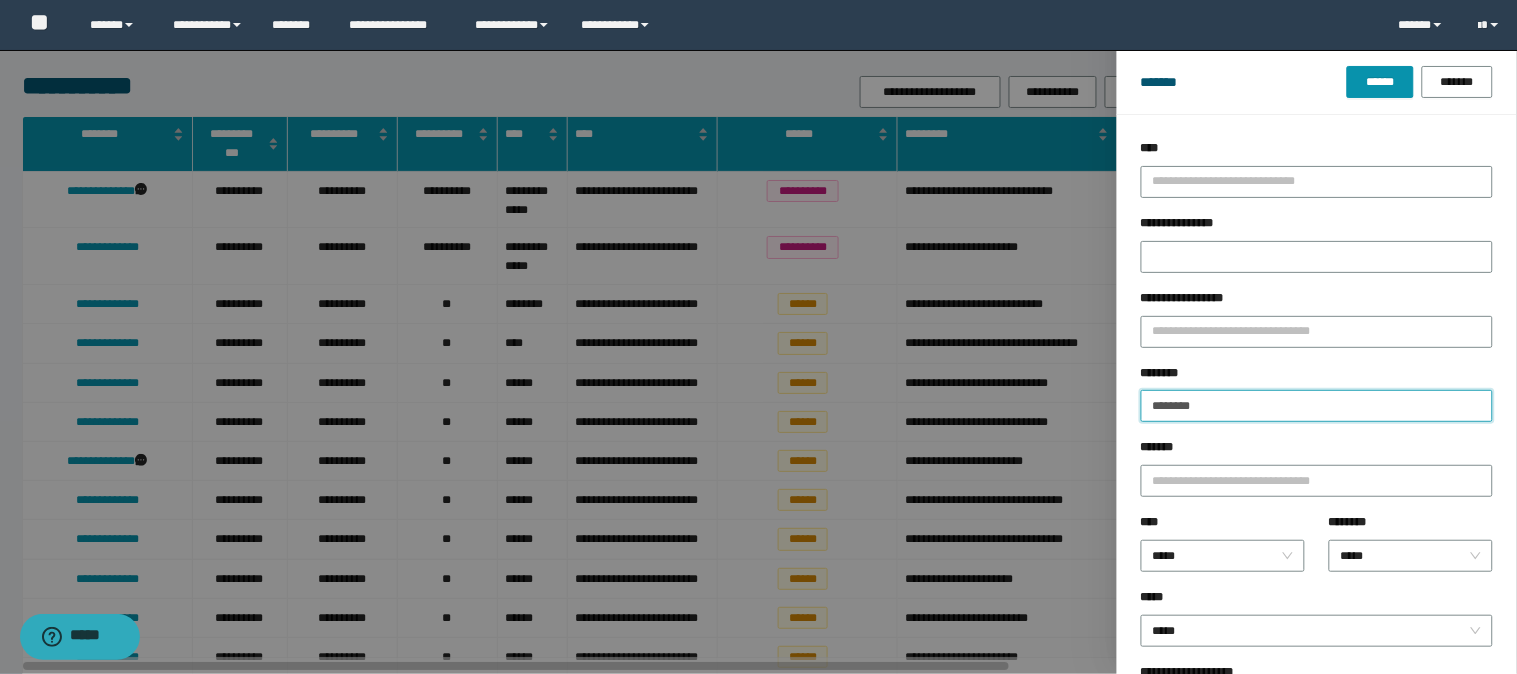 type on "********" 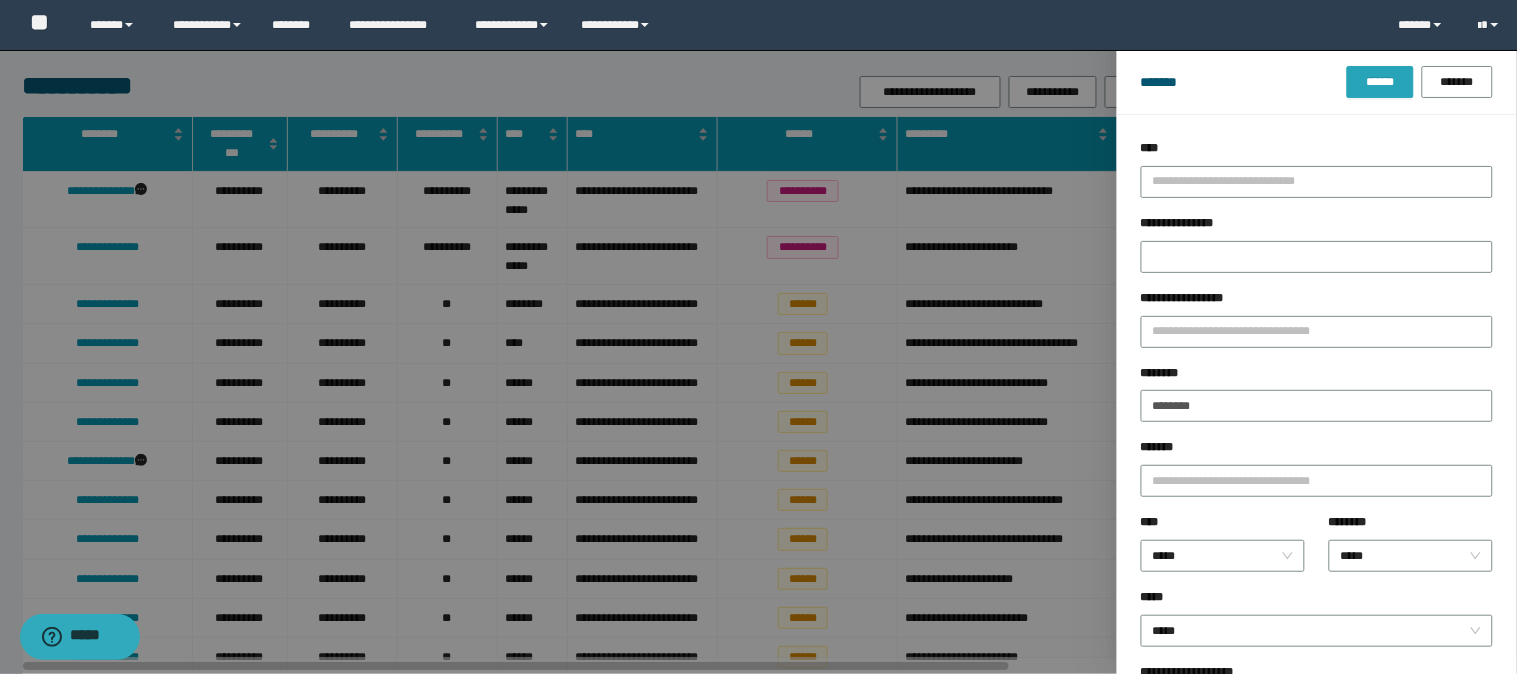 click on "******" at bounding box center [1380, 82] 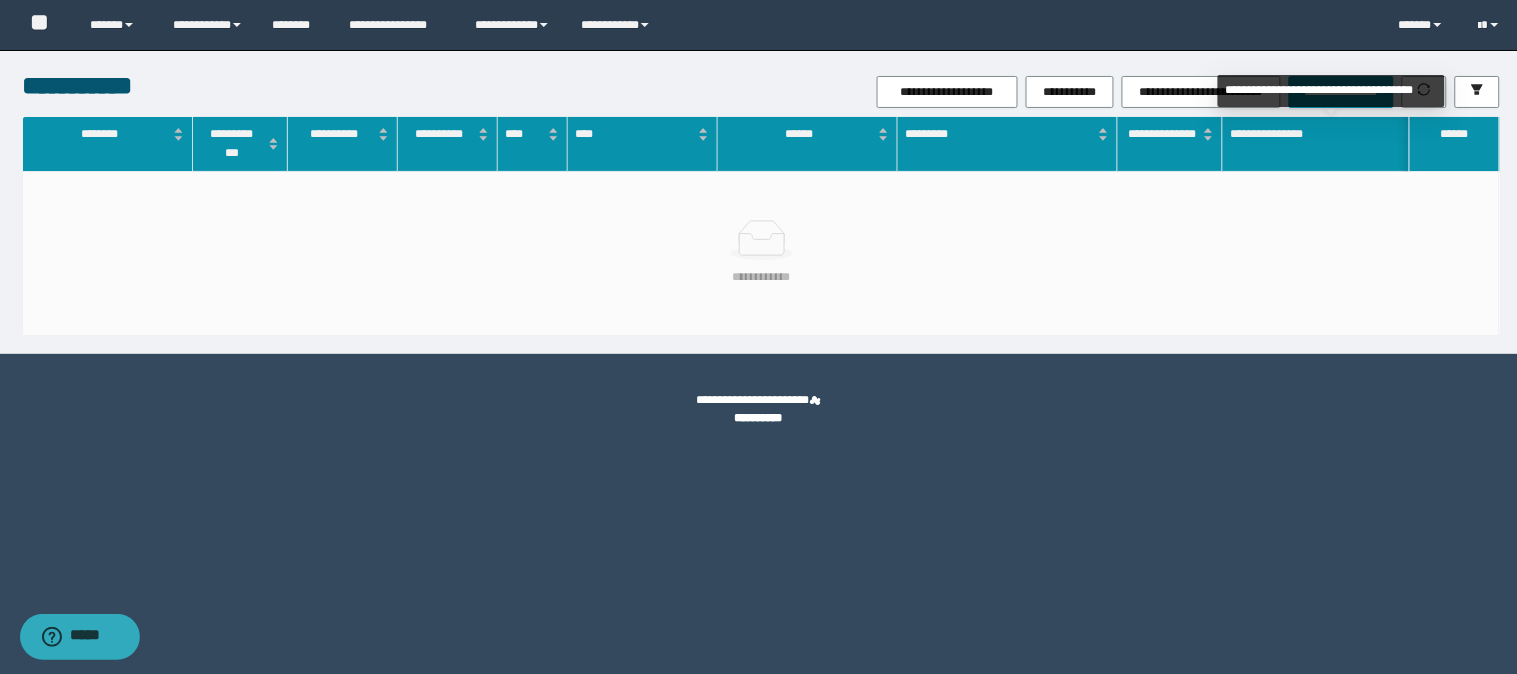 click on "**********" at bounding box center (1331, 91) 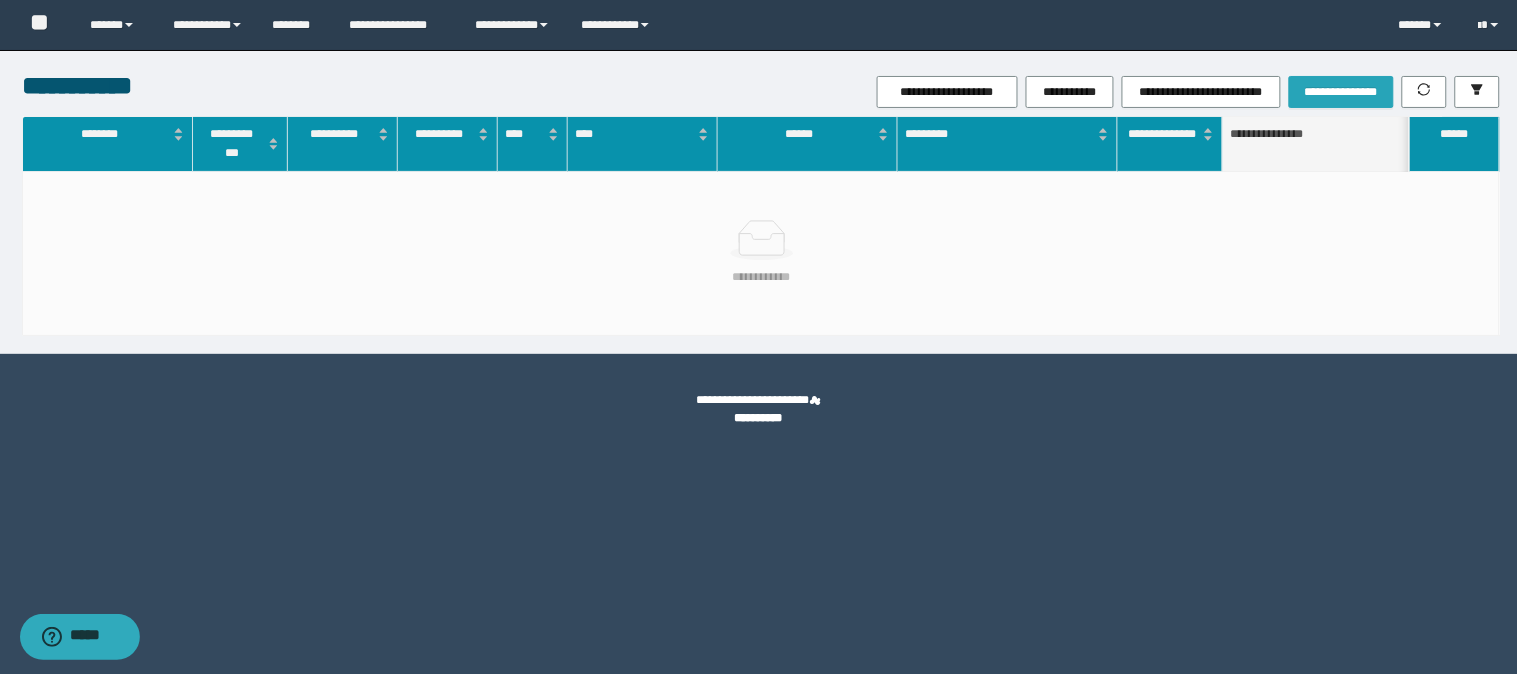 click on "**********" at bounding box center [1341, 92] 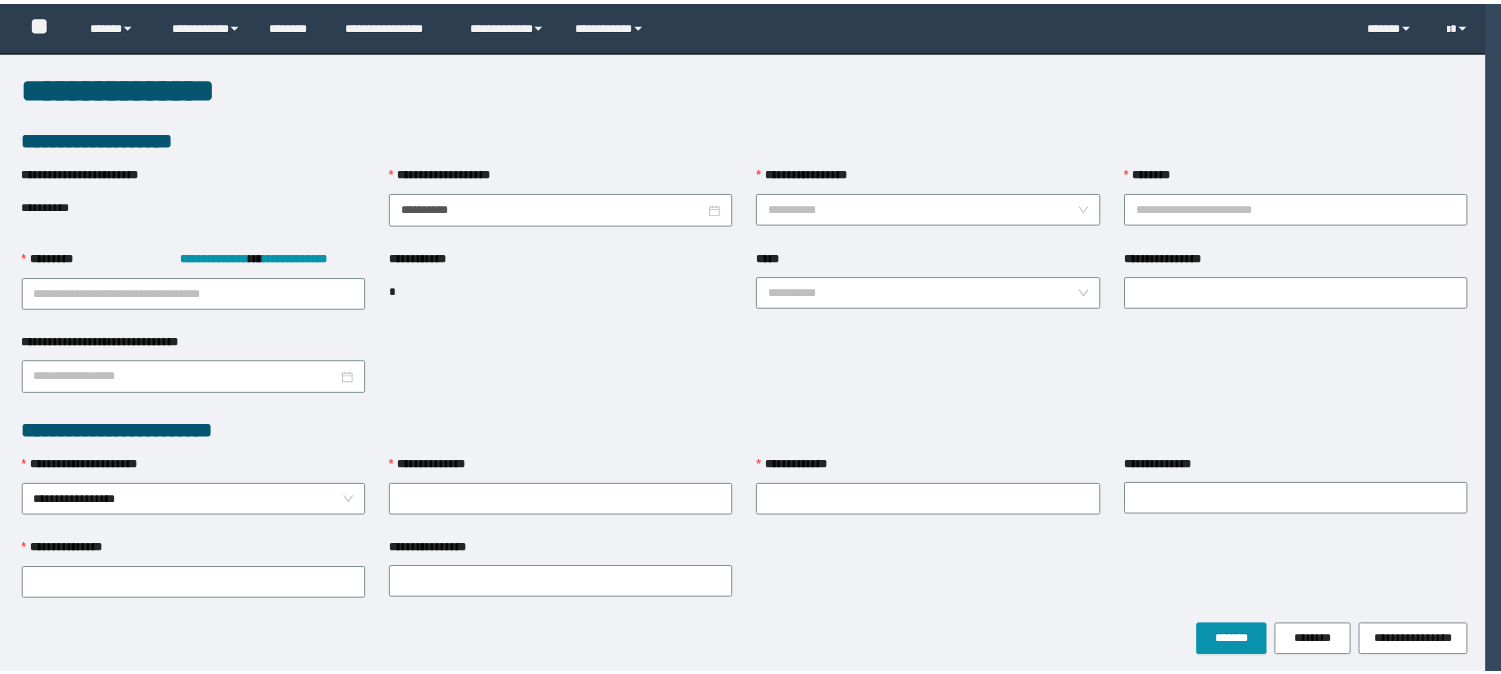scroll, scrollTop: 0, scrollLeft: 0, axis: both 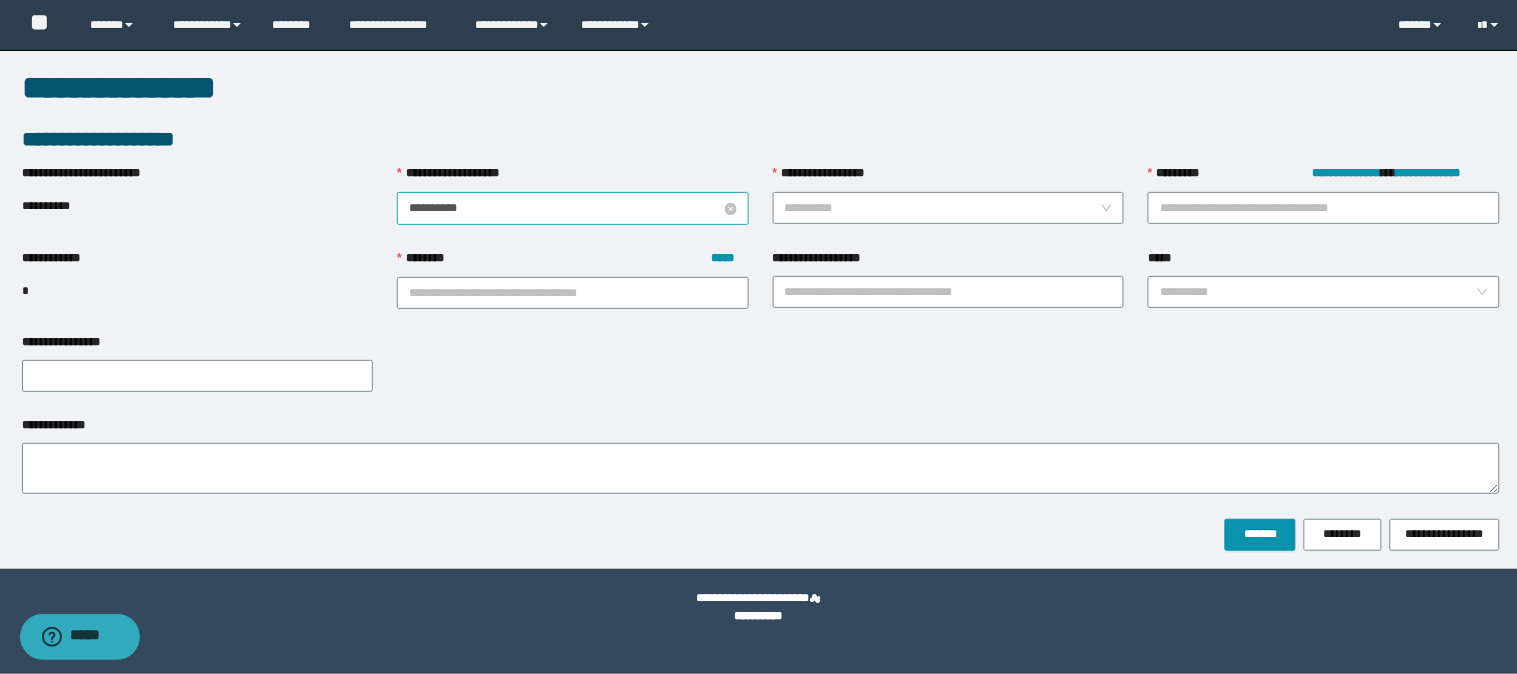 click on "**********" at bounding box center (565, 208) 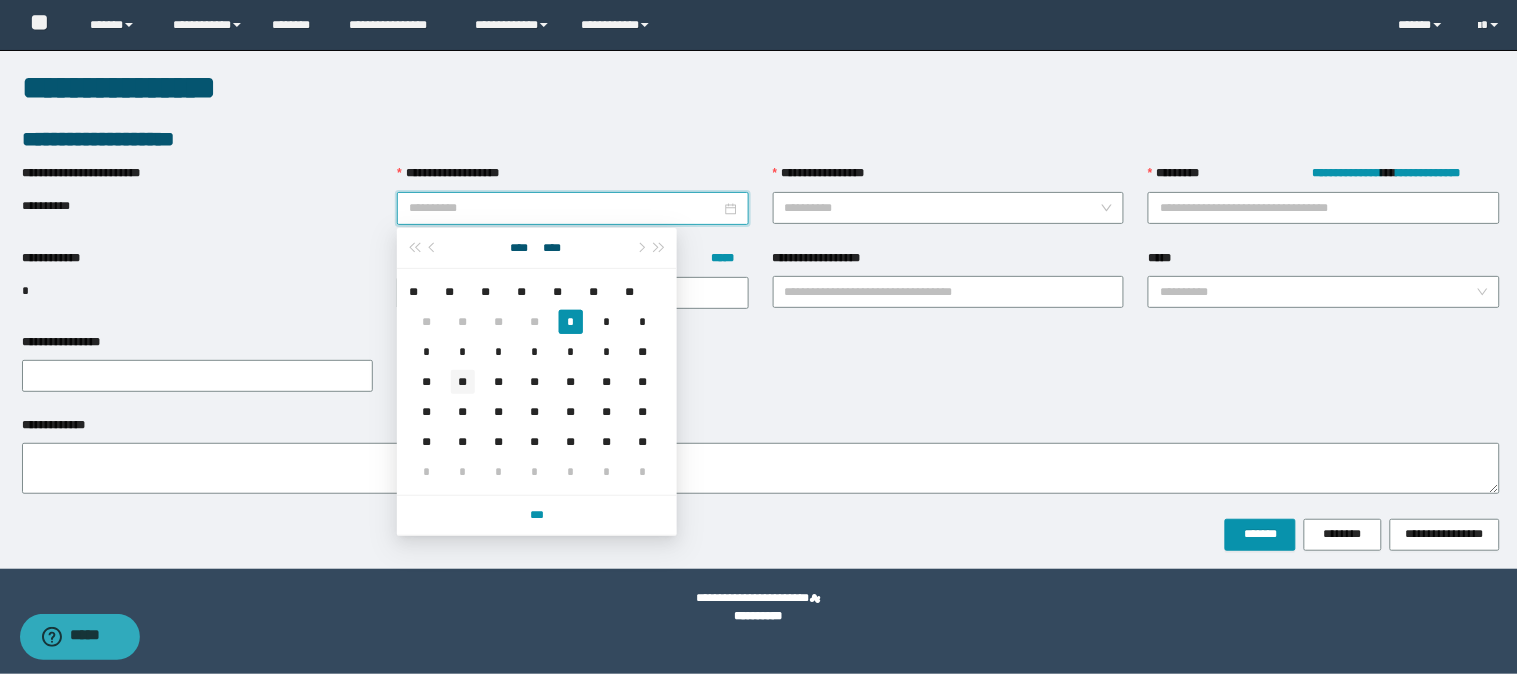 type on "**********" 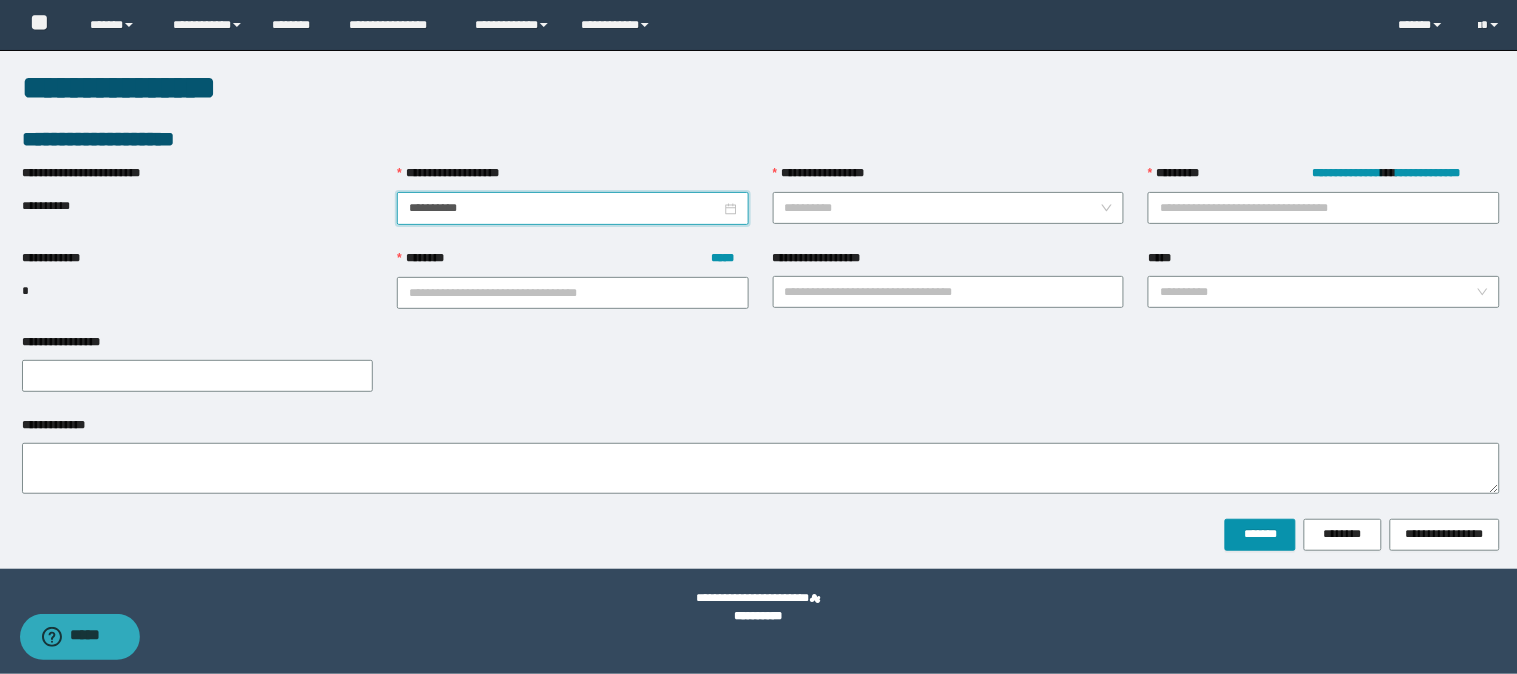 click on "**********" at bounding box center (761, 429) 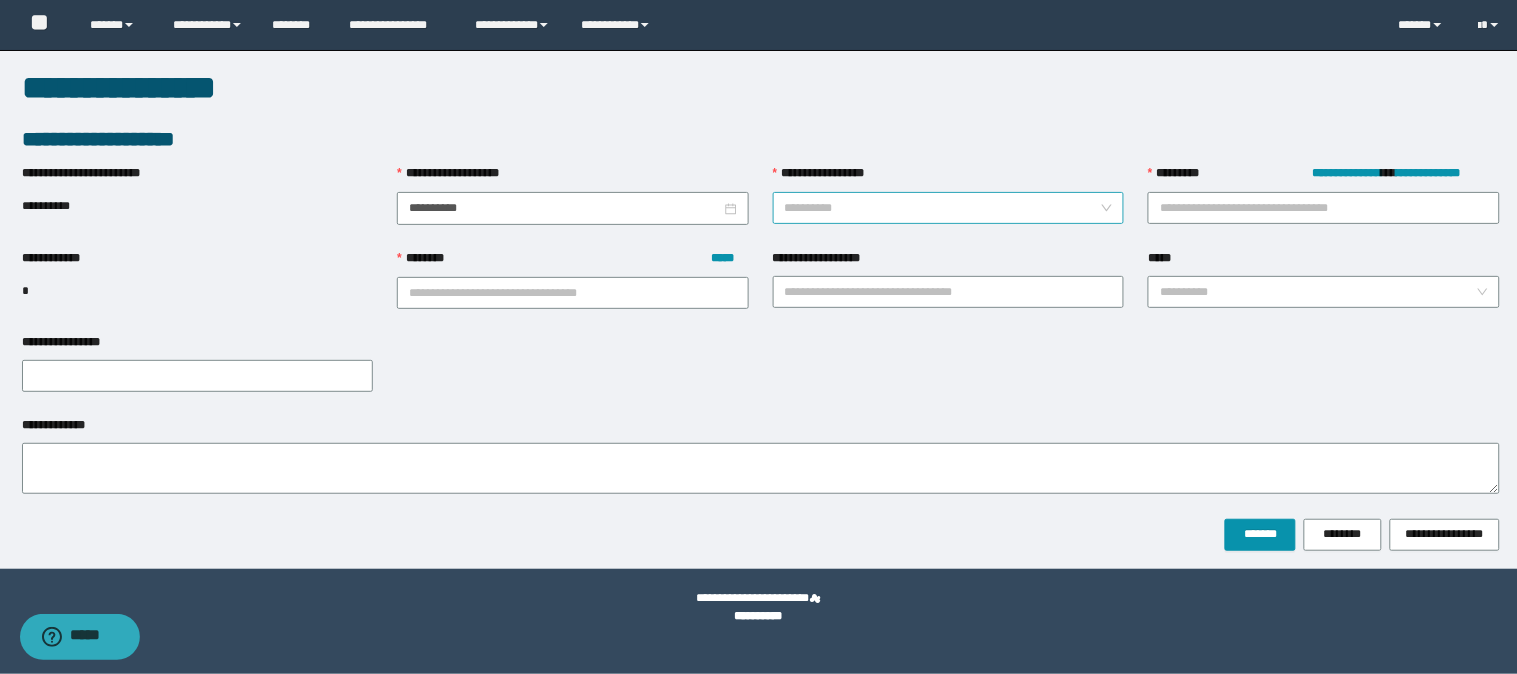 click on "**********" at bounding box center [943, 208] 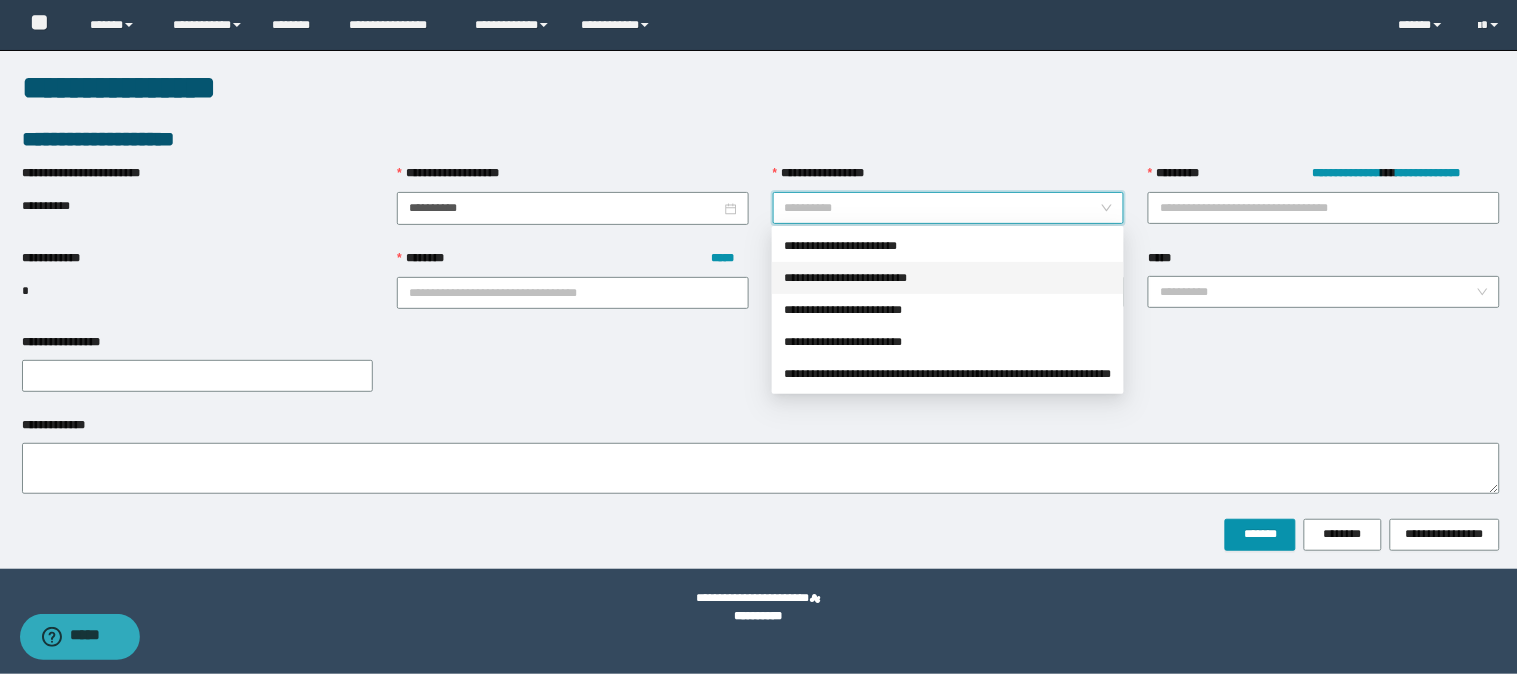 click on "**********" at bounding box center (948, 278) 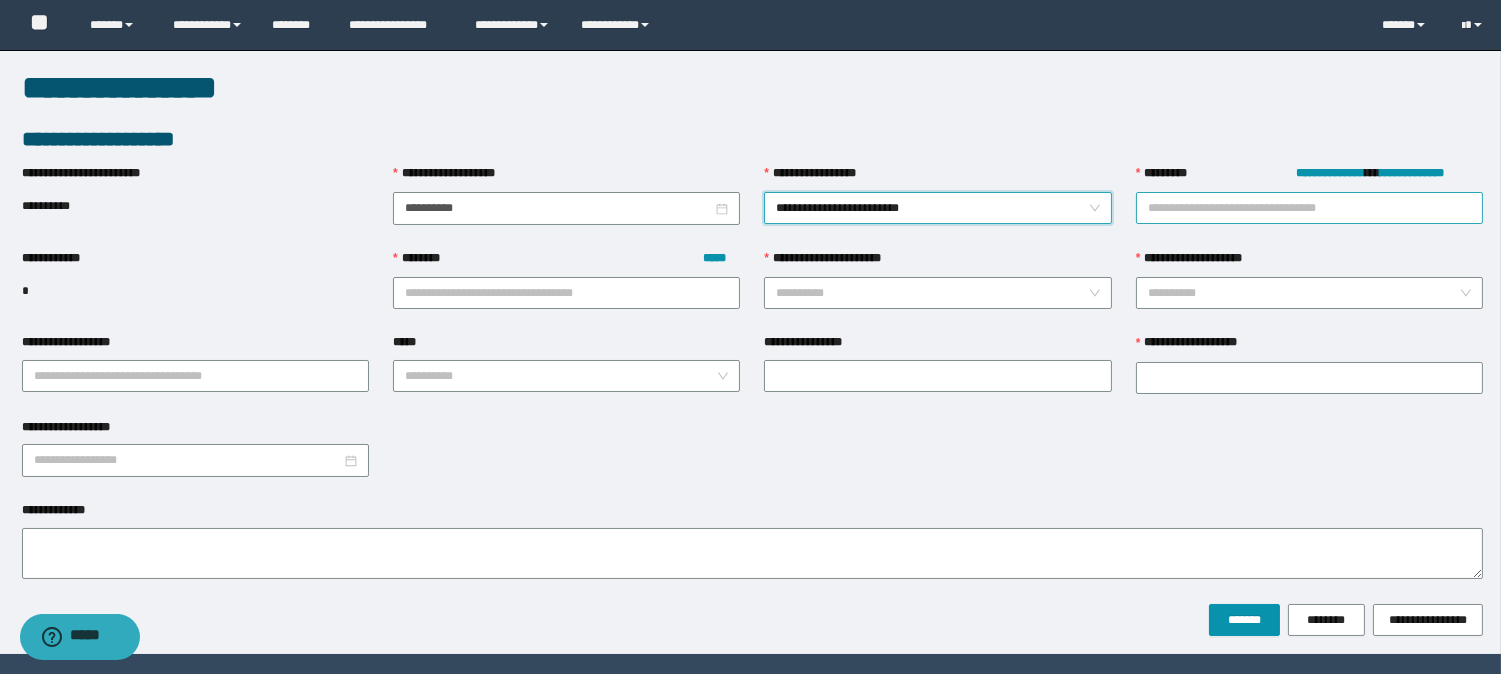 click on "**********" at bounding box center (1309, 208) 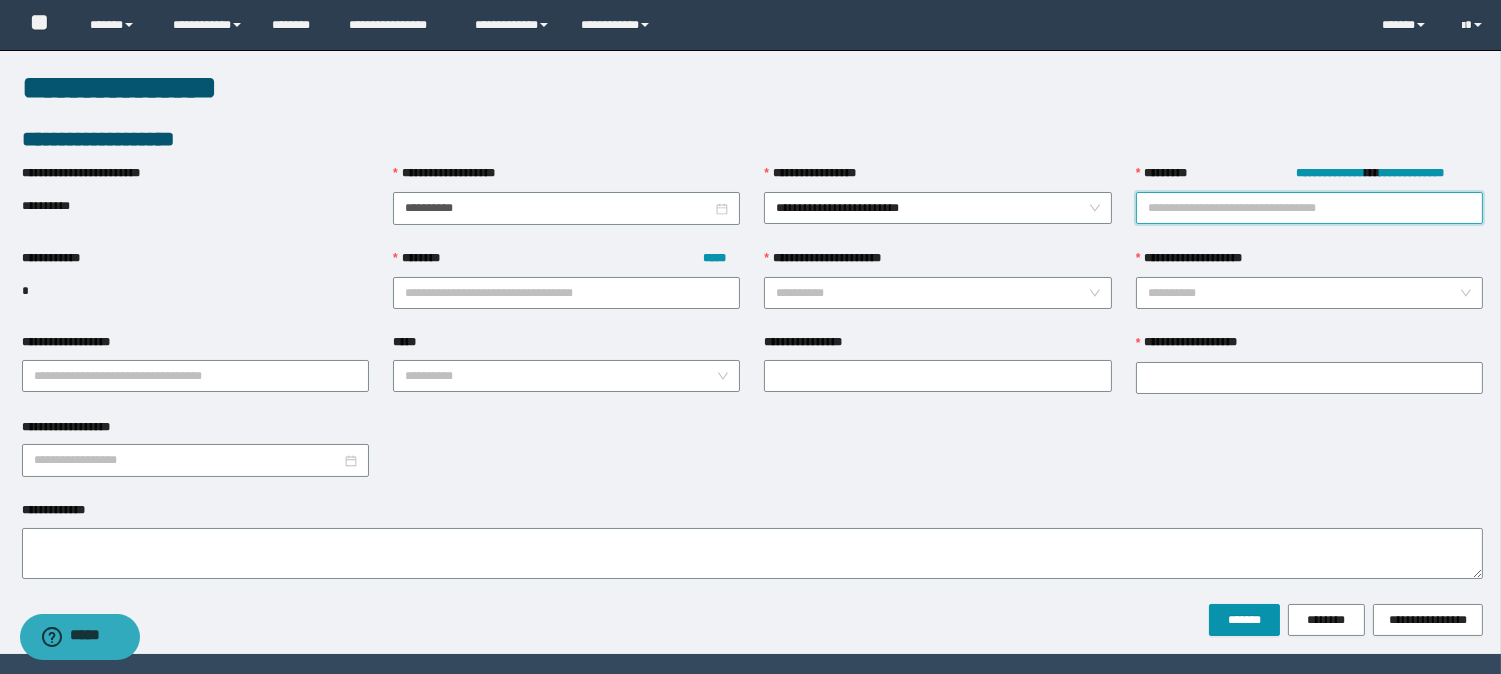 paste on "********" 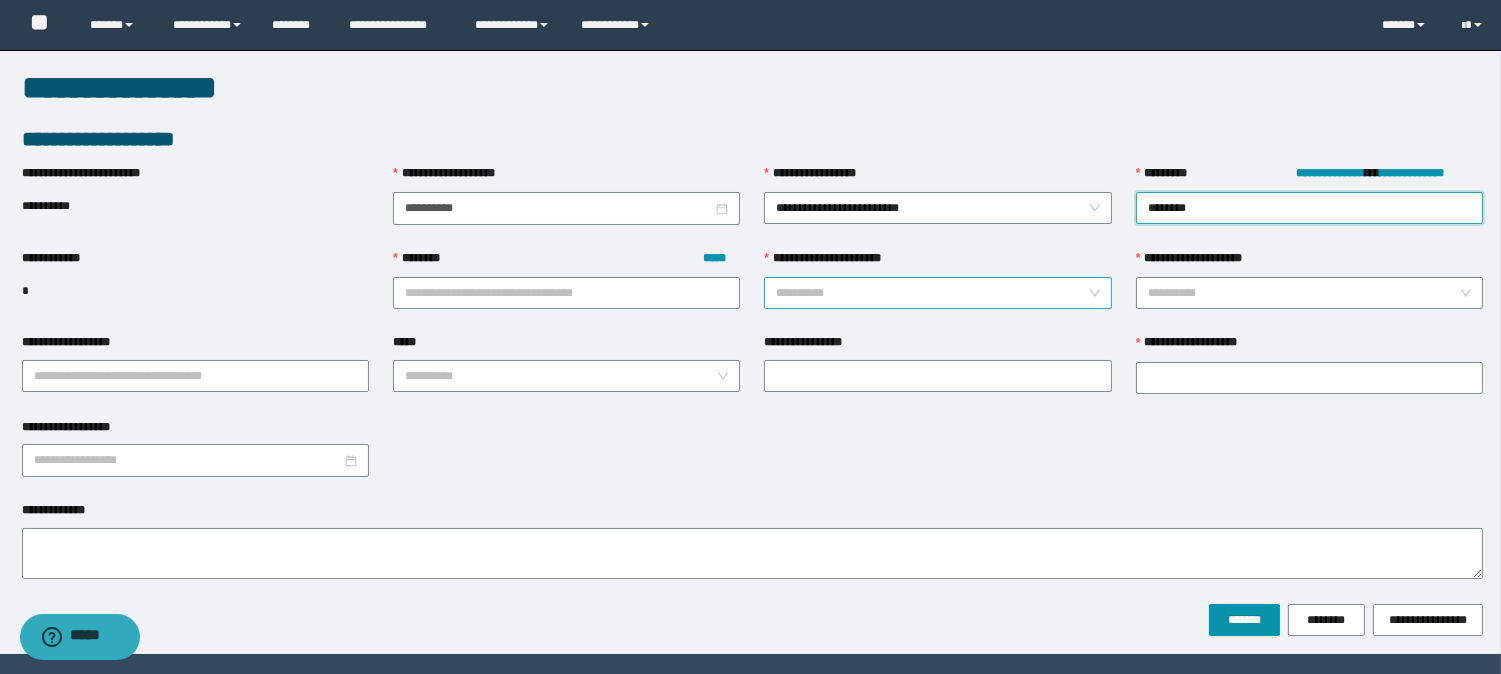 type on "********" 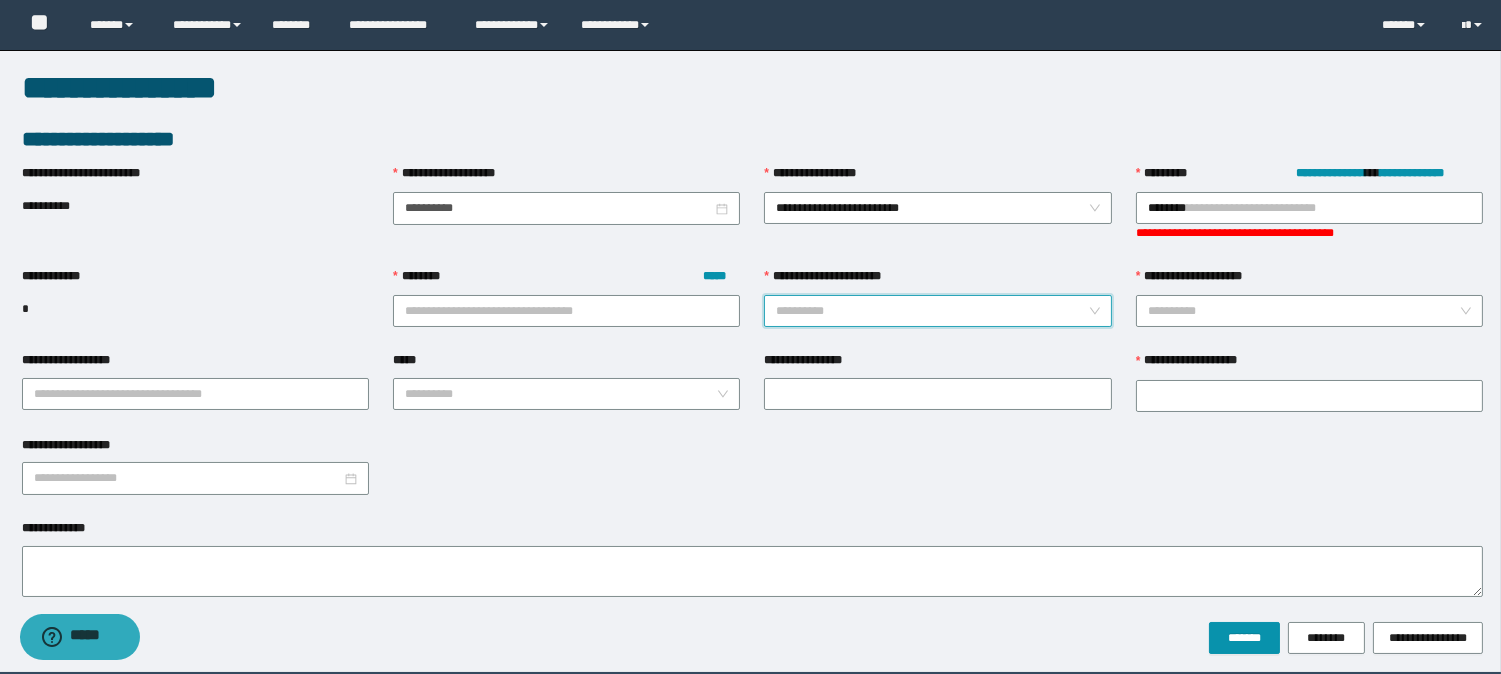 drag, startPoint x: 868, startPoint y: 292, endPoint x: 895, endPoint y: 313, distance: 34.20526 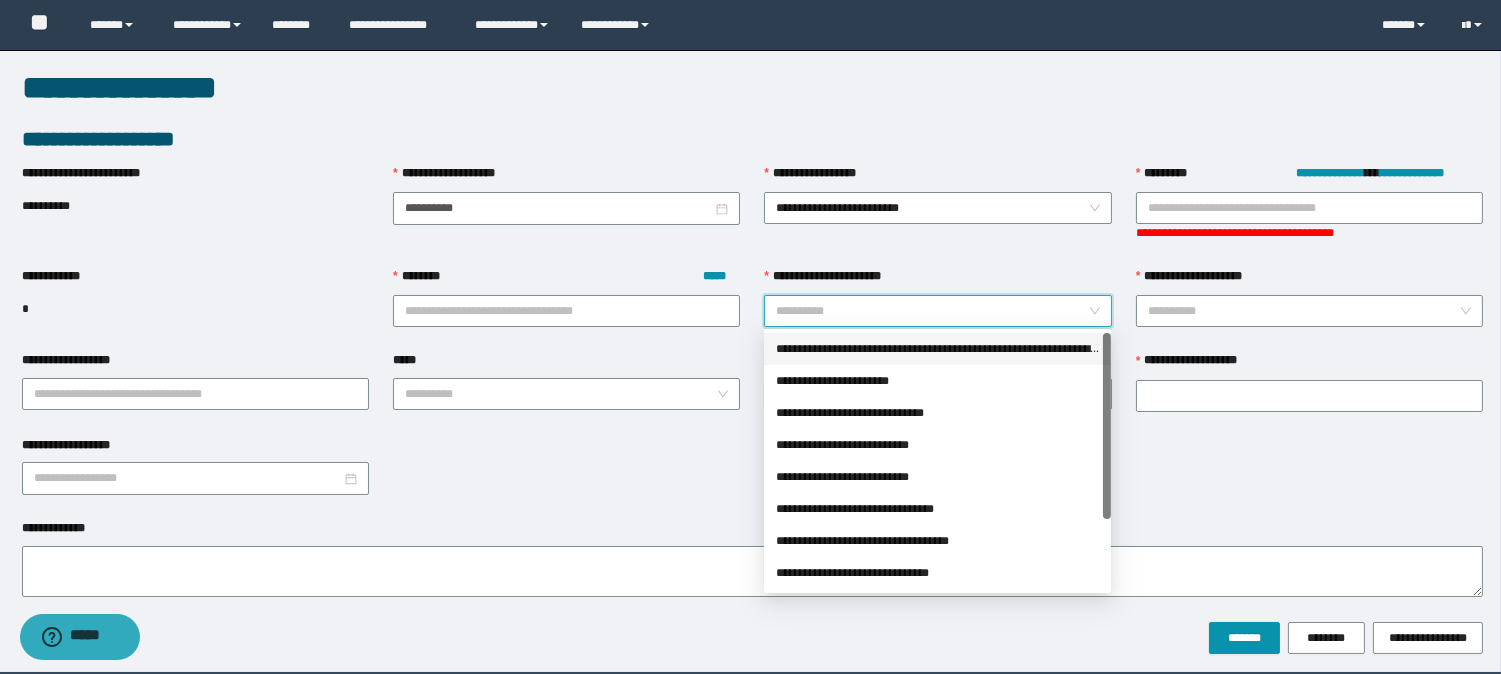 click on "**********" at bounding box center [750, 337] 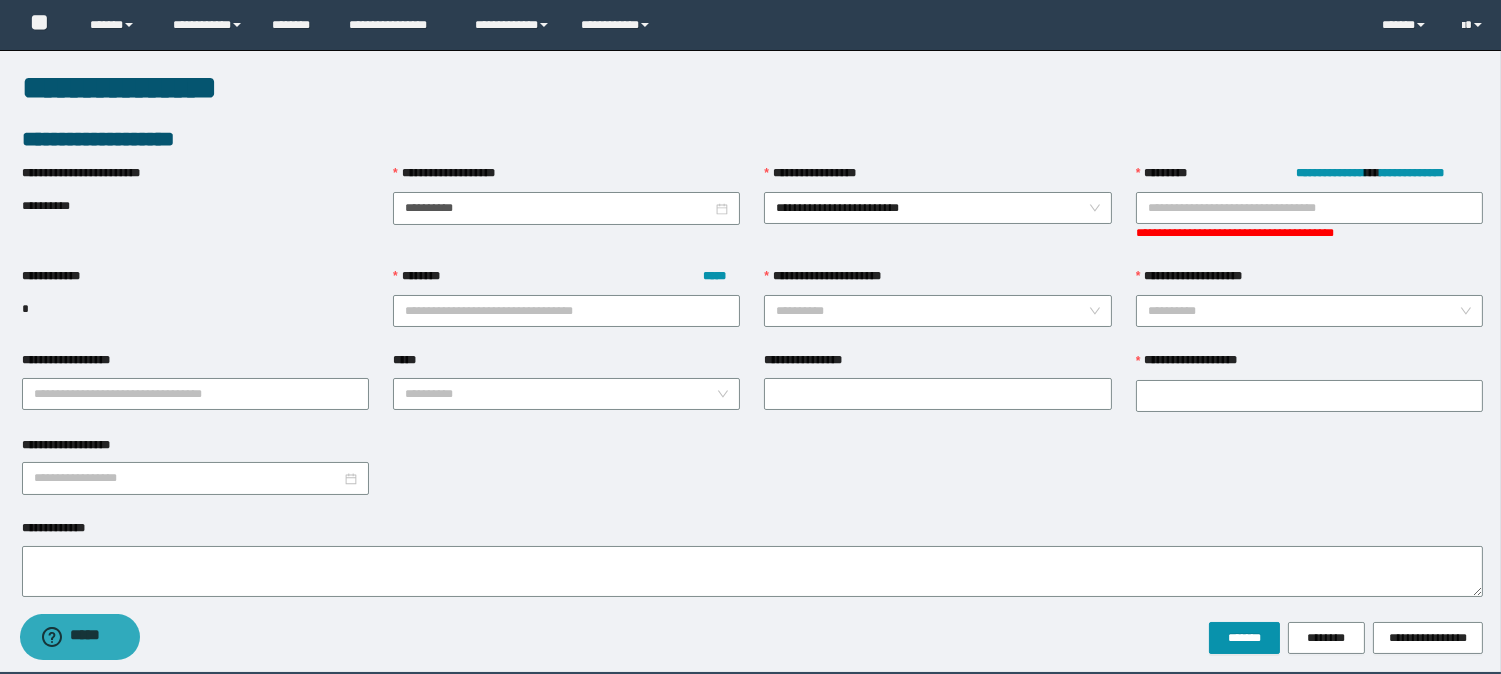 click on "**********" at bounding box center [937, 309] 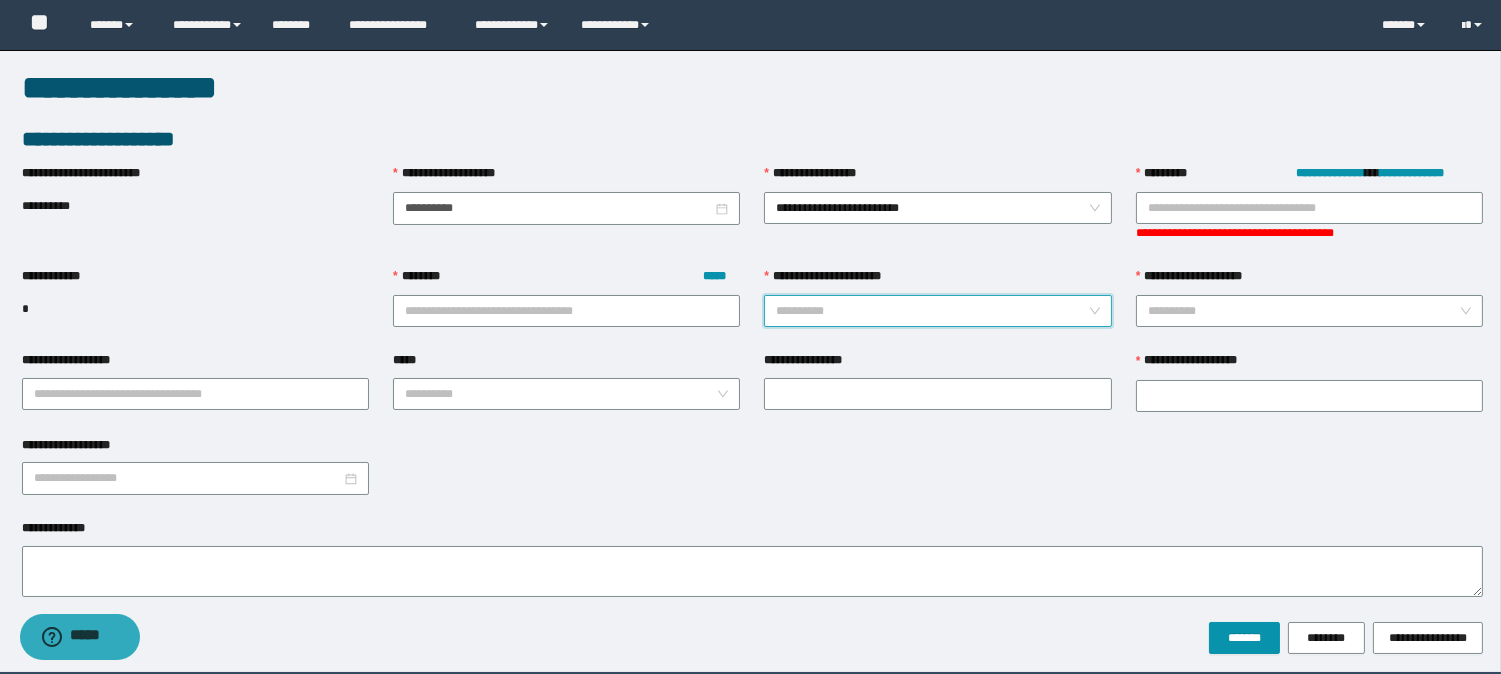 click on "**********" at bounding box center [931, 311] 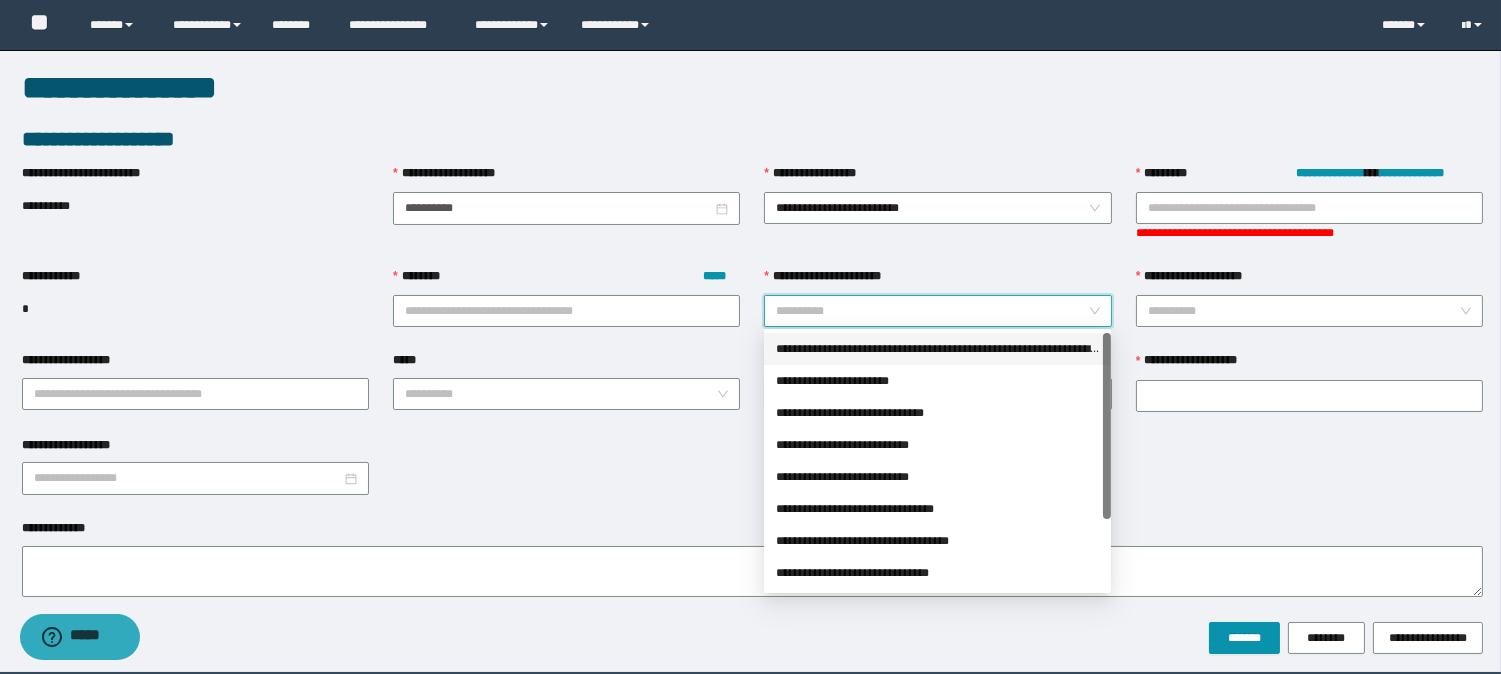 click on "**********" at bounding box center (937, 349) 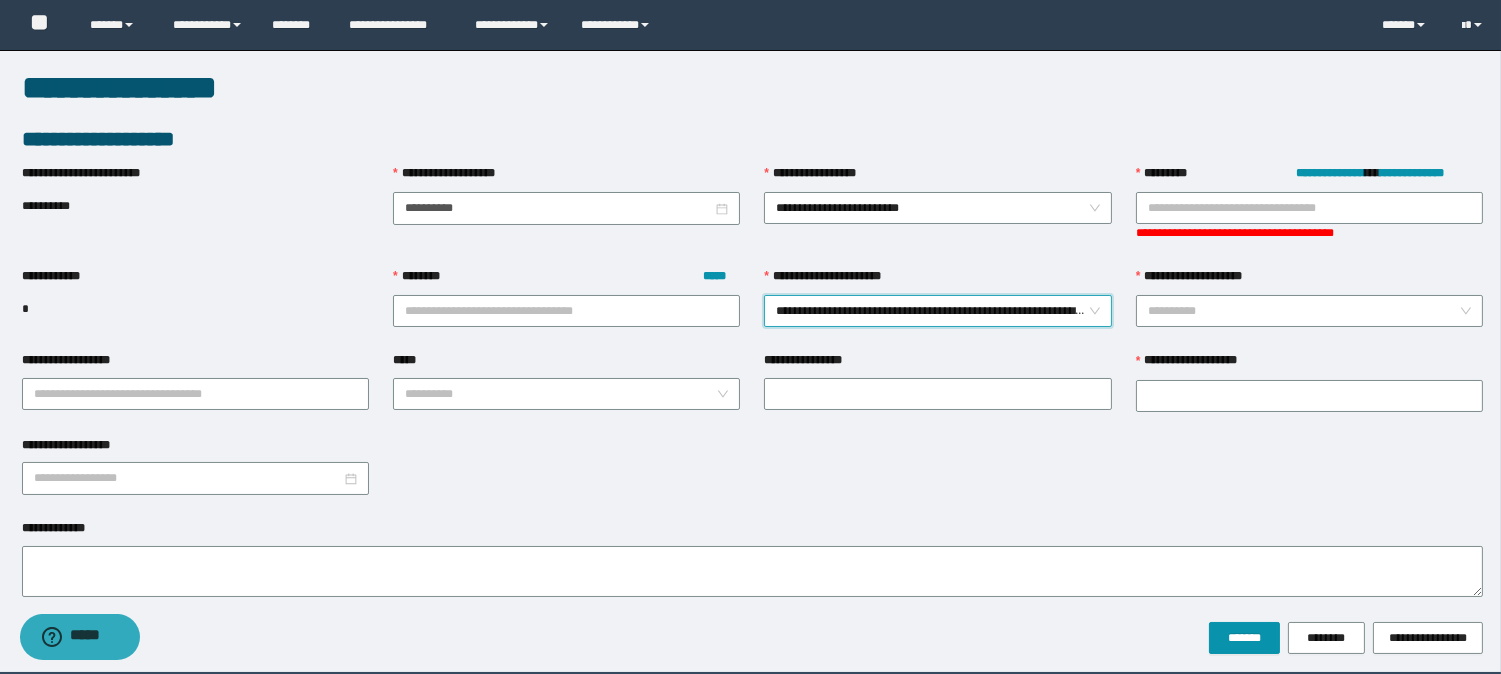 click on "**********" at bounding box center (1309, 281) 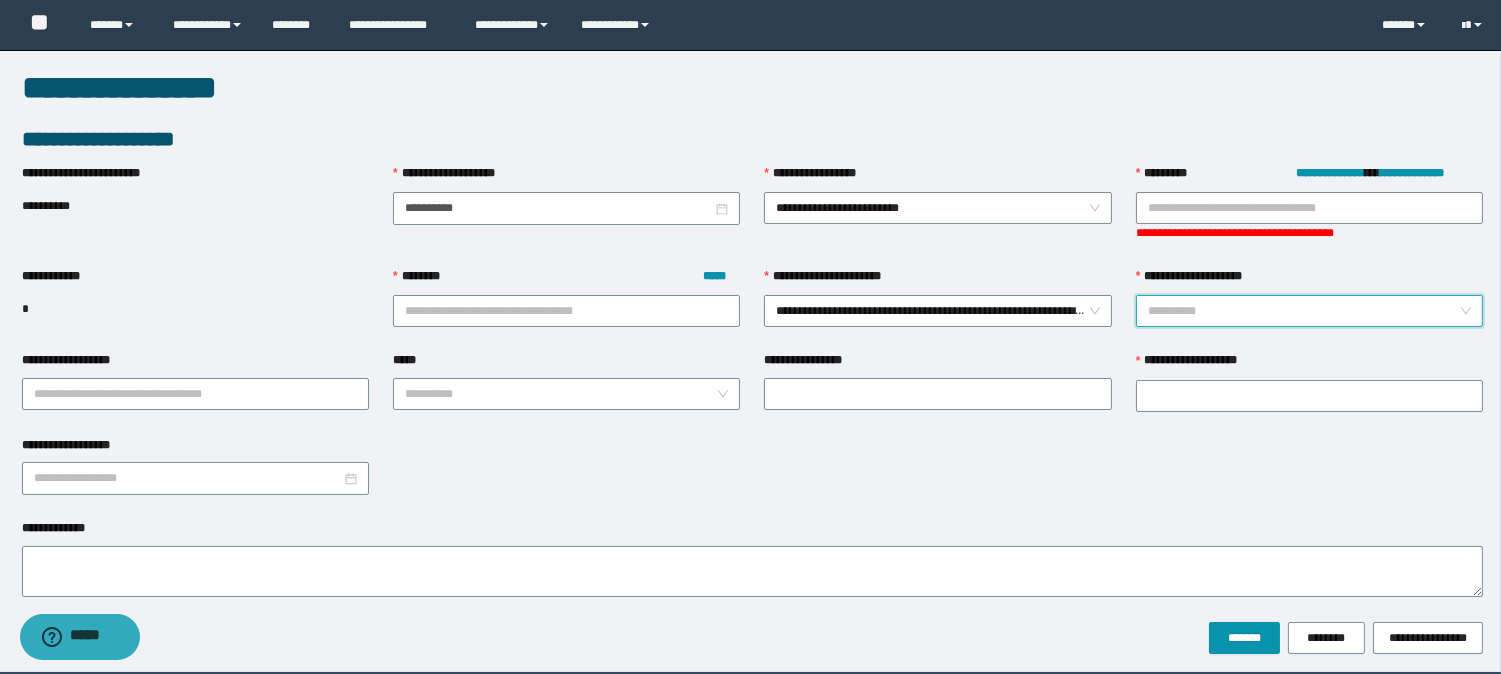 click on "**********" at bounding box center (1303, 311) 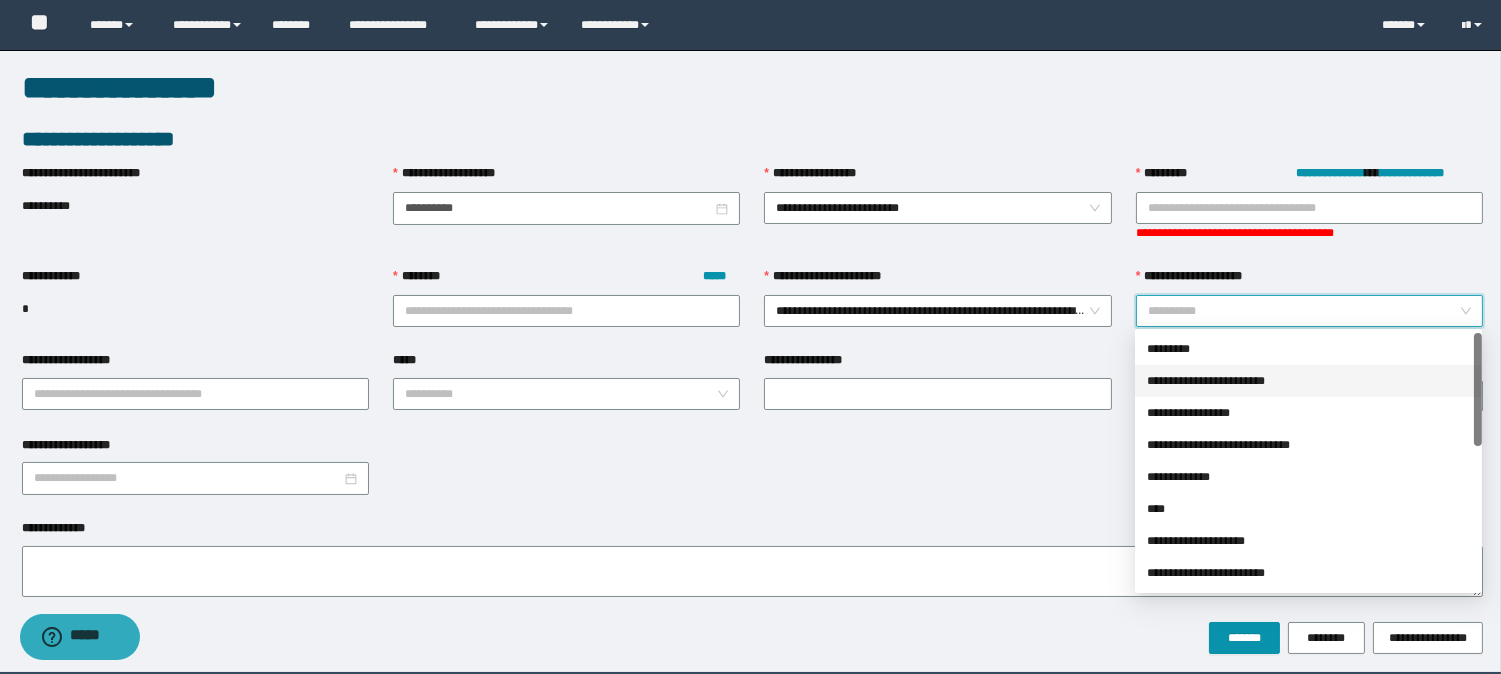 click on "**********" at bounding box center (1308, 381) 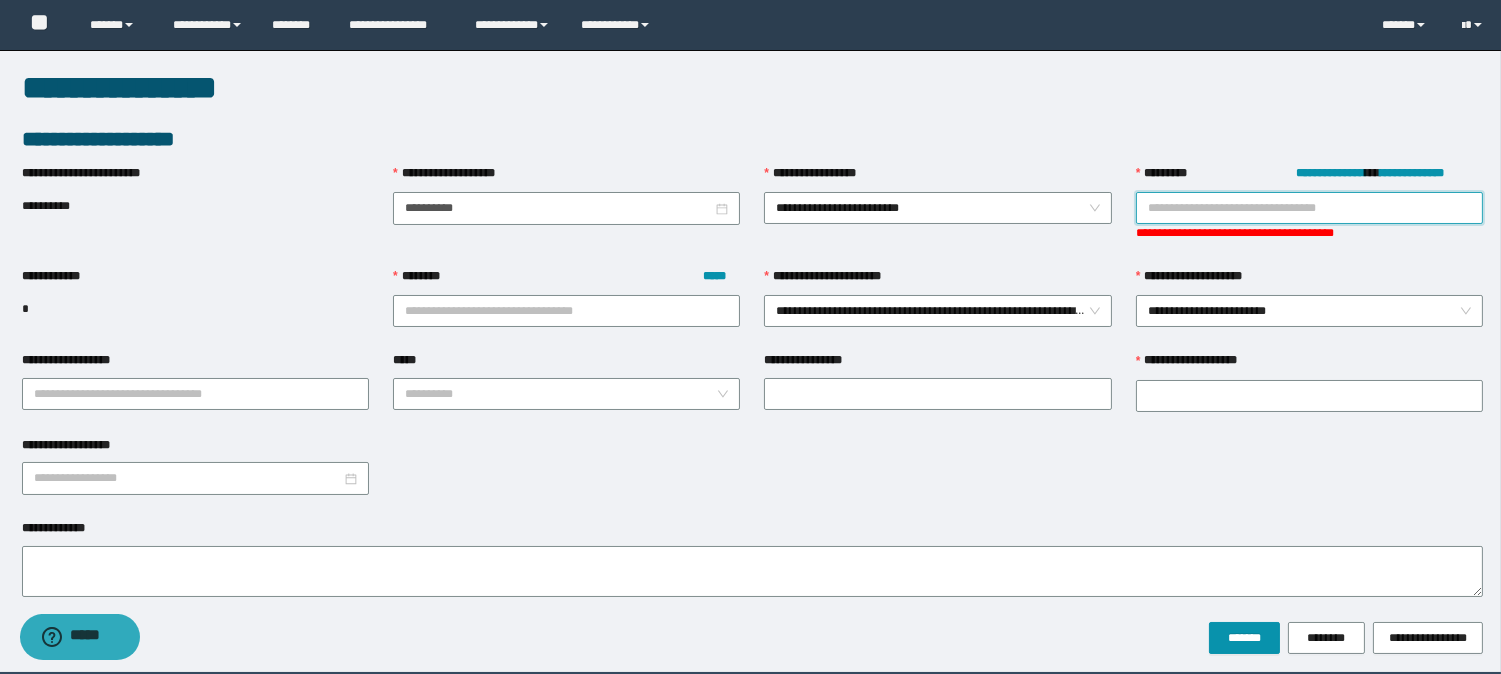 click on "**********" at bounding box center [1309, 208] 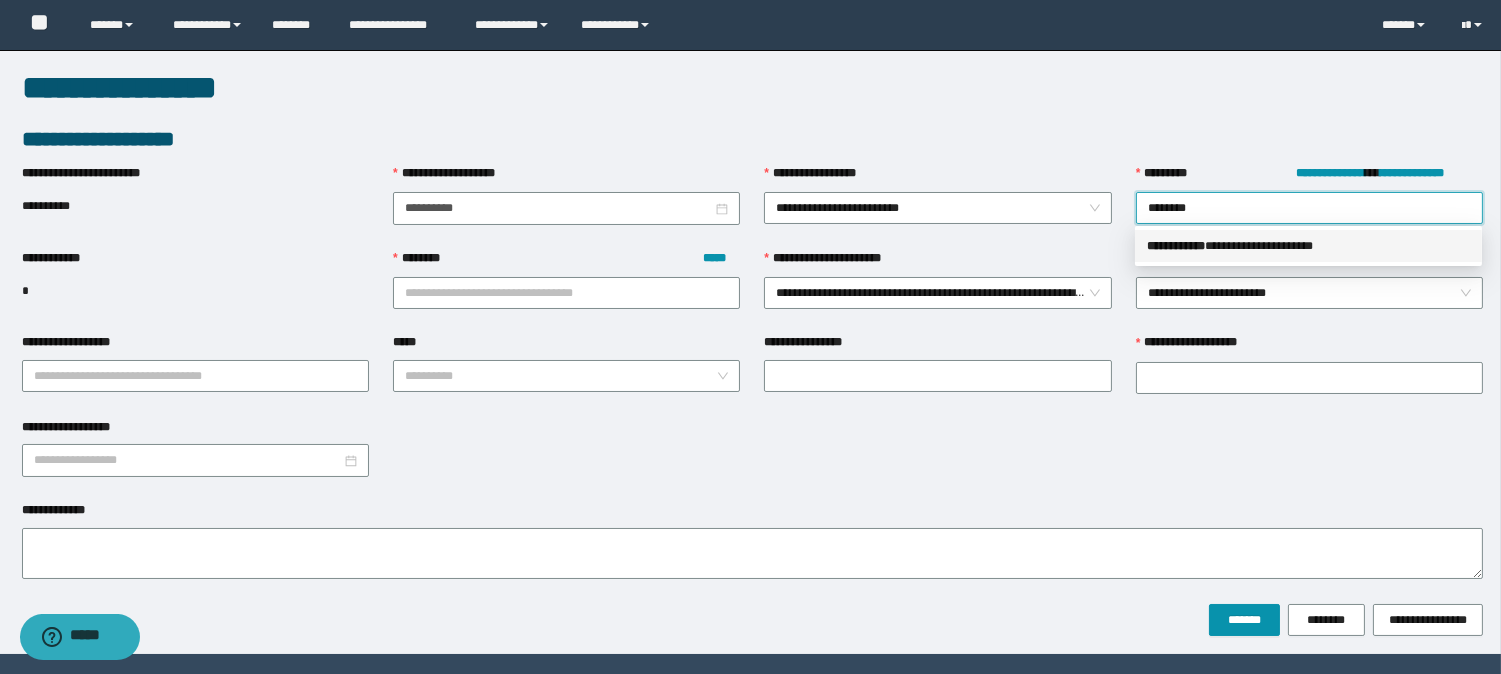 click on "** *   ********" at bounding box center (1176, 246) 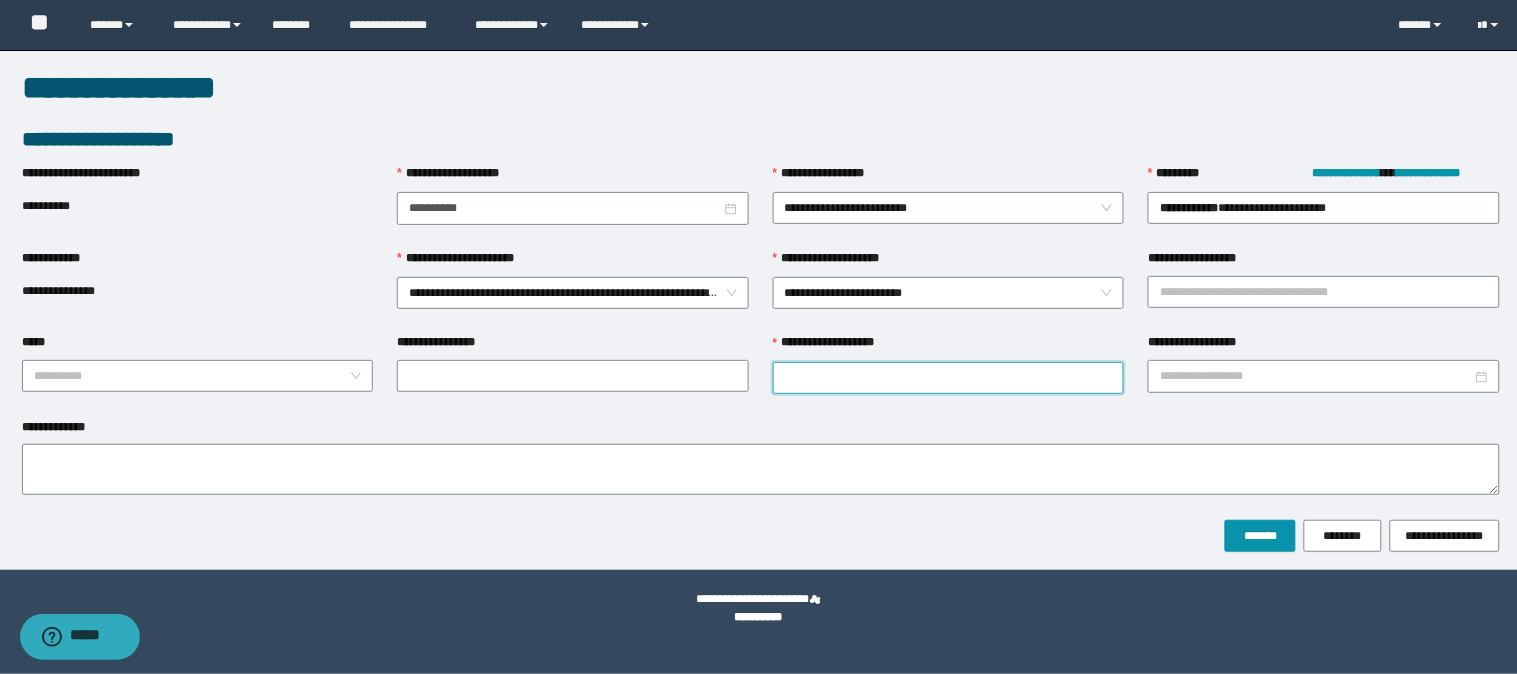 click on "**********" at bounding box center (949, 378) 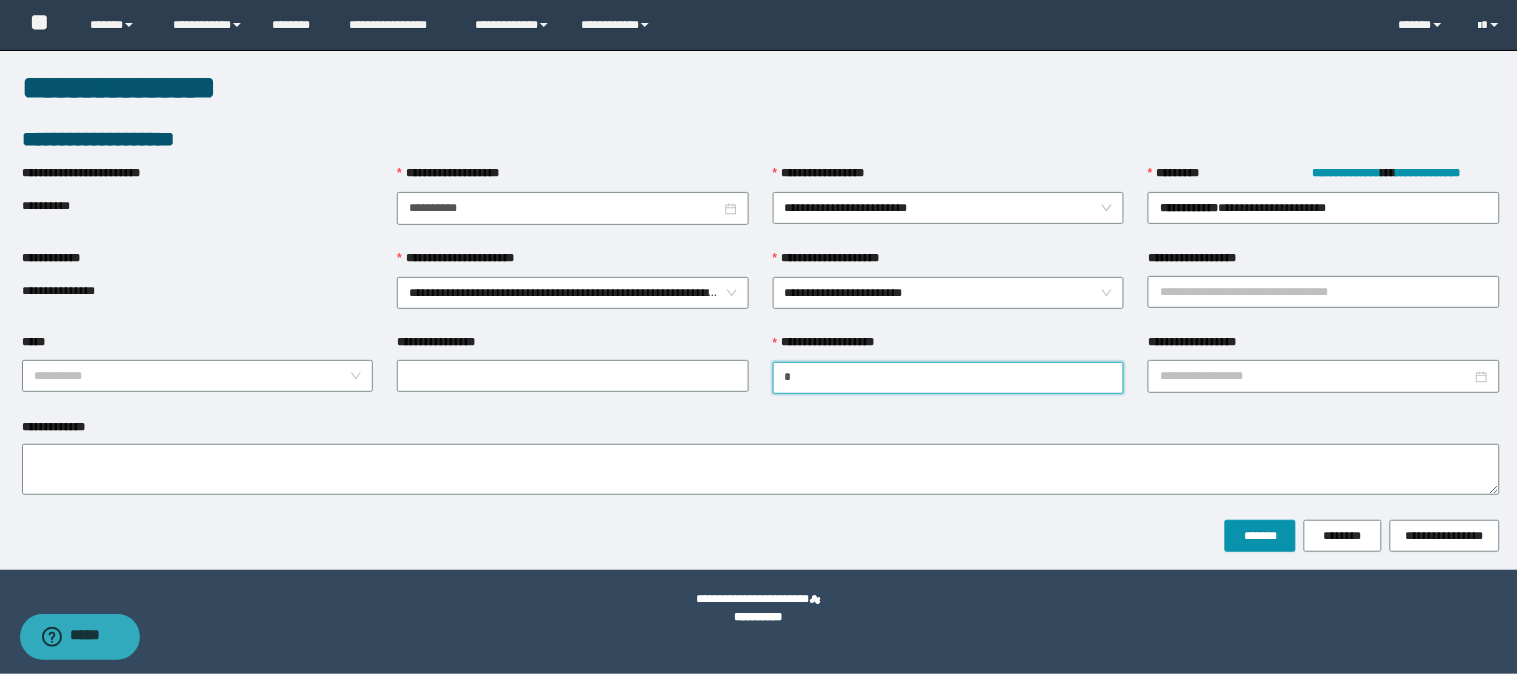 drag, startPoint x: 811, startPoint y: 372, endPoint x: 760, endPoint y: 372, distance: 51 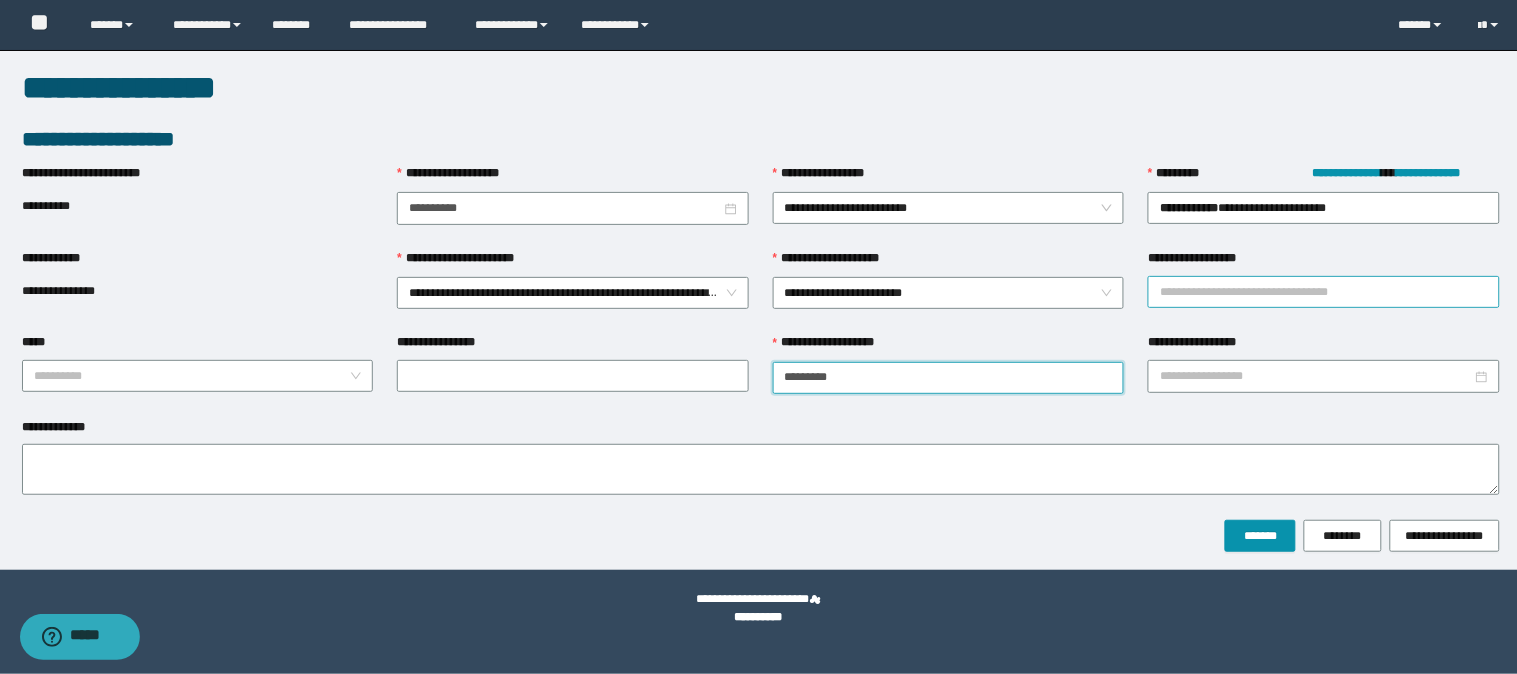 type on "*********" 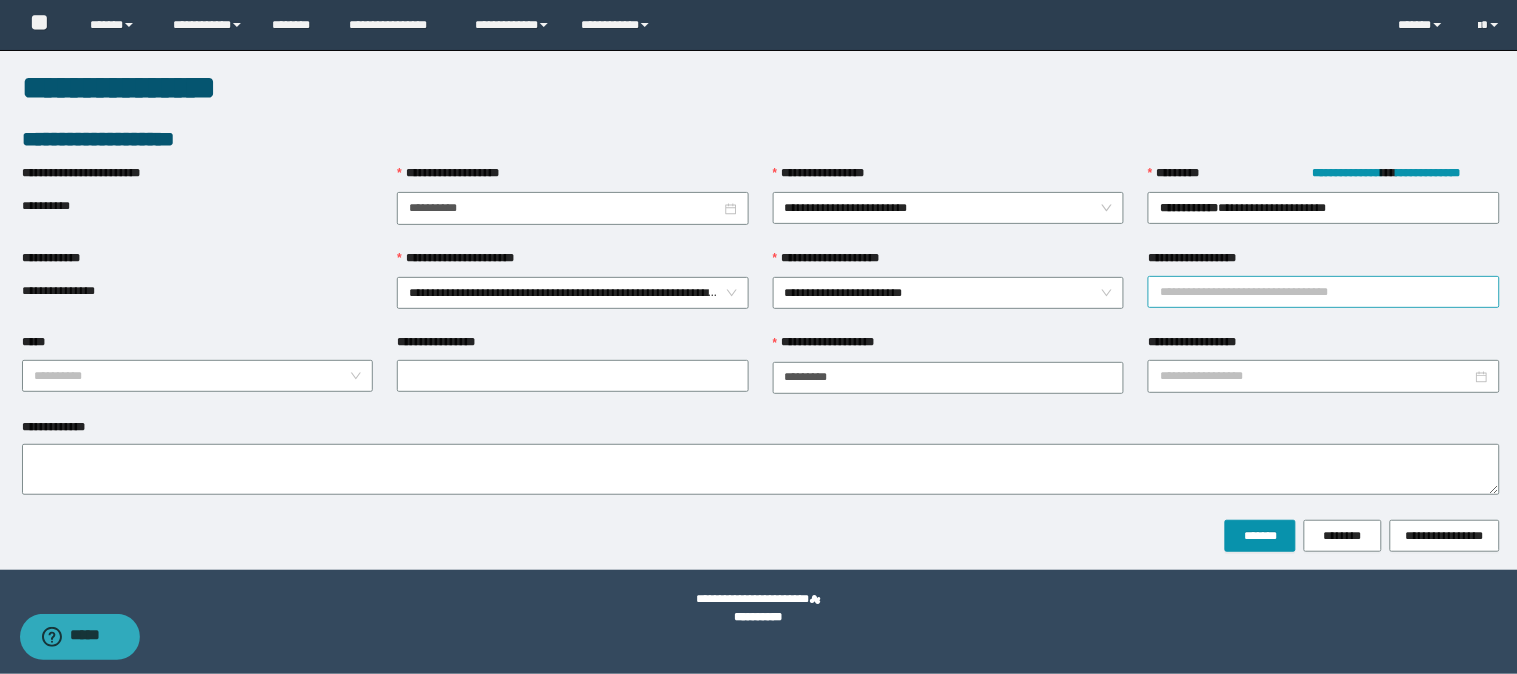 click on "**********" at bounding box center [1324, 292] 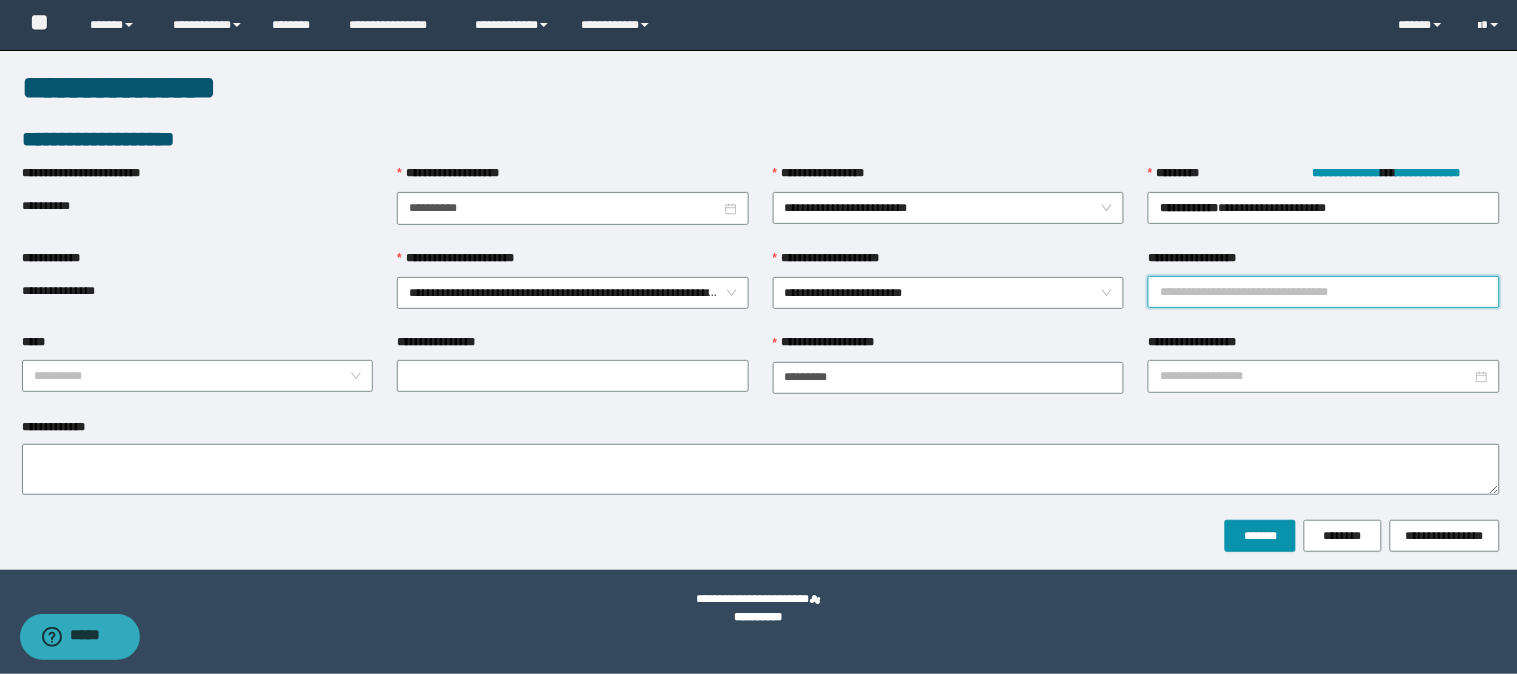 paste on "**********" 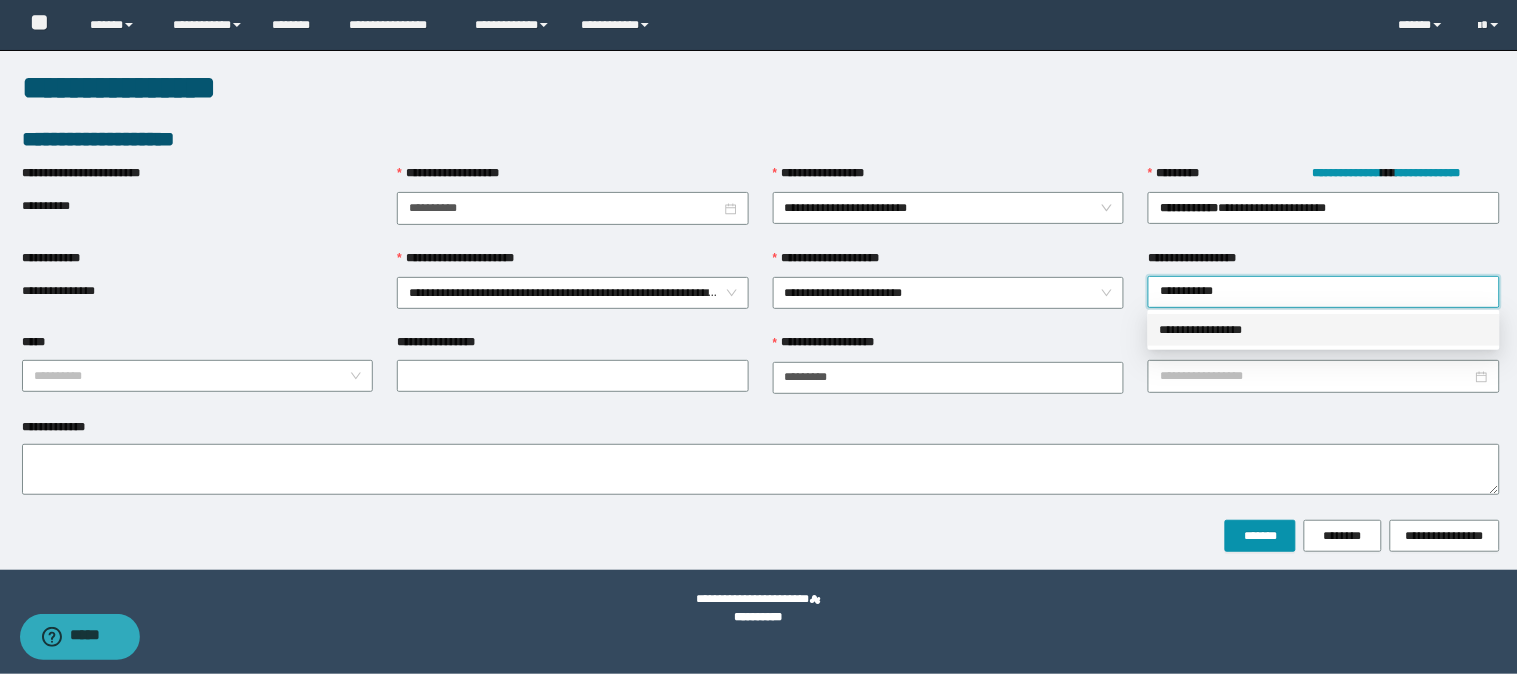 click on "**********" at bounding box center [1324, 330] 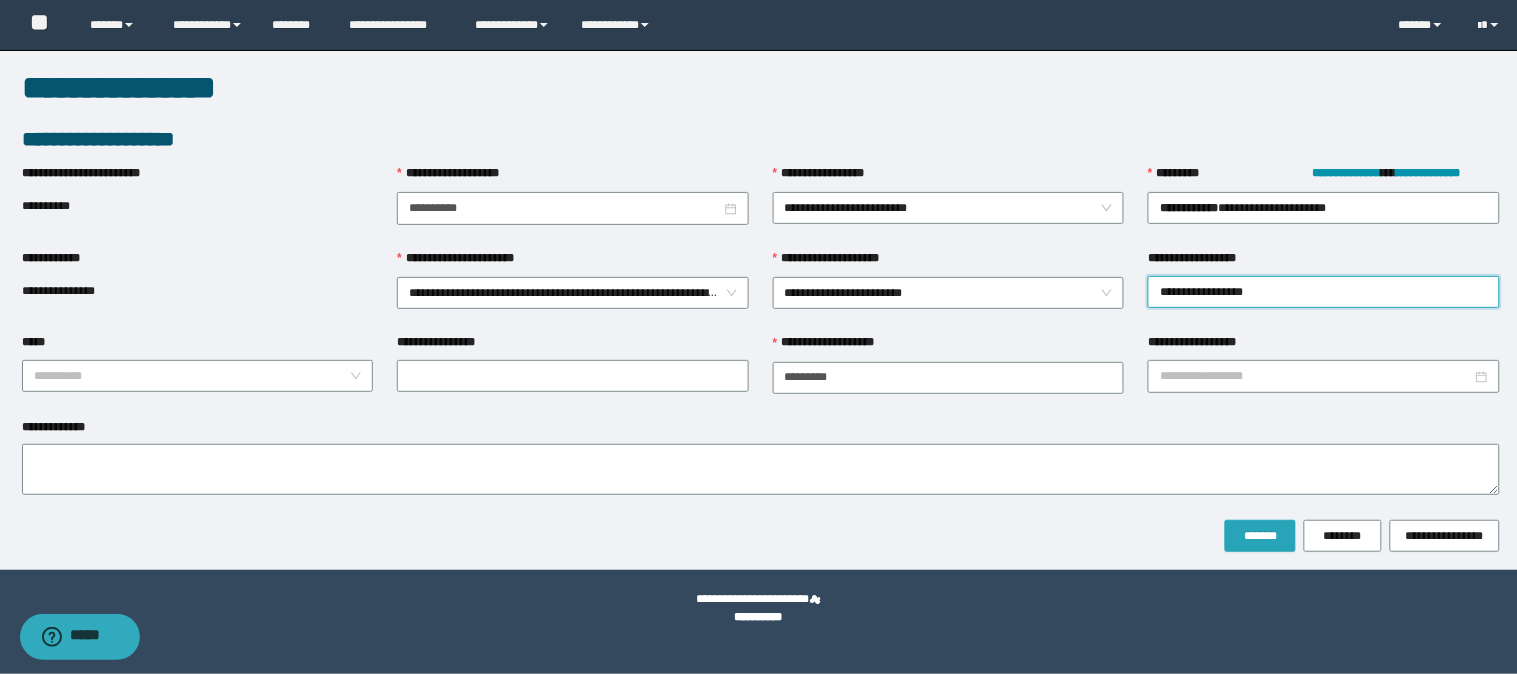 click on "*******" at bounding box center (1260, 536) 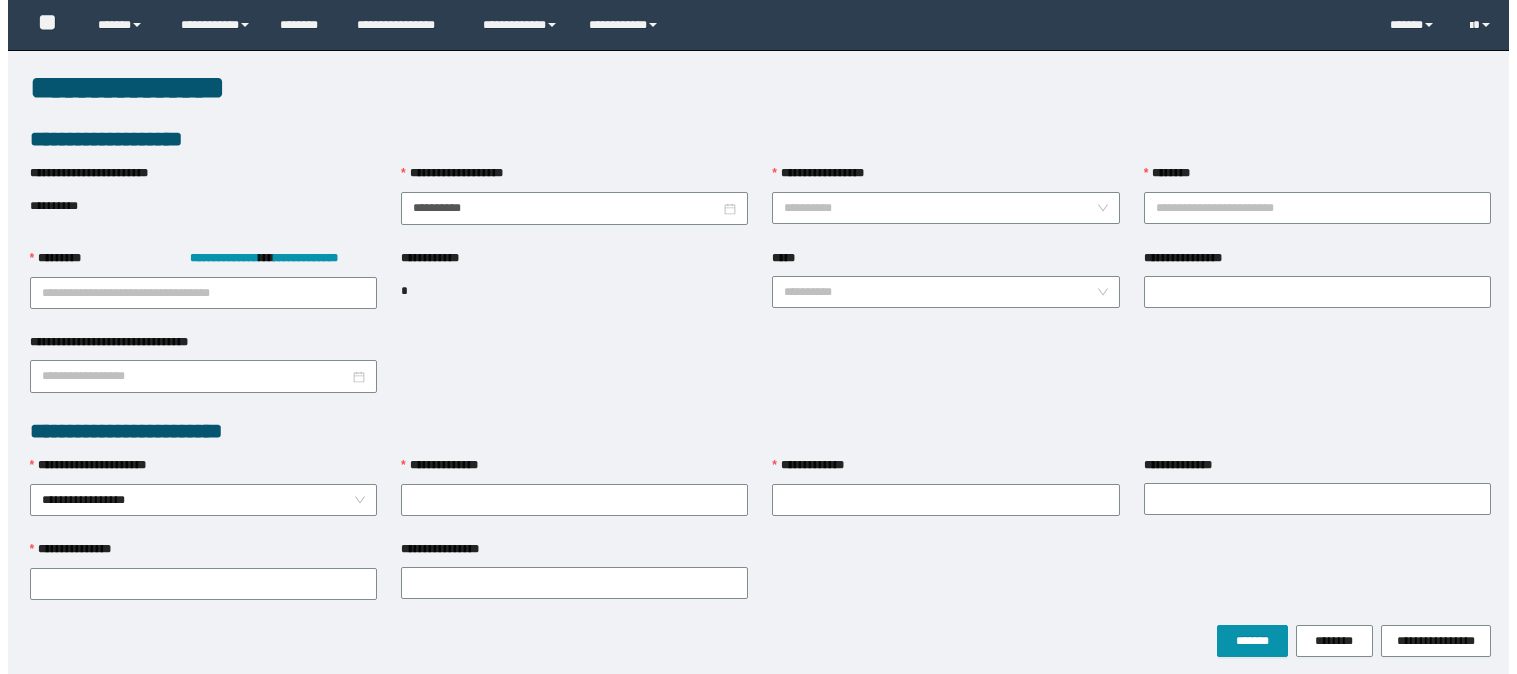 scroll, scrollTop: 0, scrollLeft: 0, axis: both 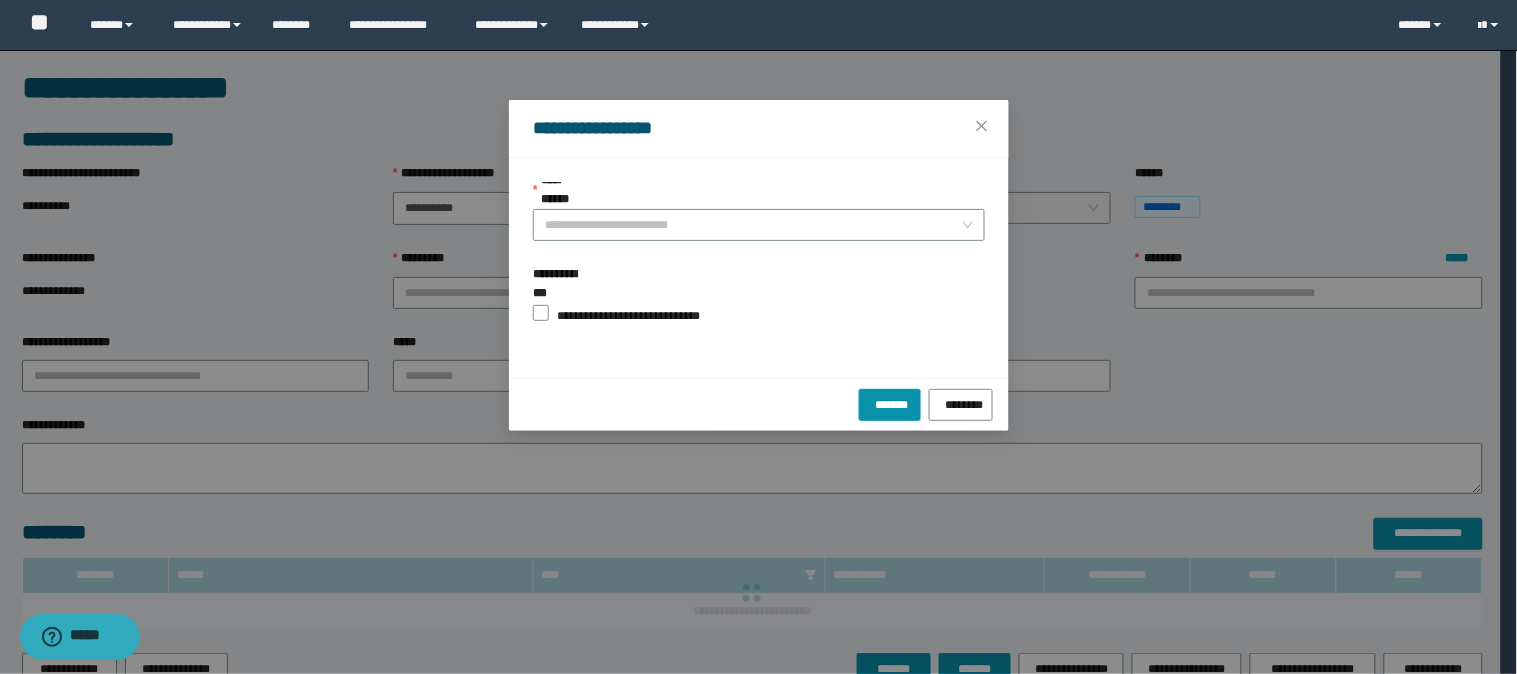 type on "**********" 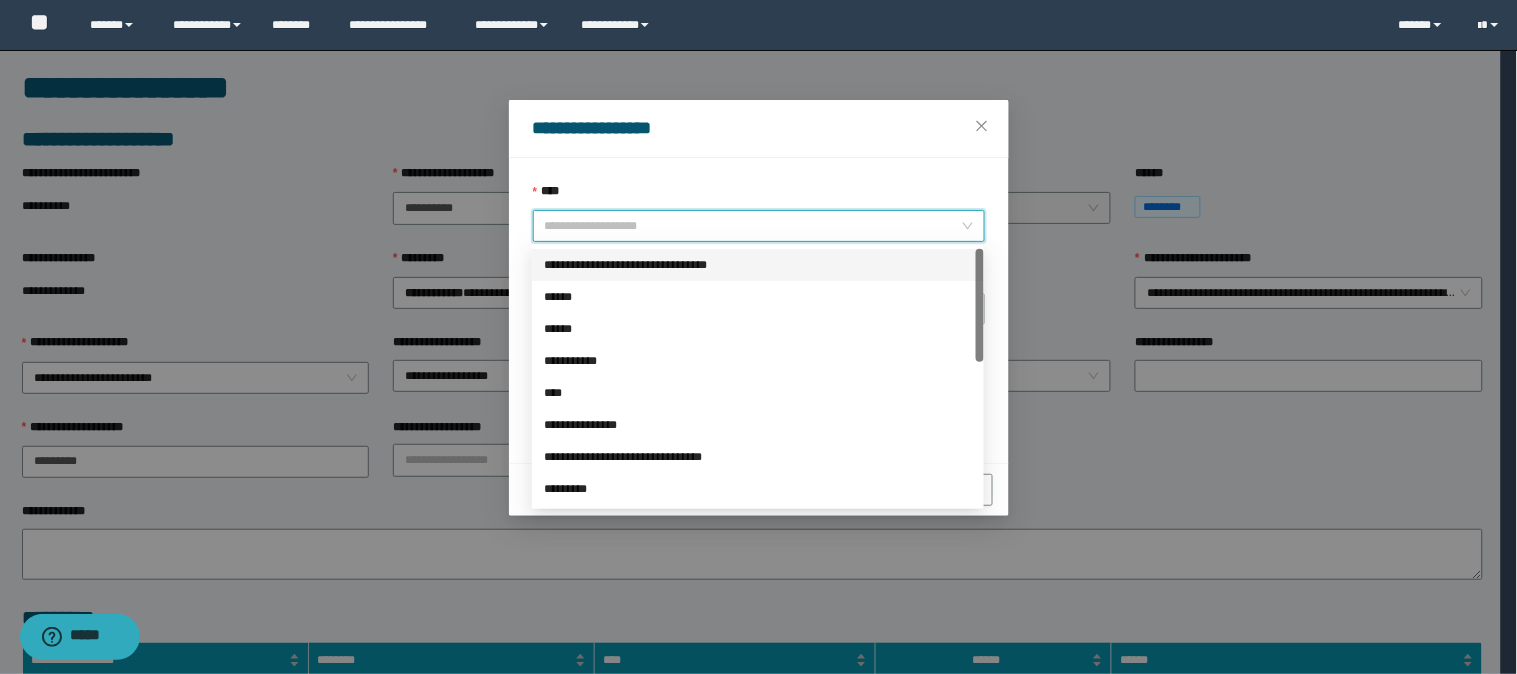 click on "****" at bounding box center (753, 226) 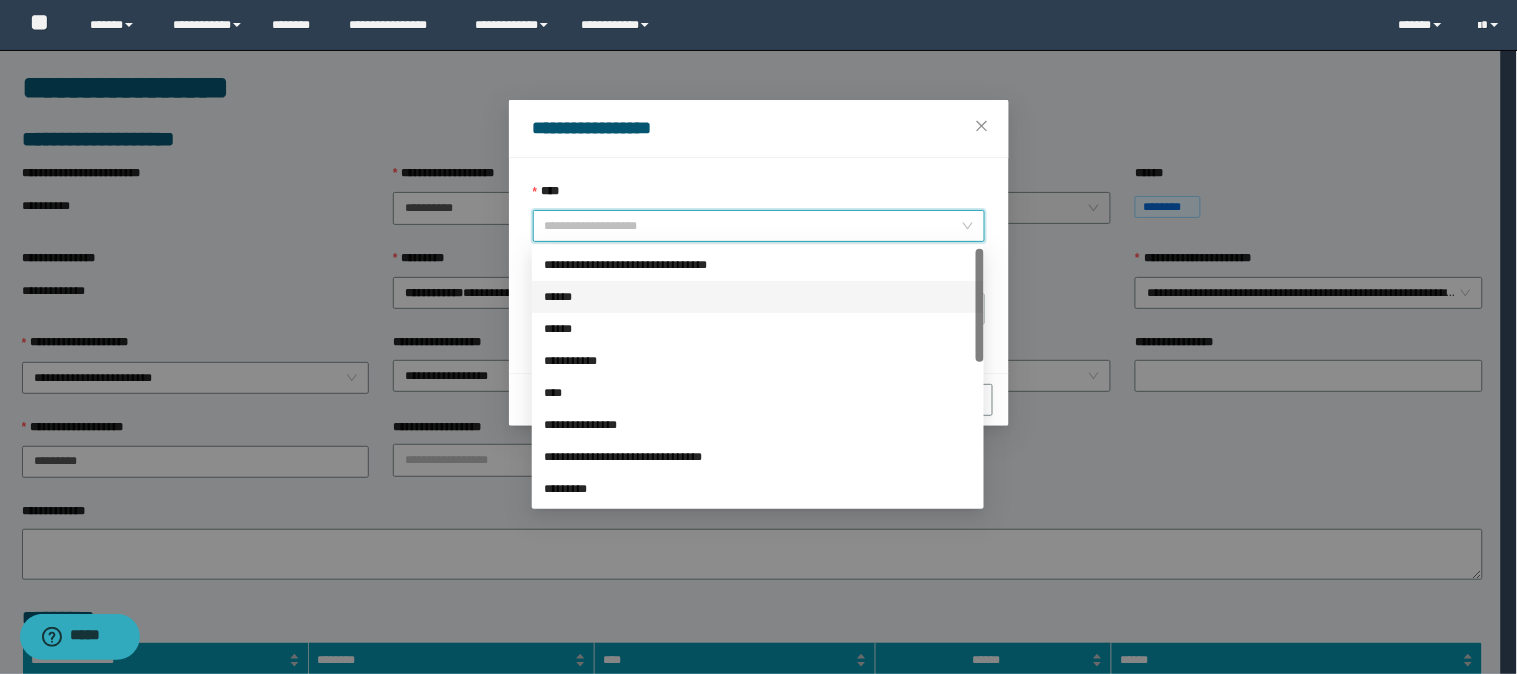 click on "******" at bounding box center (758, 297) 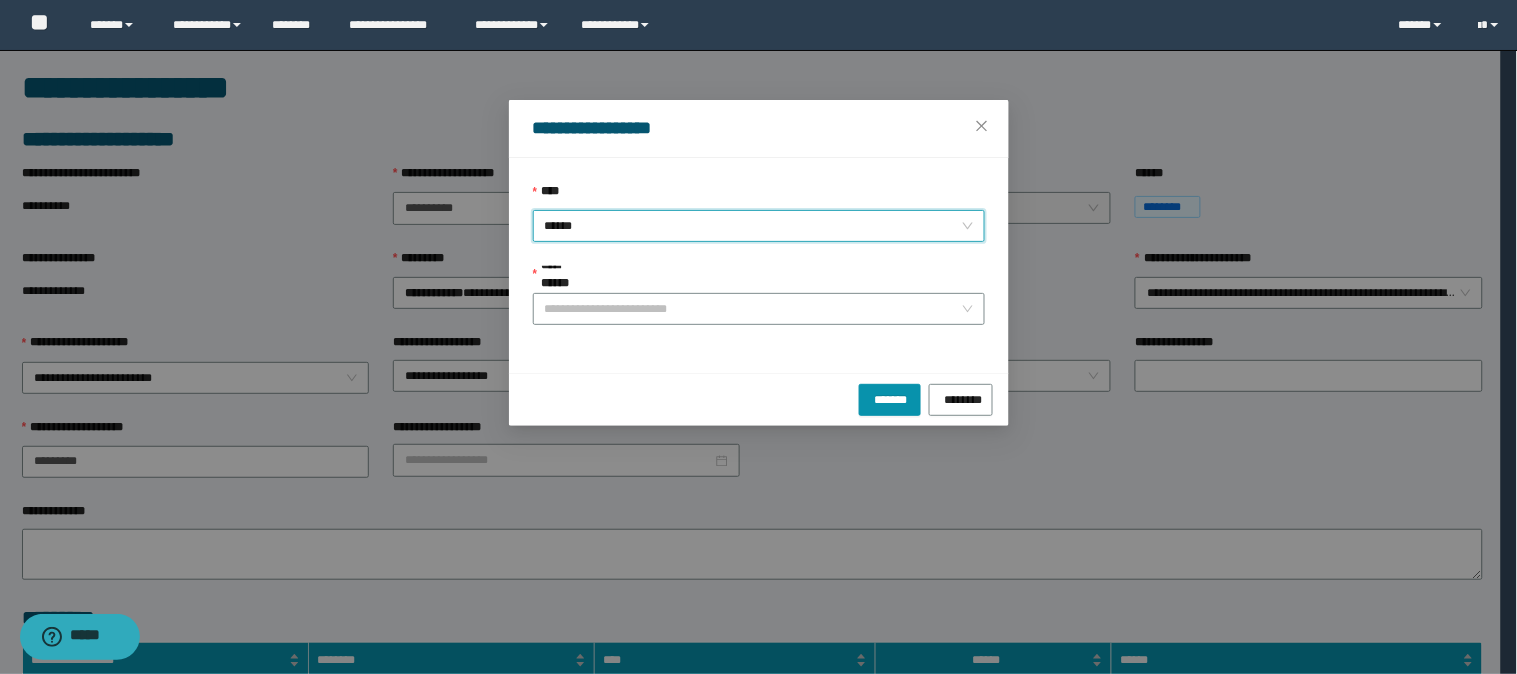 click on "******" at bounding box center (759, 226) 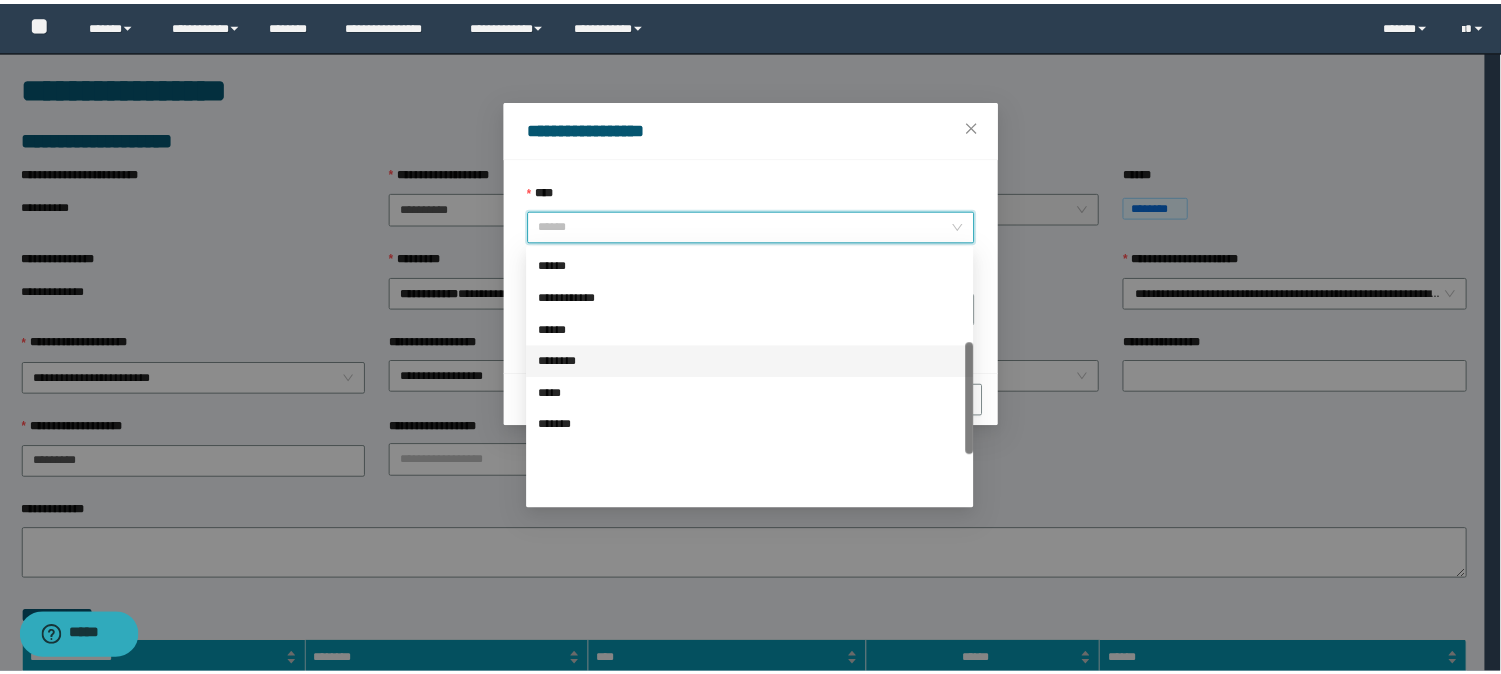 scroll, scrollTop: 0, scrollLeft: 0, axis: both 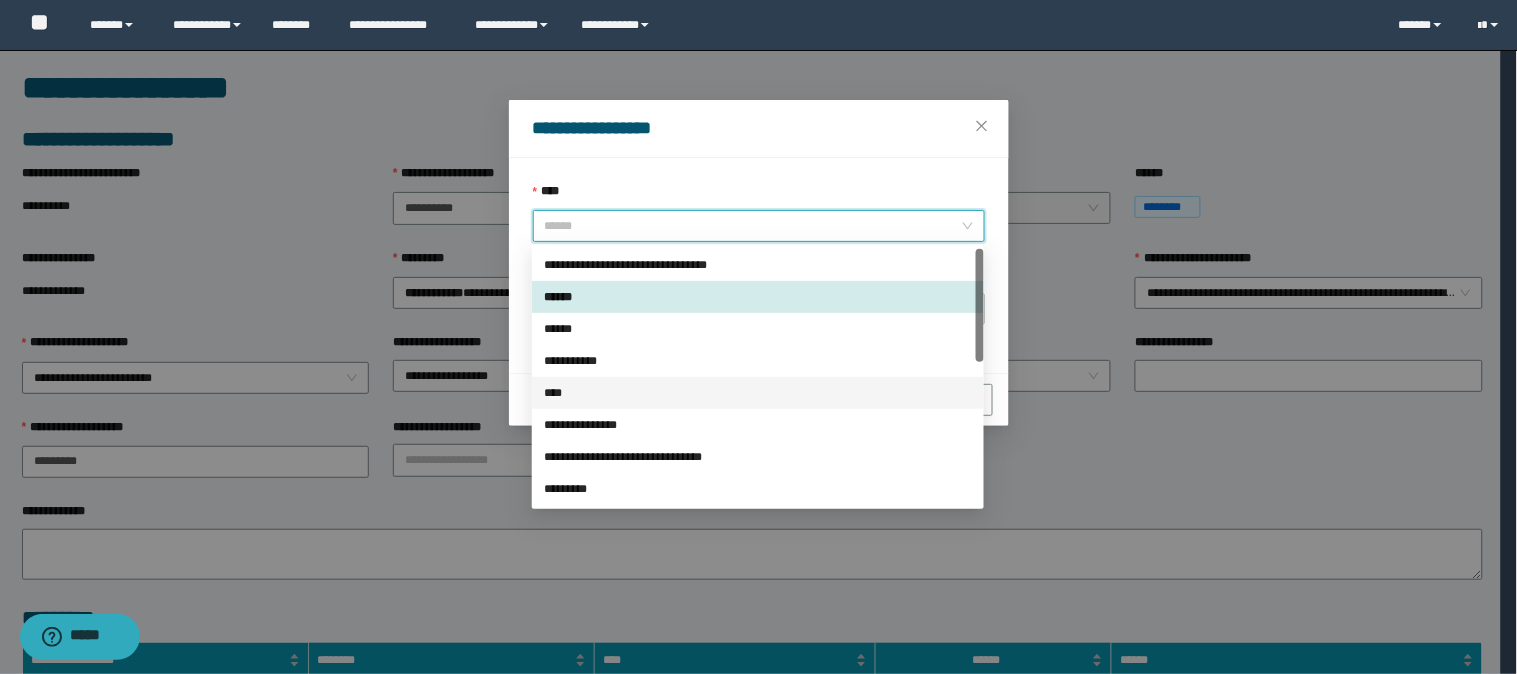 click on "****" at bounding box center [758, 393] 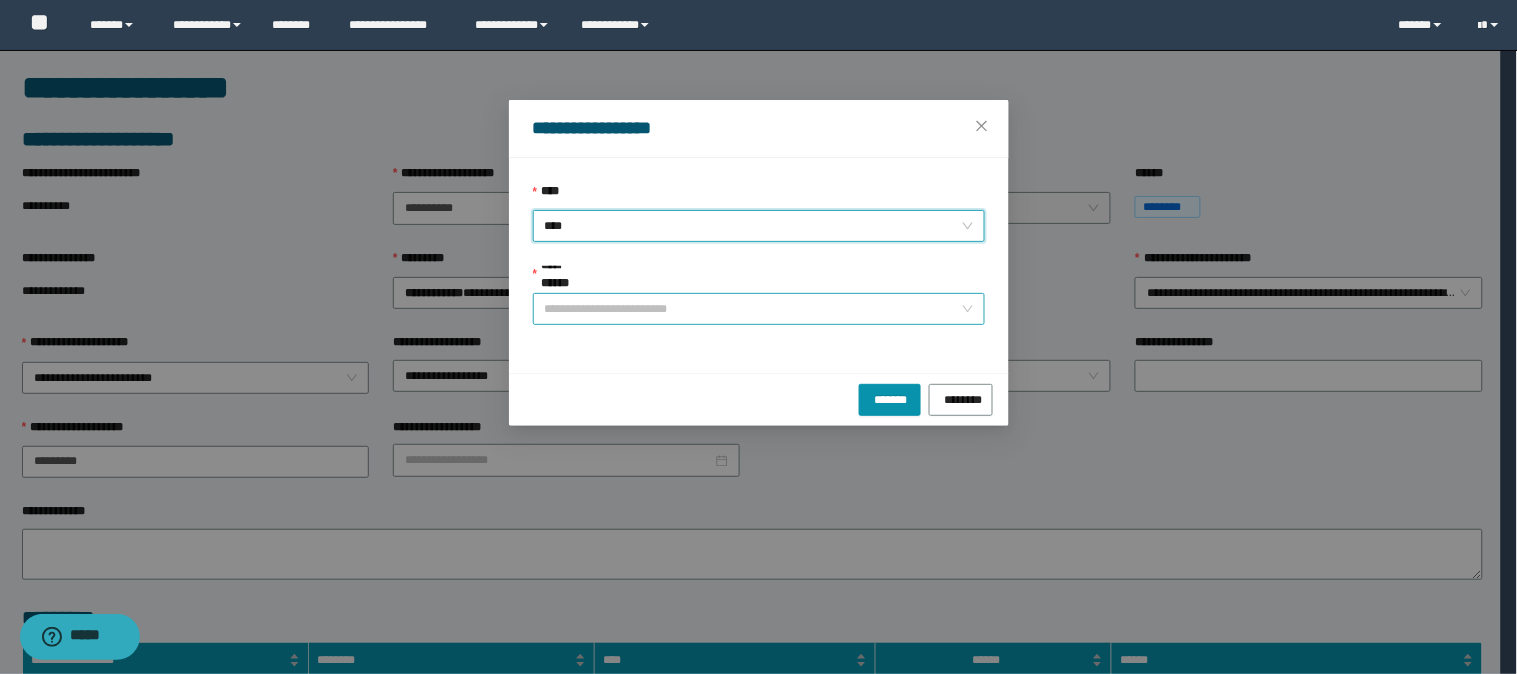 click on "**********" at bounding box center [753, 309] 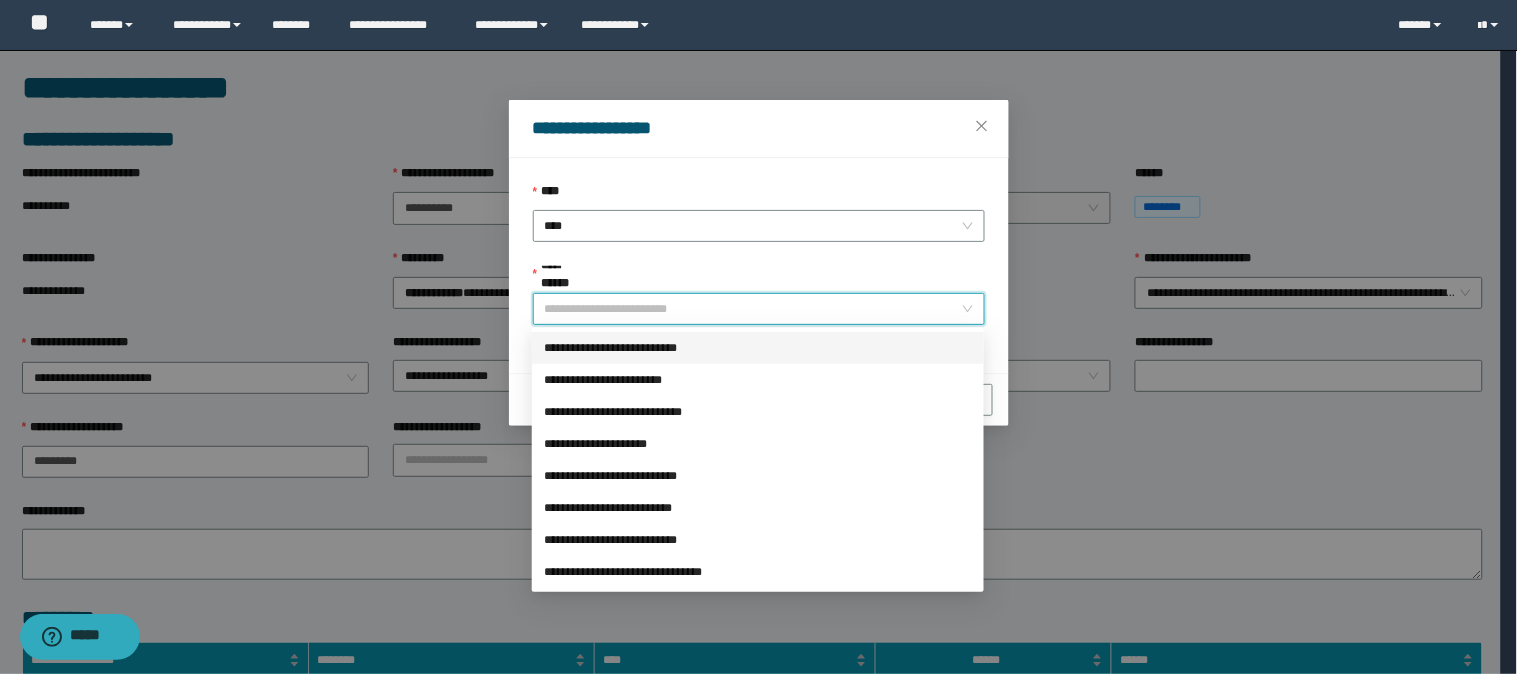 click on "**********" at bounding box center [758, 348] 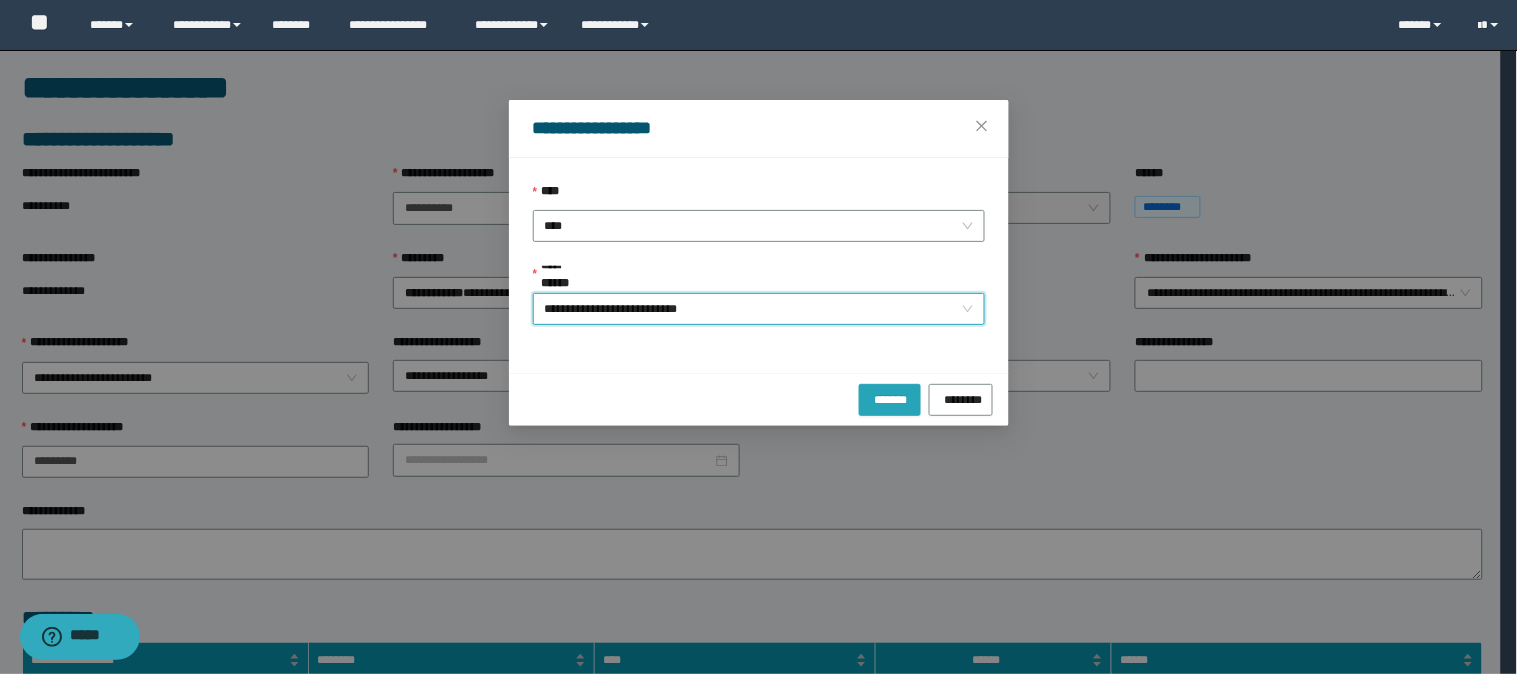 click on "*******" at bounding box center (890, 400) 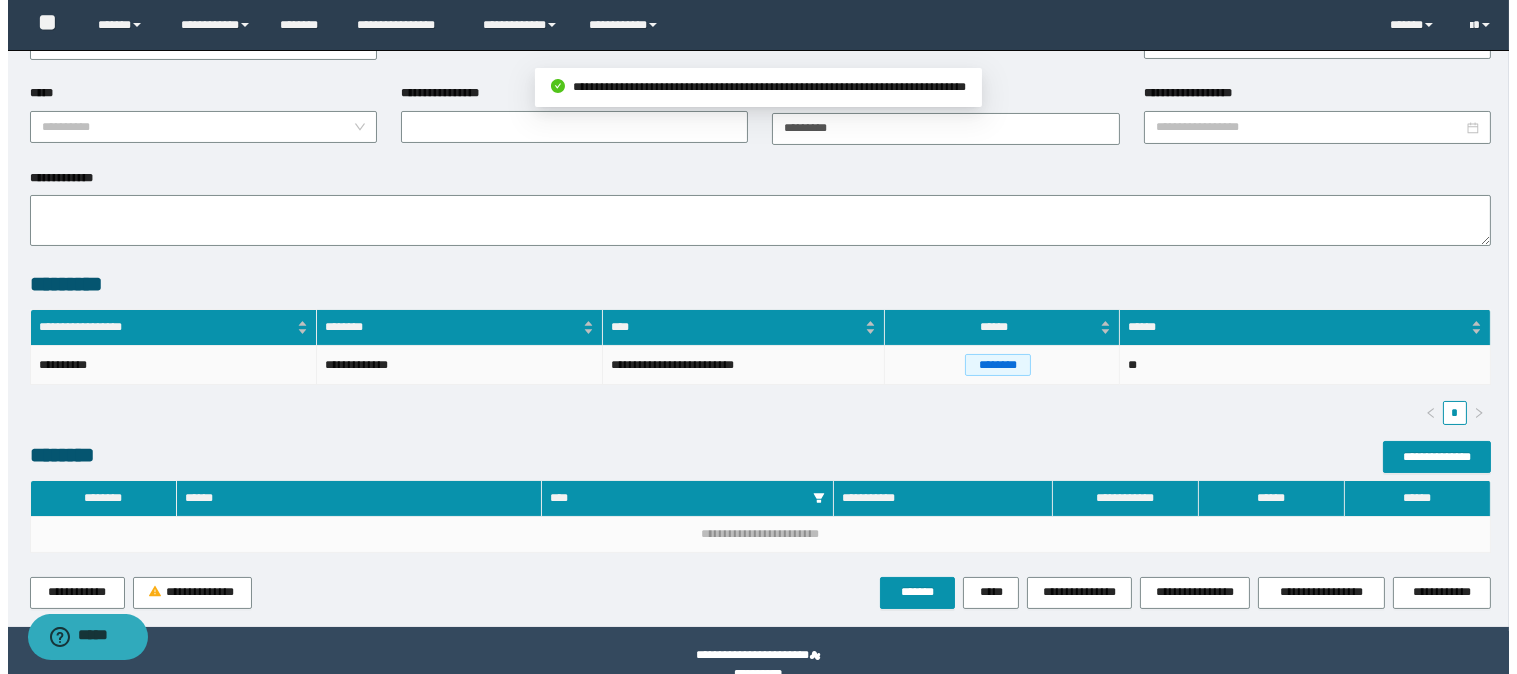 scroll, scrollTop: 415, scrollLeft: 0, axis: vertical 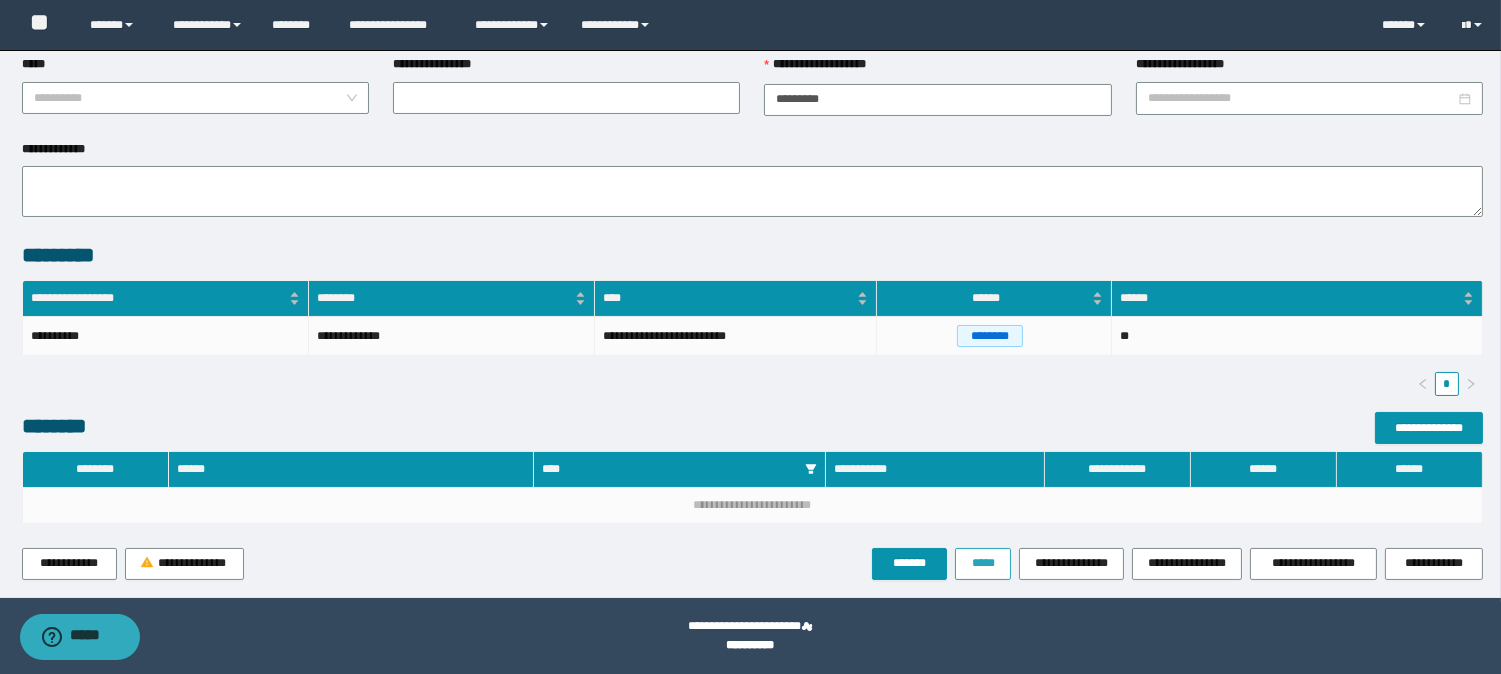 click on "*****" at bounding box center [983, 563] 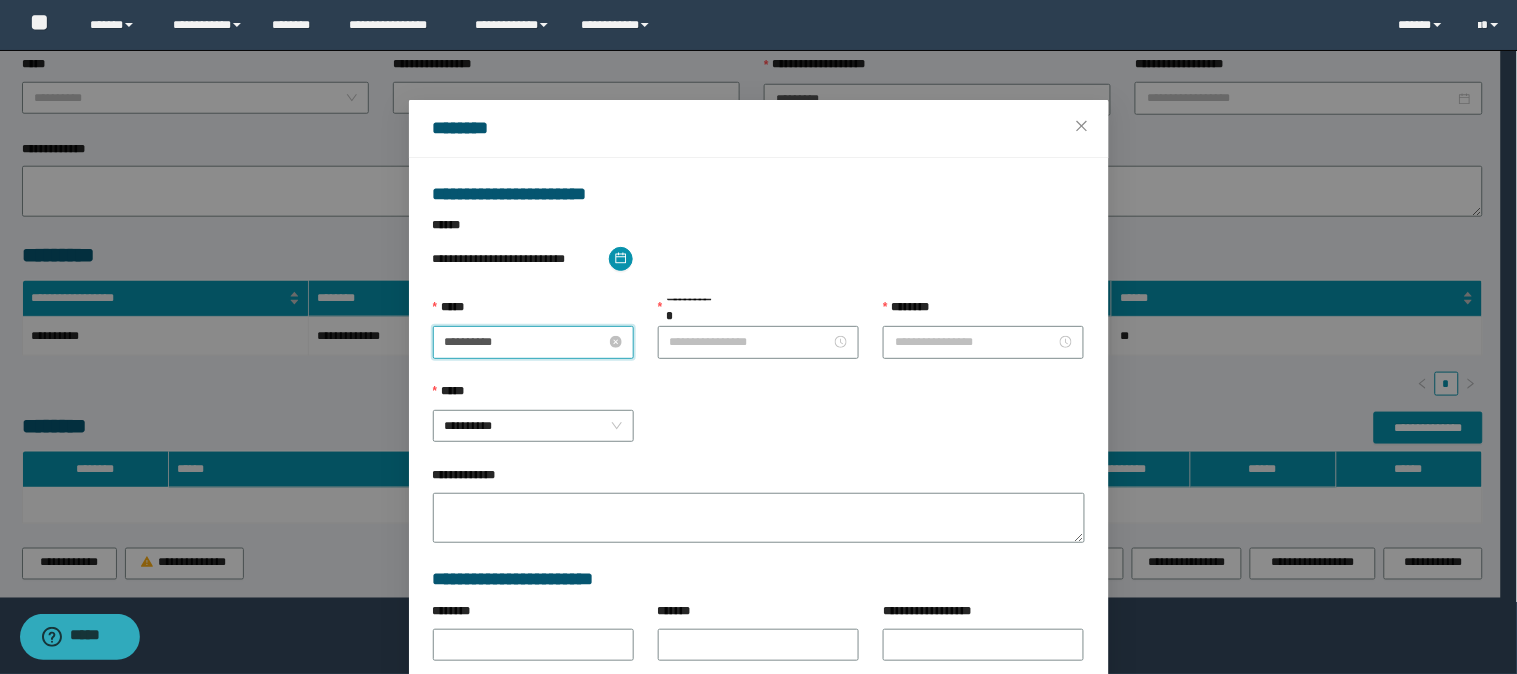click on "**********" at bounding box center (525, 342) 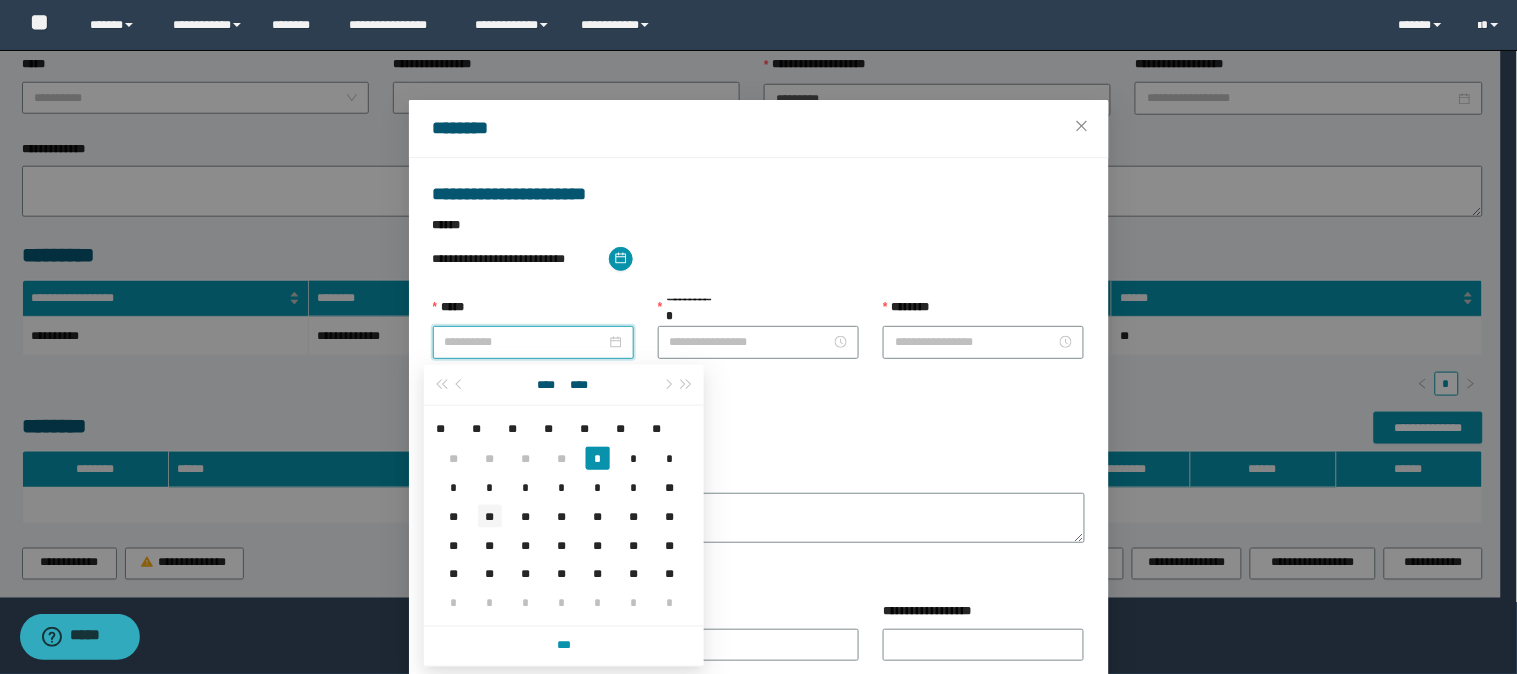 type on "**********" 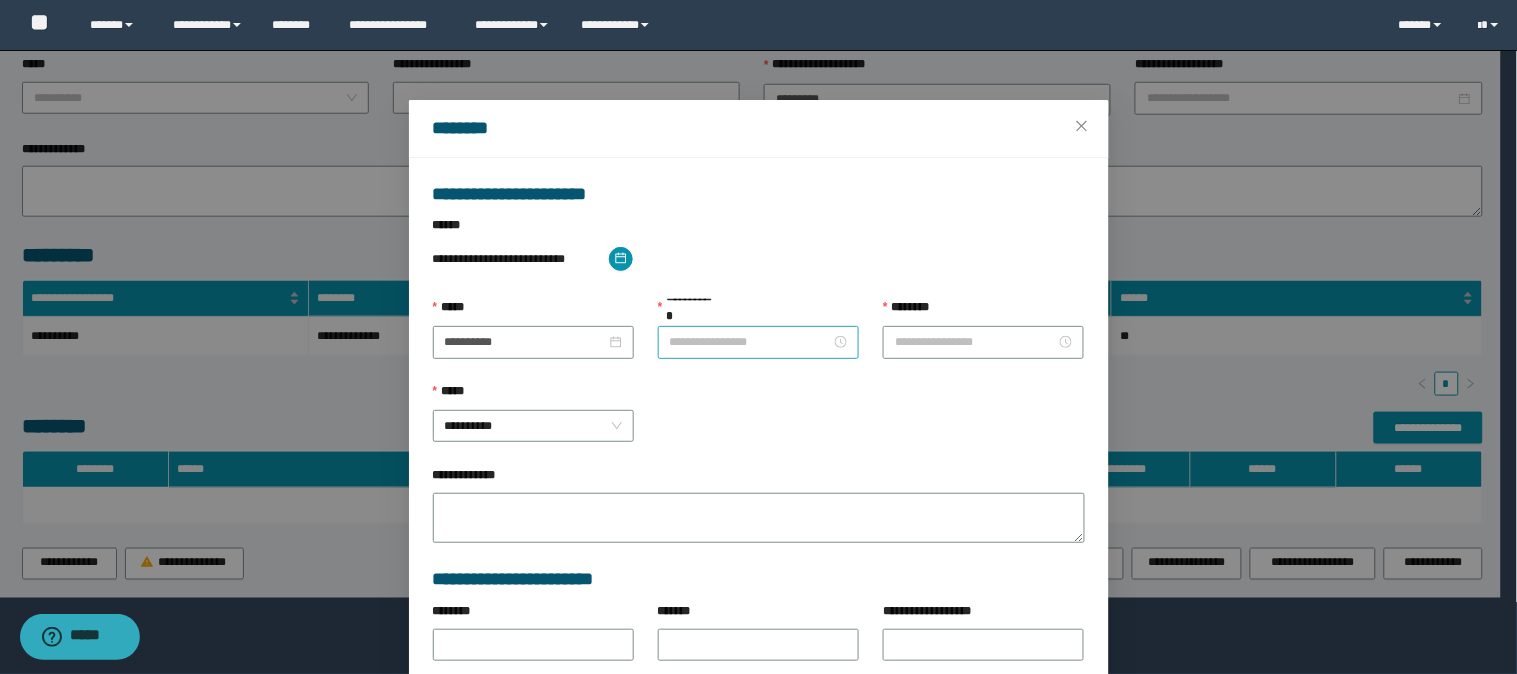 click at bounding box center (758, 342) 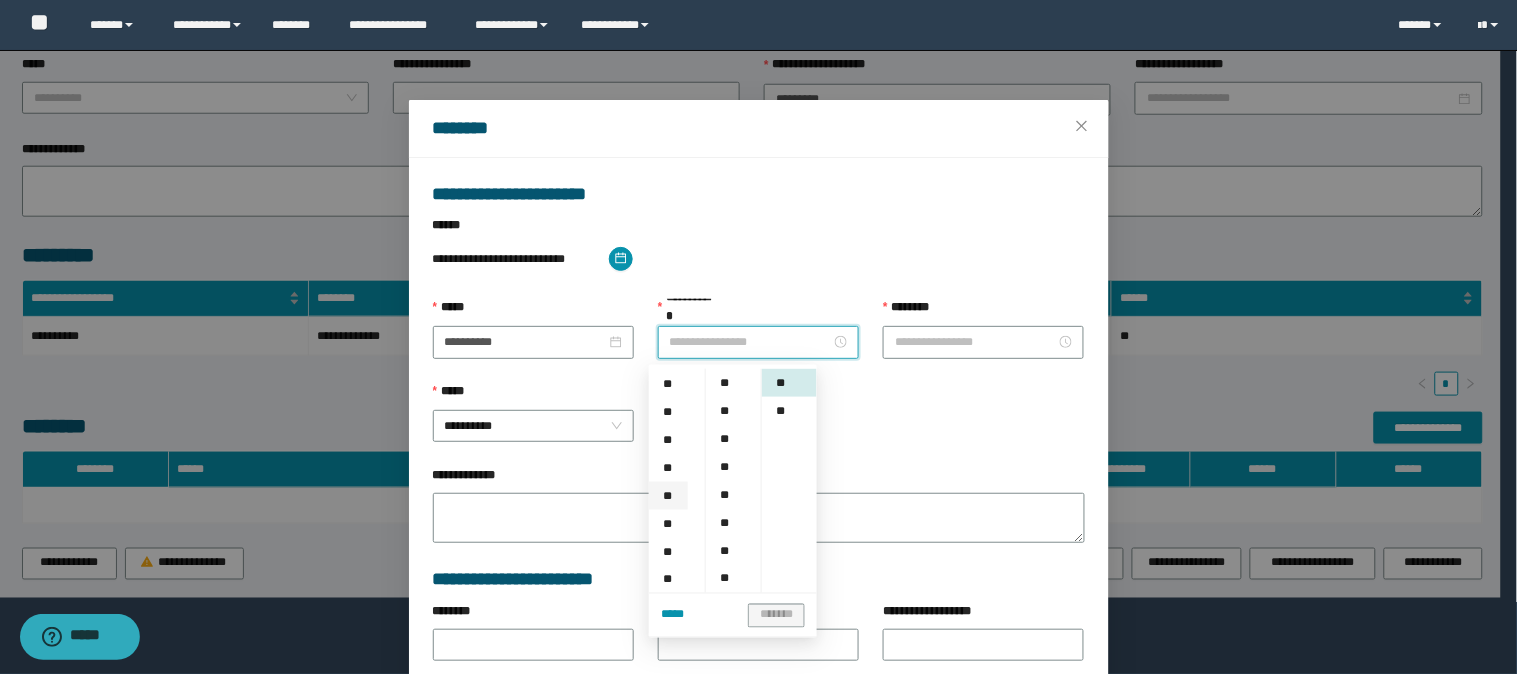 click on "**" at bounding box center [668, 496] 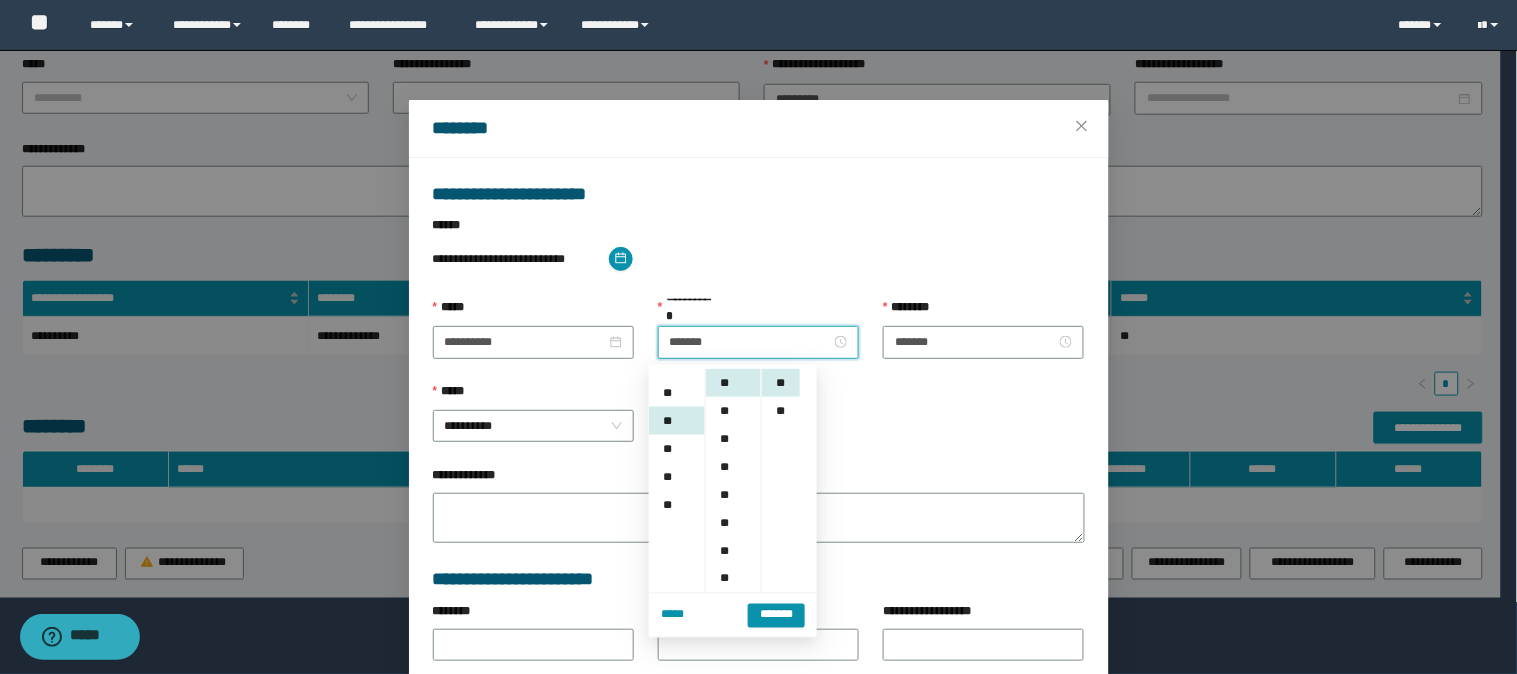 scroll, scrollTop: 224, scrollLeft: 0, axis: vertical 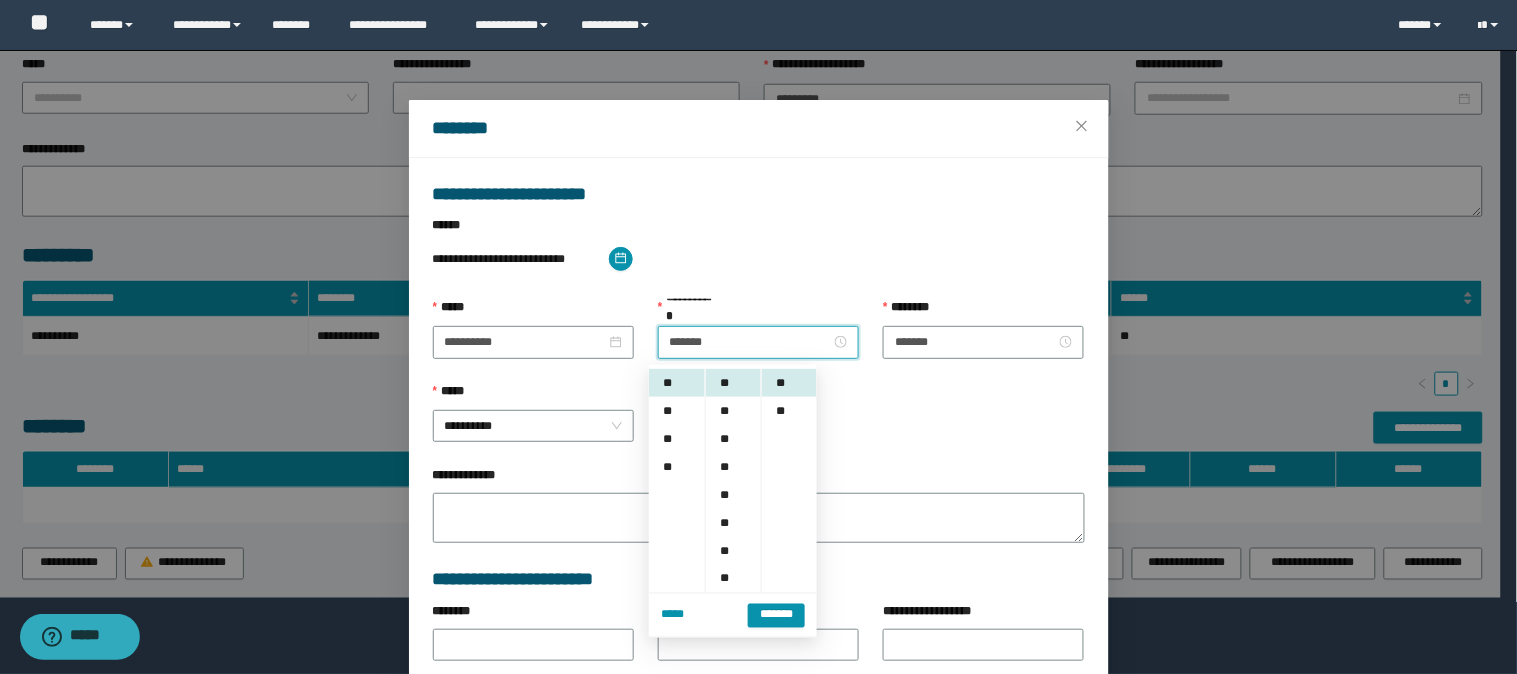 click on "**********" at bounding box center (759, 424) 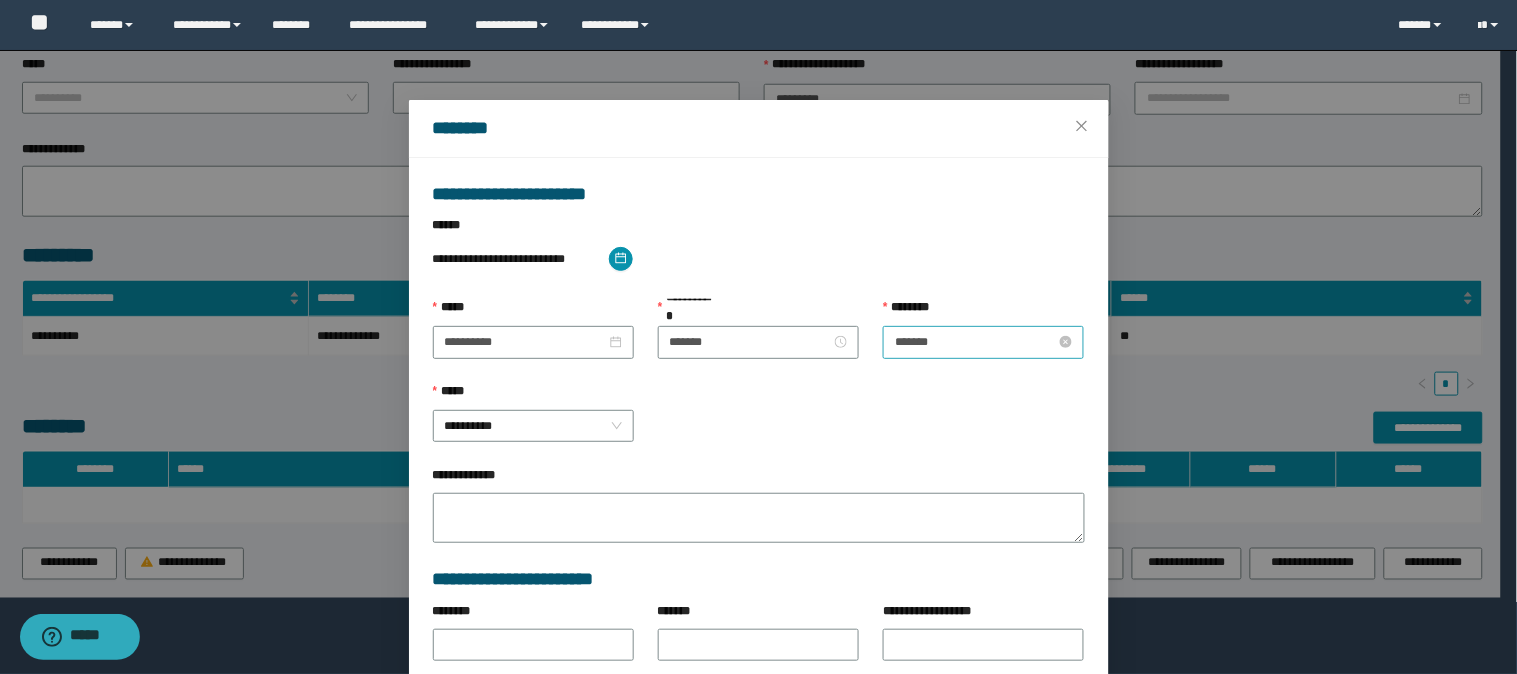 click on "*******" at bounding box center (975, 342) 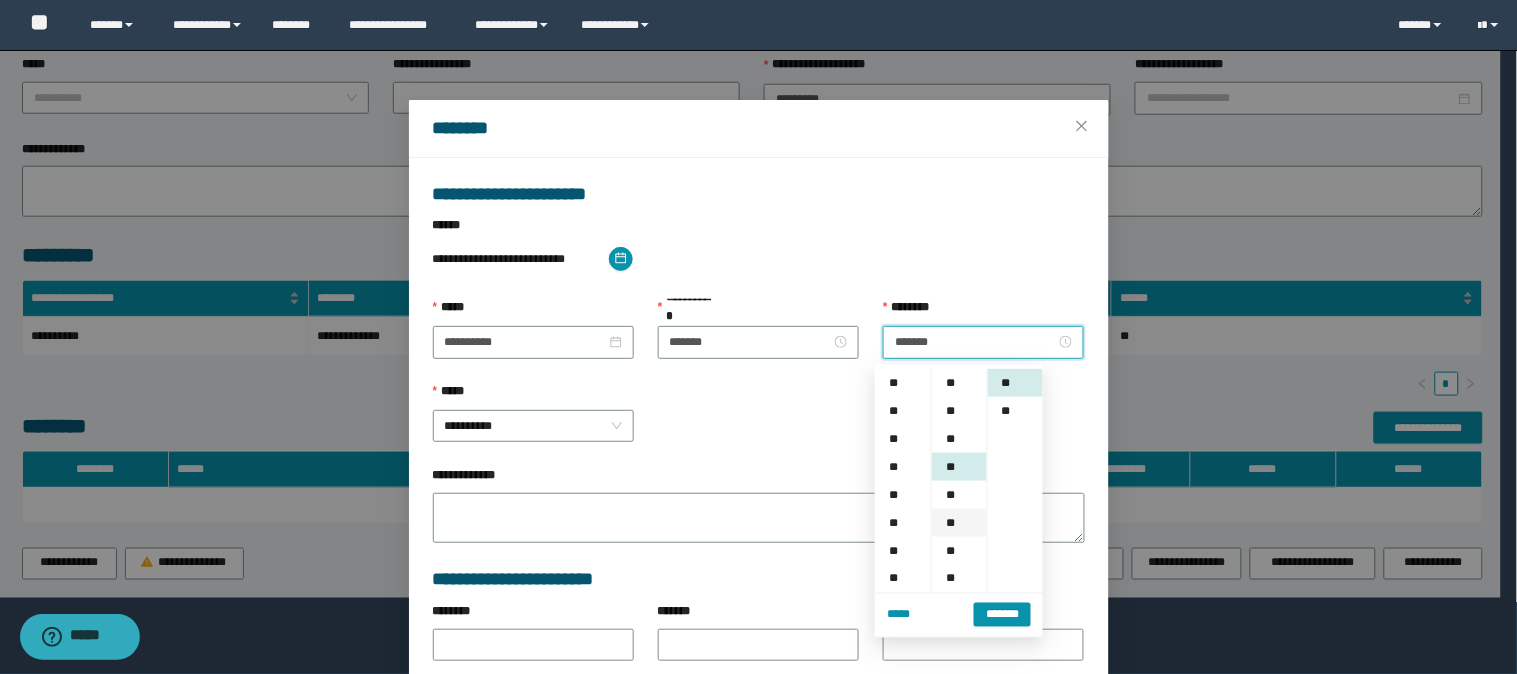 scroll, scrollTop: 224, scrollLeft: 0, axis: vertical 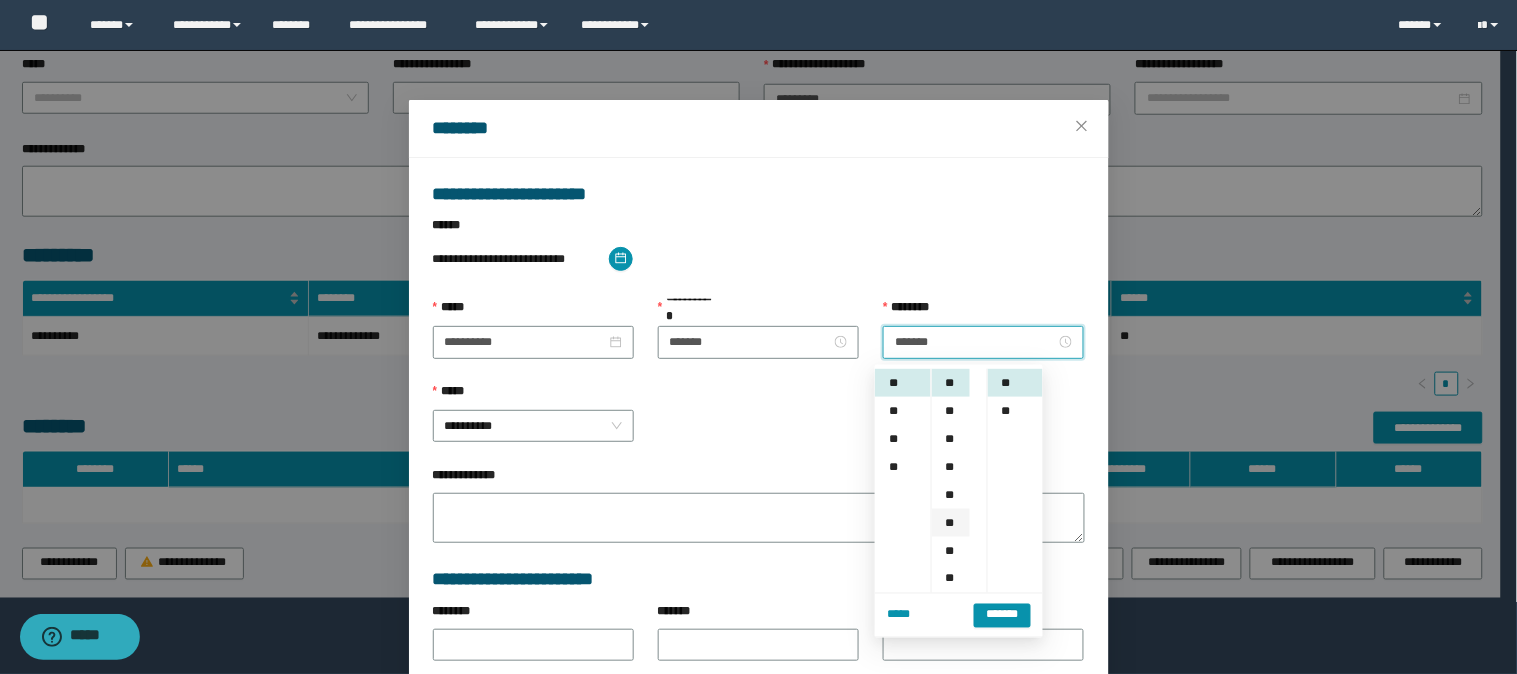 click on "**" at bounding box center [951, 523] 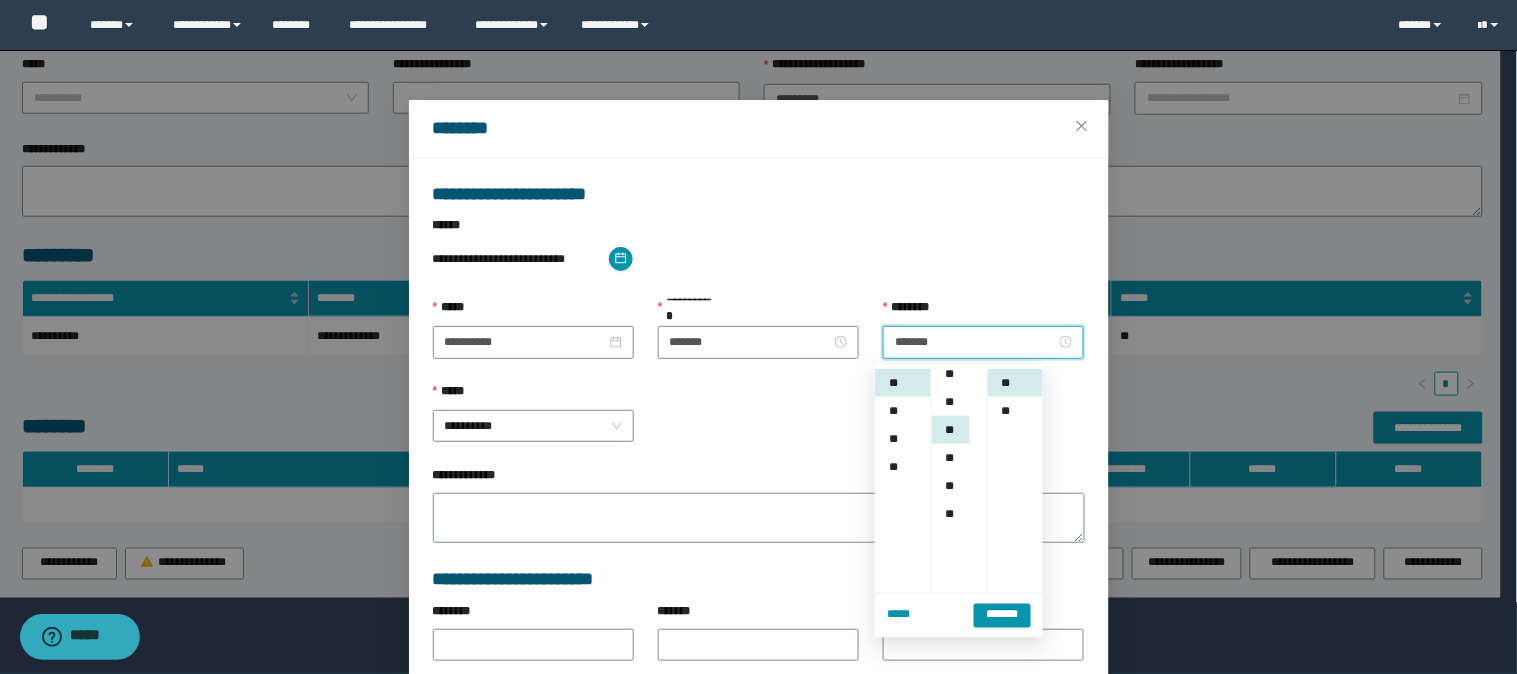scroll, scrollTop: 224, scrollLeft: 0, axis: vertical 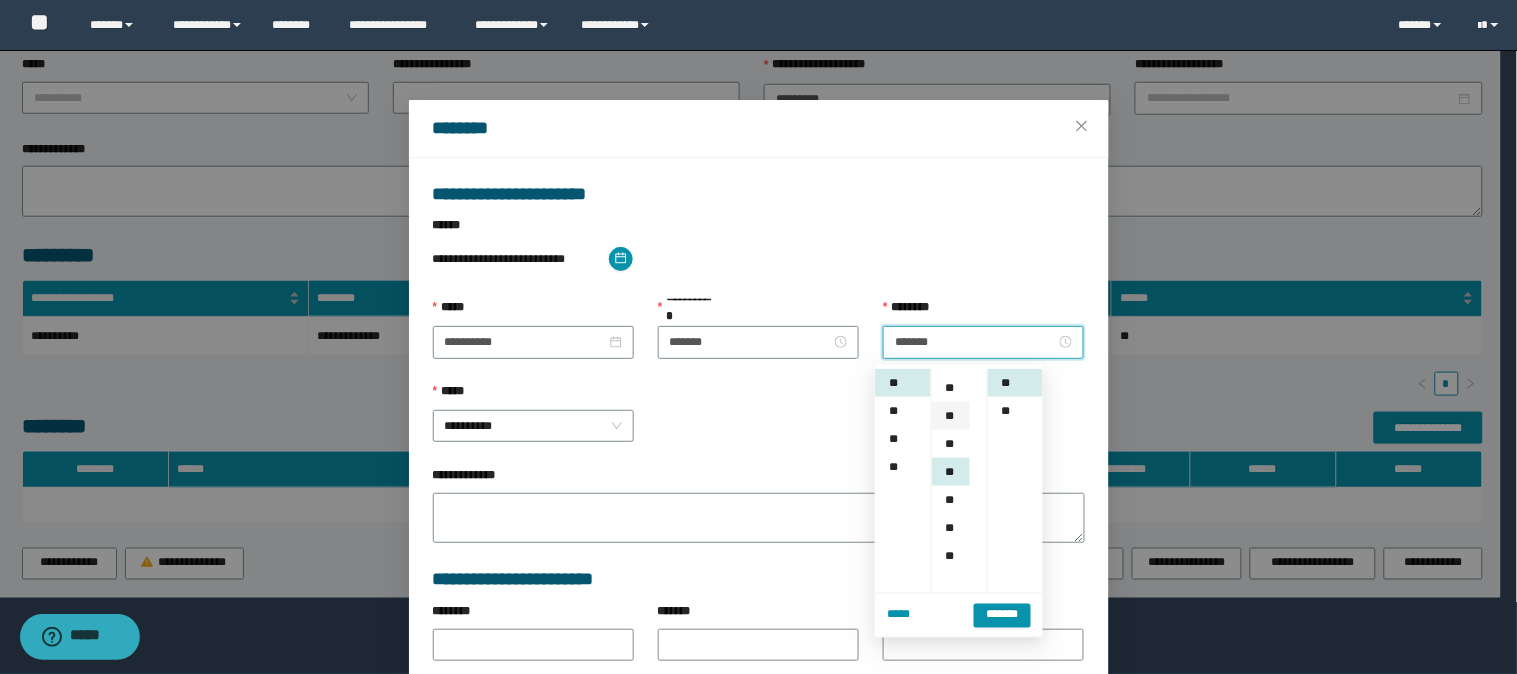 click on "**" at bounding box center (951, 416) 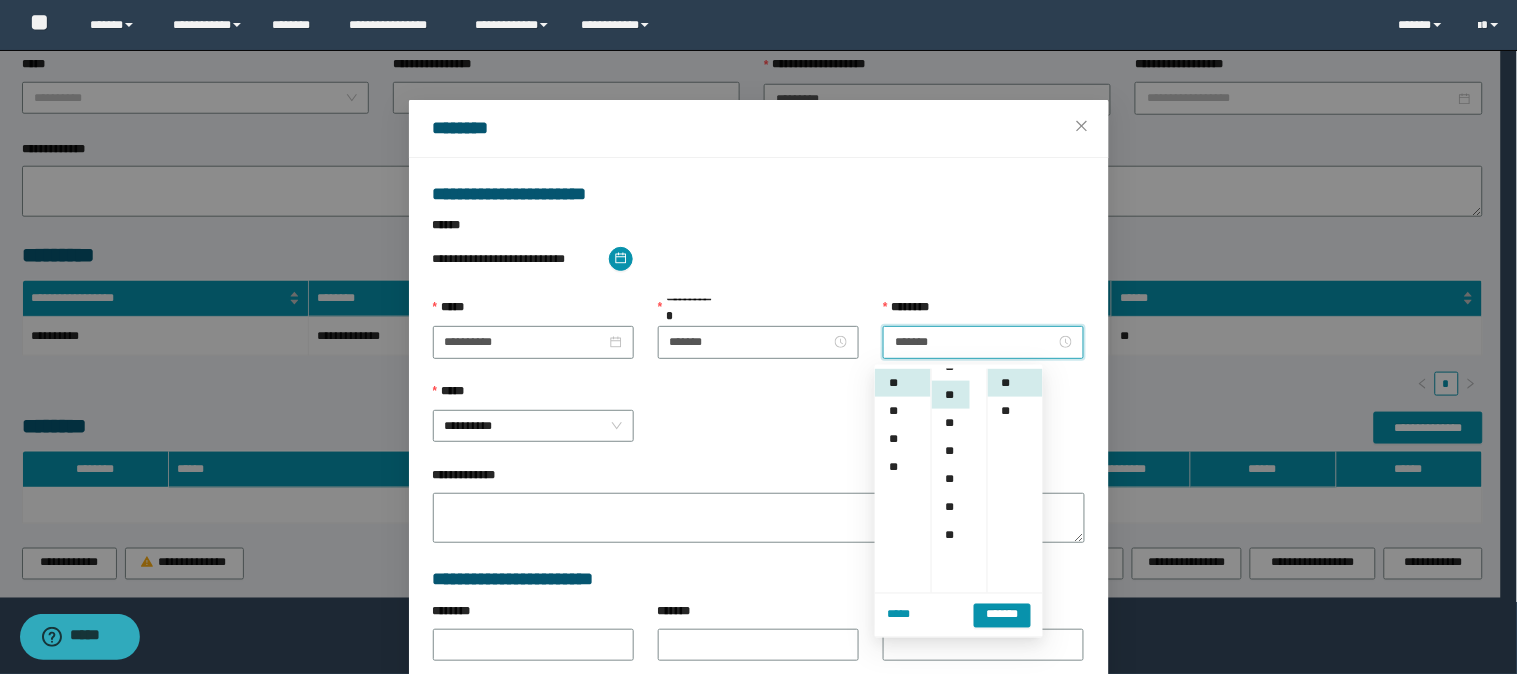 scroll, scrollTop: 167, scrollLeft: 0, axis: vertical 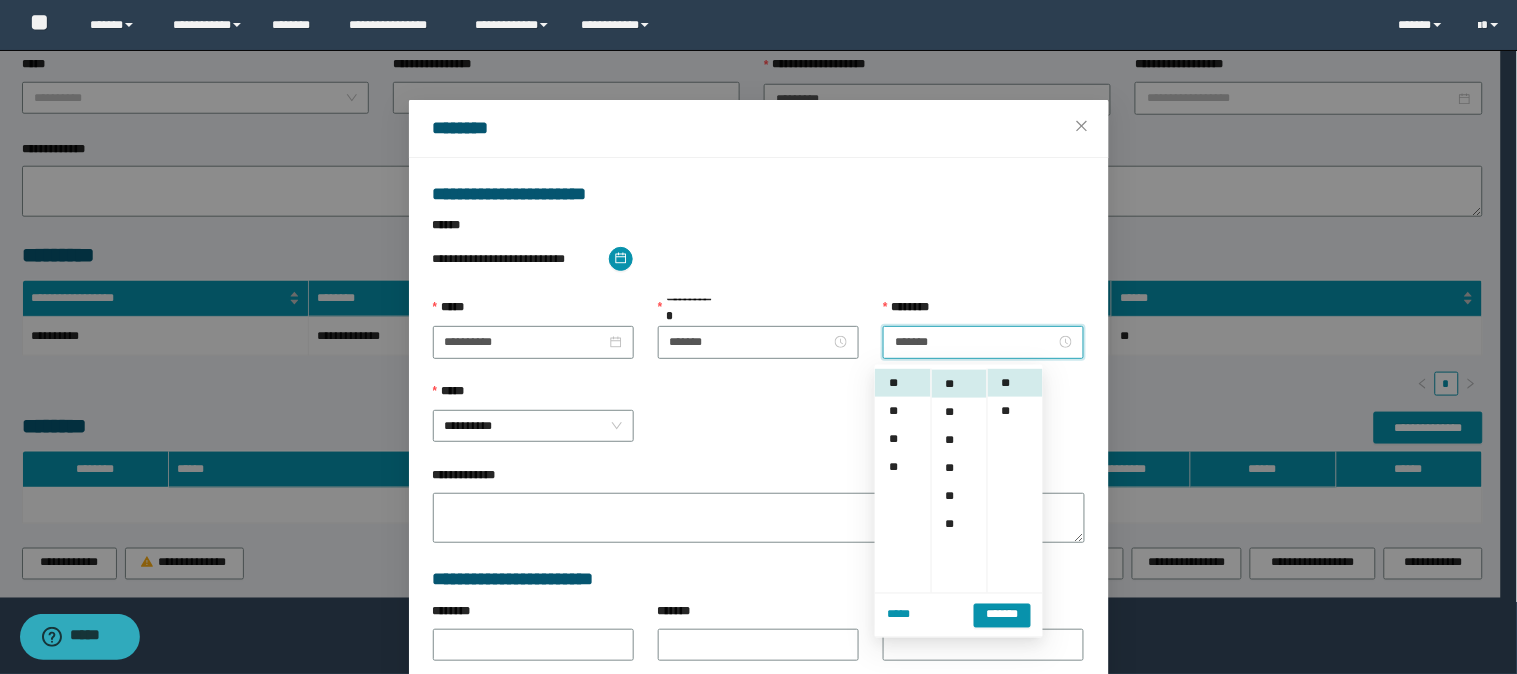 click on "**********" at bounding box center (759, 259) 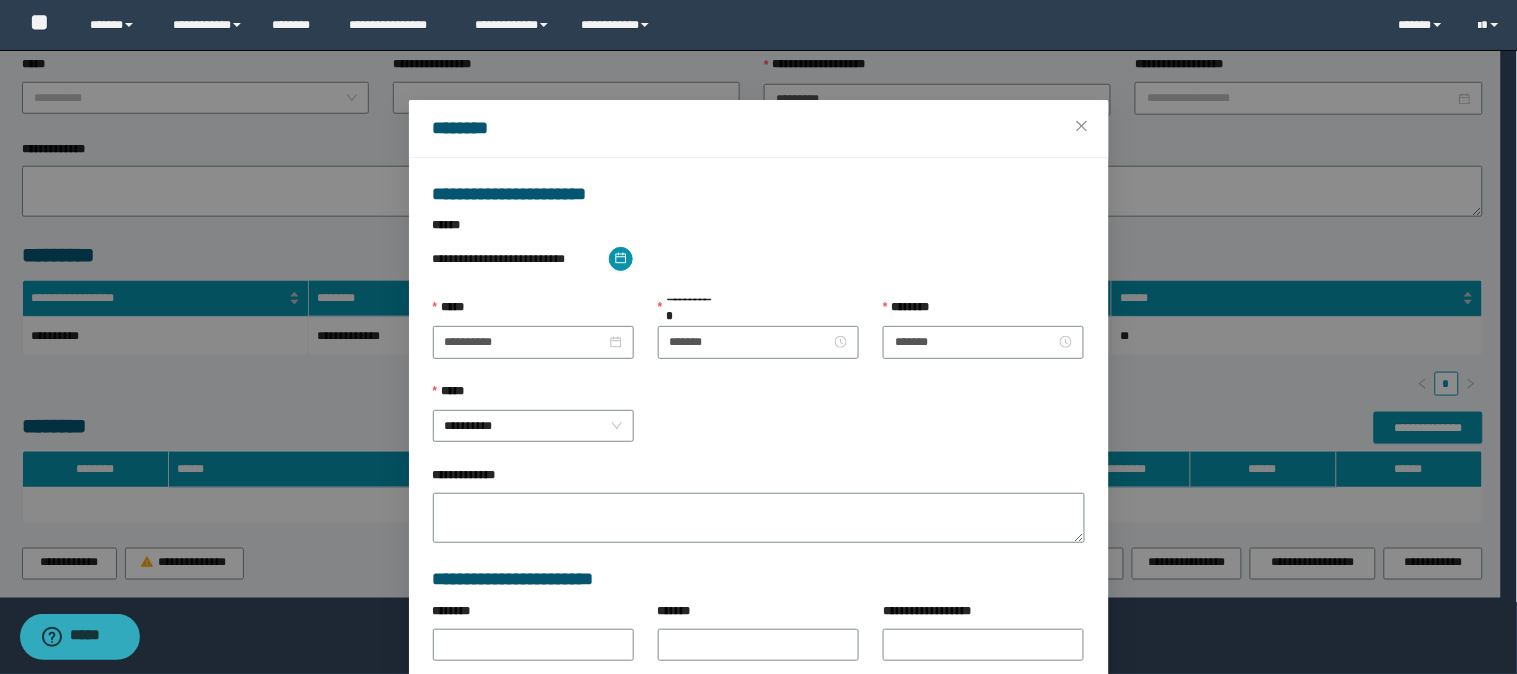 click on "**********" at bounding box center (759, 259) 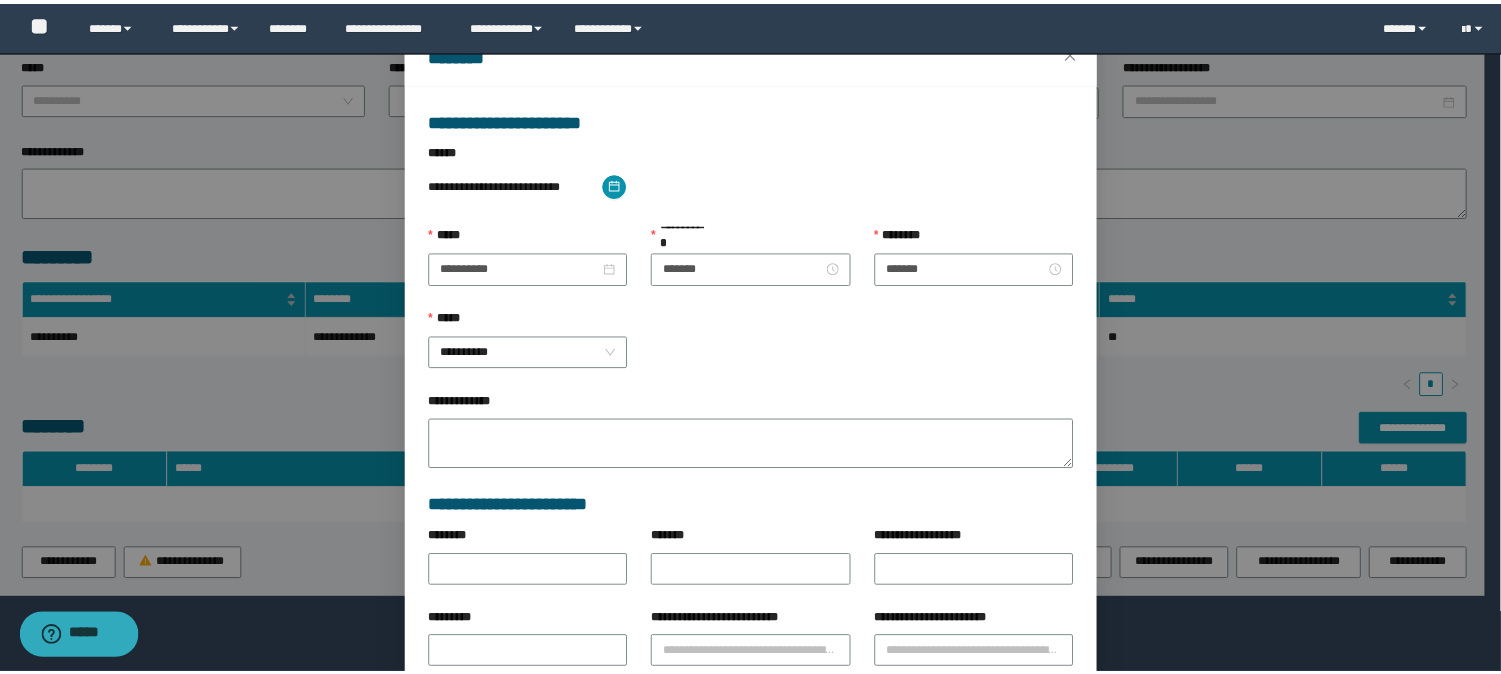 scroll, scrollTop: 196, scrollLeft: 0, axis: vertical 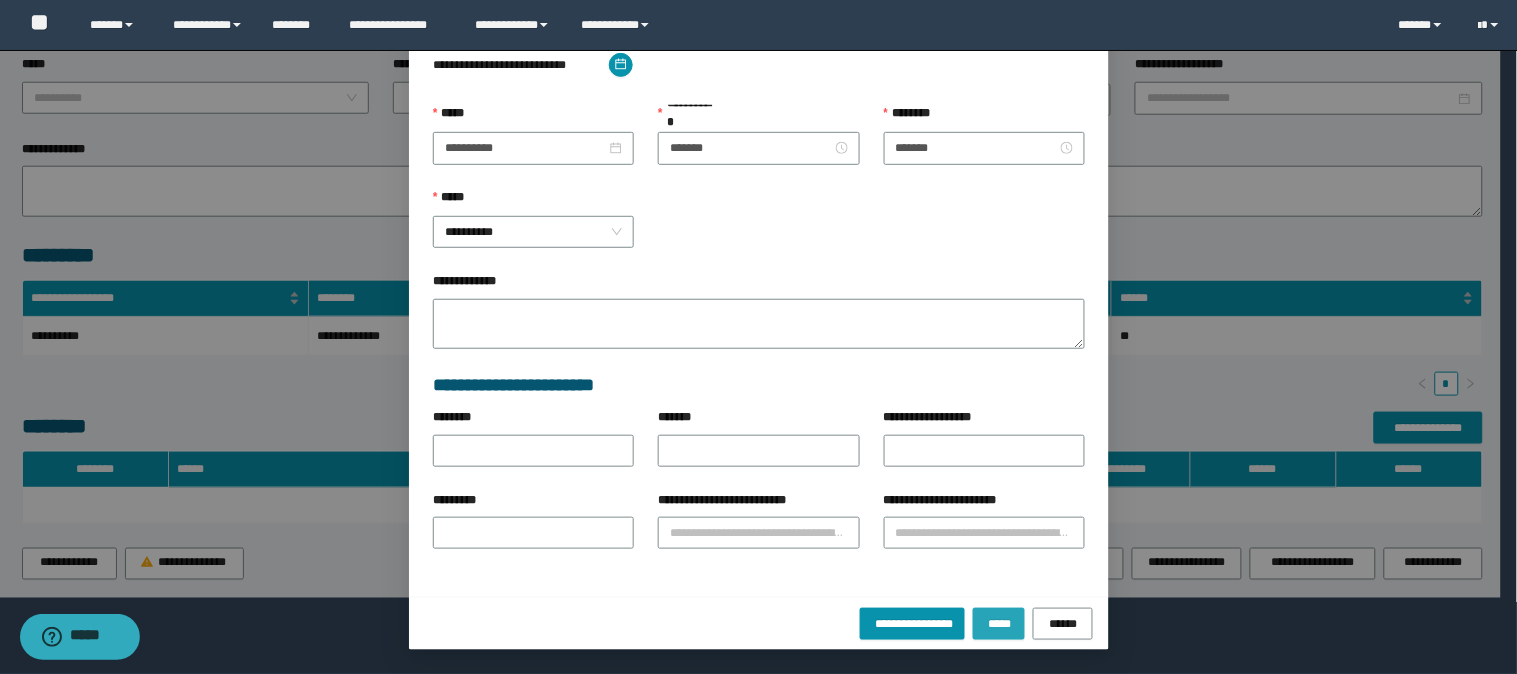 click on "*****" at bounding box center [999, 624] 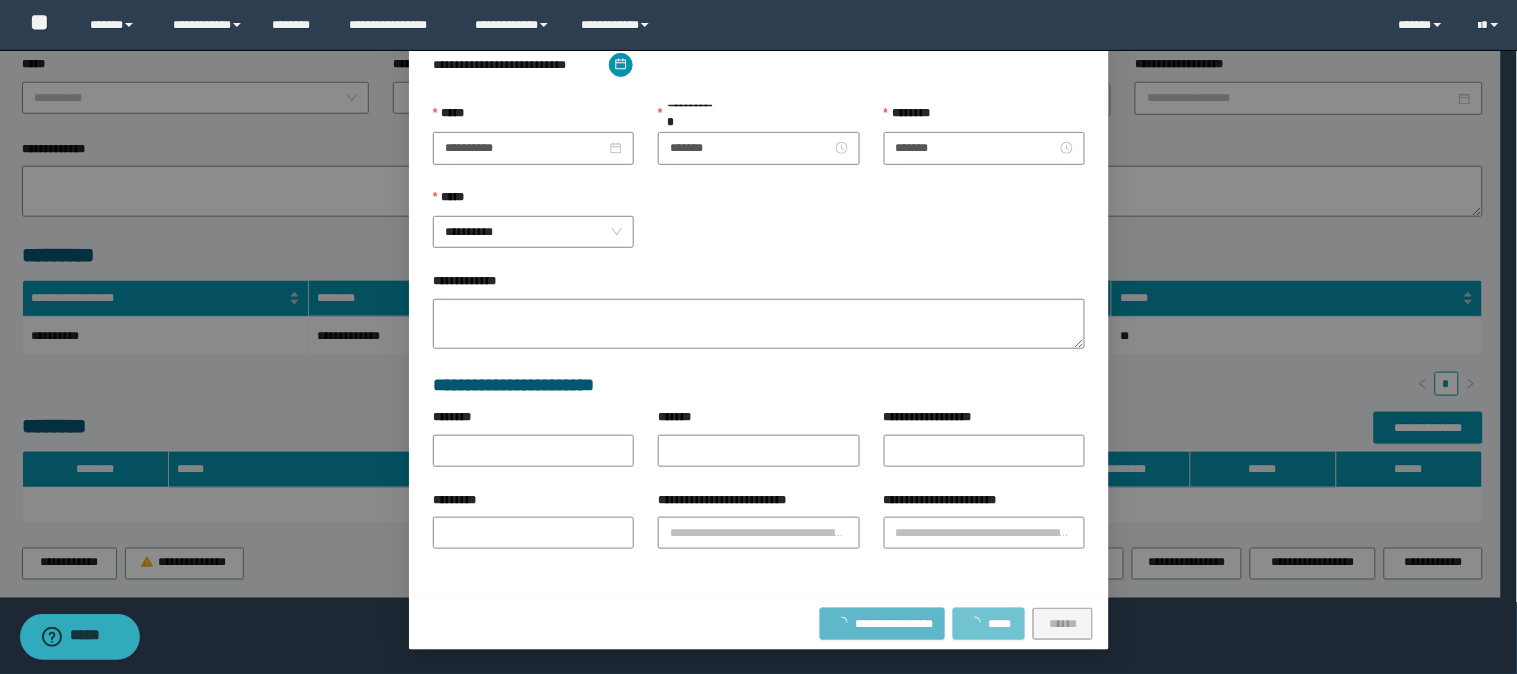 type 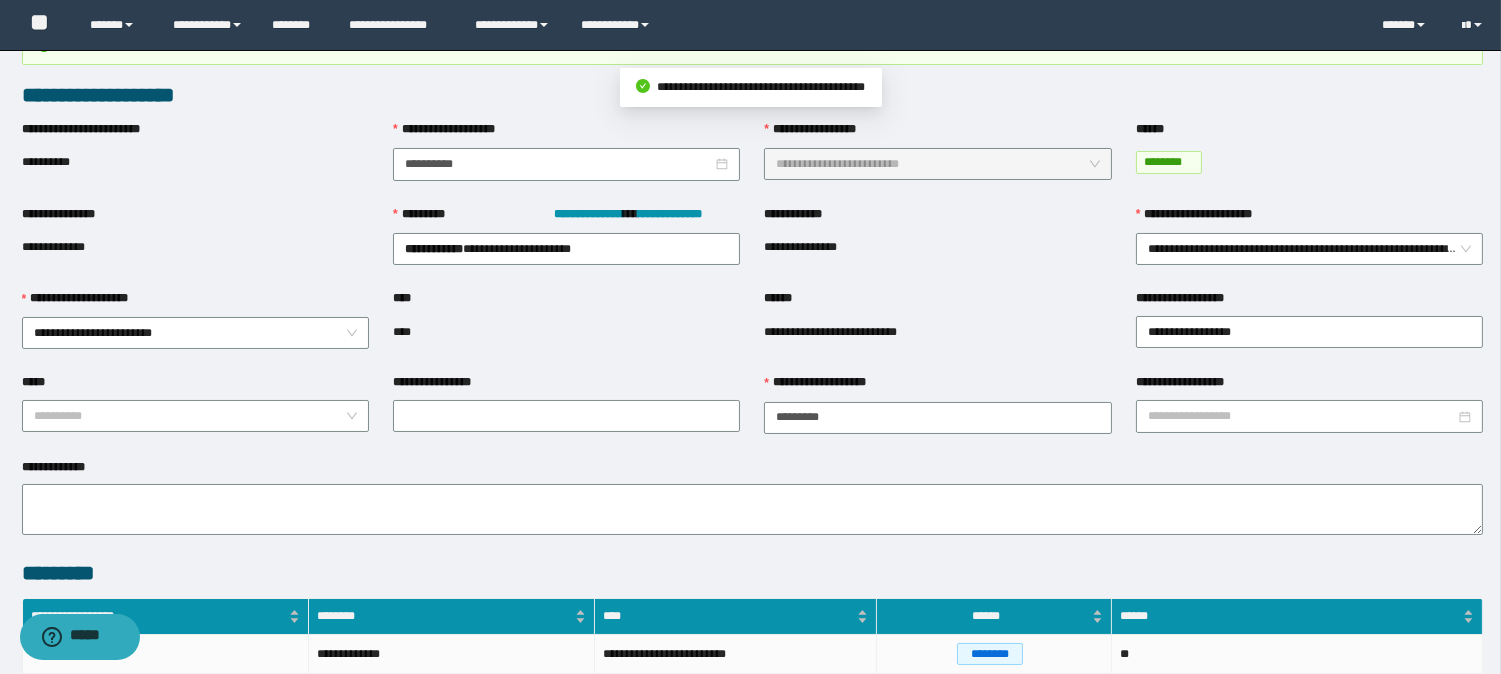 scroll, scrollTop: 0, scrollLeft: 0, axis: both 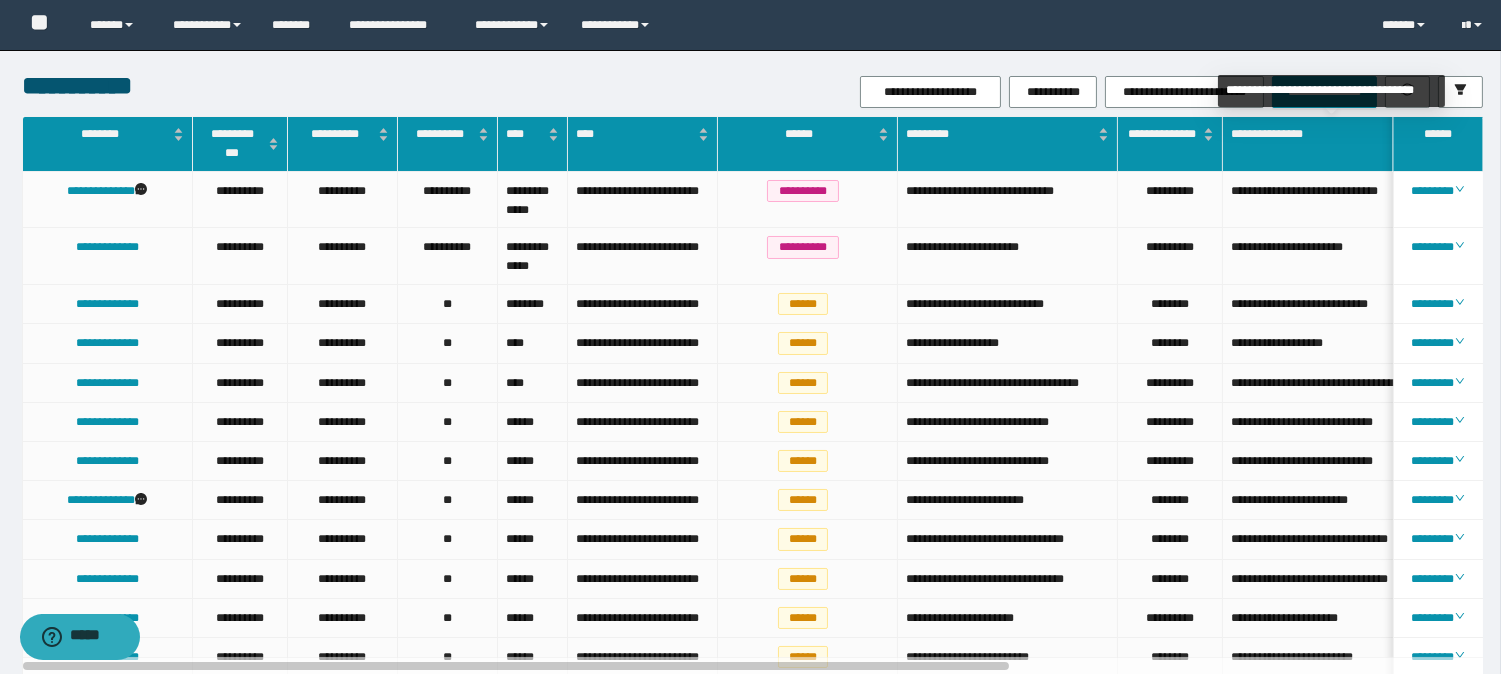 click on "**********" at bounding box center [1331, 91] 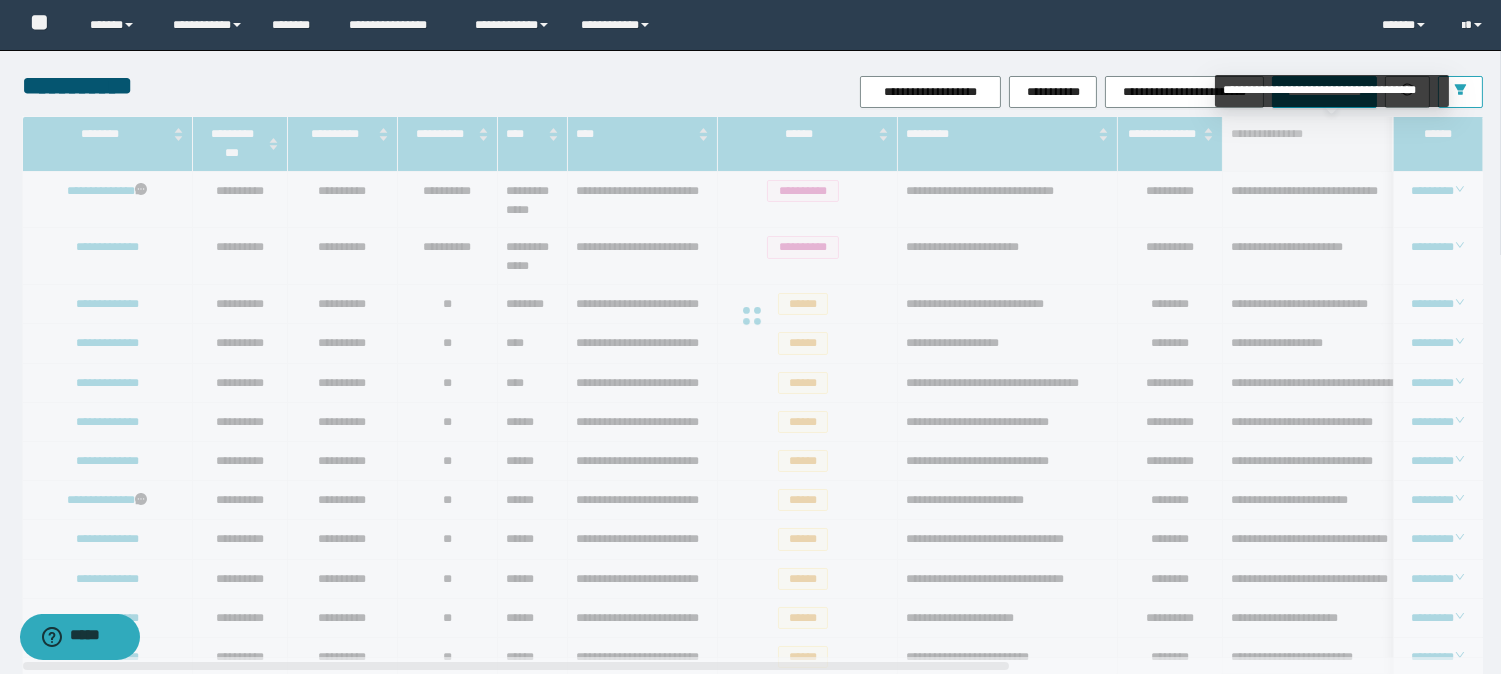 click at bounding box center [1460, 91] 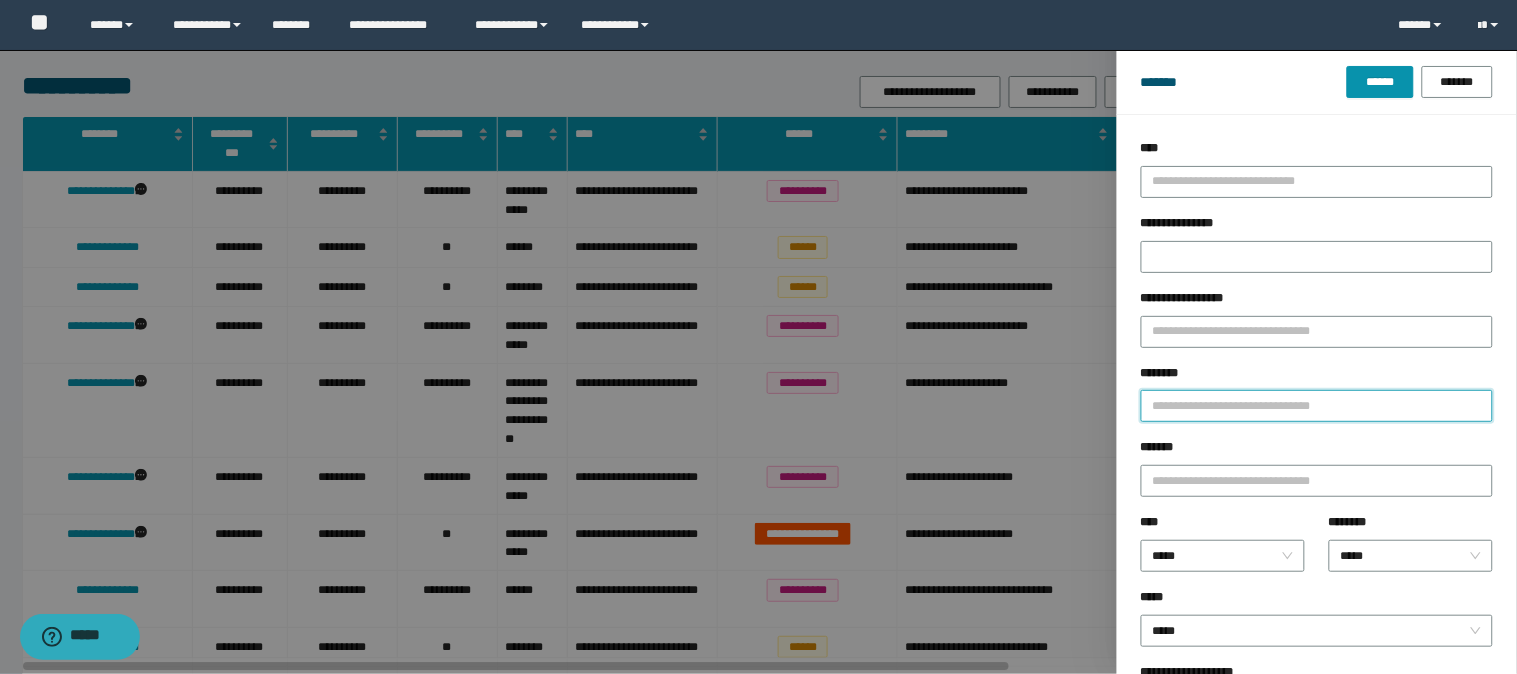 click on "********" at bounding box center (1317, 406) 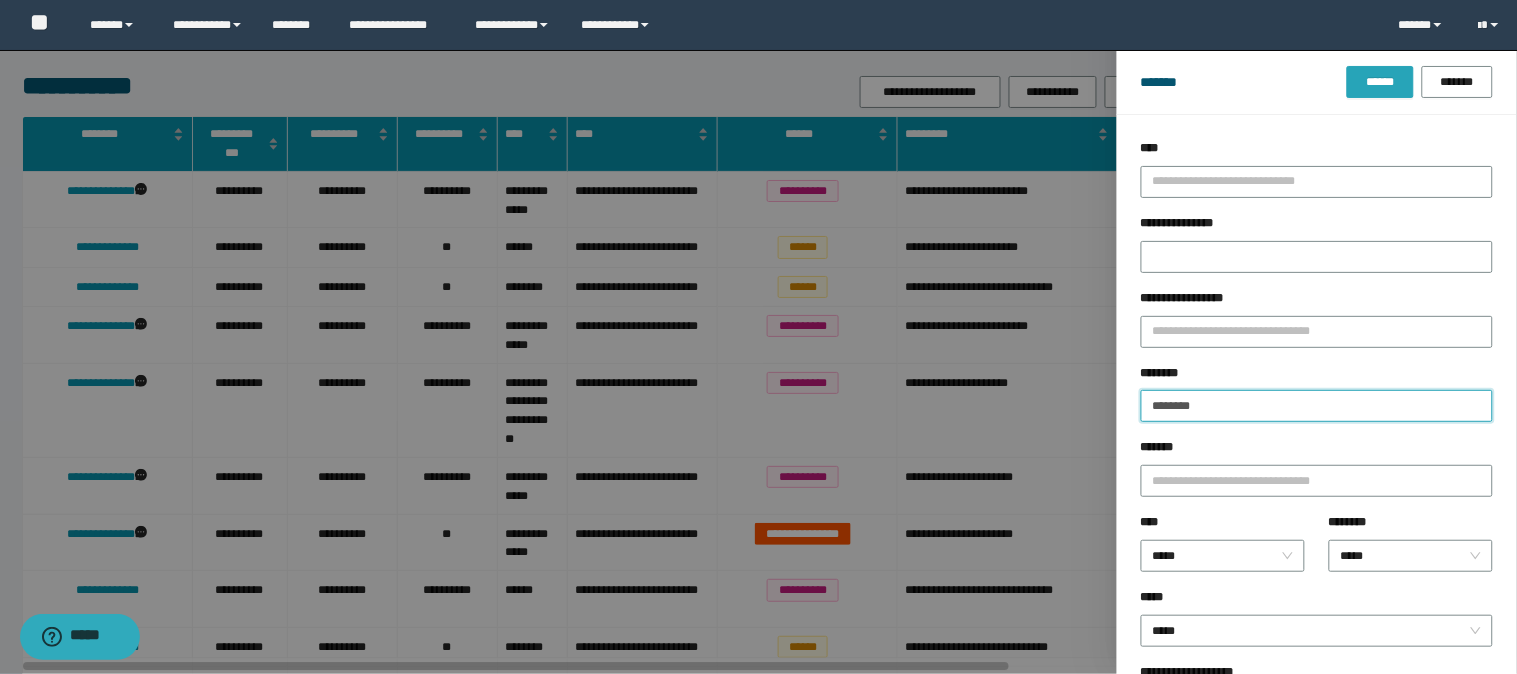 type on "********" 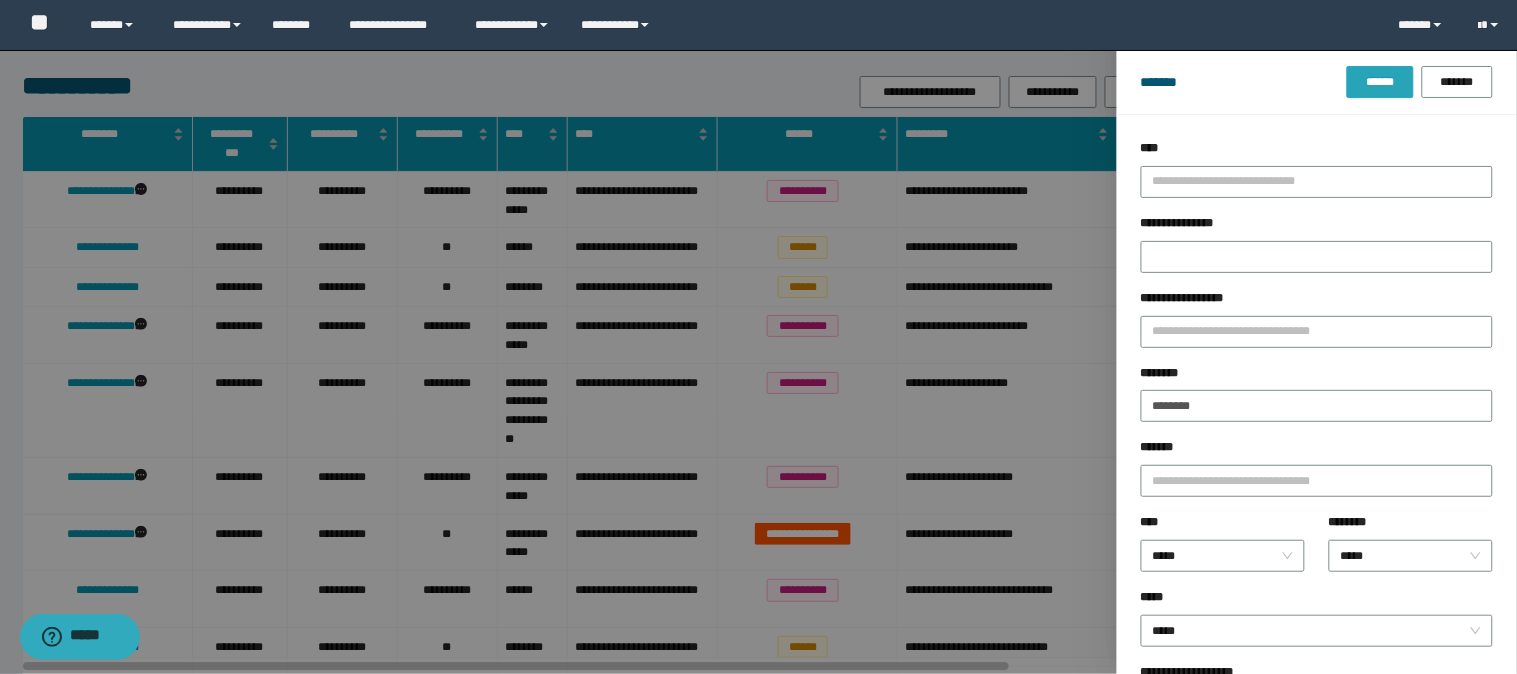 click on "******" at bounding box center [1380, 82] 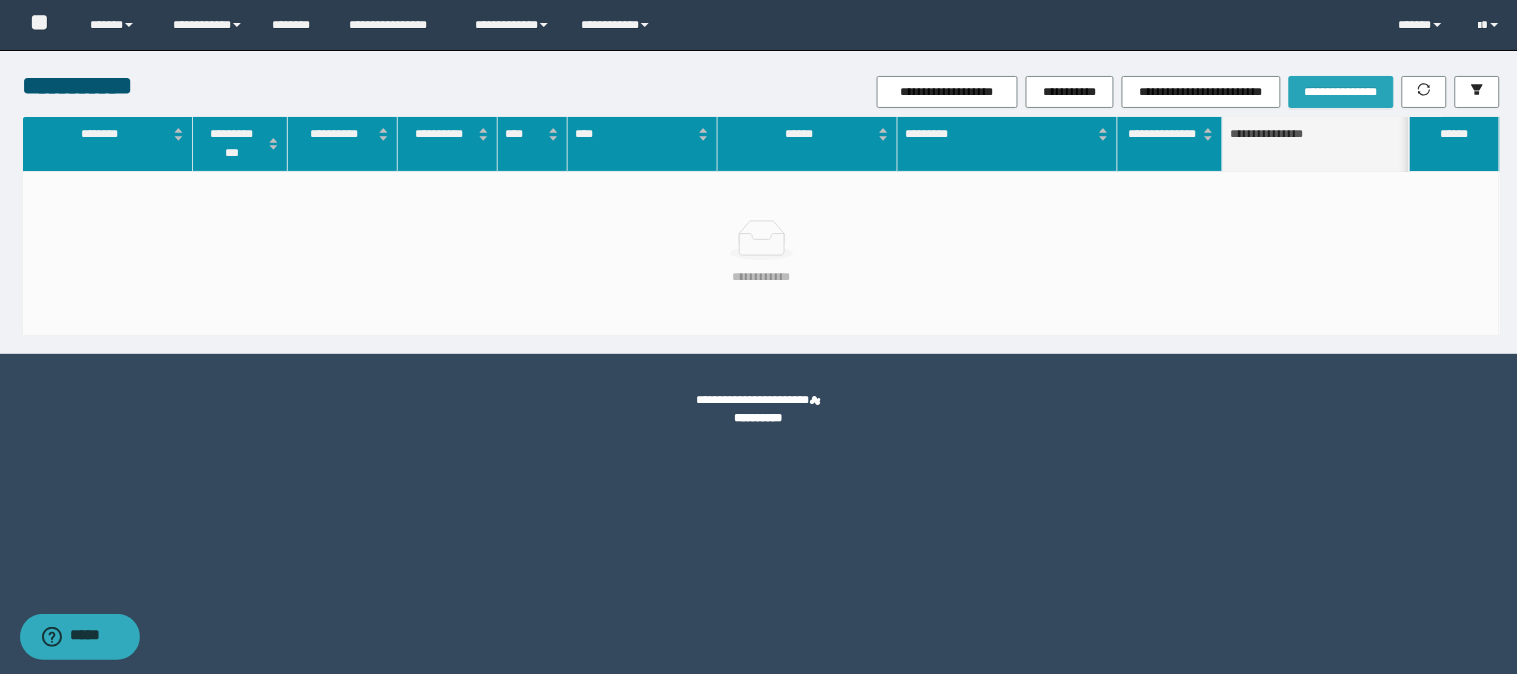 click on "**********" at bounding box center [1341, 92] 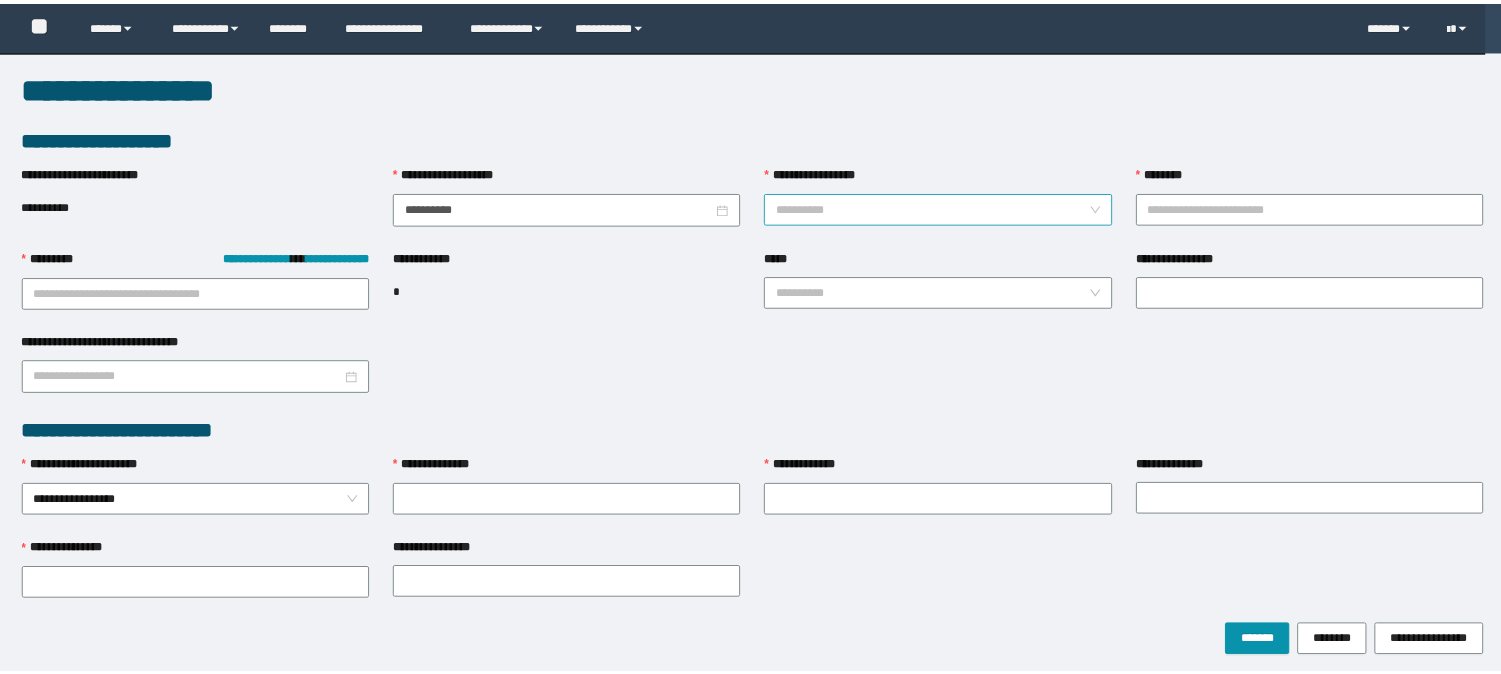 scroll, scrollTop: 0, scrollLeft: 0, axis: both 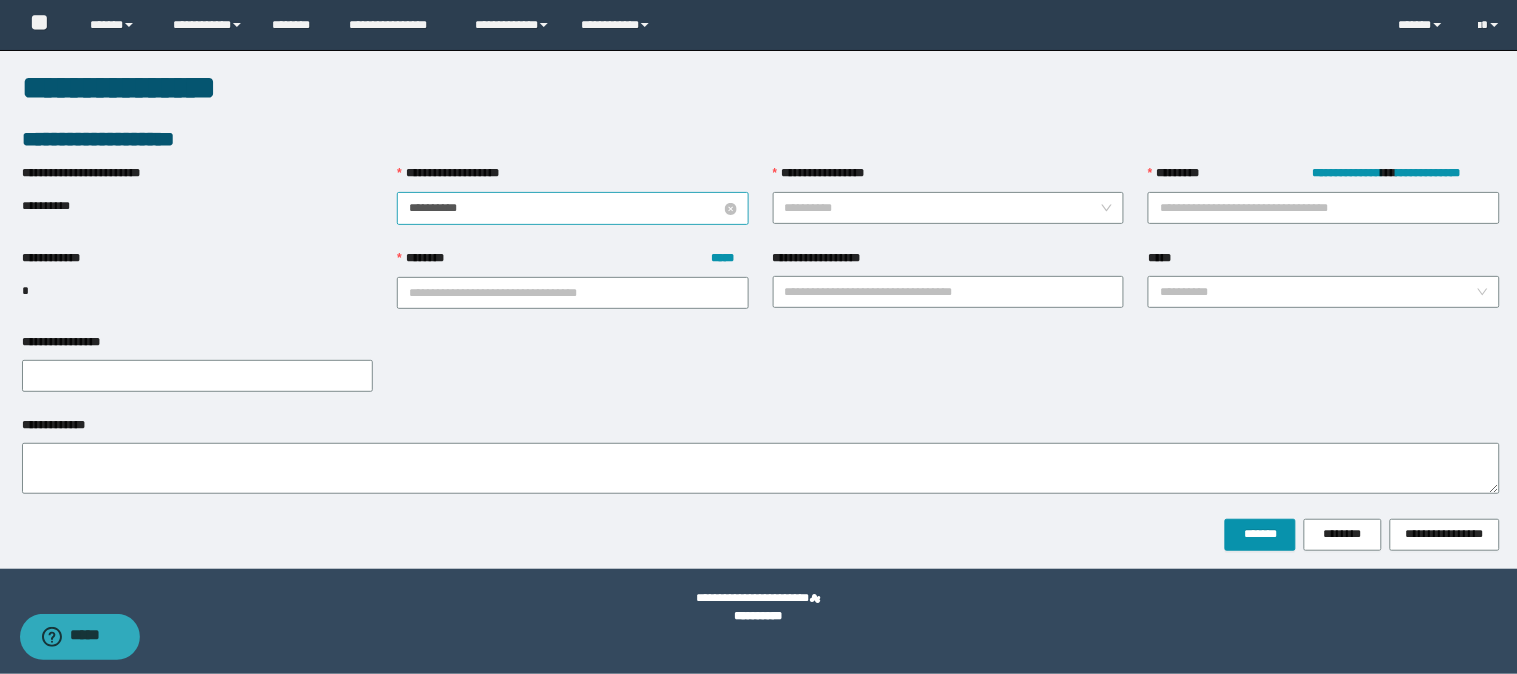 click on "**********" at bounding box center [573, 208] 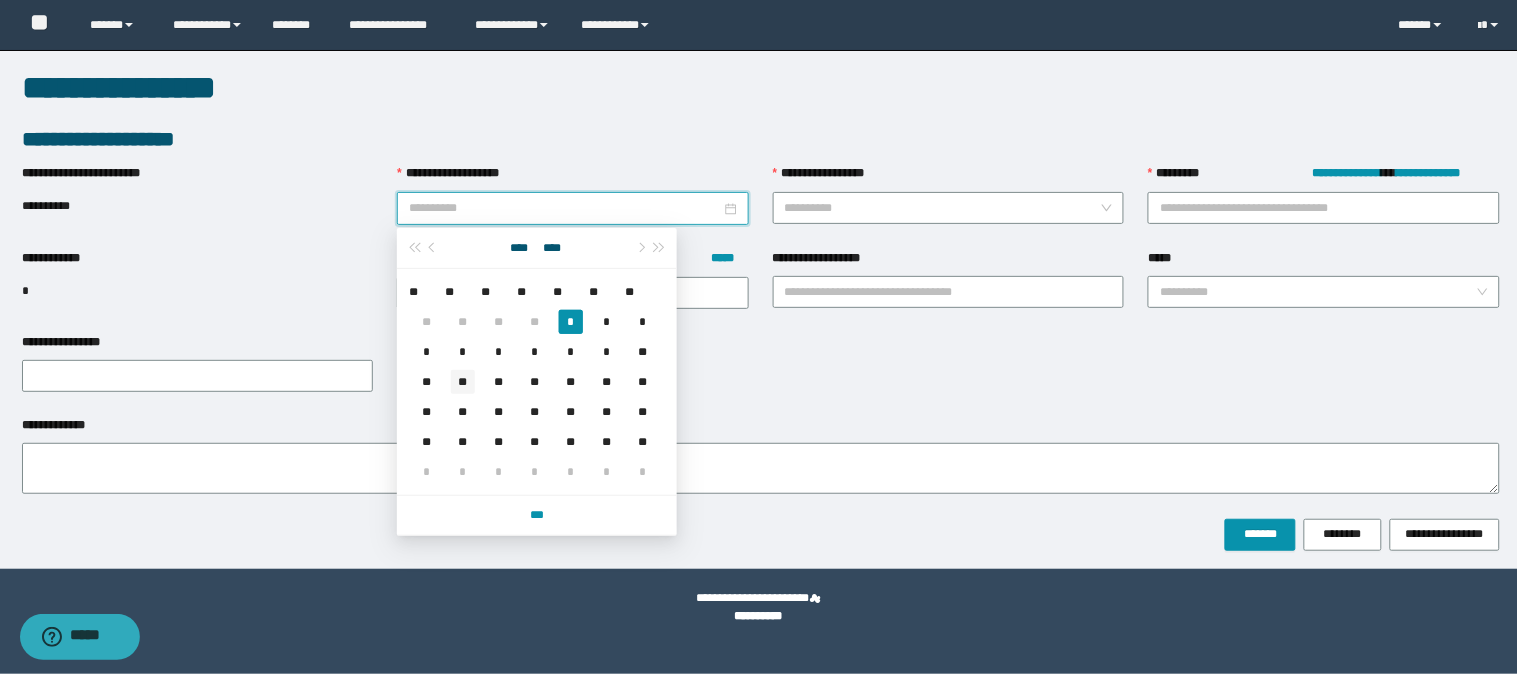 type on "**********" 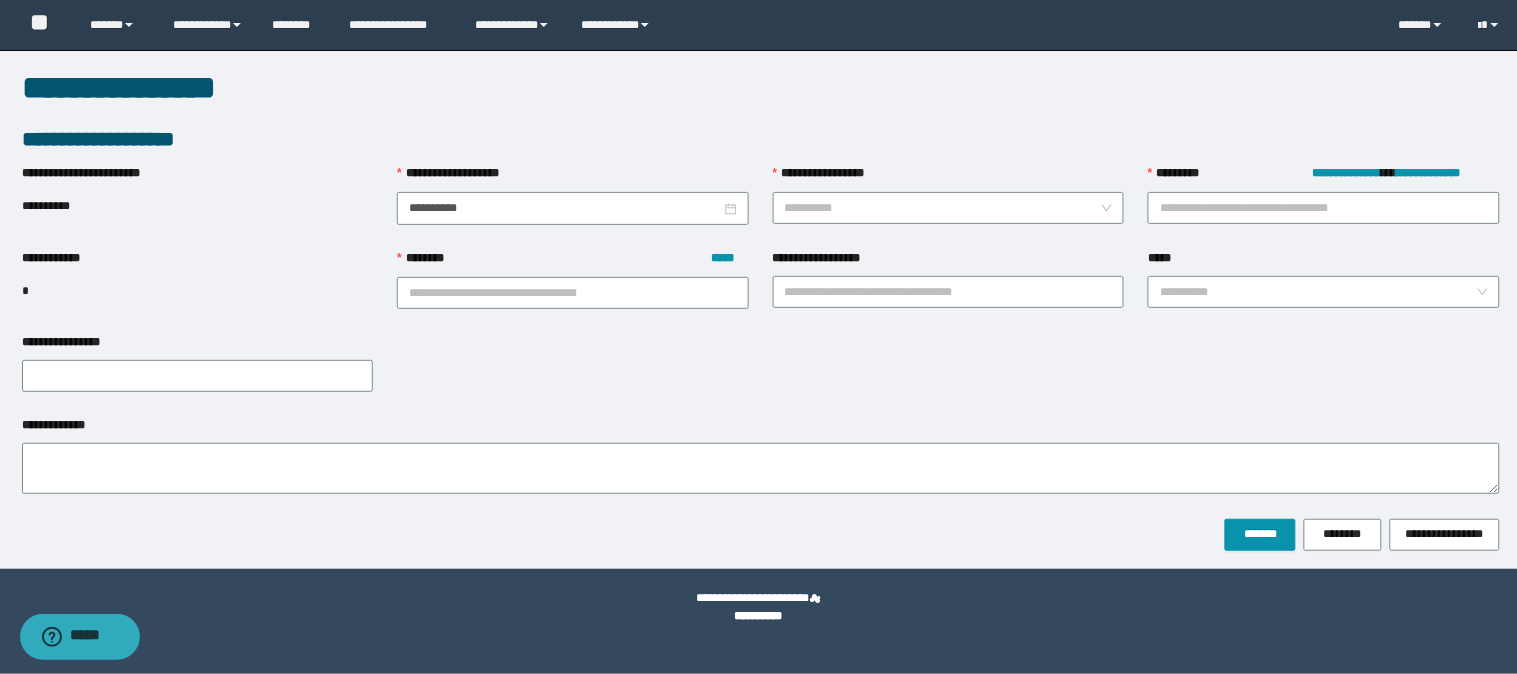 click on "**********" at bounding box center [573, 178] 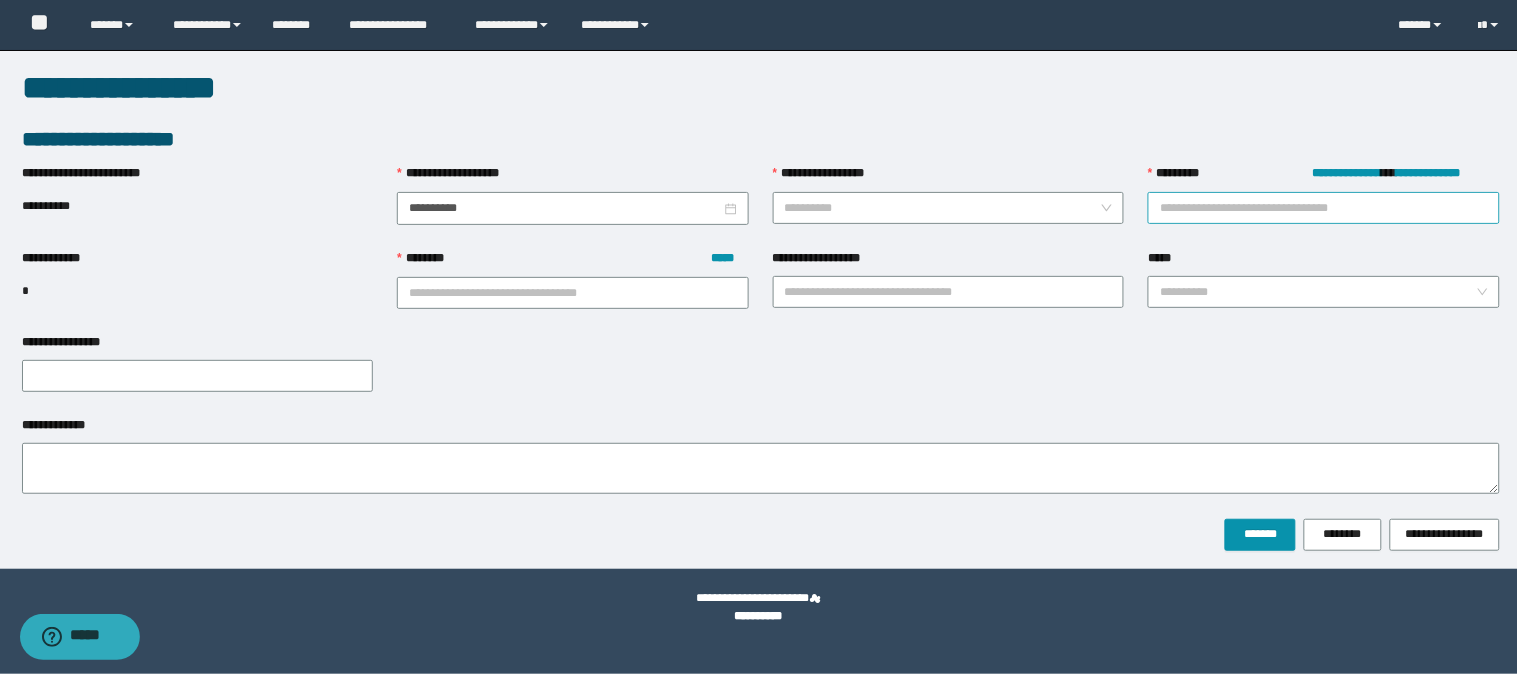 click on "**********" at bounding box center (1324, 208) 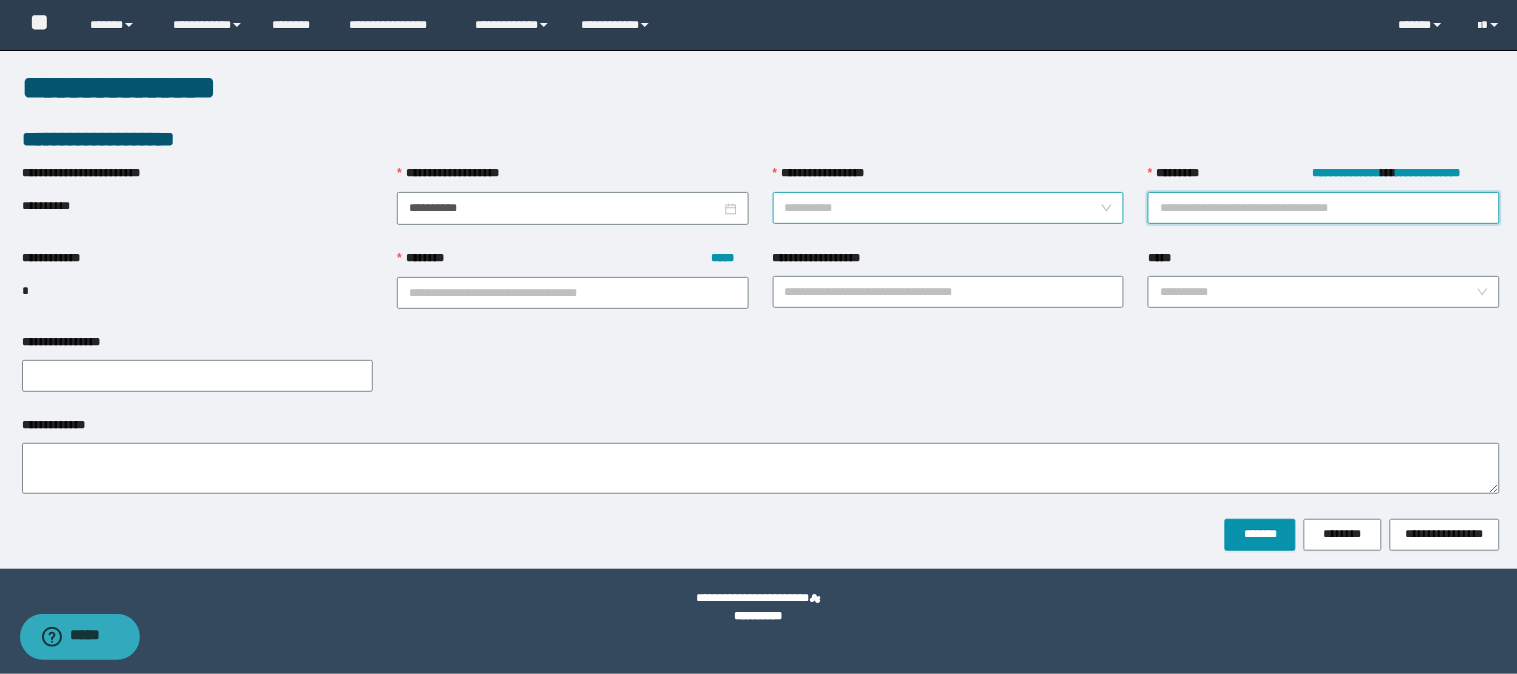 paste on "********" 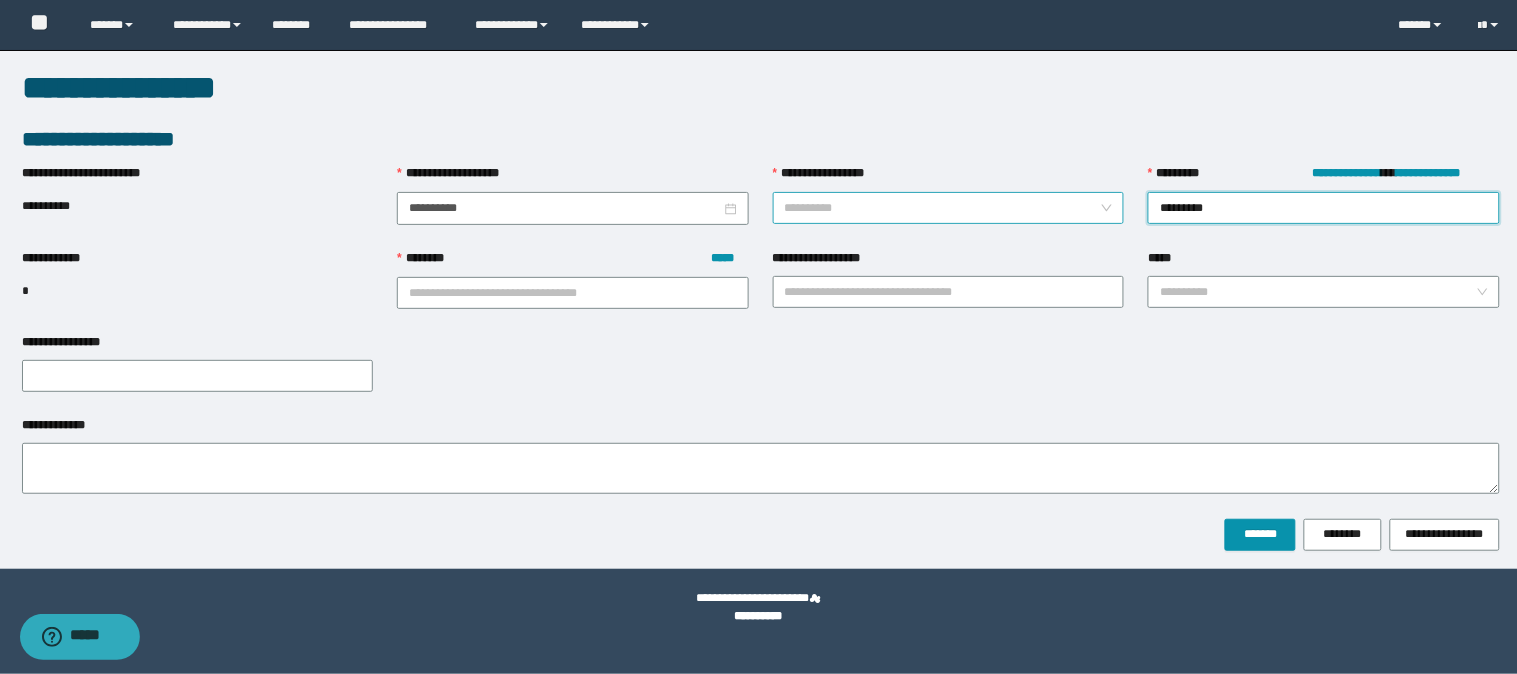 type on "********" 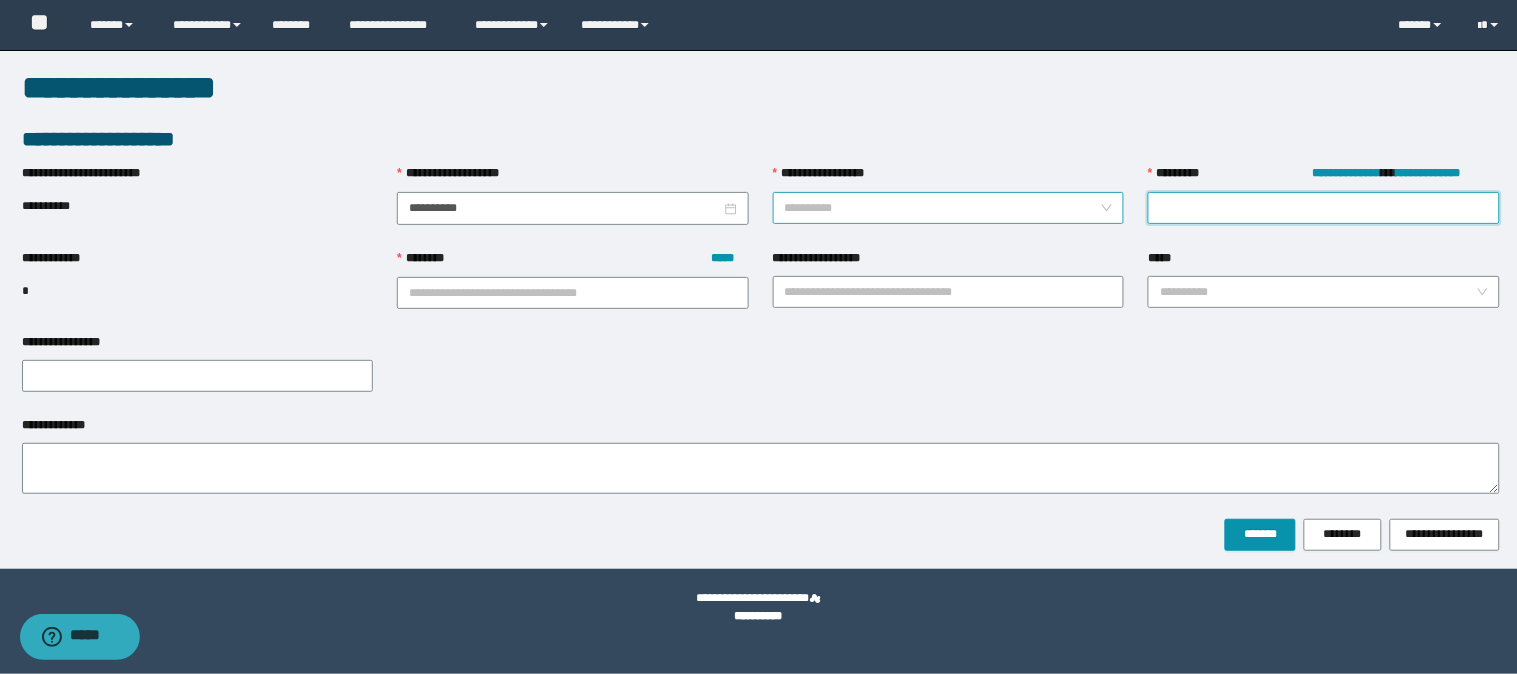 click on "**********" at bounding box center (943, 208) 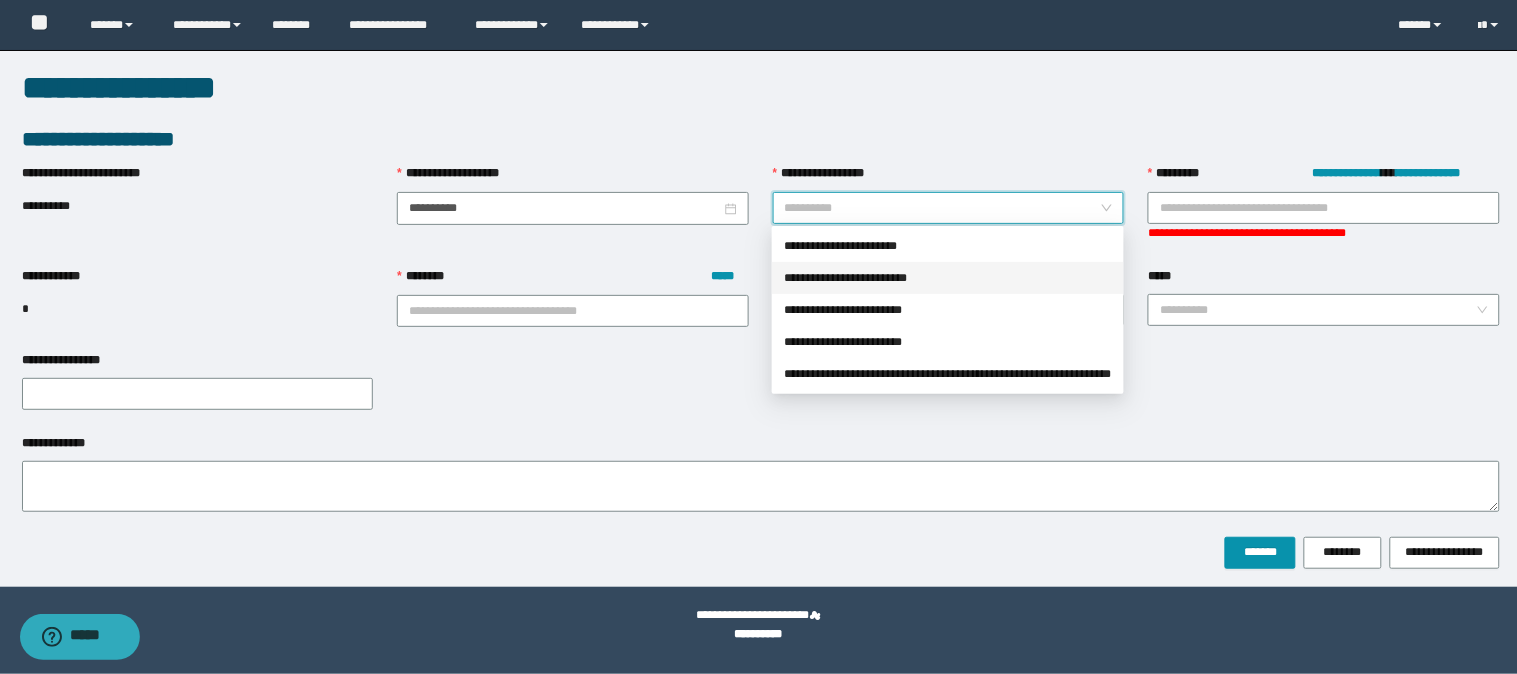 click on "**********" at bounding box center [948, 278] 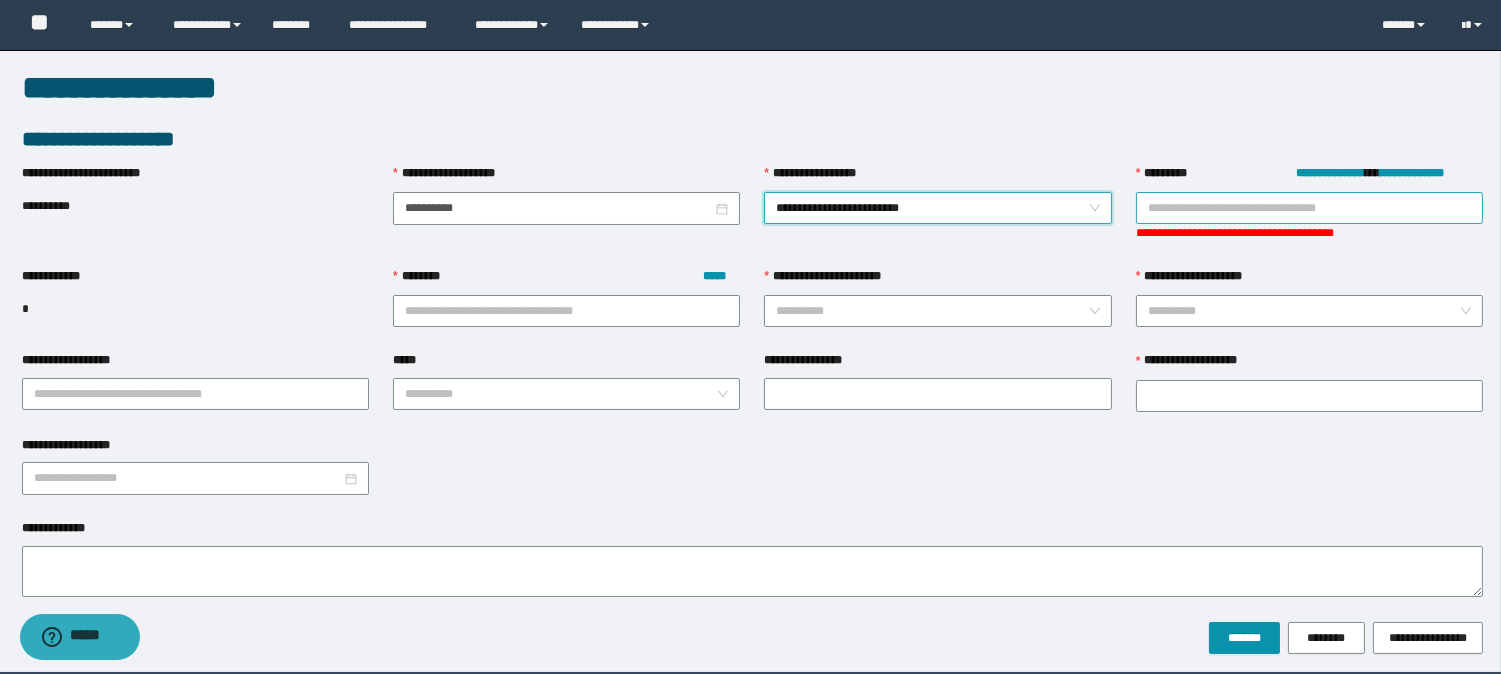 click on "**********" at bounding box center [1309, 208] 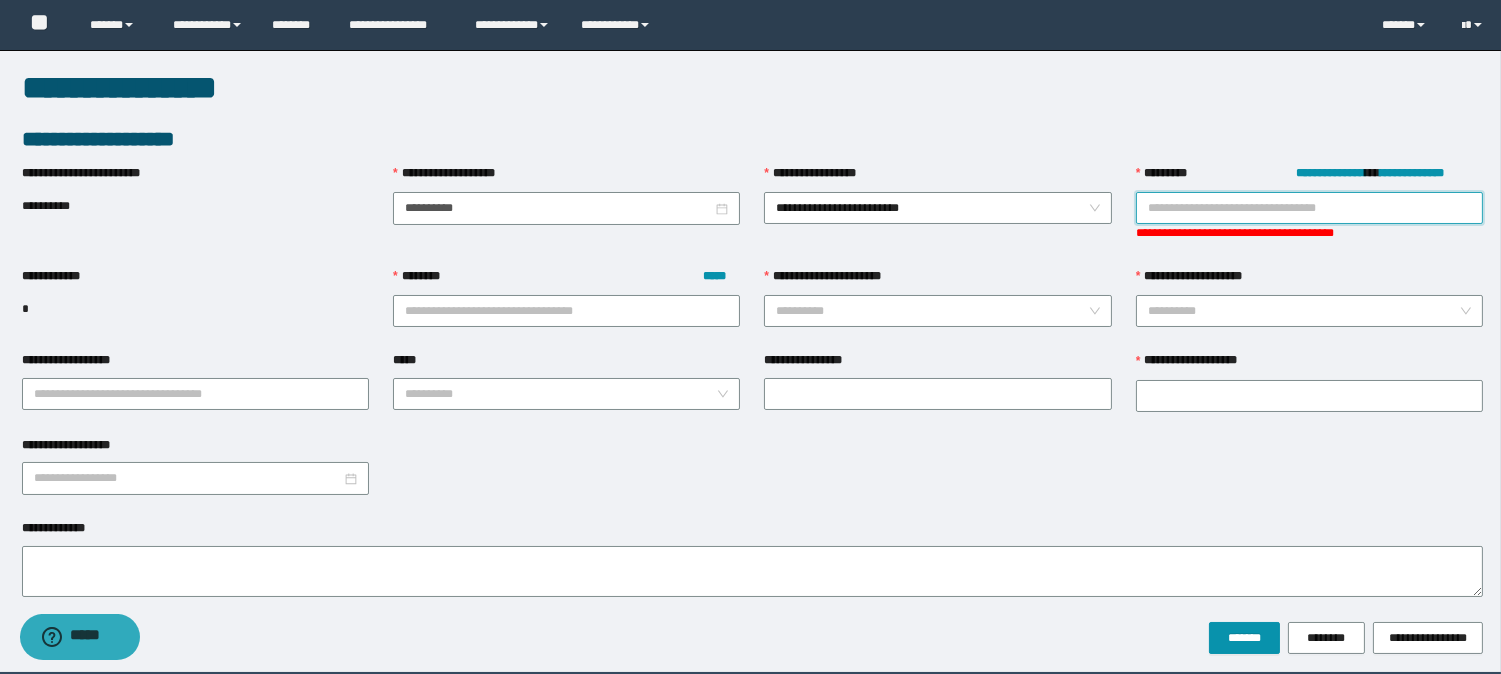 paste on "********" 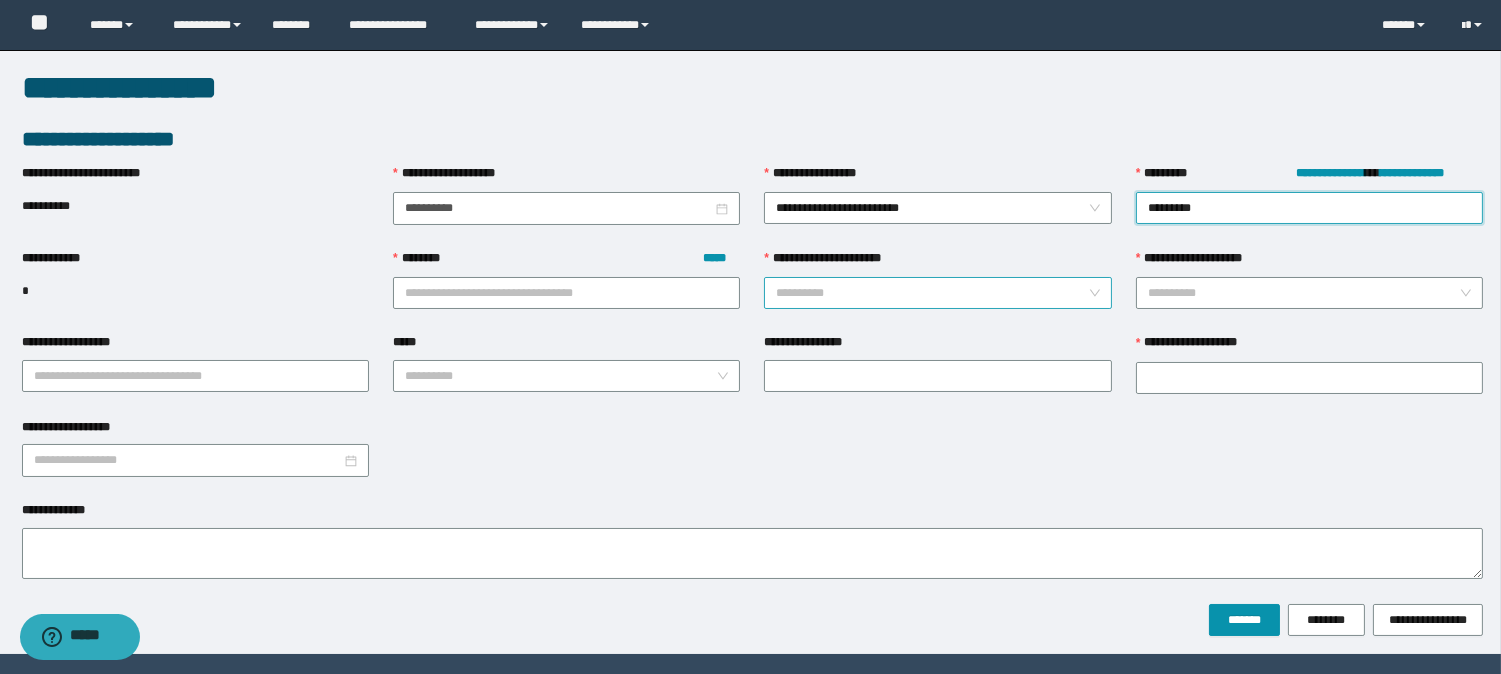 type on "********" 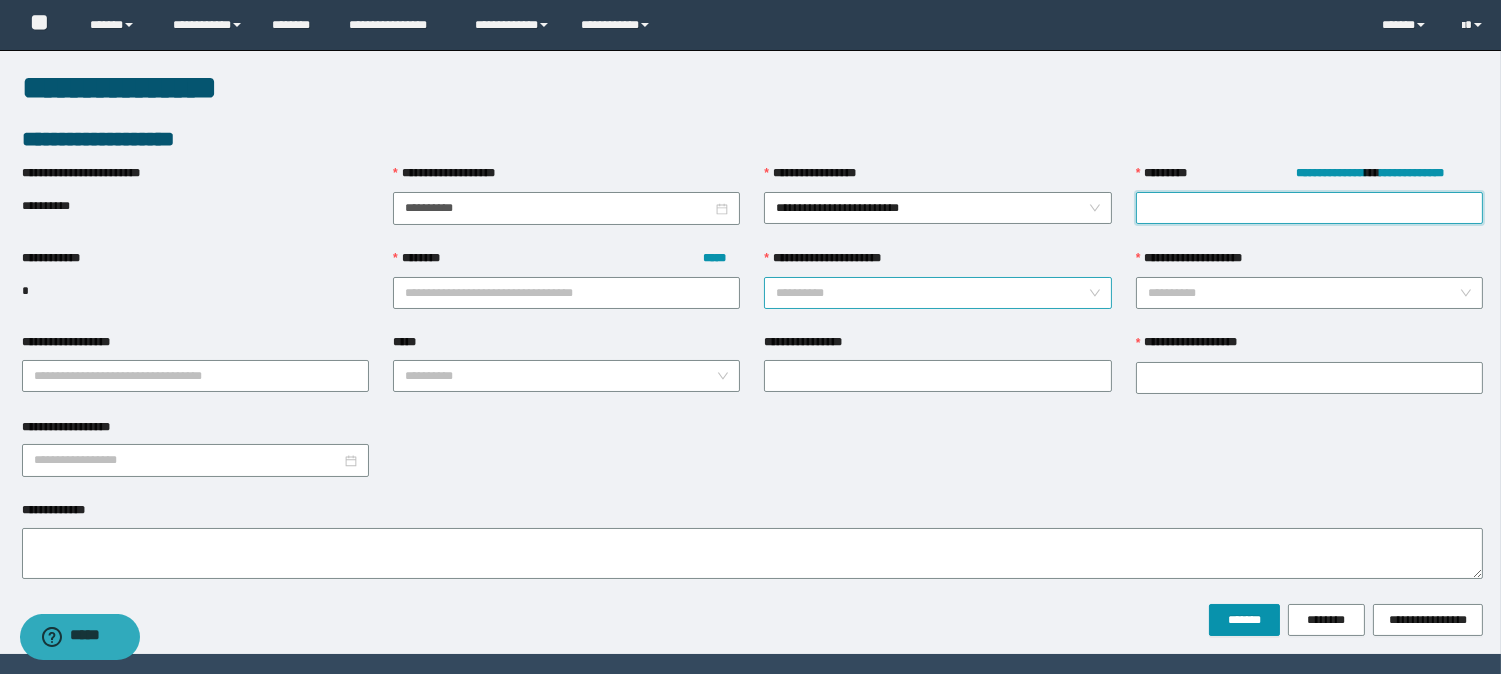 click on "**********" at bounding box center (931, 293) 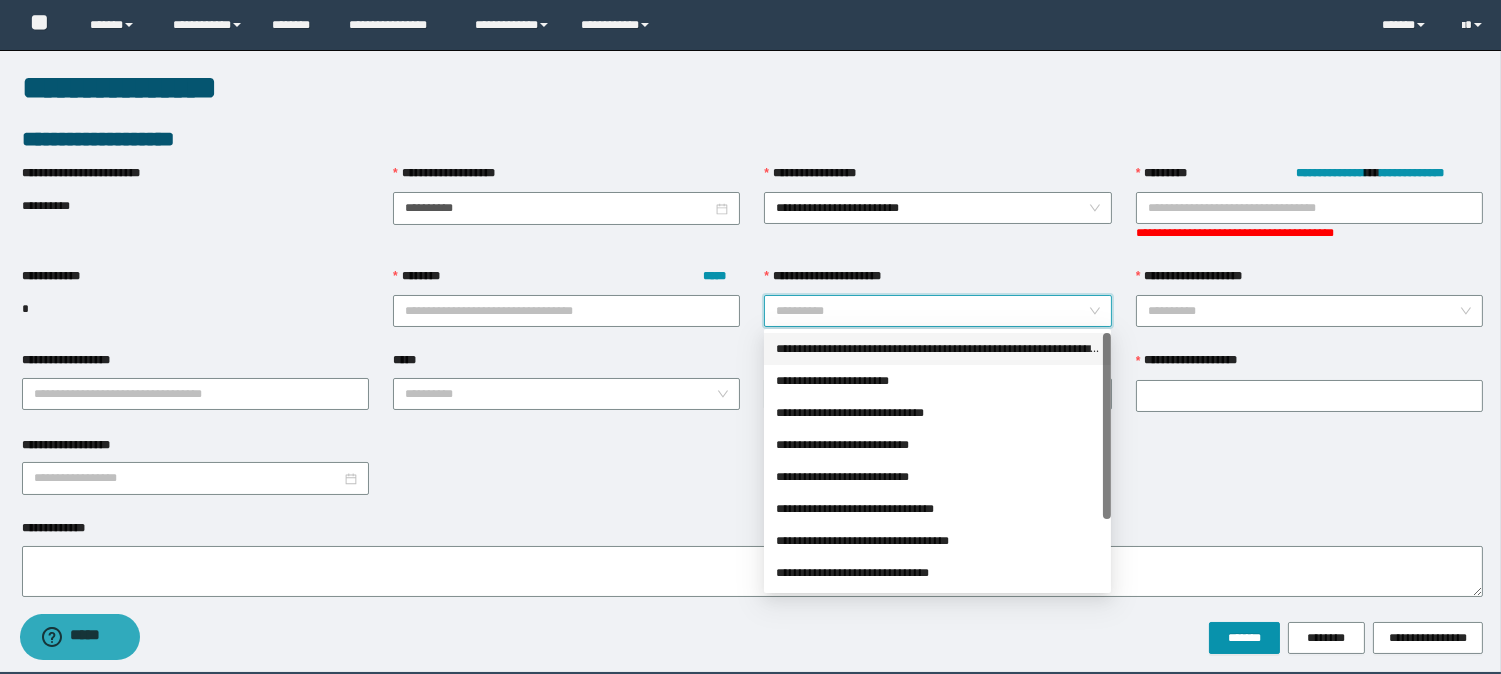 click on "**********" at bounding box center [937, 349] 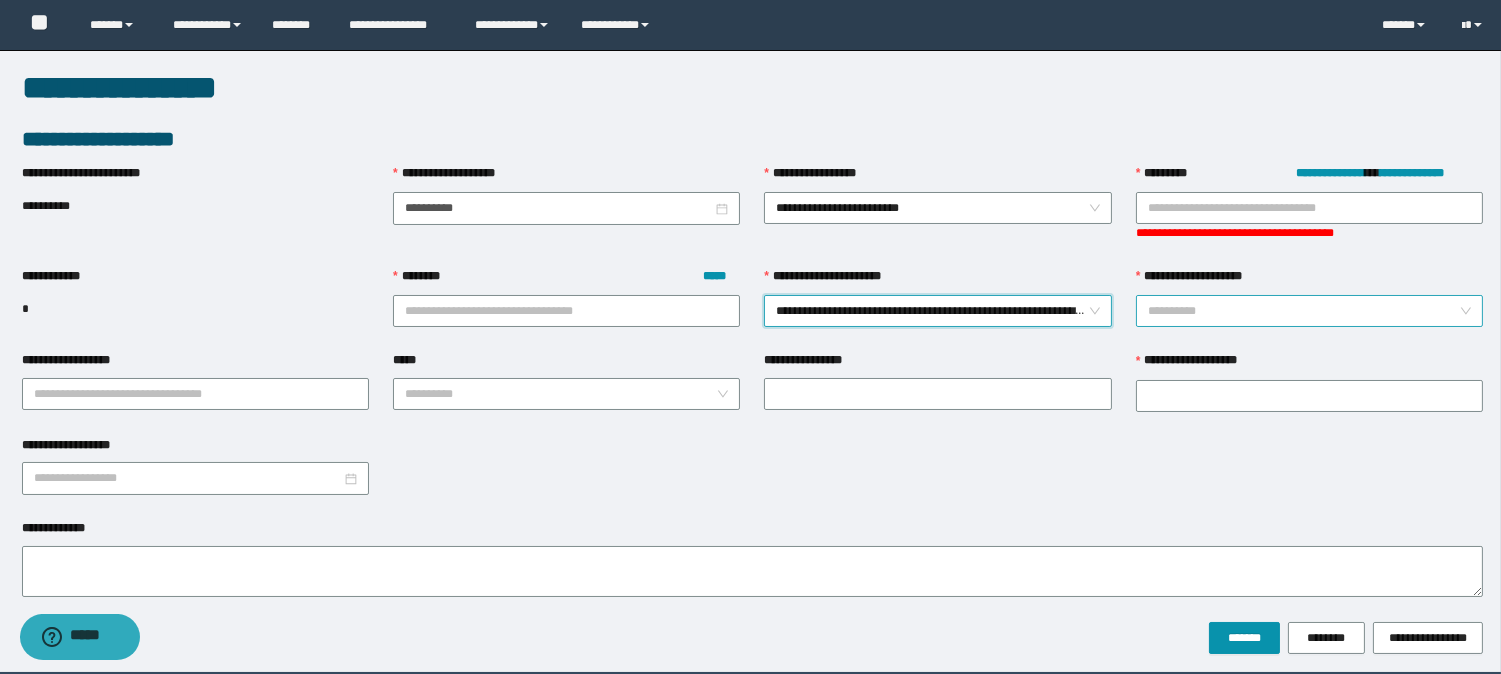 click on "**********" at bounding box center (1303, 311) 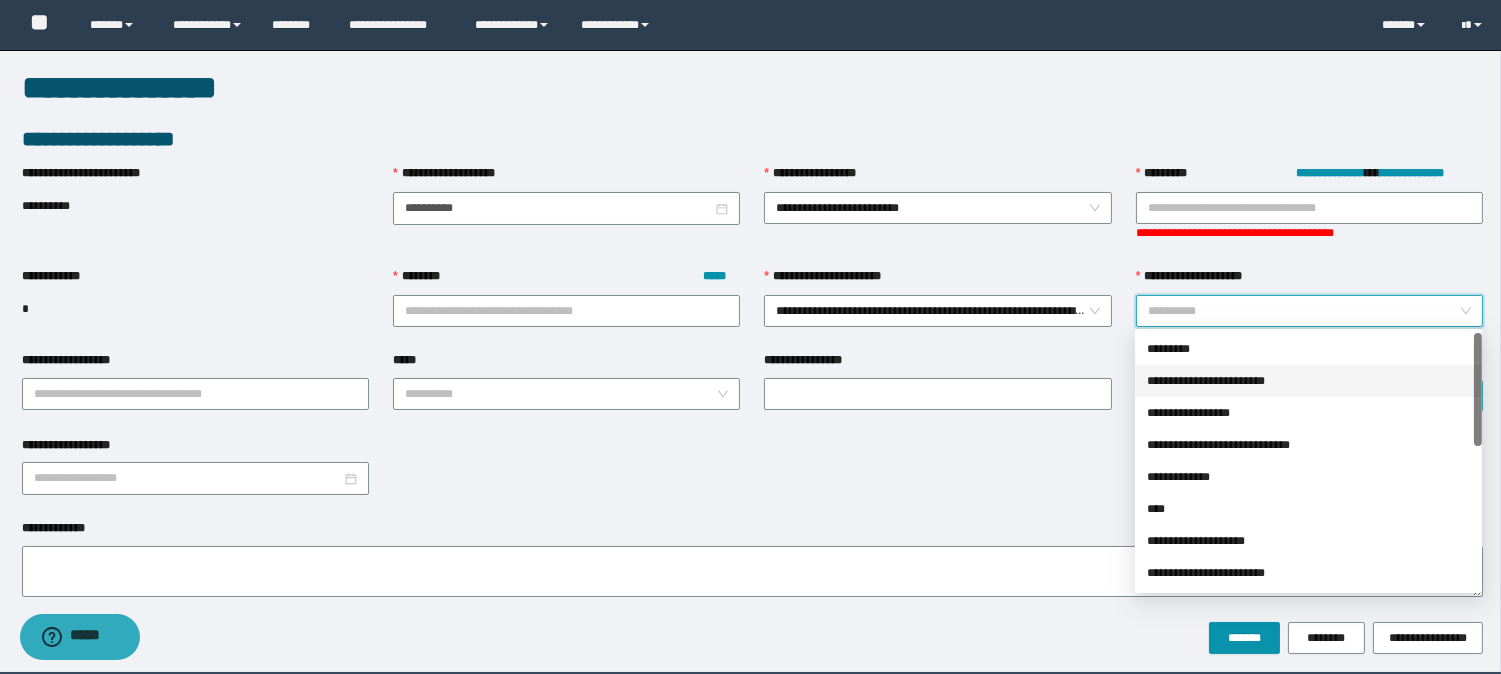 click on "**********" at bounding box center [1308, 381] 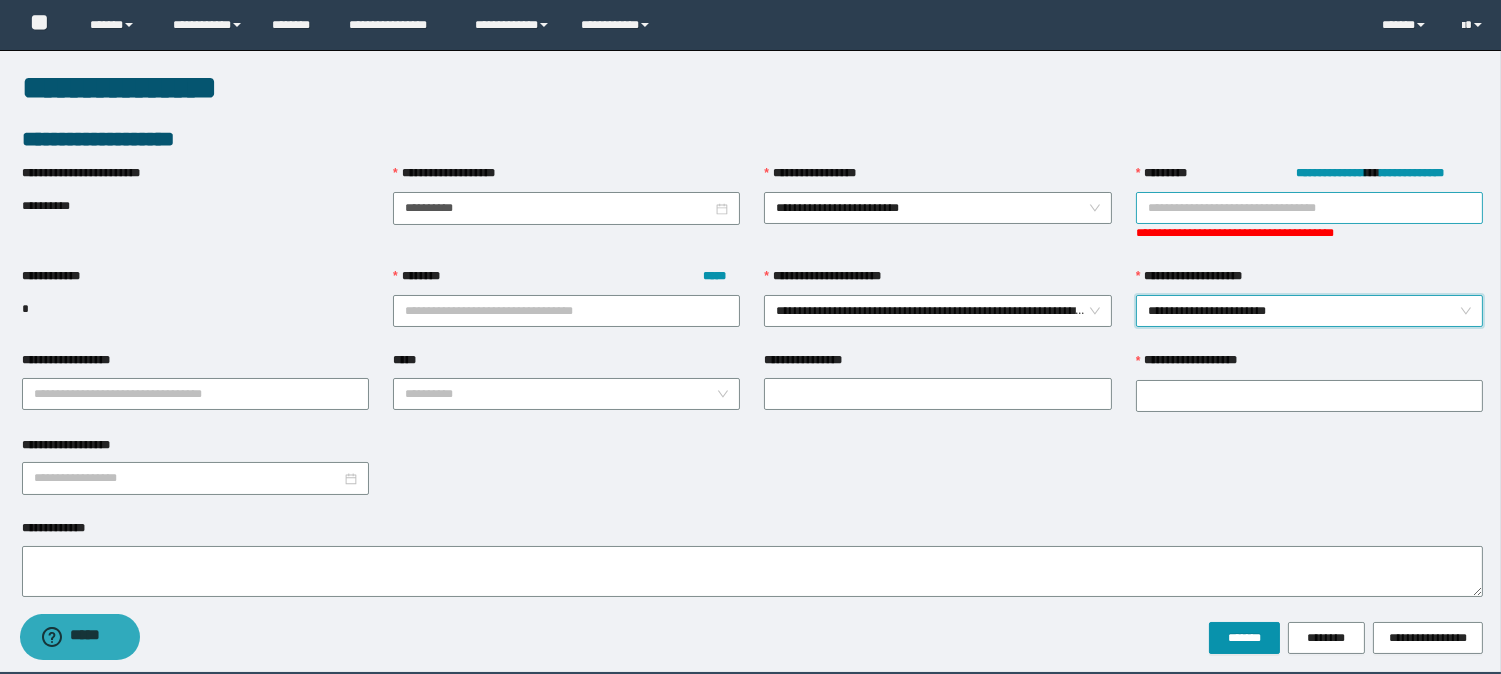click on "**********" at bounding box center (1309, 208) 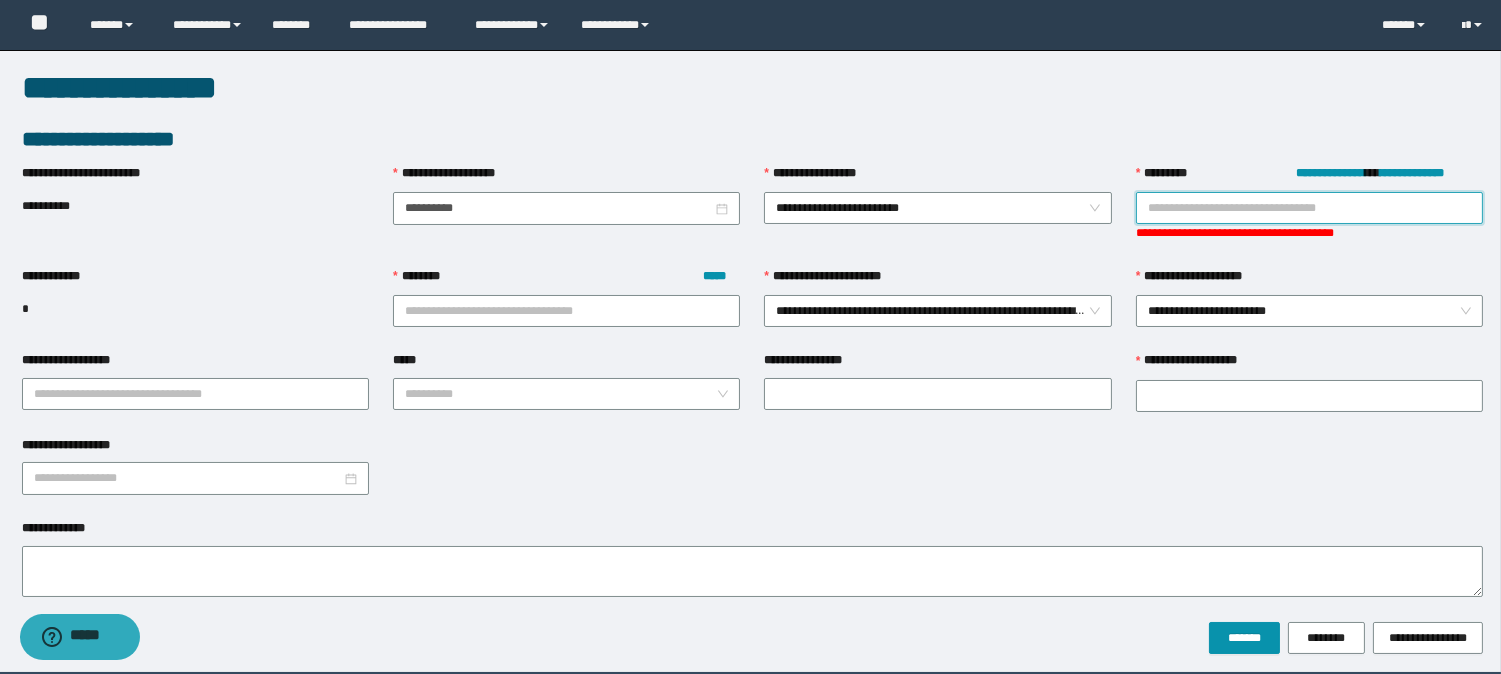 paste on "********" 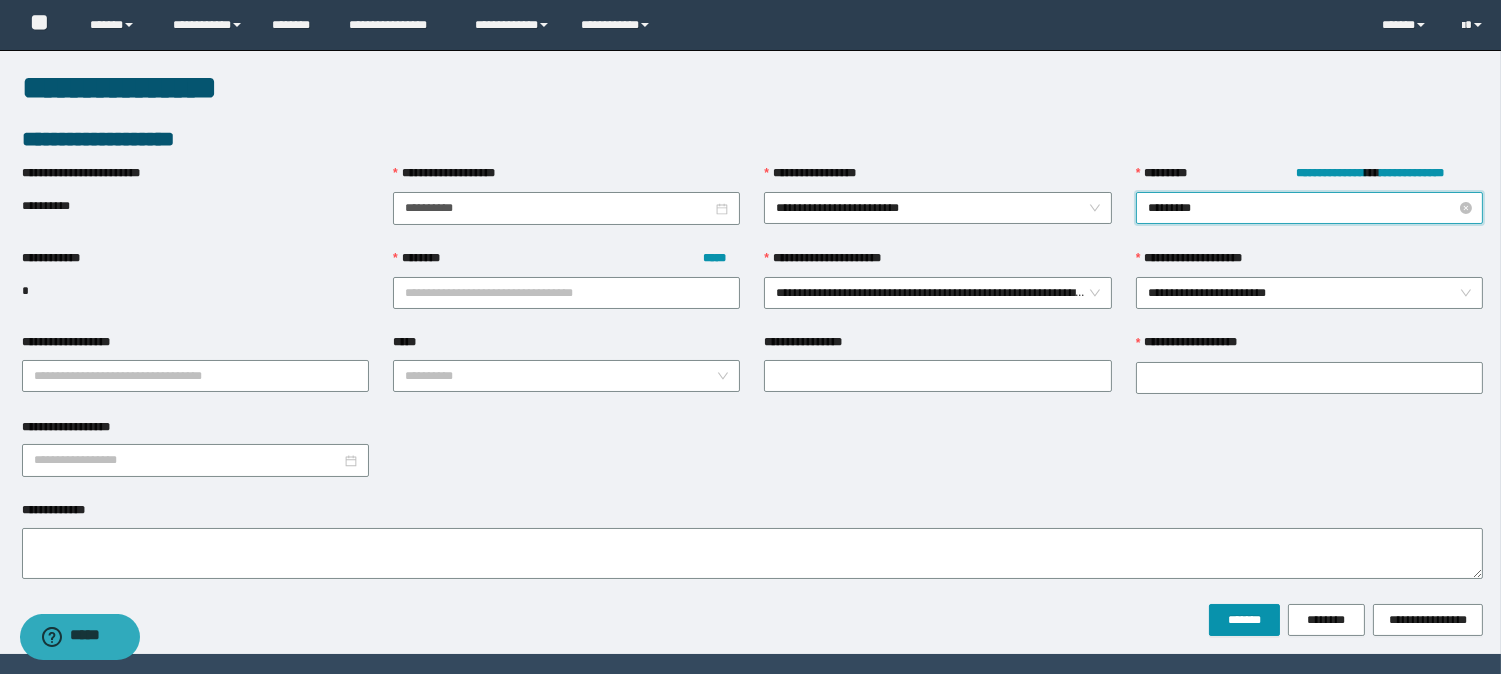 click on "********" at bounding box center [1309, 208] 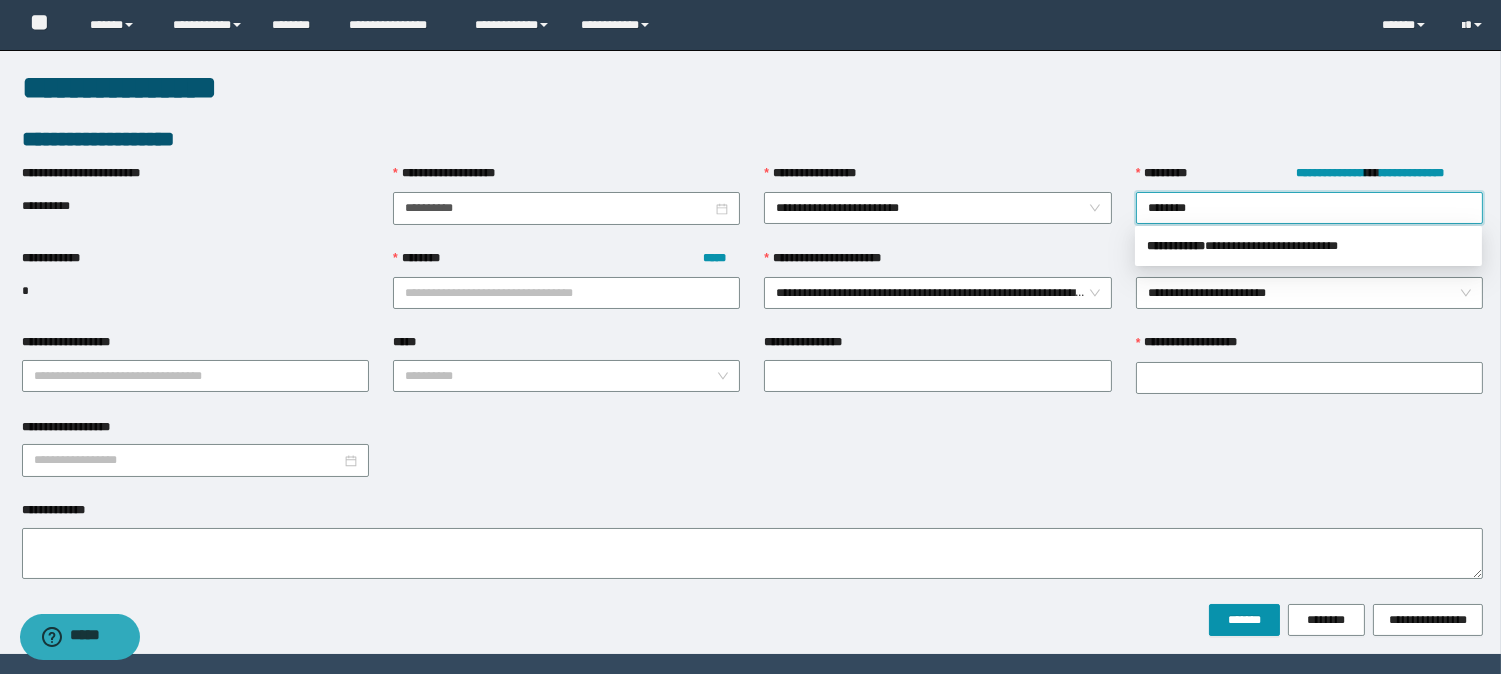 click on "** *   ********" at bounding box center (1176, 246) 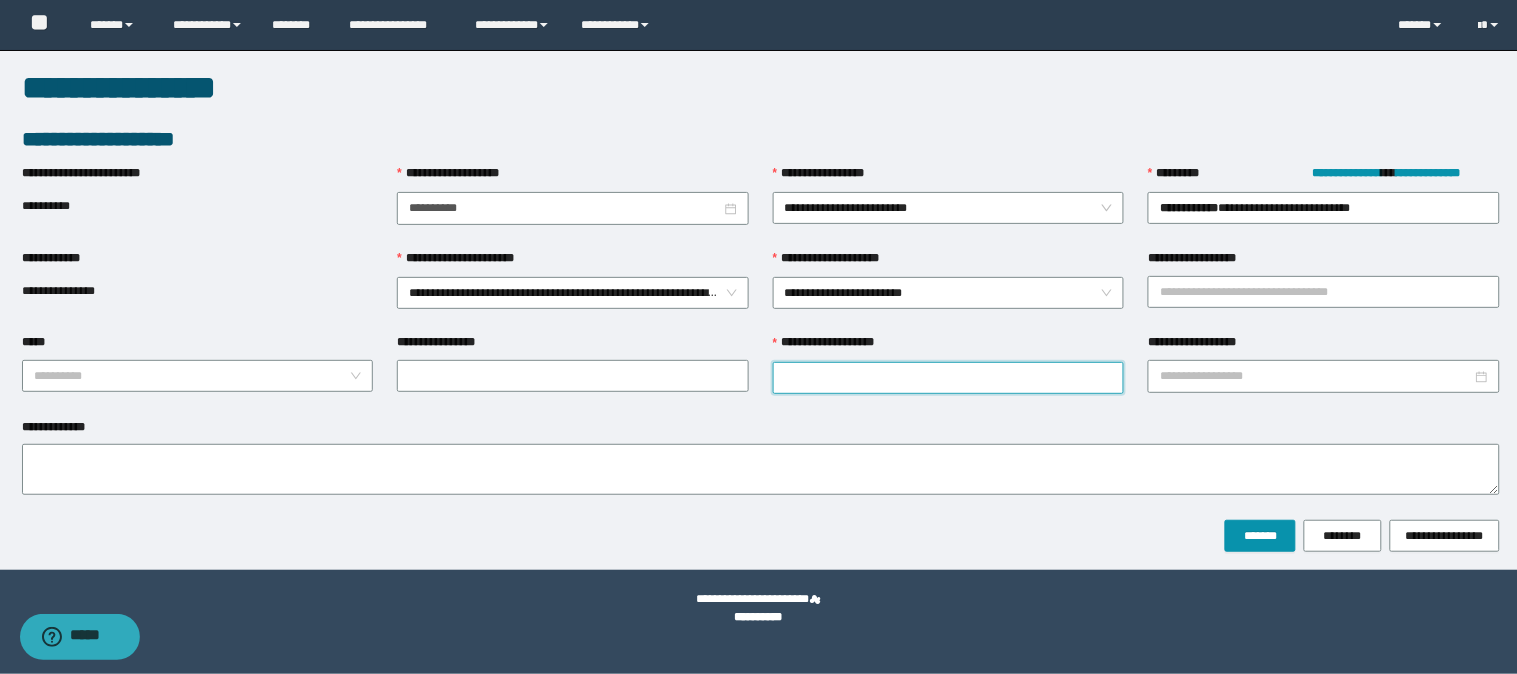 click on "**********" at bounding box center (949, 378) 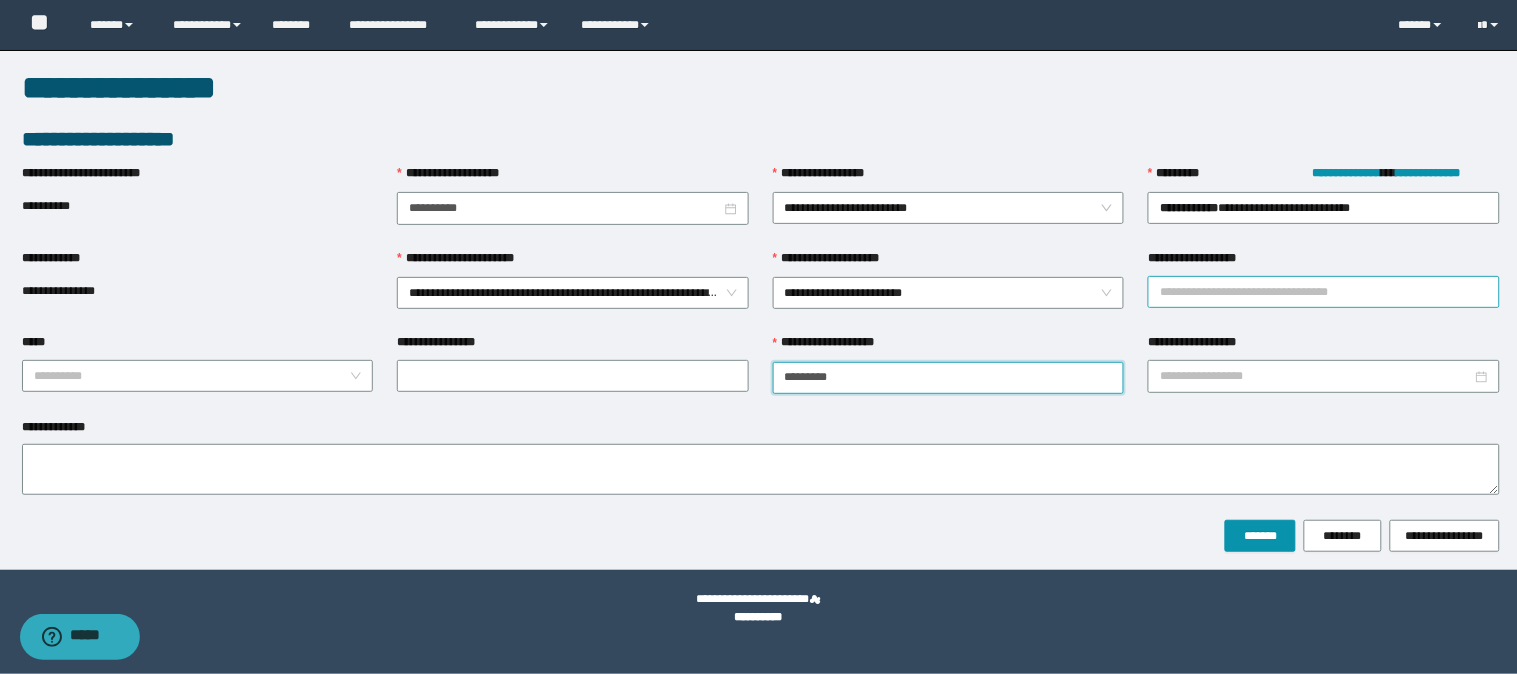 type on "*********" 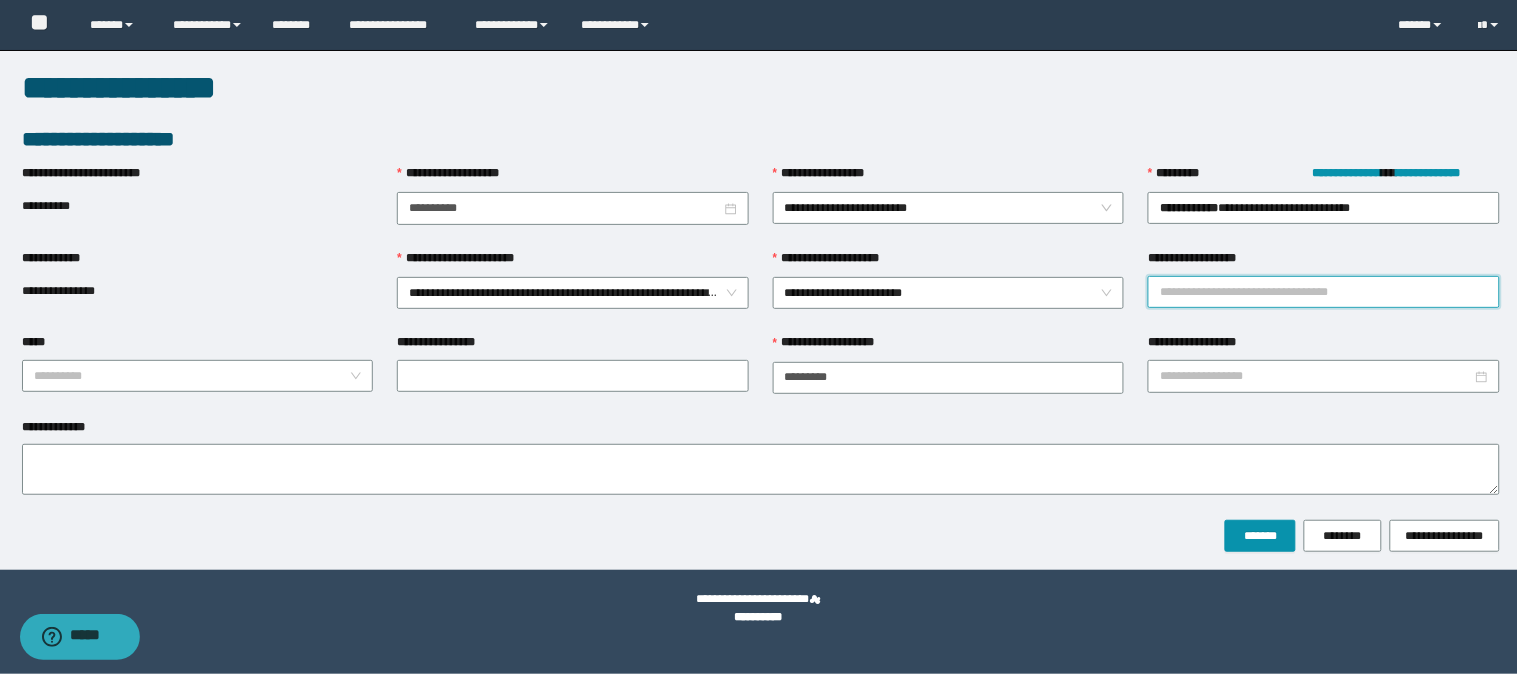 click on "**********" at bounding box center (1324, 292) 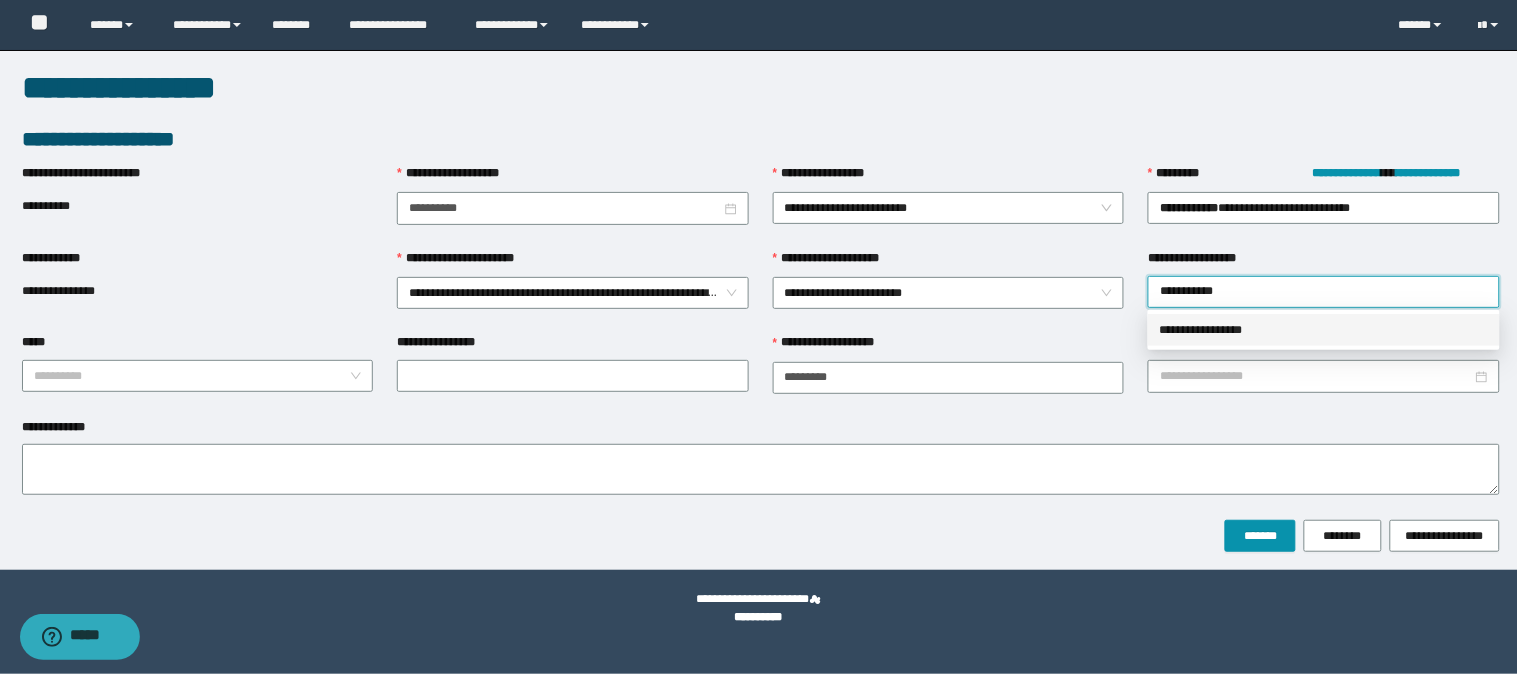 click on "**********" at bounding box center (1324, 330) 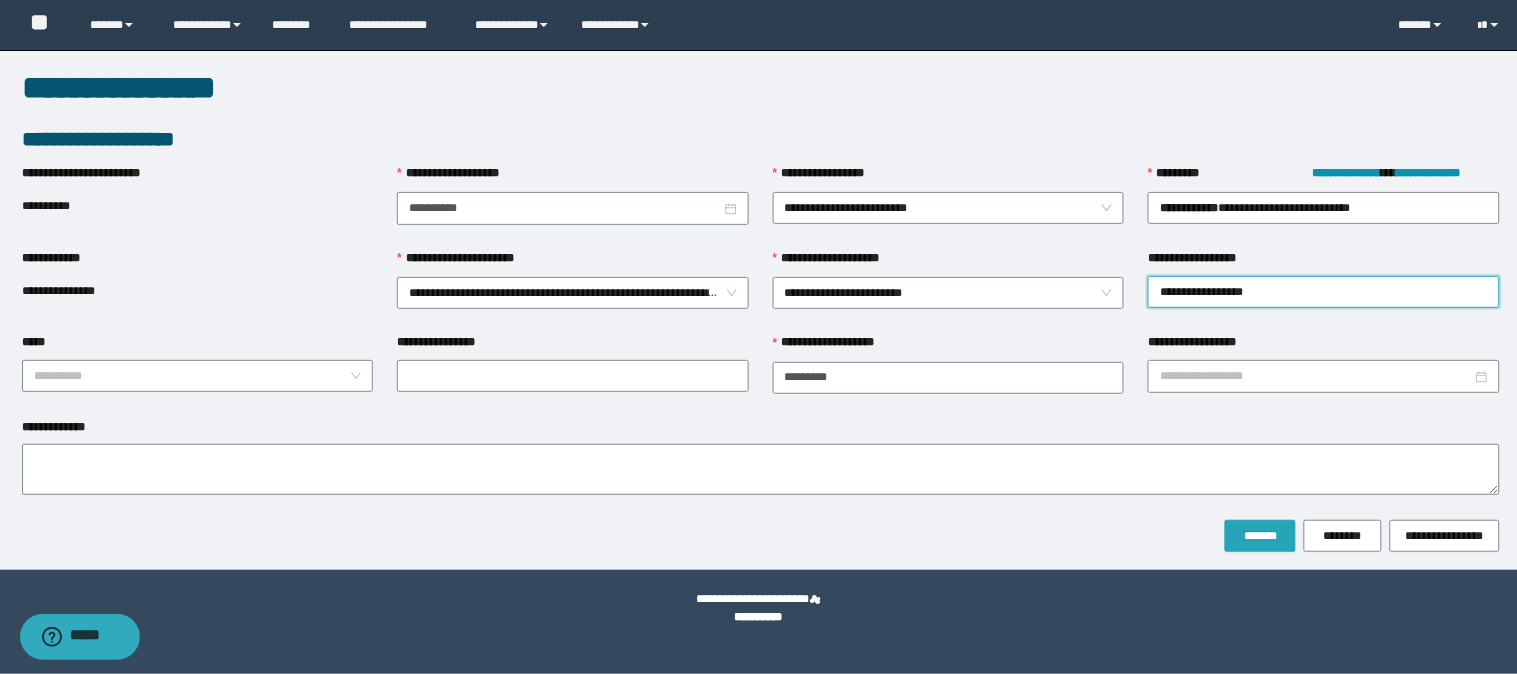 click on "*******" at bounding box center (1260, 536) 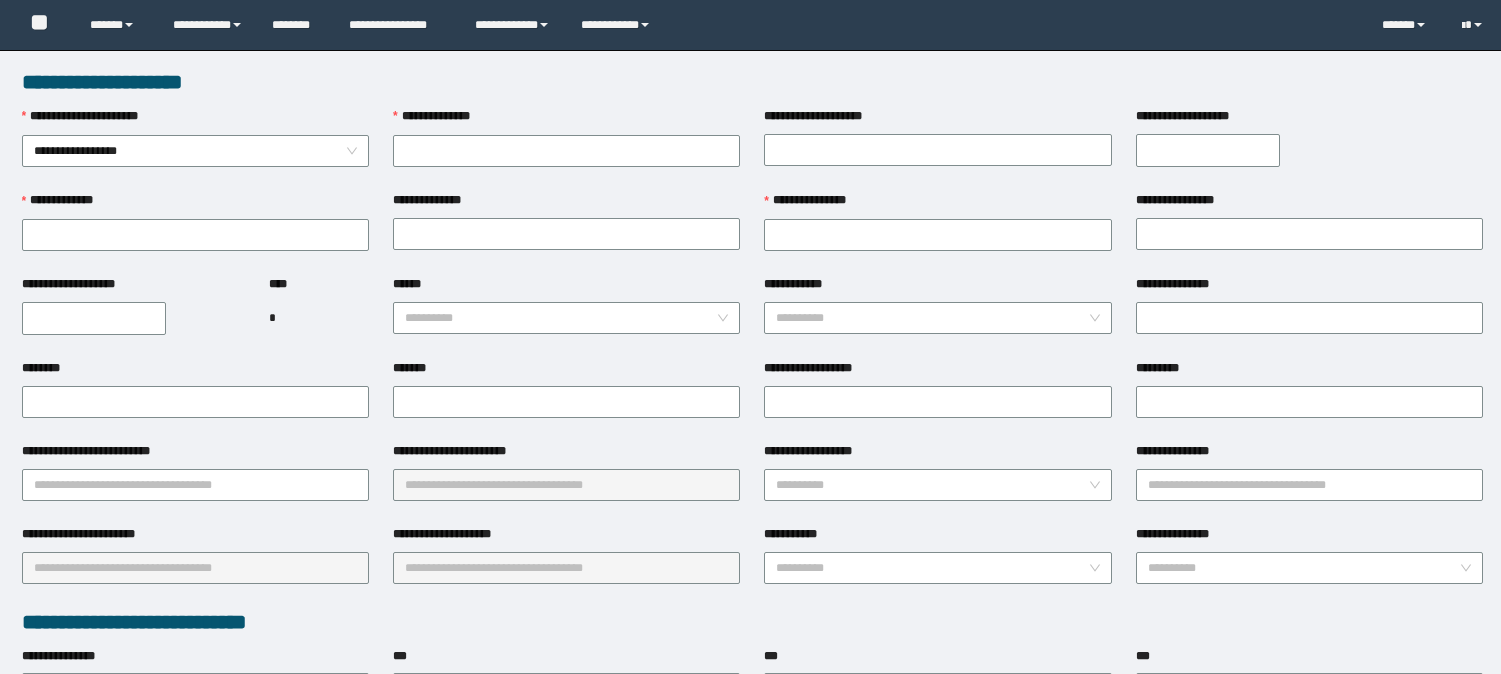 scroll, scrollTop: 0, scrollLeft: 0, axis: both 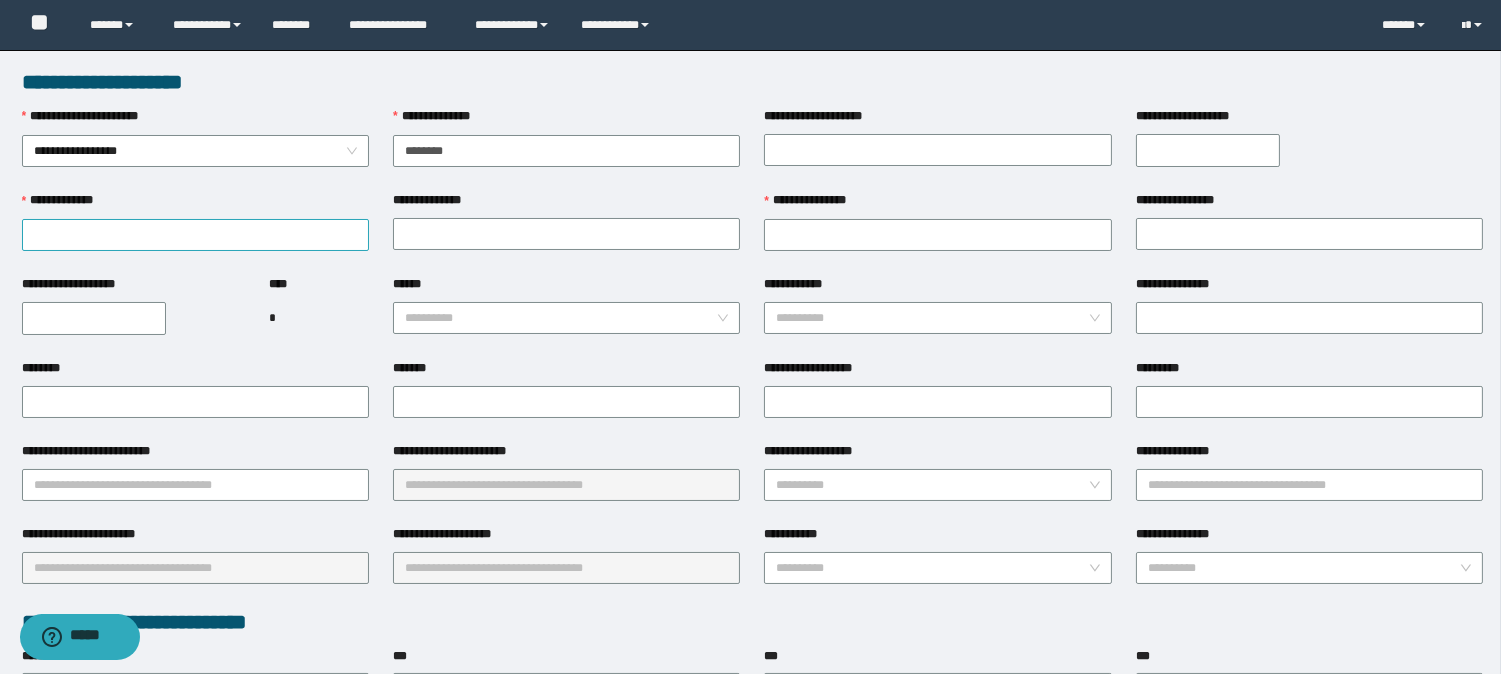 type on "********" 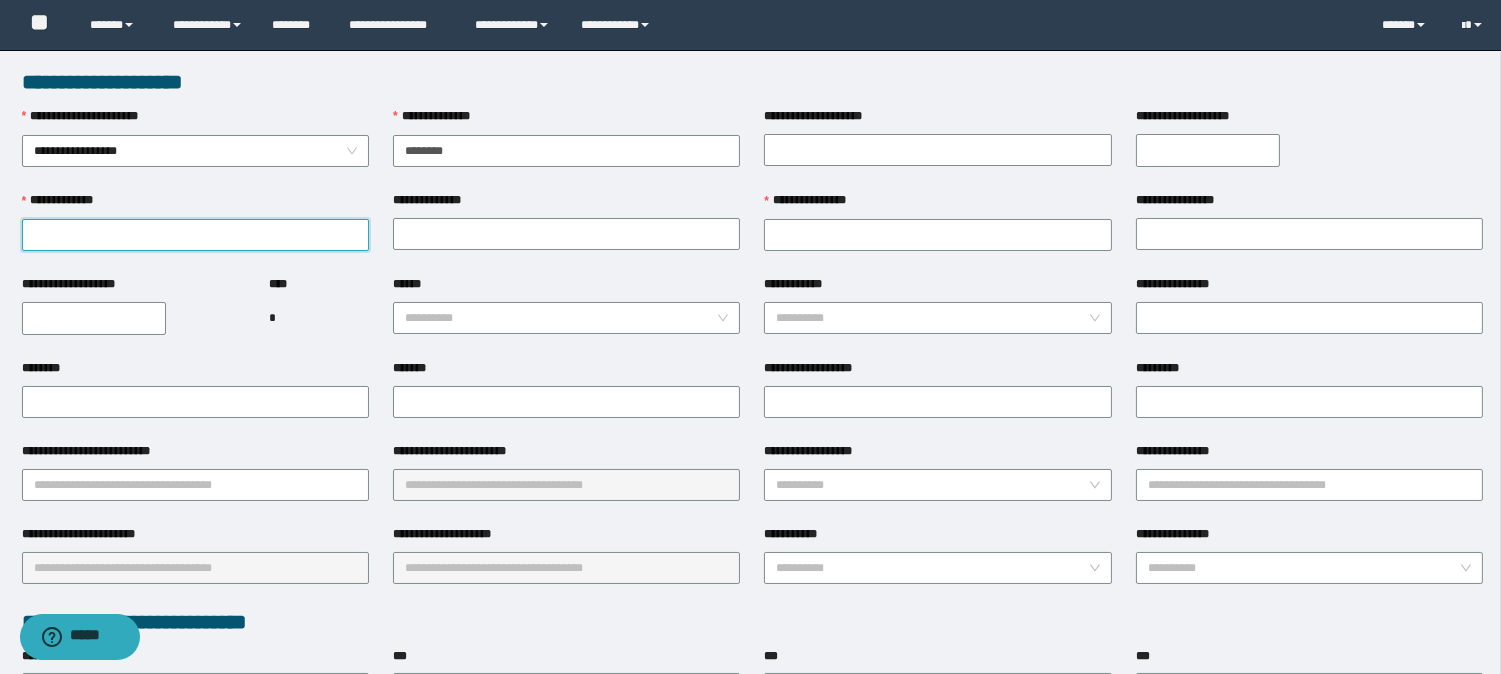 click on "**********" at bounding box center (195, 235) 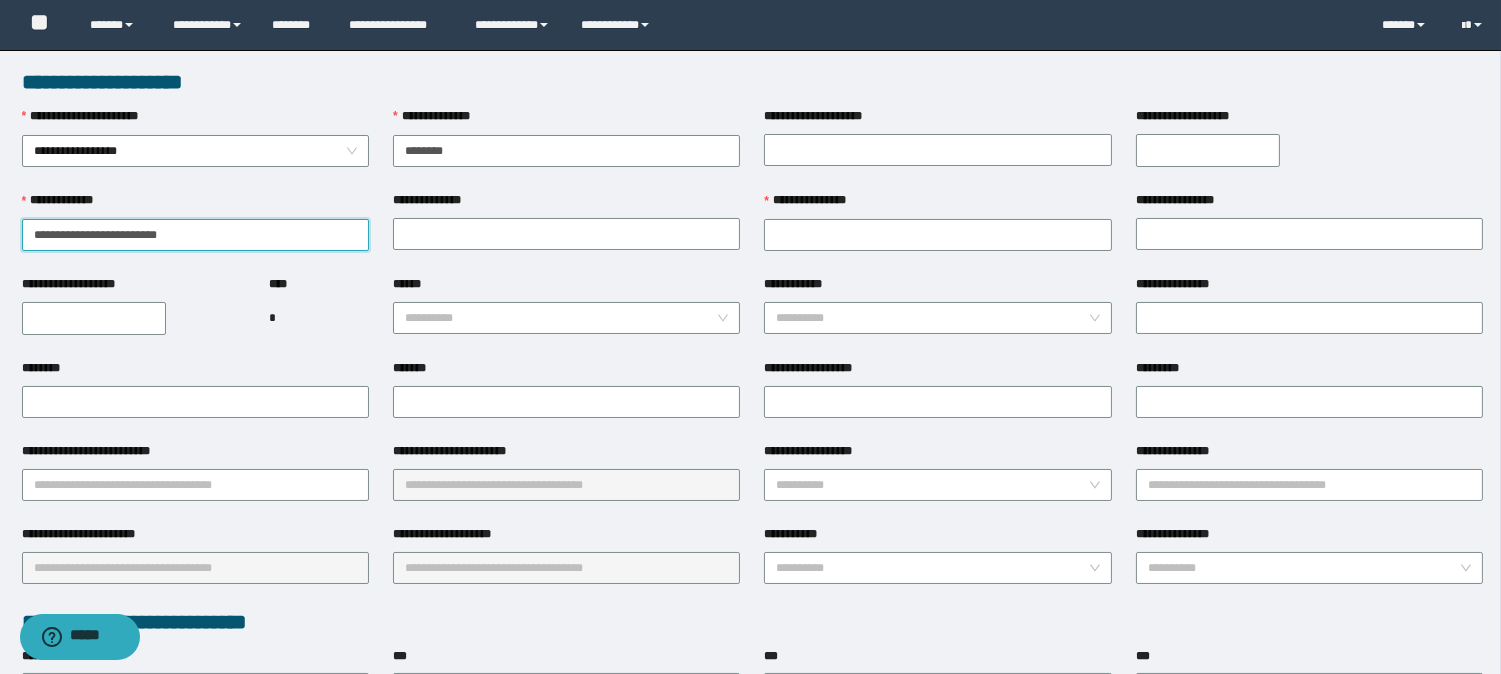 type on "**********" 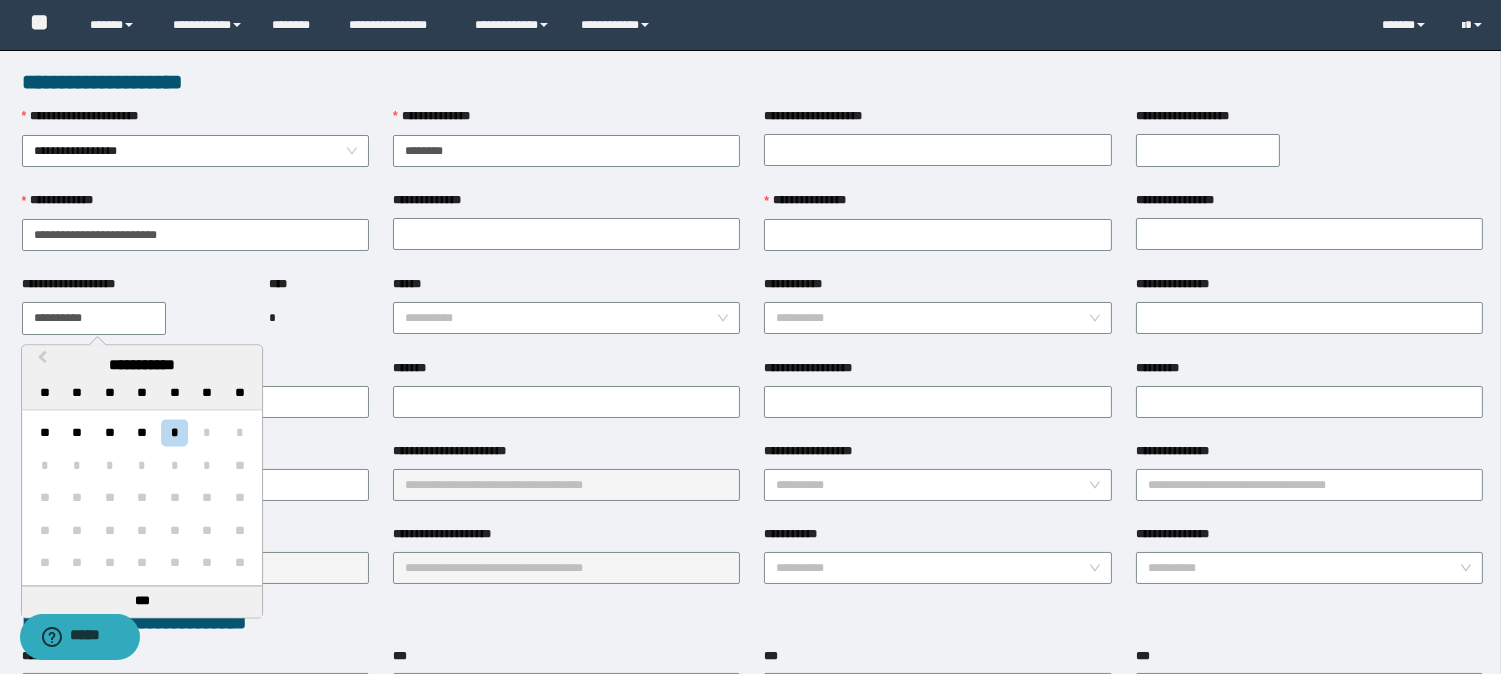 click on "**********" at bounding box center (94, 318) 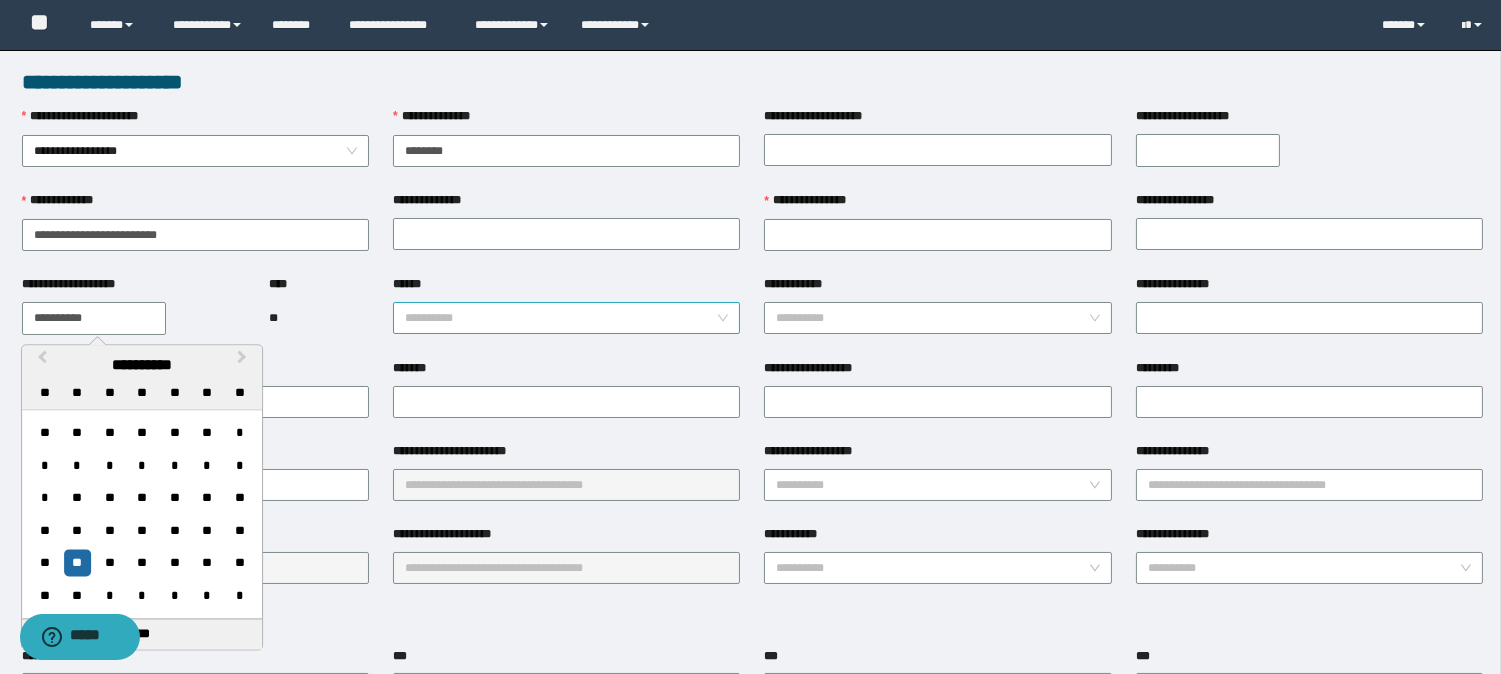 type on "**********" 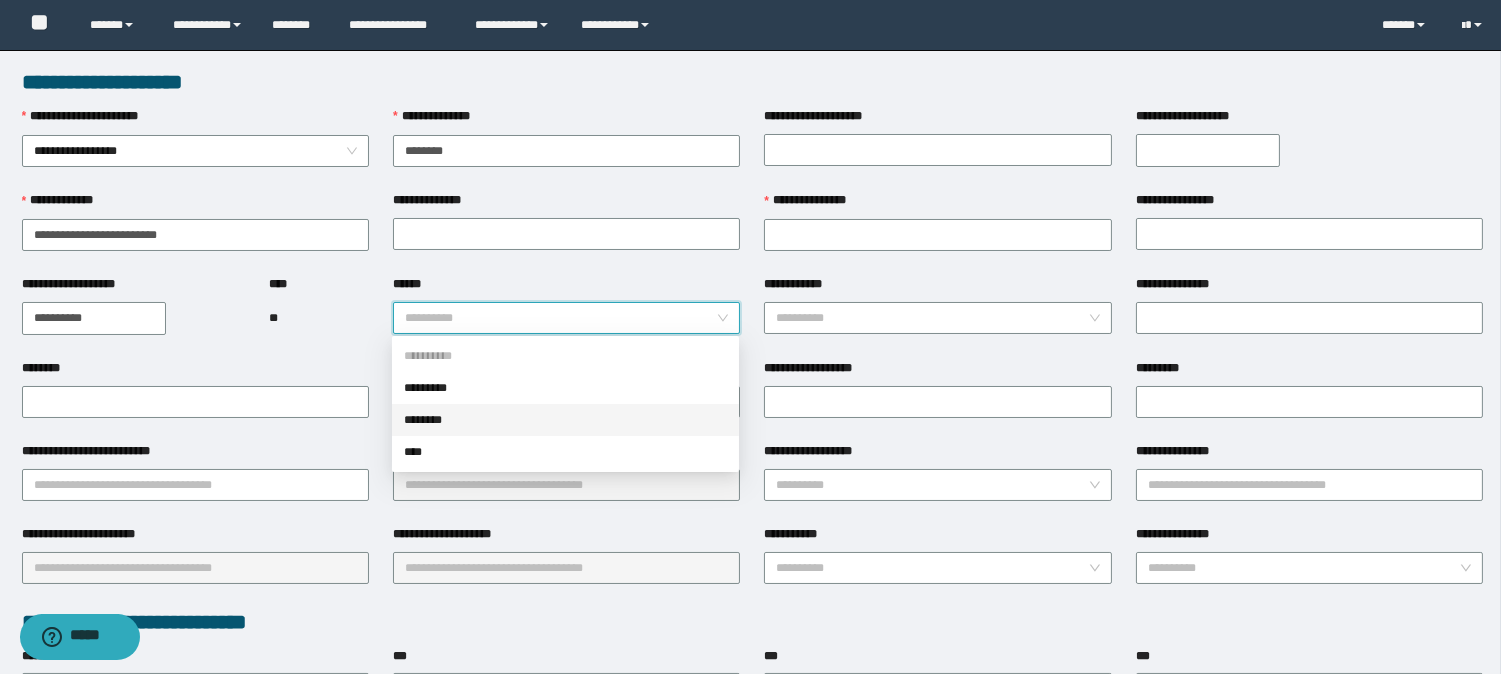 click on "********" at bounding box center (565, 420) 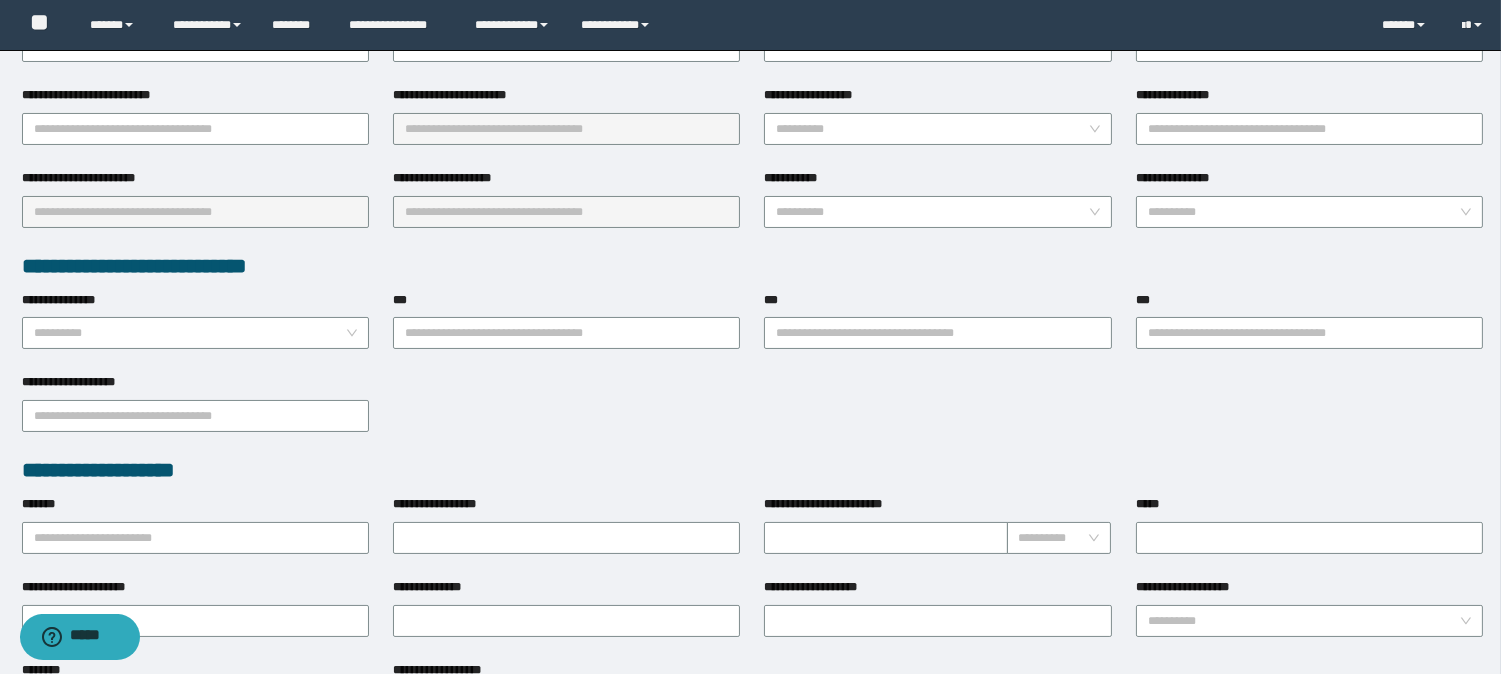scroll, scrollTop: 555, scrollLeft: 0, axis: vertical 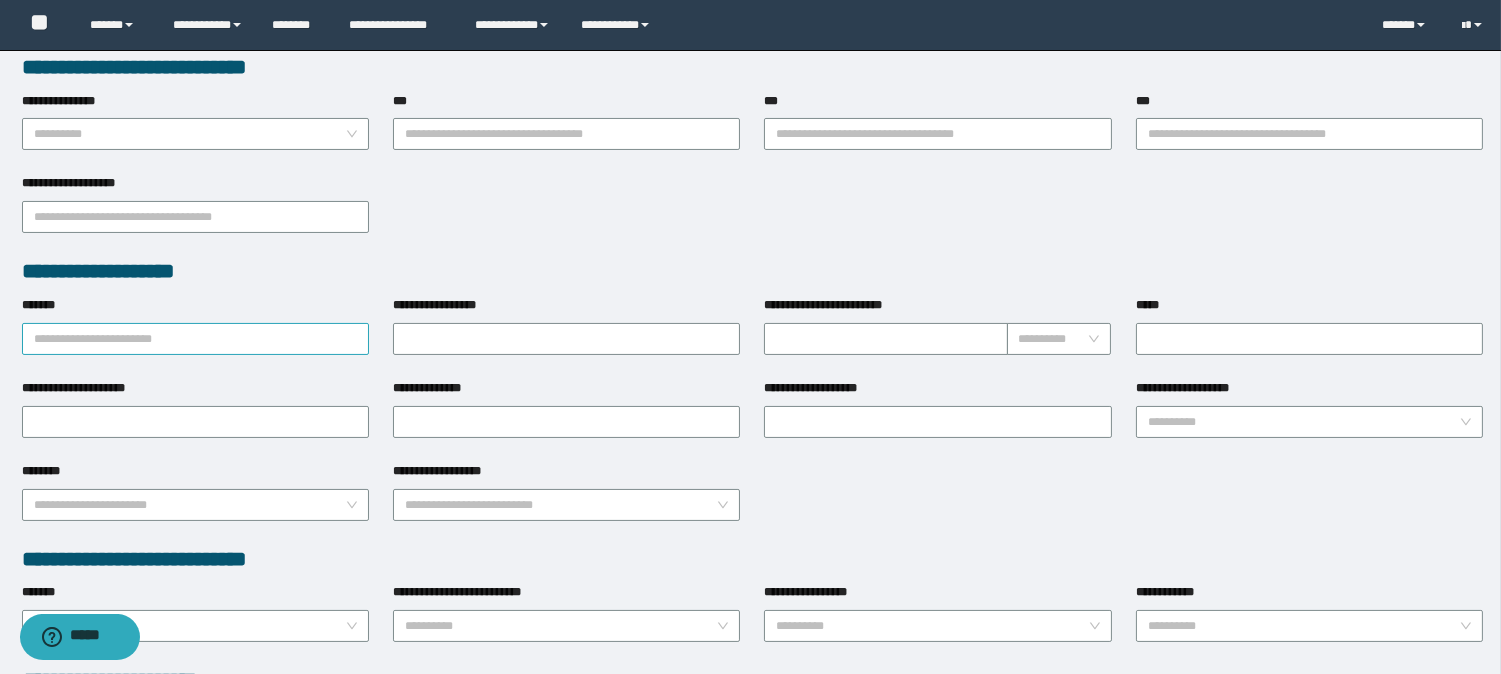 click on "*******" at bounding box center (195, 339) 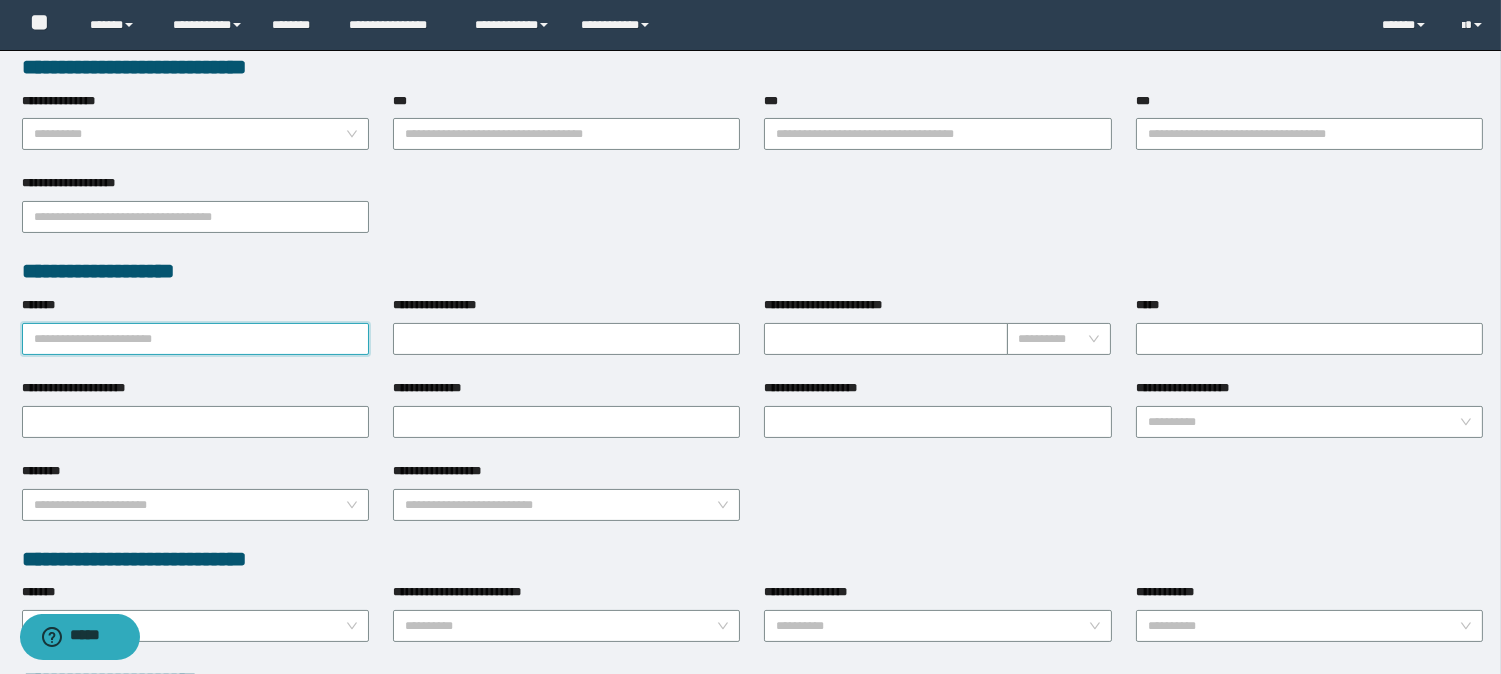 paste on "********" 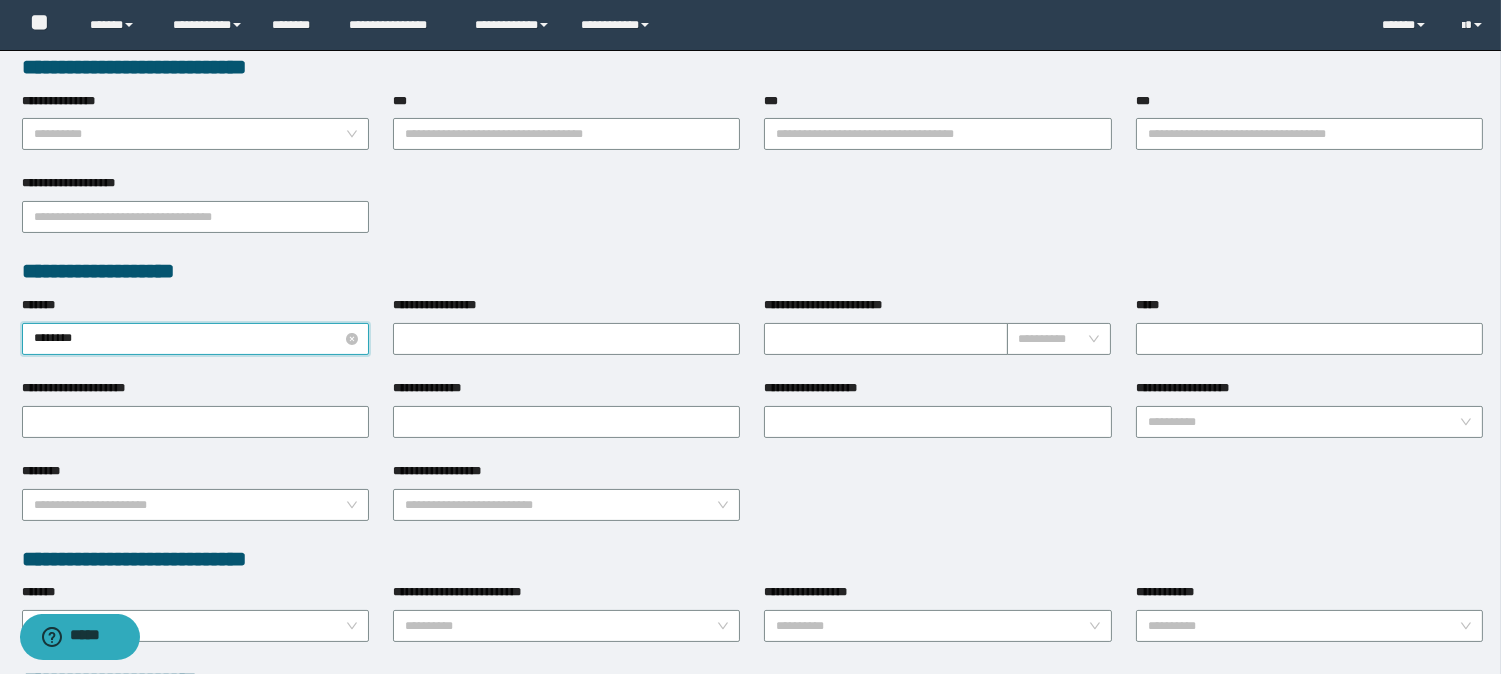 drag, startPoint x: 127, startPoint y: 340, endPoint x: 36, endPoint y: 331, distance: 91.44397 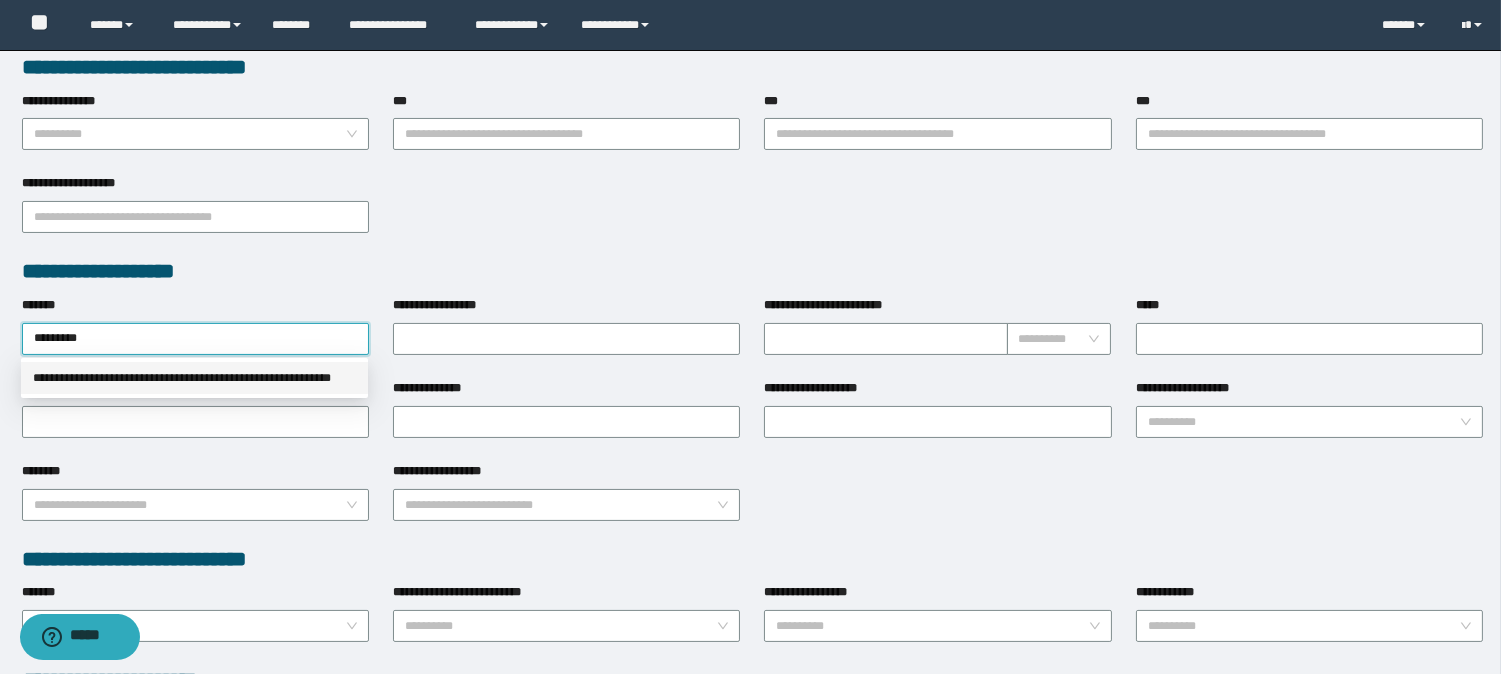 click on "**********" at bounding box center [194, 378] 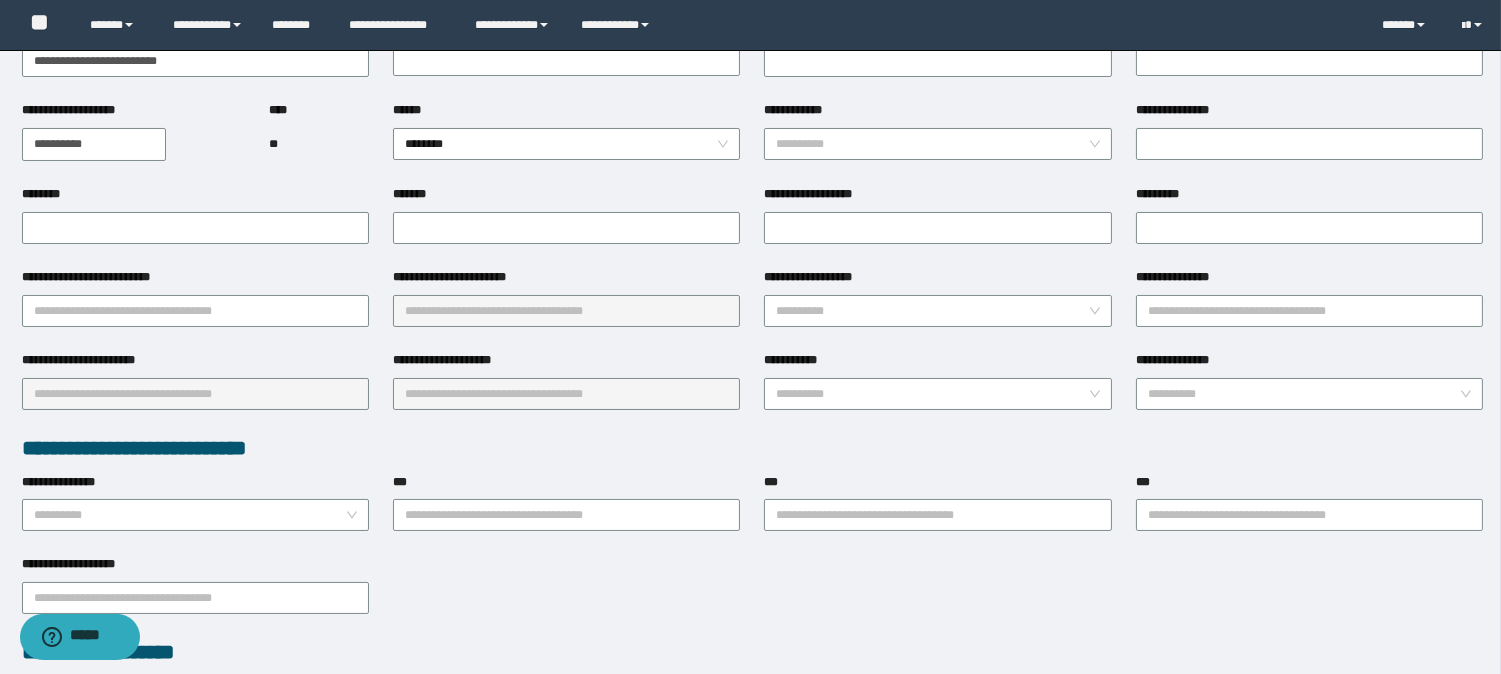 scroll, scrollTop: 0, scrollLeft: 0, axis: both 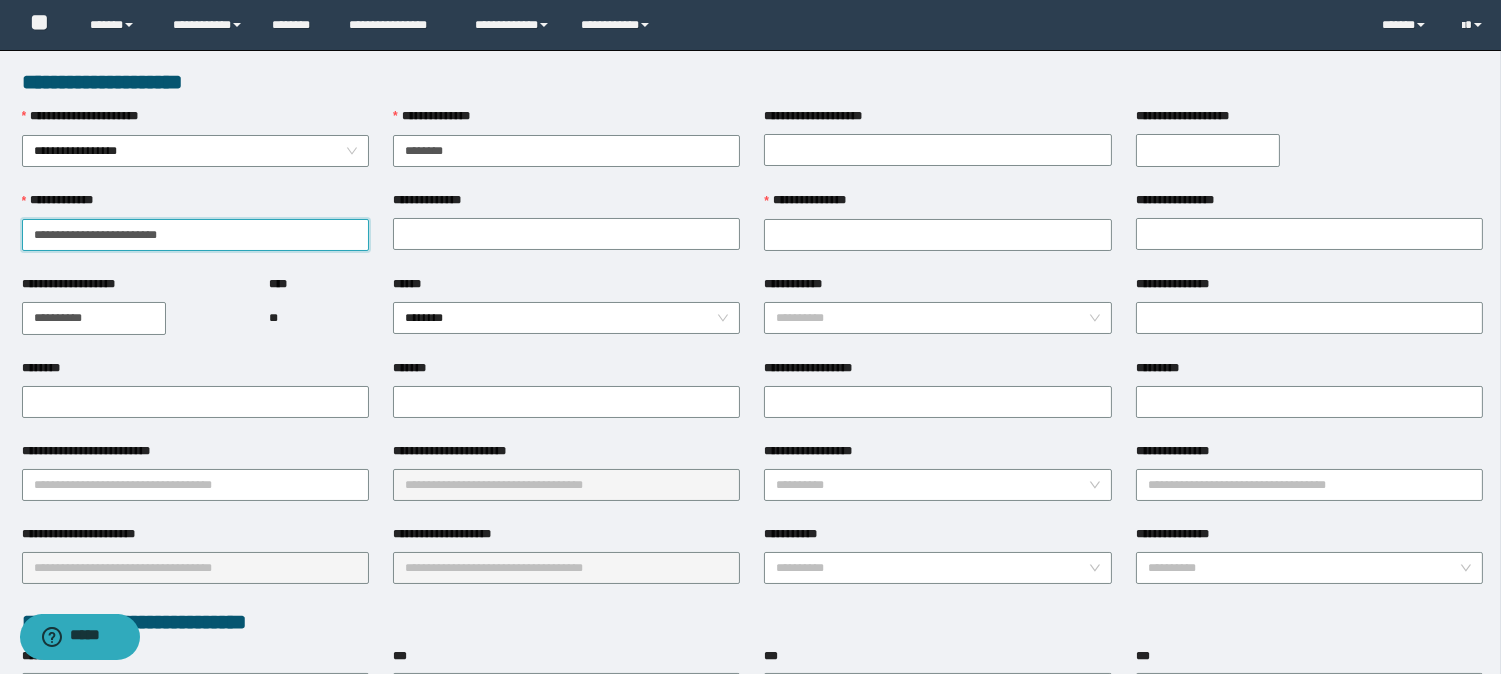 click on "**********" at bounding box center (195, 235) 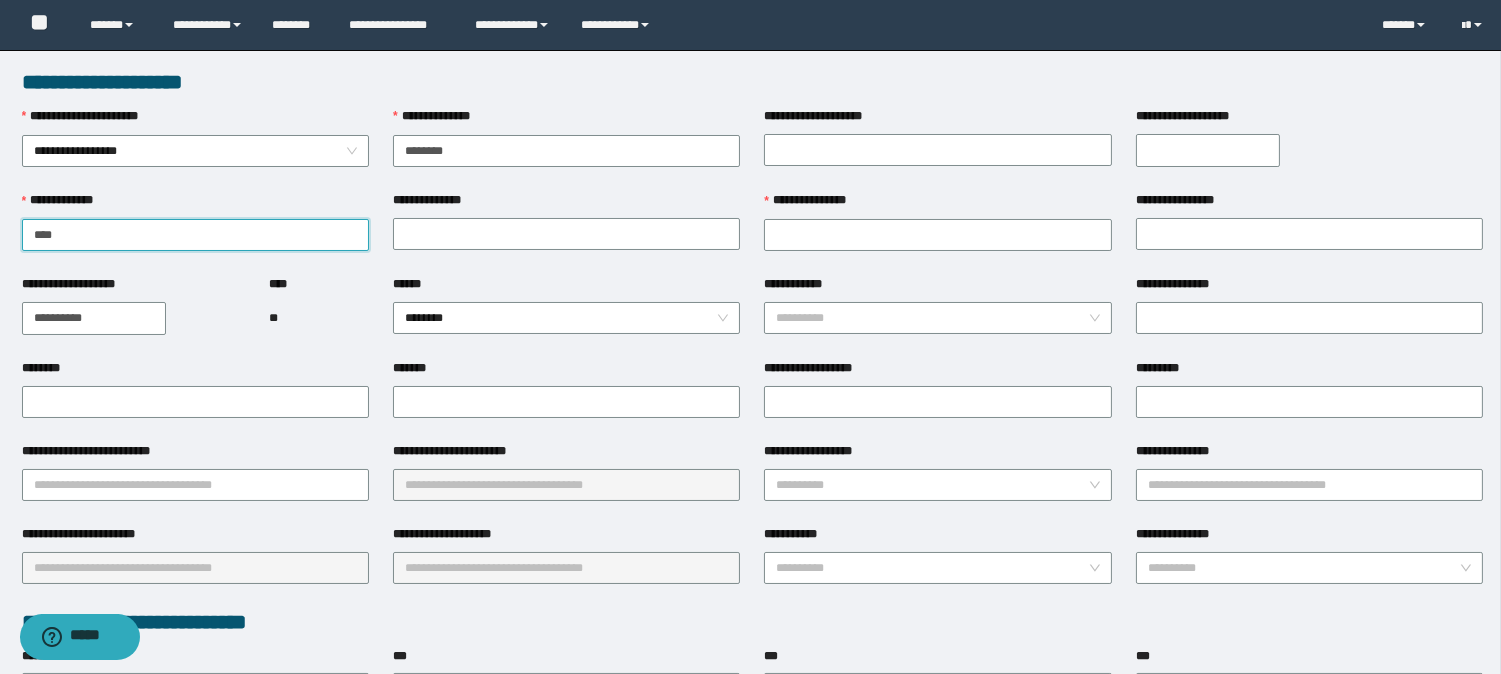 type on "****" 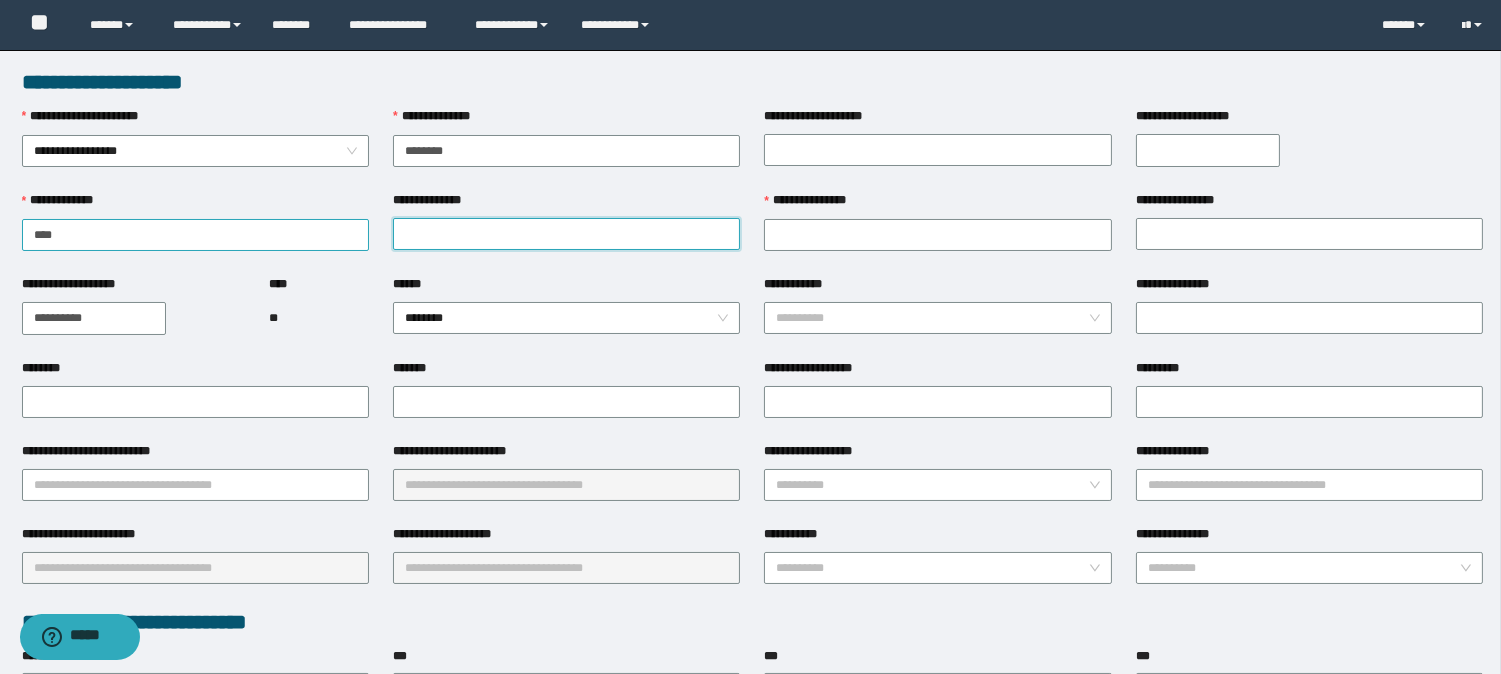 paste on "**********" 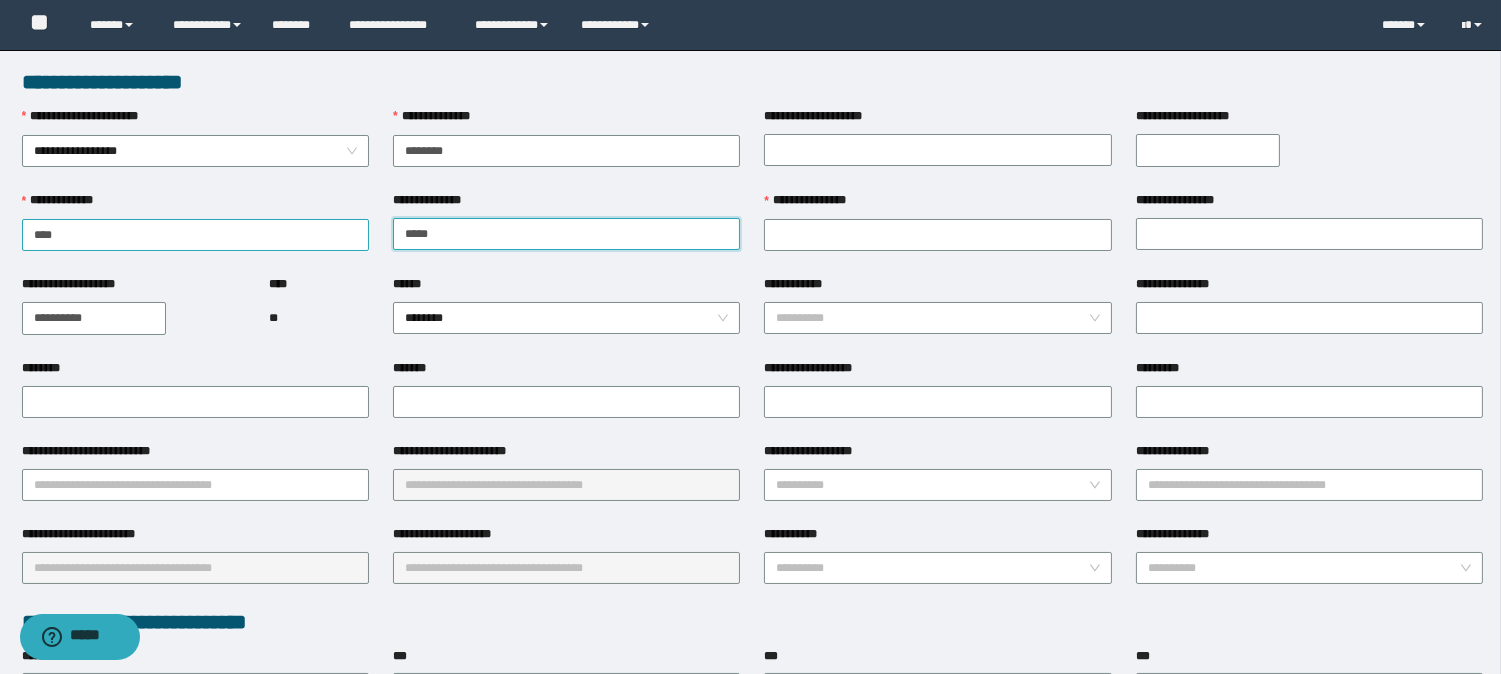 type on "*****" 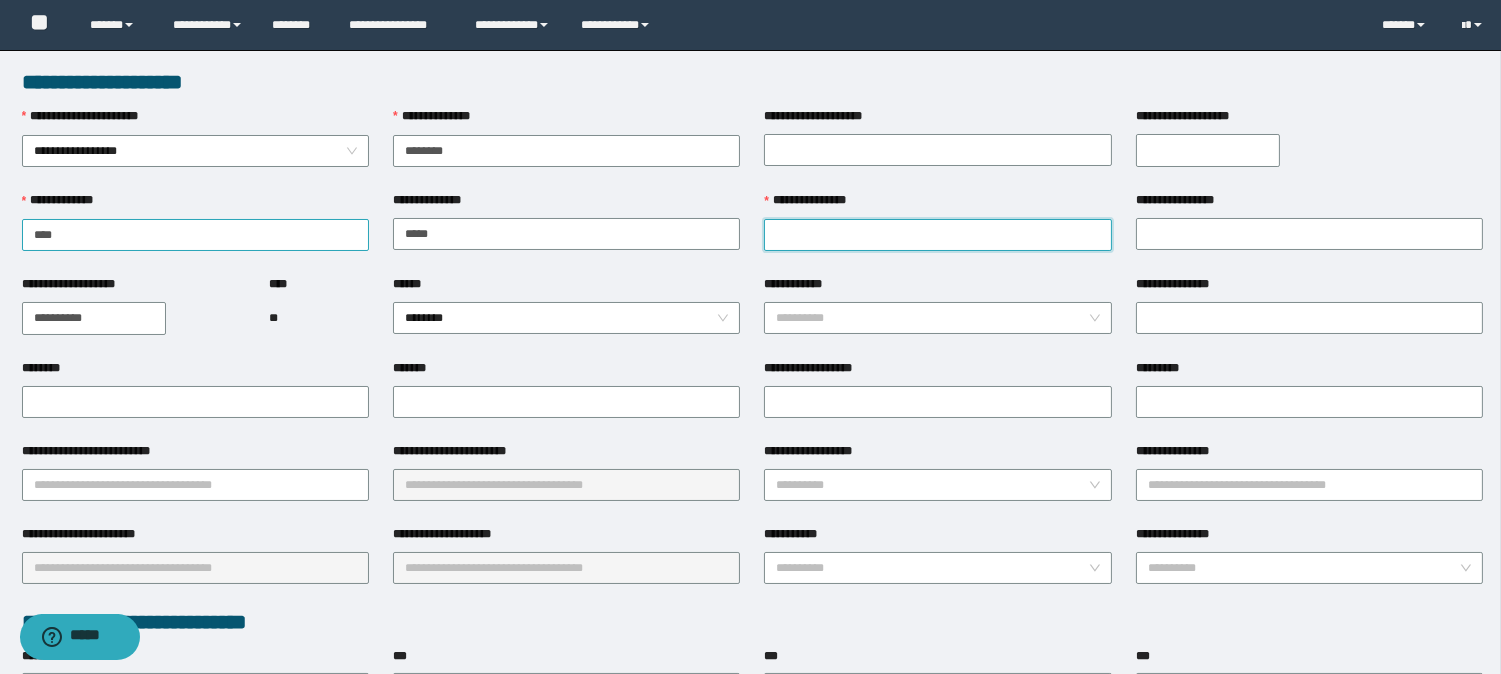 paste on "**********" 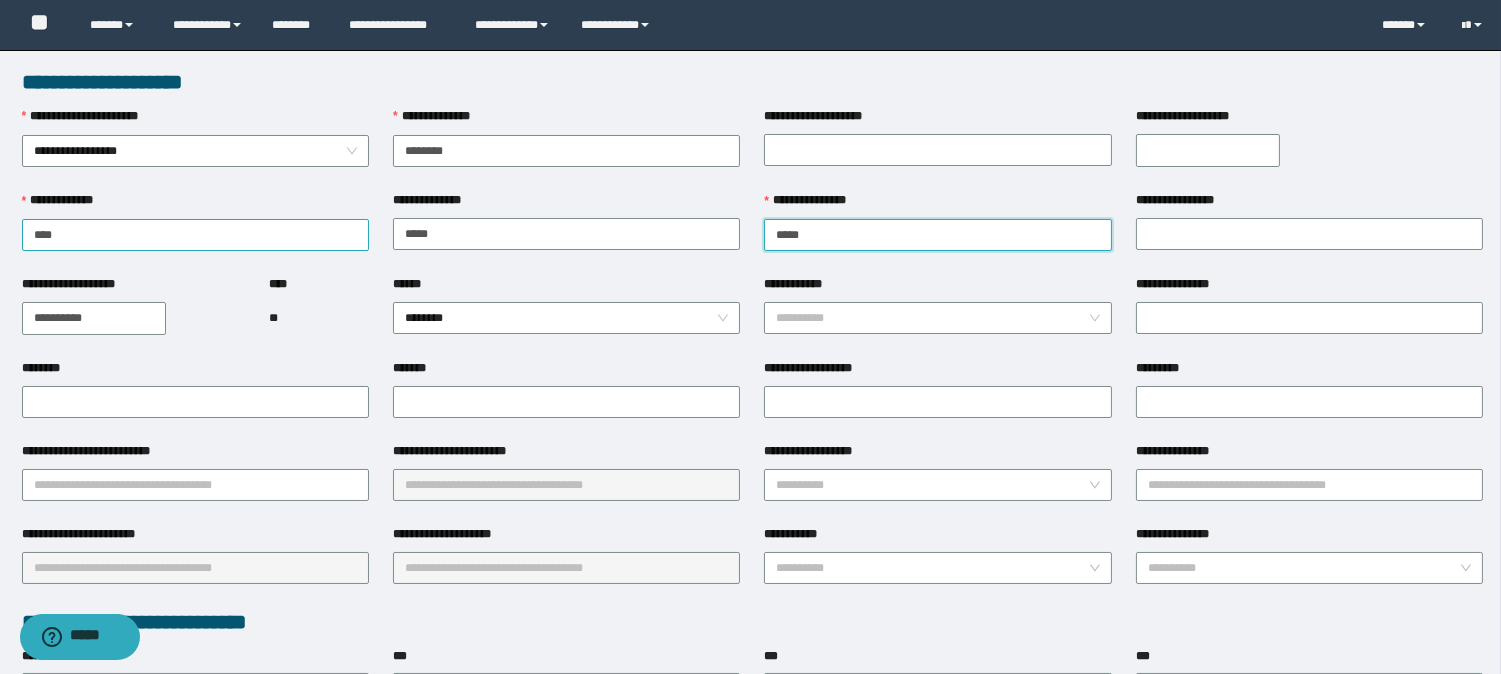 type on "*****" 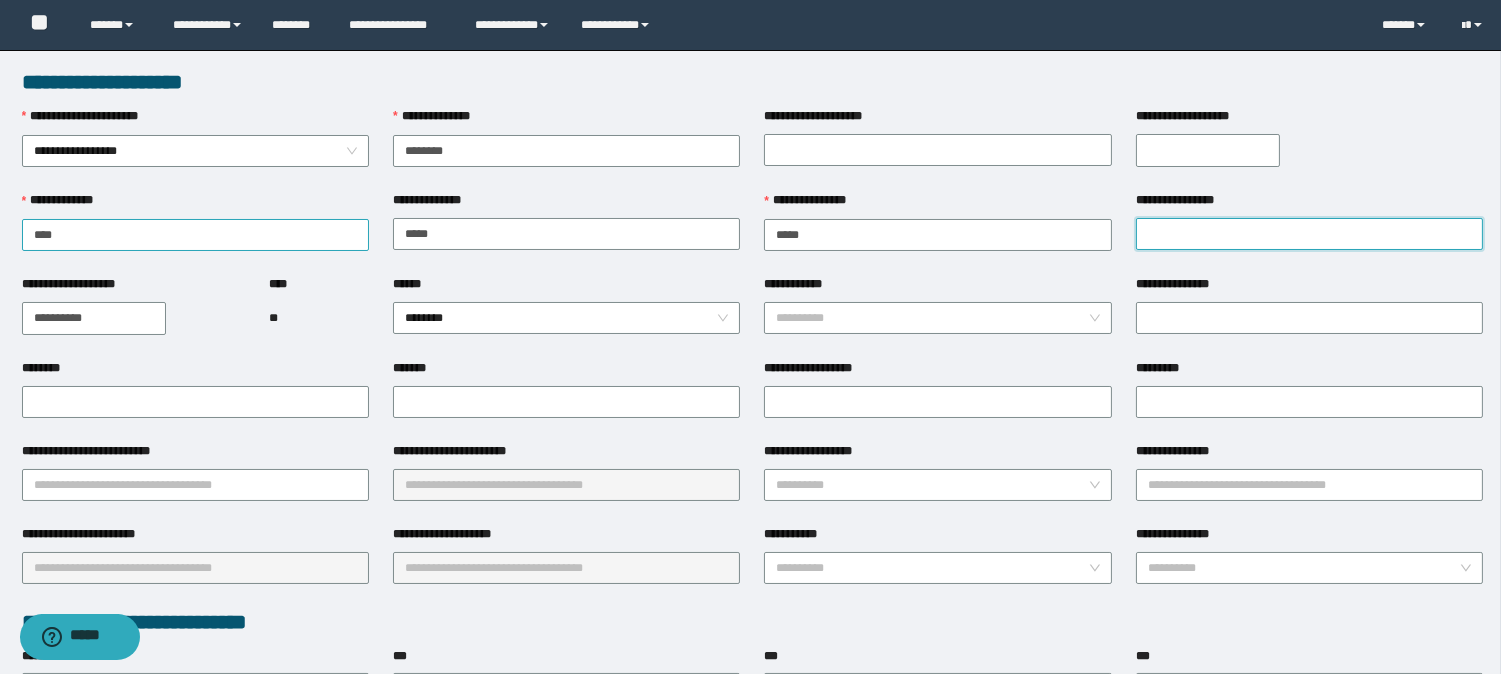 paste on "*******" 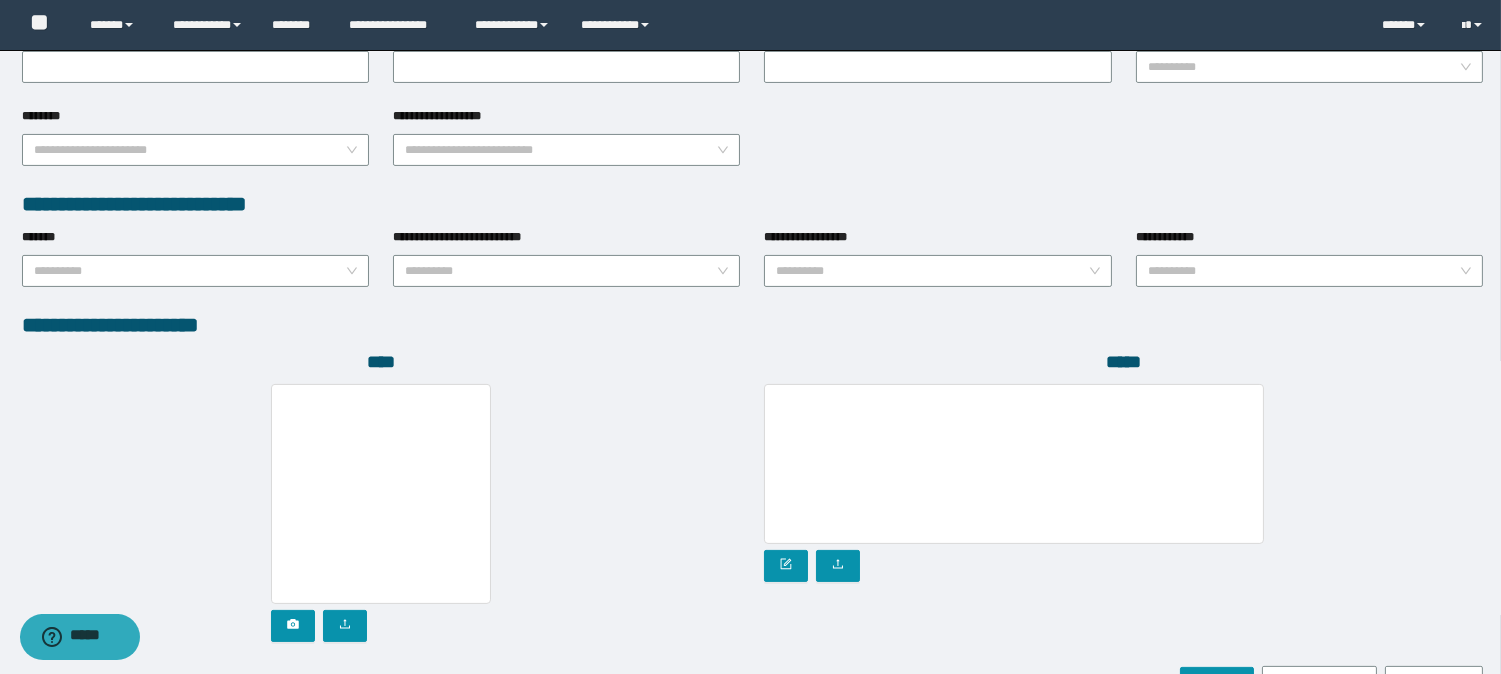 scroll, scrollTop: 1031, scrollLeft: 0, axis: vertical 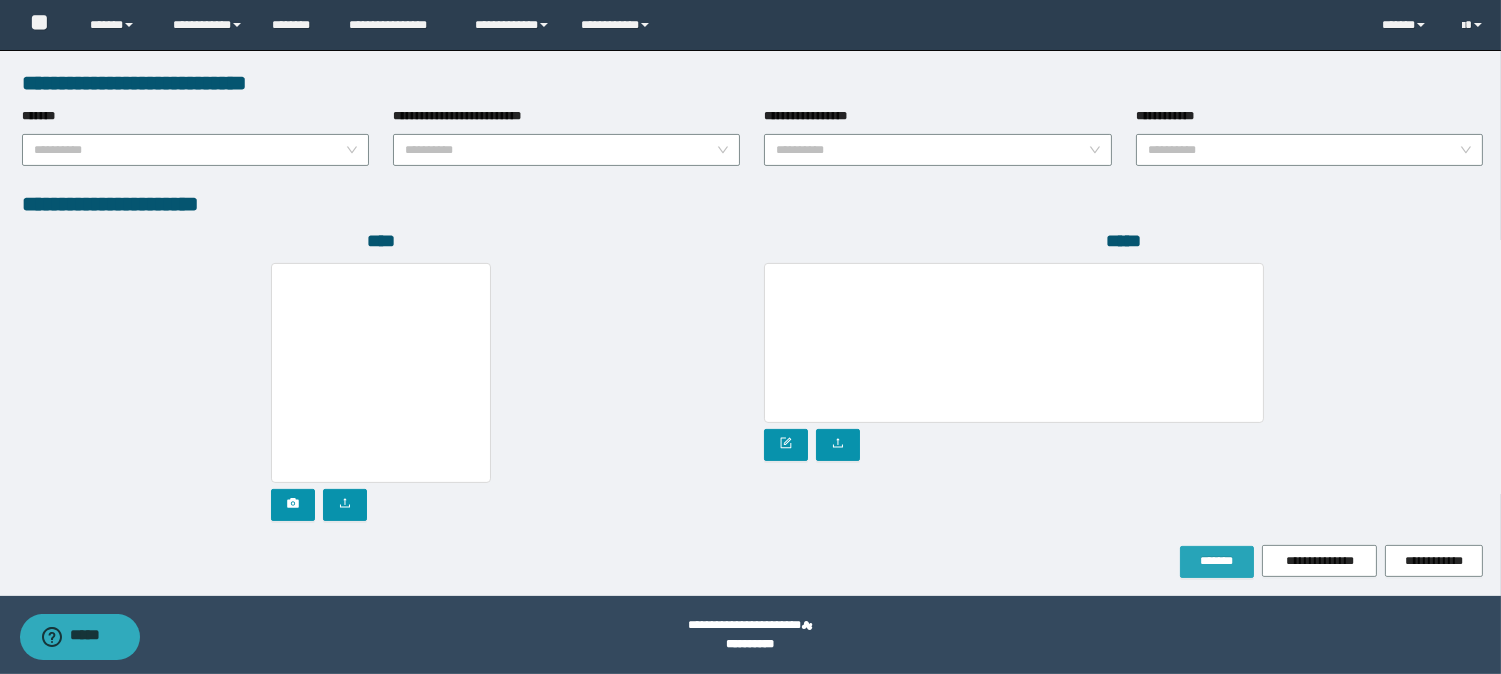 type on "*******" 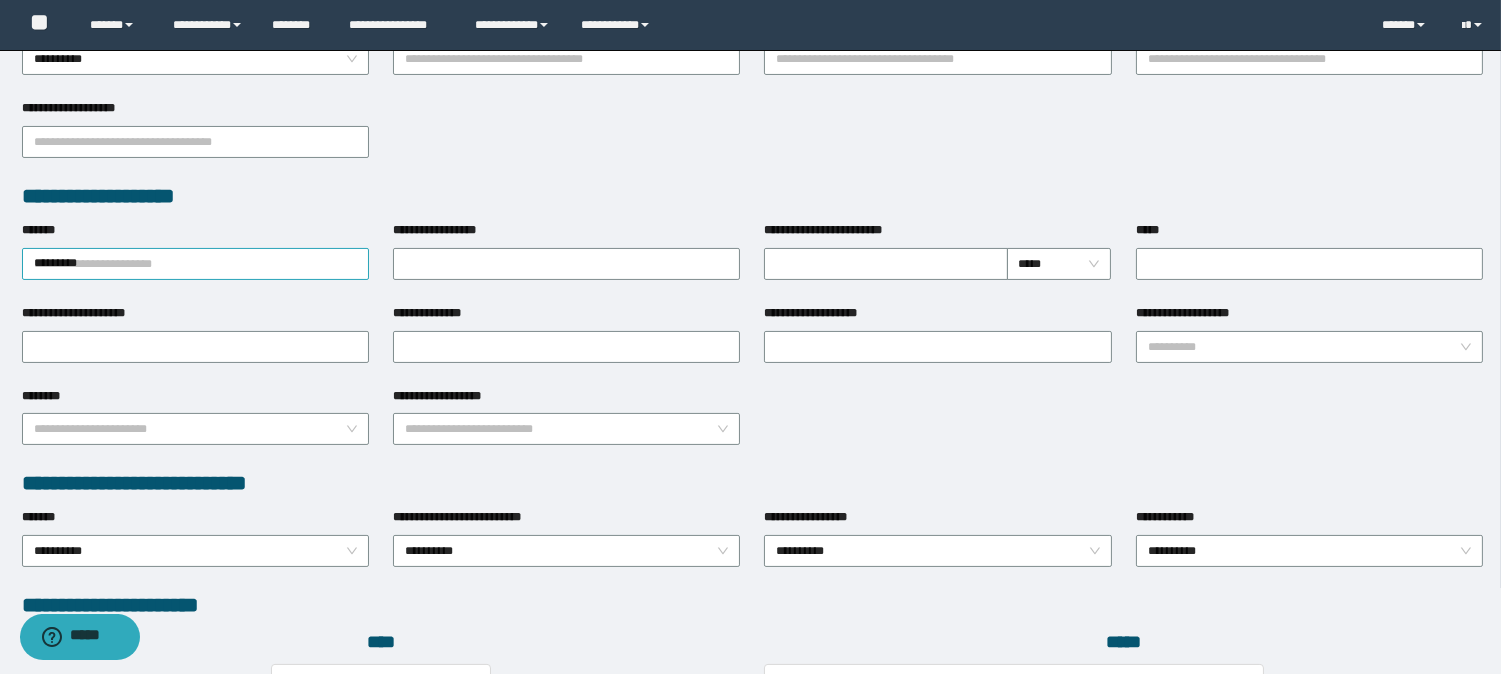 scroll, scrollTop: 640, scrollLeft: 0, axis: vertical 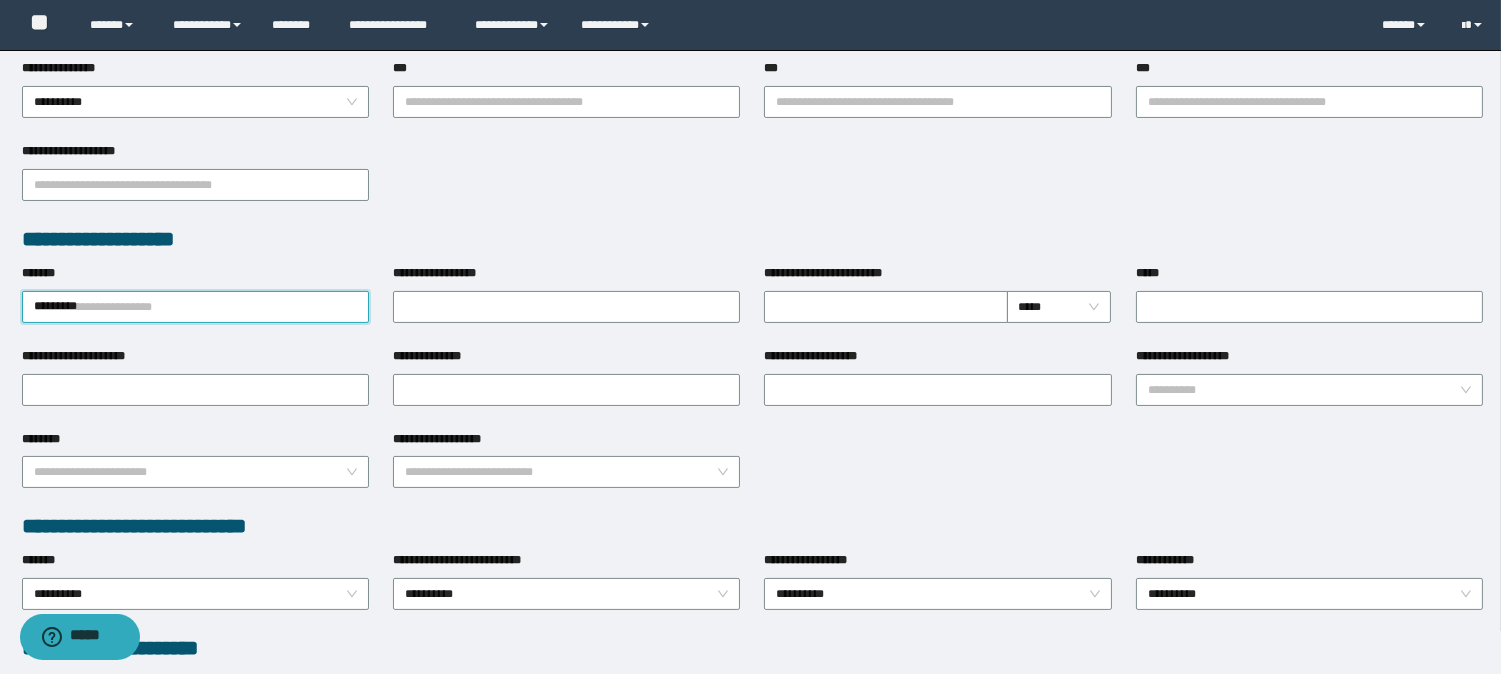 click on "*********" at bounding box center (195, 307) 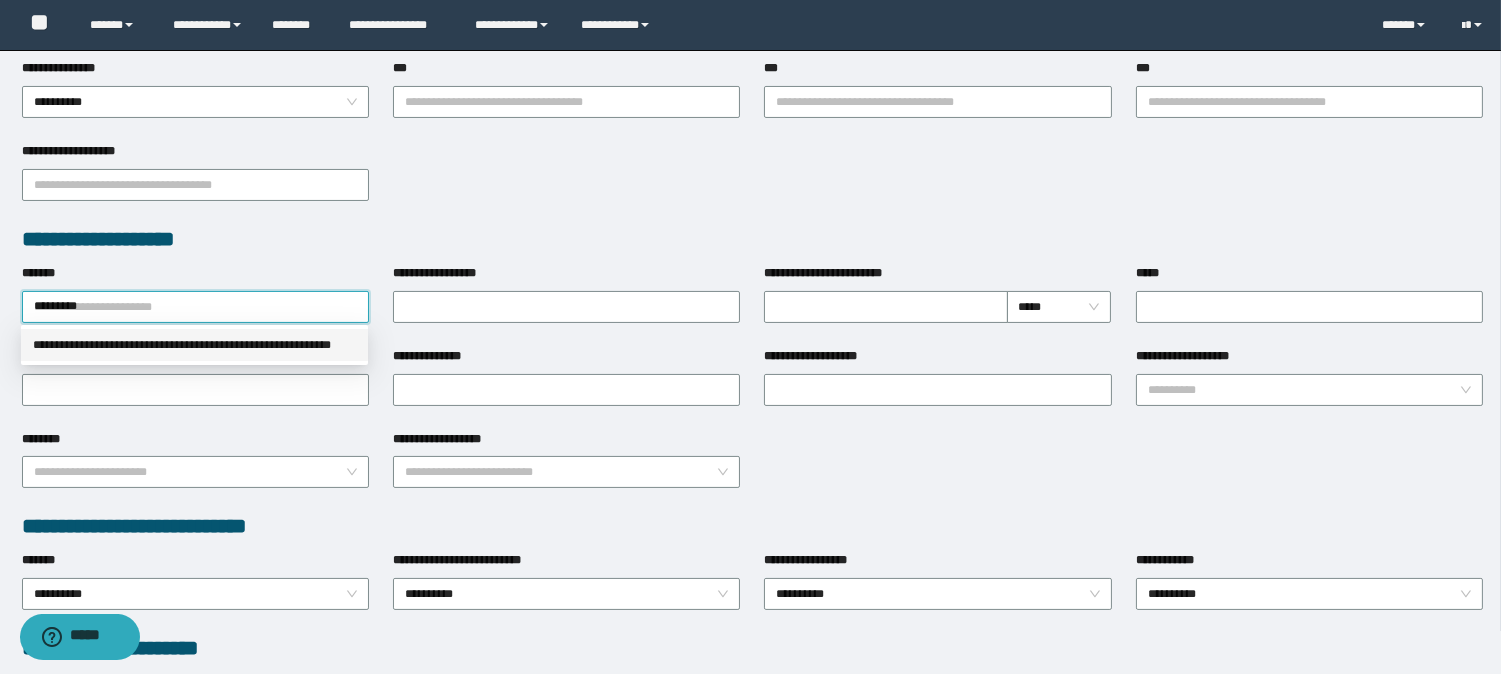click on "**********" at bounding box center [194, 345] 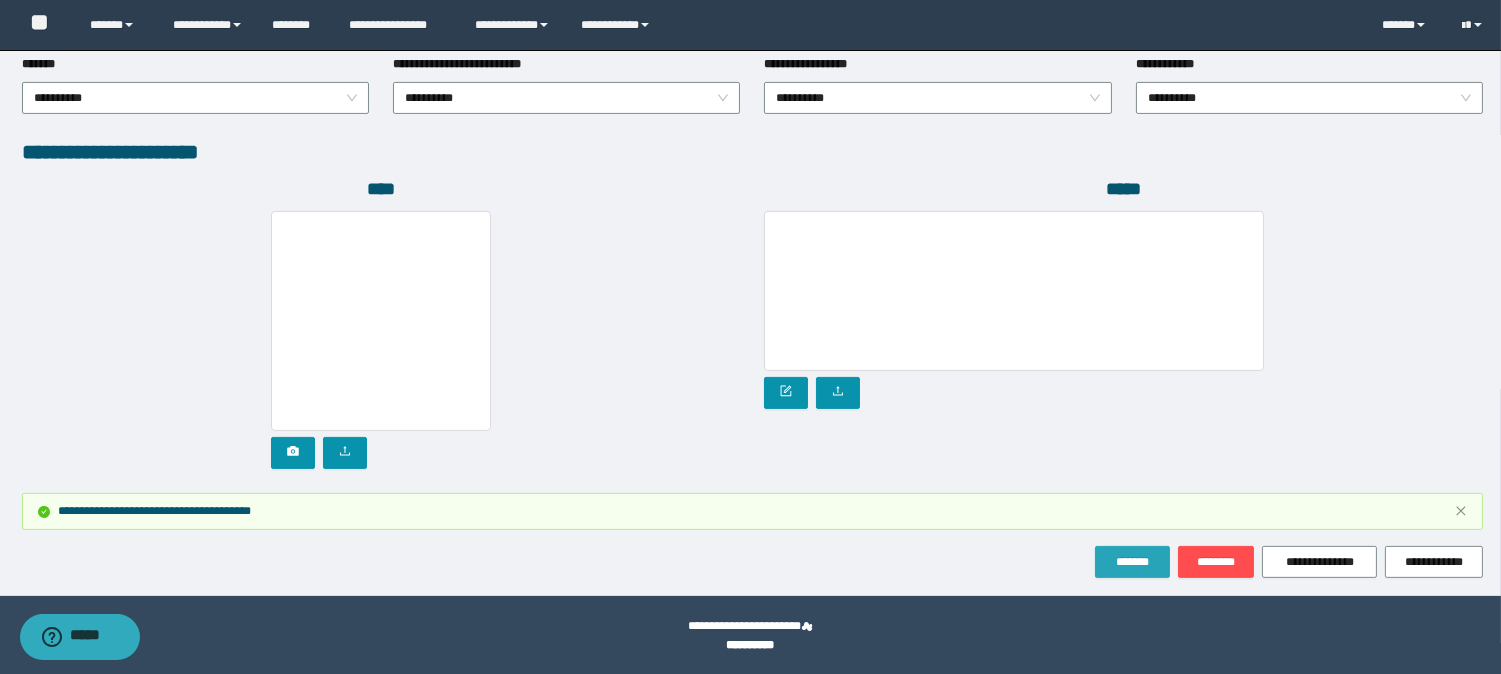 click on "*******" at bounding box center [1132, 562] 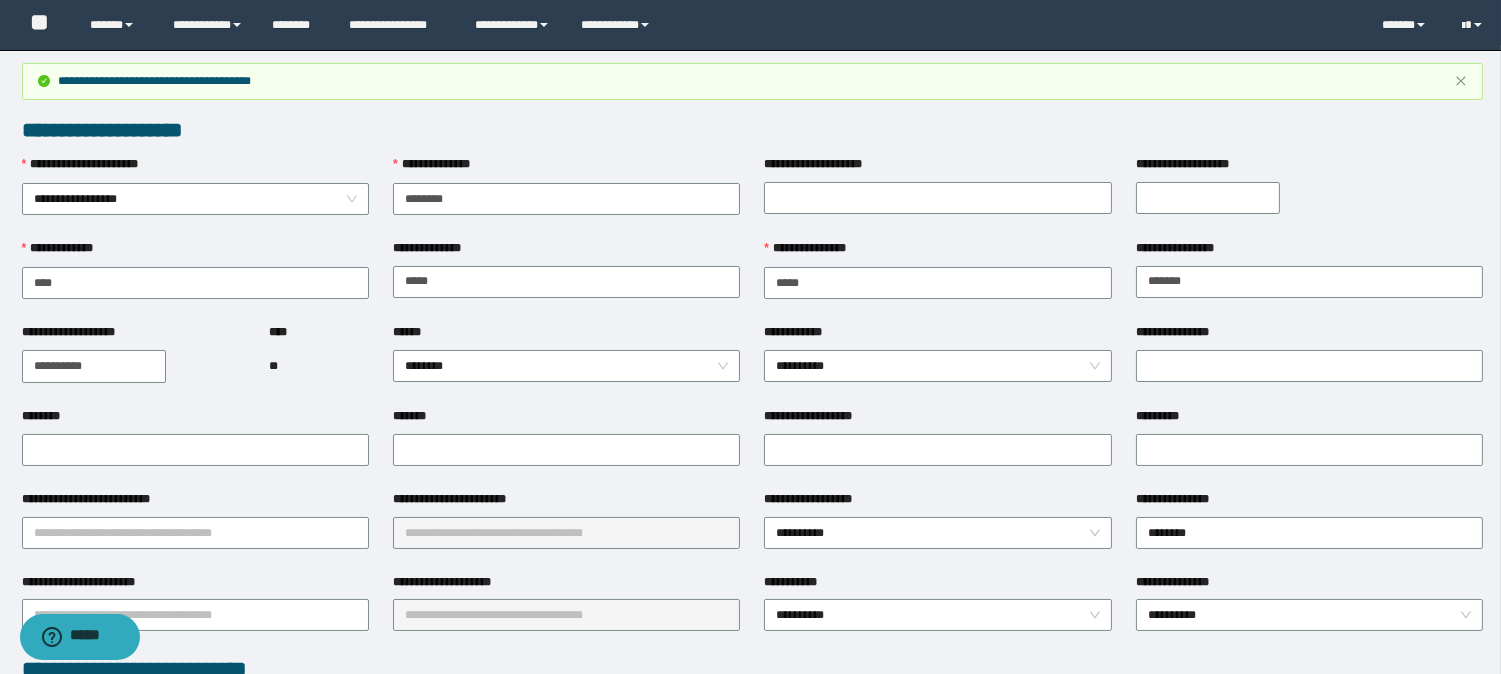 scroll, scrollTop: 0, scrollLeft: 0, axis: both 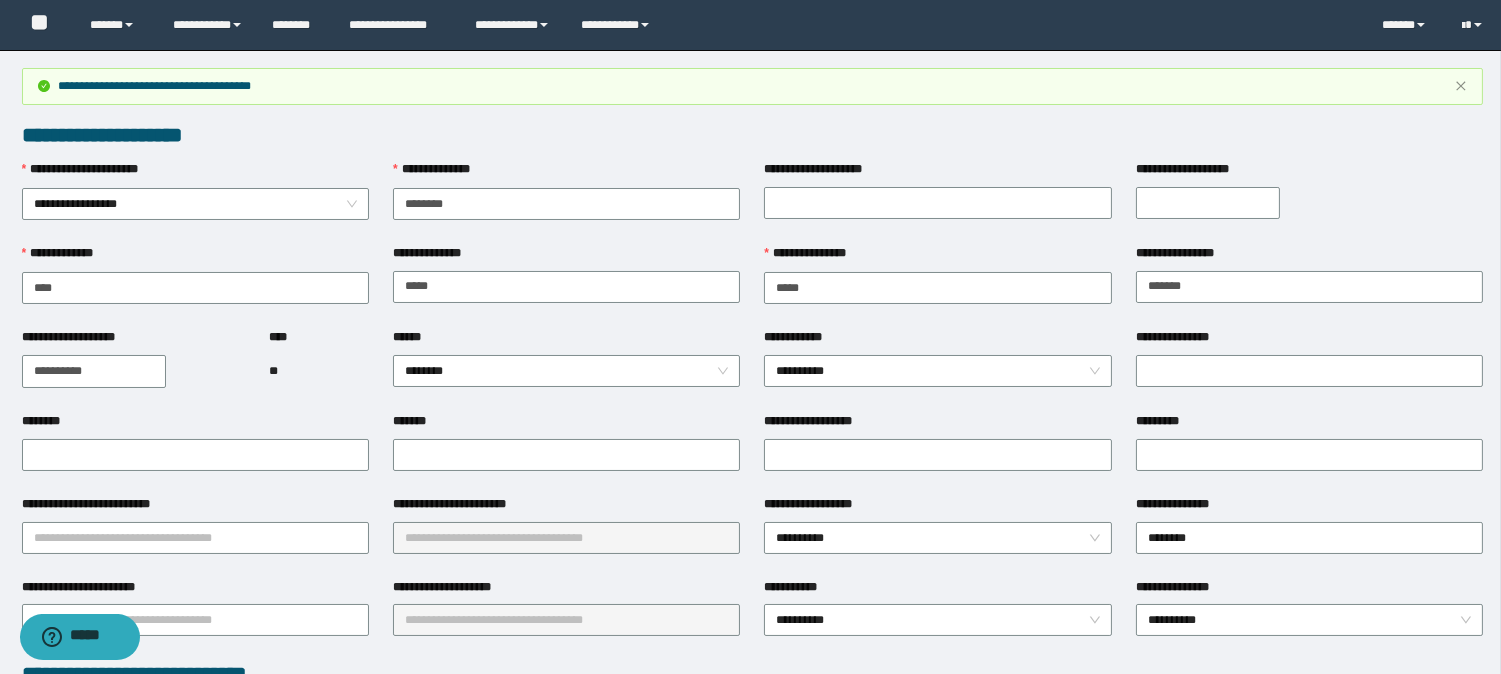 click on "**********" at bounding box center (566, 202) 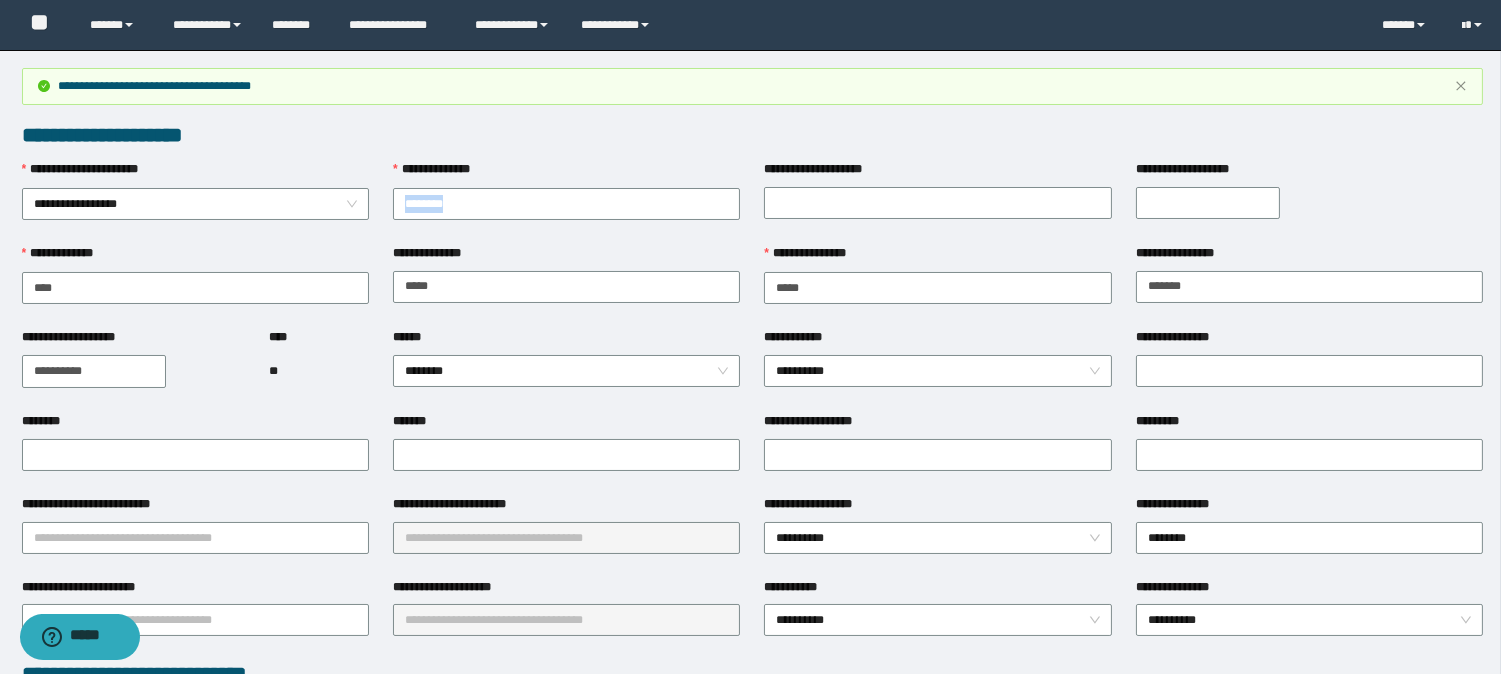 click on "**********" at bounding box center [566, 202] 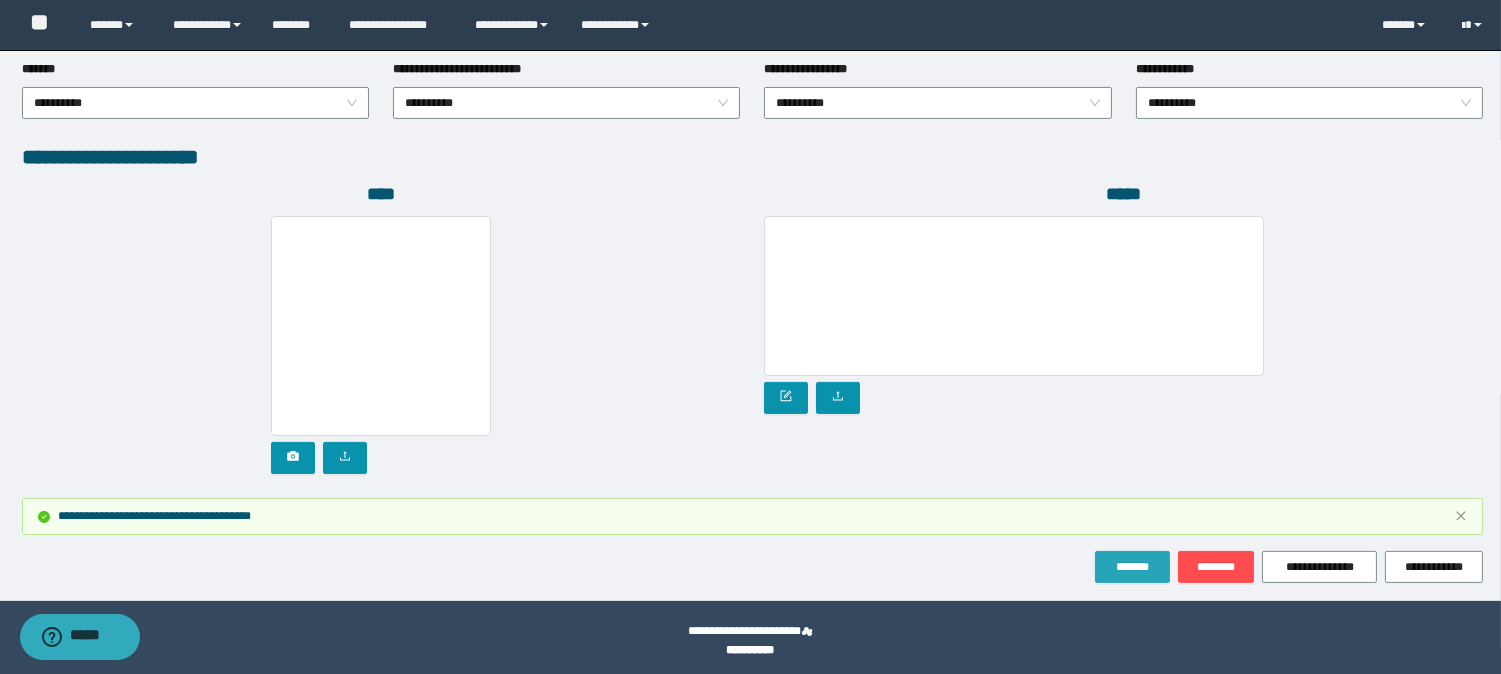 scroll, scrollTop: 1136, scrollLeft: 0, axis: vertical 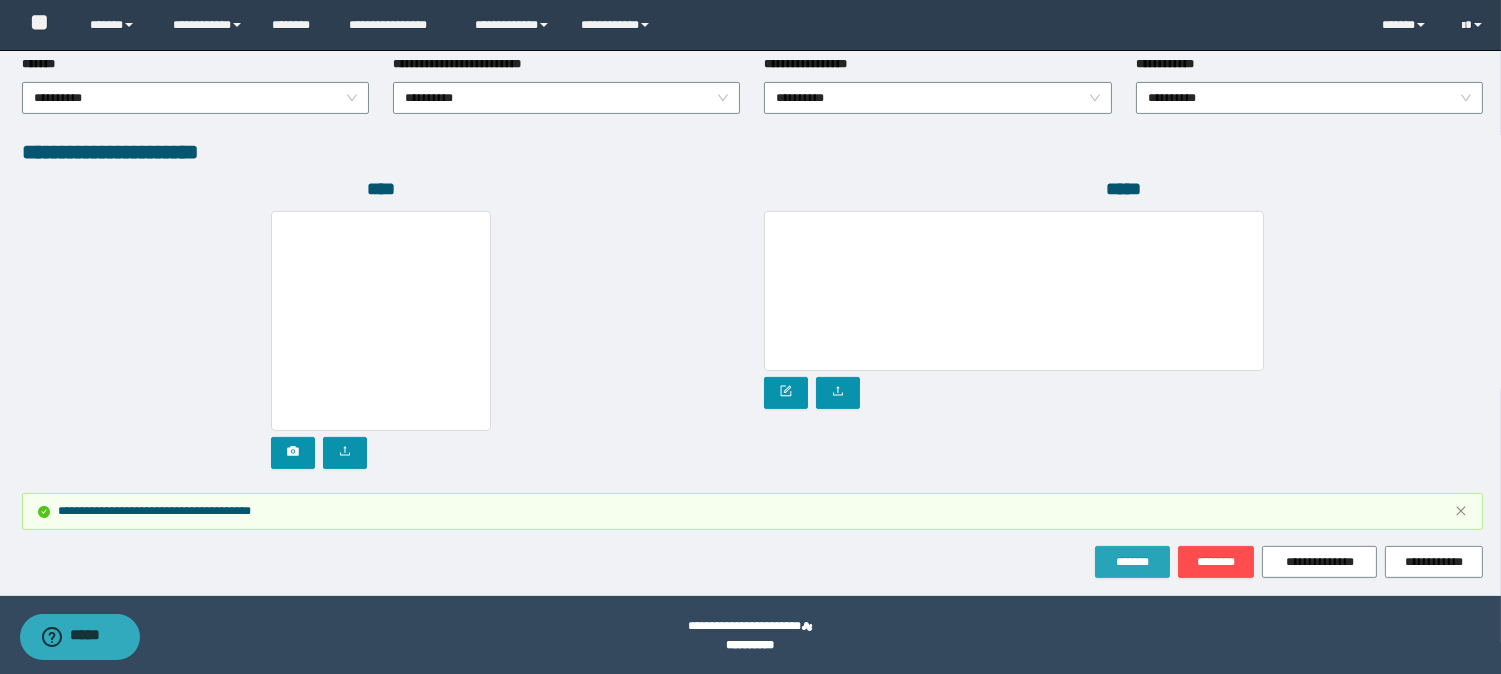 click on "*******" at bounding box center (1132, 562) 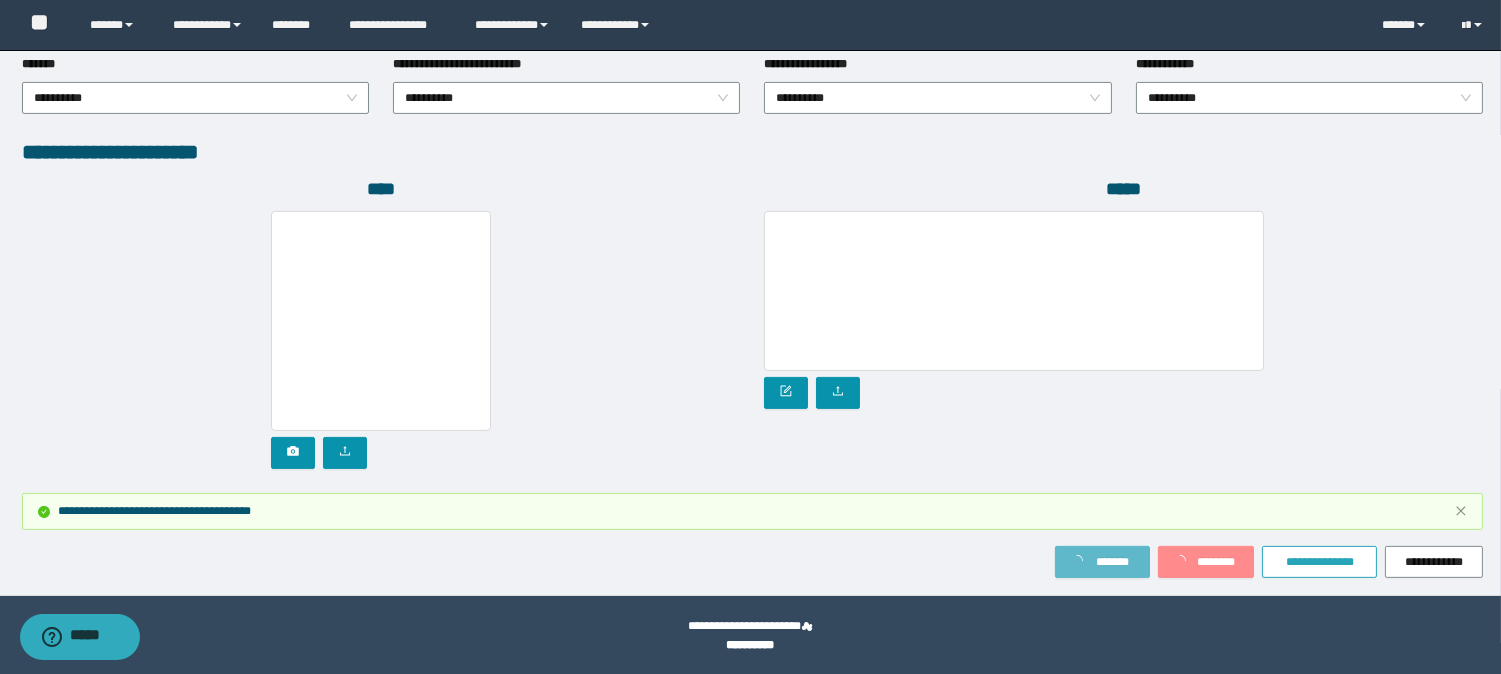 click on "**********" at bounding box center (1319, 562) 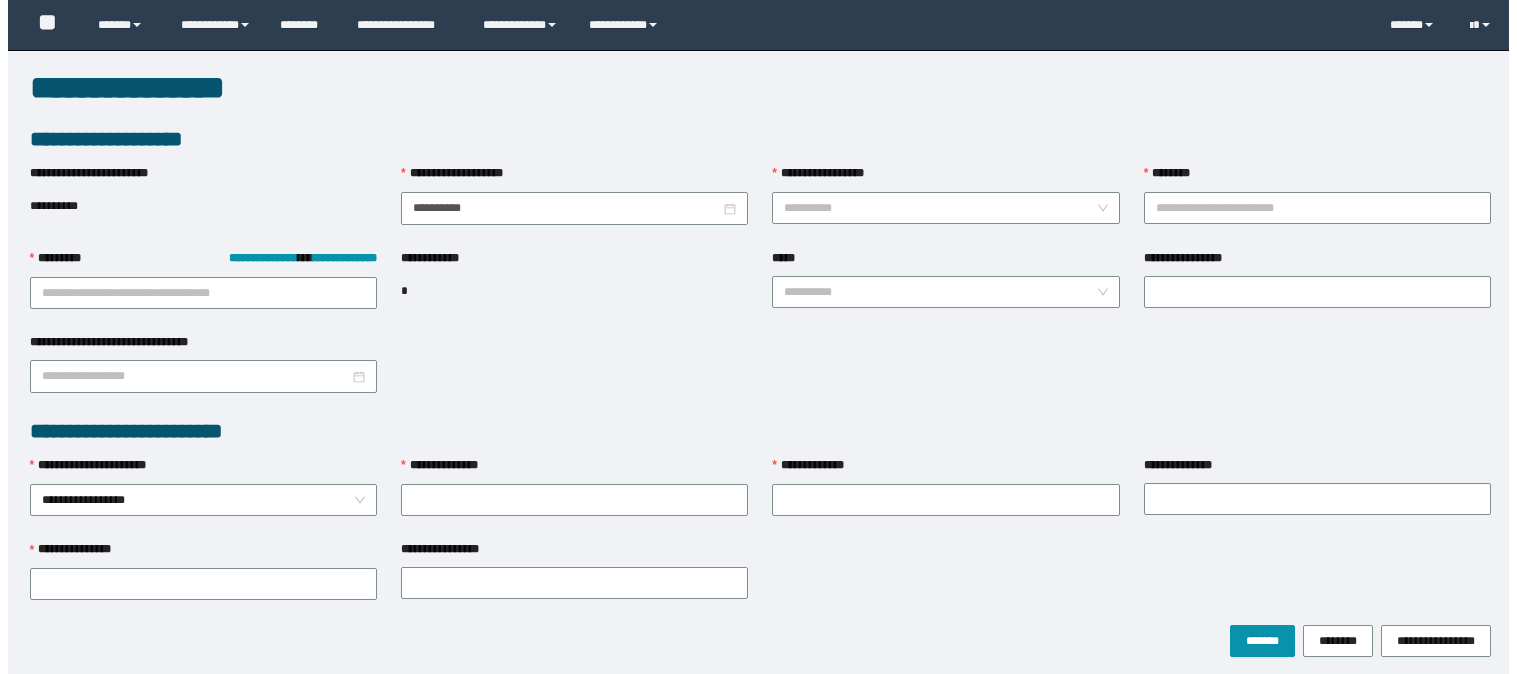 scroll, scrollTop: 0, scrollLeft: 0, axis: both 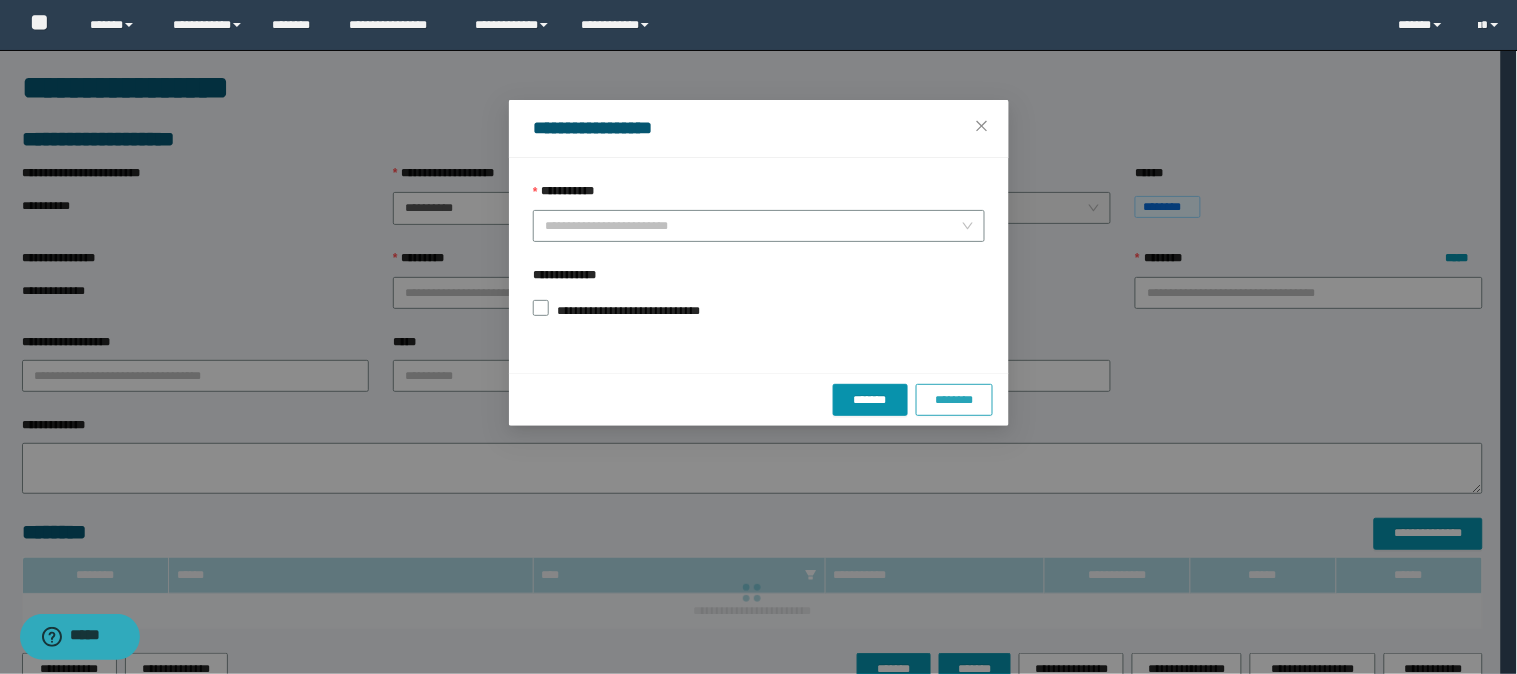 type on "**********" 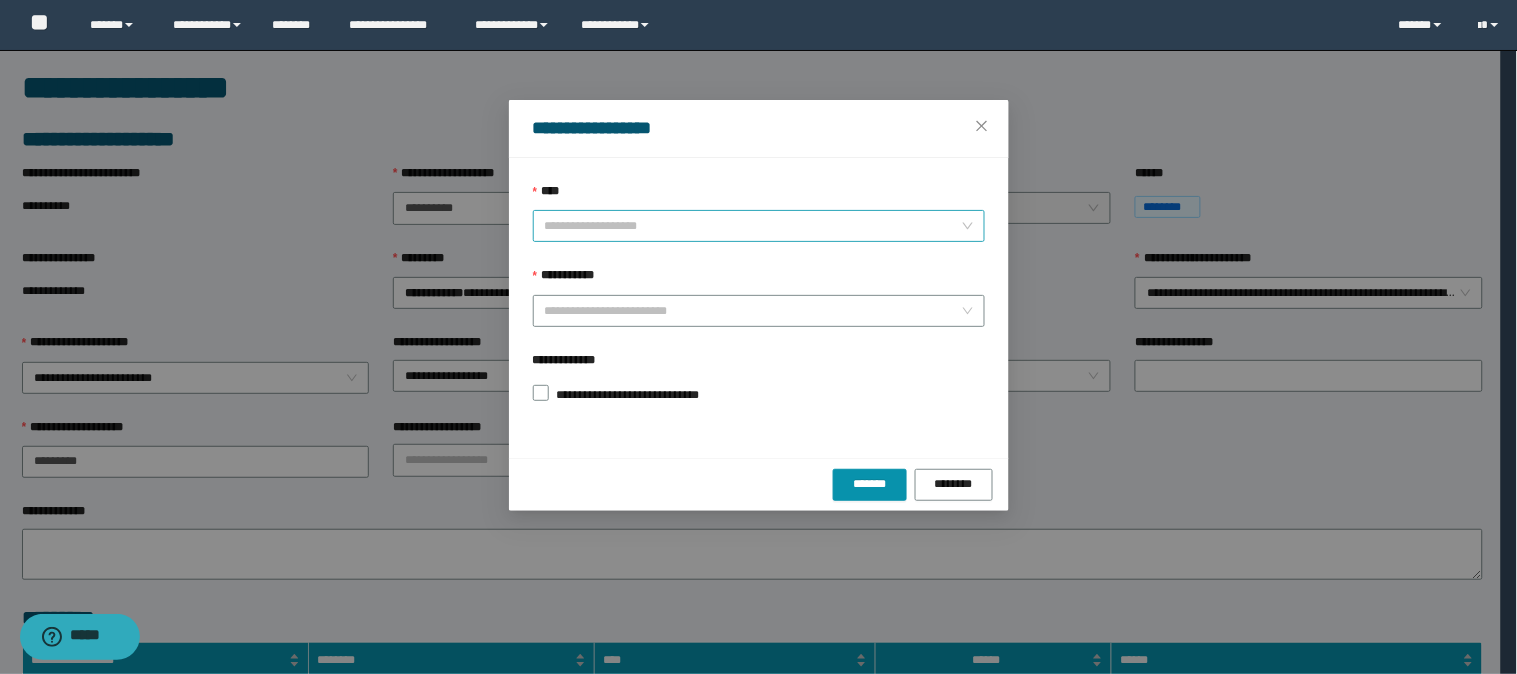 click on "****" at bounding box center [753, 226] 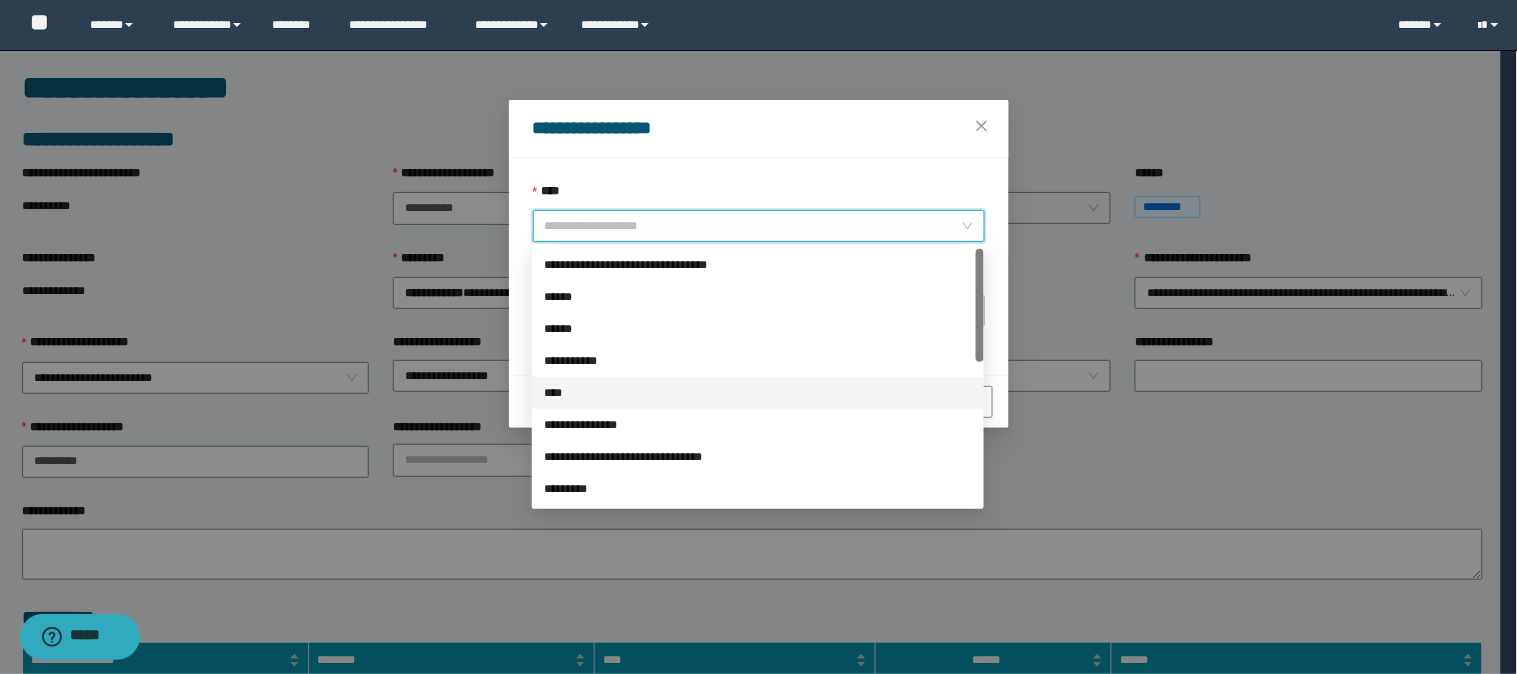 click on "****" at bounding box center [758, 393] 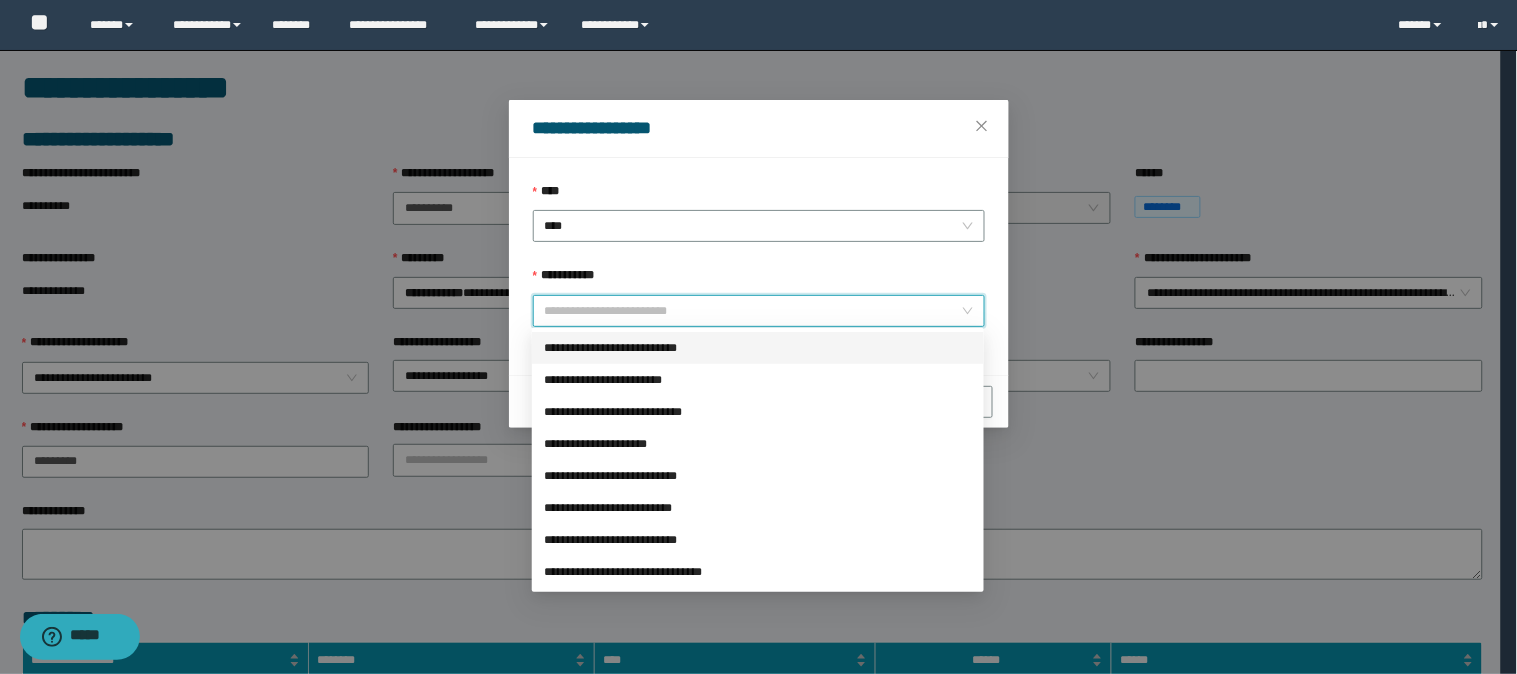 click on "**********" at bounding box center (753, 311) 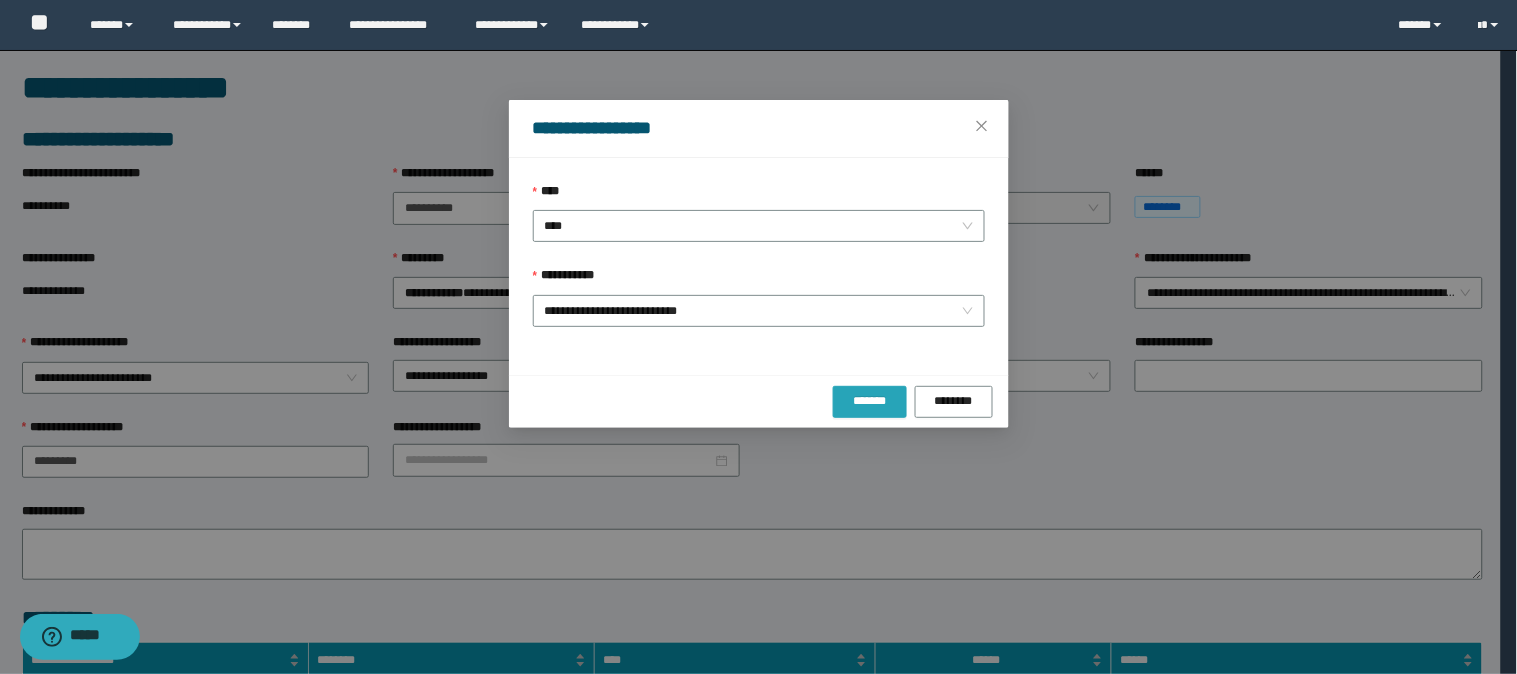 click on "*******" at bounding box center (870, 402) 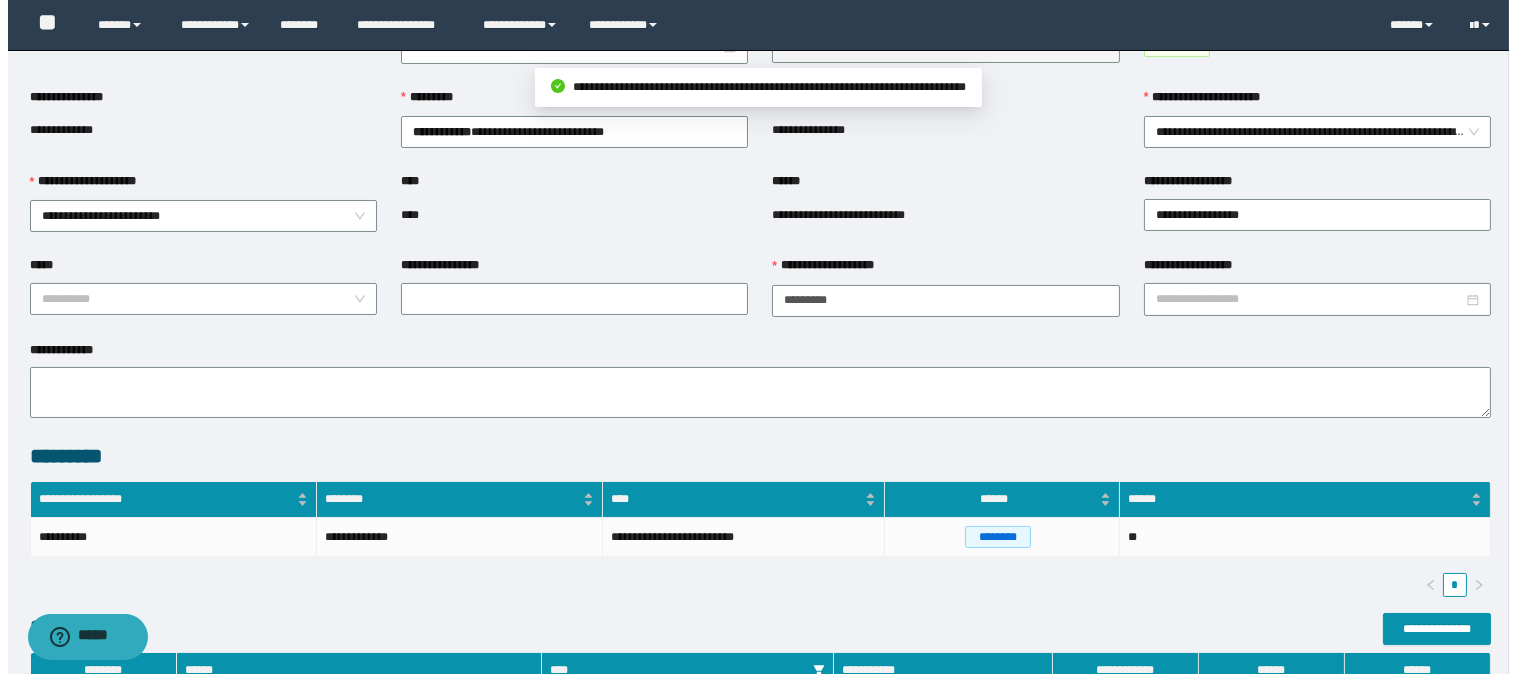 scroll, scrollTop: 415, scrollLeft: 0, axis: vertical 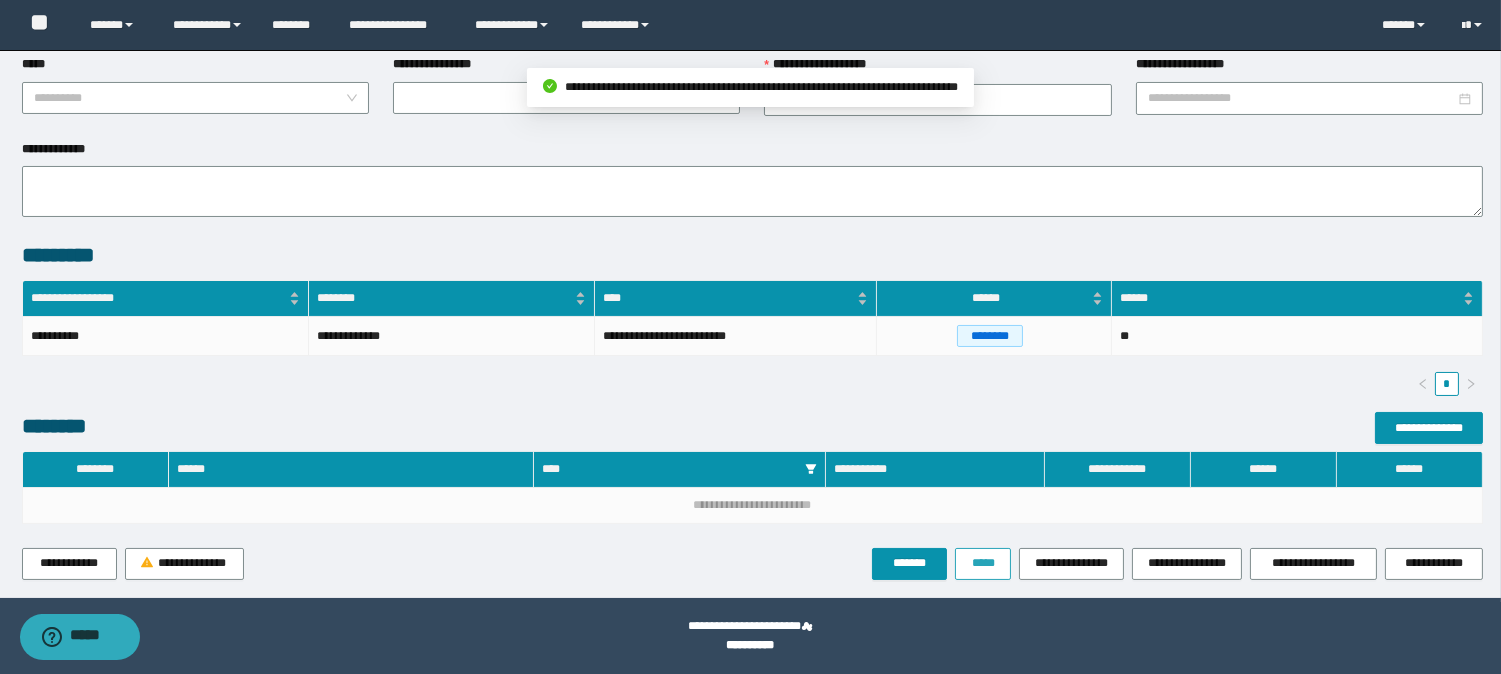 click on "*****" at bounding box center (983, 563) 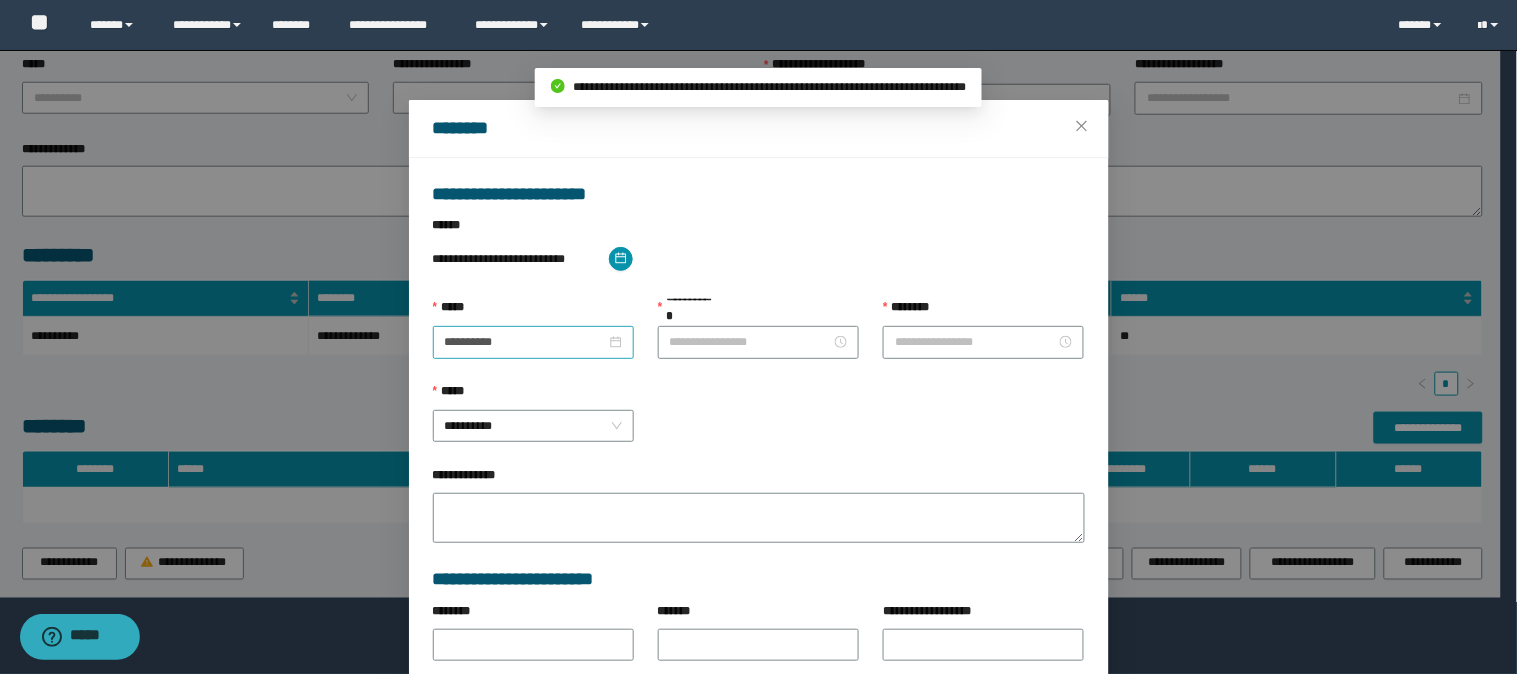 click on "**********" at bounding box center (533, 342) 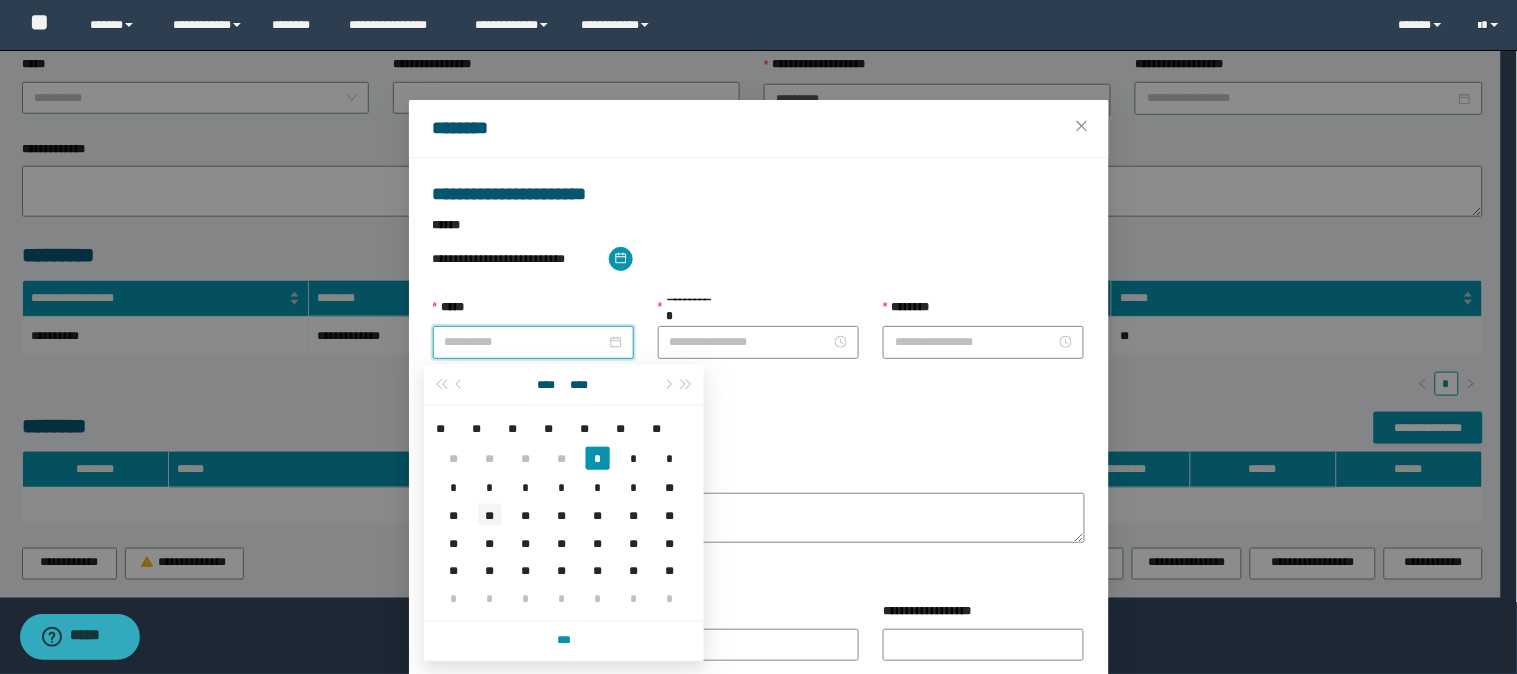 type on "**********" 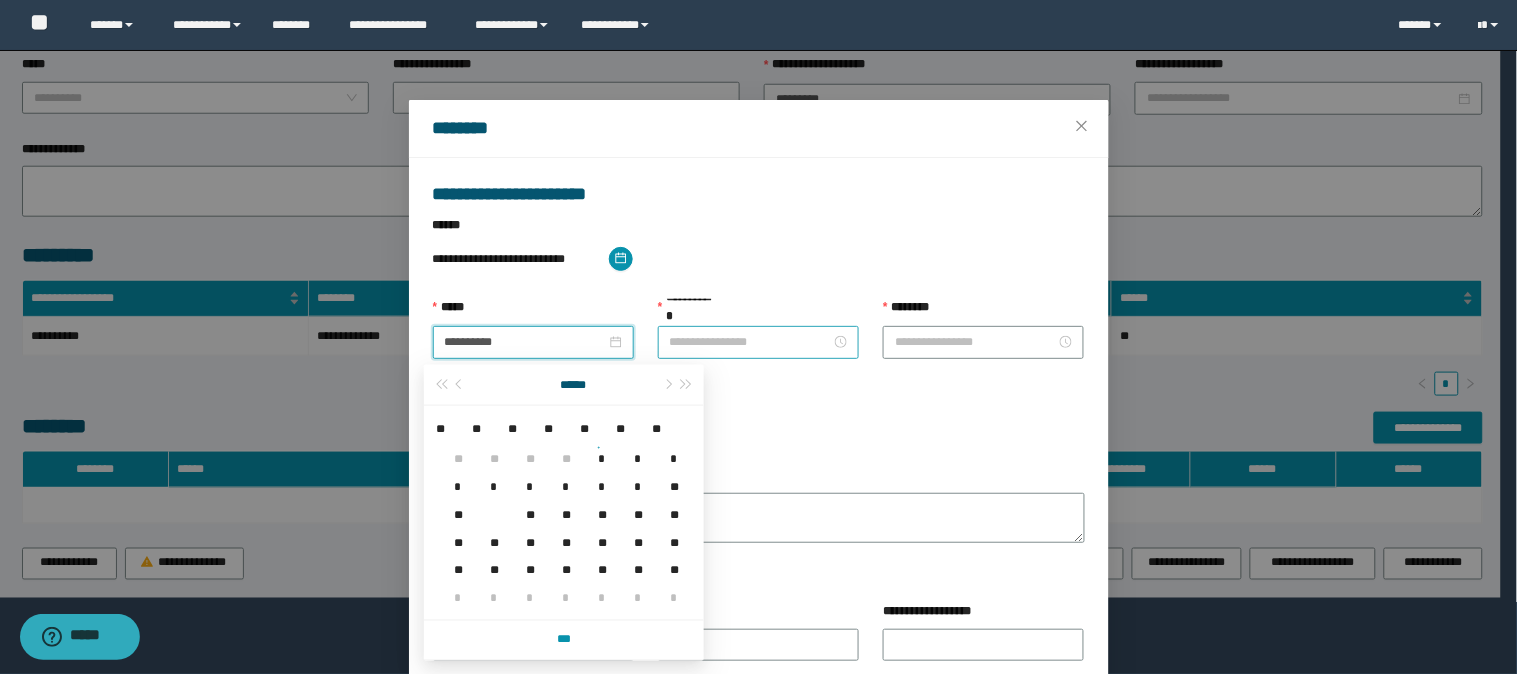 click on "**********" at bounding box center [750, 342] 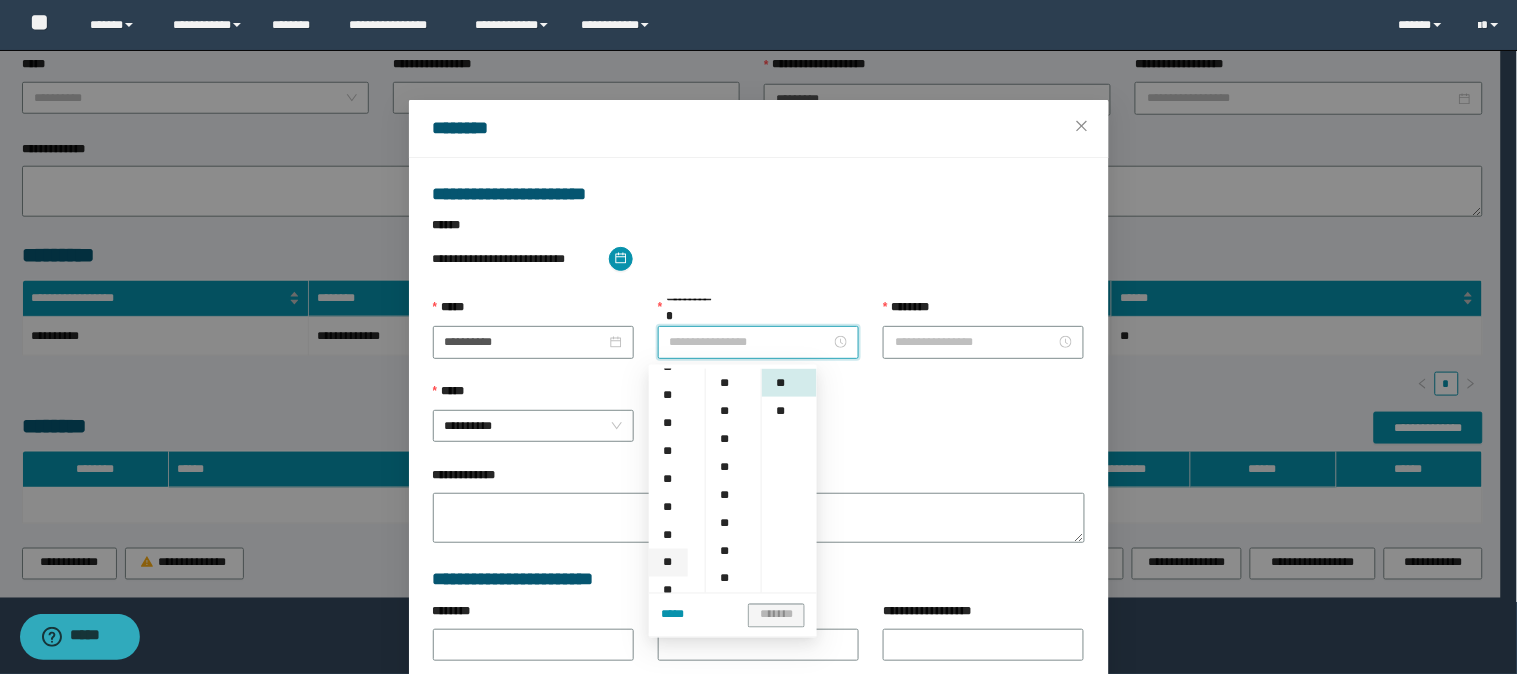 click on "**" at bounding box center (668, 563) 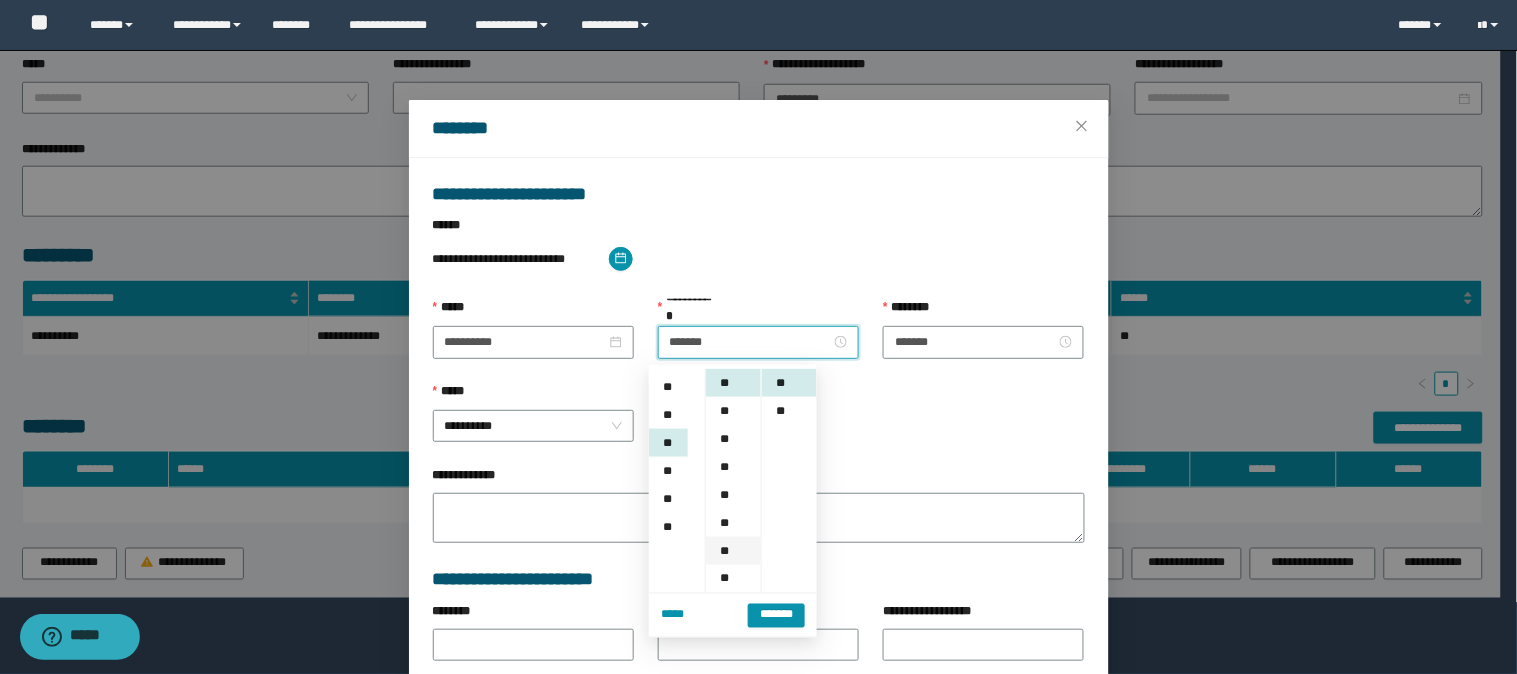 scroll, scrollTop: 224, scrollLeft: 0, axis: vertical 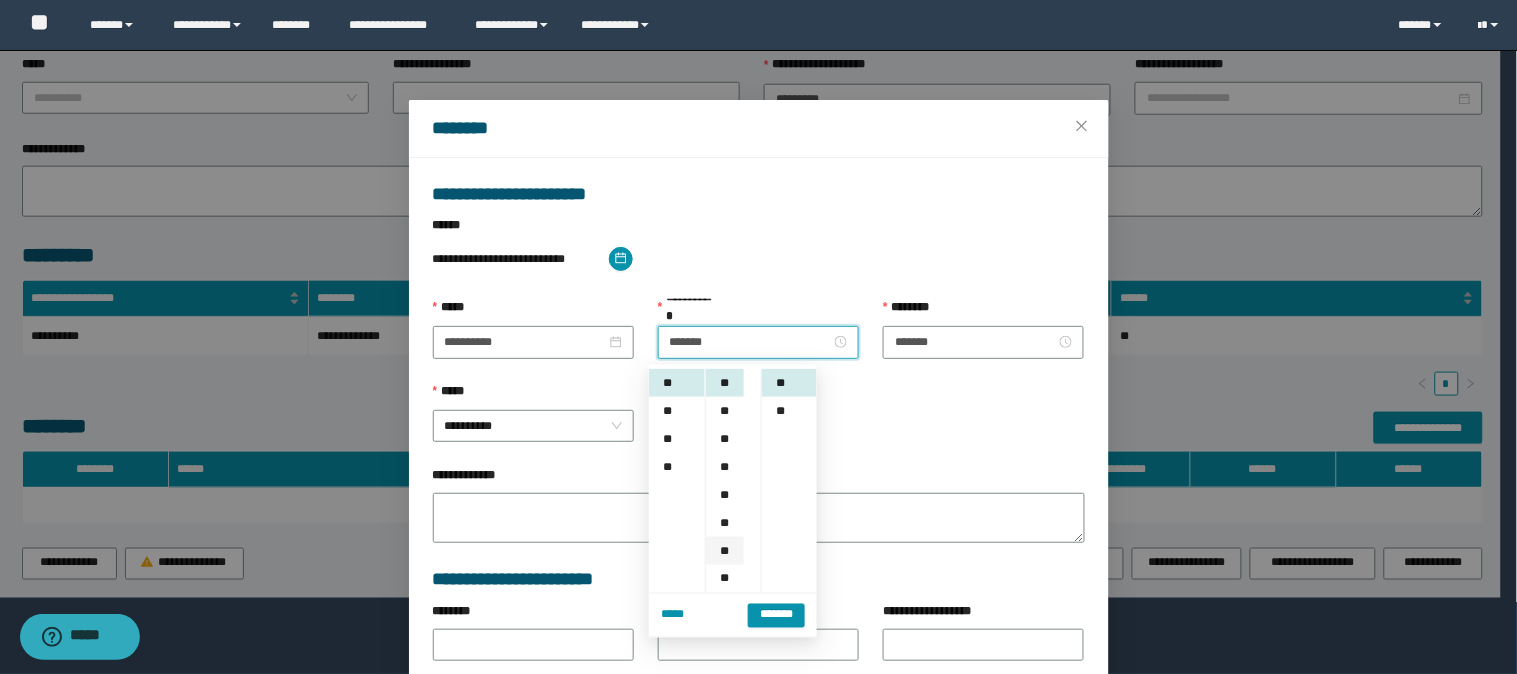 click on "**" at bounding box center [725, 551] 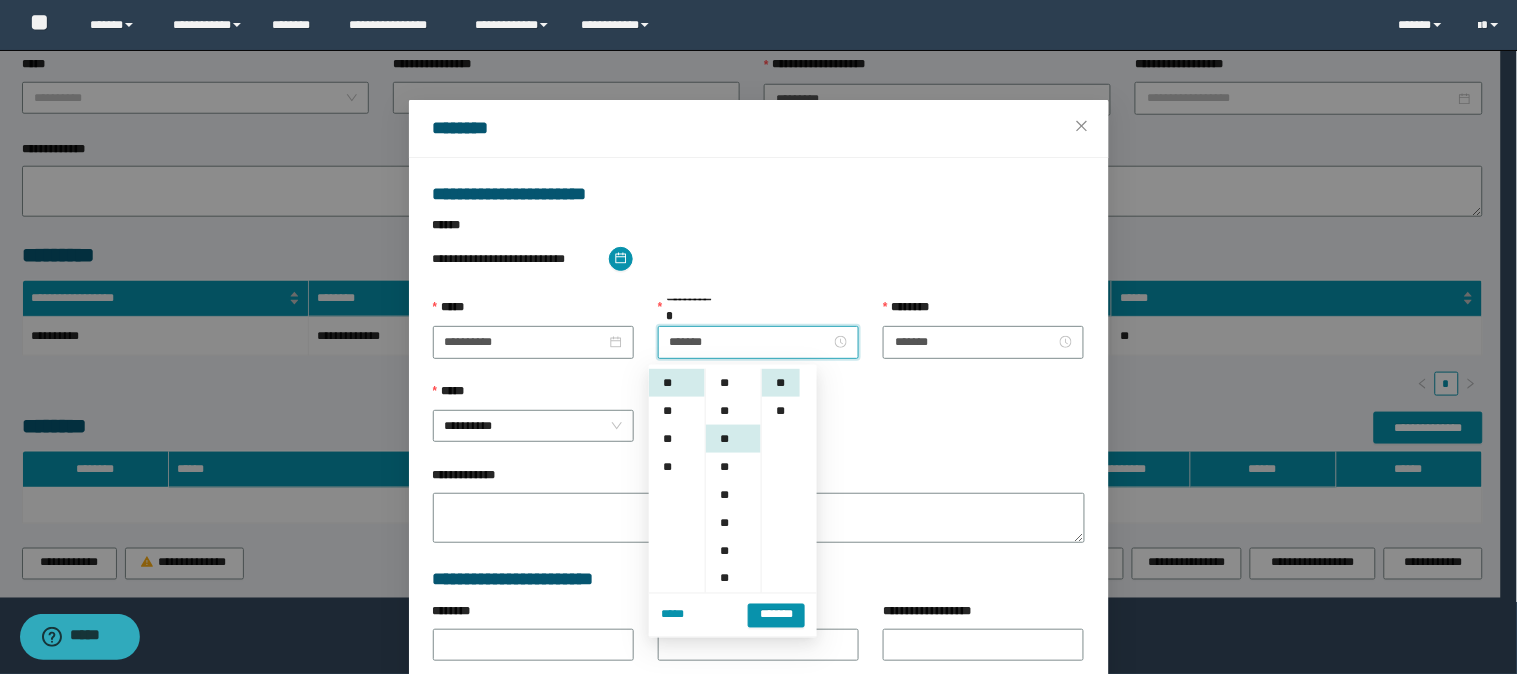 scroll, scrollTop: 167, scrollLeft: 0, axis: vertical 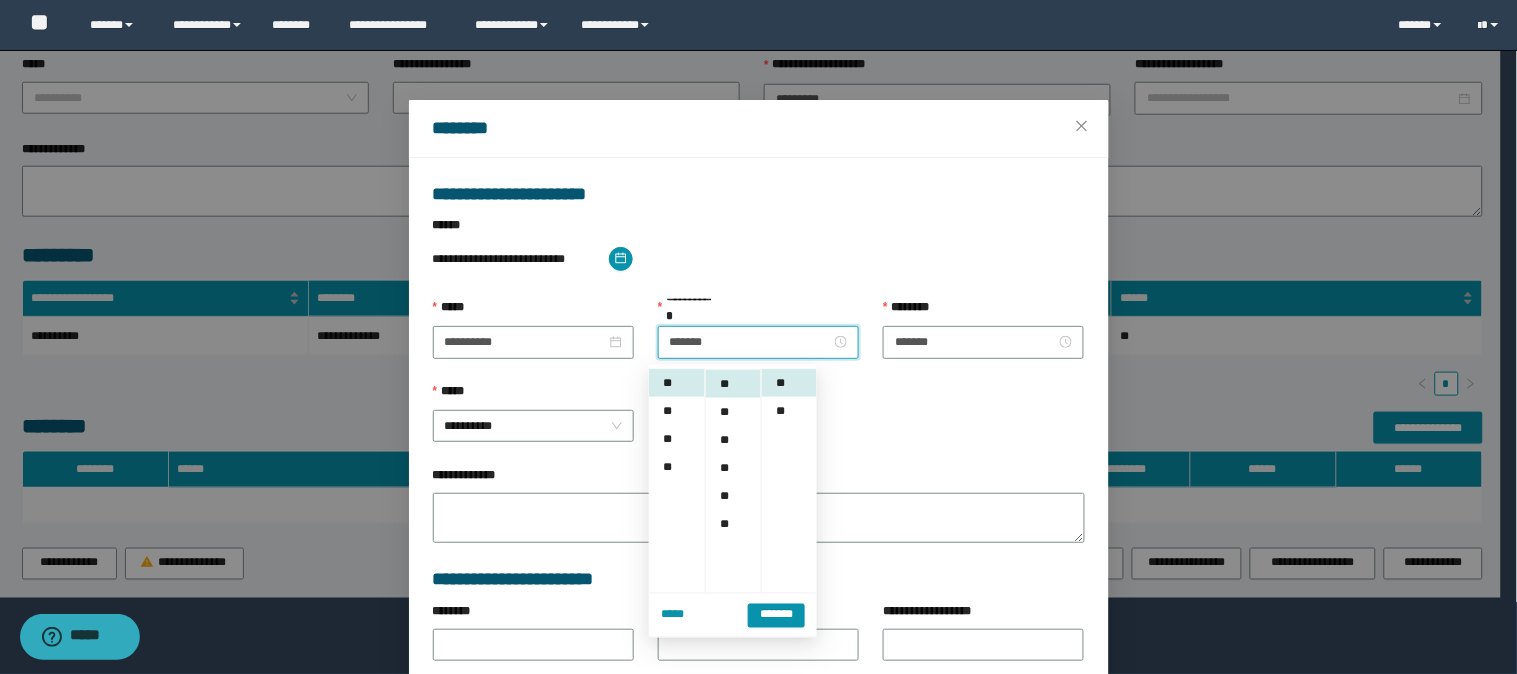 click on "**********" at bounding box center [759, 424] 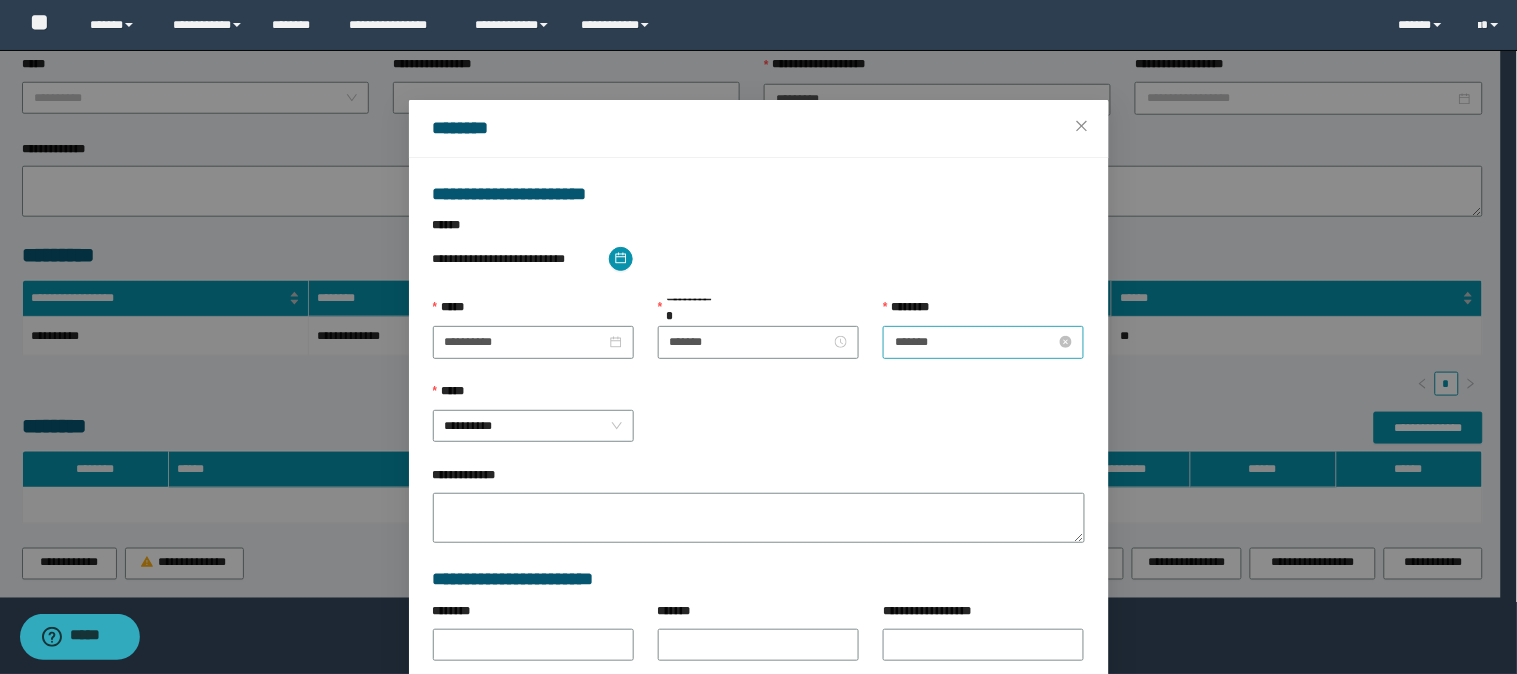 click on "*******" at bounding box center (975, 342) 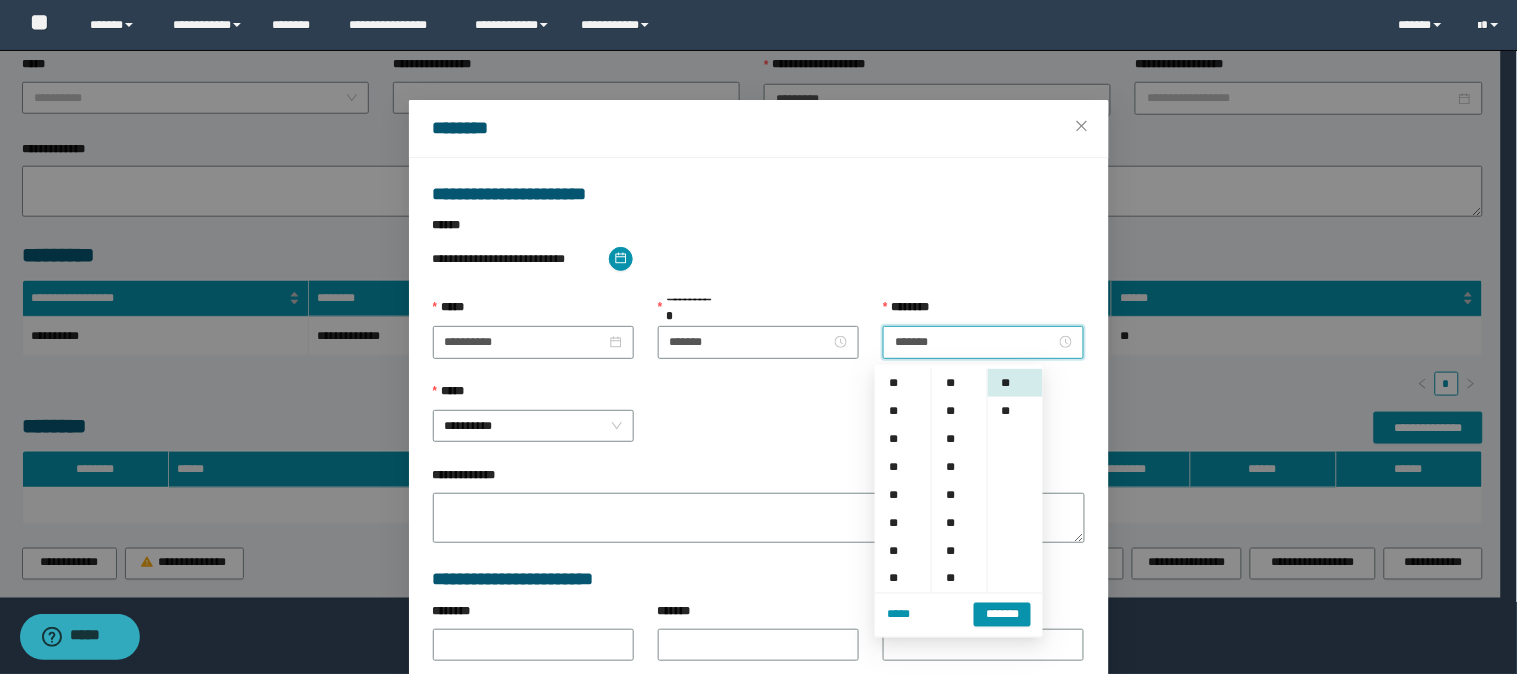 scroll, scrollTop: 224, scrollLeft: 0, axis: vertical 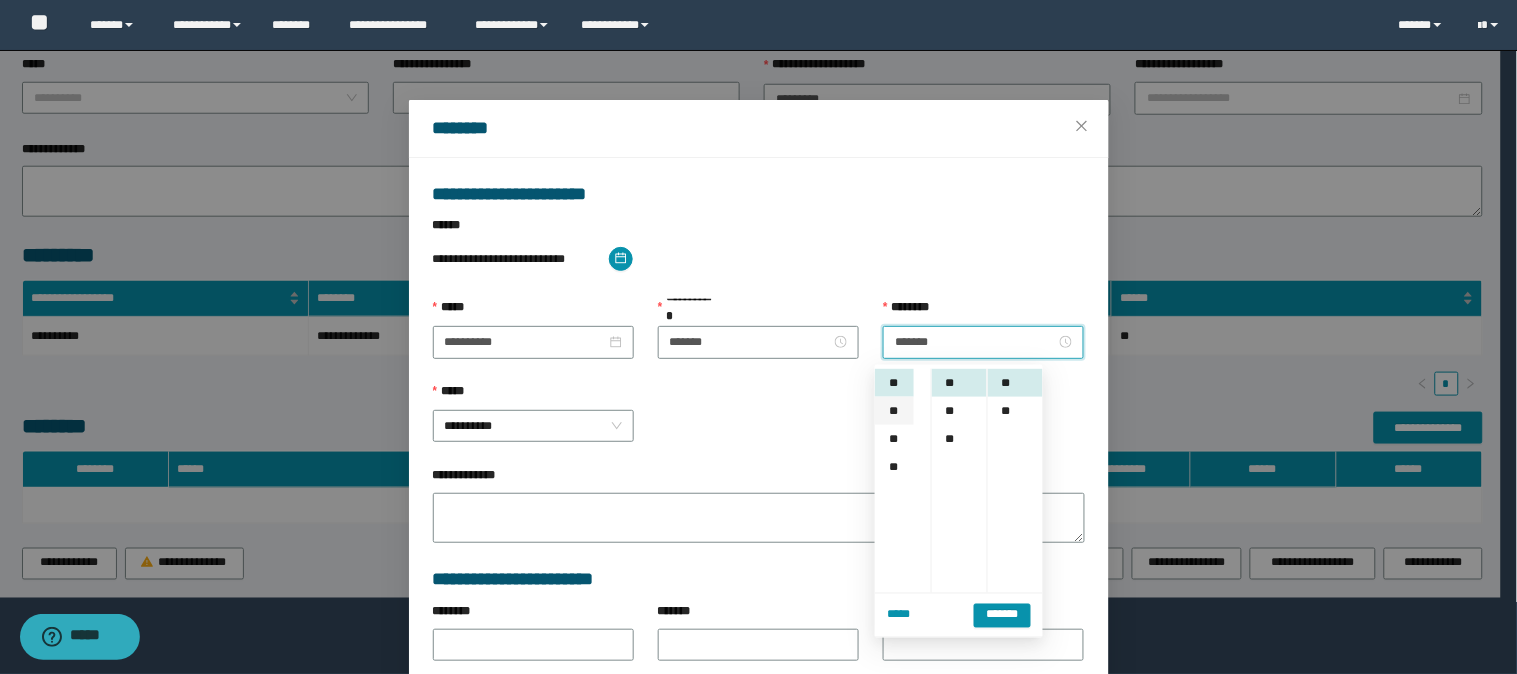 click on "**" at bounding box center (894, 411) 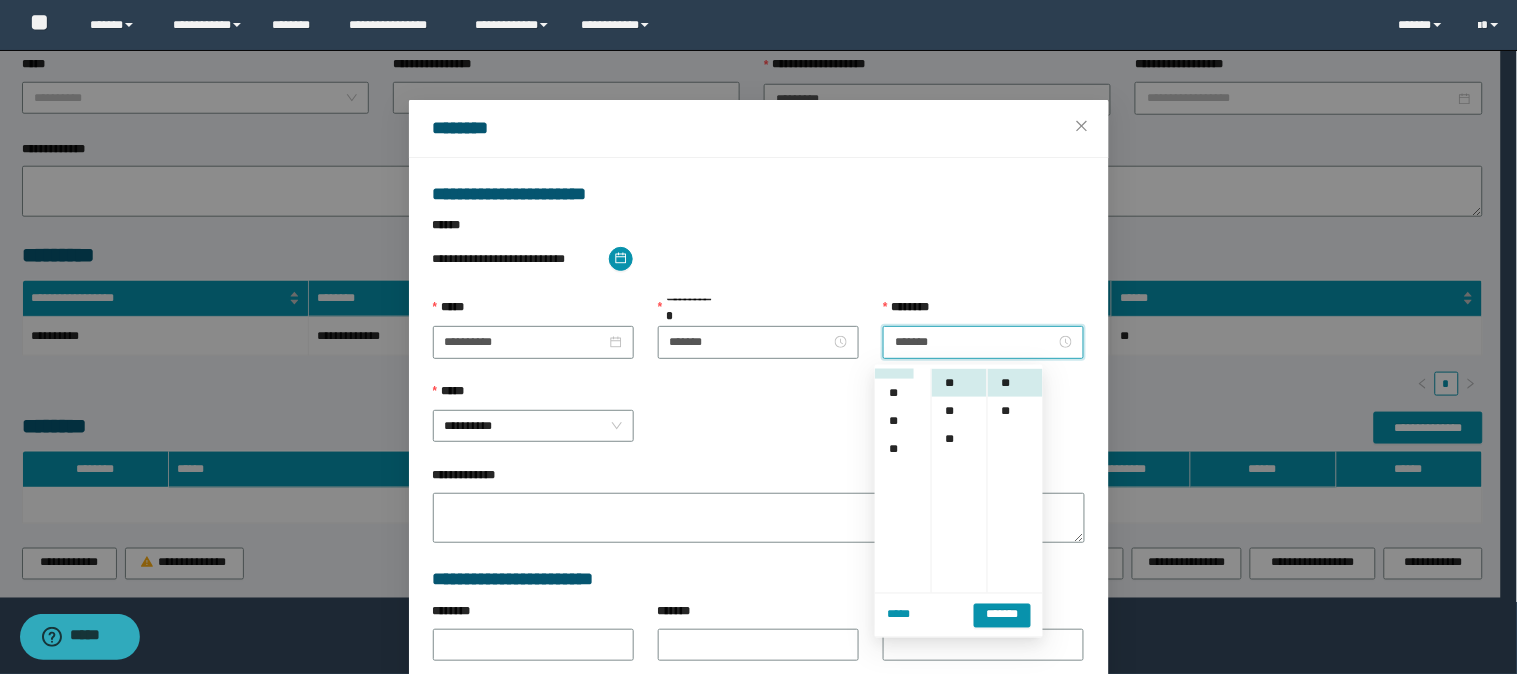 scroll, scrollTop: 252, scrollLeft: 0, axis: vertical 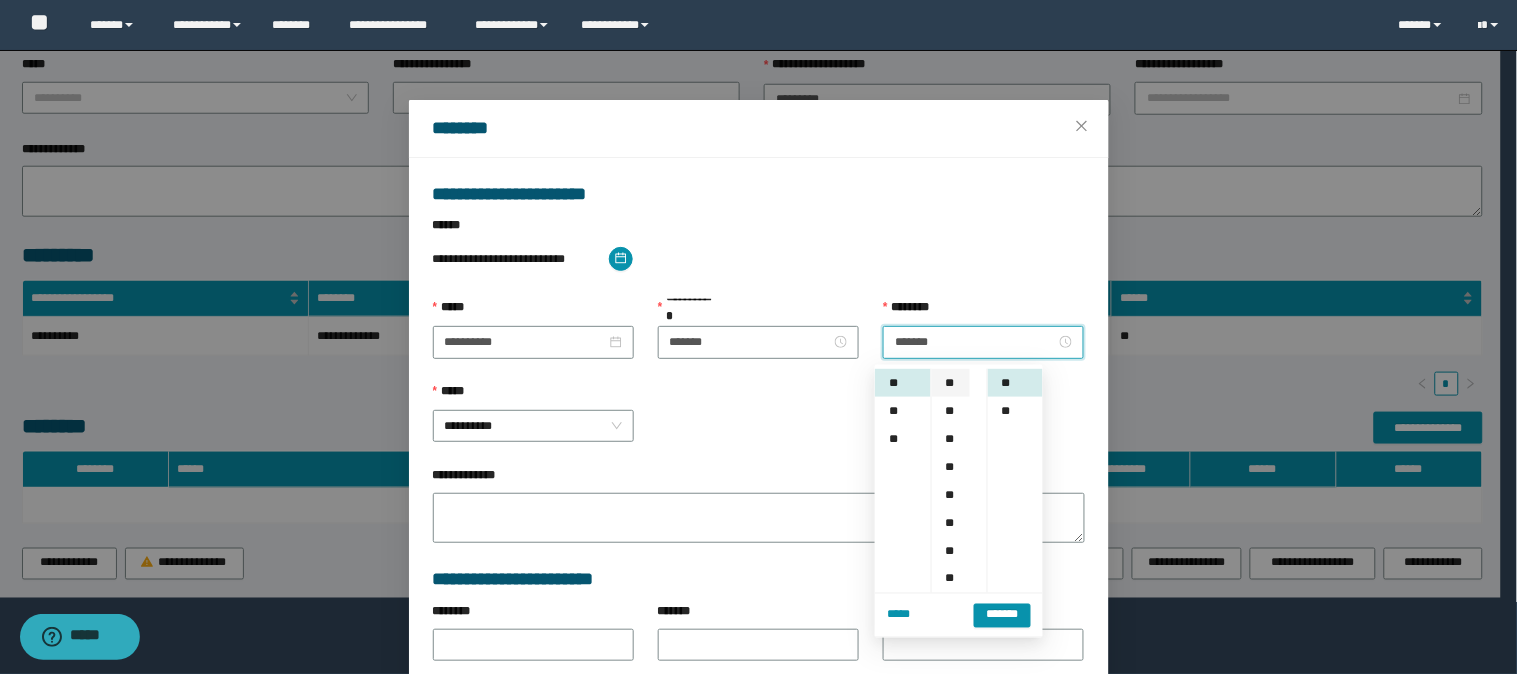 click on "**" at bounding box center (951, 383) 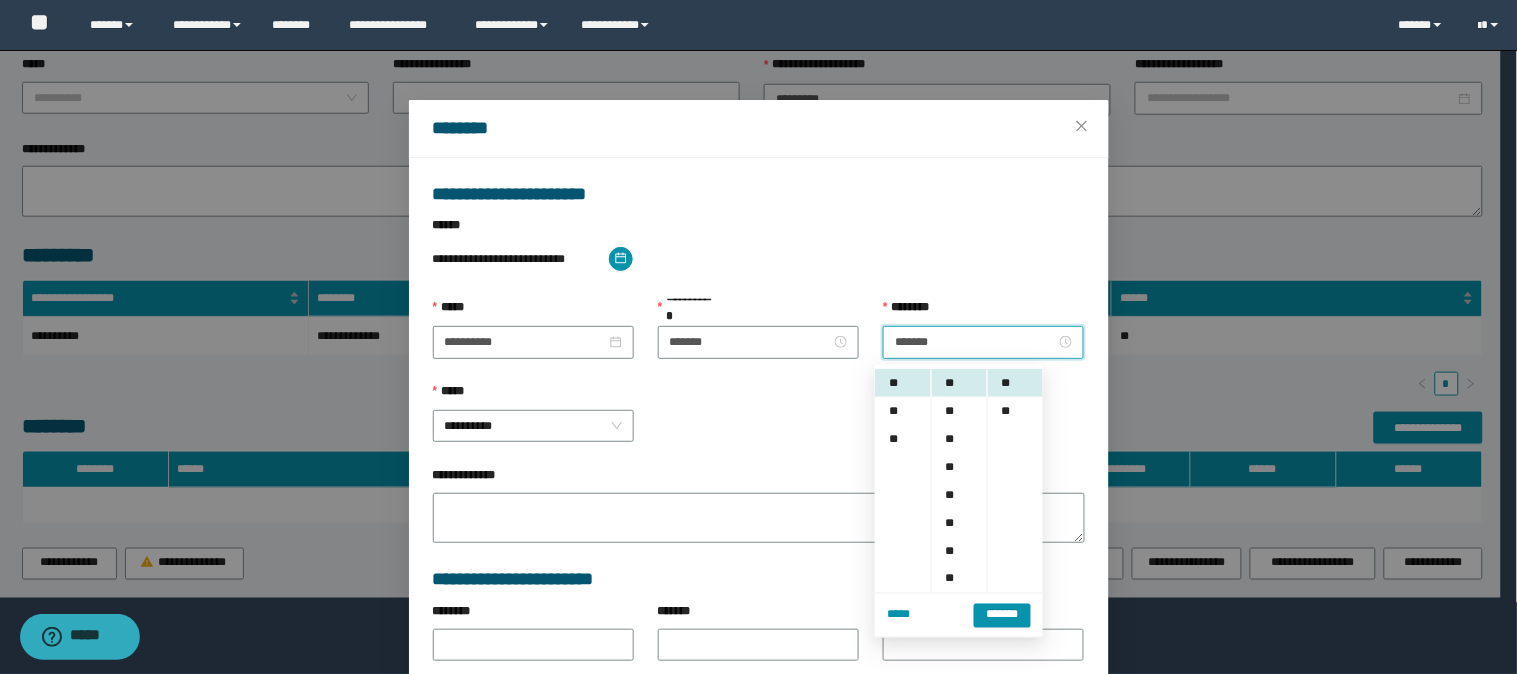 click on "**********" at bounding box center (759, 259) 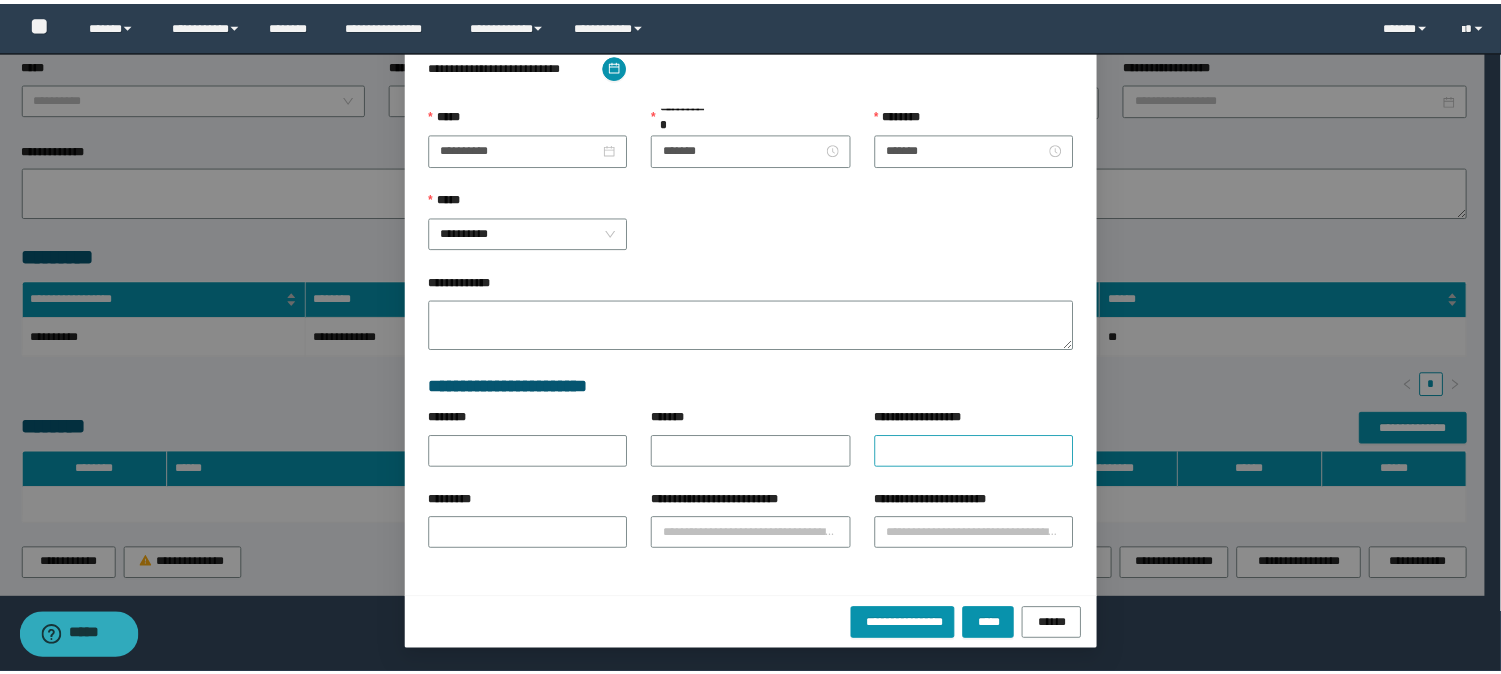 scroll, scrollTop: 196, scrollLeft: 0, axis: vertical 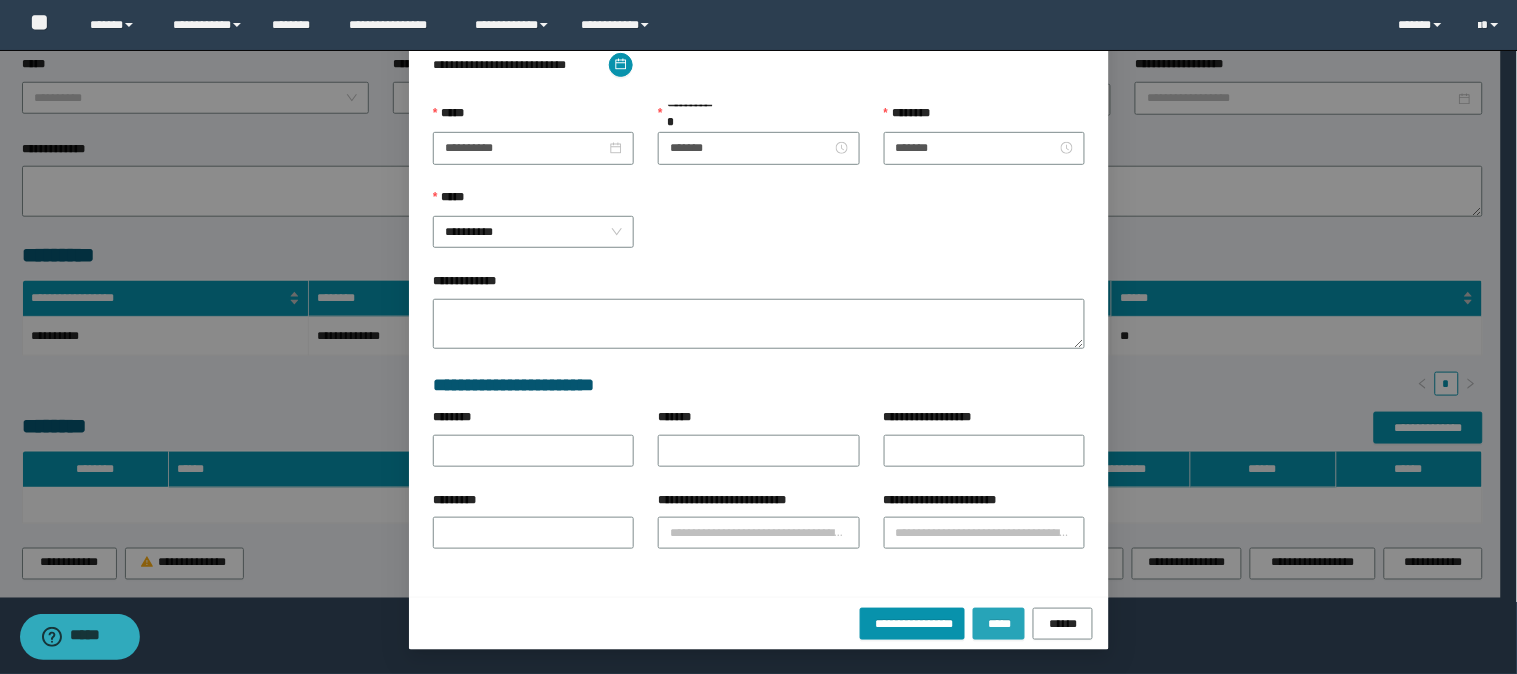 click on "*****" at bounding box center (999, 623) 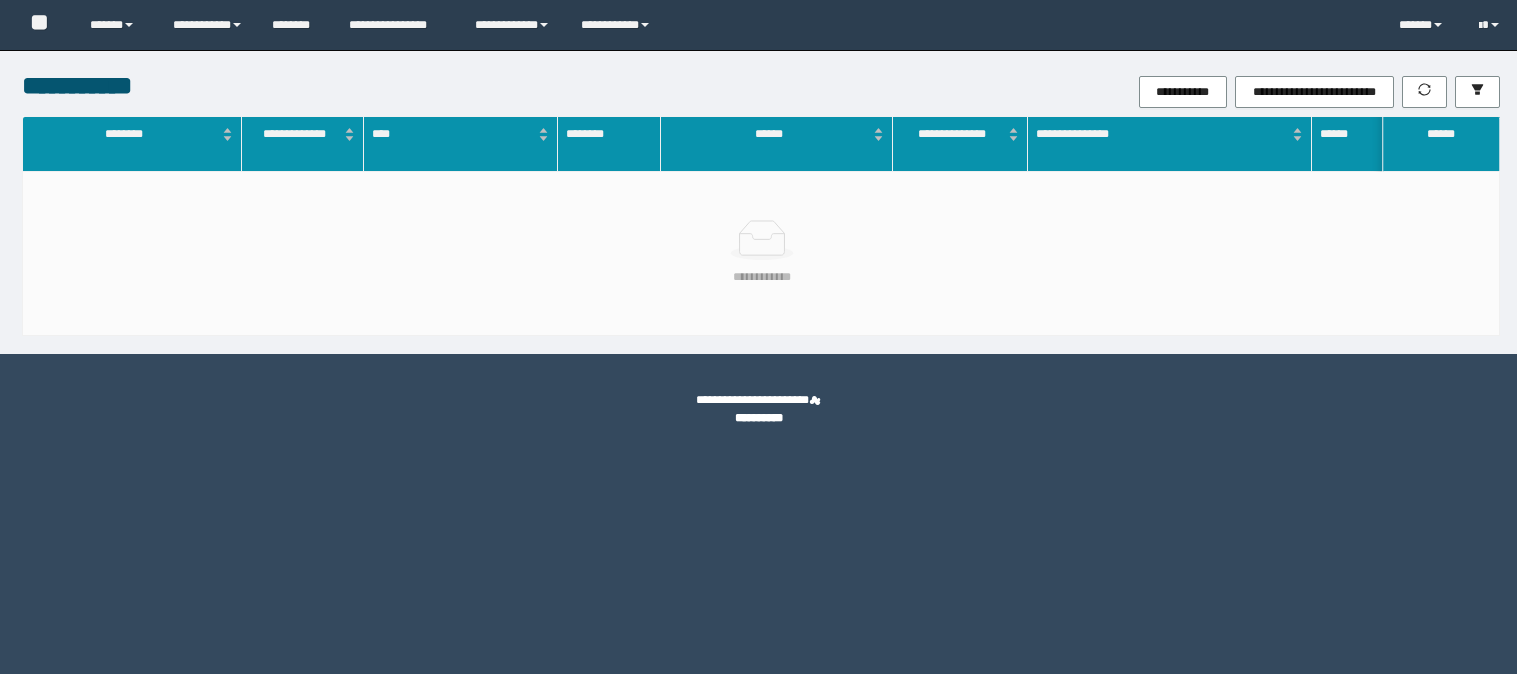 scroll, scrollTop: 0, scrollLeft: 0, axis: both 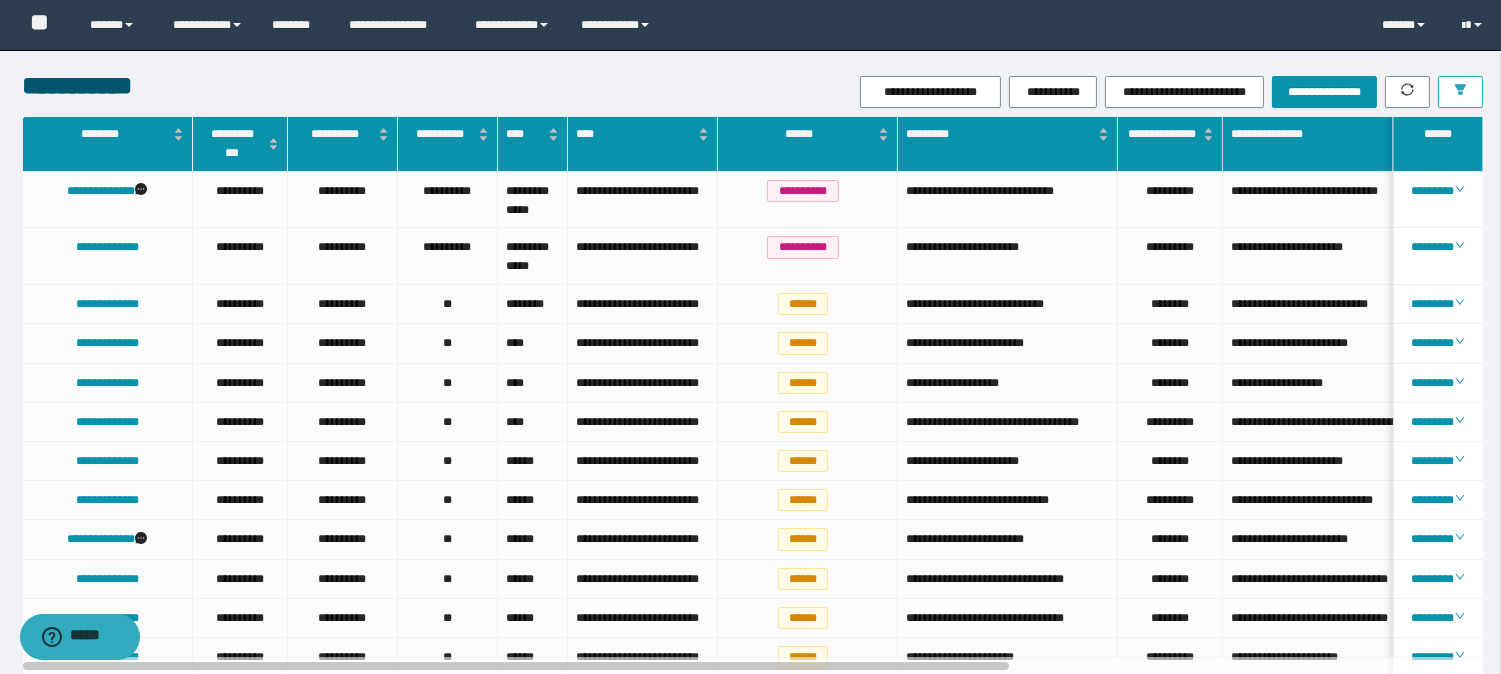 click 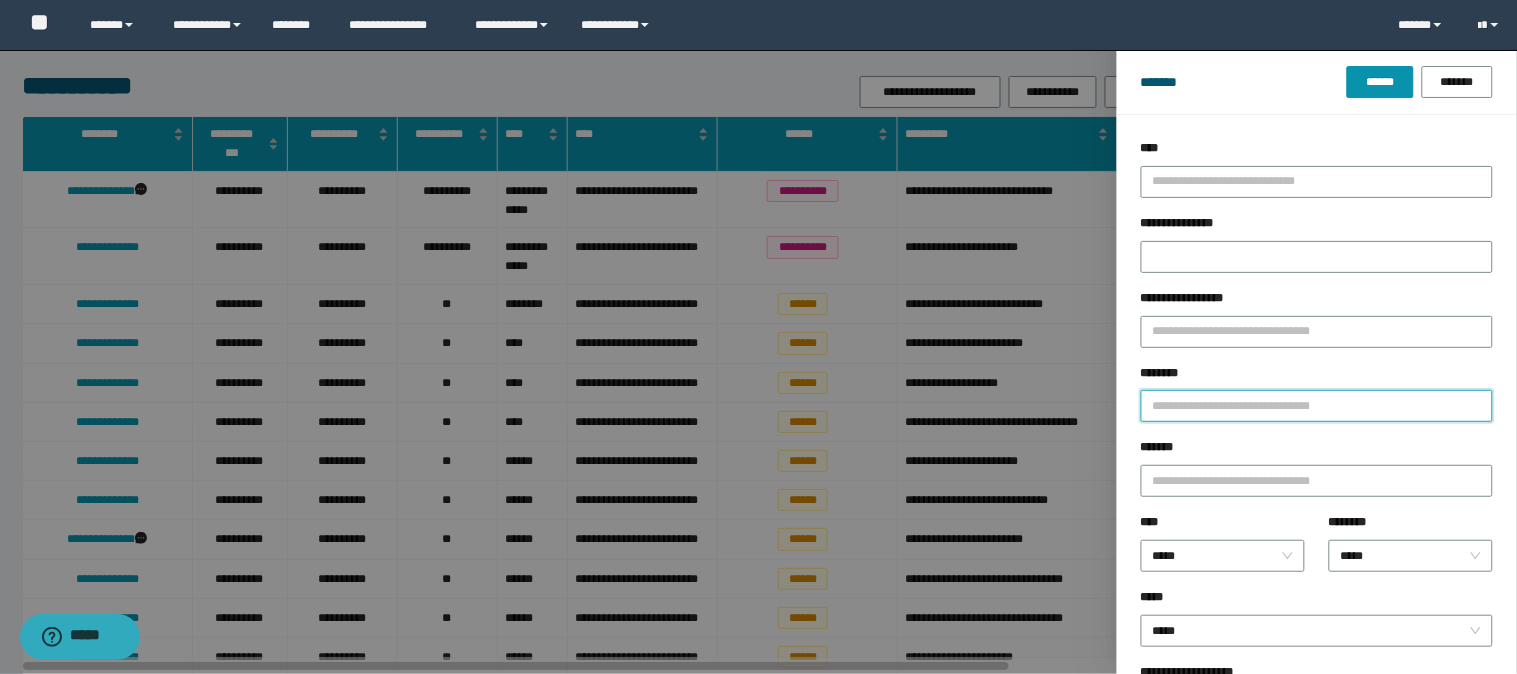 click on "********" at bounding box center (1317, 406) 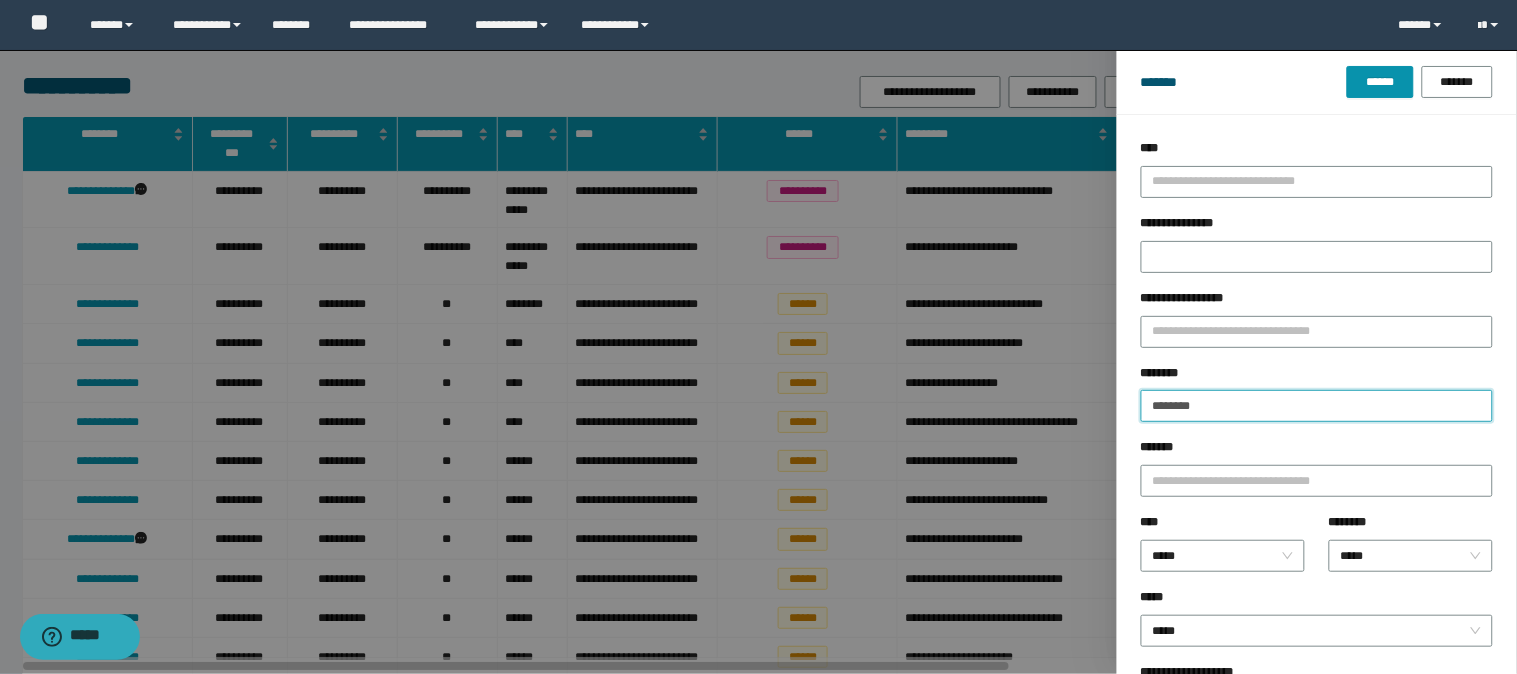 type on "********" 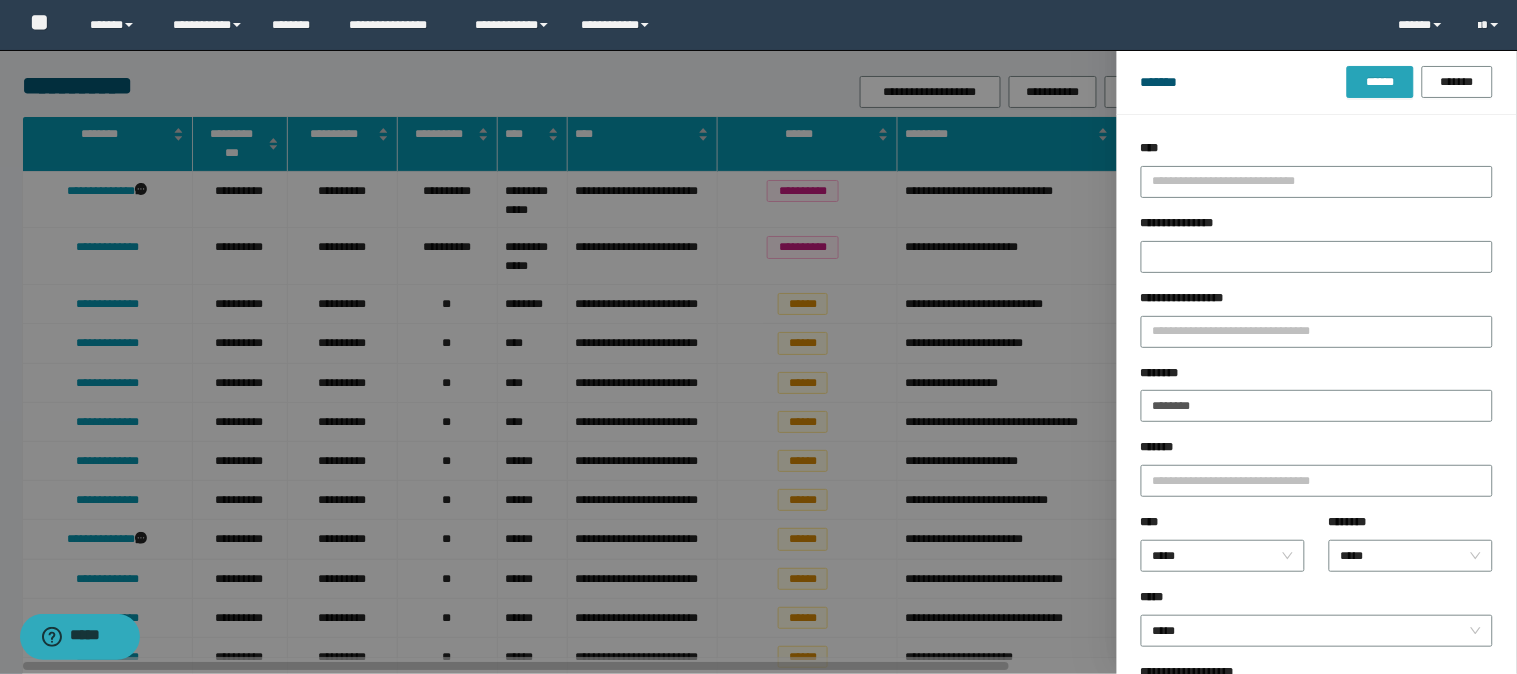 click on "******" at bounding box center (1380, 82) 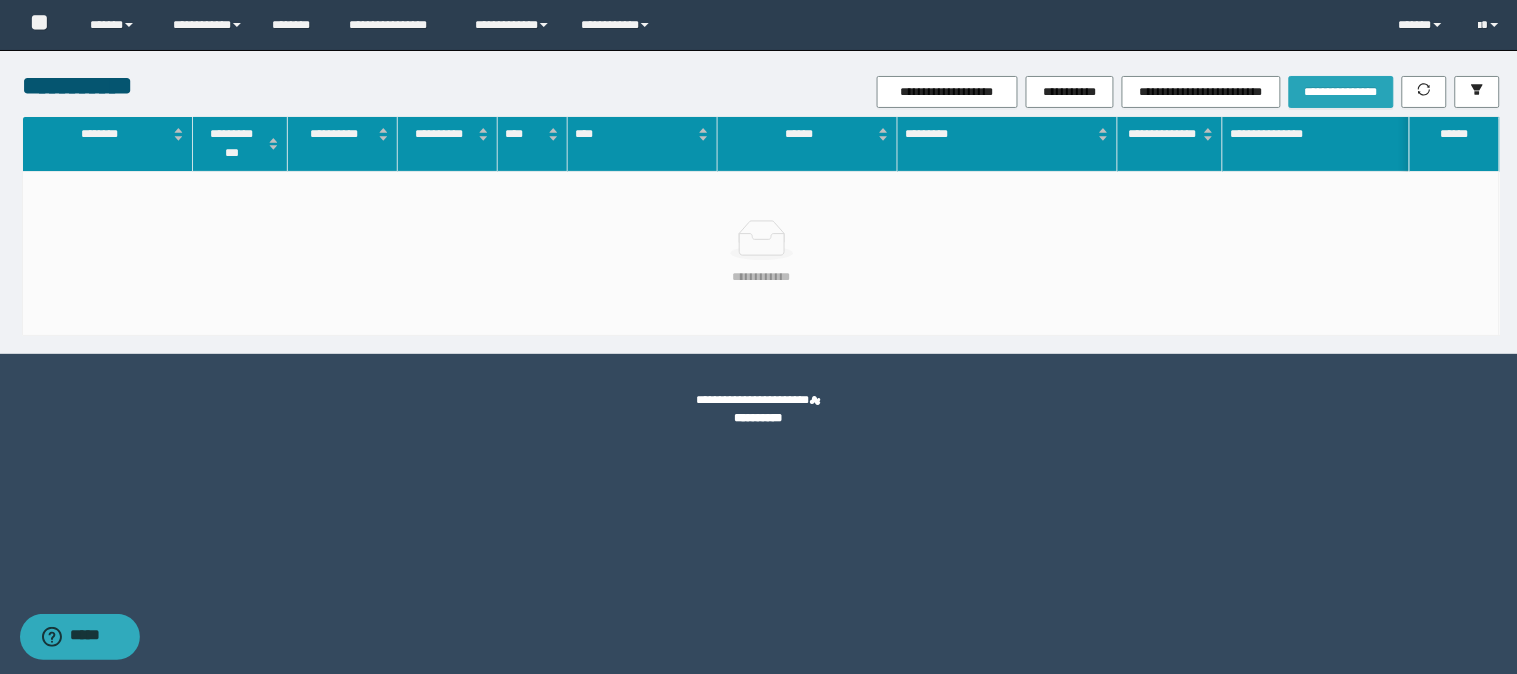 click on "**********" at bounding box center (1341, 92) 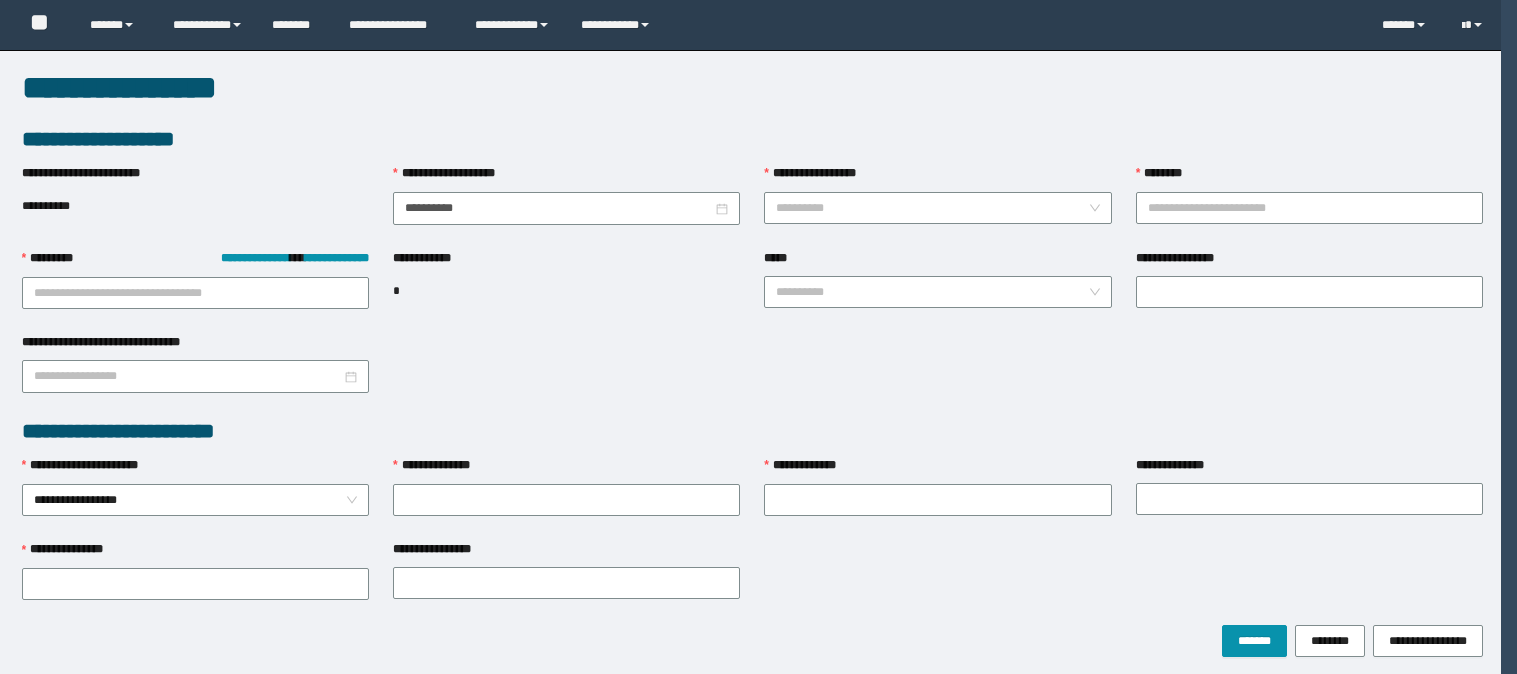 scroll, scrollTop: 0, scrollLeft: 0, axis: both 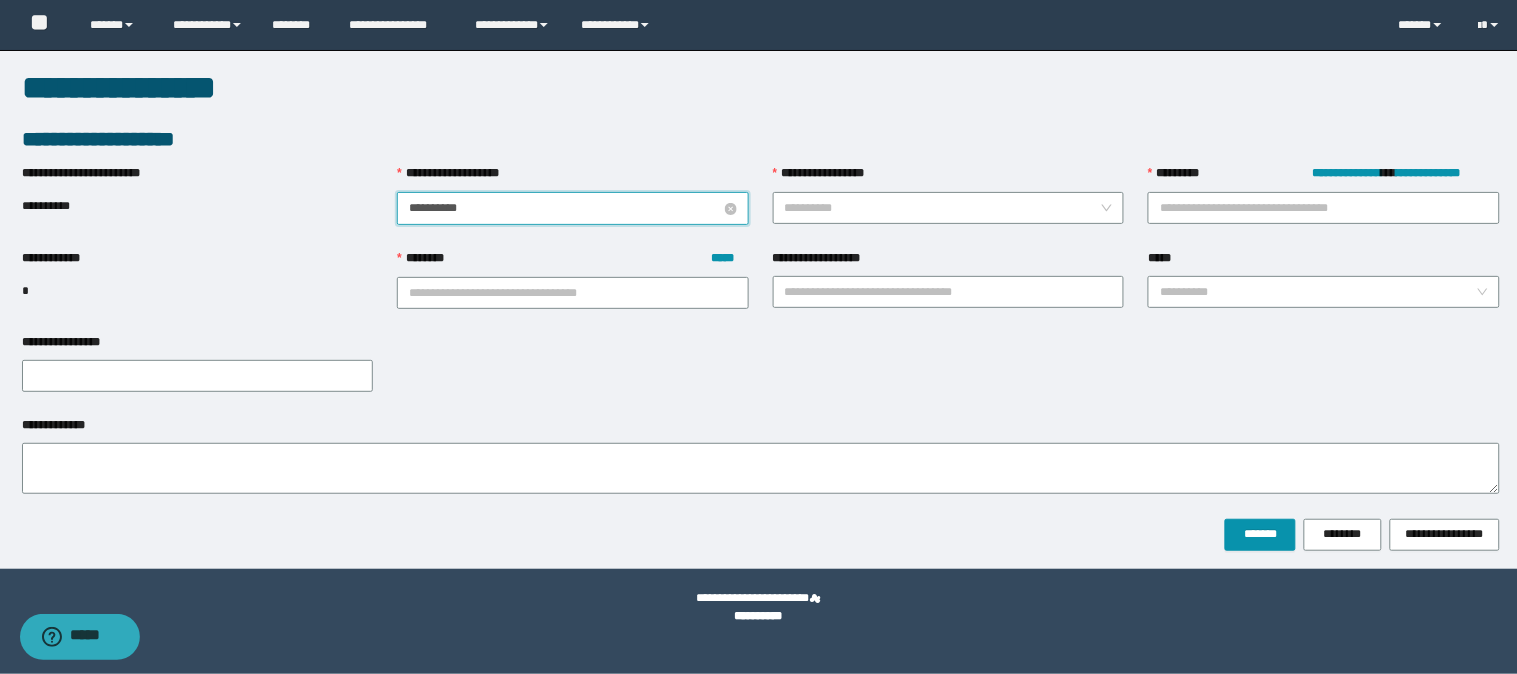 click on "**********" at bounding box center (565, 208) 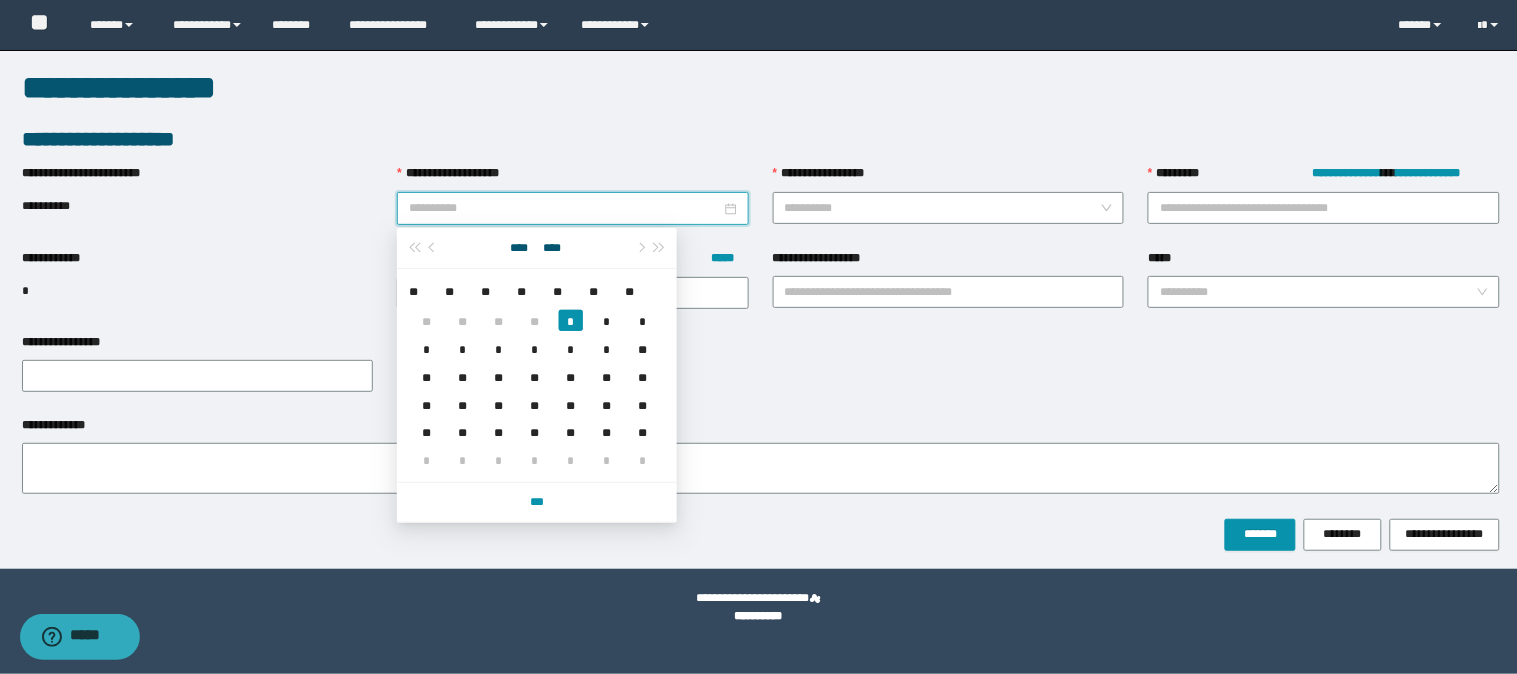 click on "**" at bounding box center (463, 376) 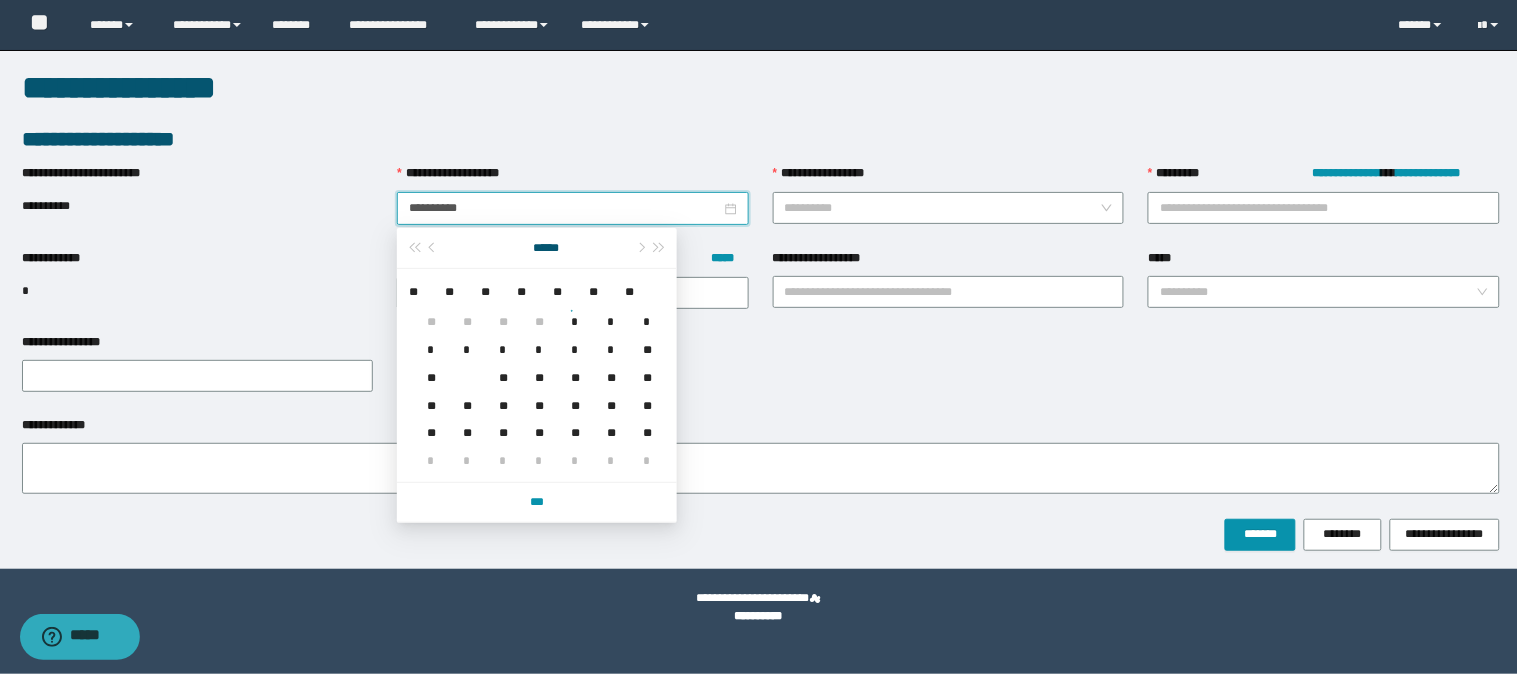 type on "**********" 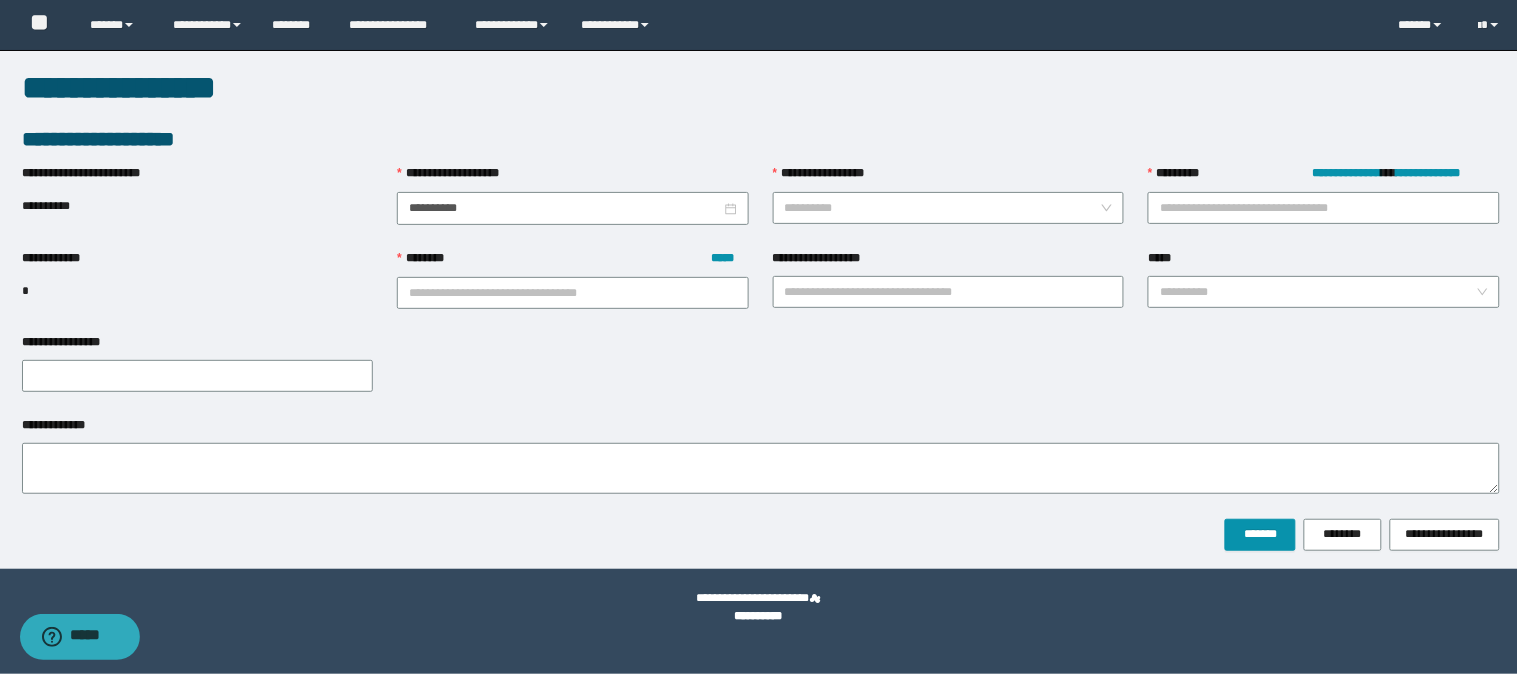 click on "**********" at bounding box center [761, 139] 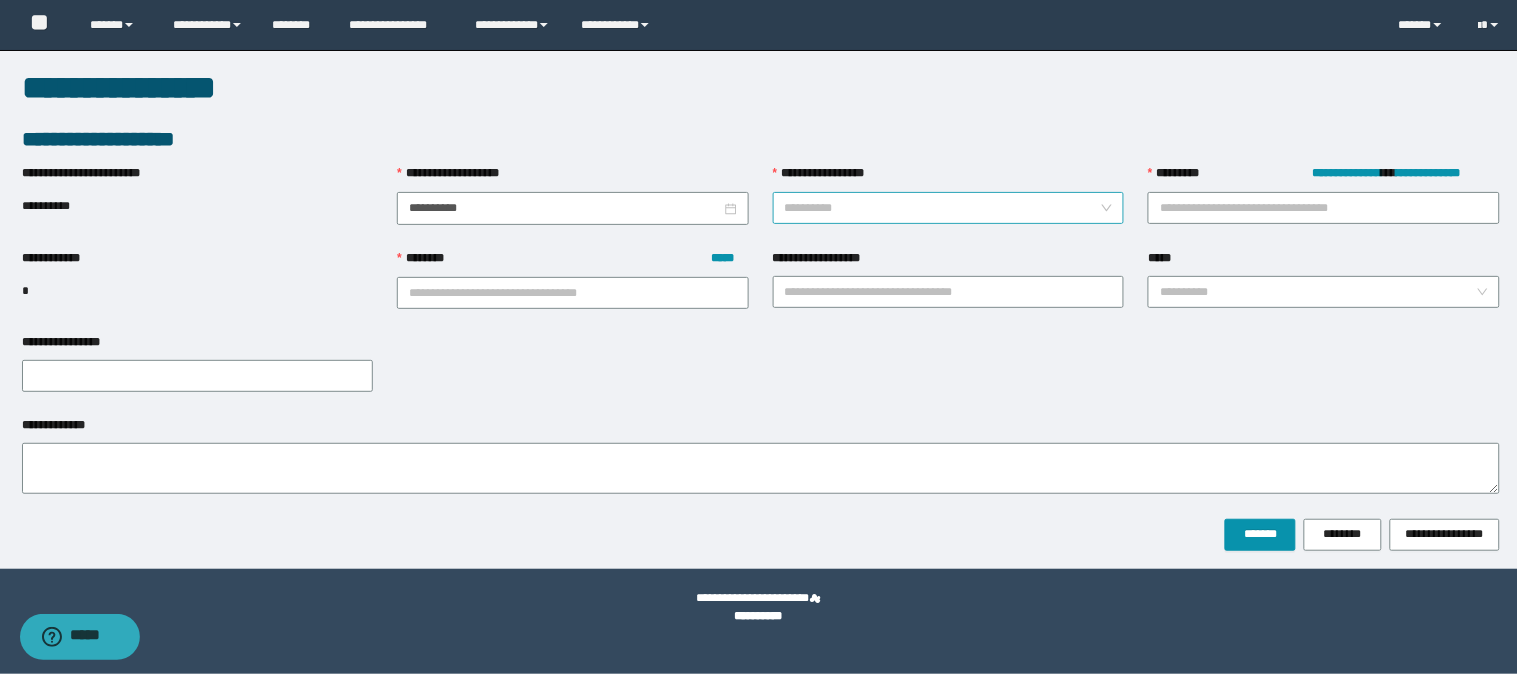 drag, startPoint x: 916, startPoint y: 201, endPoint x: 917, endPoint y: 223, distance: 22.022715 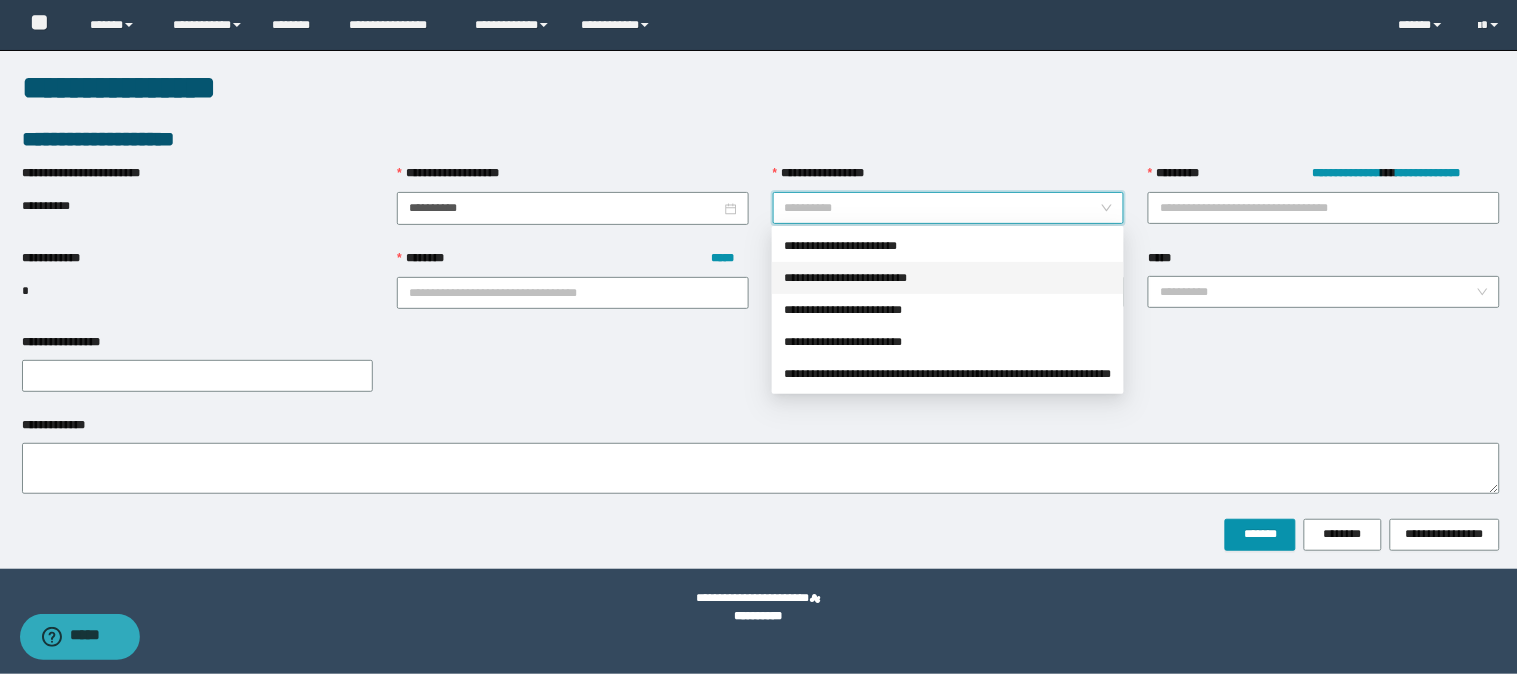 click on "**********" at bounding box center [948, 278] 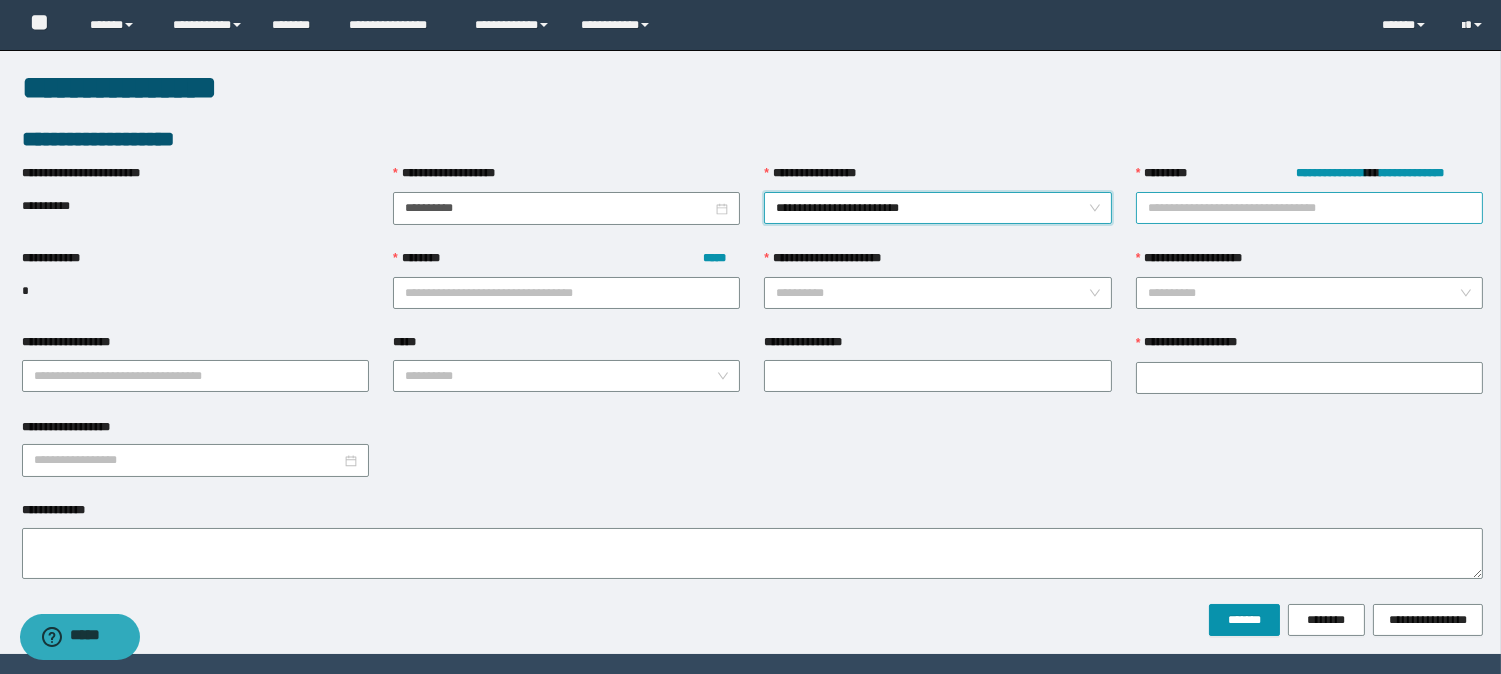 click on "**********" at bounding box center [1309, 208] 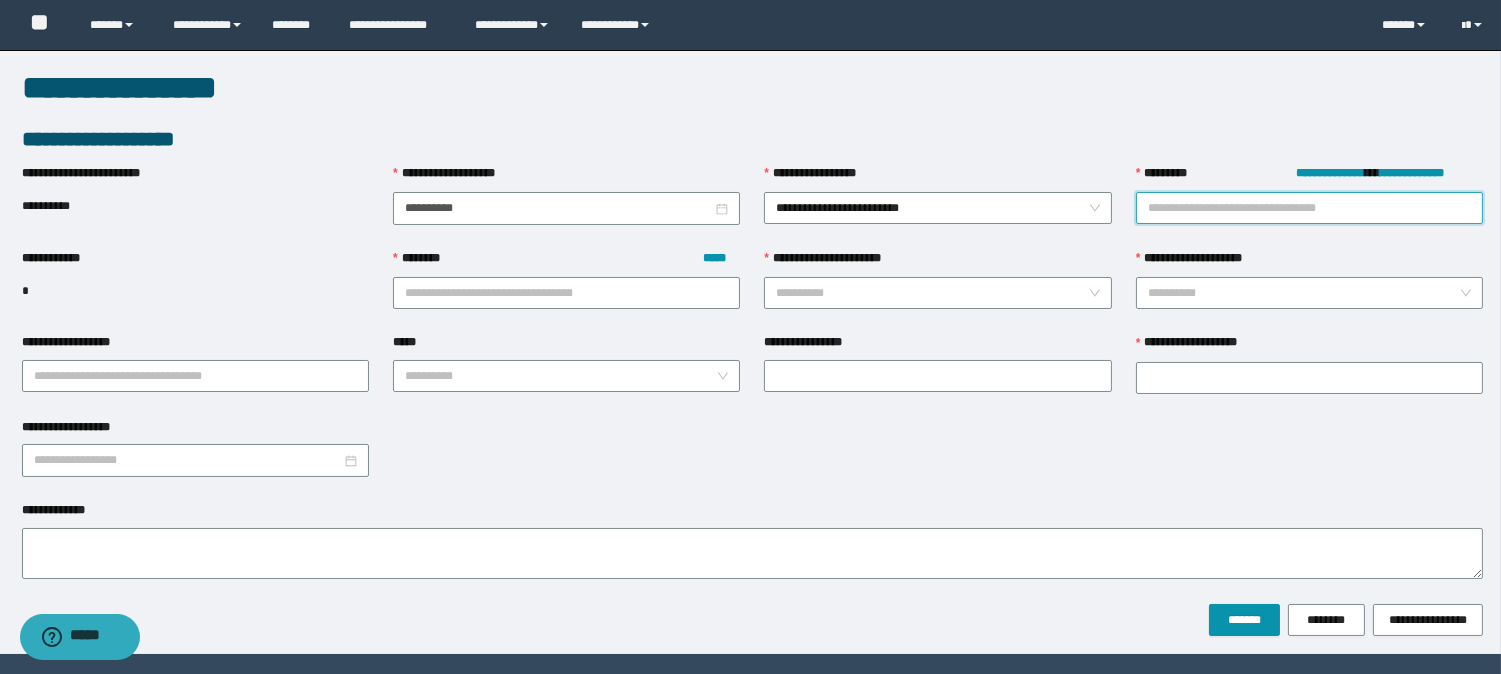 paste on "********" 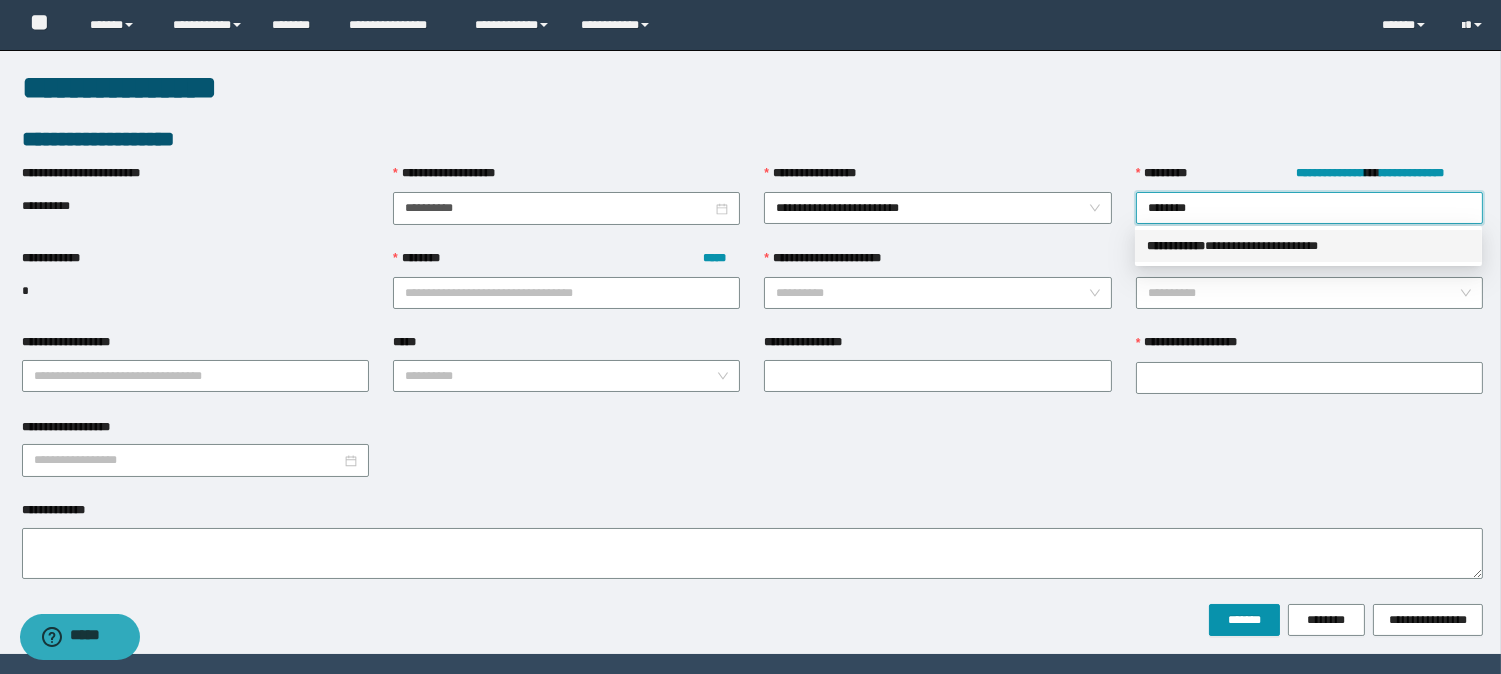 click on "**********" at bounding box center (1308, 246) 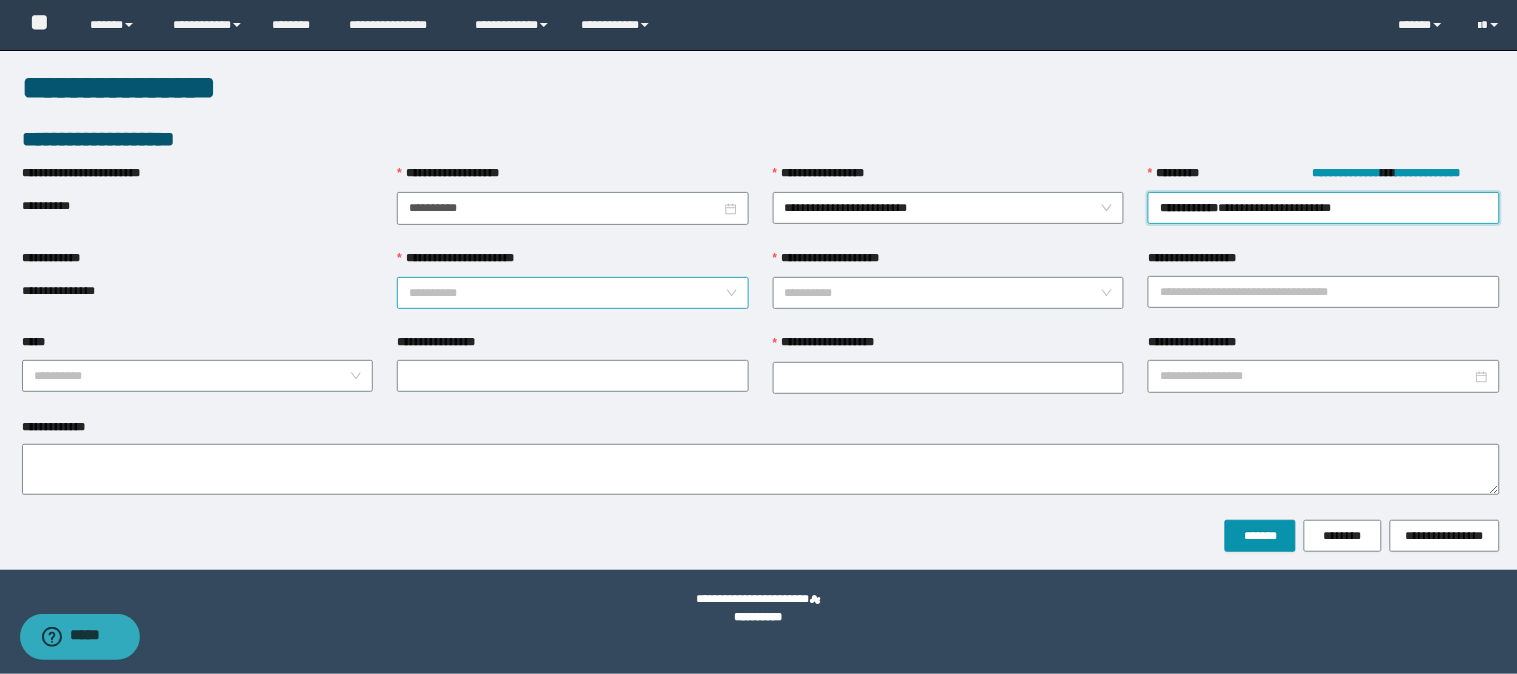 click on "**********" at bounding box center (567, 293) 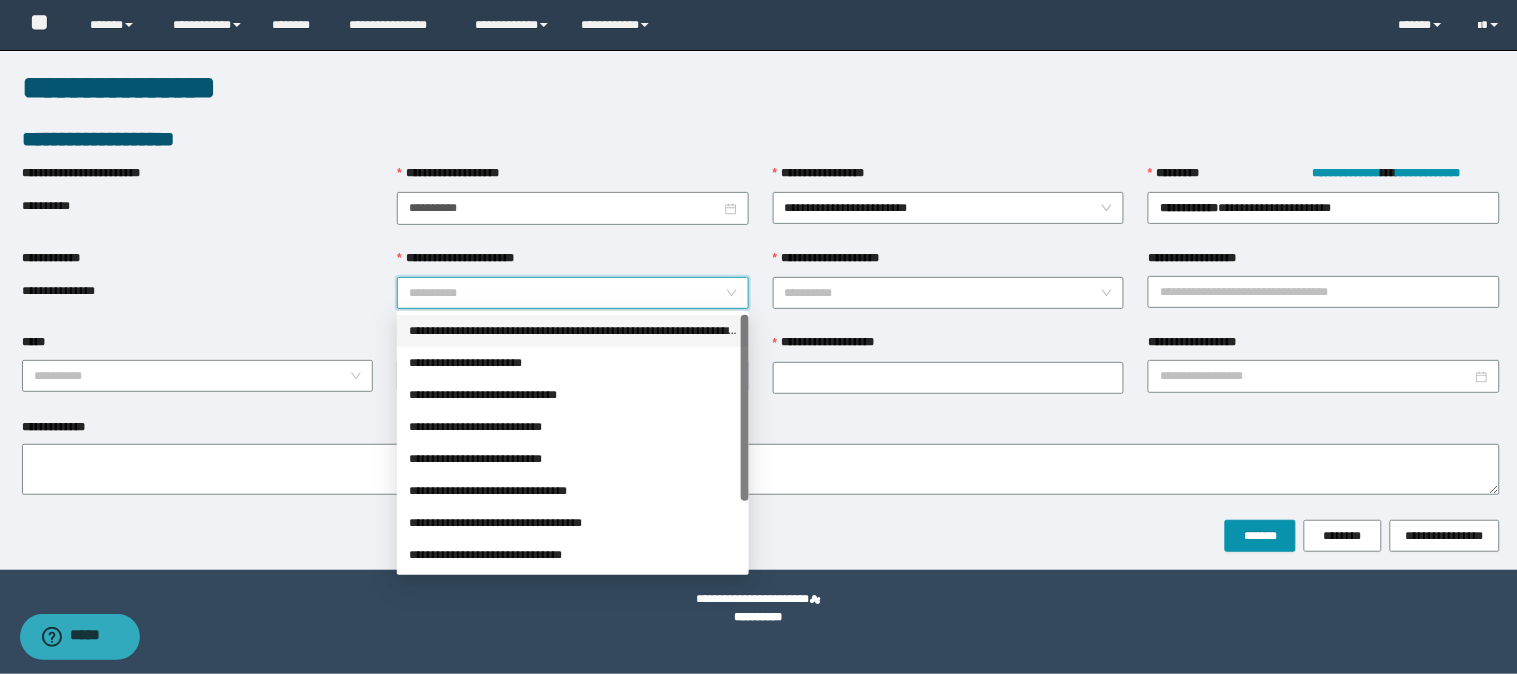 click on "**********" at bounding box center (573, 331) 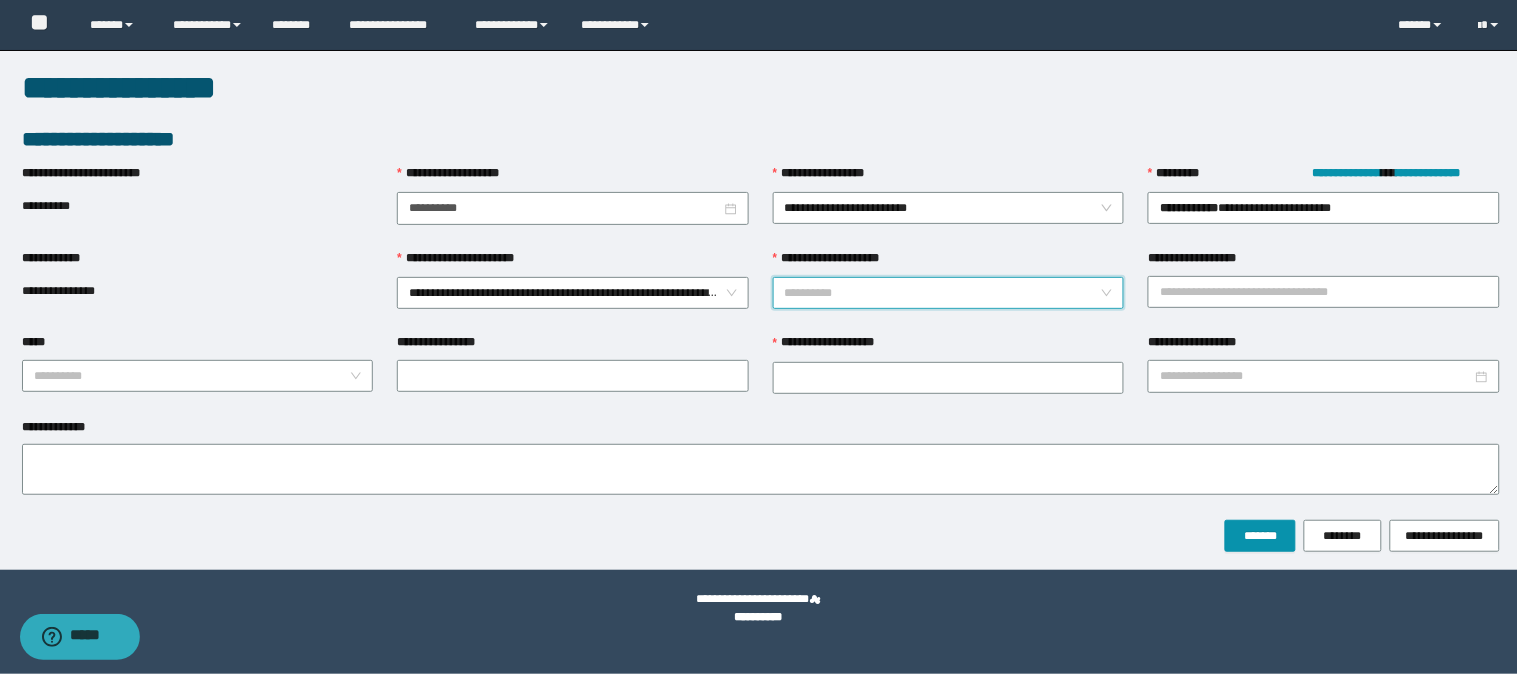click on "**********" at bounding box center [943, 293] 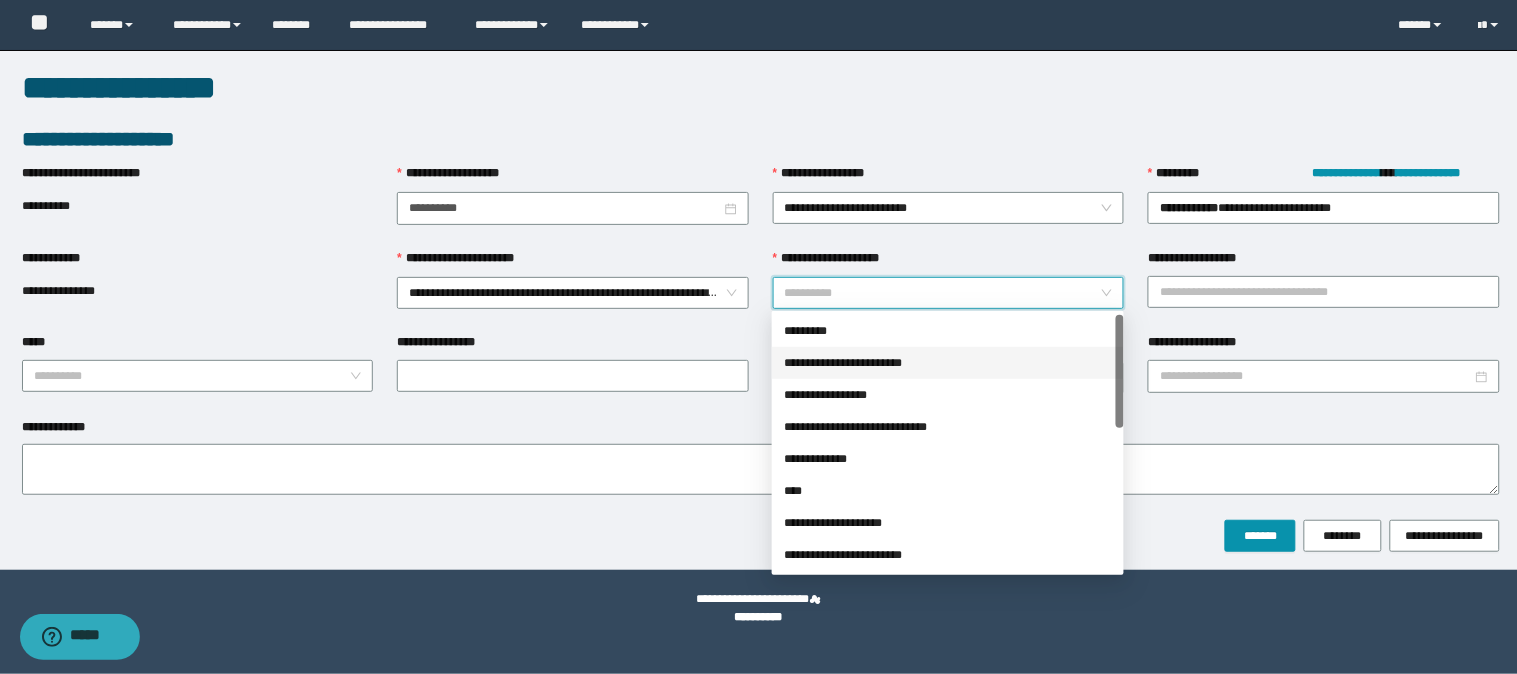 click on "**********" at bounding box center [948, 363] 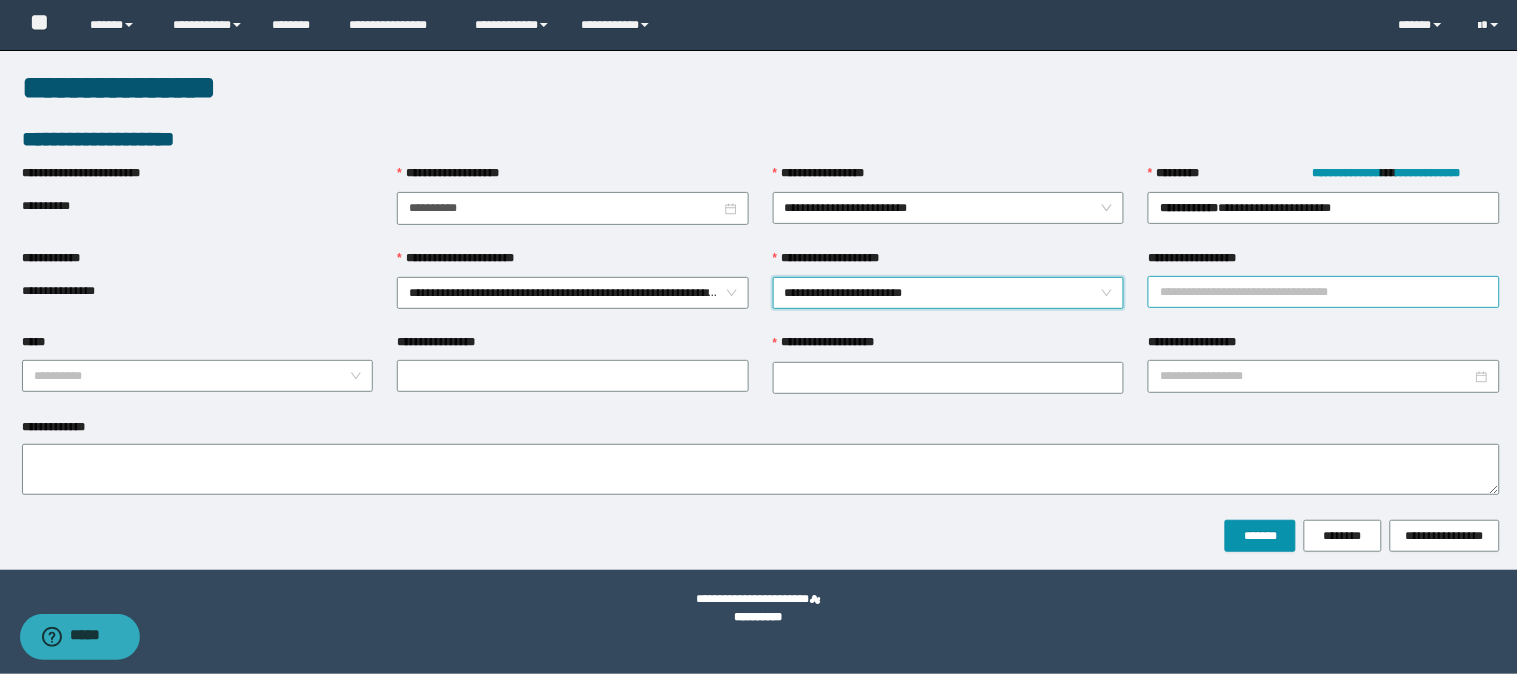 click on "**********" at bounding box center (1324, 292) 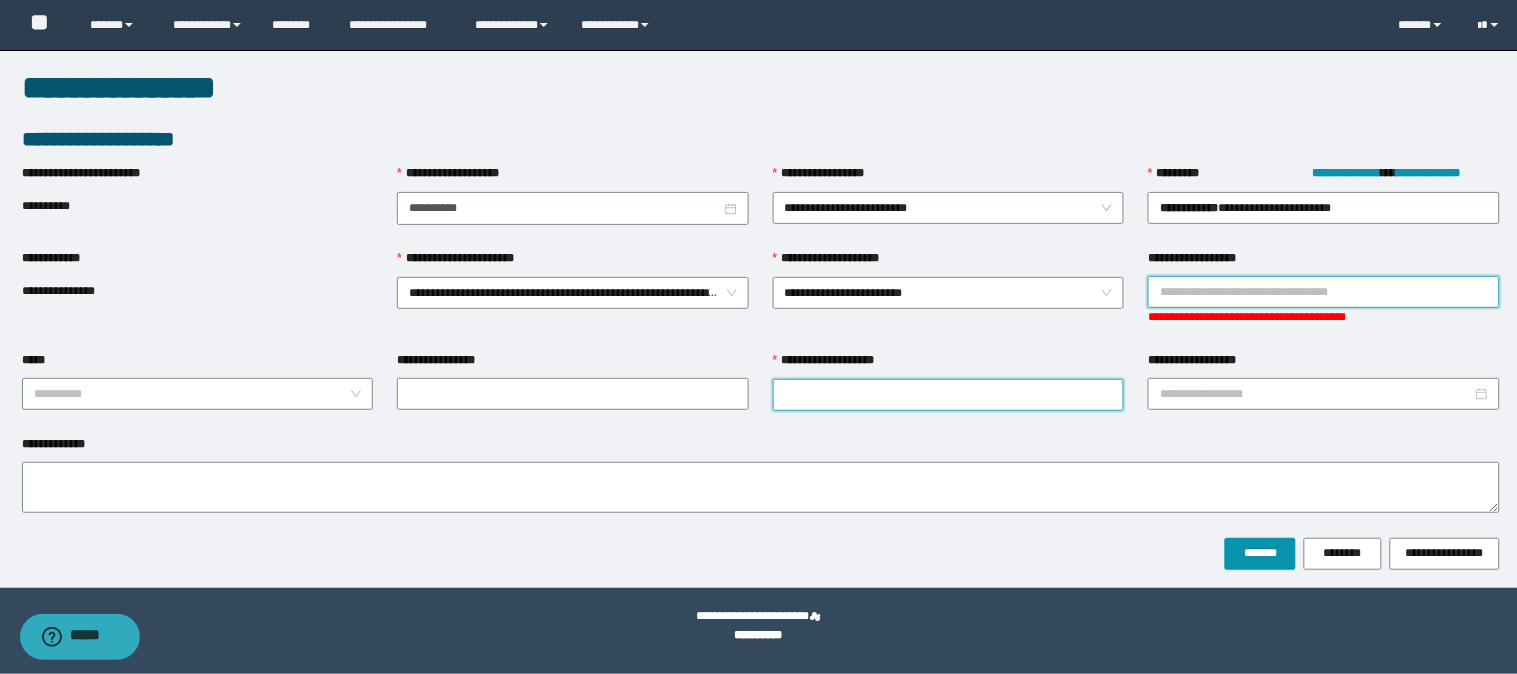 click on "**********" at bounding box center [949, 395] 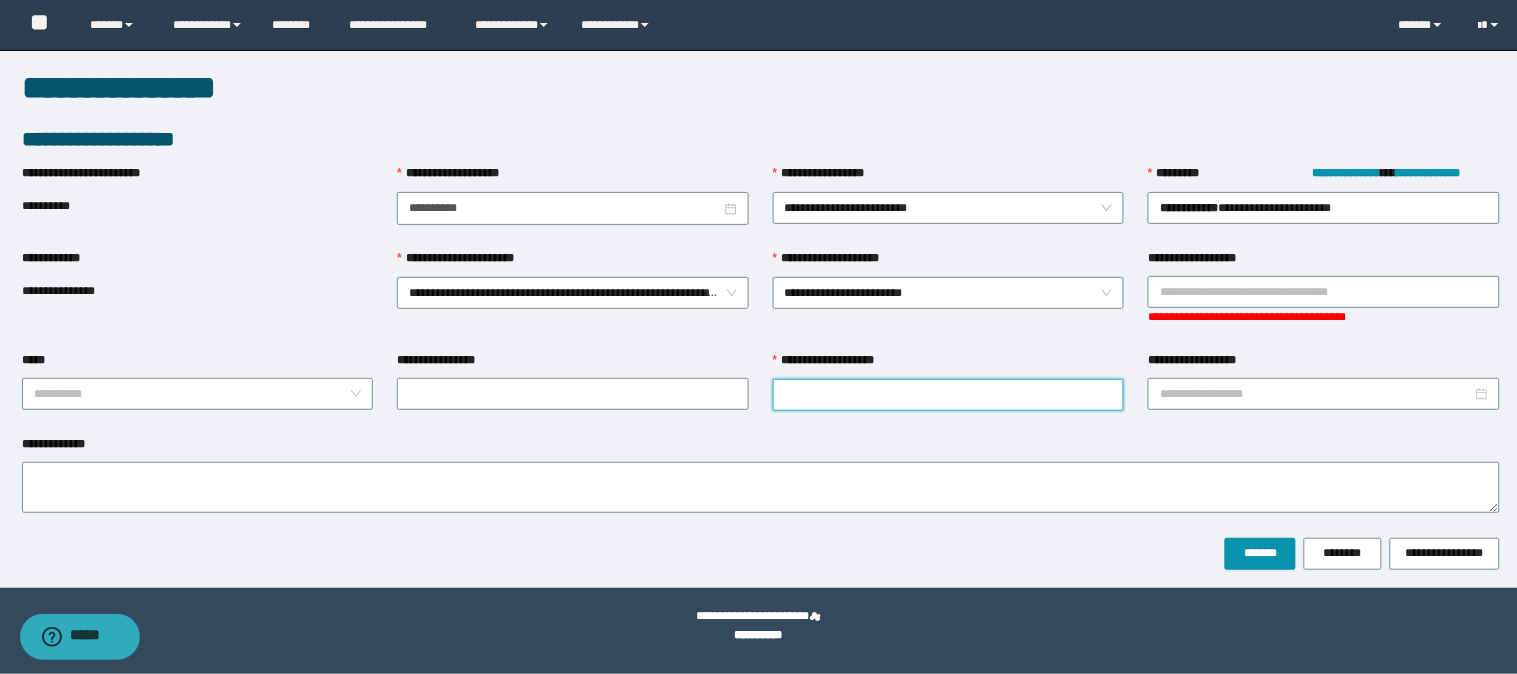 paste on "*********" 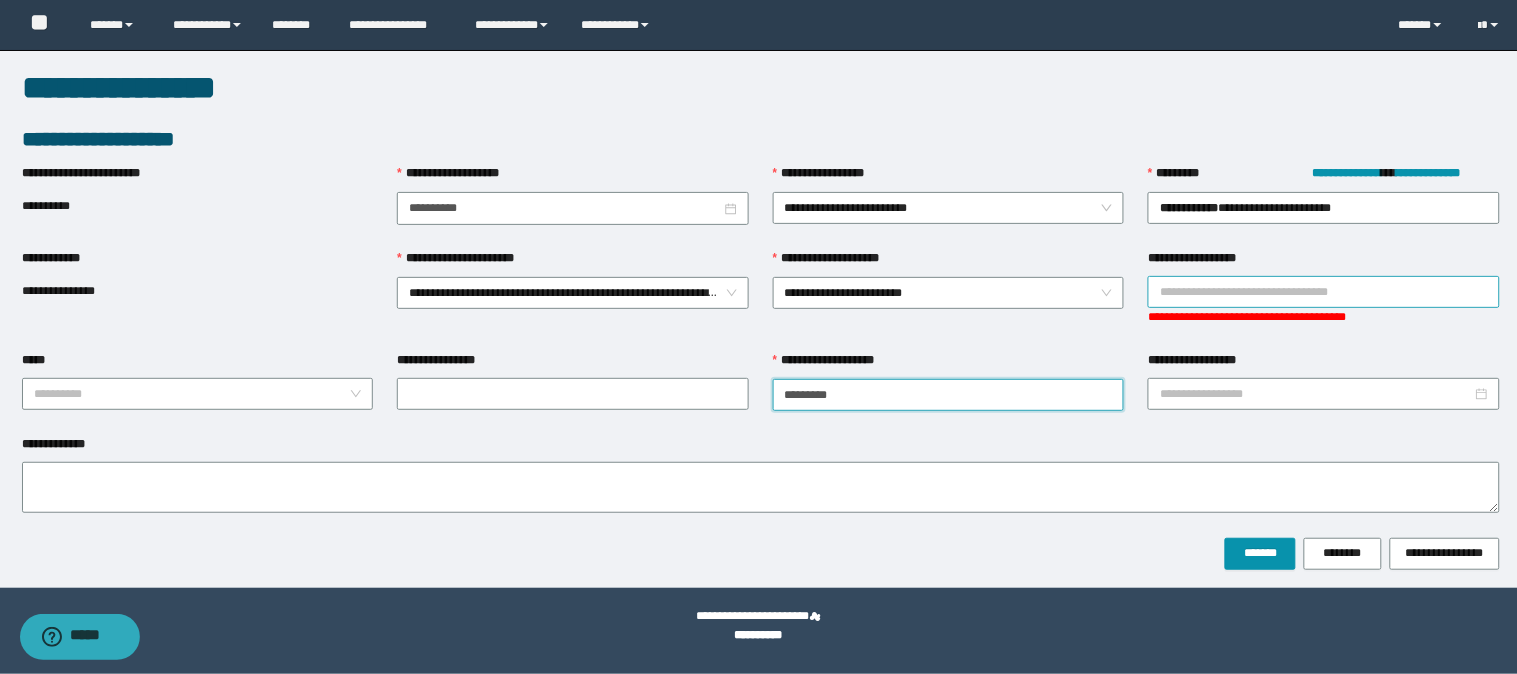 type on "*********" 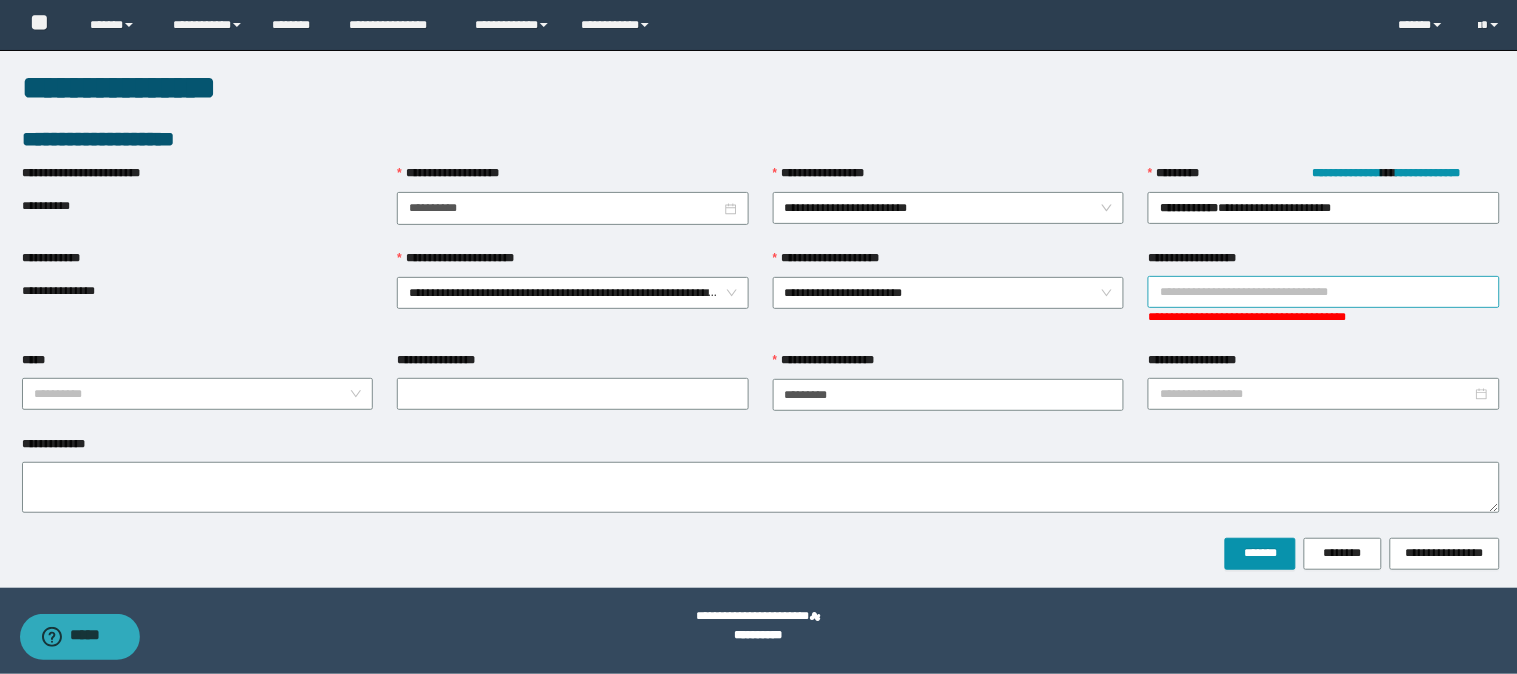 click on "**********" at bounding box center (1324, 292) 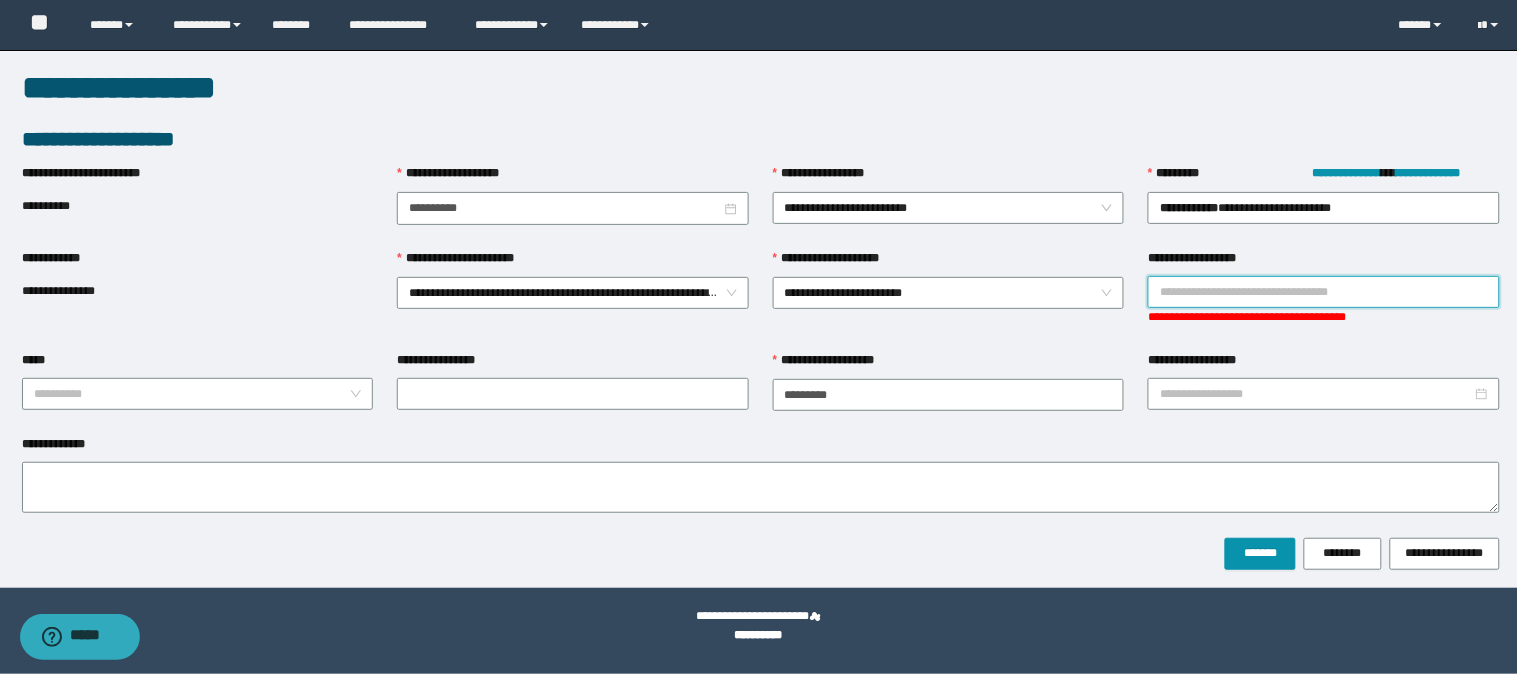 paste on "**********" 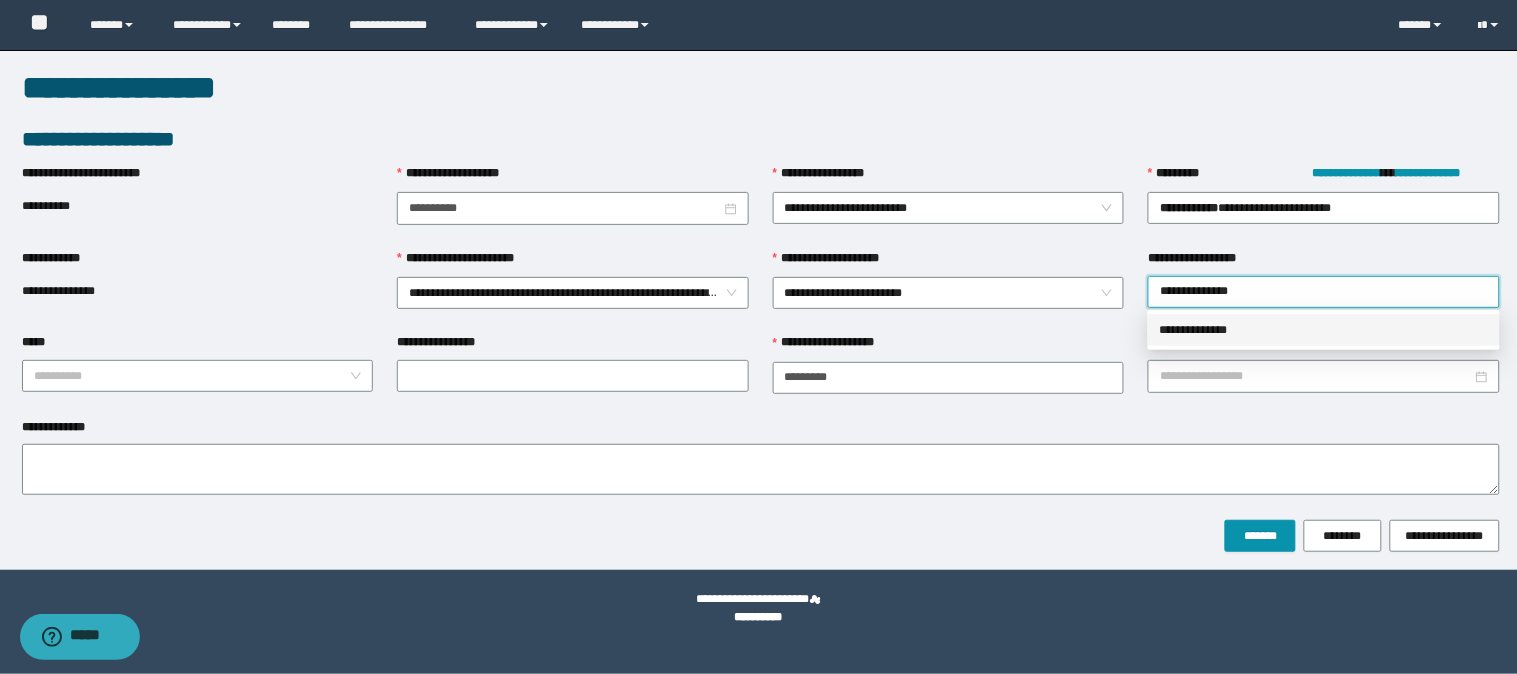 click on "**********" at bounding box center [1324, 330] 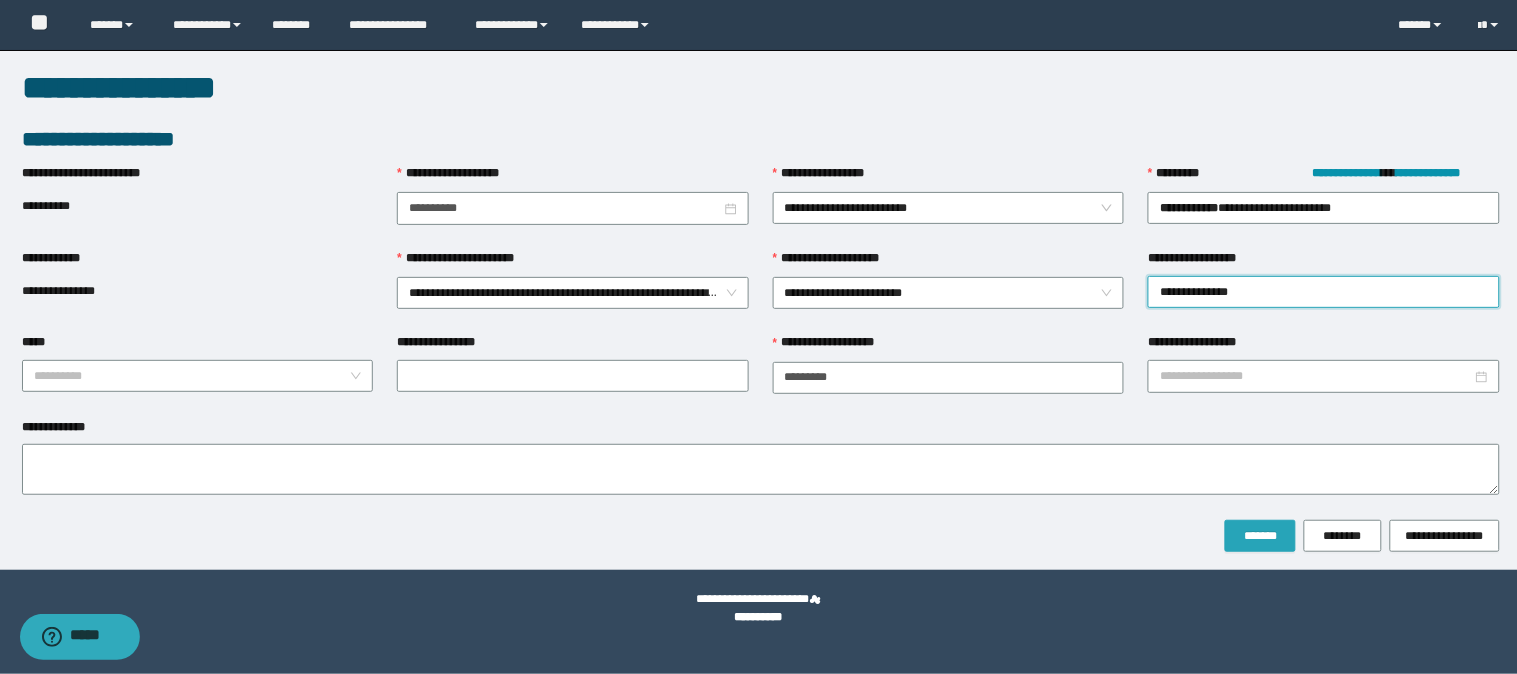 click on "*******" at bounding box center (1260, 536) 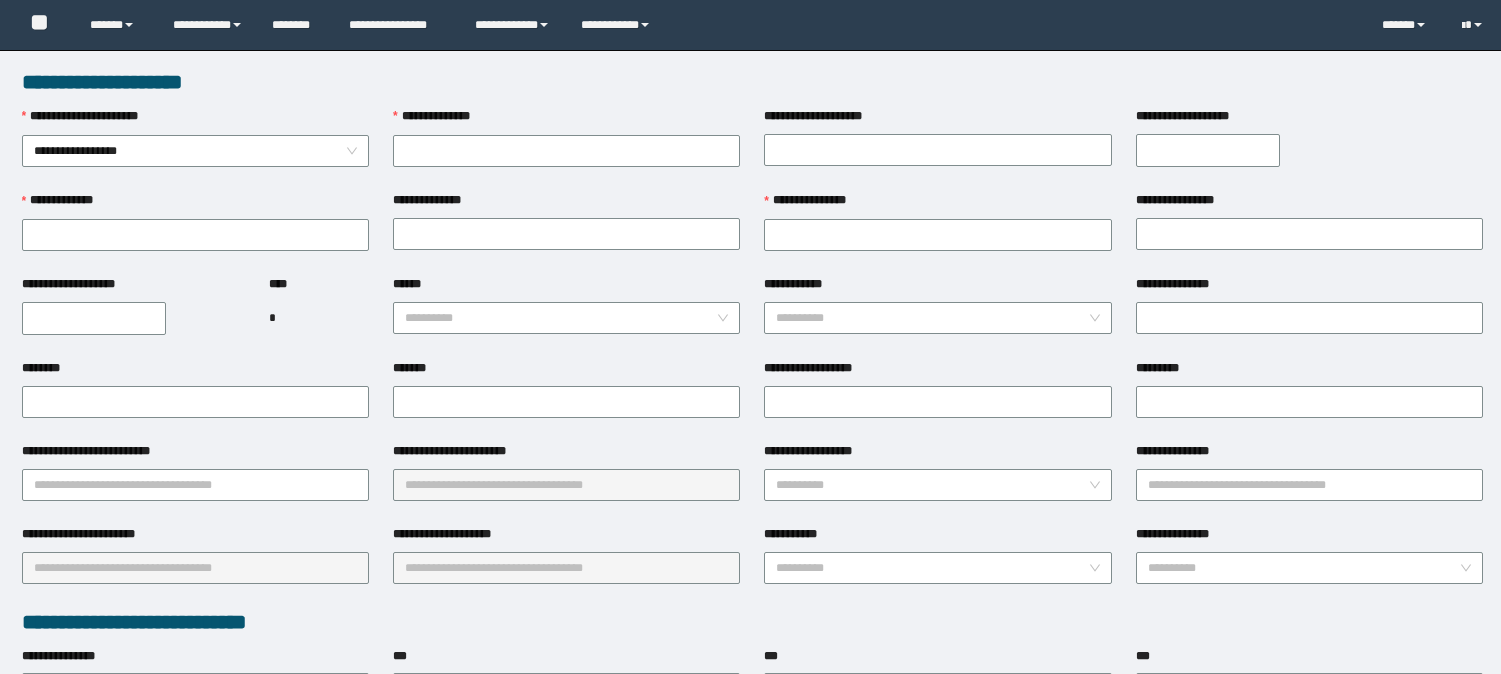 scroll, scrollTop: 0, scrollLeft: 0, axis: both 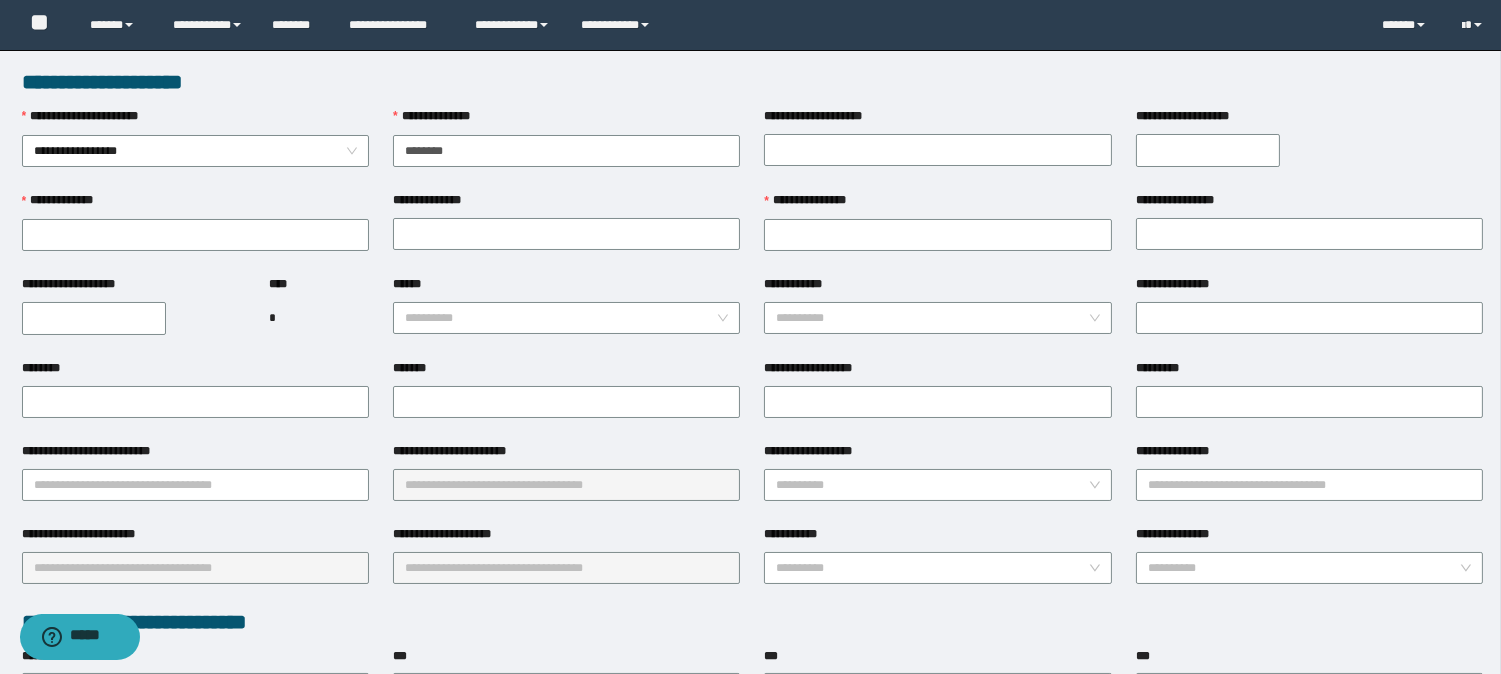 type on "********" 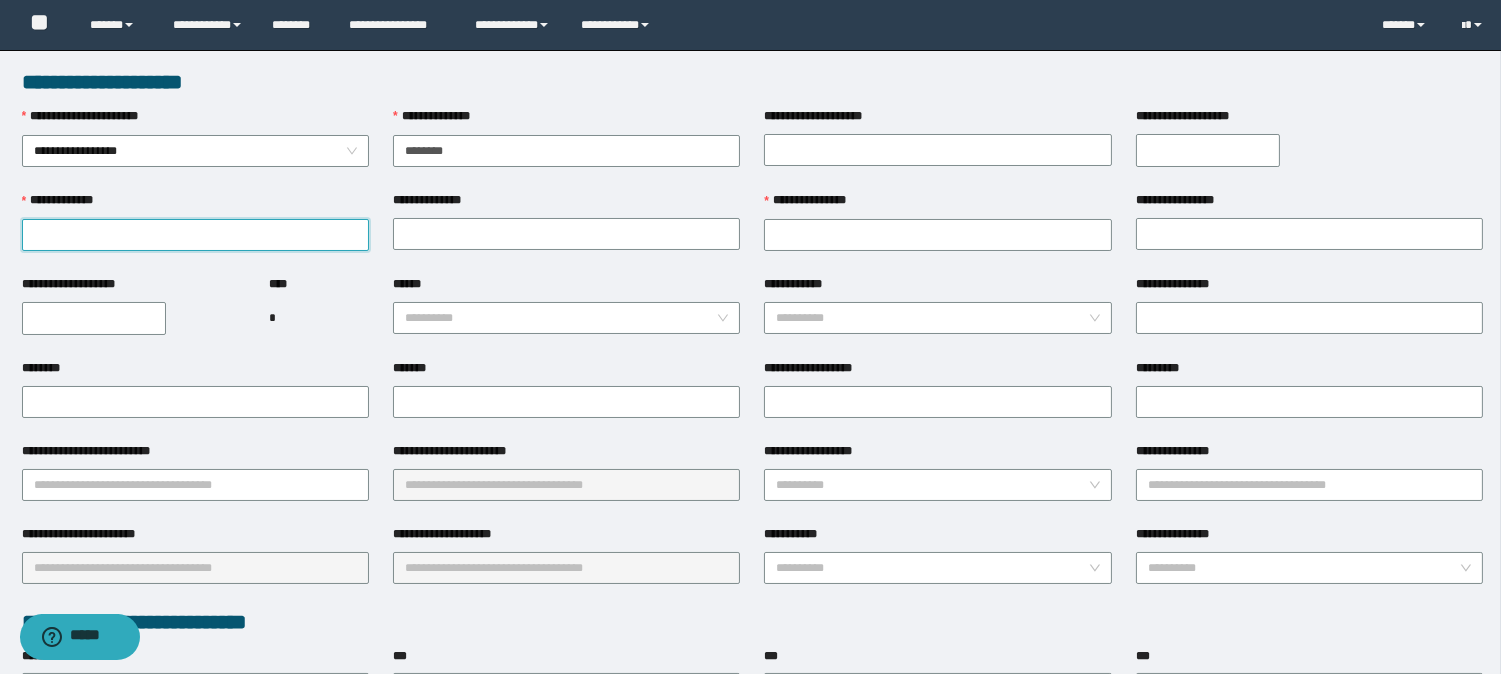 click on "**********" at bounding box center [195, 235] 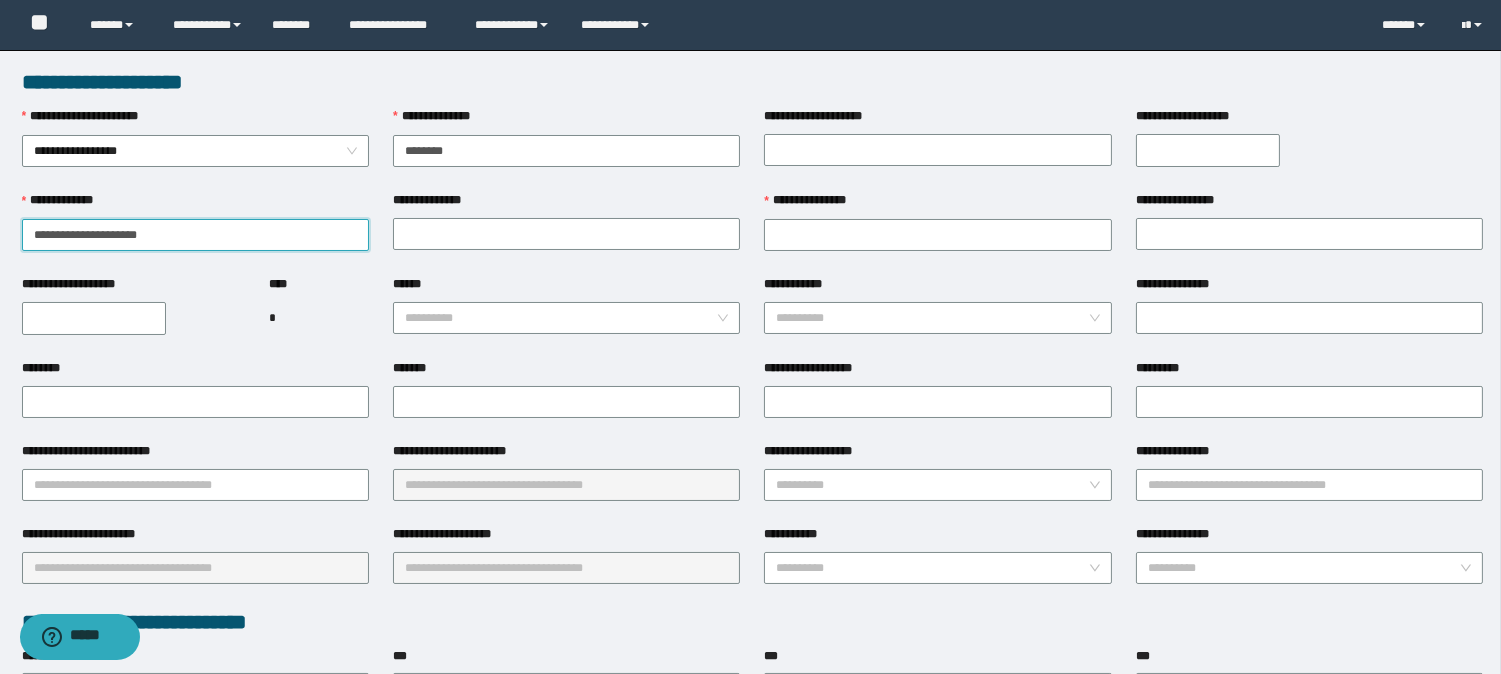 type on "**********" 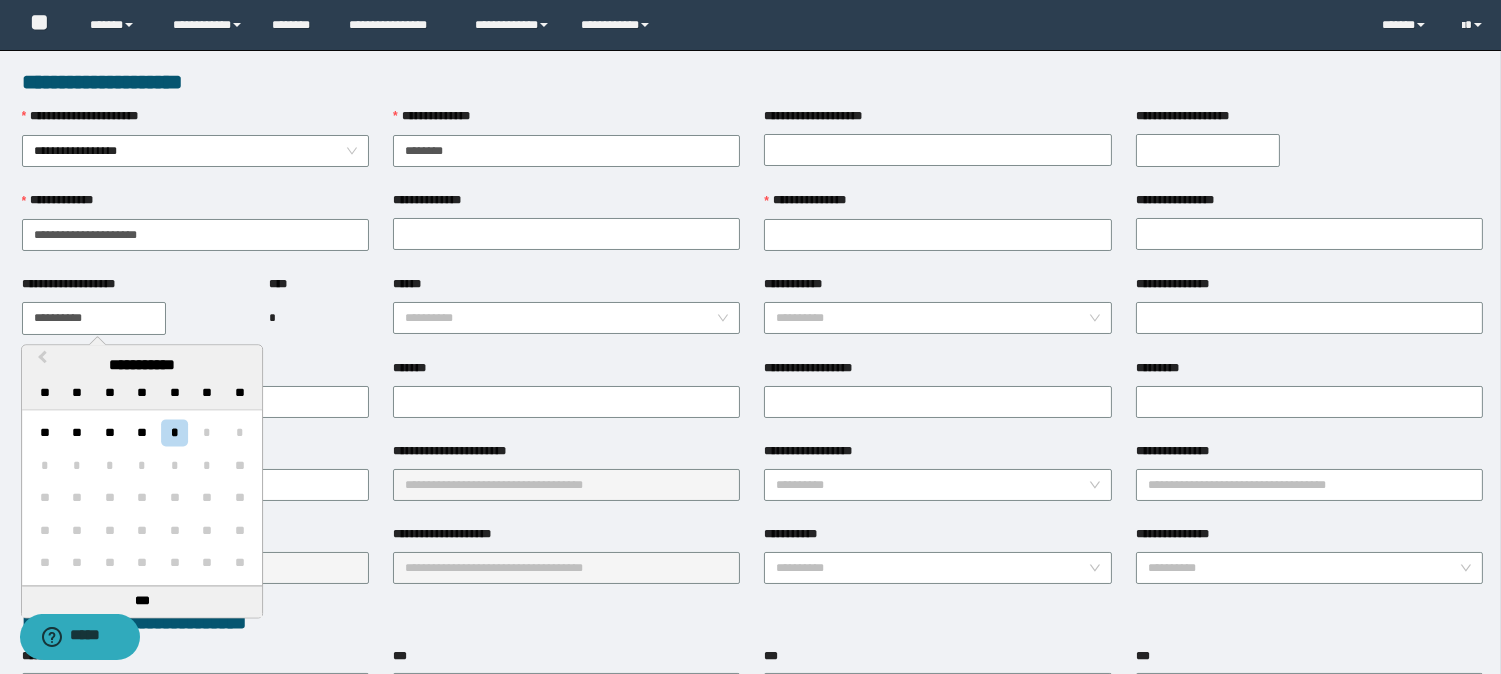 click on "**********" at bounding box center [94, 318] 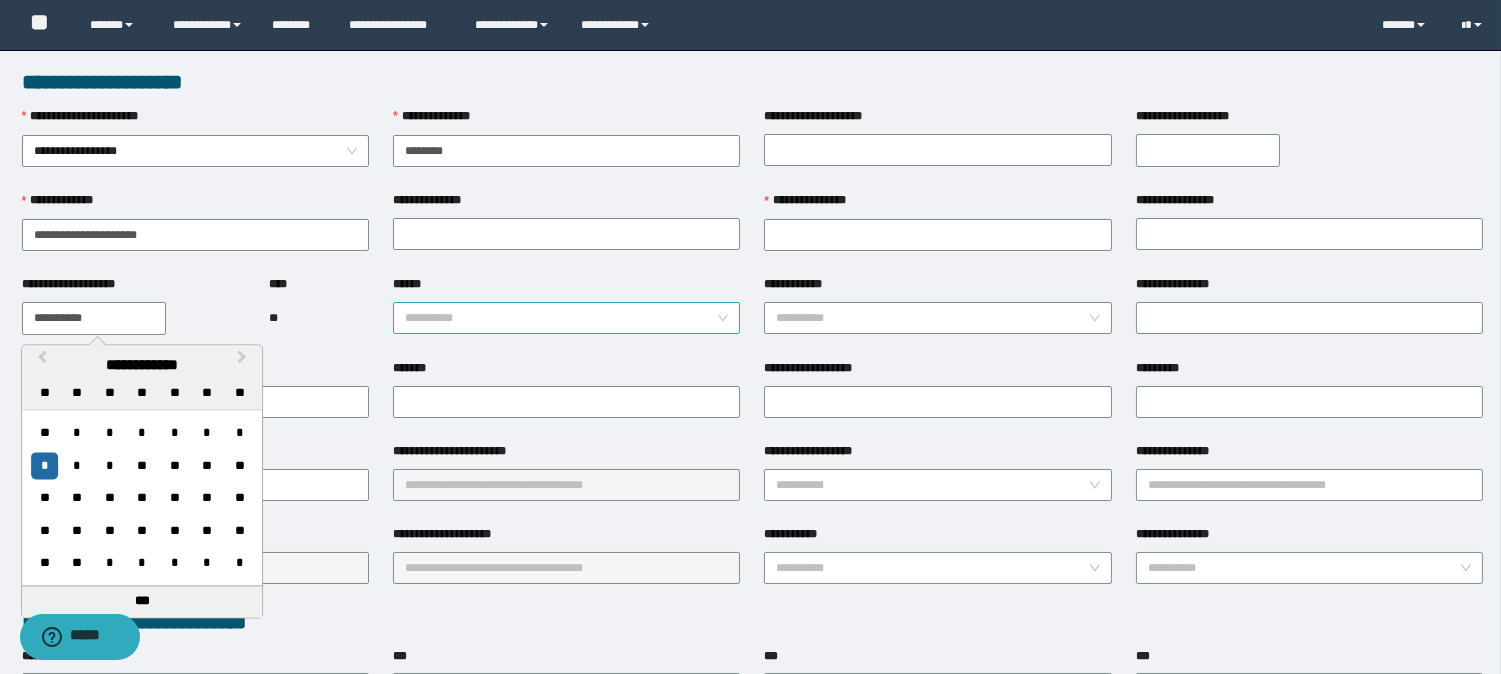 type on "**********" 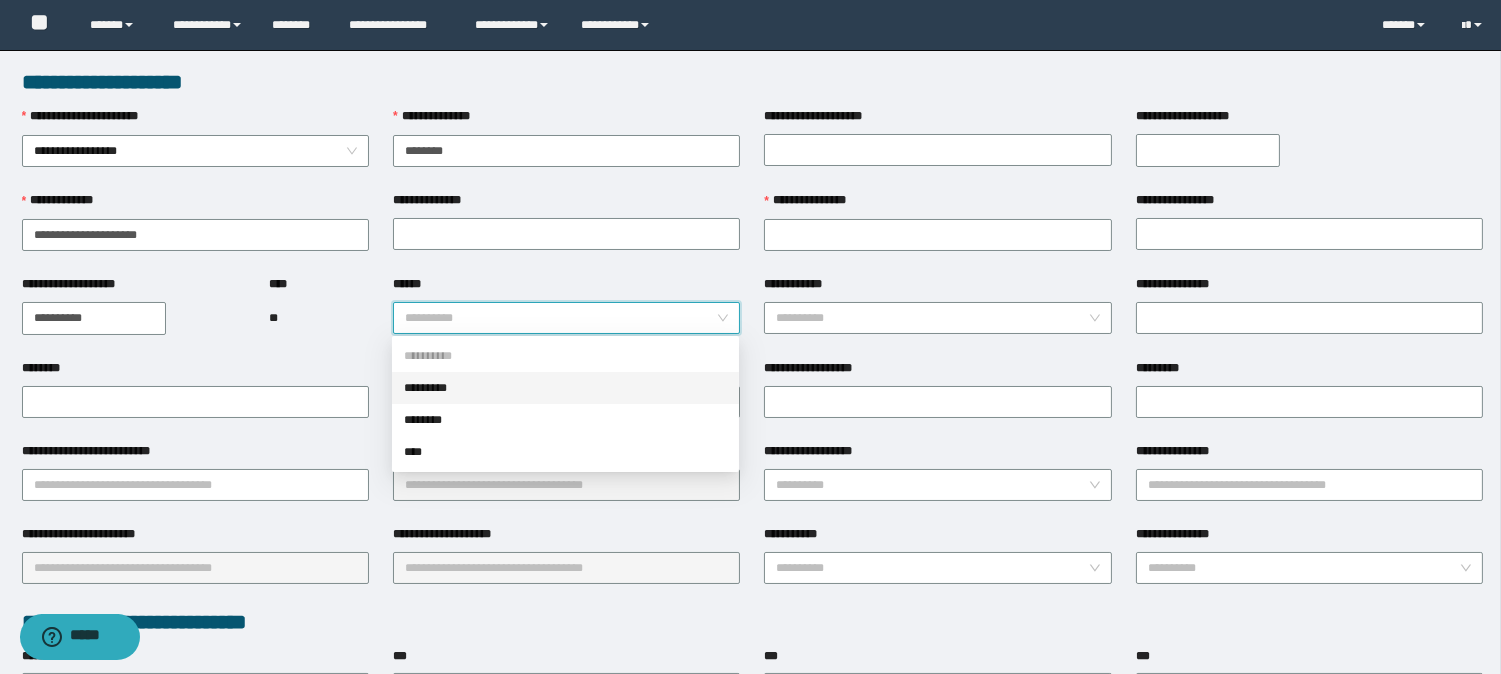 click on "*********" at bounding box center (565, 388) 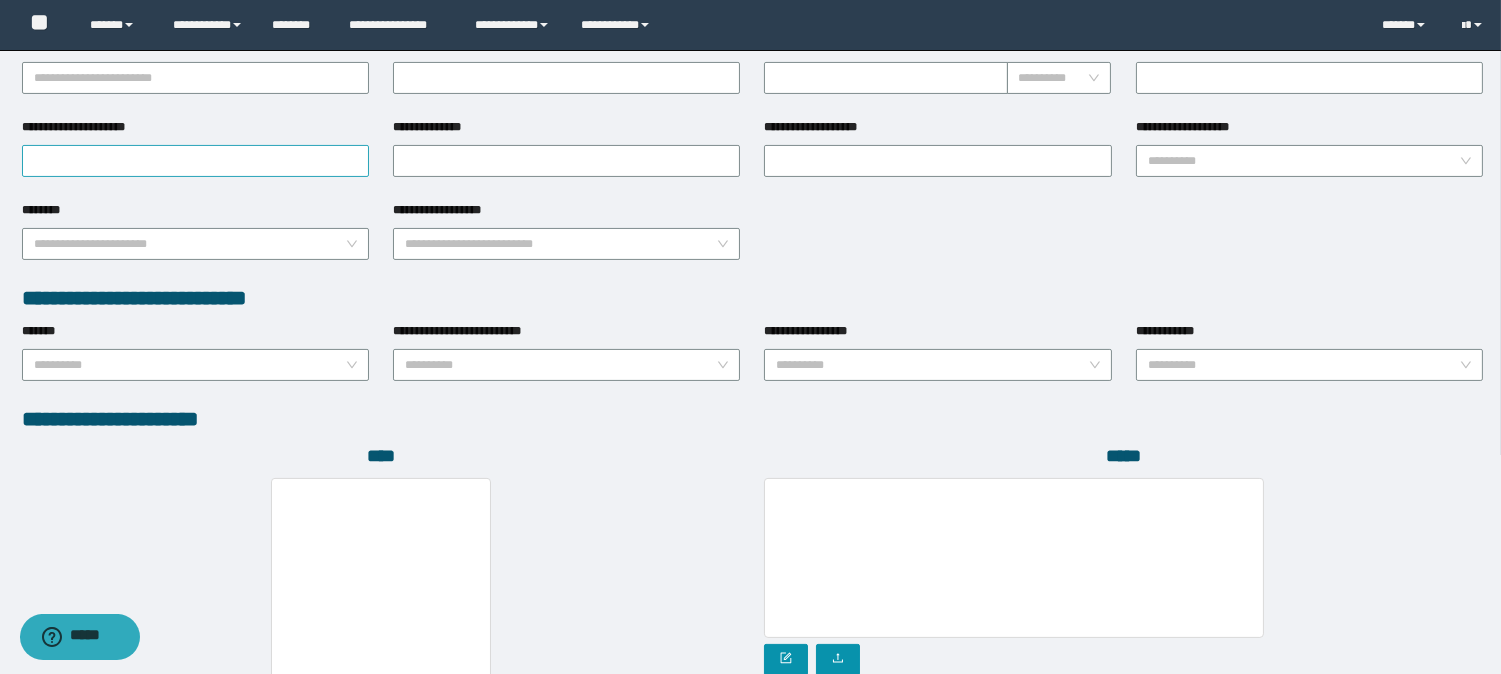 scroll, scrollTop: 777, scrollLeft: 0, axis: vertical 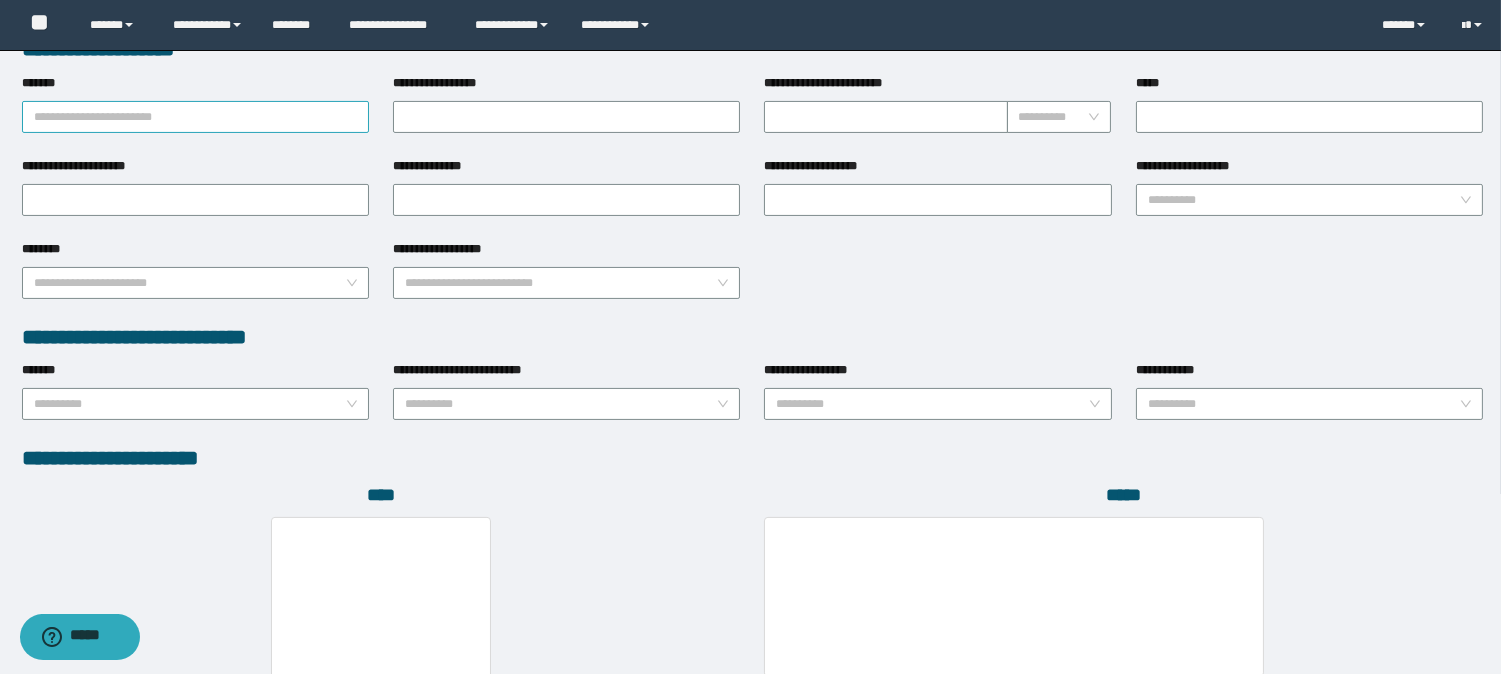 click on "*******" at bounding box center [195, 117] 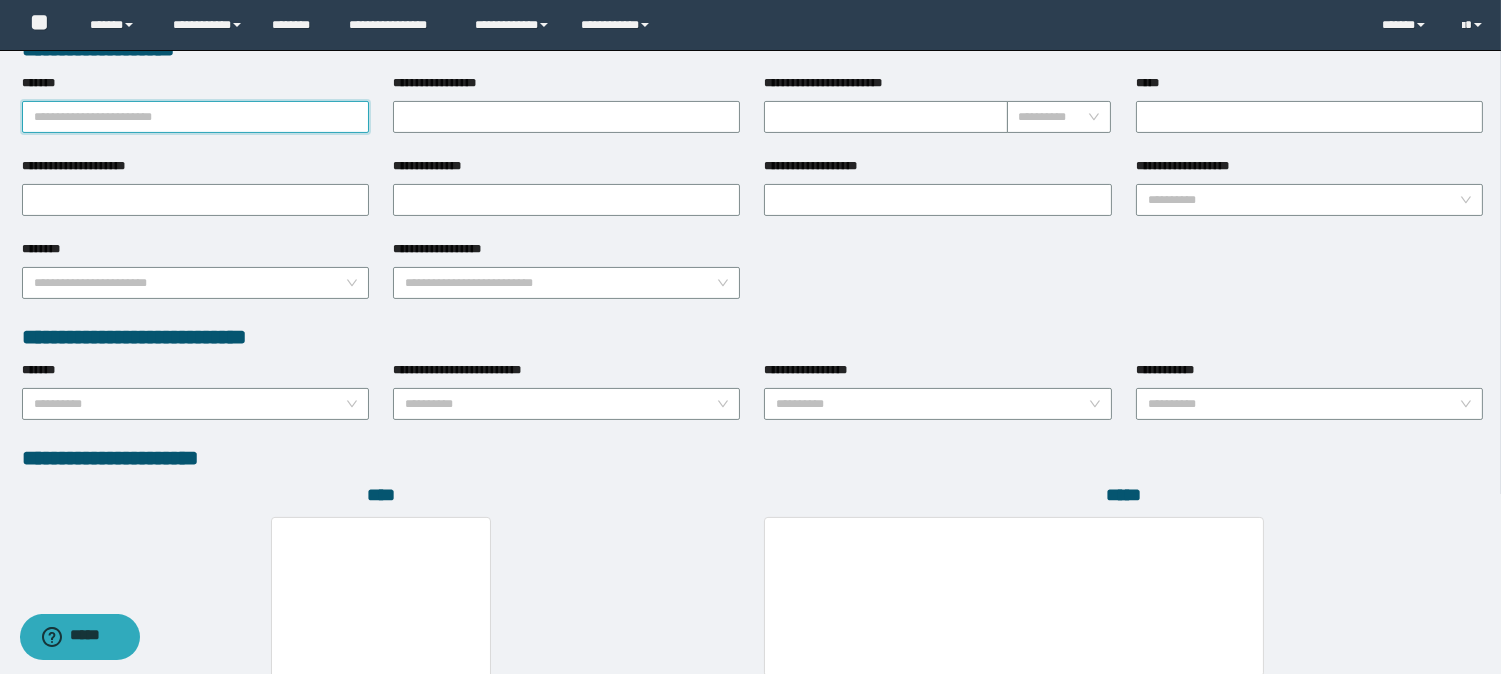 paste on "*********" 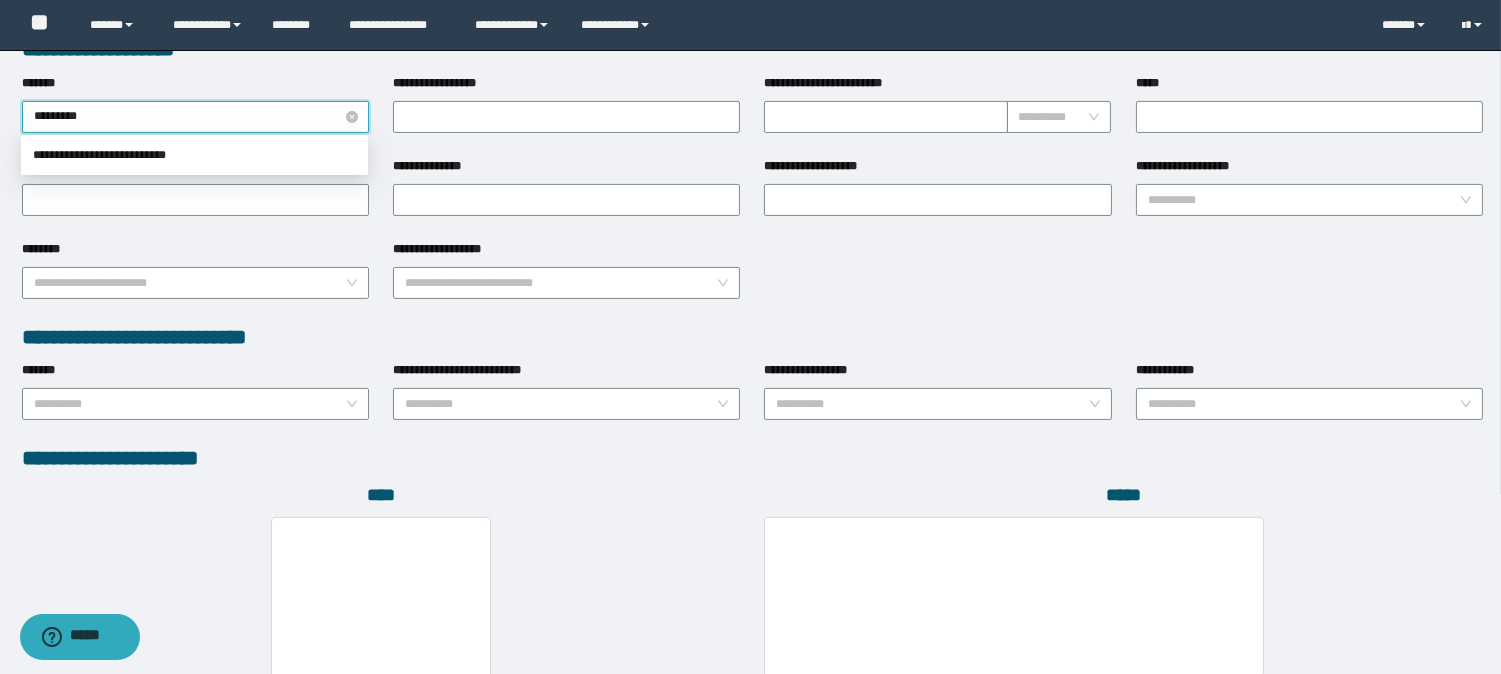 click on "**********" at bounding box center [195, 117] 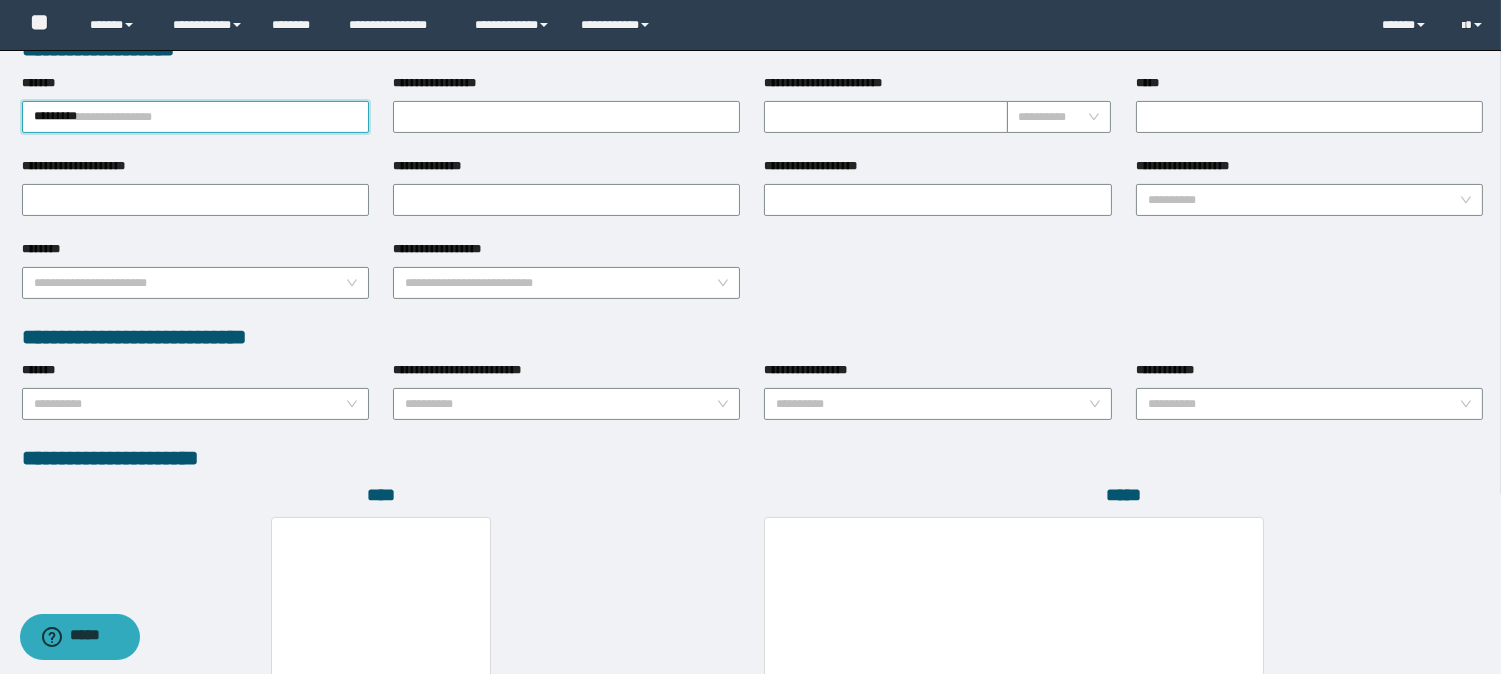 click on "*********" at bounding box center (195, 117) 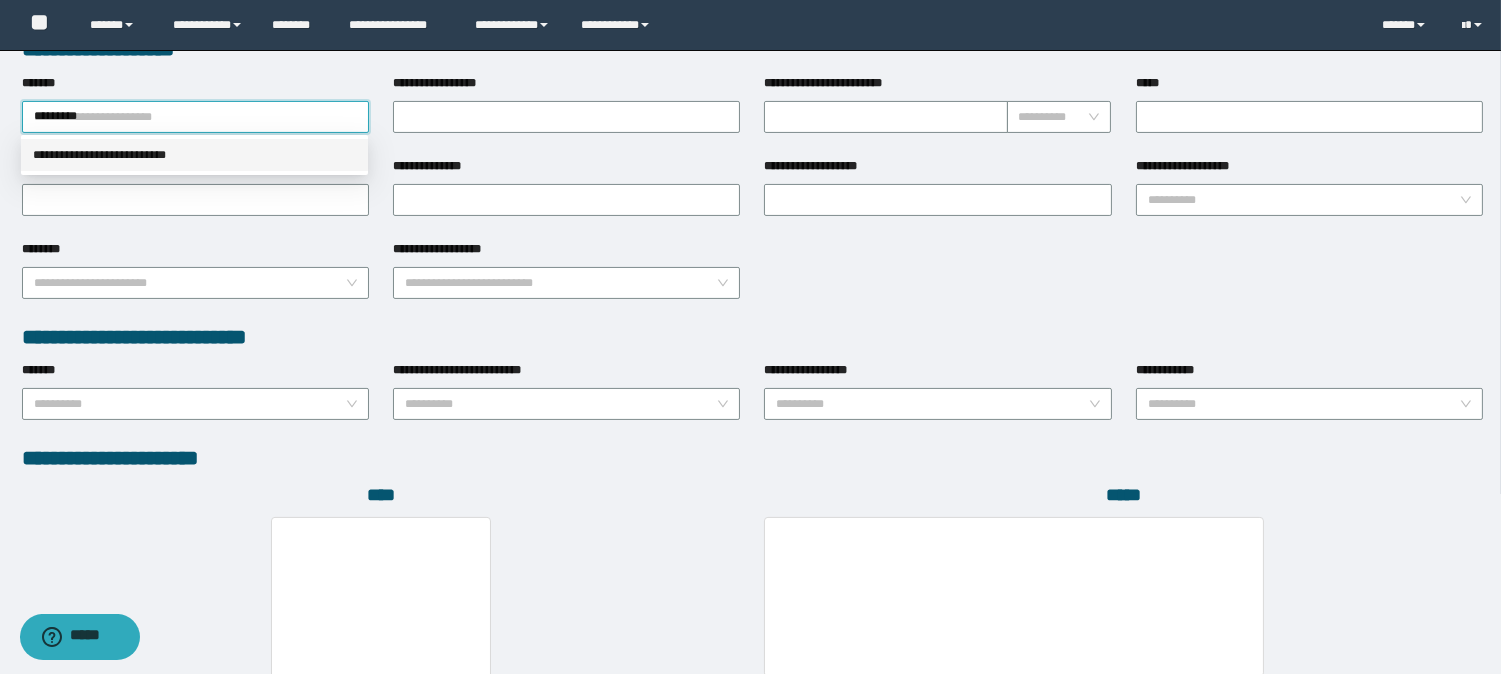 click on "**********" at bounding box center (194, 155) 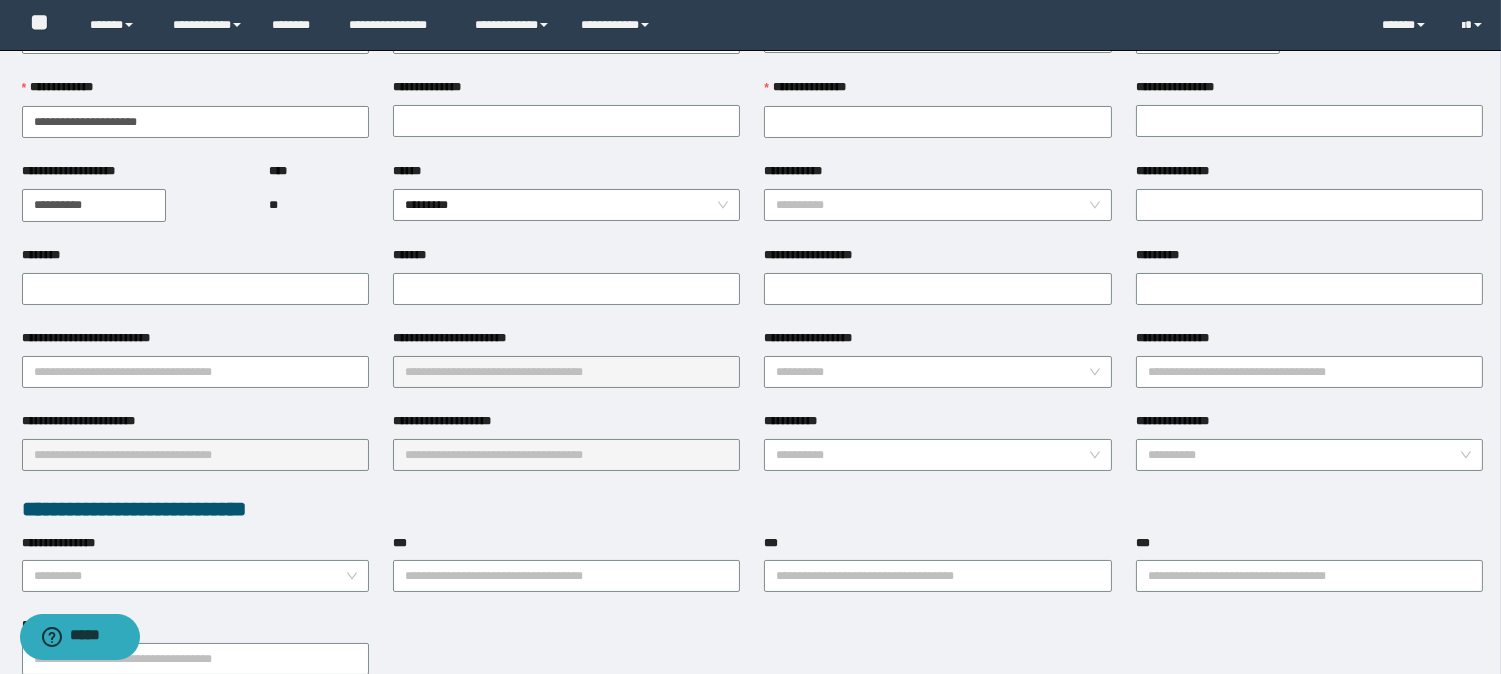 scroll, scrollTop: 111, scrollLeft: 0, axis: vertical 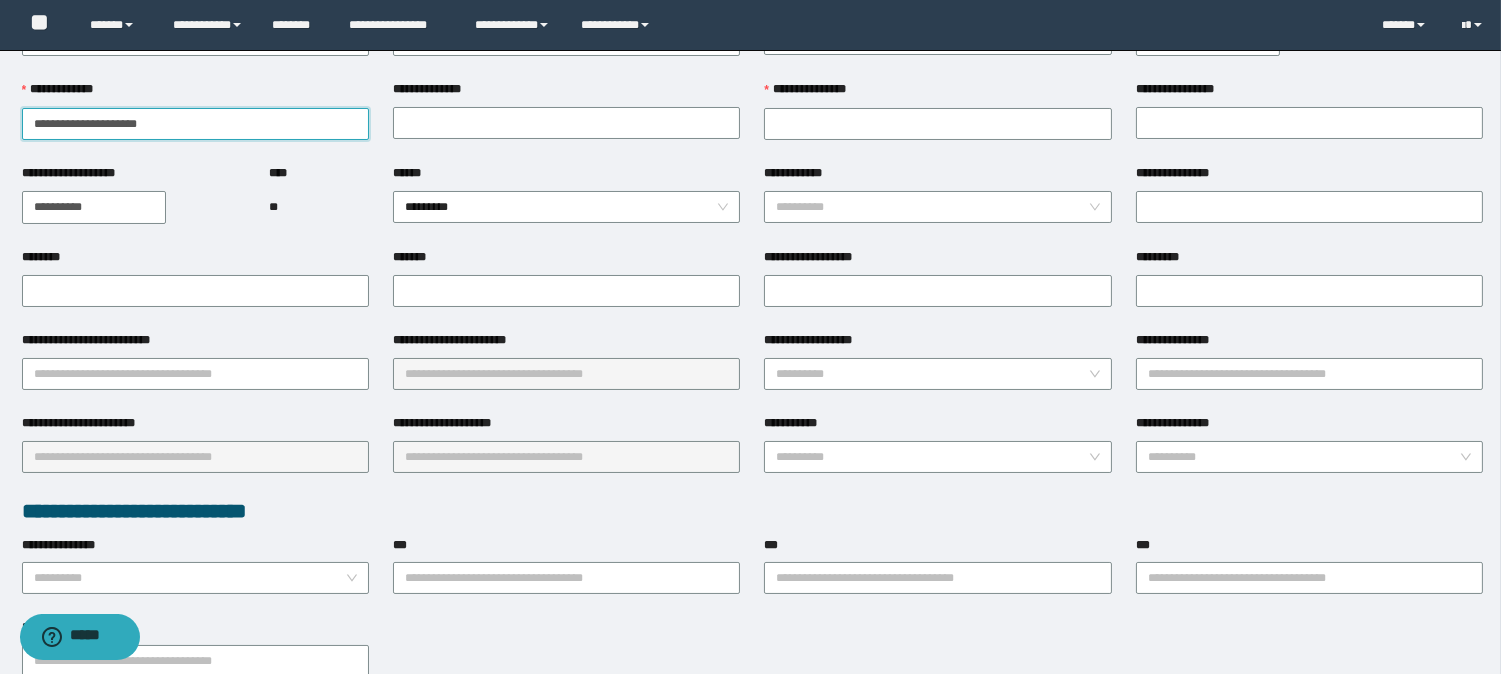 click on "**********" at bounding box center [195, 124] 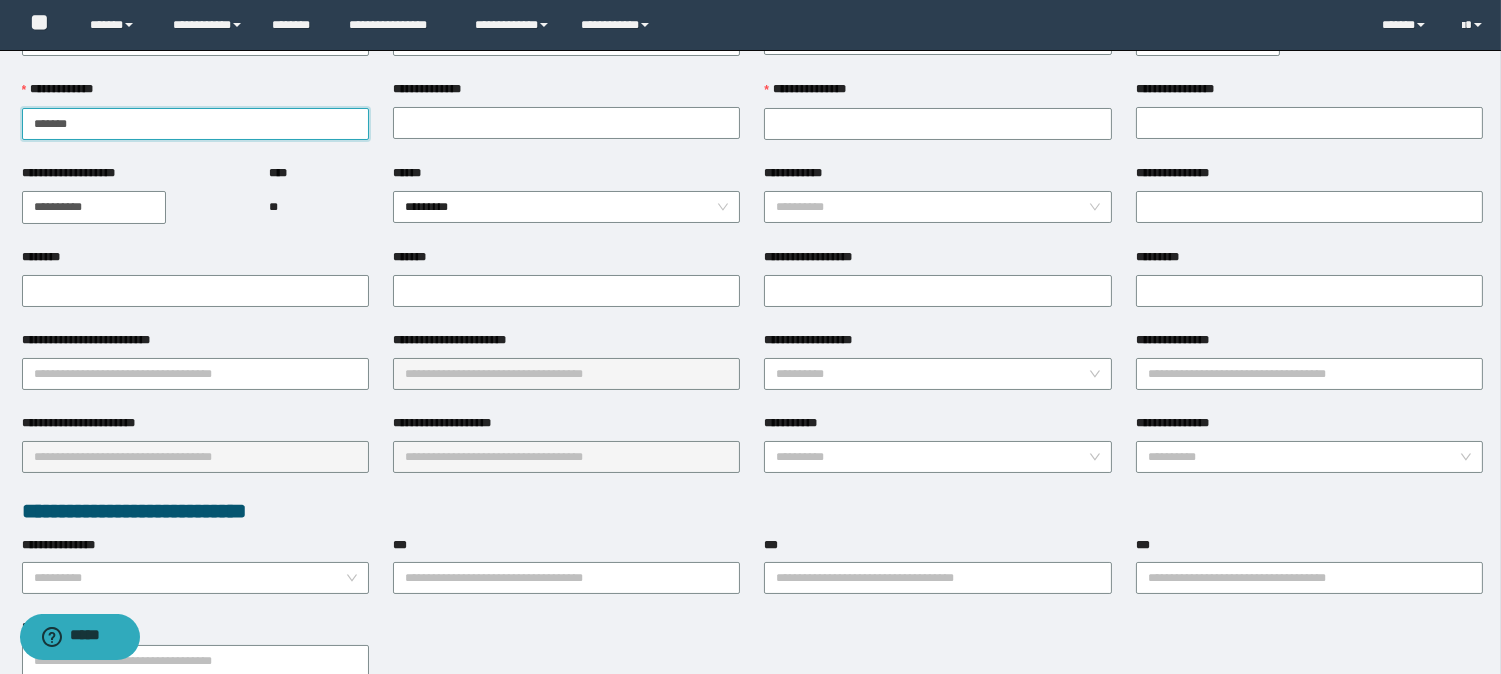 type on "*******" 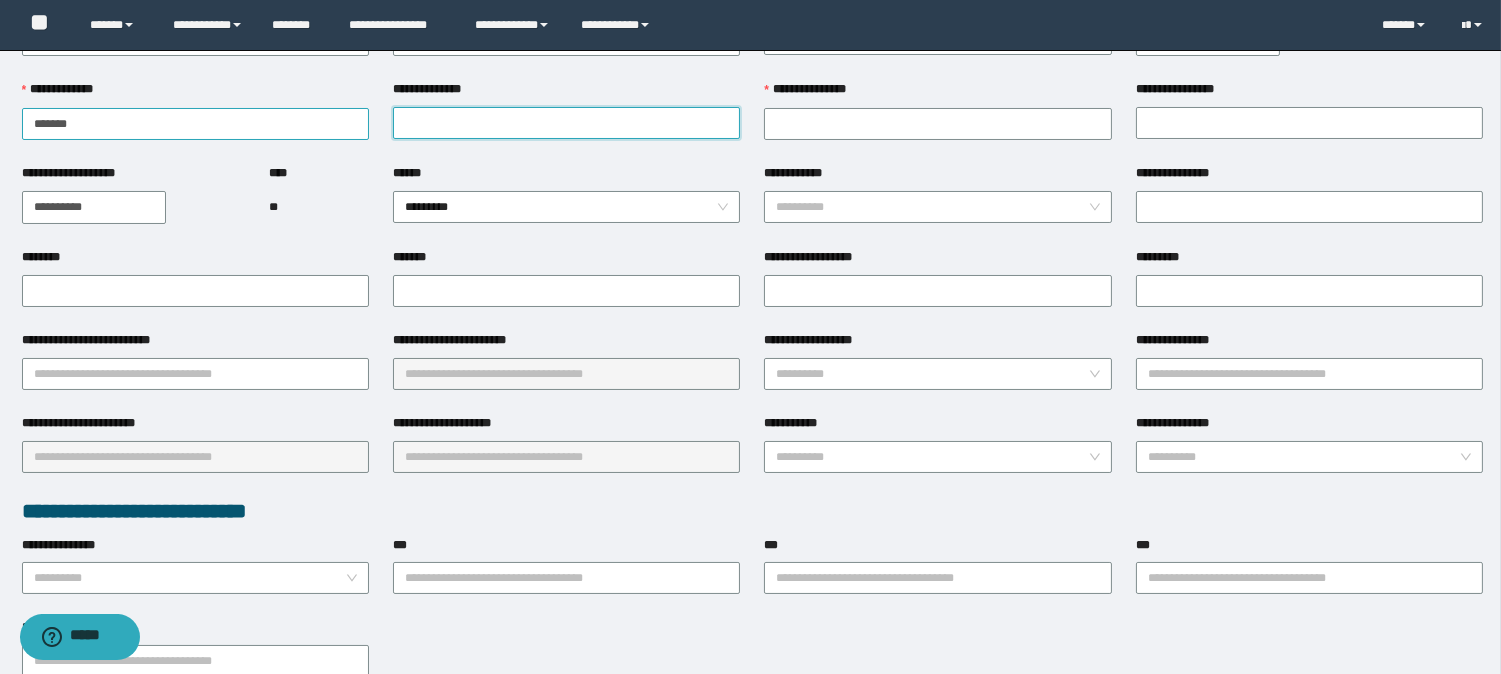 paste on "**********" 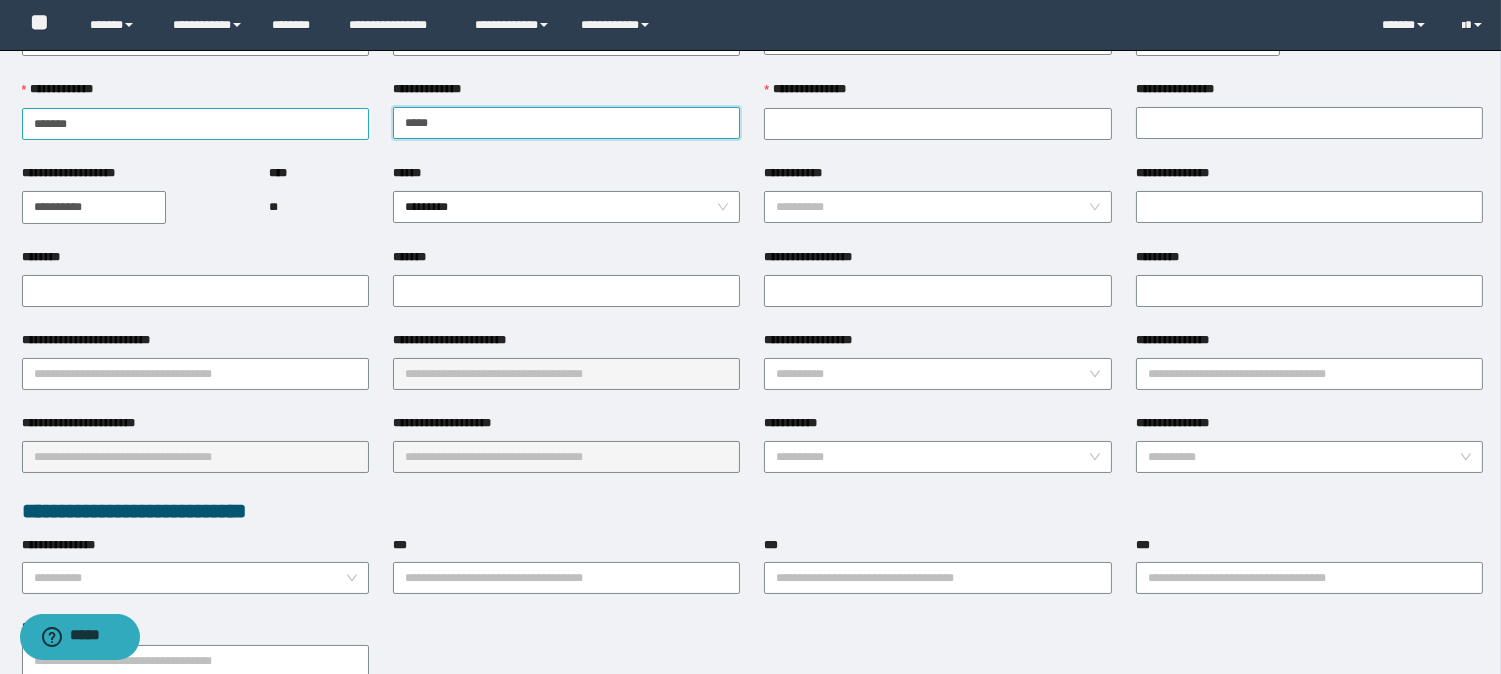 type on "*****" 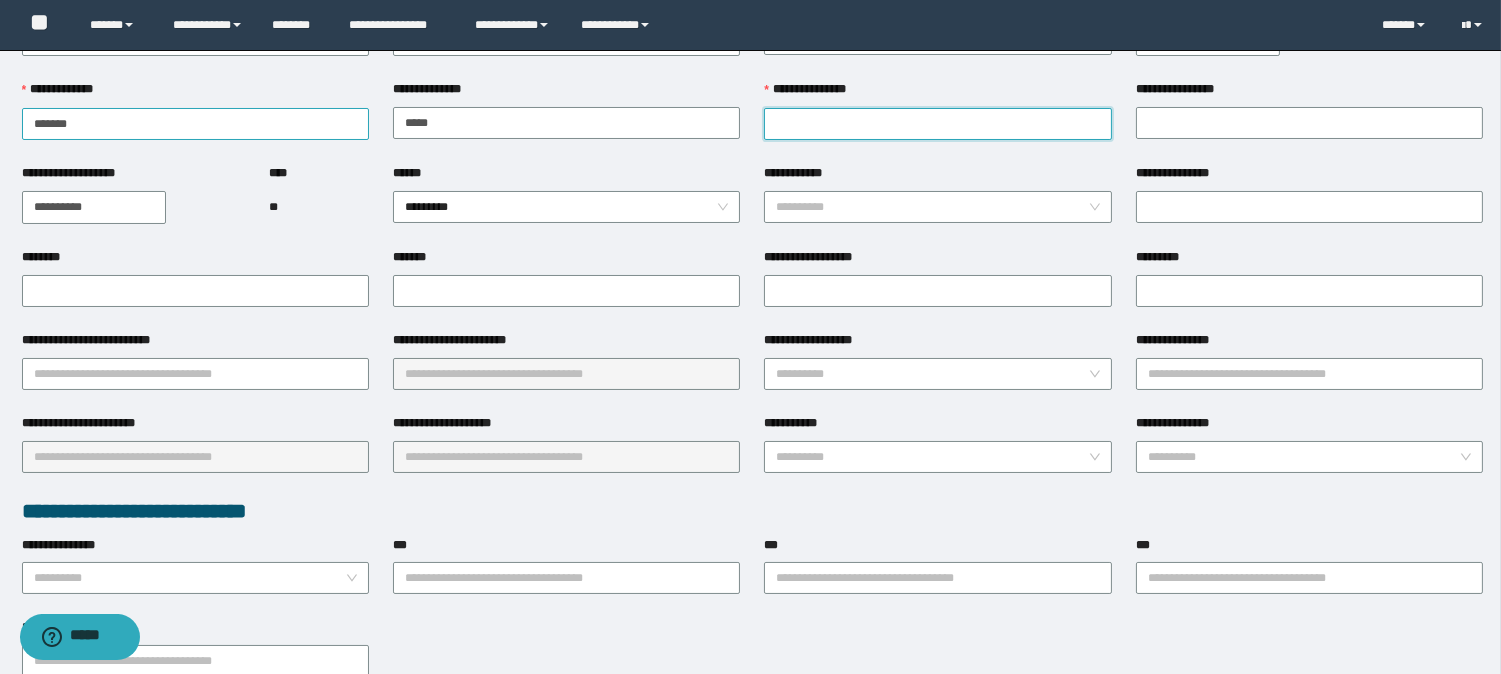 paste on "******" 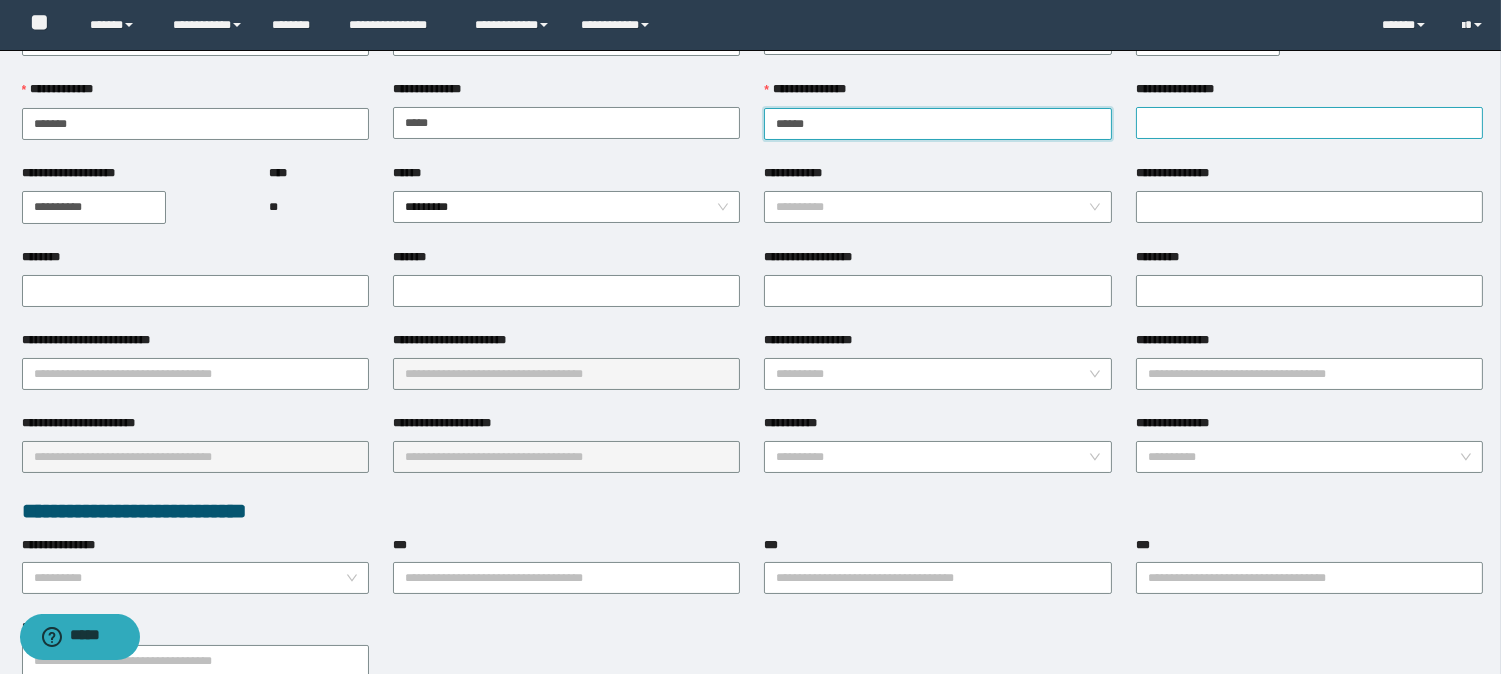type on "******" 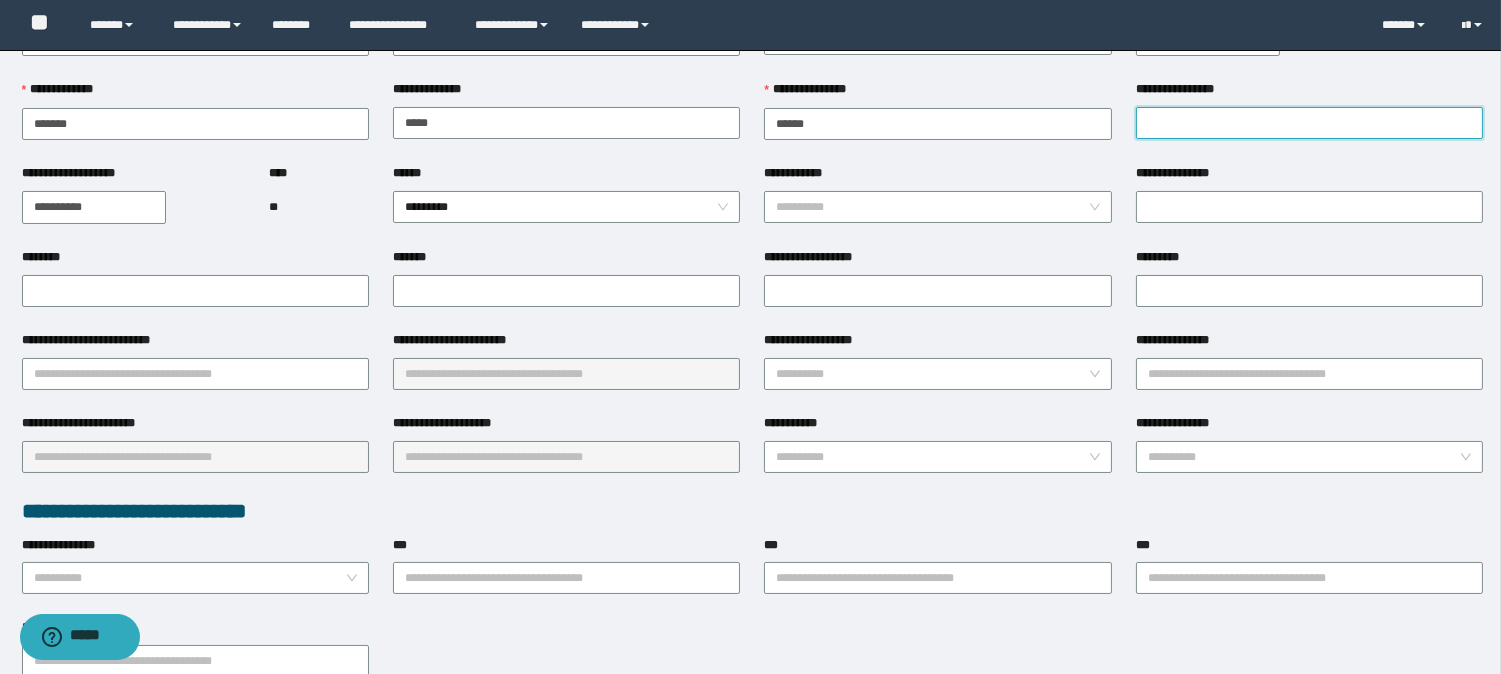 click on "**********" at bounding box center (1309, 123) 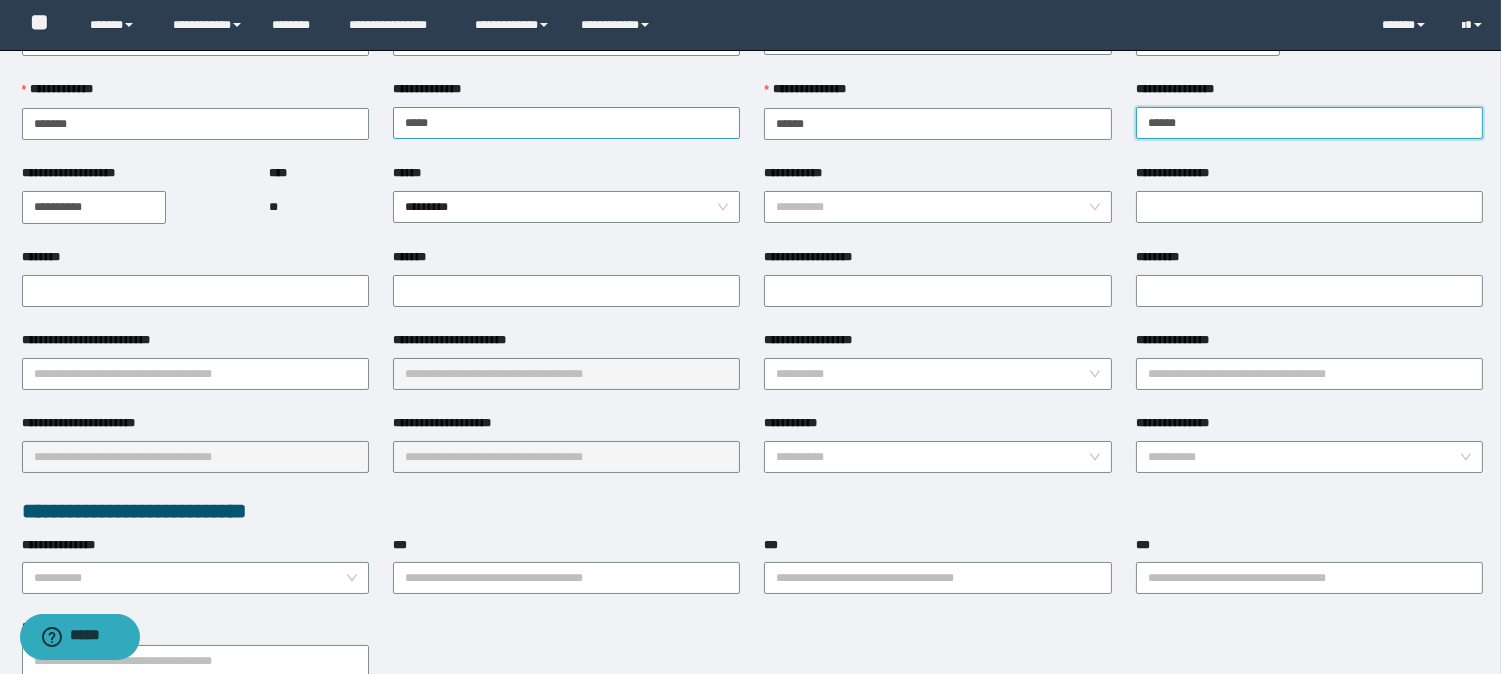 type on "******" 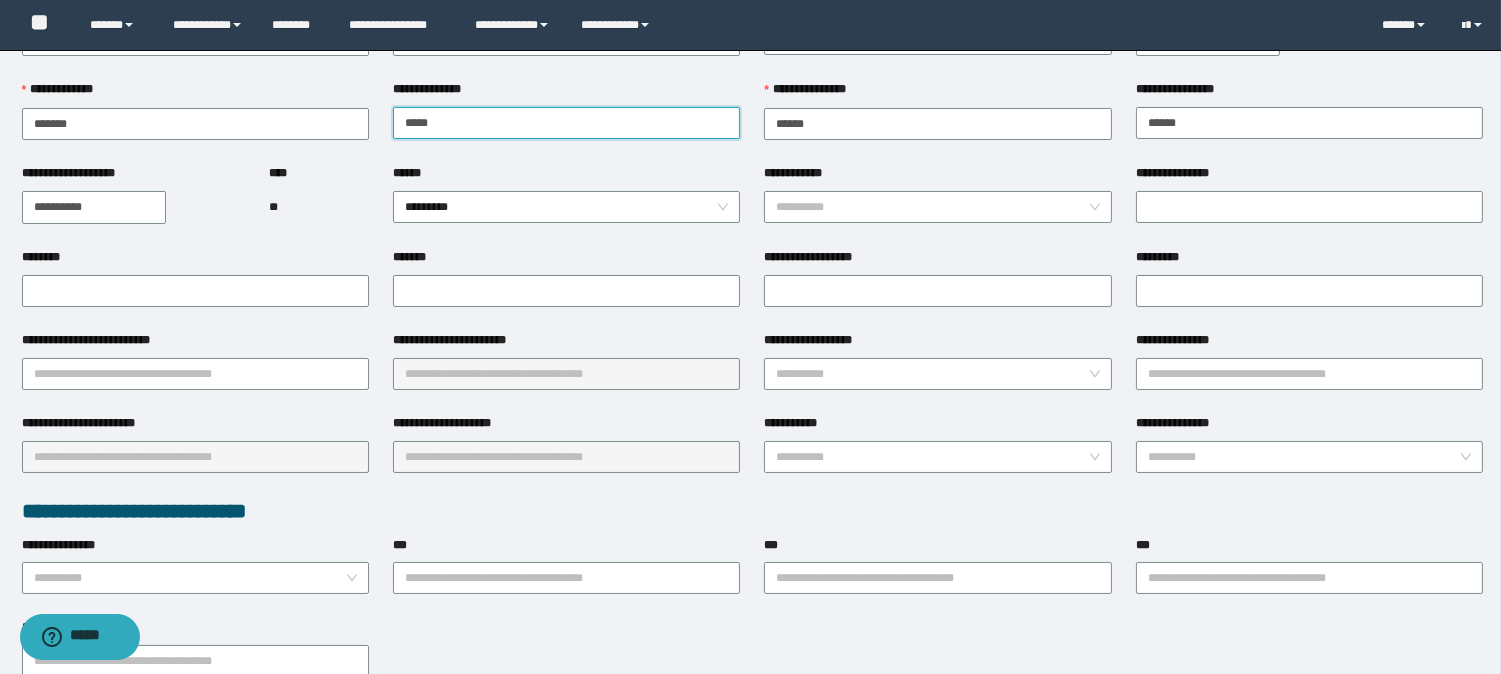 click on "*****" at bounding box center [566, 123] 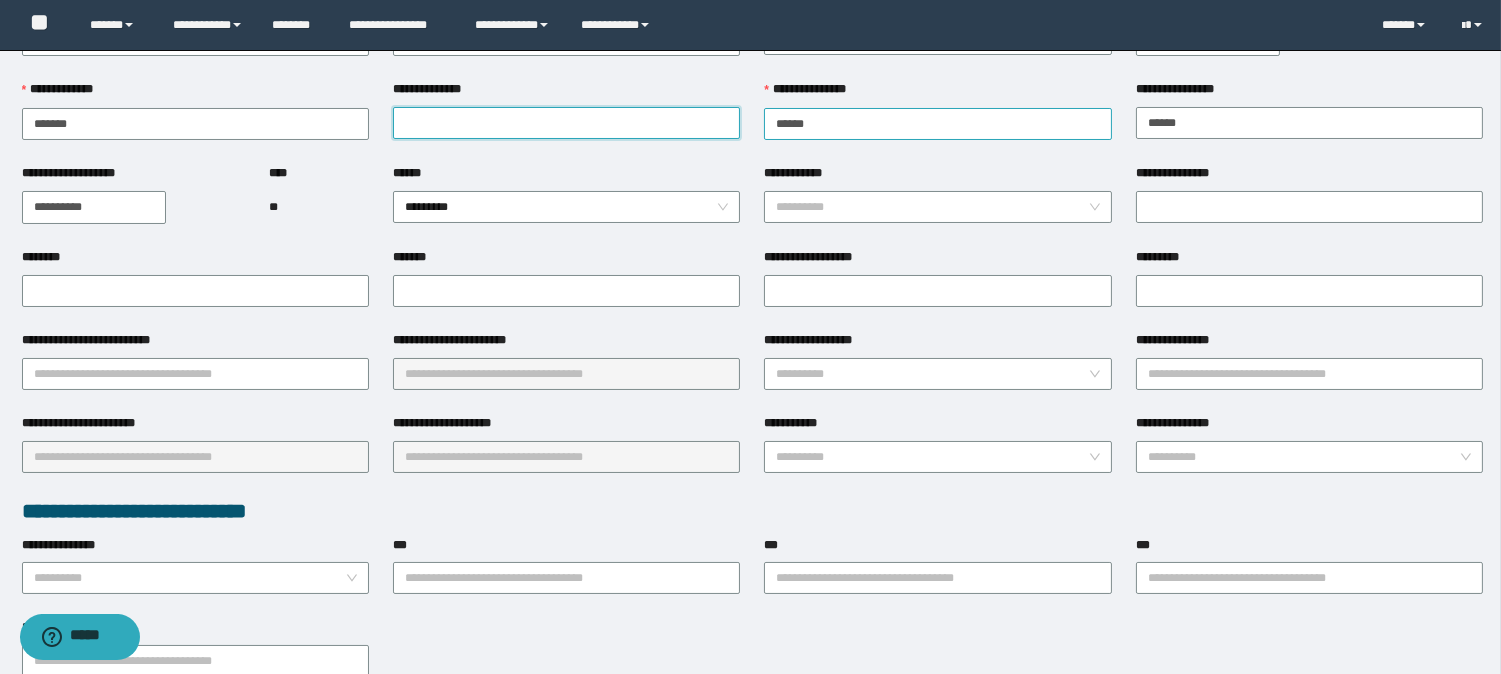 type 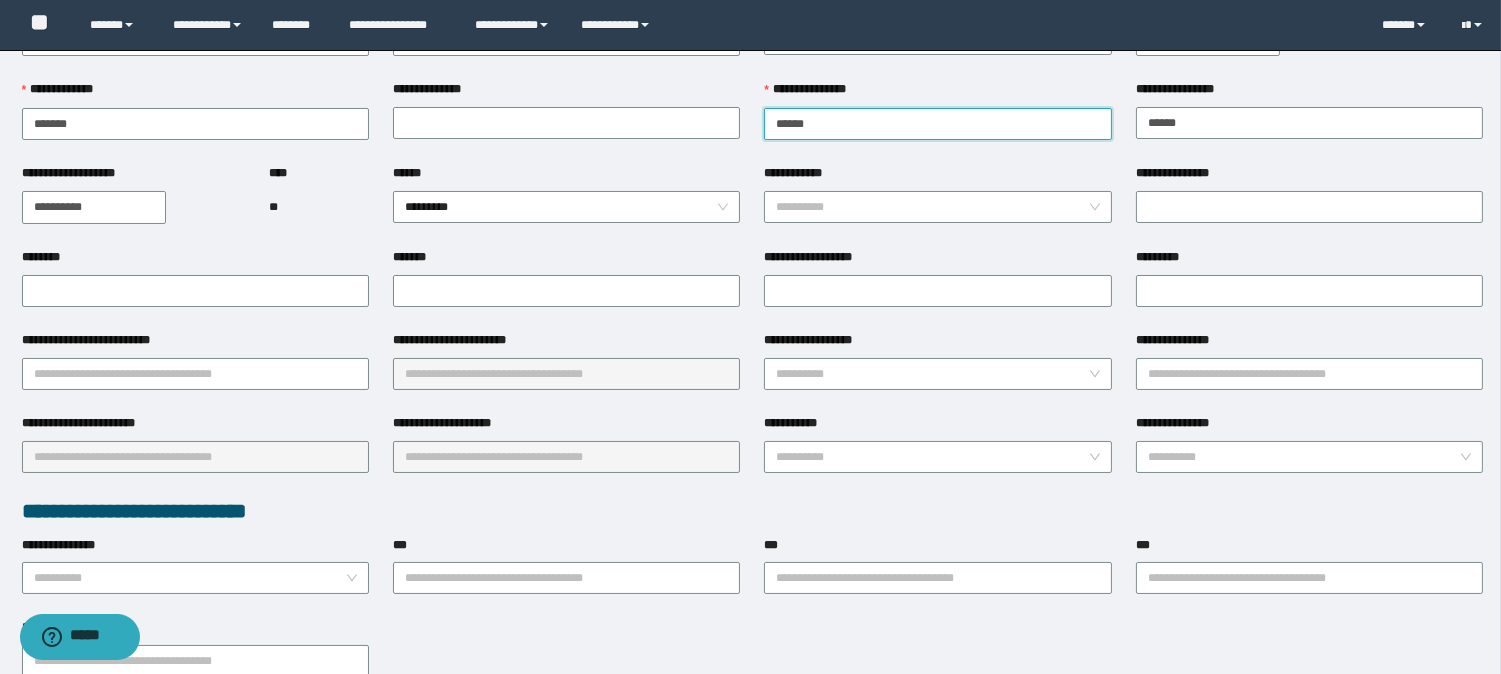 click on "******" at bounding box center (937, 124) 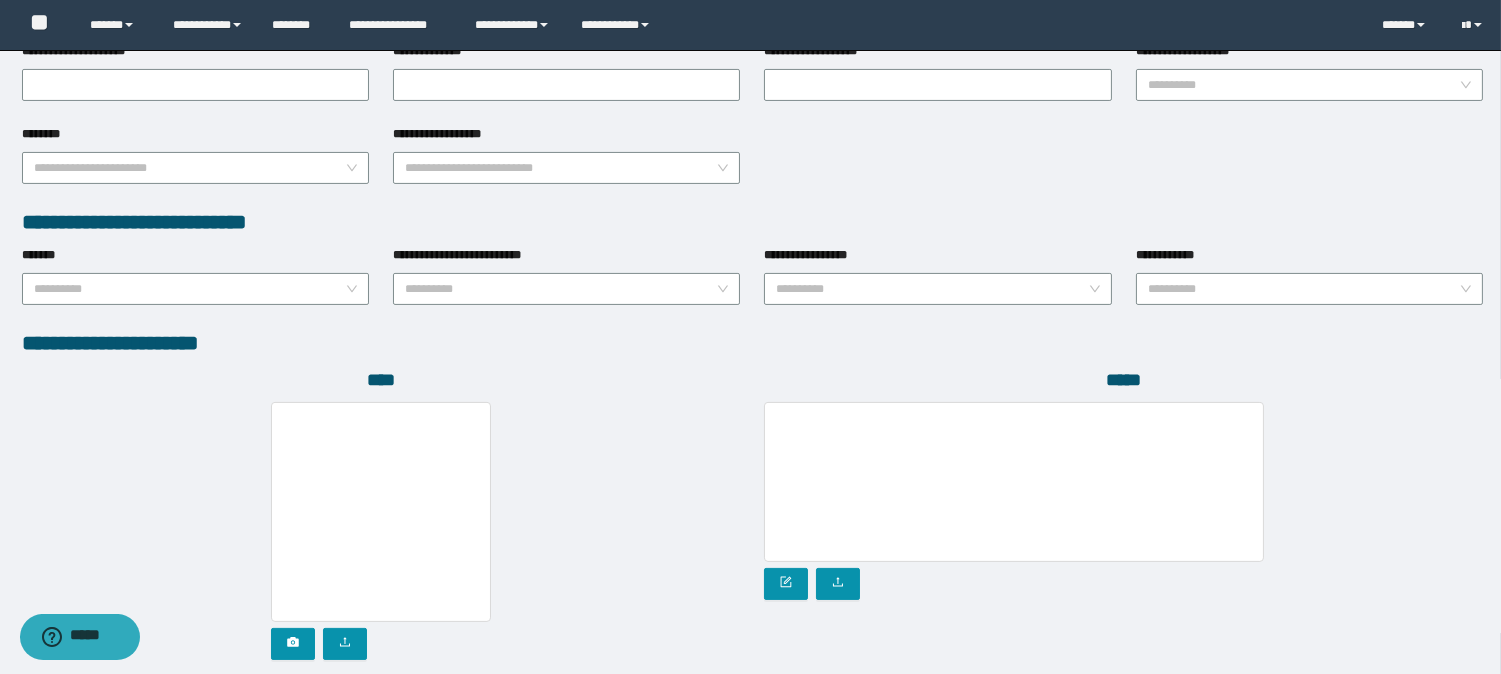 scroll, scrollTop: 1031, scrollLeft: 0, axis: vertical 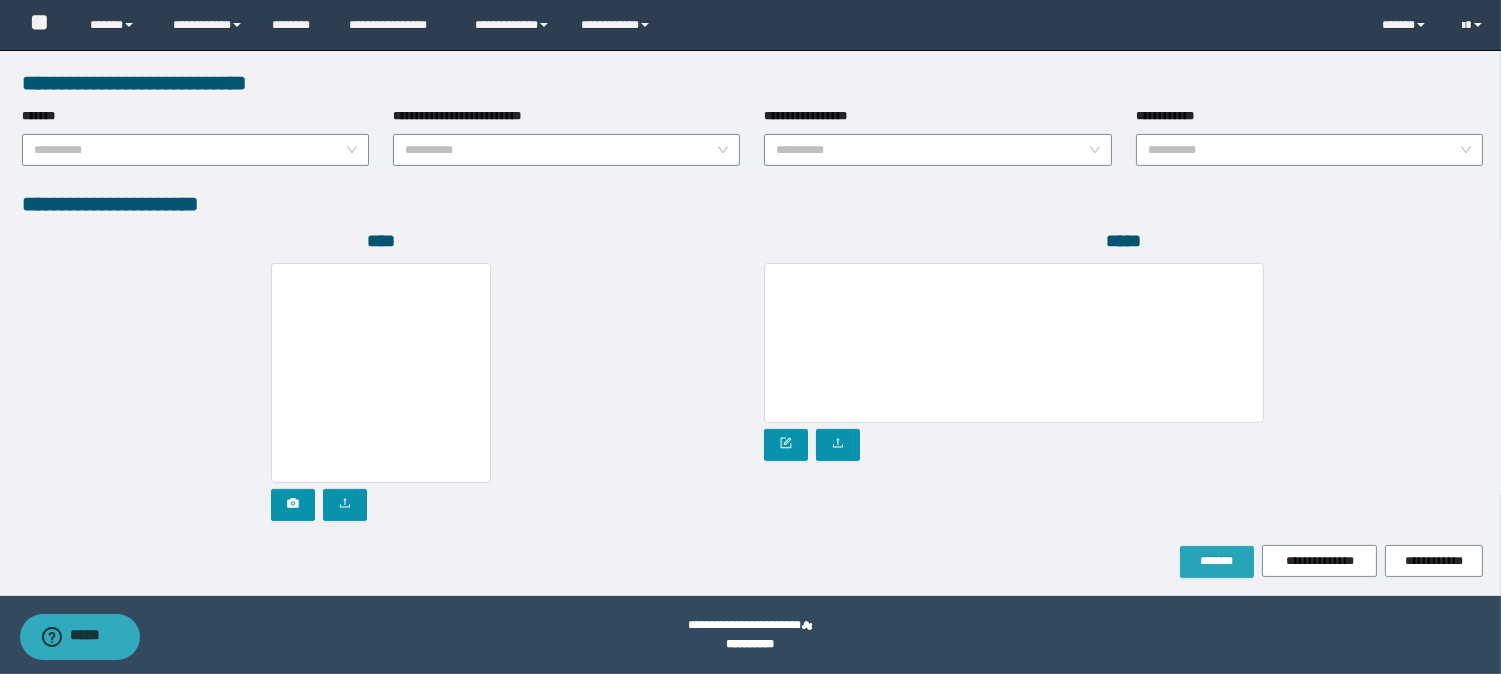type on "*****" 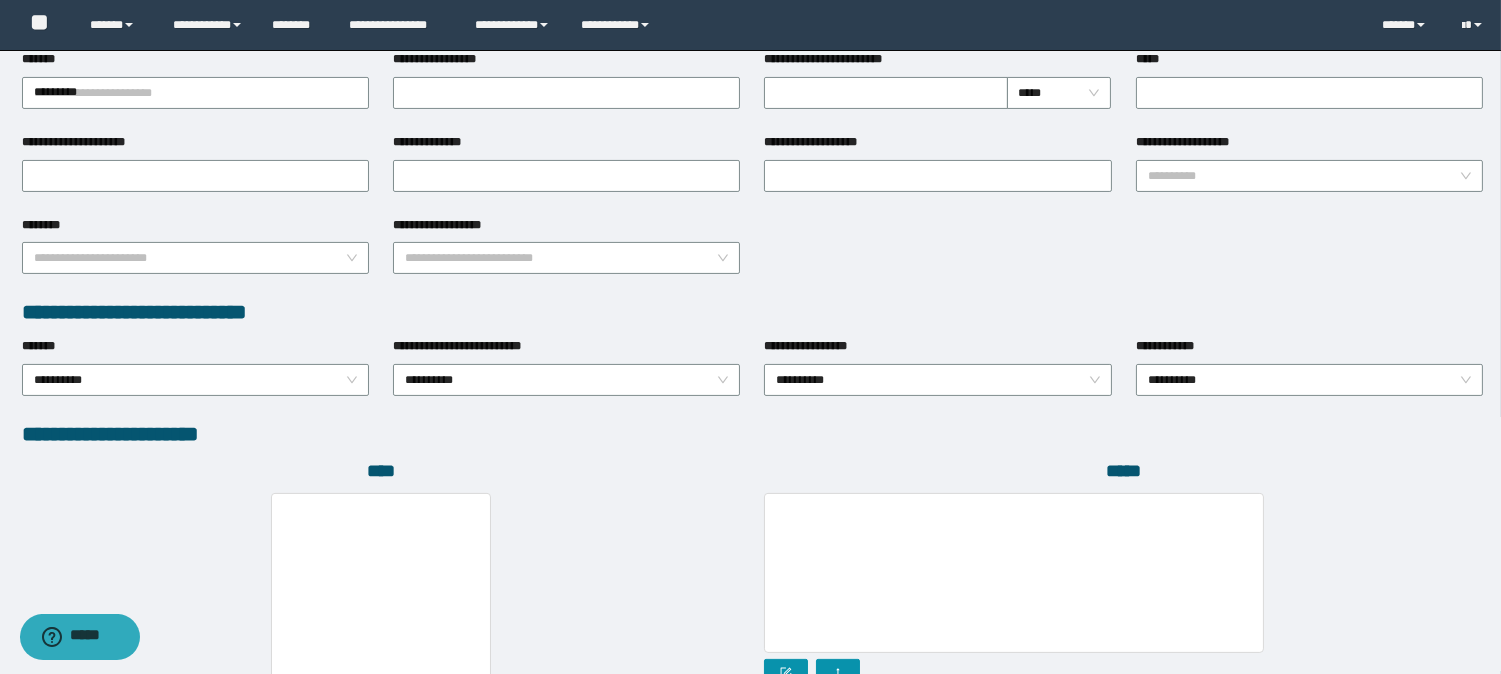 scroll, scrollTop: 751, scrollLeft: 0, axis: vertical 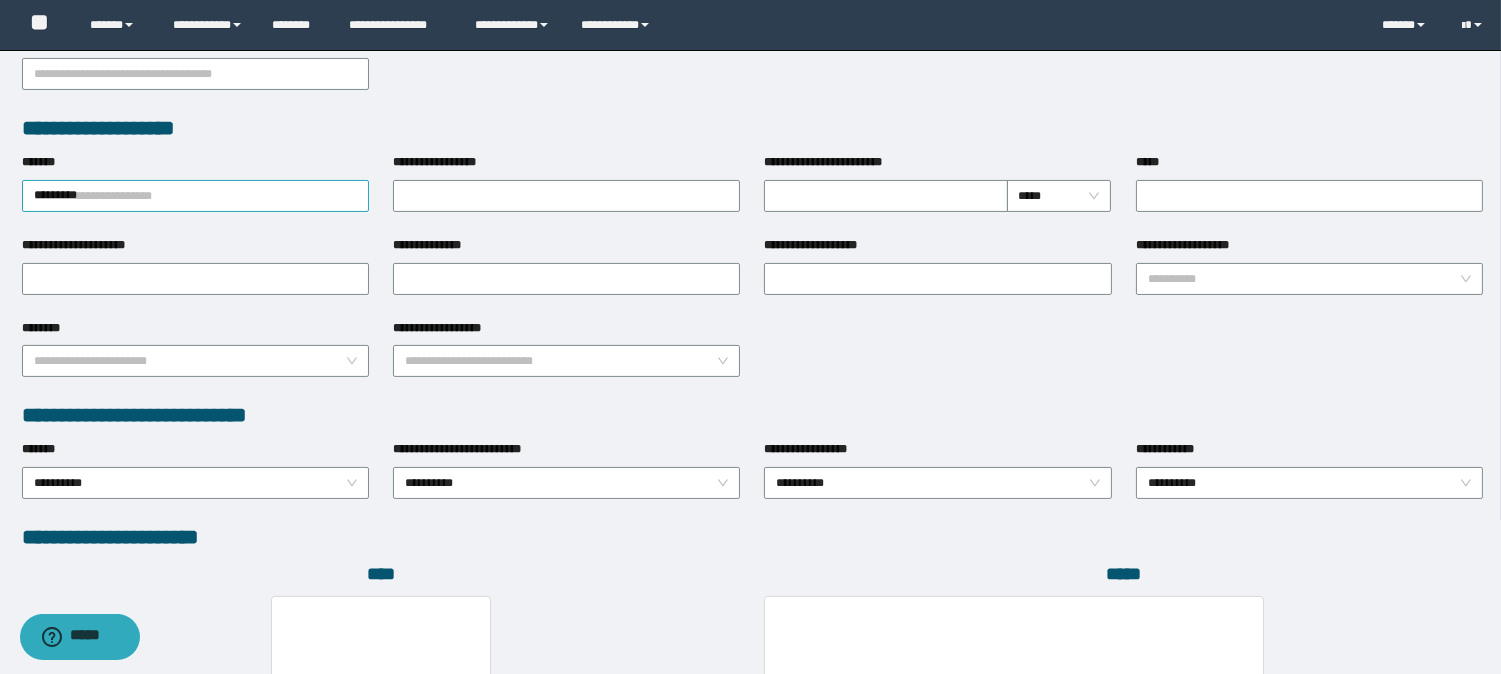 click on "*********" at bounding box center (195, 196) 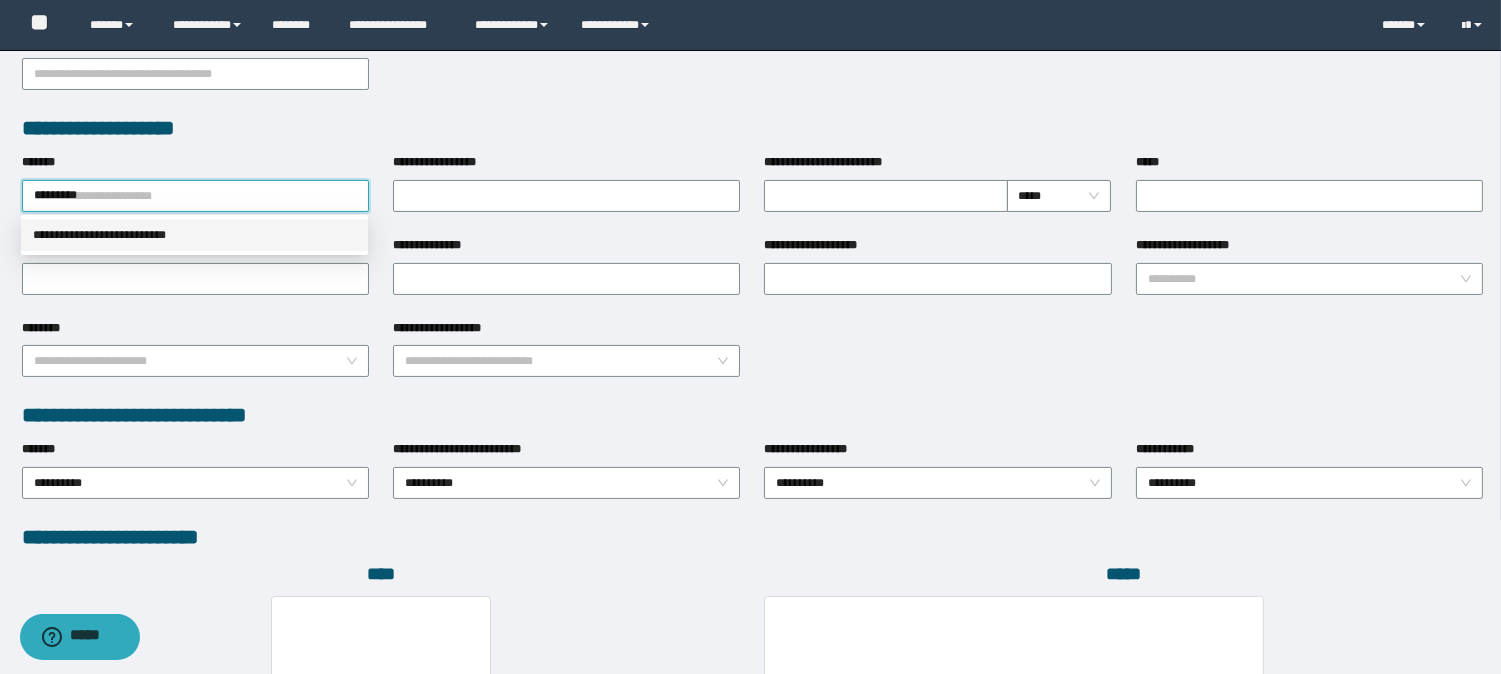 click on "**********" at bounding box center [194, 235] 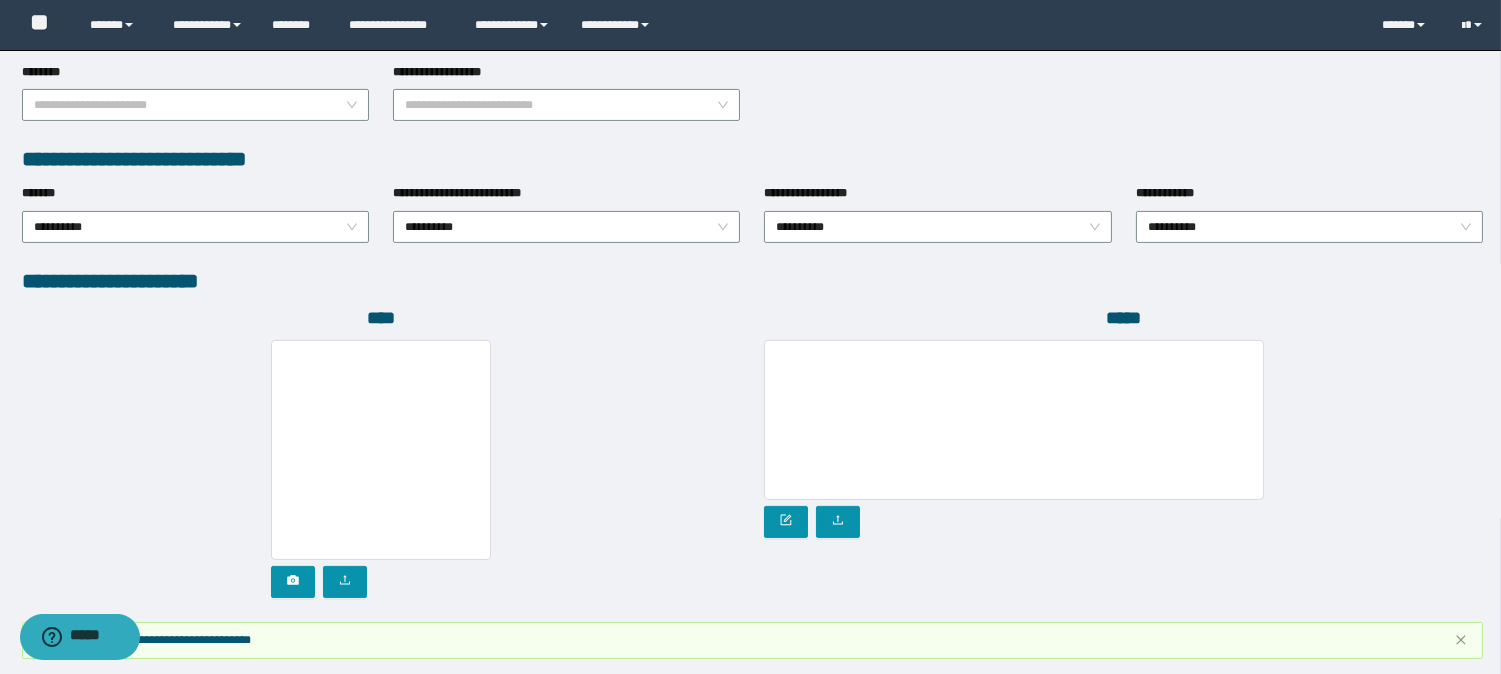 scroll, scrollTop: 1136, scrollLeft: 0, axis: vertical 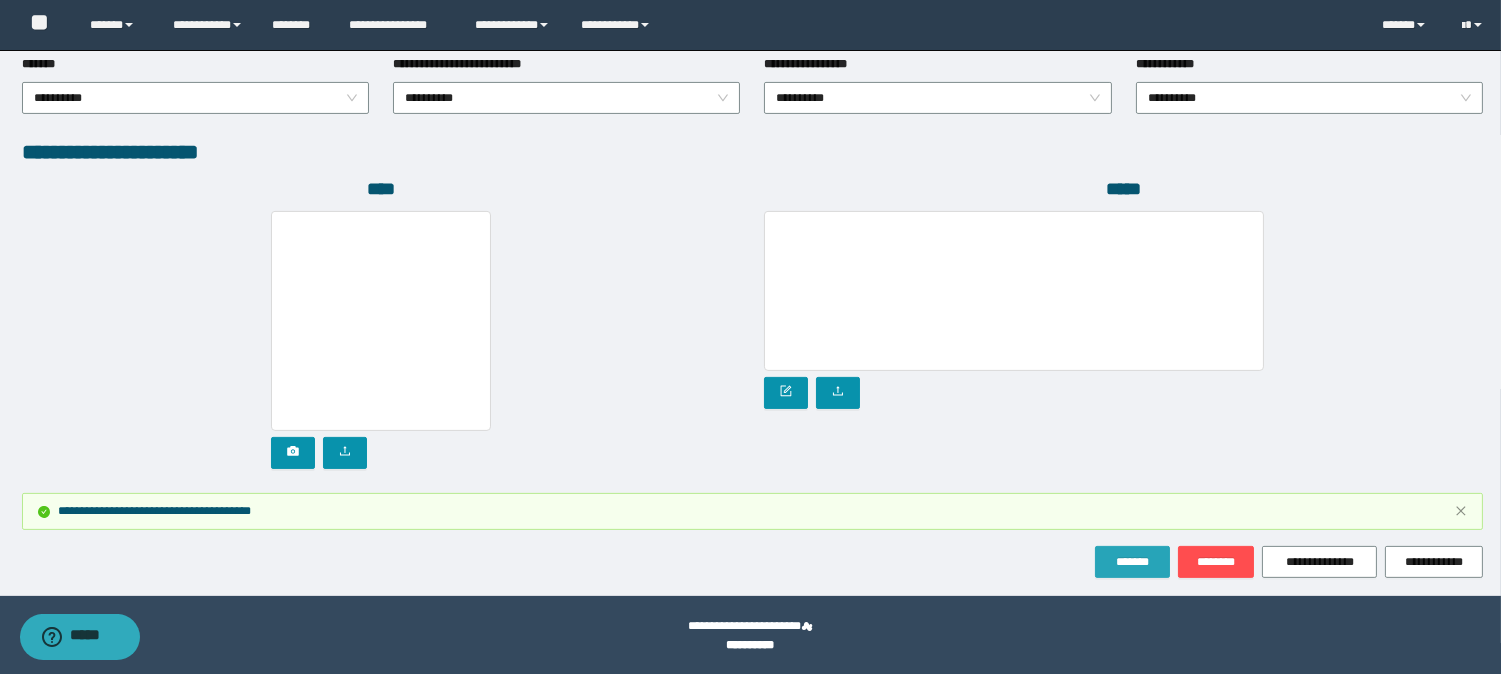 drag, startPoint x: 1110, startPoint y: 556, endPoint x: 1081, endPoint y: 533, distance: 37.01351 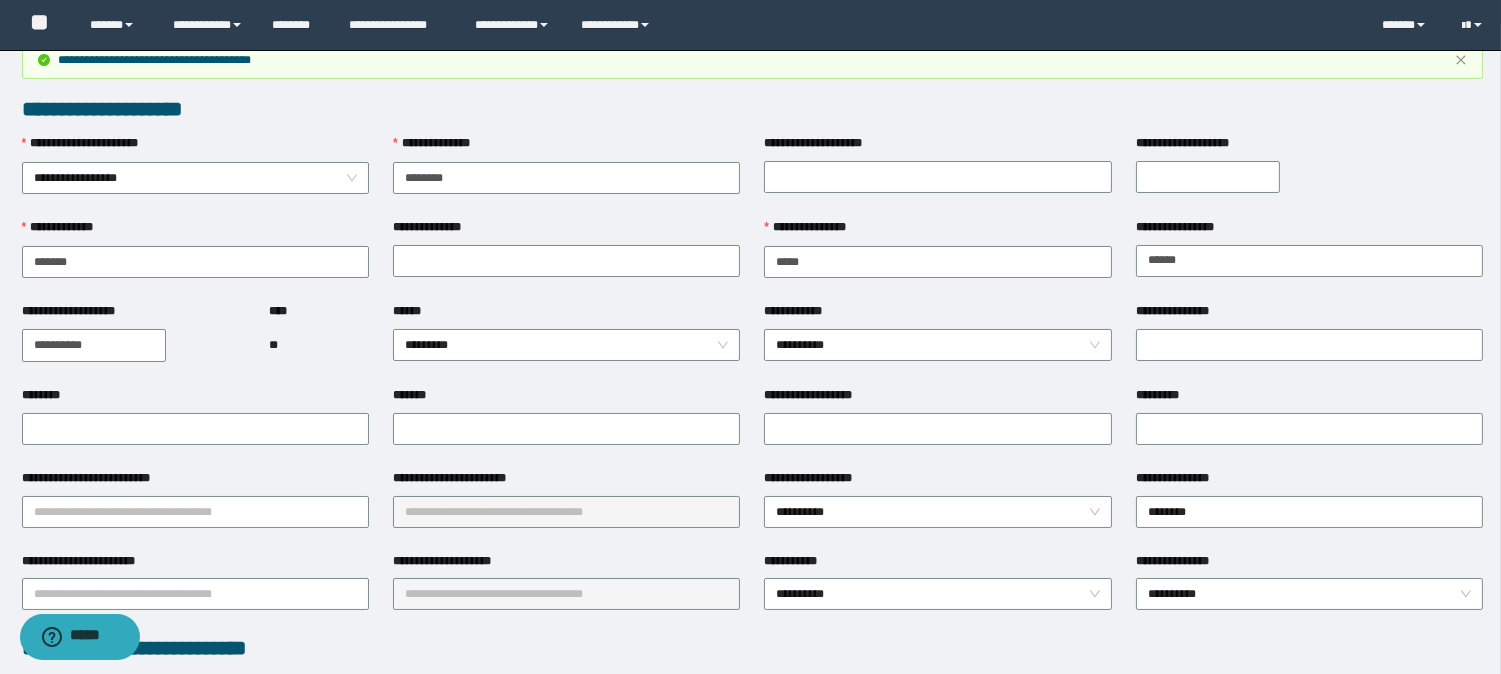 scroll, scrollTop: 25, scrollLeft: 0, axis: vertical 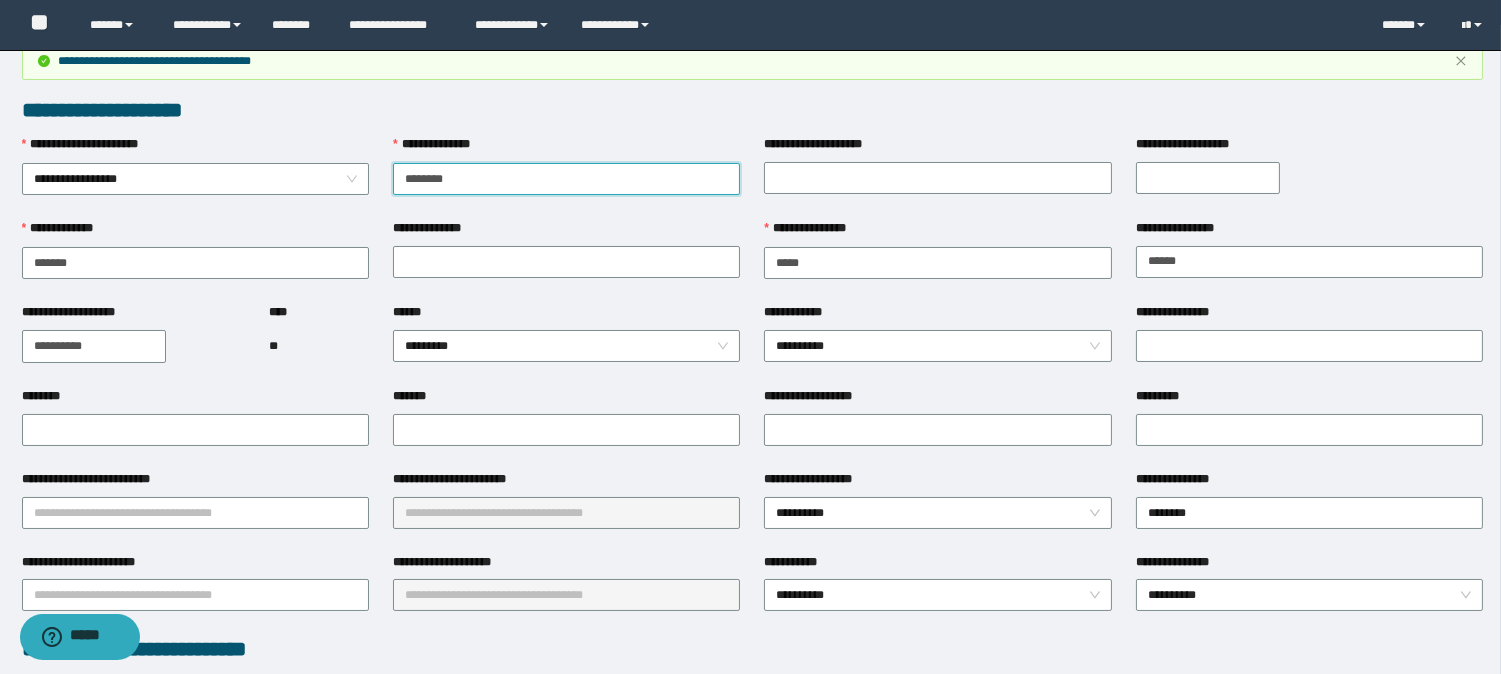 click on "********" at bounding box center (566, 179) 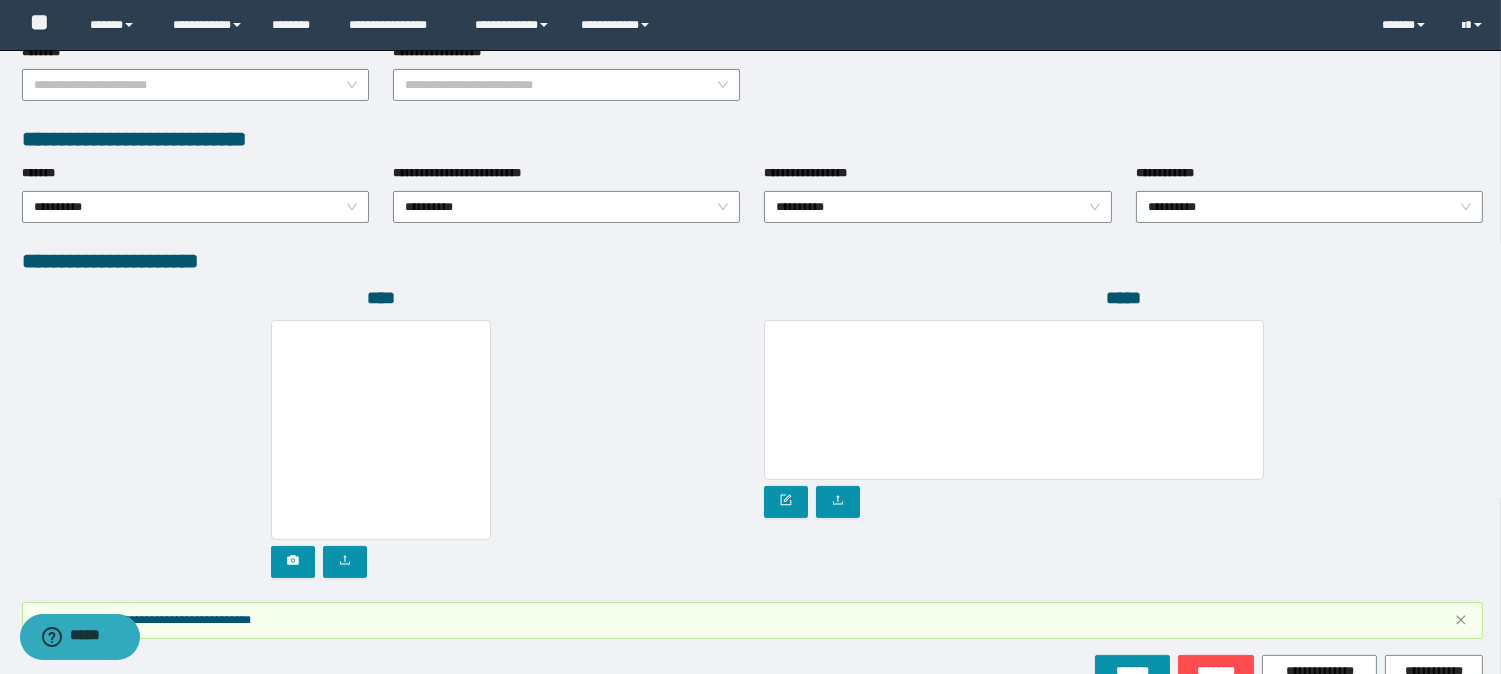 scroll, scrollTop: 1136, scrollLeft: 0, axis: vertical 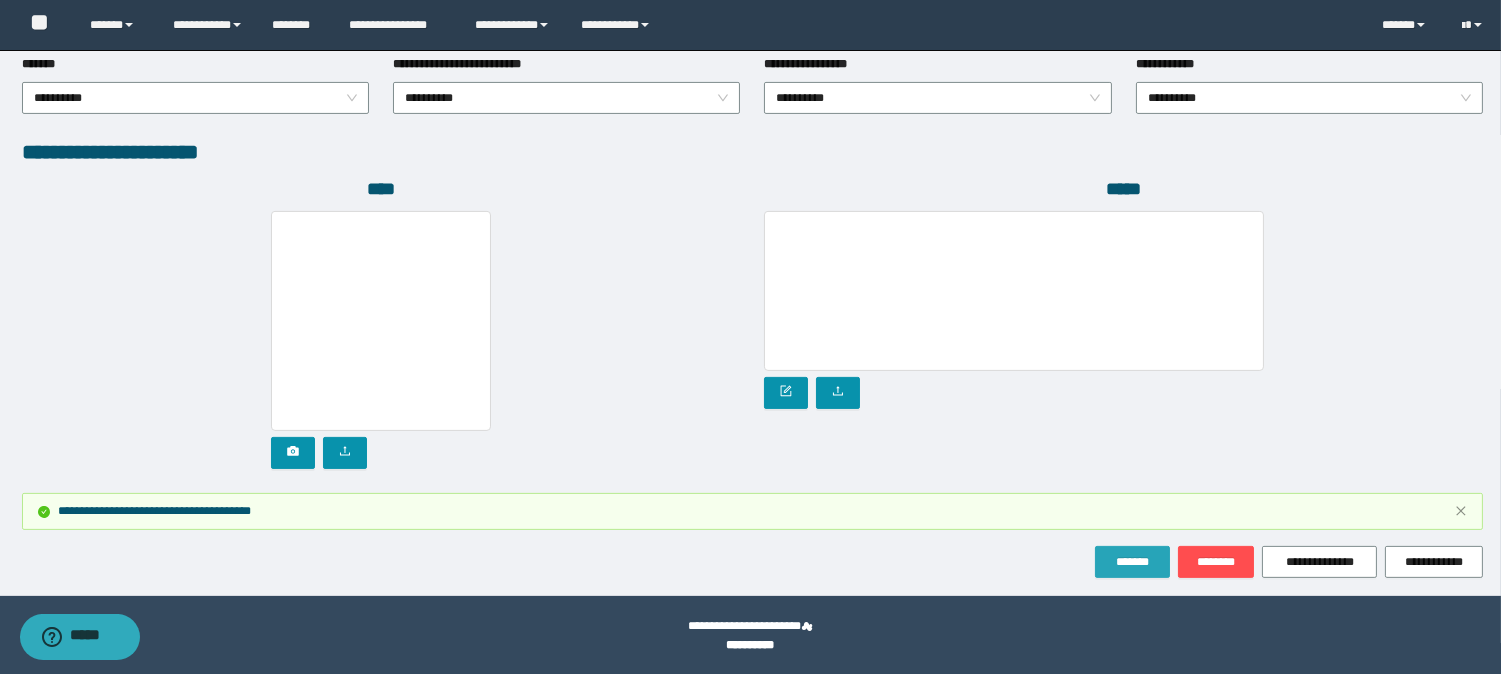 click on "**********" at bounding box center (753, -245) 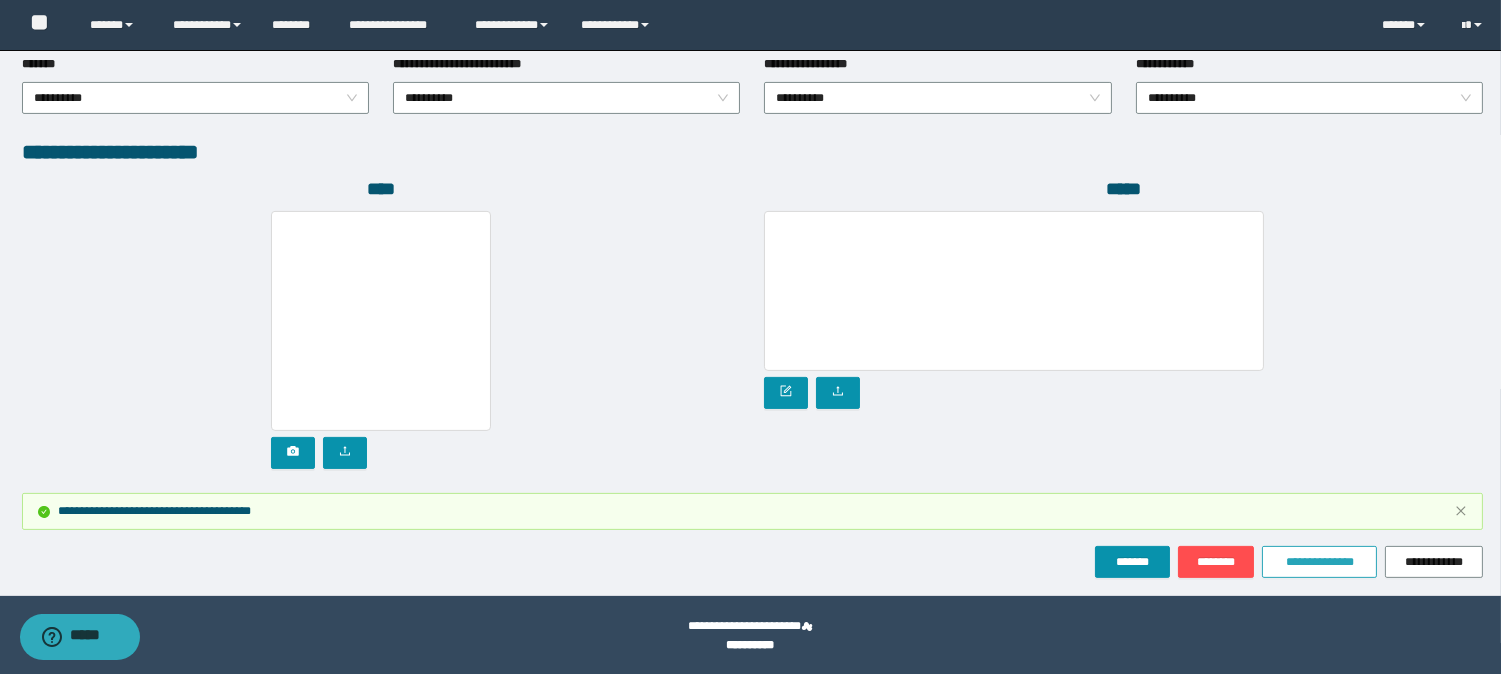 click on "**********" at bounding box center (1319, 562) 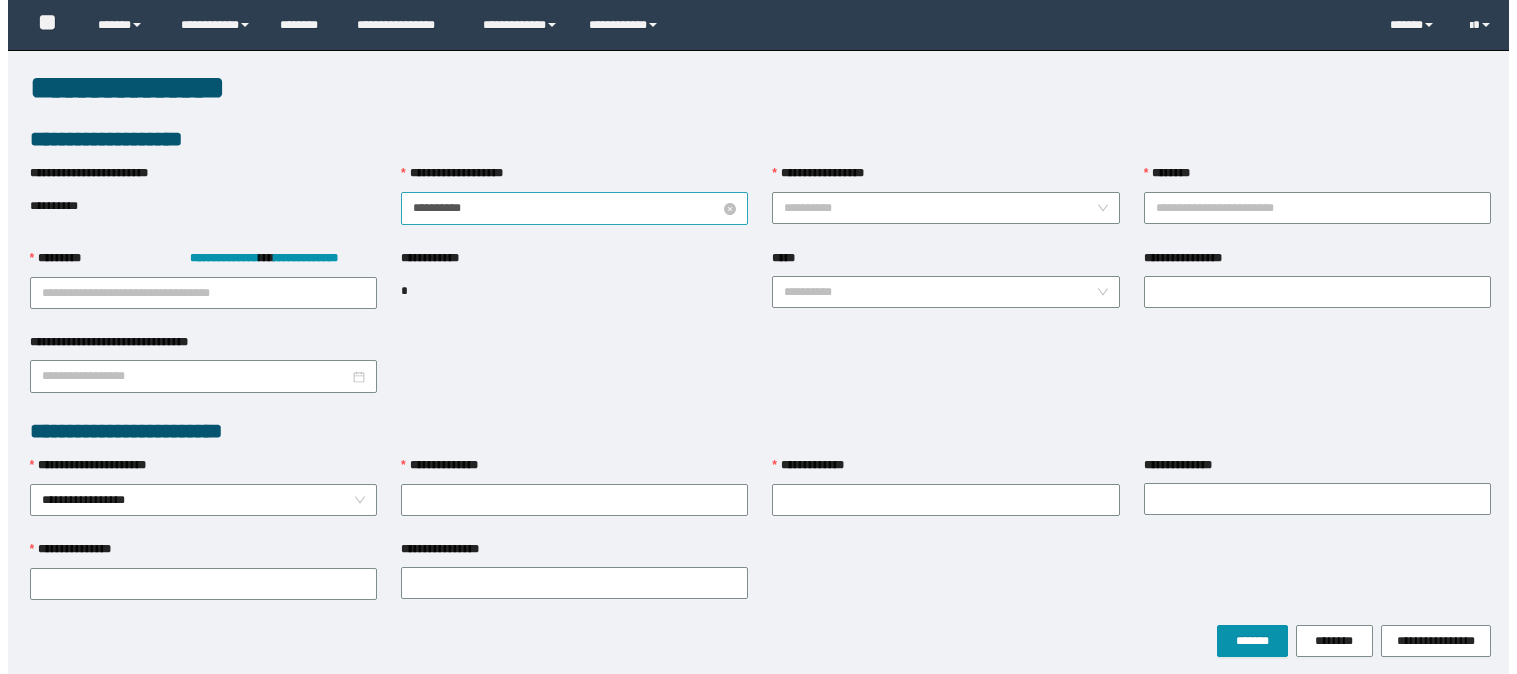 scroll, scrollTop: 0, scrollLeft: 0, axis: both 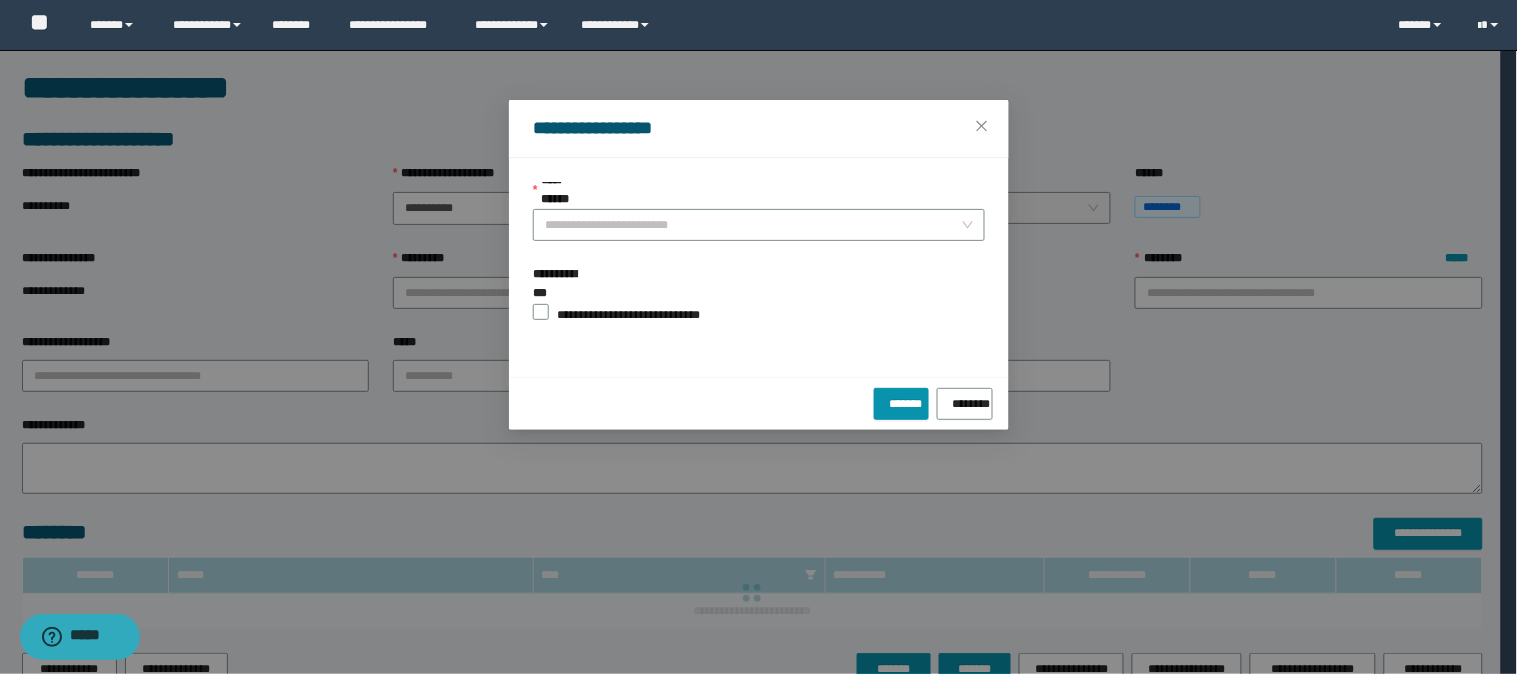 type on "**********" 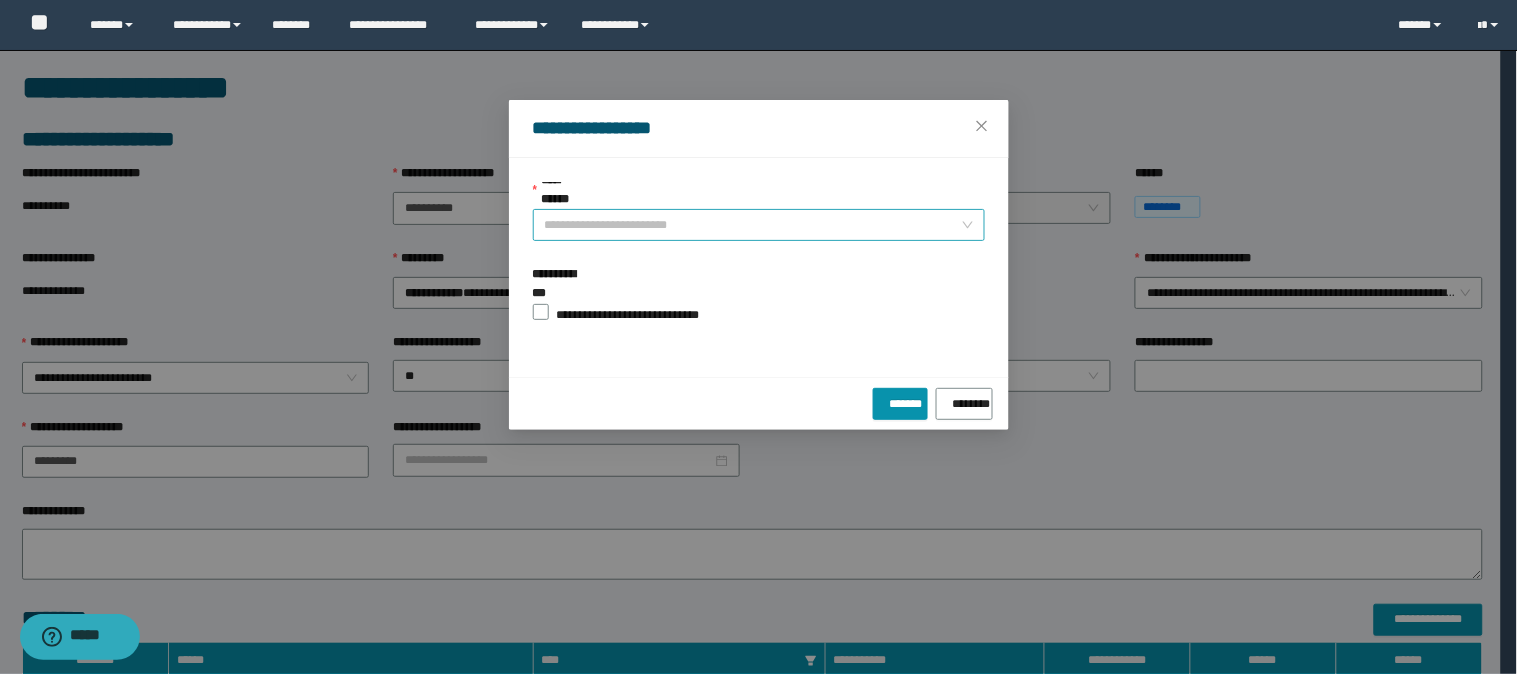 click on "**********" at bounding box center [753, 225] 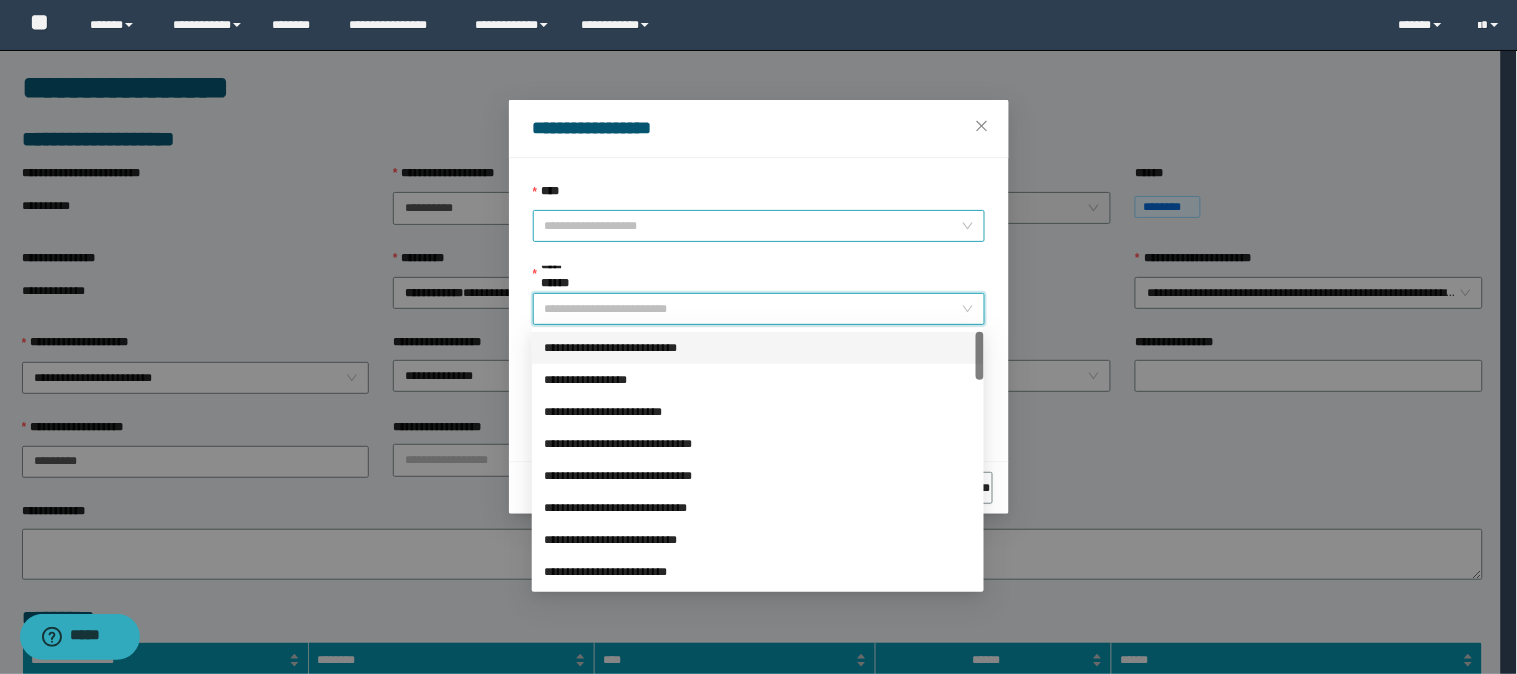click on "****" at bounding box center (753, 226) 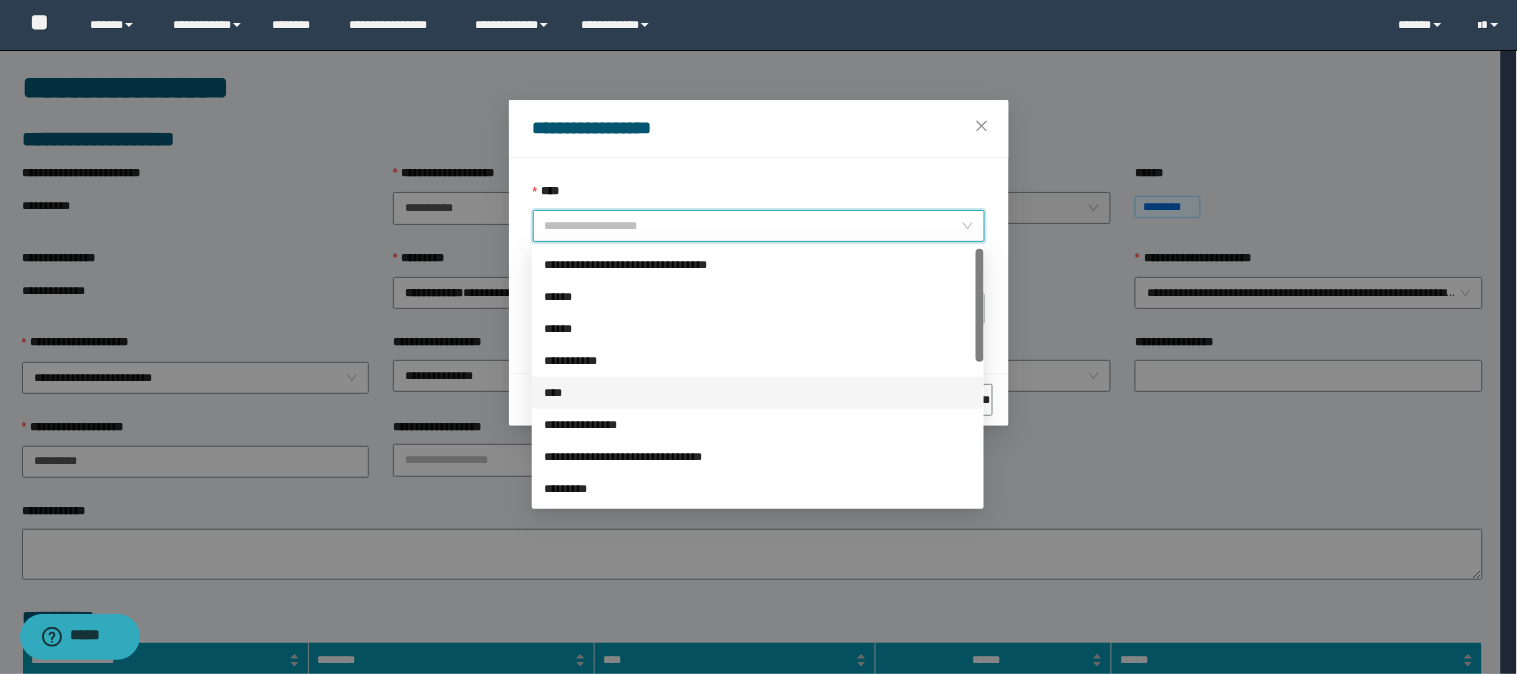 click on "****" at bounding box center (758, 393) 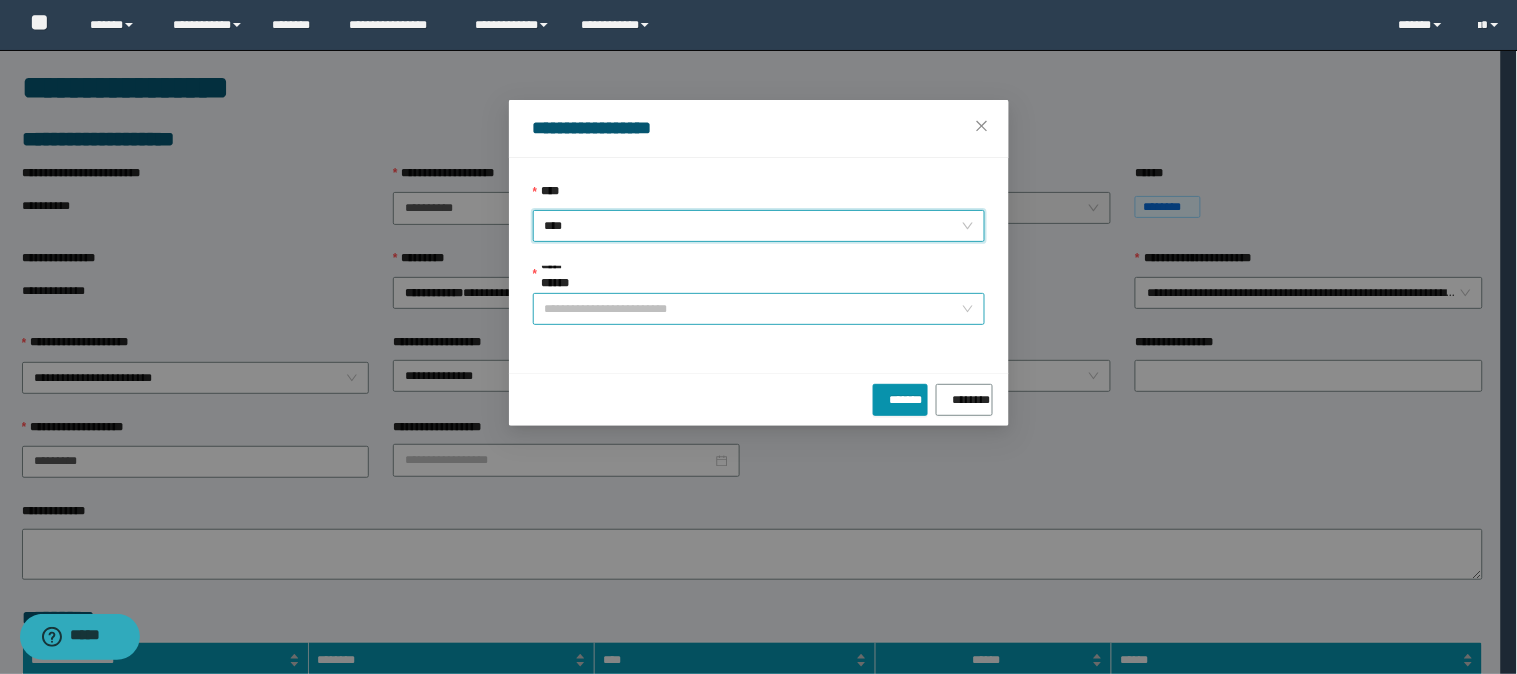 click on "**********" at bounding box center [753, 309] 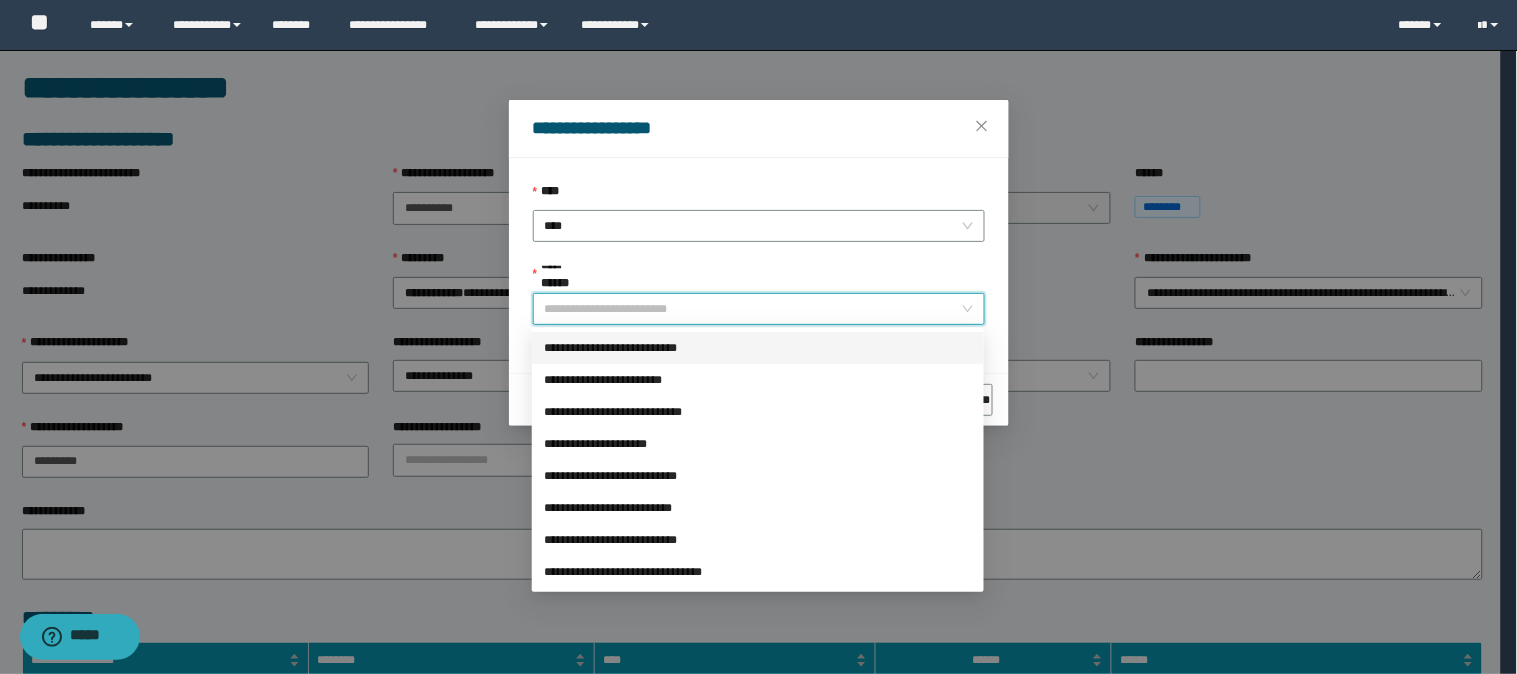 click on "**********" at bounding box center [758, 348] 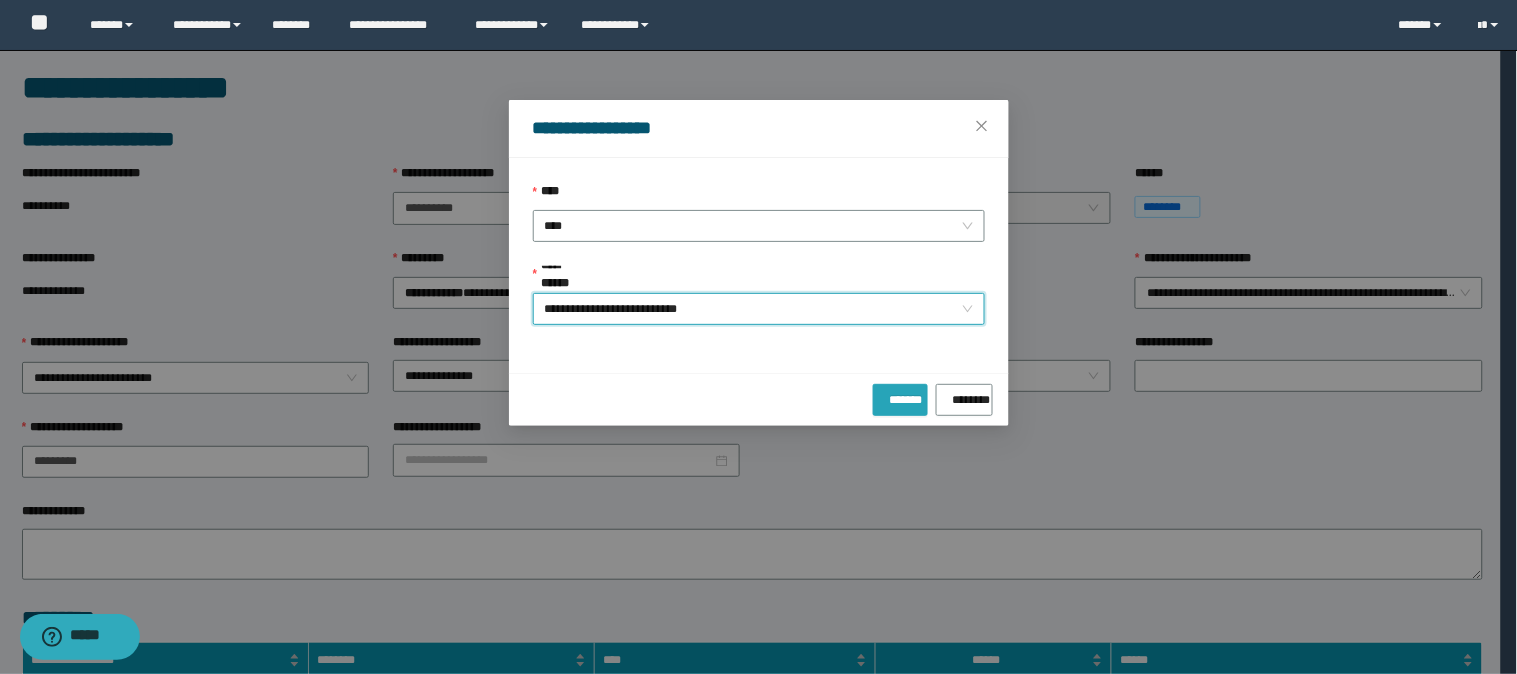 click on "*******" at bounding box center [900, 400] 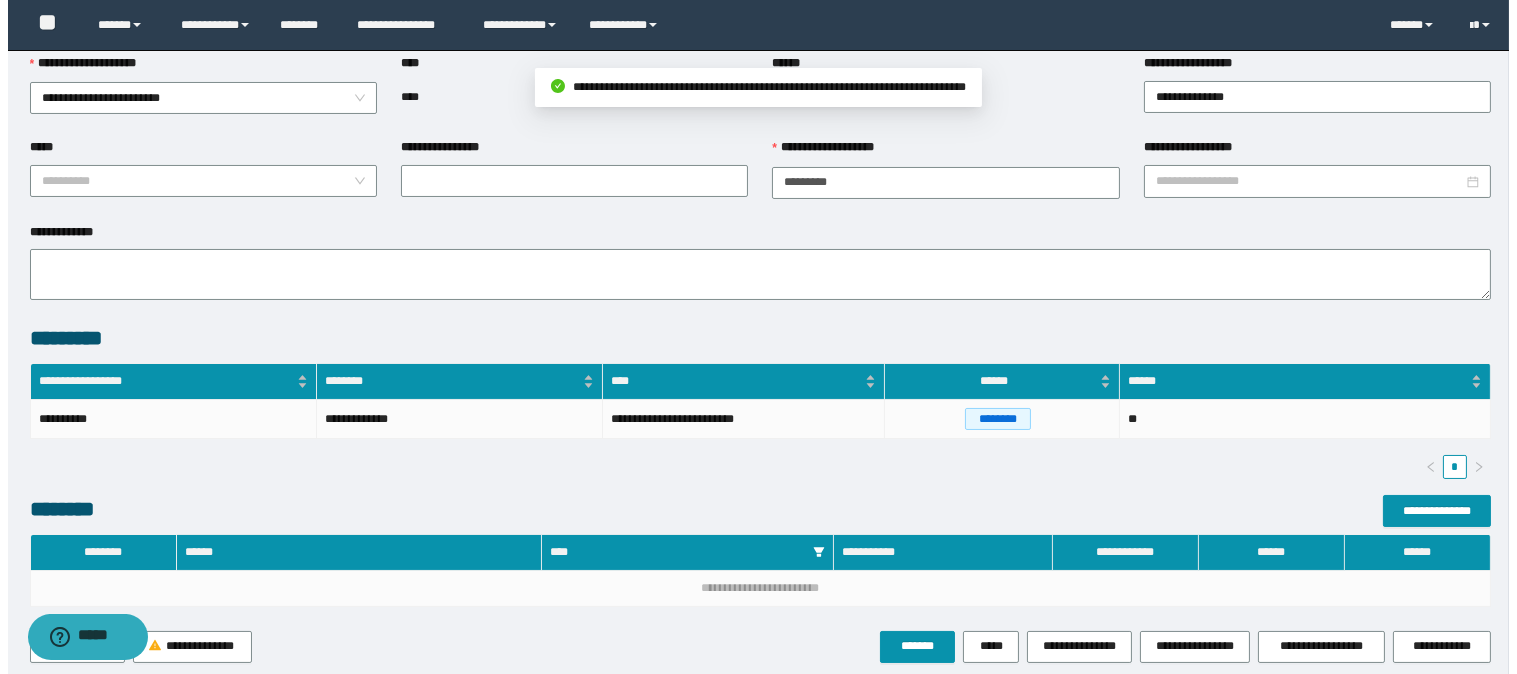 scroll, scrollTop: 333, scrollLeft: 0, axis: vertical 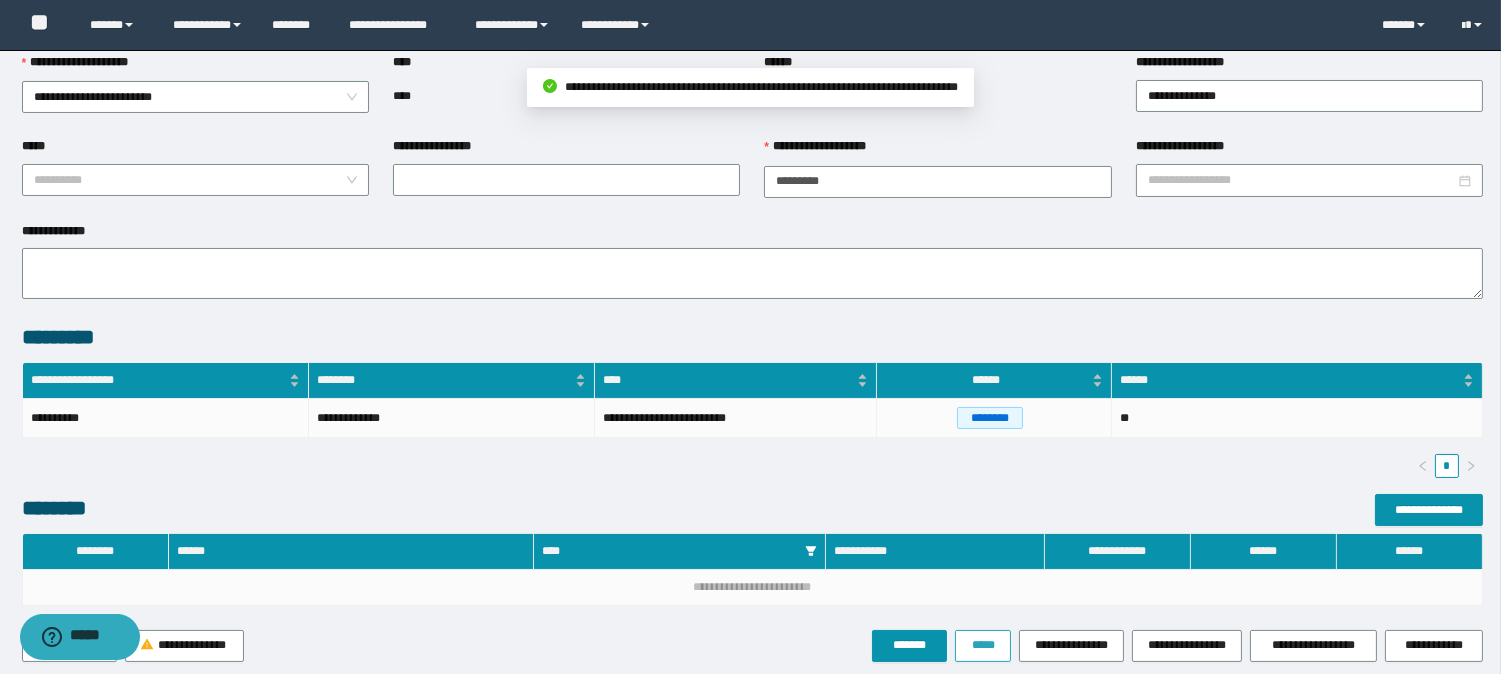 click on "*****" at bounding box center [983, 645] 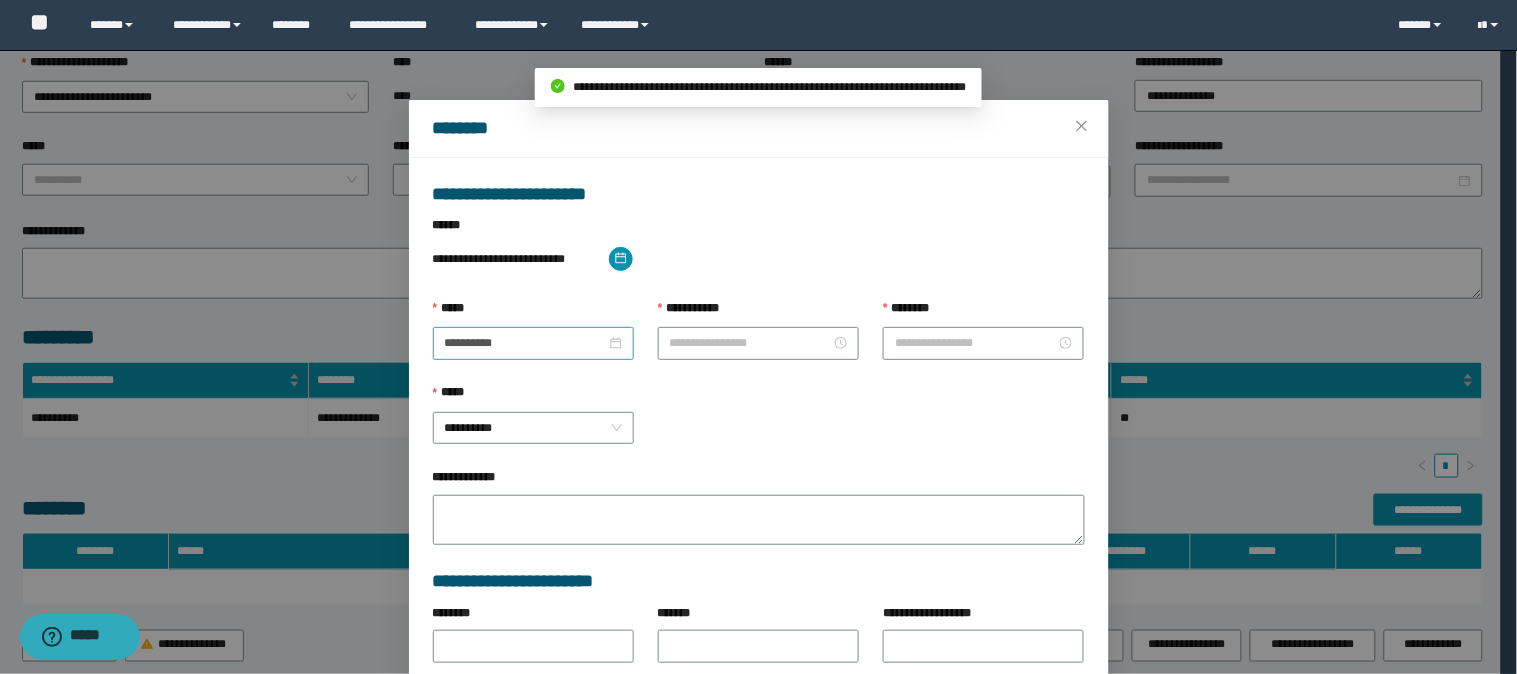 click on "**********" at bounding box center (533, 343) 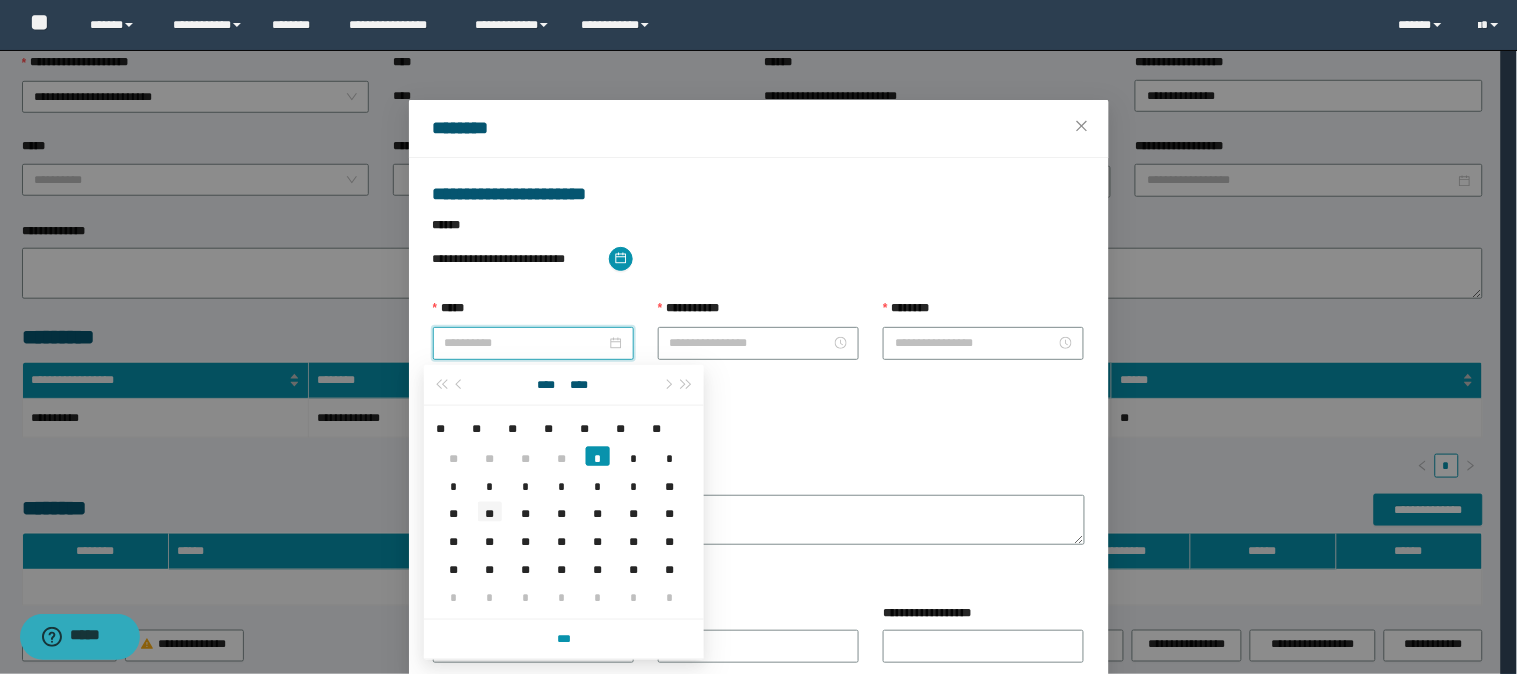type on "**********" 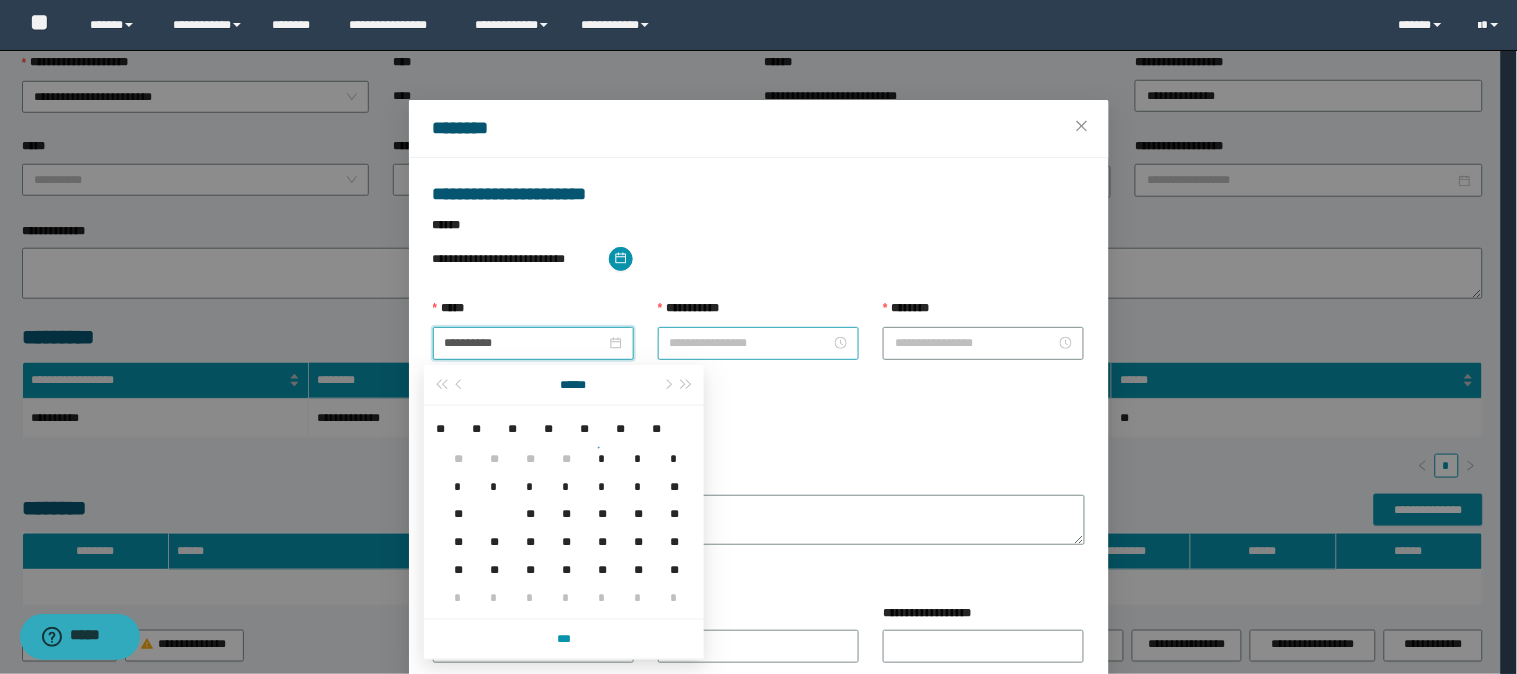 click on "**********" at bounding box center [750, 343] 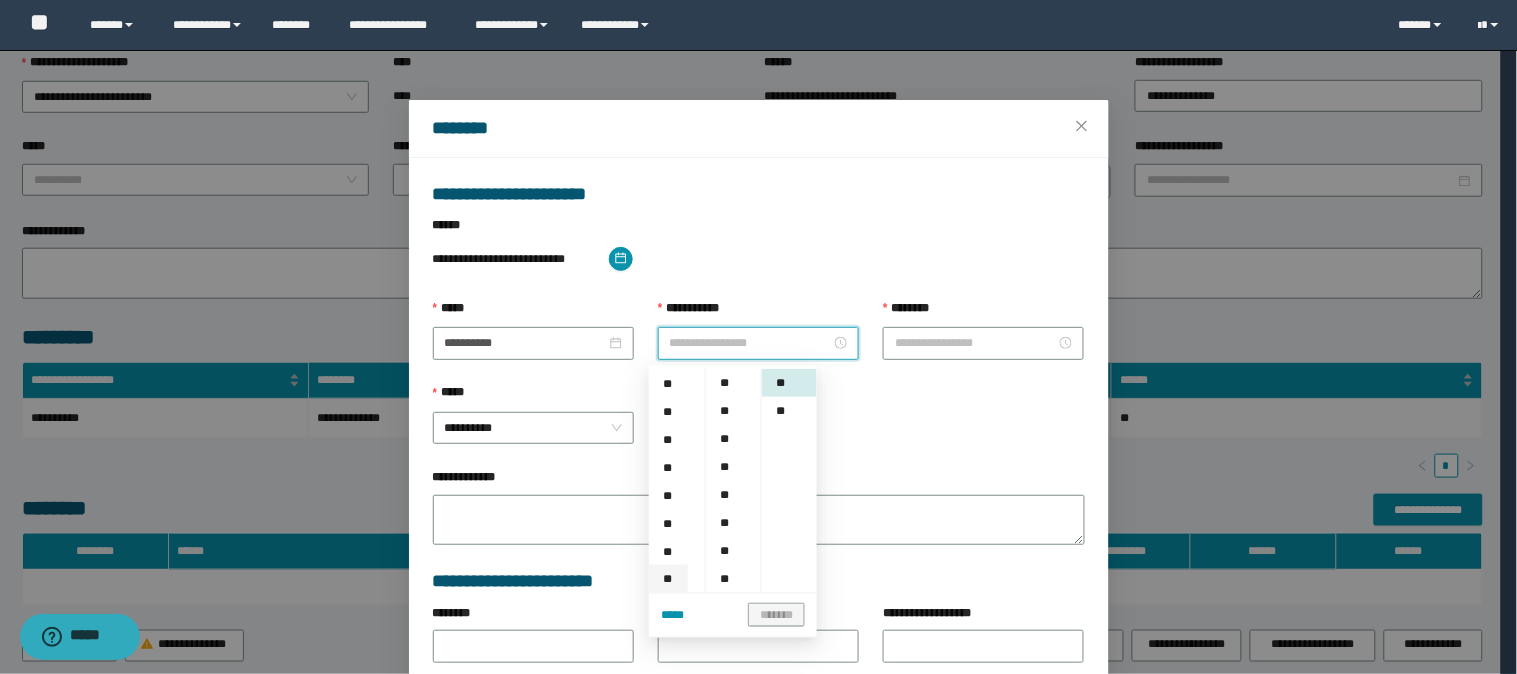 drag, startPoint x: 673, startPoint y: 531, endPoint x: 686, endPoint y: 516, distance: 19.849434 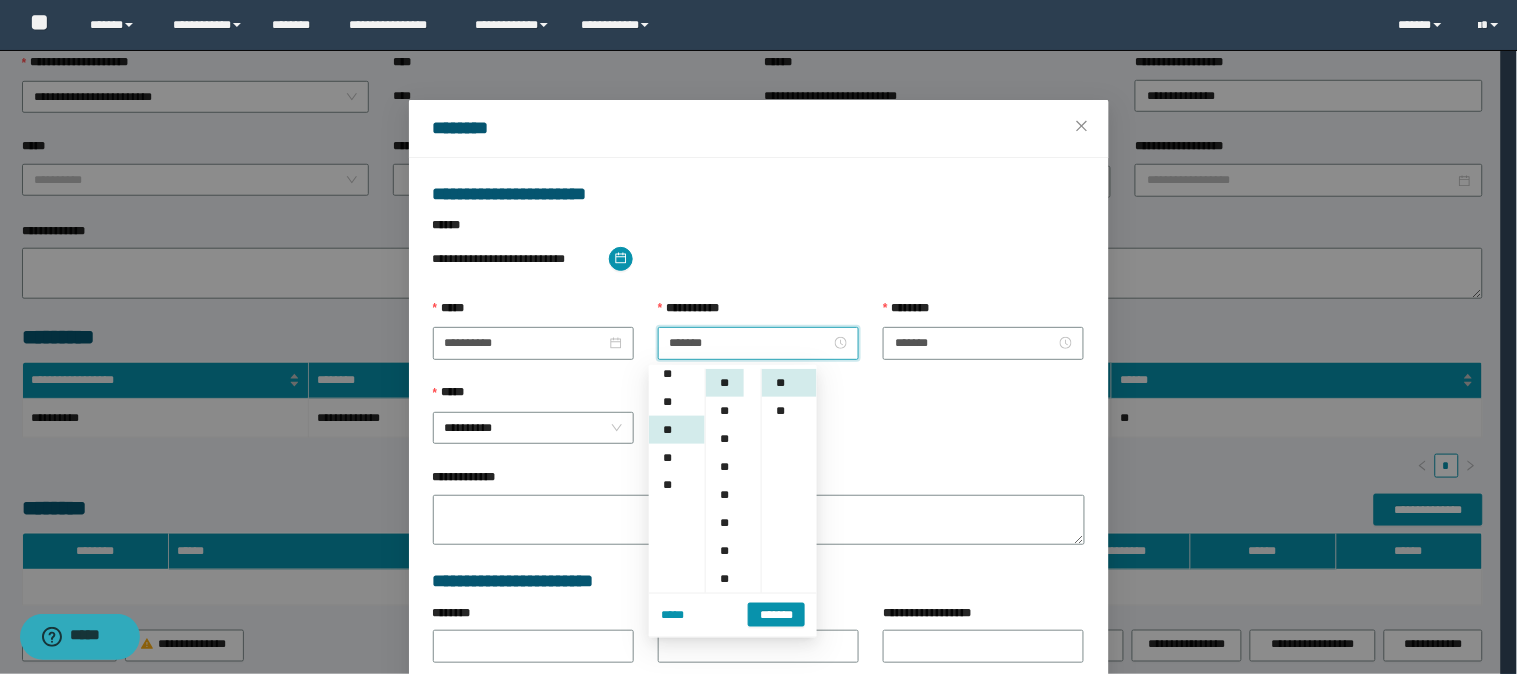 scroll, scrollTop: 252, scrollLeft: 0, axis: vertical 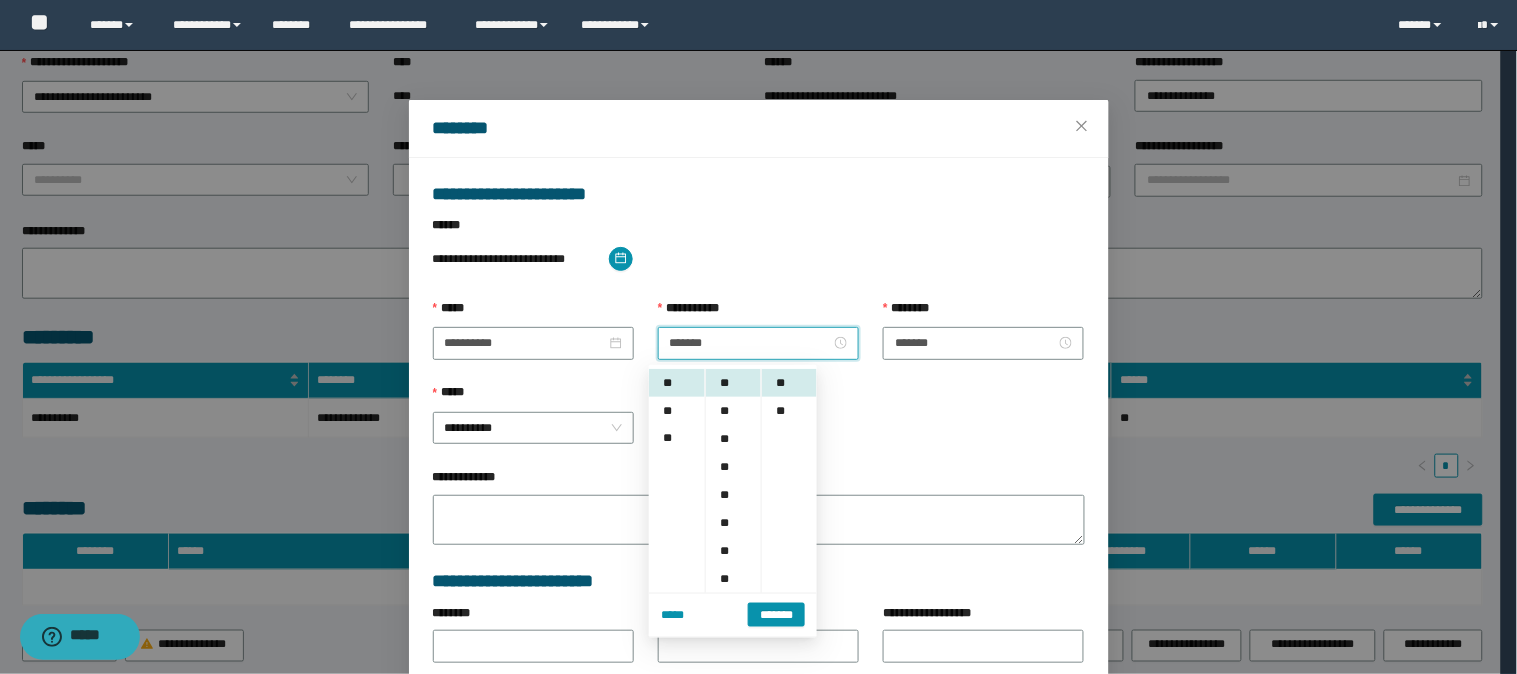 click on "**********" at bounding box center [759, 426] 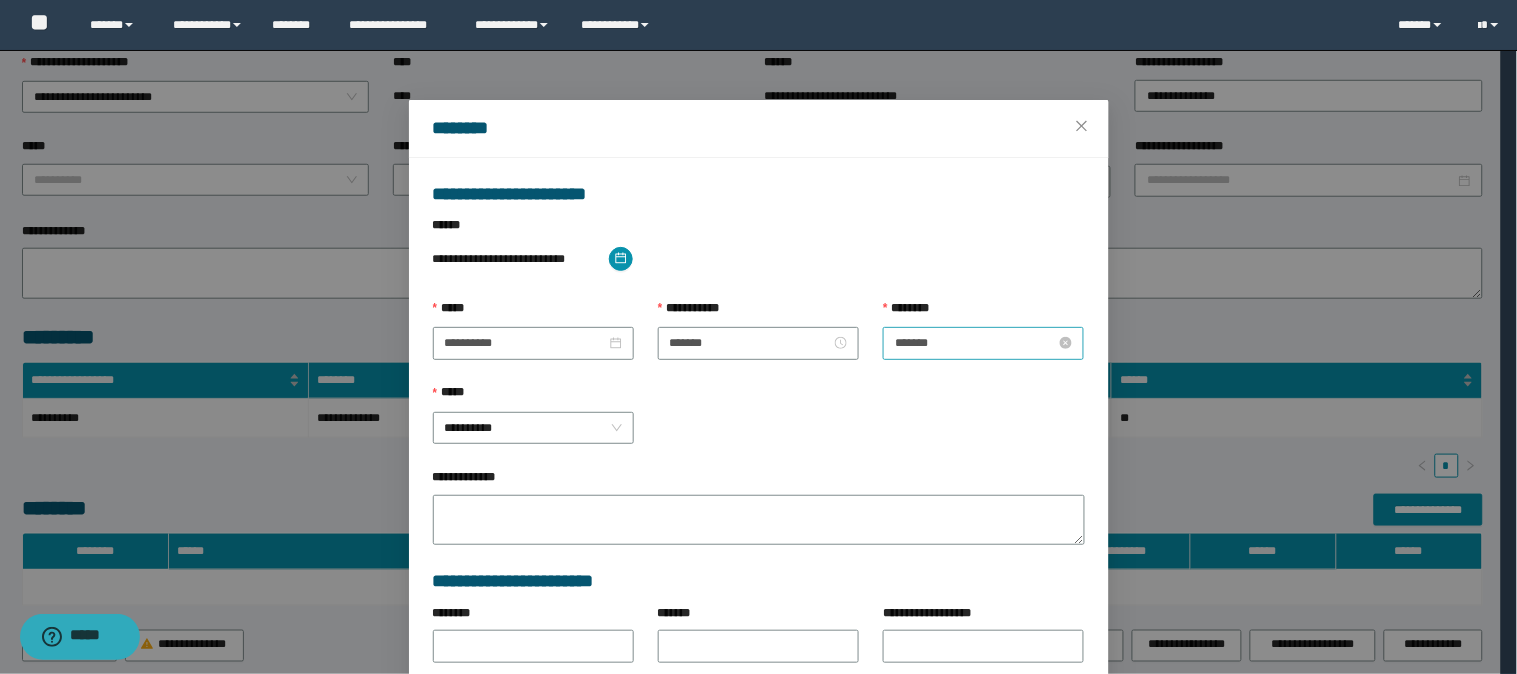 click on "*******" at bounding box center (975, 343) 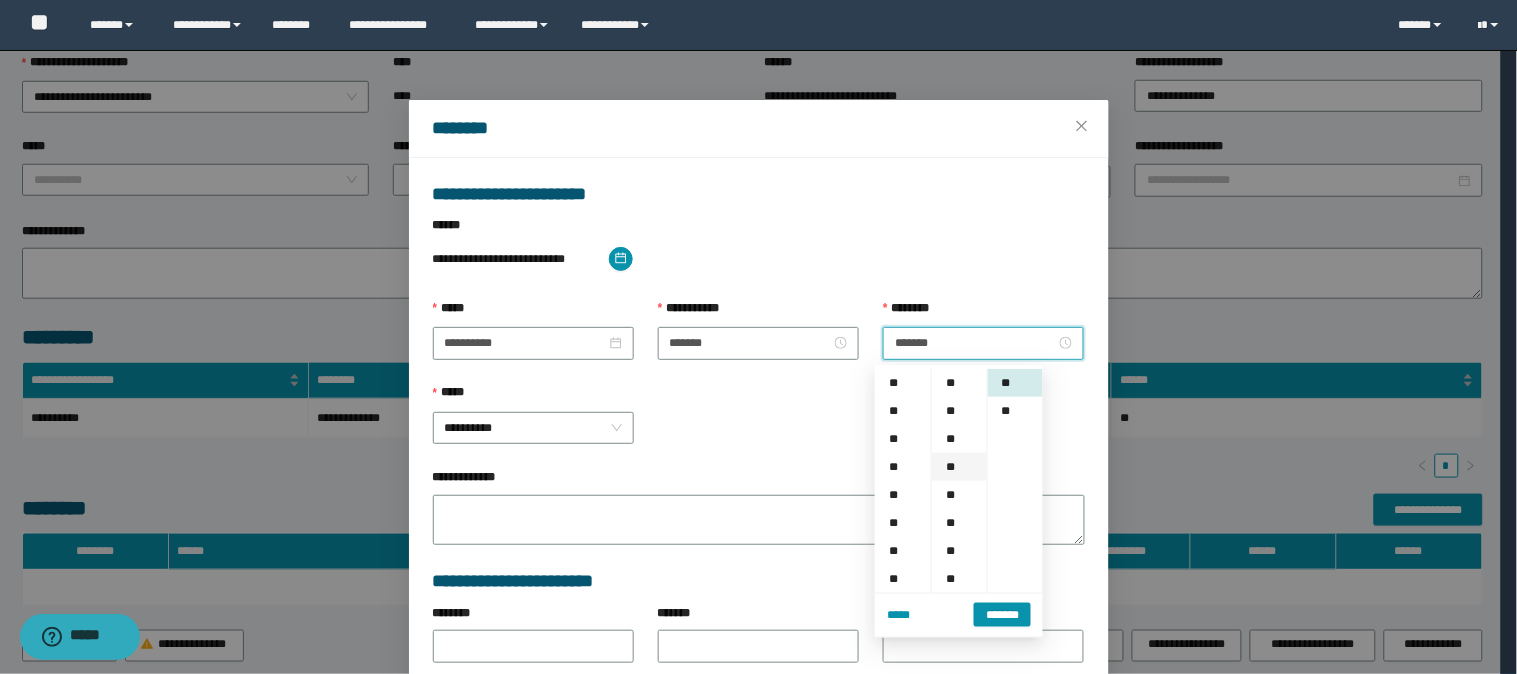 scroll, scrollTop: 252, scrollLeft: 0, axis: vertical 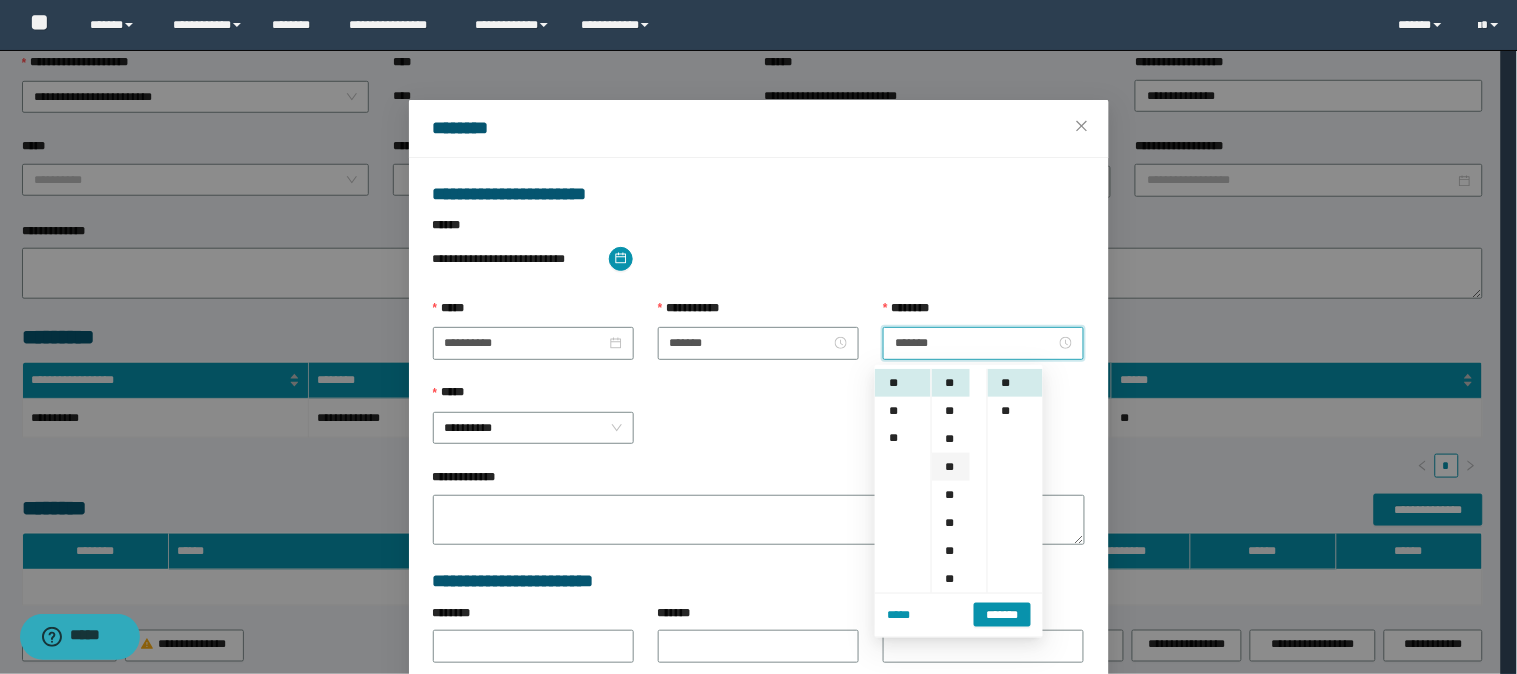 click on "**" at bounding box center [951, 467] 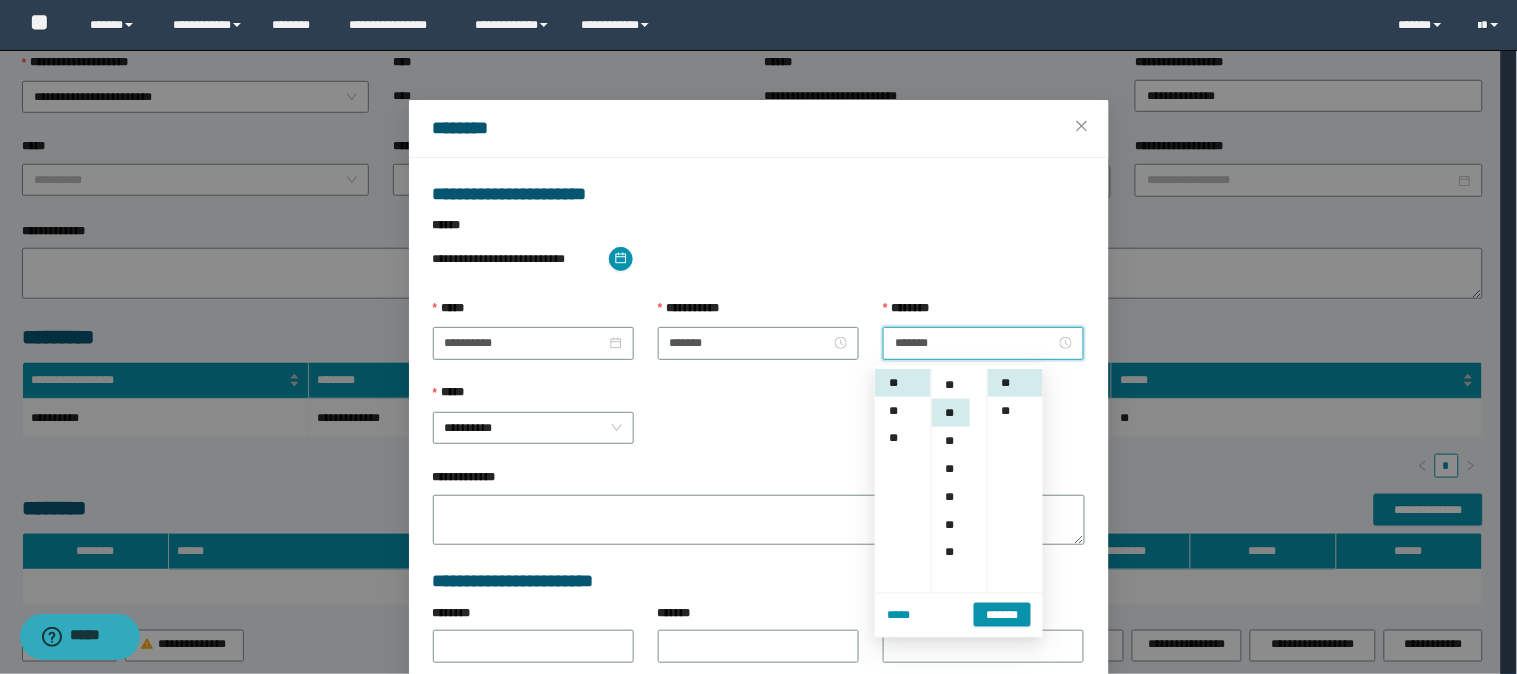 scroll, scrollTop: 167, scrollLeft: 0, axis: vertical 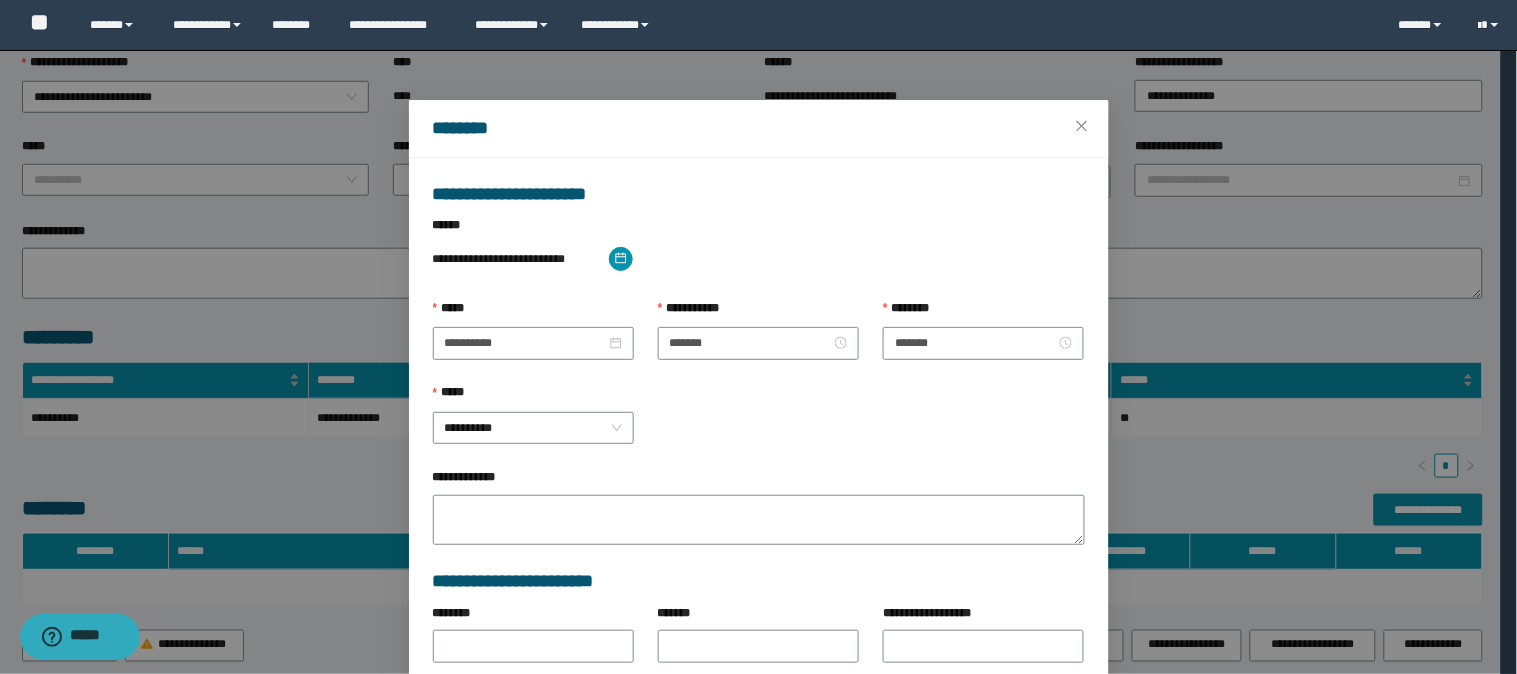 click on "**********" at bounding box center [759, 257] 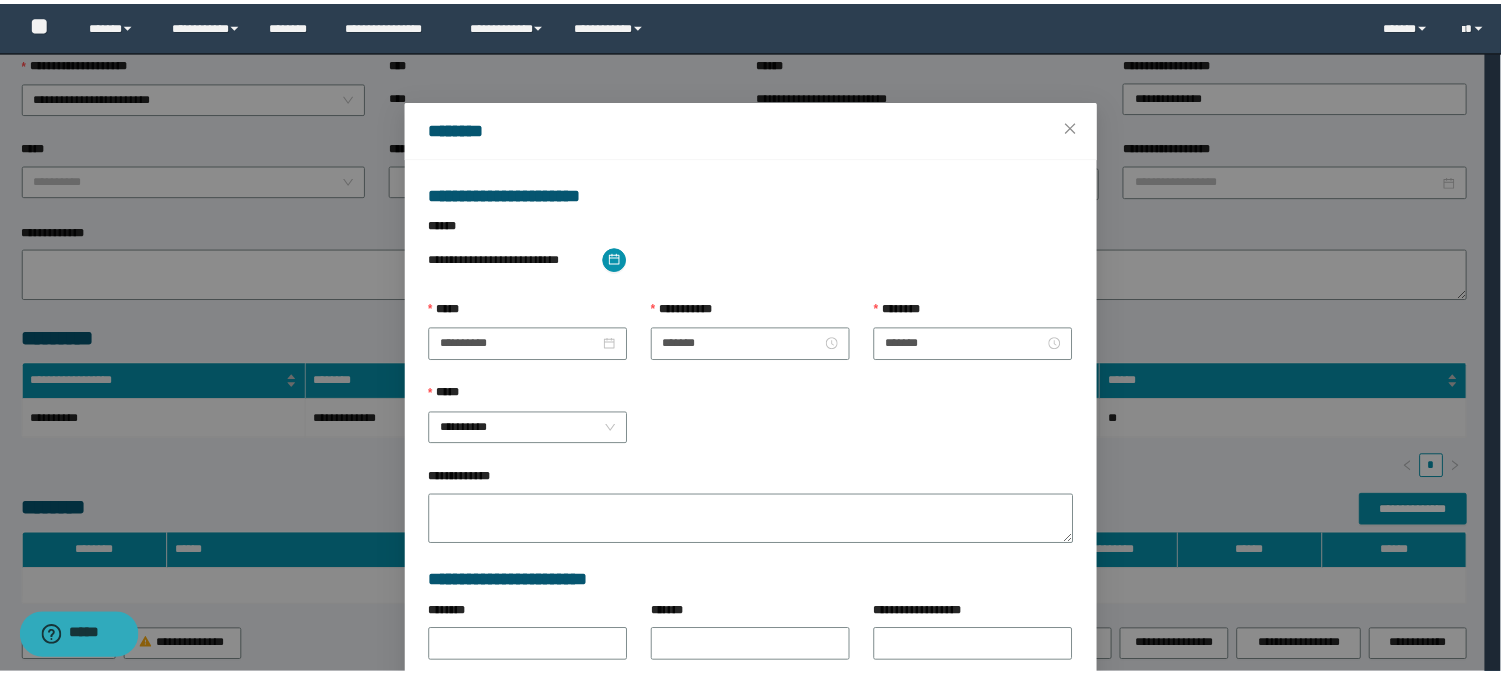 scroll, scrollTop: 196, scrollLeft: 0, axis: vertical 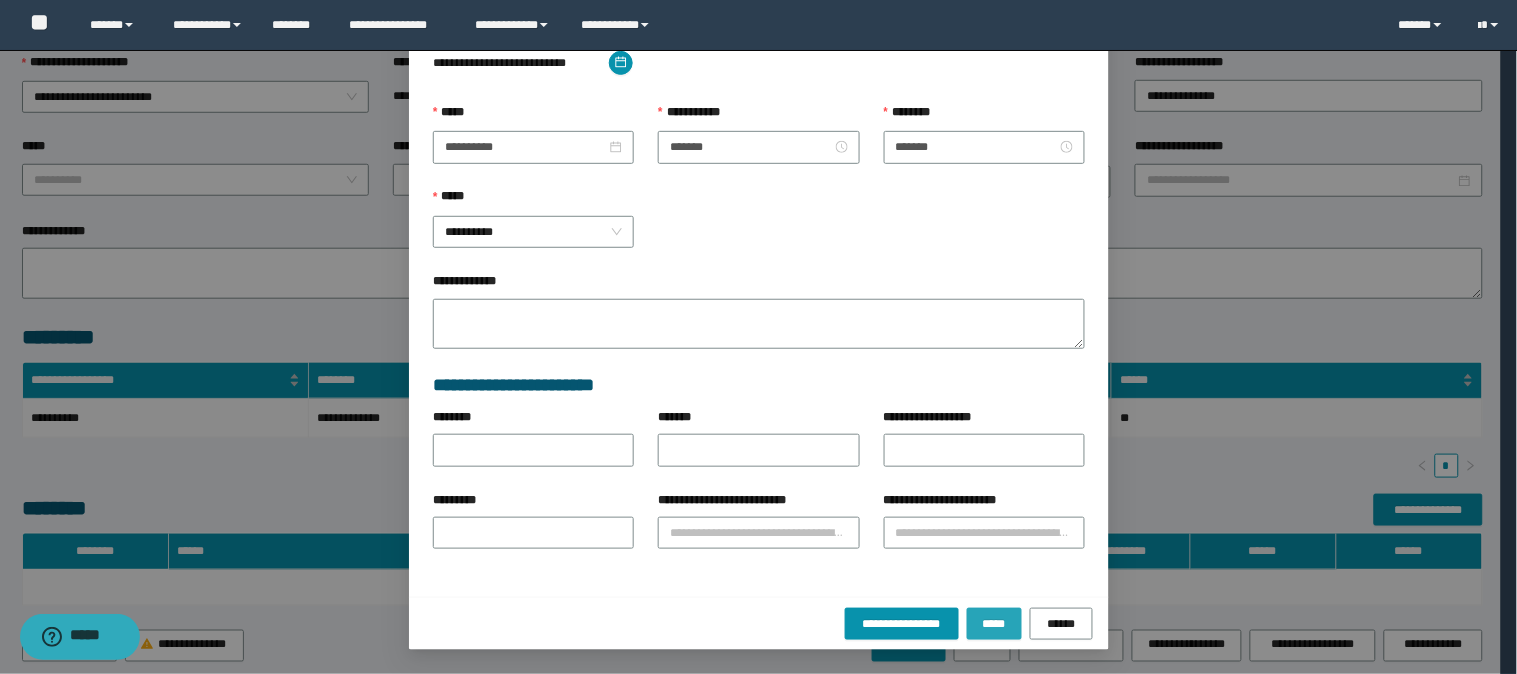 click on "*****" at bounding box center [995, 624] 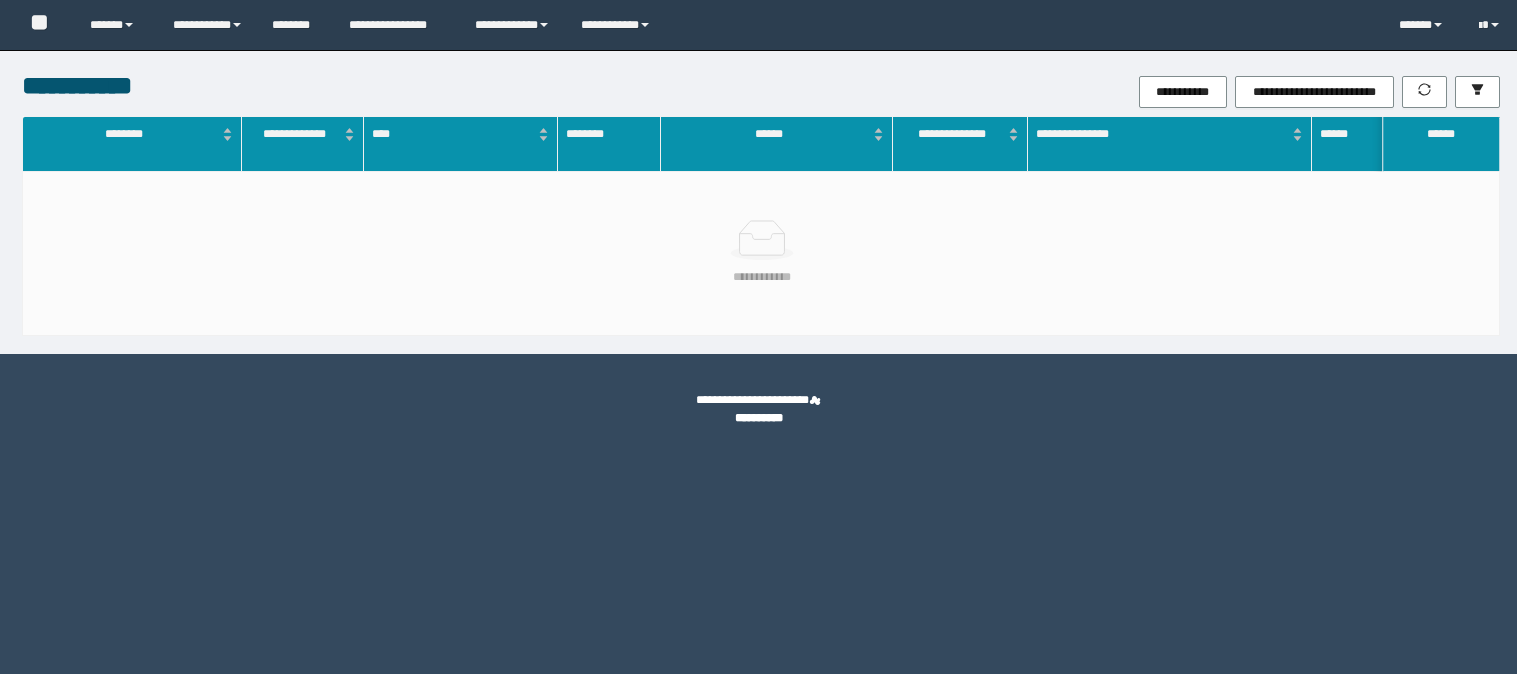 scroll, scrollTop: 0, scrollLeft: 0, axis: both 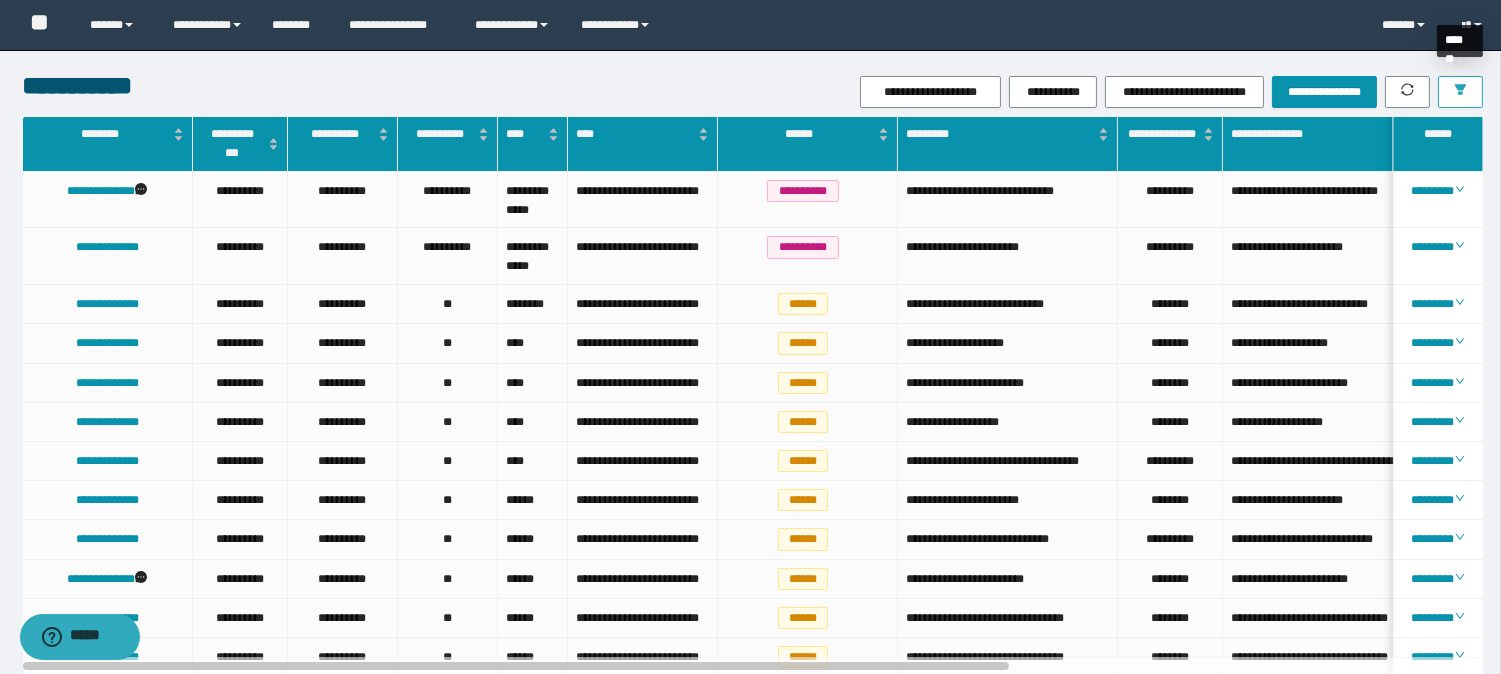 click 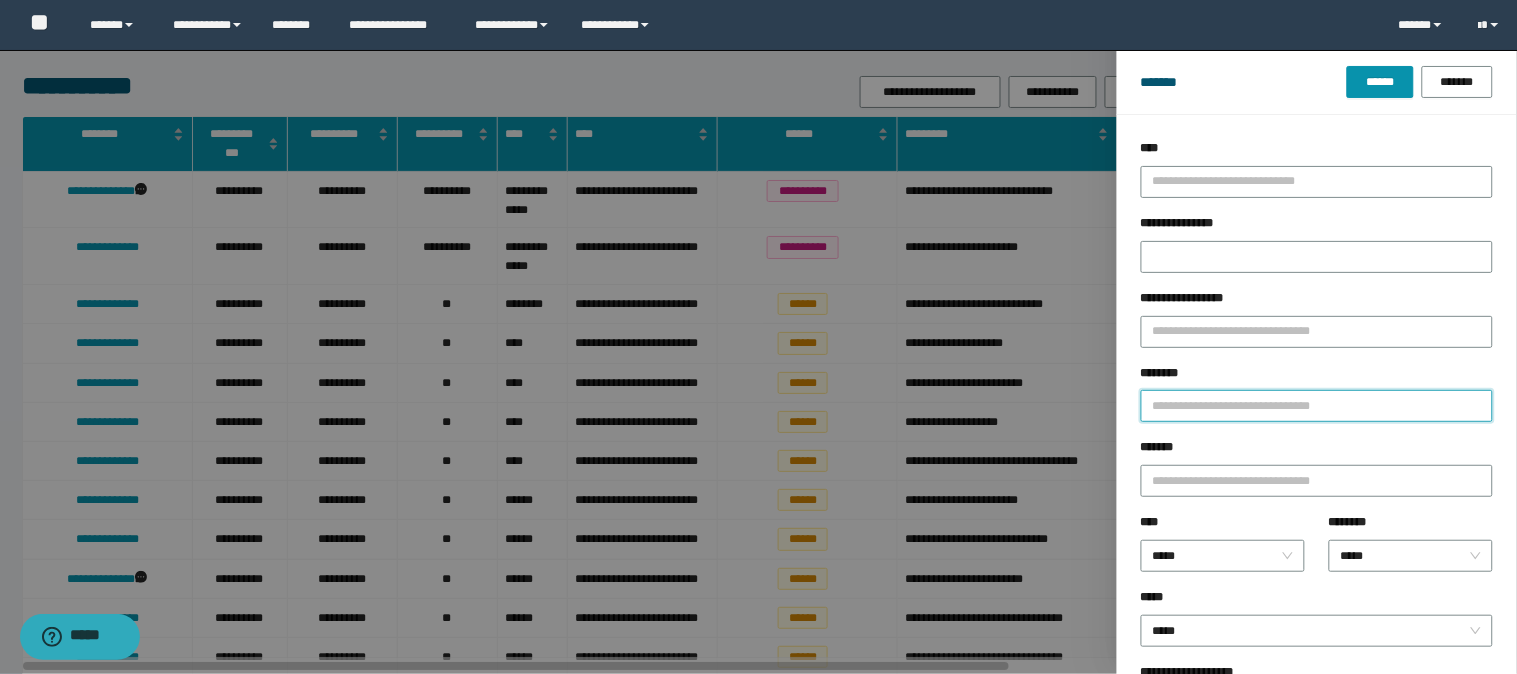 click on "********" at bounding box center [1317, 406] 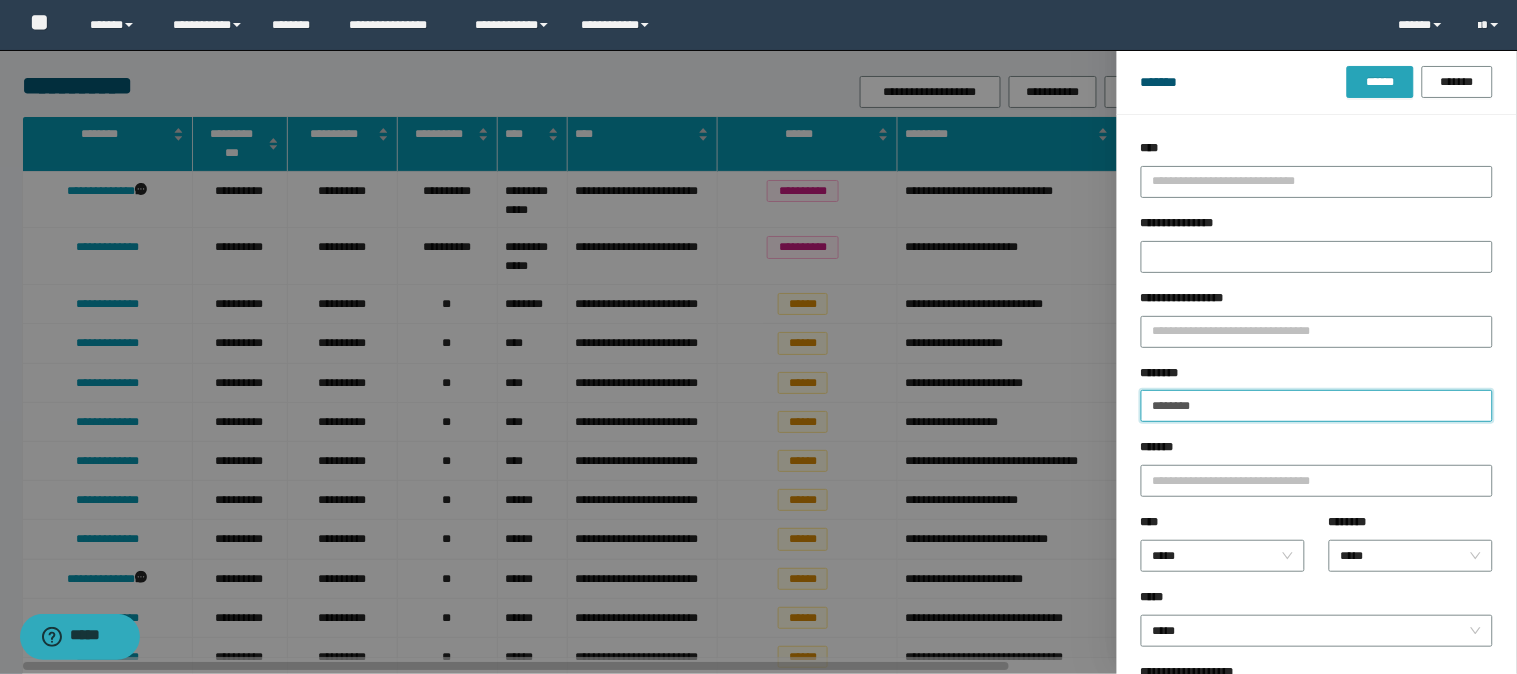 type on "********" 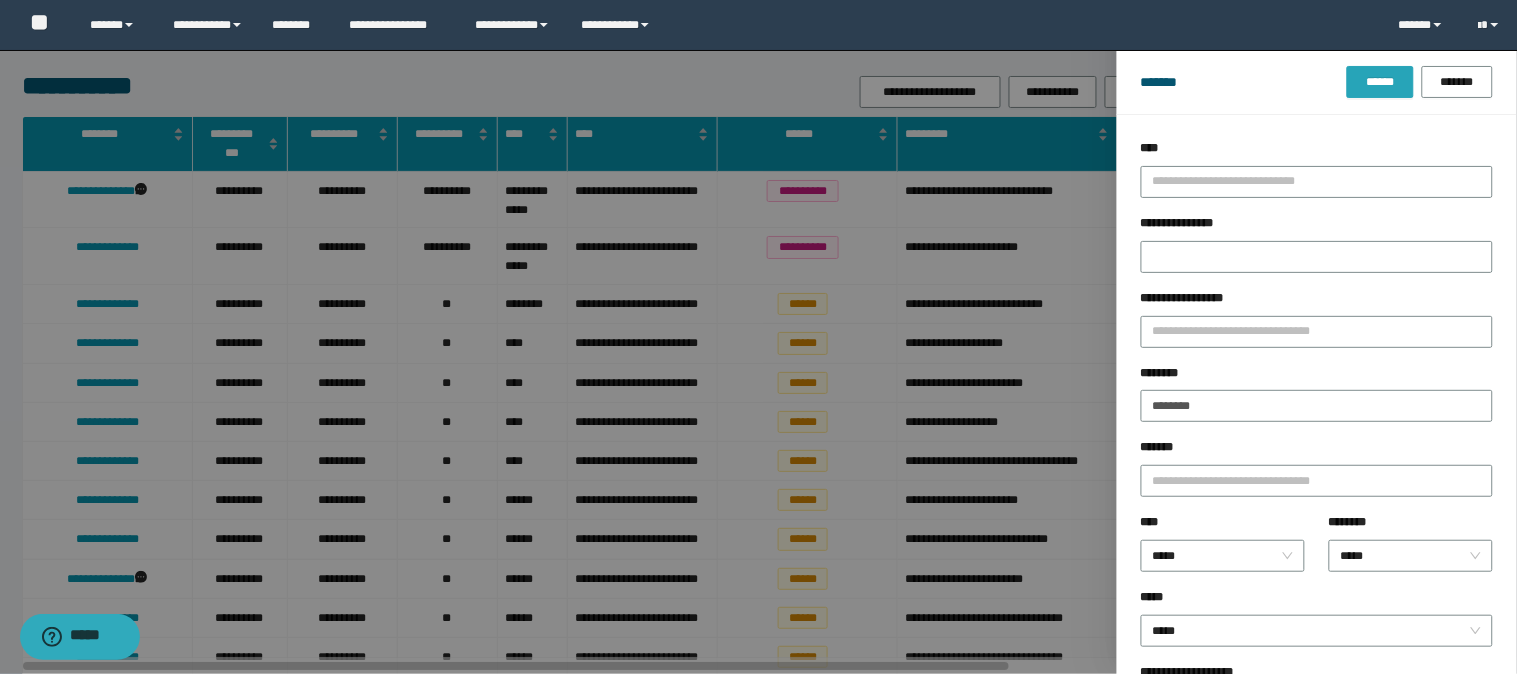 drag, startPoint x: 1368, startPoint y: 75, endPoint x: 1340, endPoint y: 213, distance: 140.81194 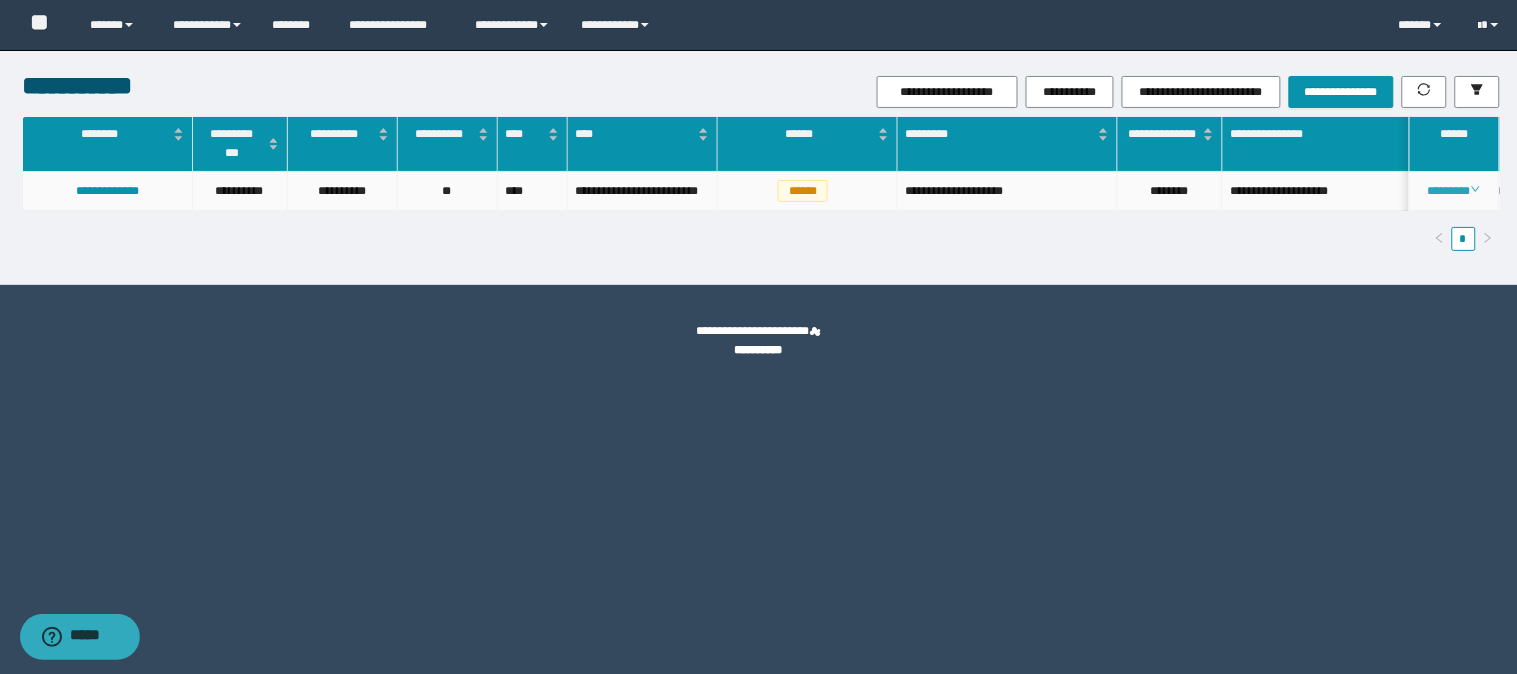 click on "********" at bounding box center (1454, 191) 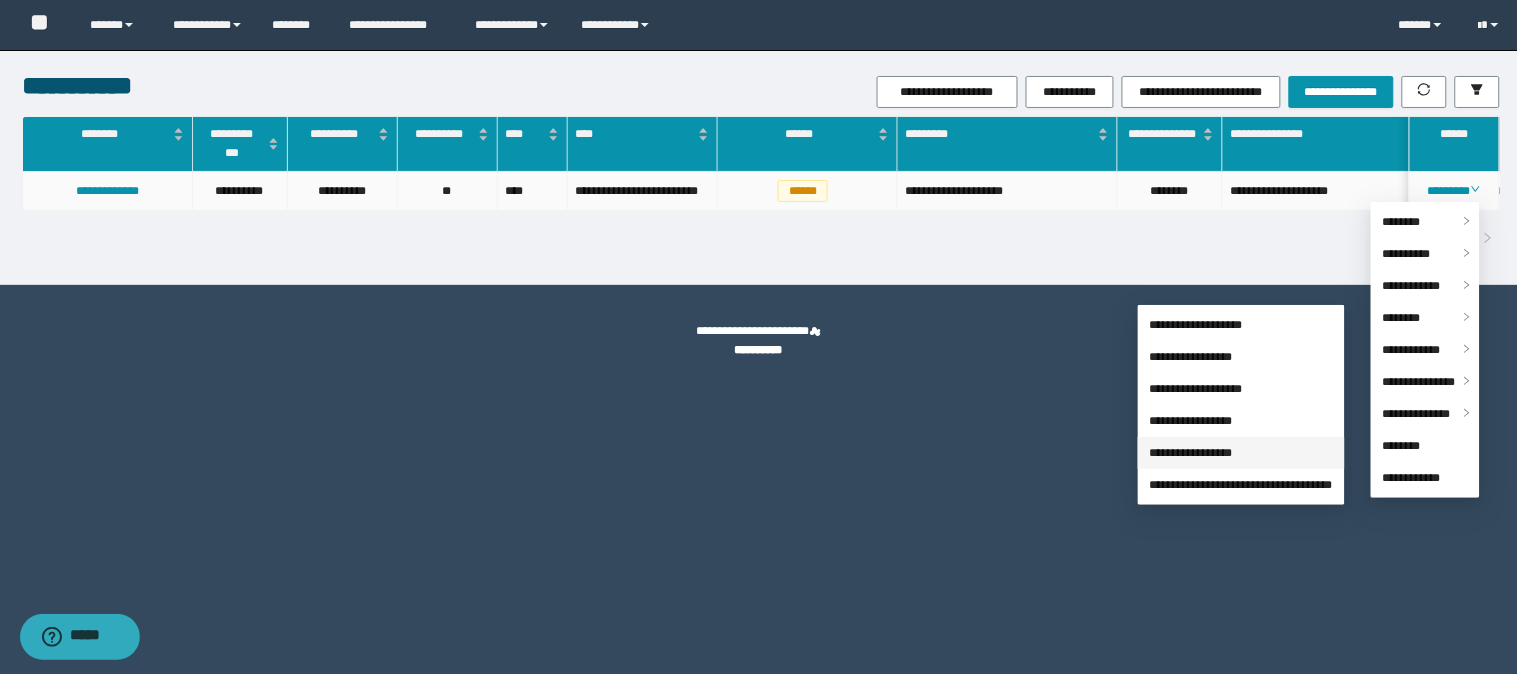 click on "**********" at bounding box center (1191, 453) 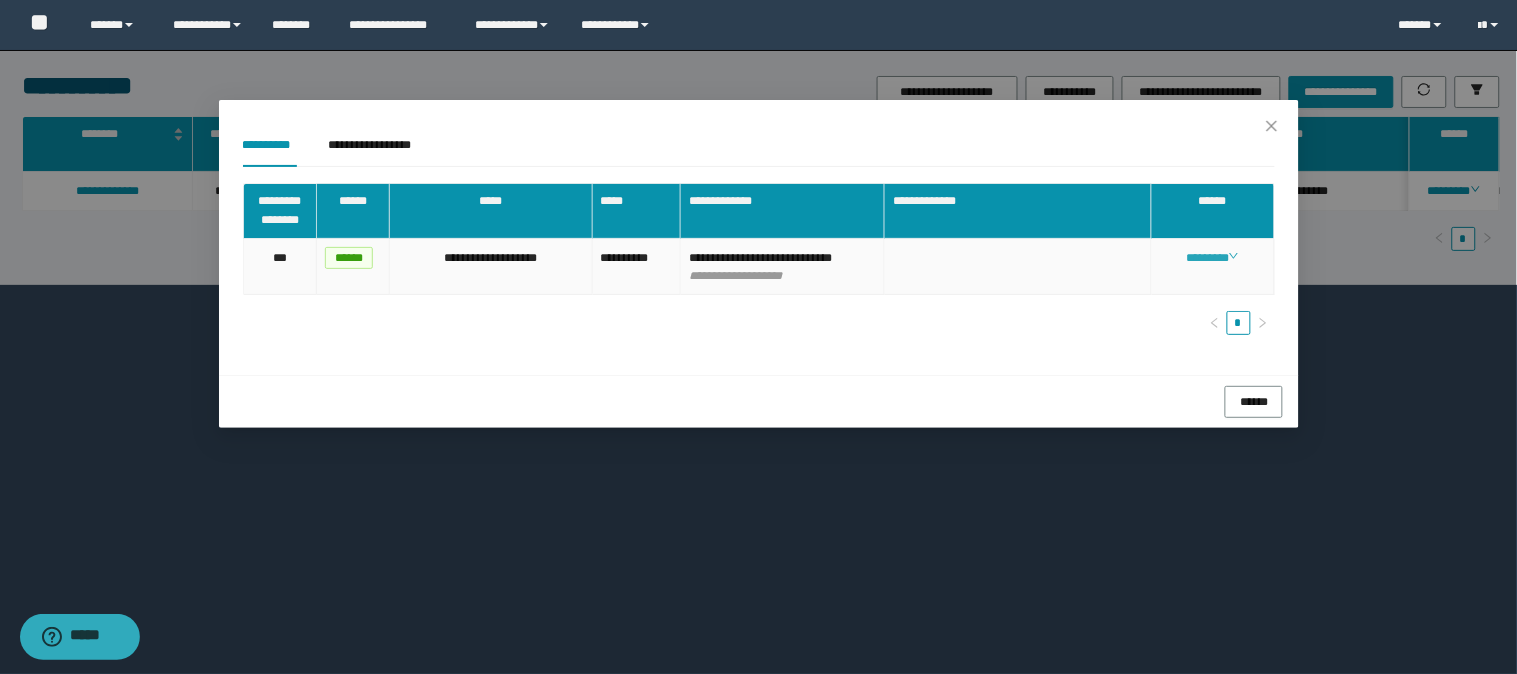 click on "********" at bounding box center [1212, 258] 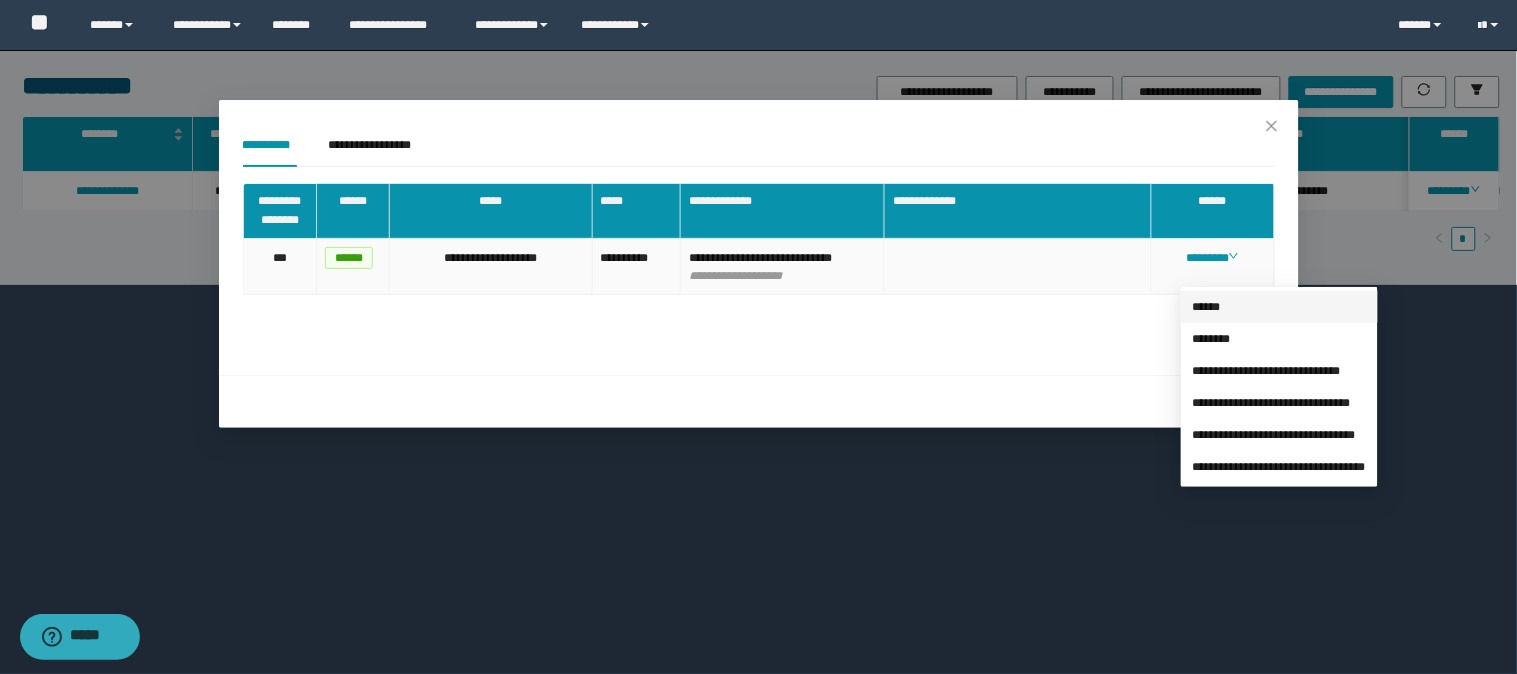 click on "******" at bounding box center [1207, 307] 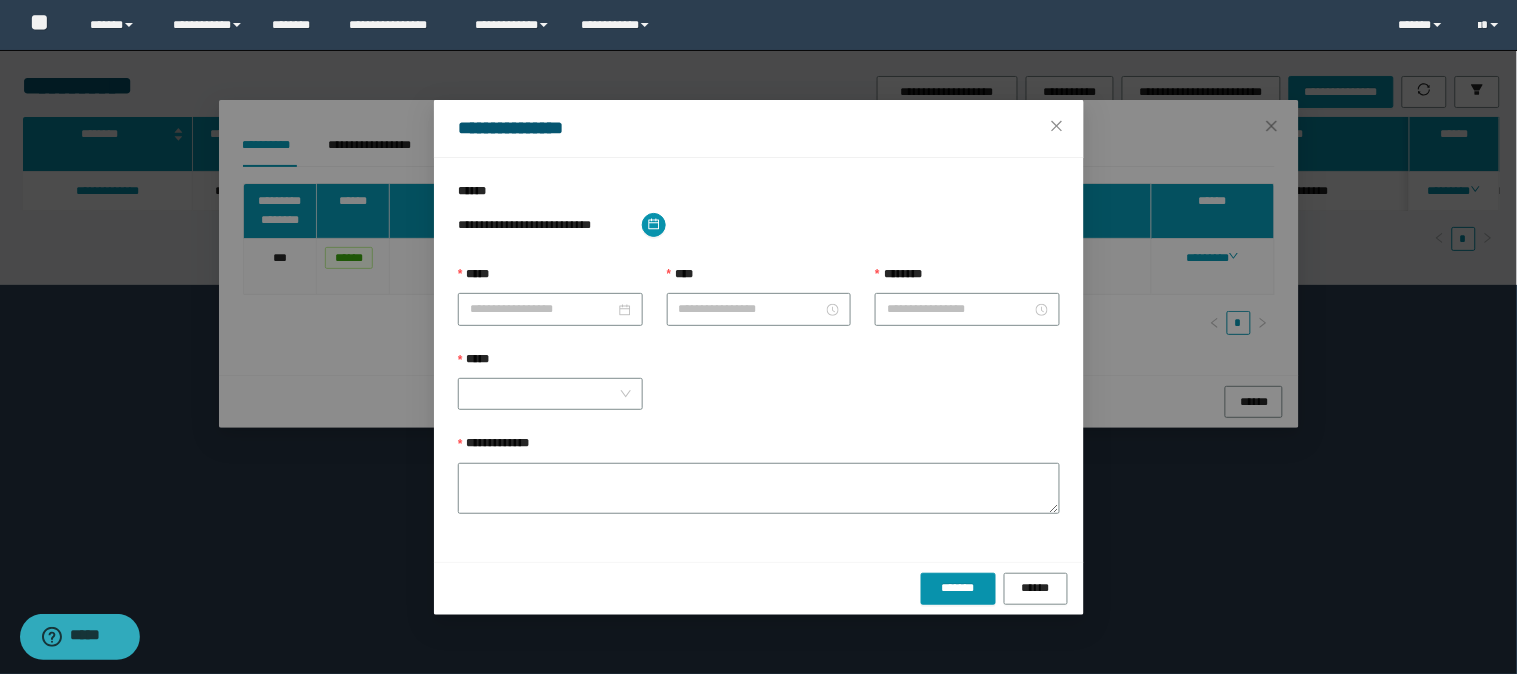 type on "**********" 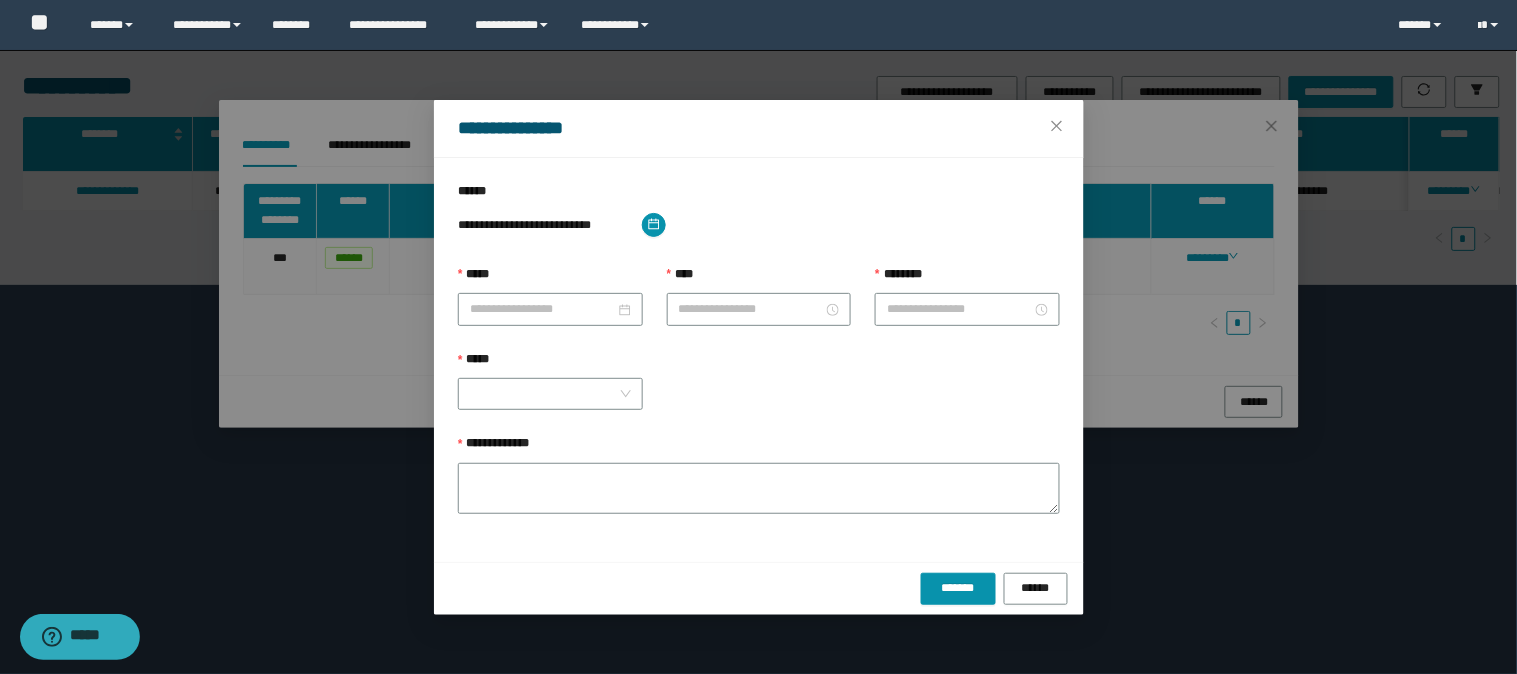 type on "*******" 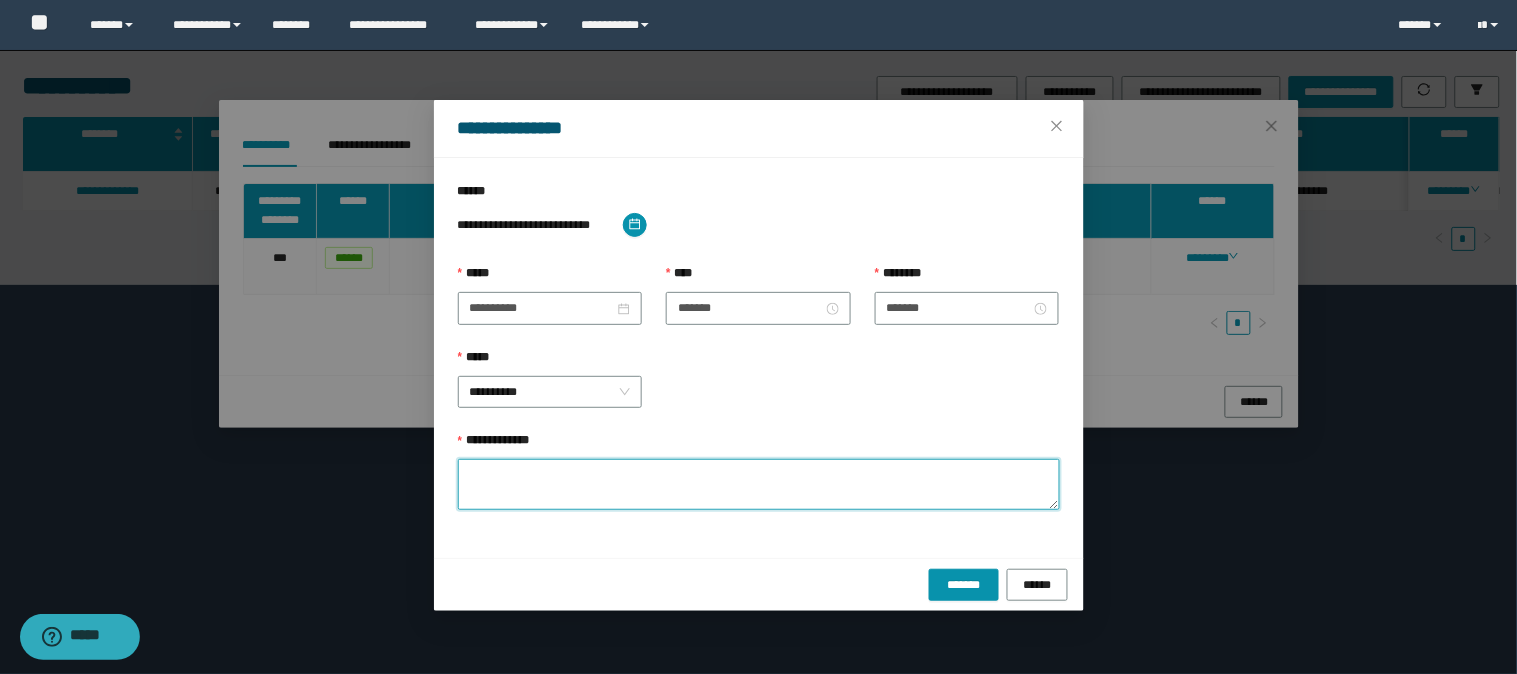 click on "**********" at bounding box center [759, 484] 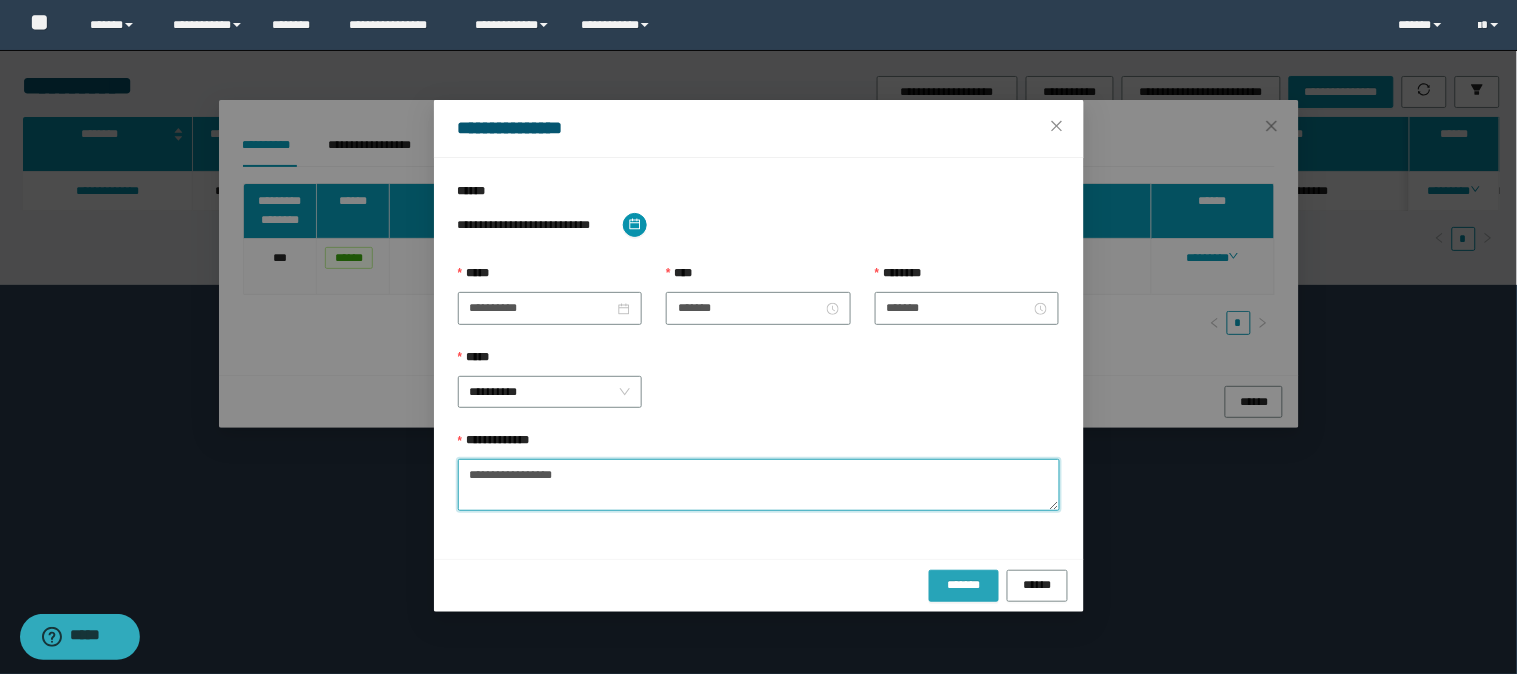 type on "**********" 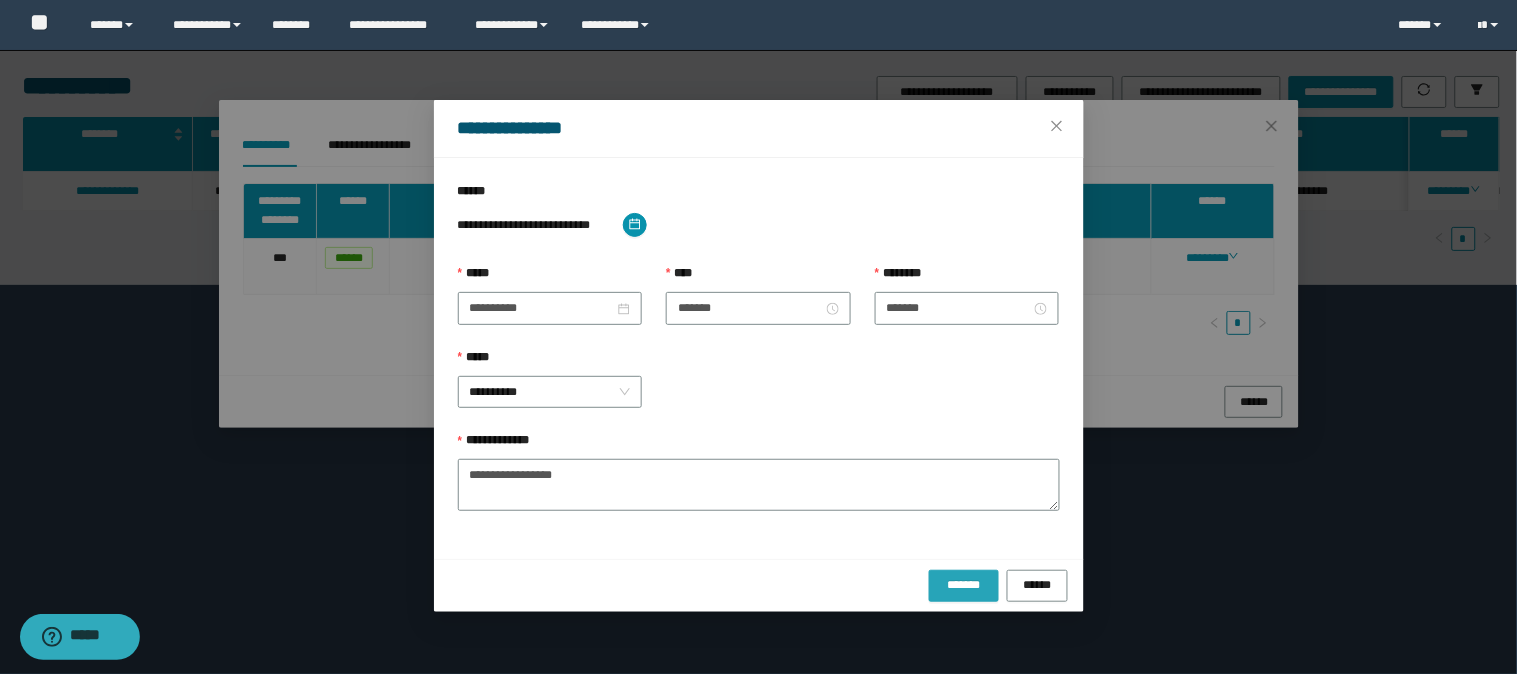 click on "*******" at bounding box center (964, 584) 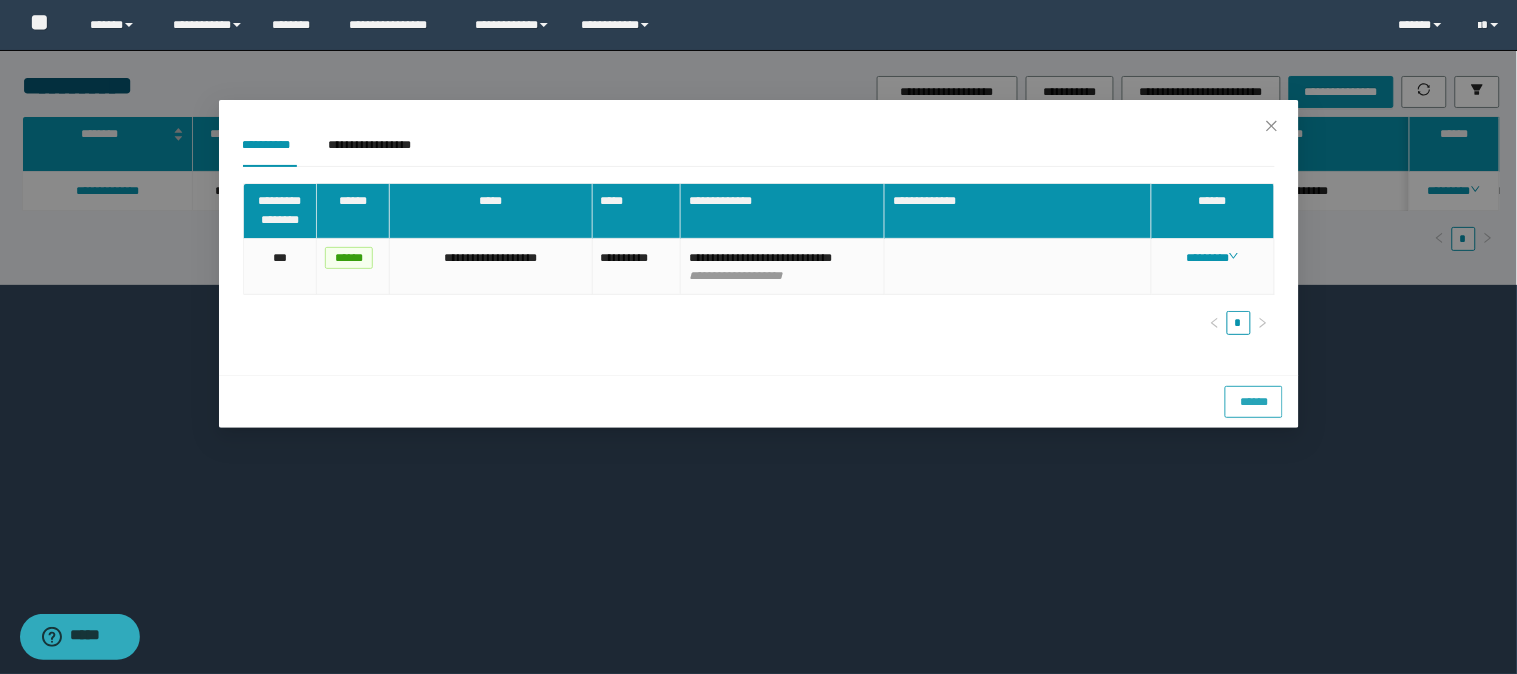 click on "******" at bounding box center (1254, 402) 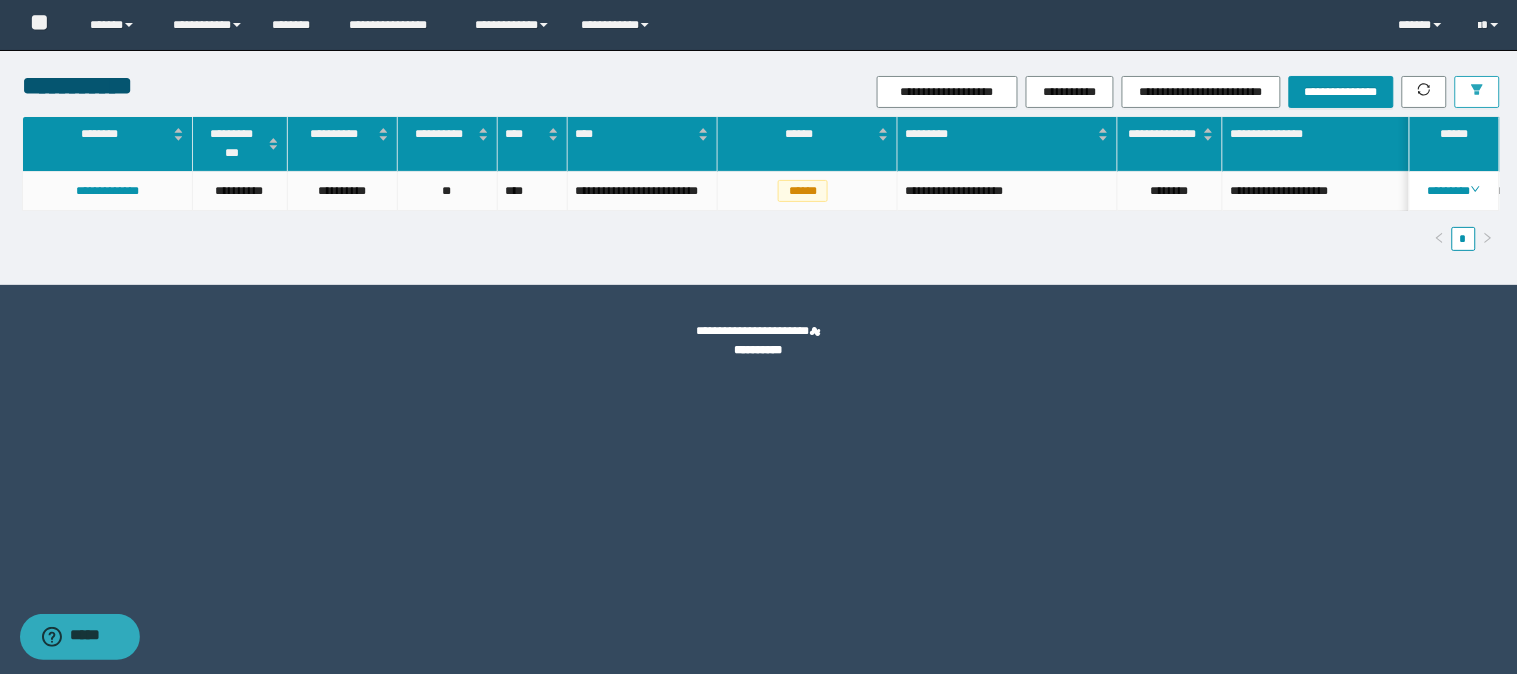 click at bounding box center [1477, 92] 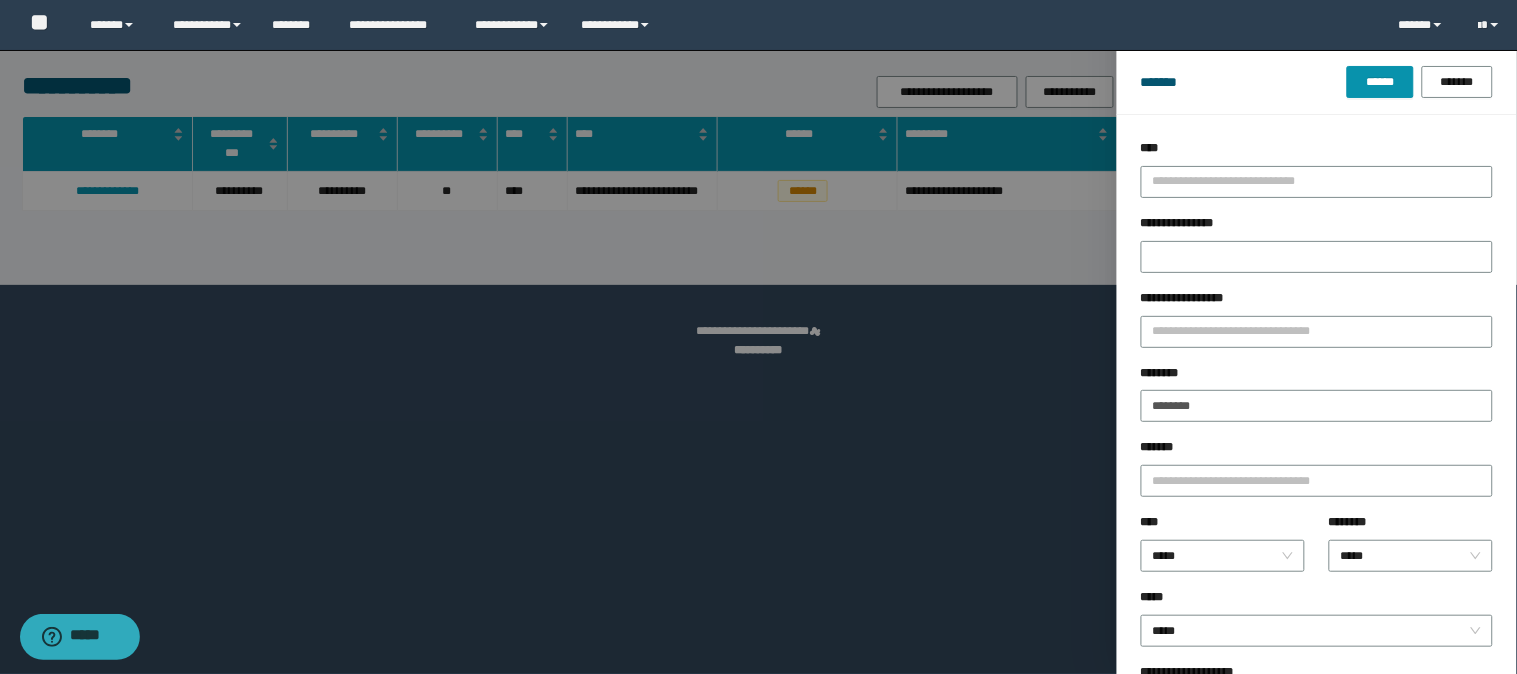 click on "********" at bounding box center [1317, 377] 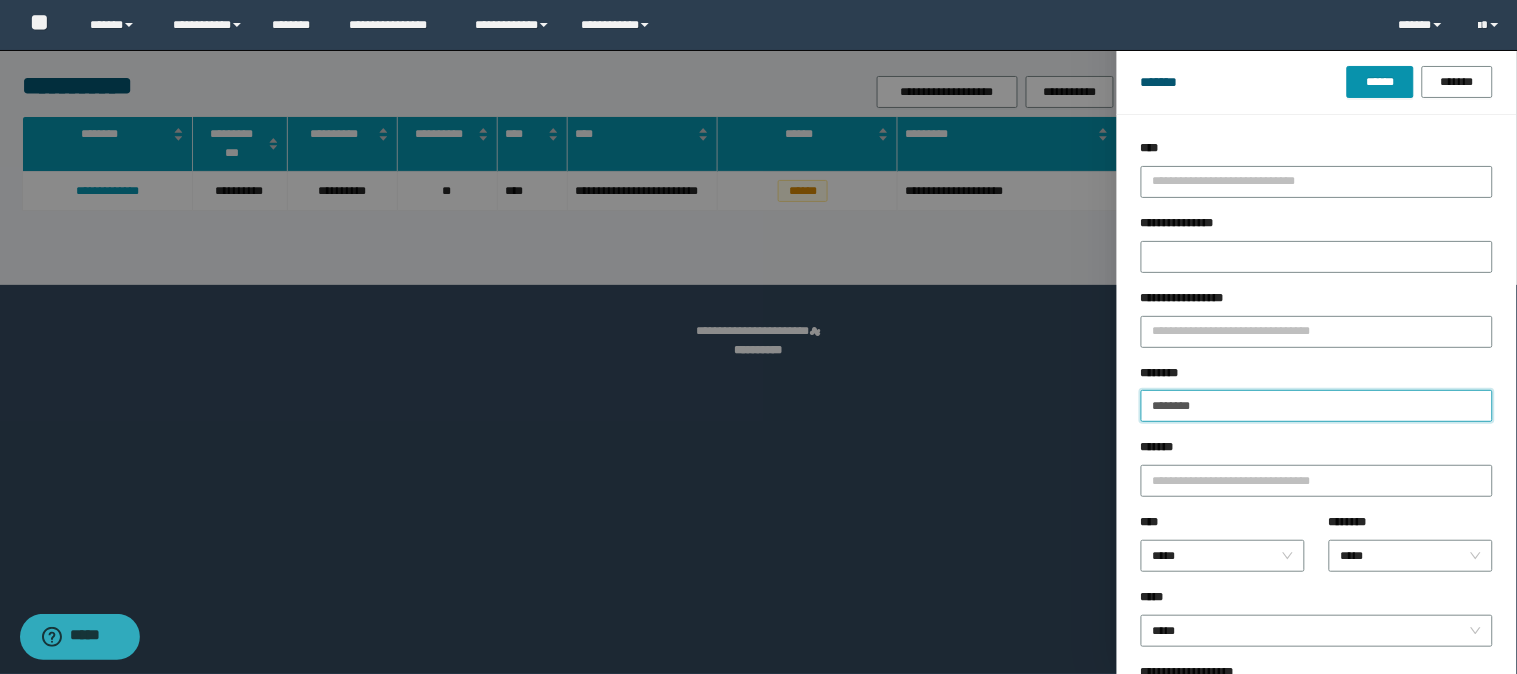 click on "********" at bounding box center (1317, 406) 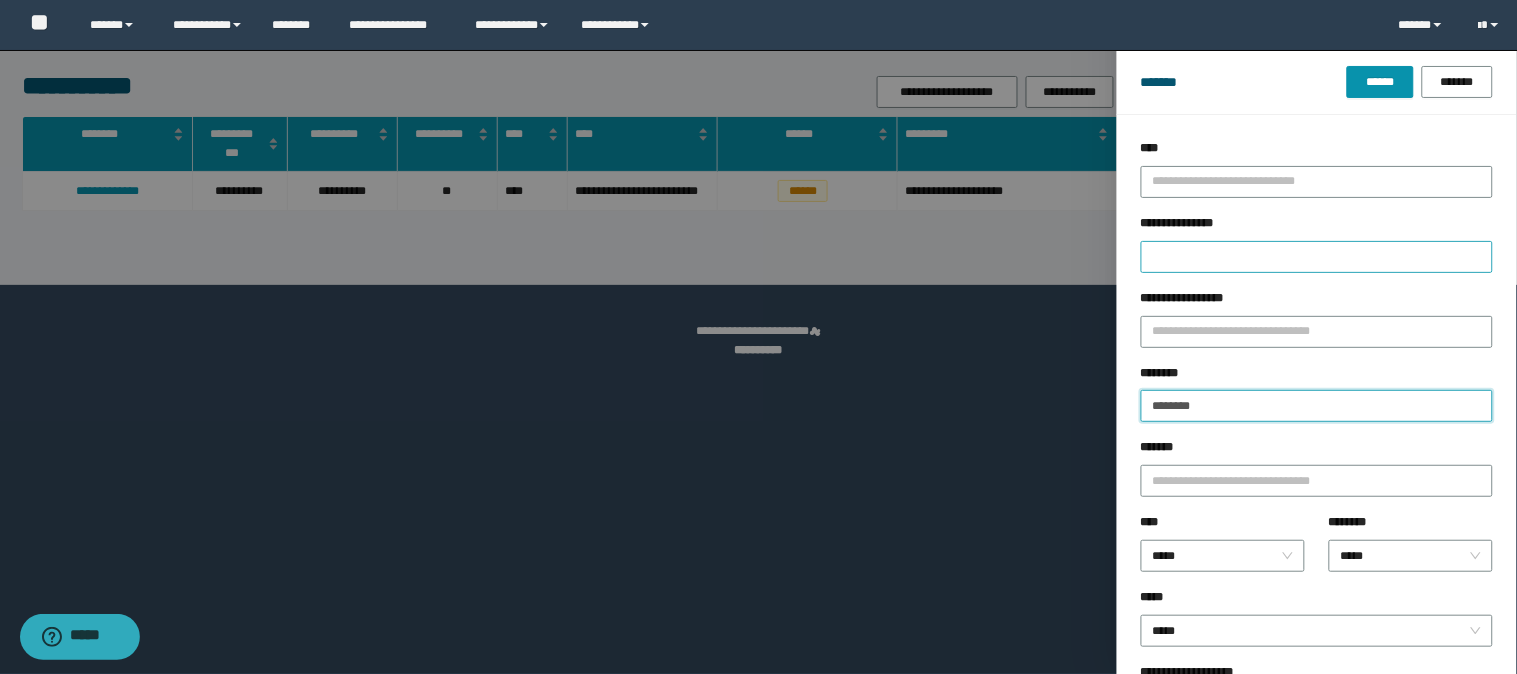 paste 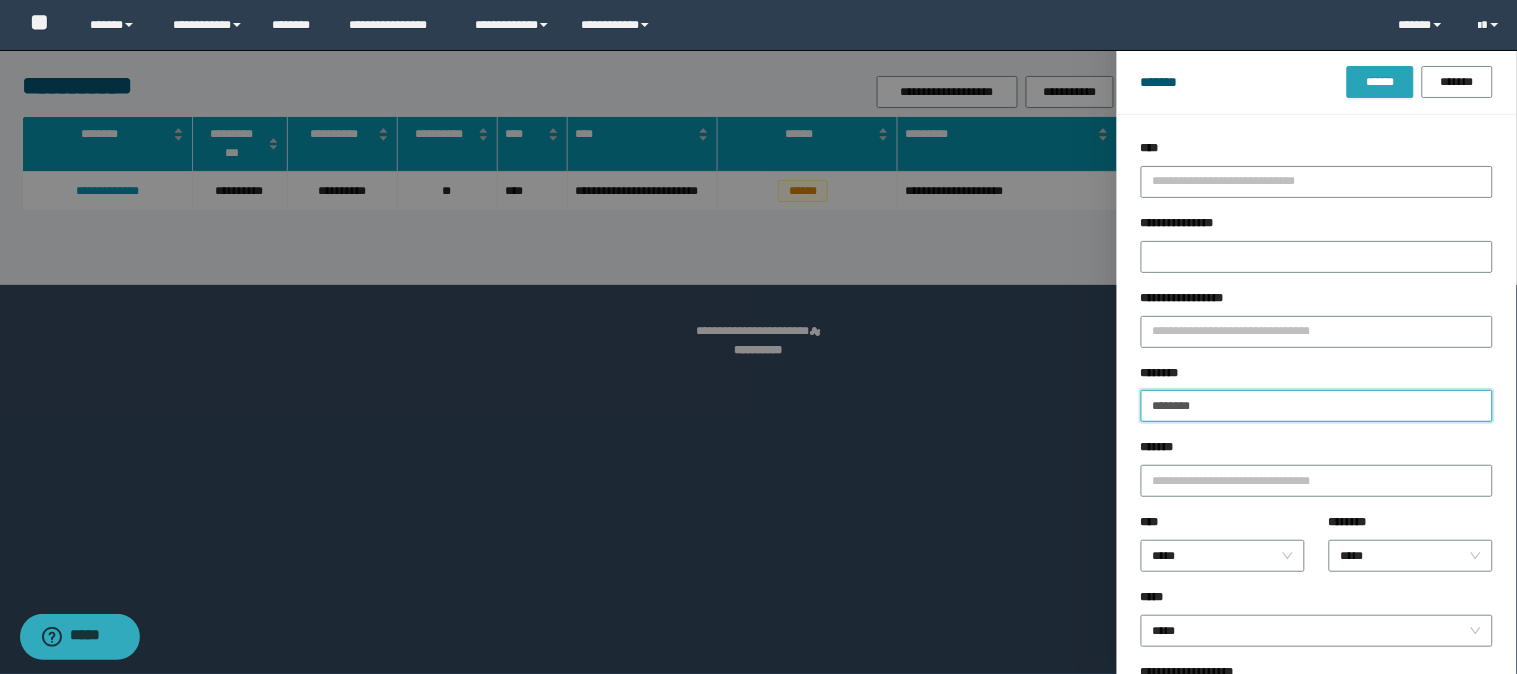 type on "********" 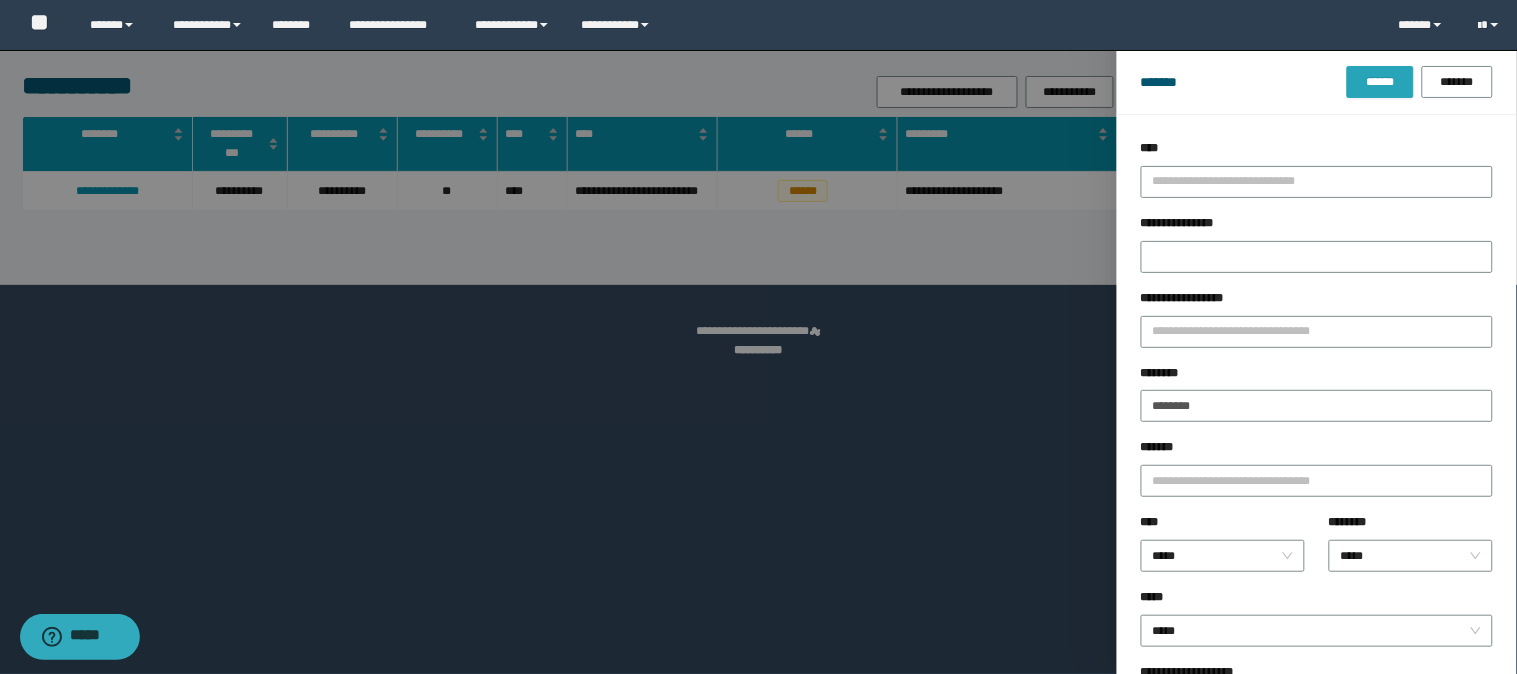 click on "******" at bounding box center (1380, 82) 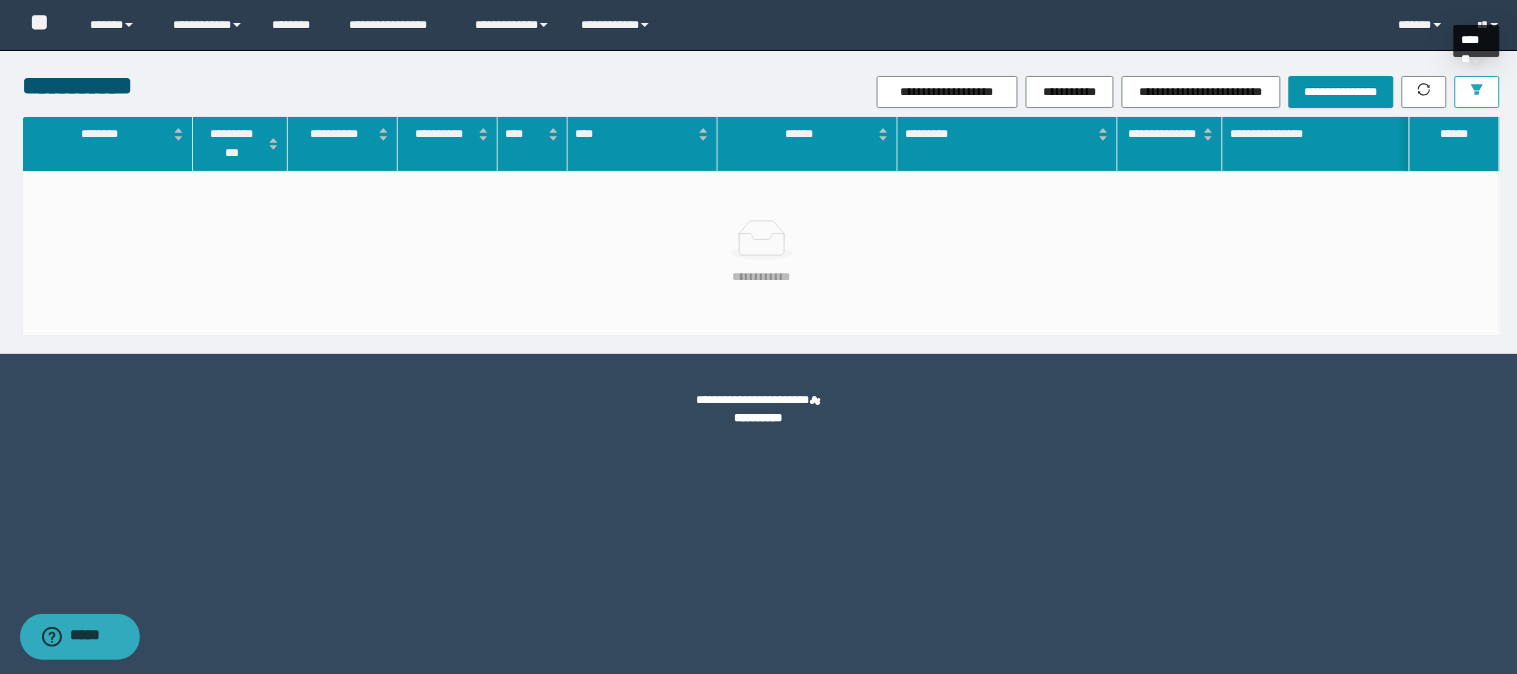 click 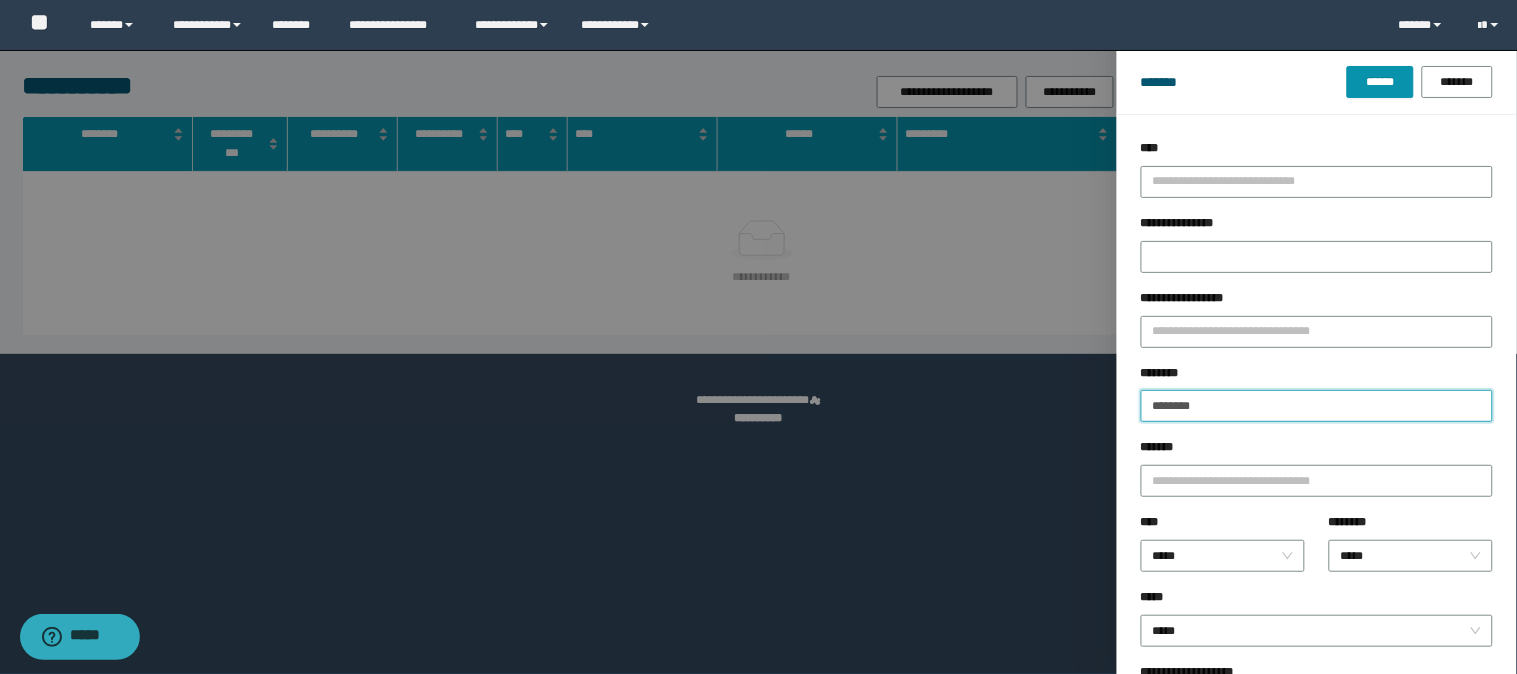 click on "********" at bounding box center [1317, 406] 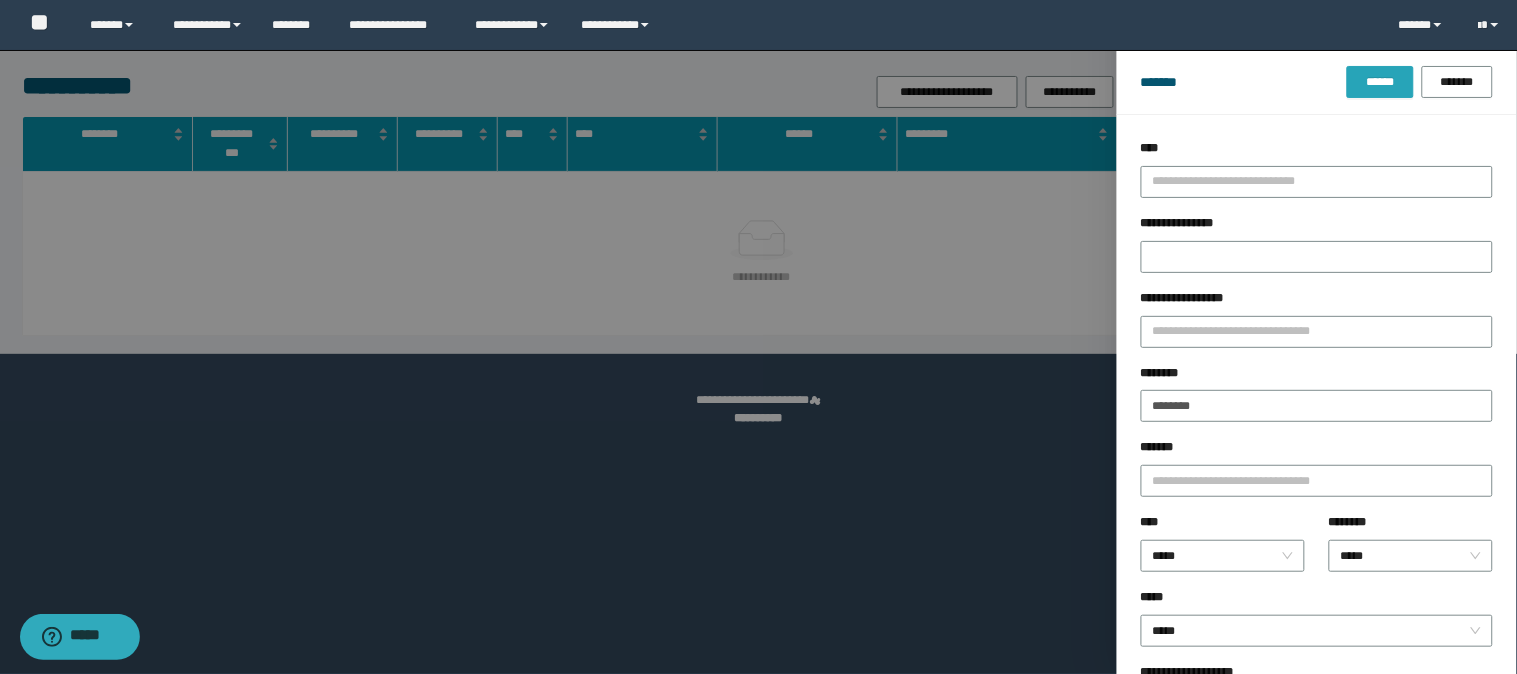 drag, startPoint x: 1387, startPoint y: 81, endPoint x: 1363, endPoint y: 98, distance: 29.410883 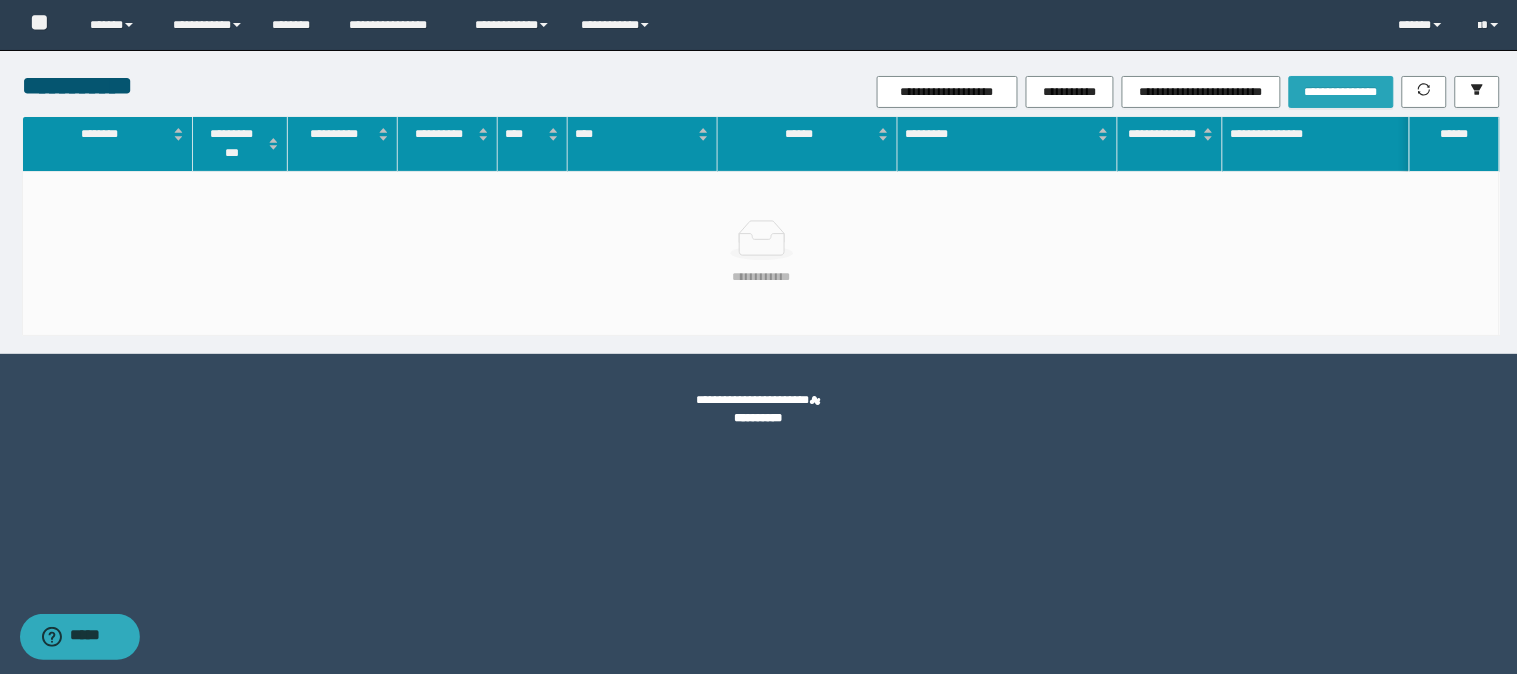 click on "**********" at bounding box center [1341, 92] 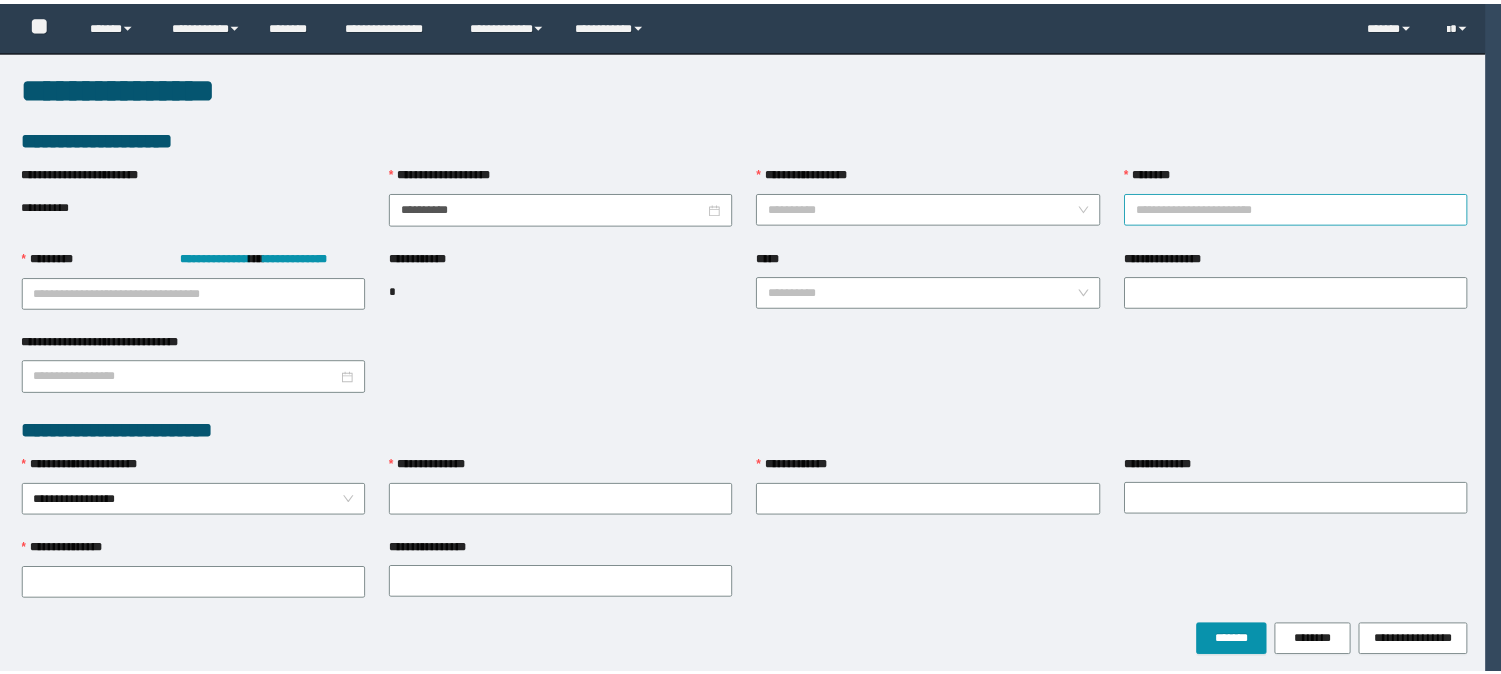 scroll, scrollTop: 0, scrollLeft: 0, axis: both 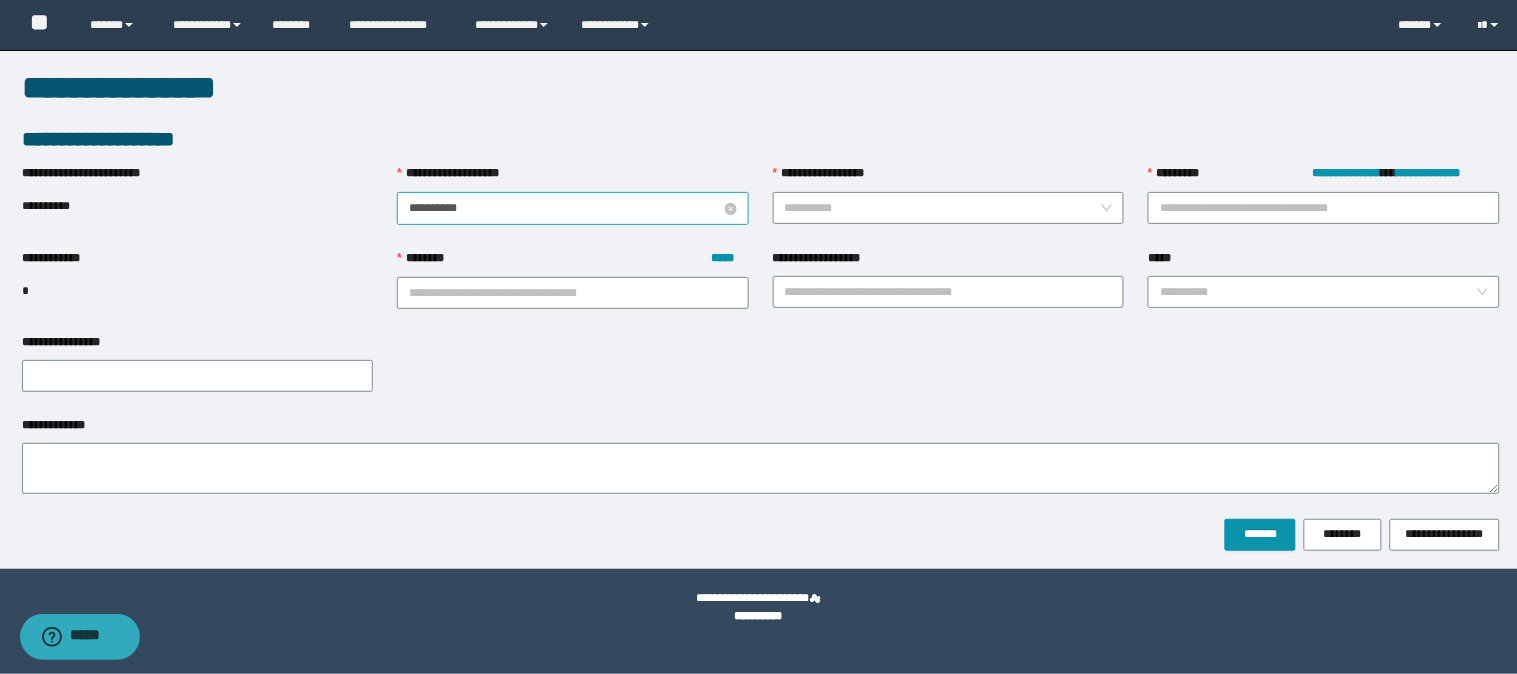 click on "**********" at bounding box center [565, 208] 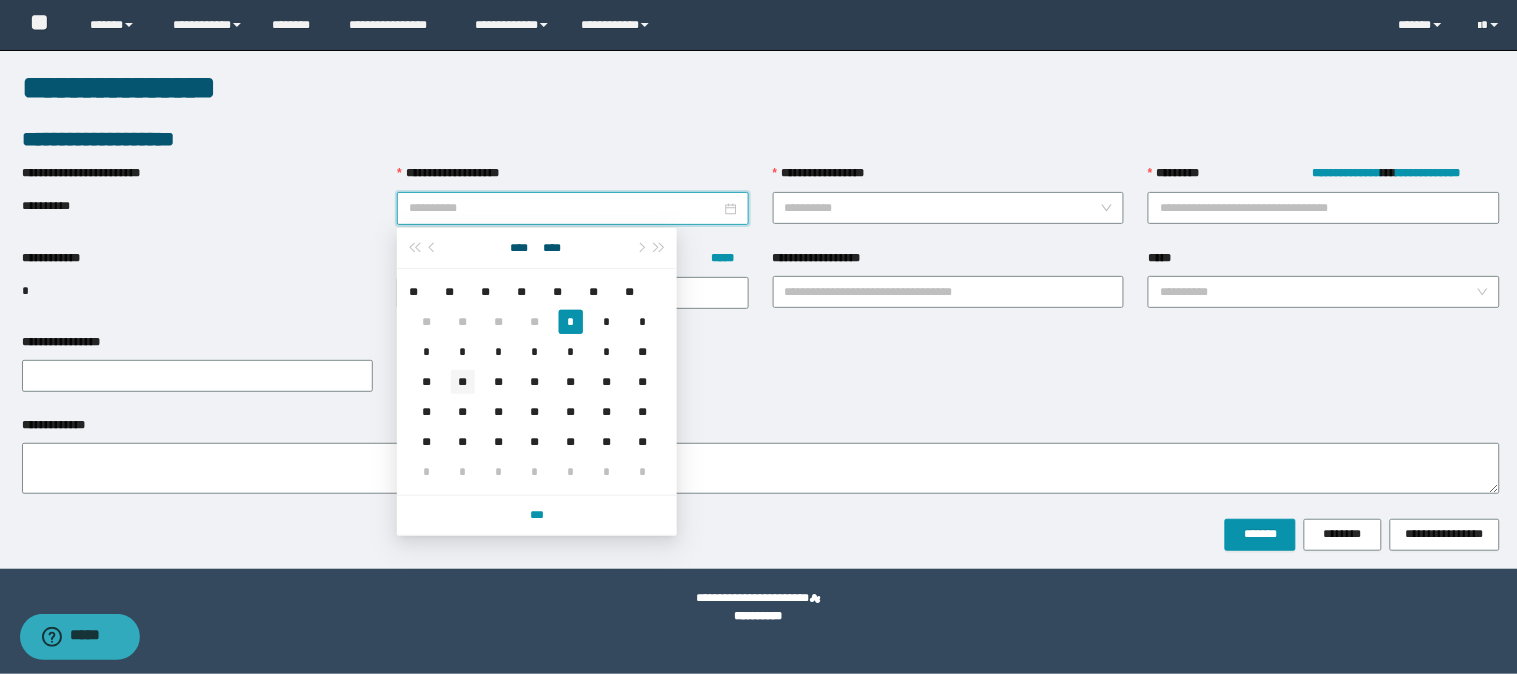 type on "**********" 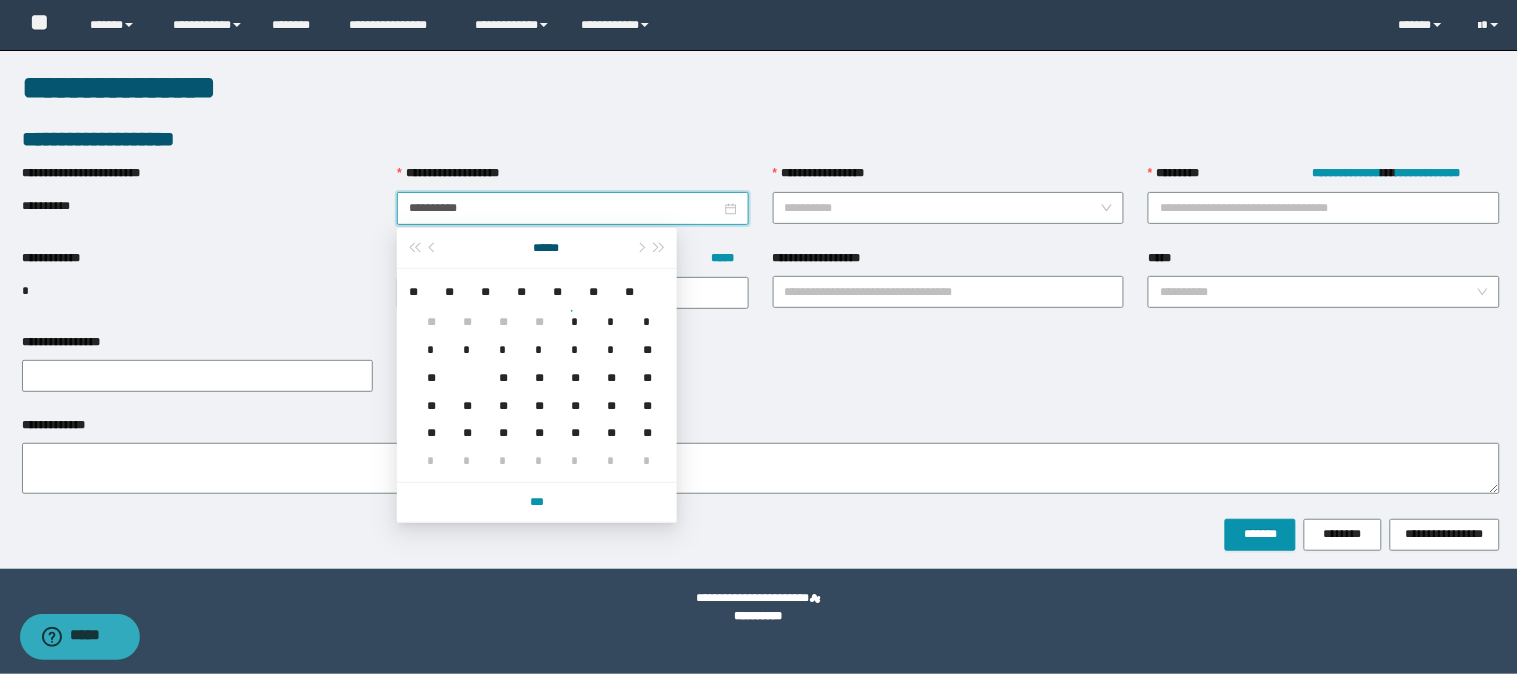 click on "**********" at bounding box center (573, 178) 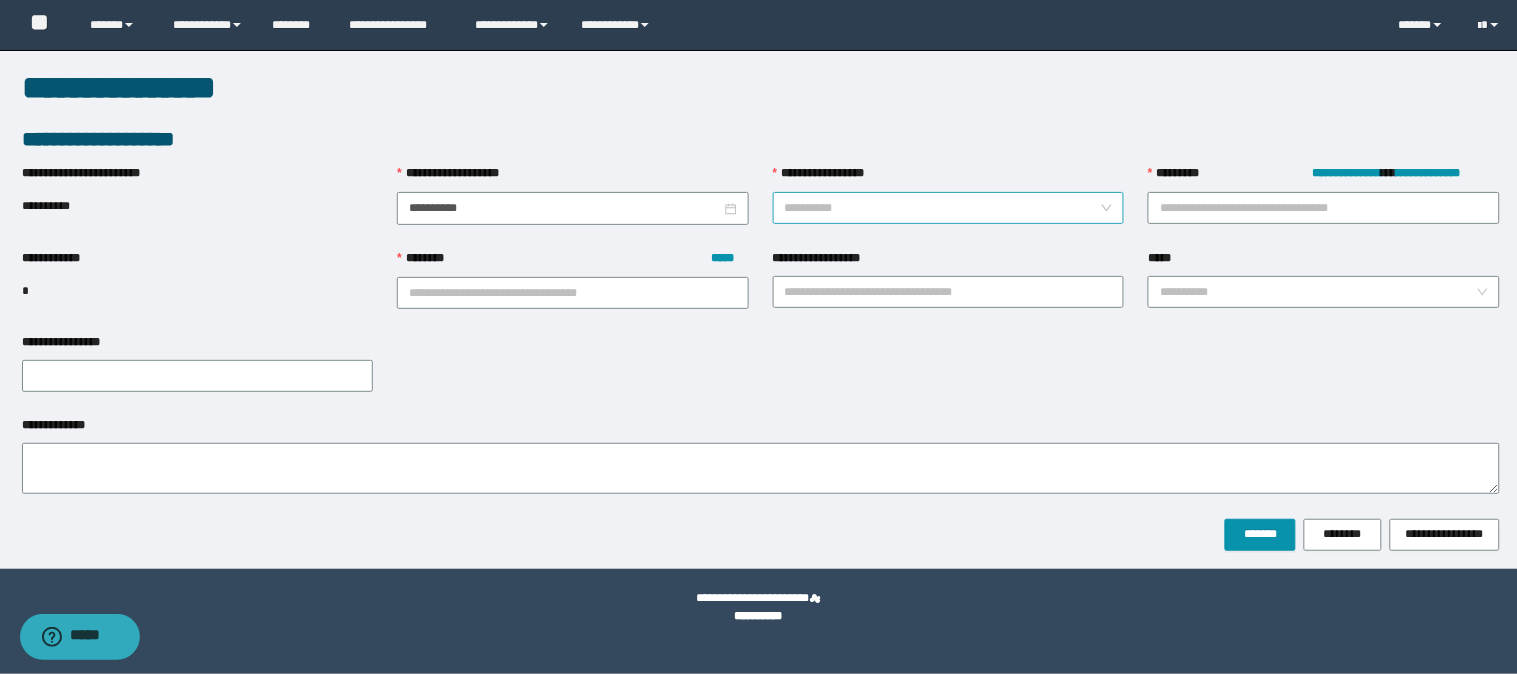 click on "**********" at bounding box center [943, 208] 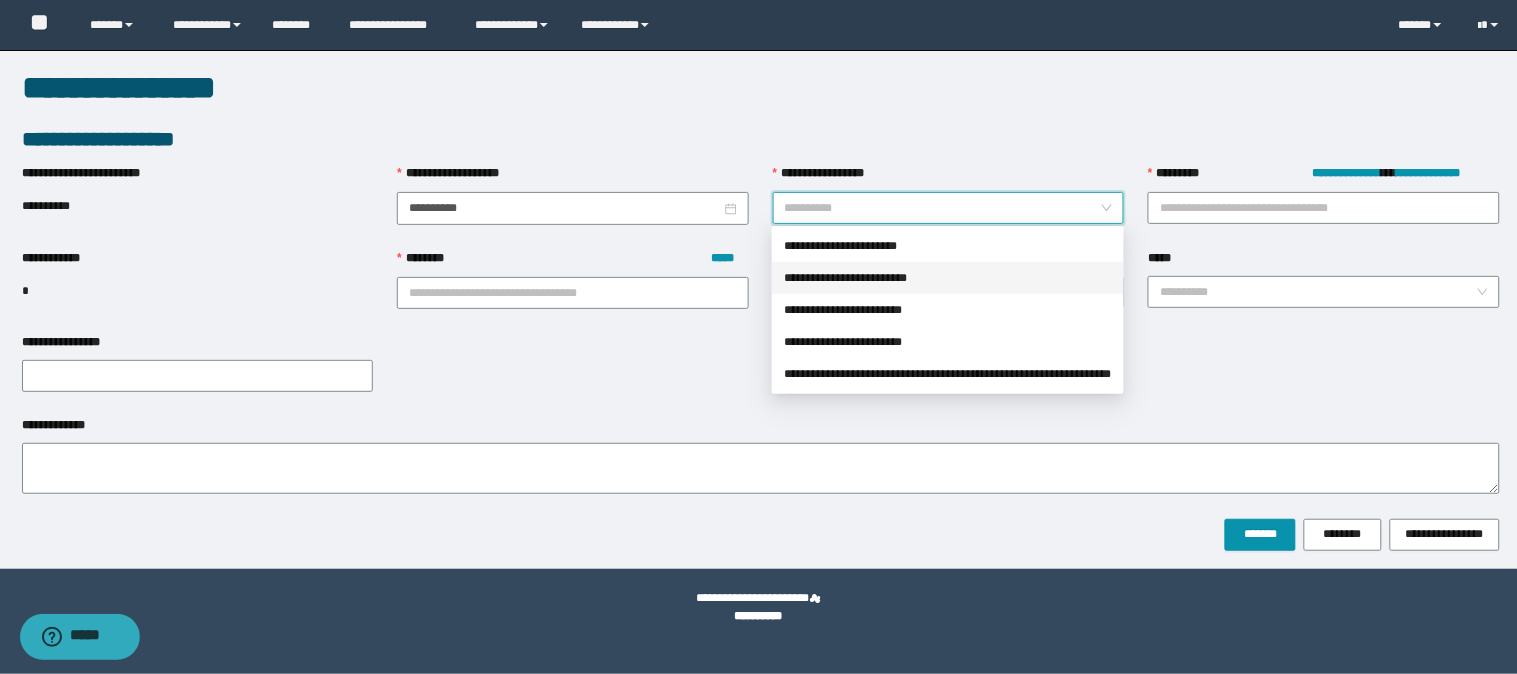 click on "**********" at bounding box center [948, 278] 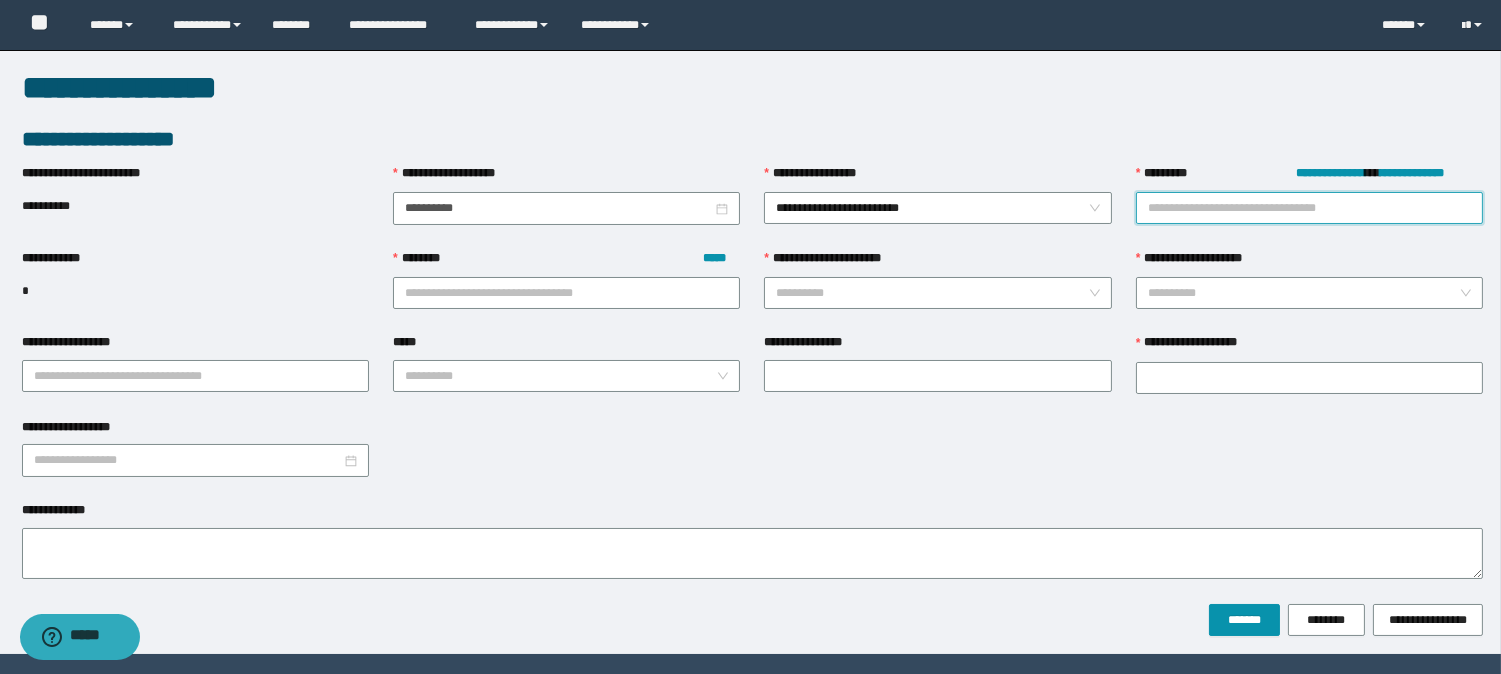 click on "**********" at bounding box center [1309, 208] 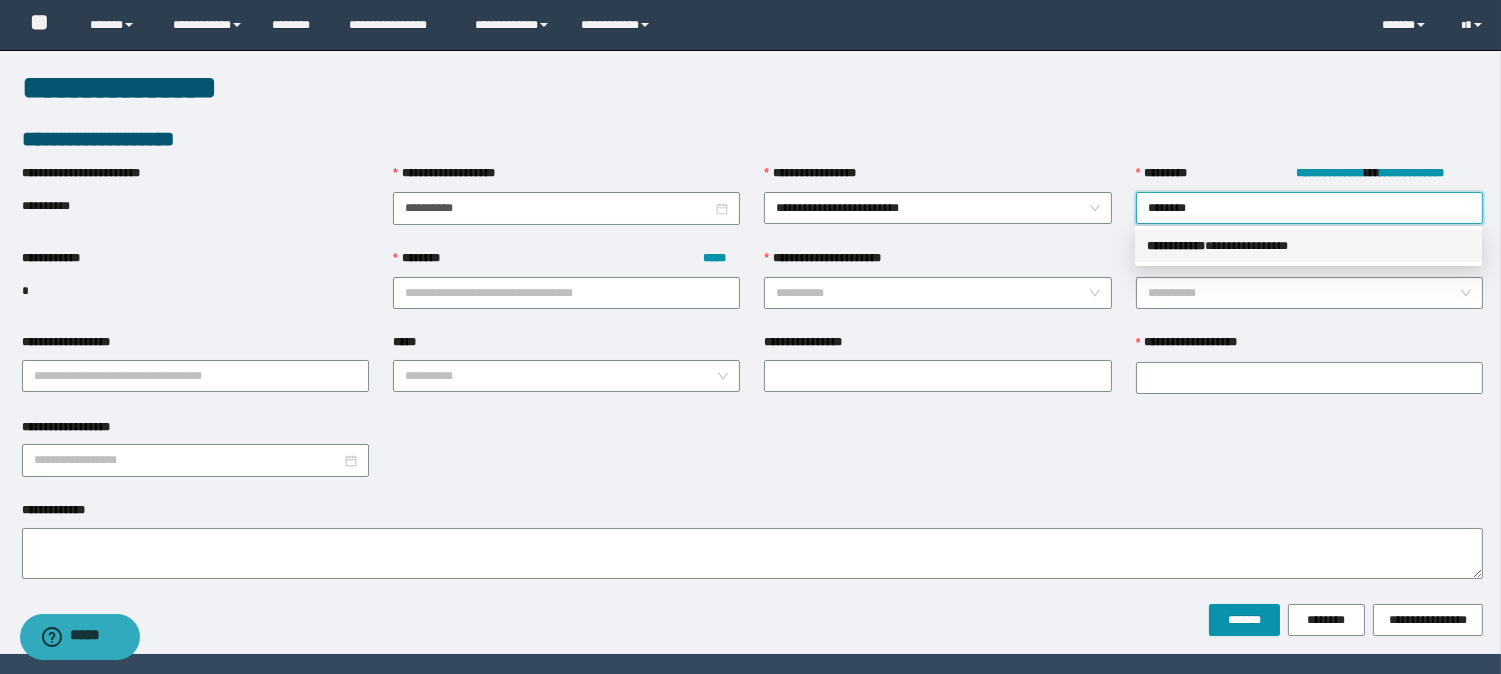 click on "** *   ********" at bounding box center (1176, 246) 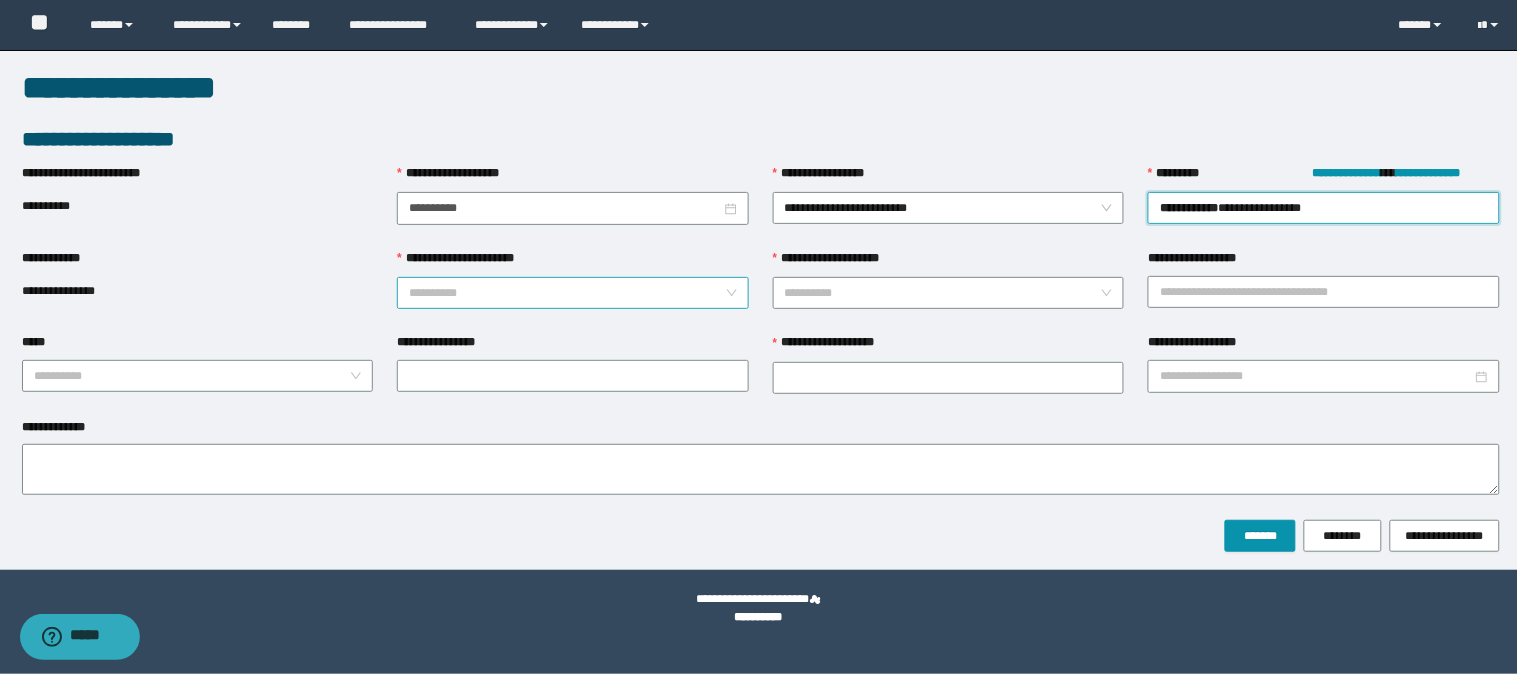 click on "**********" at bounding box center [567, 293] 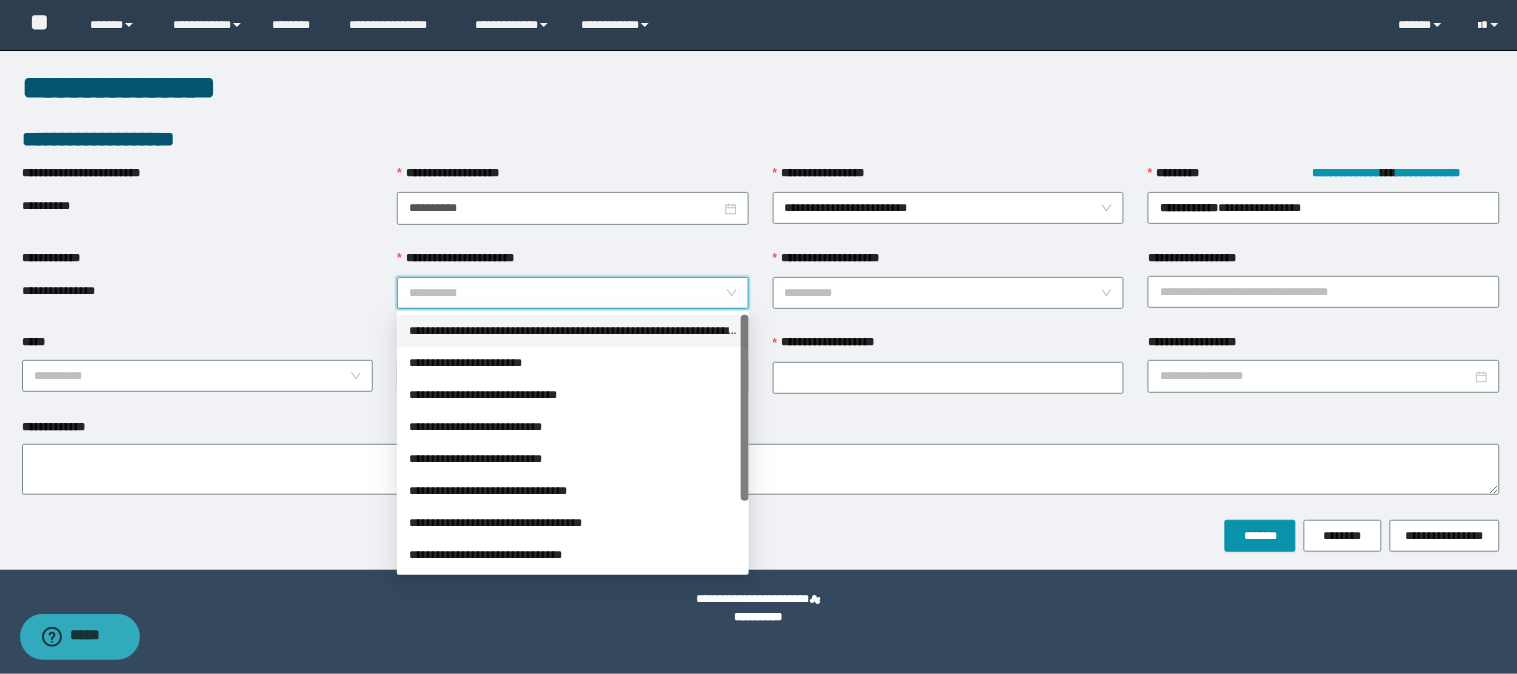 click on "**********" at bounding box center (573, 331) 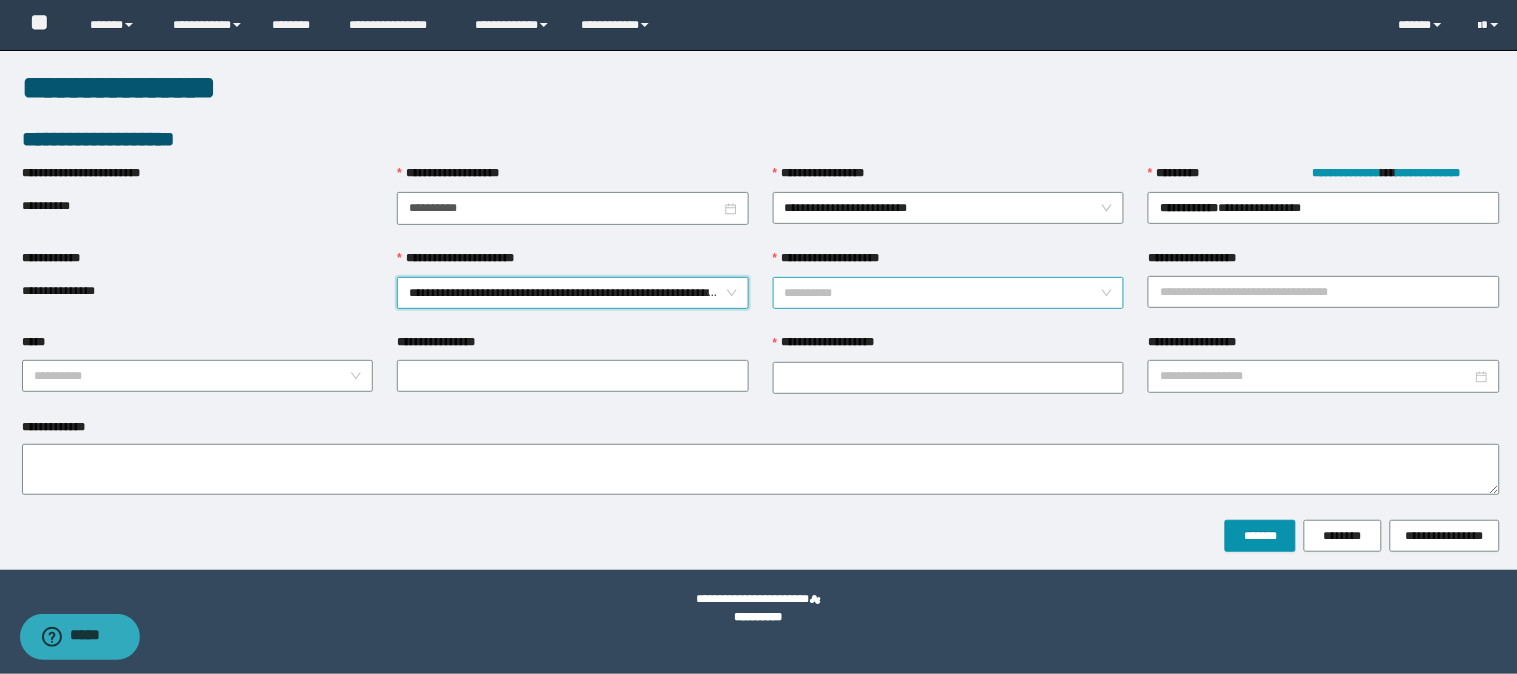 click on "**********" at bounding box center (943, 293) 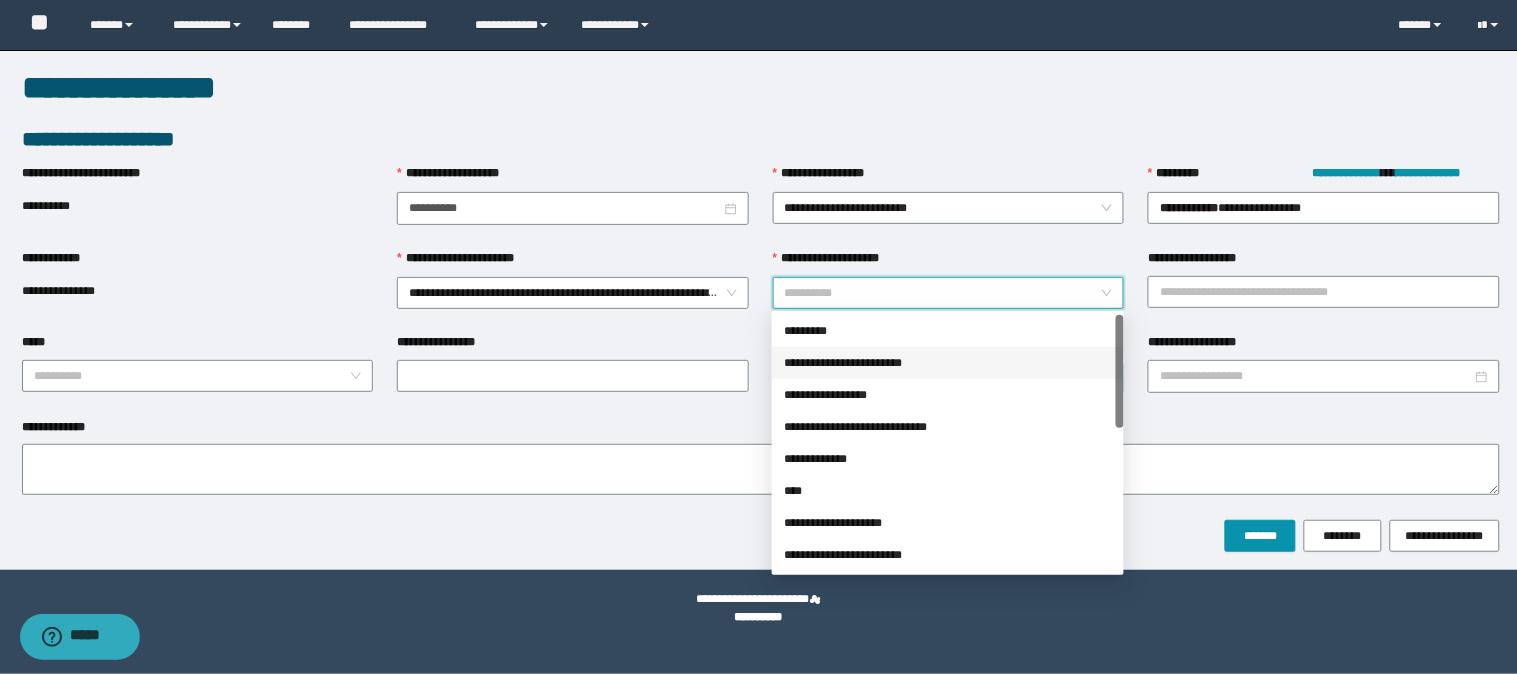 click on "**********" at bounding box center [948, 363] 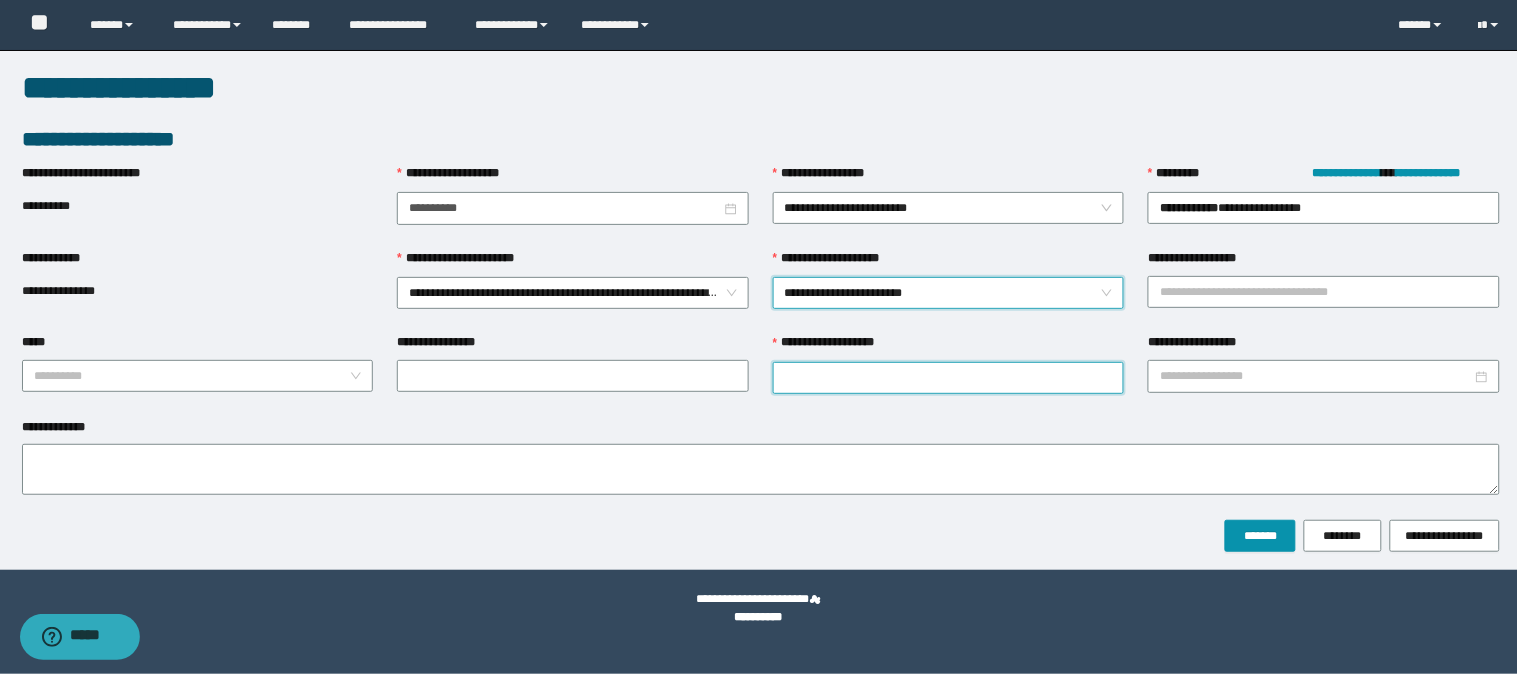click on "**********" at bounding box center [949, 378] 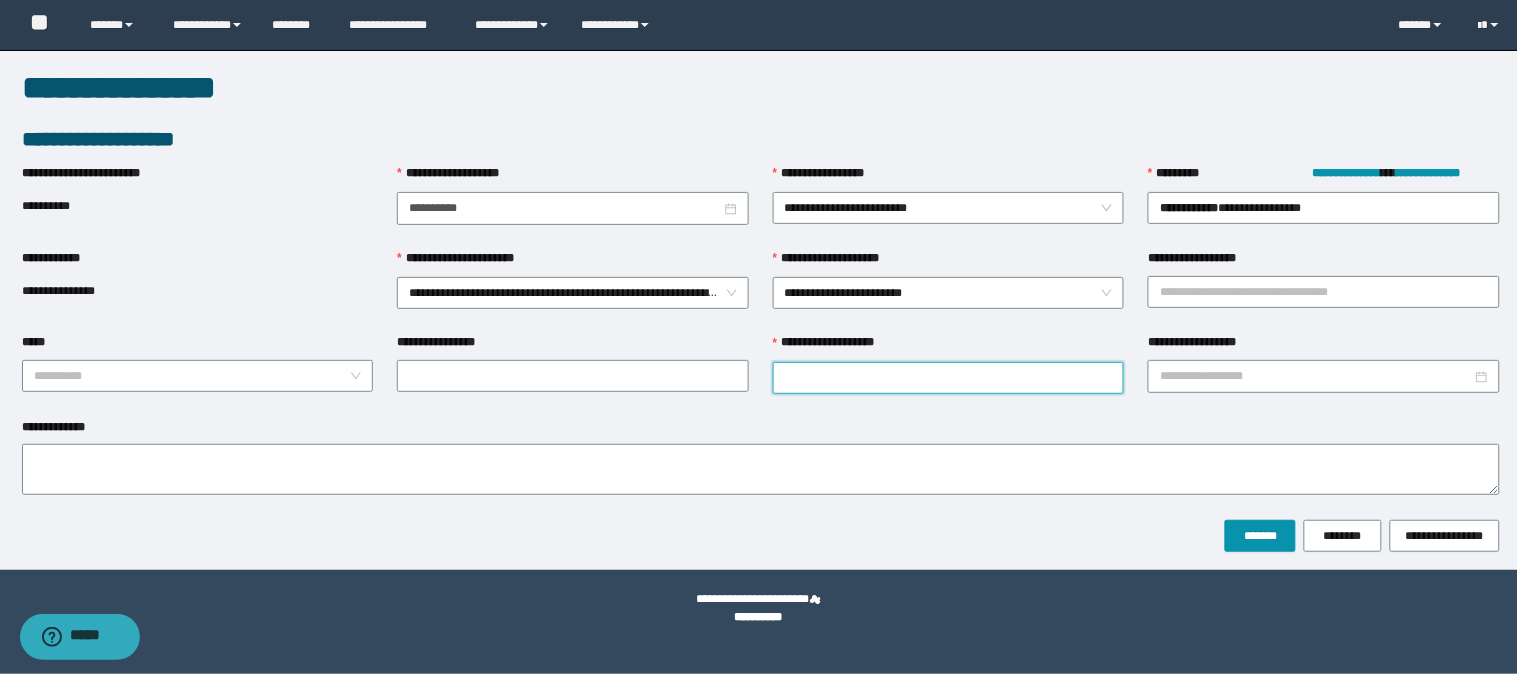 paste on "*********" 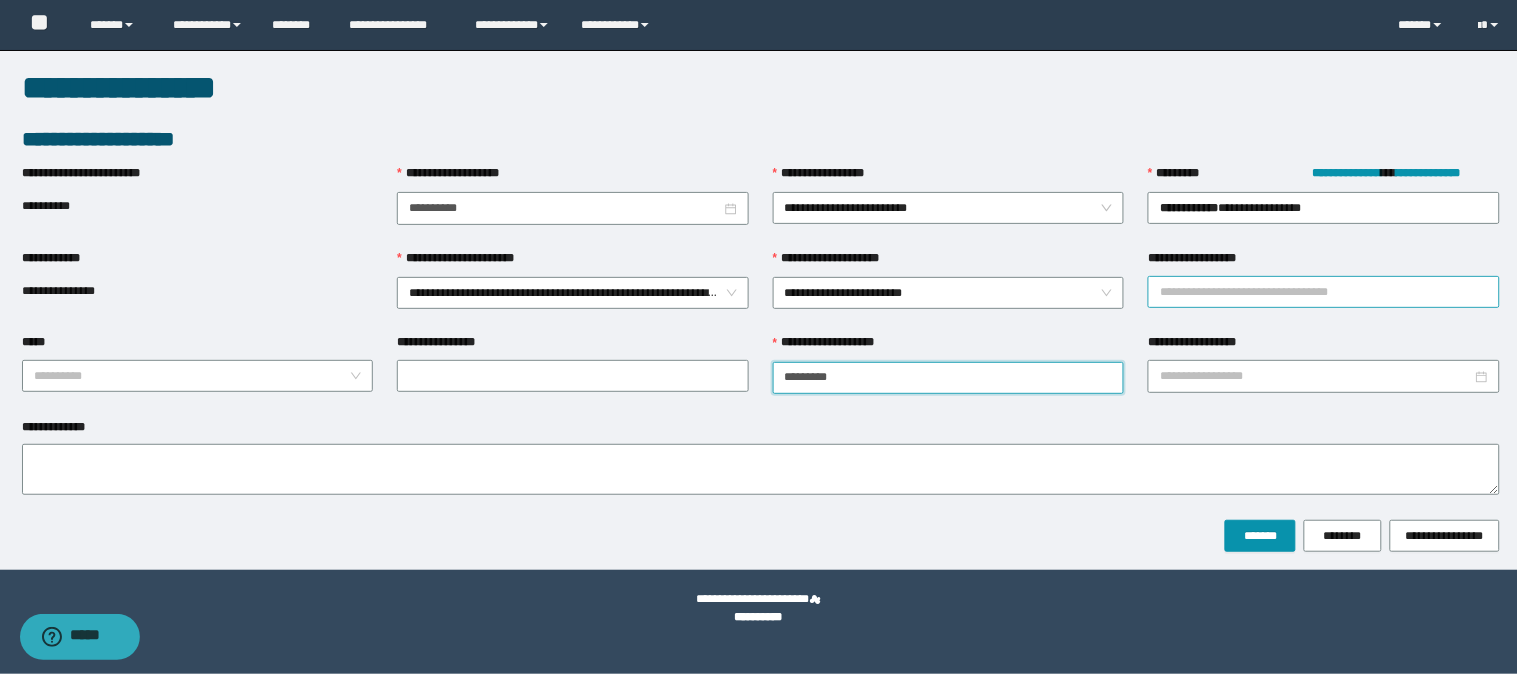 click on "**********" at bounding box center (1324, 292) 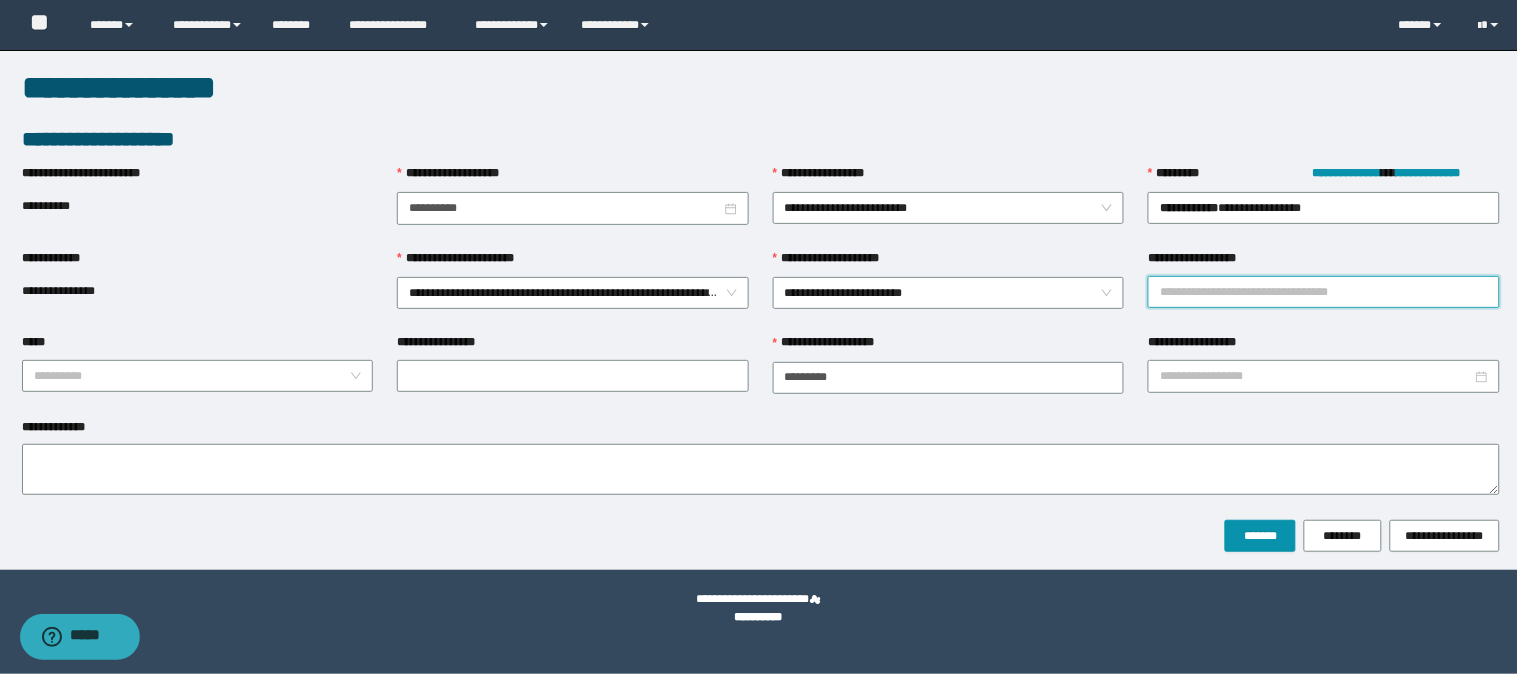 paste on "**********" 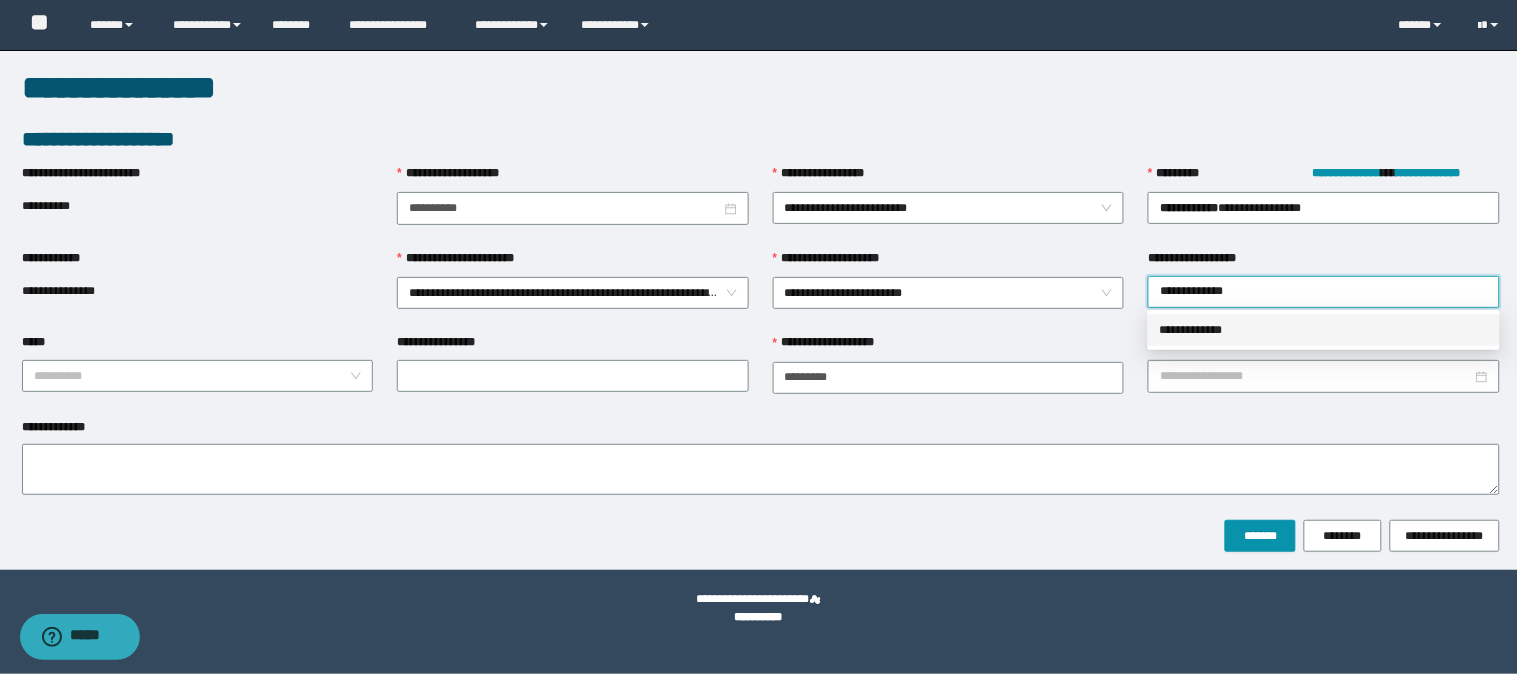 click on "**********" at bounding box center [1324, 330] 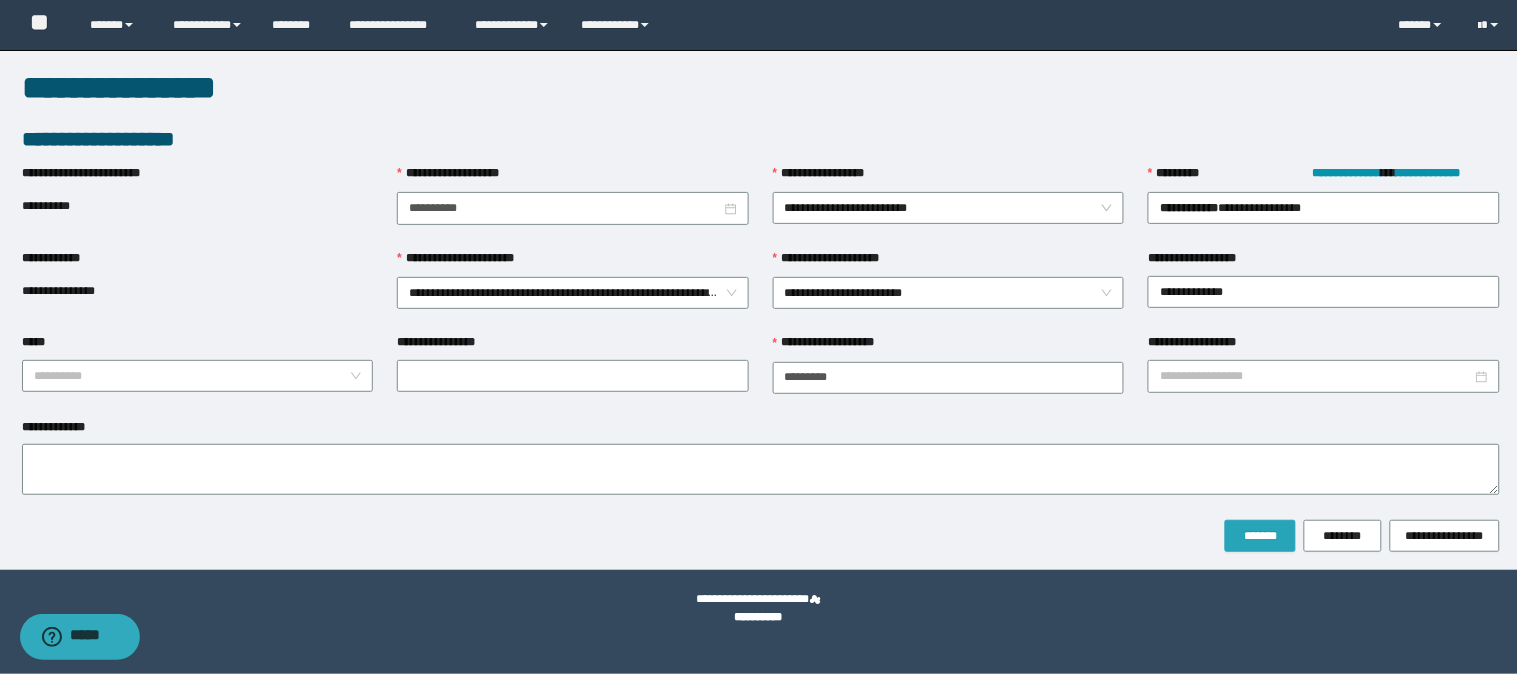 click on "*******" at bounding box center (1260, 536) 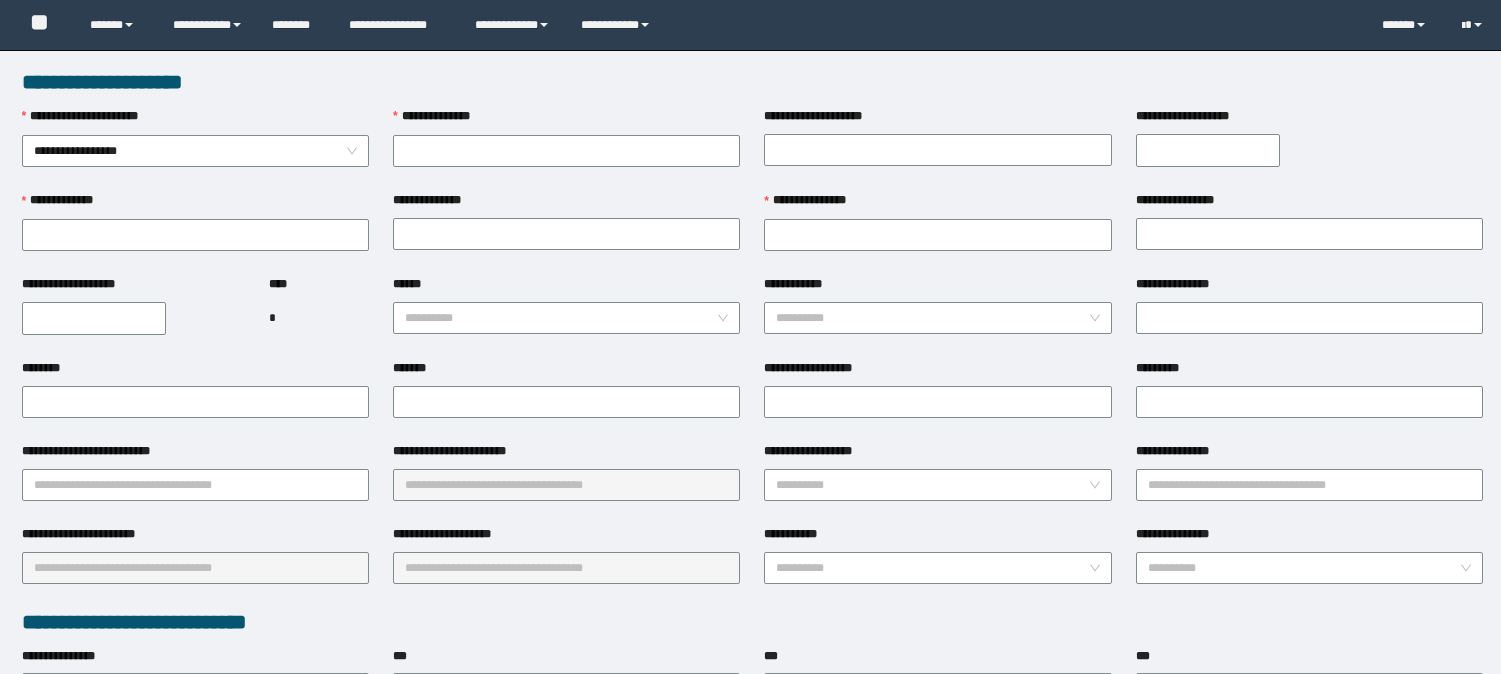 scroll, scrollTop: 0, scrollLeft: 0, axis: both 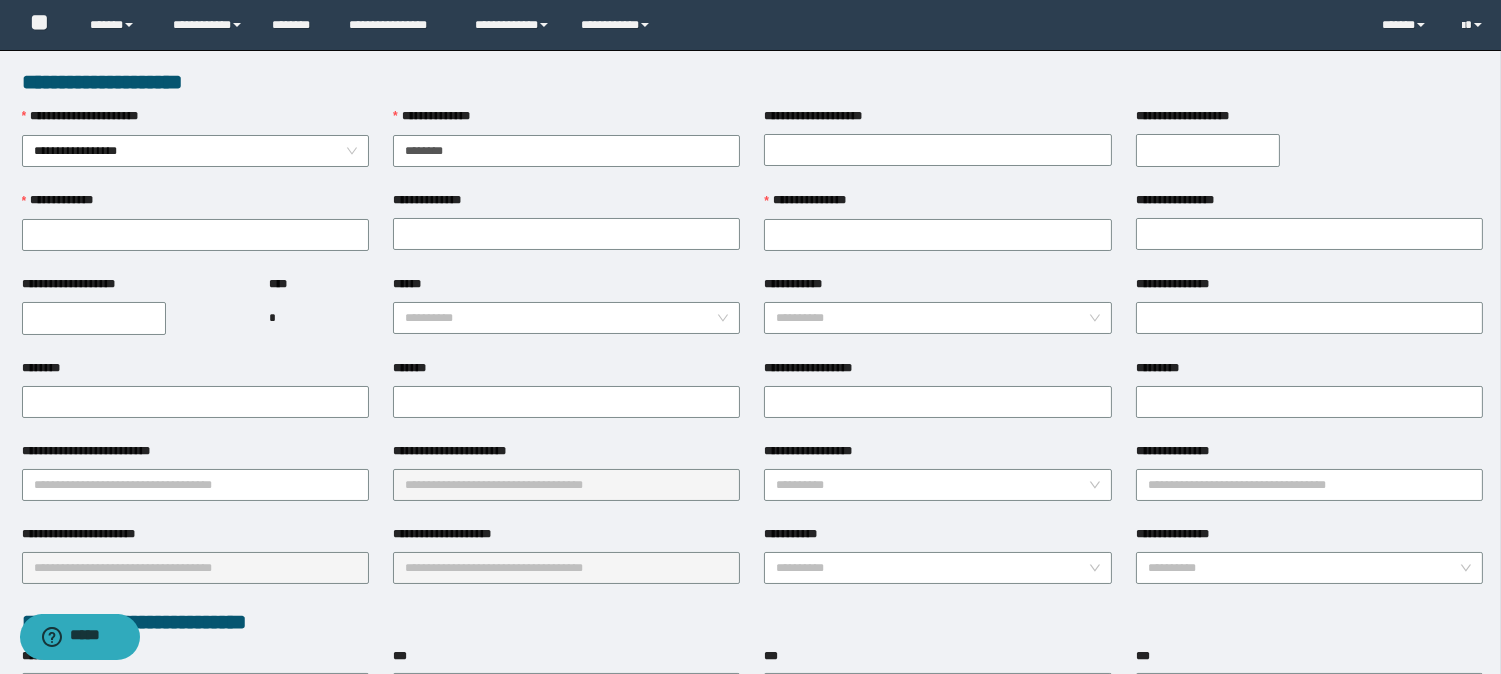 type on "********" 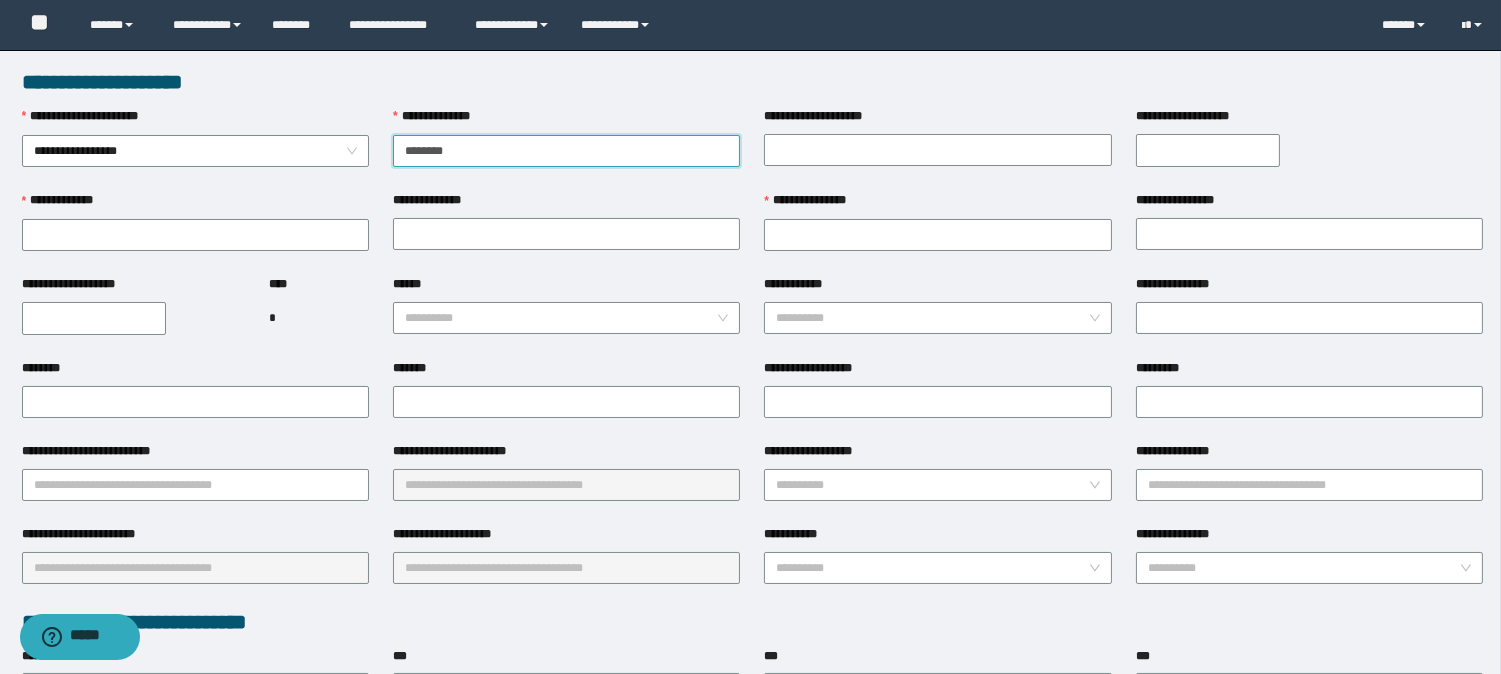 click on "********" at bounding box center [566, 151] 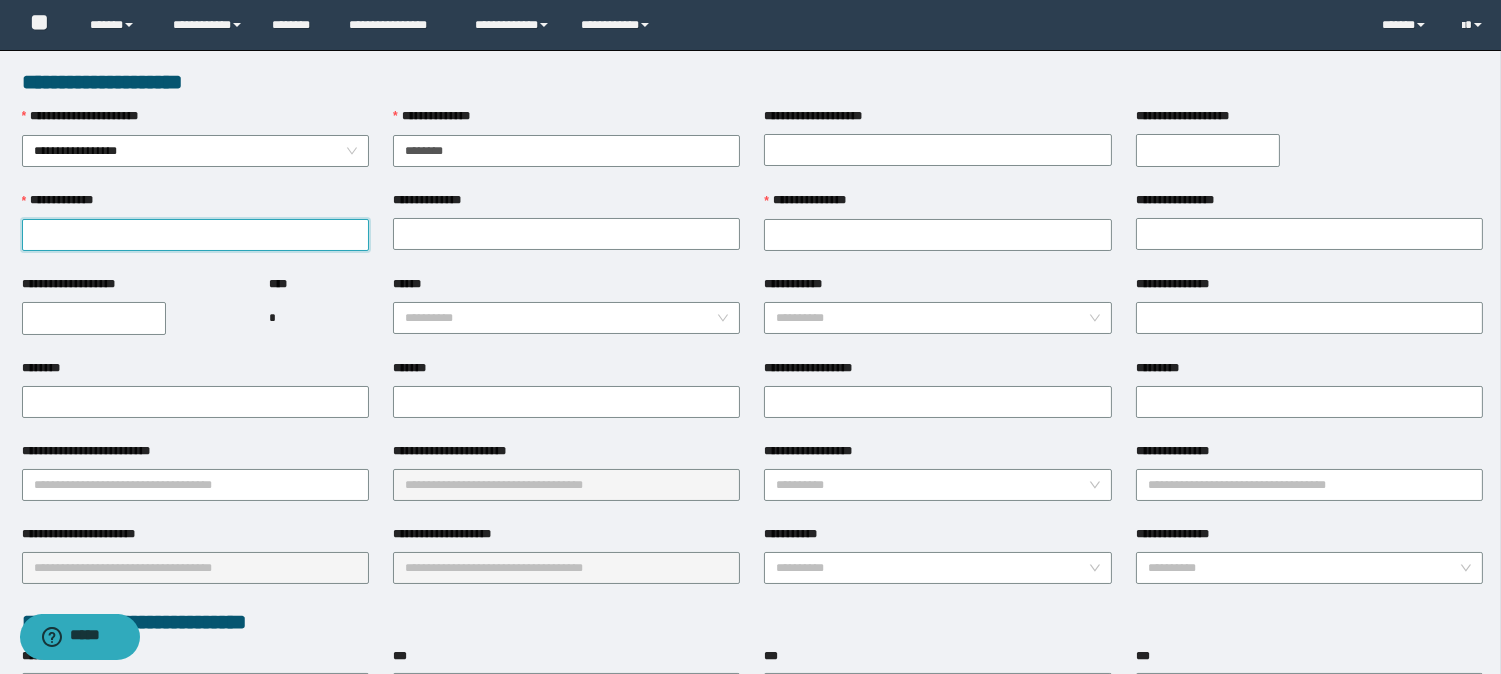 click on "**********" at bounding box center [195, 235] 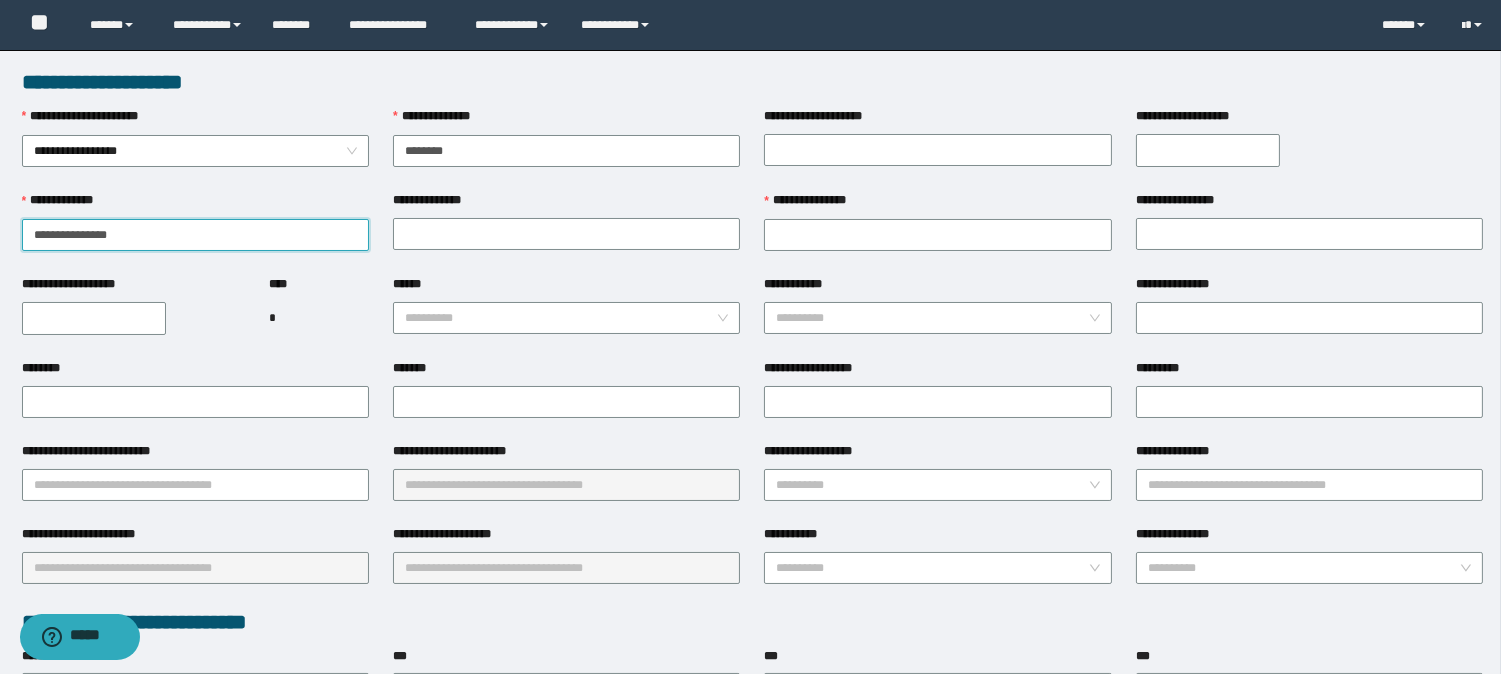 type on "**********" 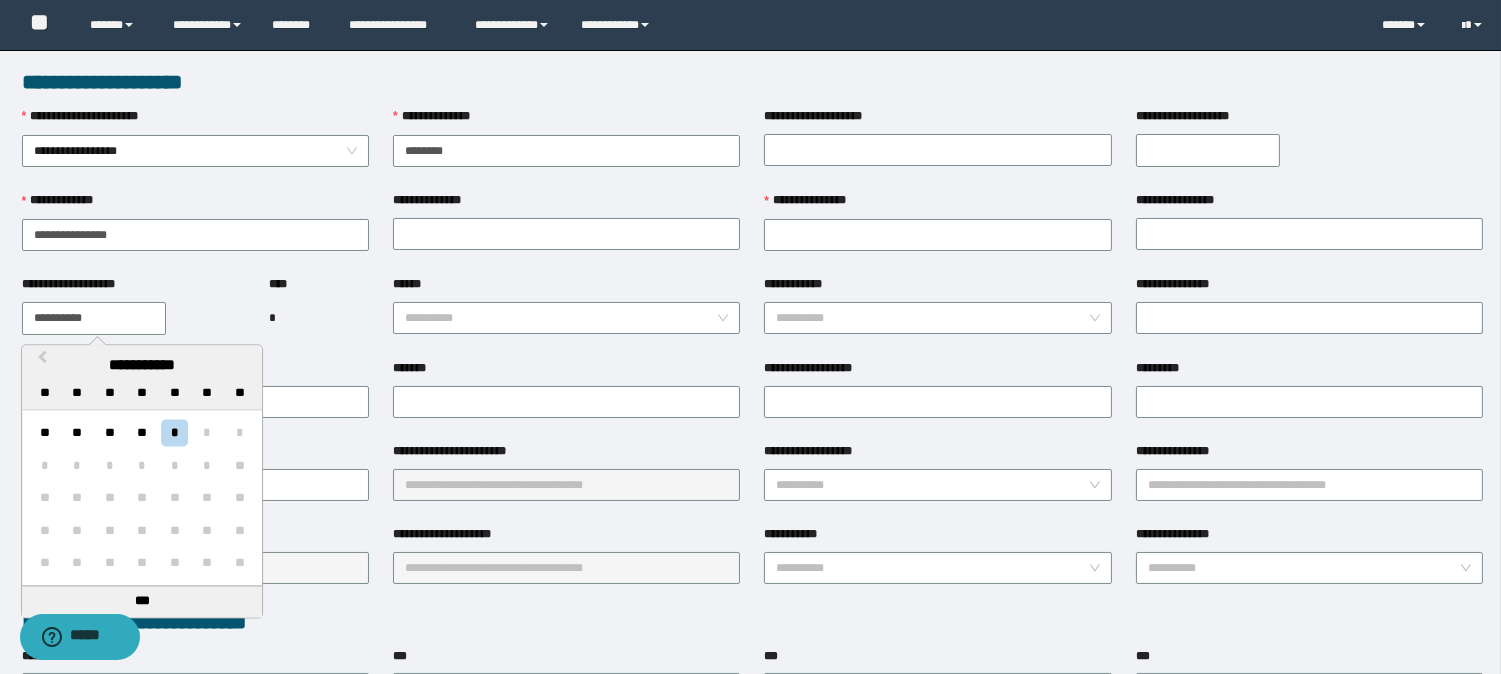 click on "**********" at bounding box center (94, 318) 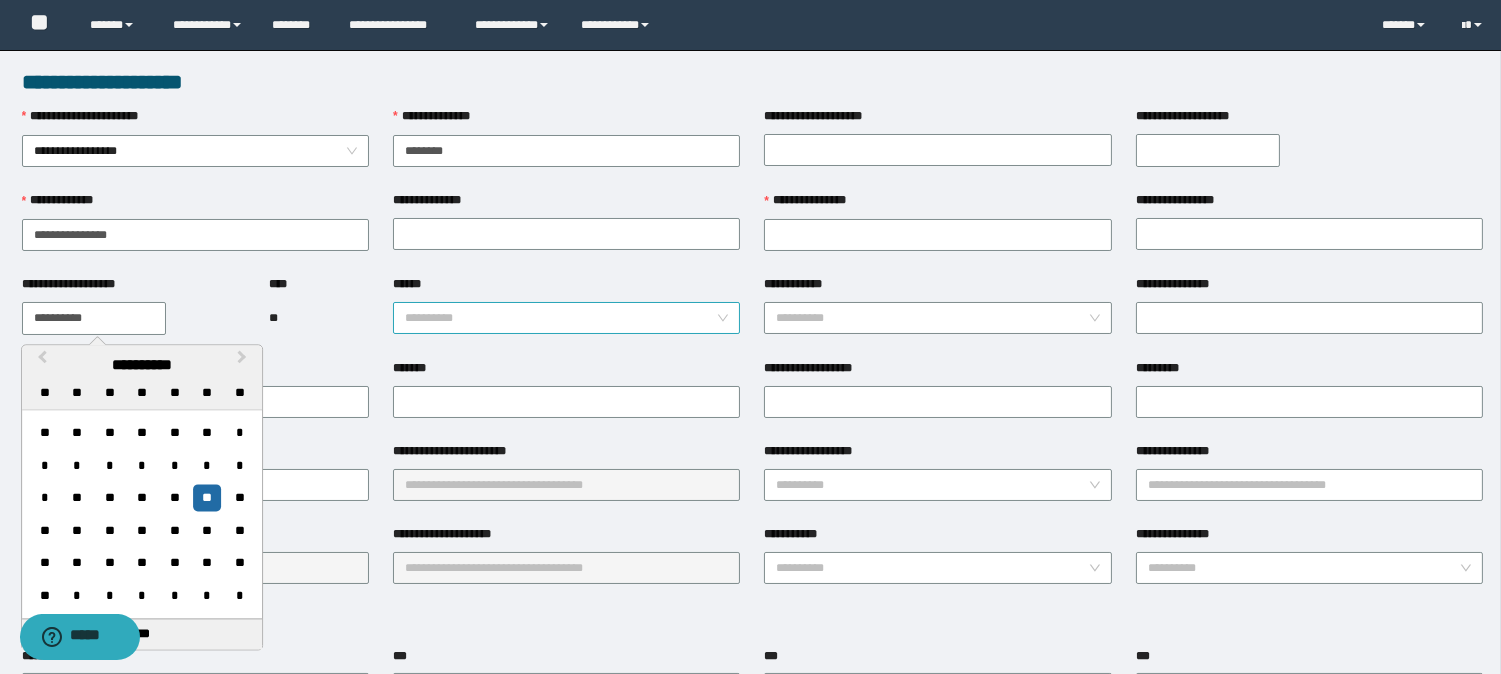 type on "**********" 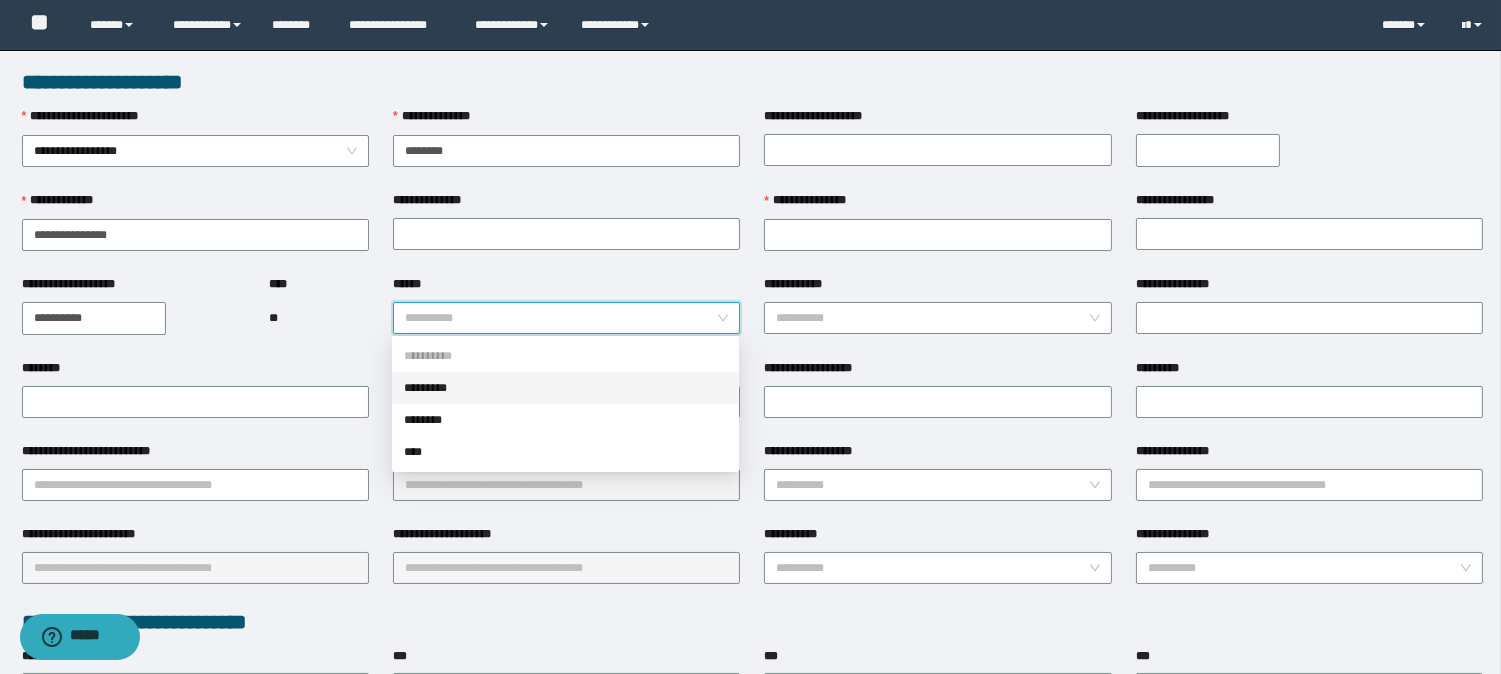 click on "*********" at bounding box center [565, 388] 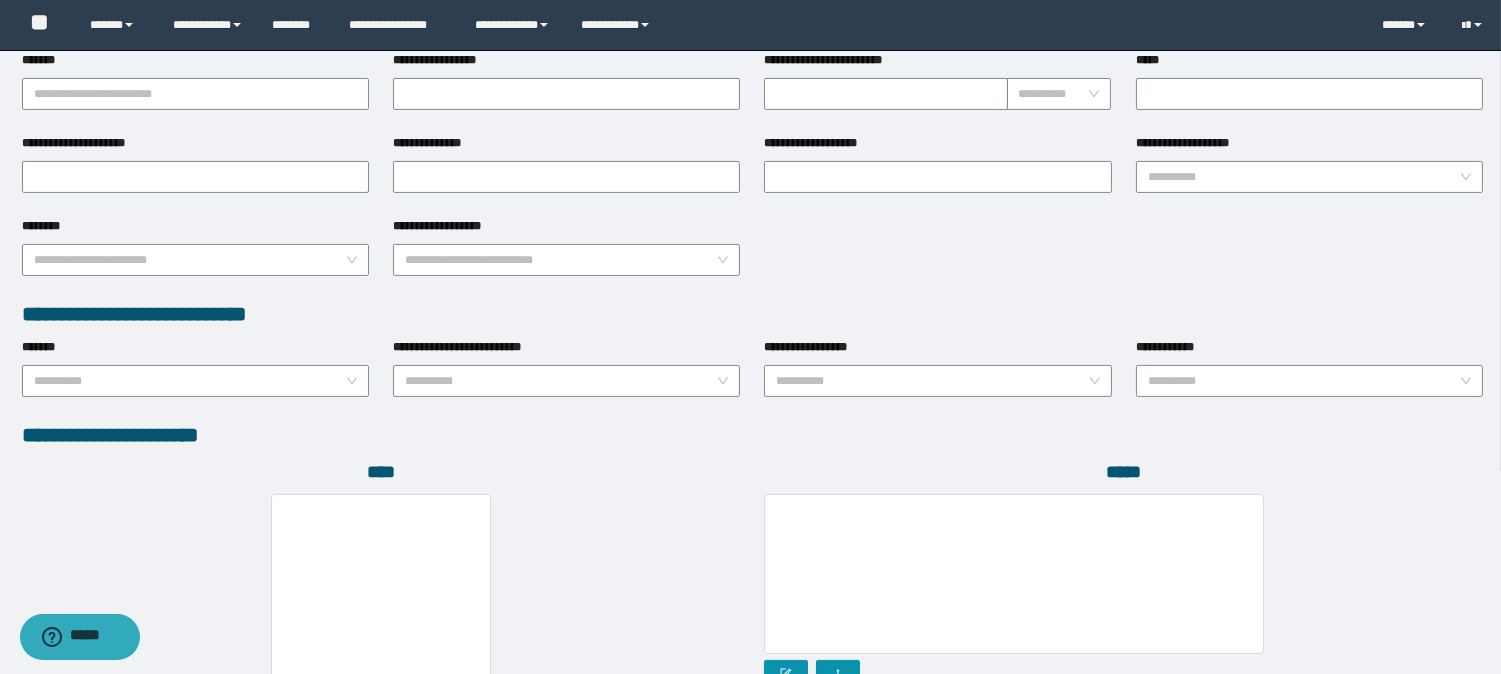 scroll, scrollTop: 666, scrollLeft: 0, axis: vertical 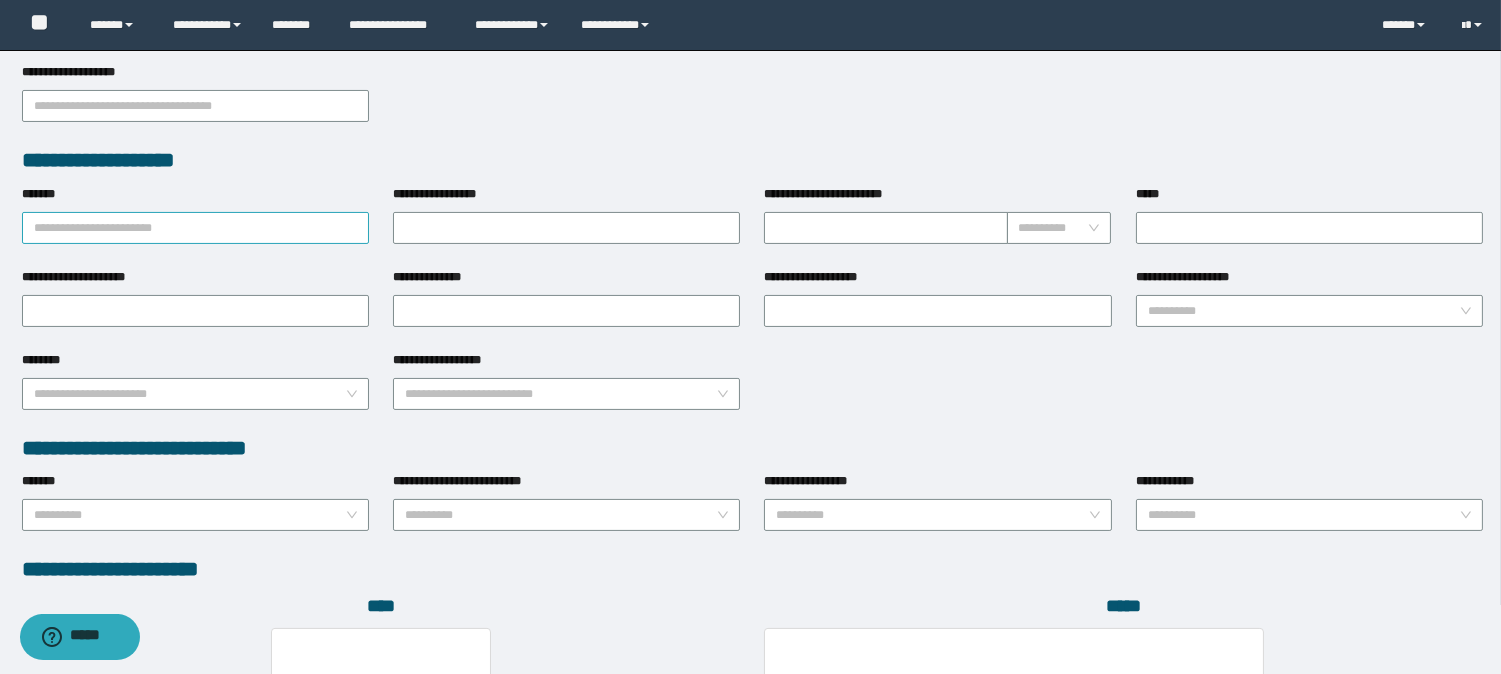 click on "*******" at bounding box center [195, 228] 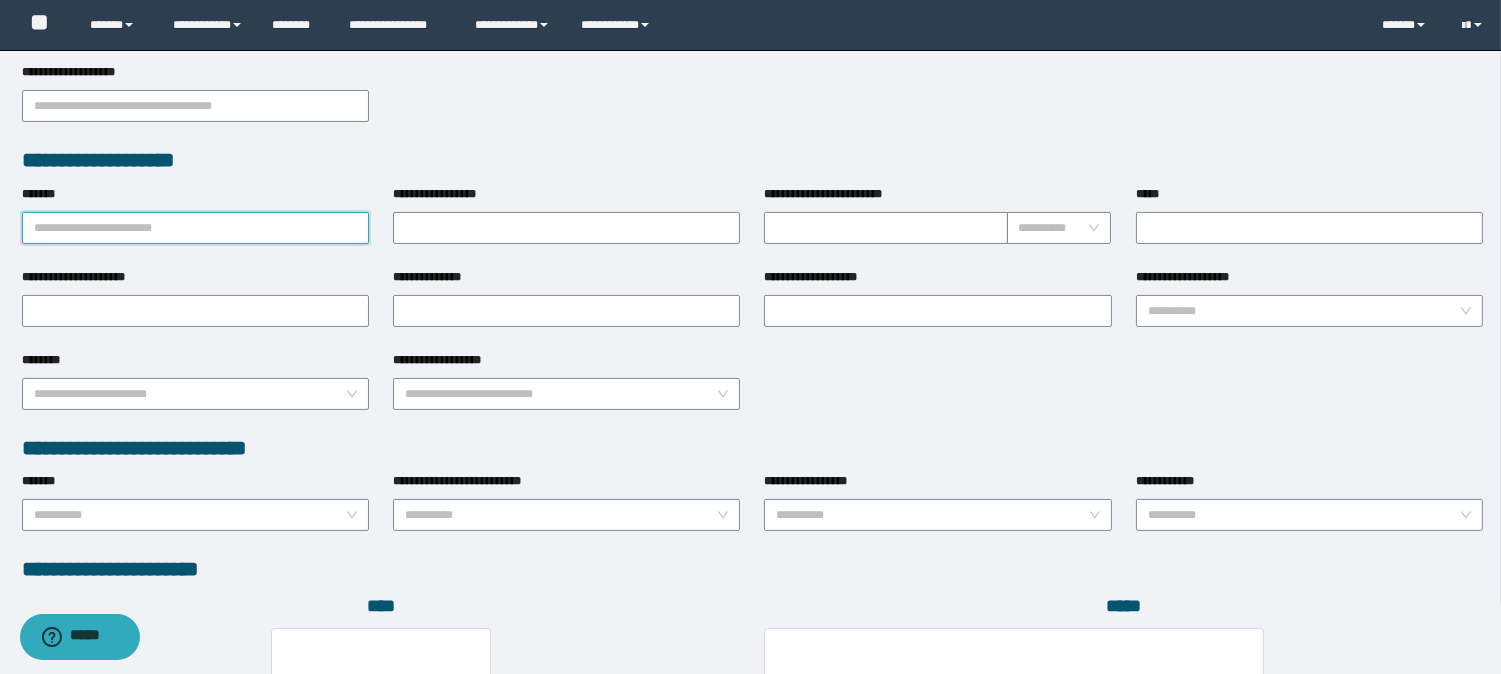 paste on "*********" 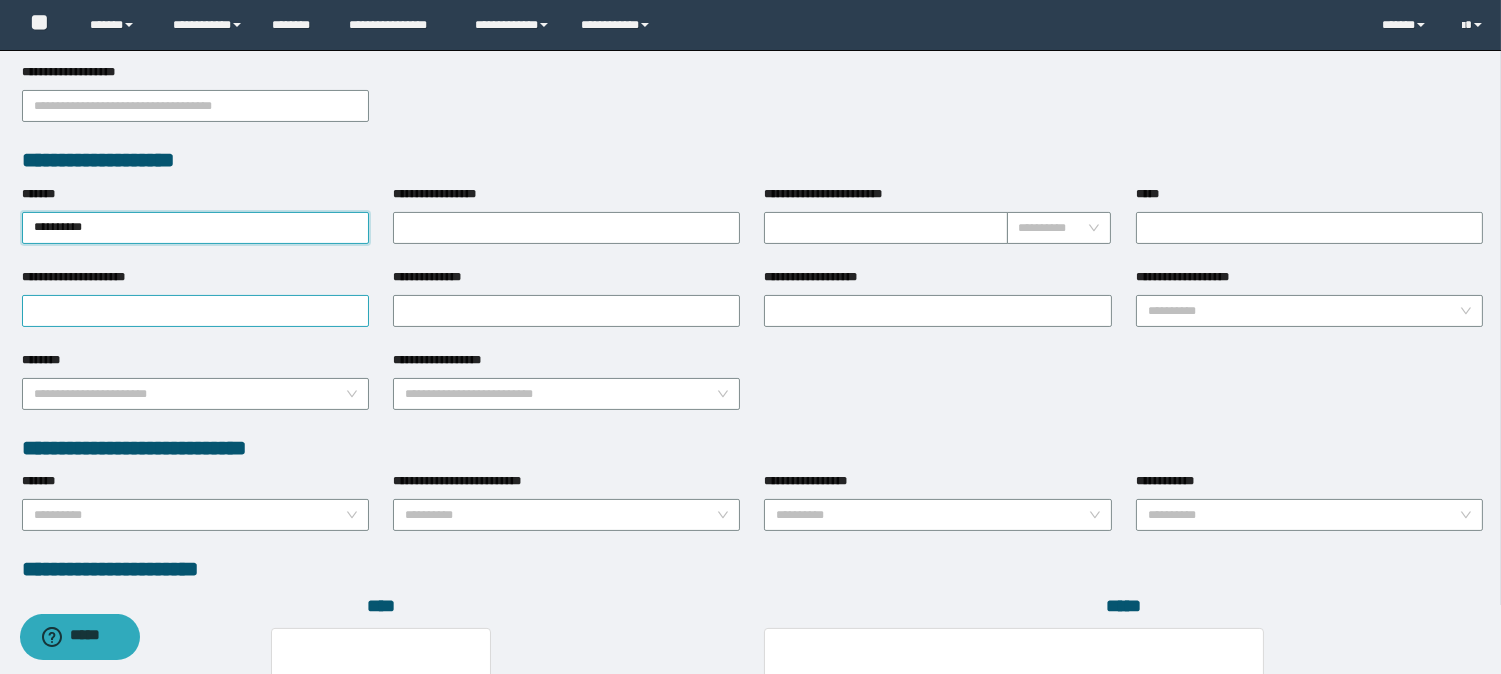type on "*********" 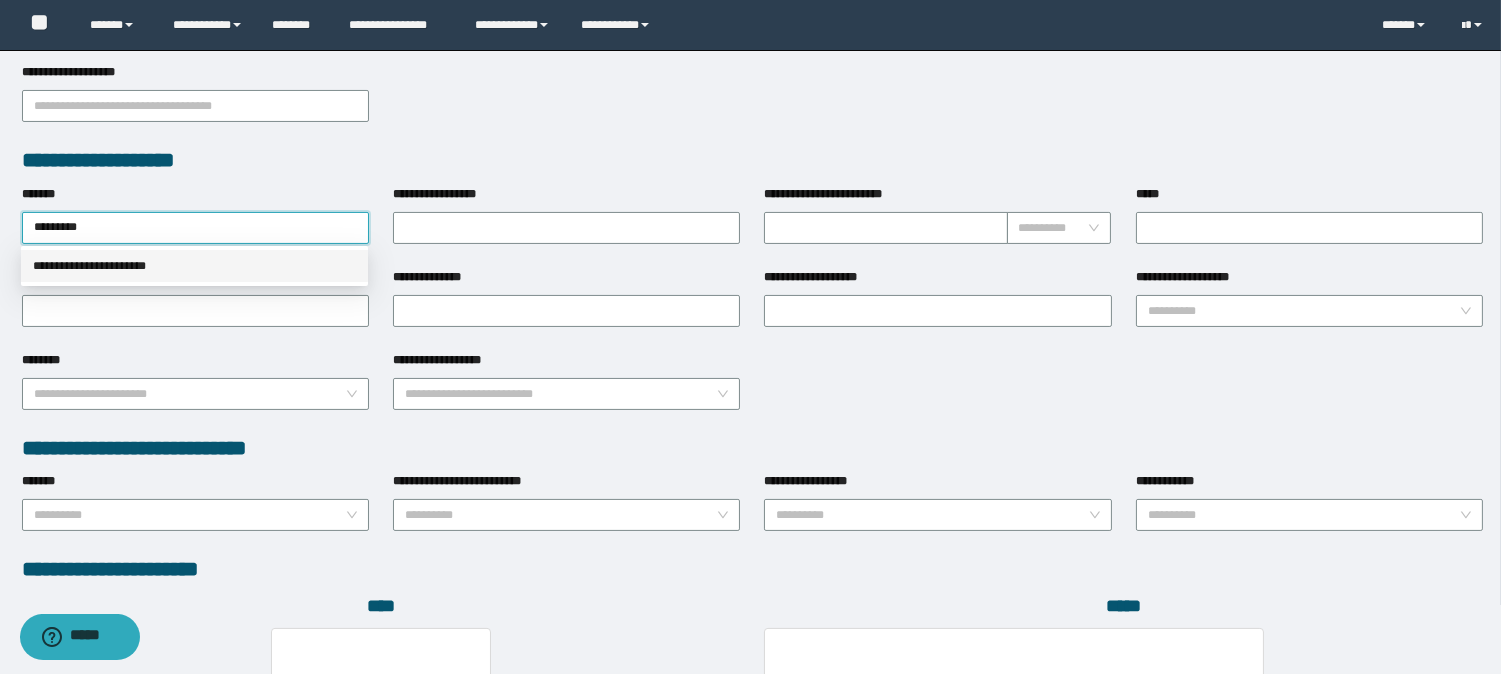 click on "**********" at bounding box center [194, 266] 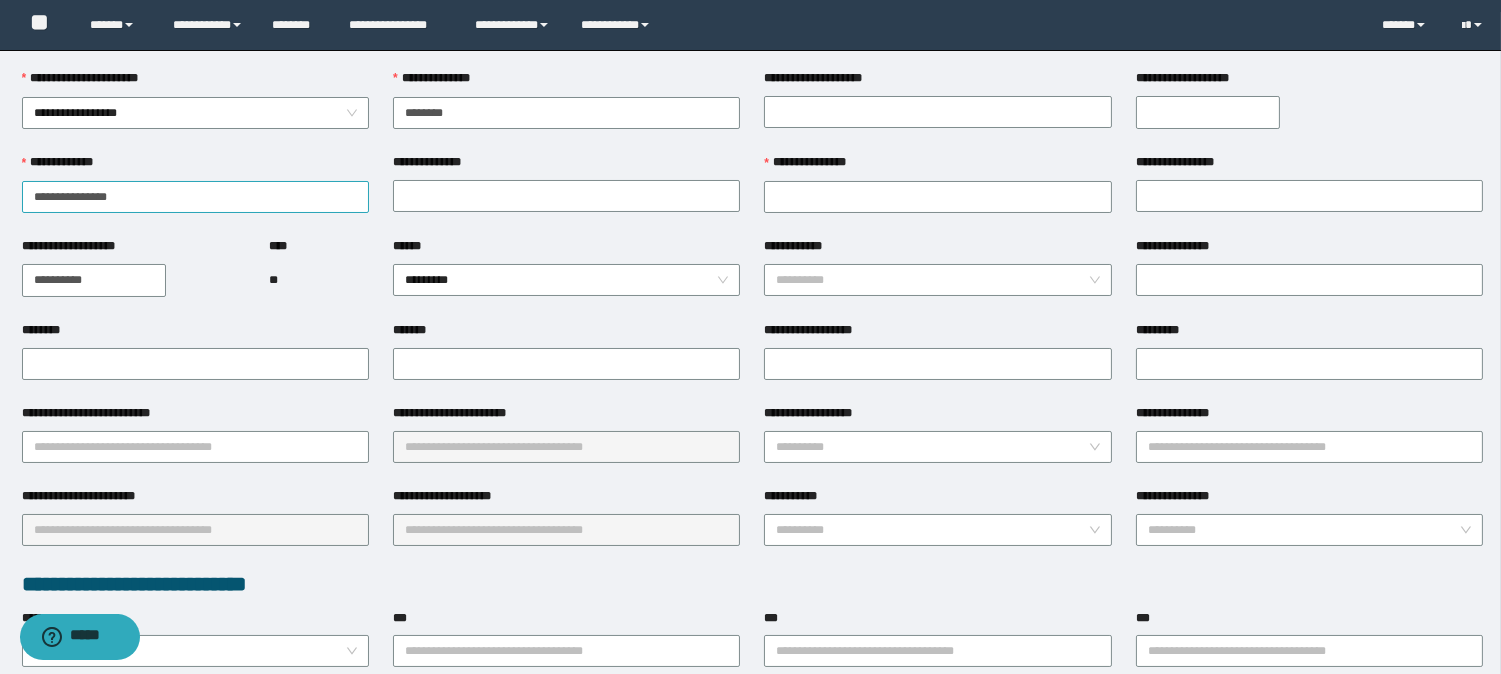 scroll, scrollTop: 0, scrollLeft: 0, axis: both 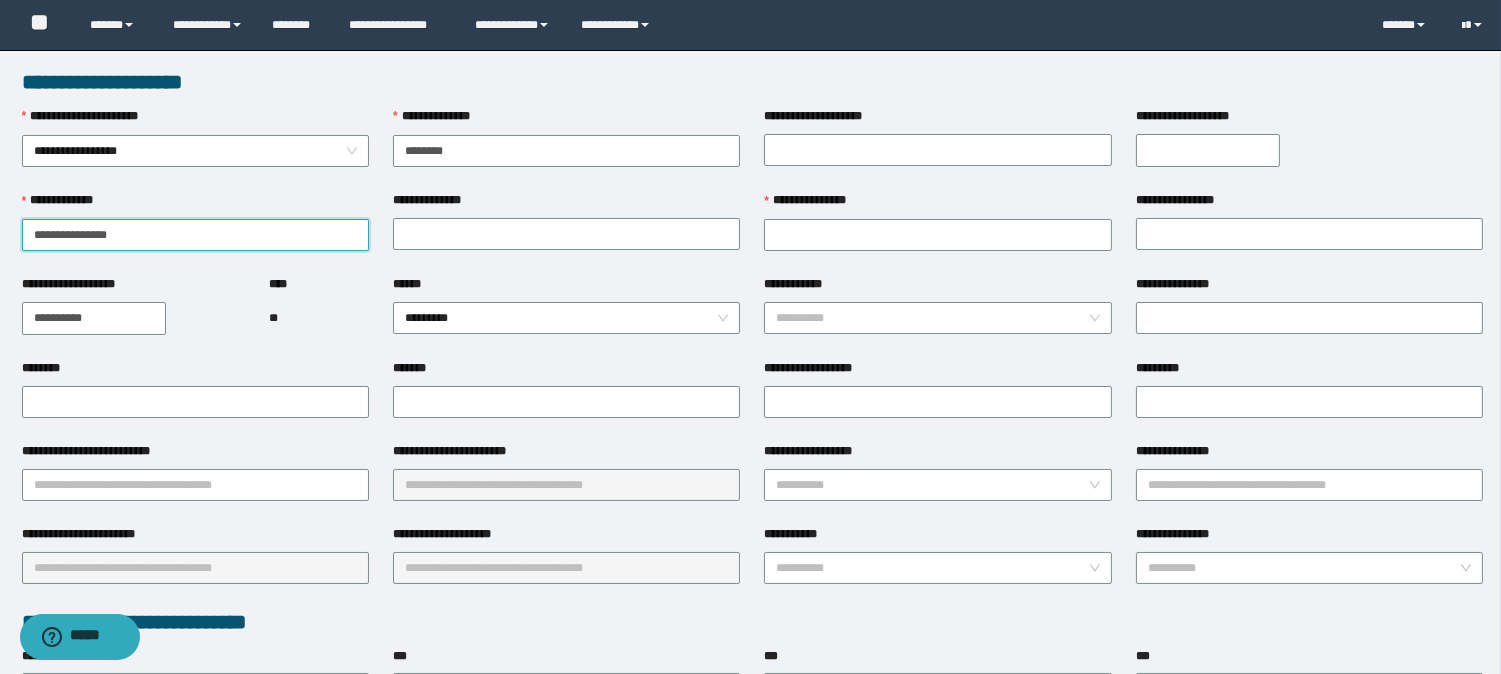 click on "**********" at bounding box center (195, 235) 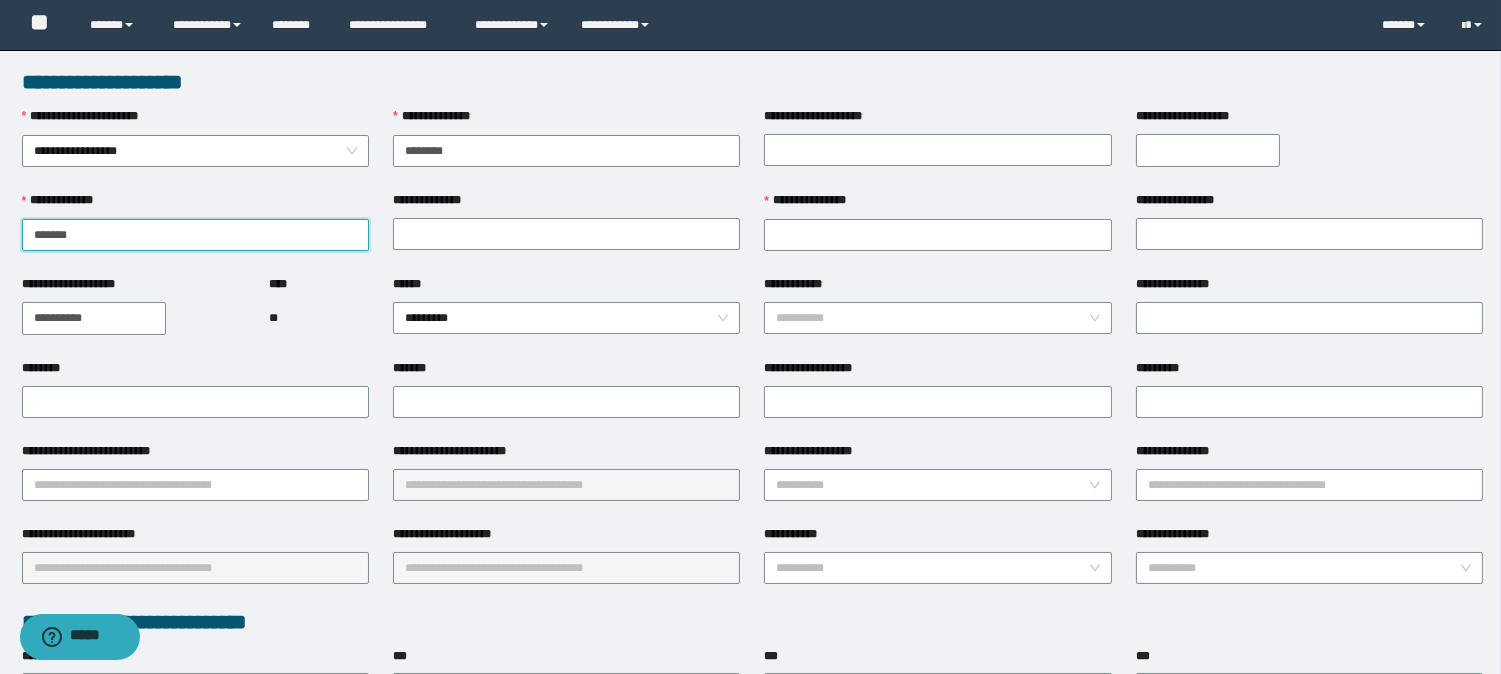 type on "*******" 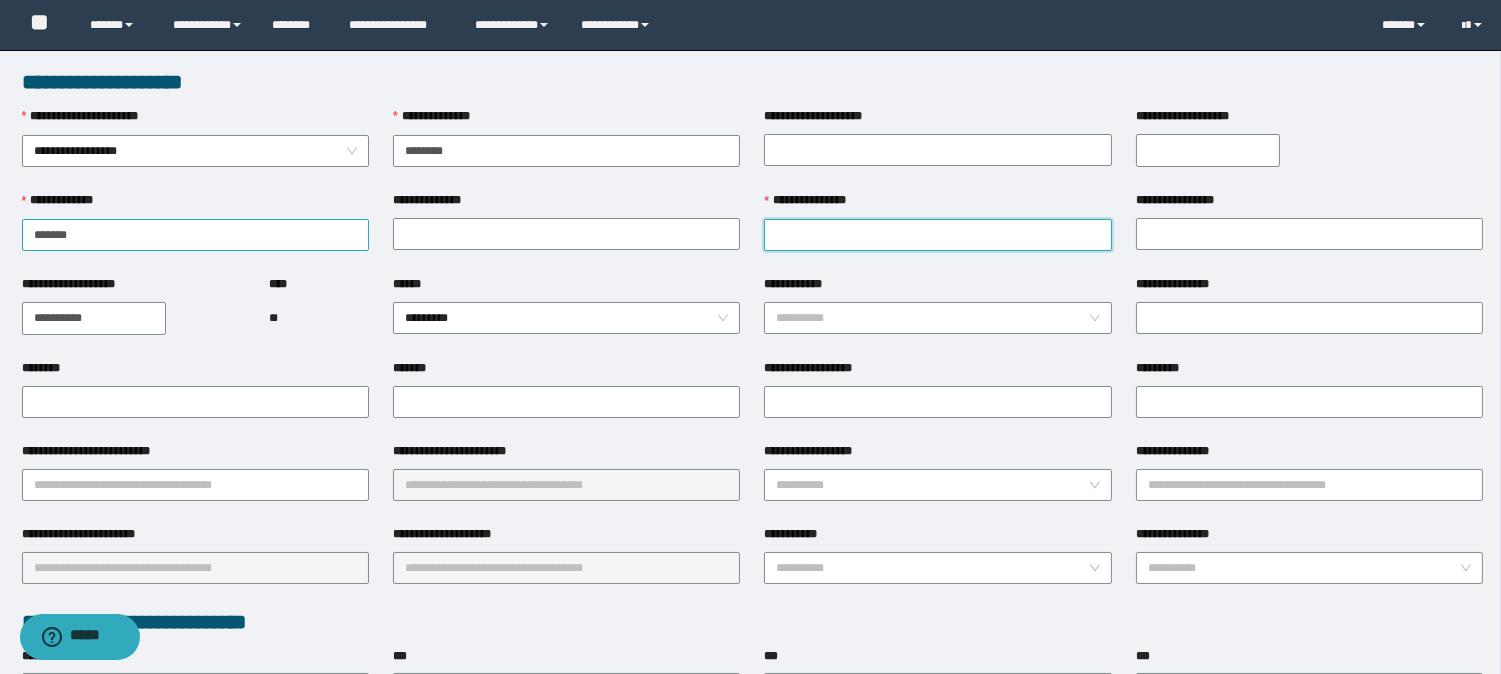paste on "******" 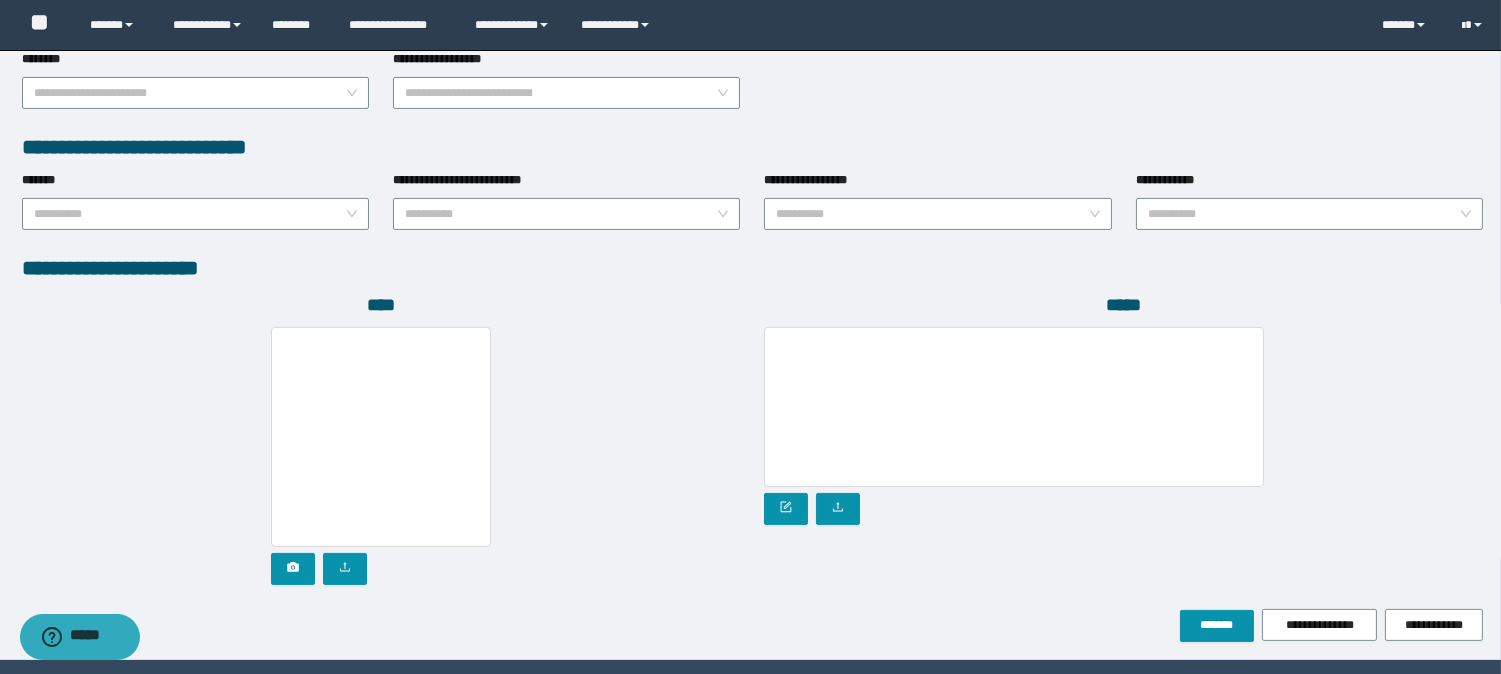 scroll, scrollTop: 1031, scrollLeft: 0, axis: vertical 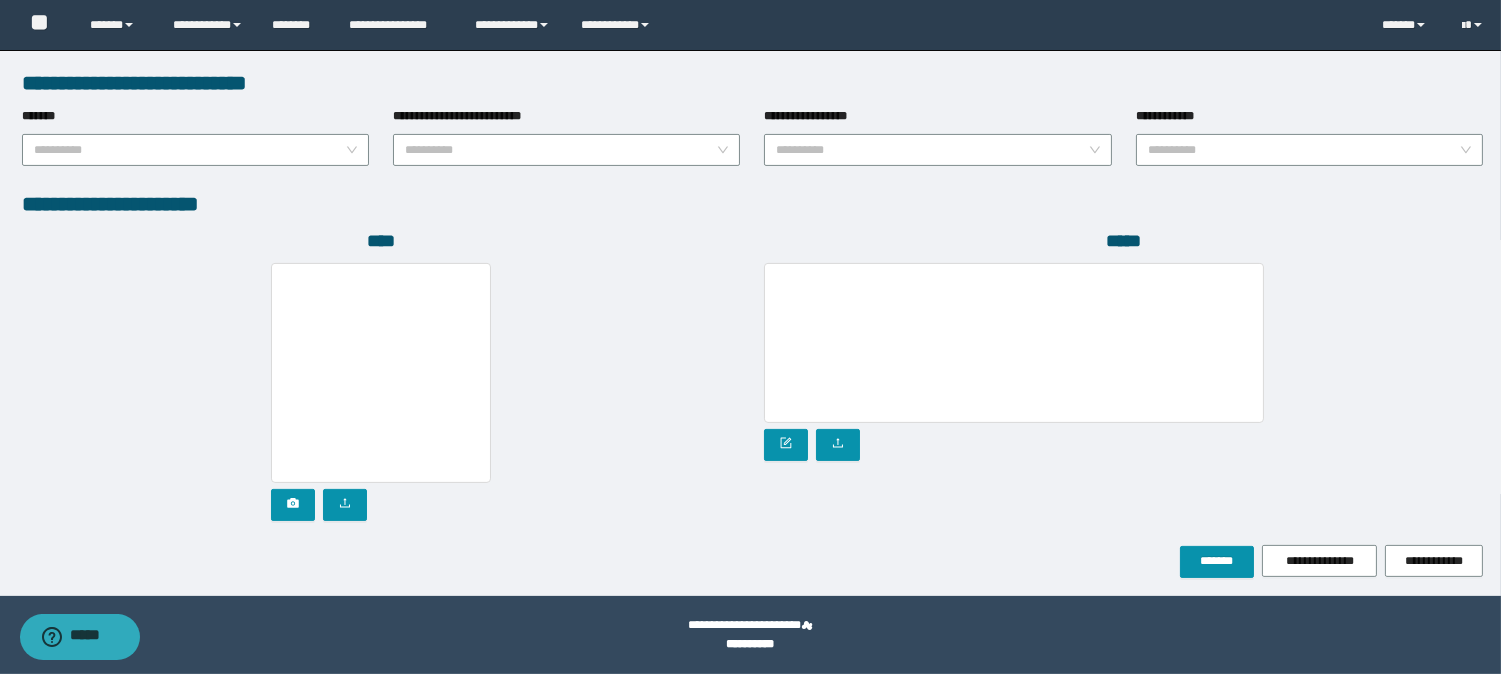 type on "******" 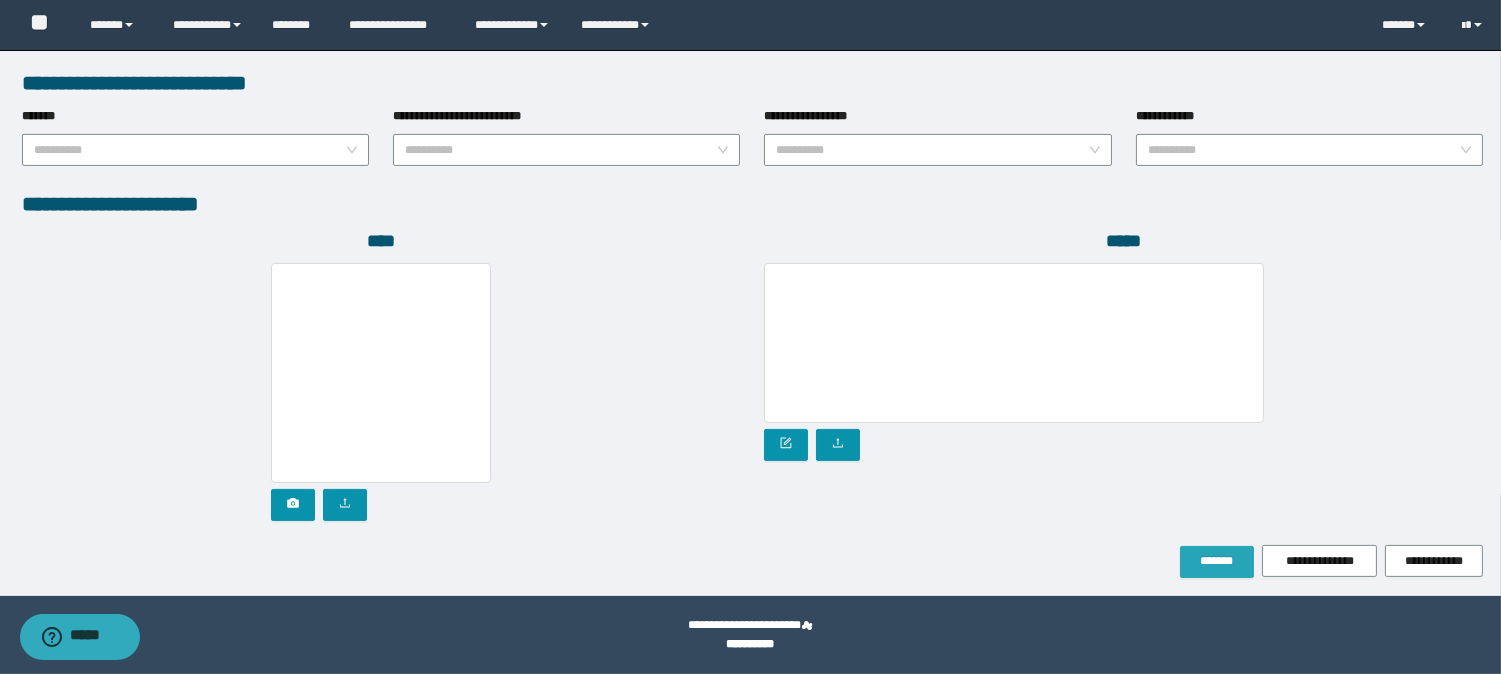 click on "*******" at bounding box center [1217, 562] 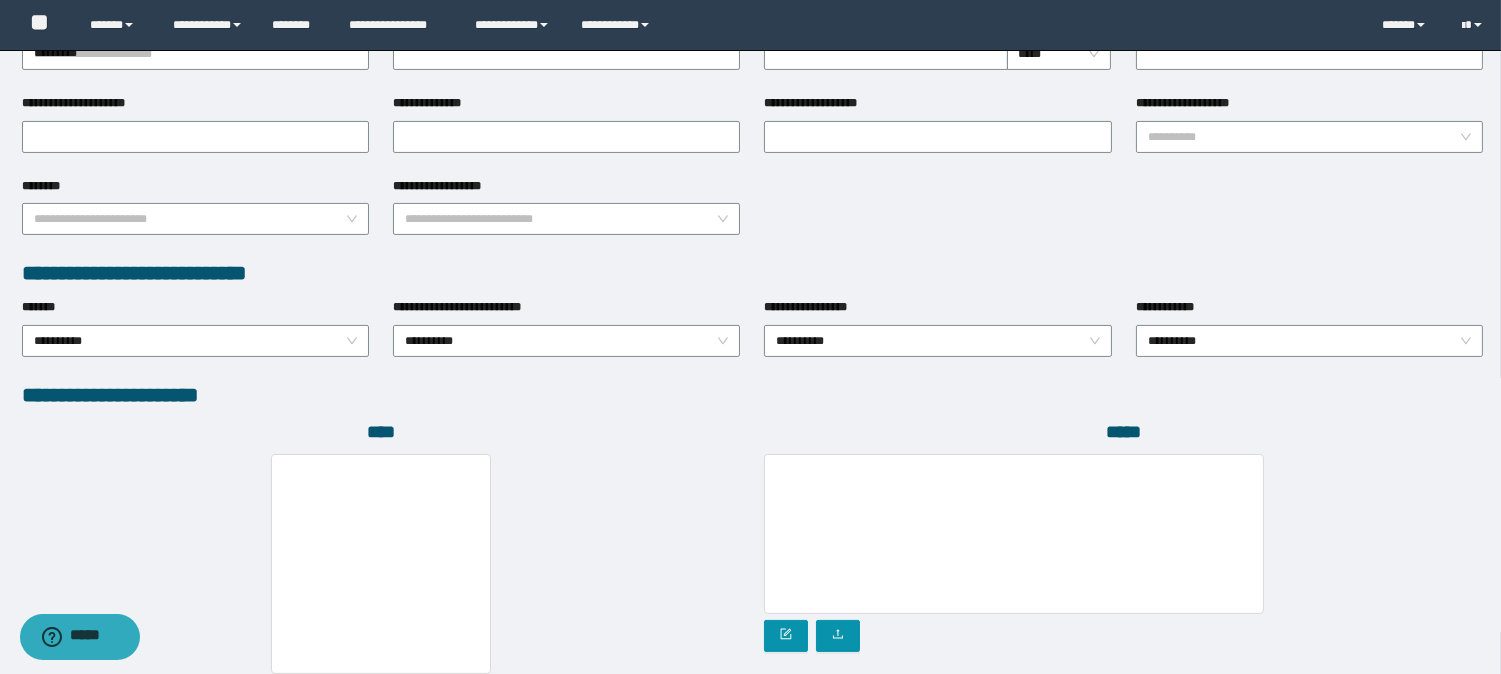 scroll, scrollTop: 751, scrollLeft: 0, axis: vertical 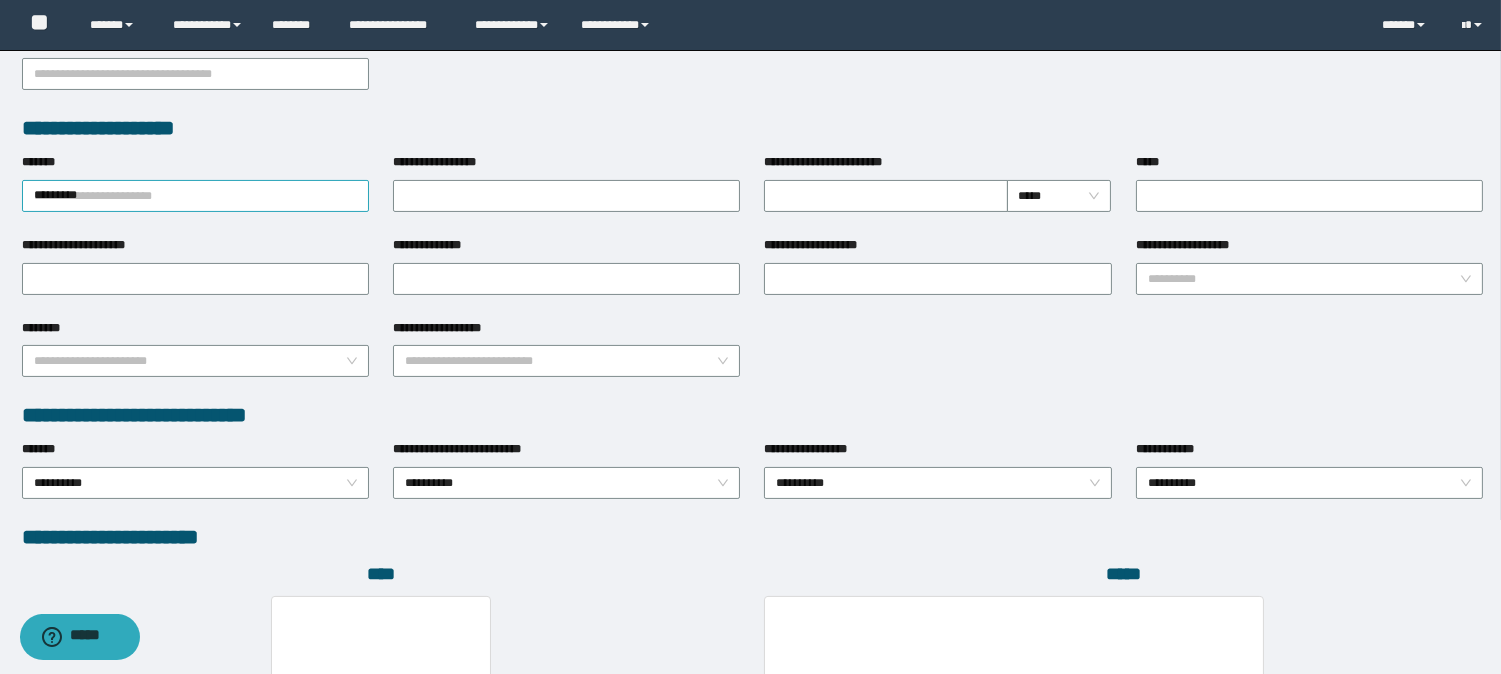 click on "*********" at bounding box center (195, 196) 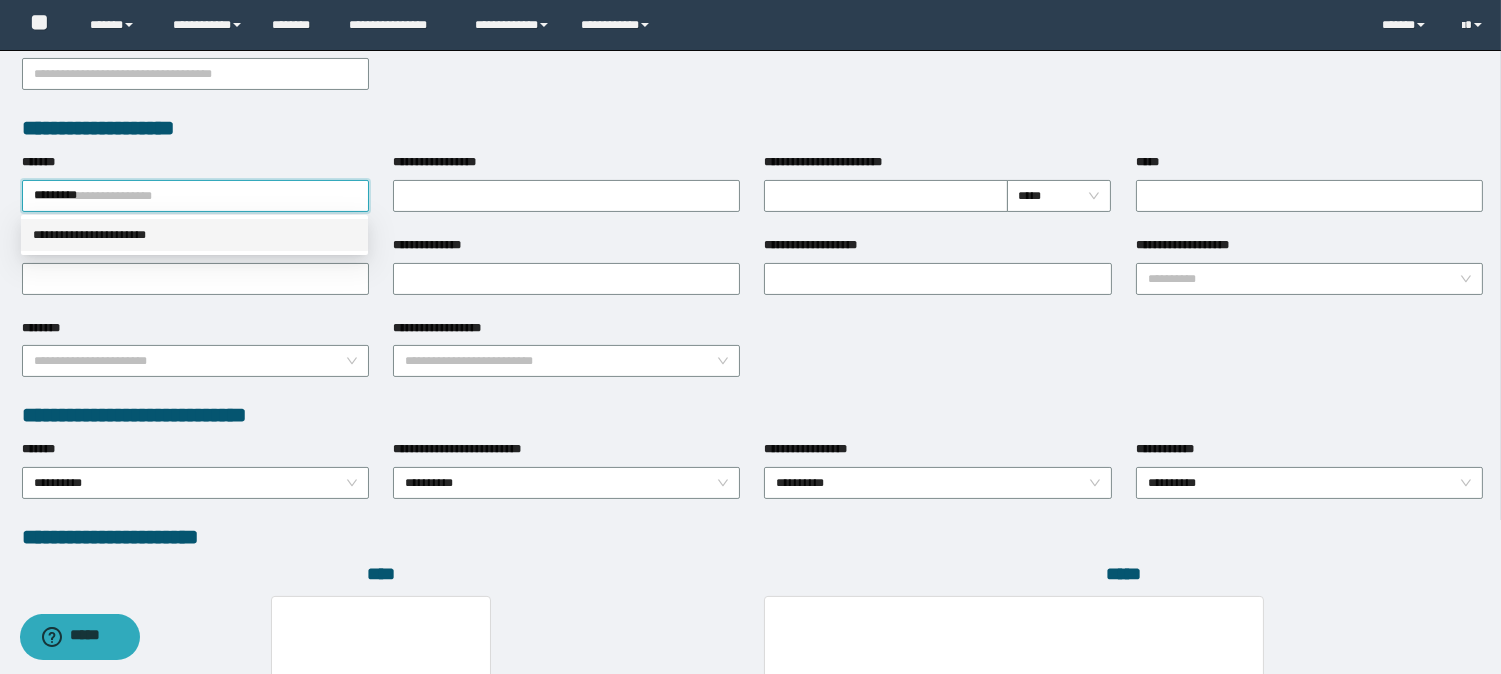 click on "**********" at bounding box center (194, 235) 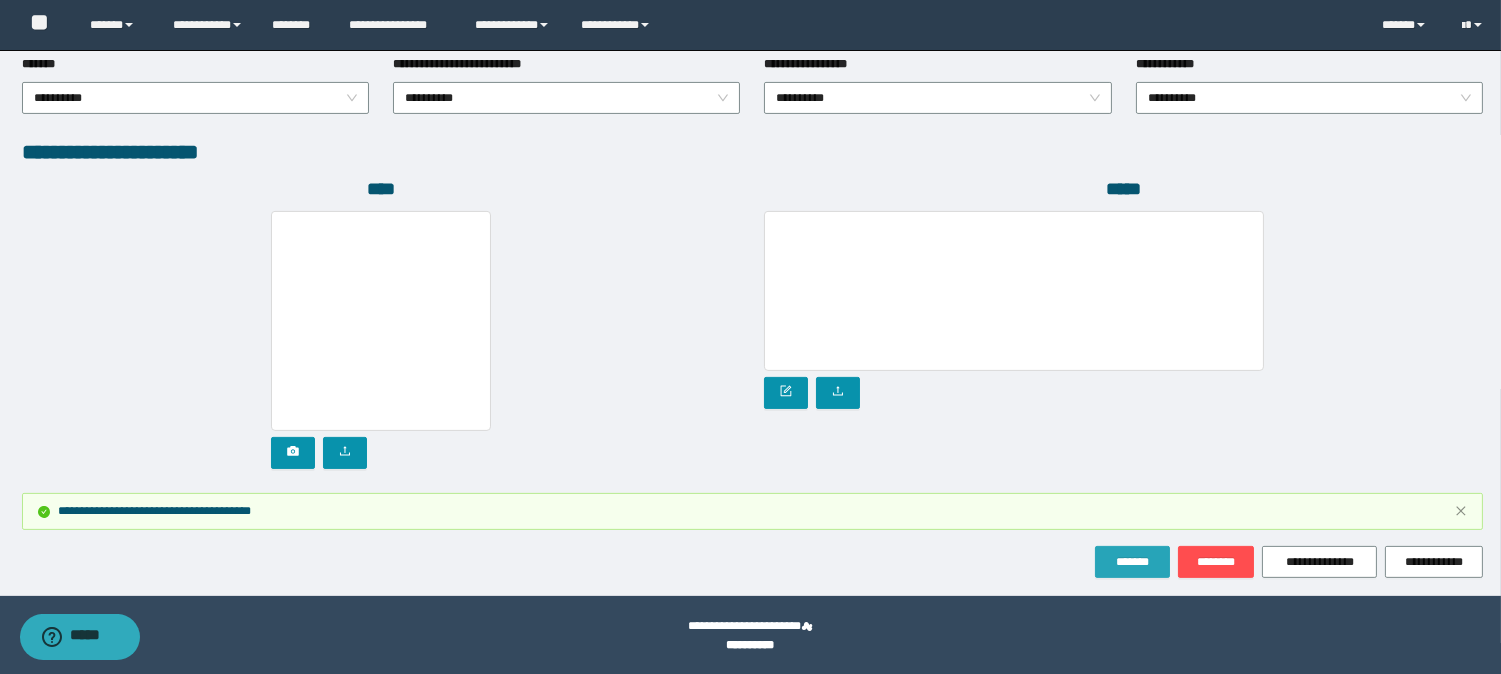 click on "*******" at bounding box center [1132, 562] 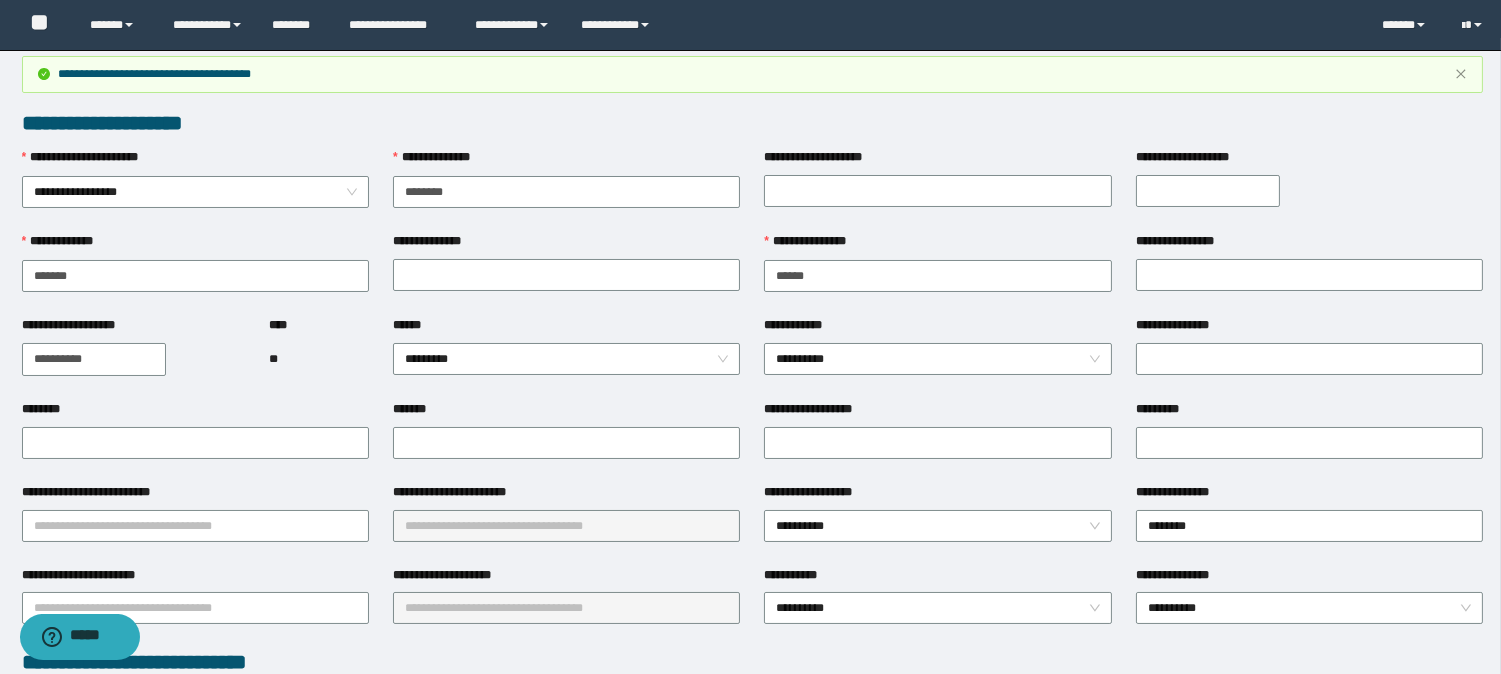 scroll, scrollTop: 0, scrollLeft: 0, axis: both 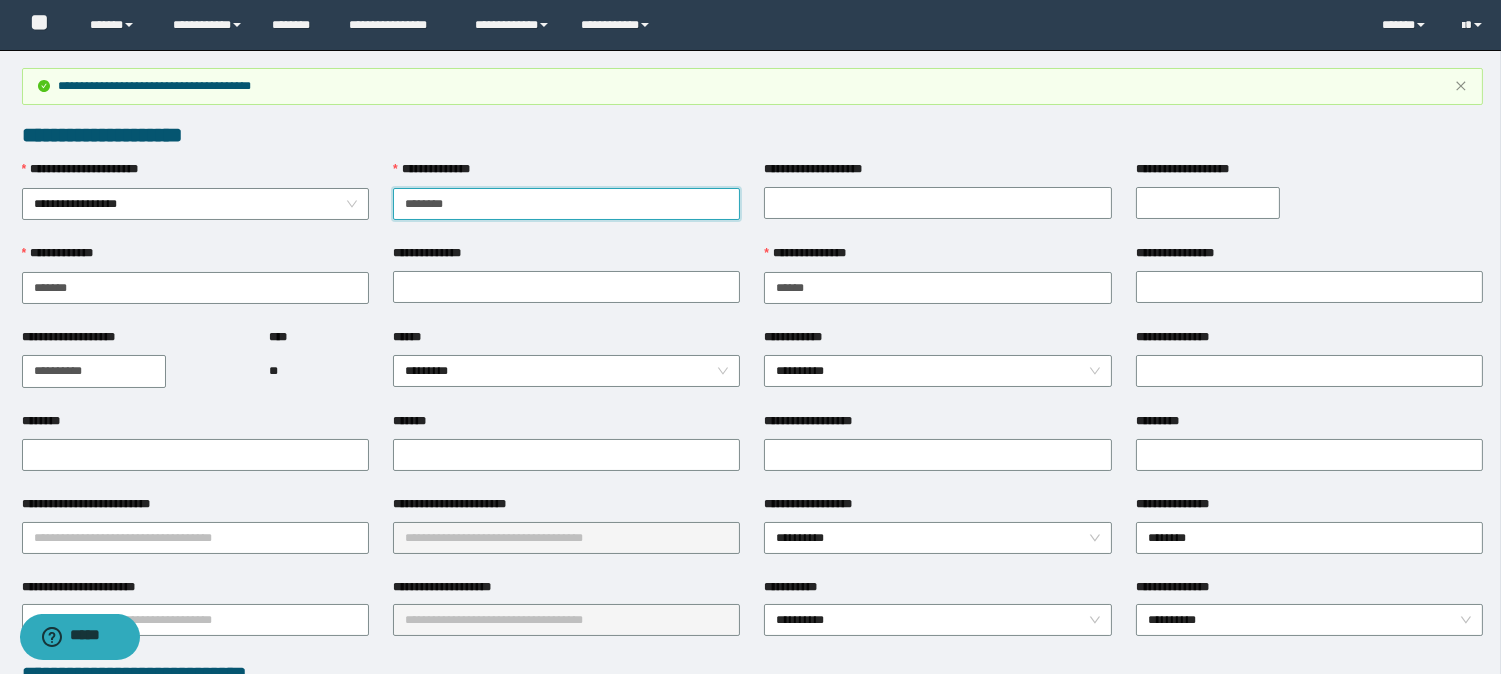 click on "********" at bounding box center [566, 204] 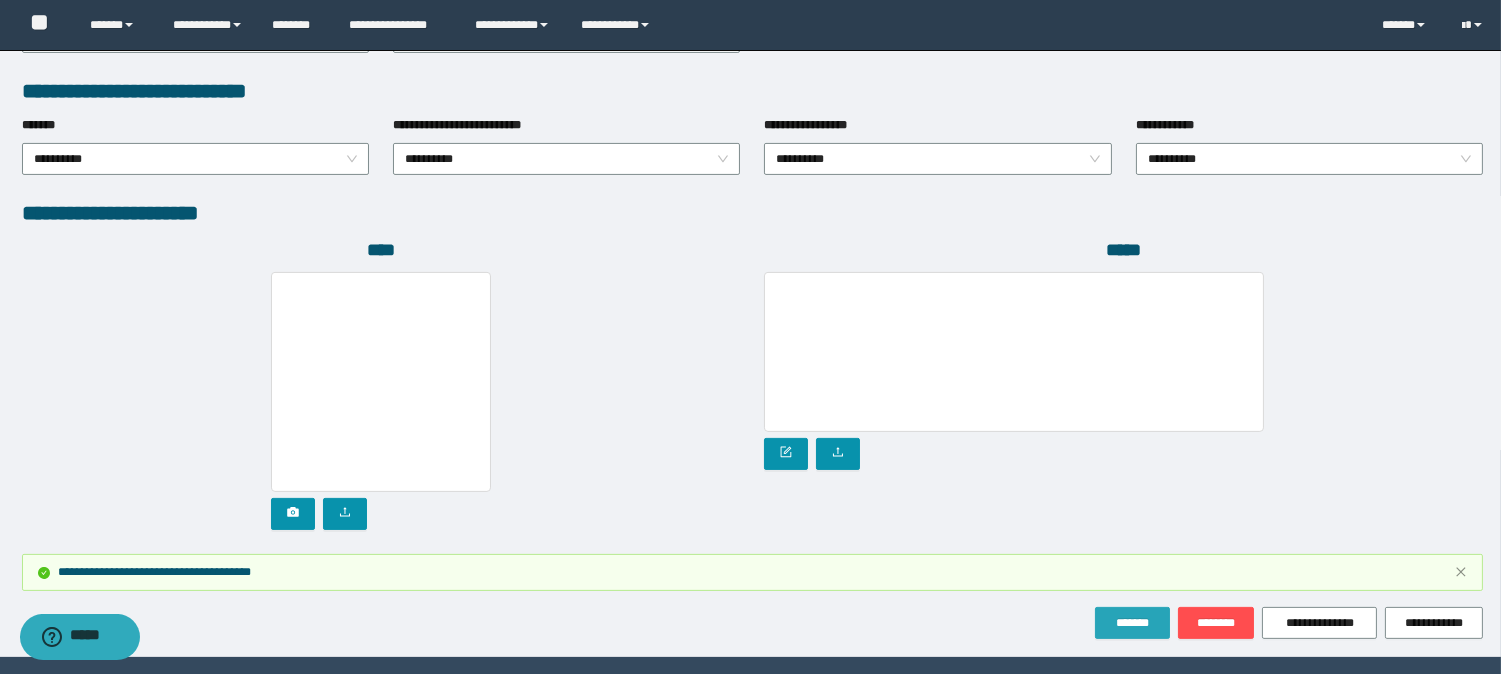 scroll, scrollTop: 1136, scrollLeft: 0, axis: vertical 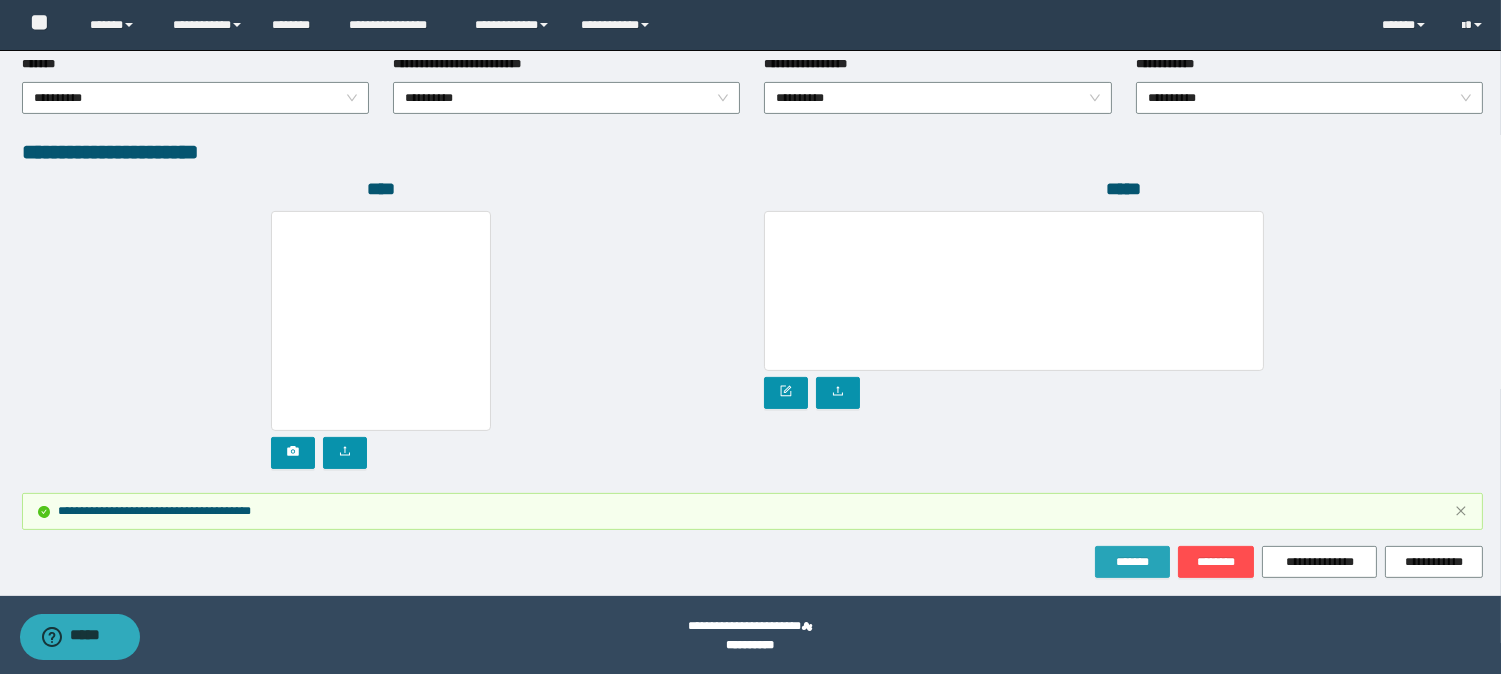 click on "*******" at bounding box center (1132, 562) 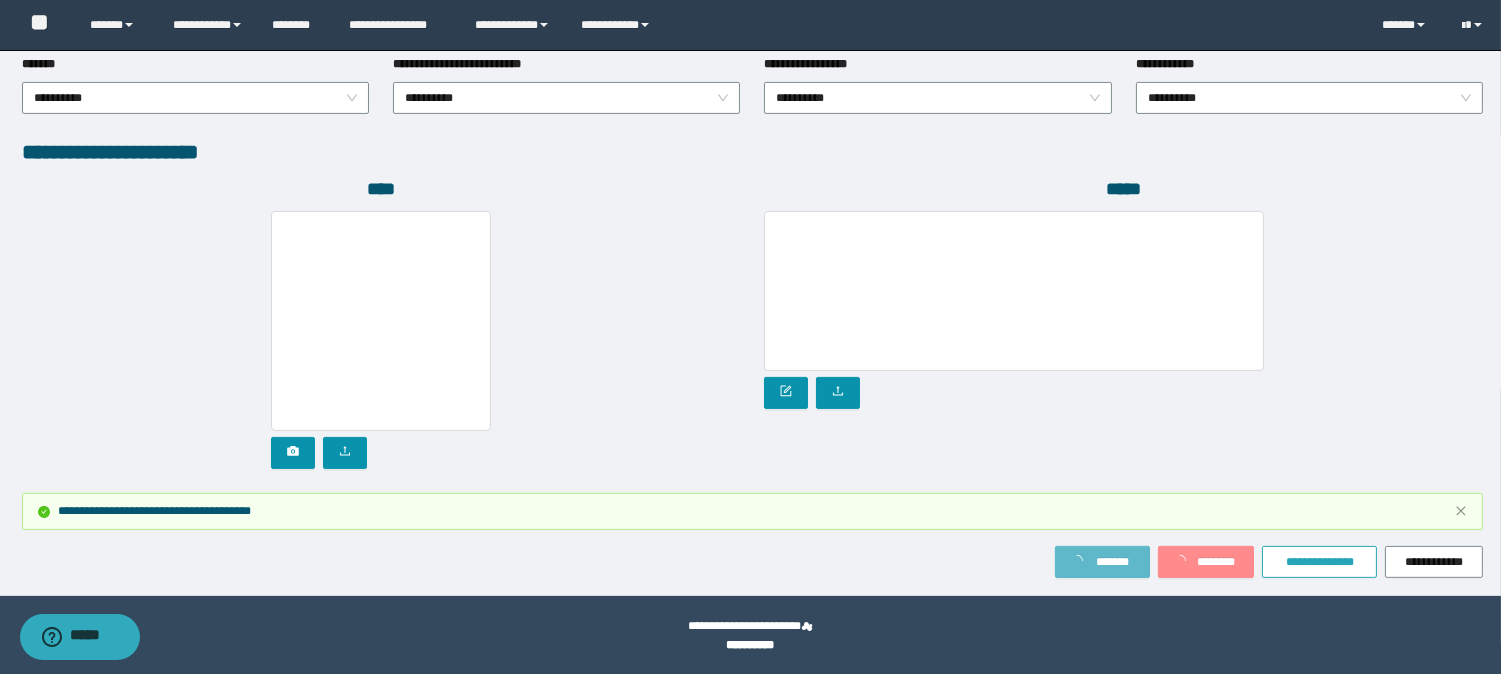 click on "**********" at bounding box center [1319, 562] 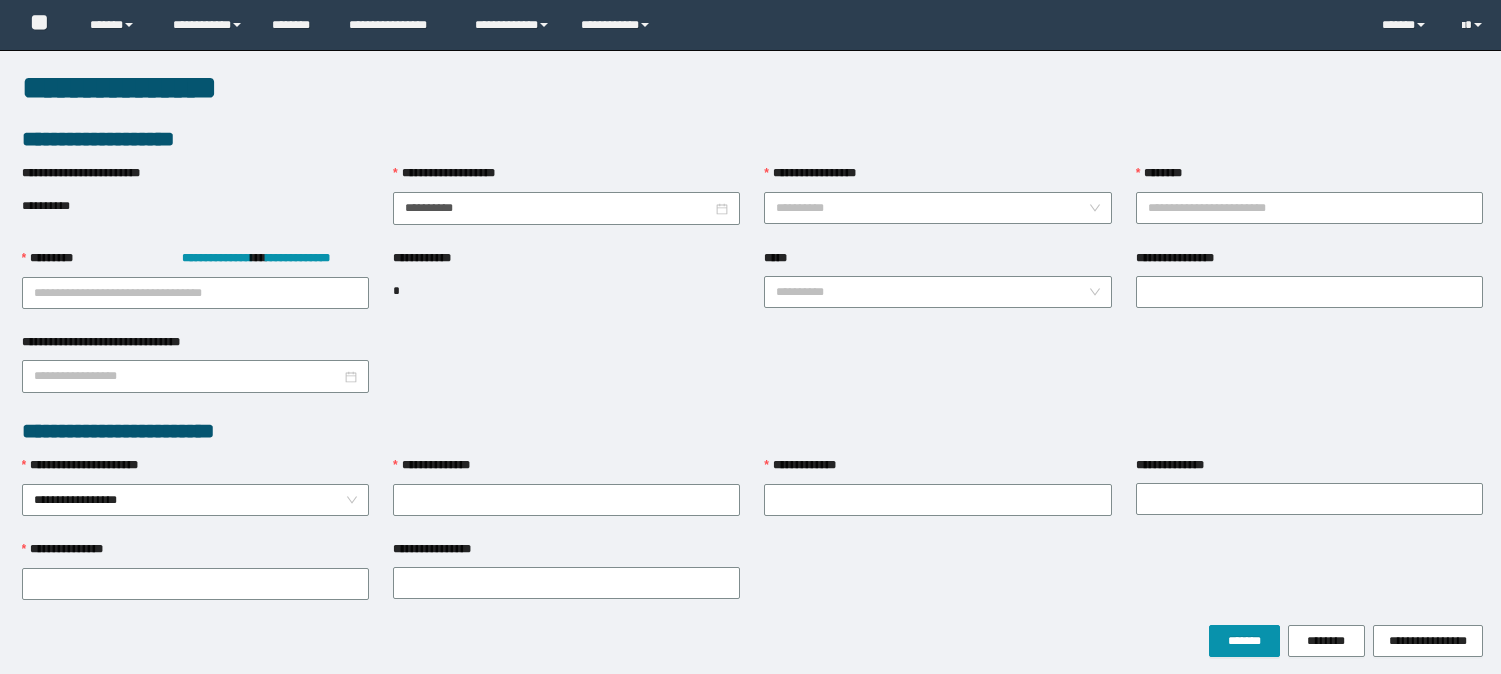 scroll, scrollTop: 0, scrollLeft: 0, axis: both 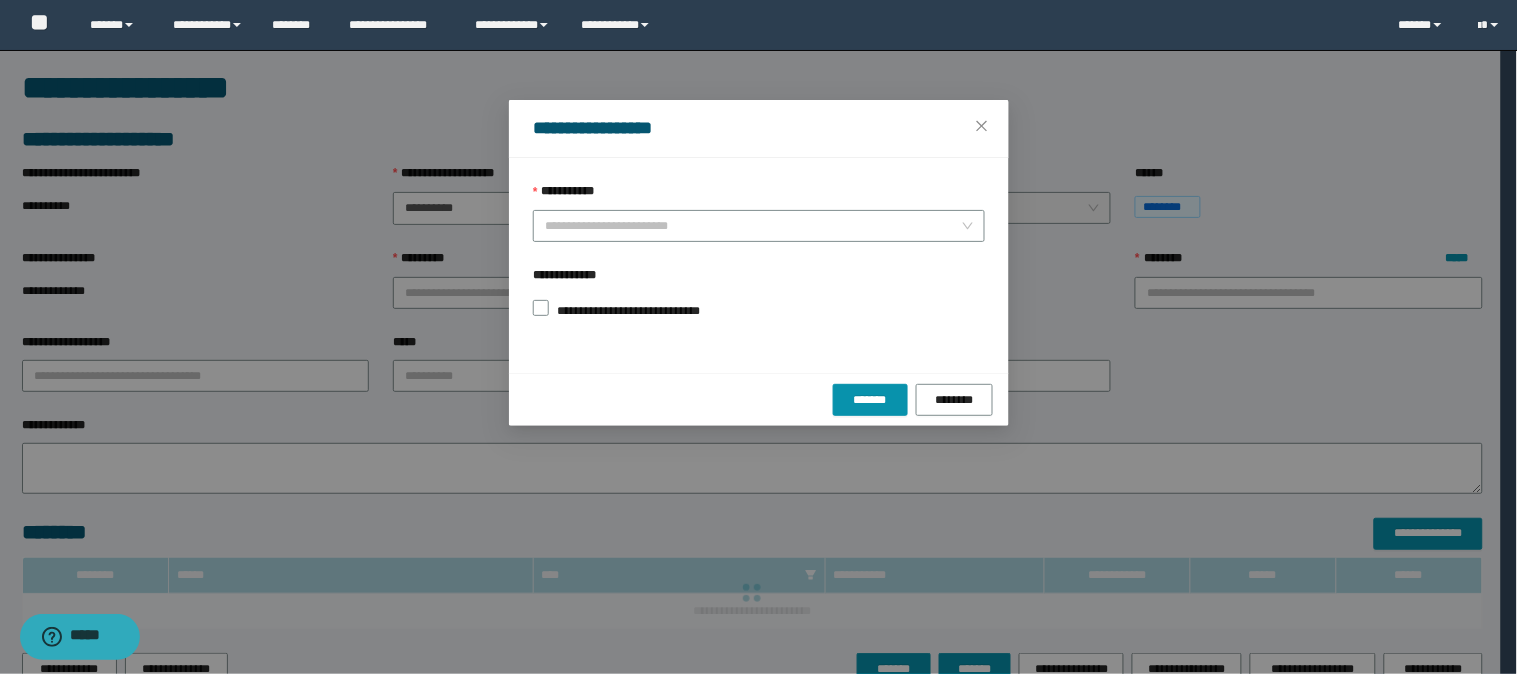 type on "**********" 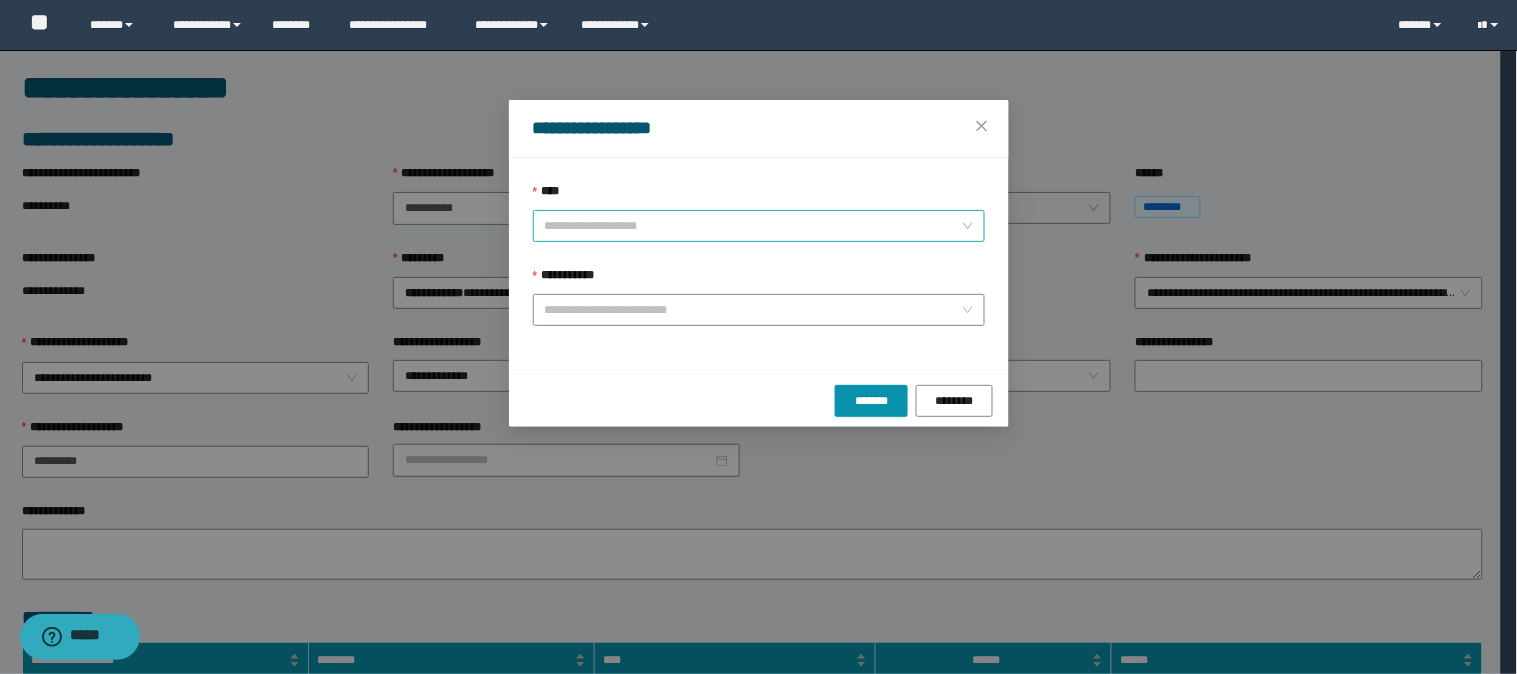 click on "****" at bounding box center [753, 226] 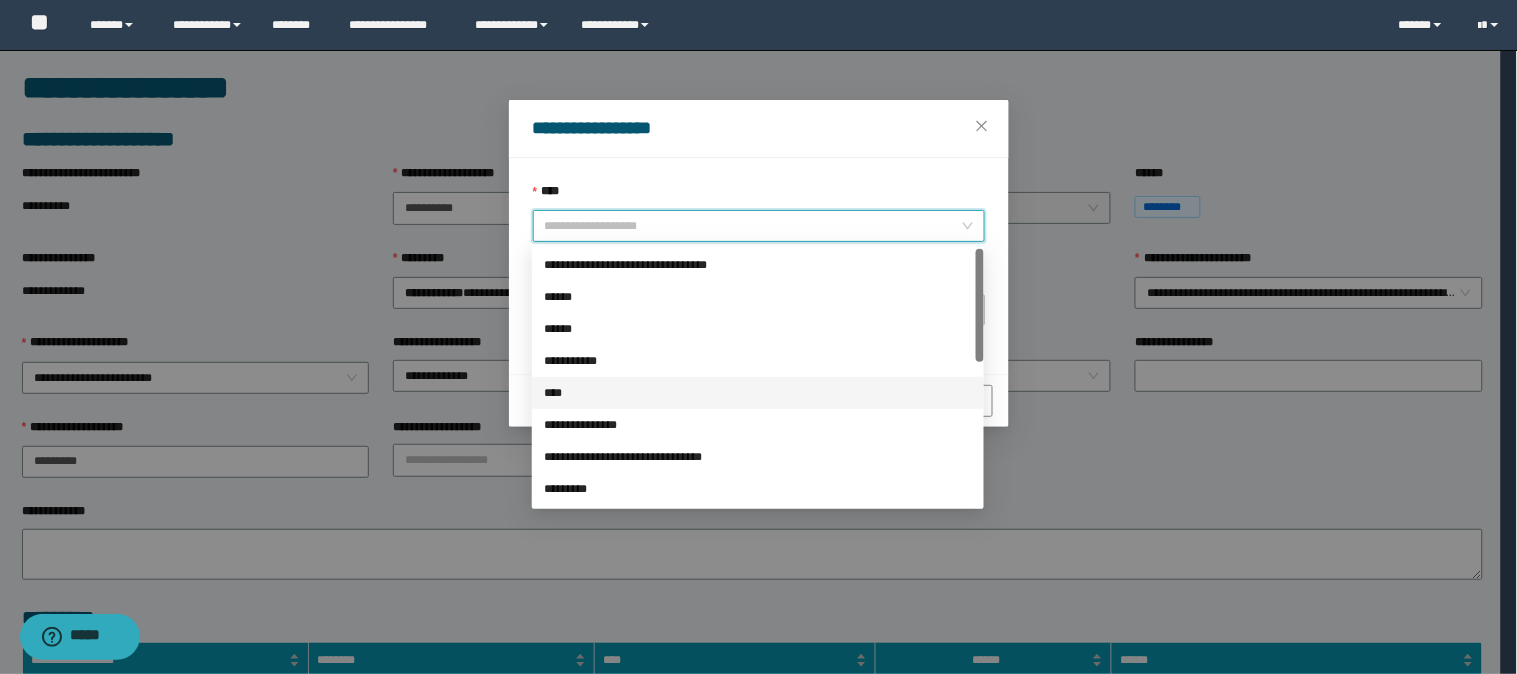 click on "****" at bounding box center [758, 393] 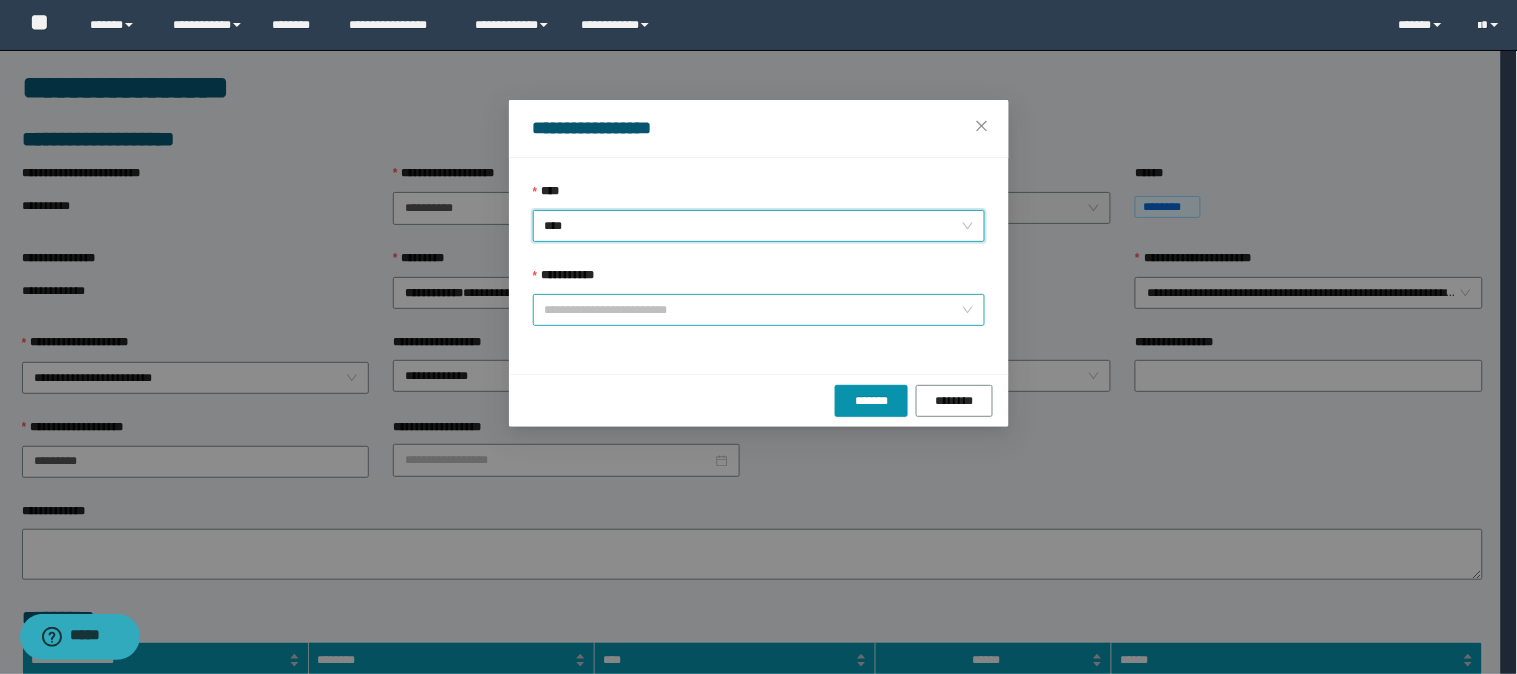 click on "**********" at bounding box center (753, 310) 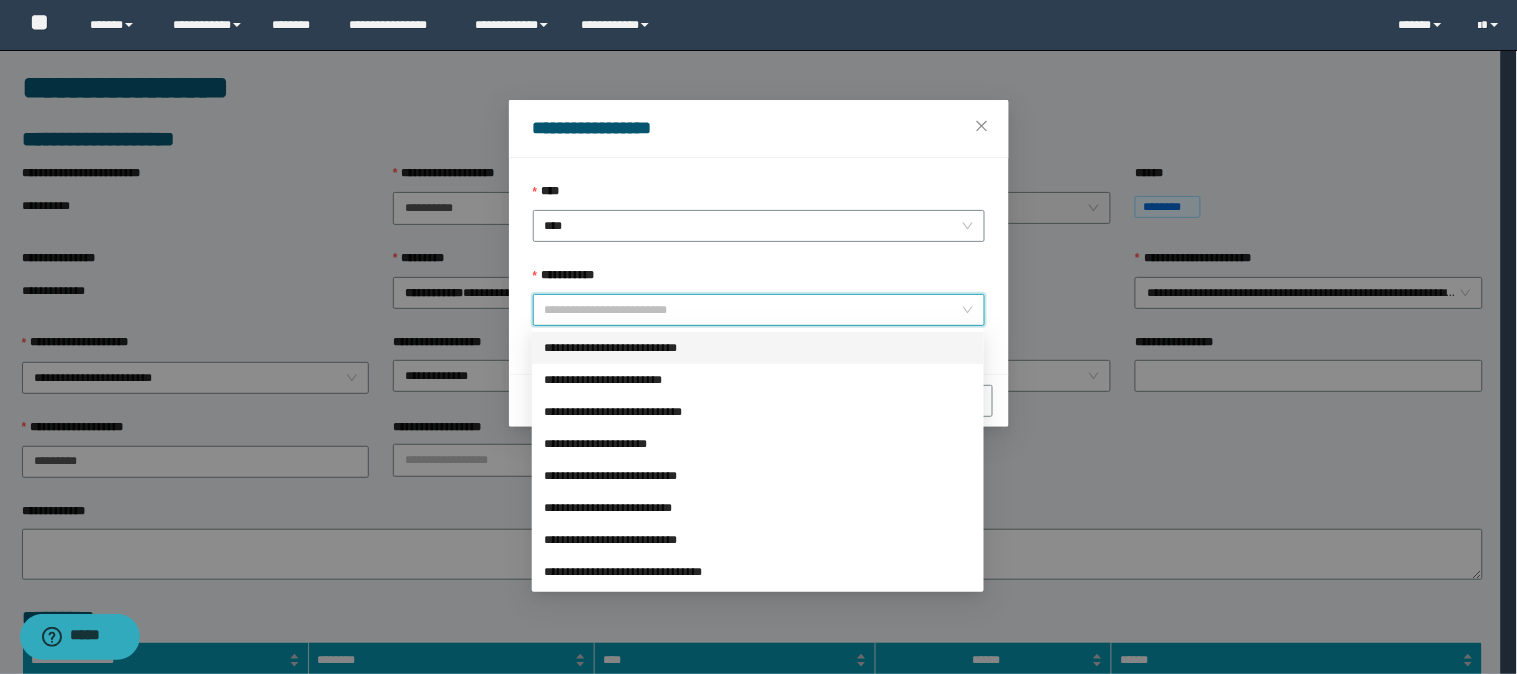 click on "**********" at bounding box center [758, 348] 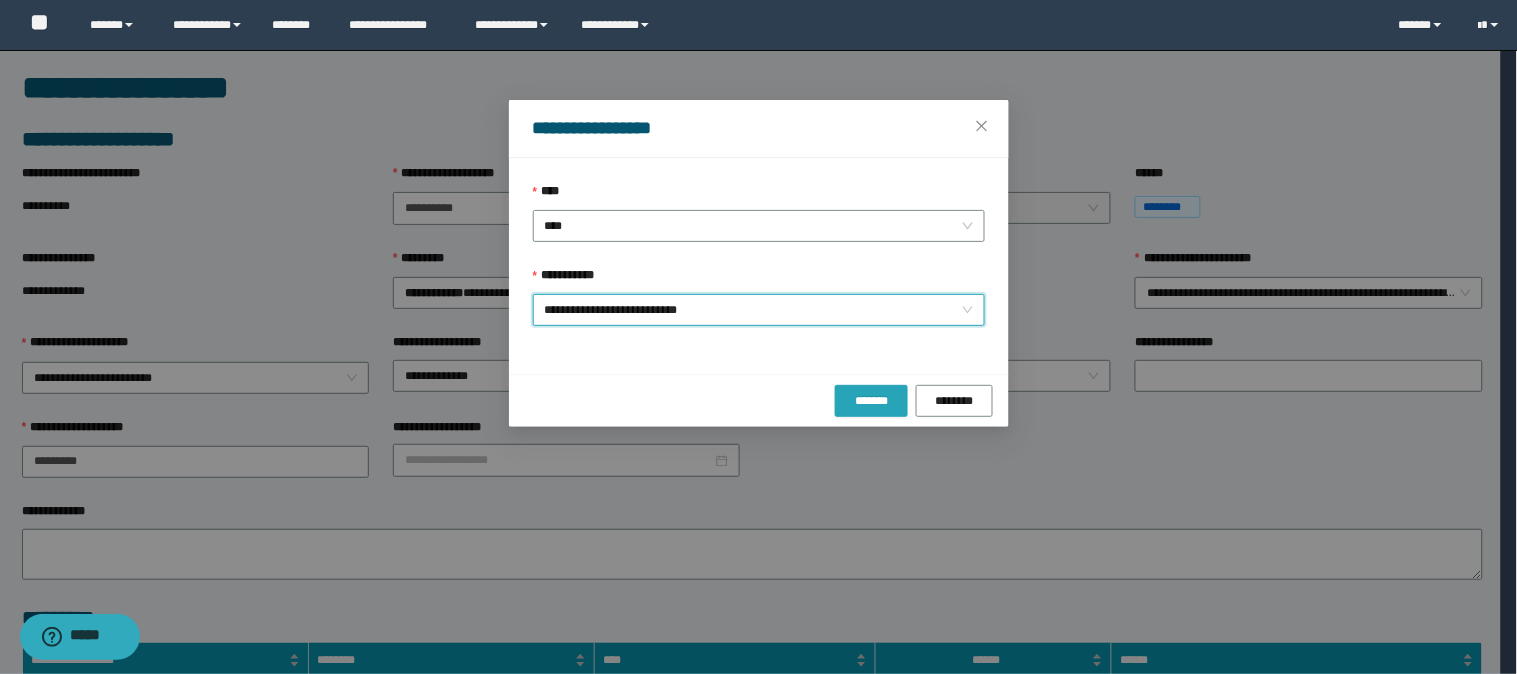 click on "*******" at bounding box center [872, 401] 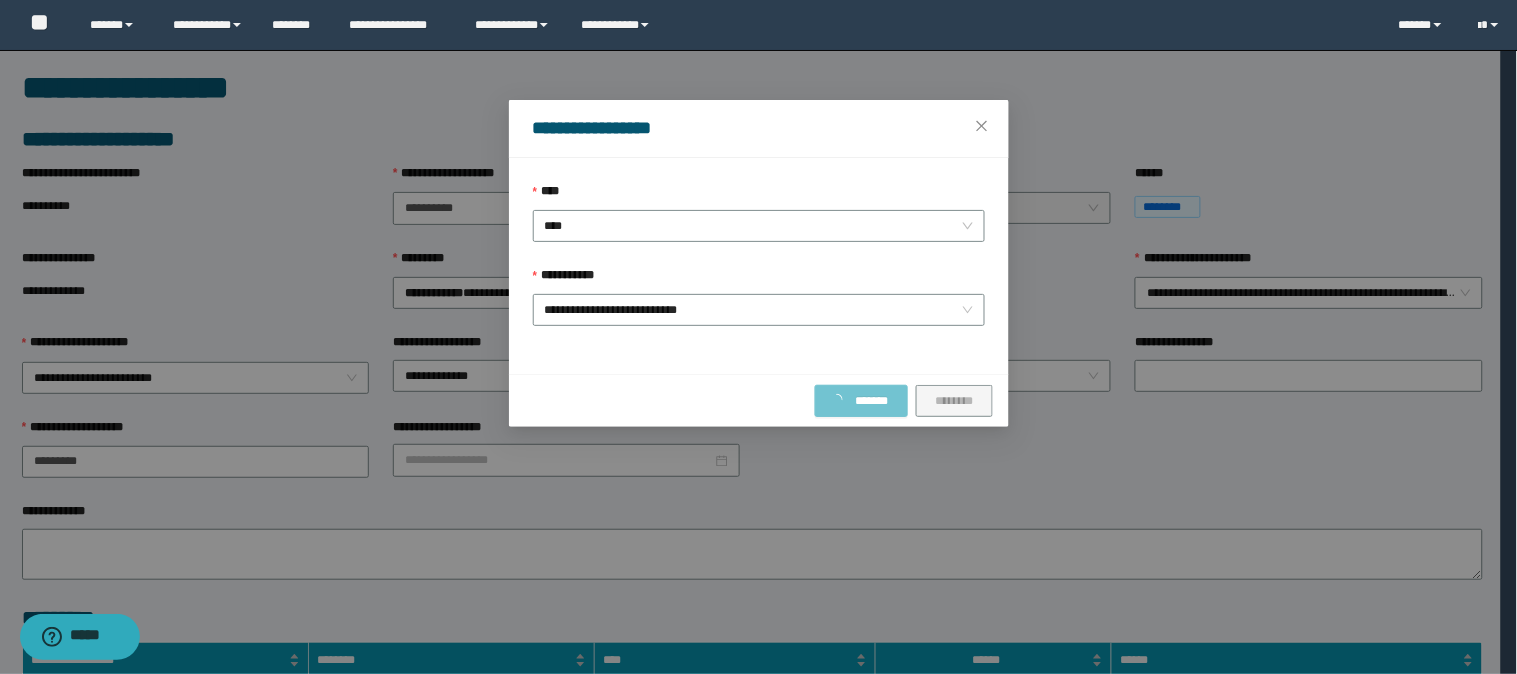 type 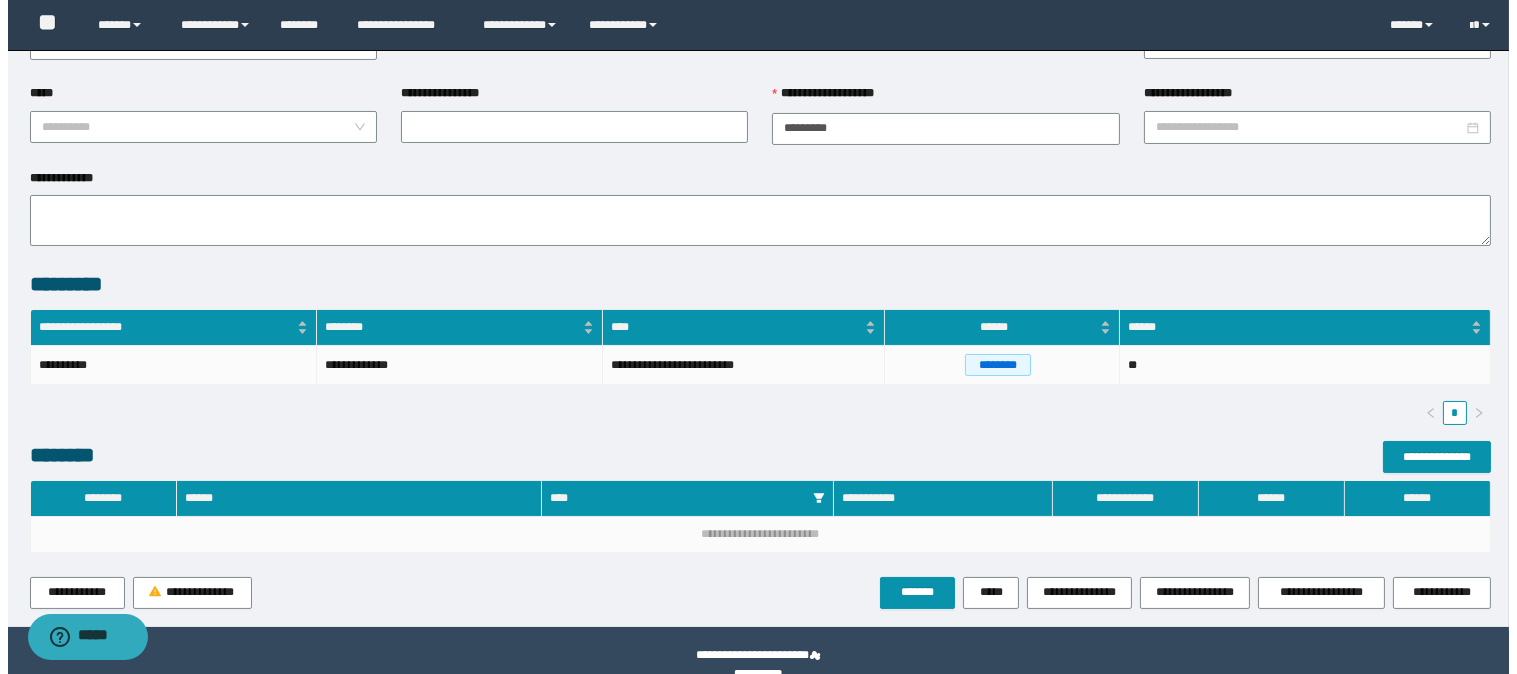 scroll, scrollTop: 415, scrollLeft: 0, axis: vertical 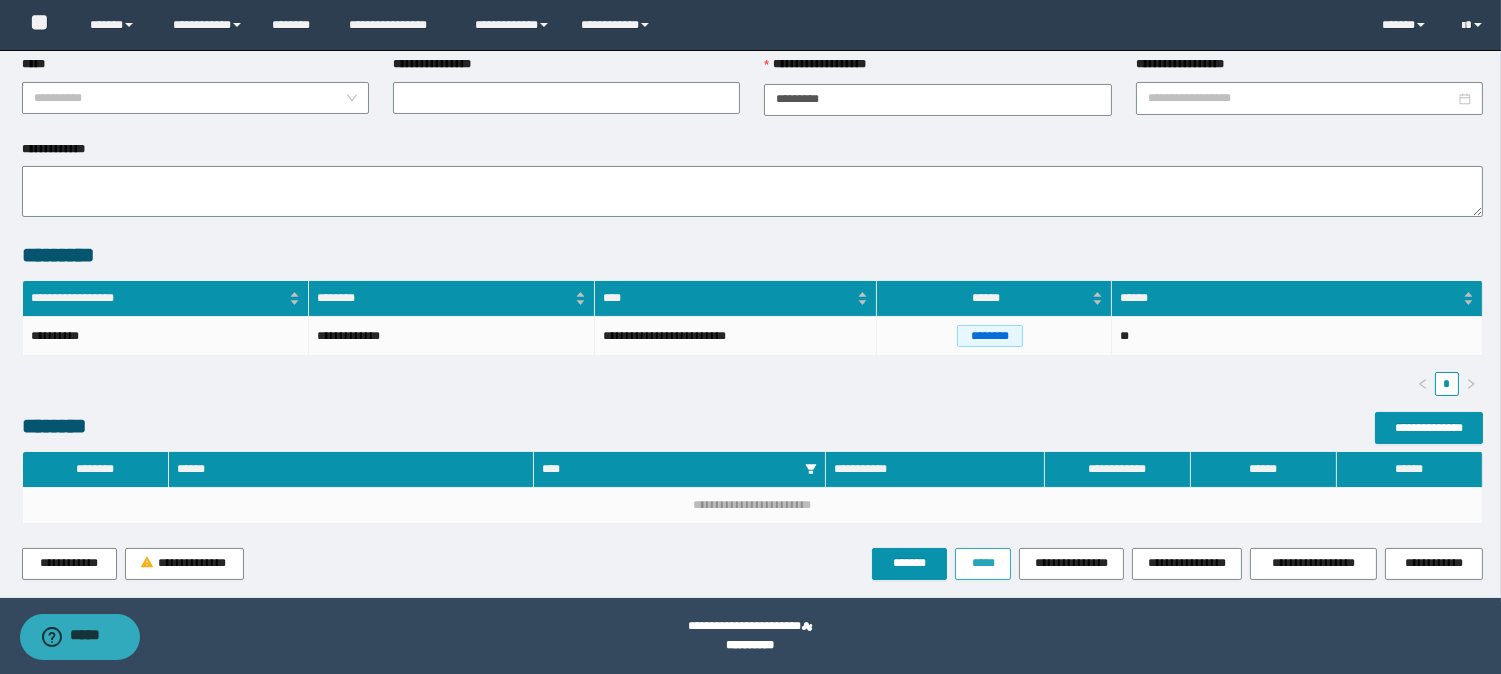 click on "*****" at bounding box center (983, 563) 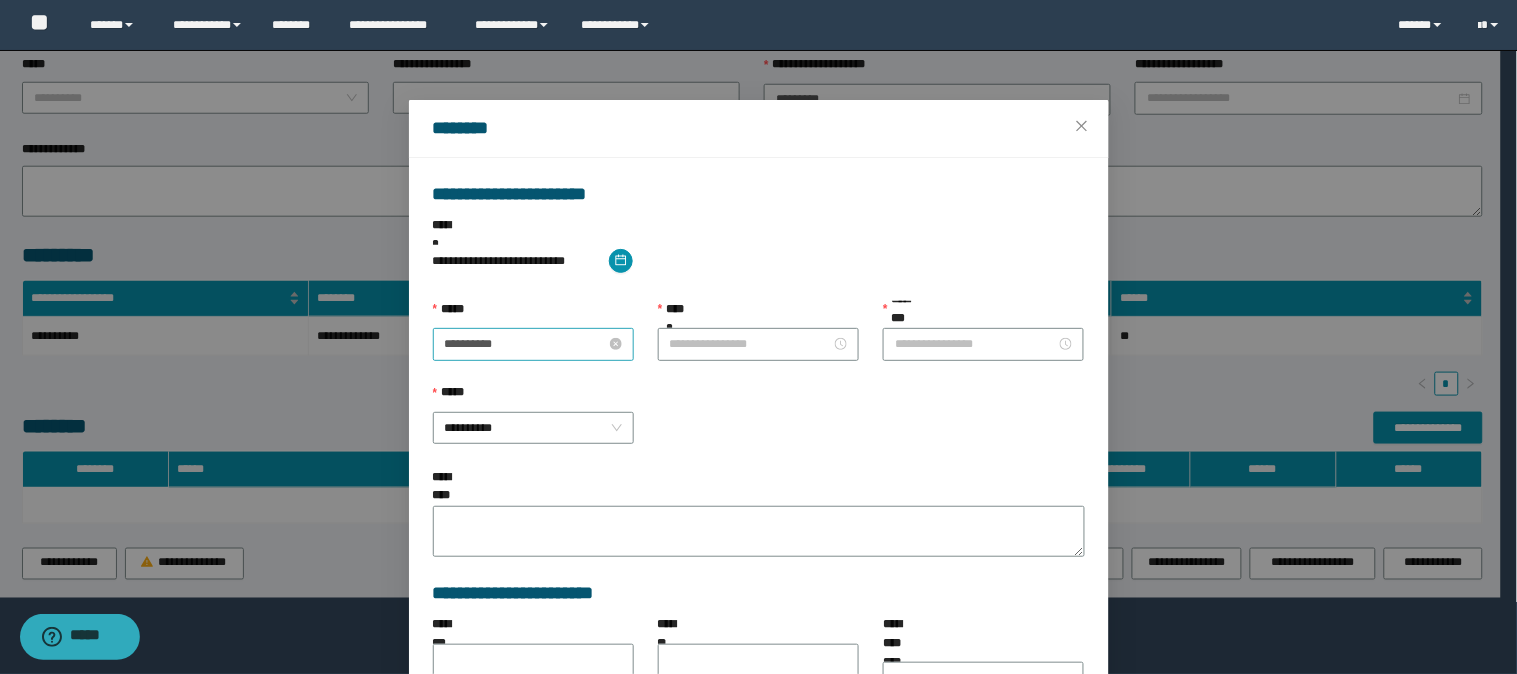 click on "**********" at bounding box center (525, 344) 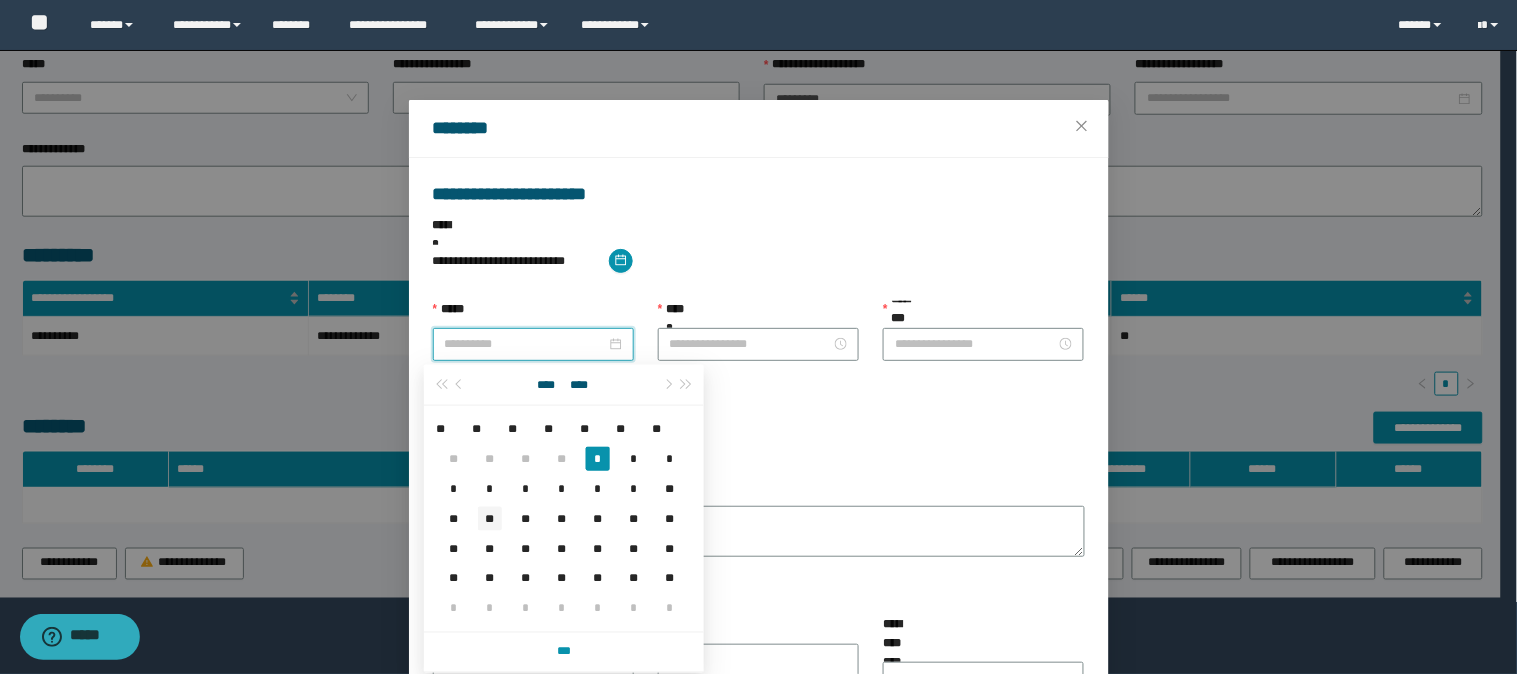 type on "**********" 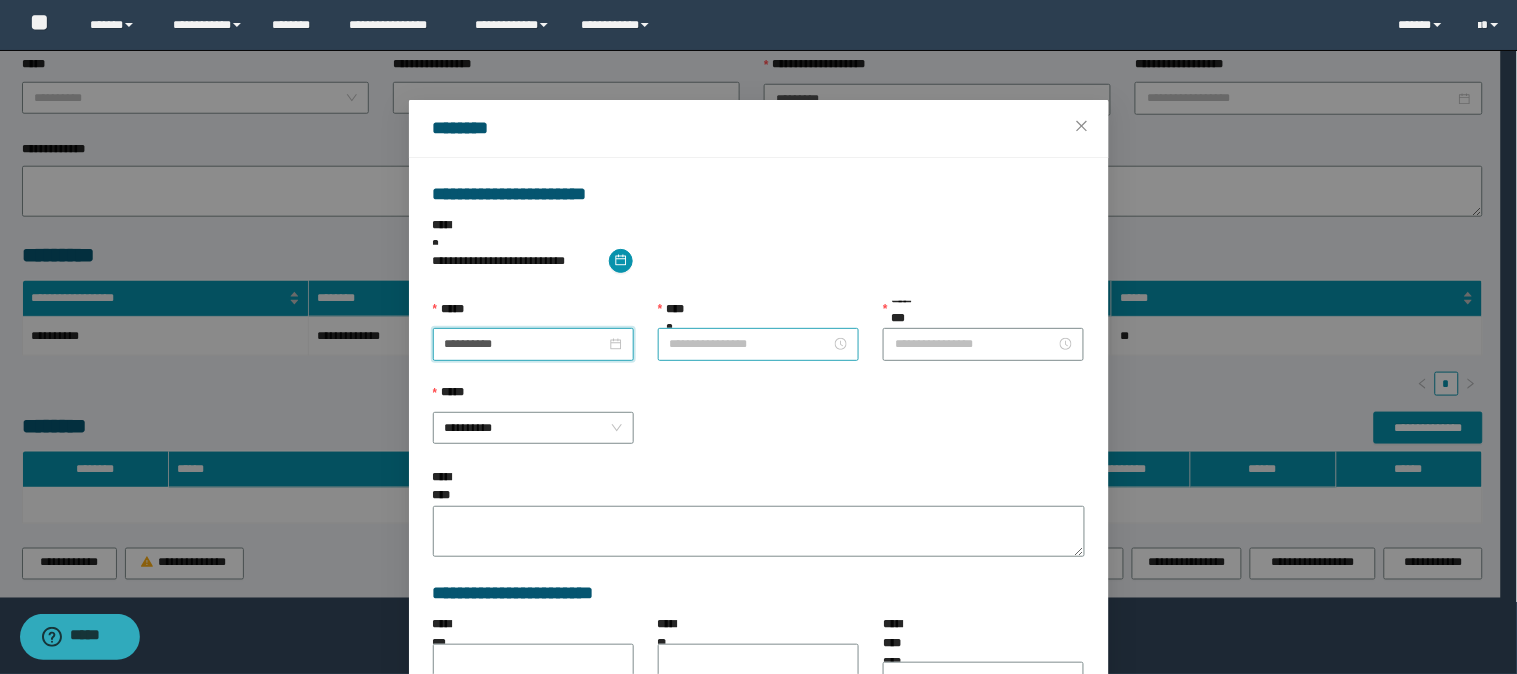 click on "**********" at bounding box center [750, 344] 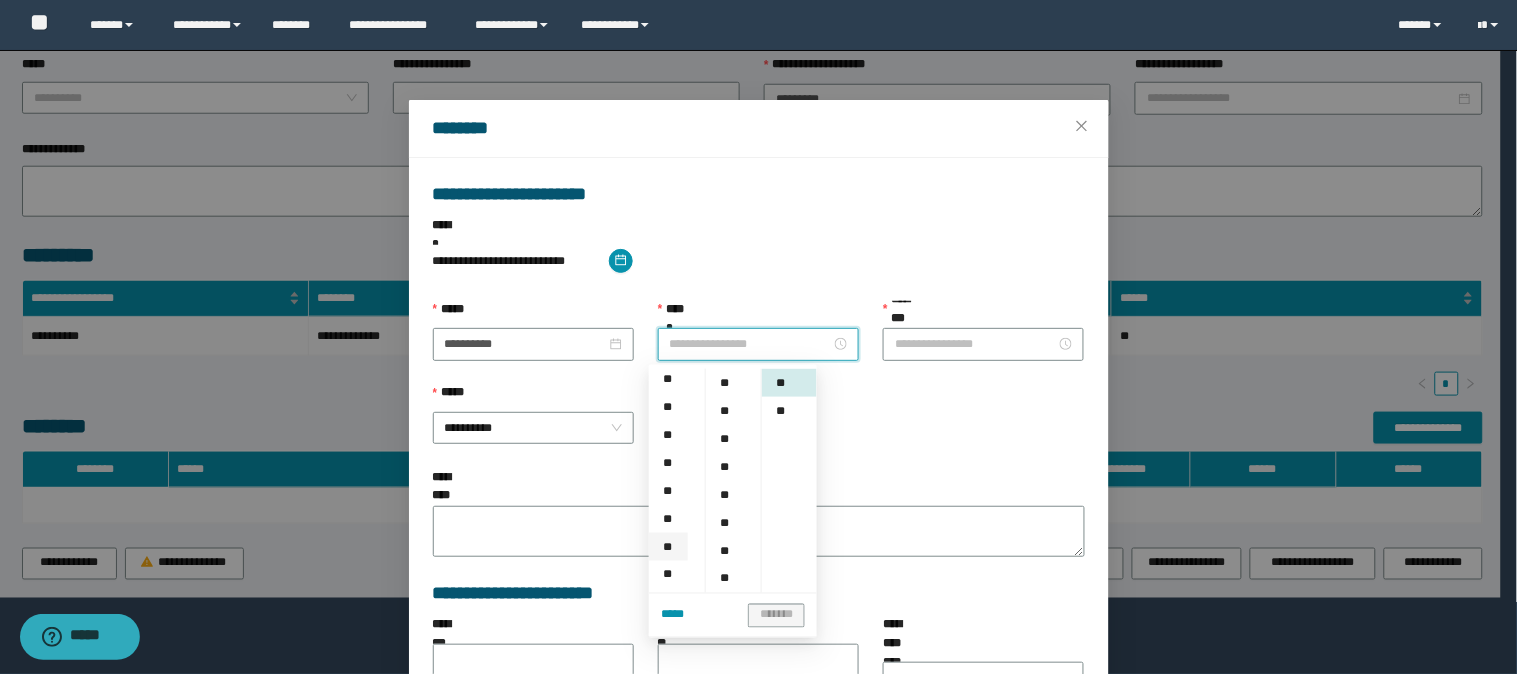 click on "**" at bounding box center (668, 547) 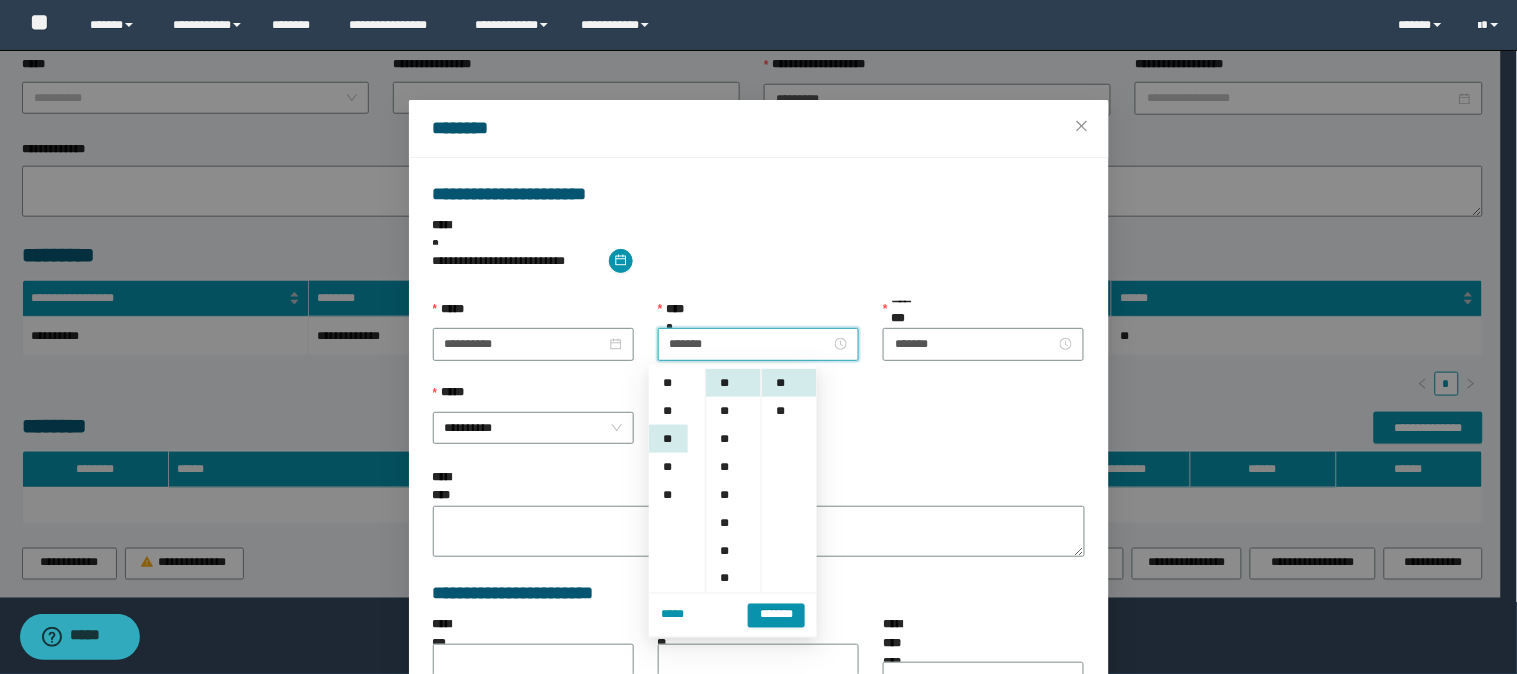 scroll, scrollTop: 252, scrollLeft: 0, axis: vertical 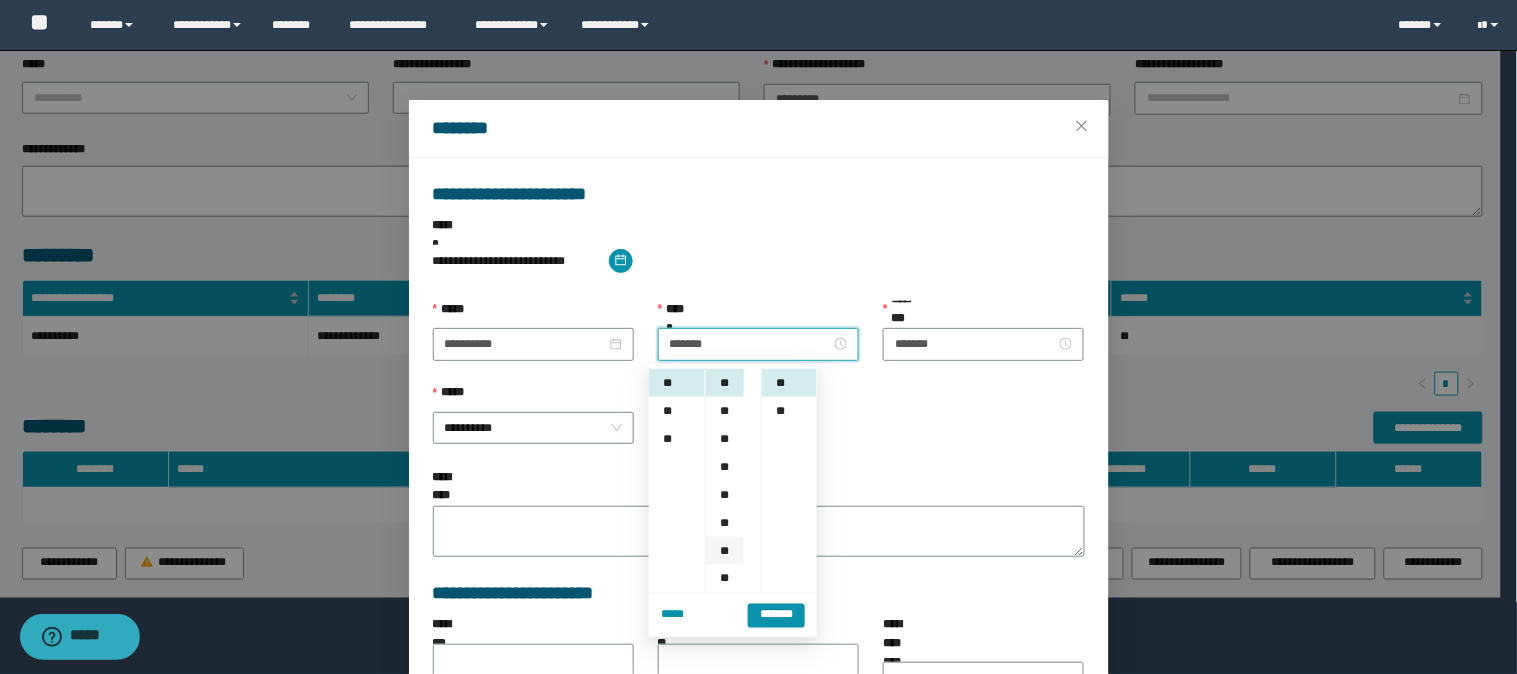 click on "**" at bounding box center [725, 551] 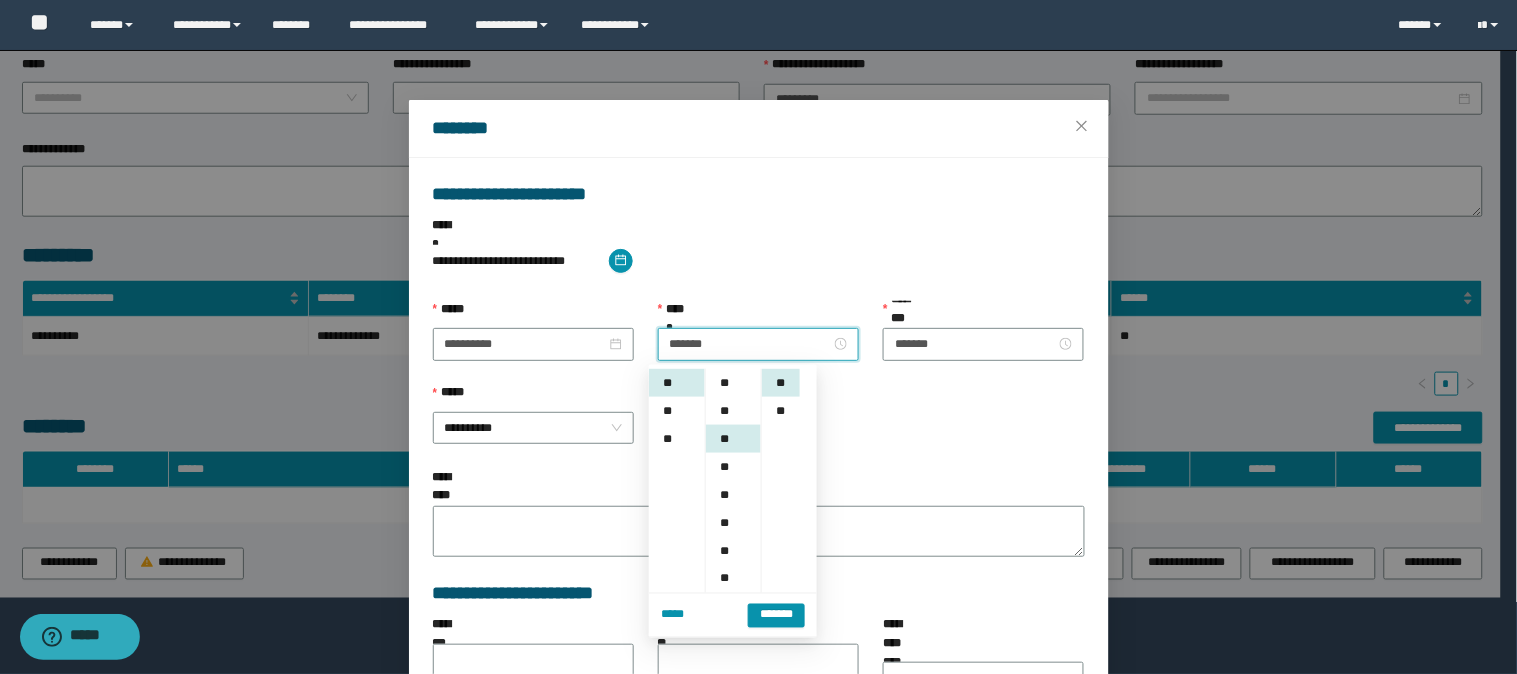 scroll, scrollTop: 167, scrollLeft: 0, axis: vertical 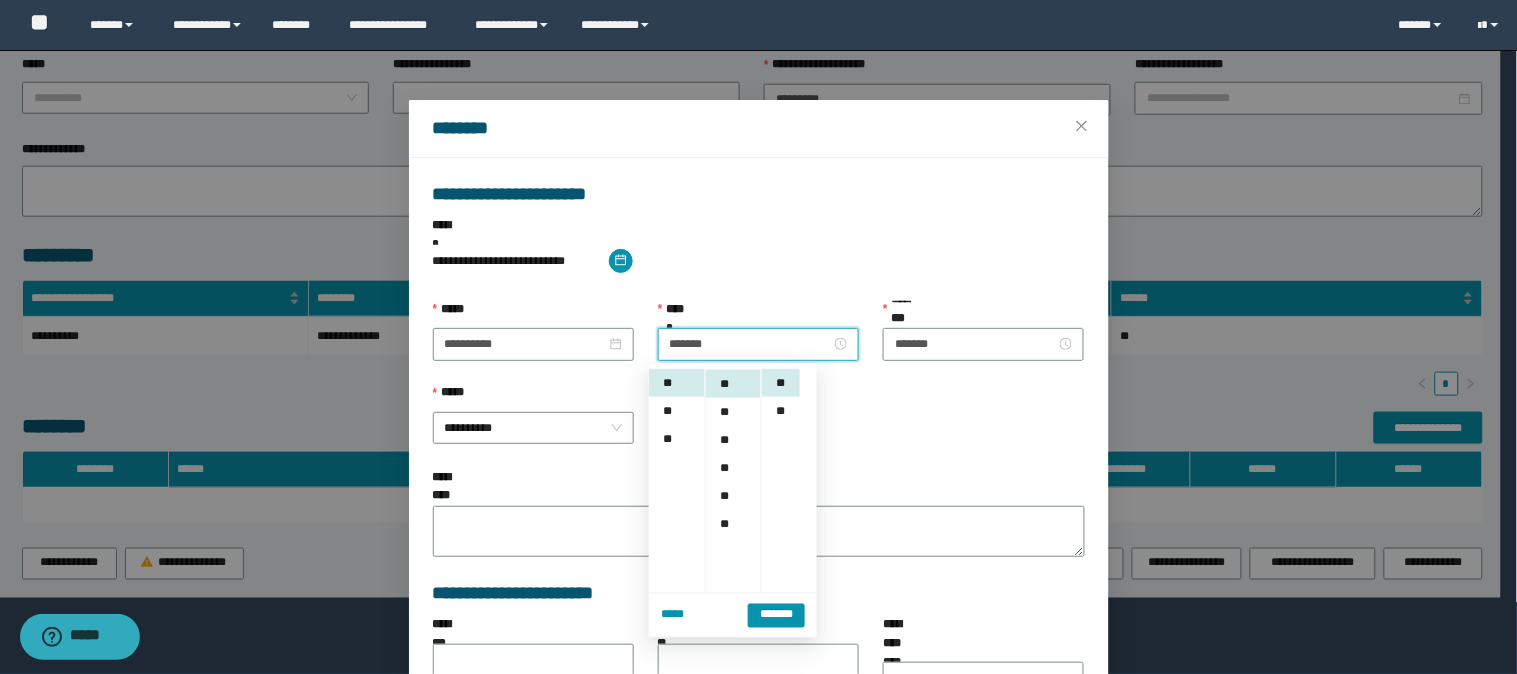 click on "**********" at bounding box center (759, 487) 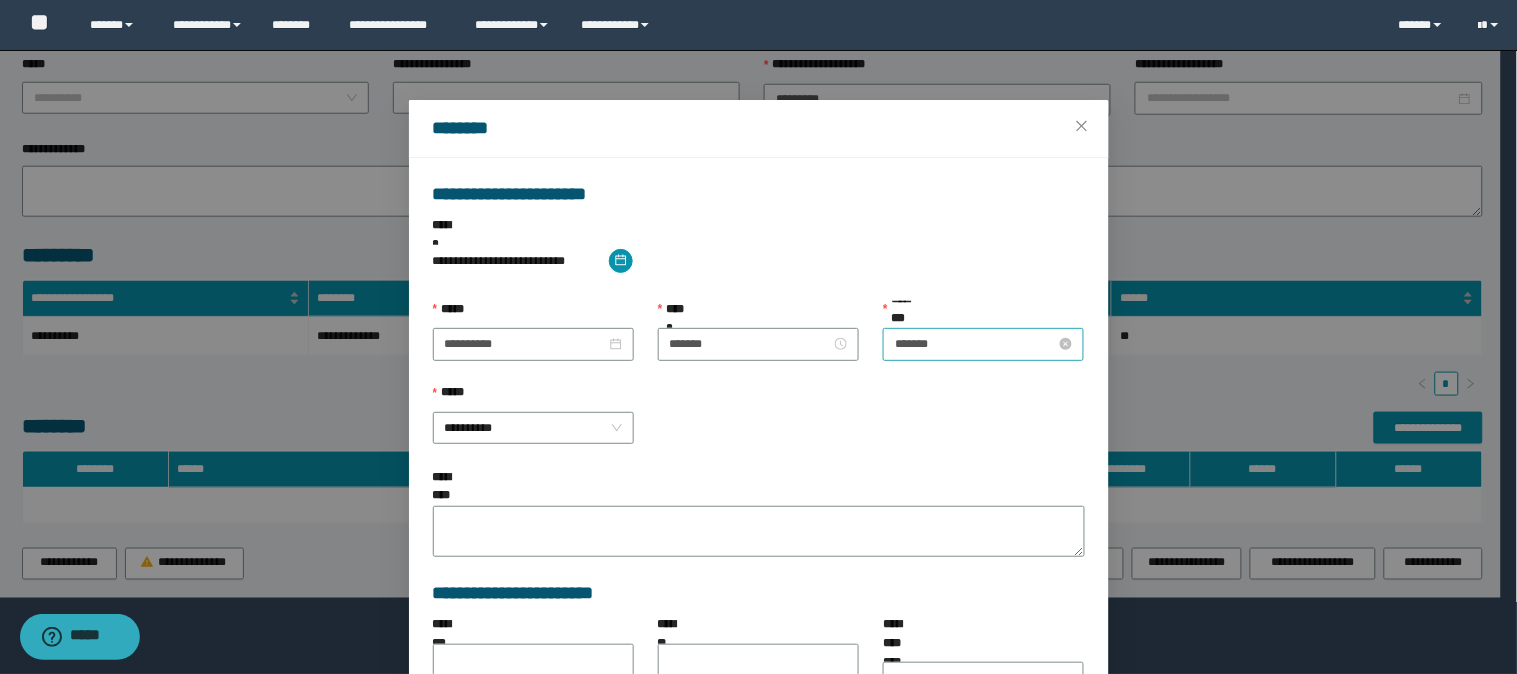 click on "*******" at bounding box center [975, 344] 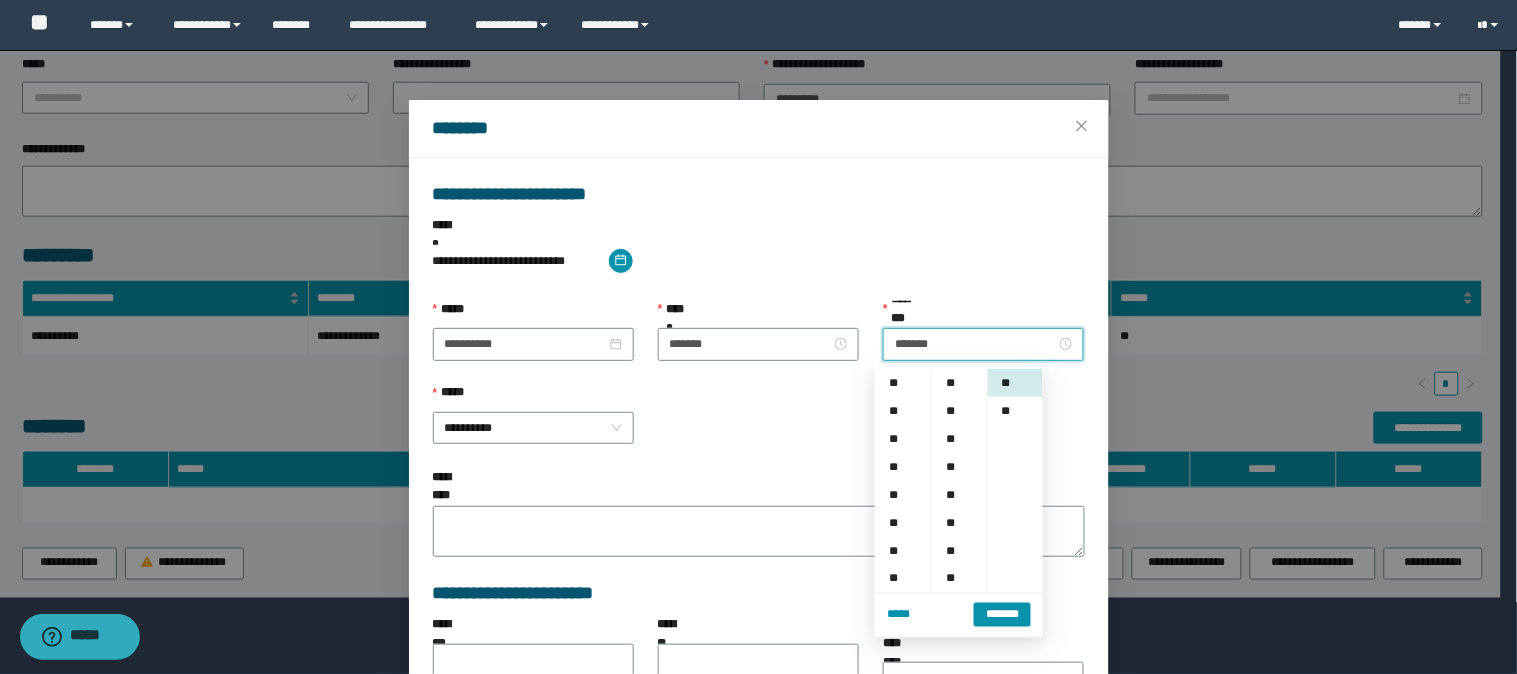 scroll, scrollTop: 252, scrollLeft: 0, axis: vertical 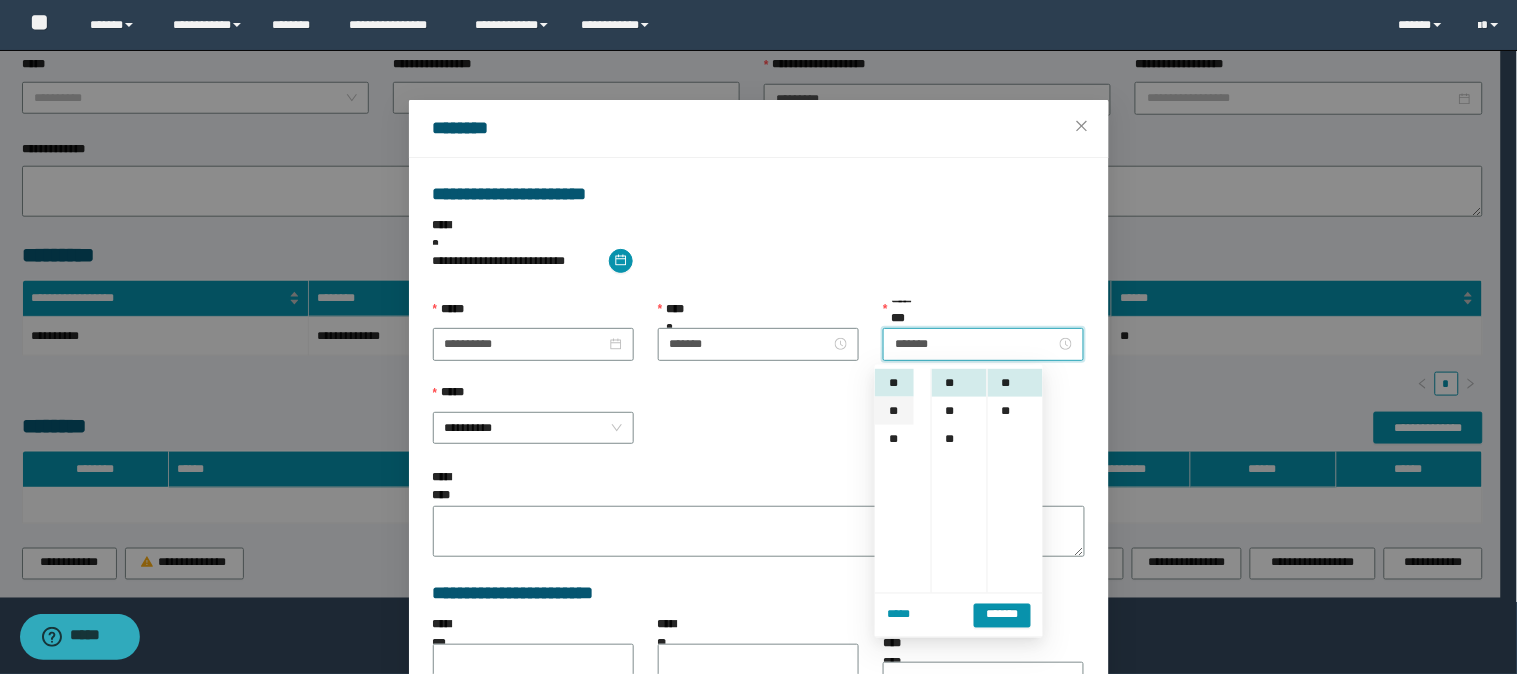 click on "**" at bounding box center (894, 411) 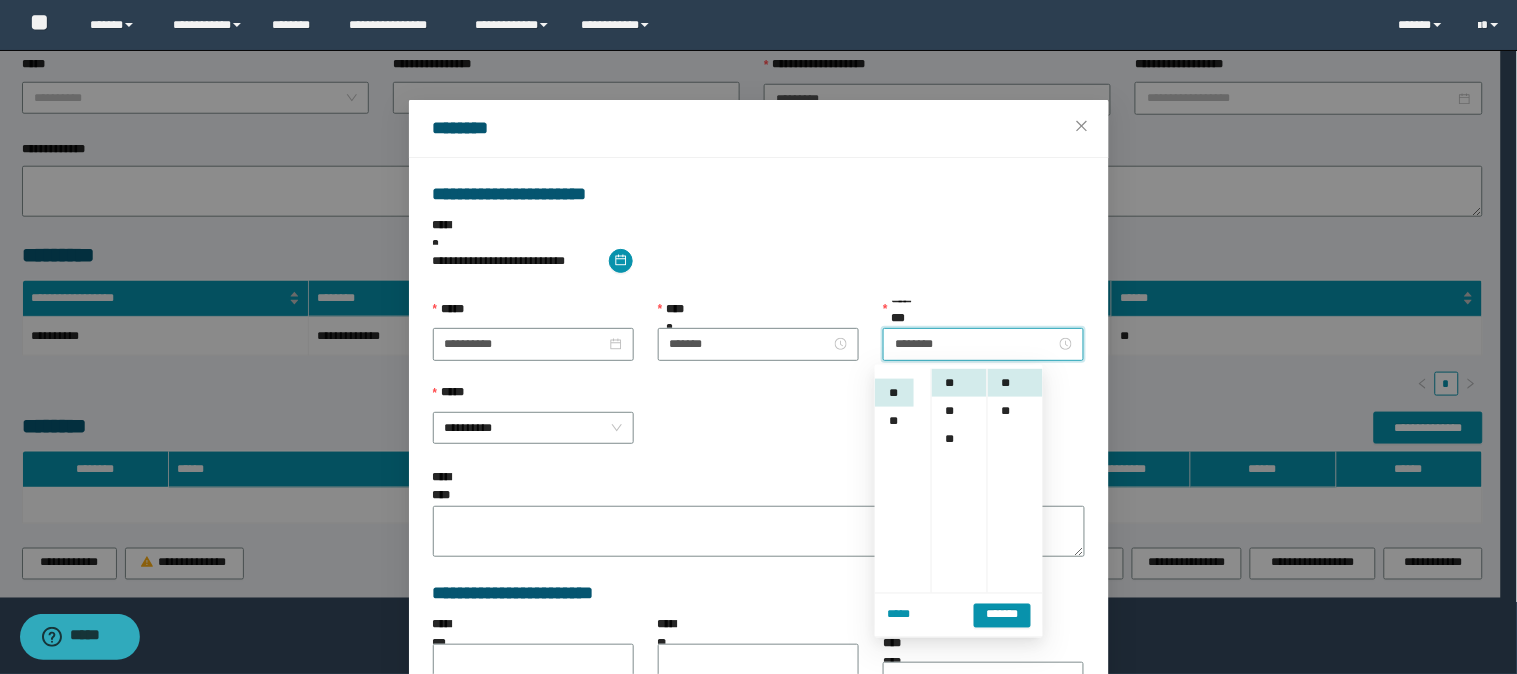 scroll, scrollTop: 280, scrollLeft: 0, axis: vertical 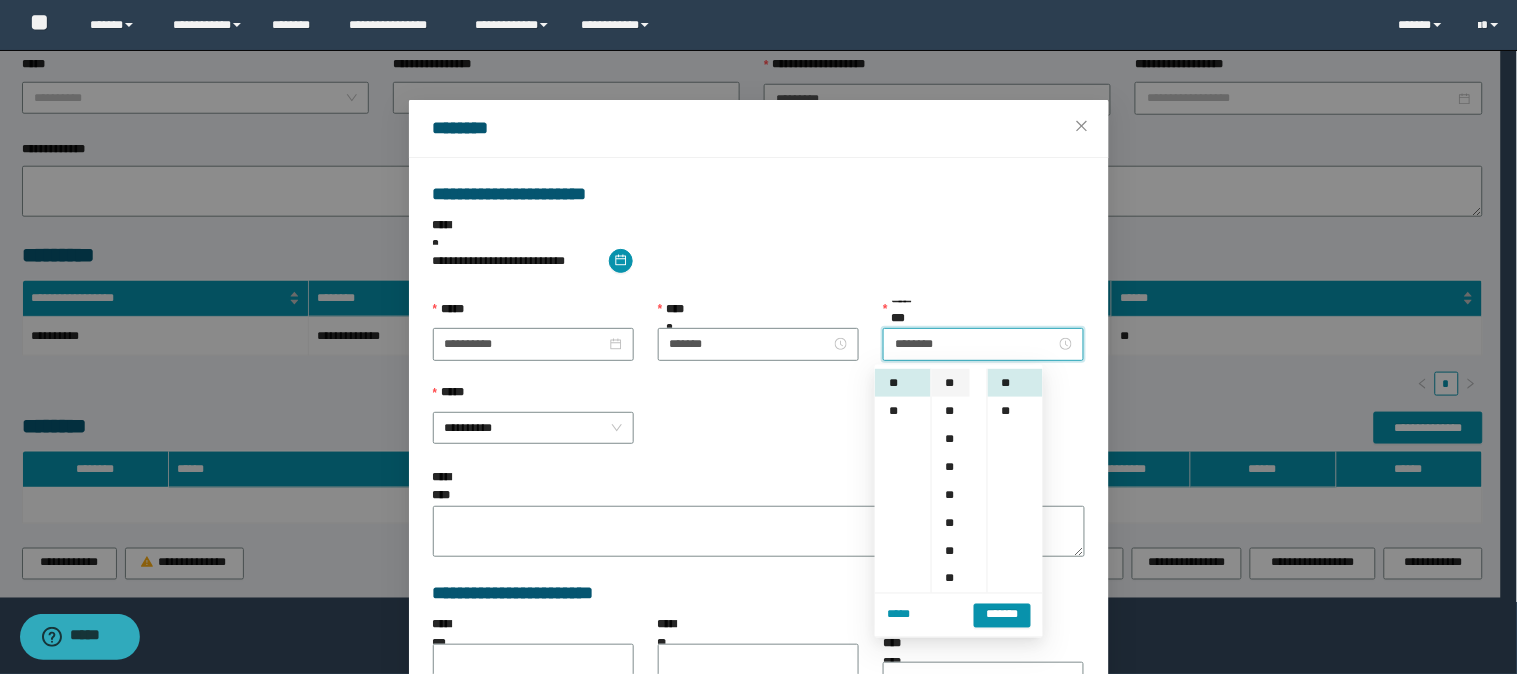 click on "**" at bounding box center [951, 383] 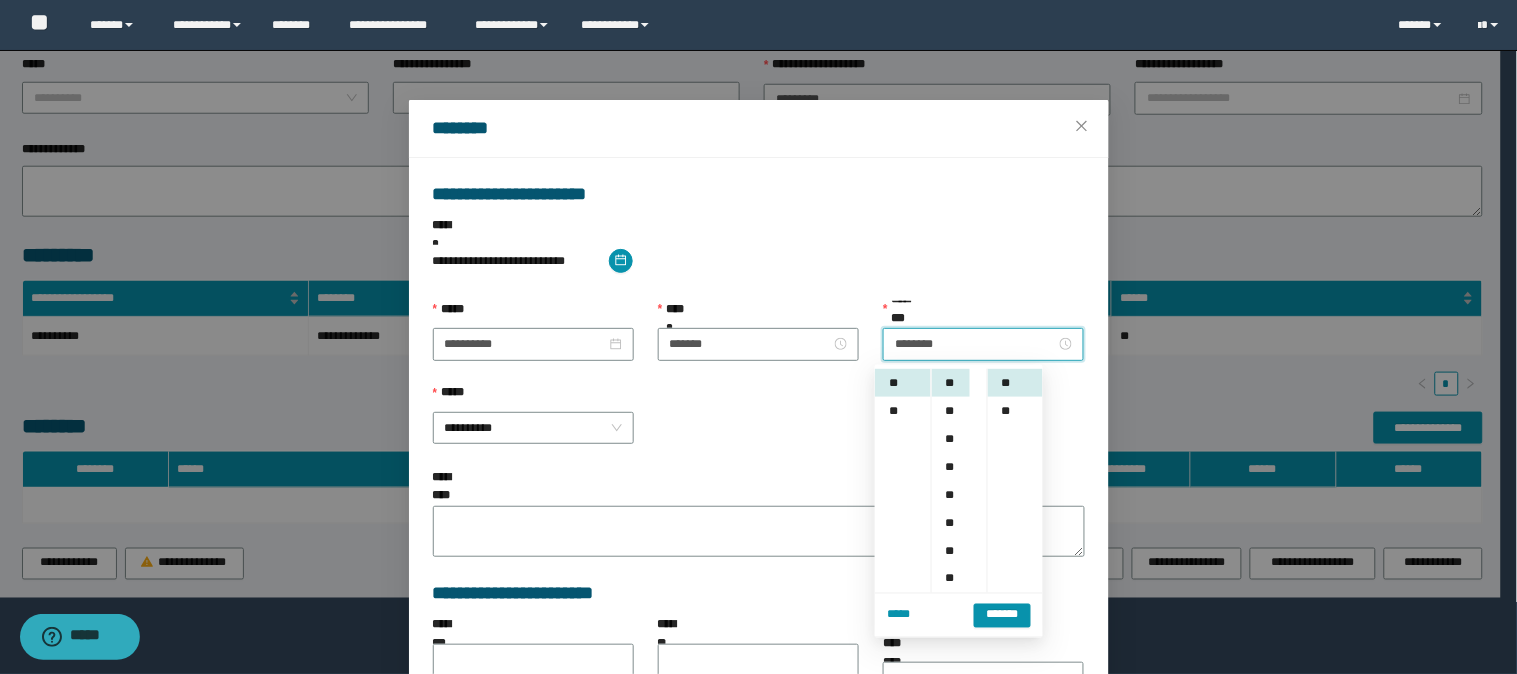 click on "**********" at bounding box center (759, 261) 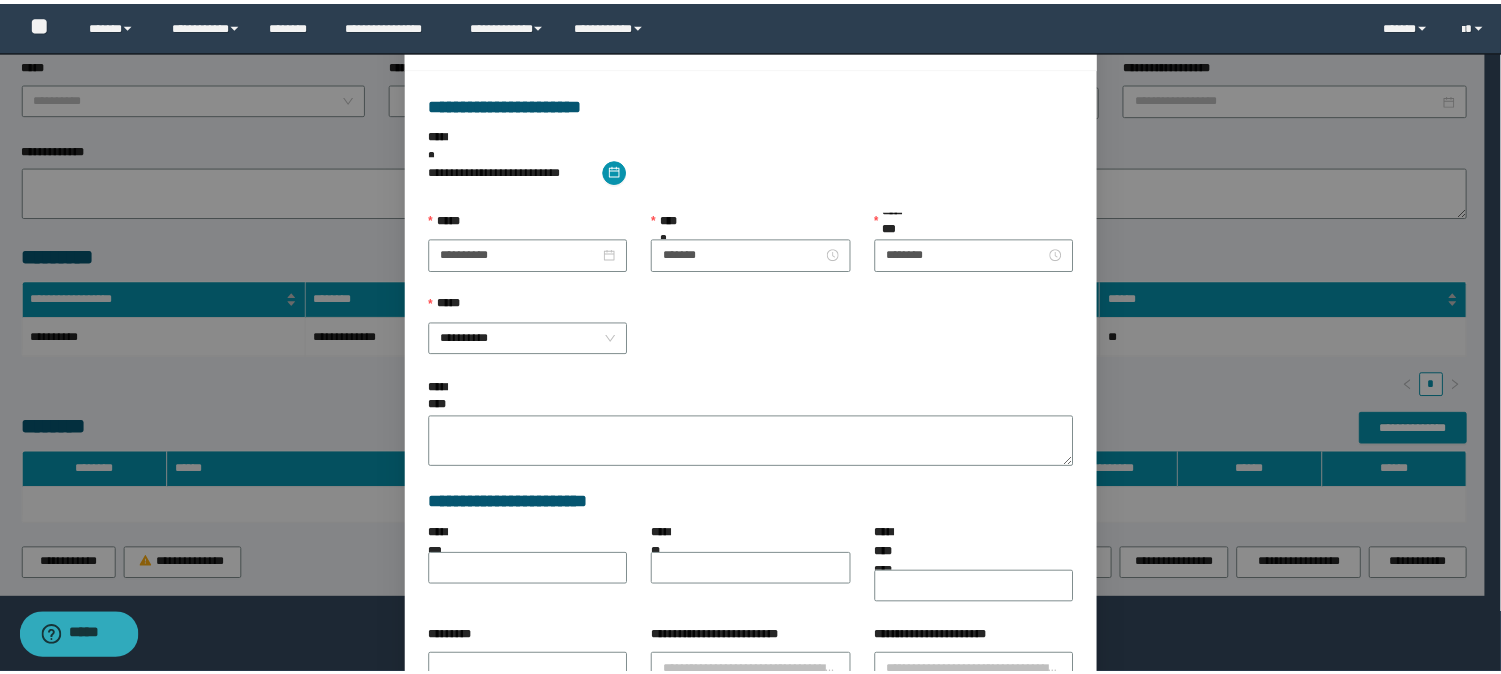 scroll, scrollTop: 196, scrollLeft: 0, axis: vertical 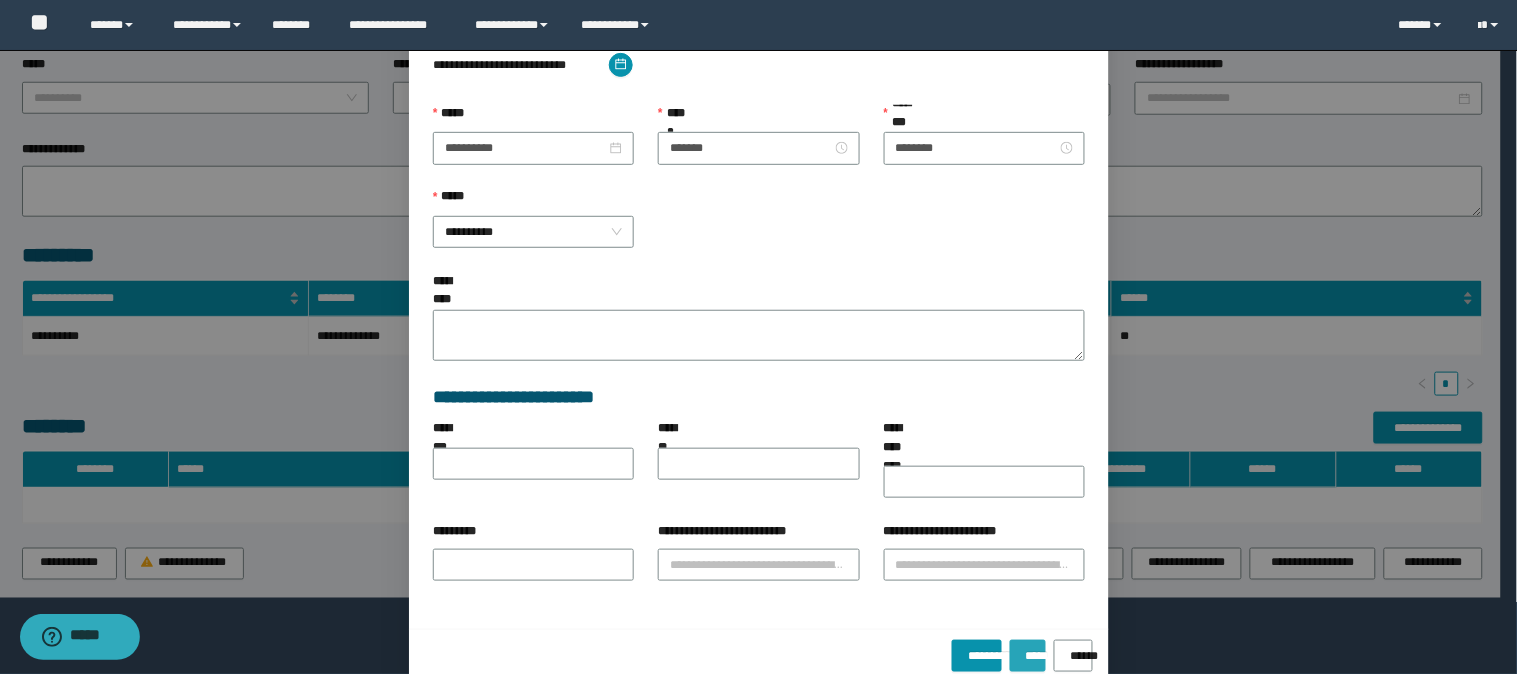 click on "*****" at bounding box center (1028, 656) 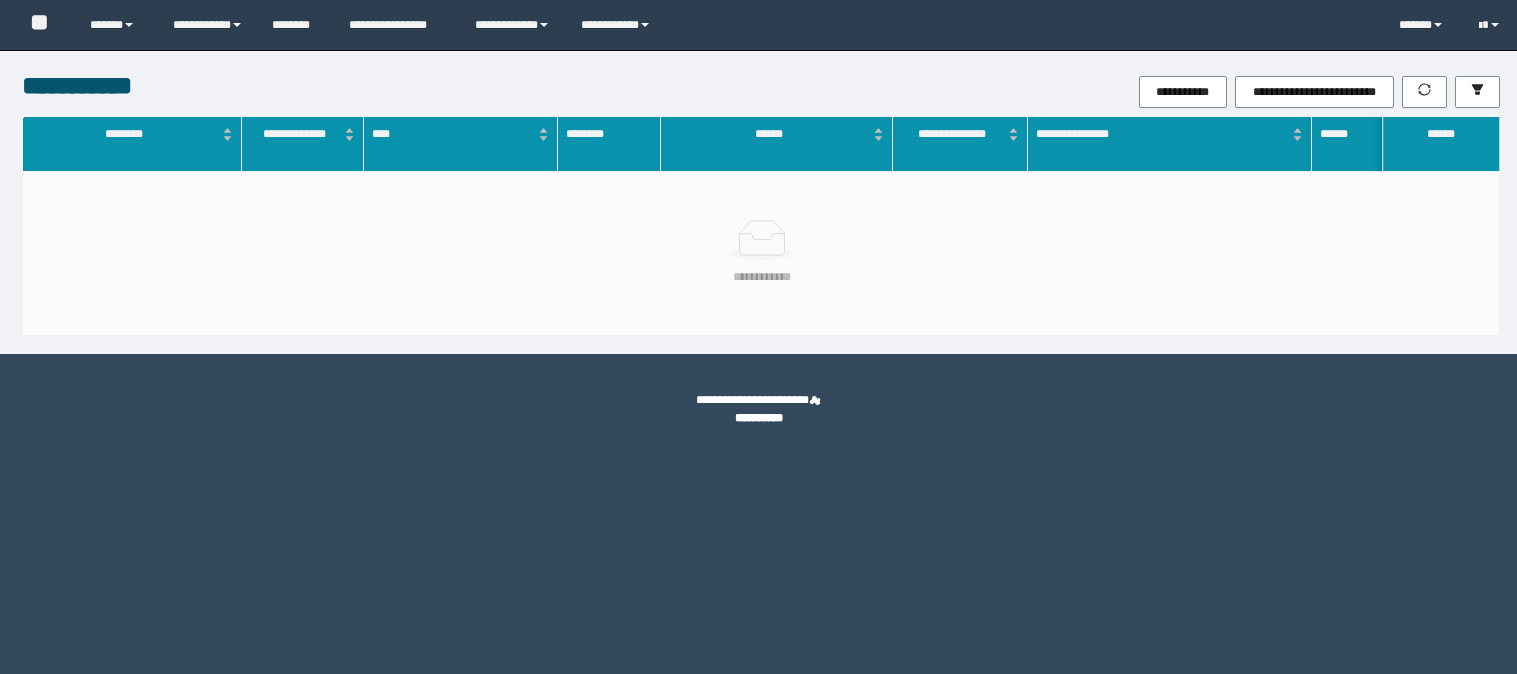 scroll, scrollTop: 0, scrollLeft: 0, axis: both 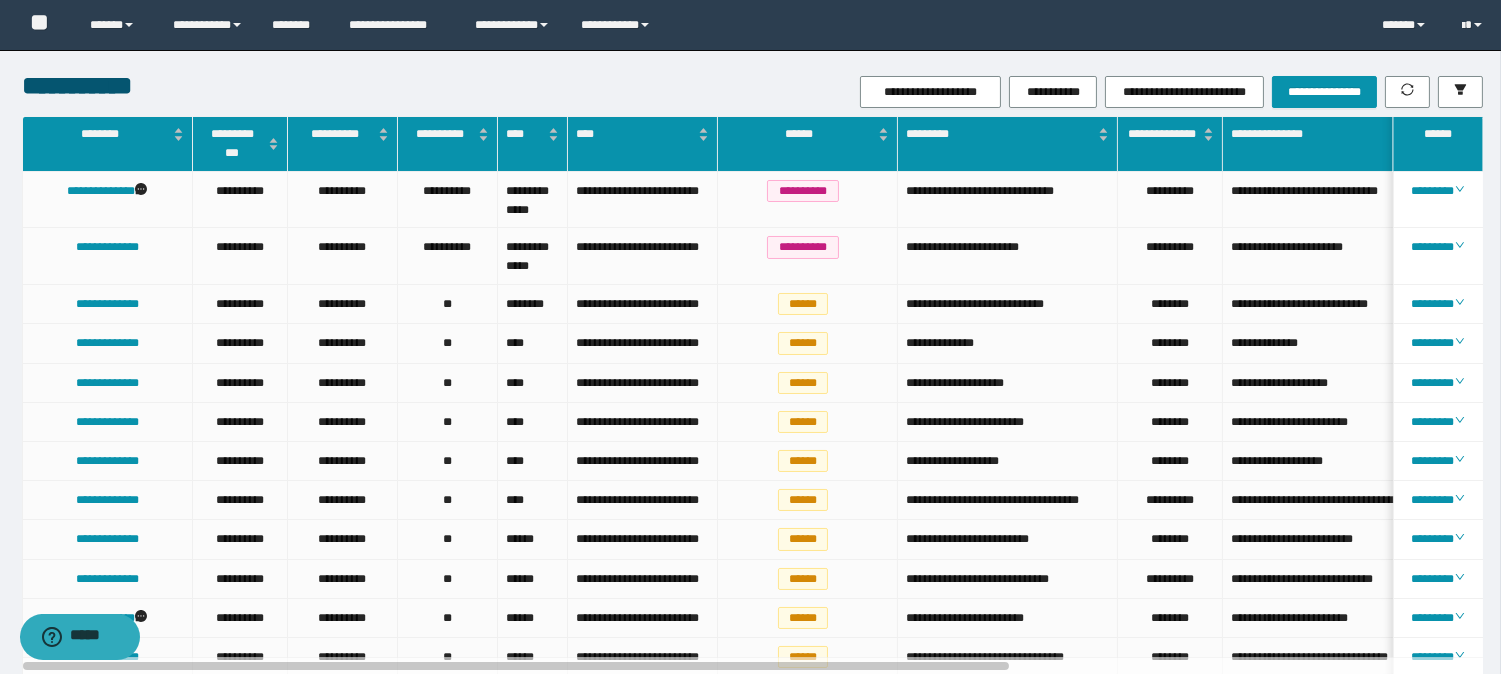 click on "**********" at bounding box center (750, 337) 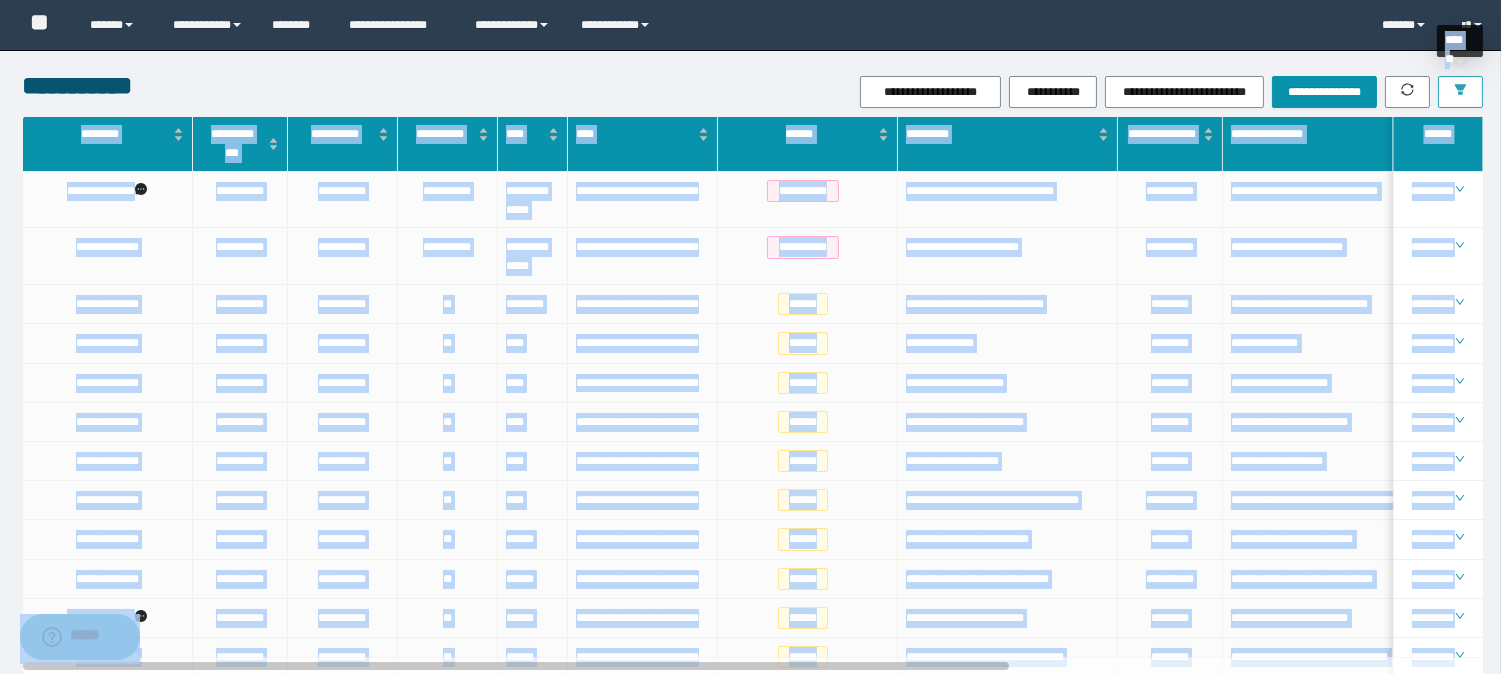 click 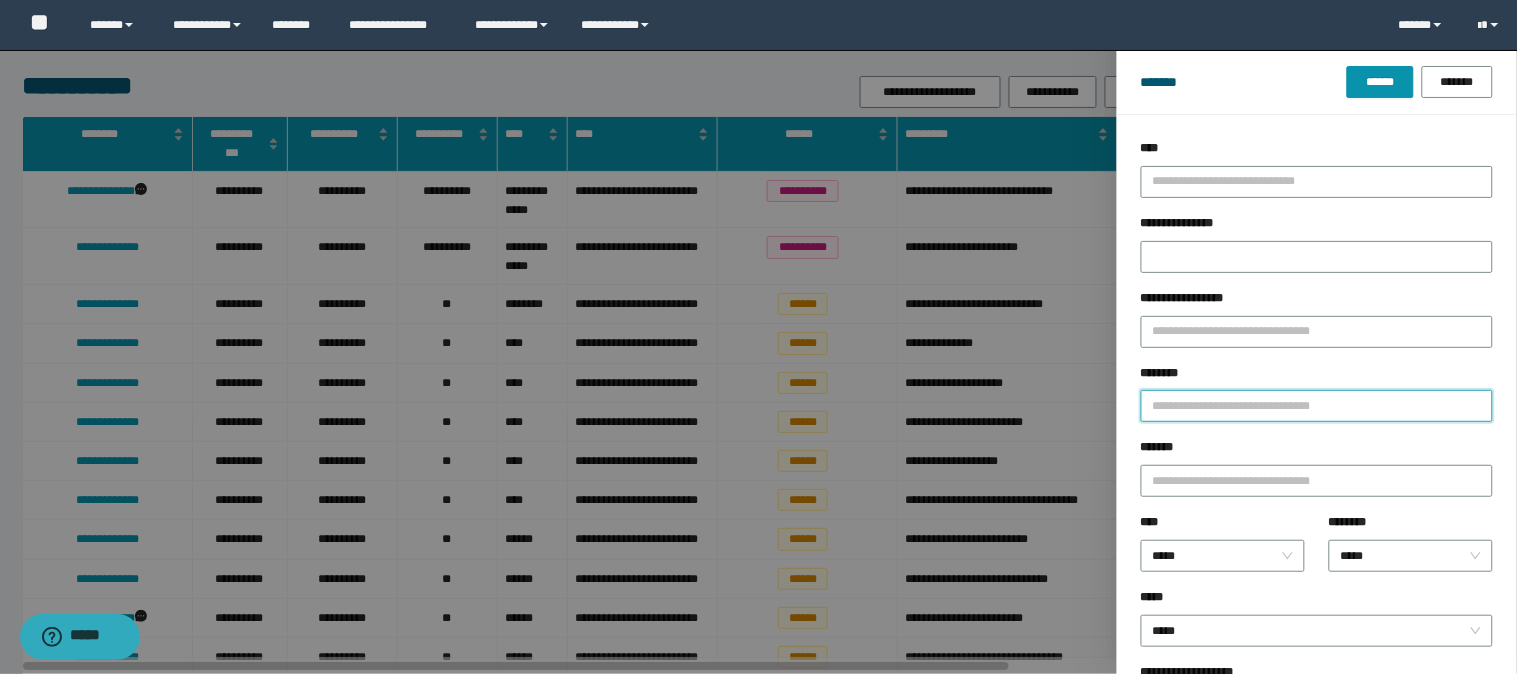 click on "********" at bounding box center [1317, 406] 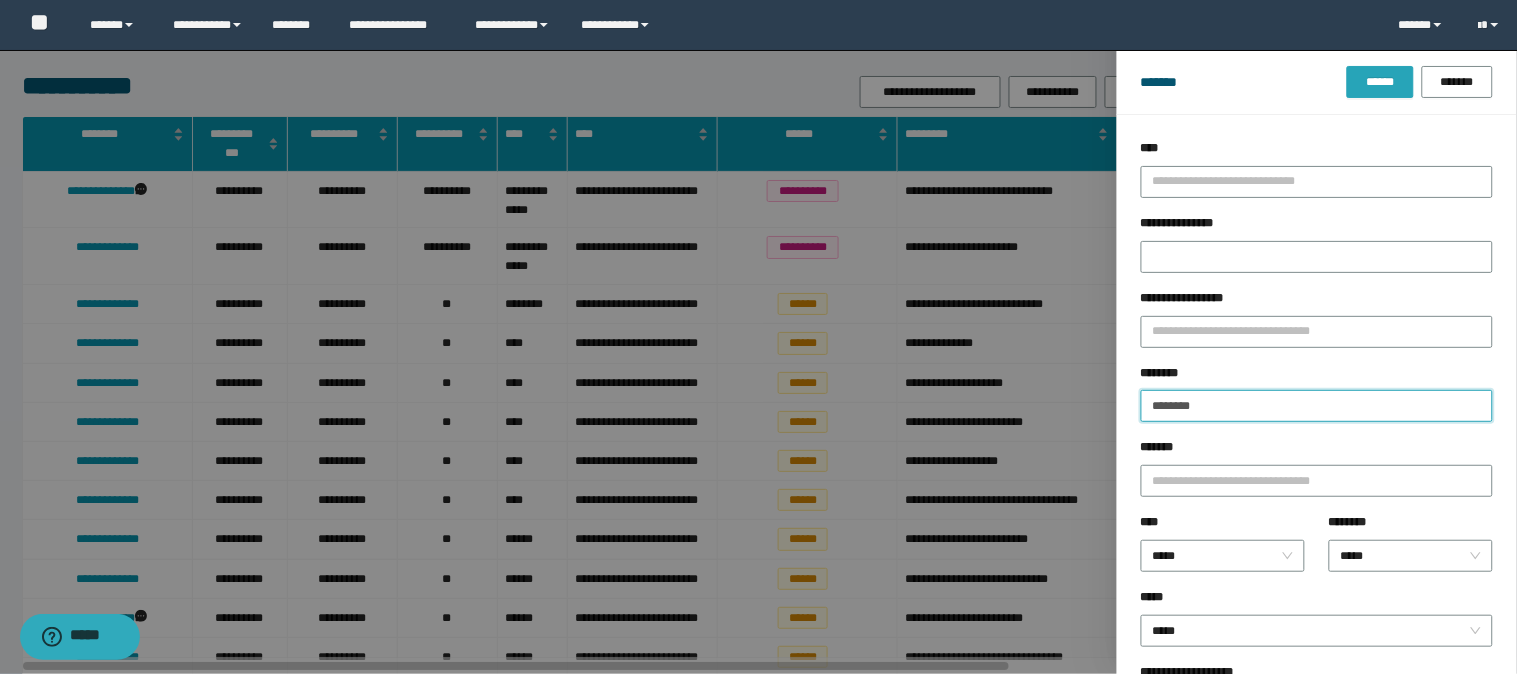 type on "********" 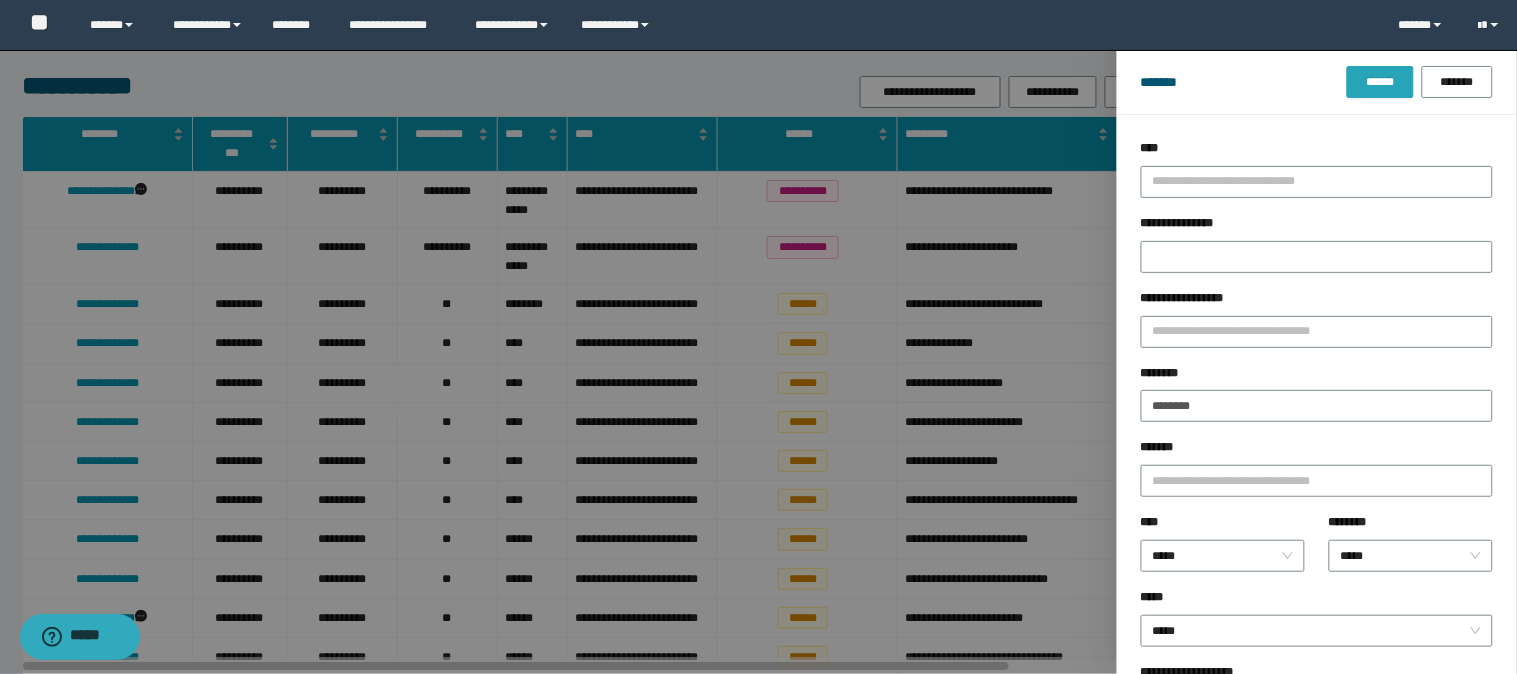 click on "******" at bounding box center [1380, 82] 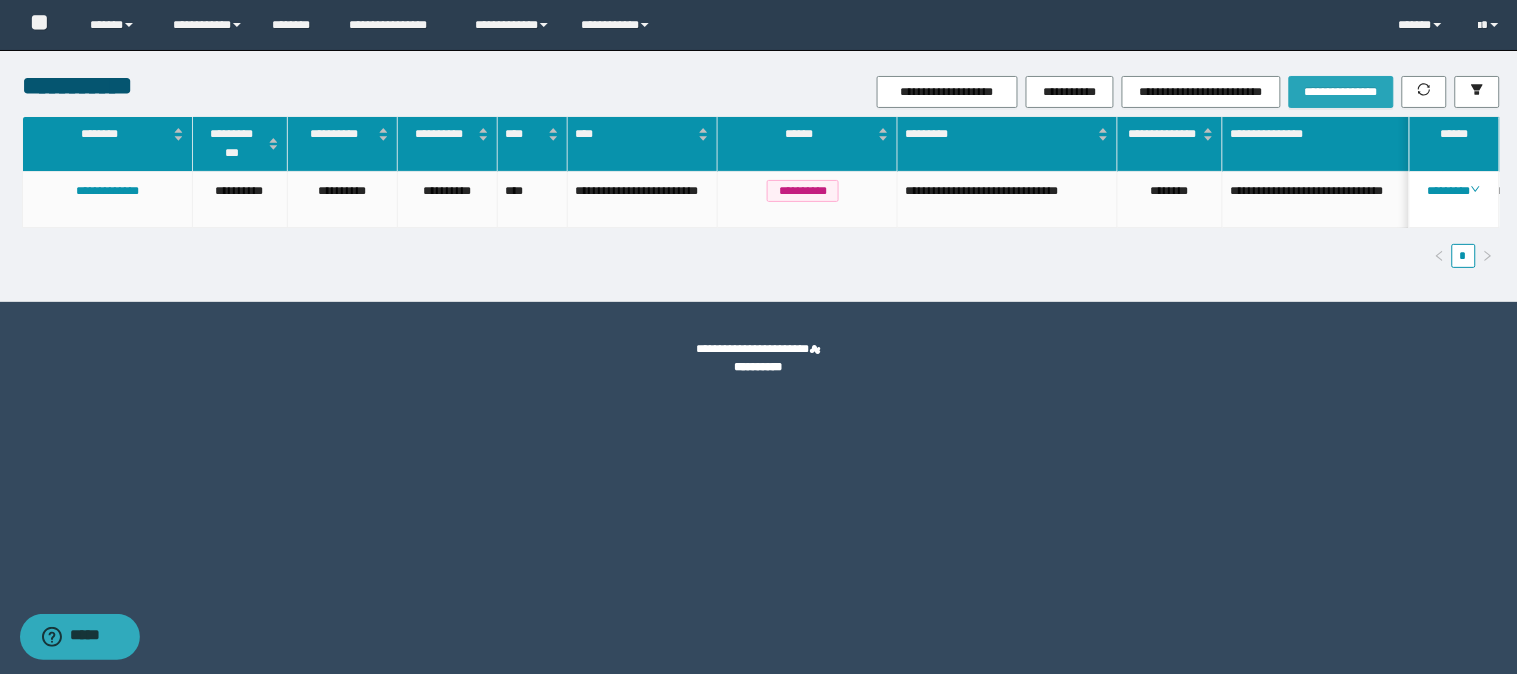 click on "**********" at bounding box center (1341, 92) 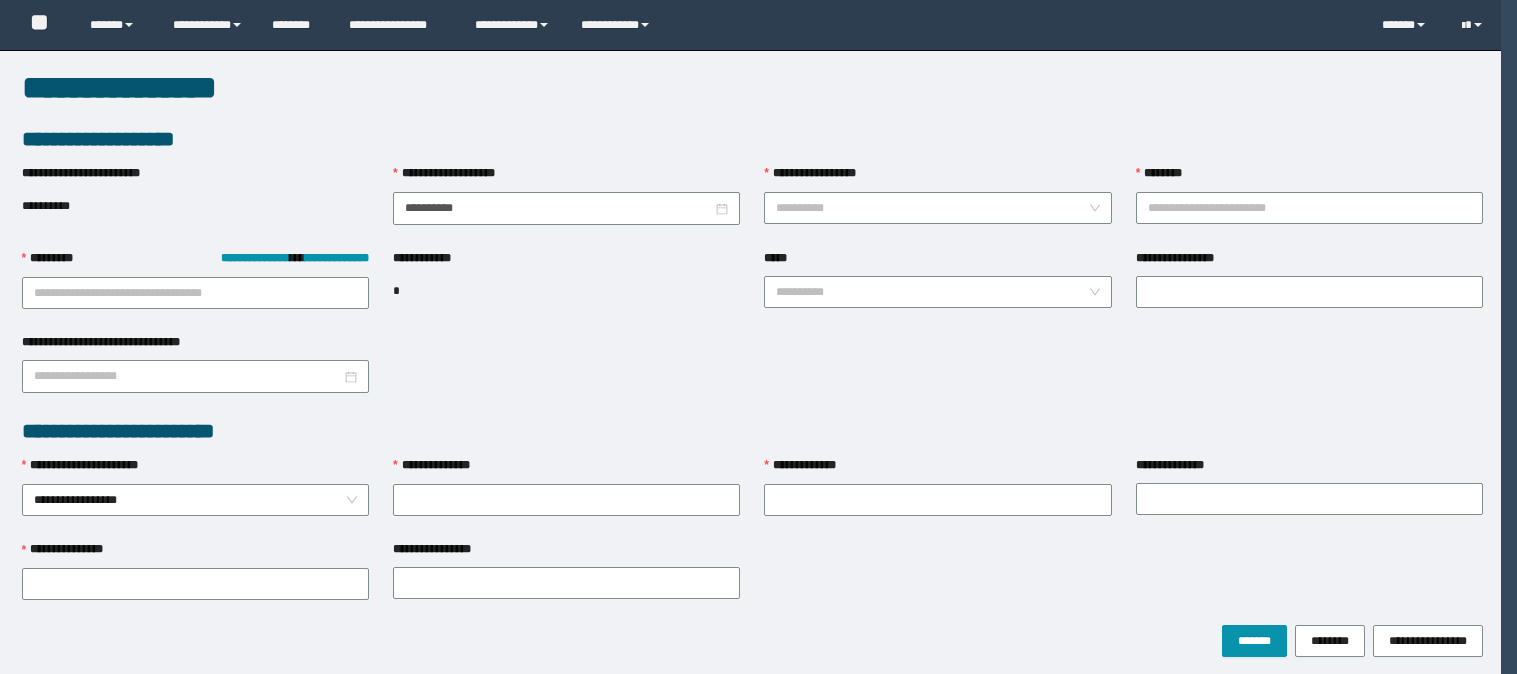 scroll, scrollTop: 0, scrollLeft: 0, axis: both 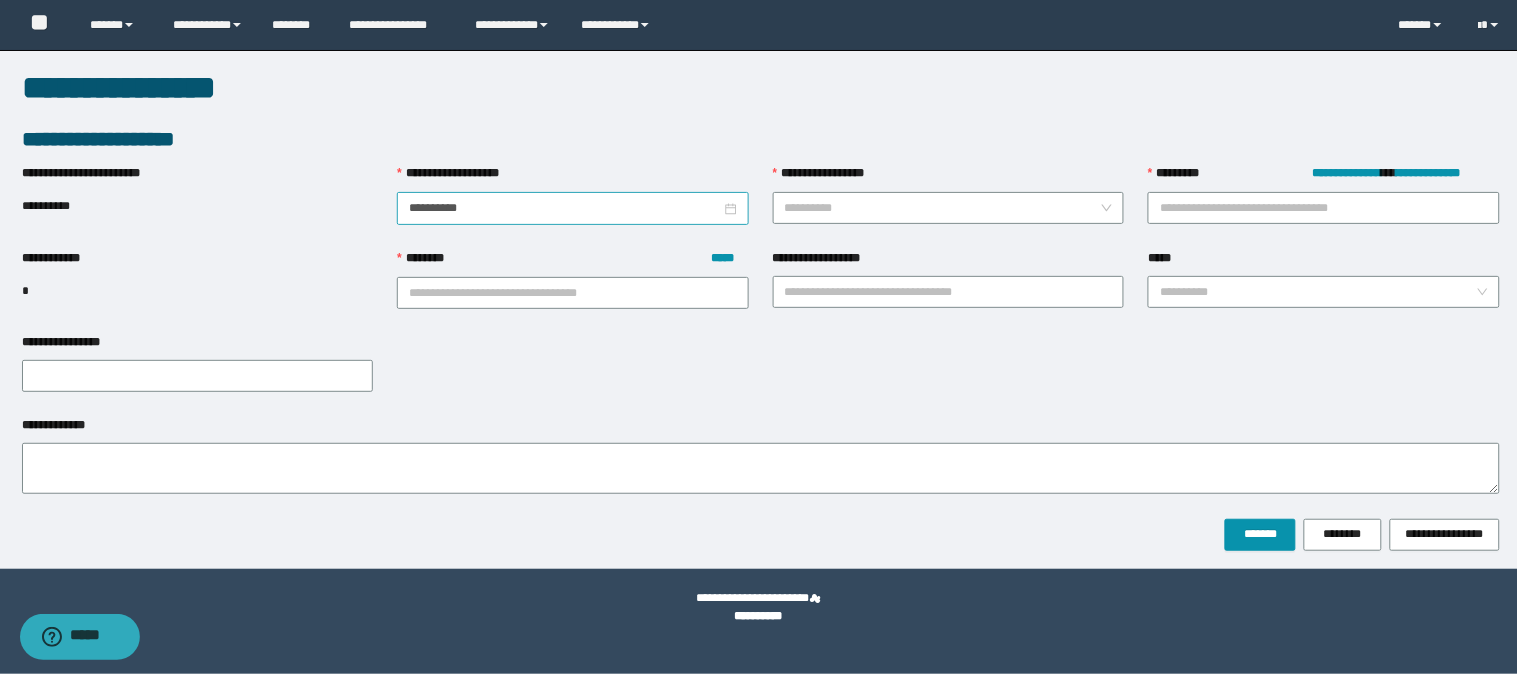 click on "**********" at bounding box center (573, 208) 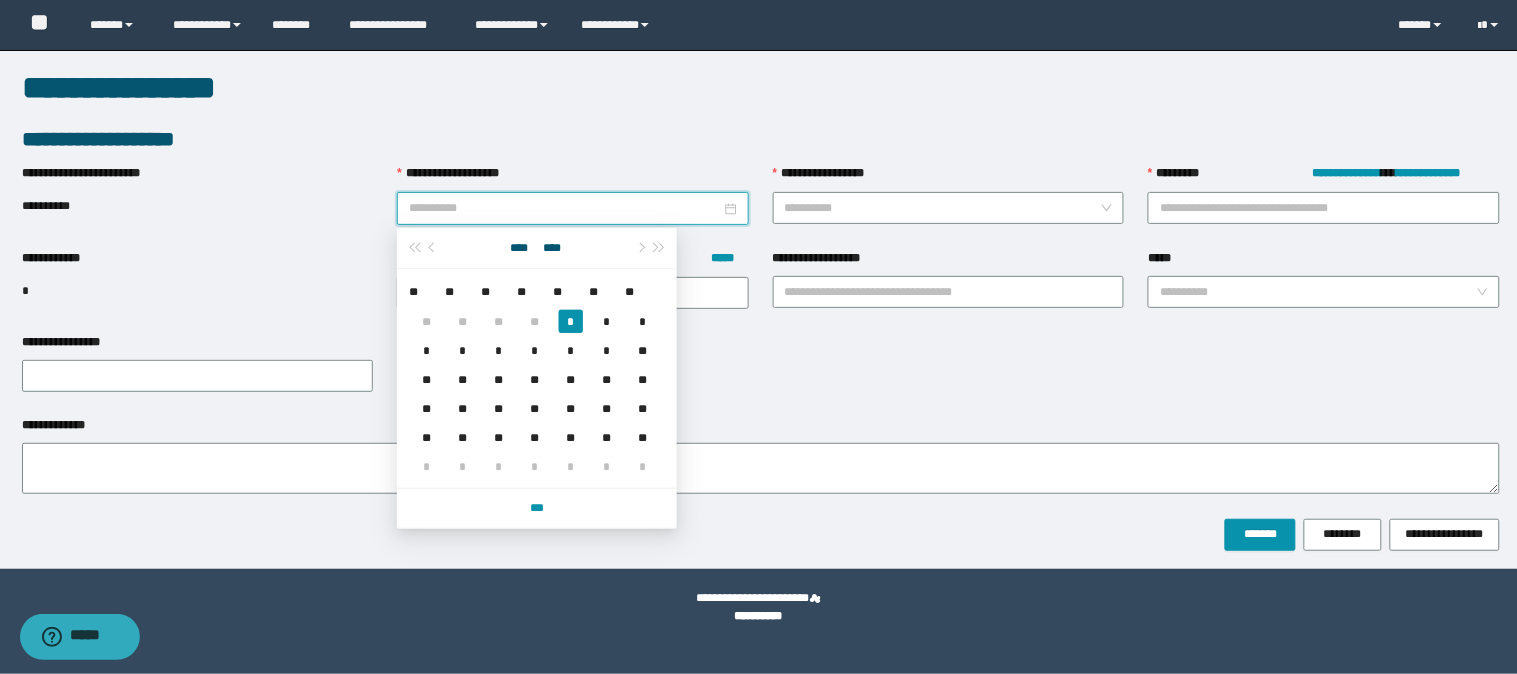 click on "**" at bounding box center [463, 379] 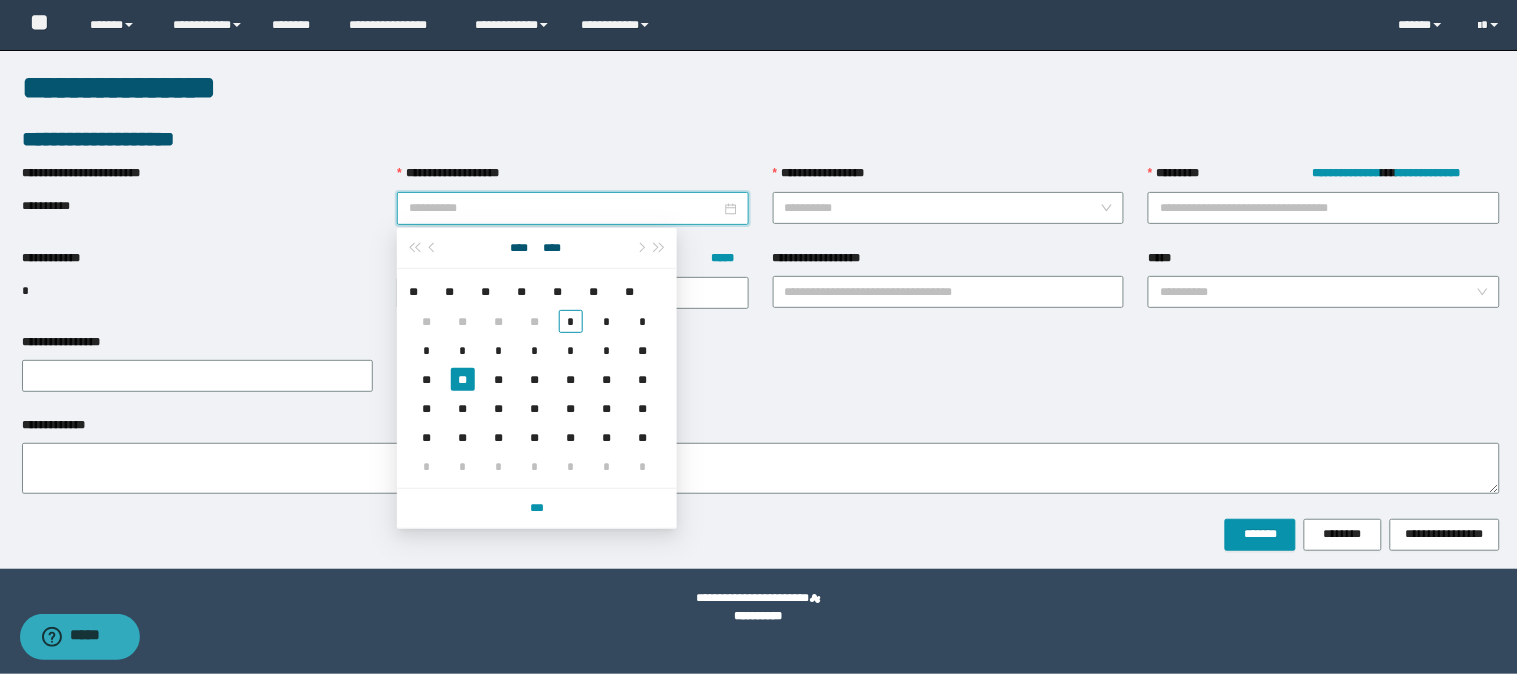 type on "**********" 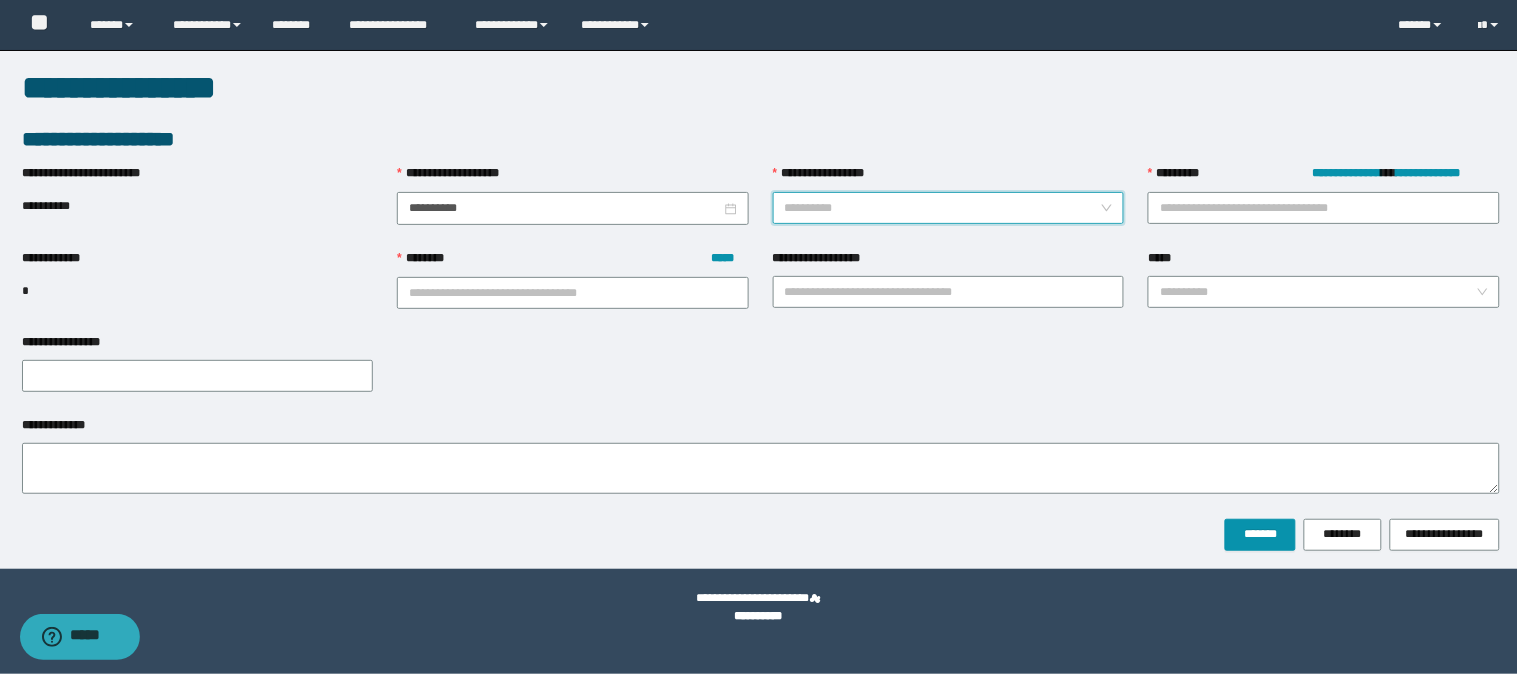 click on "**********" at bounding box center [943, 208] 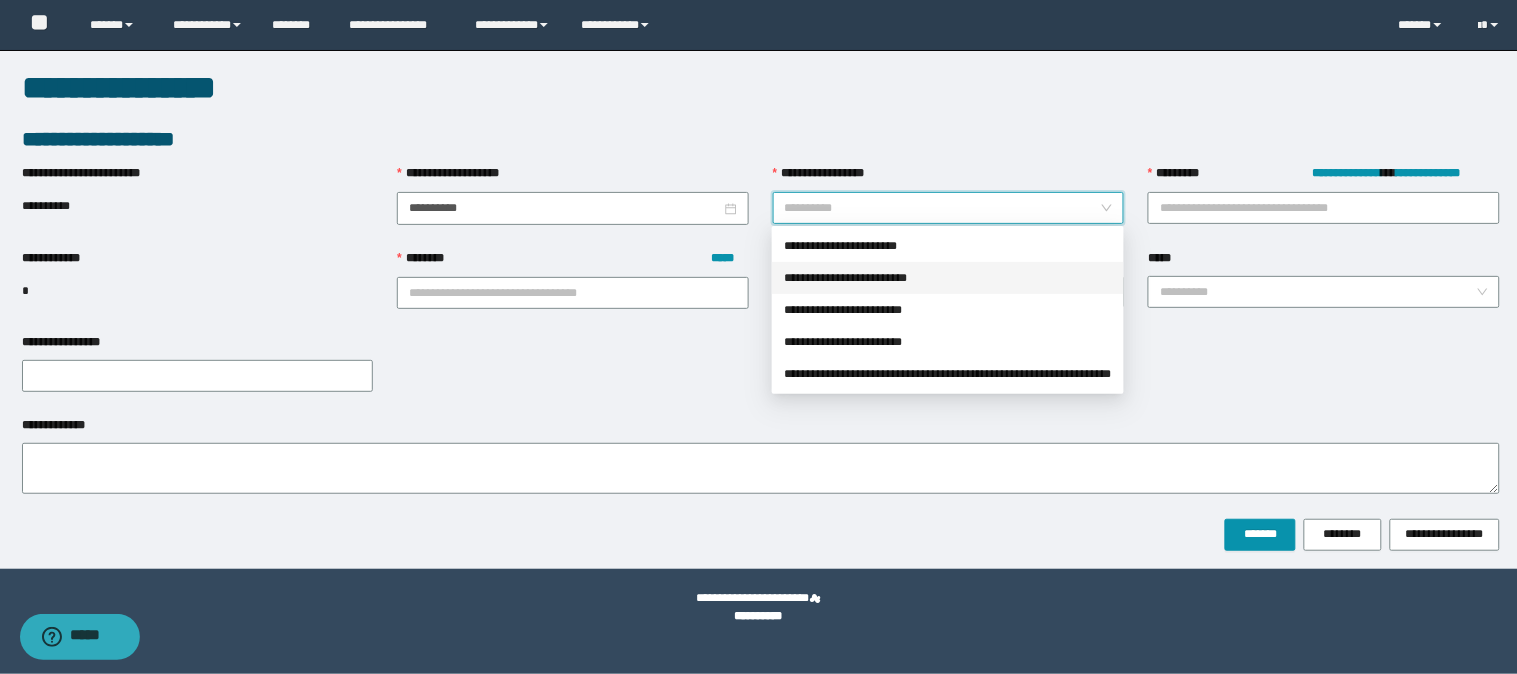 click on "**********" at bounding box center (948, 278) 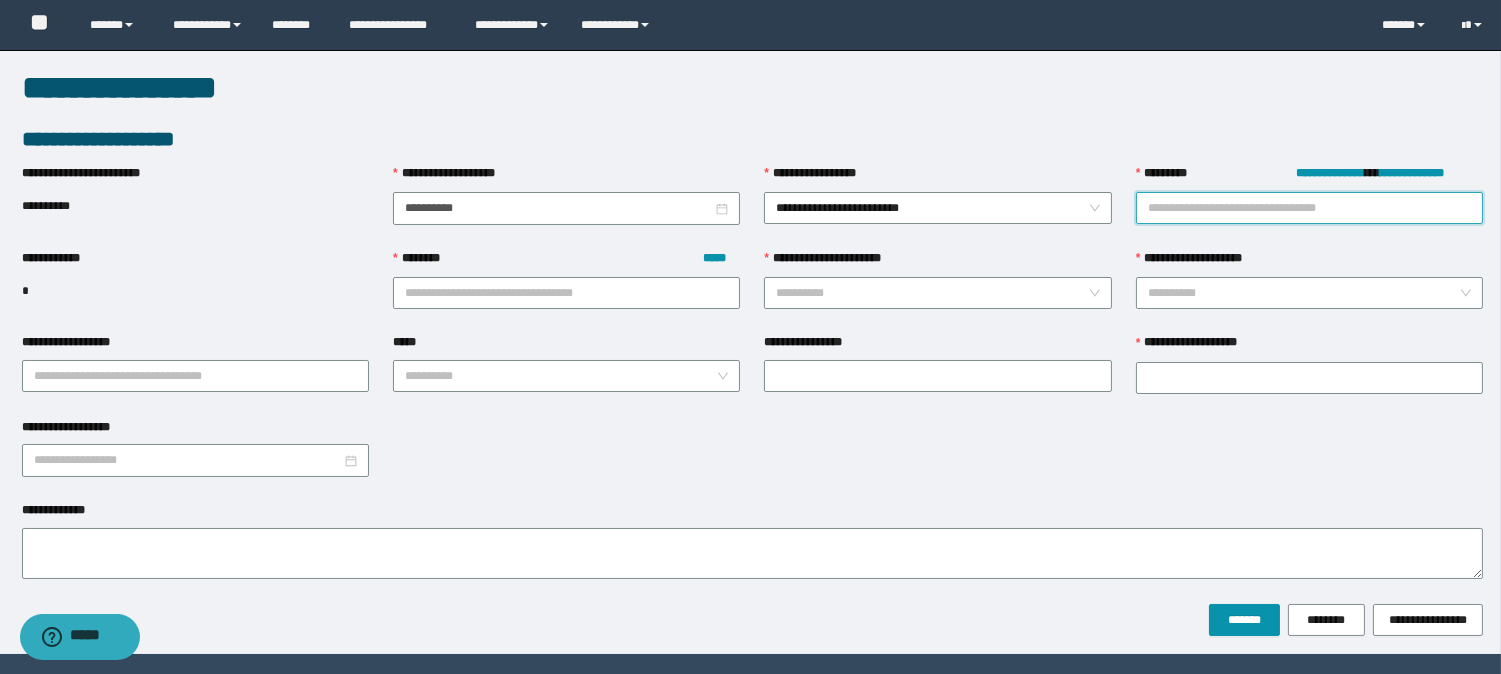 click on "**********" at bounding box center (1309, 208) 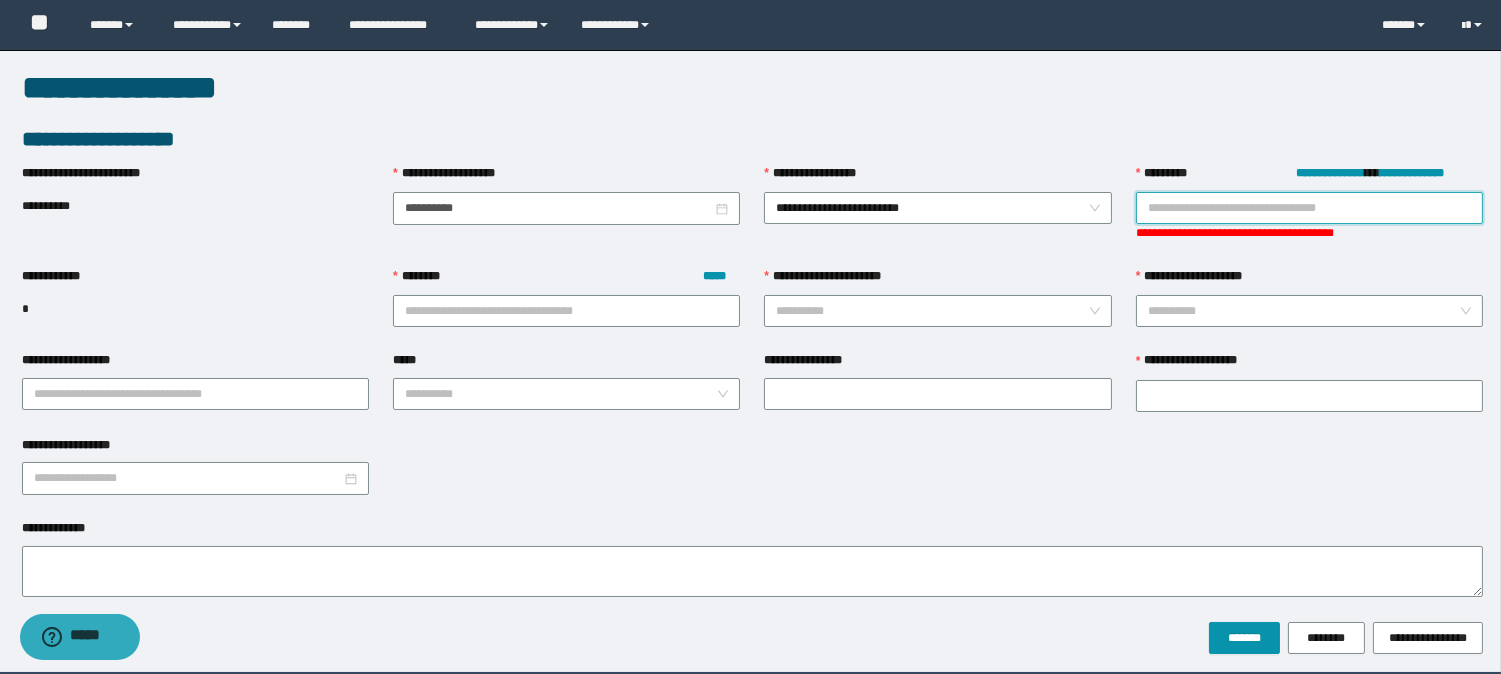click on "**********" at bounding box center [1309, 208] 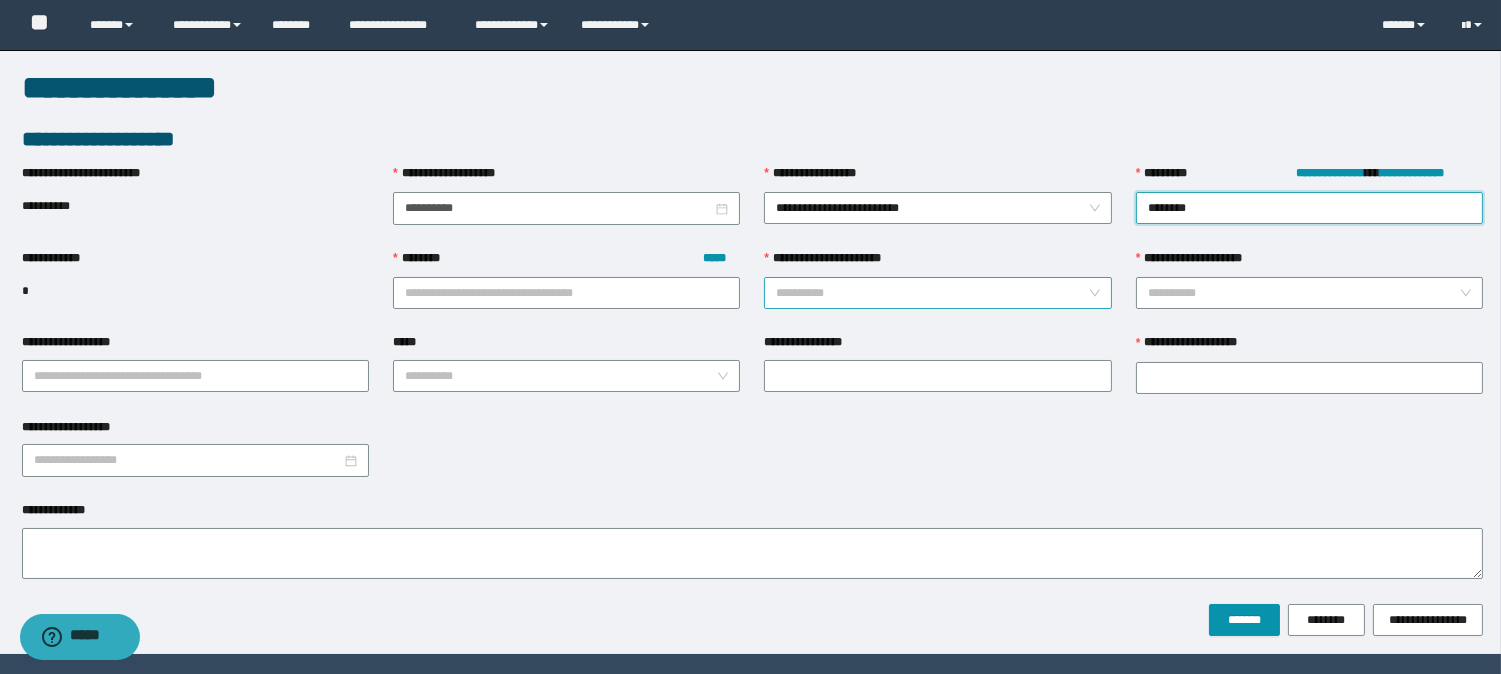 type on "********" 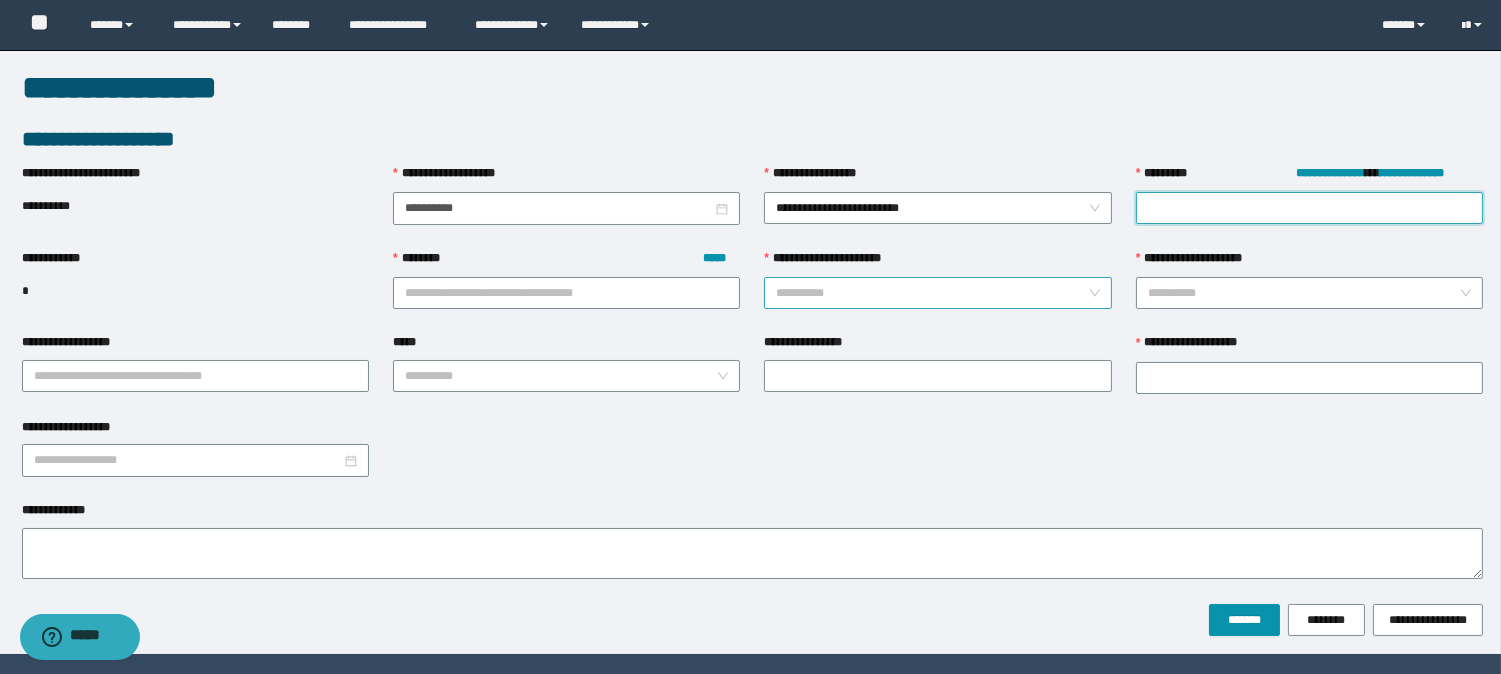 click on "**********" at bounding box center [931, 293] 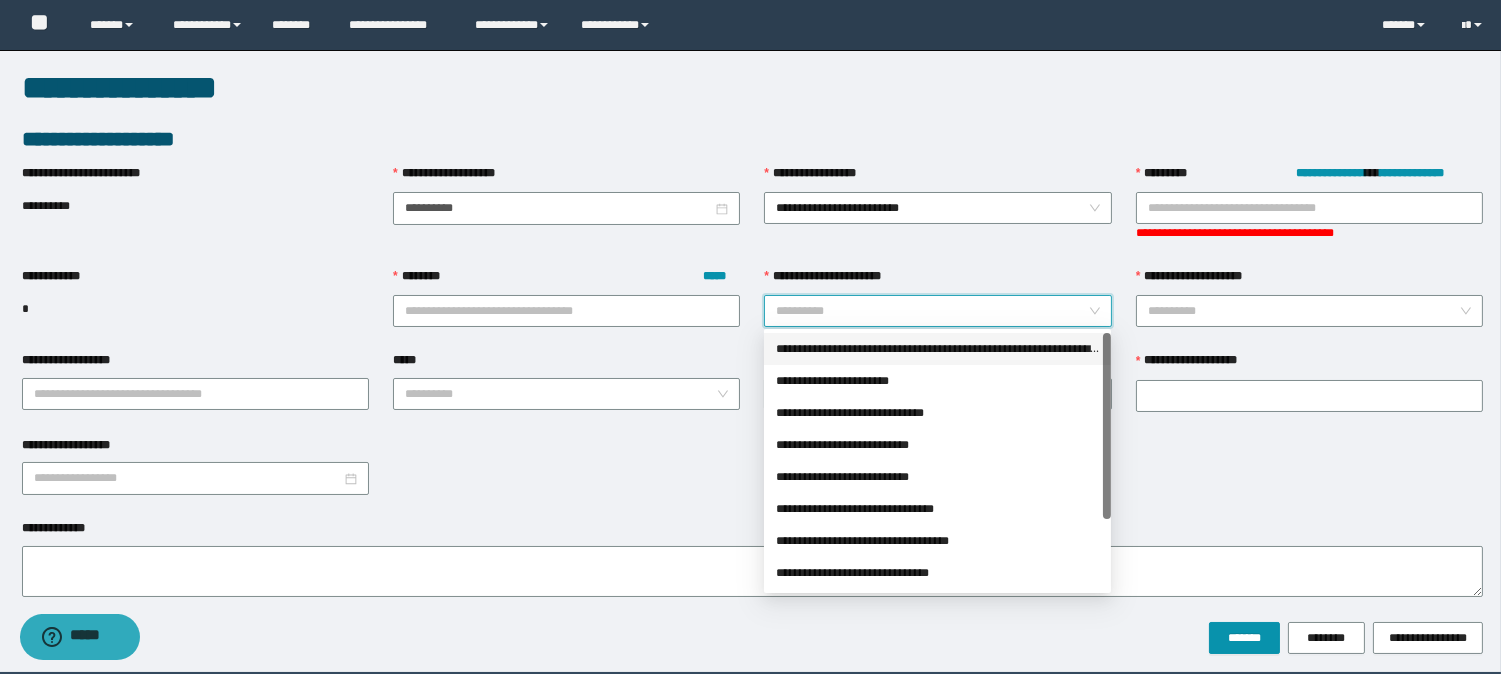 click on "**********" at bounding box center [937, 349] 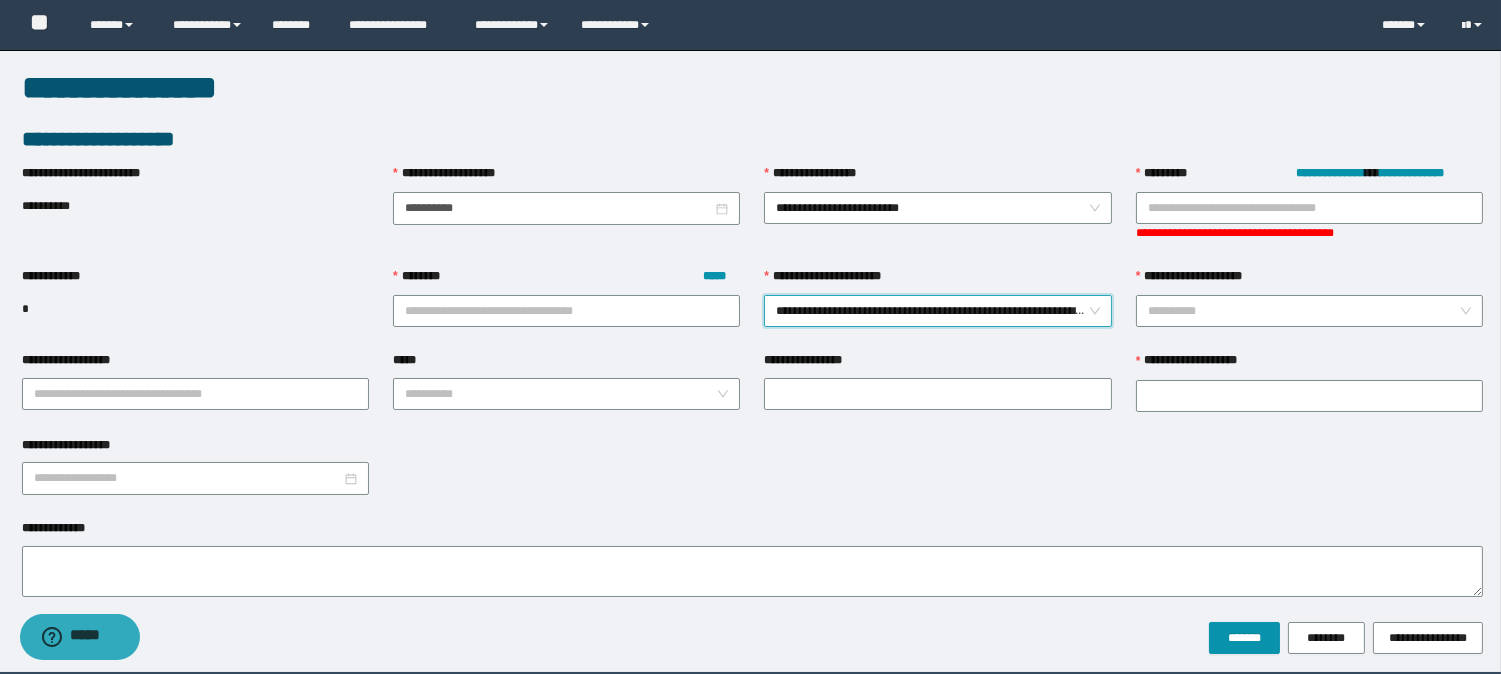 click on "**********" at bounding box center (1309, 281) 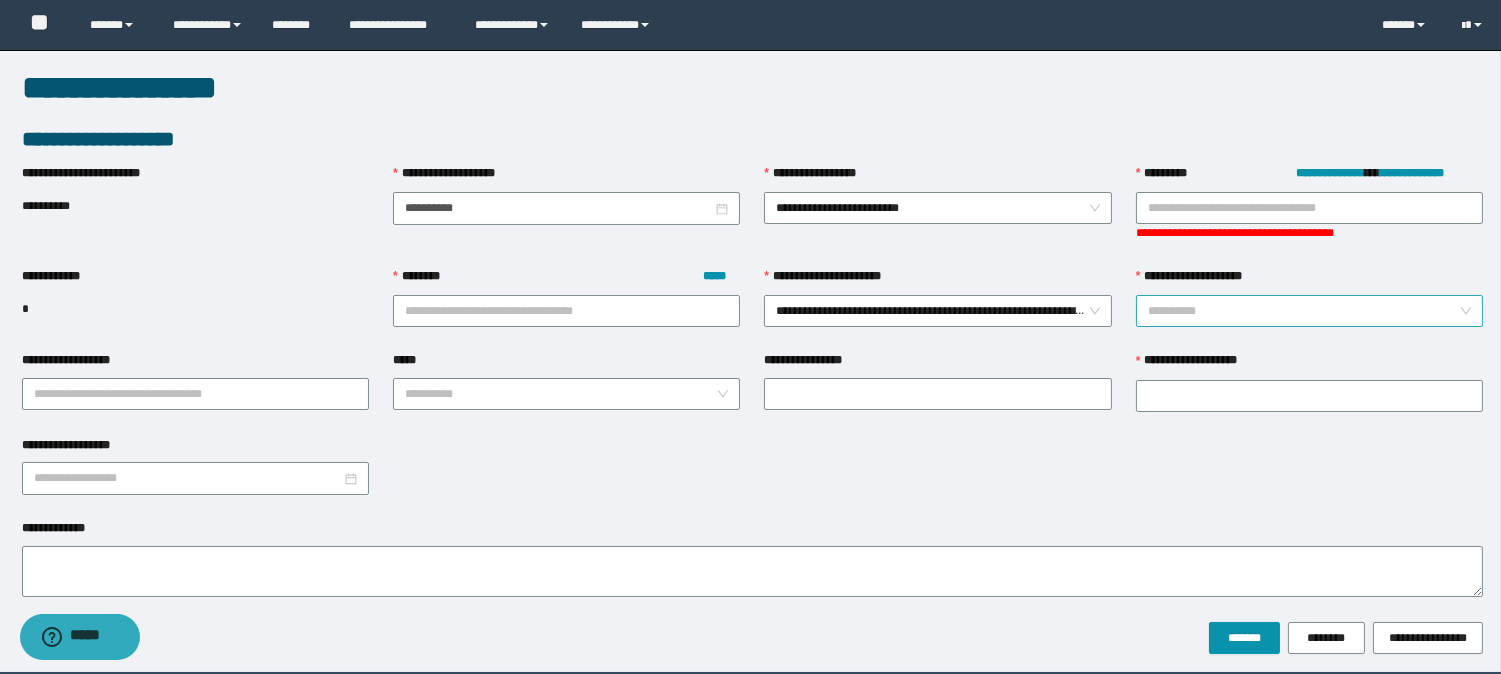 click on "**********" at bounding box center [1303, 311] 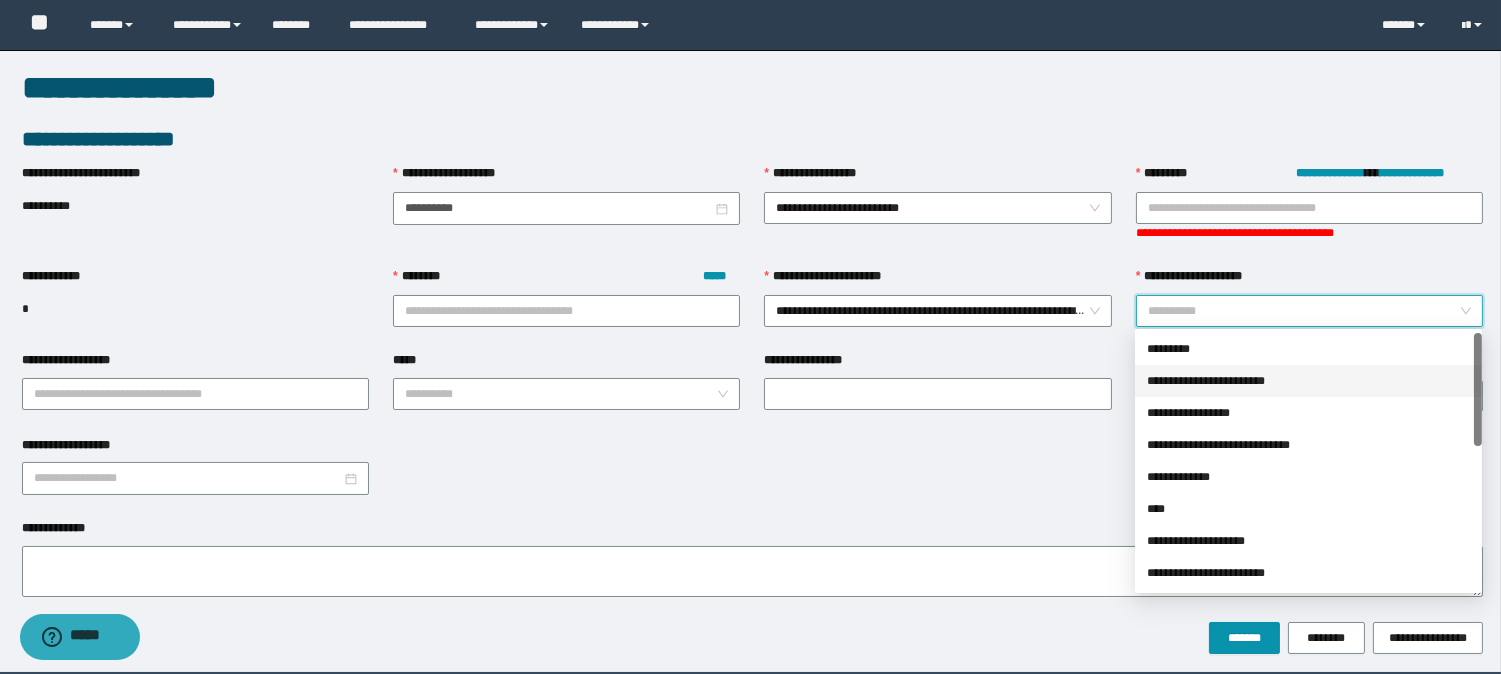 click on "**********" at bounding box center (1308, 381) 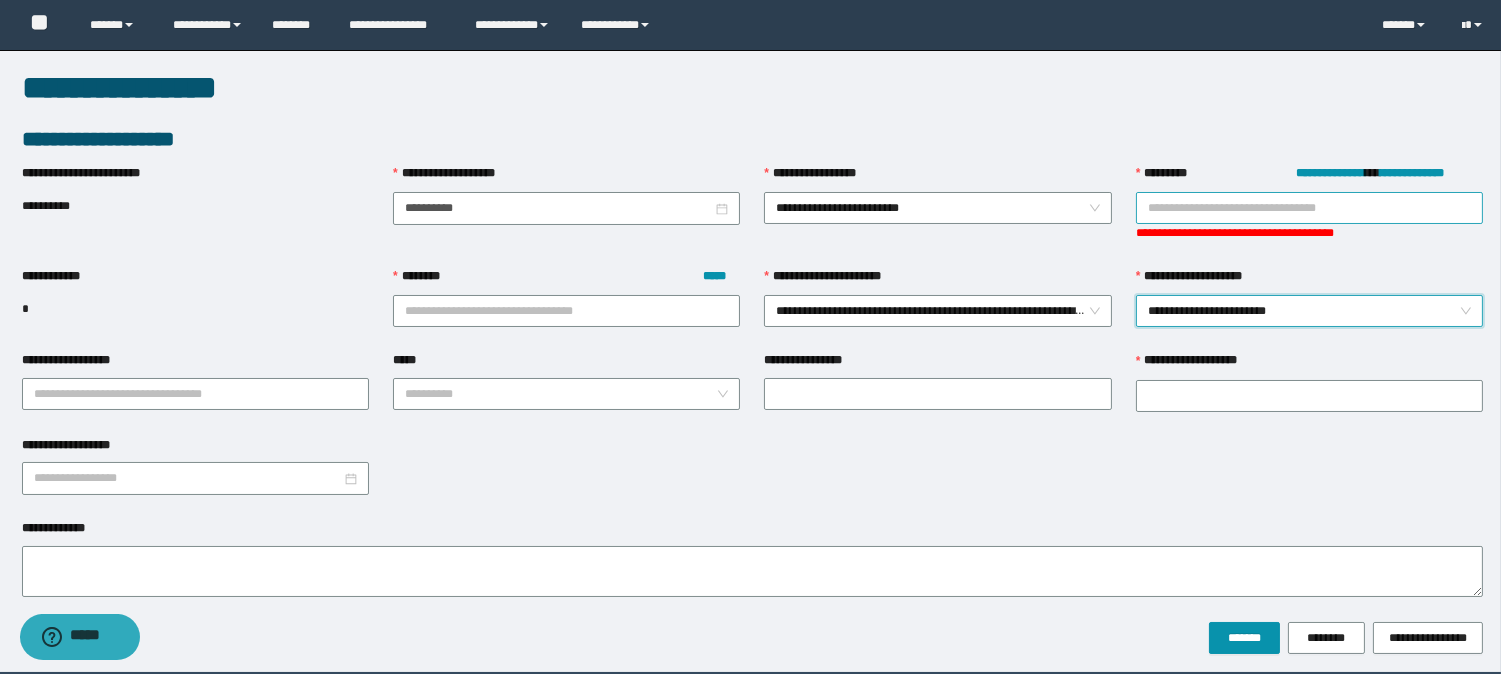 click on "**********" at bounding box center [1309, 208] 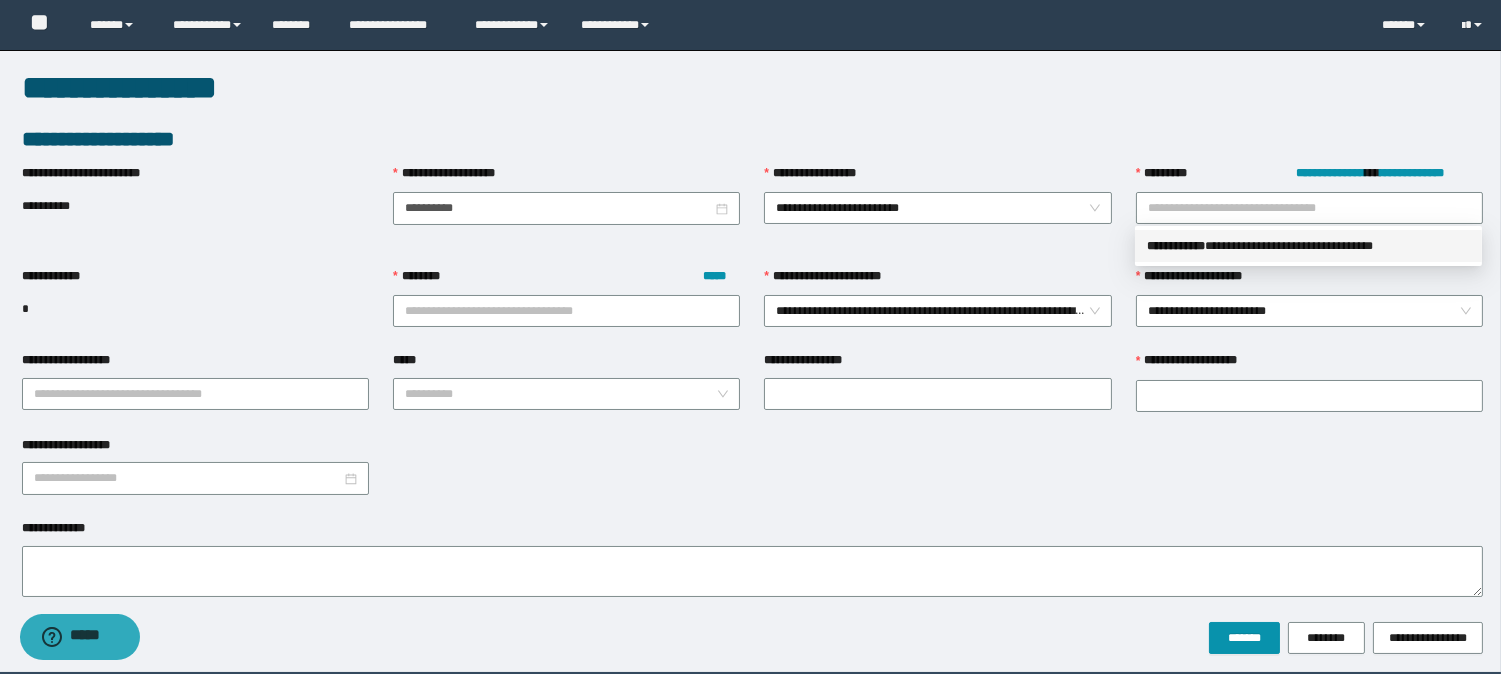 click on "**********" at bounding box center (750, 337) 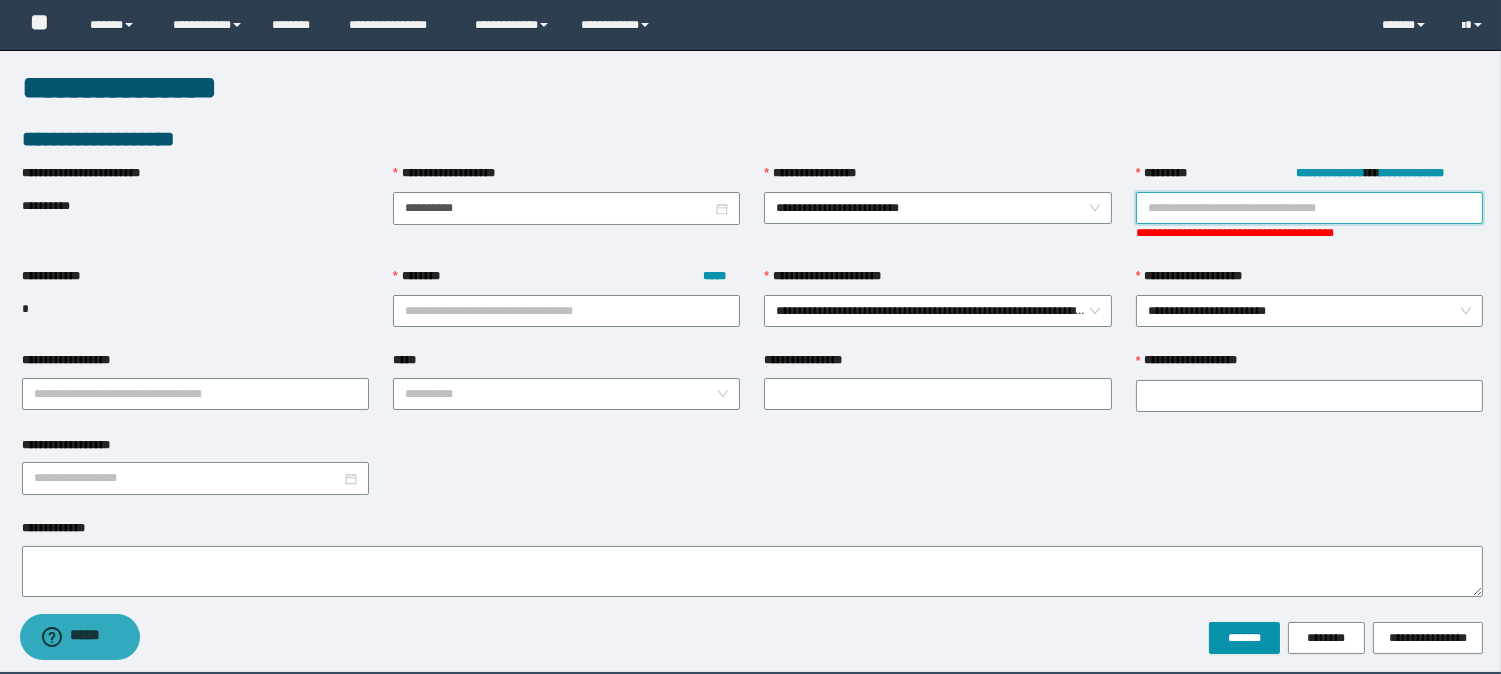 click on "**********" at bounding box center [1309, 208] 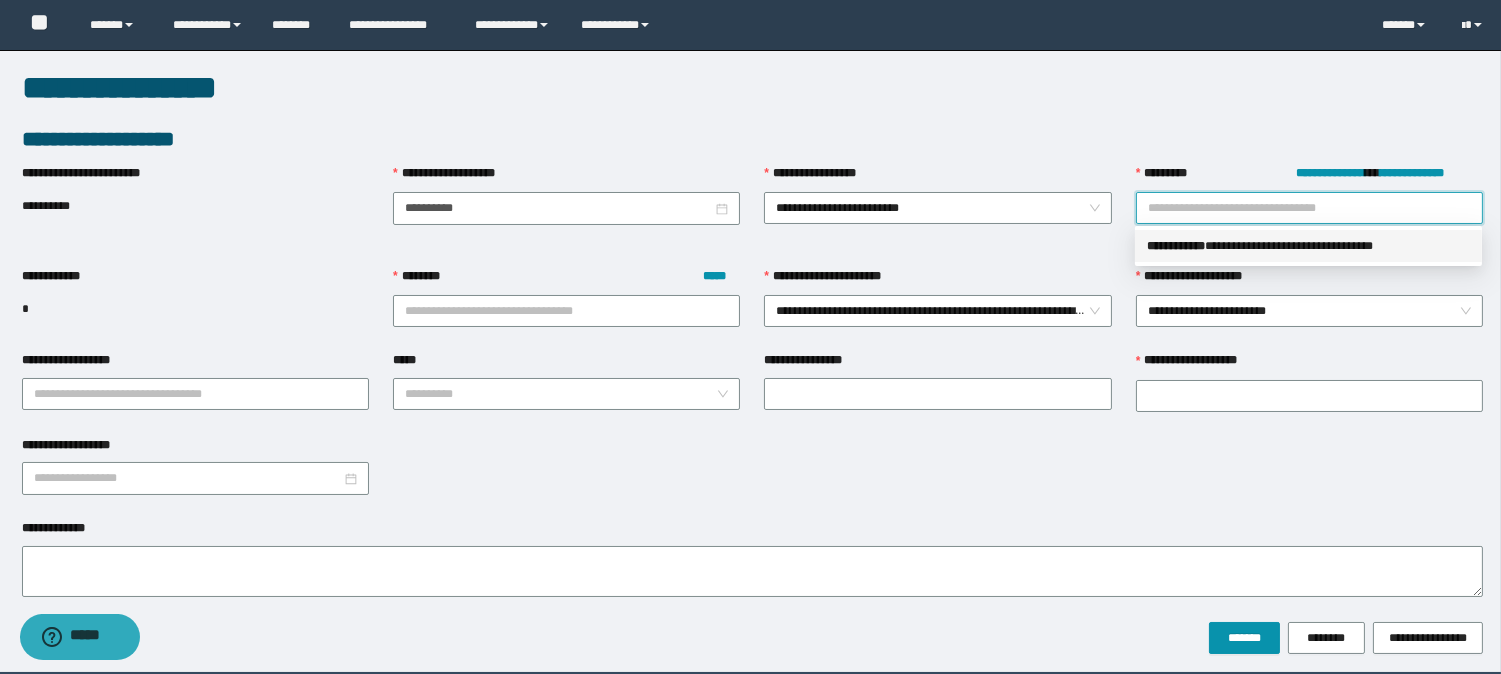 click on "**********" at bounding box center (750, 337) 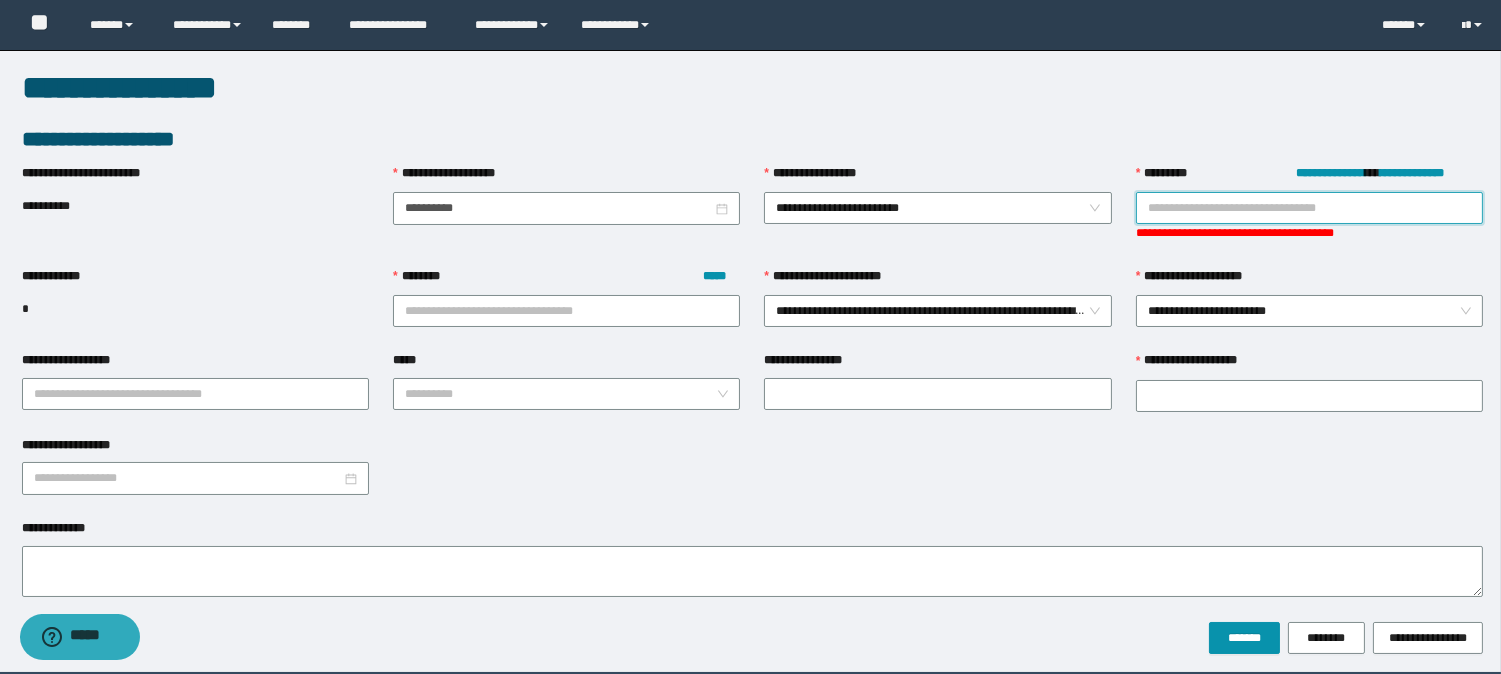 click on "**********" at bounding box center [1309, 208] 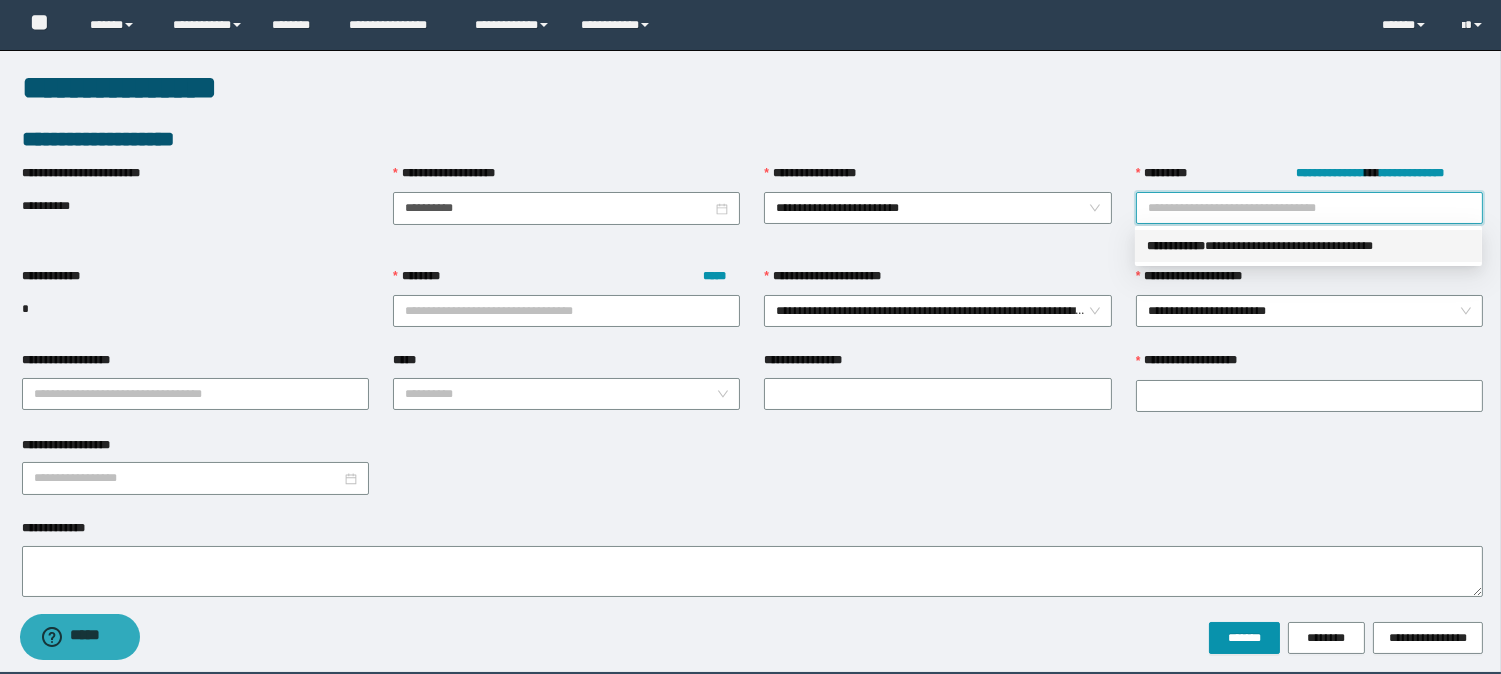 click on "** *   ********" at bounding box center [1176, 246] 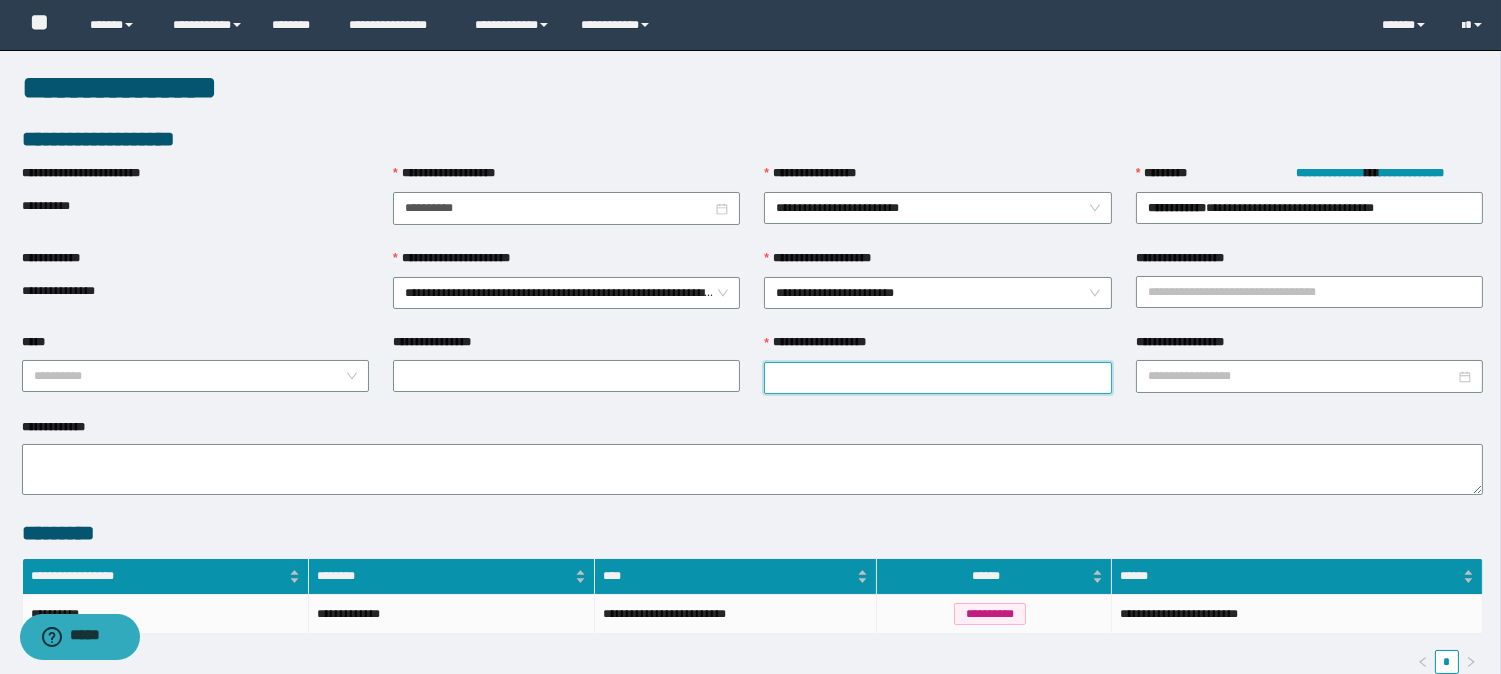 click on "**********" at bounding box center (937, 378) 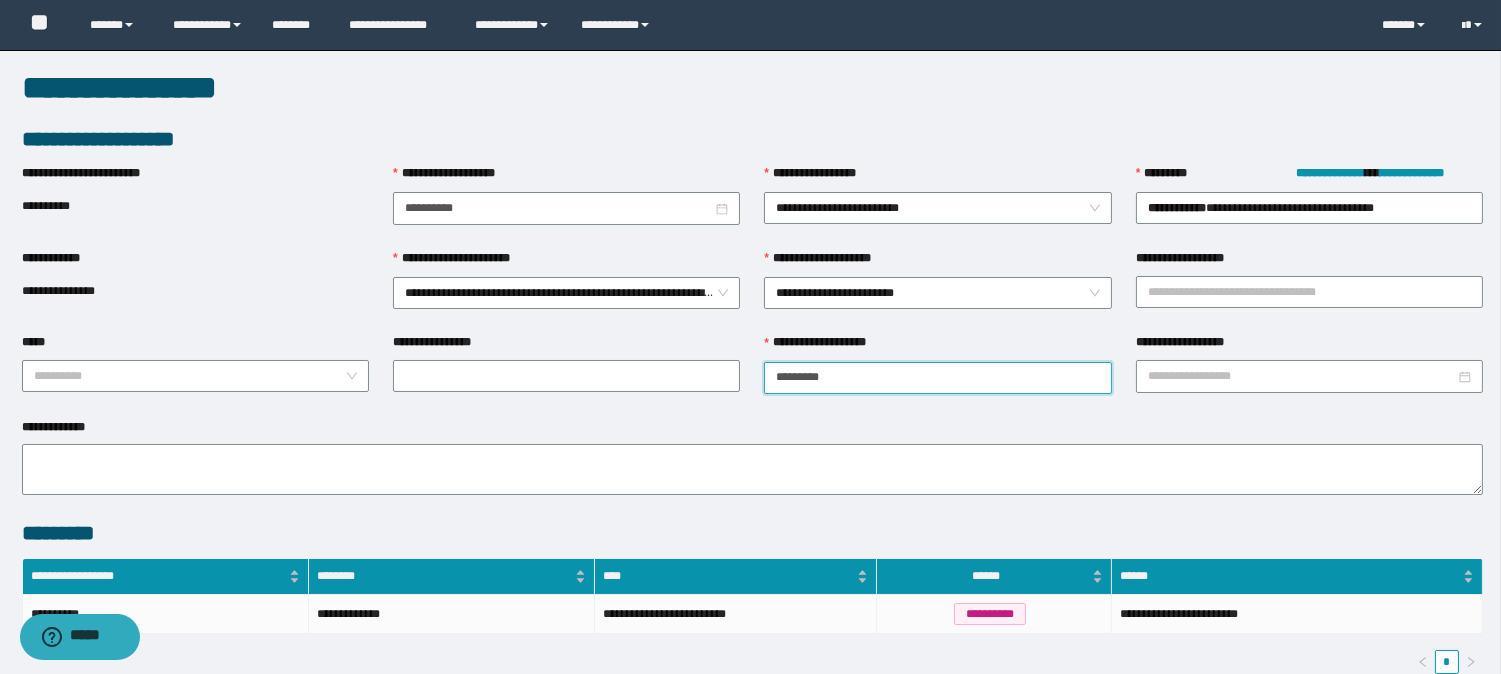 type on "*********" 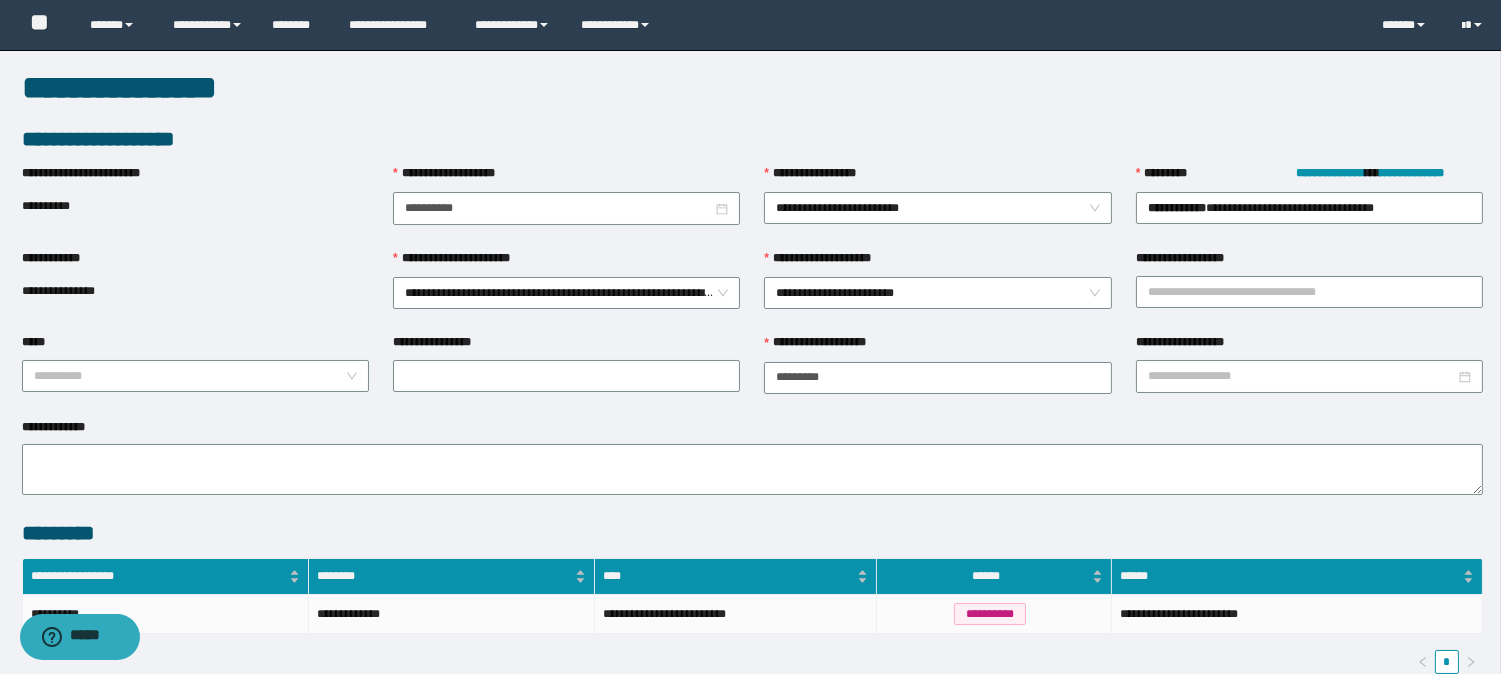 click on "**********" at bounding box center (1309, 291) 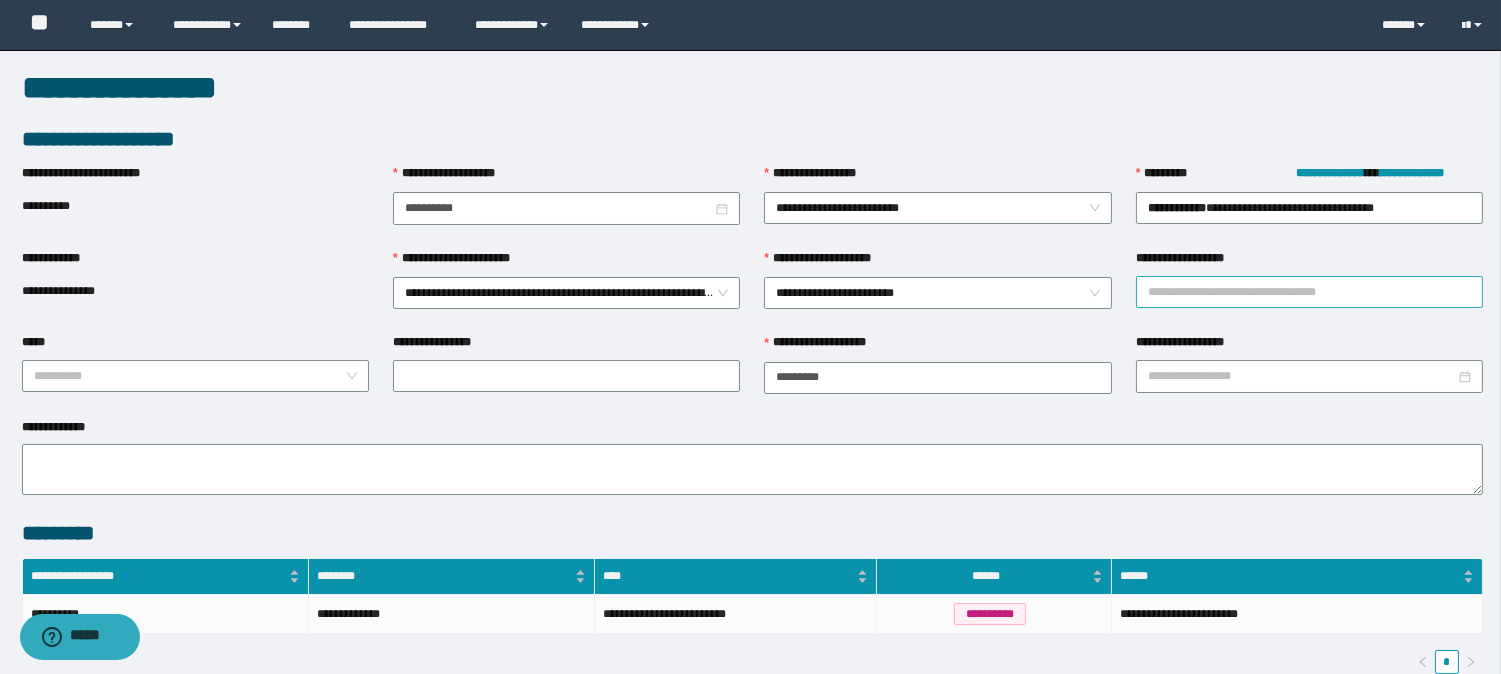 click on "**********" at bounding box center [1309, 292] 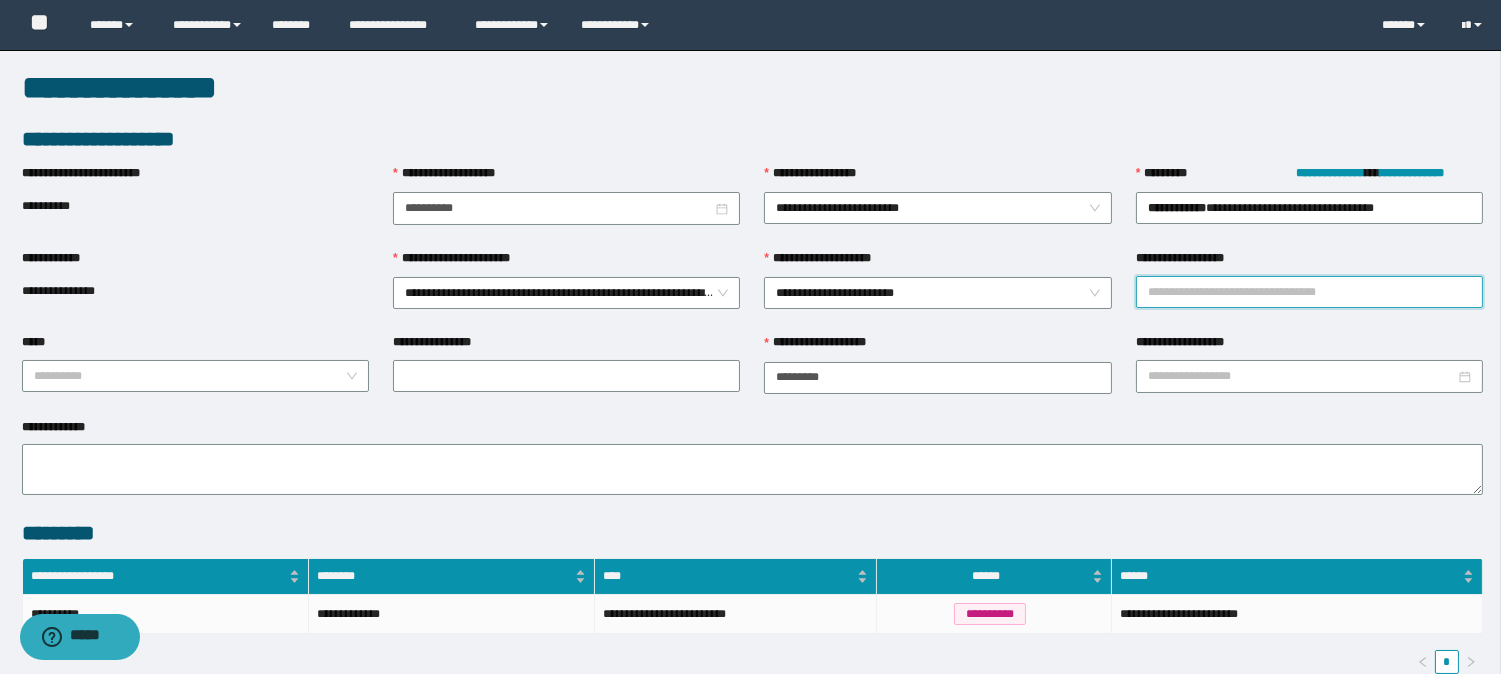 paste on "**********" 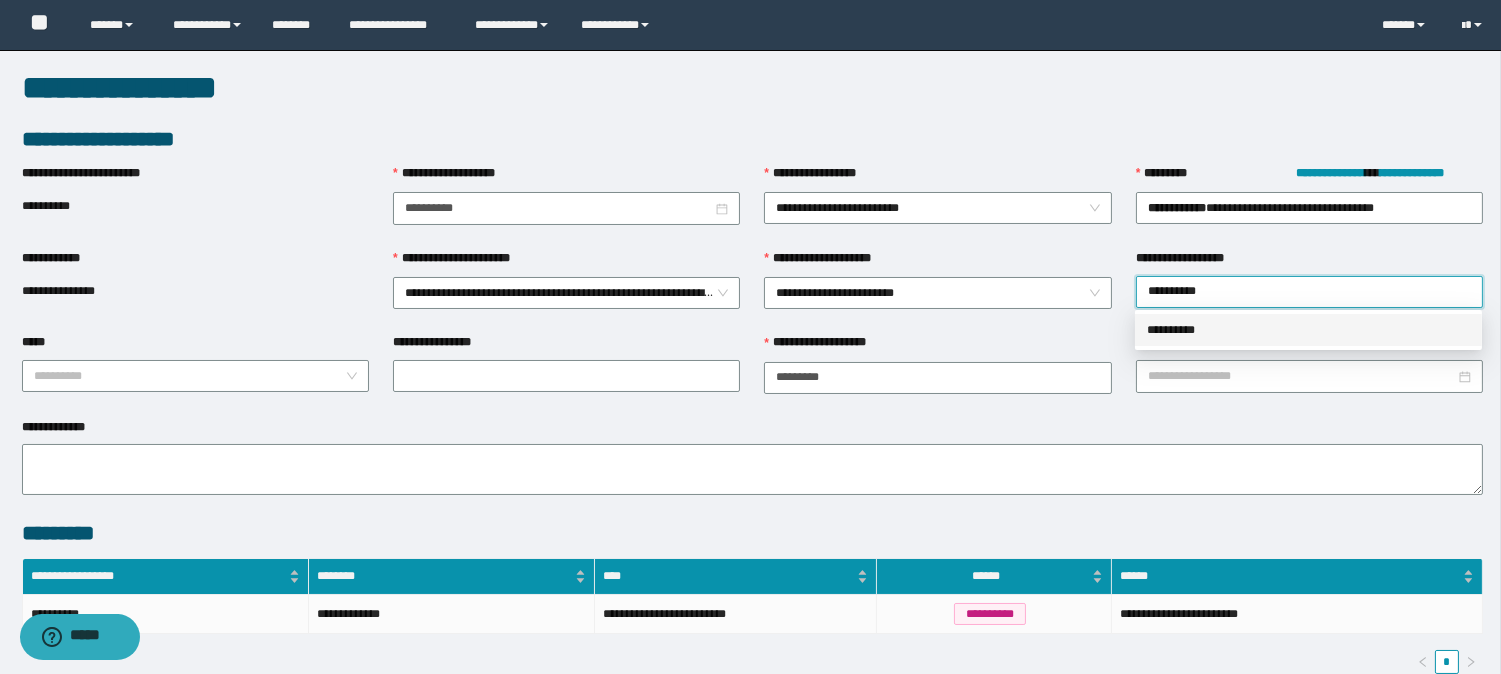 click on "**********" at bounding box center (1308, 330) 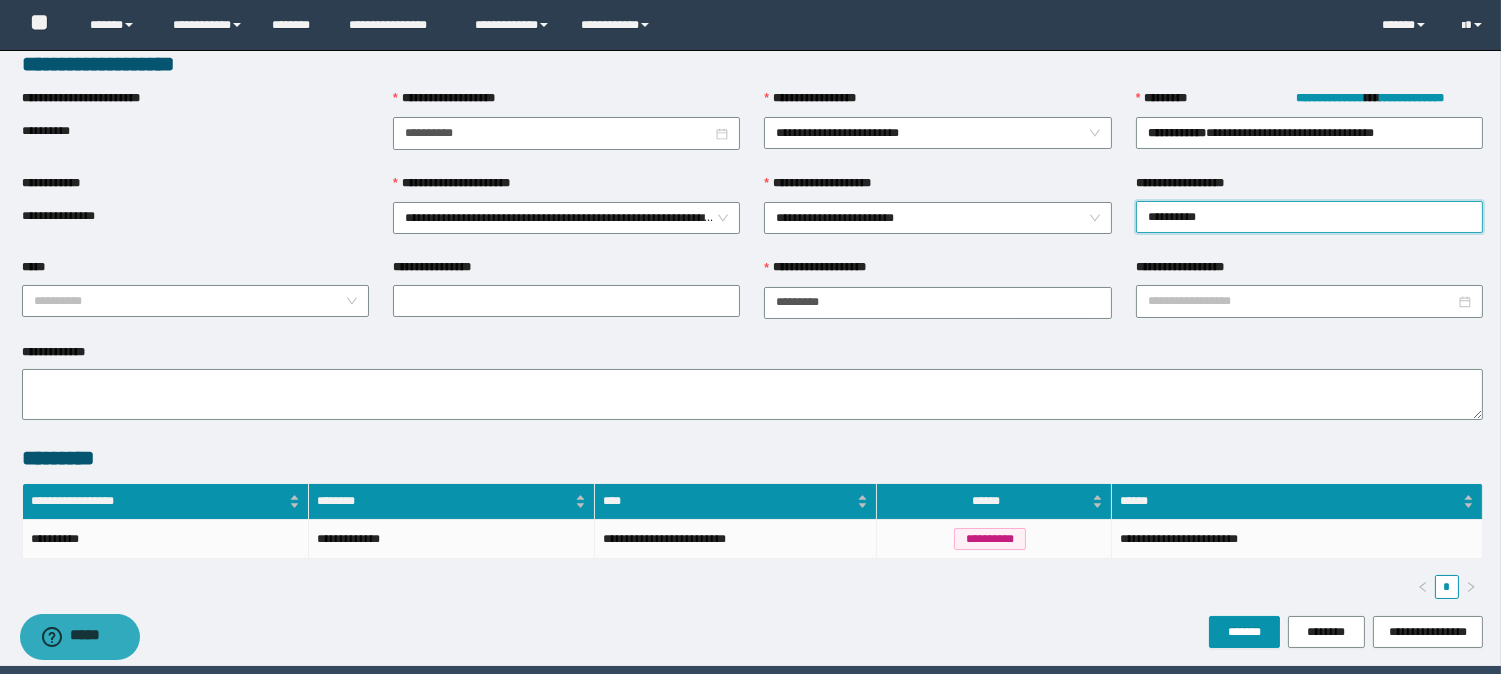 scroll, scrollTop: 144, scrollLeft: 0, axis: vertical 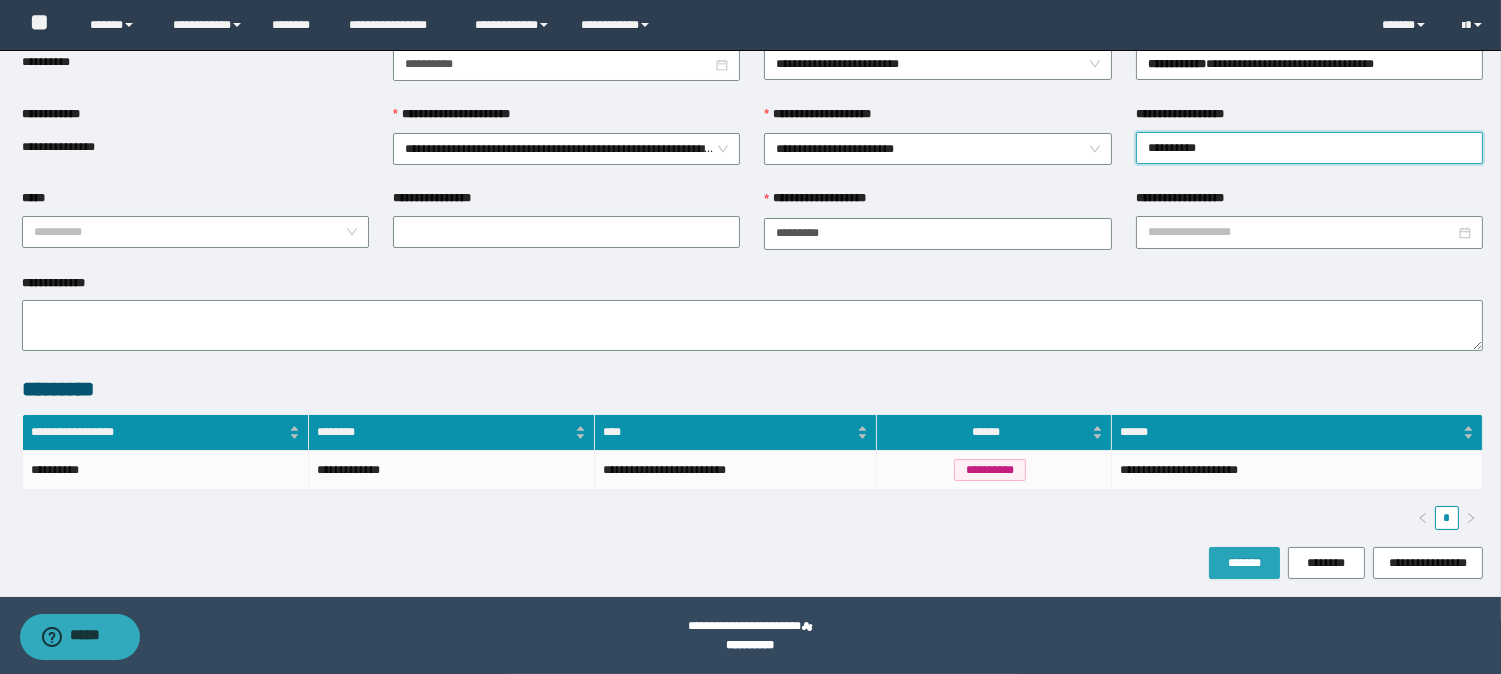 click on "*******" at bounding box center (1244, 563) 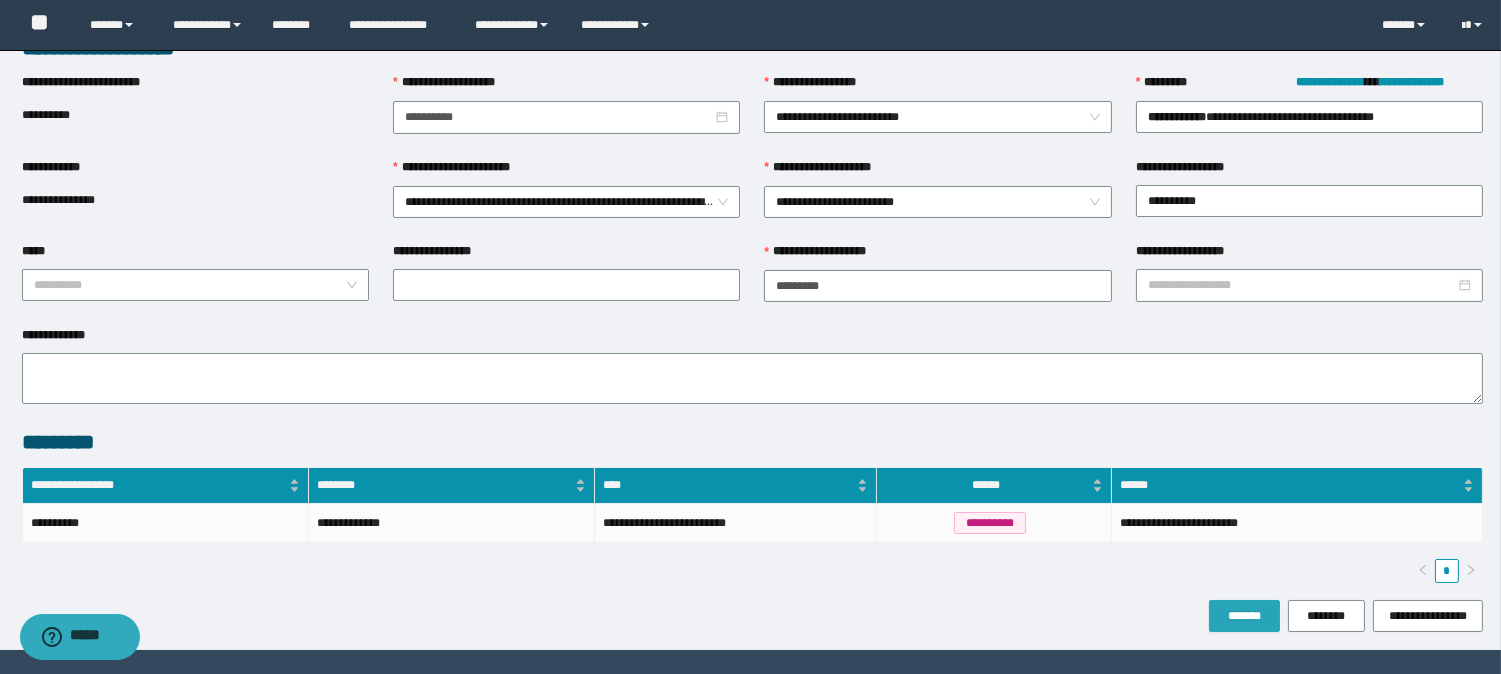 scroll, scrollTop: 196, scrollLeft: 0, axis: vertical 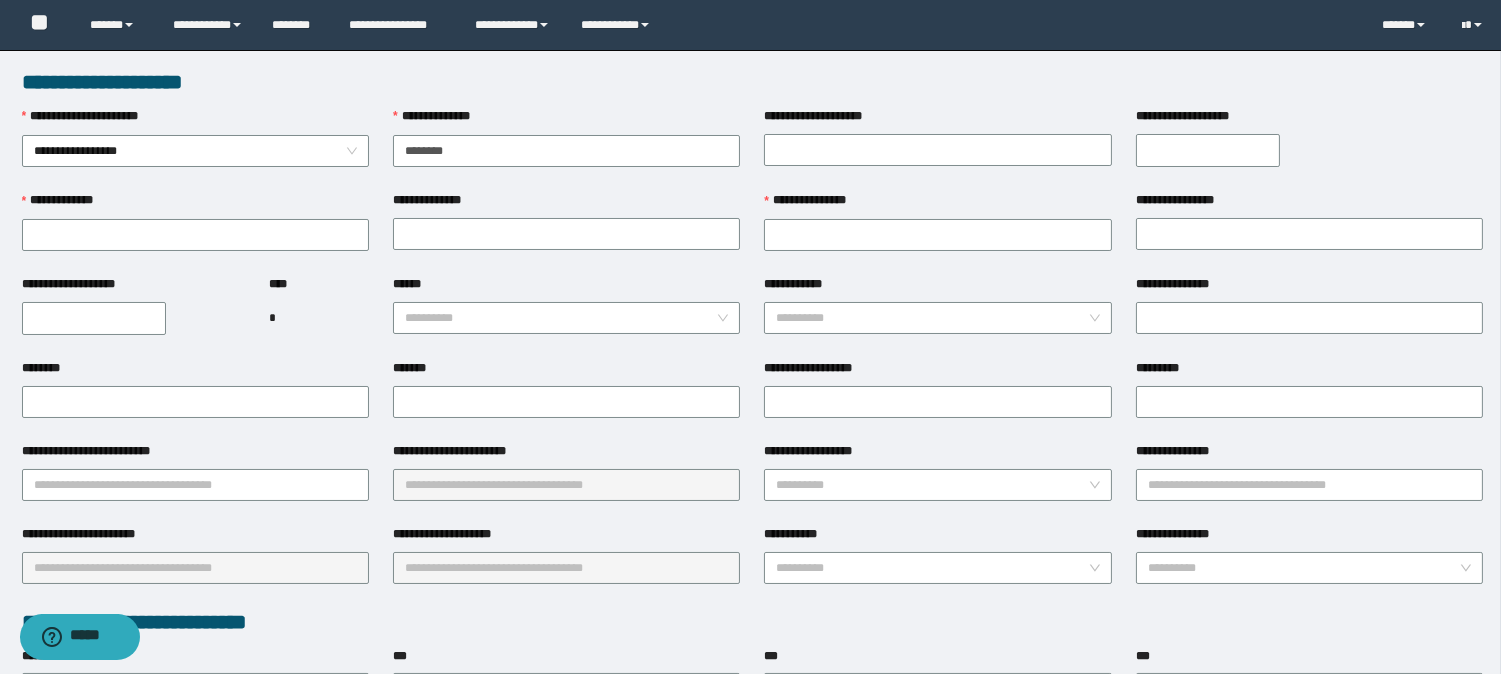 click on "**********" at bounding box center [566, 149] 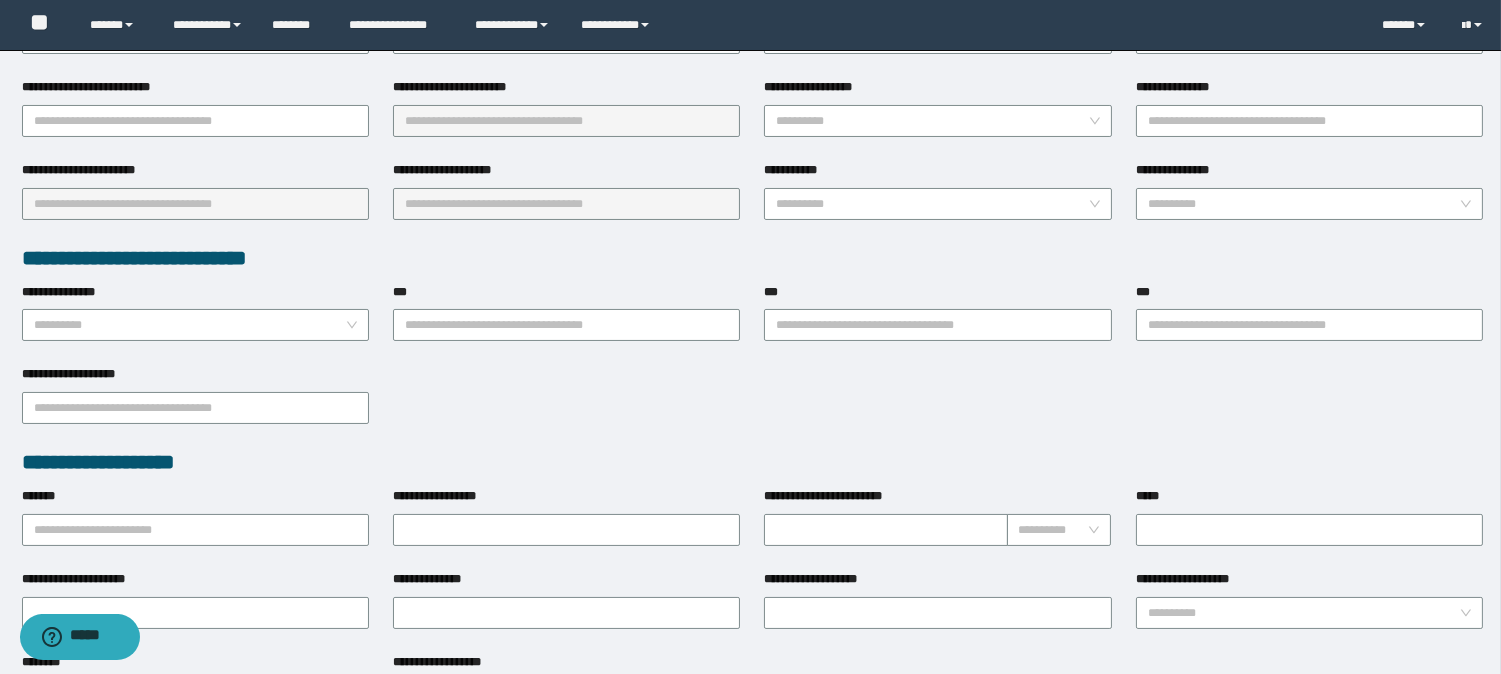 scroll, scrollTop: 0, scrollLeft: 0, axis: both 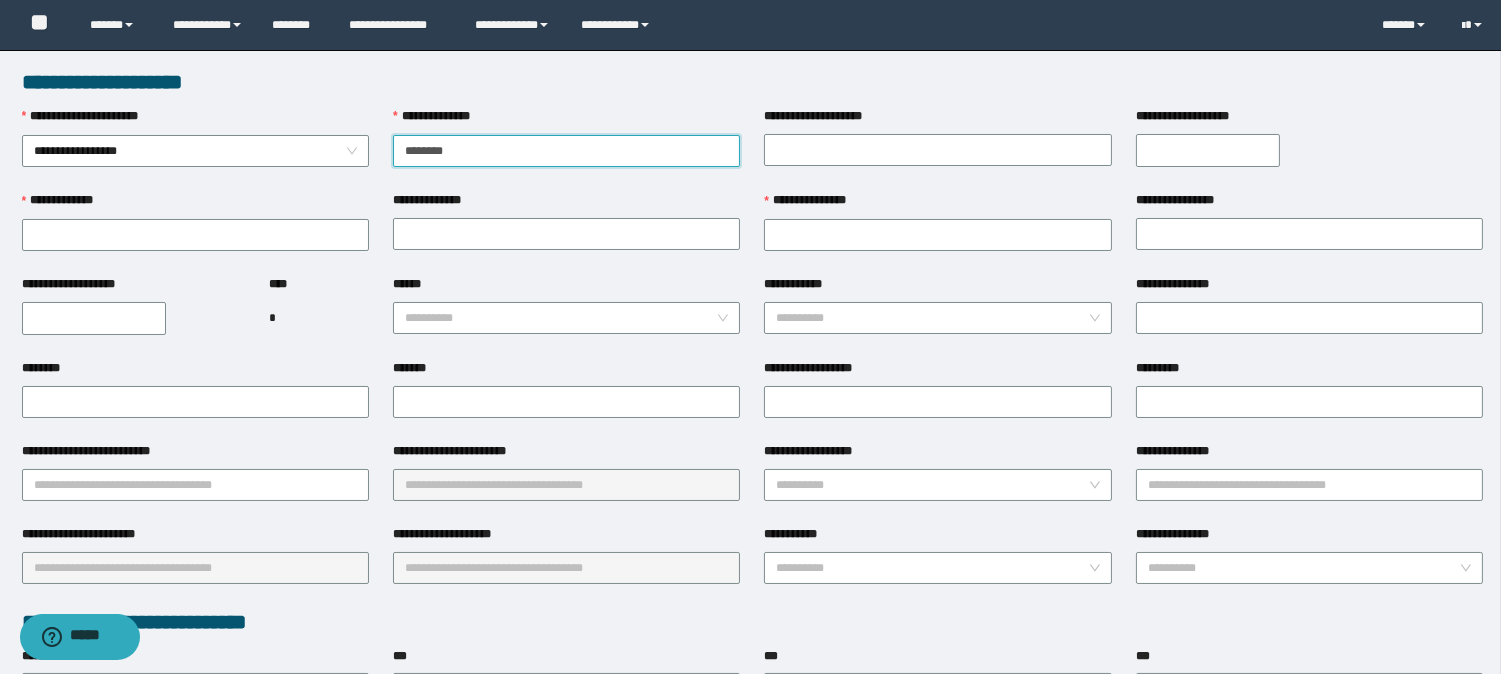 click on "********" at bounding box center (566, 151) 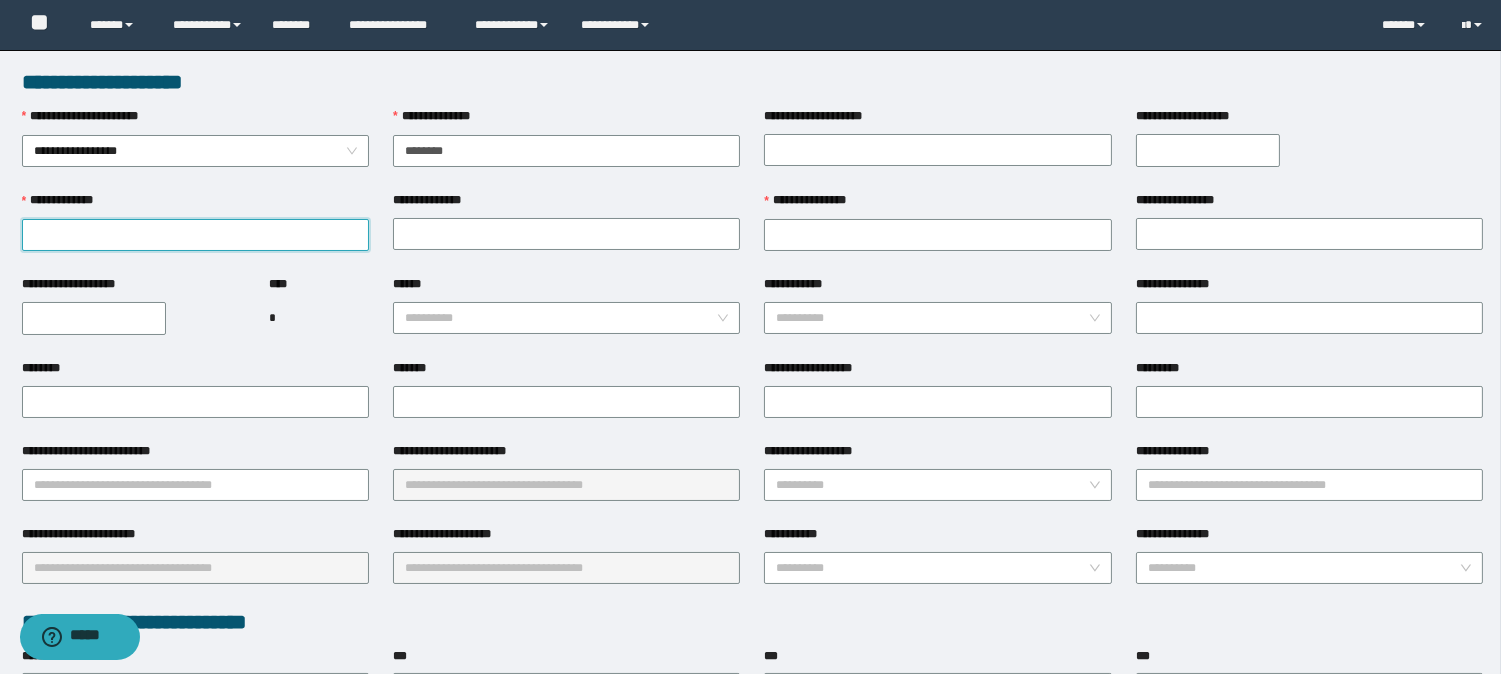 click on "**********" at bounding box center [195, 235] 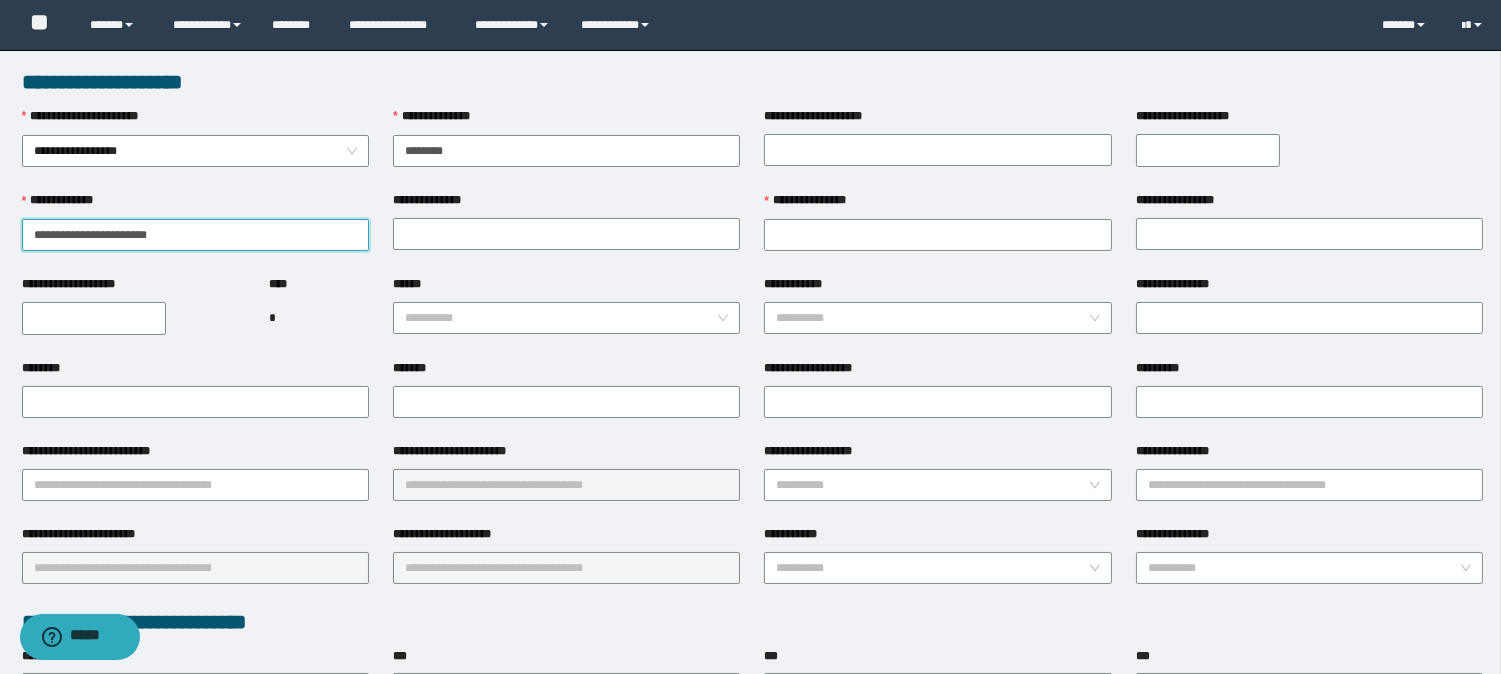 type on "**********" 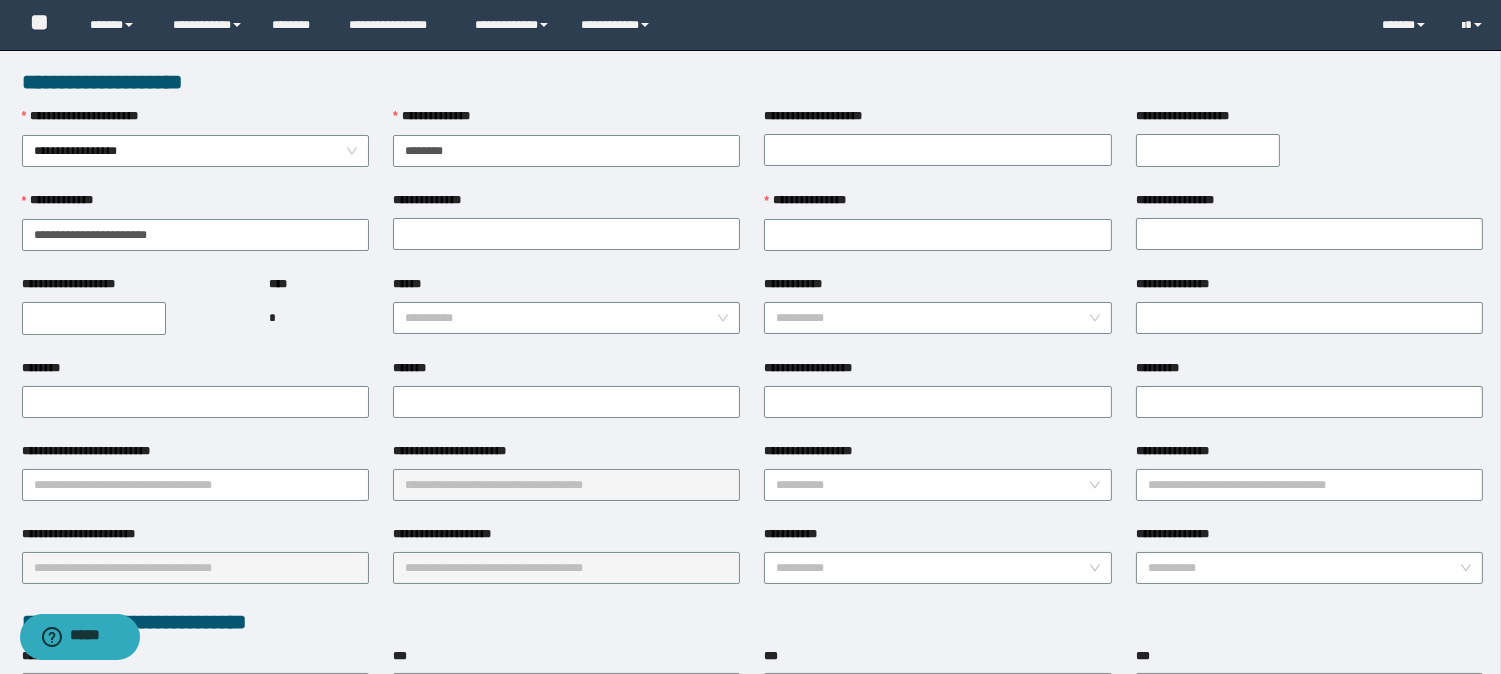 click on "**********" at bounding box center (94, 318) 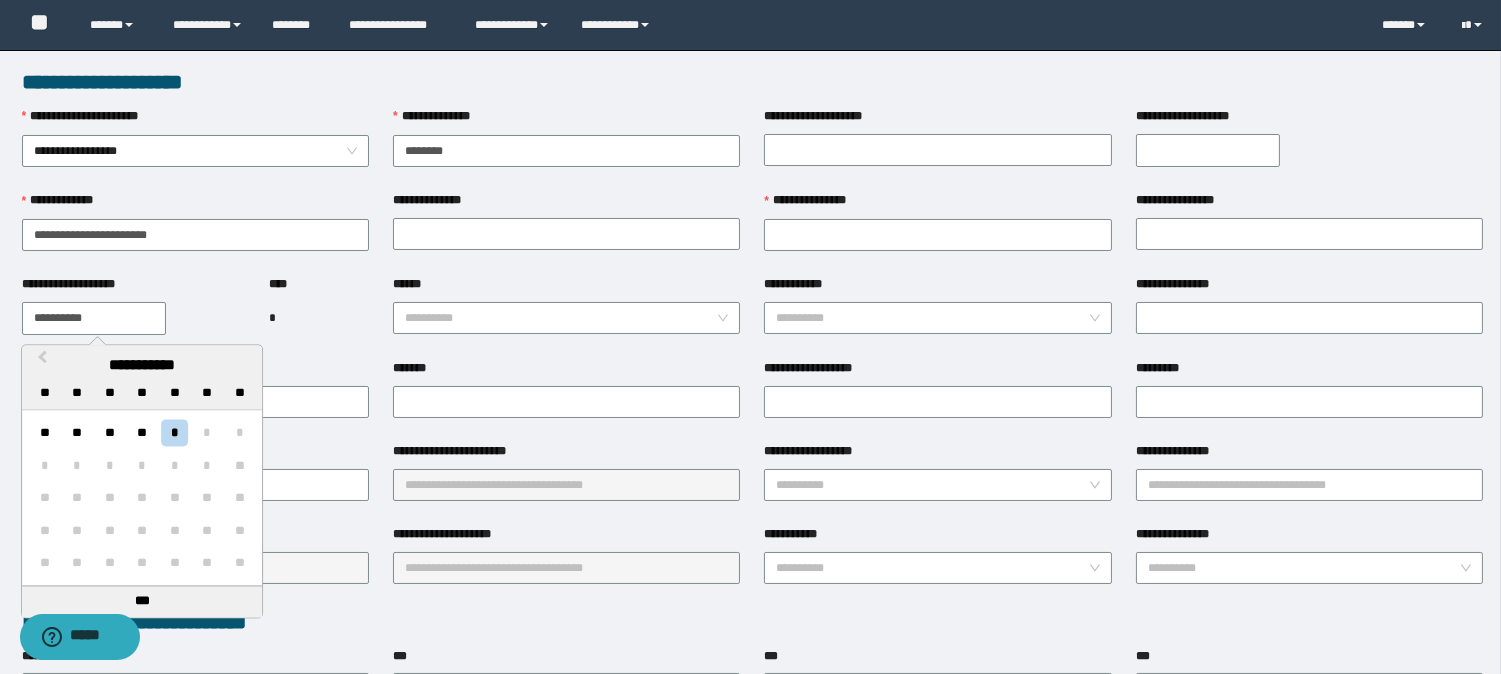 paste 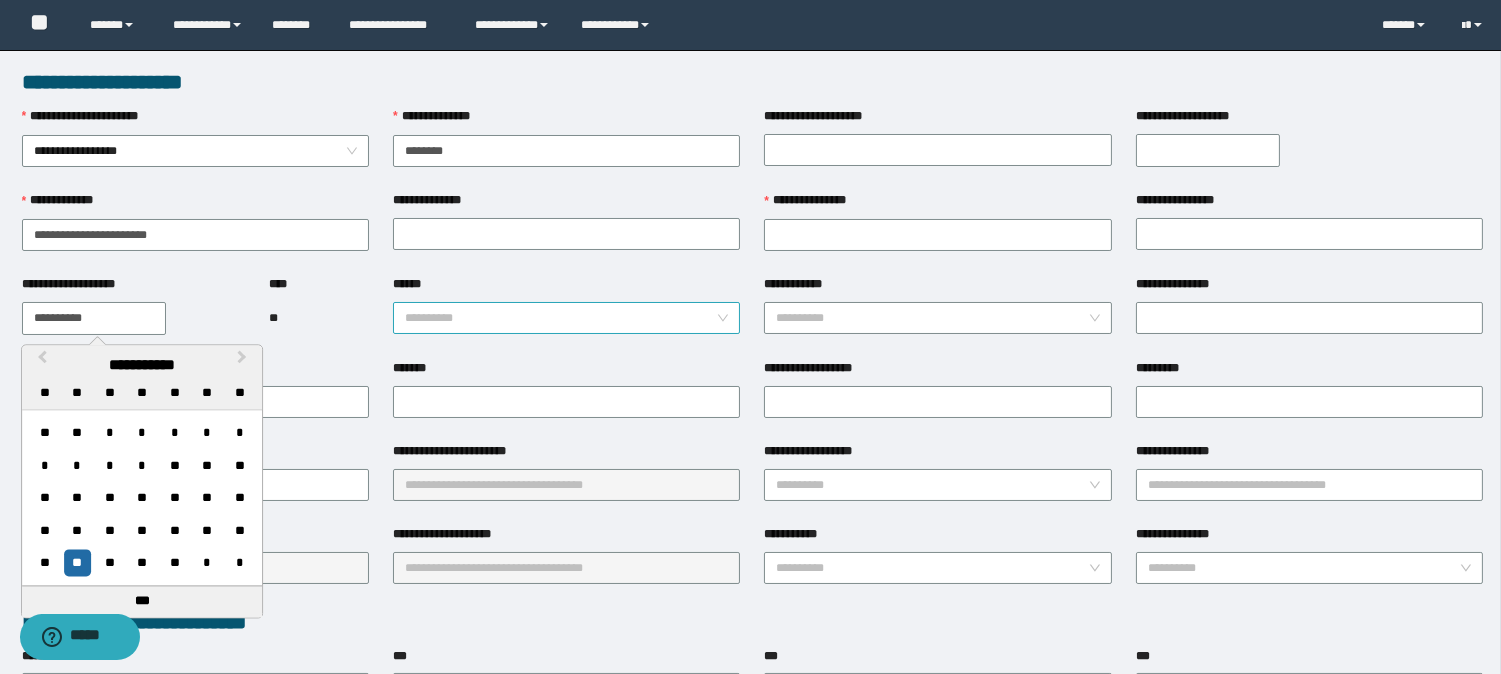 type on "**********" 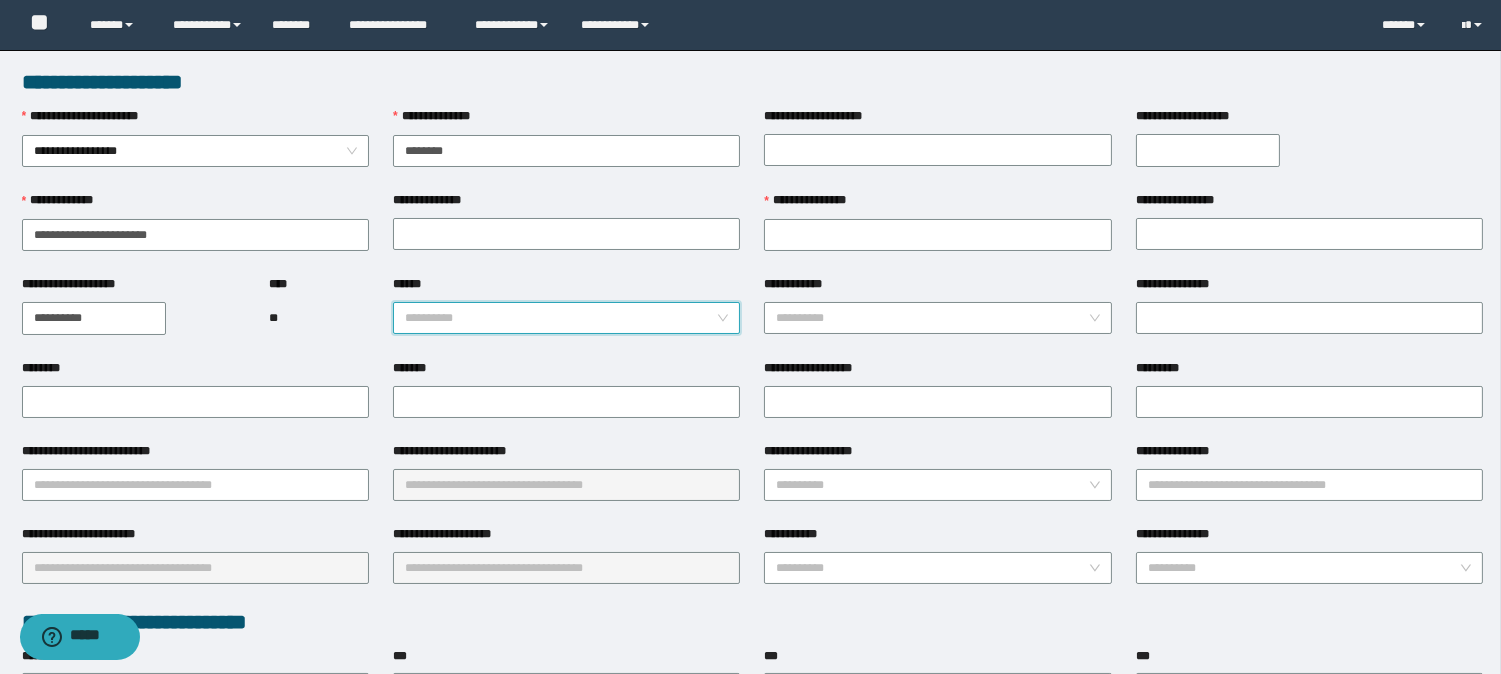 click on "******" at bounding box center (560, 318) 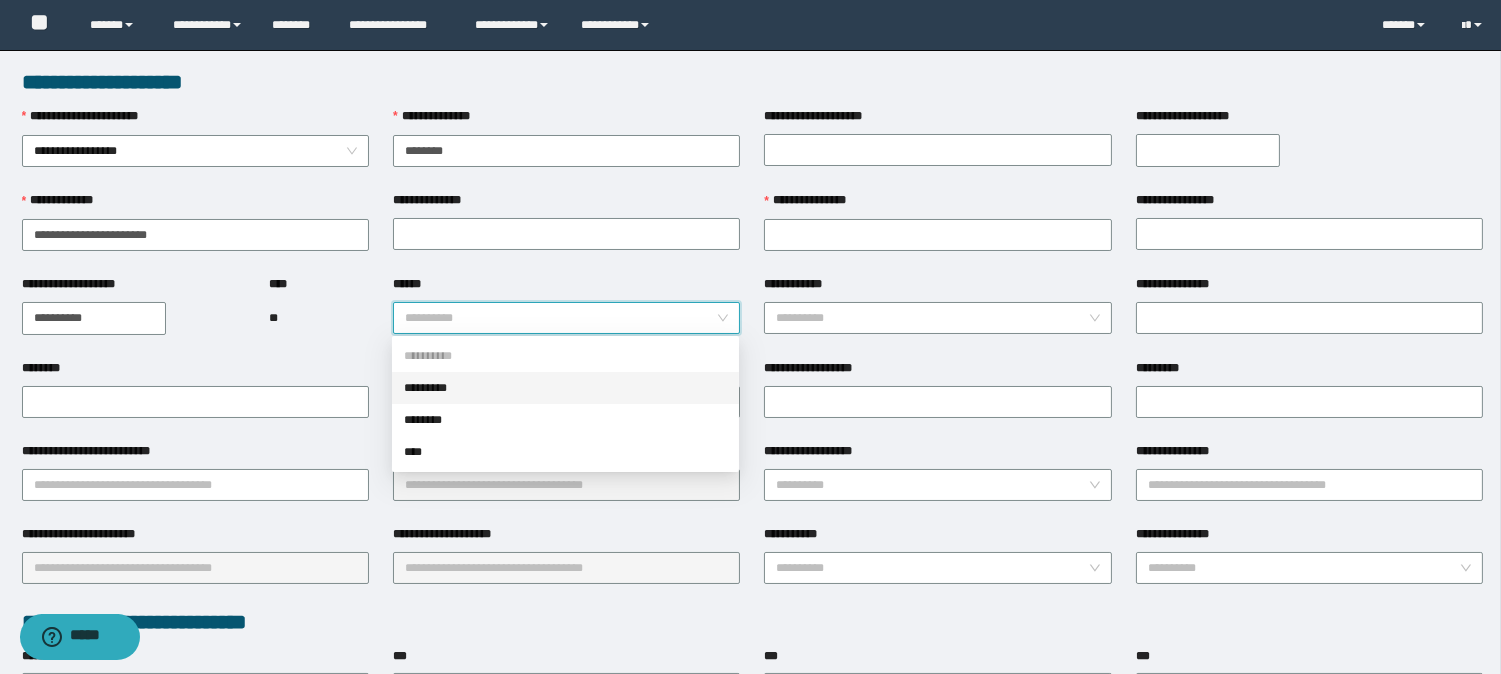 click on "*********" at bounding box center [565, 388] 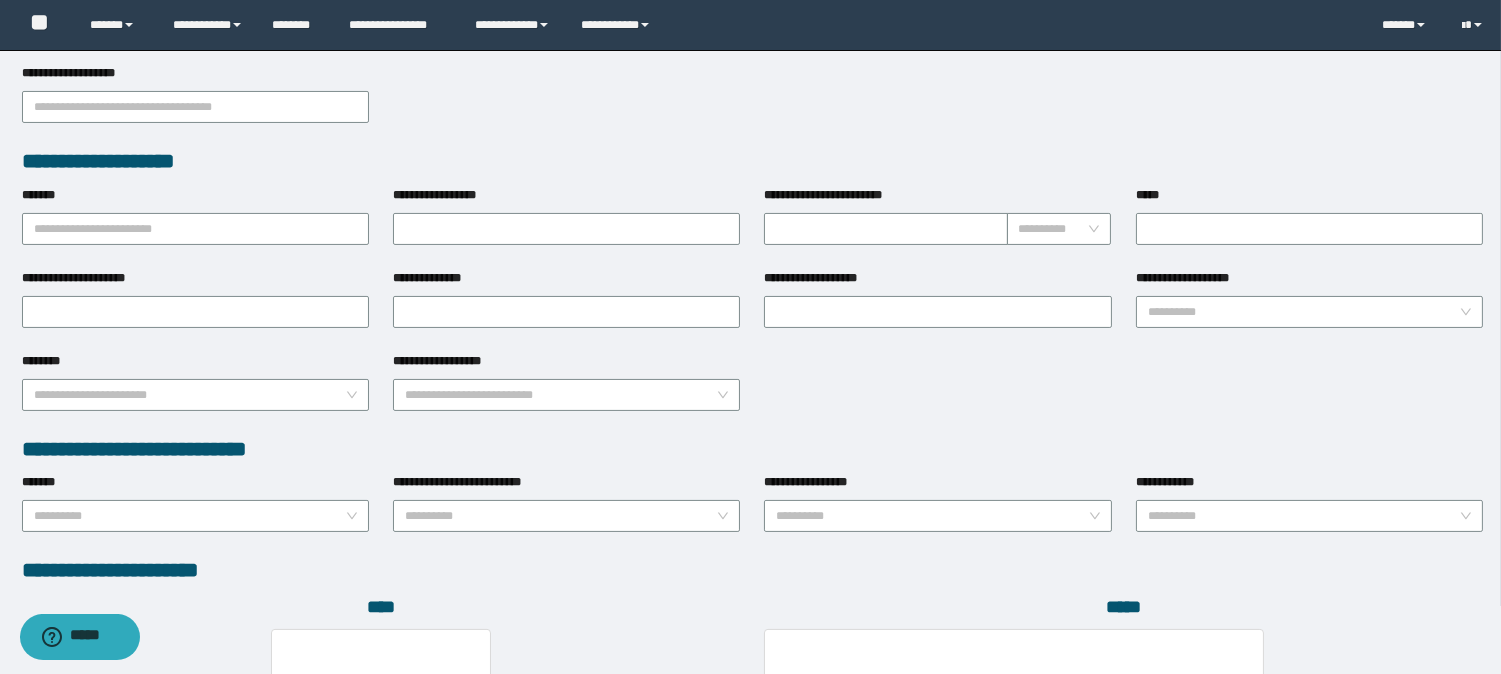 scroll, scrollTop: 666, scrollLeft: 0, axis: vertical 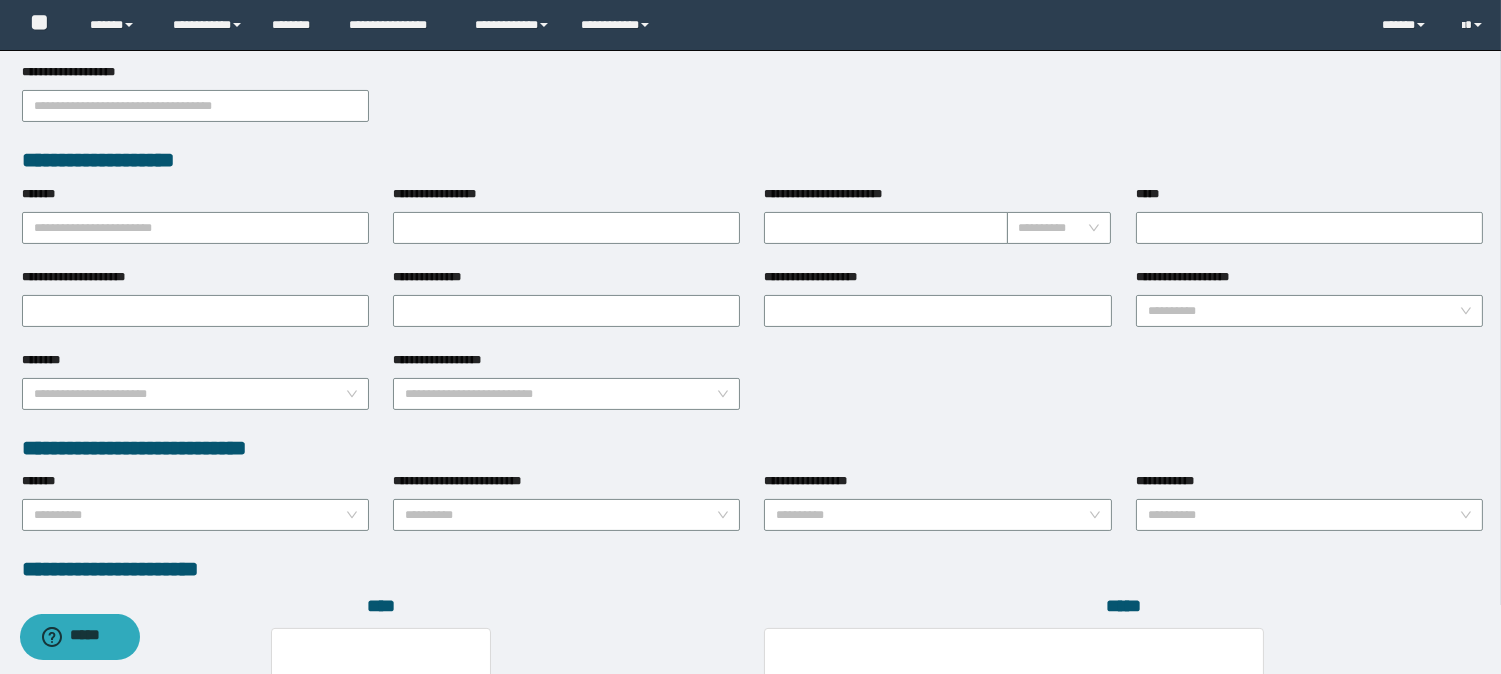 click on "*******" at bounding box center [195, 198] 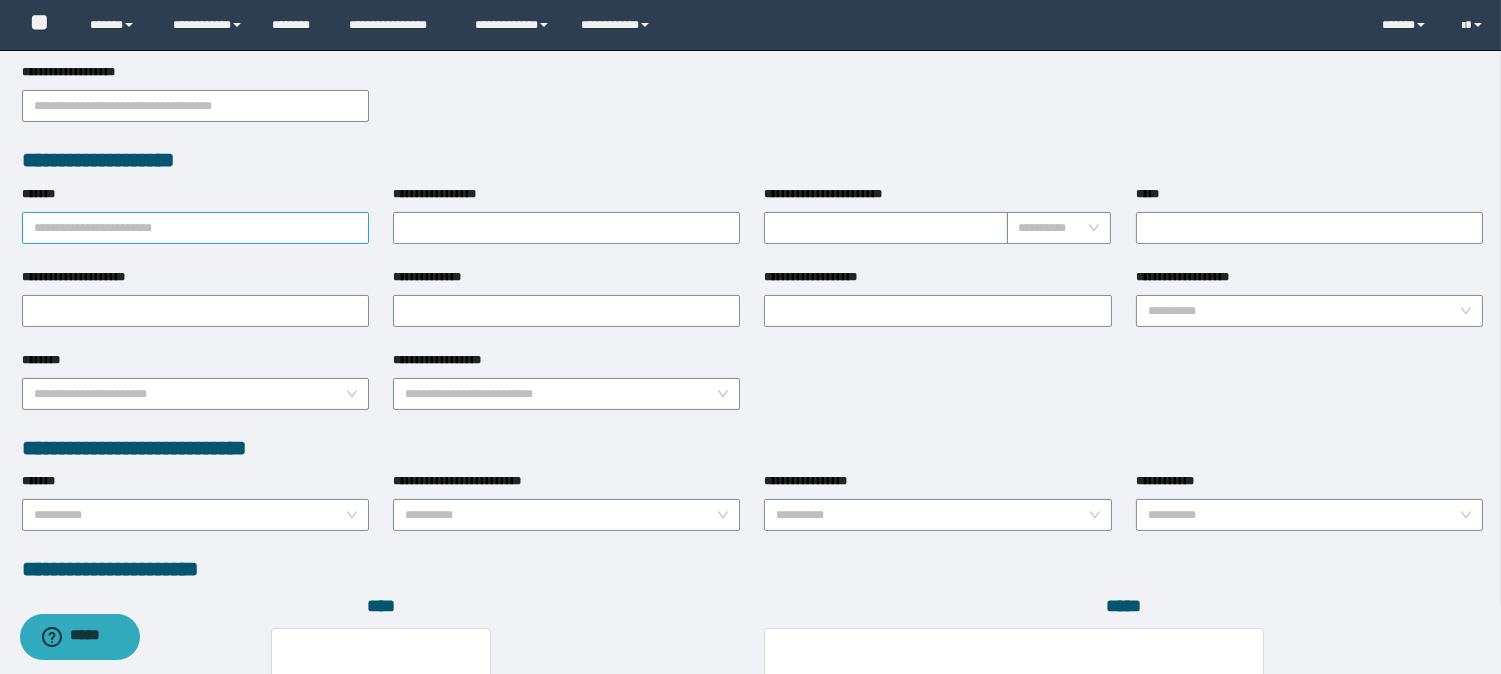click on "*******" at bounding box center (195, 228) 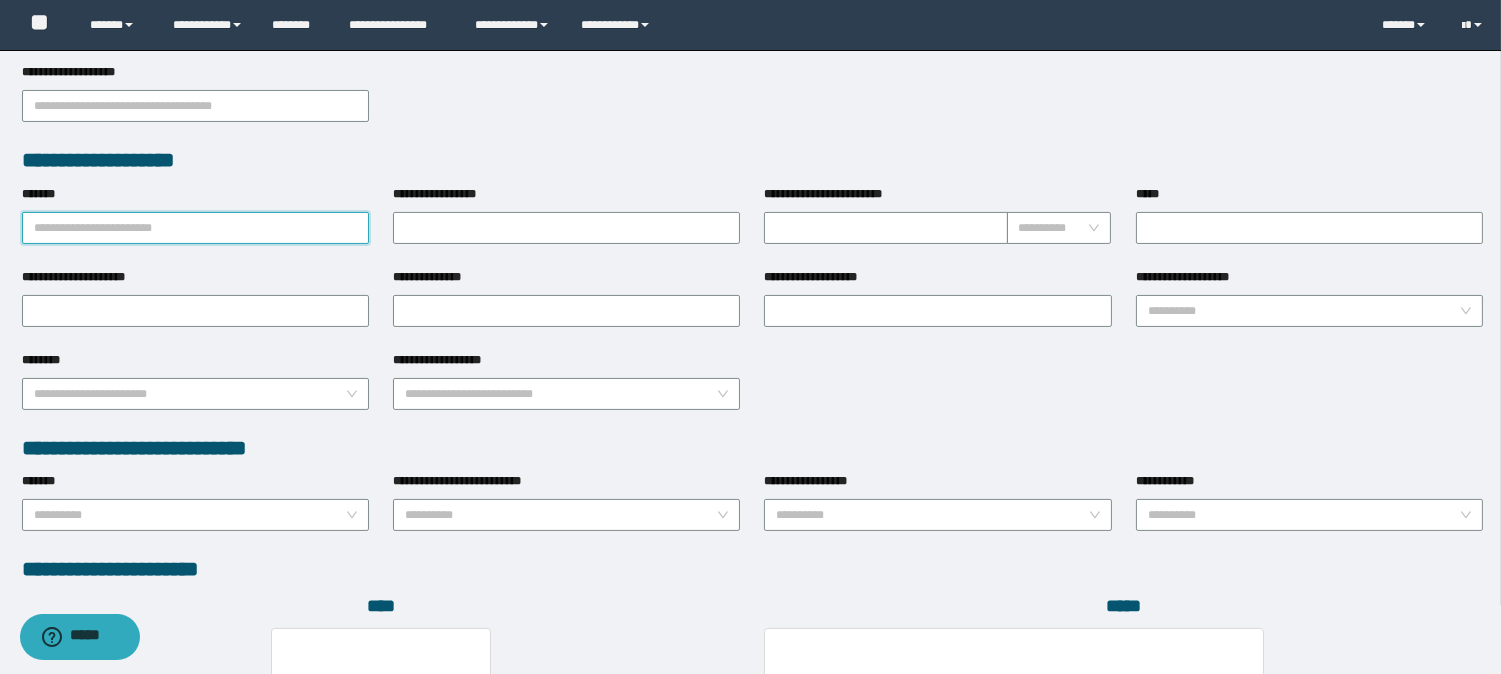 paste on "*********" 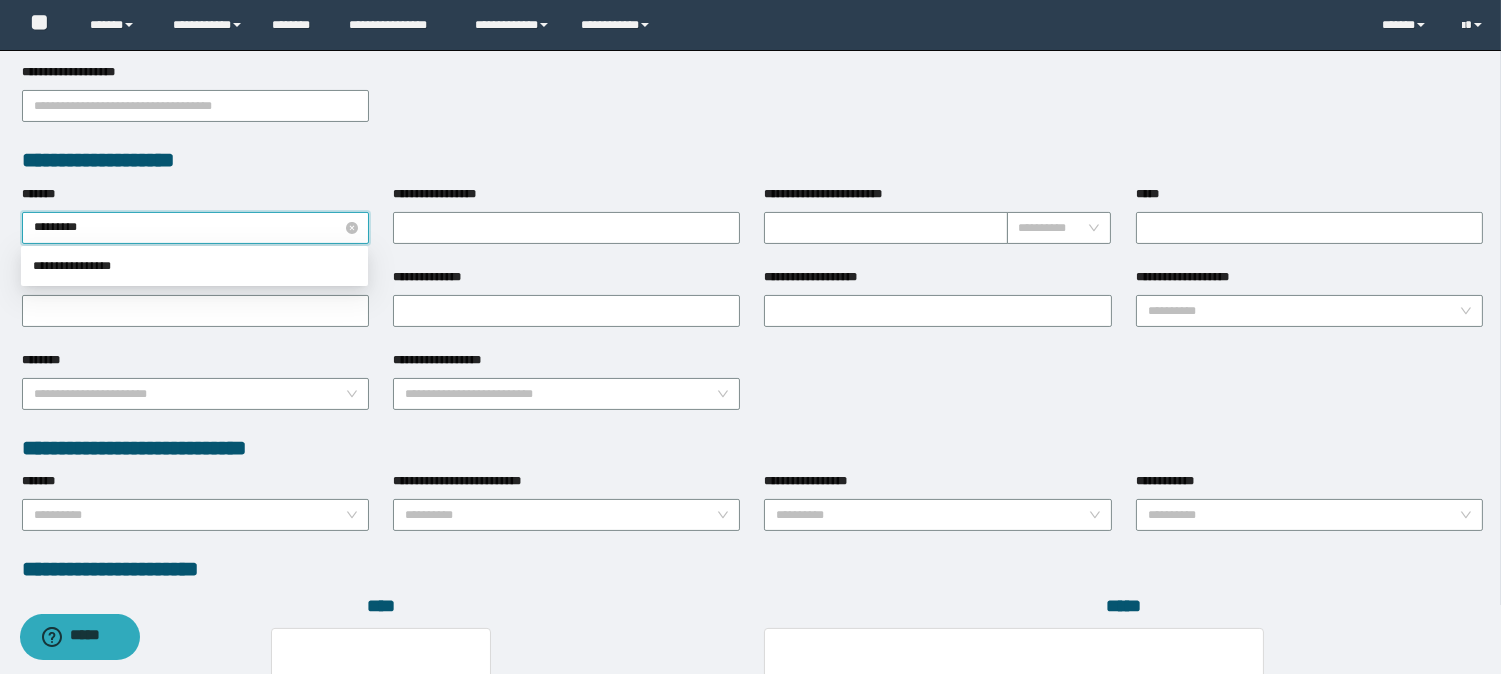click on "*********" at bounding box center (195, 228) 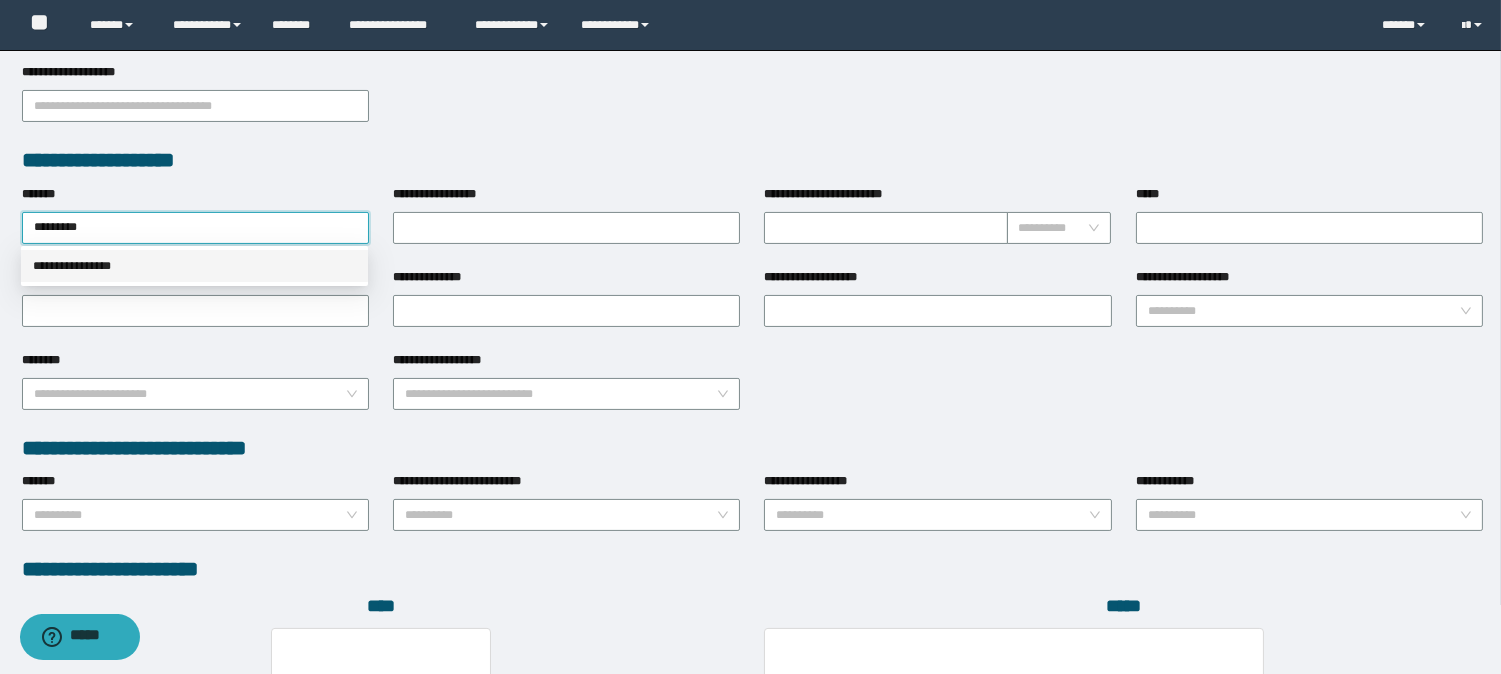 click on "**********" at bounding box center (194, 266) 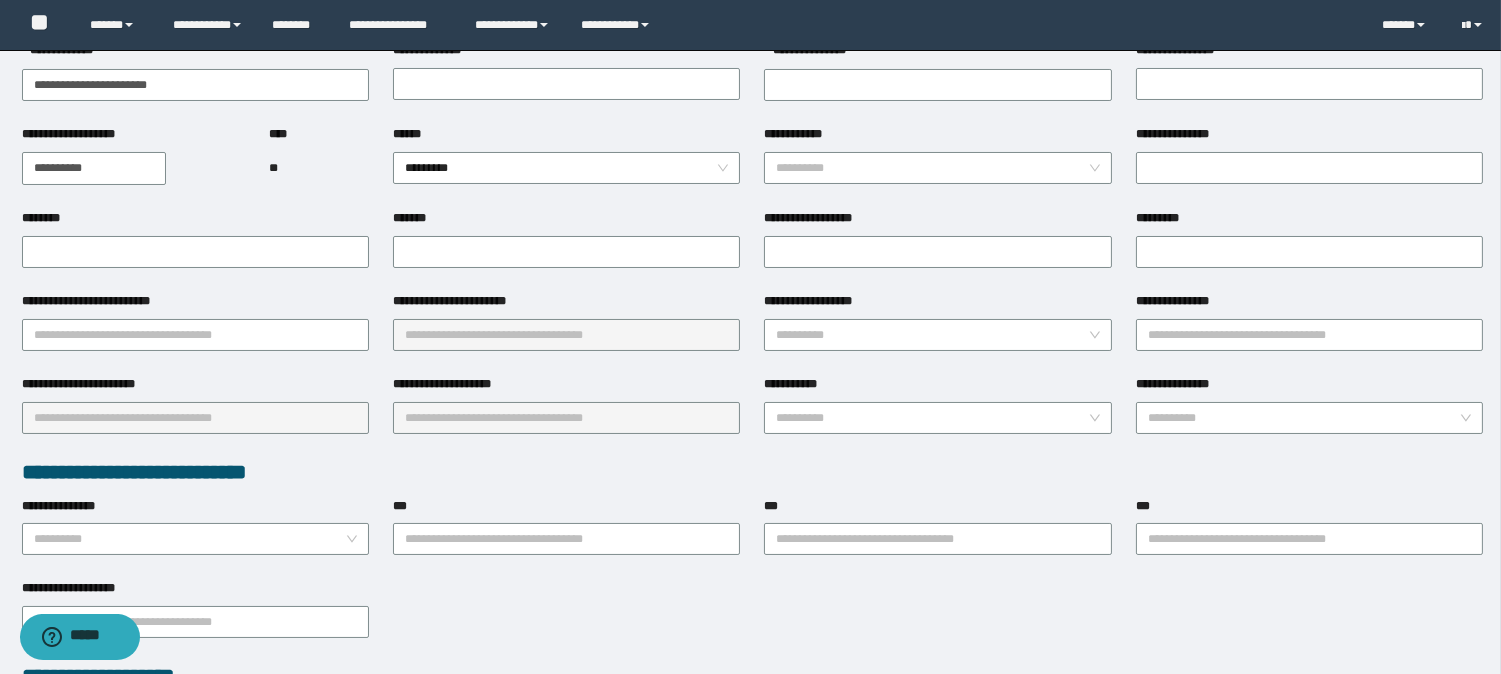 scroll, scrollTop: 111, scrollLeft: 0, axis: vertical 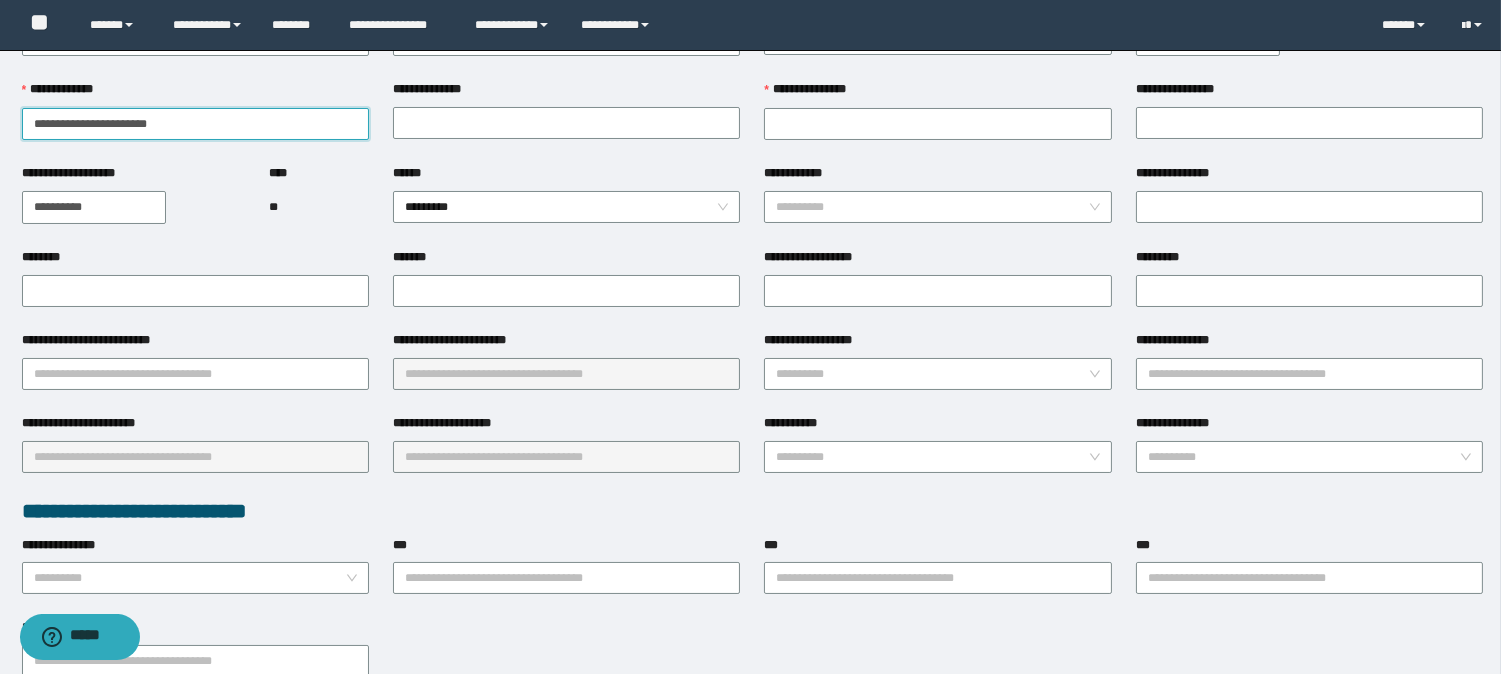 click on "**********" at bounding box center [195, 124] 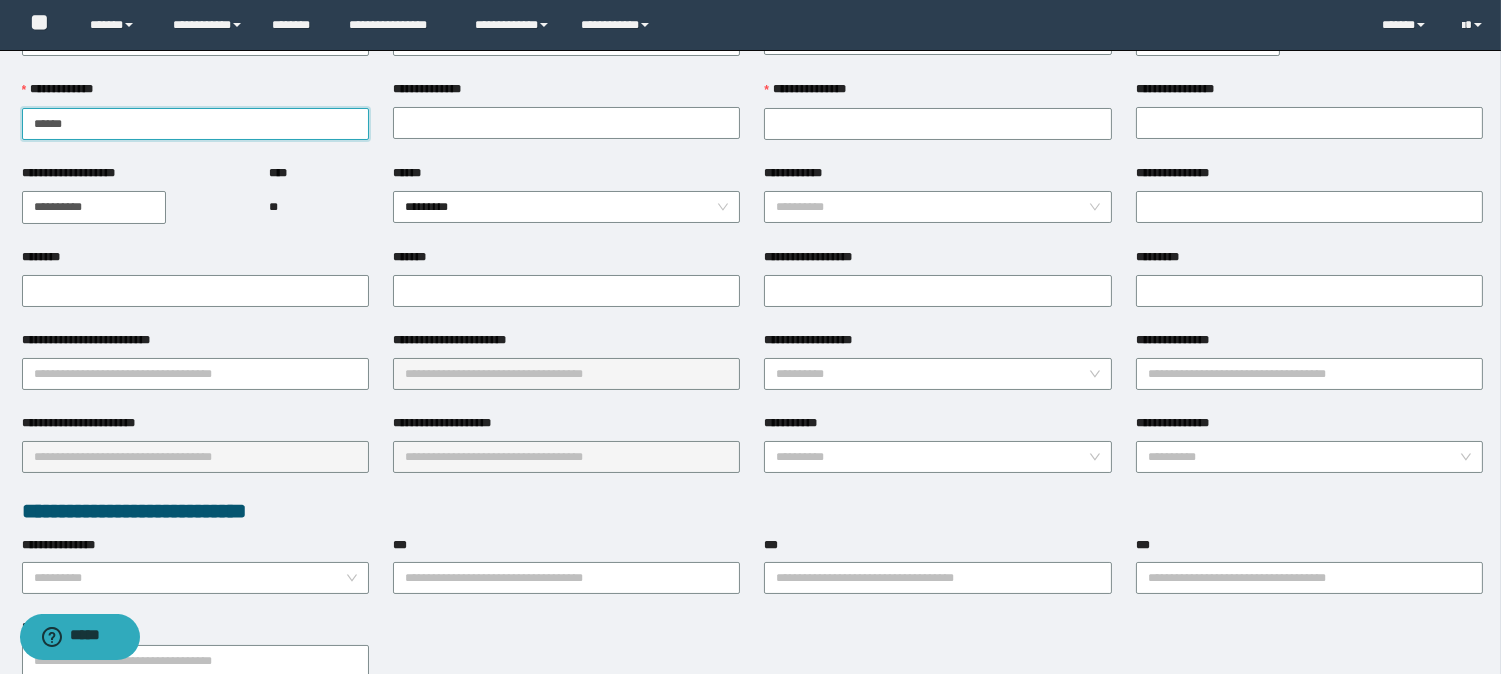 type on "******" 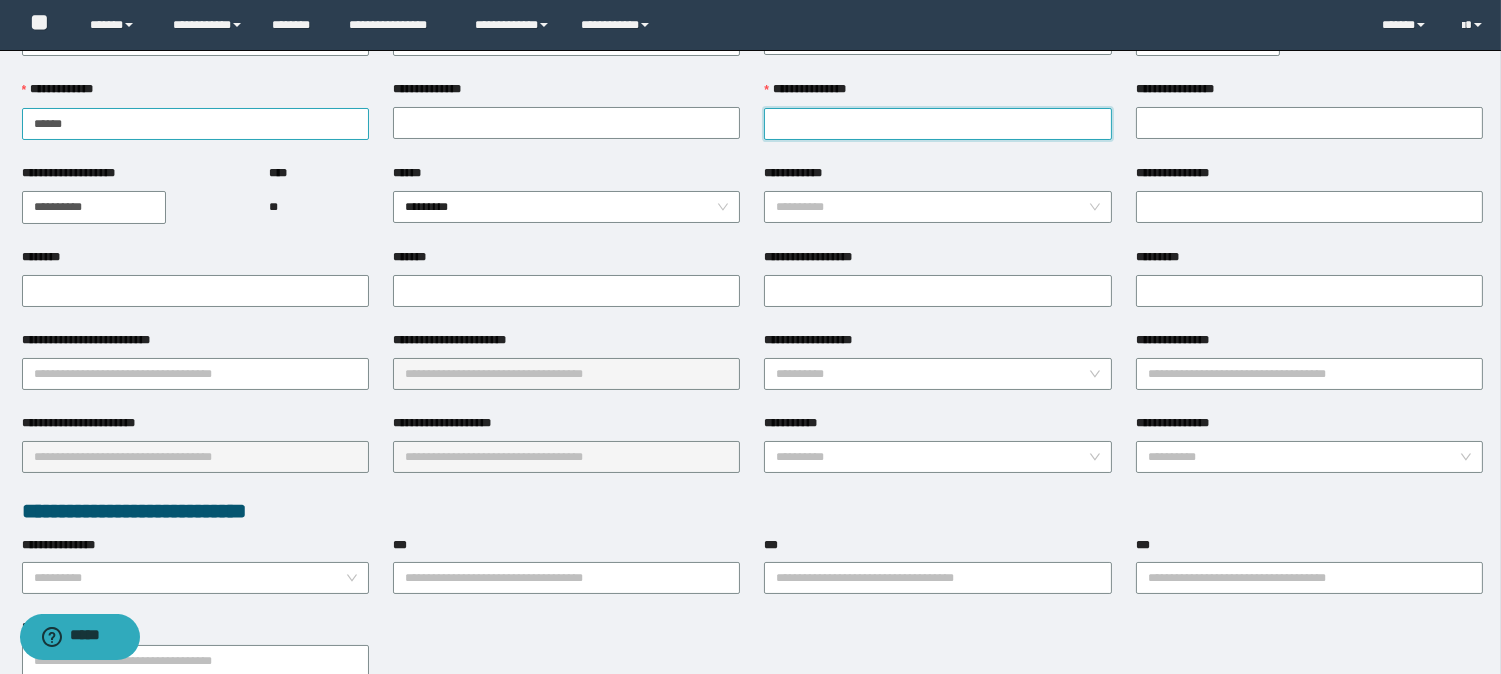 paste on "**********" 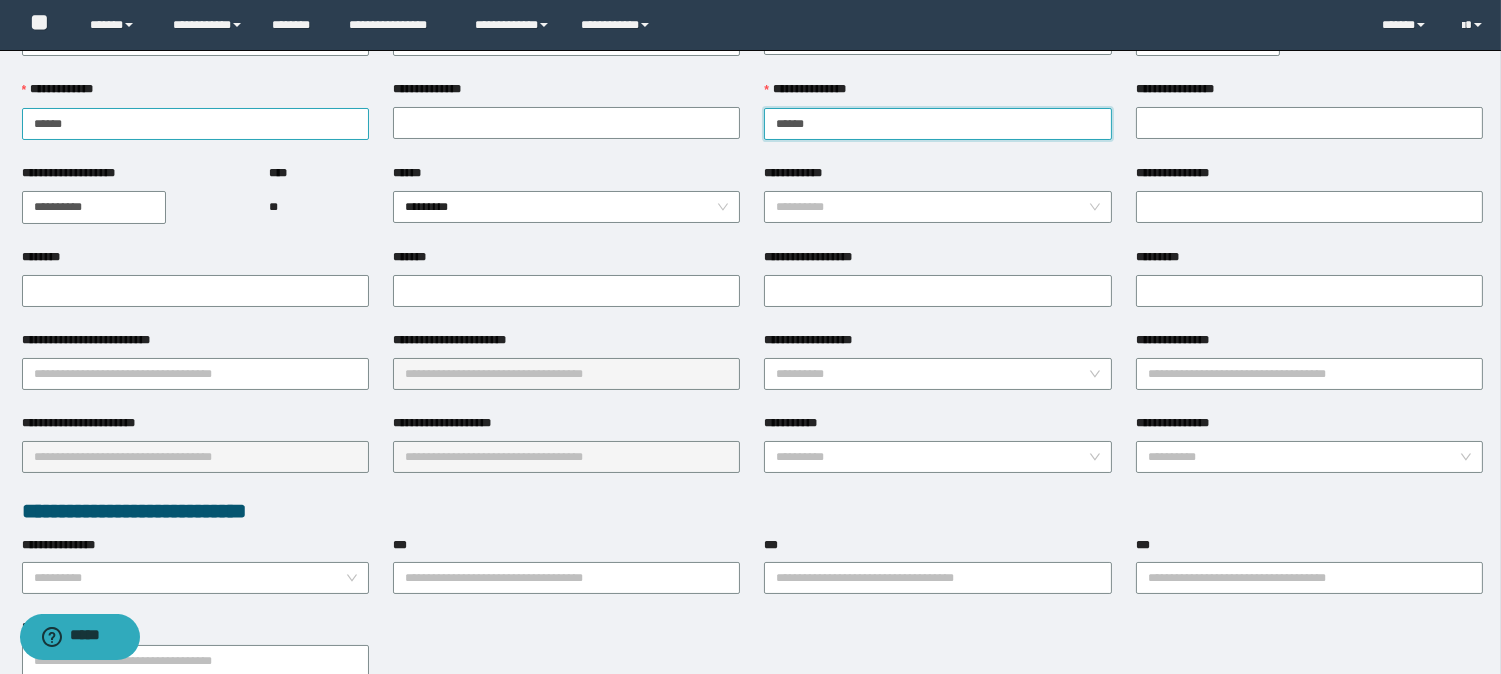 type on "******" 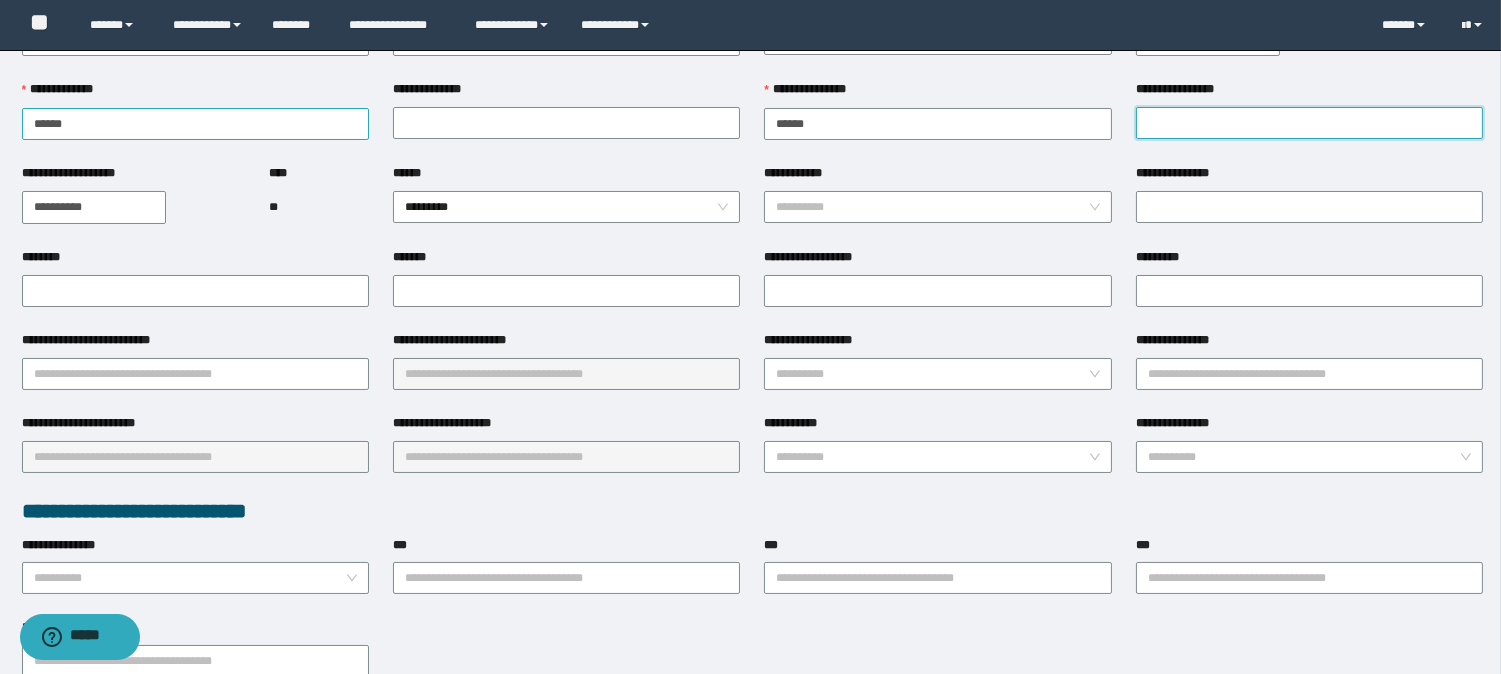 paste on "********" 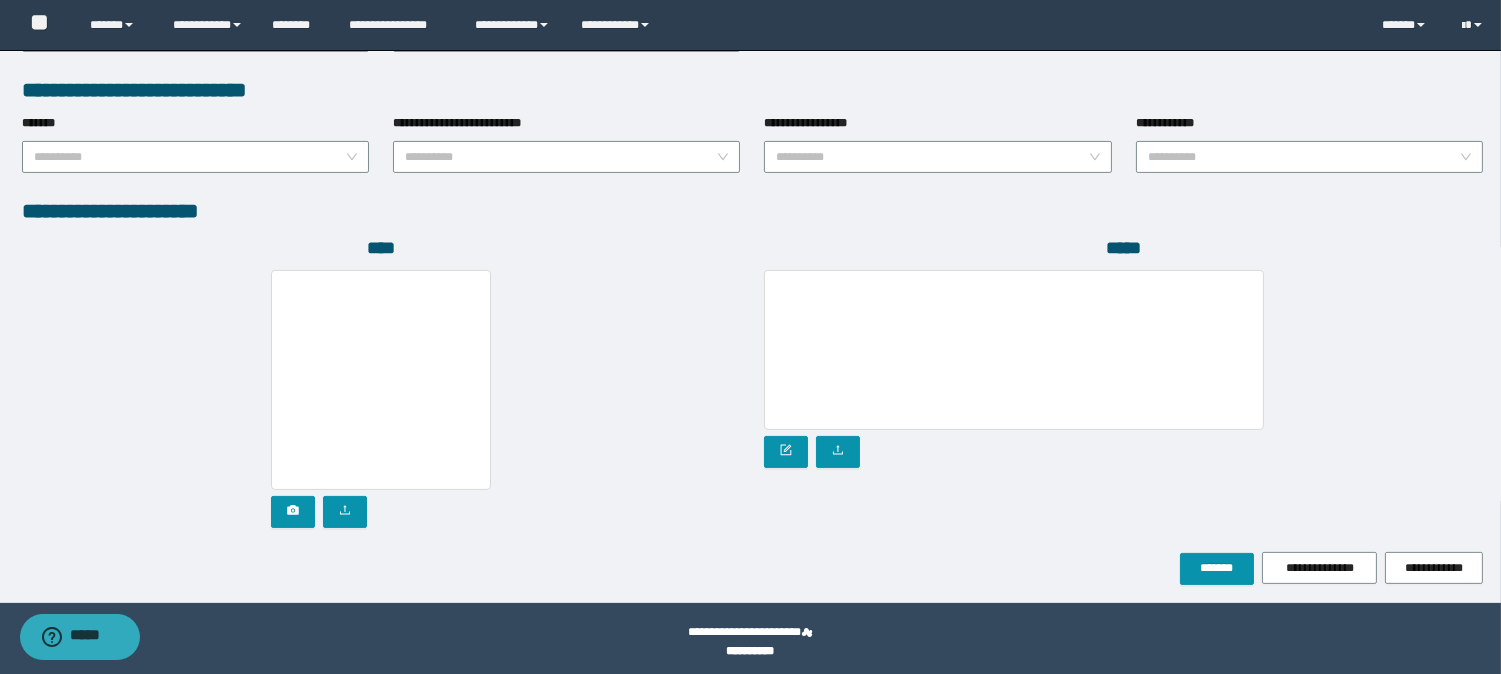 scroll, scrollTop: 1031, scrollLeft: 0, axis: vertical 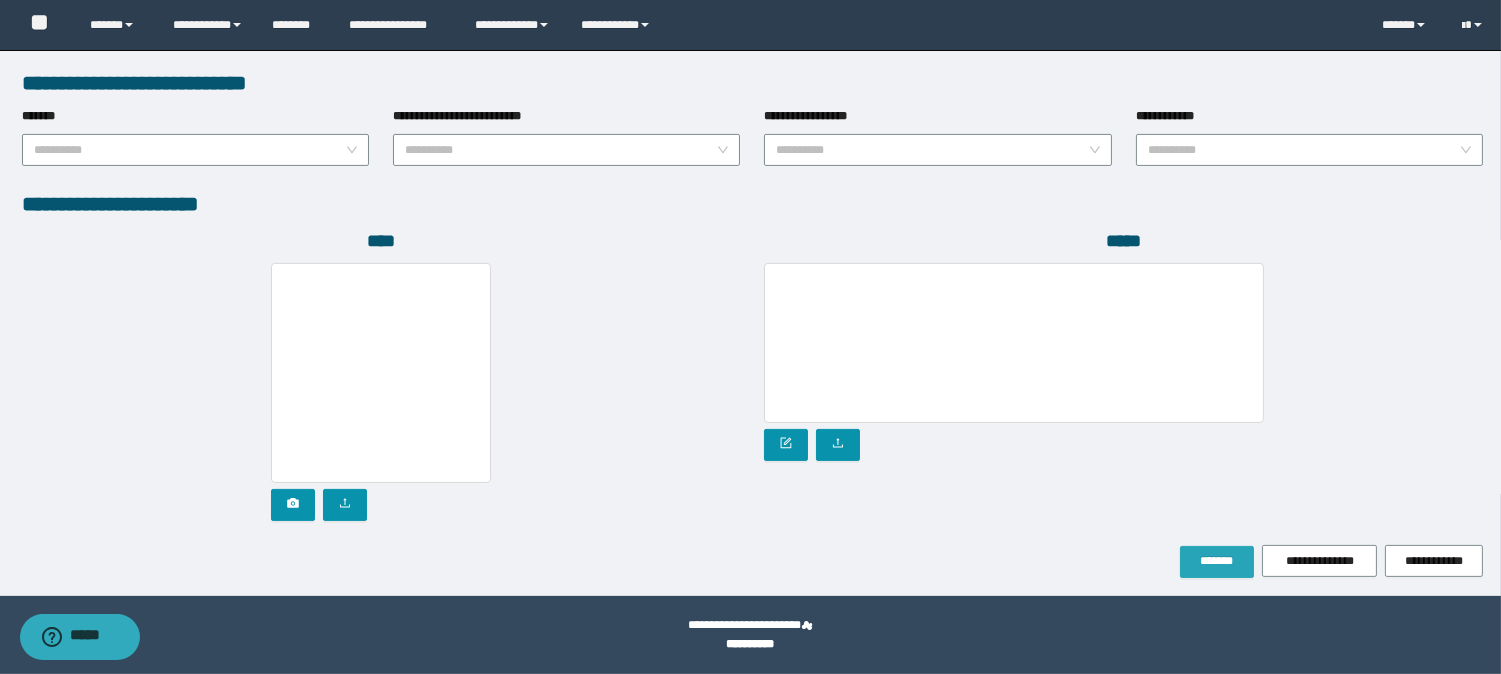 type on "********" 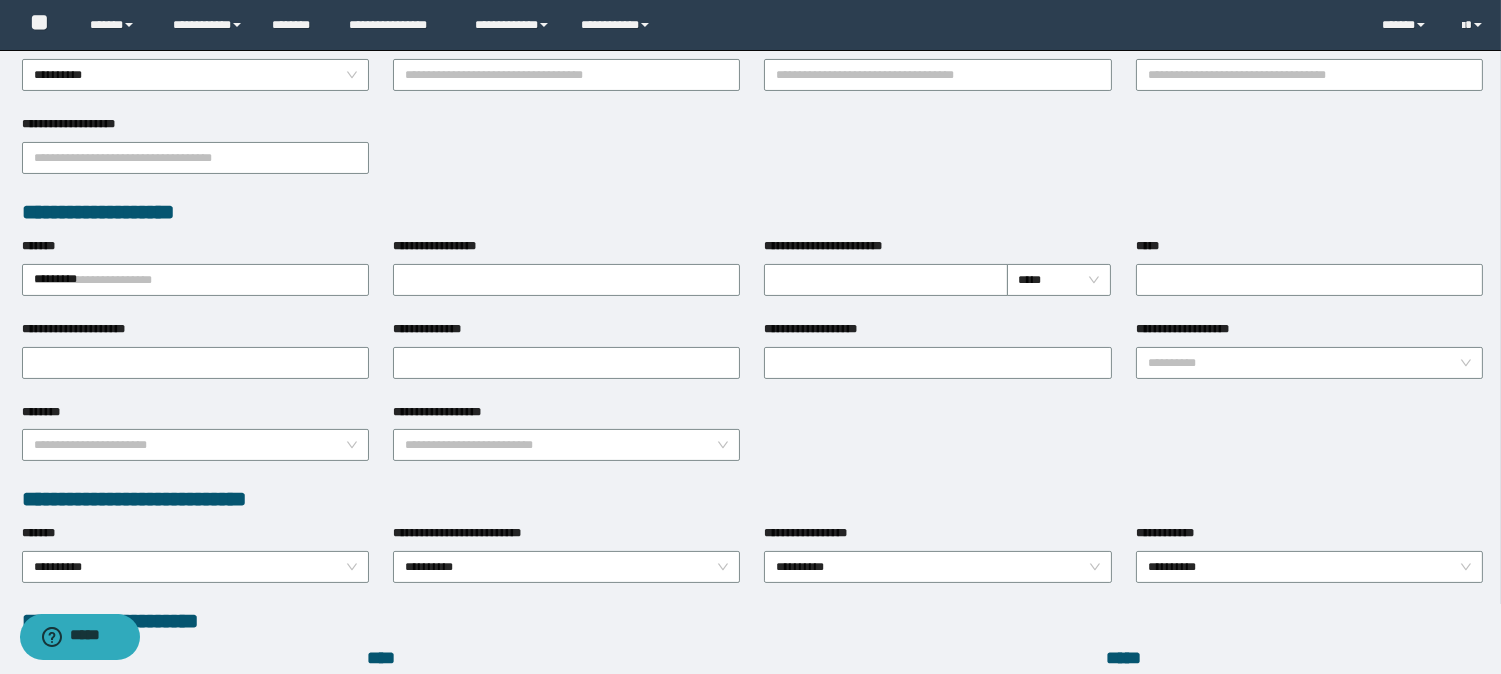 scroll, scrollTop: 640, scrollLeft: 0, axis: vertical 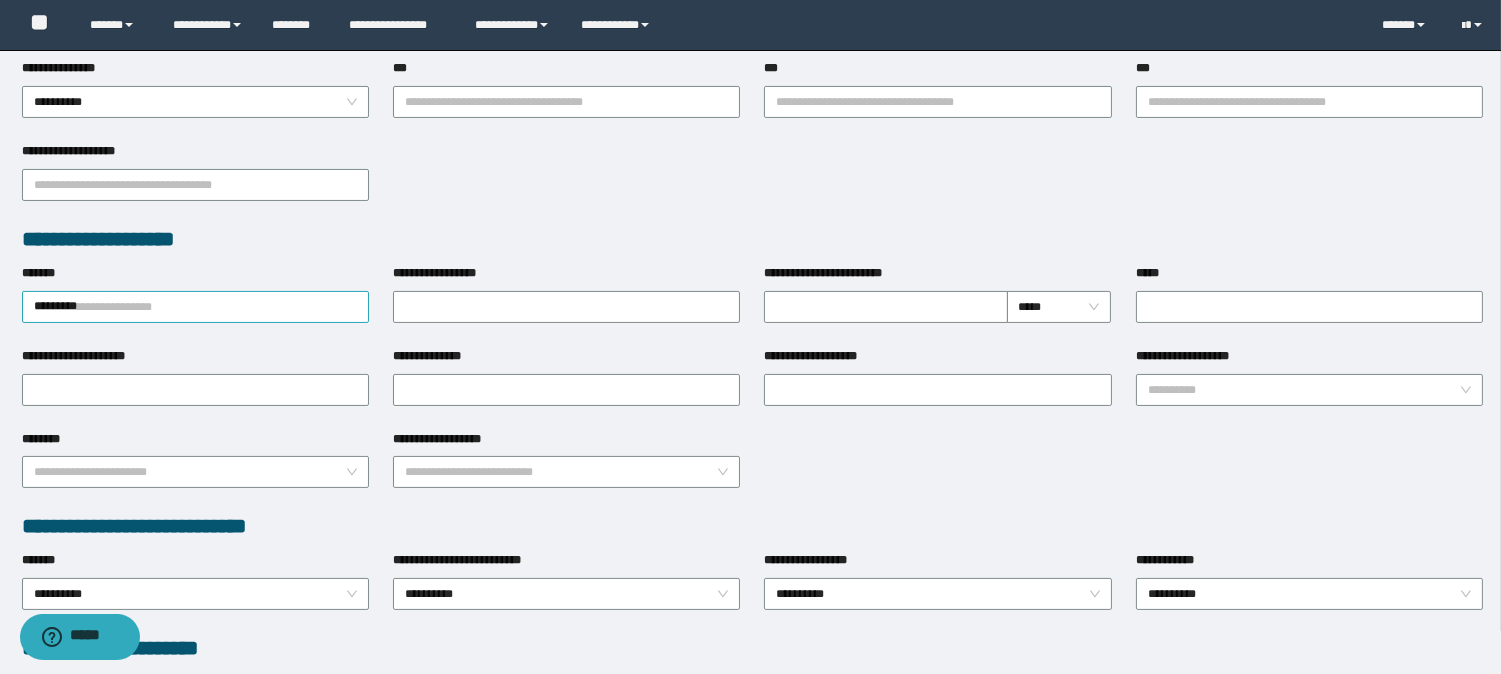 click on "*********" at bounding box center (195, 307) 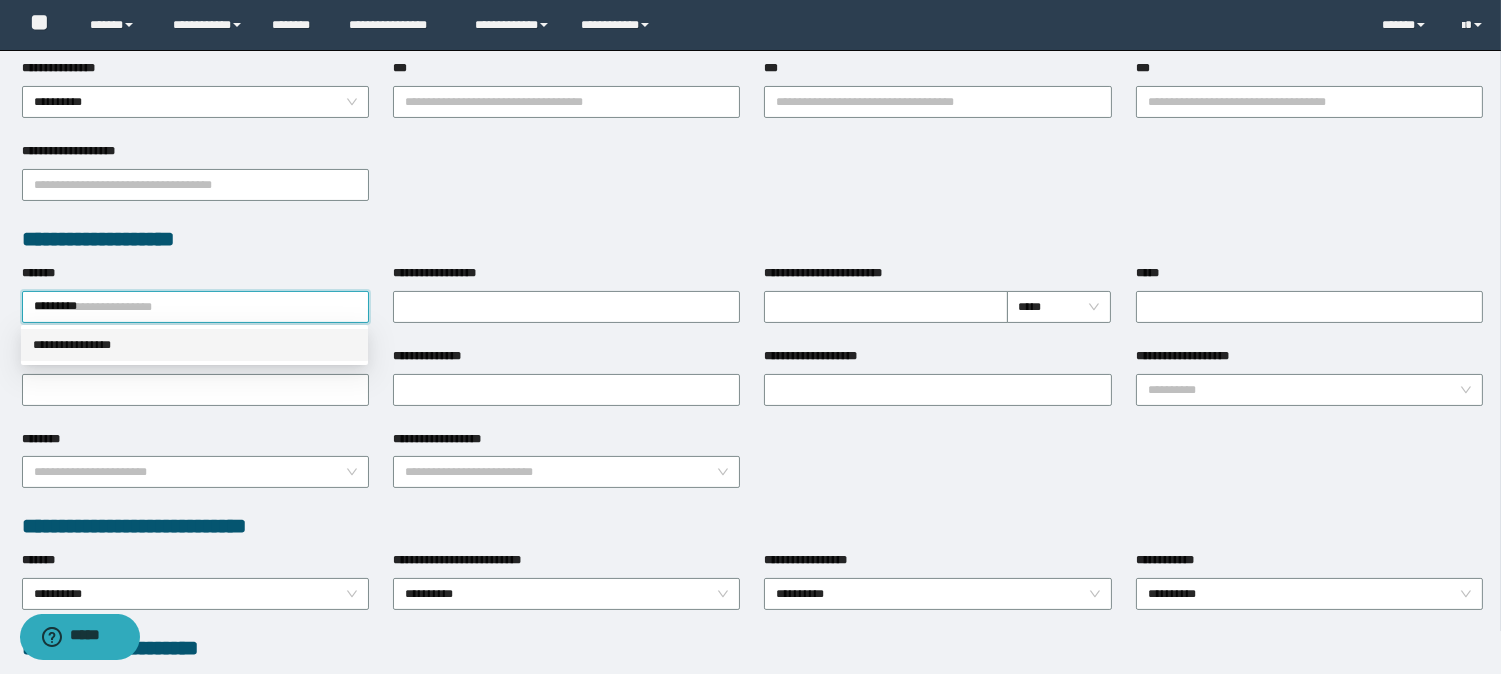 click on "**********" at bounding box center [194, 345] 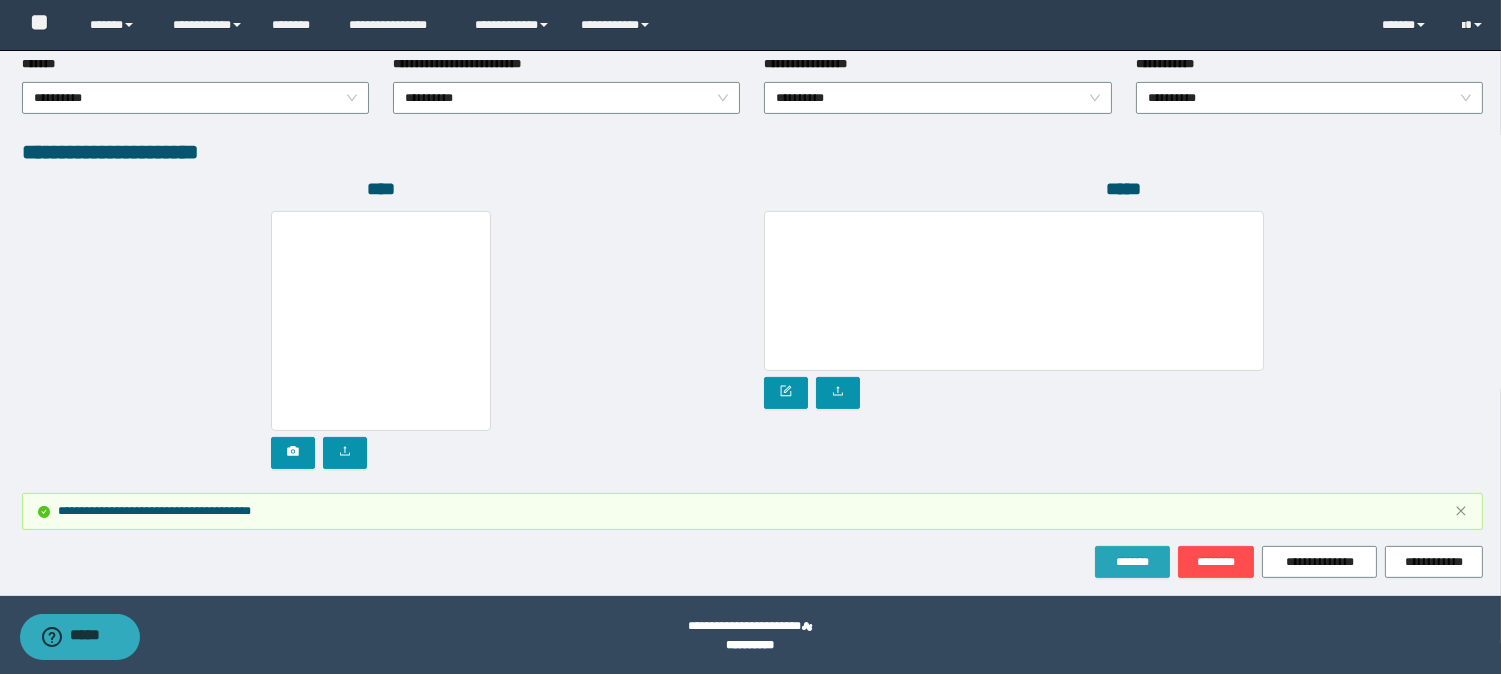 click on "*******" at bounding box center [1132, 562] 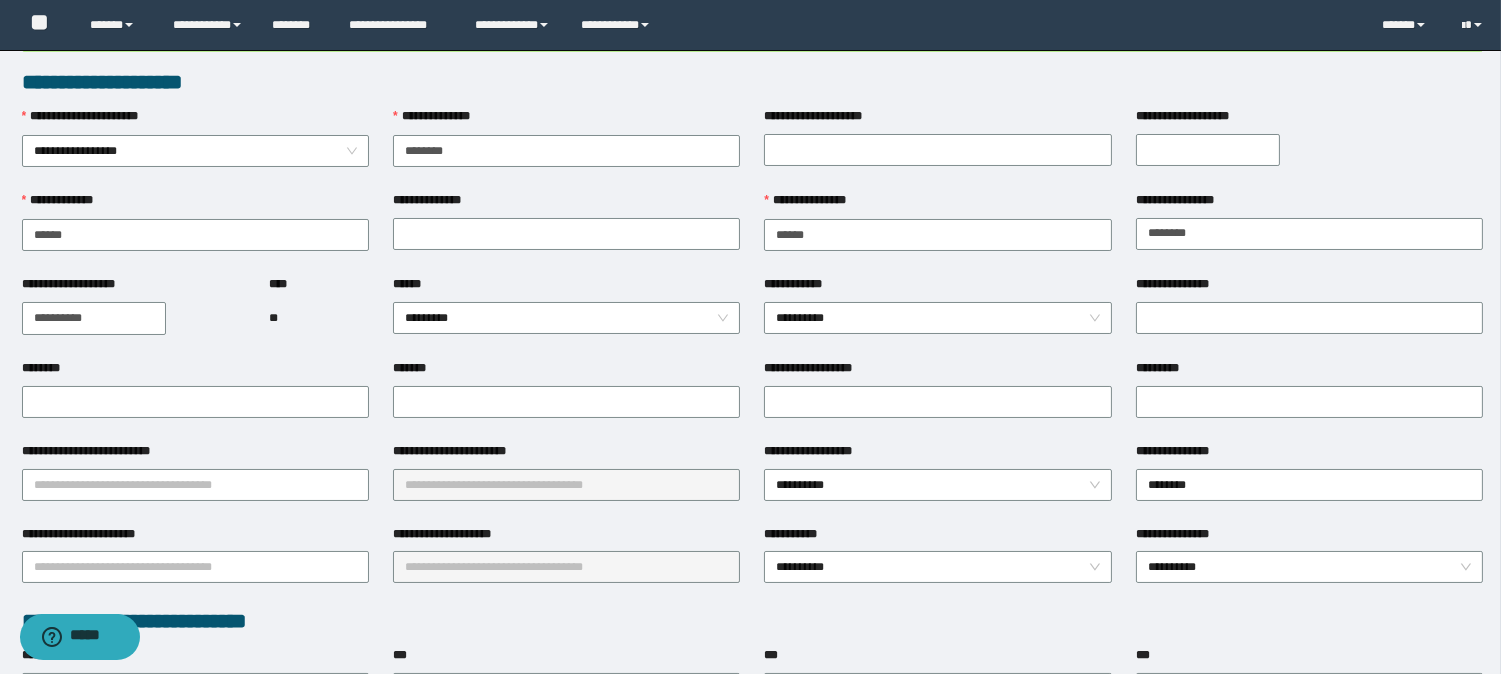 scroll, scrollTop: 0, scrollLeft: 0, axis: both 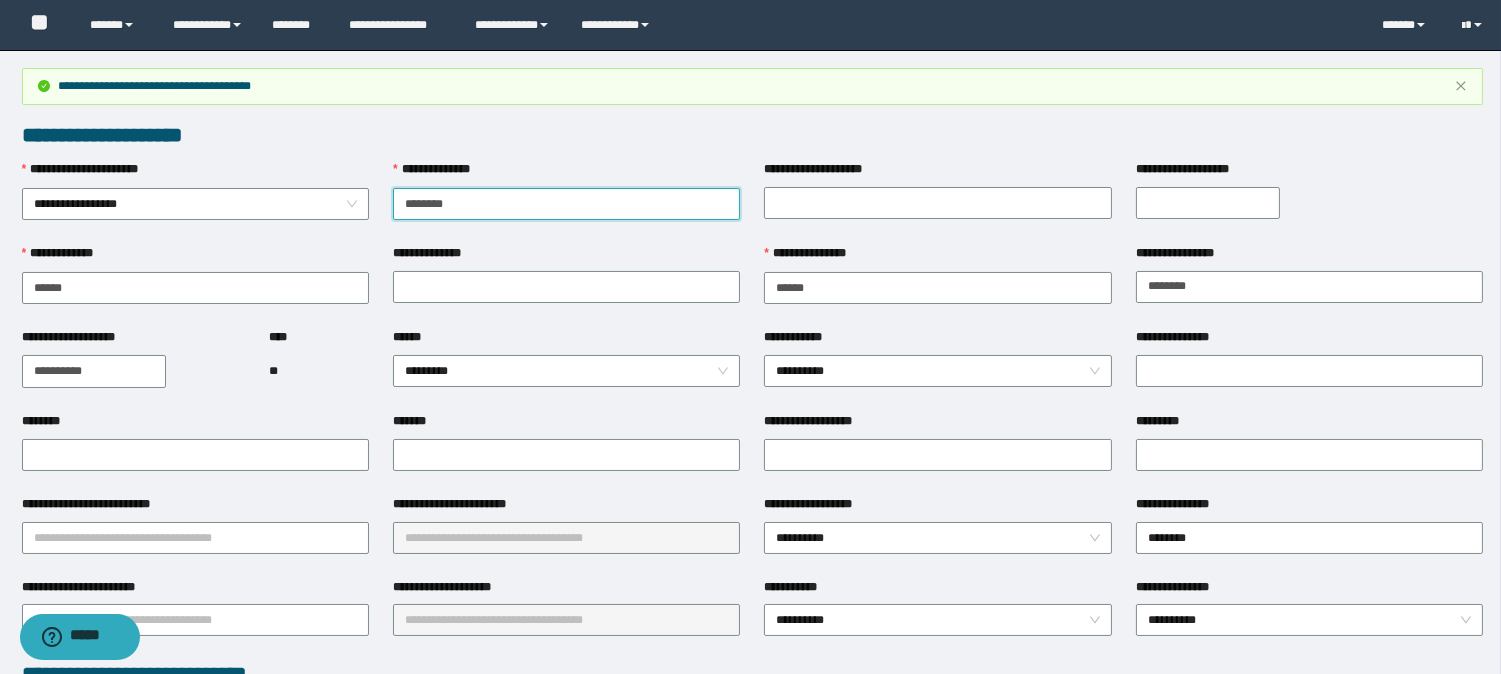 click on "********" at bounding box center [566, 204] 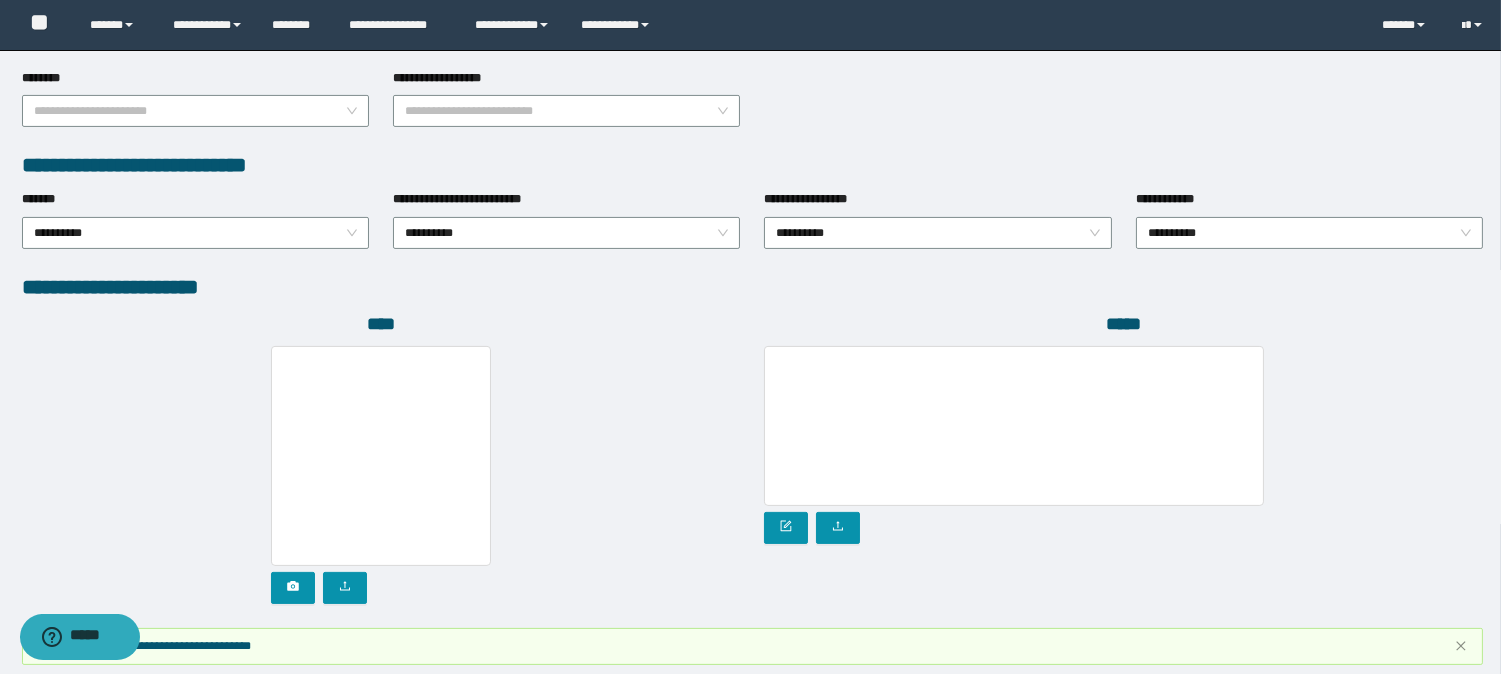 scroll, scrollTop: 1136, scrollLeft: 0, axis: vertical 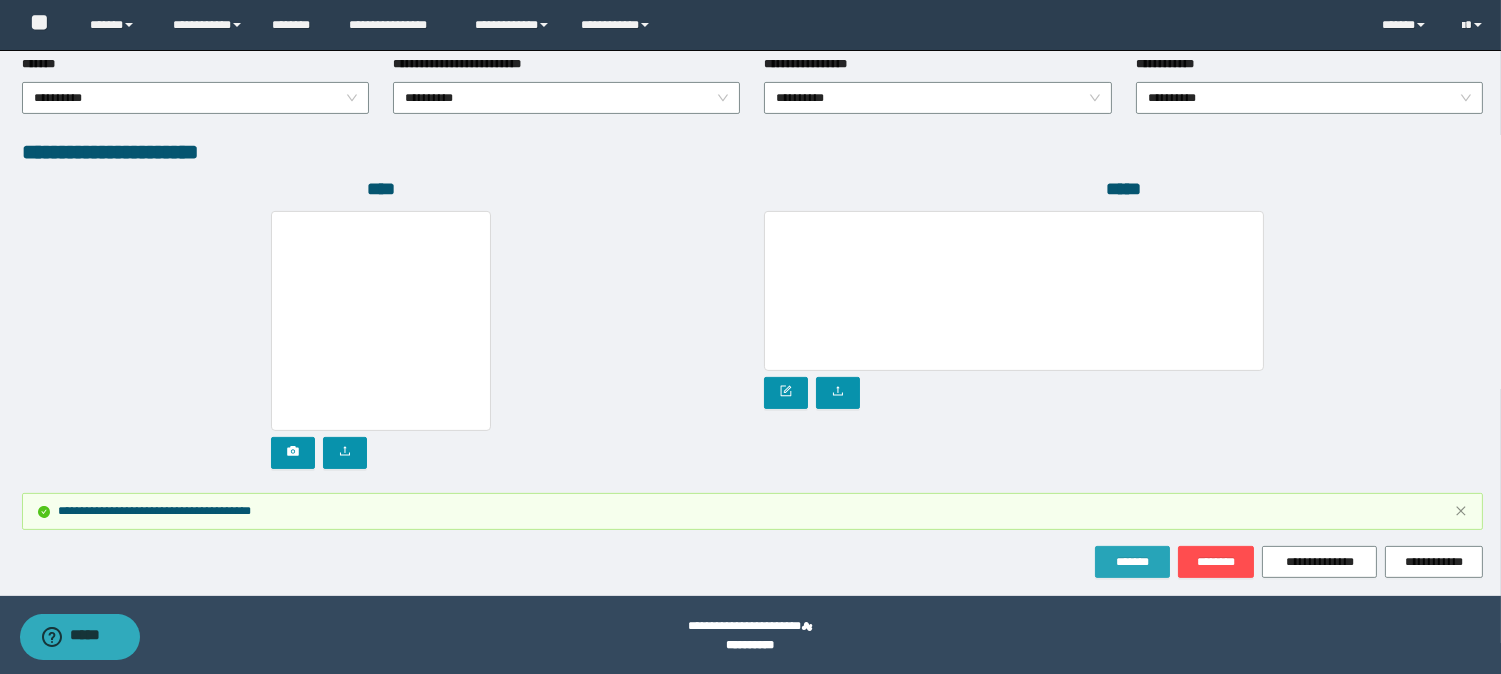 click on "*******" at bounding box center (1132, 562) 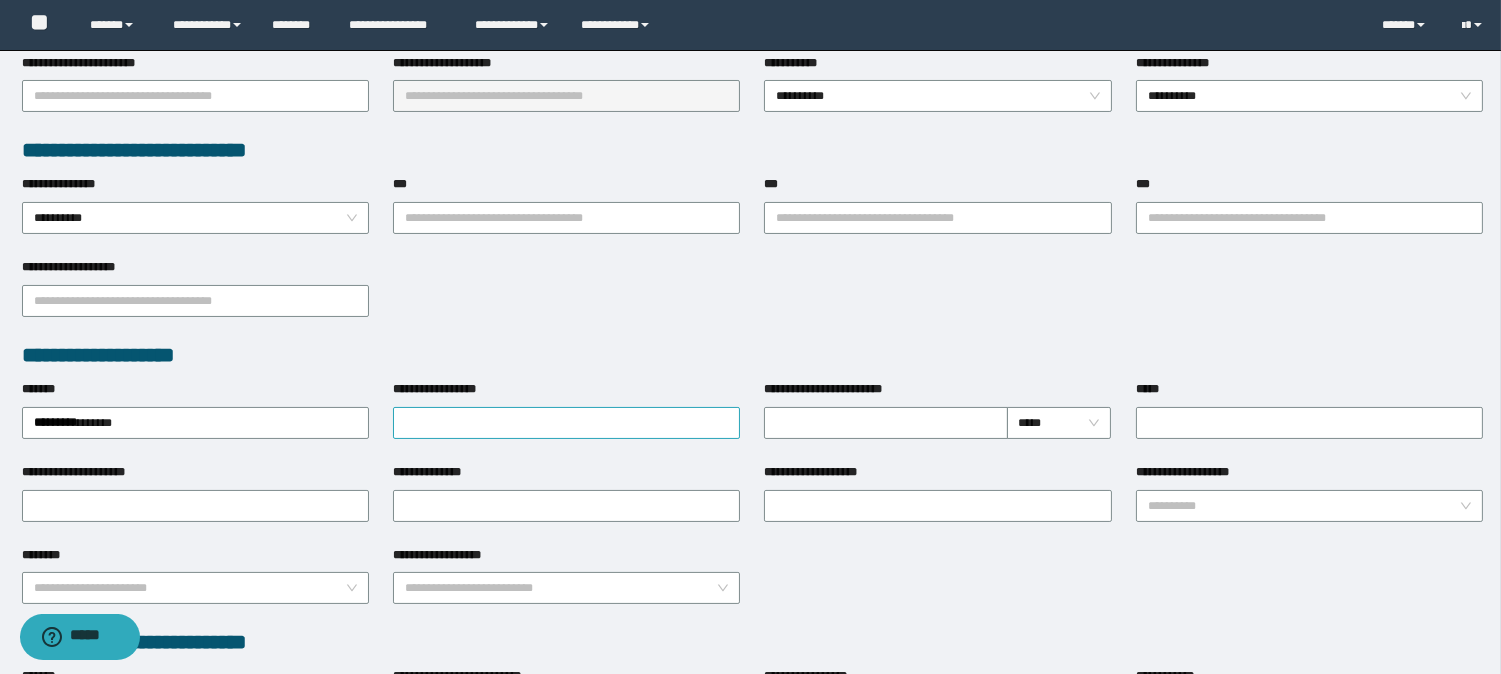 scroll, scrollTop: 470, scrollLeft: 0, axis: vertical 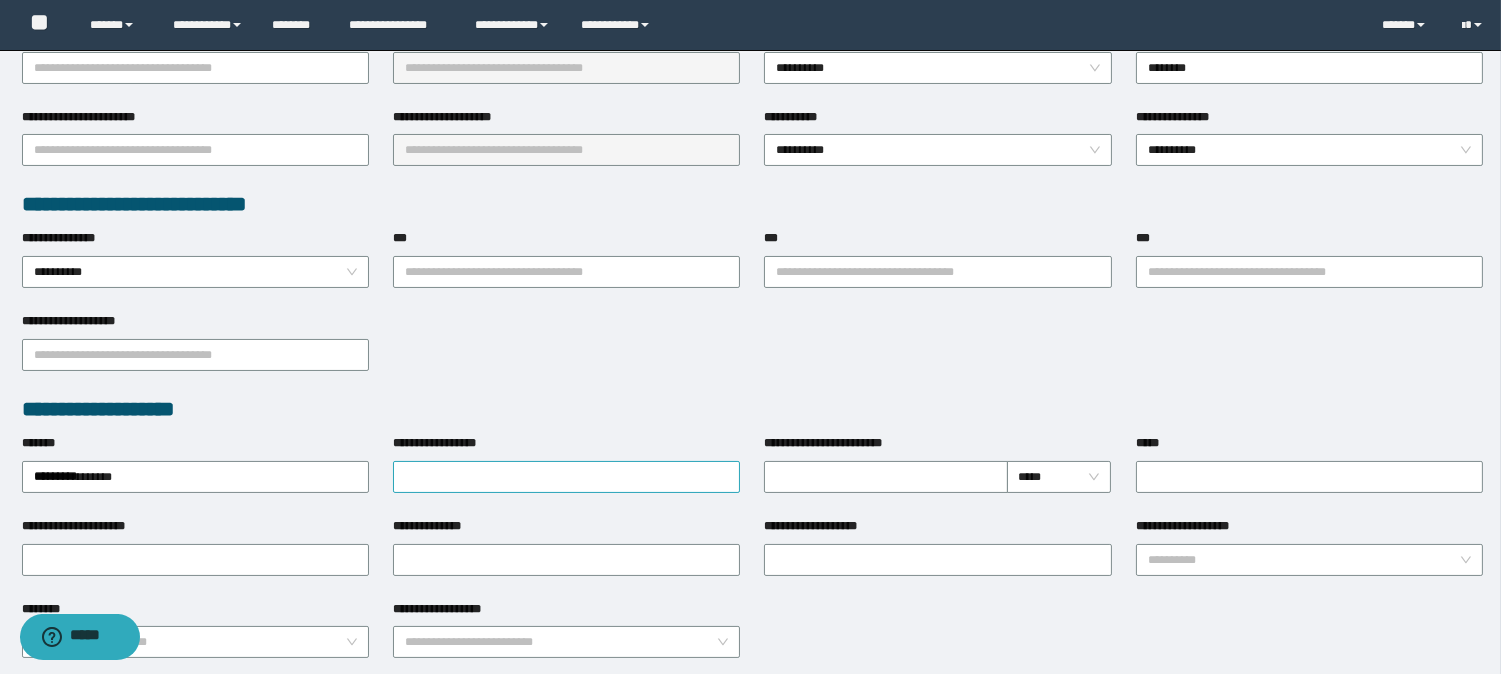 type 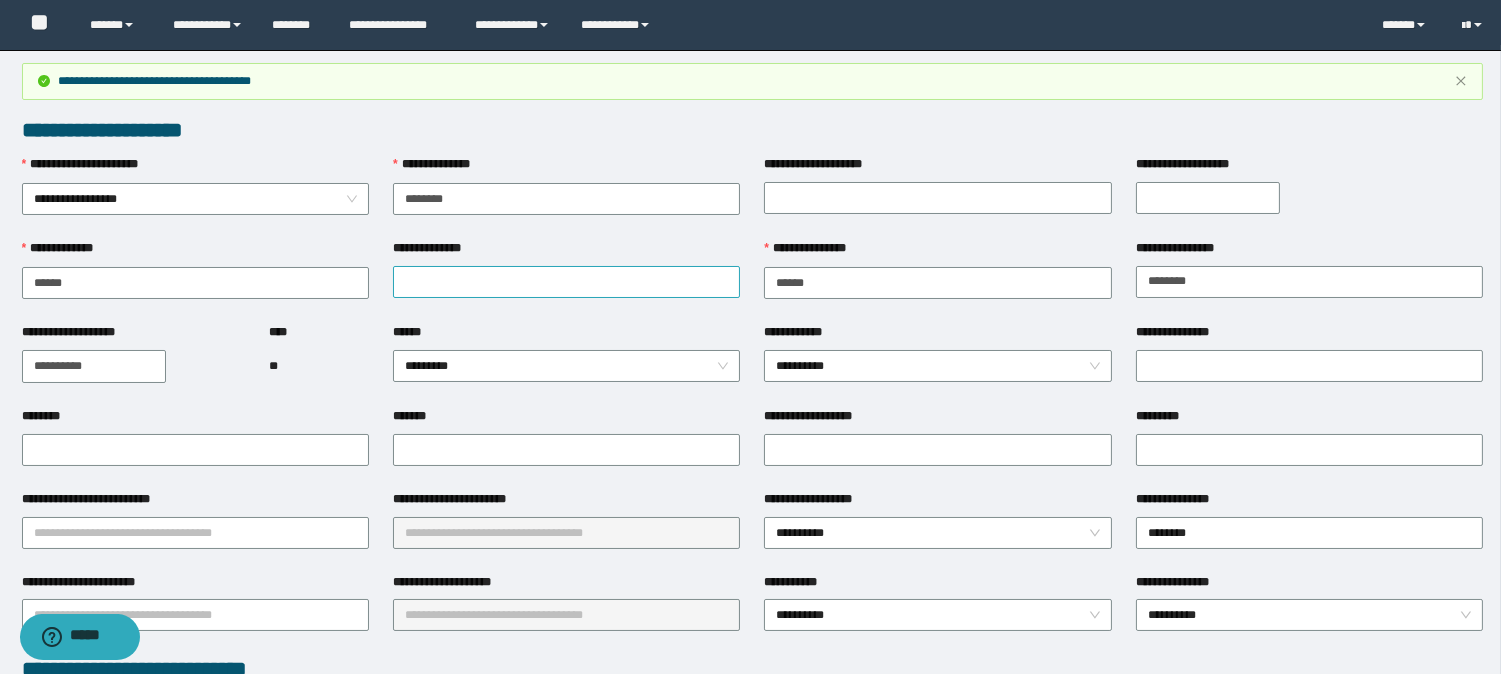 scroll, scrollTop: 0, scrollLeft: 0, axis: both 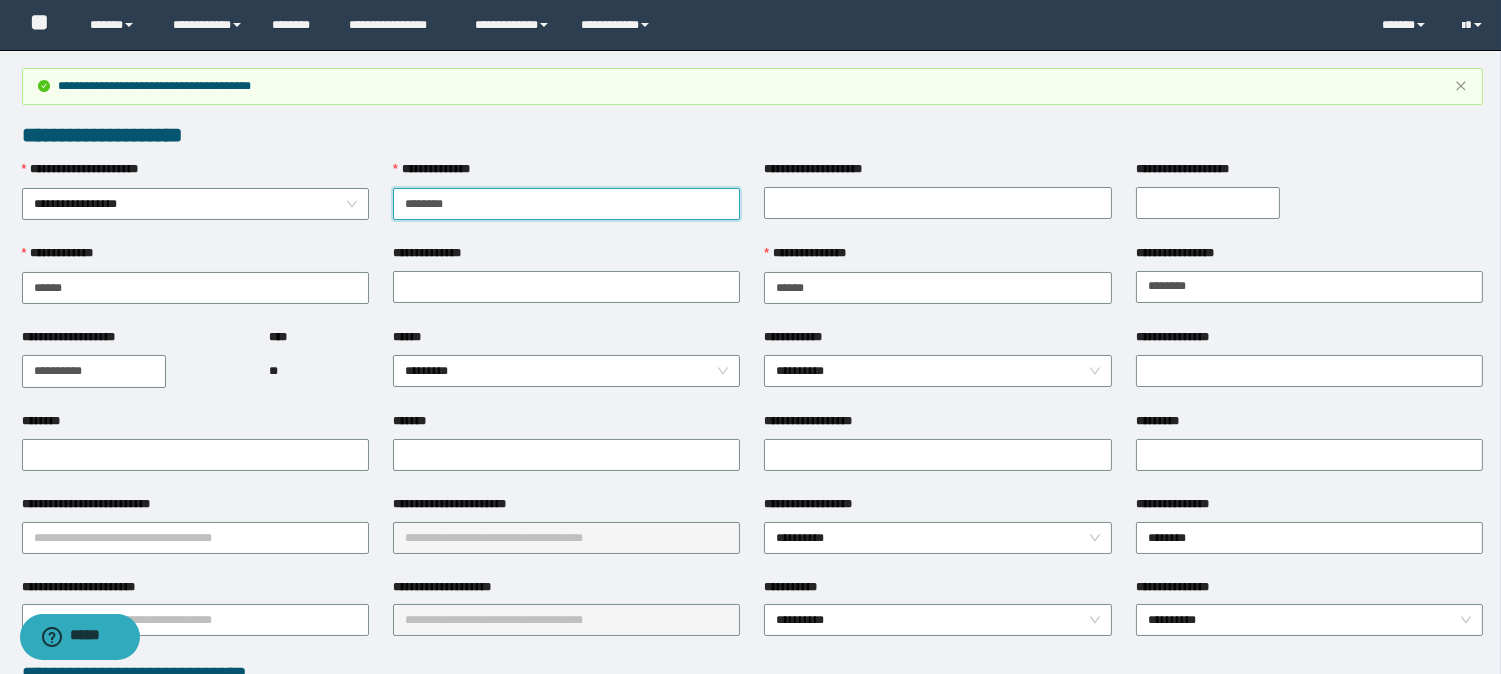 click on "********" at bounding box center [566, 204] 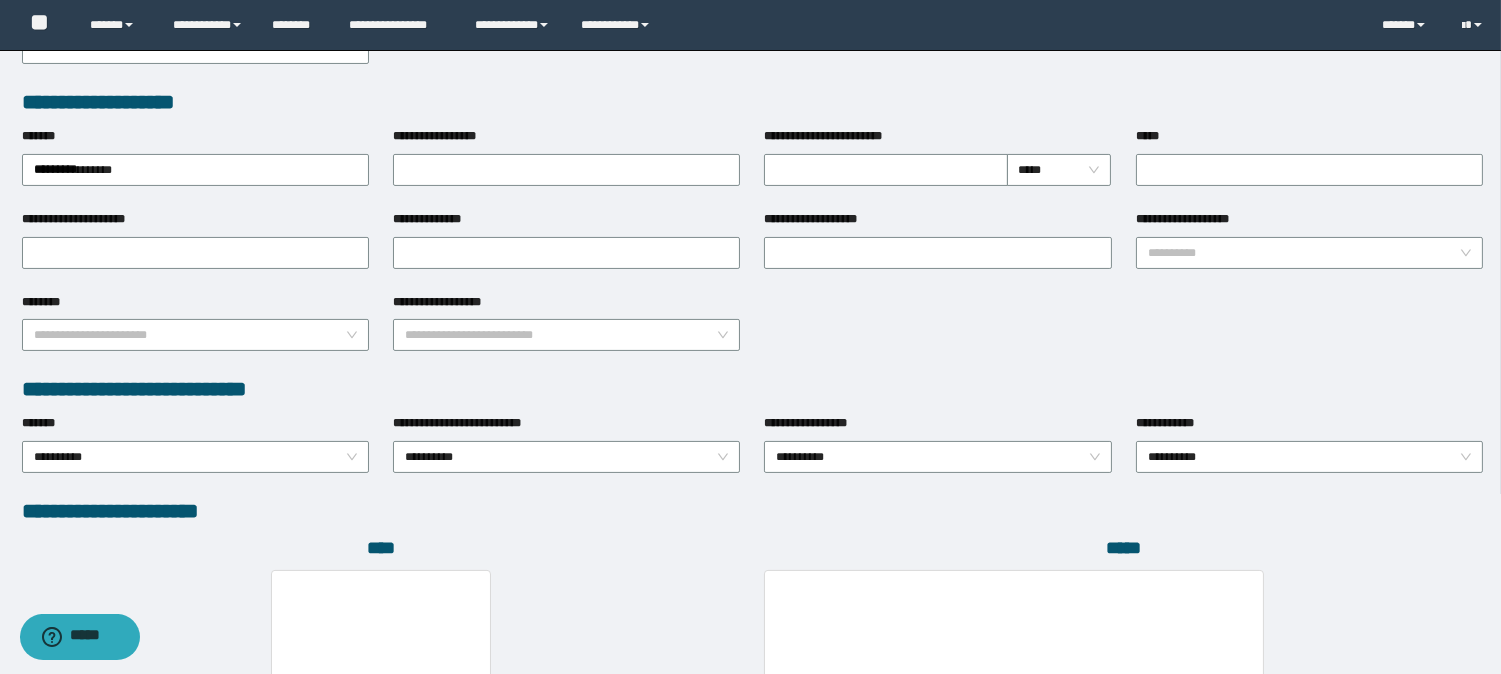 scroll, scrollTop: 333, scrollLeft: 0, axis: vertical 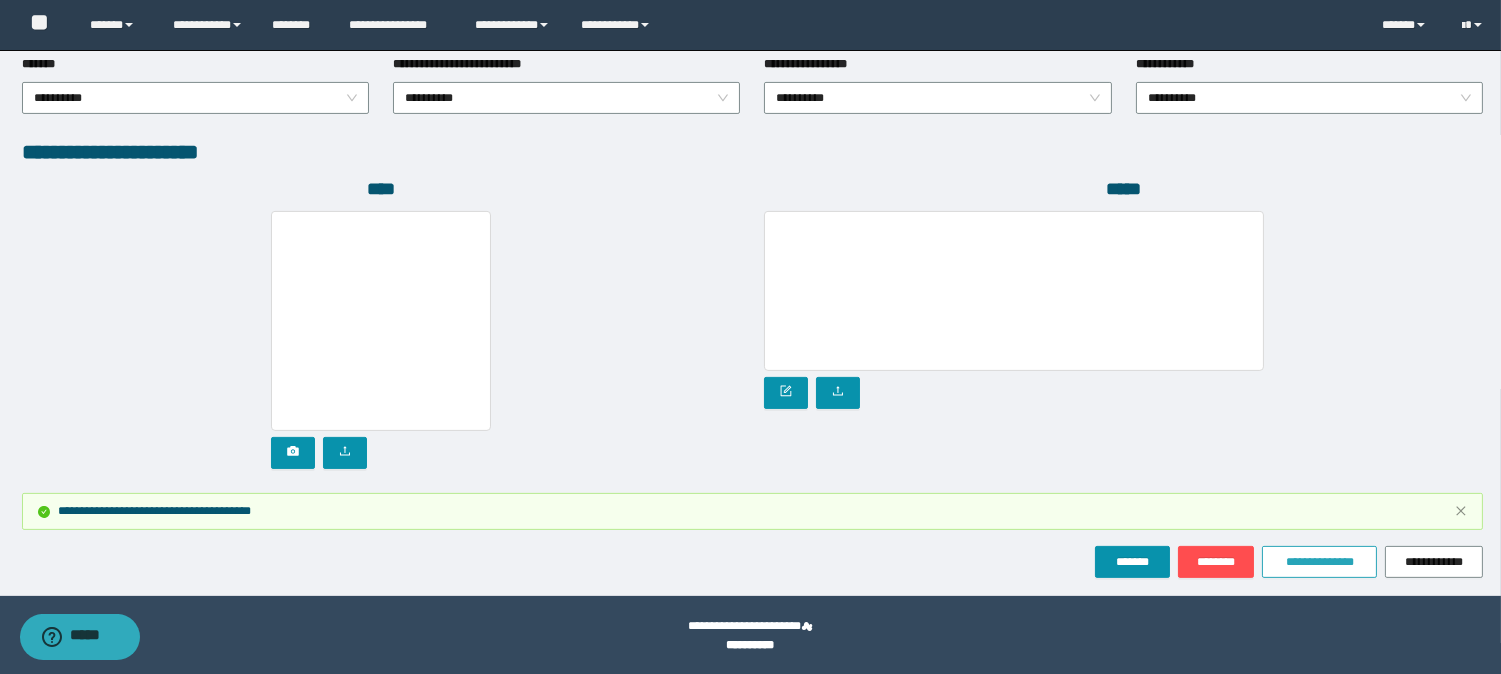drag, startPoint x: 1316, startPoint y: 561, endPoint x: 1307, endPoint y: 553, distance: 12.0415945 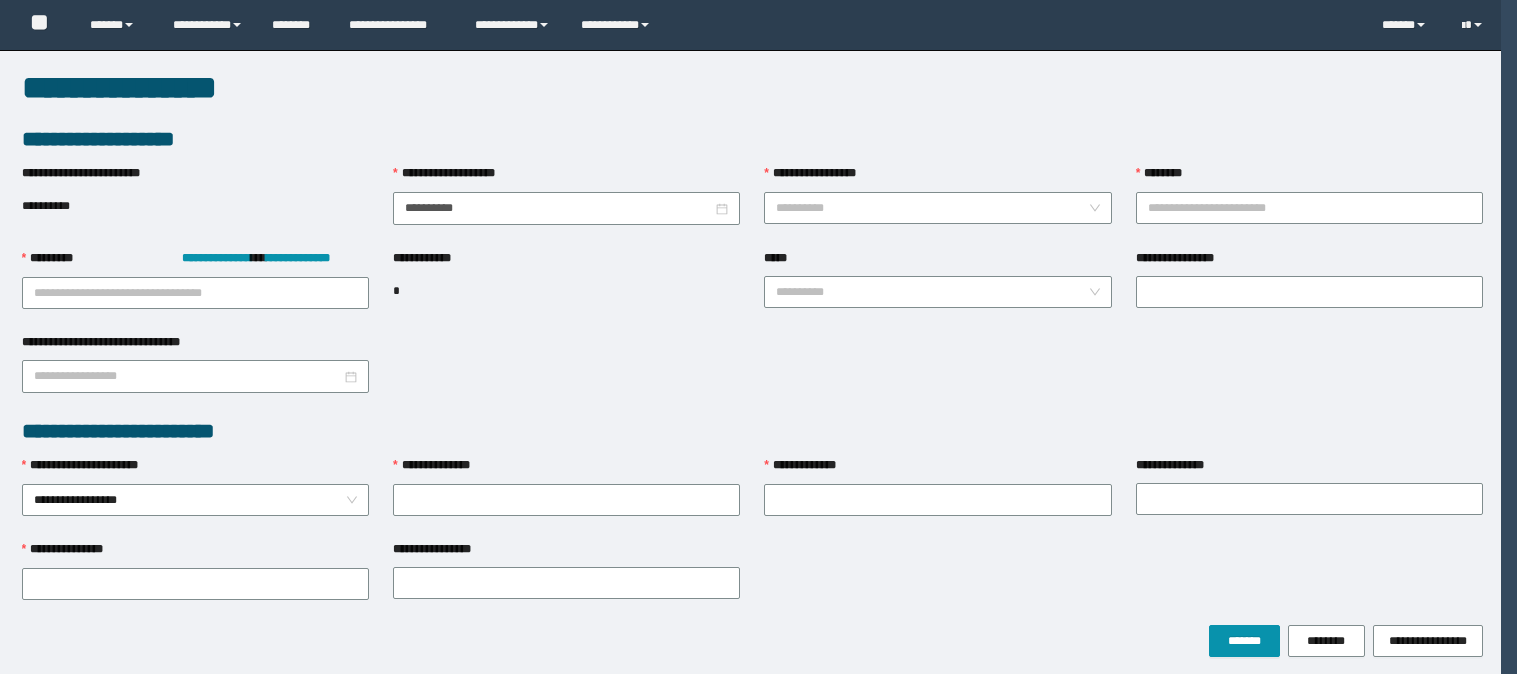 scroll, scrollTop: 0, scrollLeft: 0, axis: both 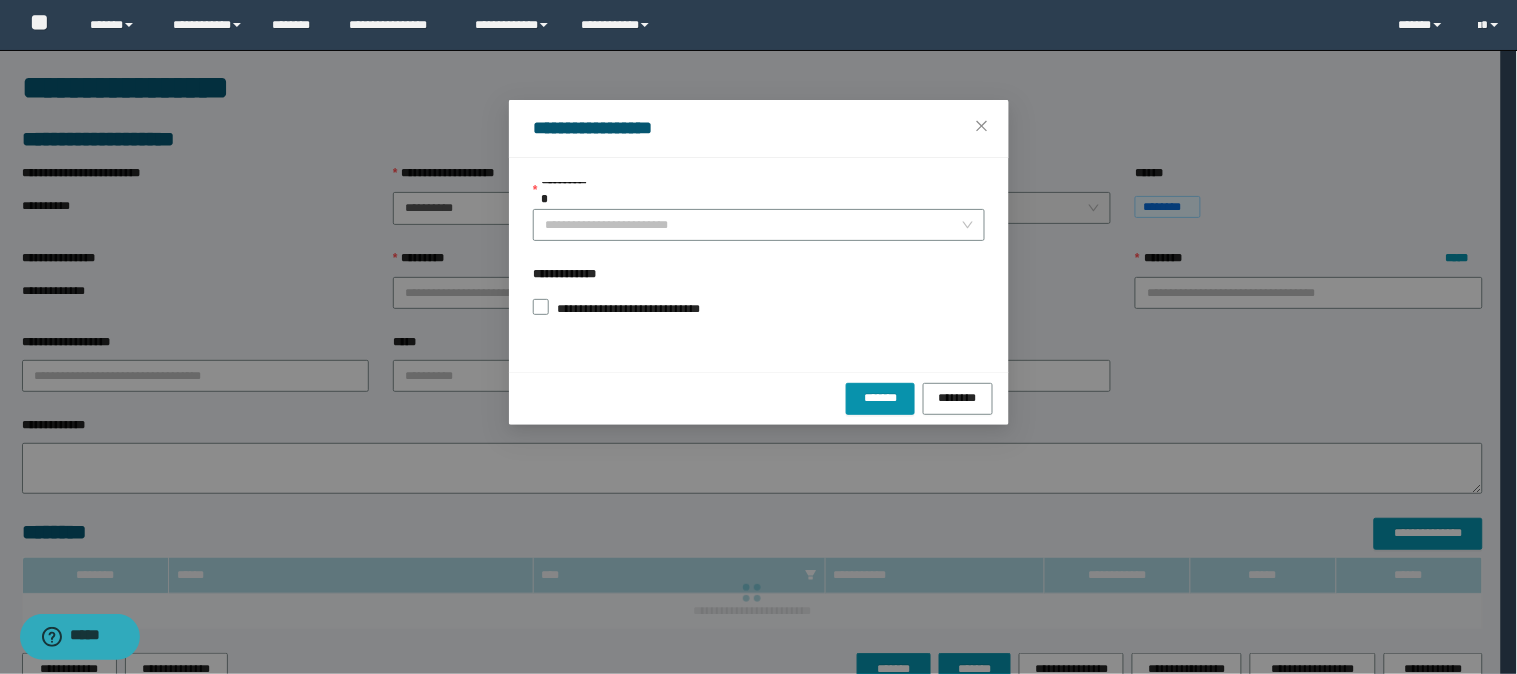 type on "**********" 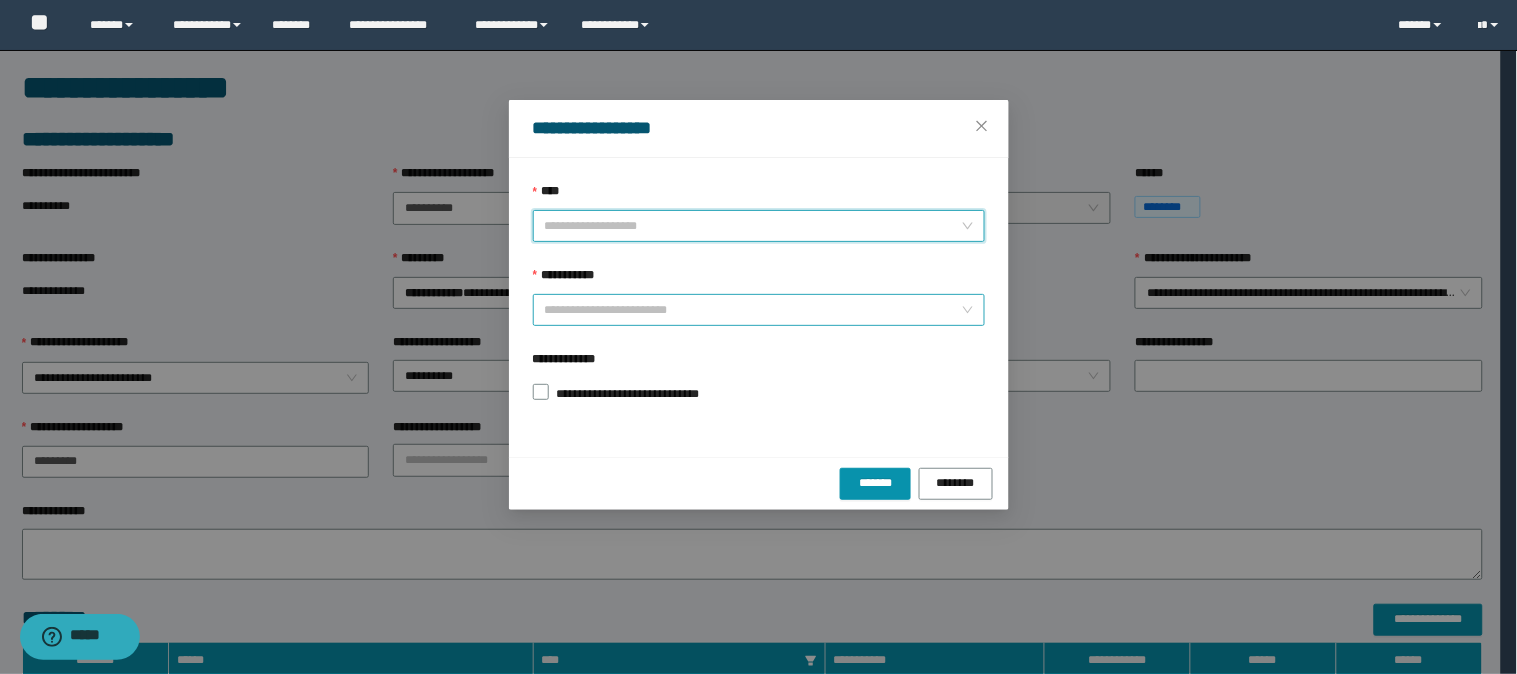 click on "****" at bounding box center (753, 226) 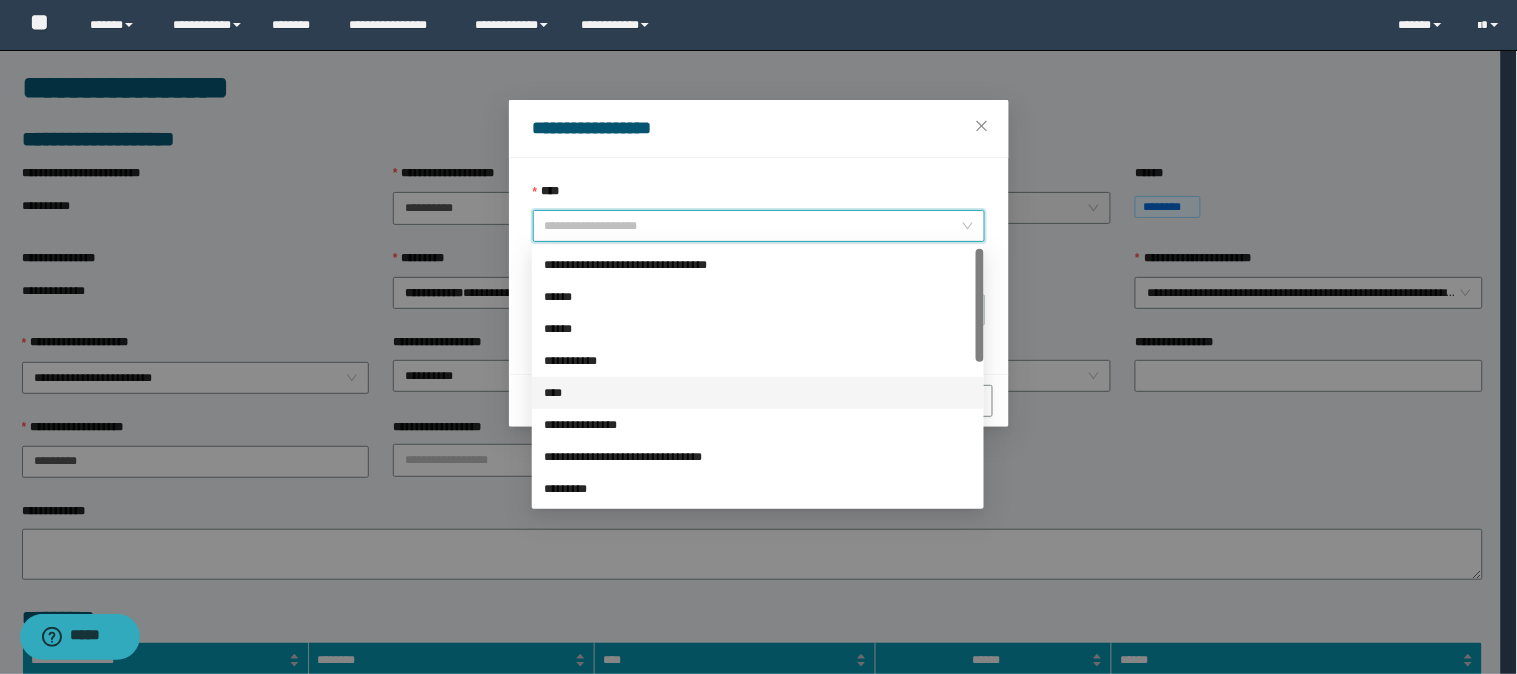 click on "****" at bounding box center [758, 393] 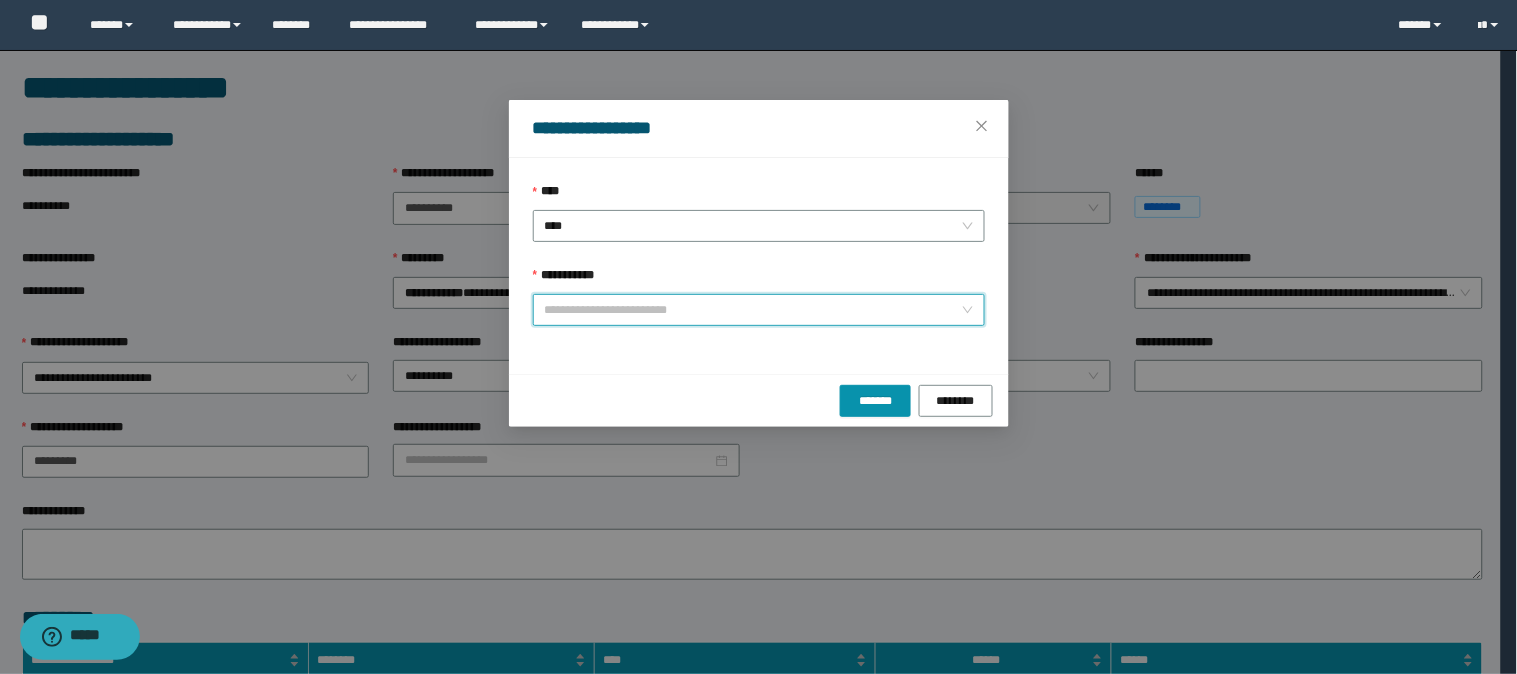 click on "**********" at bounding box center (753, 310) 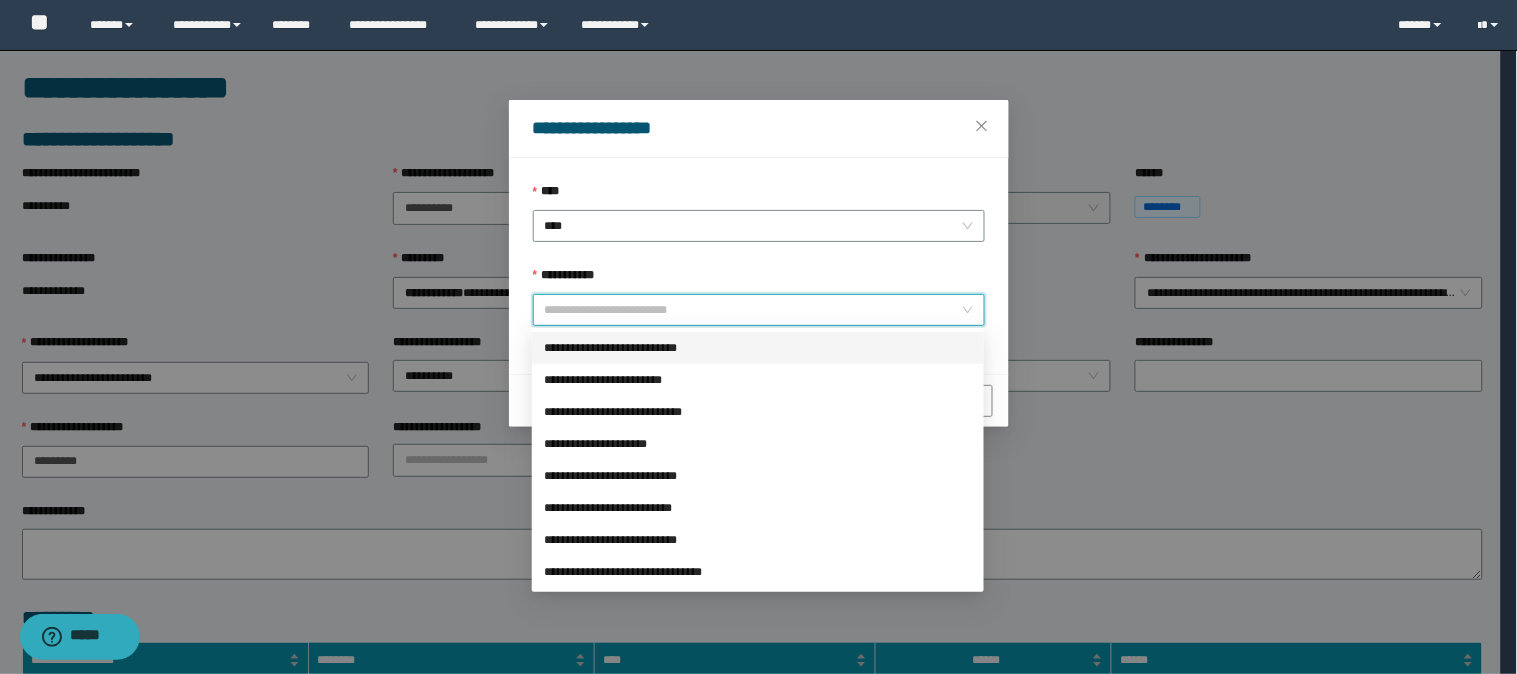 click on "**********" at bounding box center (758, 348) 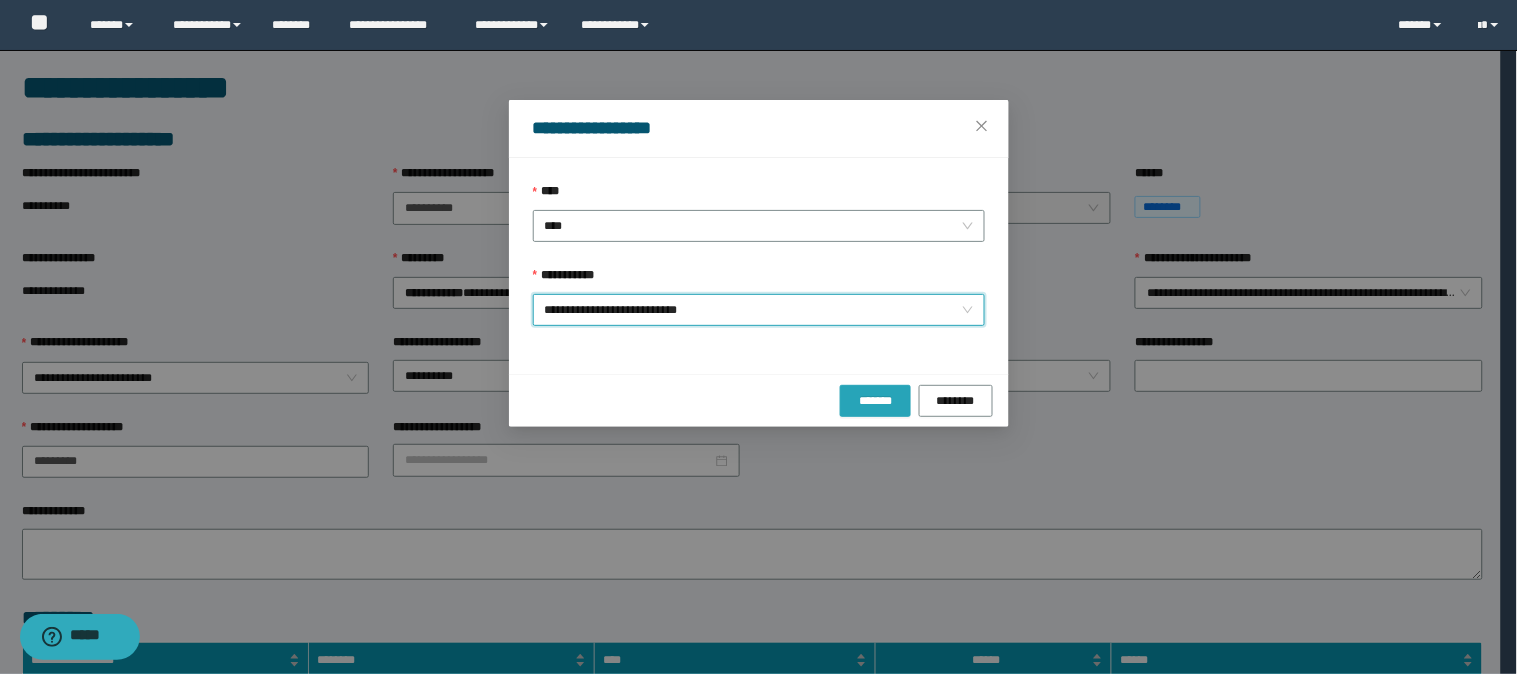 click on "*******" at bounding box center (875, 400) 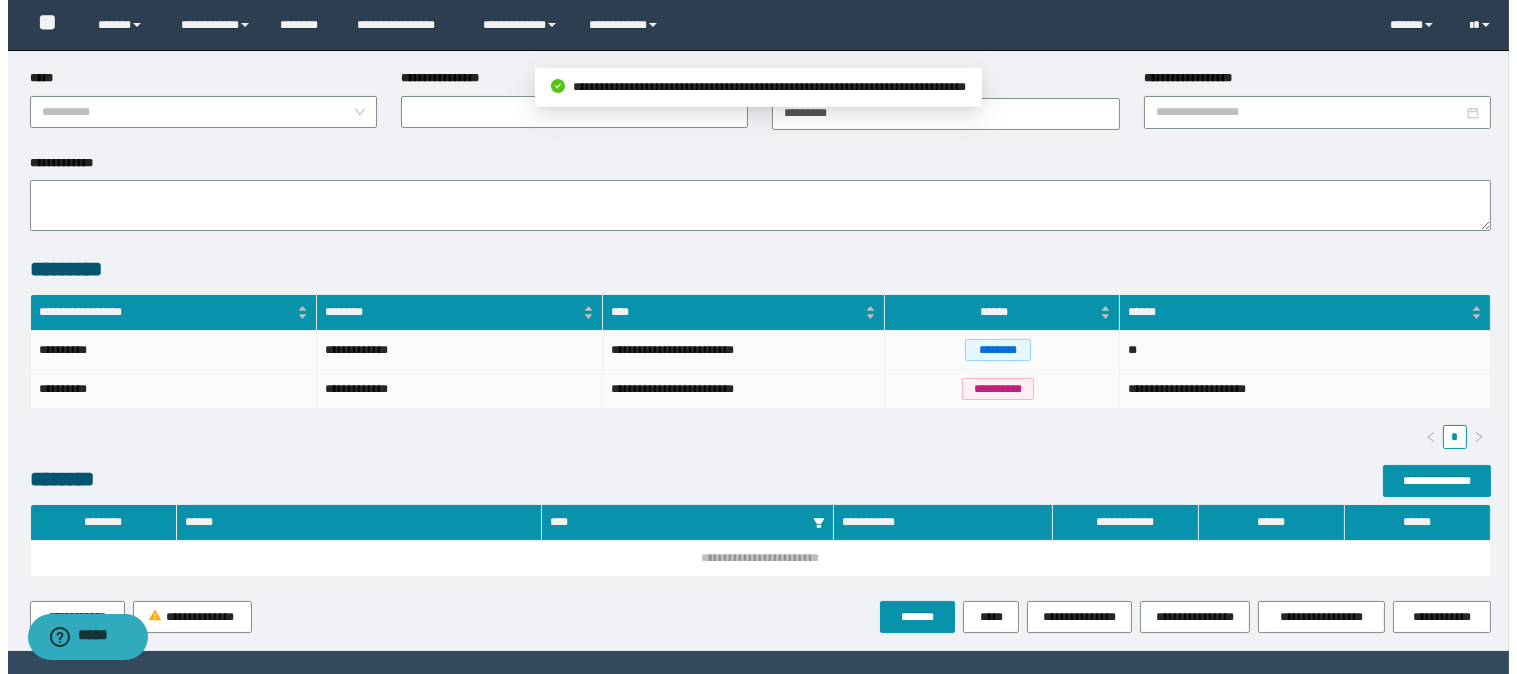 scroll, scrollTop: 454, scrollLeft: 0, axis: vertical 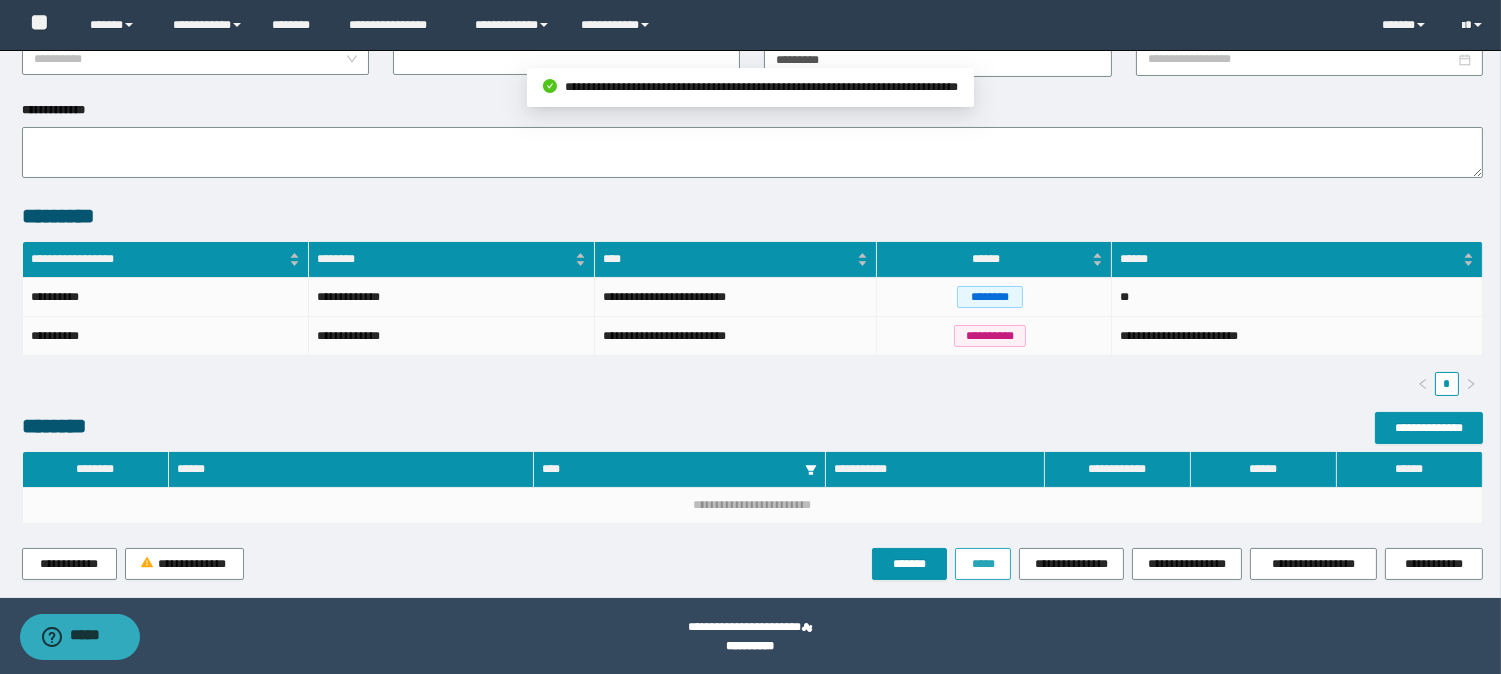 click on "*****" at bounding box center (983, 564) 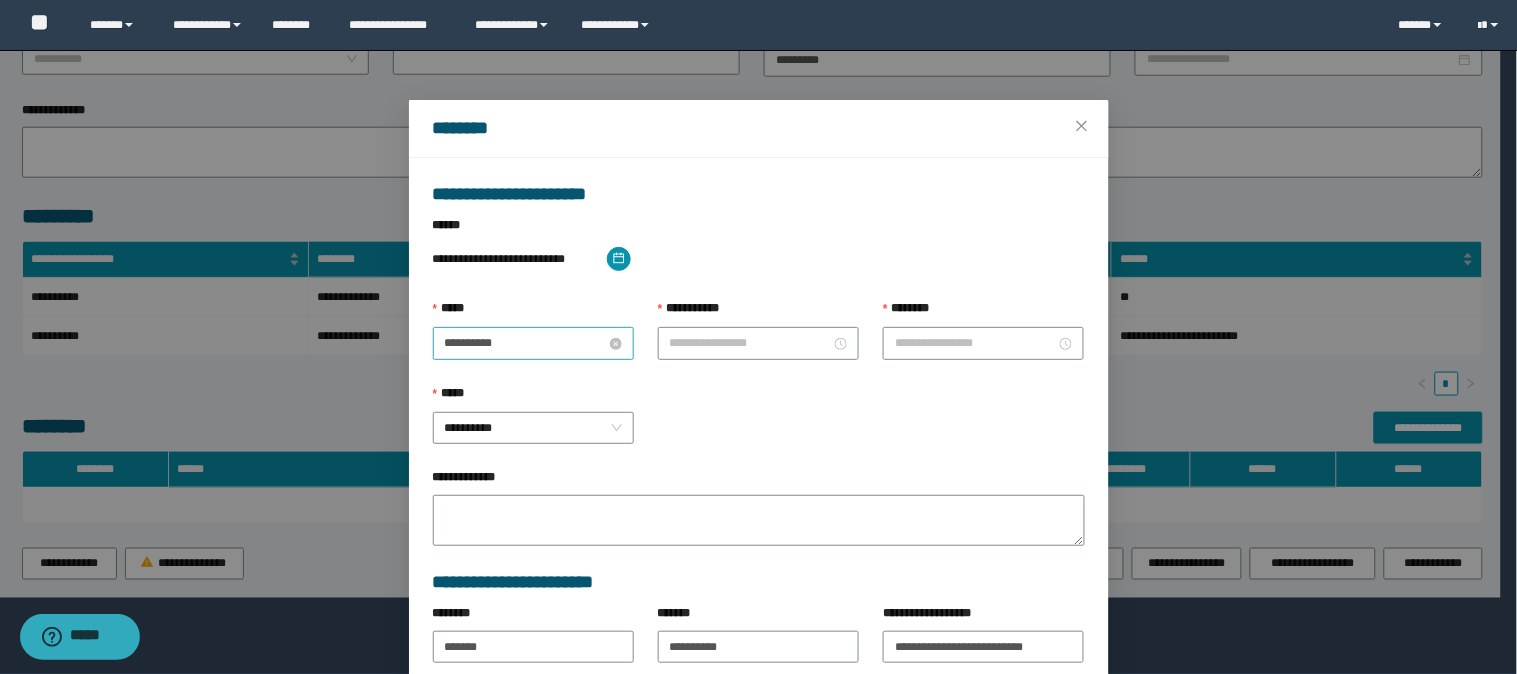 click on "**********" at bounding box center (525, 343) 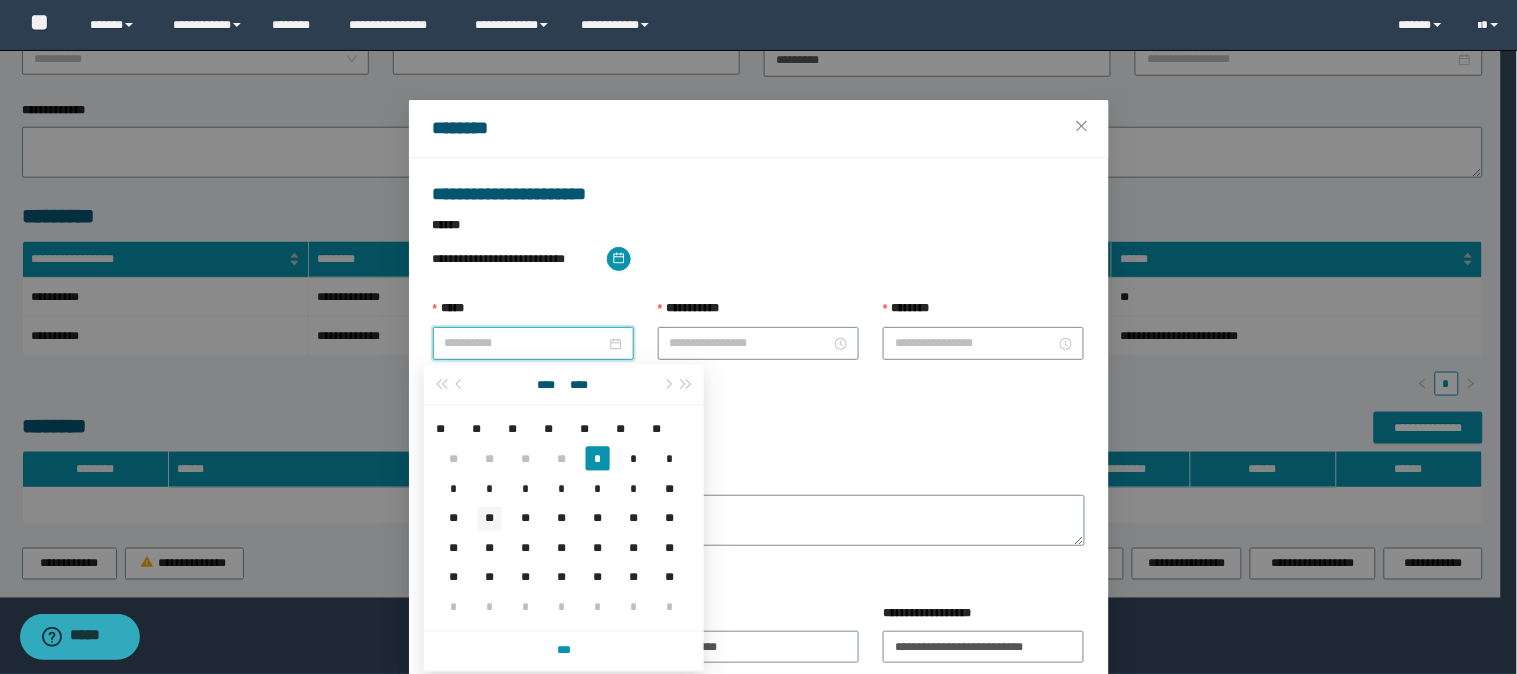 type on "**********" 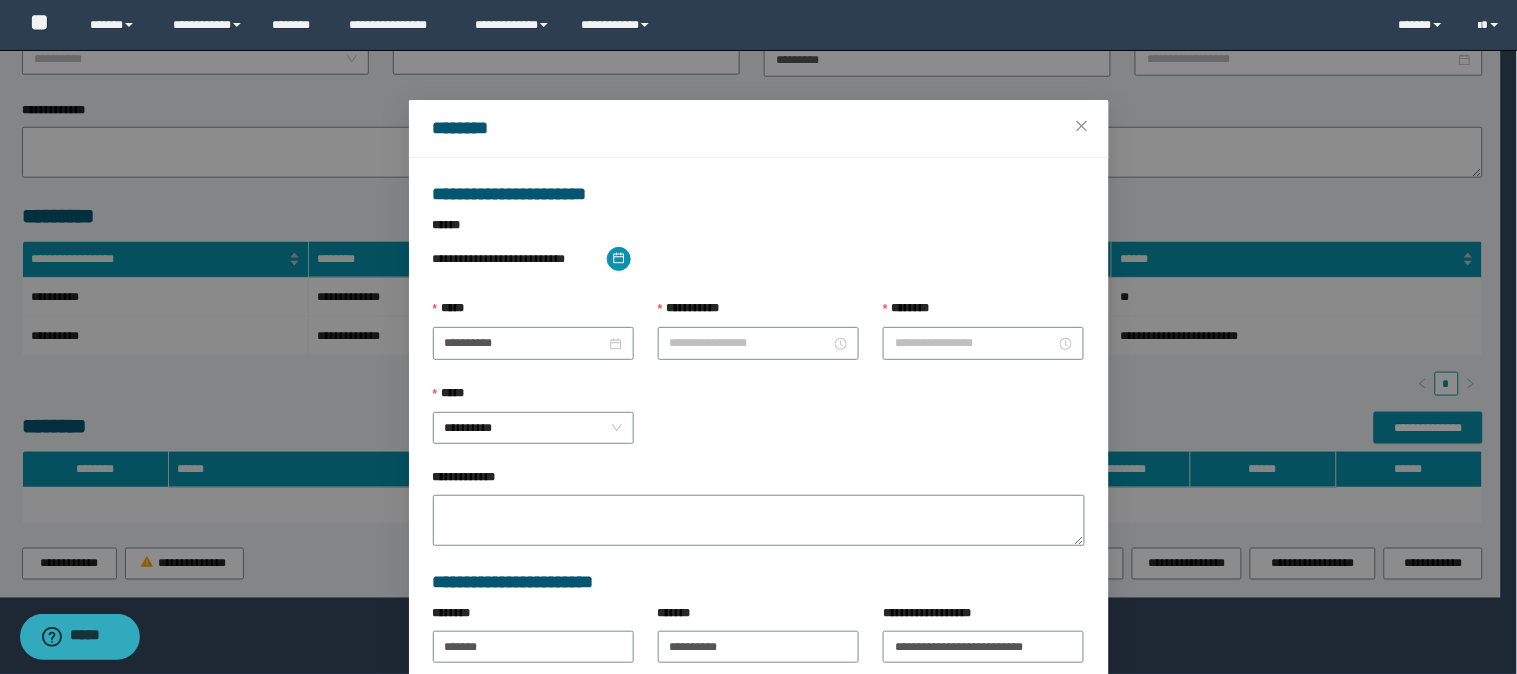 click on "**********" at bounding box center [759, 481] 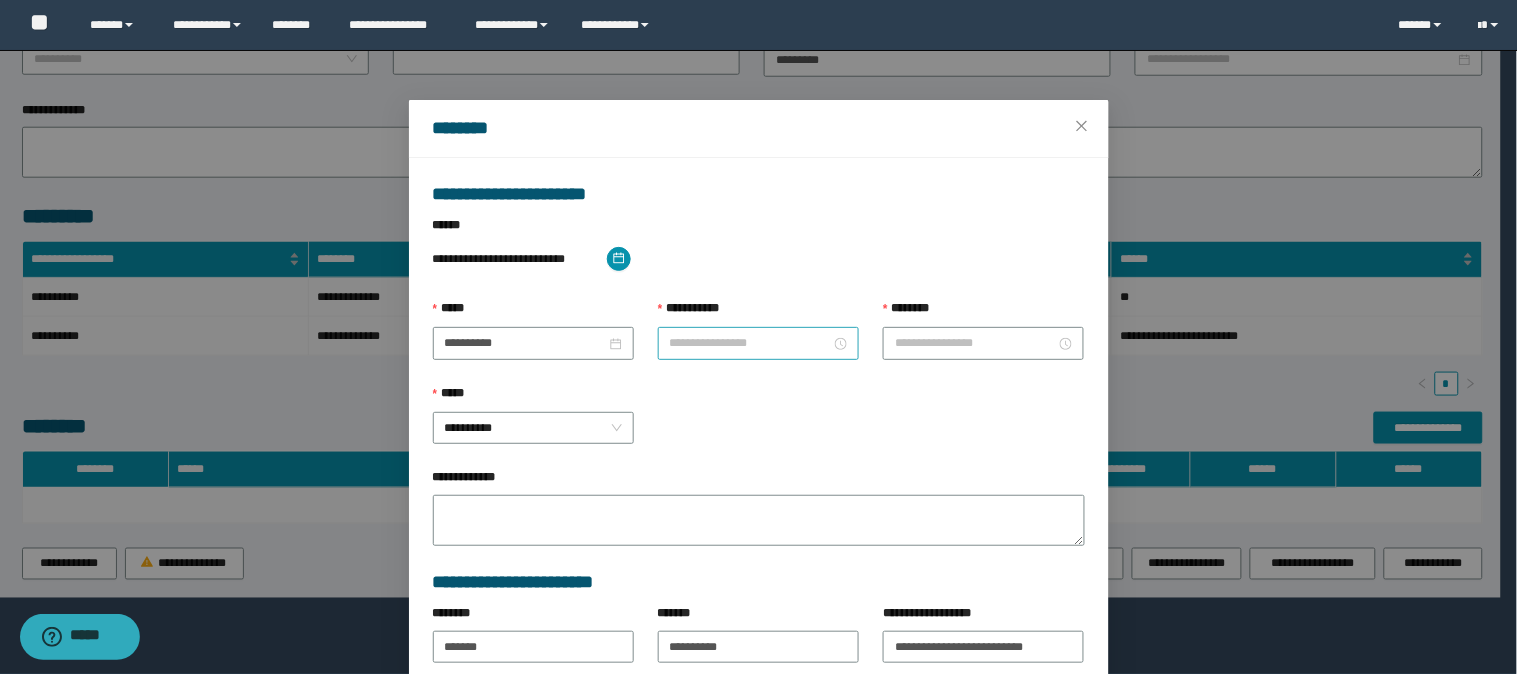 click at bounding box center [758, 343] 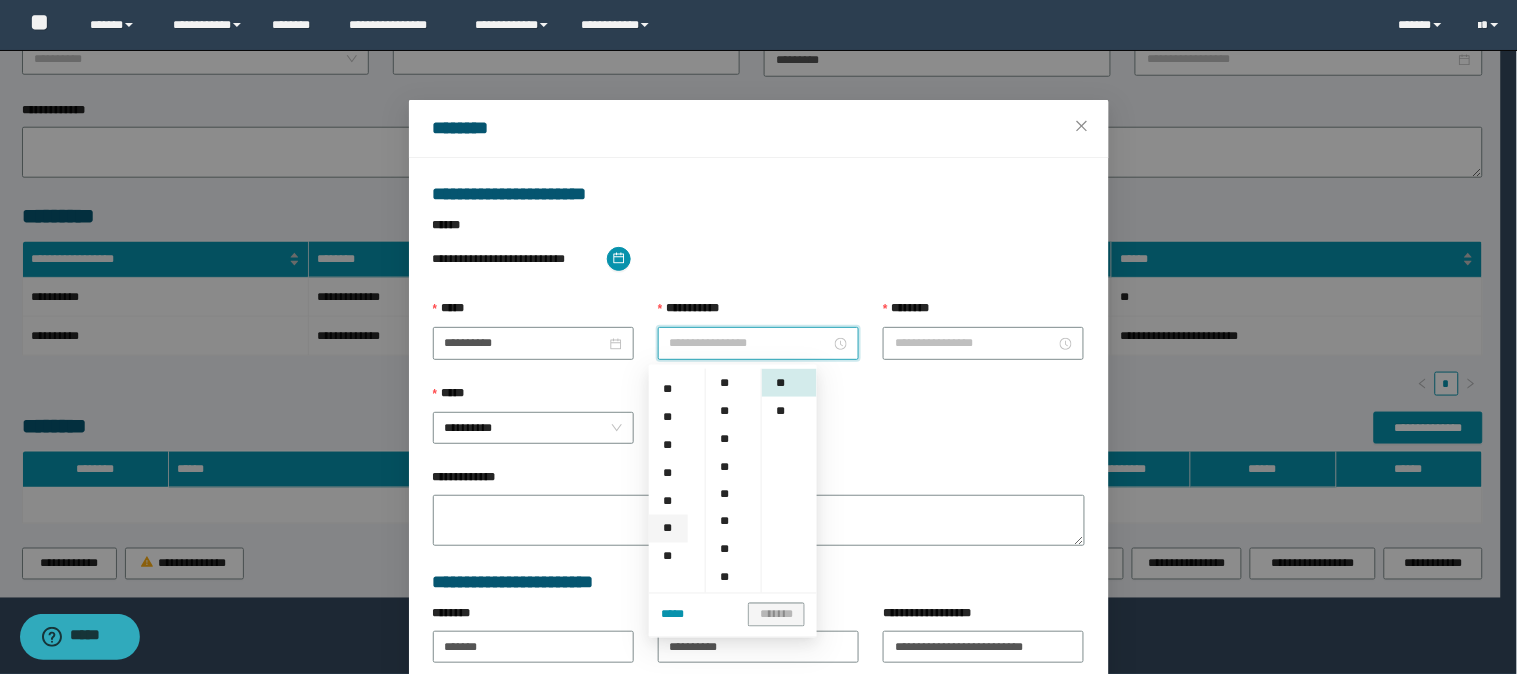 click on "**" at bounding box center (668, 529) 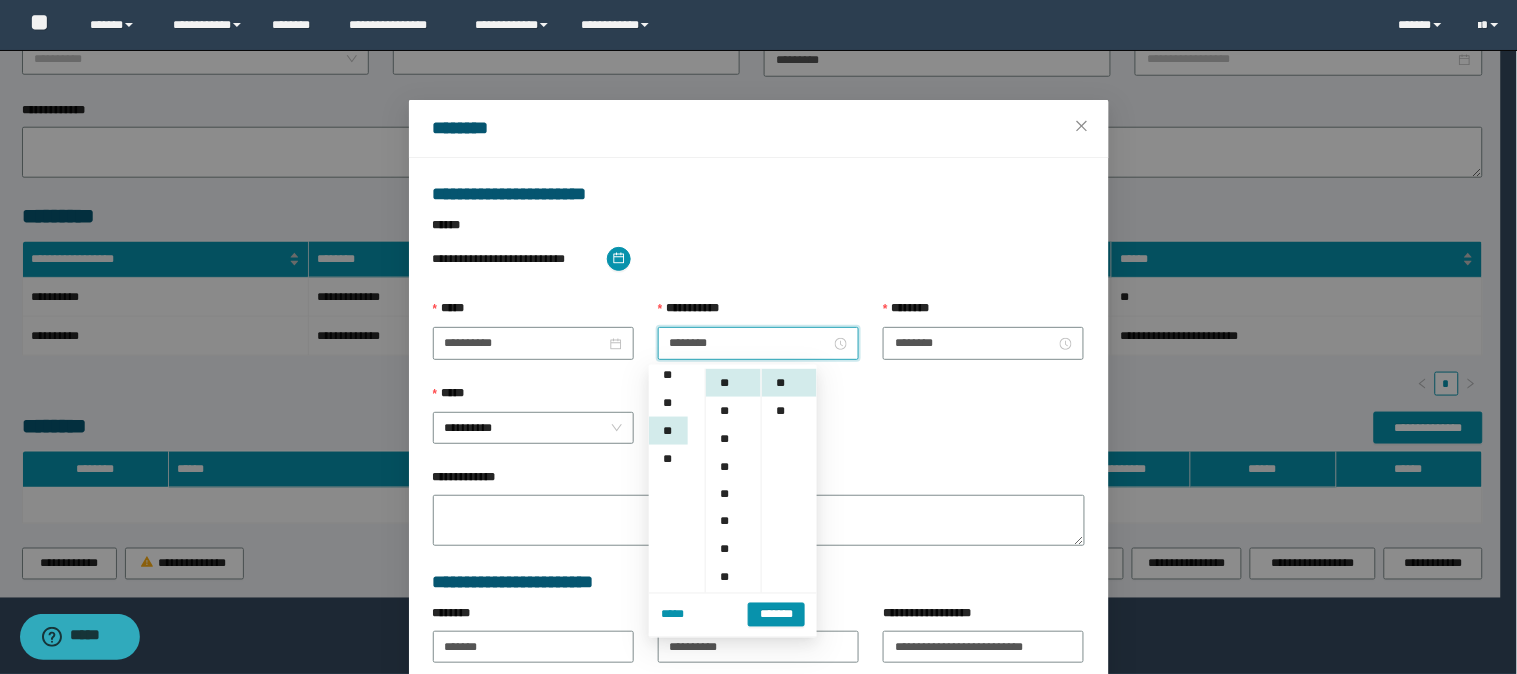 scroll, scrollTop: 280, scrollLeft: 0, axis: vertical 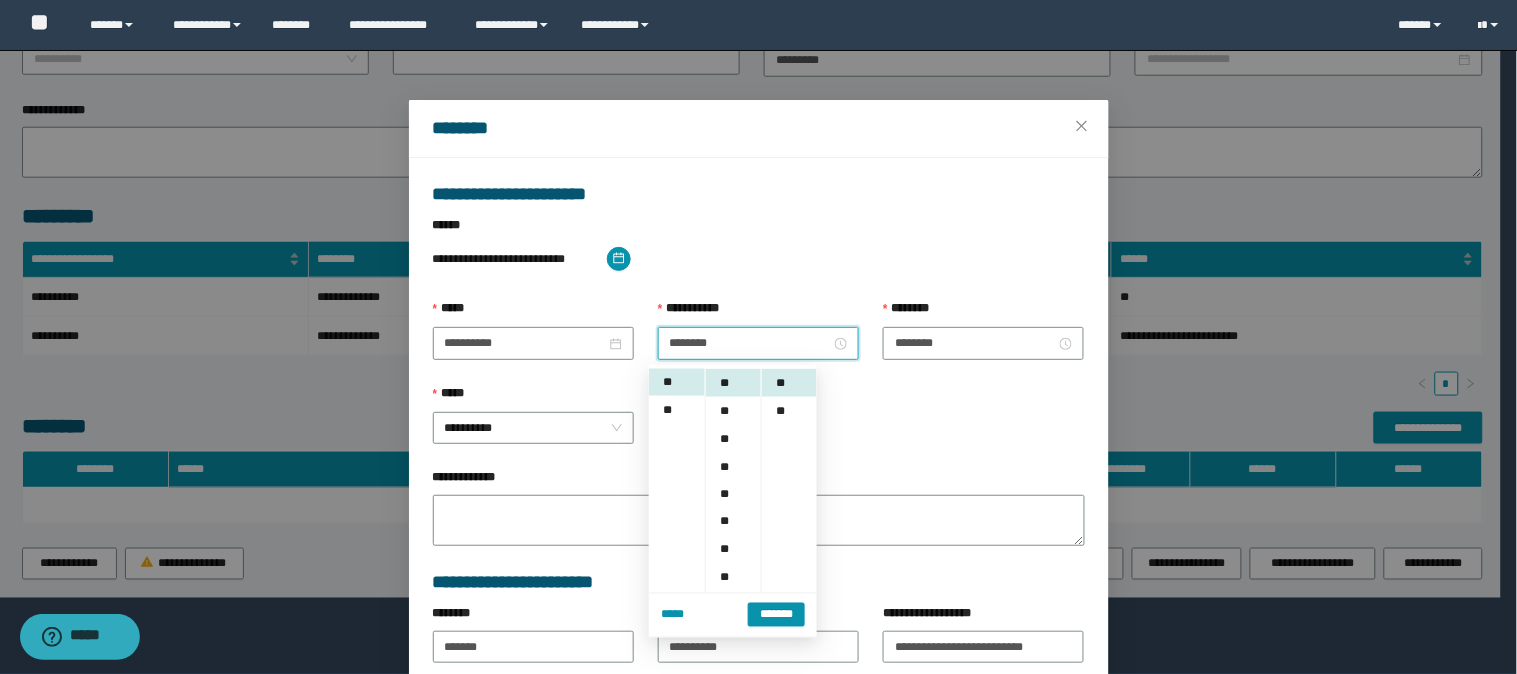 click on "**********" at bounding box center (759, 426) 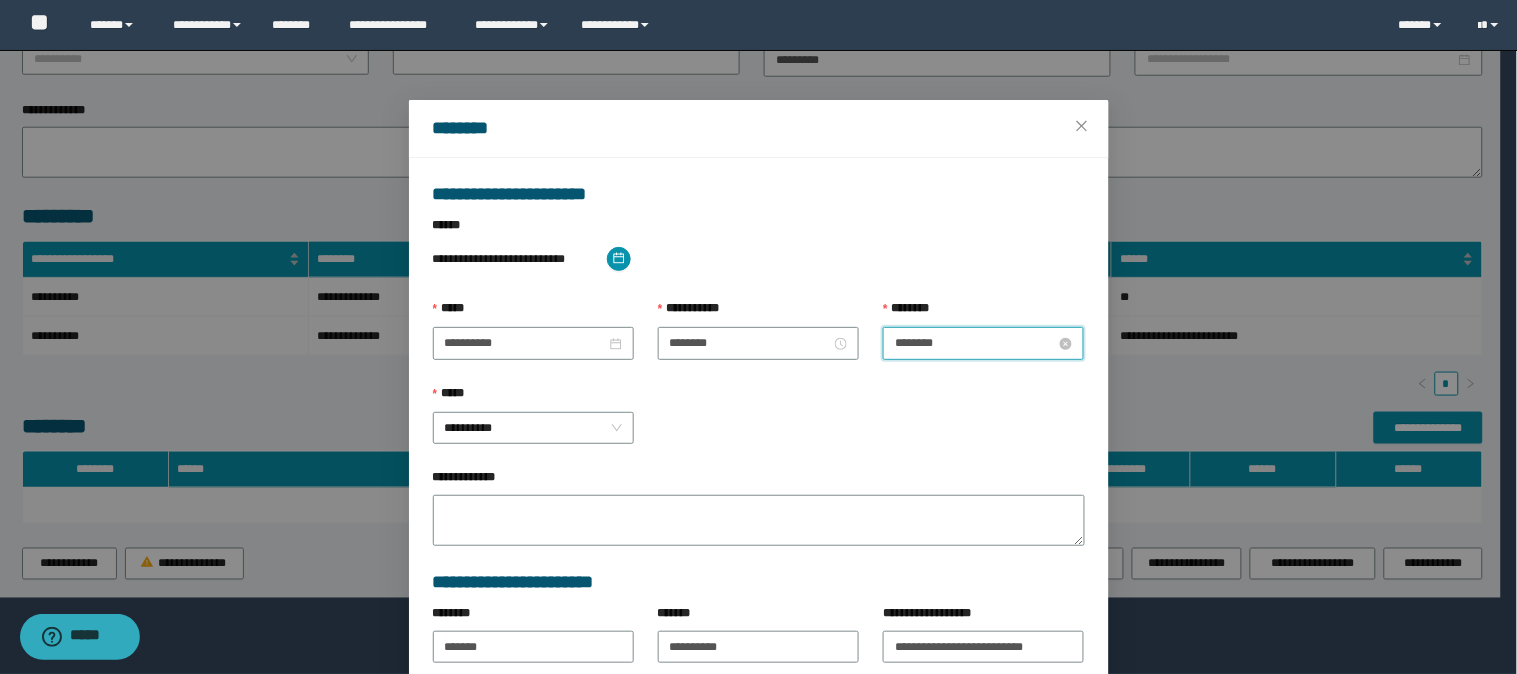 click on "********" at bounding box center [975, 343] 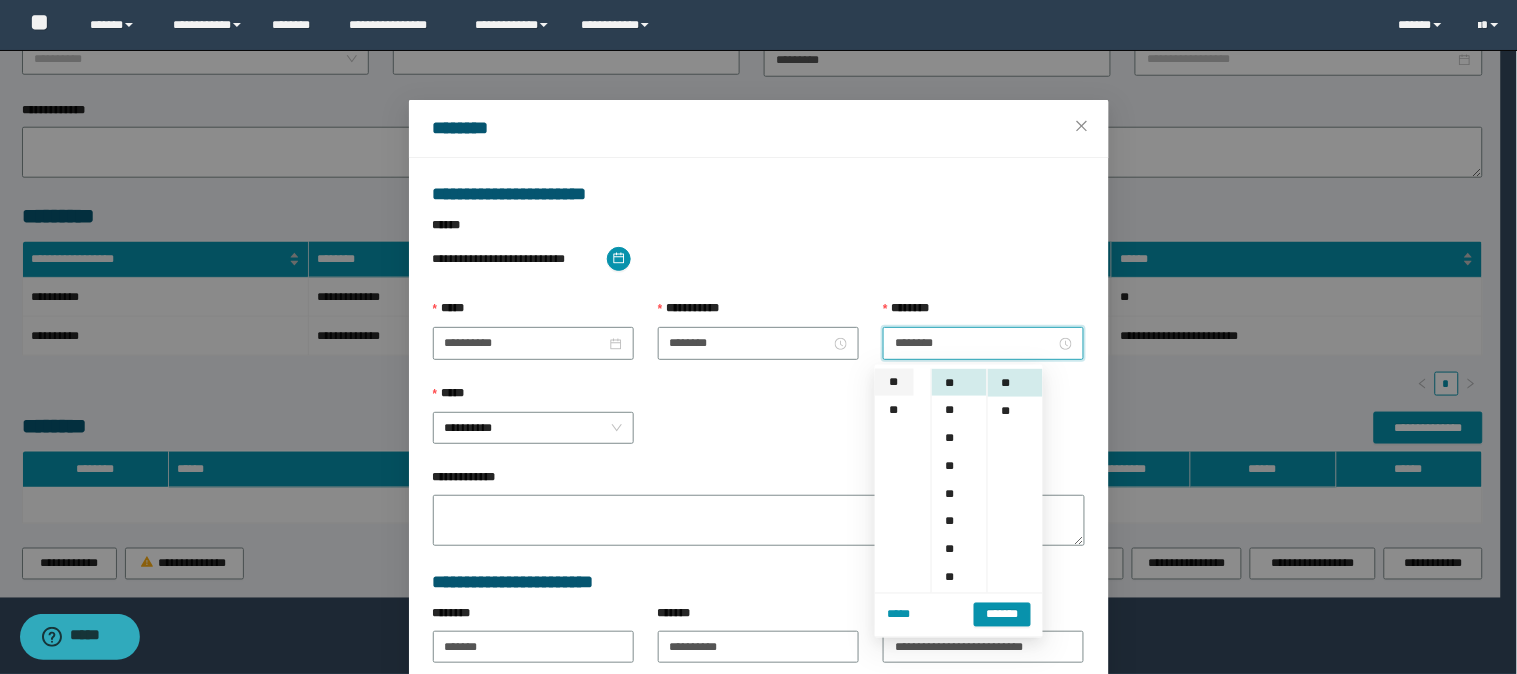 click on "**" at bounding box center [894, 382] 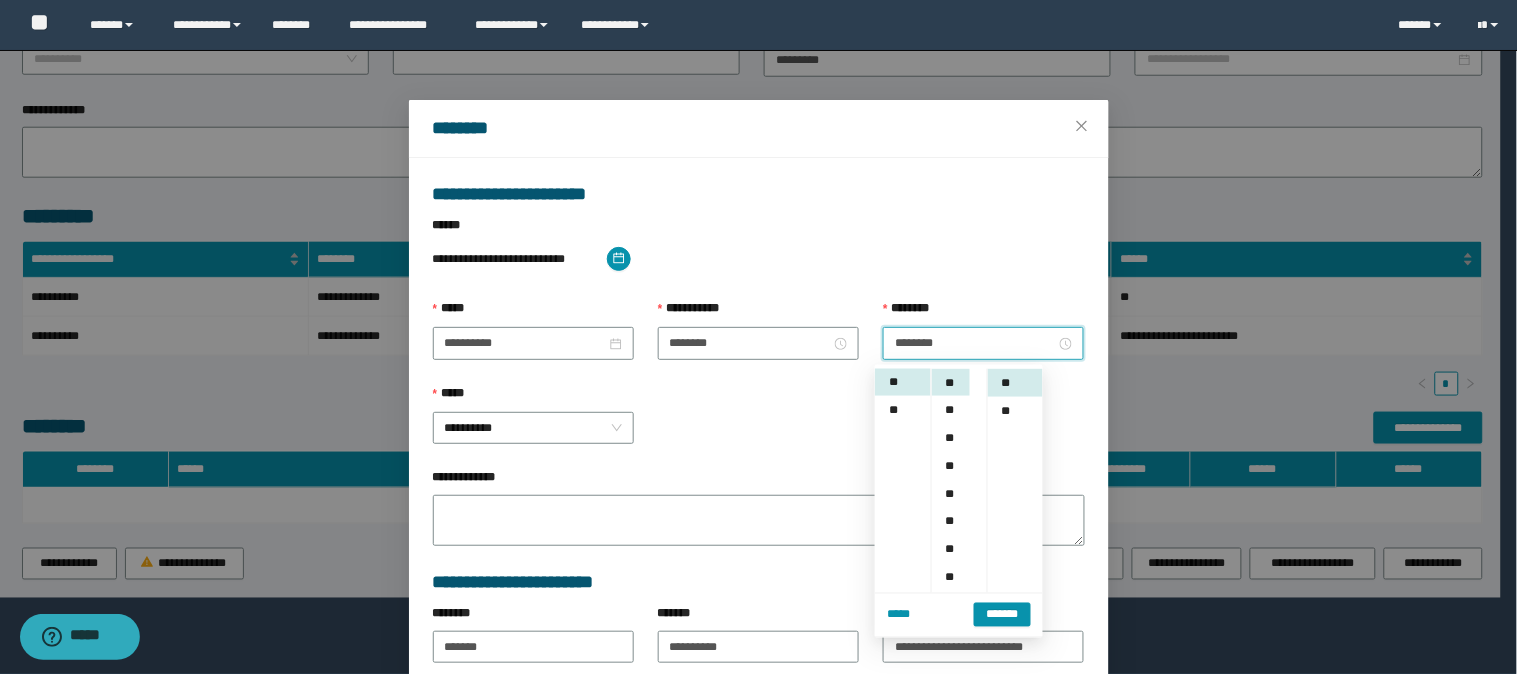 scroll, scrollTop: 0, scrollLeft: 0, axis: both 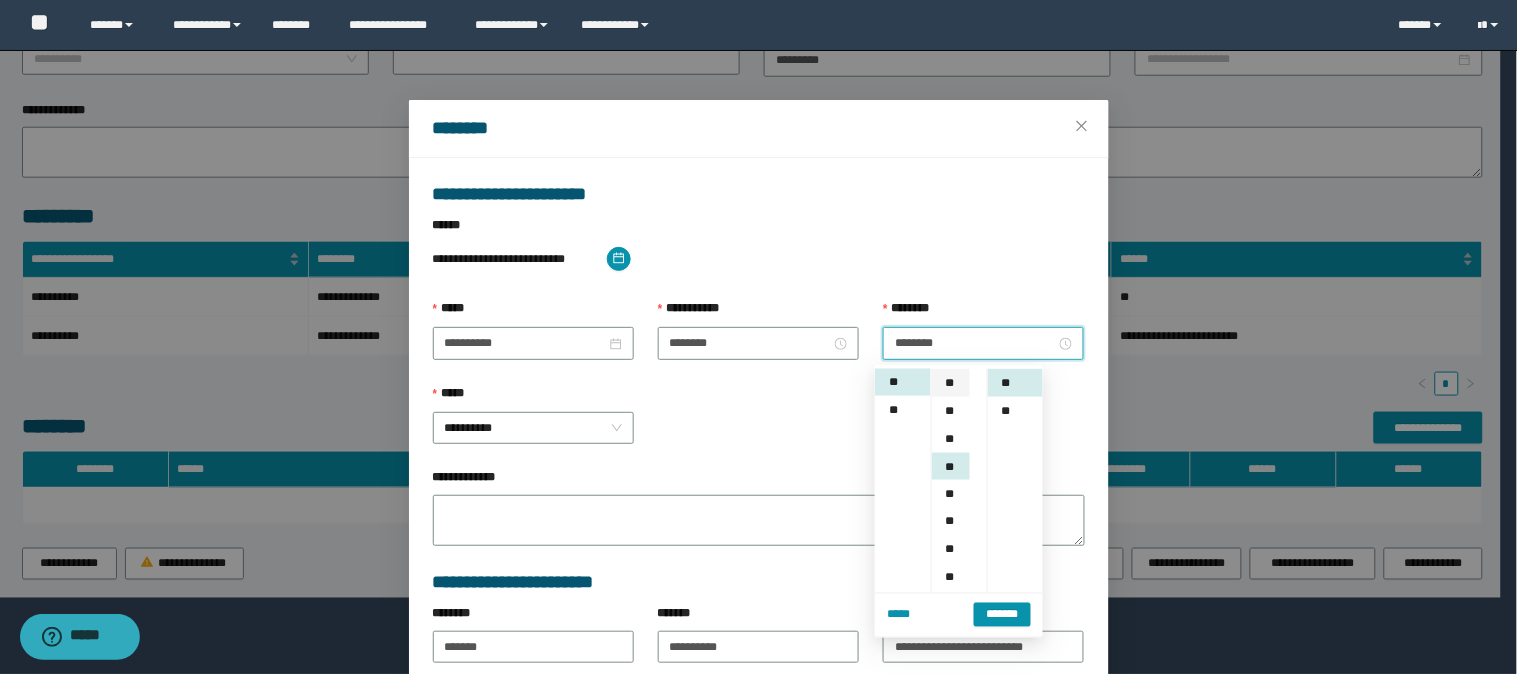 click on "**" at bounding box center [951, 383] 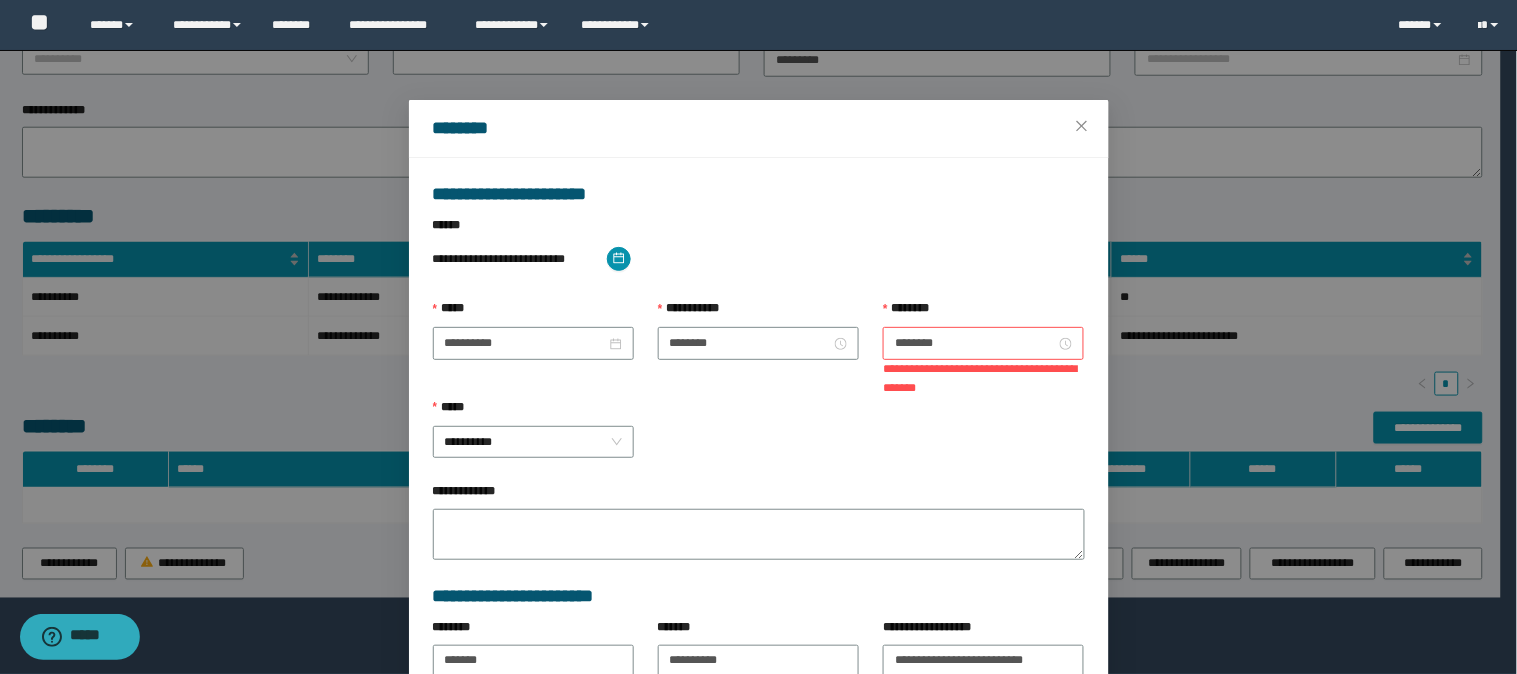 click on "**********" at bounding box center (759, 259) 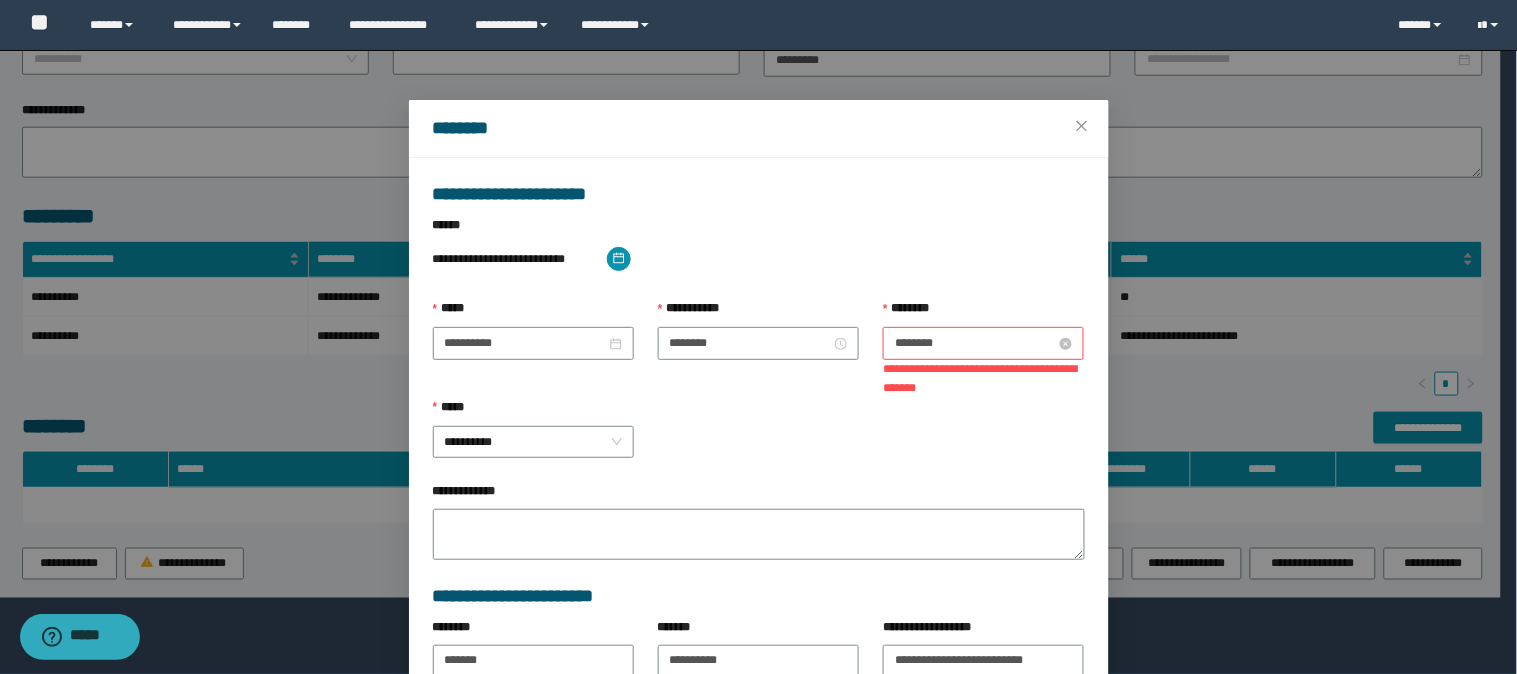 click on "********" at bounding box center (975, 343) 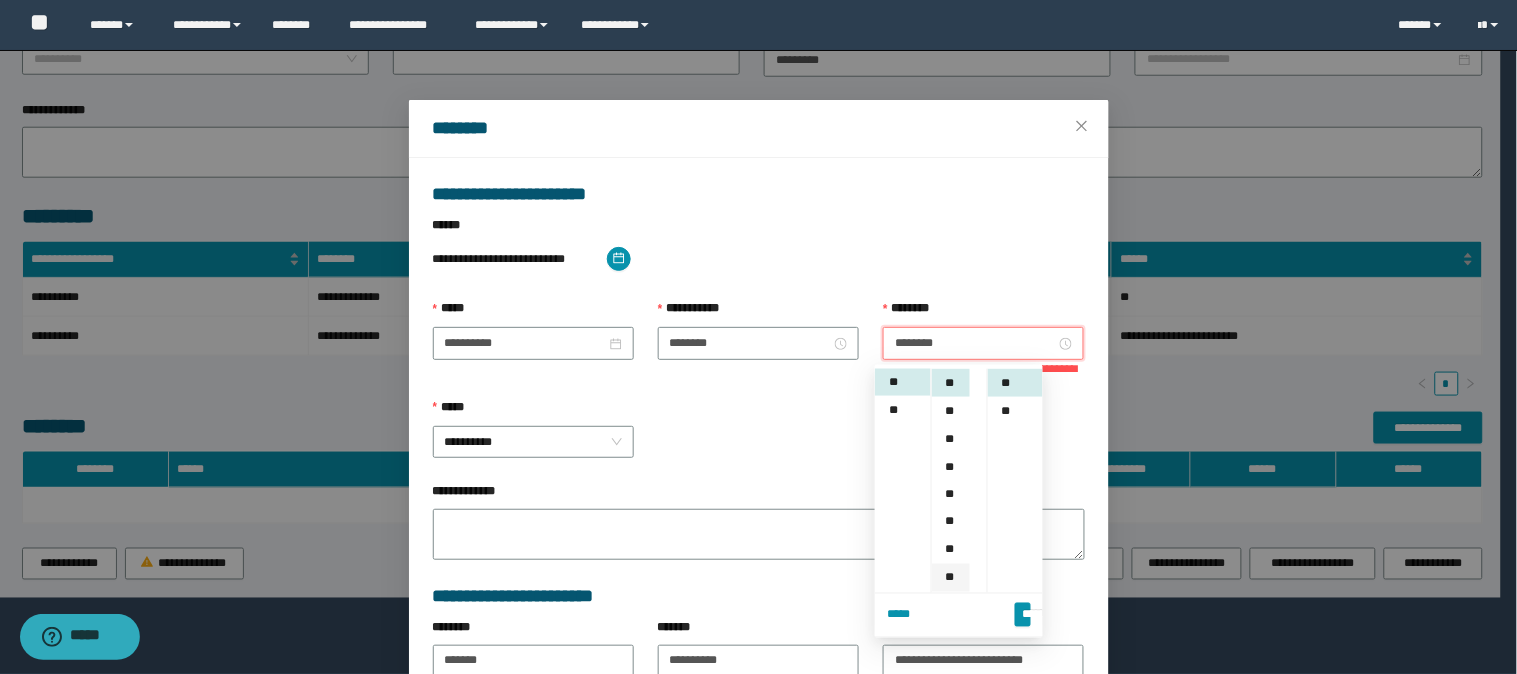 click on "**" at bounding box center [951, 550] 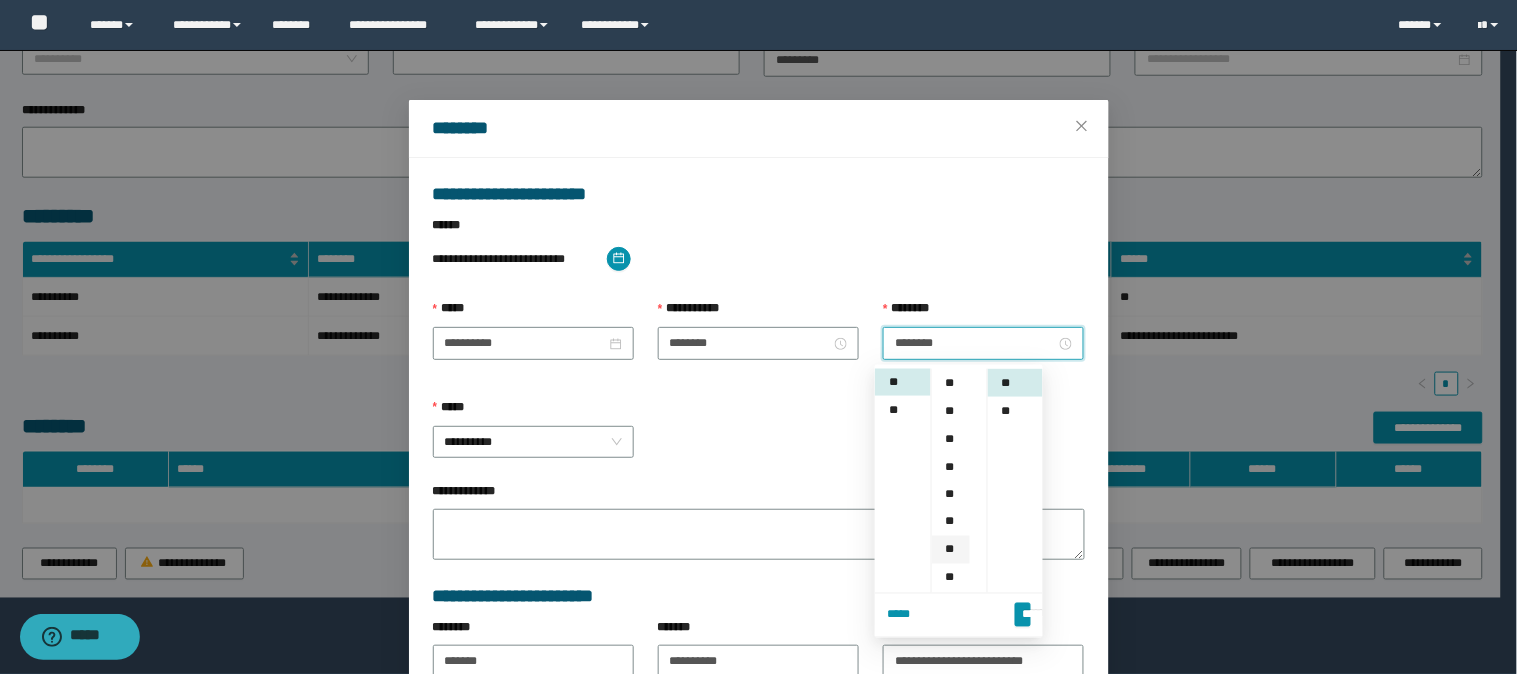 scroll, scrollTop: 167, scrollLeft: 0, axis: vertical 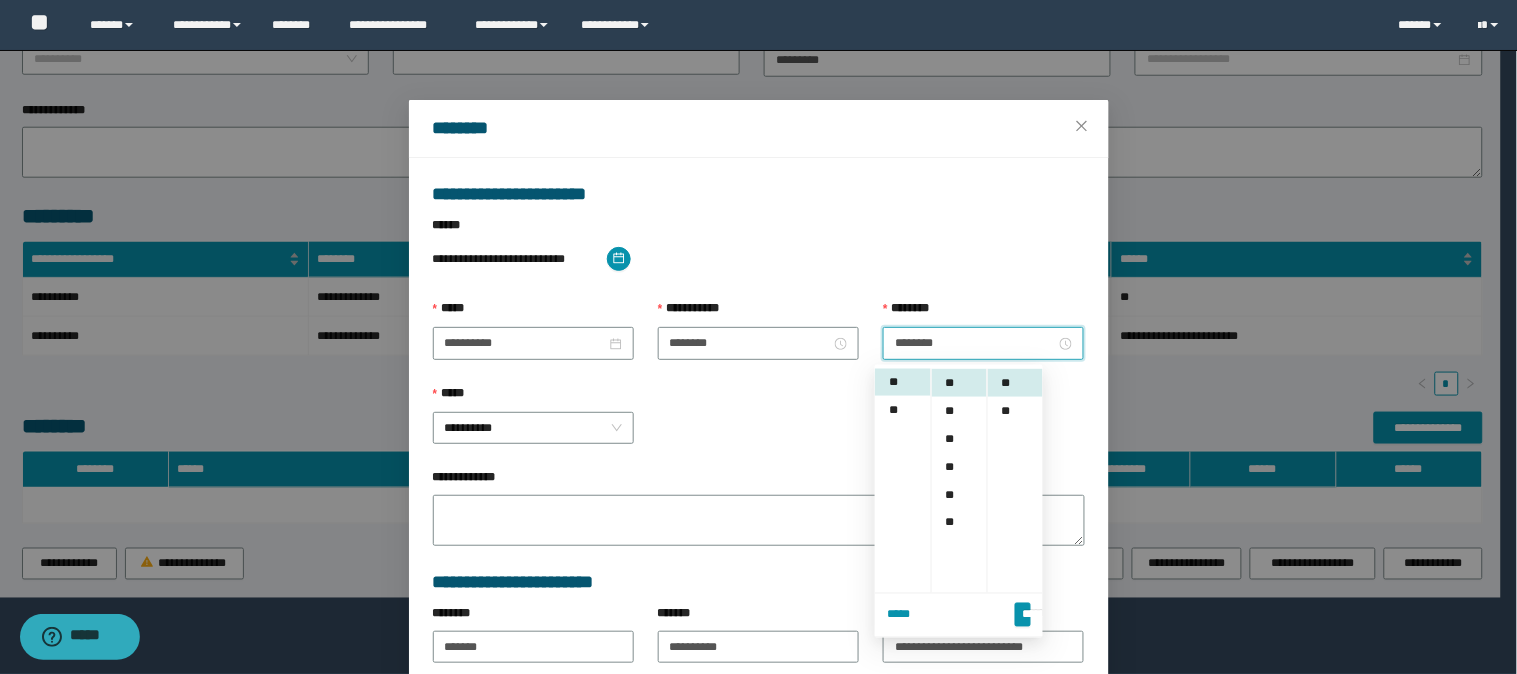 click on "**********" at bounding box center [759, 257] 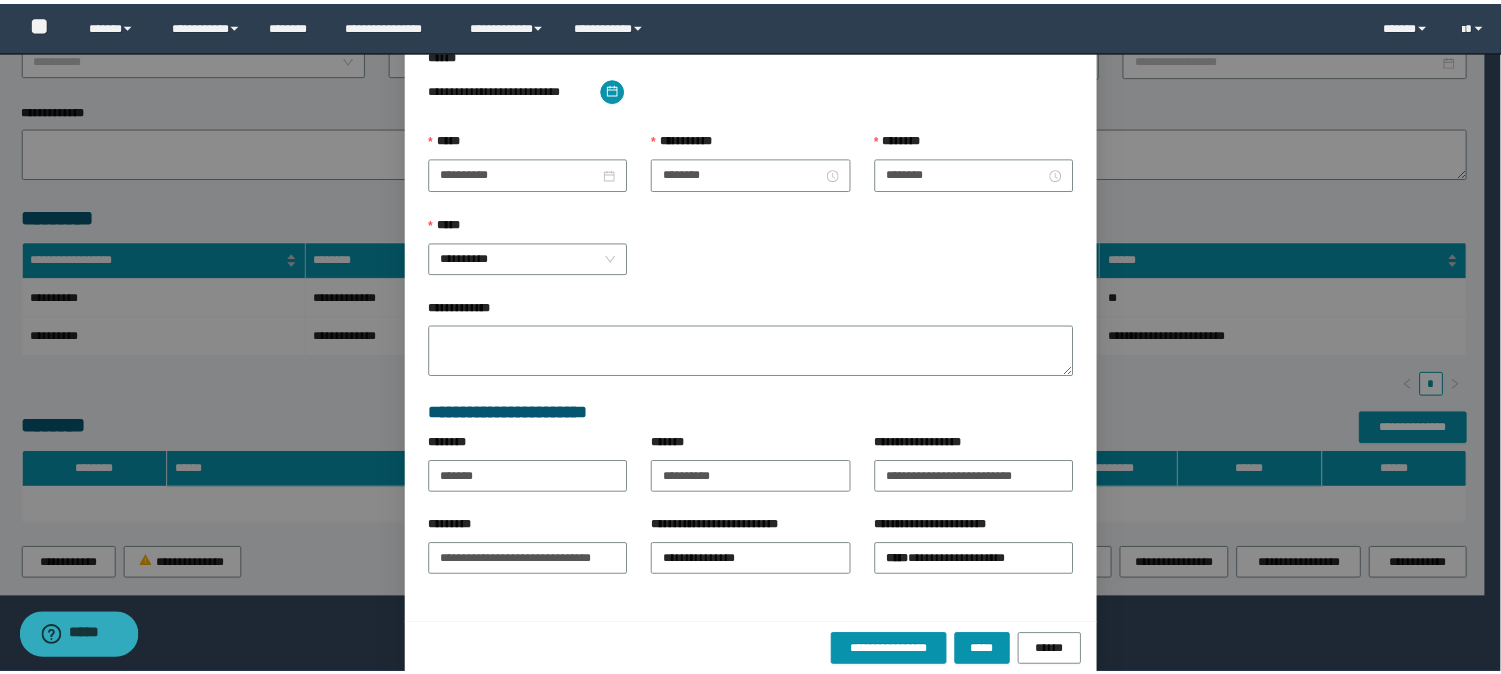 scroll, scrollTop: 196, scrollLeft: 0, axis: vertical 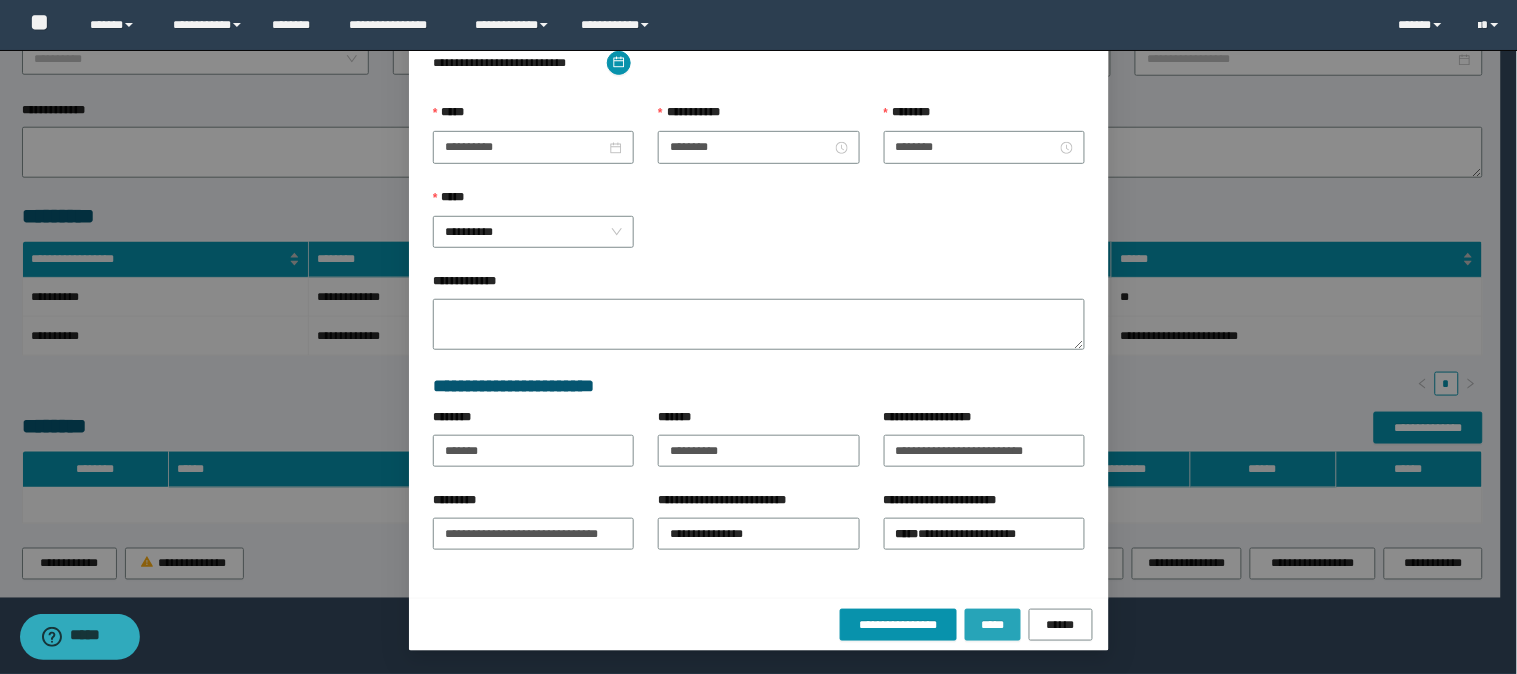 click on "*****" at bounding box center (993, 625) 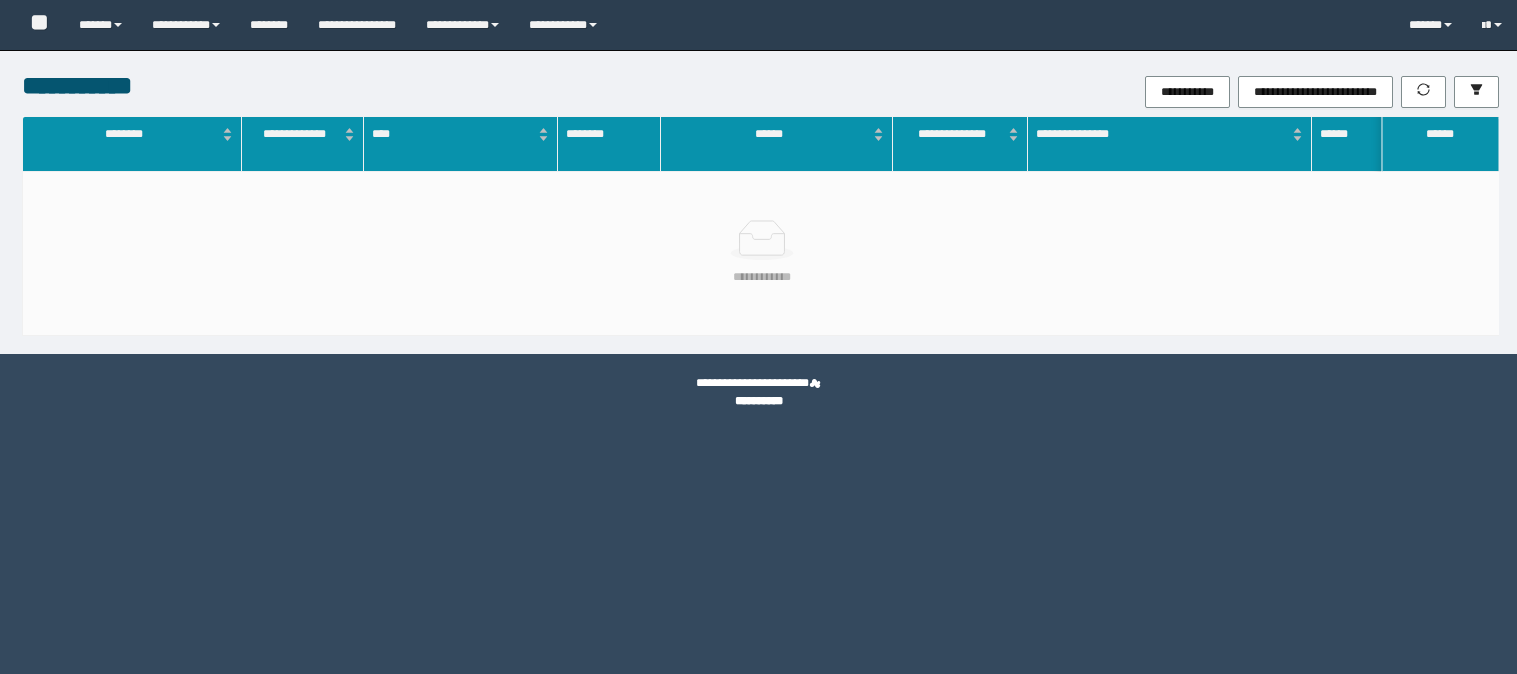 scroll, scrollTop: 0, scrollLeft: 0, axis: both 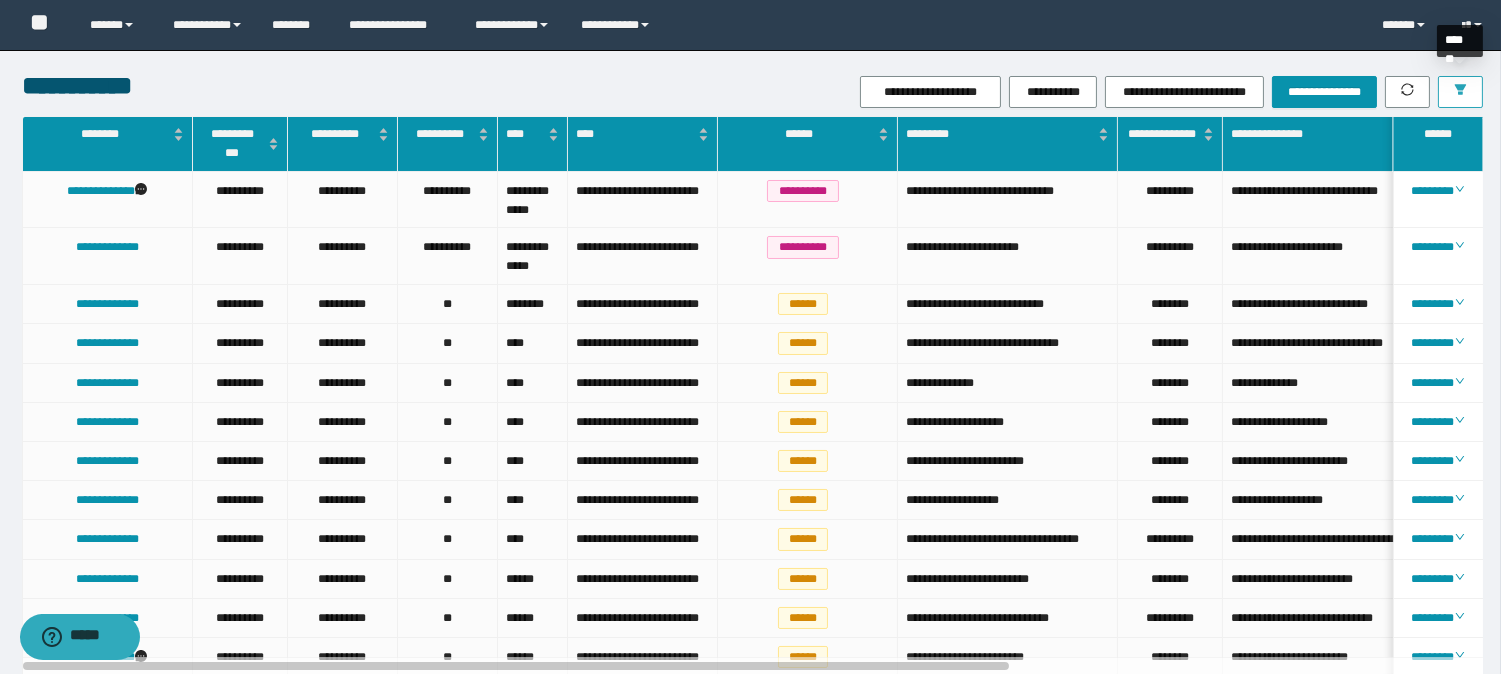 click at bounding box center [1460, 92] 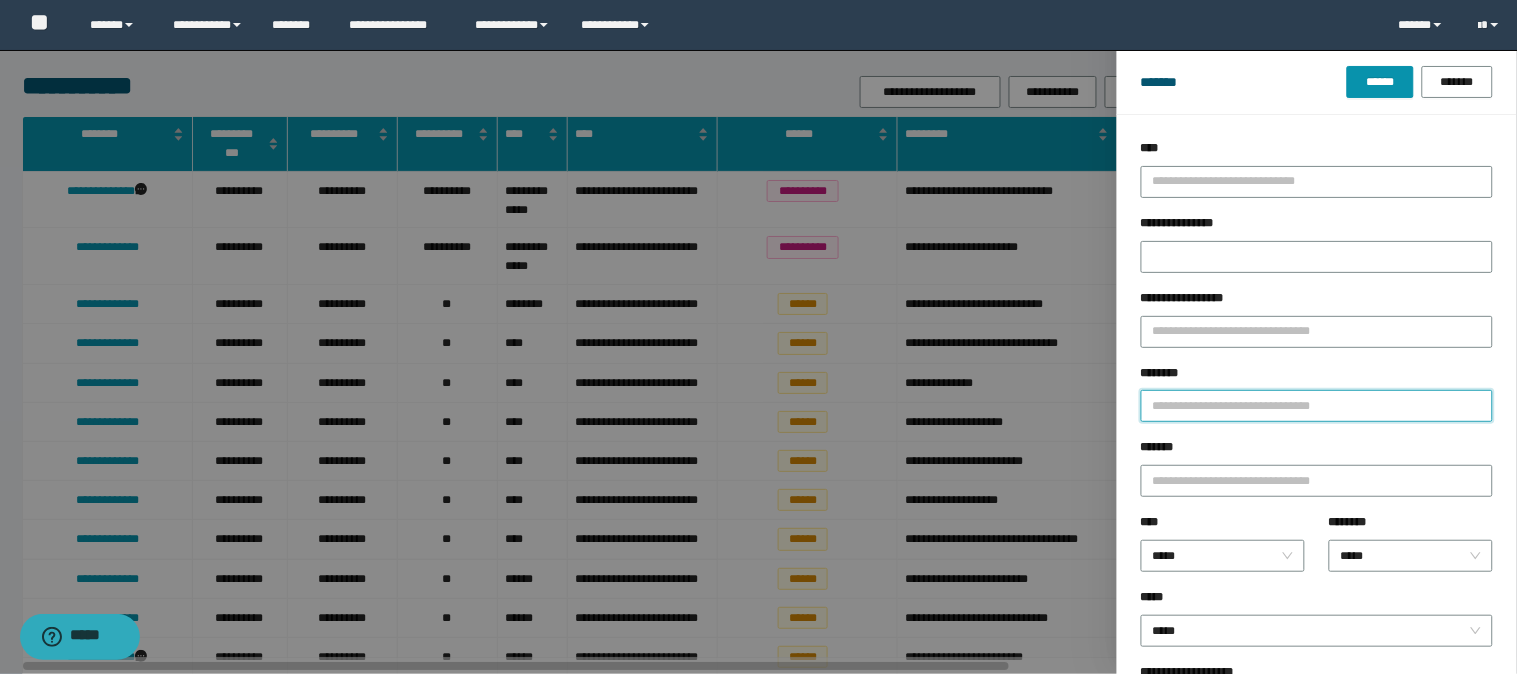 click on "********" at bounding box center (1317, 406) 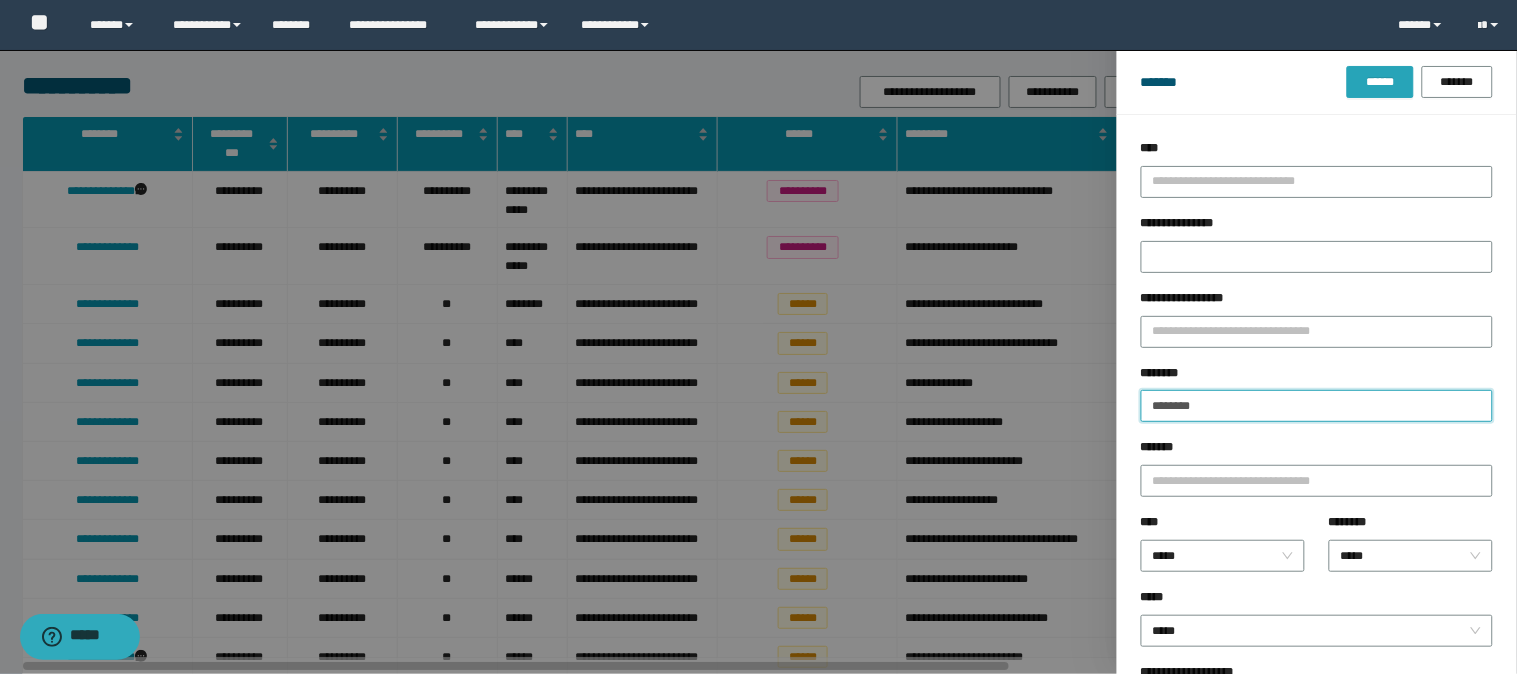 type on "********" 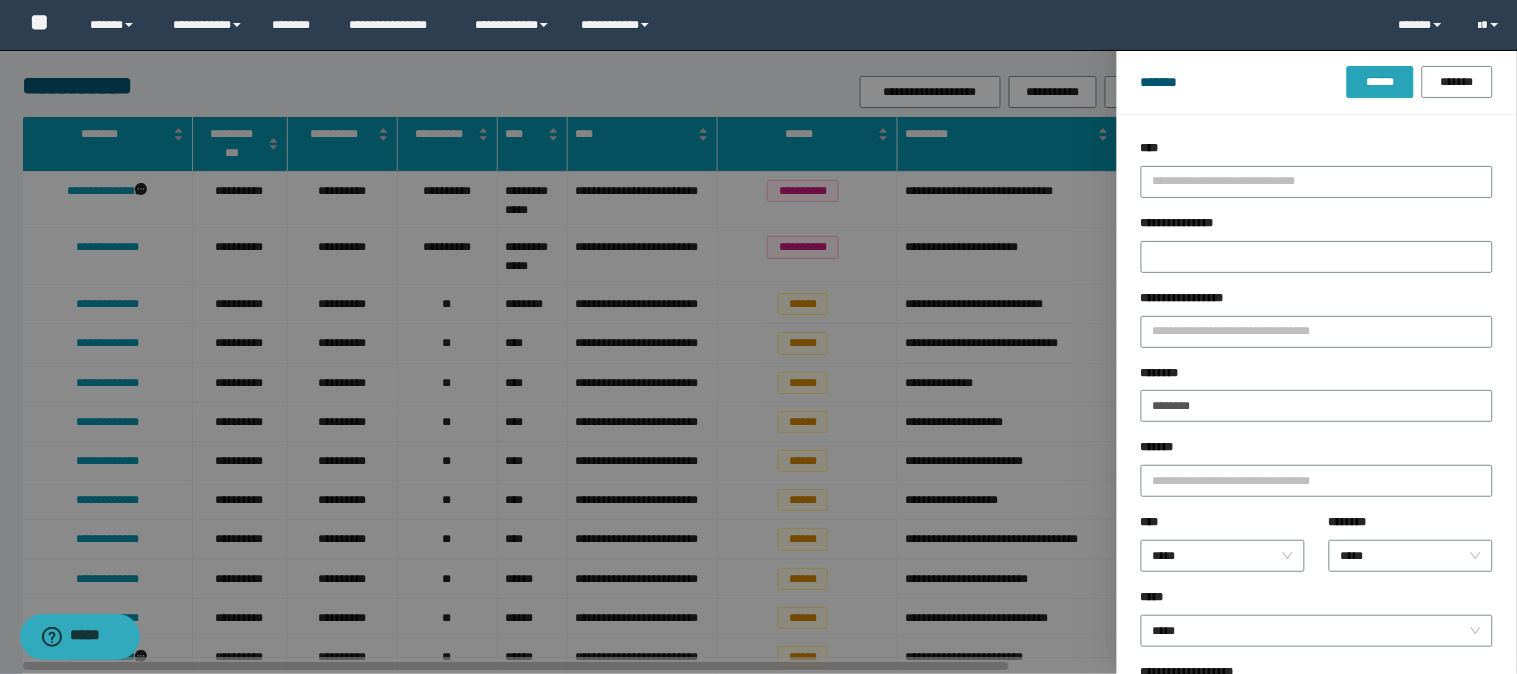 click on "******" at bounding box center (1380, 82) 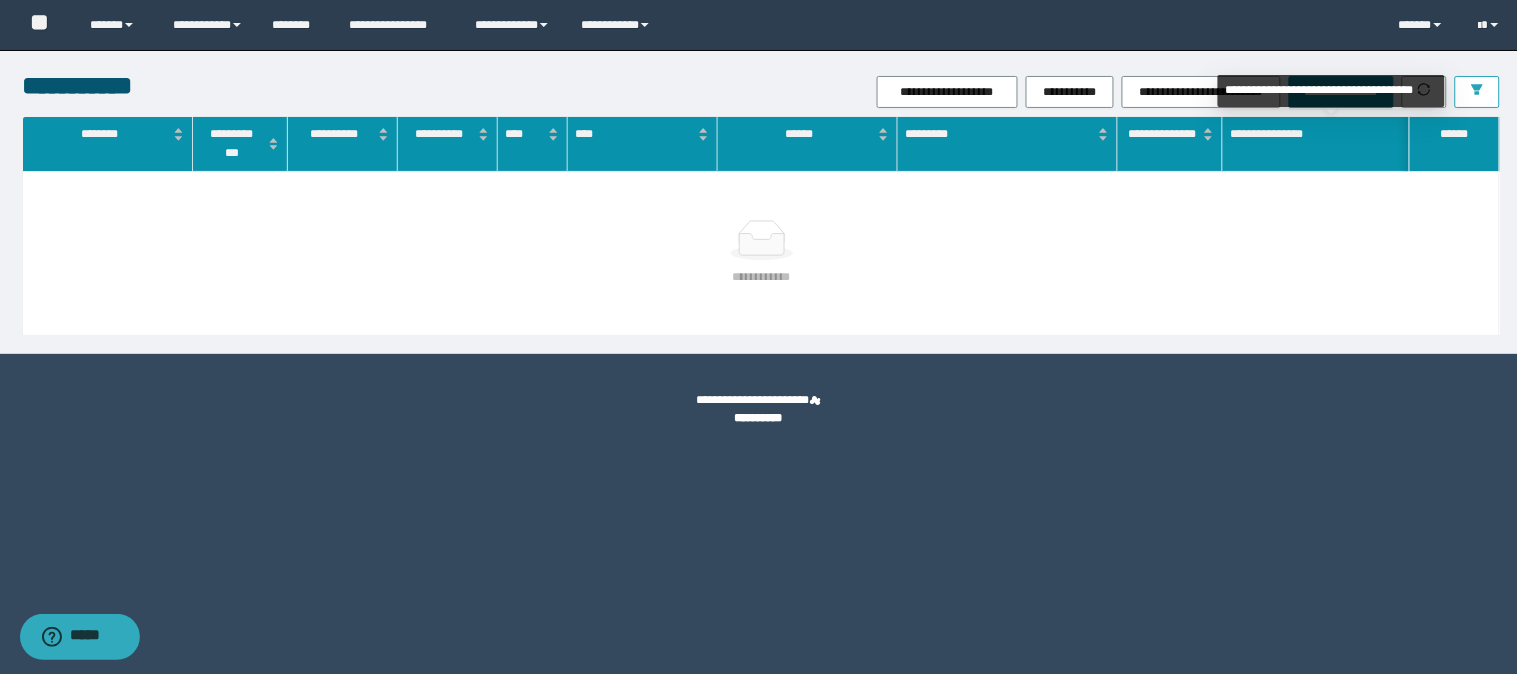 type 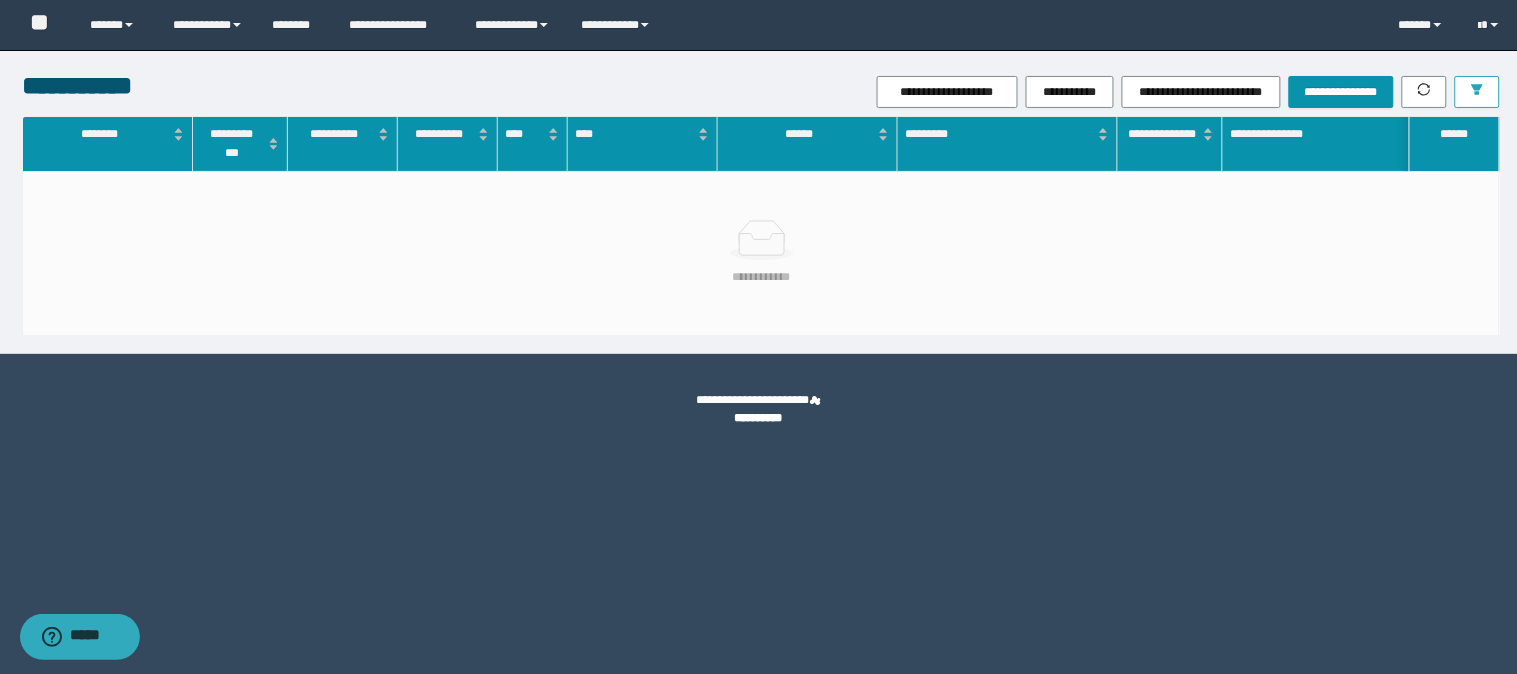 click at bounding box center [1477, 92] 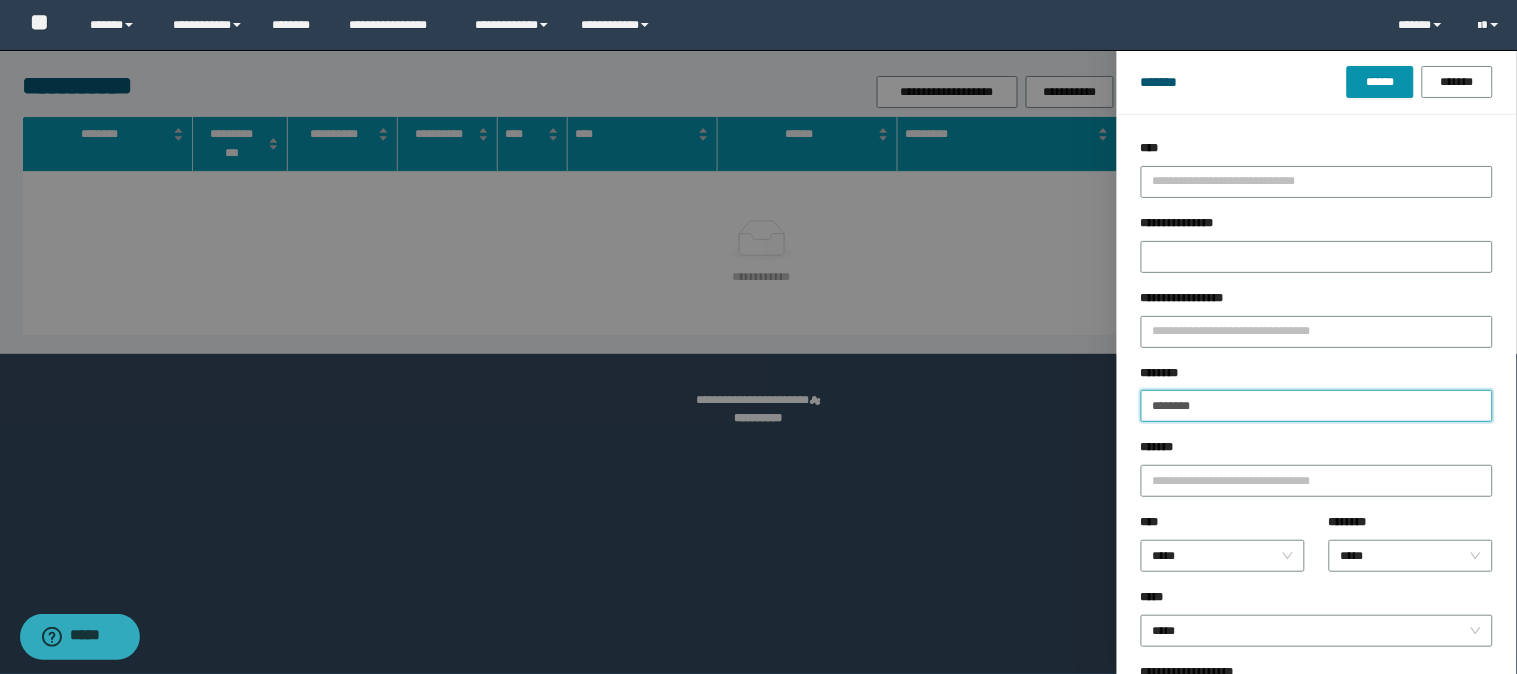 click on "********" at bounding box center (1317, 406) 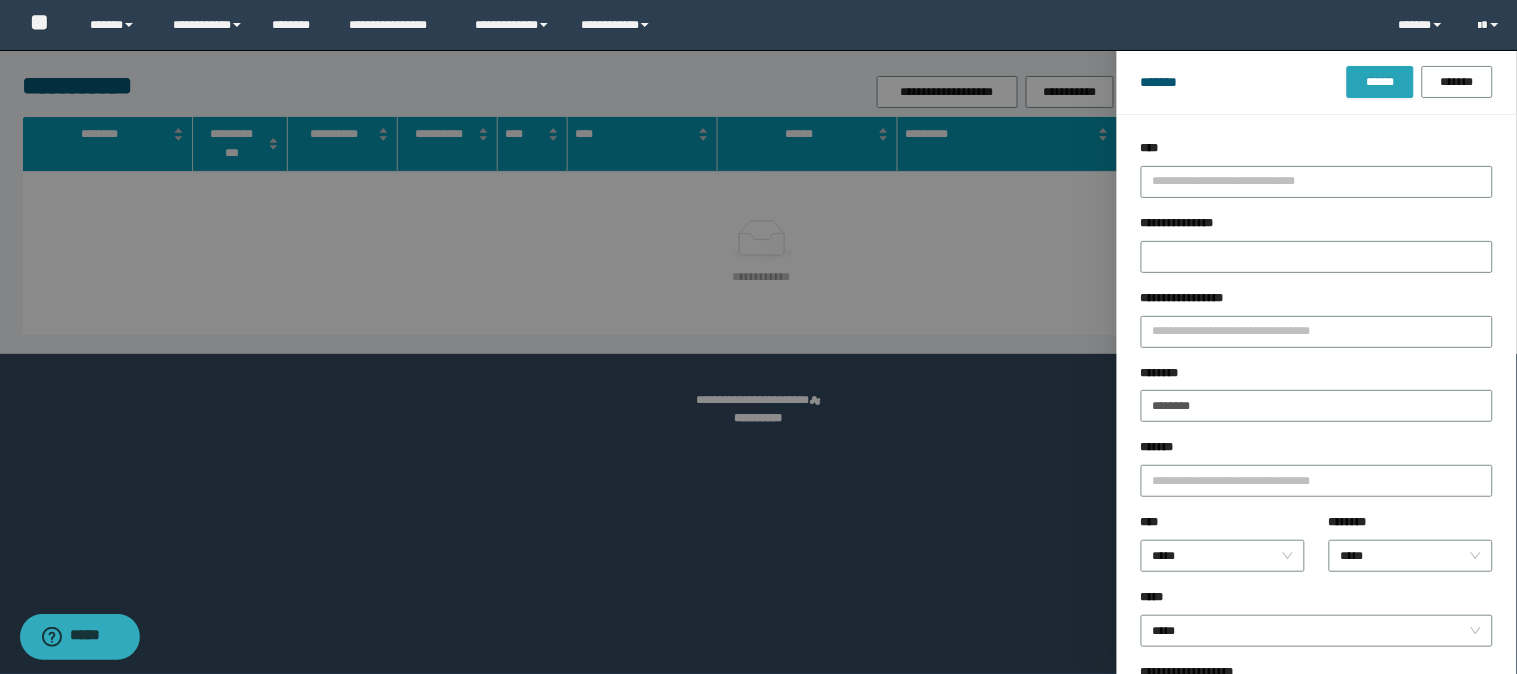 click on "******" at bounding box center (1380, 82) 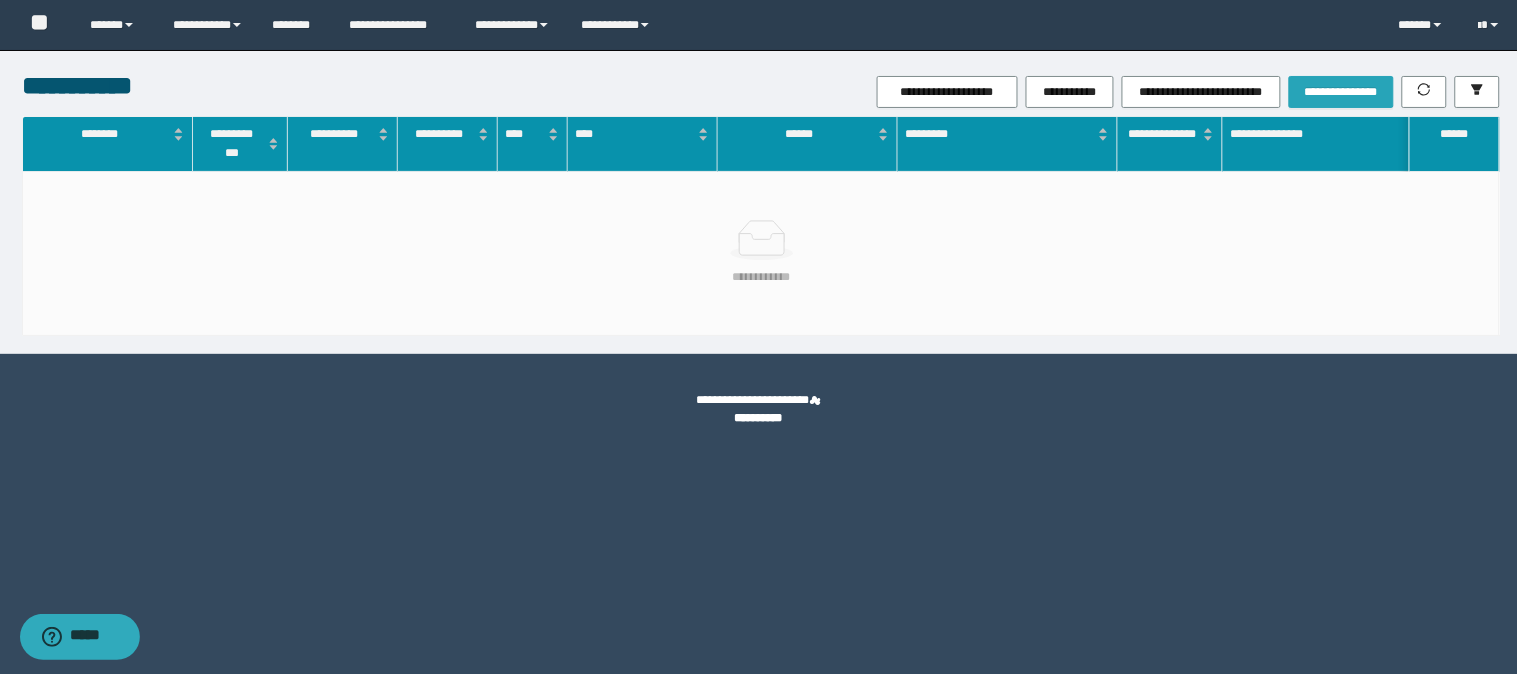 click on "**********" at bounding box center [1006, 92] 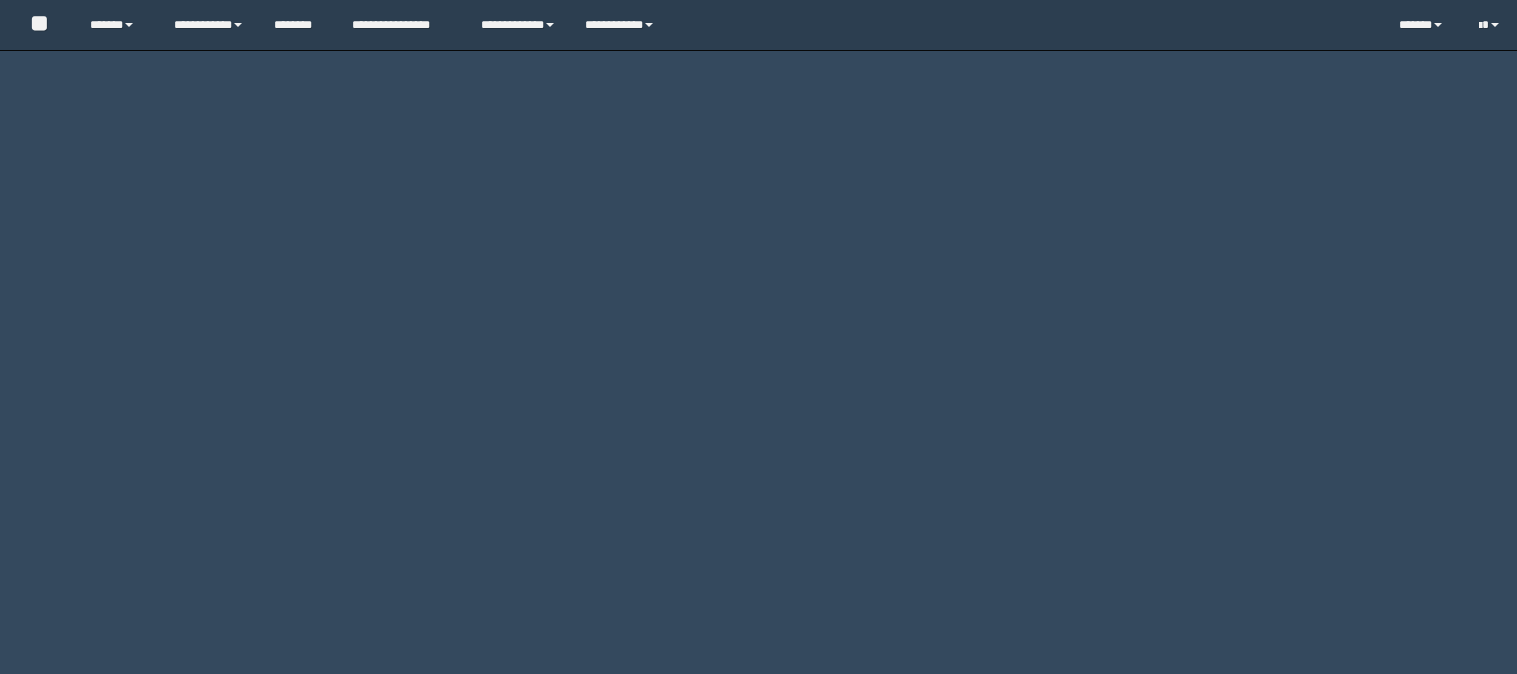 scroll, scrollTop: 0, scrollLeft: 0, axis: both 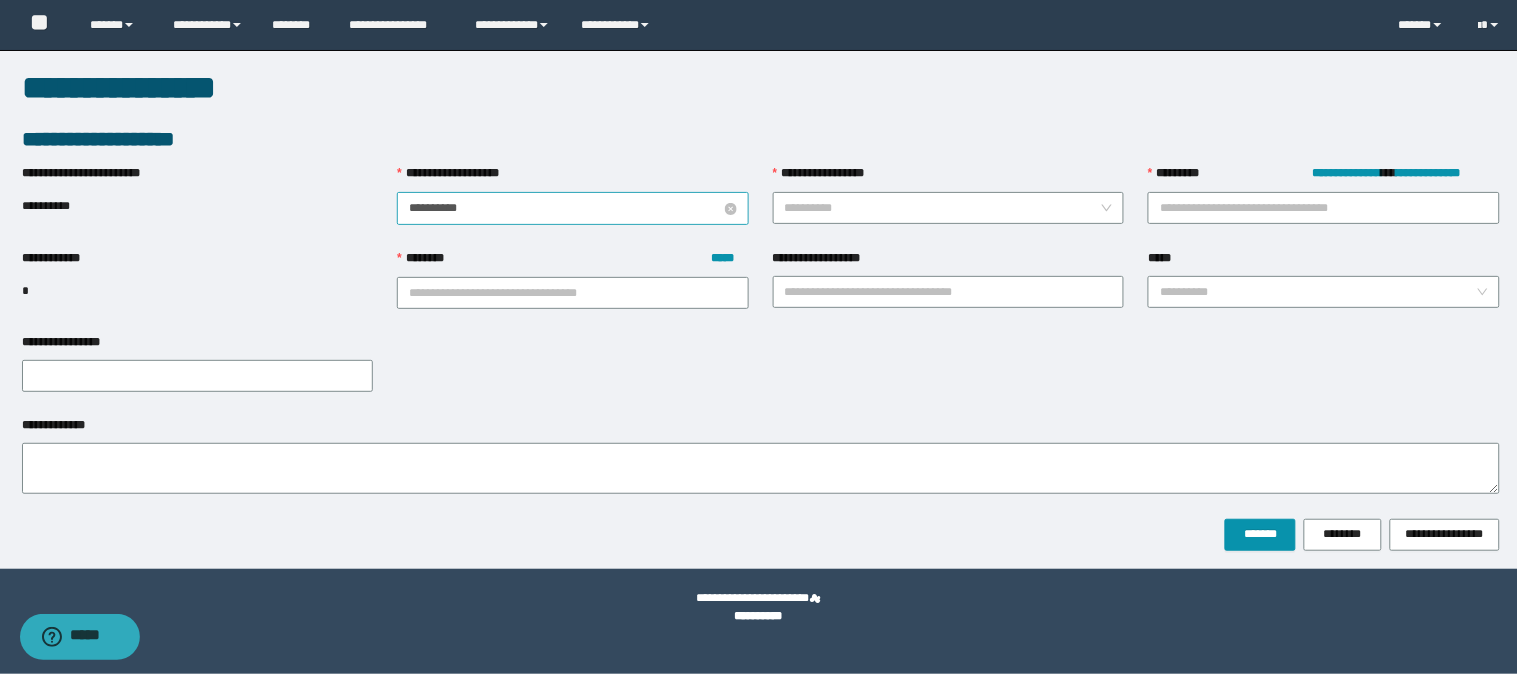 click on "**********" at bounding box center (565, 208) 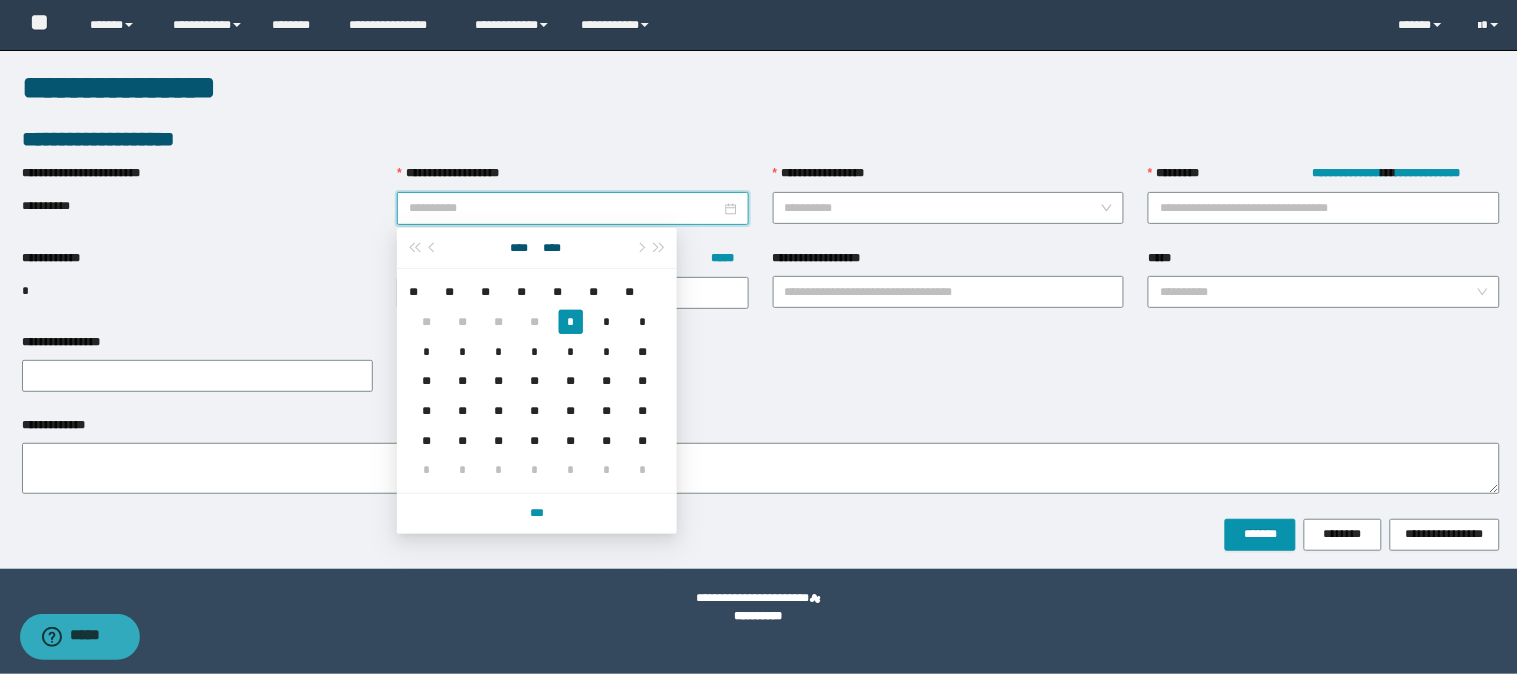 click on "**" at bounding box center [463, 381] 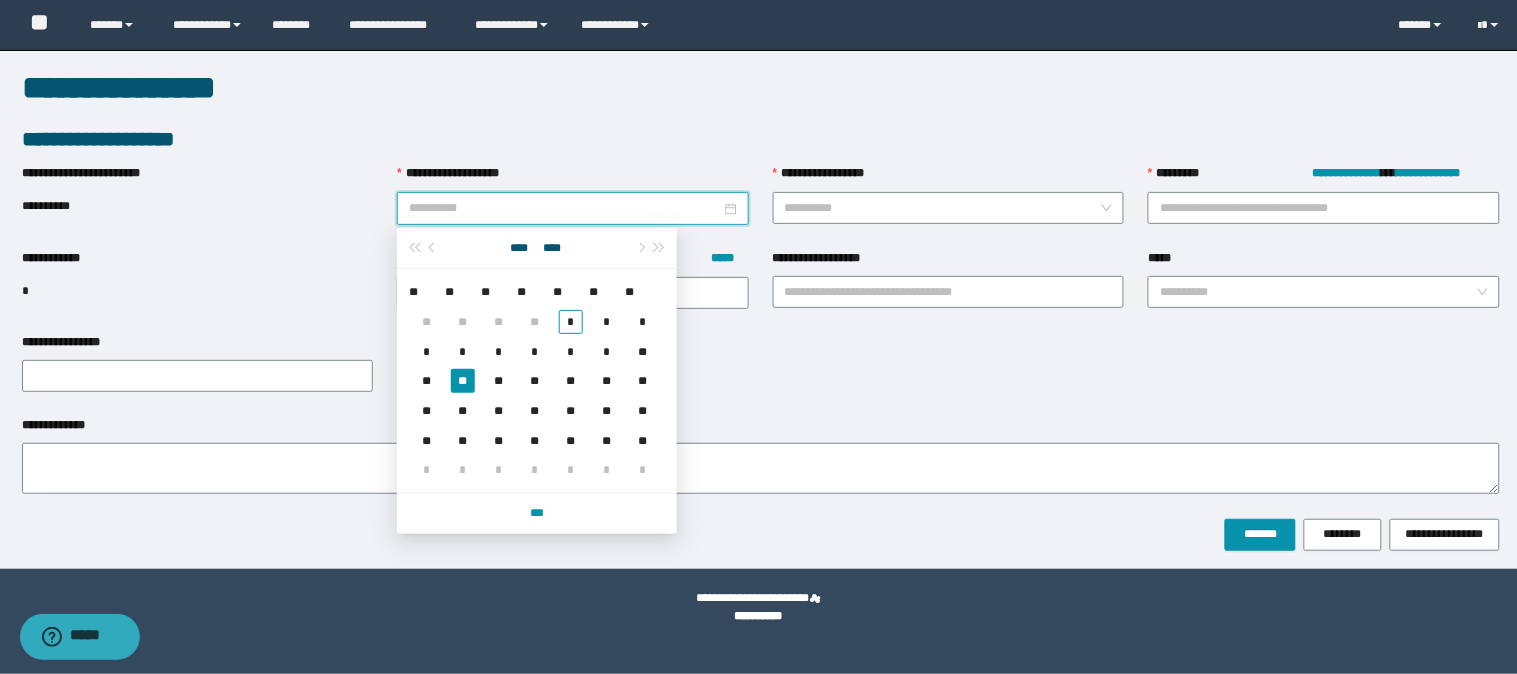 type on "**********" 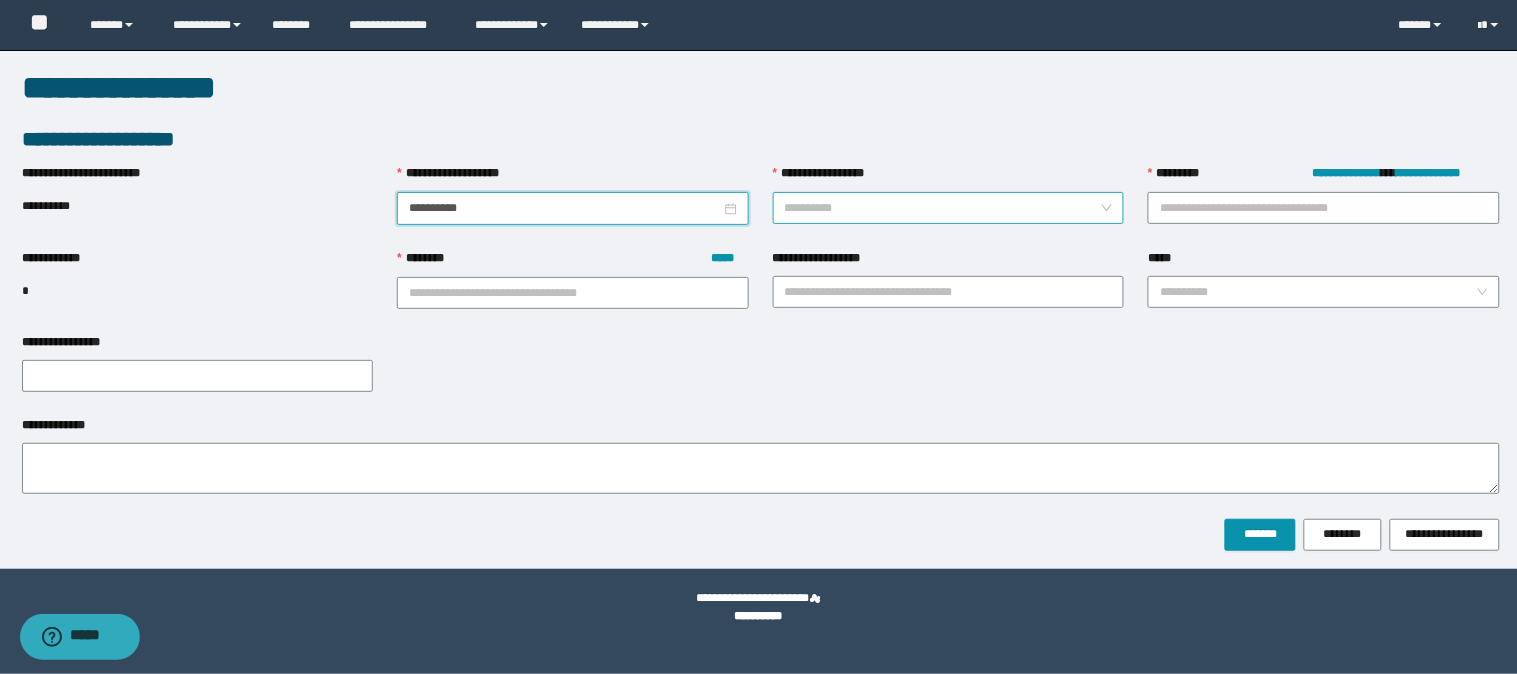 click on "**********" at bounding box center [943, 208] 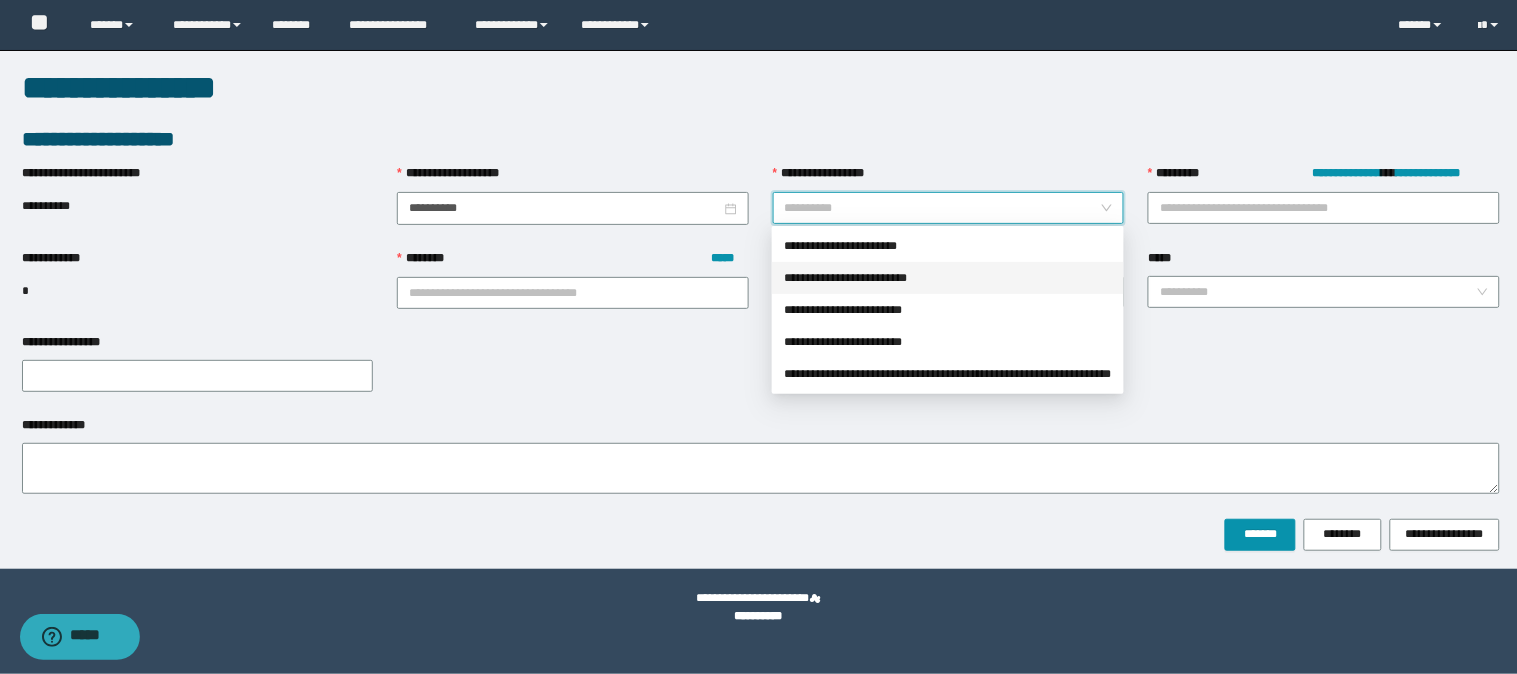 click on "**********" at bounding box center (948, 278) 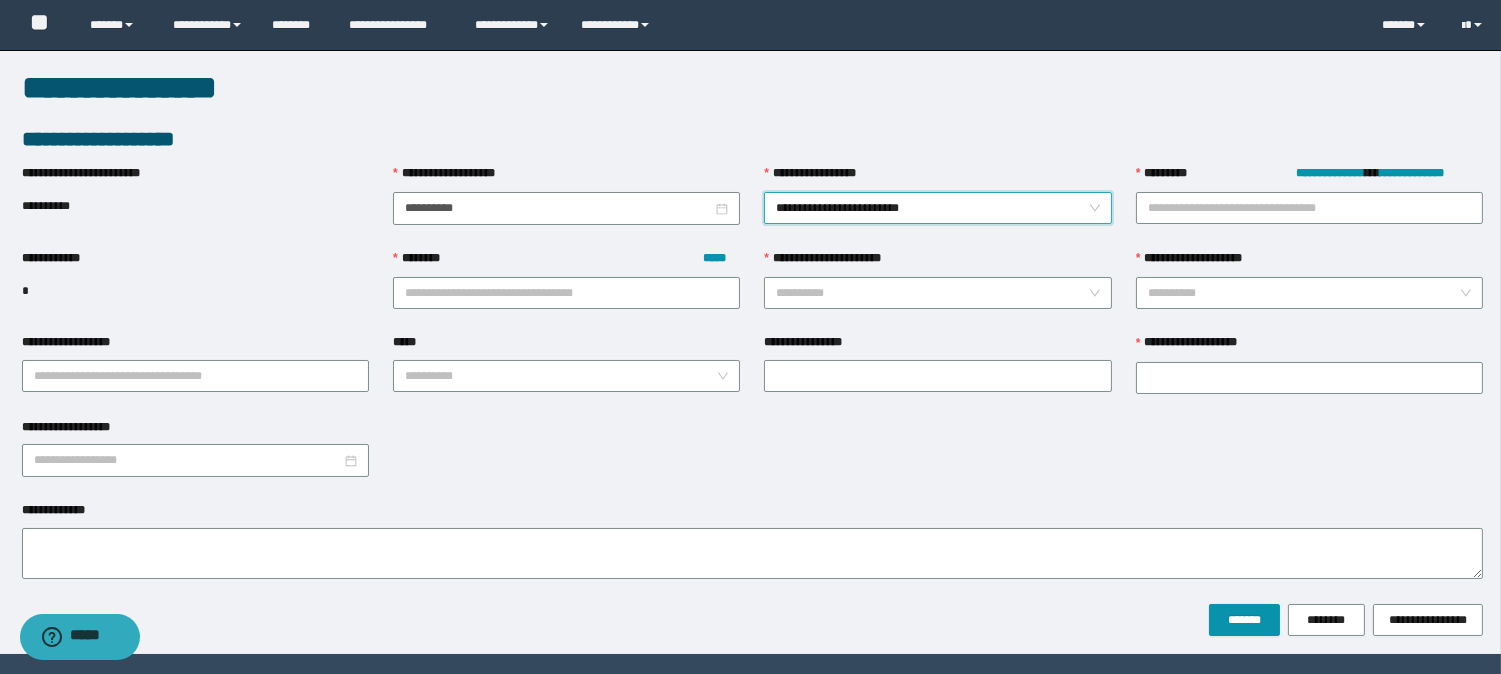 click on "**********" at bounding box center [753, 139] 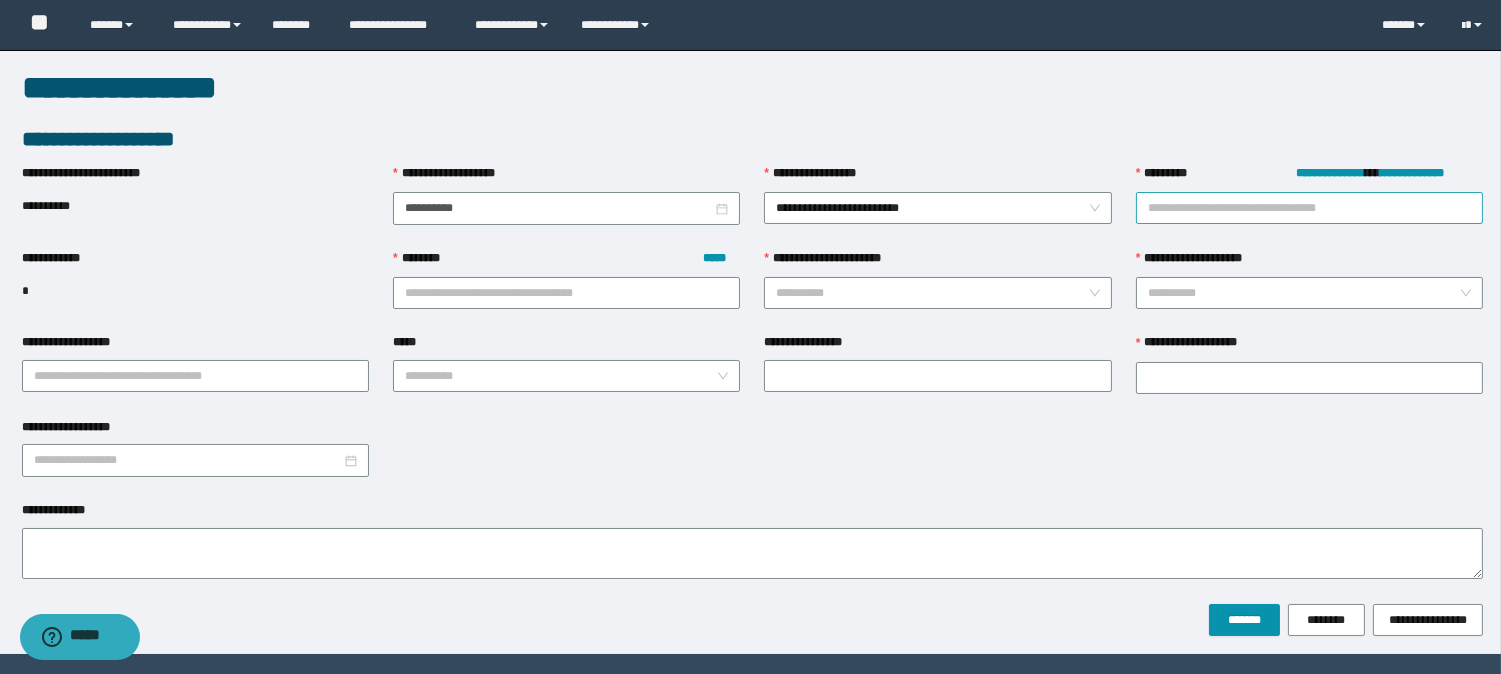 click on "**********" at bounding box center [1309, 208] 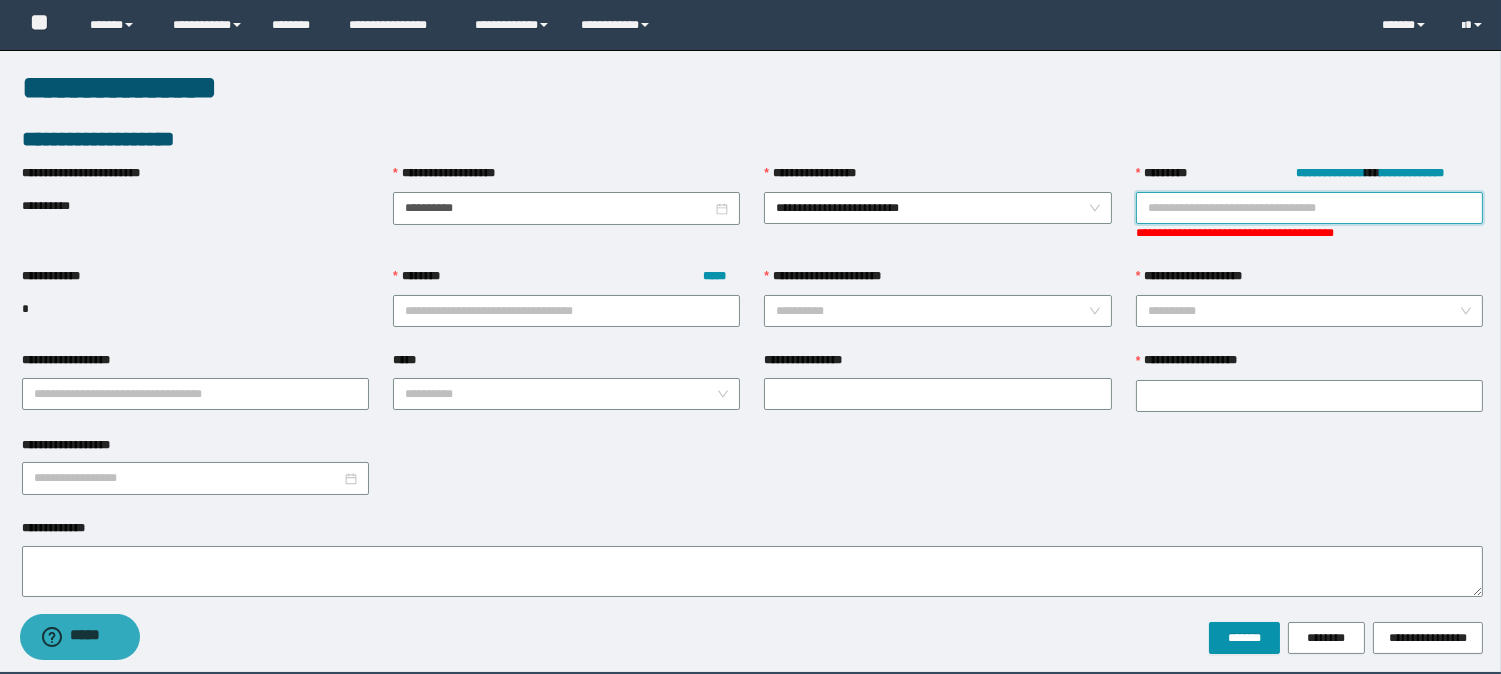 click on "**********" at bounding box center [1309, 208] 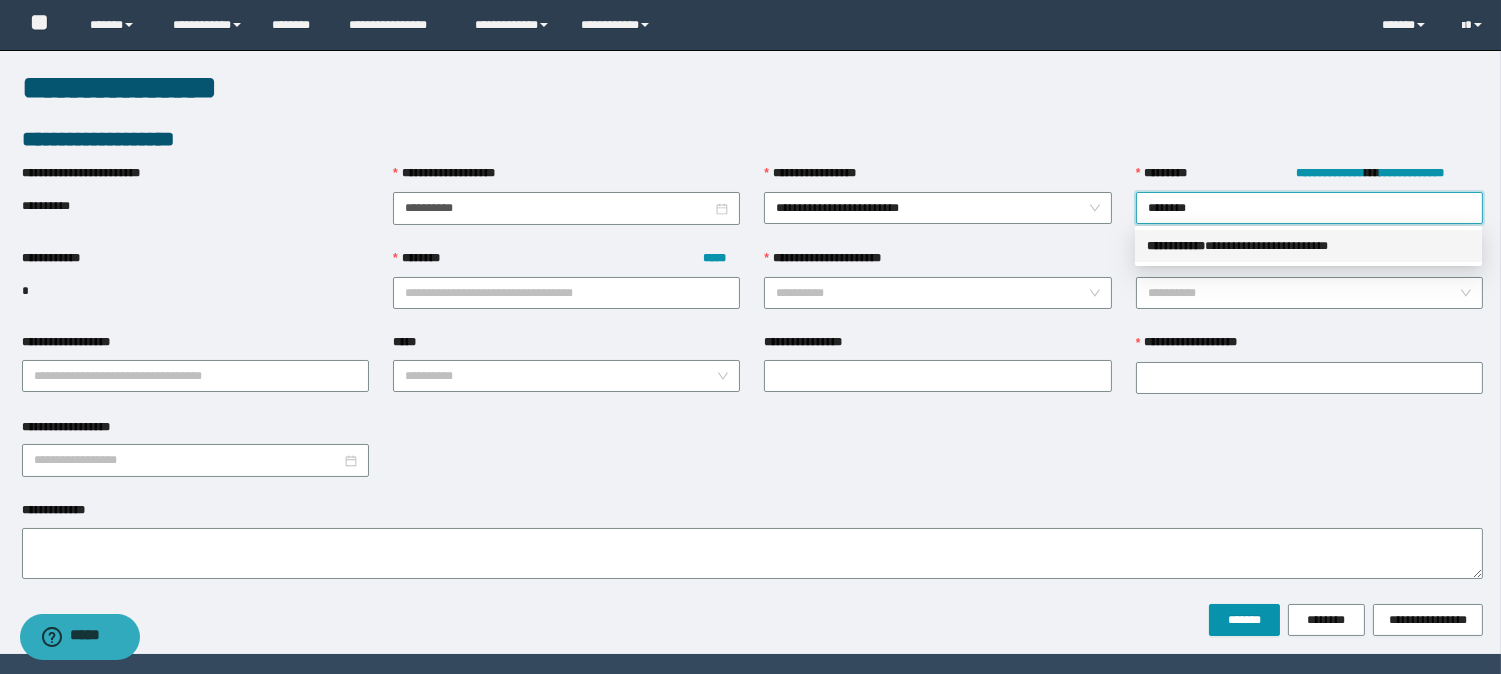 drag, startPoint x: 1214, startPoint y: 248, endPoint x: 1186, endPoint y: 255, distance: 28.86174 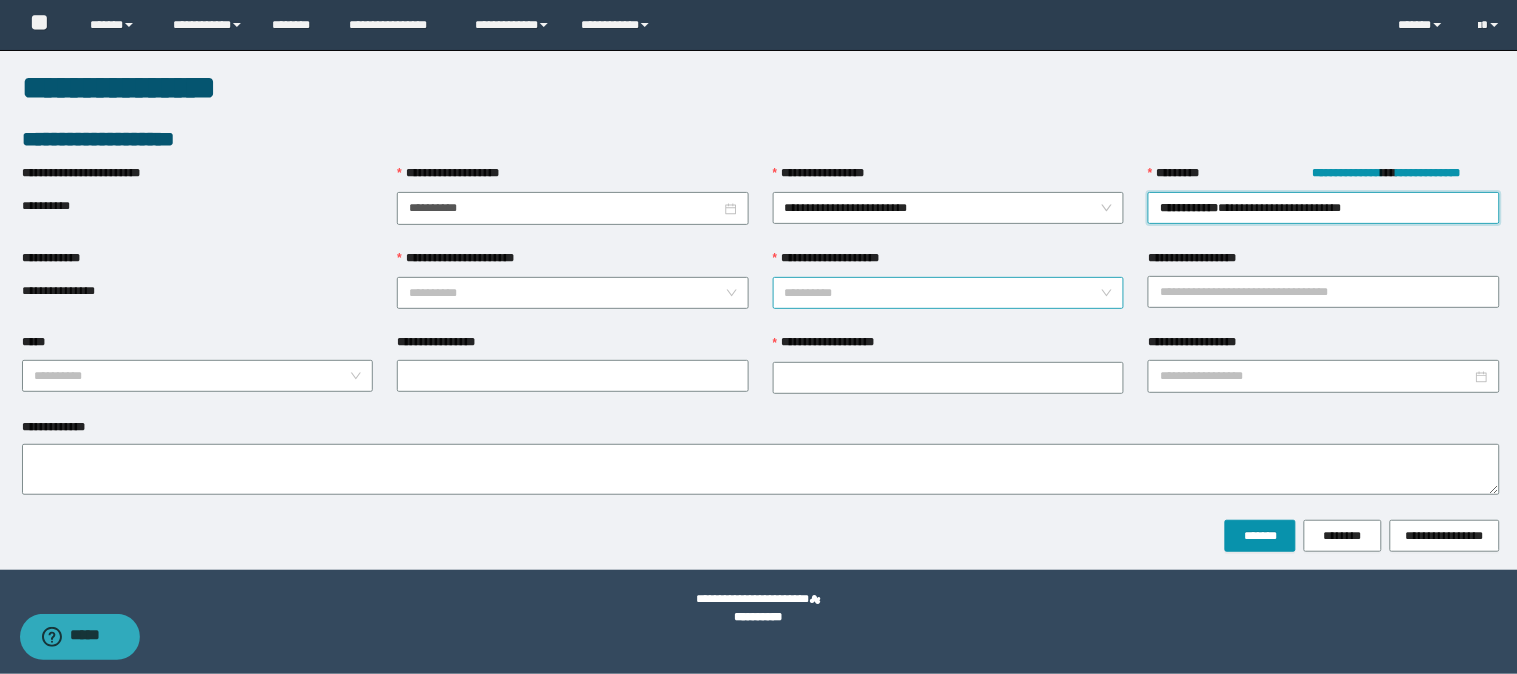 click on "**********" at bounding box center (943, 293) 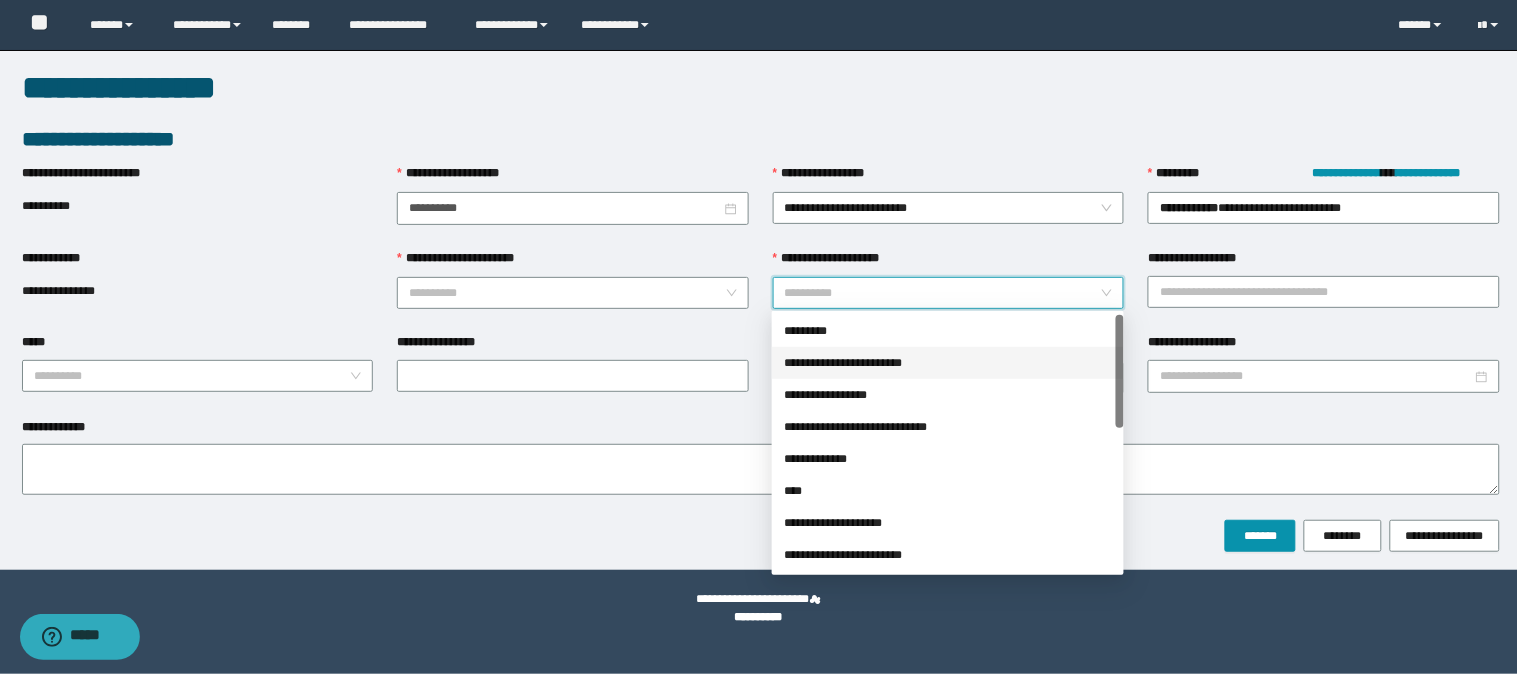 click on "**********" at bounding box center (948, 363) 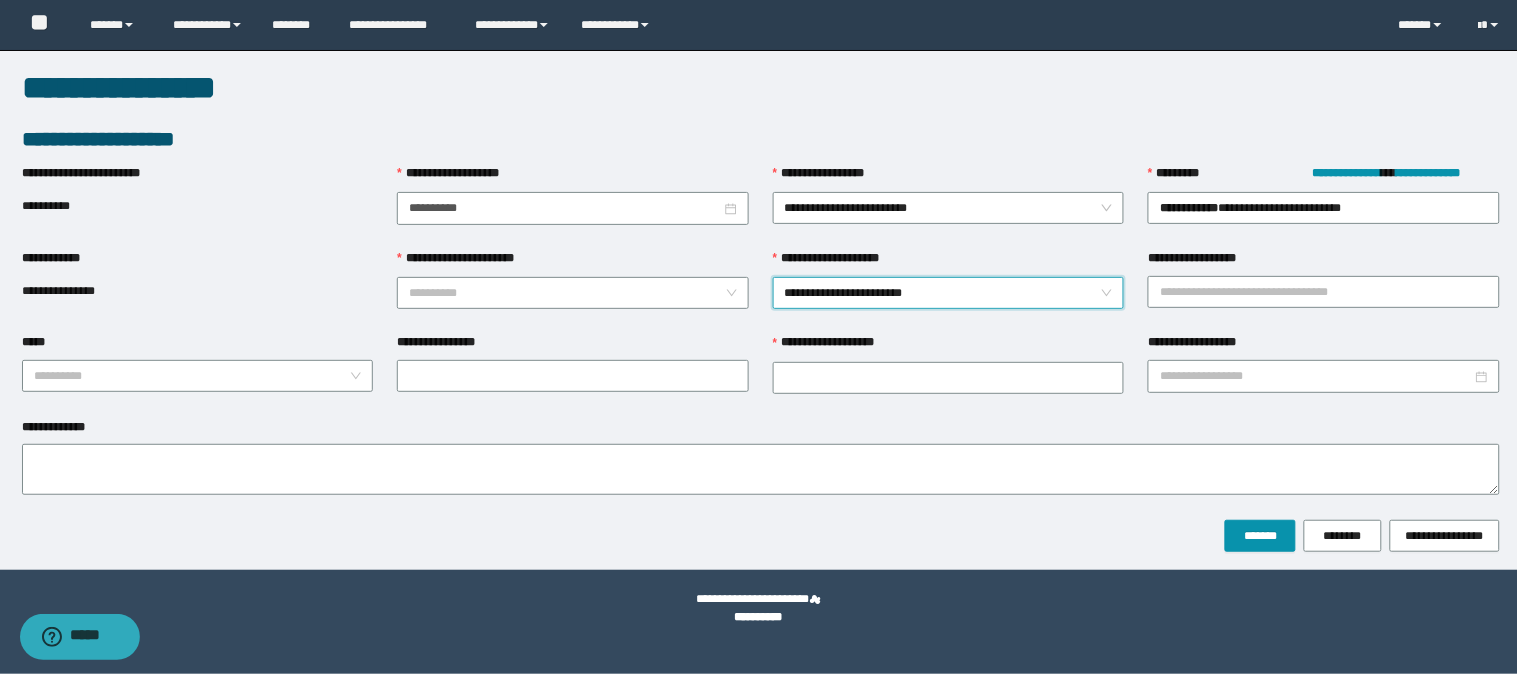 click on "**********" at bounding box center [573, 291] 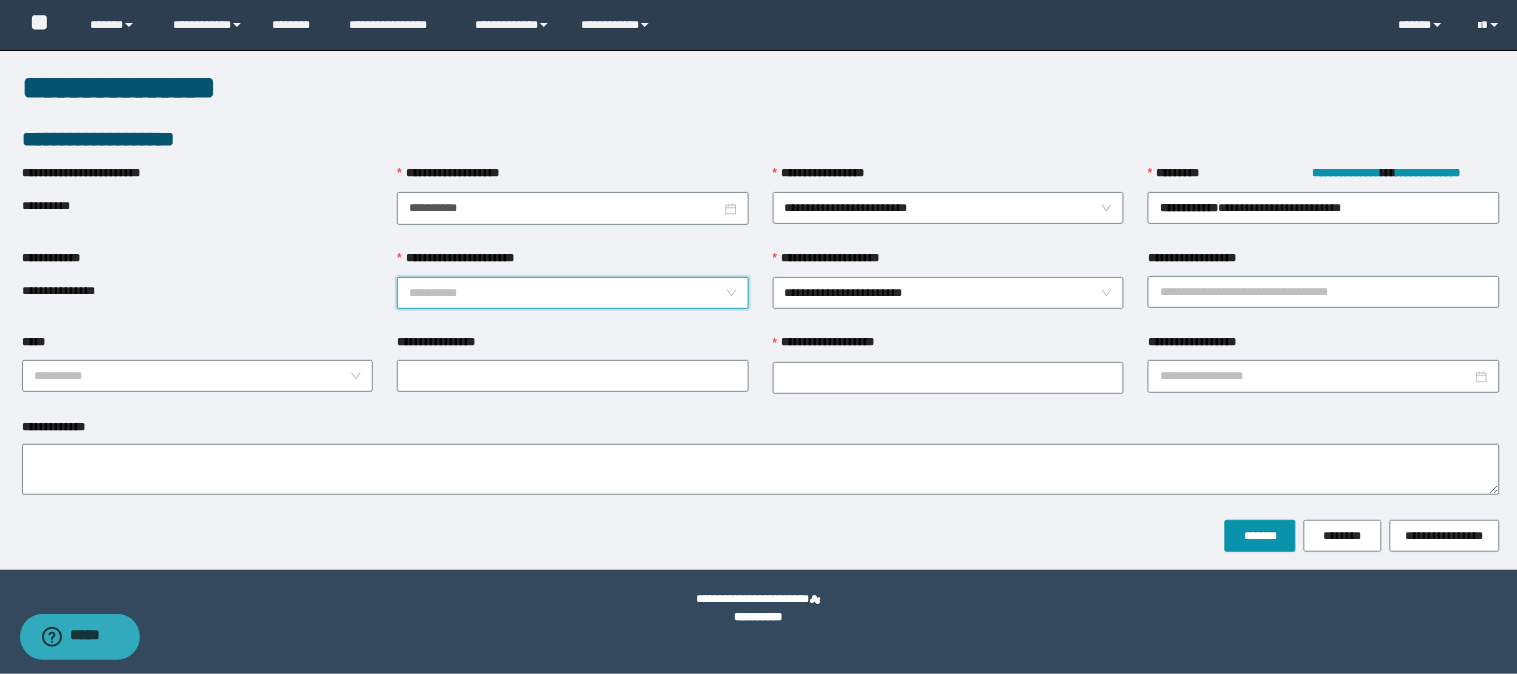 click on "**********" at bounding box center [567, 293] 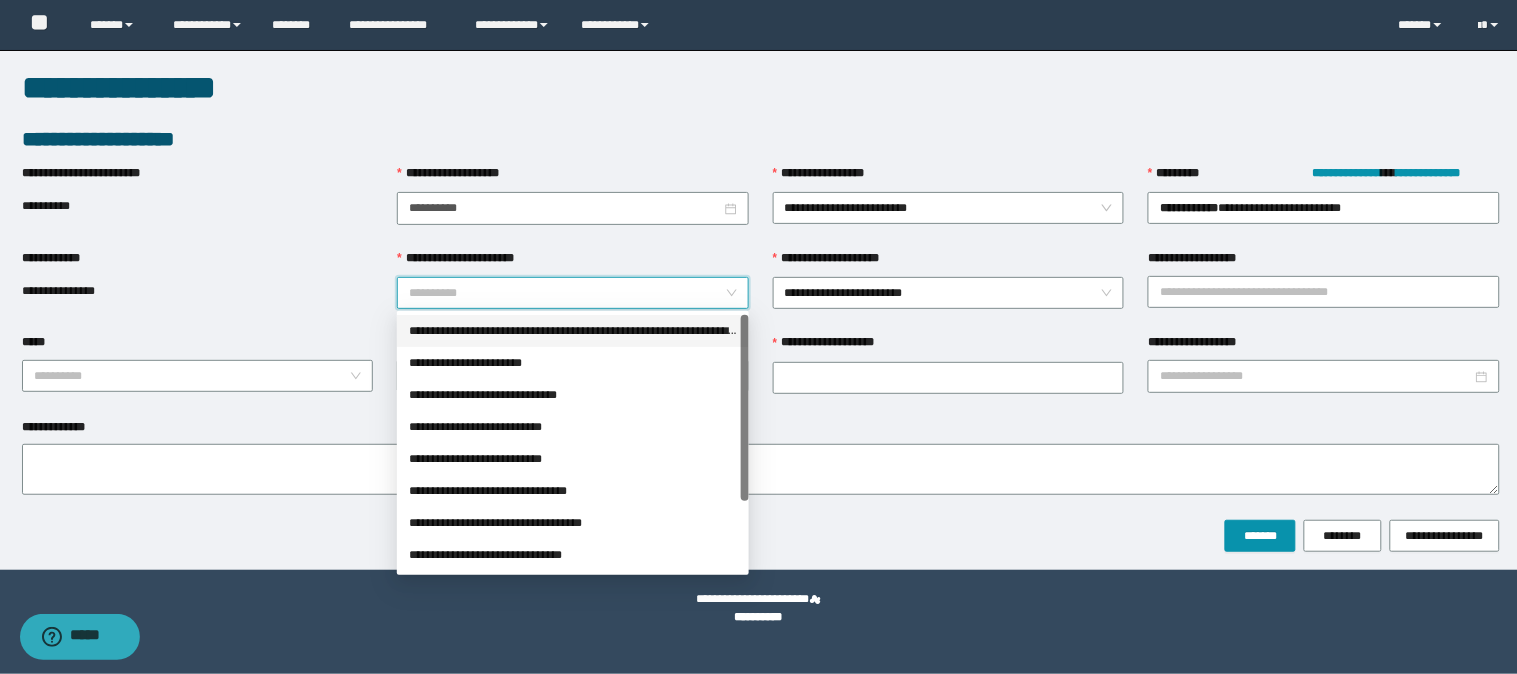 click on "**********" at bounding box center [573, 331] 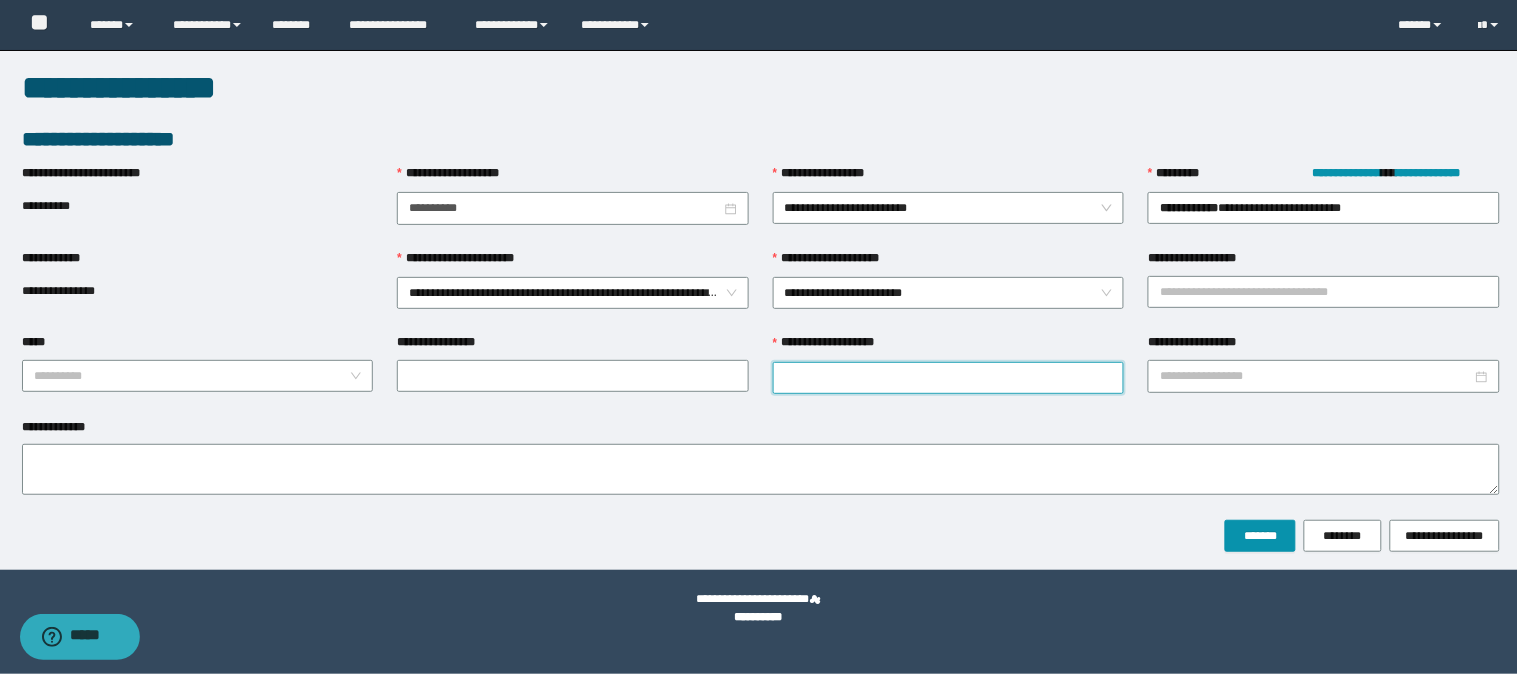 click on "**********" at bounding box center (949, 378) 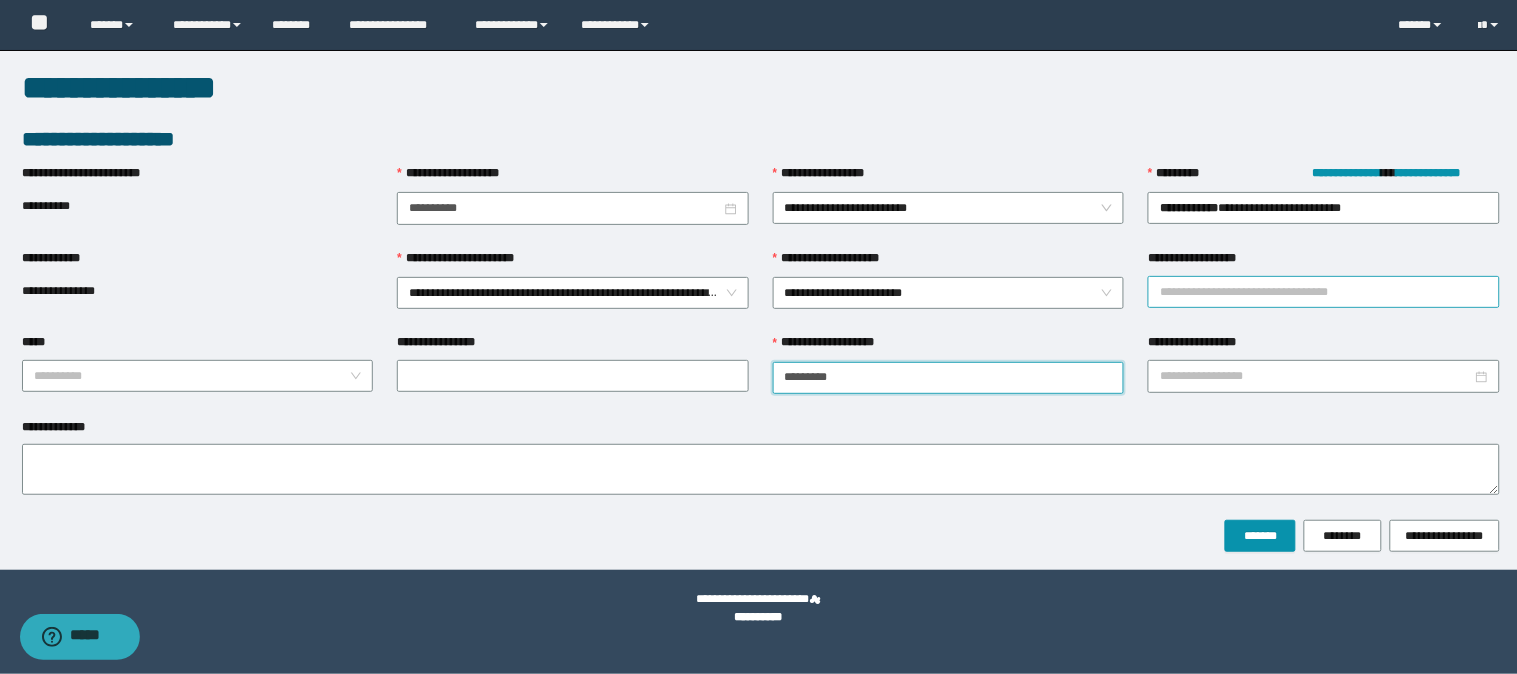 type on "*********" 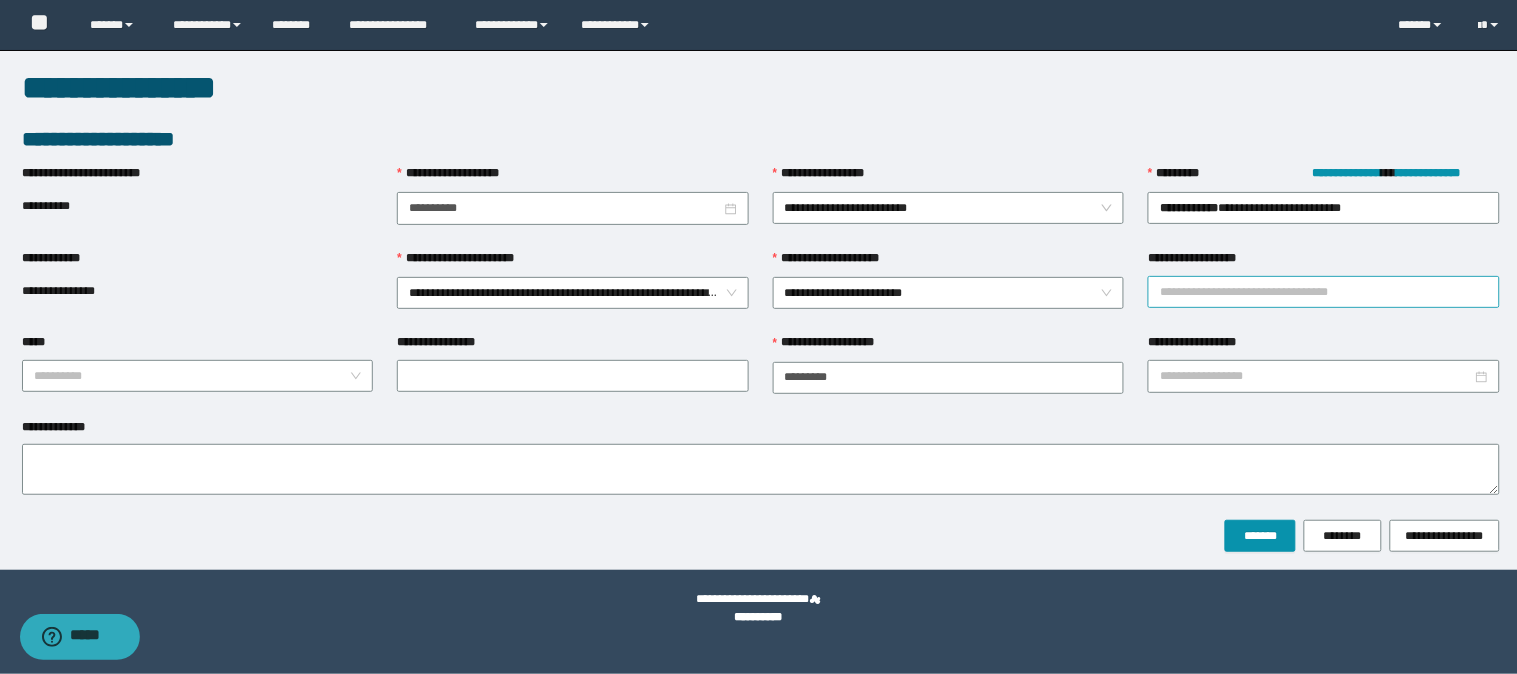 click on "**********" at bounding box center [1324, 292] 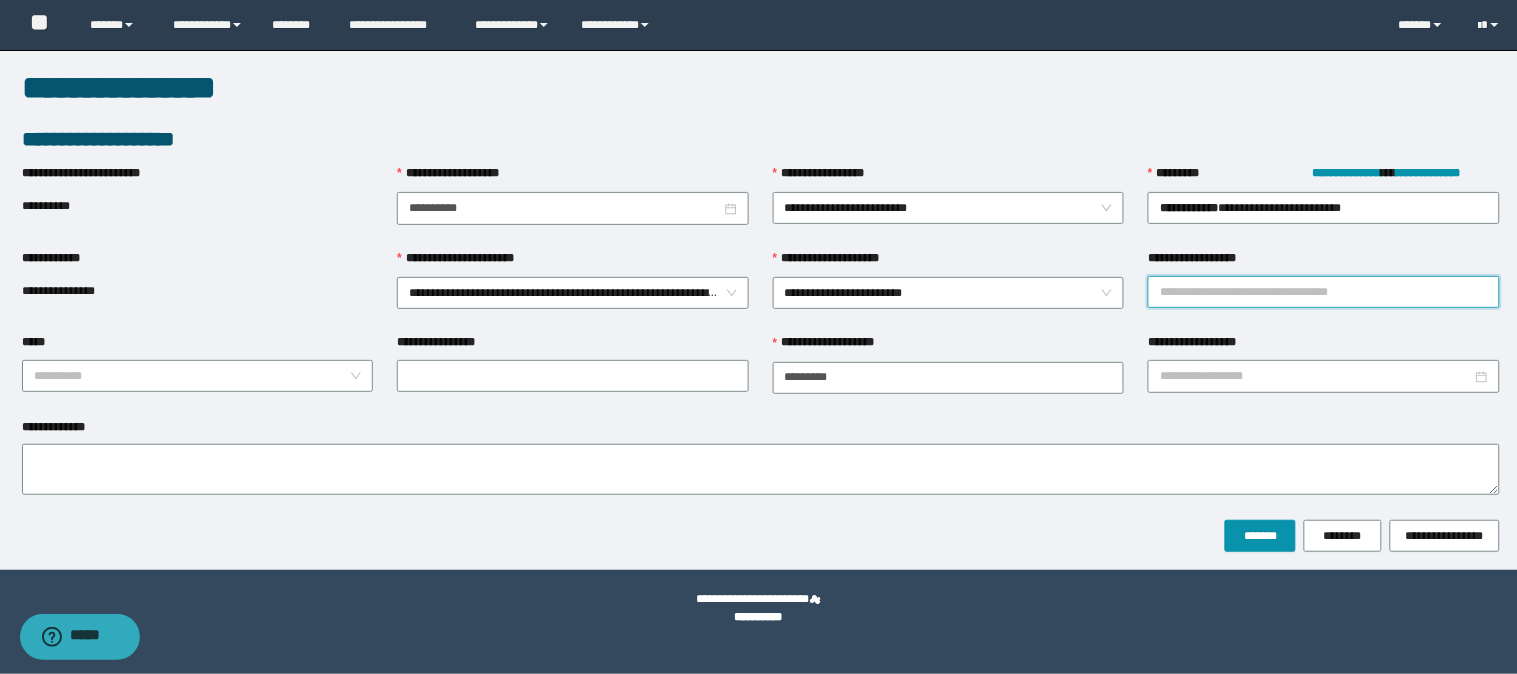 paste on "**********" 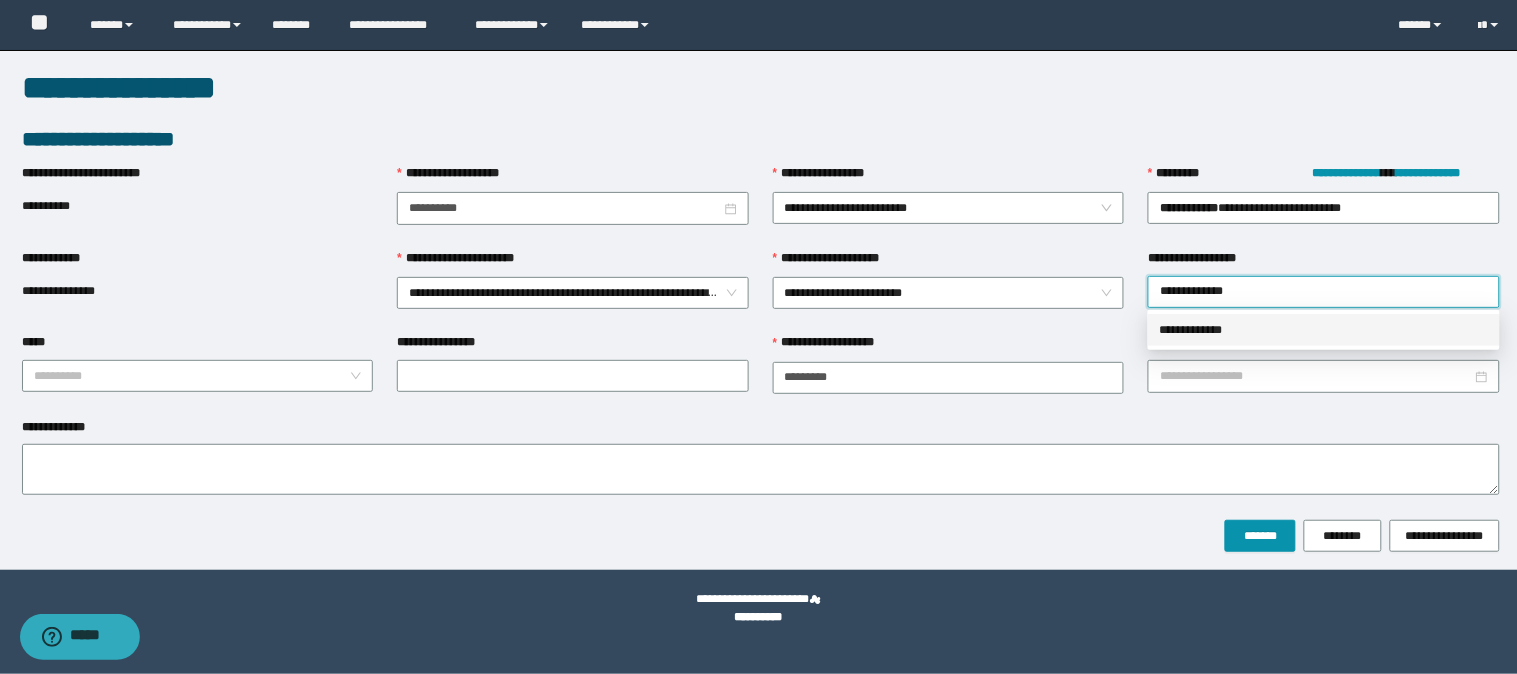 click on "**********" at bounding box center (1324, 330) 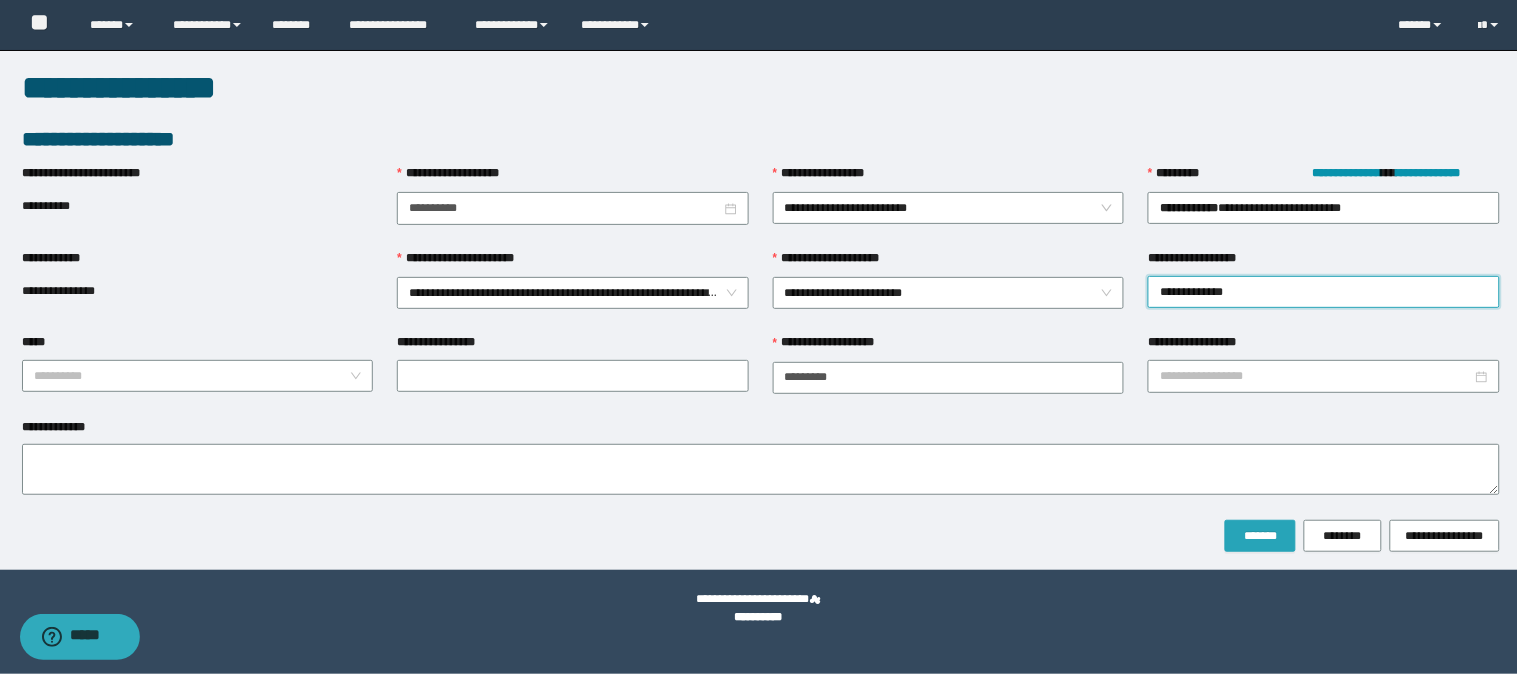 click on "*******" at bounding box center [1260, 536] 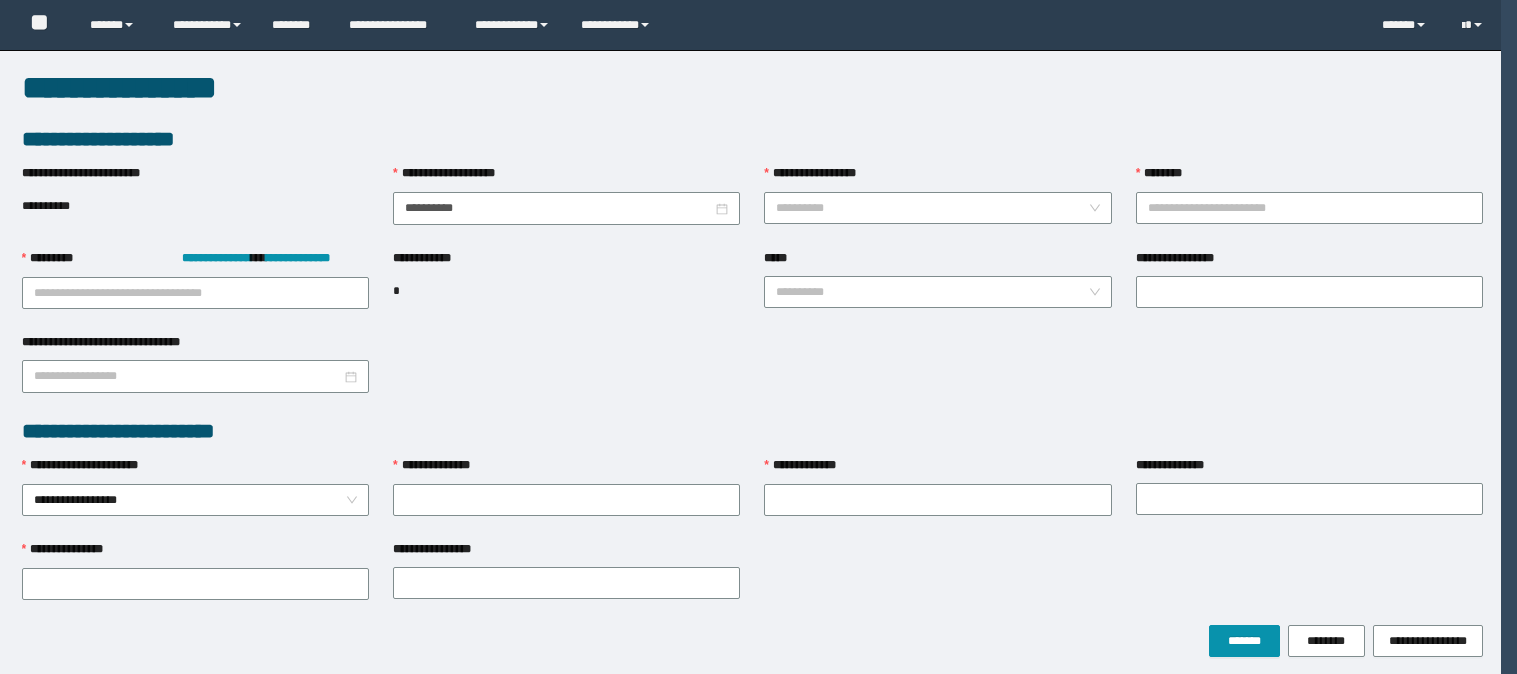 scroll, scrollTop: 0, scrollLeft: 0, axis: both 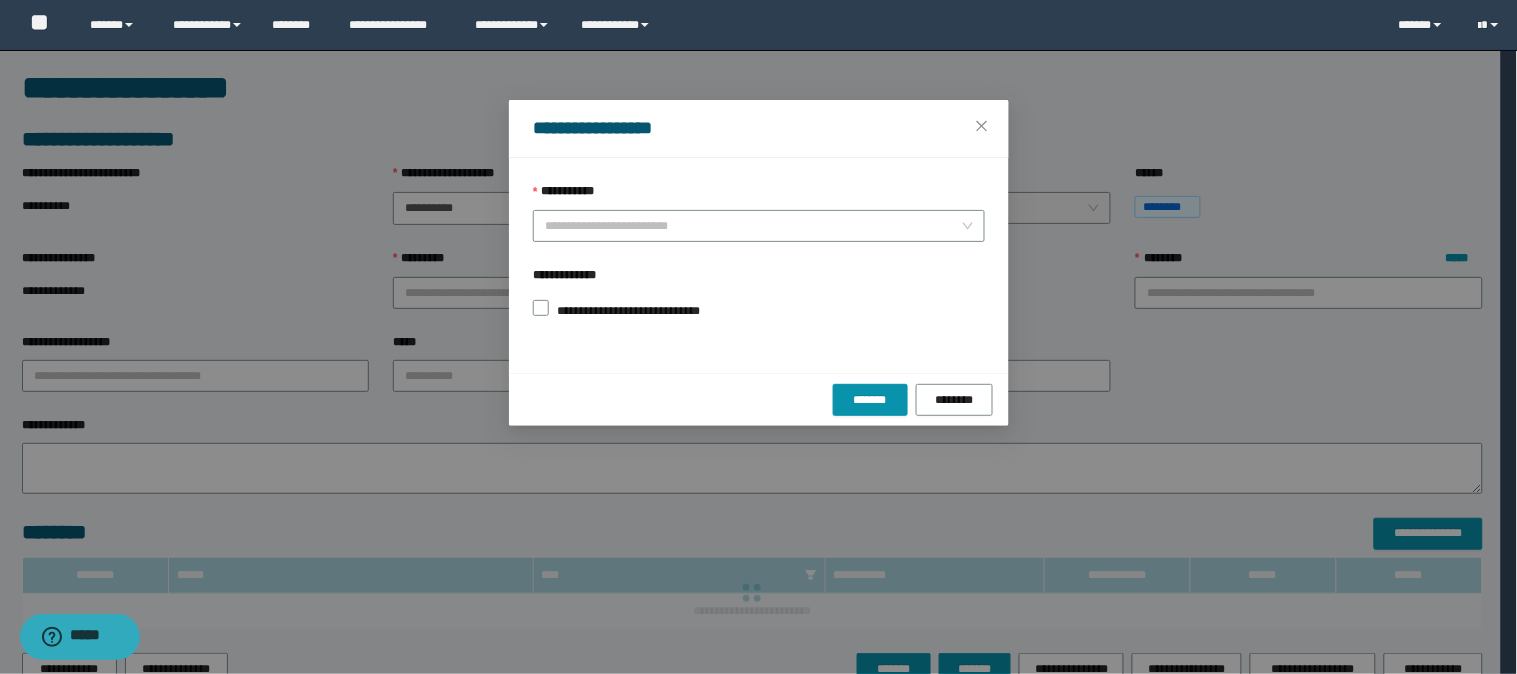 type on "**********" 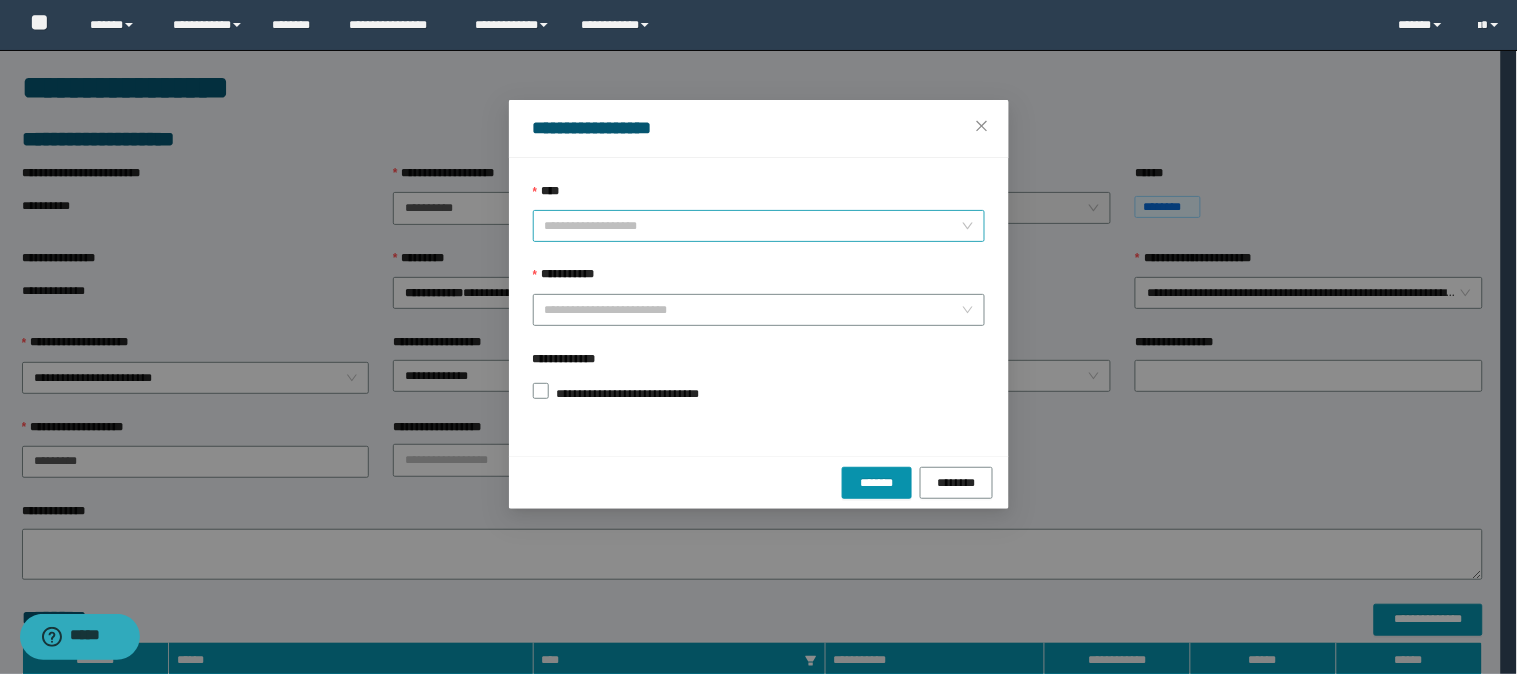 drag, startPoint x: 717, startPoint y: 245, endPoint x: 715, endPoint y: 225, distance: 20.09975 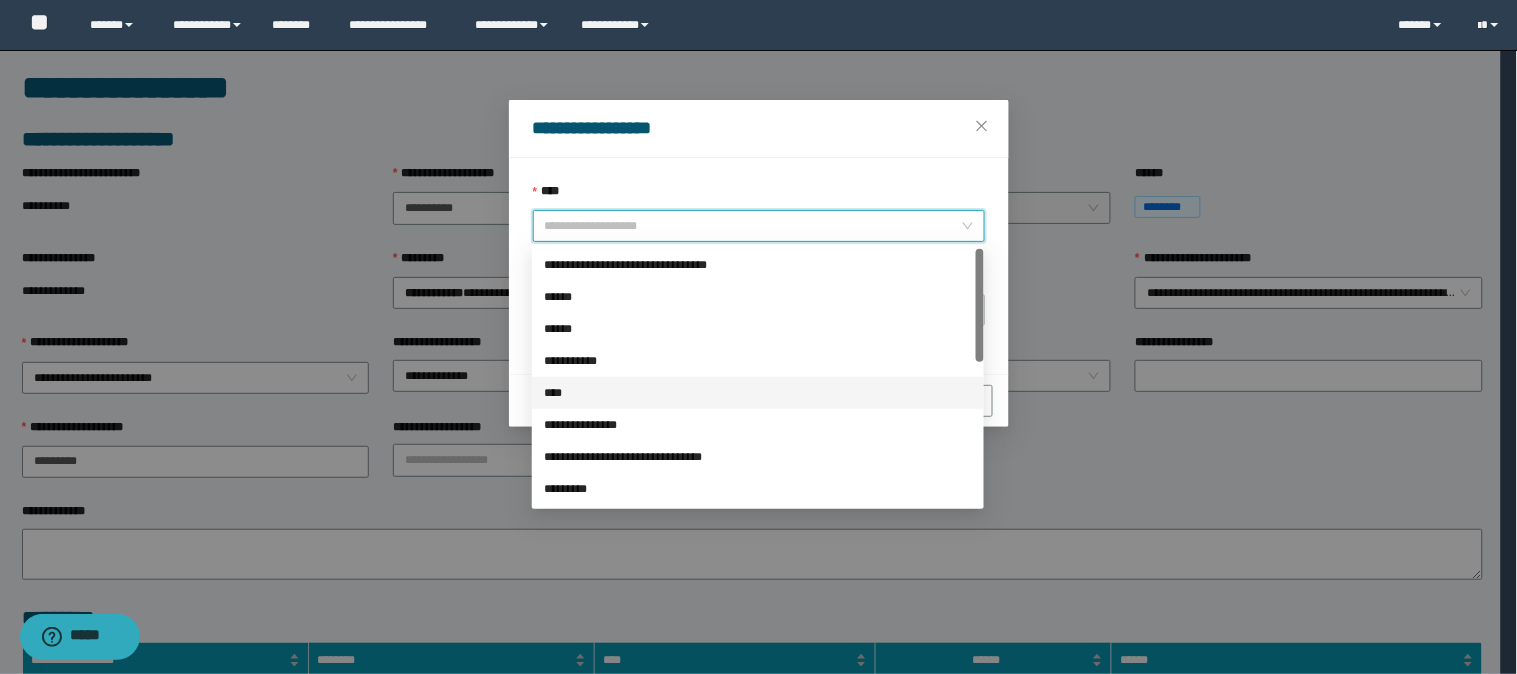 click on "****" at bounding box center [758, 393] 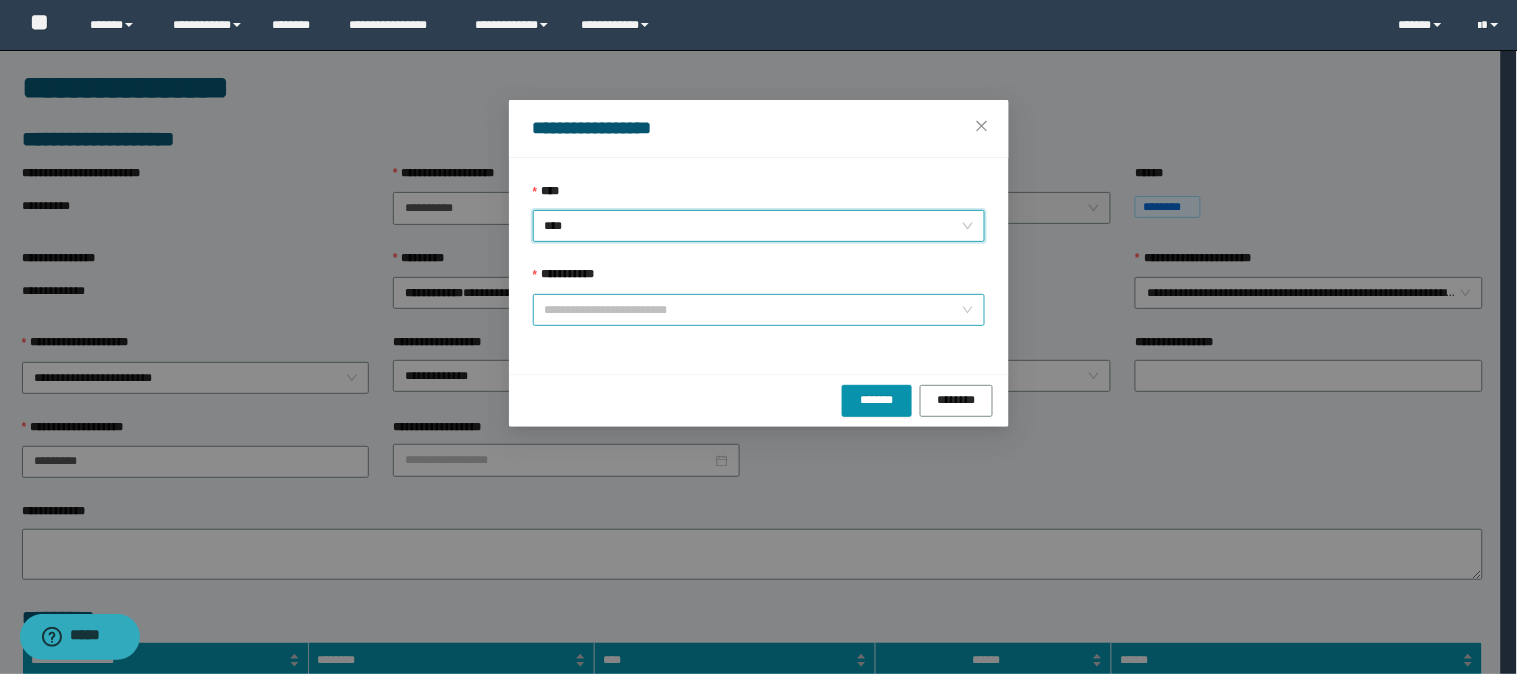 click on "**********" at bounding box center [753, 310] 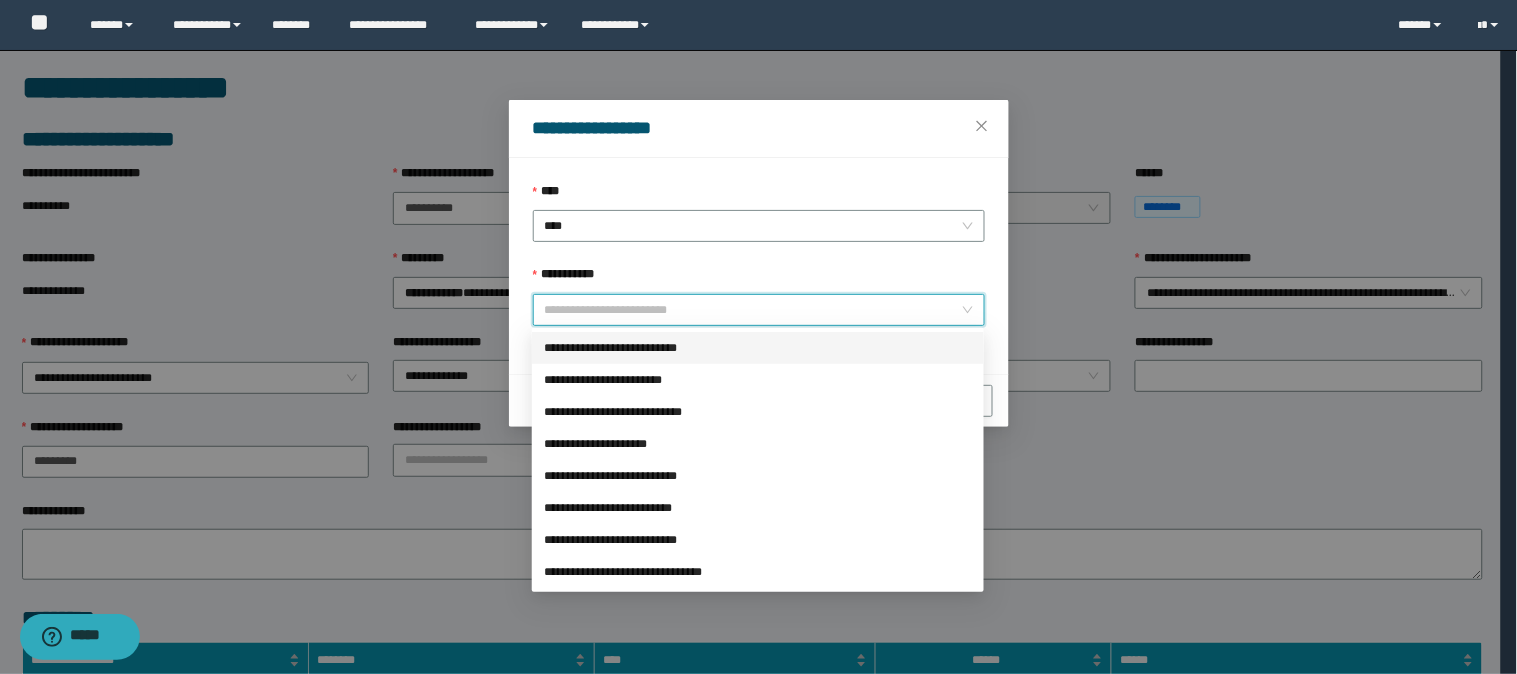 click on "**********" at bounding box center (758, 348) 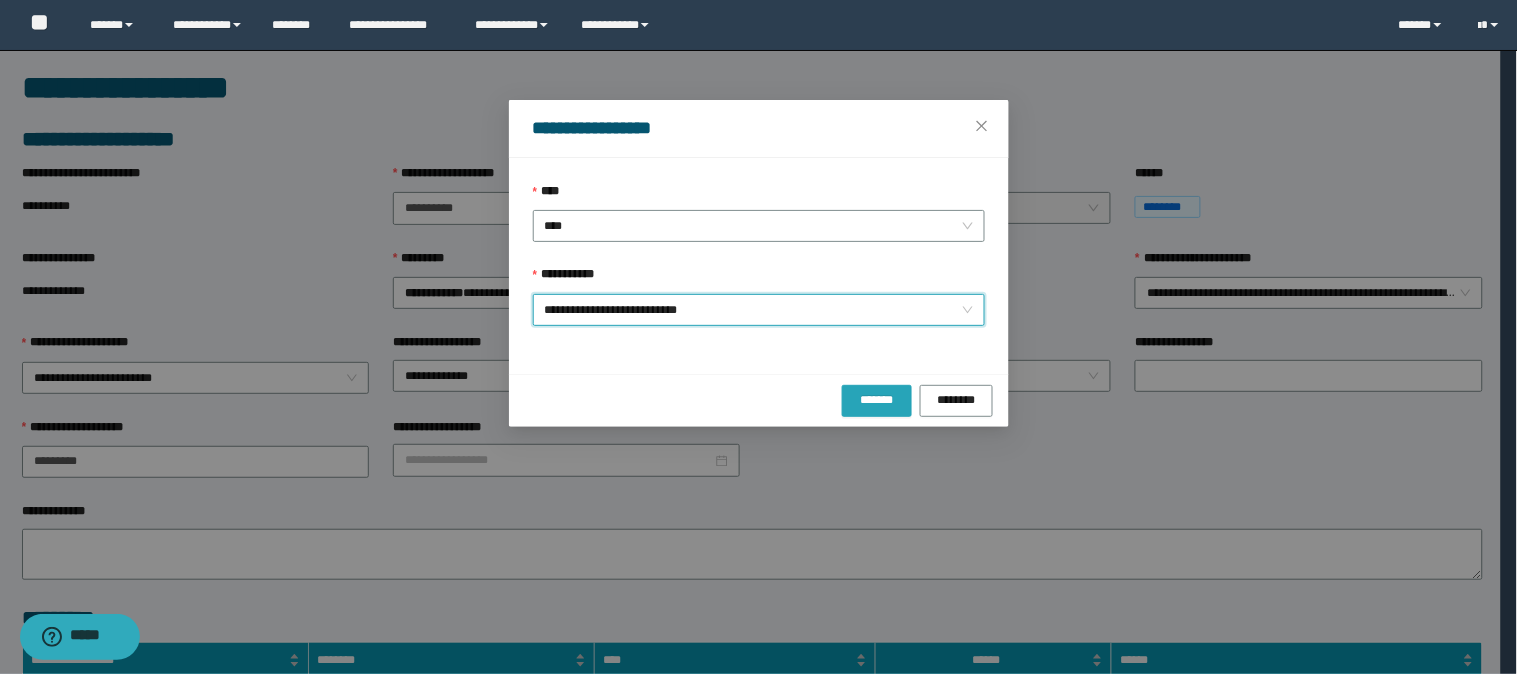 click on "*******" at bounding box center [877, 399] 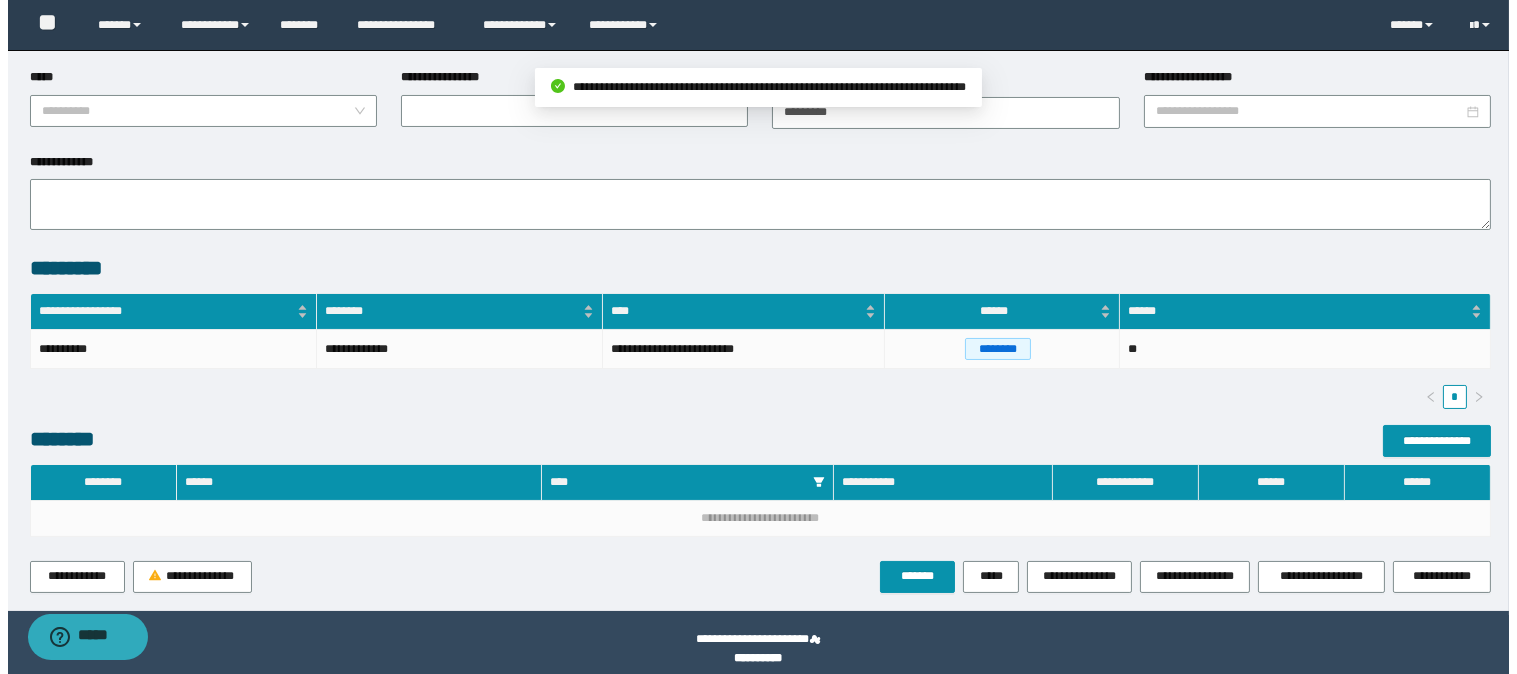scroll, scrollTop: 415, scrollLeft: 0, axis: vertical 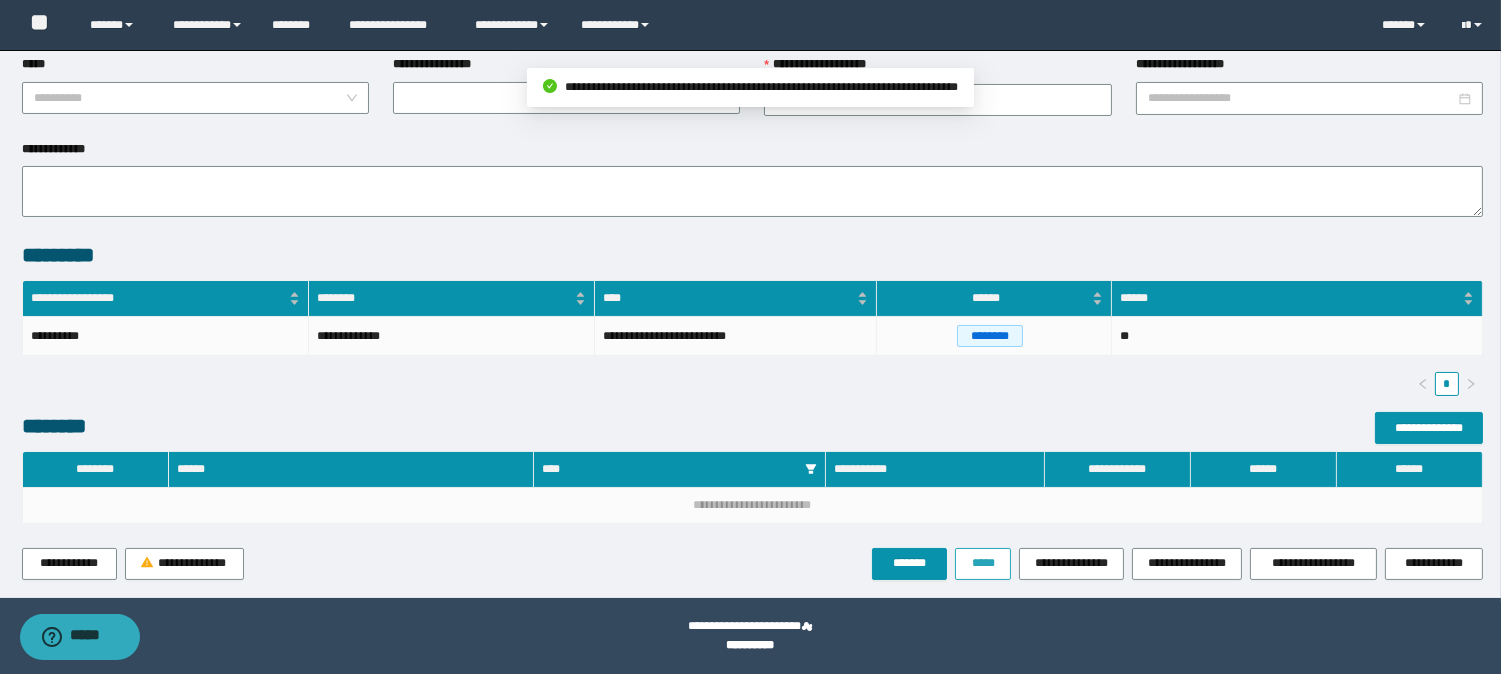 click on "*****" at bounding box center [983, 563] 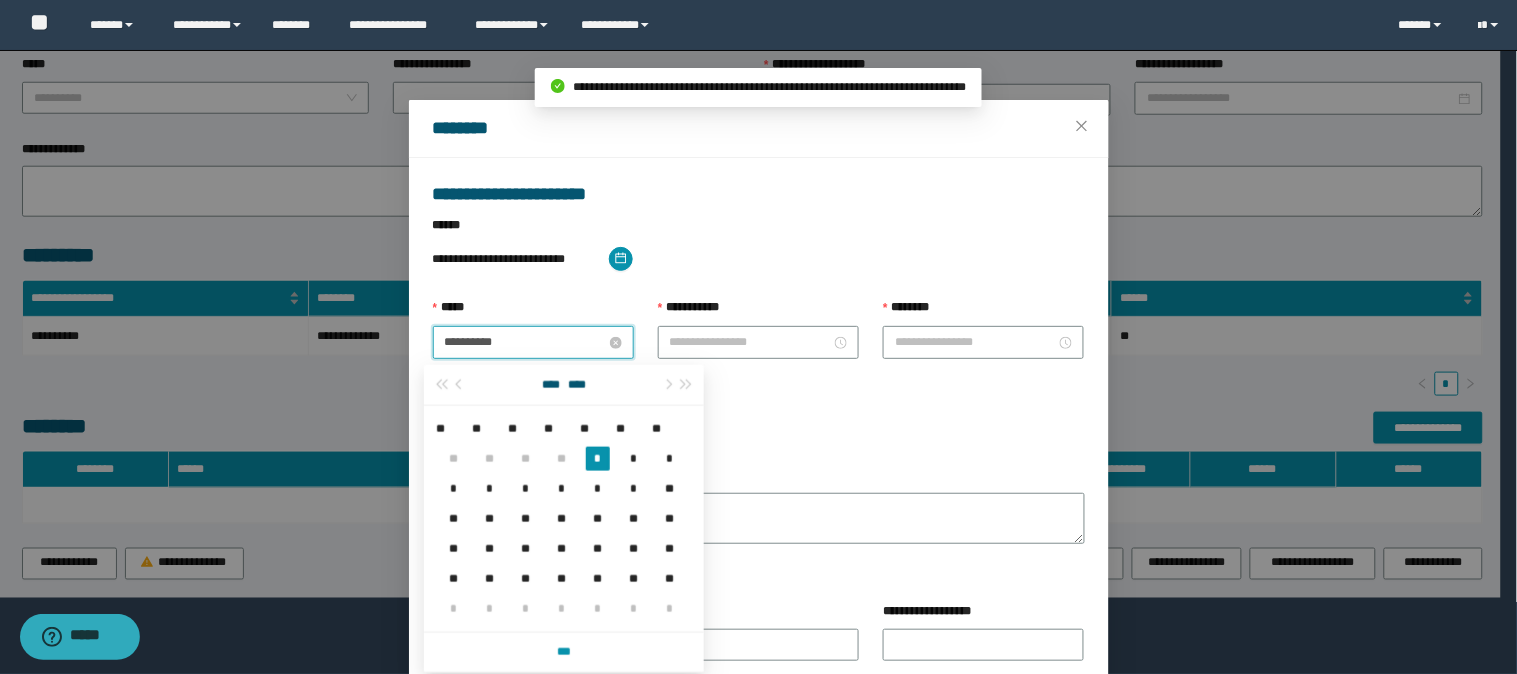click on "**********" at bounding box center [525, 342] 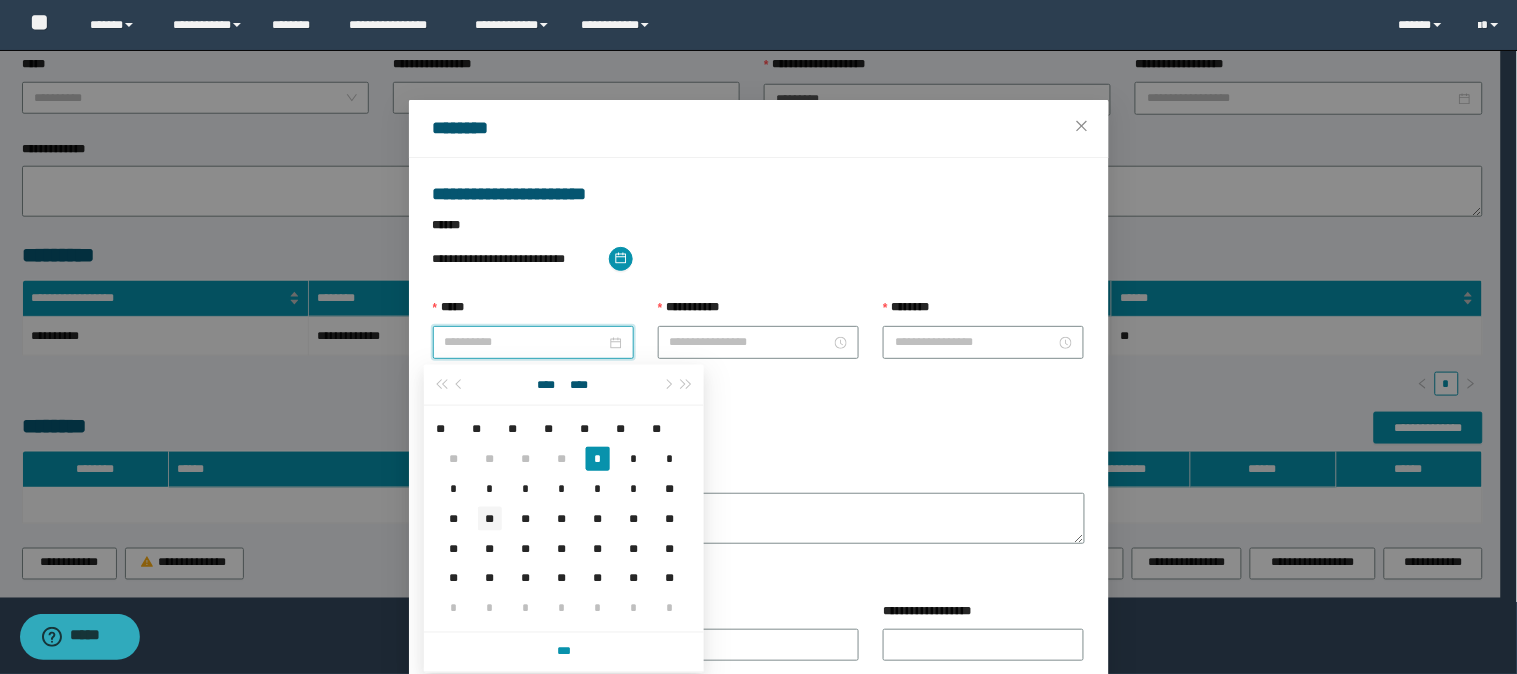 type on "**********" 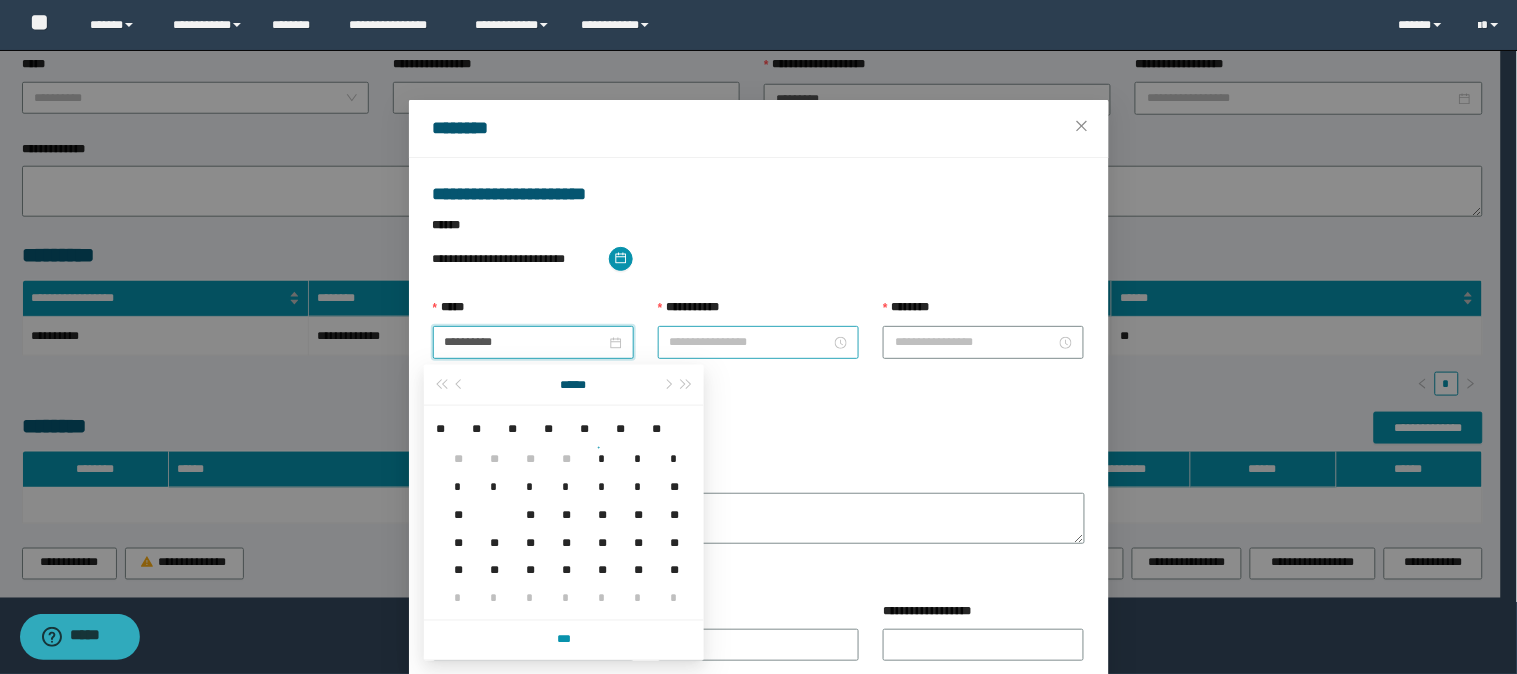 click on "**********" at bounding box center [750, 342] 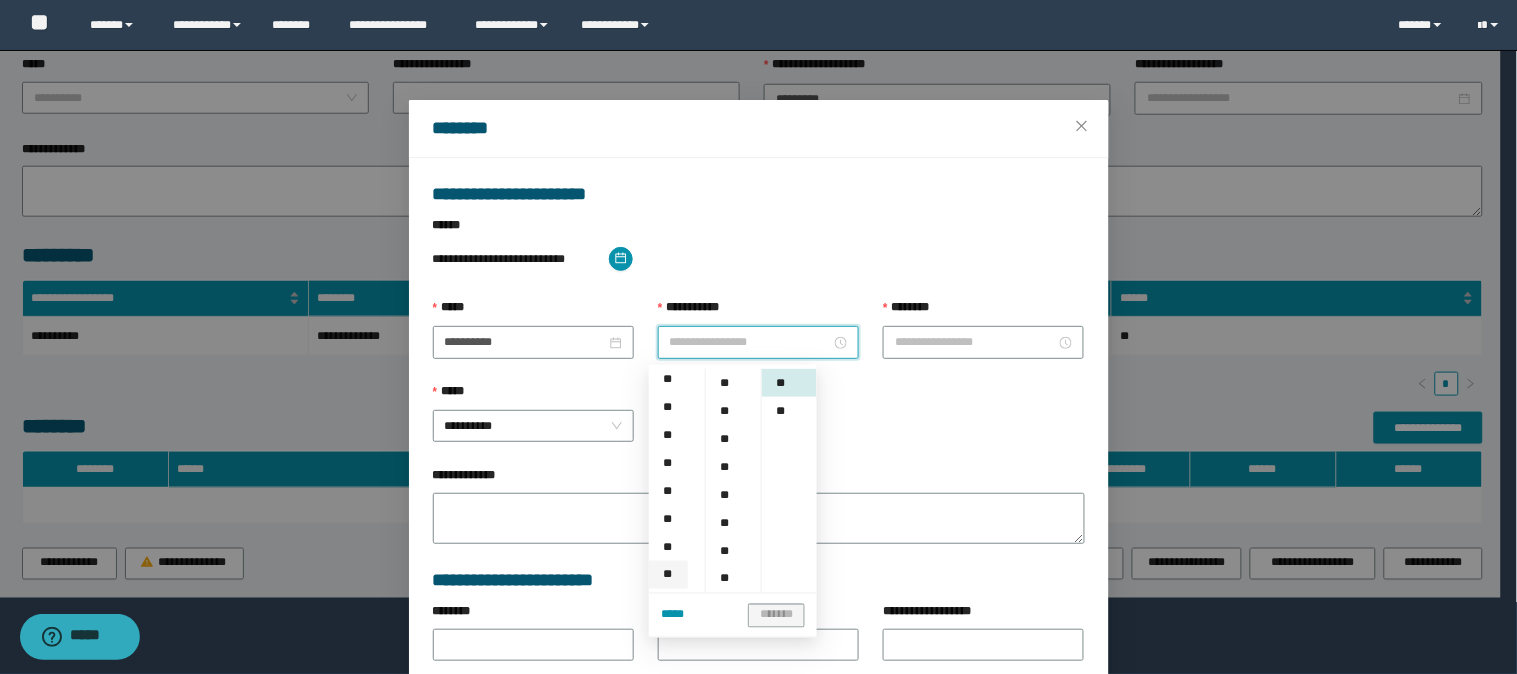 click on "**" at bounding box center [668, 575] 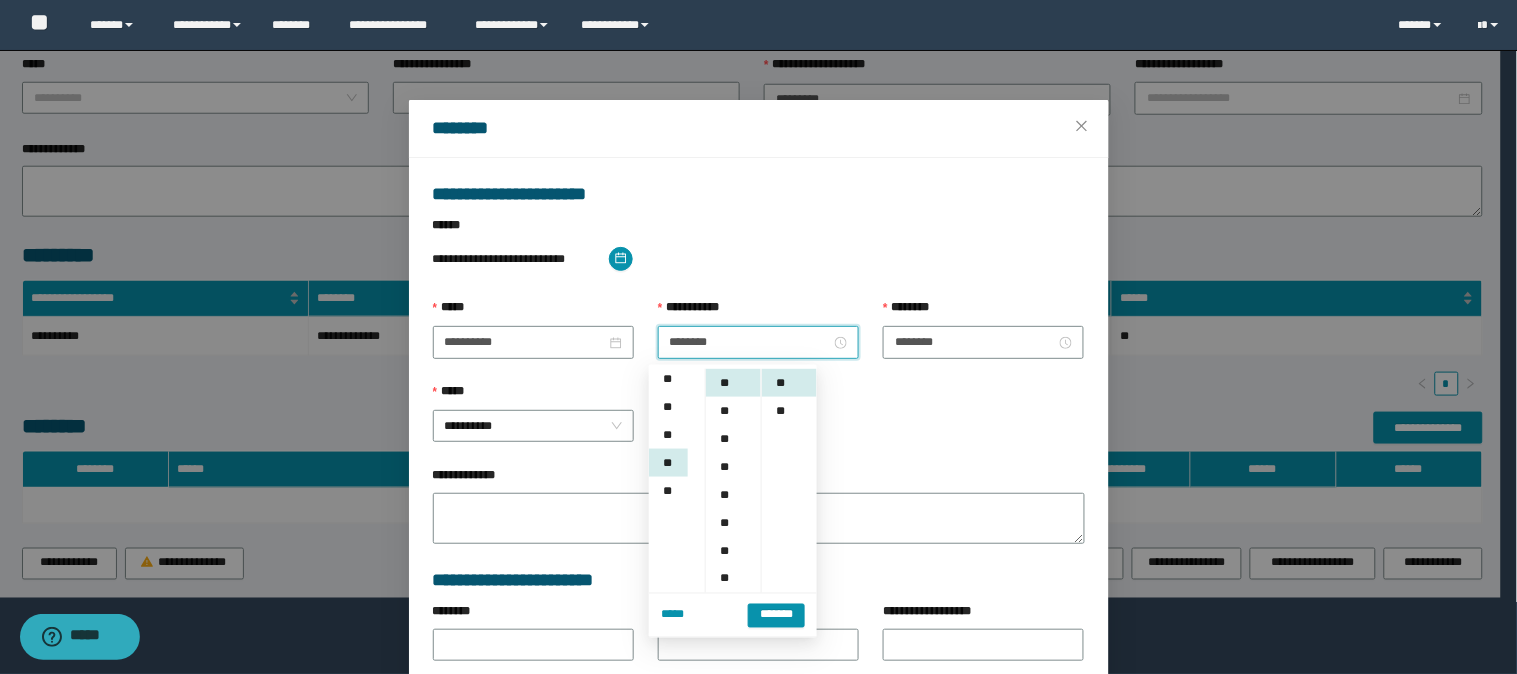 scroll, scrollTop: 280, scrollLeft: 0, axis: vertical 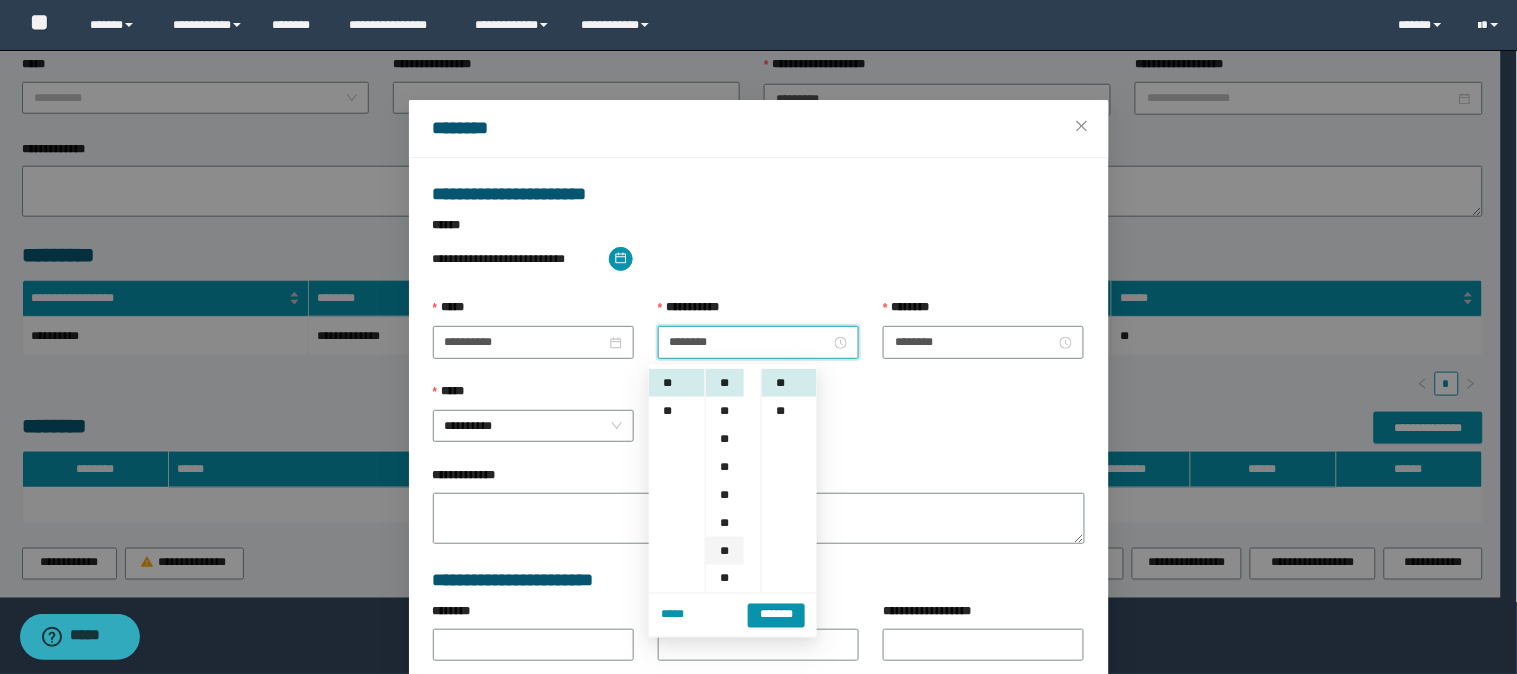 click on "**" at bounding box center (725, 551) 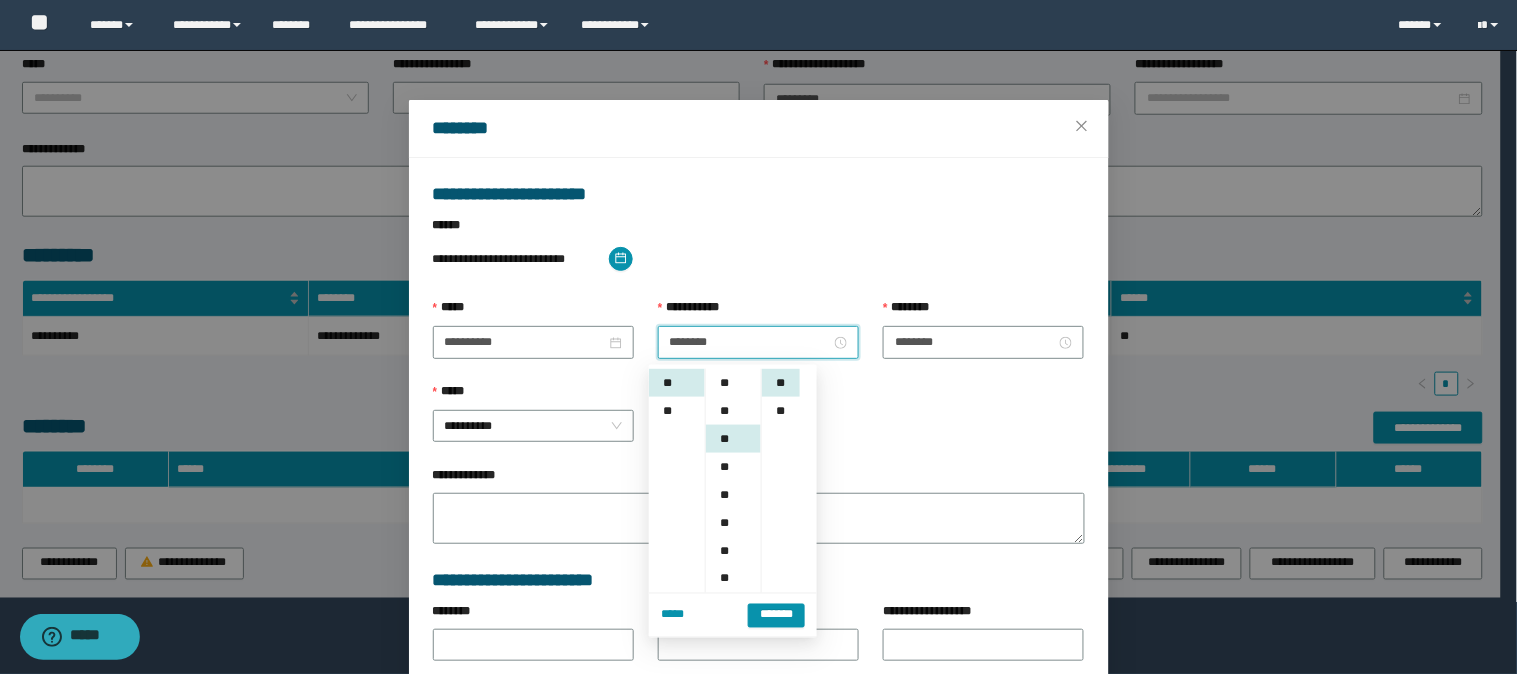 scroll, scrollTop: 167, scrollLeft: 0, axis: vertical 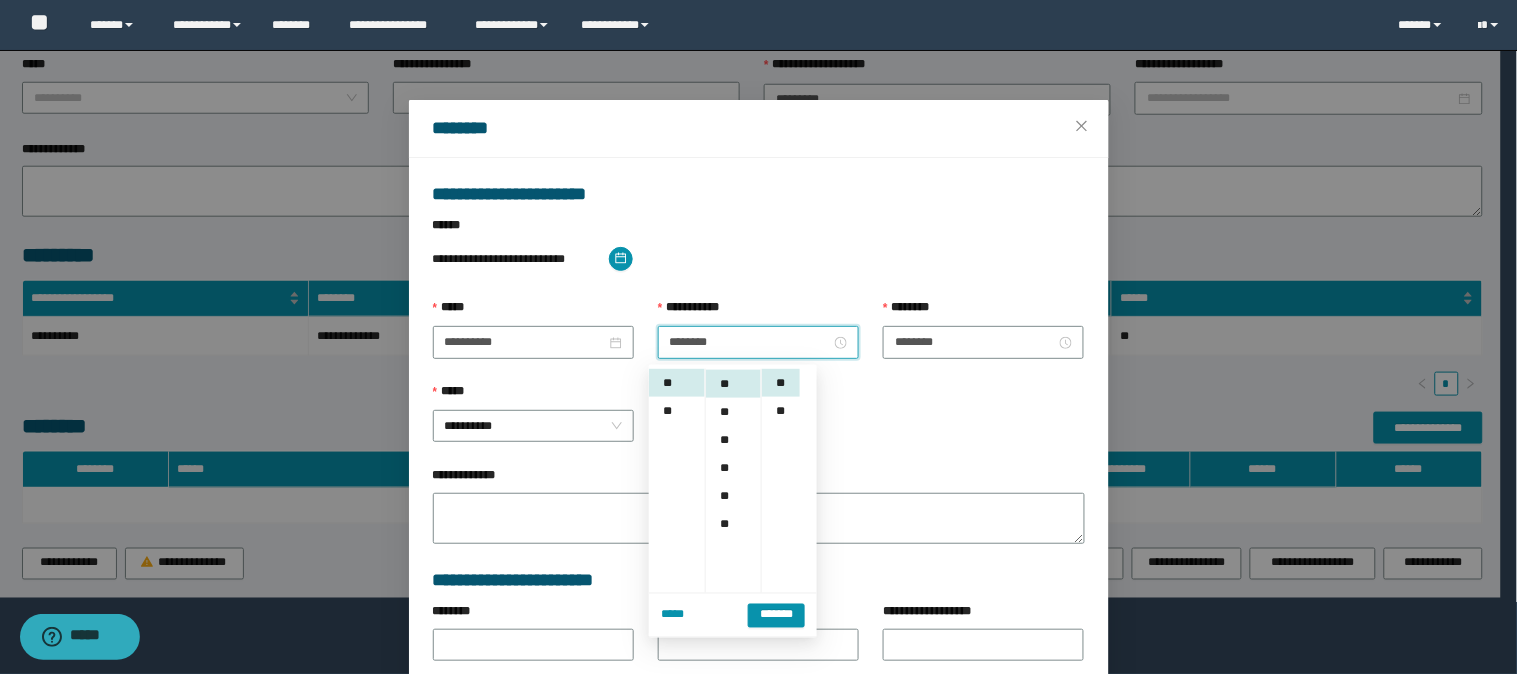 click on "**********" at bounding box center [759, 479] 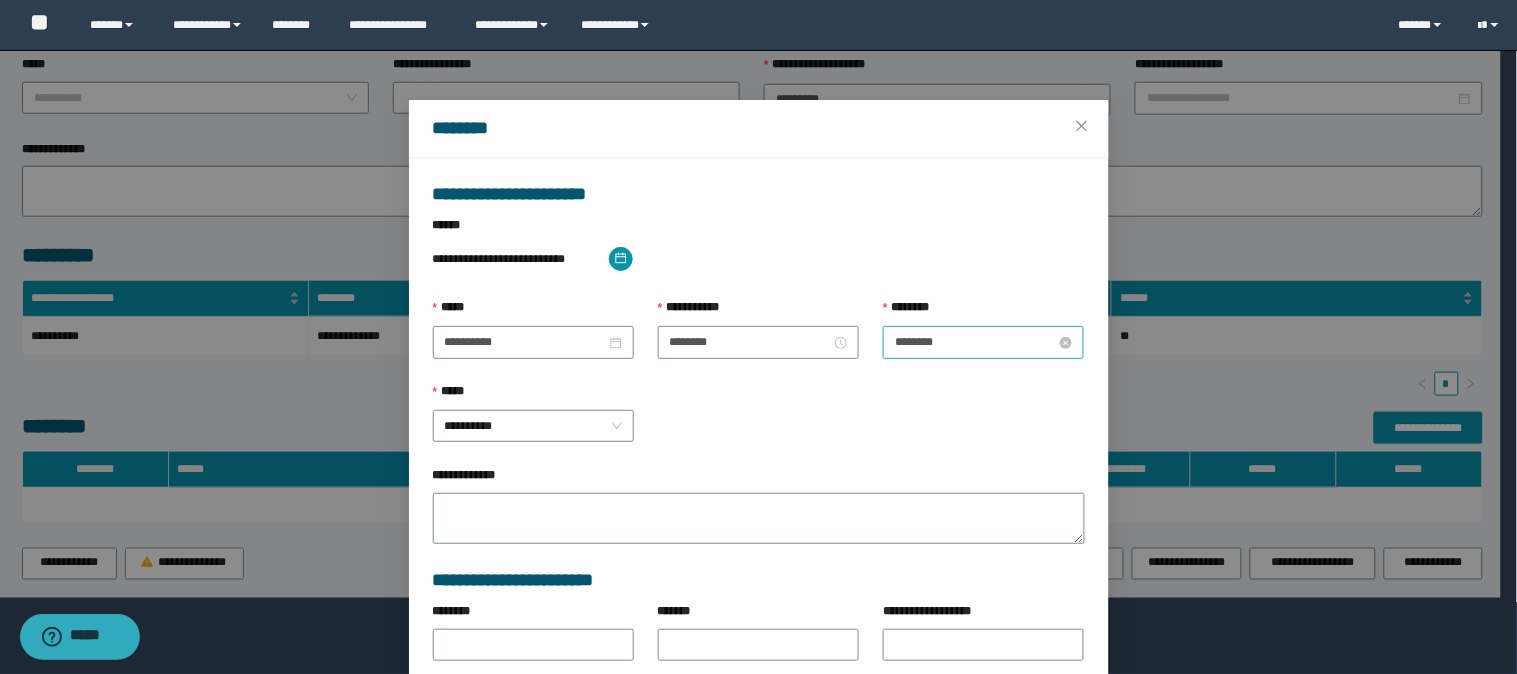 click on "********" at bounding box center (975, 342) 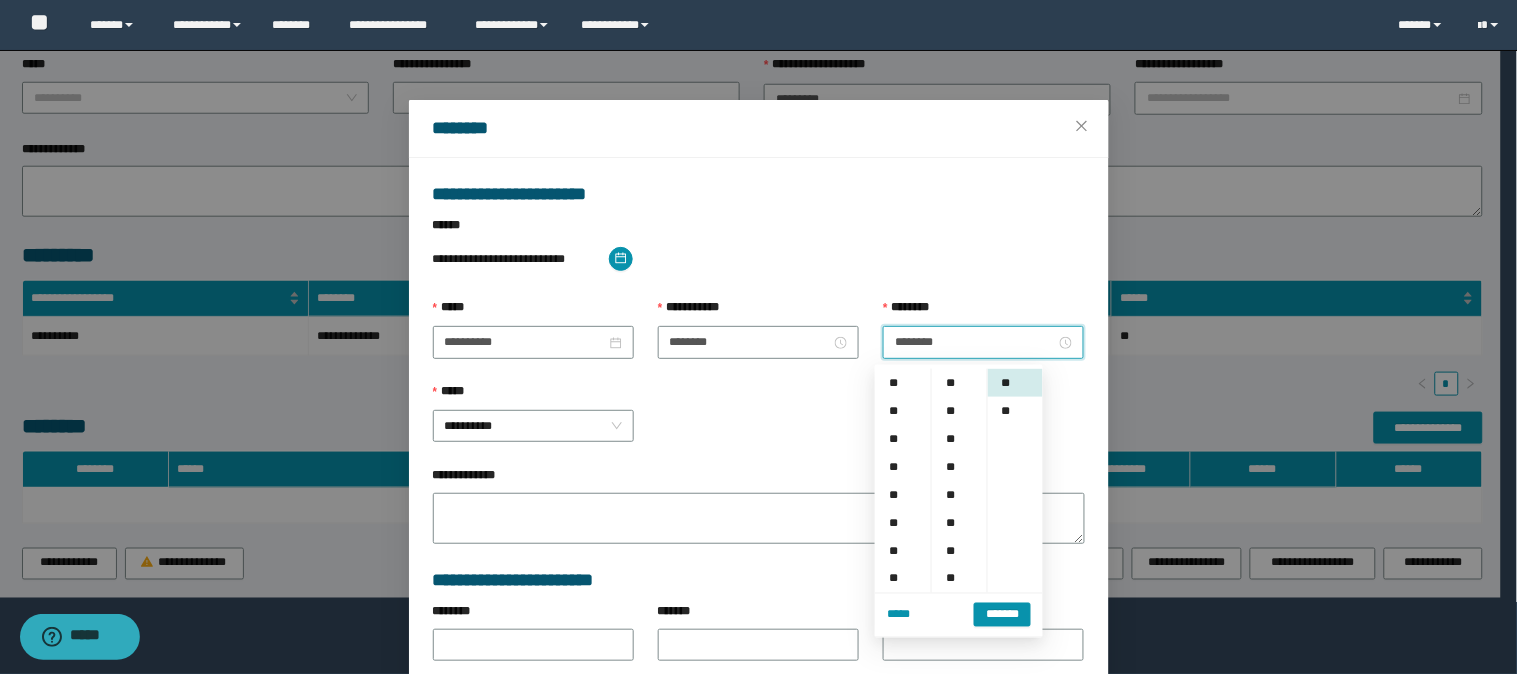 scroll, scrollTop: 280, scrollLeft: 0, axis: vertical 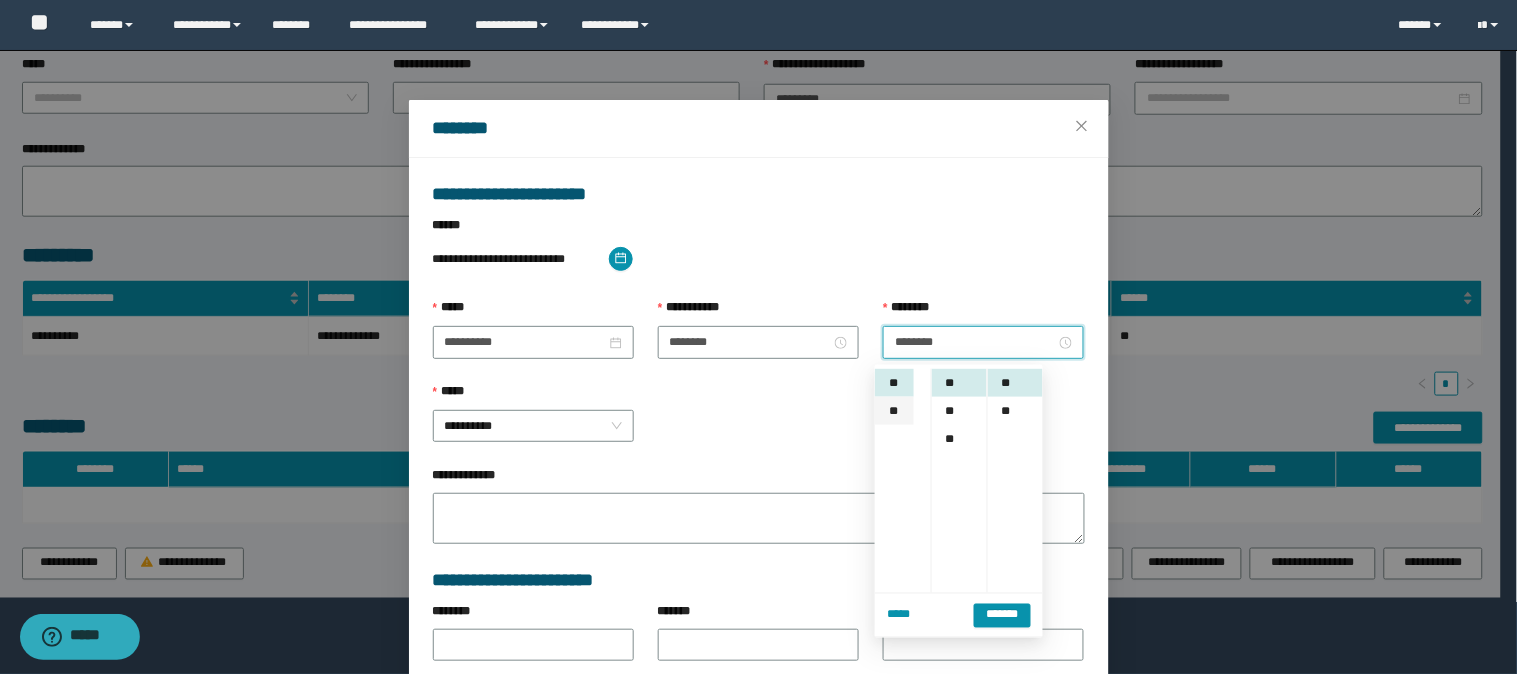 click on "**" at bounding box center [894, 411] 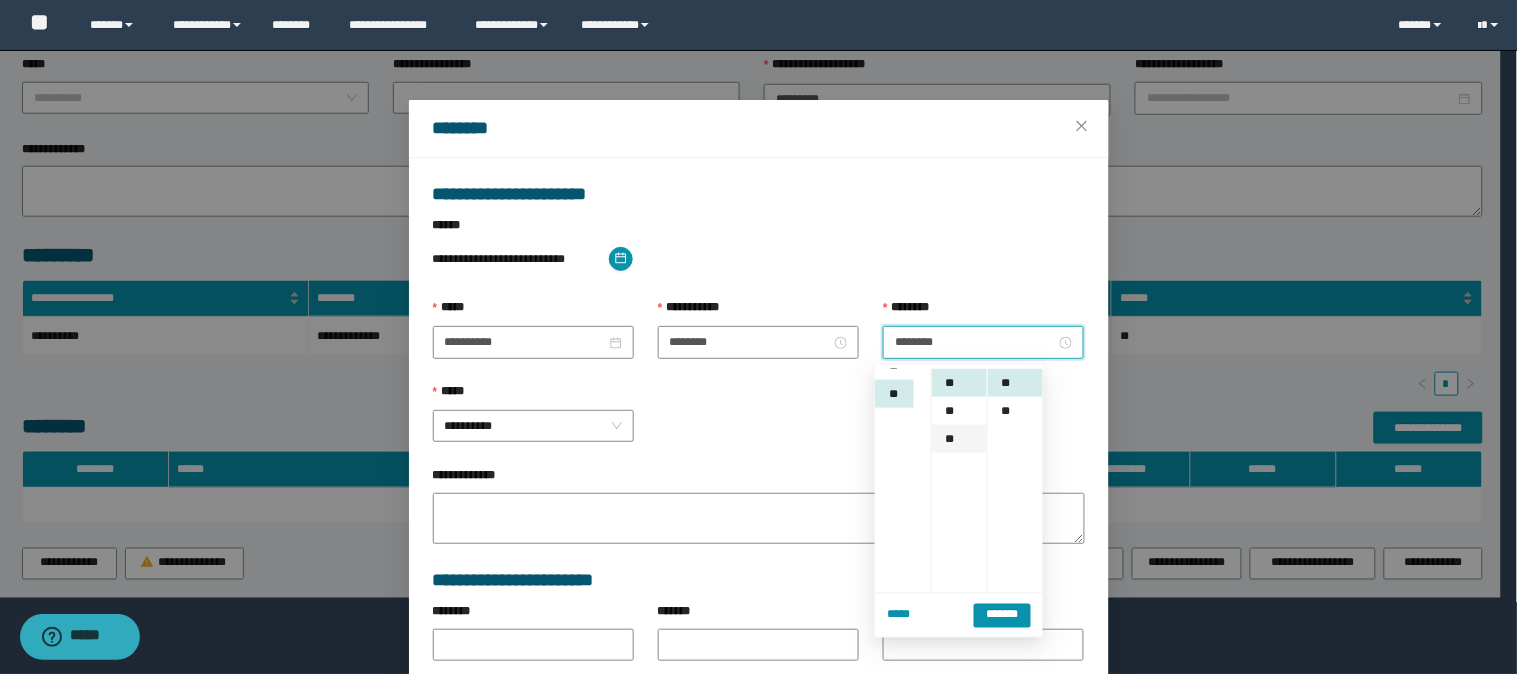 scroll, scrollTop: 307, scrollLeft: 0, axis: vertical 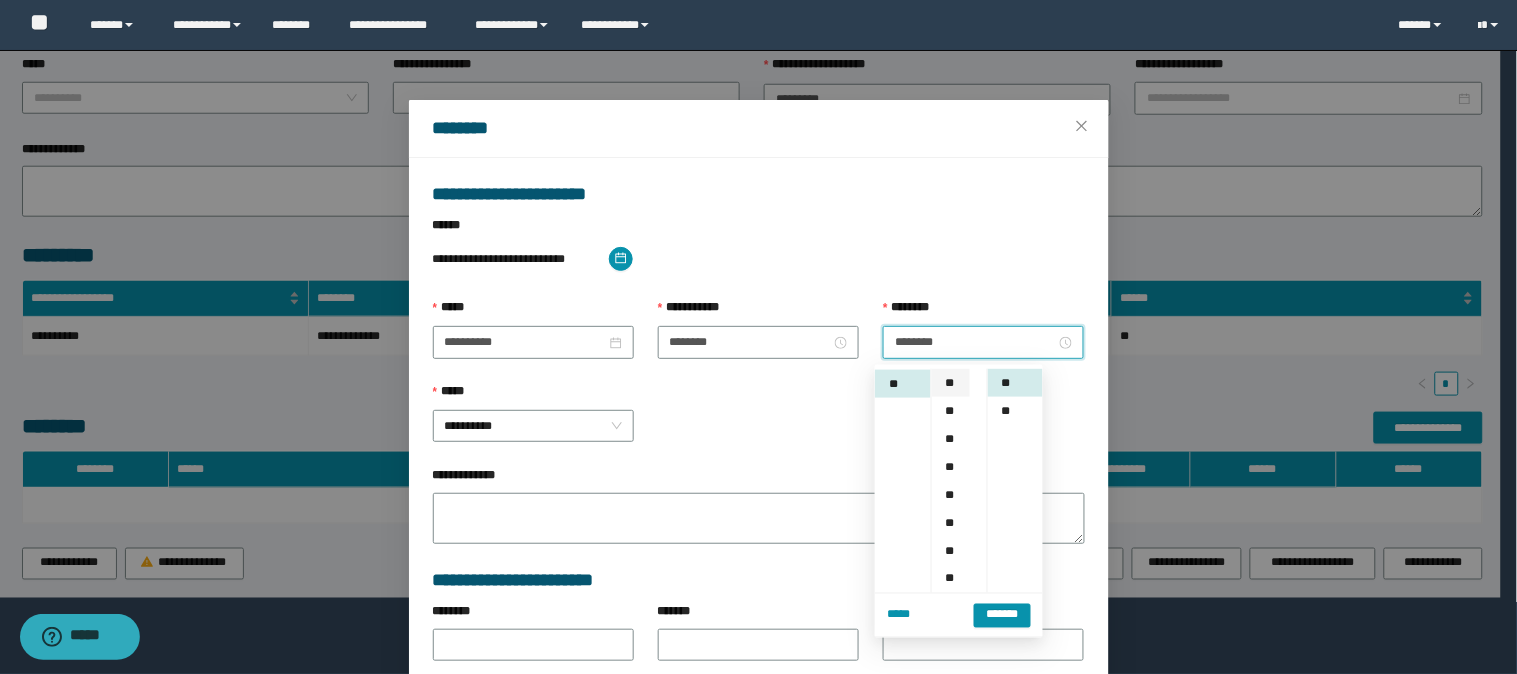 click on "**" at bounding box center (951, 383) 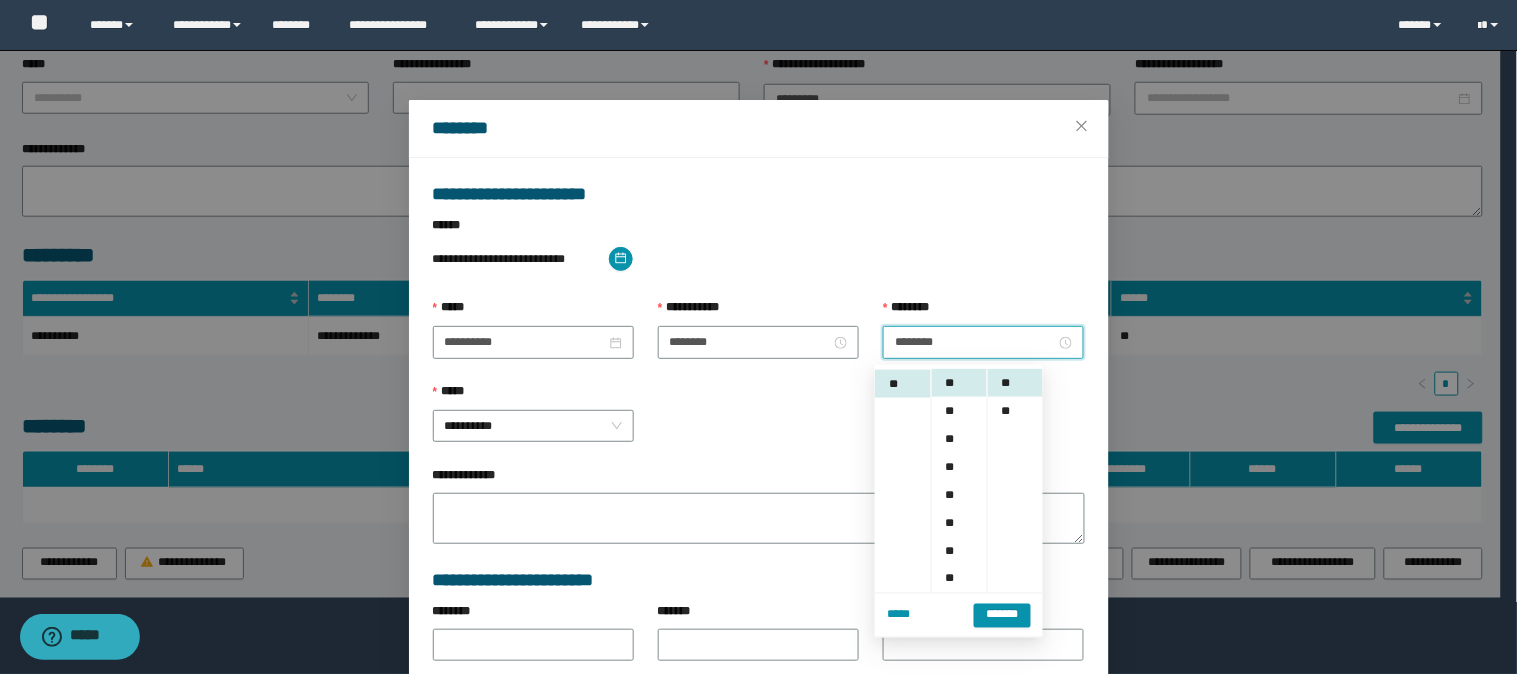 drag, startPoint x: 962, startPoint y: 260, endPoint x: 963, endPoint y: 281, distance: 21.023796 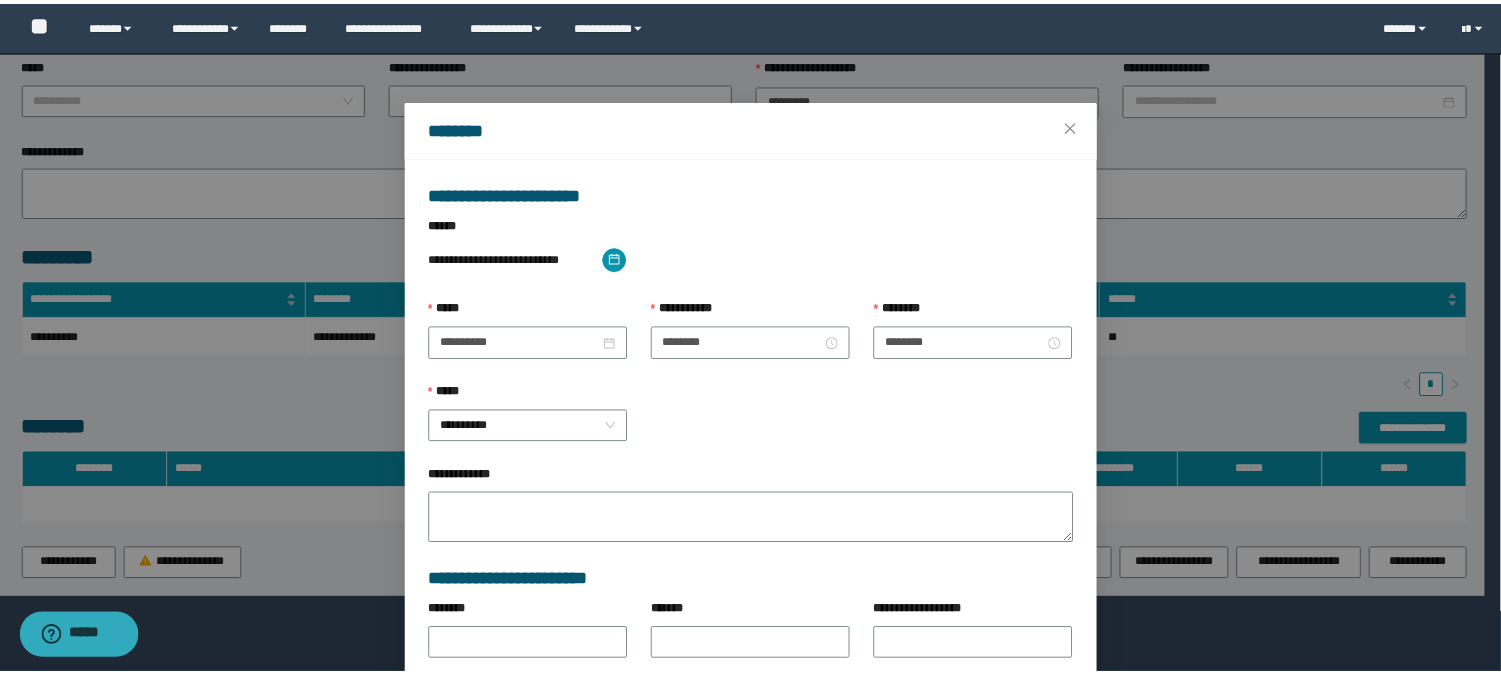 scroll, scrollTop: 196, scrollLeft: 0, axis: vertical 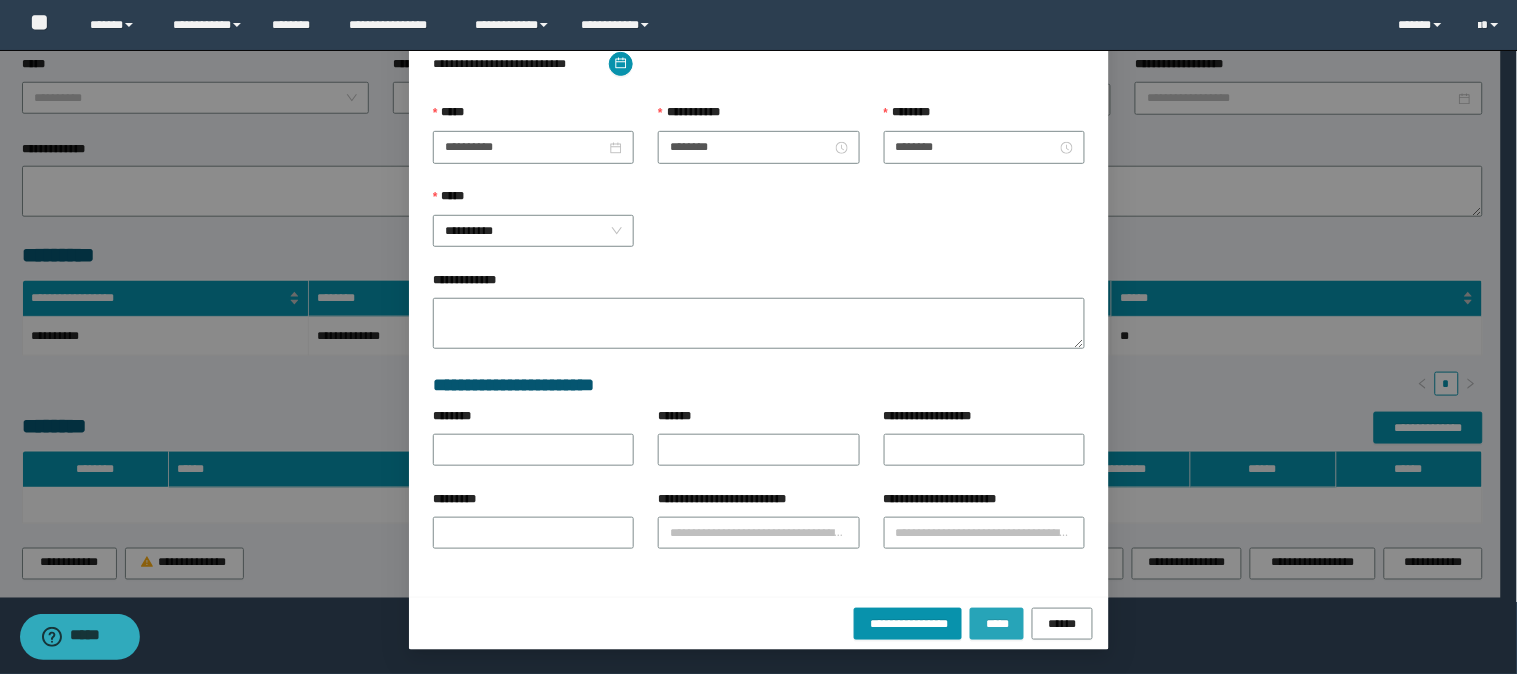 click on "*****" at bounding box center [997, 623] 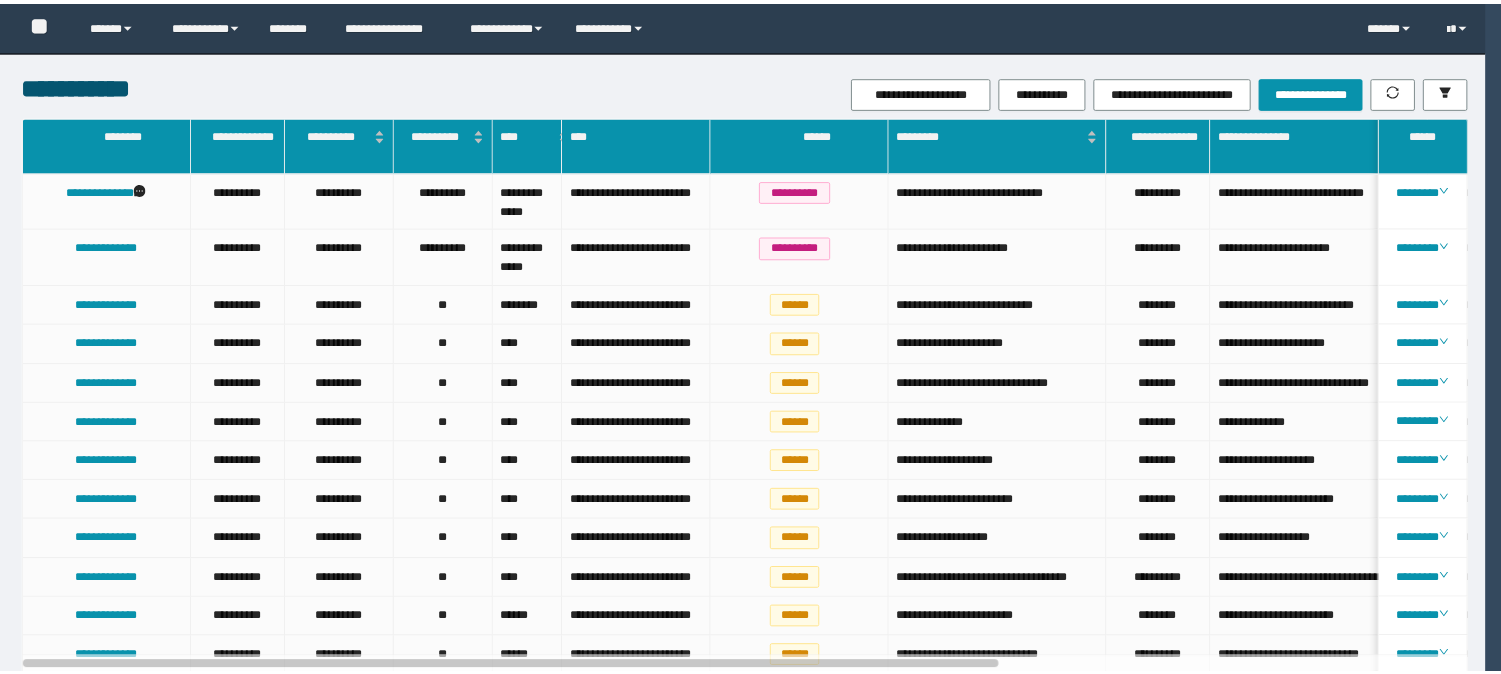 scroll, scrollTop: 0, scrollLeft: 0, axis: both 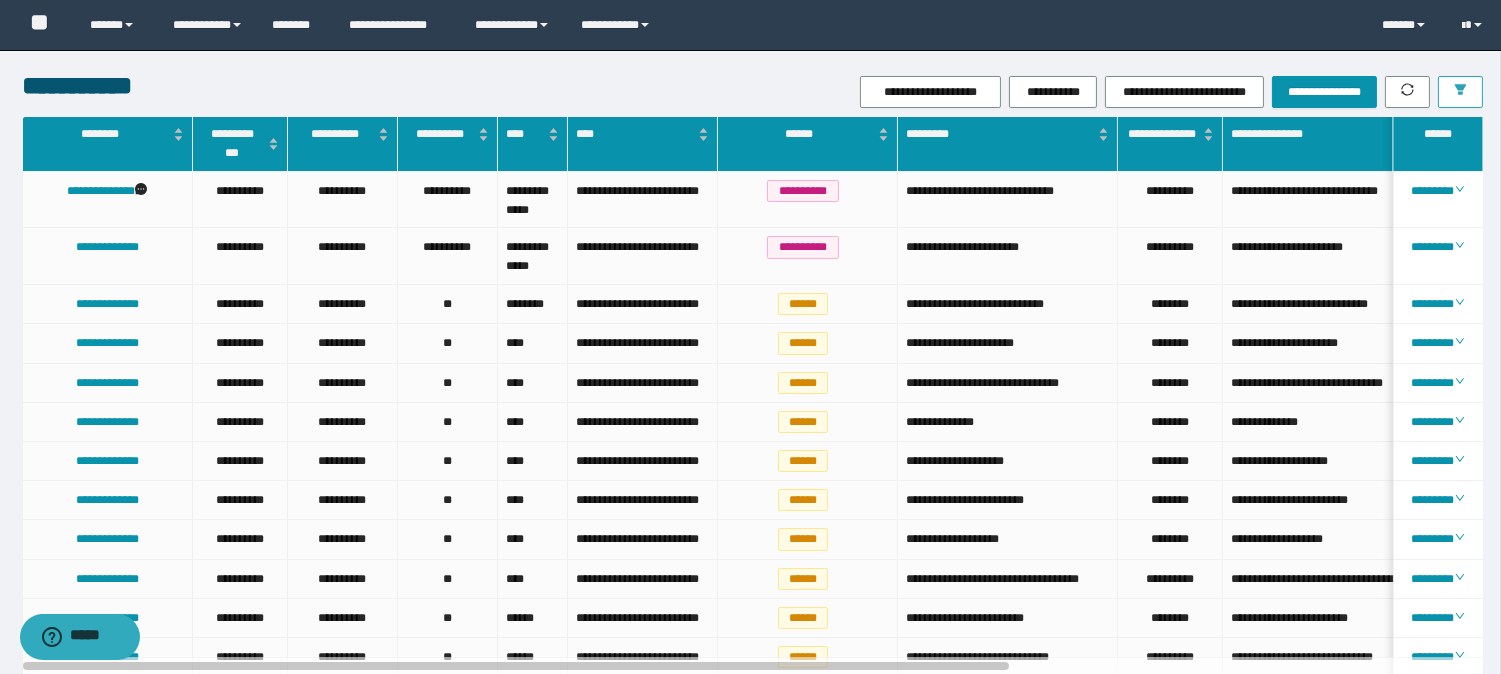 click 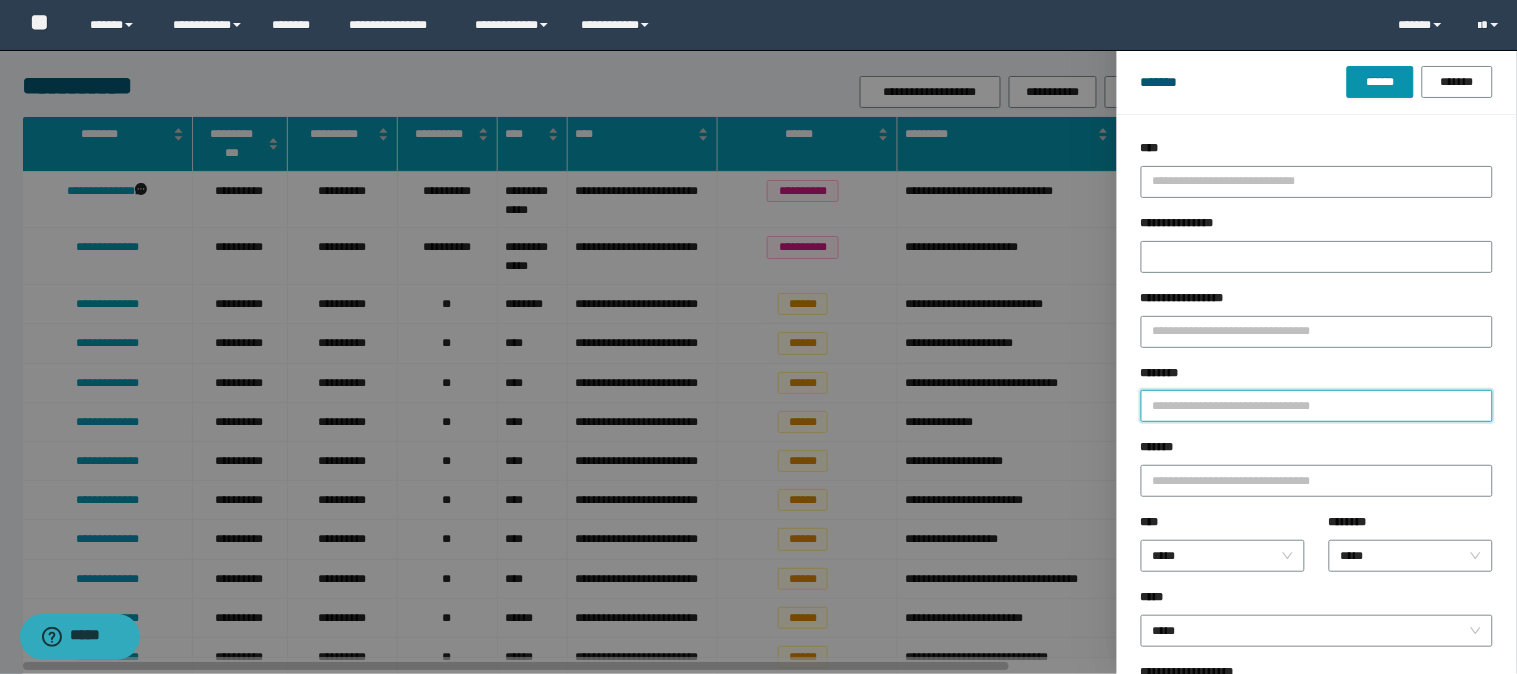 drag, startPoint x: 1204, startPoint y: 416, endPoint x: 1210, endPoint y: 395, distance: 21.84033 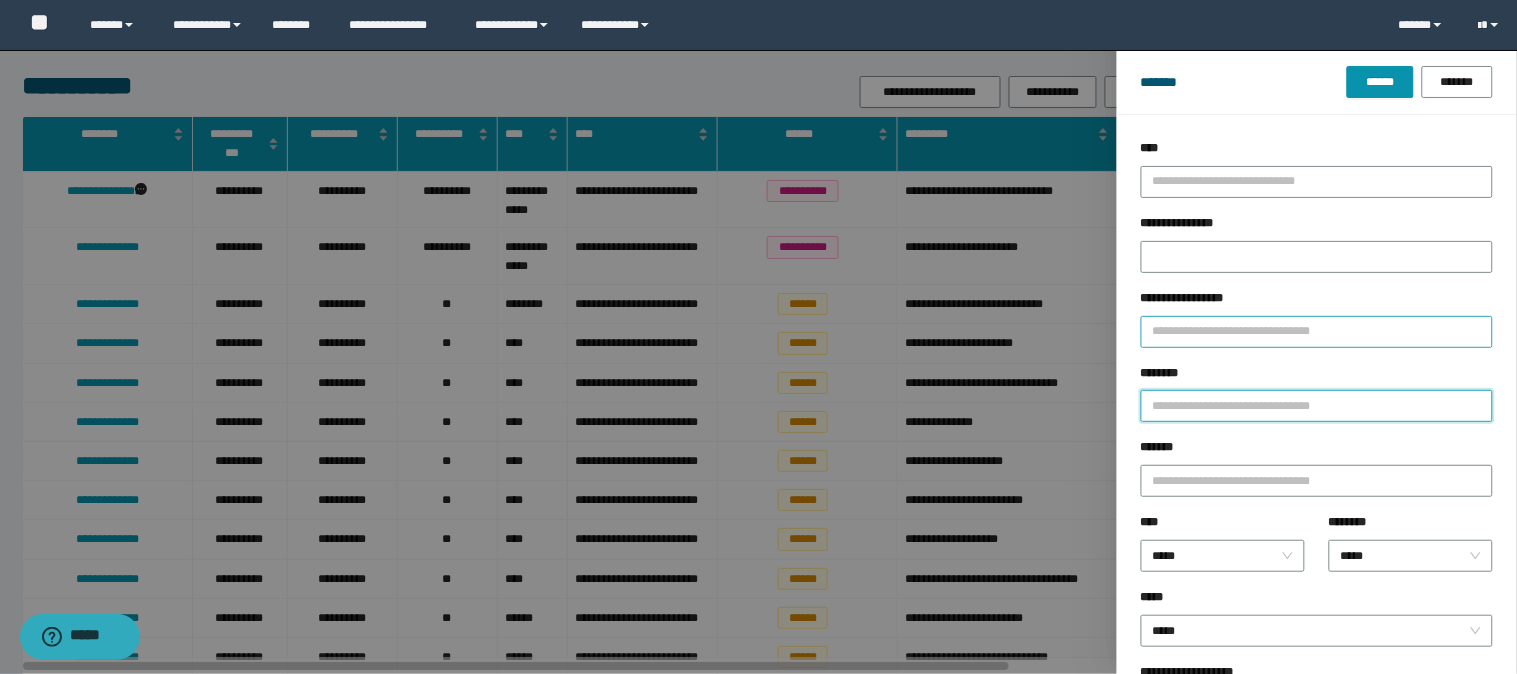 paste on "********" 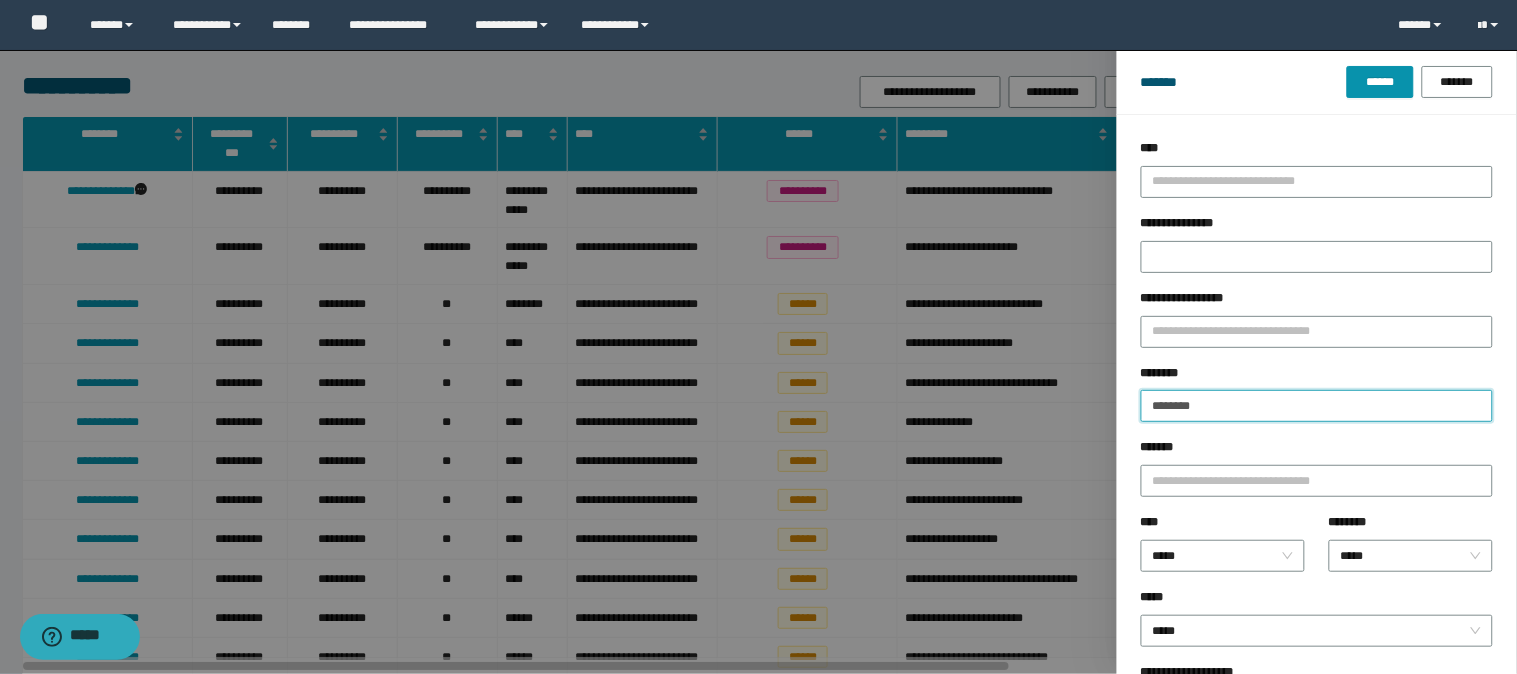 type on "********" 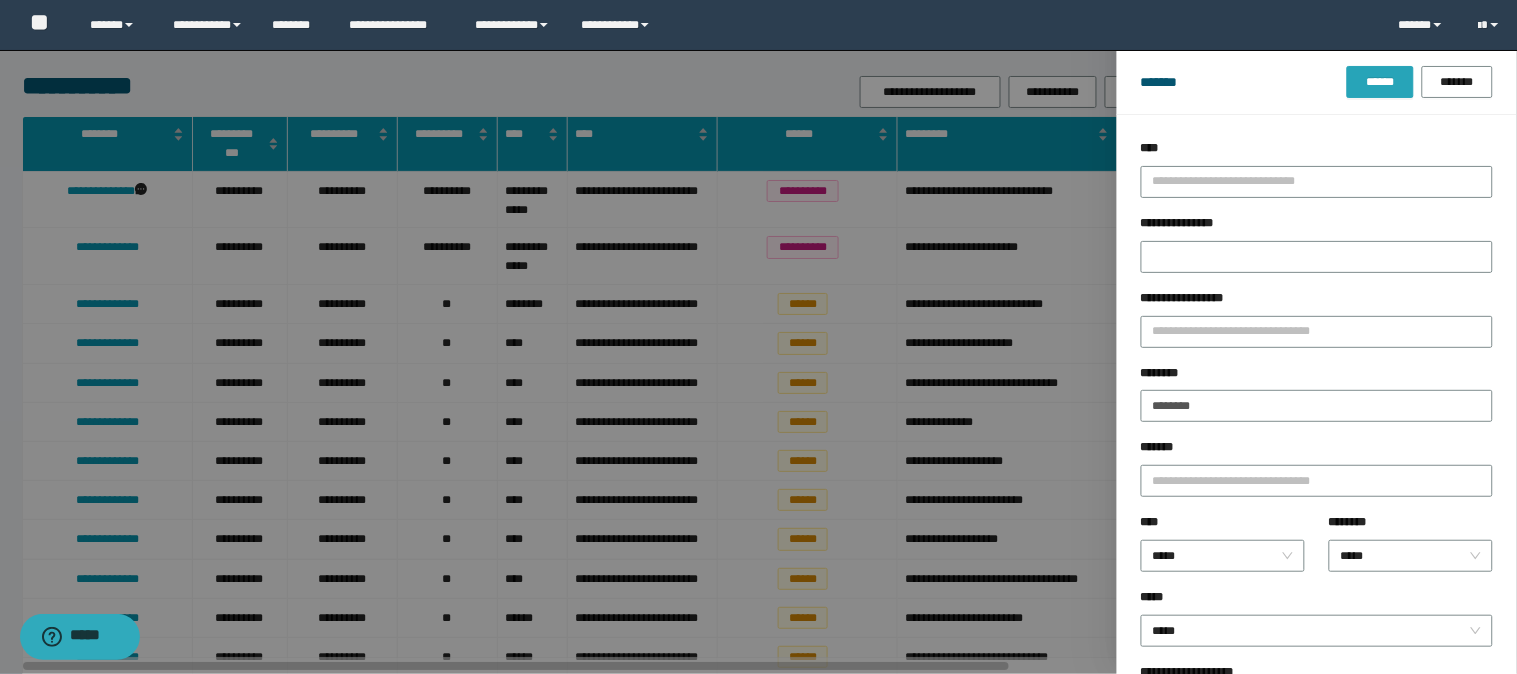 click on "******" at bounding box center [1380, 82] 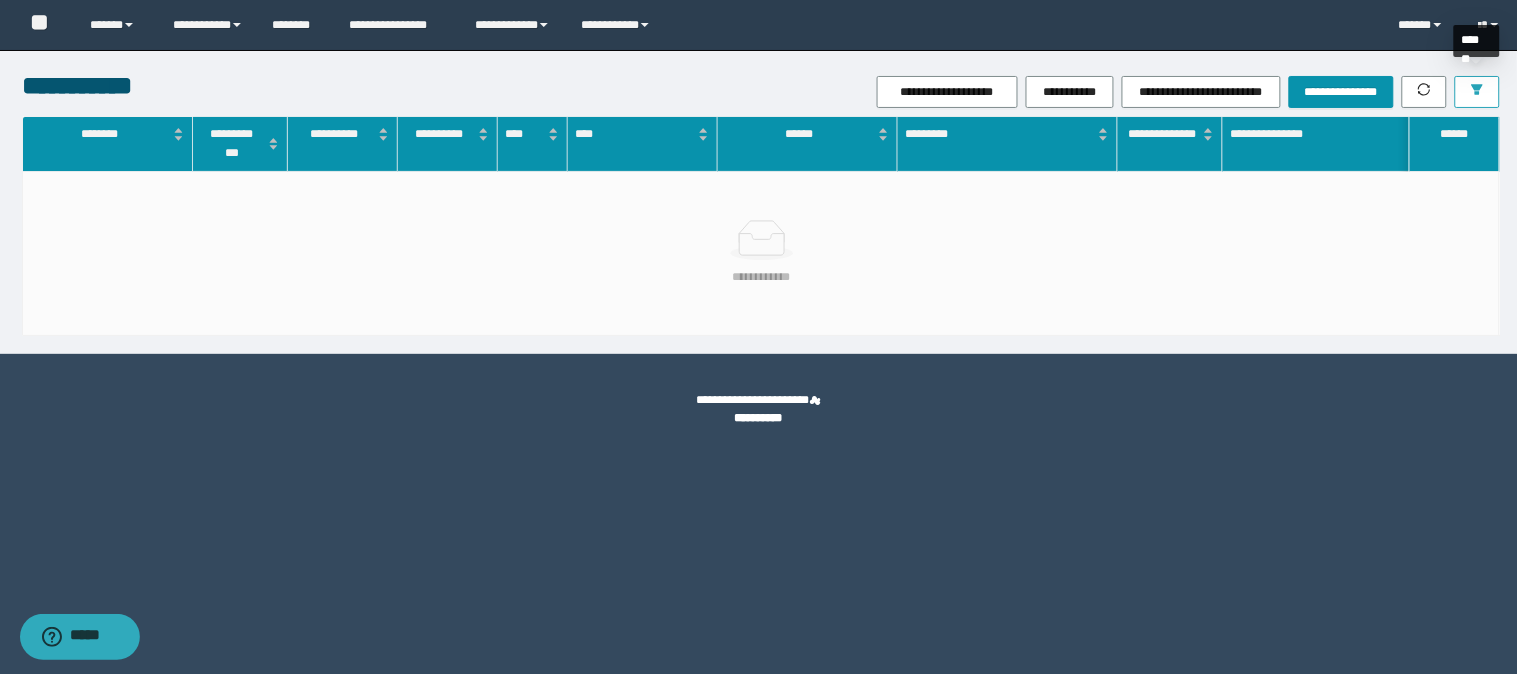 click 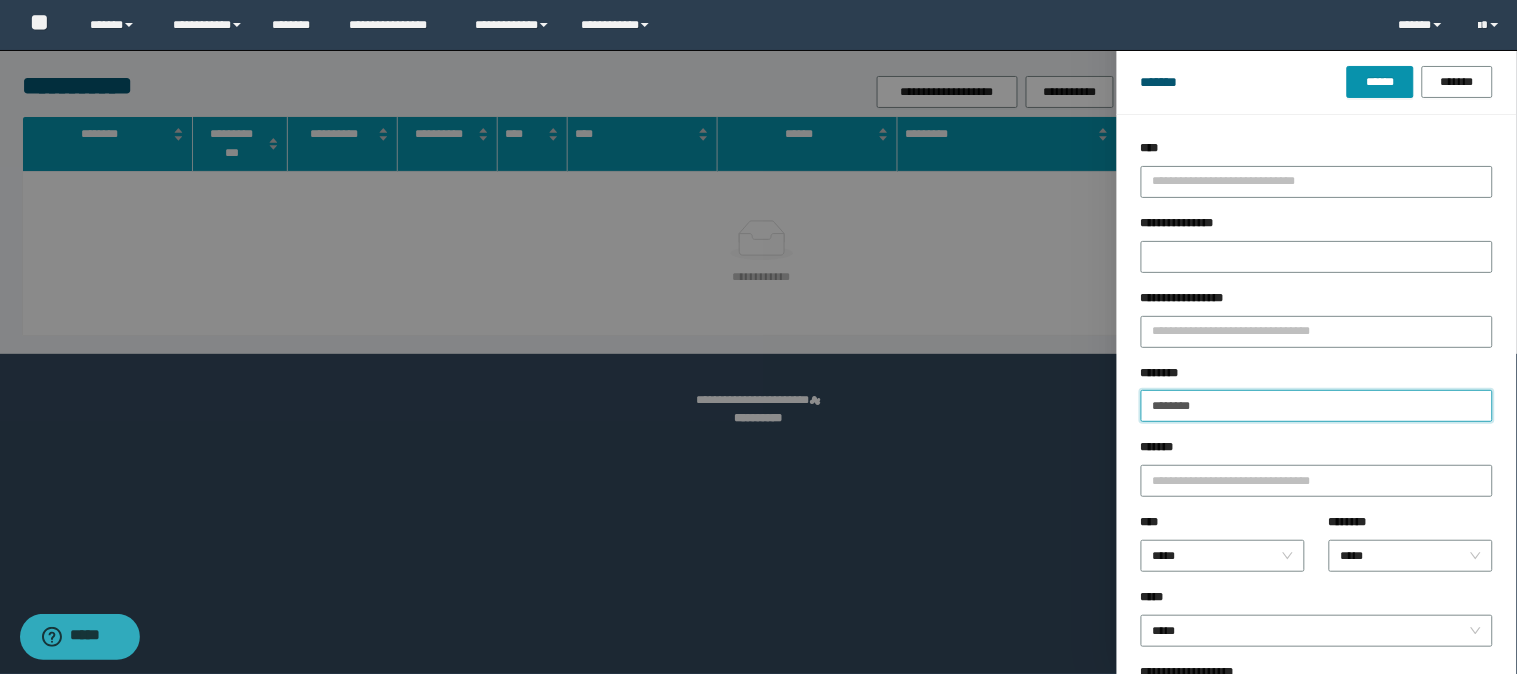 click on "********" at bounding box center (1317, 406) 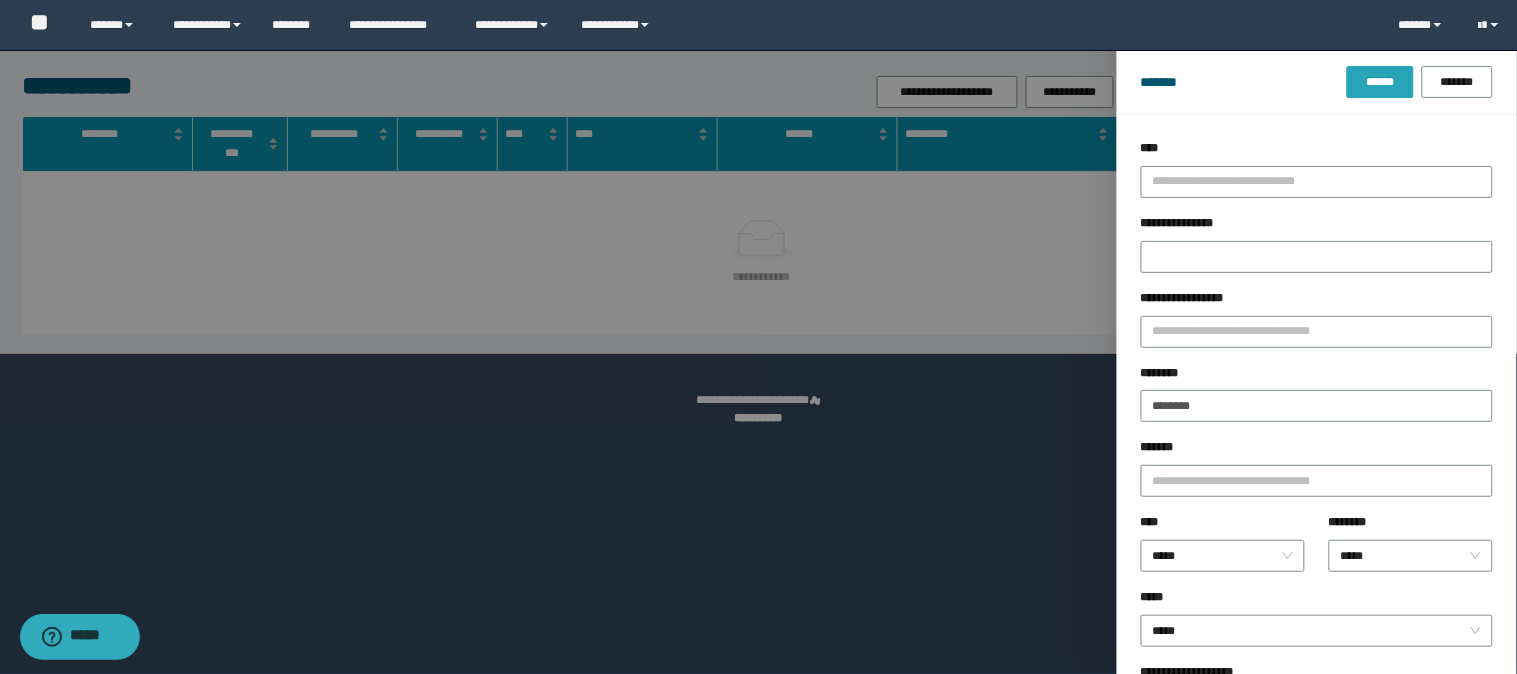 click on "******" at bounding box center (1380, 82) 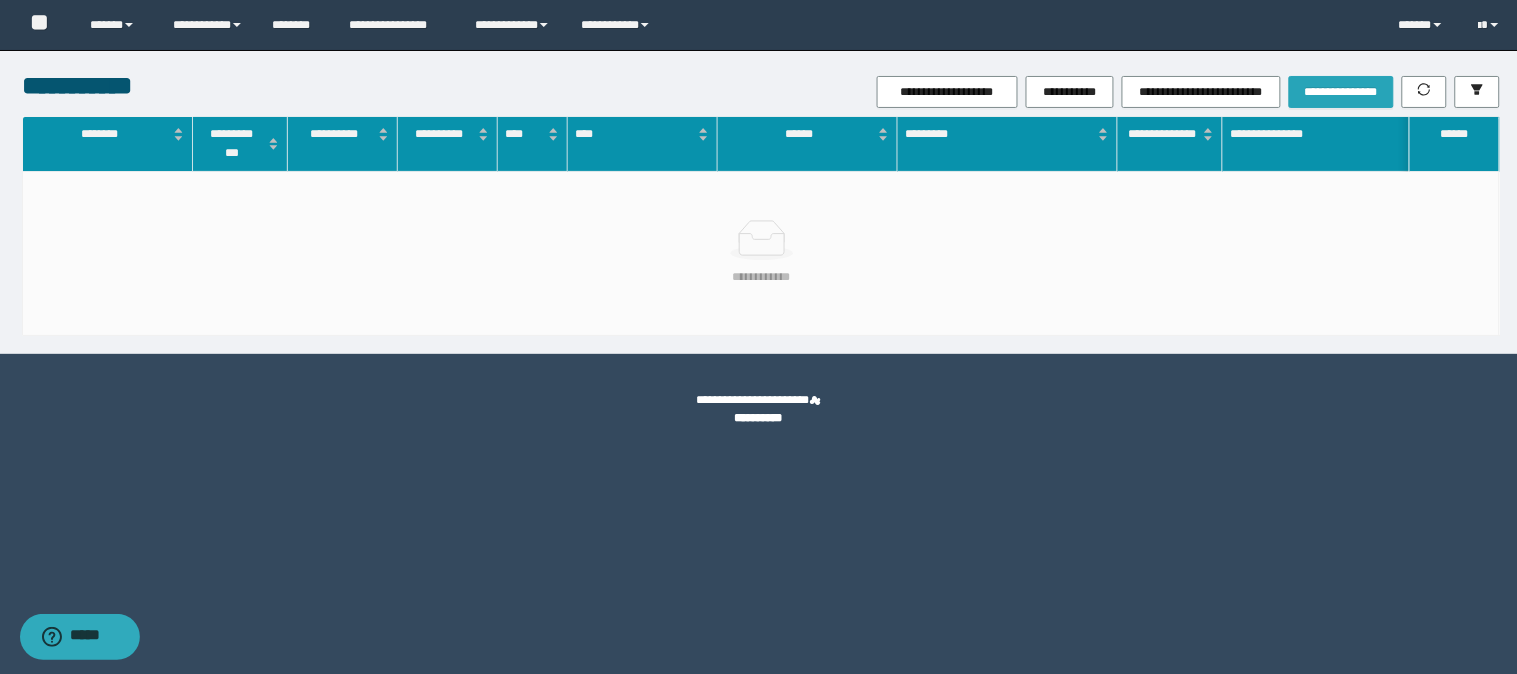 click on "**********" at bounding box center [1341, 92] 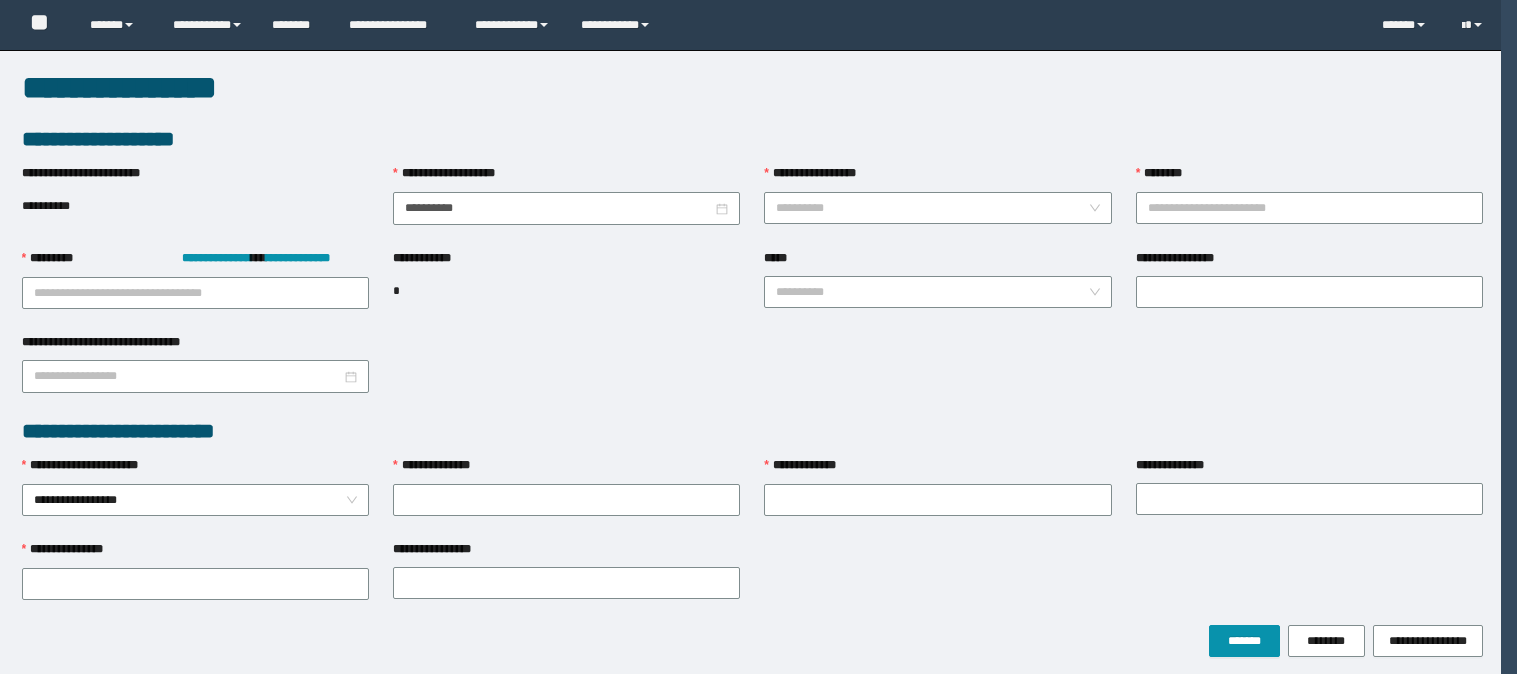 scroll, scrollTop: 0, scrollLeft: 0, axis: both 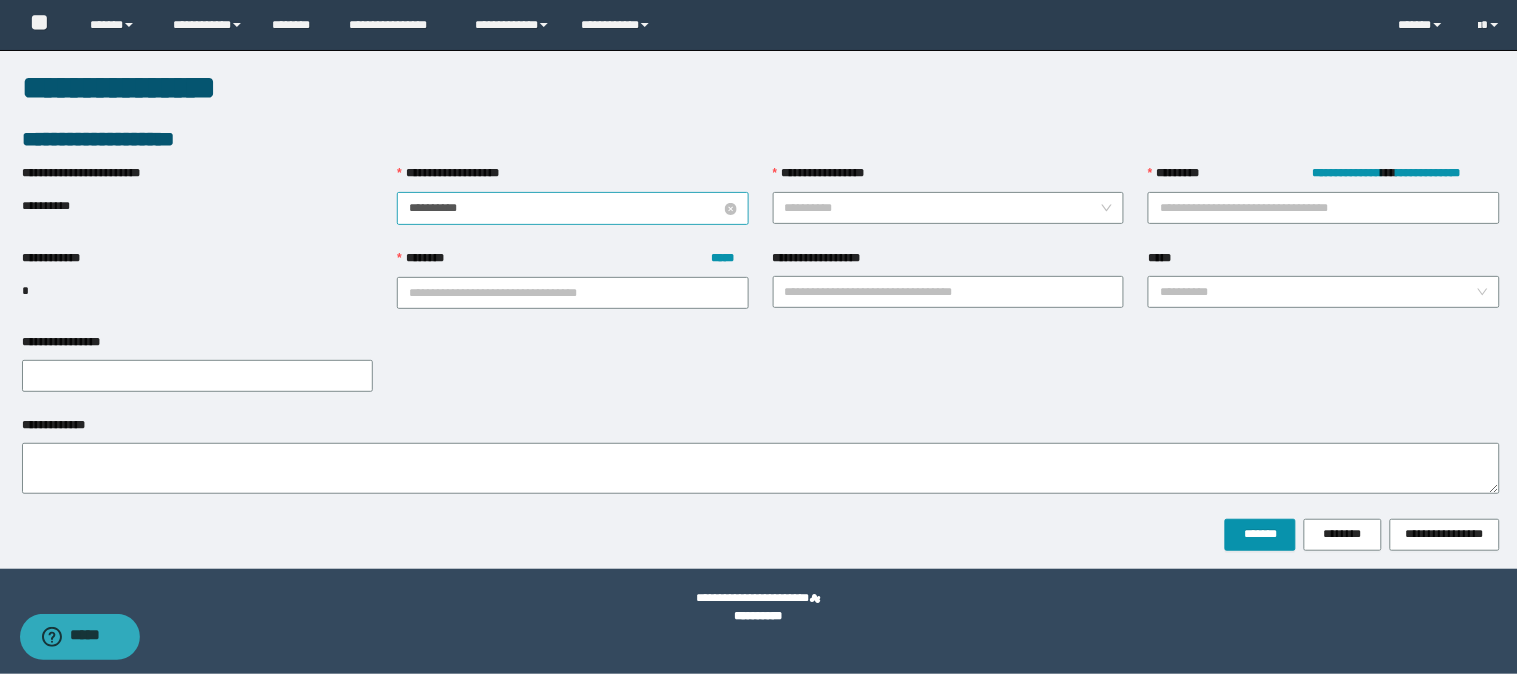 click on "**********" at bounding box center (565, 208) 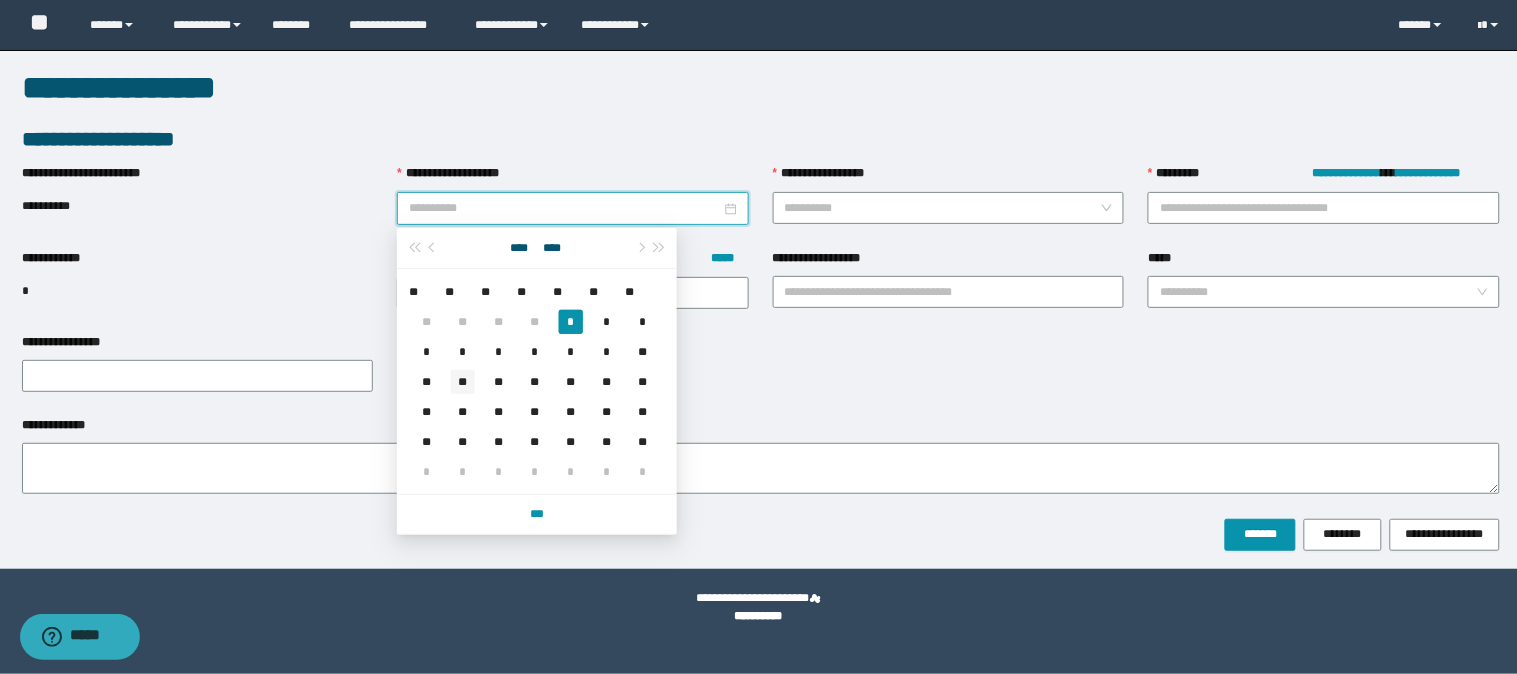 type on "**********" 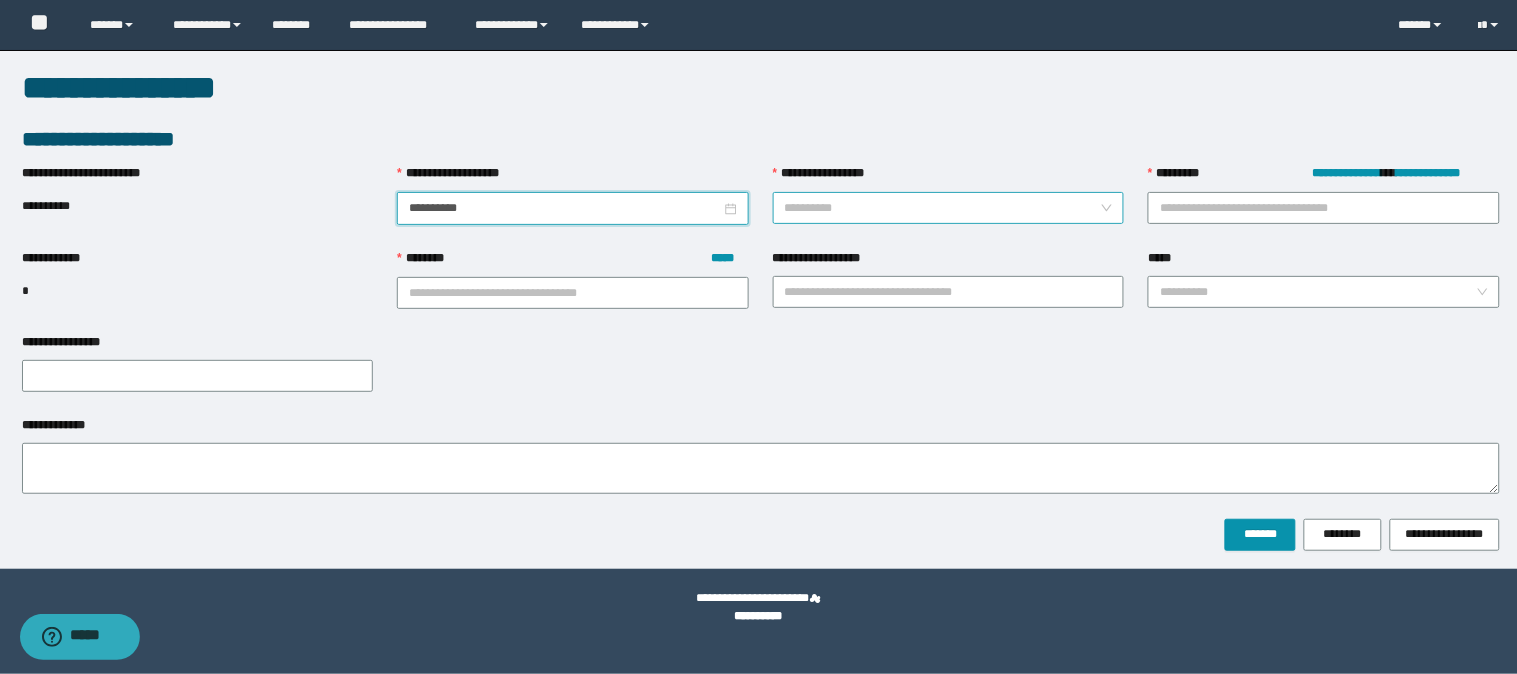 click on "**********" at bounding box center [943, 208] 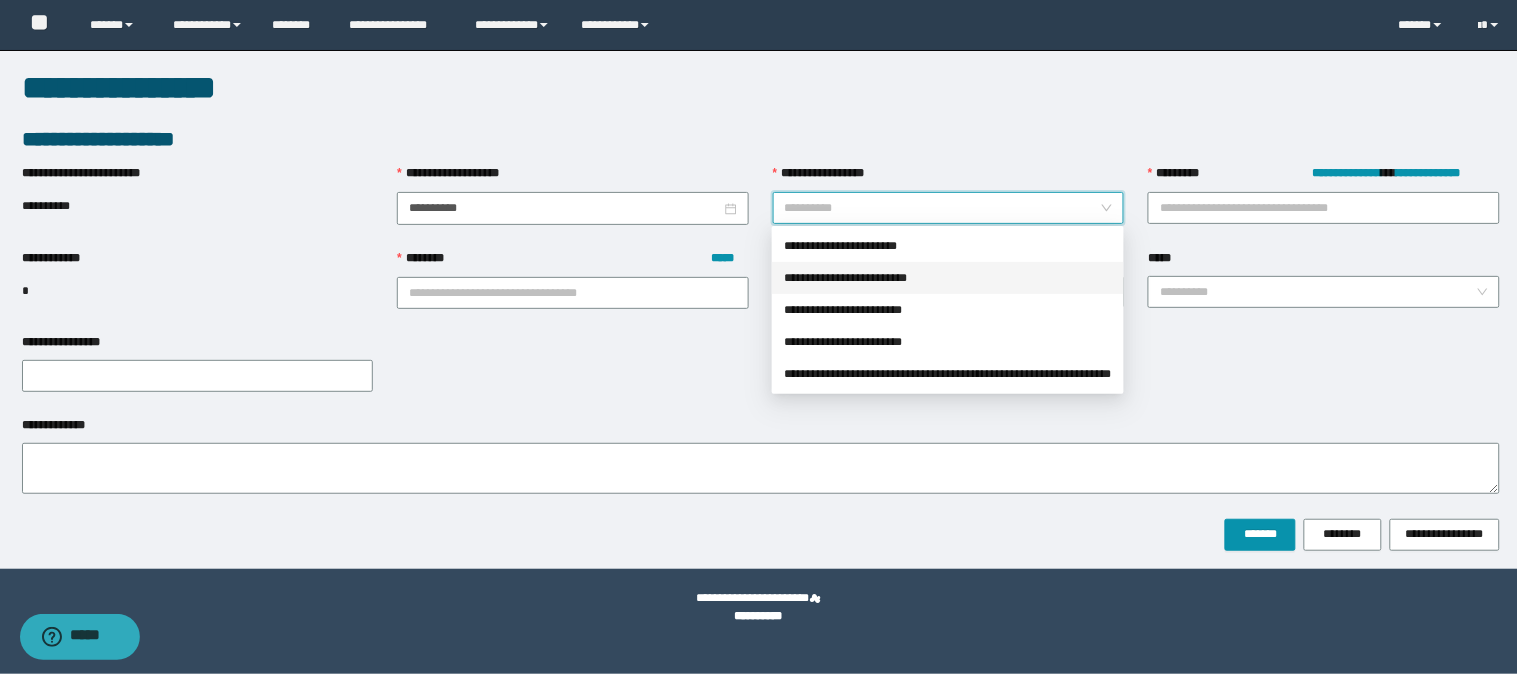 click on "**********" at bounding box center [948, 278] 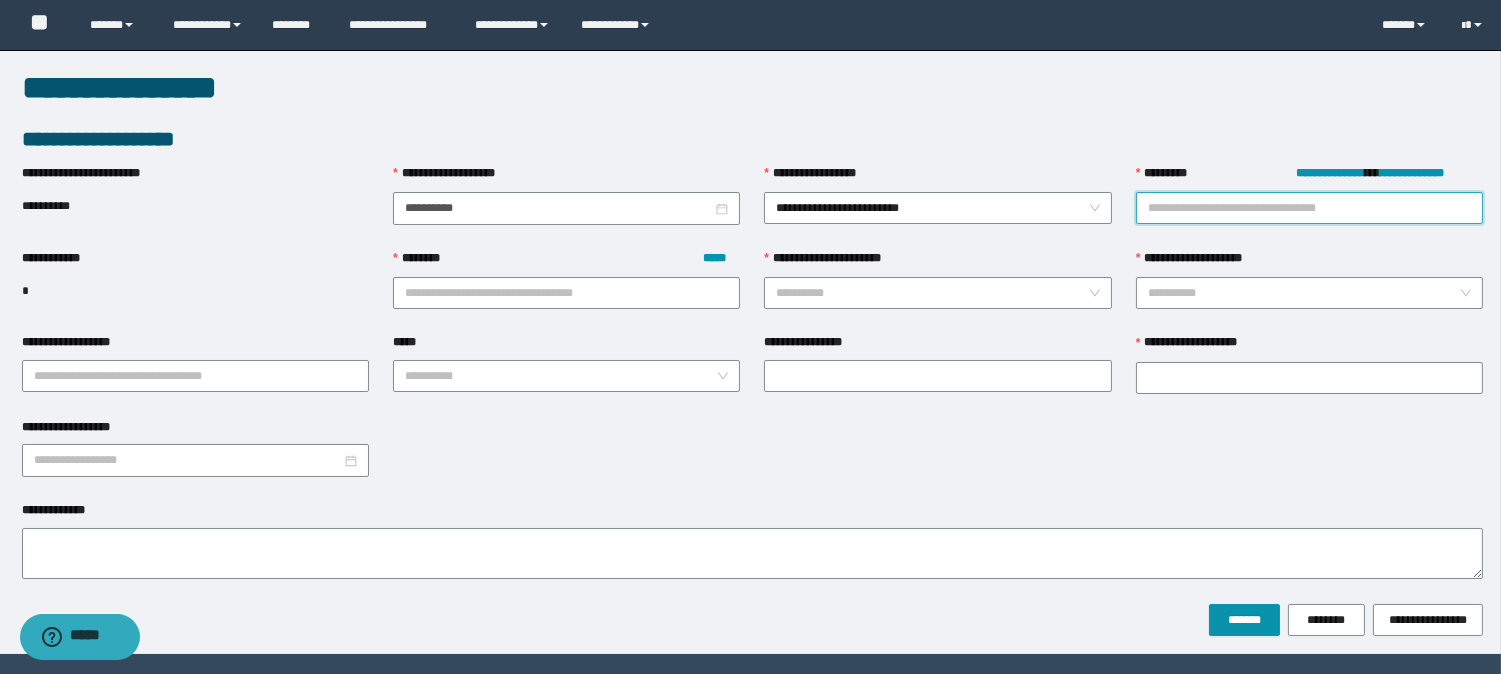 click on "**********" at bounding box center (1309, 208) 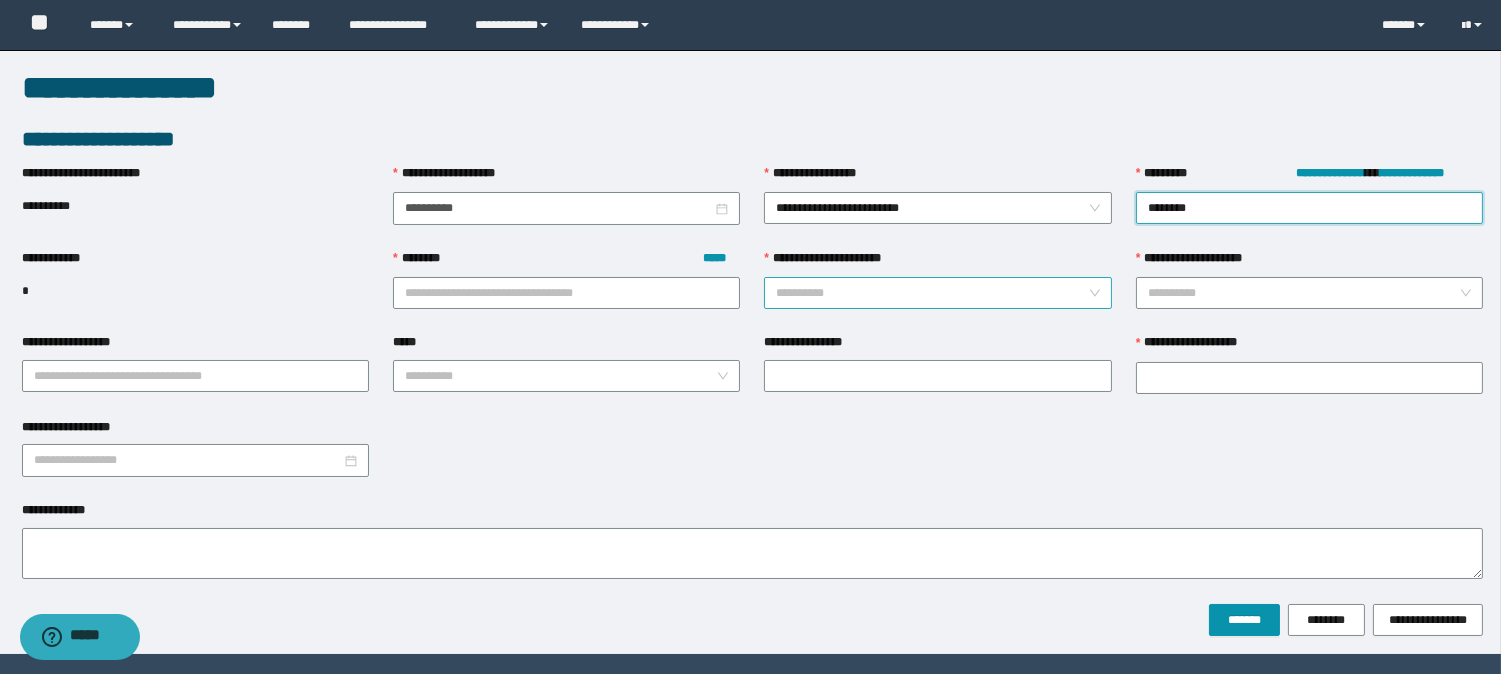 type 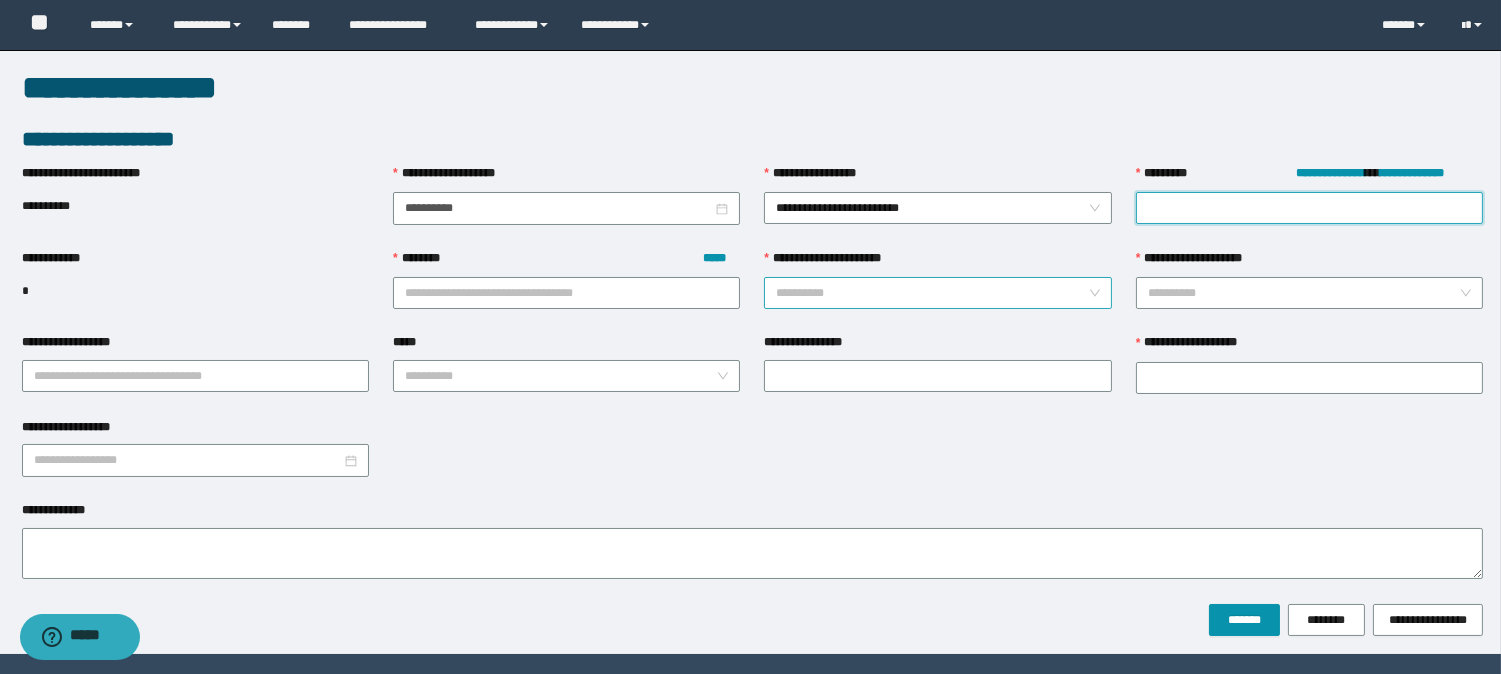 click on "**********" at bounding box center [937, 279] 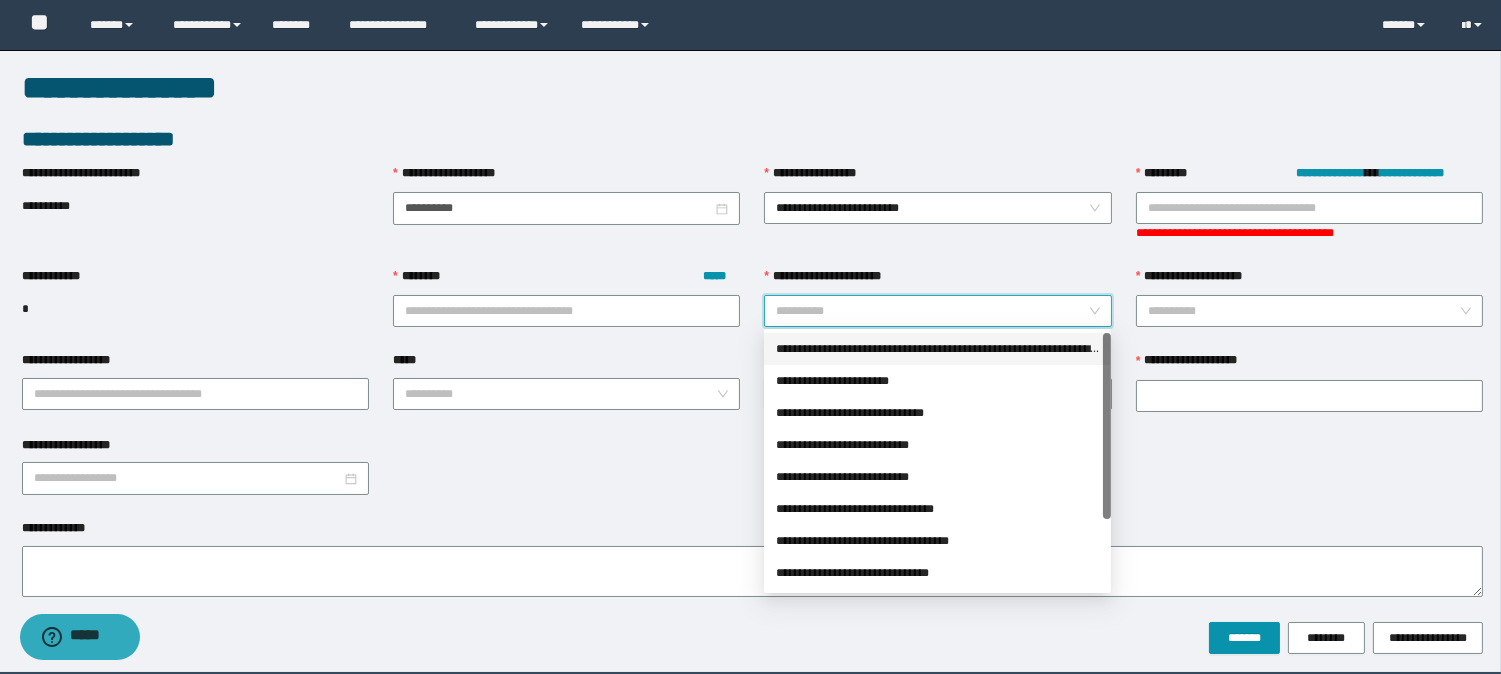 click on "**********" at bounding box center [937, 349] 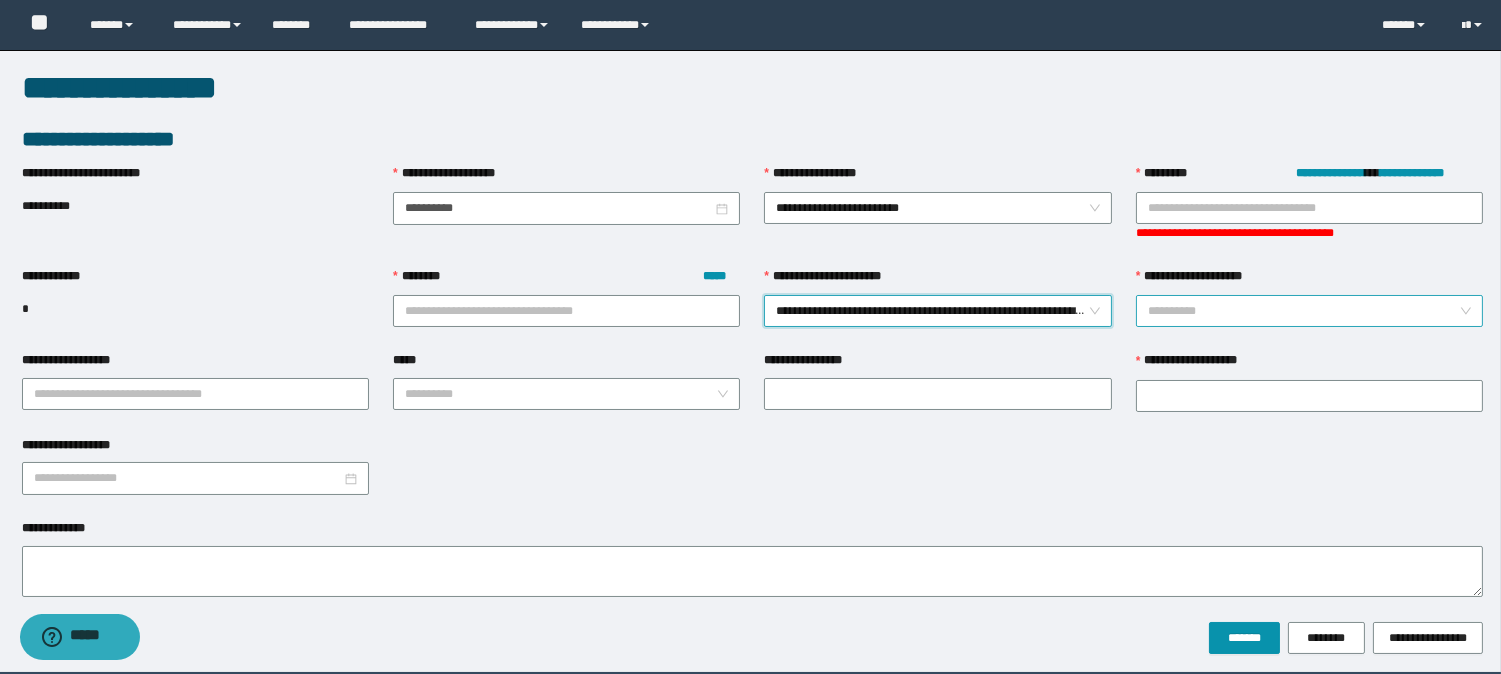 click on "**********" at bounding box center [1303, 311] 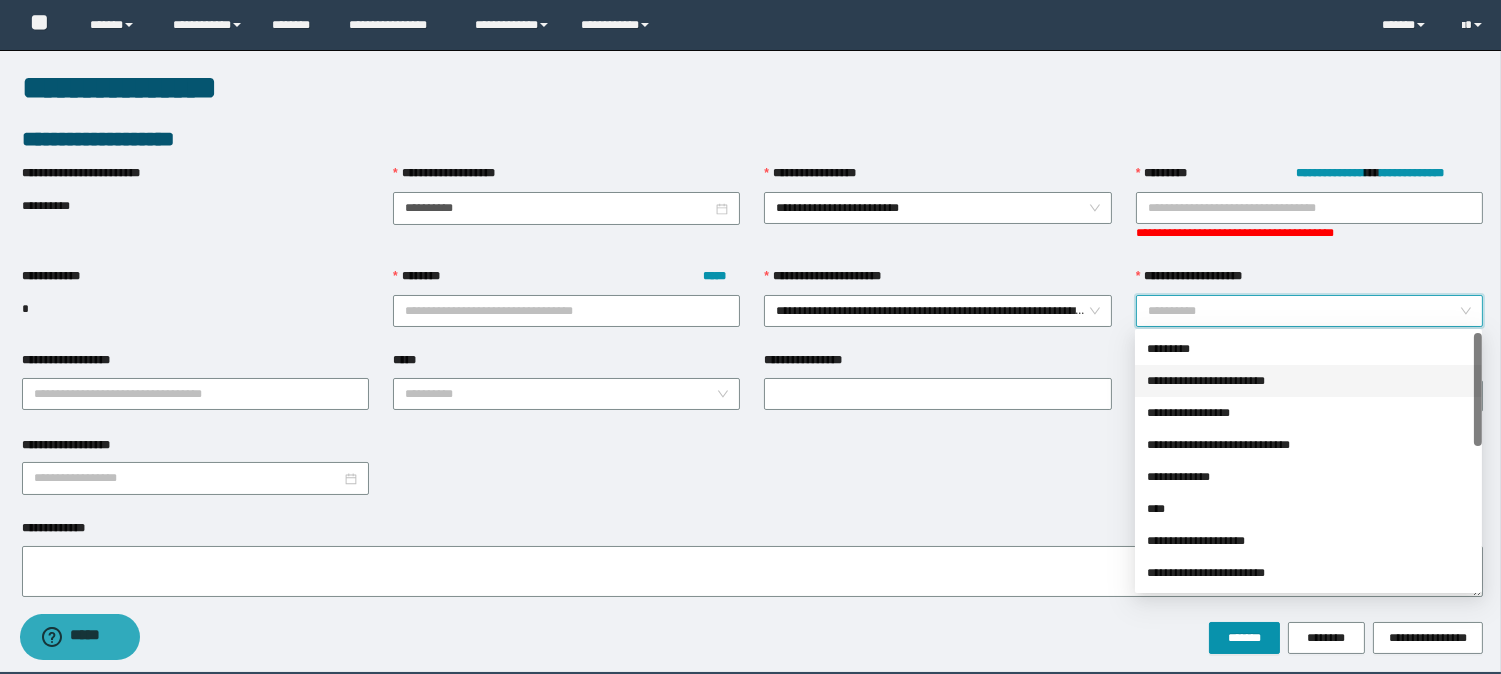 click on "**********" at bounding box center (1308, 381) 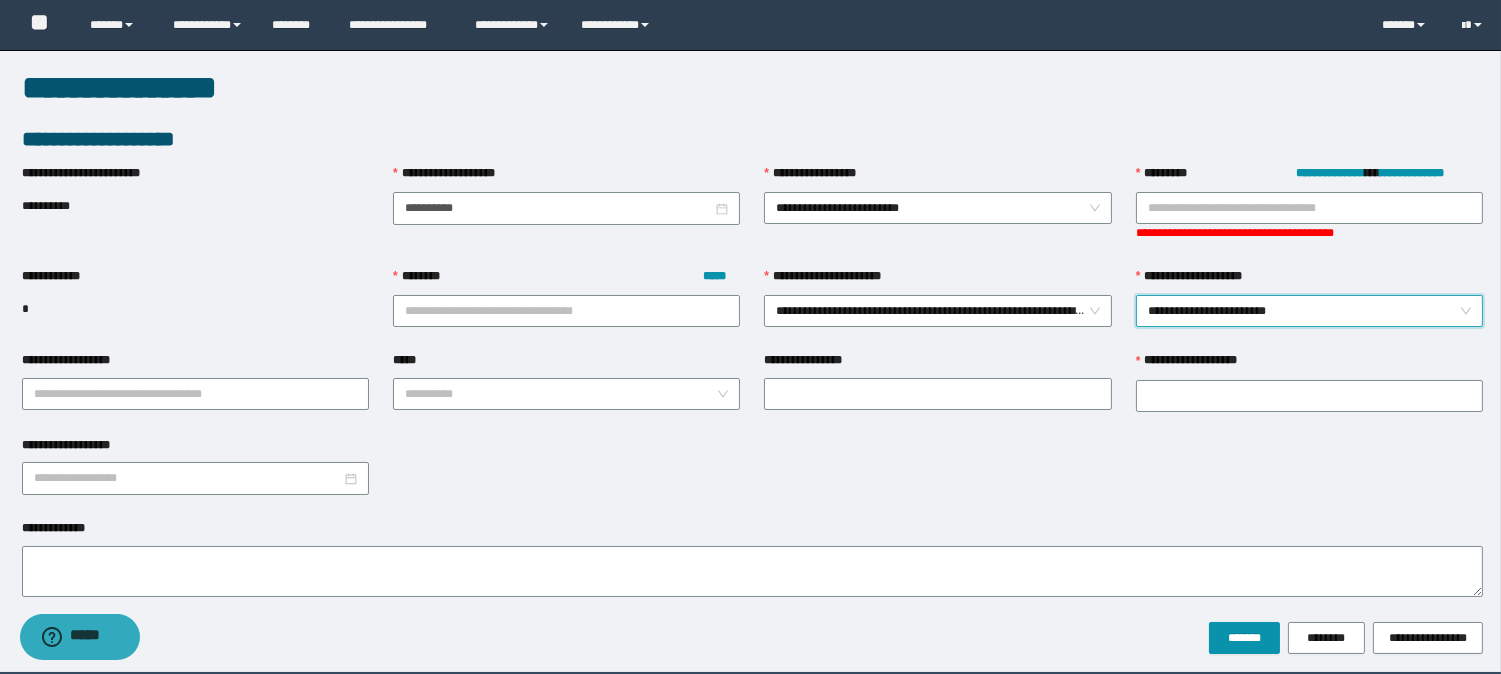 click on "**********" at bounding box center (1309, 178) 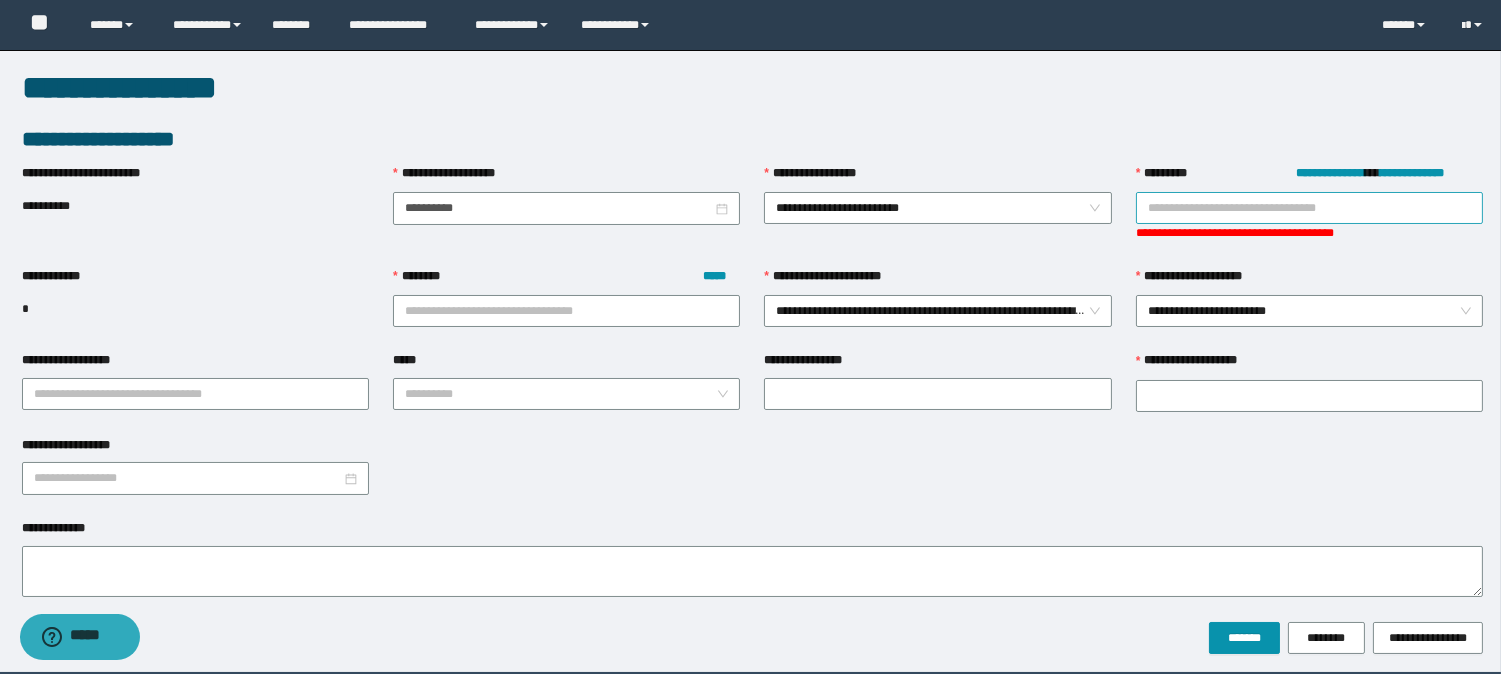 click on "**********" at bounding box center [1309, 208] 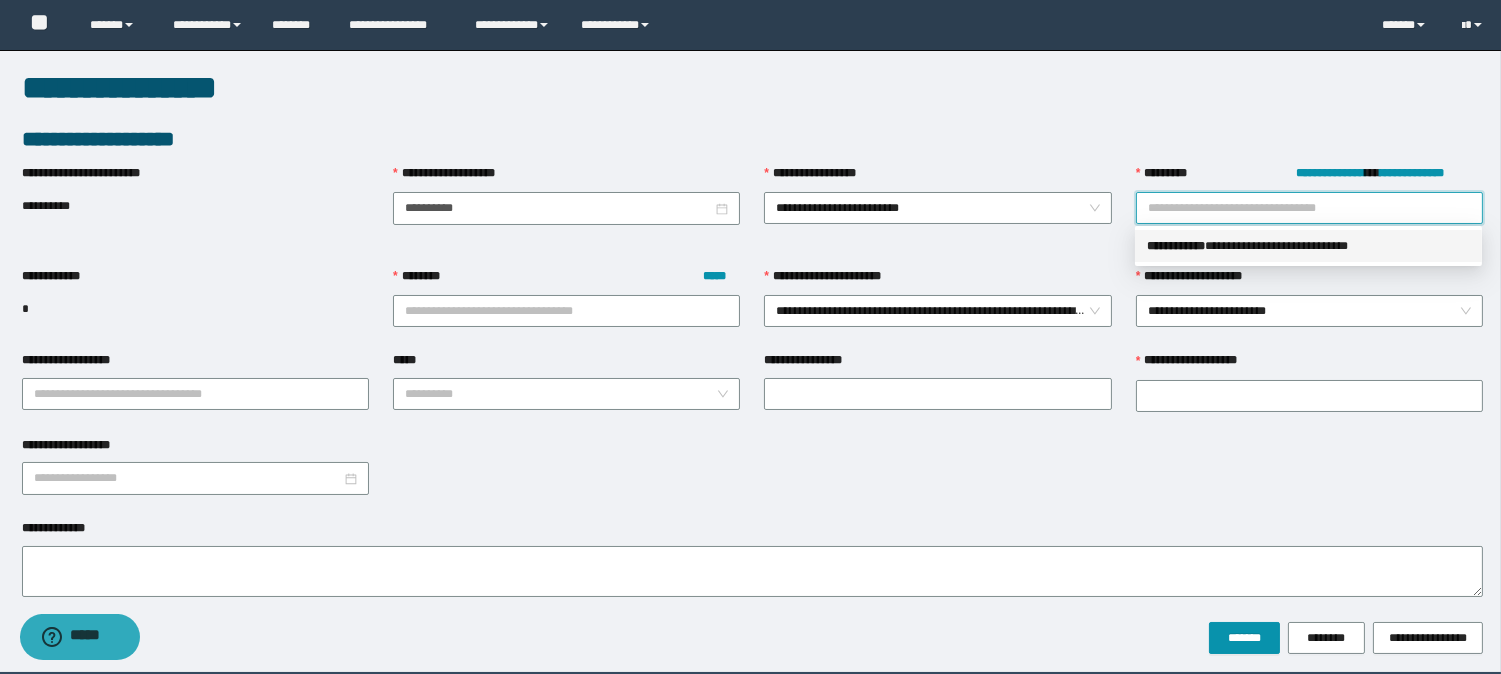 click on "** *   ********" at bounding box center (1176, 246) 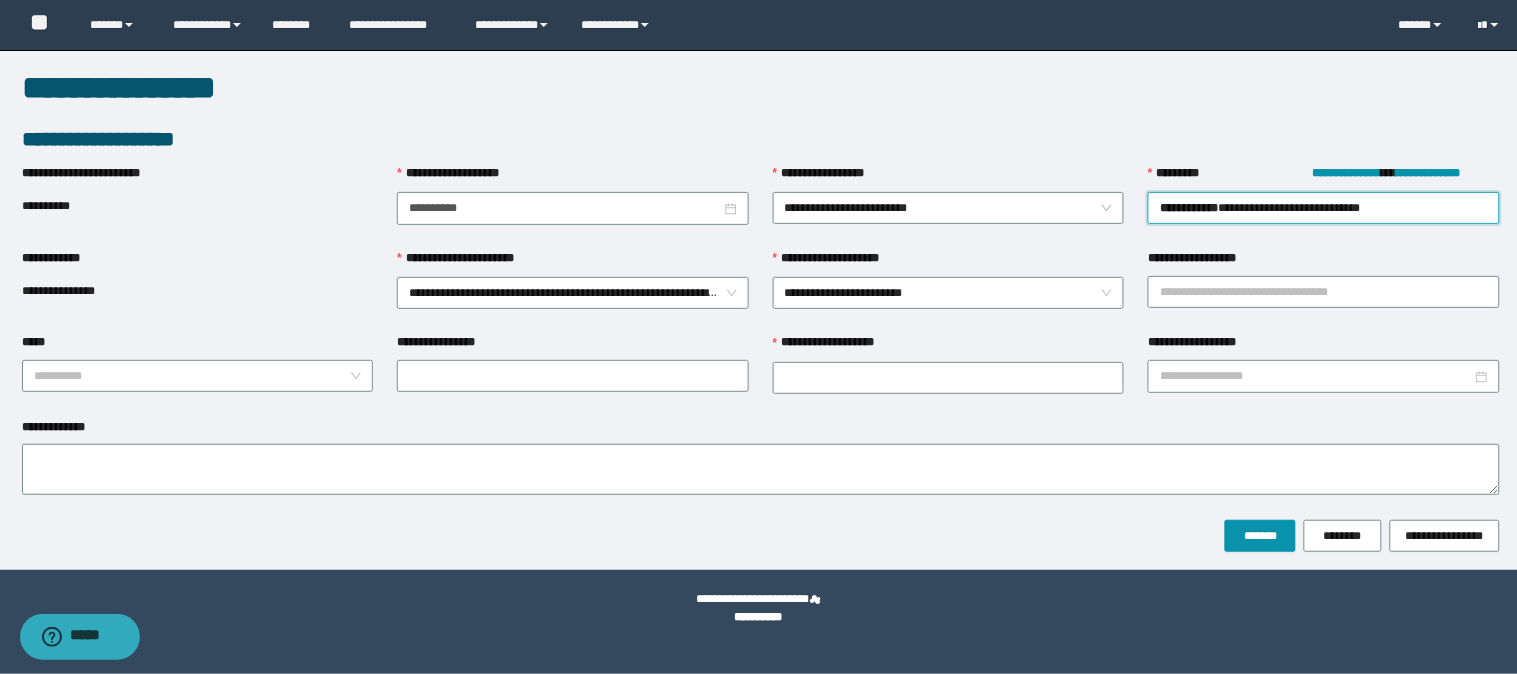 click on "**********" at bounding box center [835, 342] 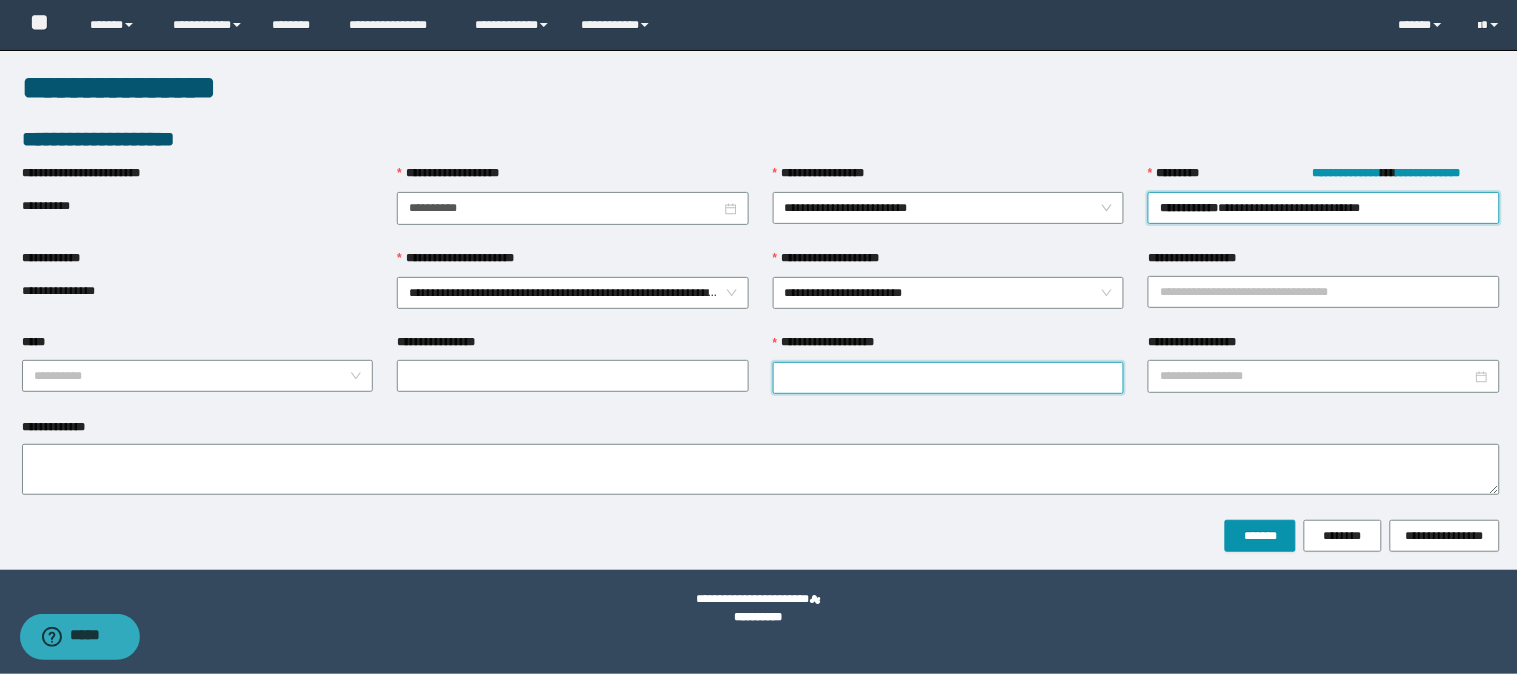 click on "**********" at bounding box center (949, 378) 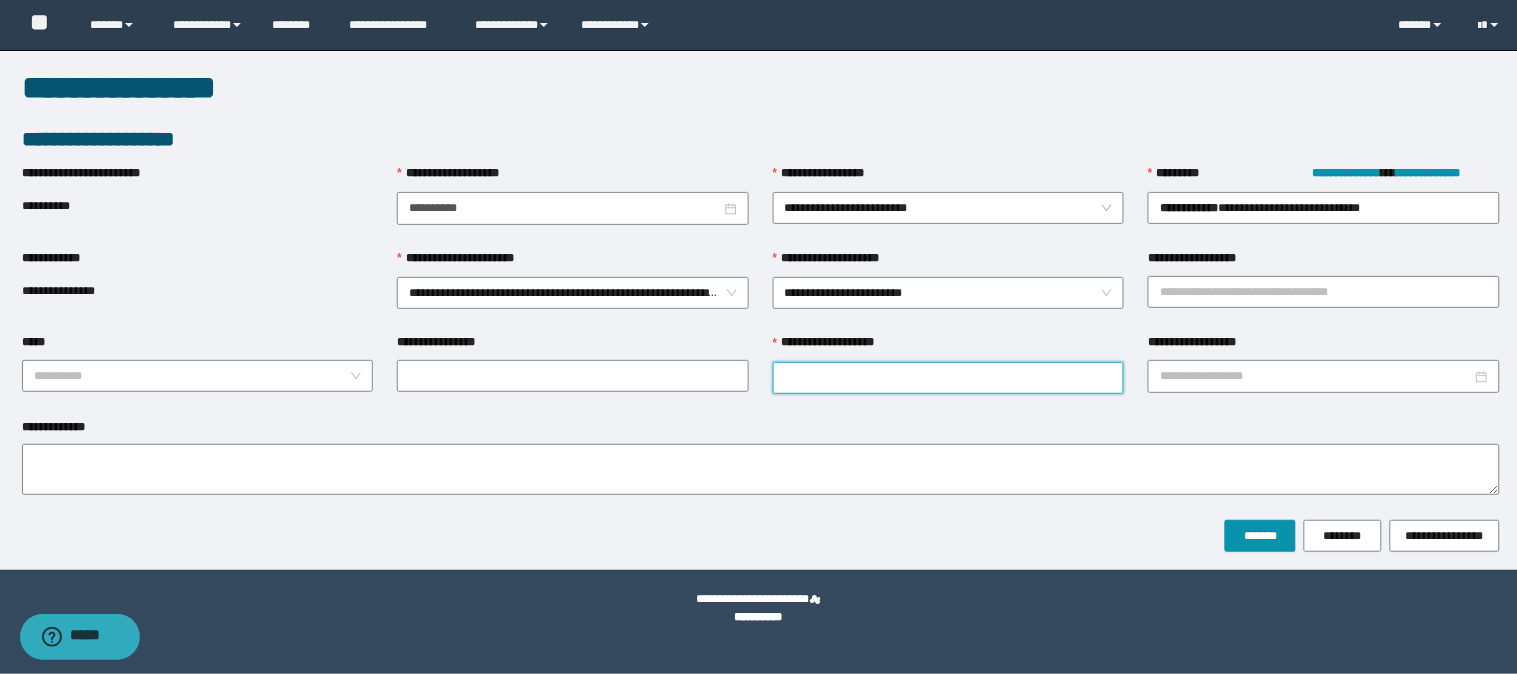click on "**********" at bounding box center (949, 378) 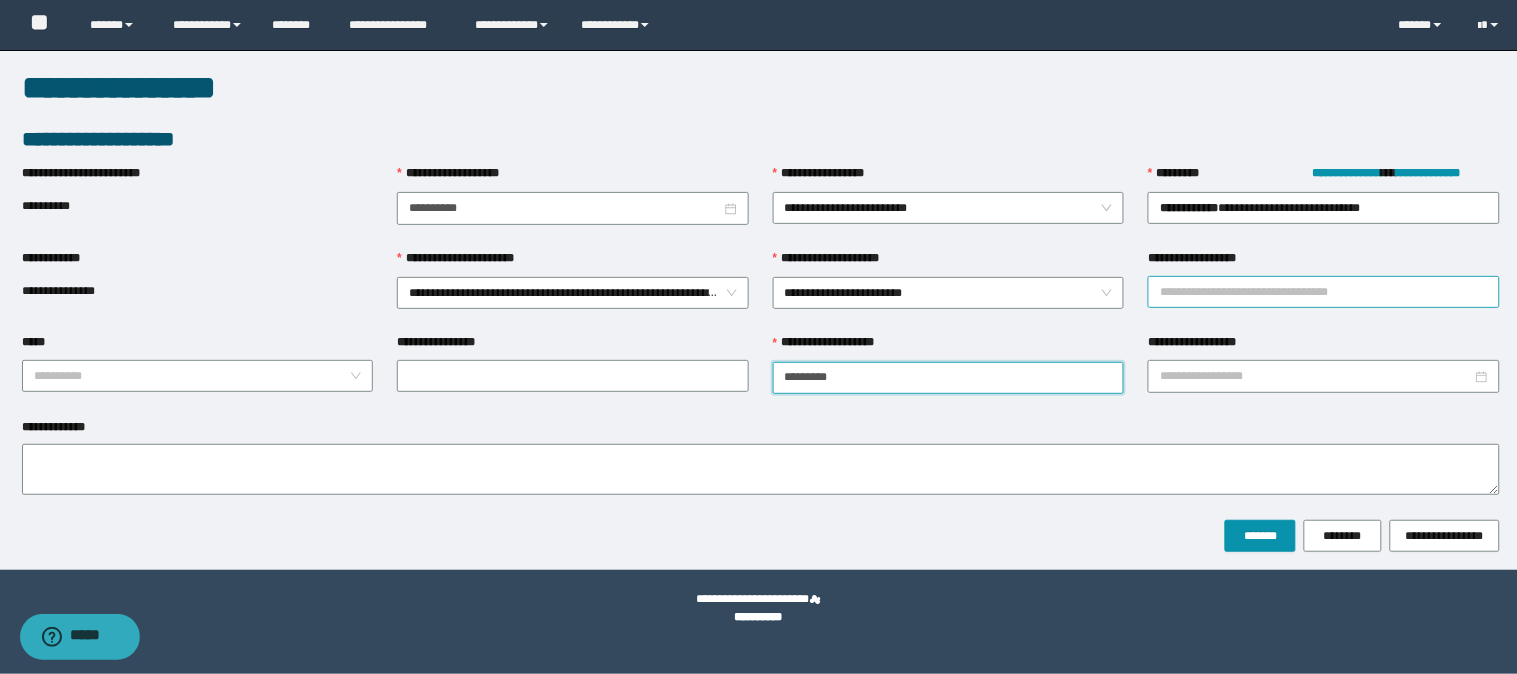 type on "*********" 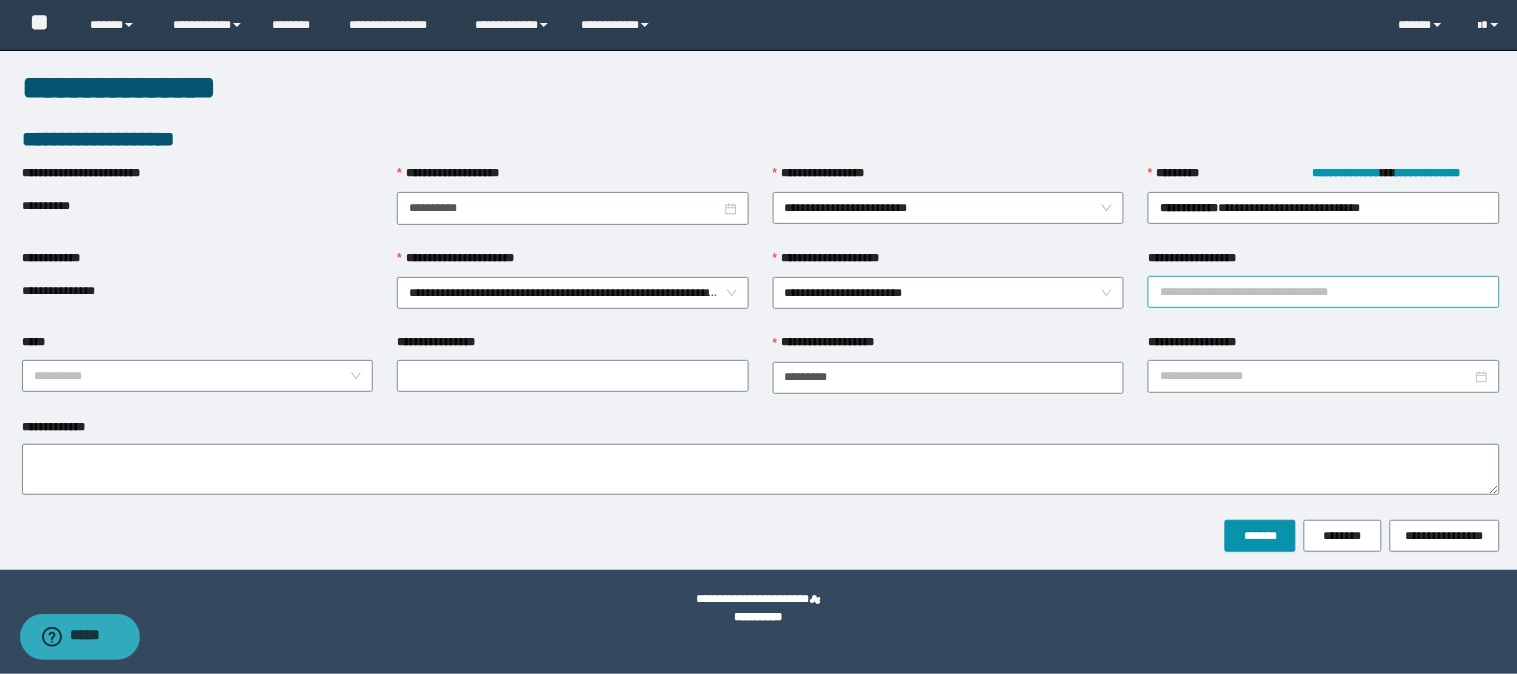click on "**********" at bounding box center [1324, 292] 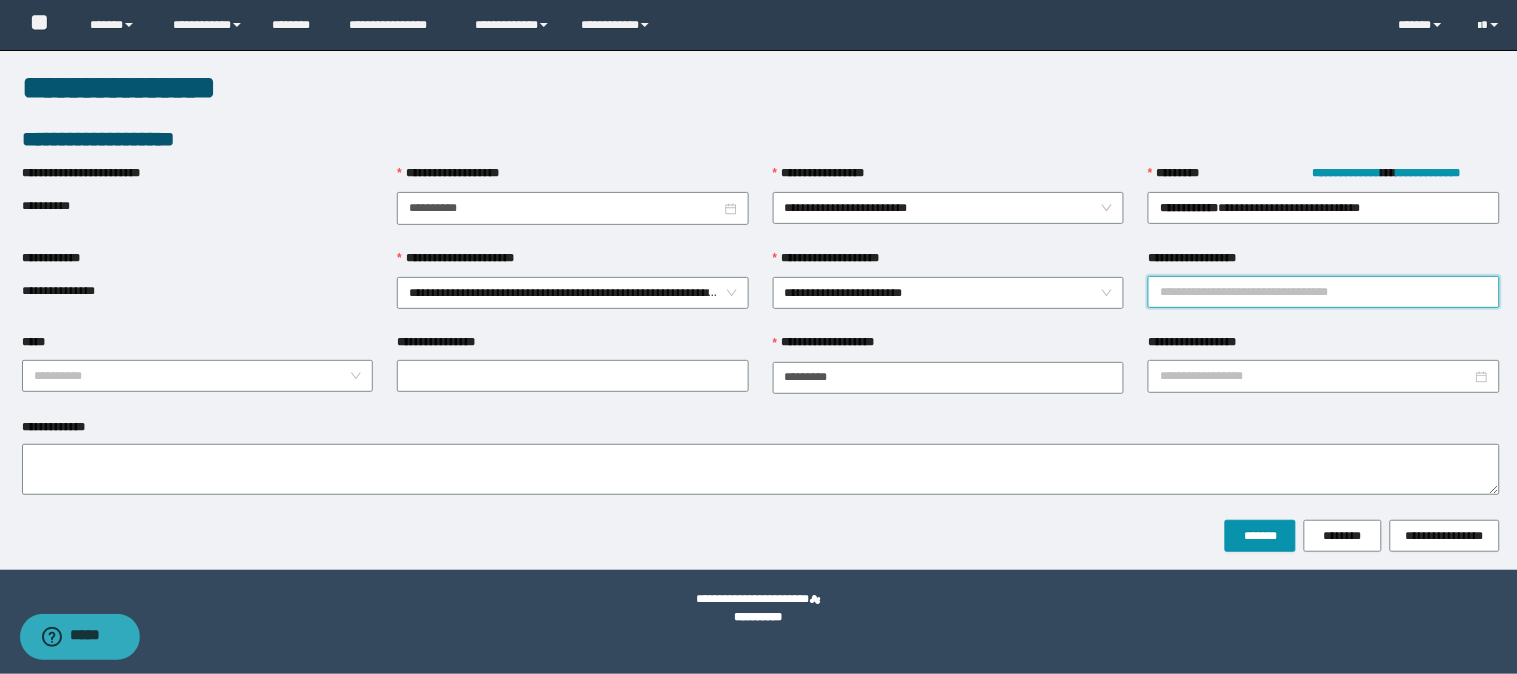 paste on "**********" 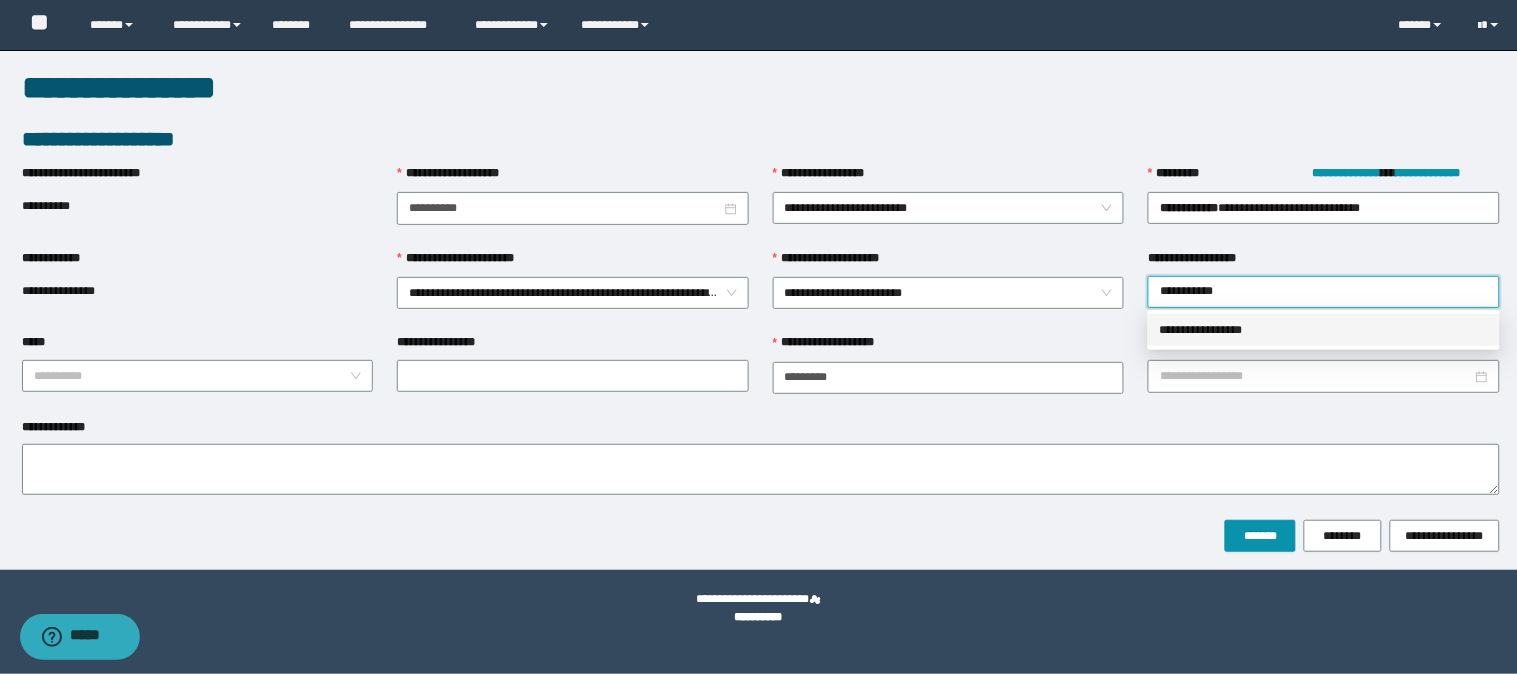 click on "**********" at bounding box center [1324, 330] 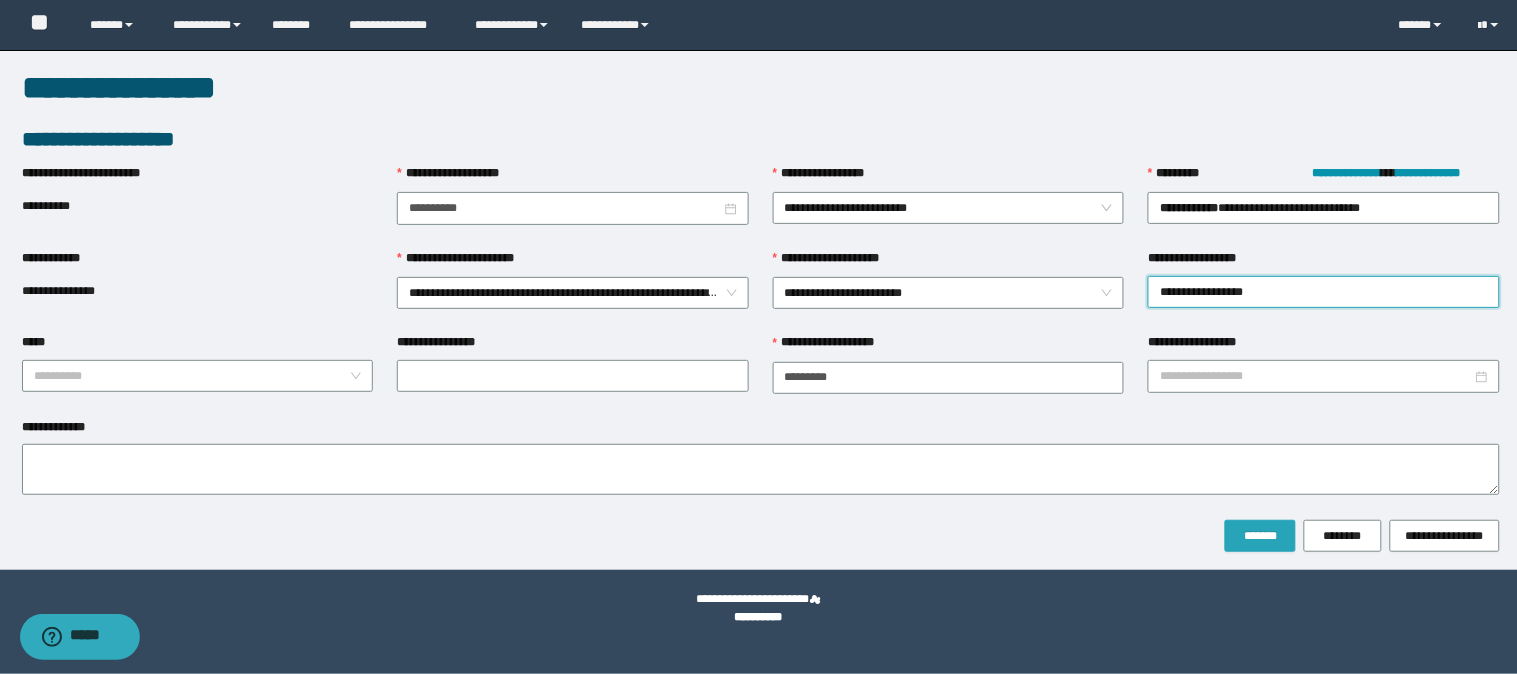 click on "*******" at bounding box center (1260, 536) 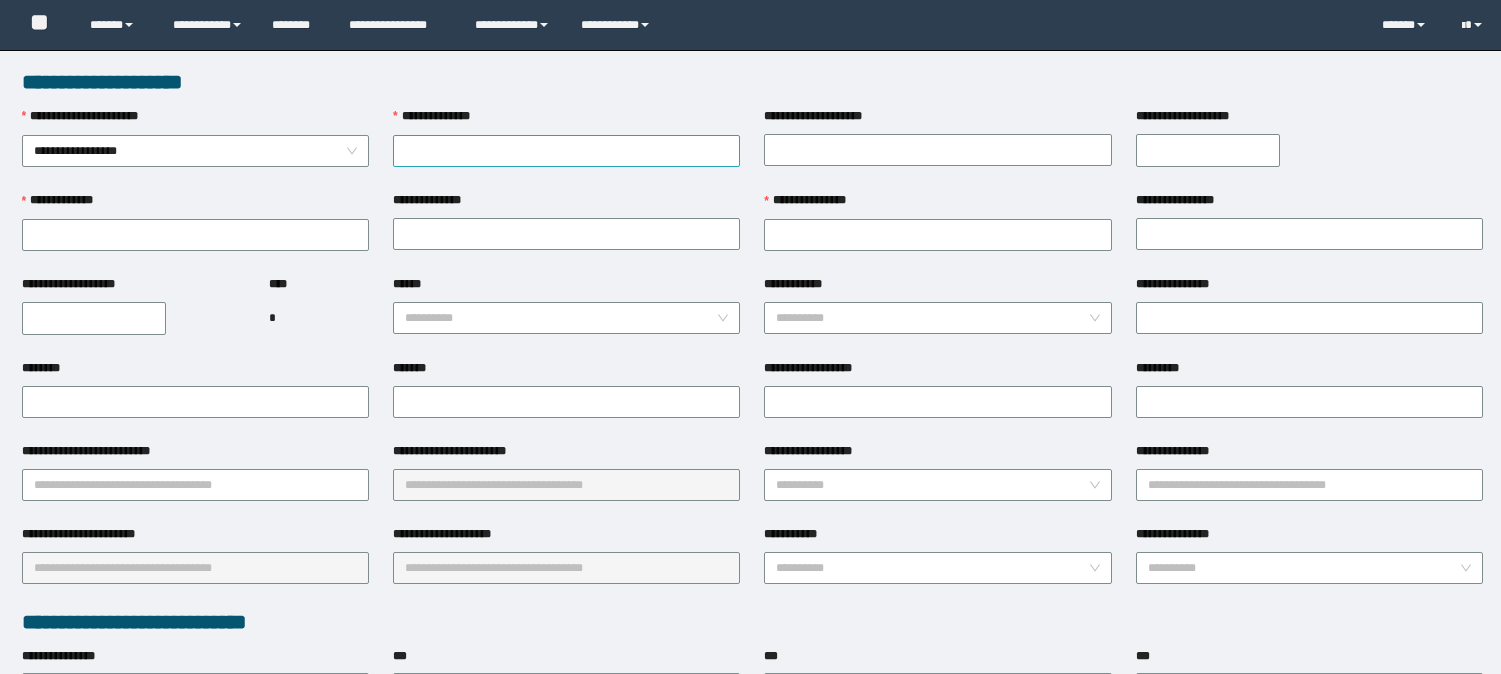 scroll, scrollTop: 0, scrollLeft: 0, axis: both 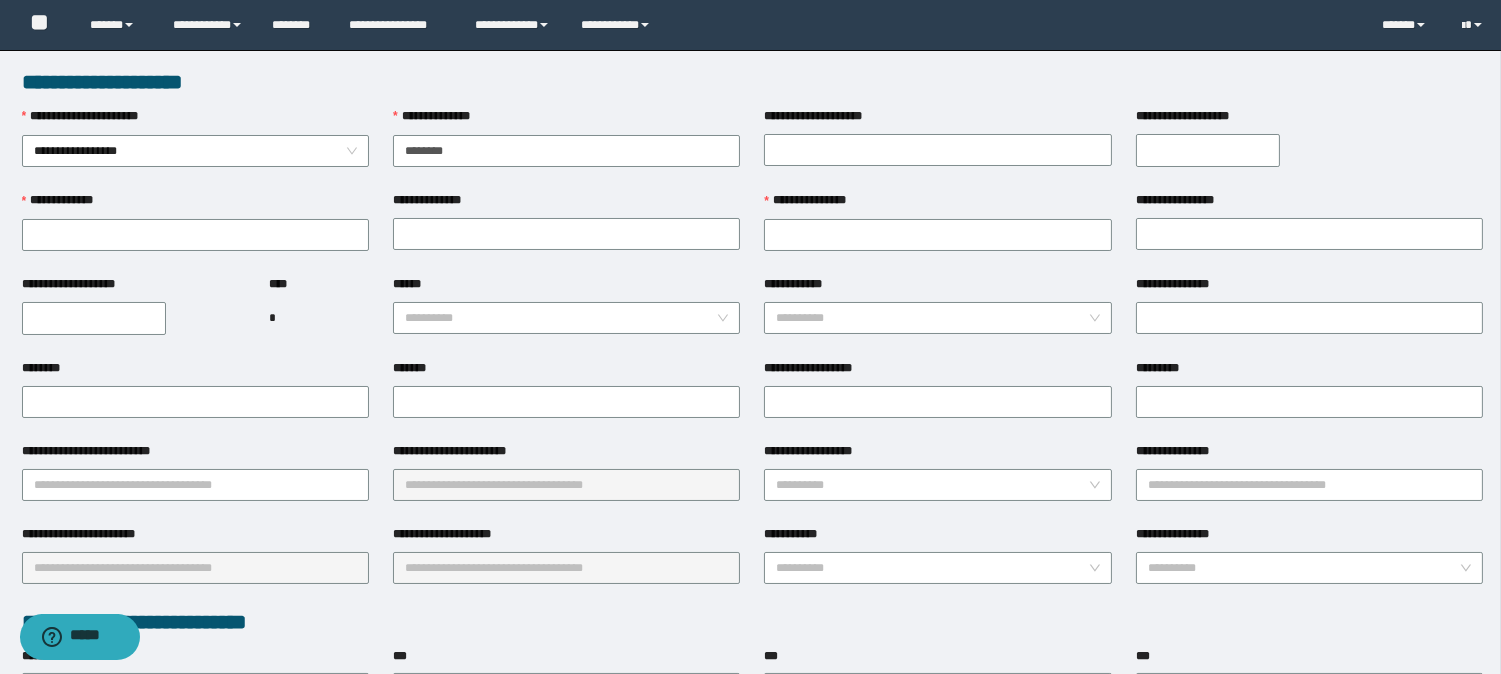 type on "********" 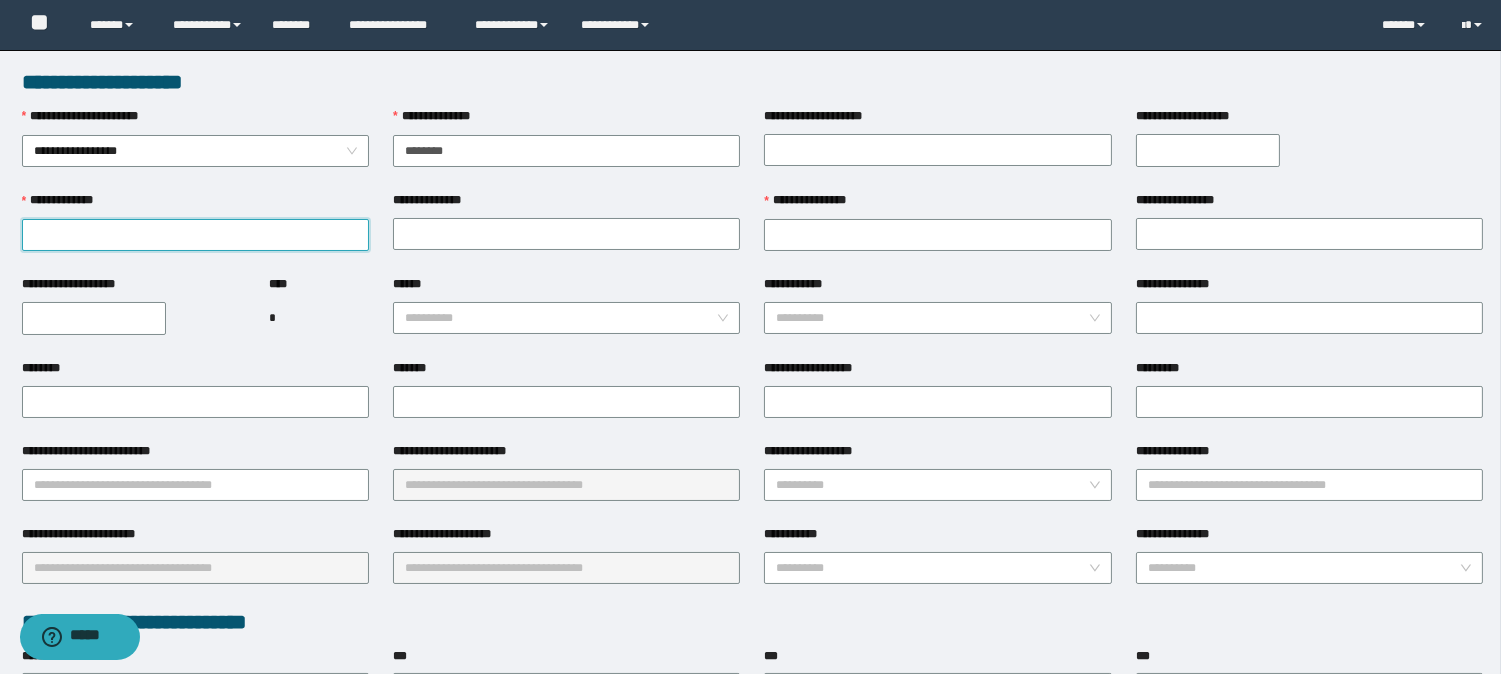 click on "**********" at bounding box center [195, 235] 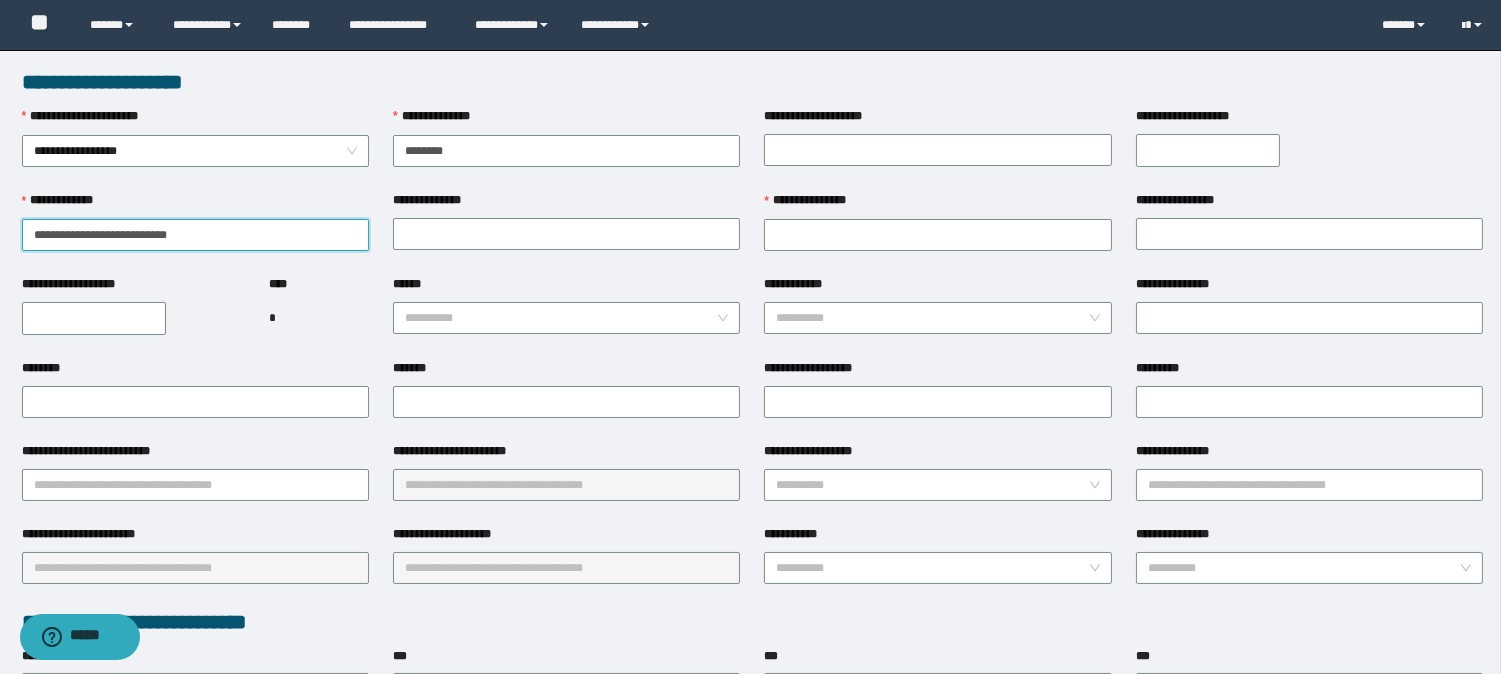 type on "**********" 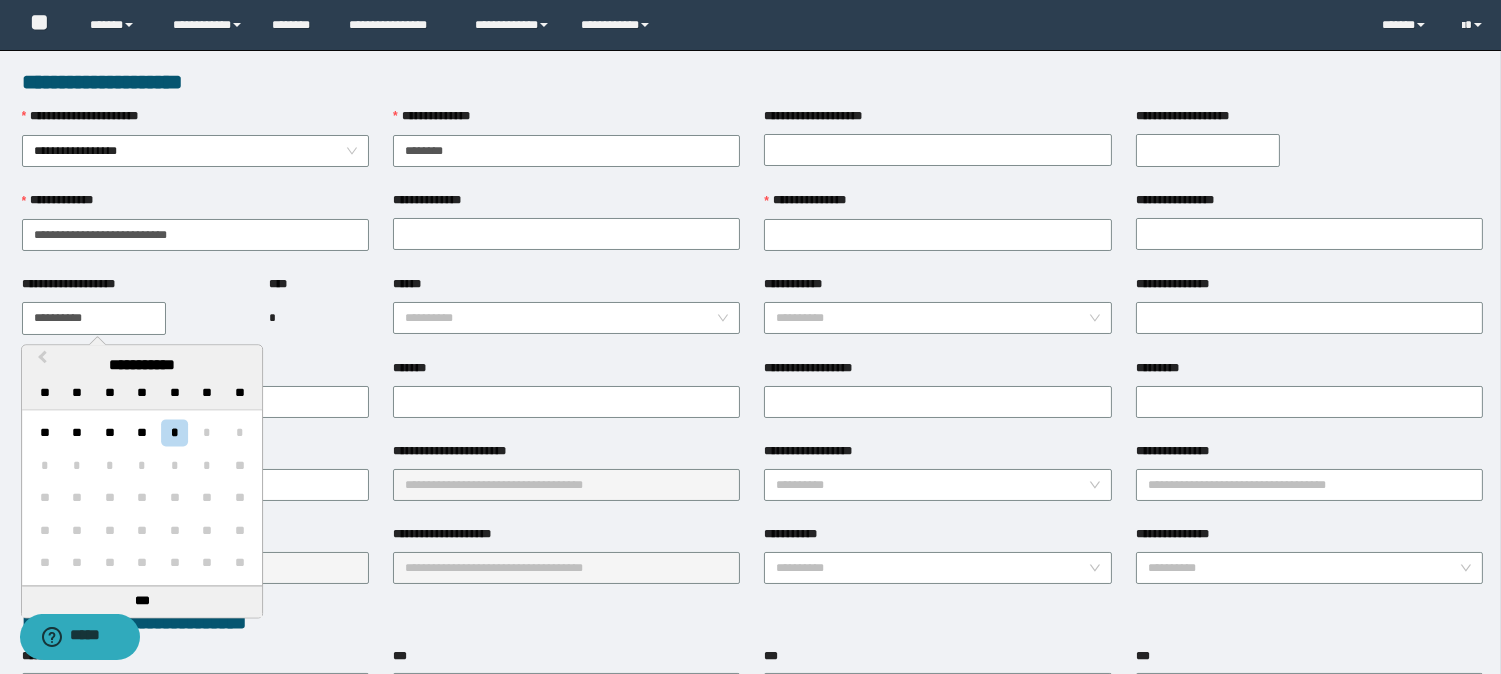 click on "**********" at bounding box center (94, 318) 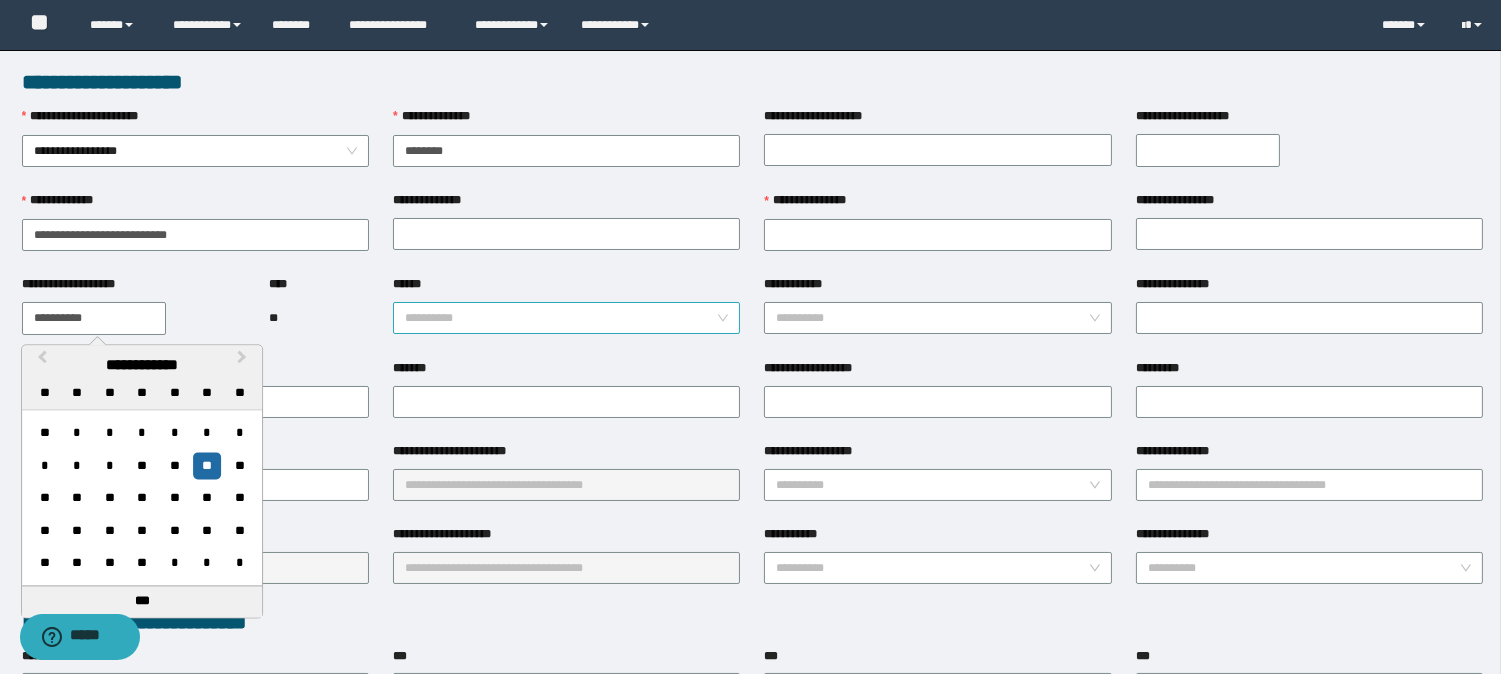 type on "**********" 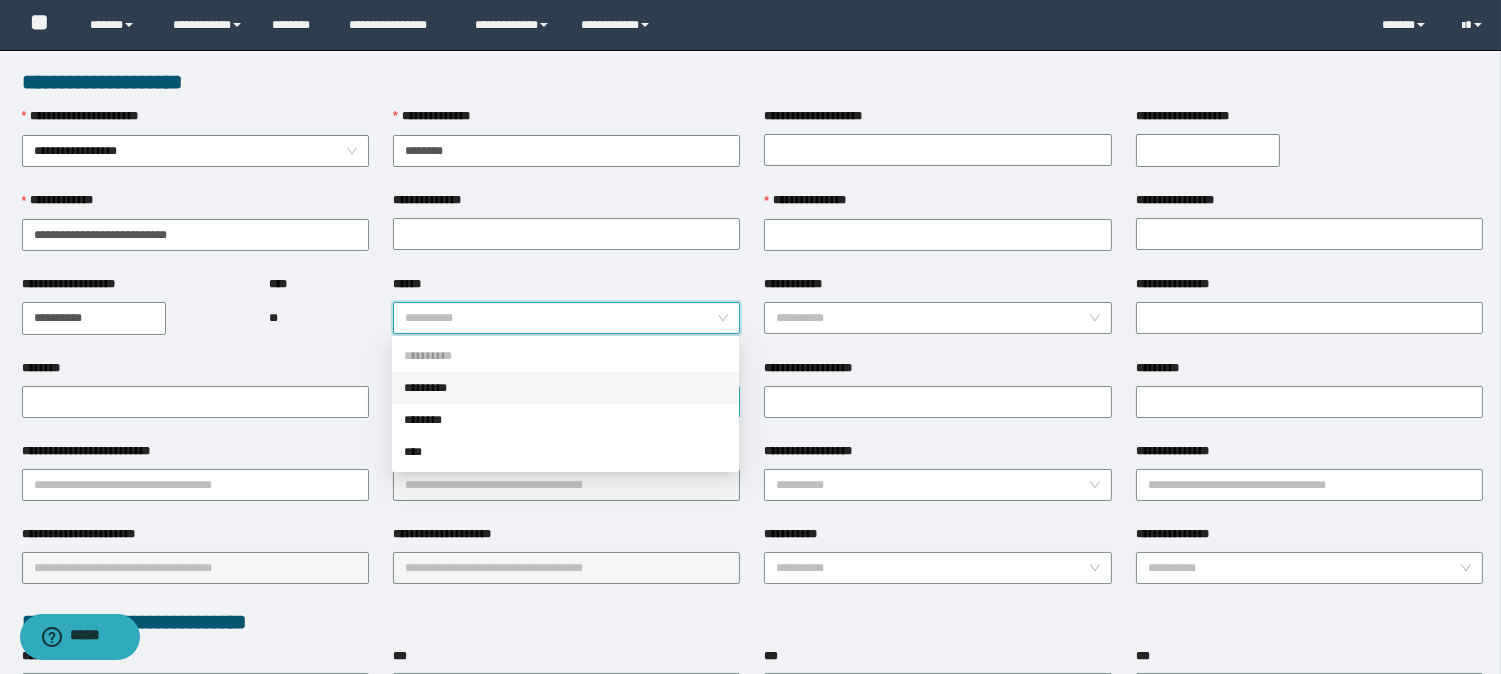 click on "*********" at bounding box center (565, 388) 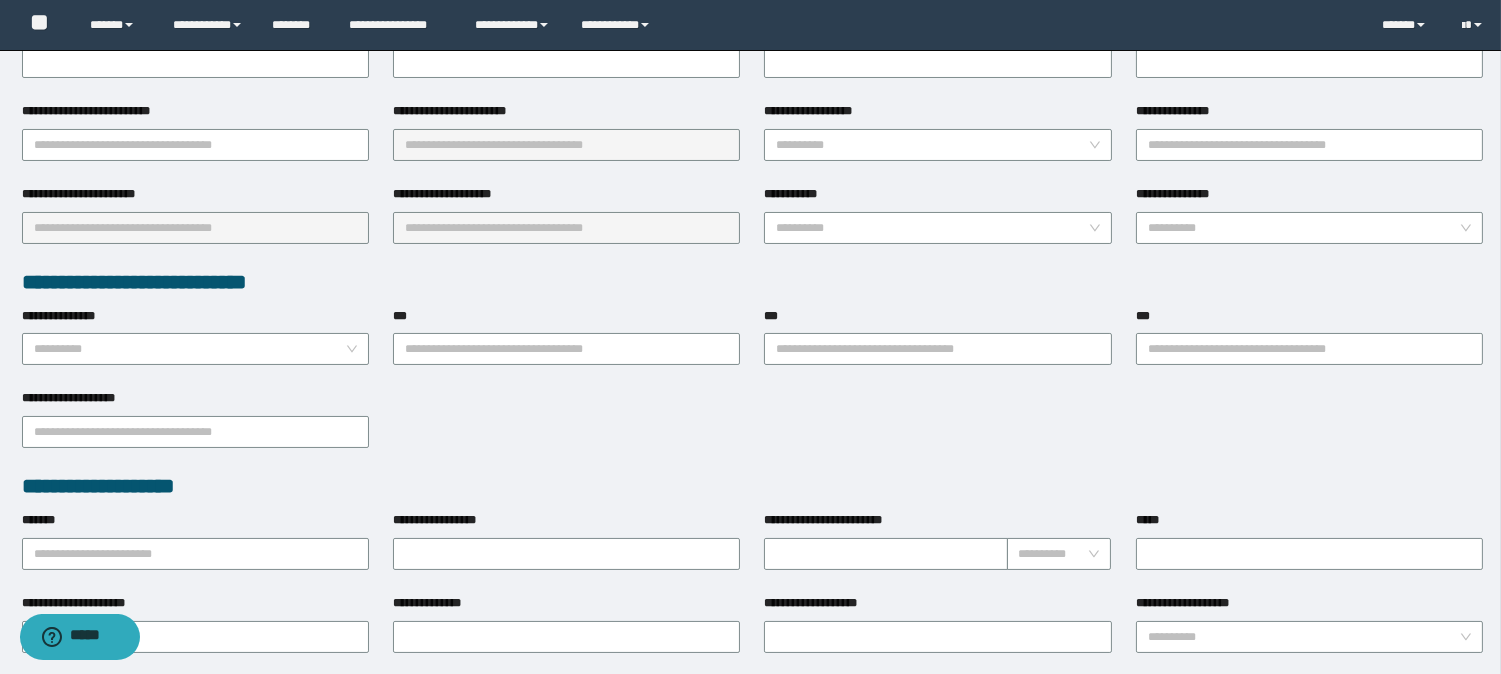 scroll, scrollTop: 444, scrollLeft: 0, axis: vertical 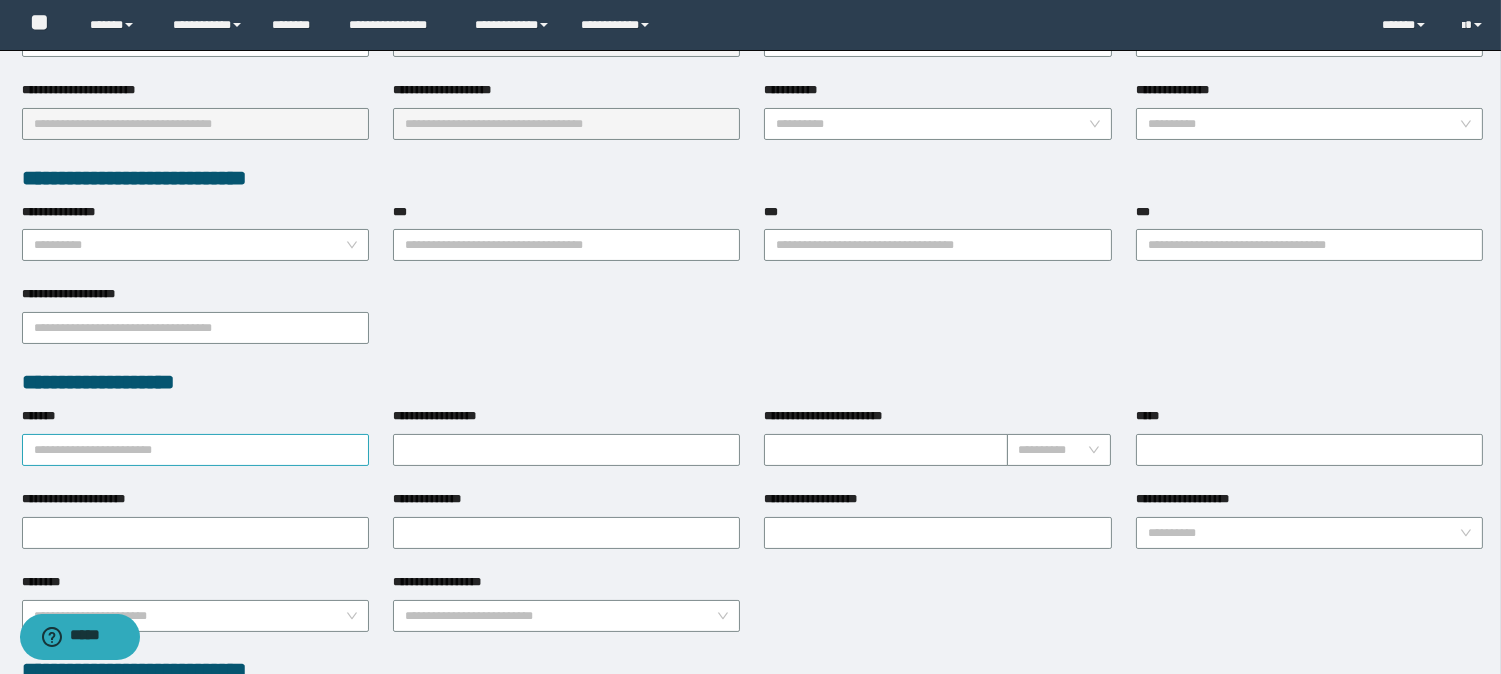 click on "*******" at bounding box center [195, 450] 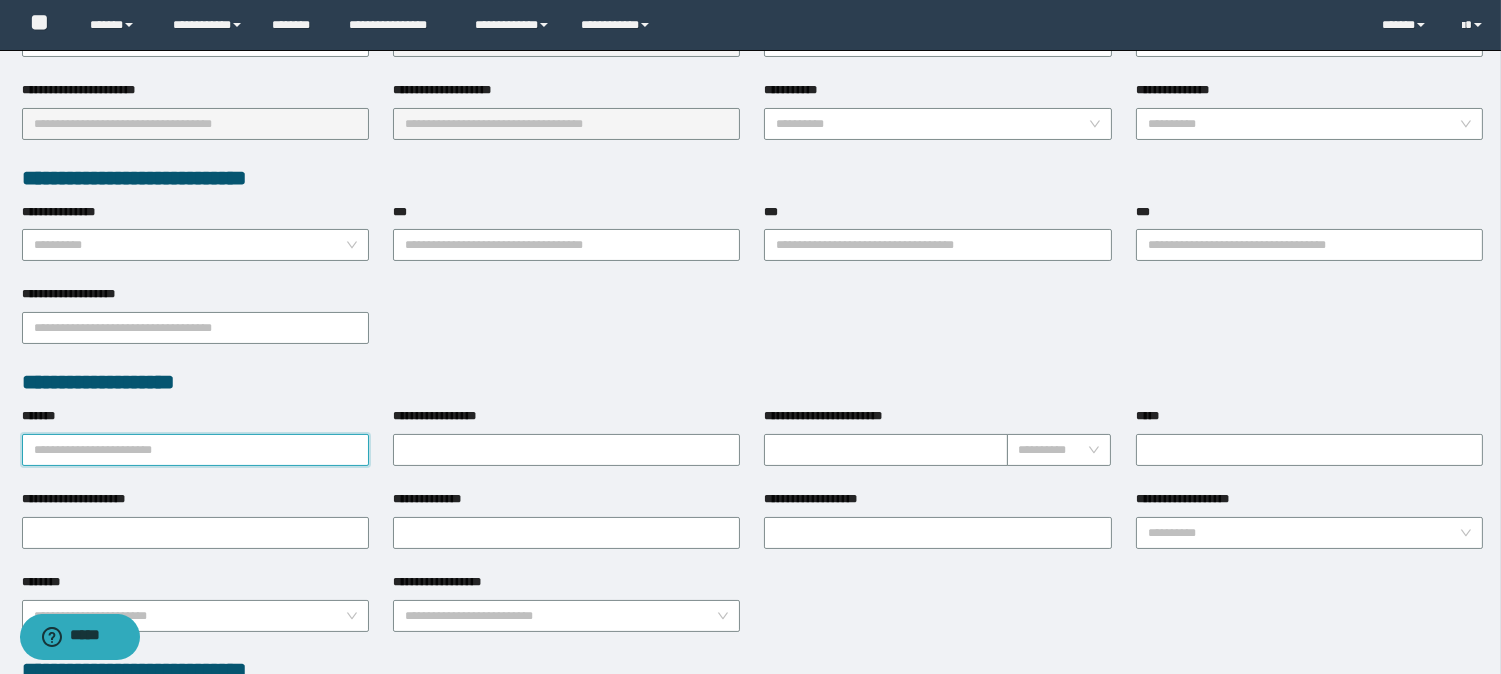 paste on "*********" 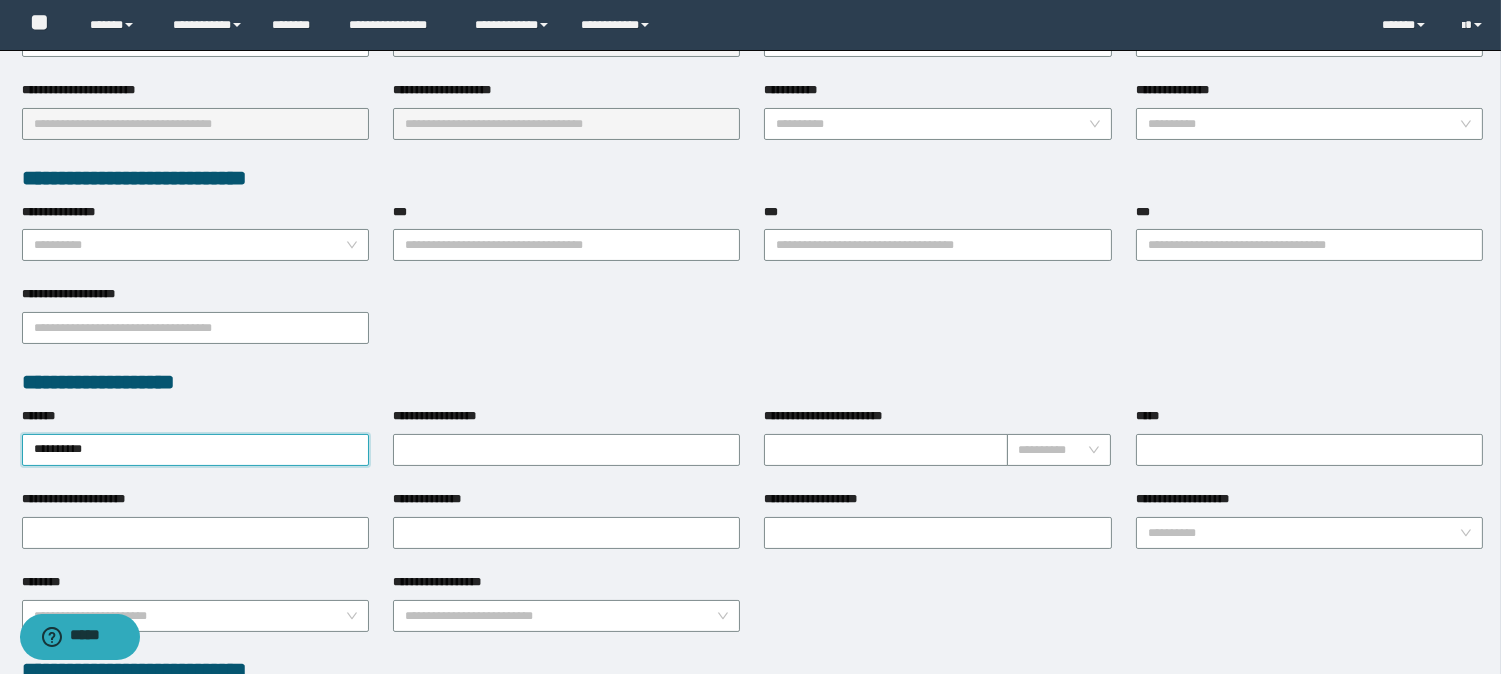 type on "*********" 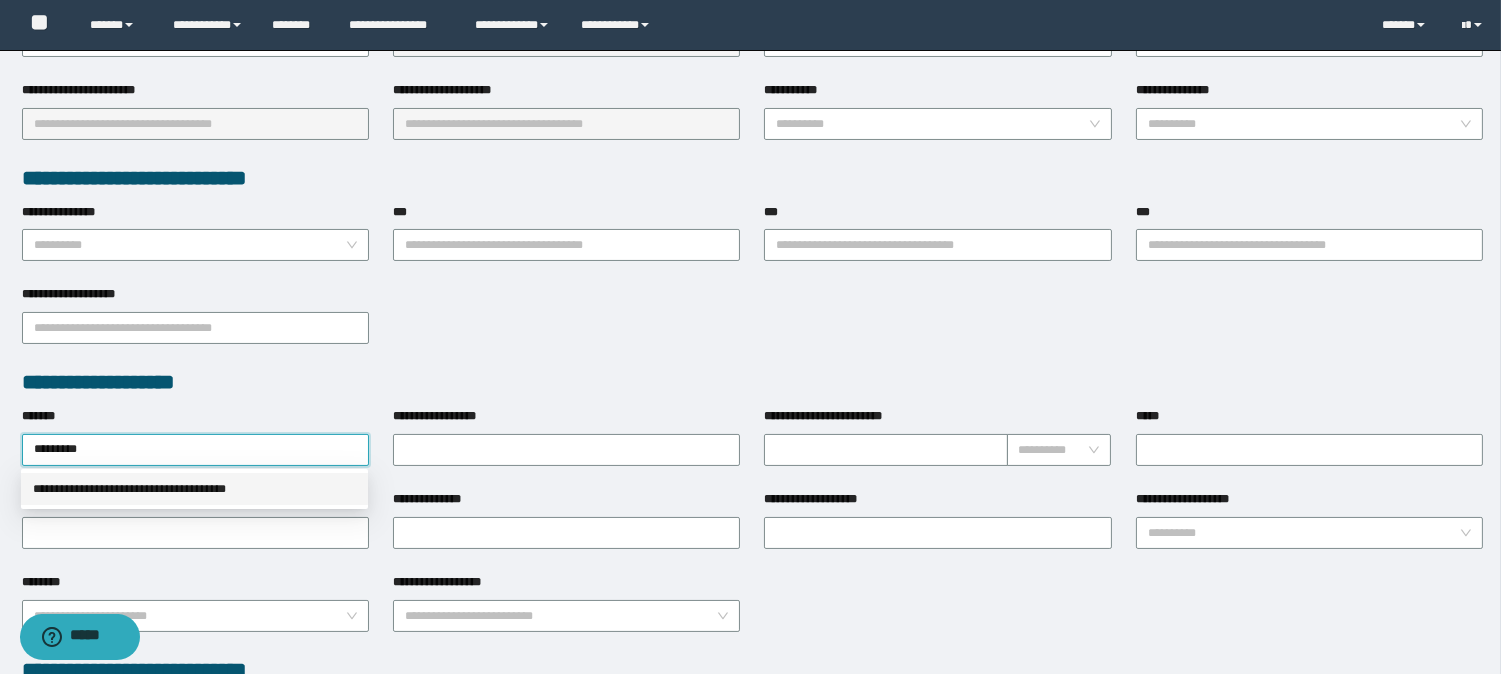 click on "**********" at bounding box center [194, 489] 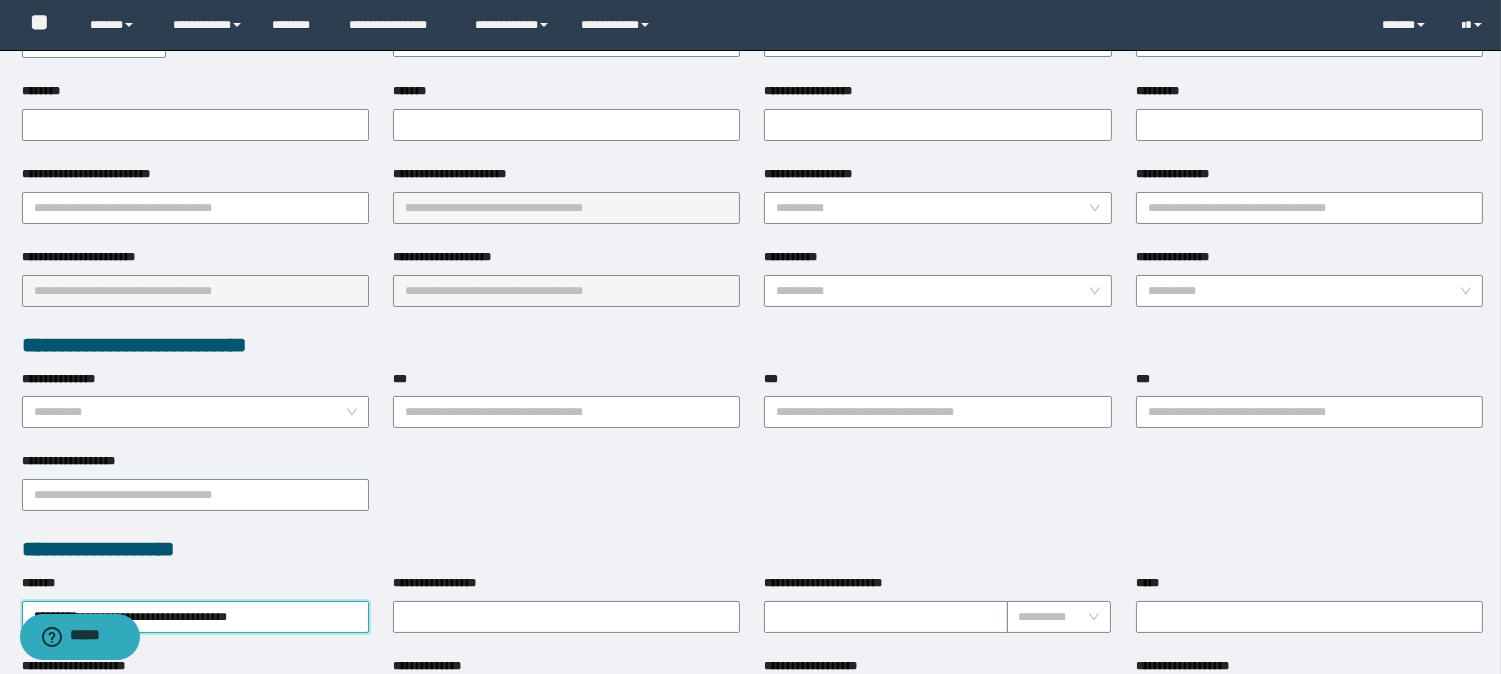 scroll, scrollTop: 111, scrollLeft: 0, axis: vertical 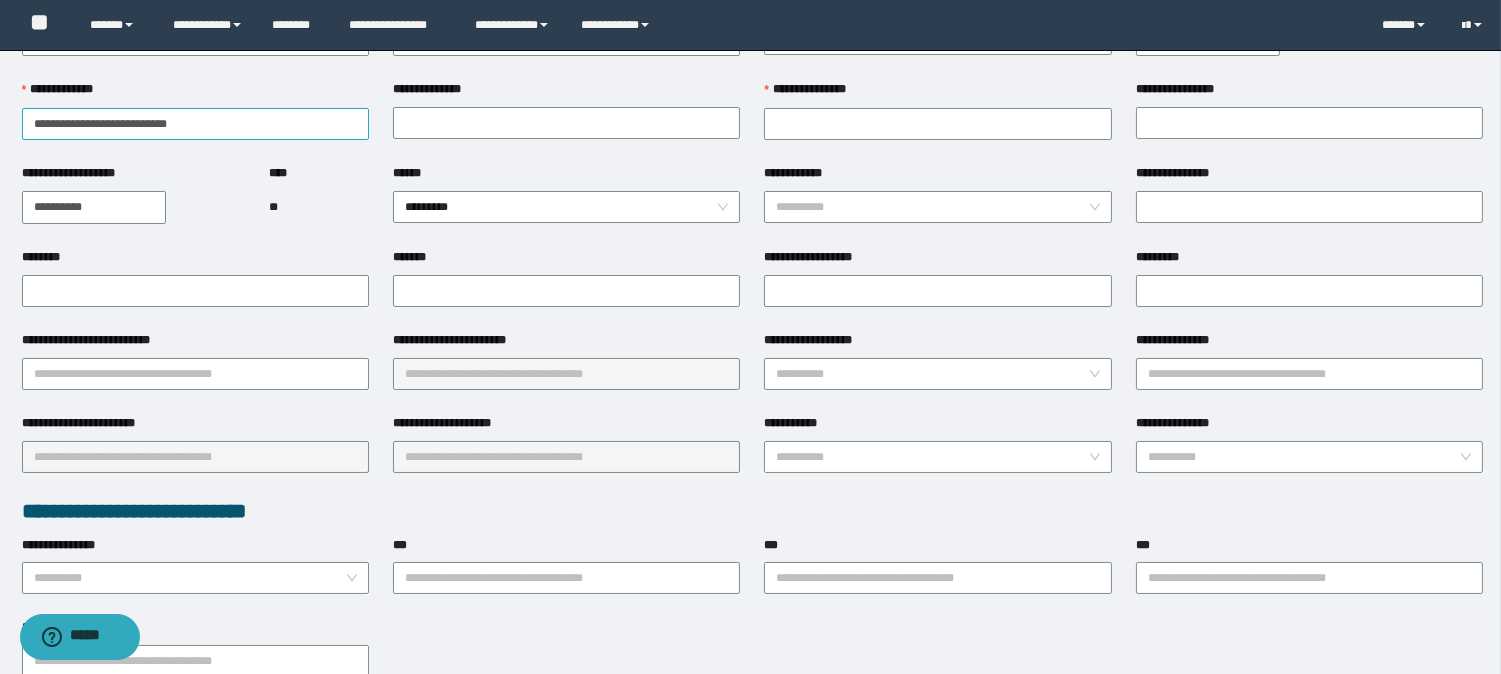 click on "**********" at bounding box center [195, 122] 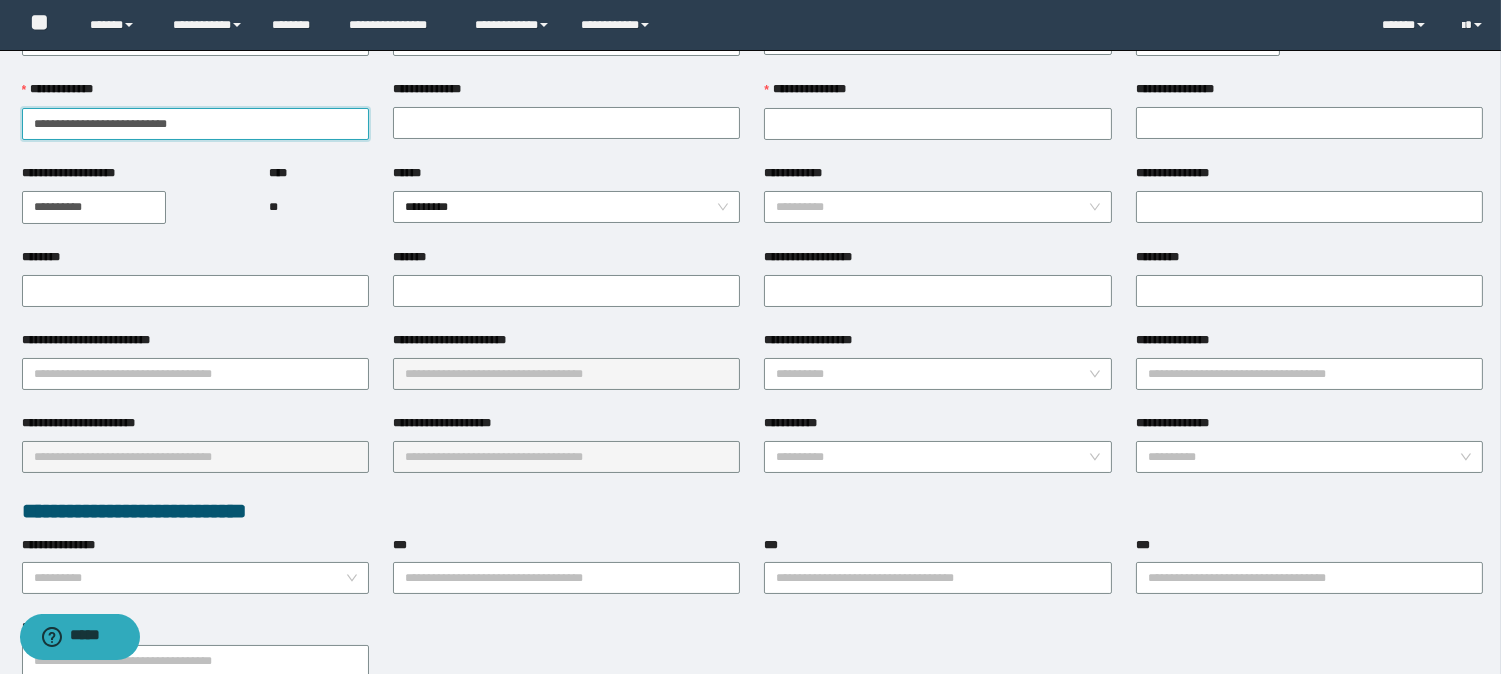 click on "**********" at bounding box center (195, 124) 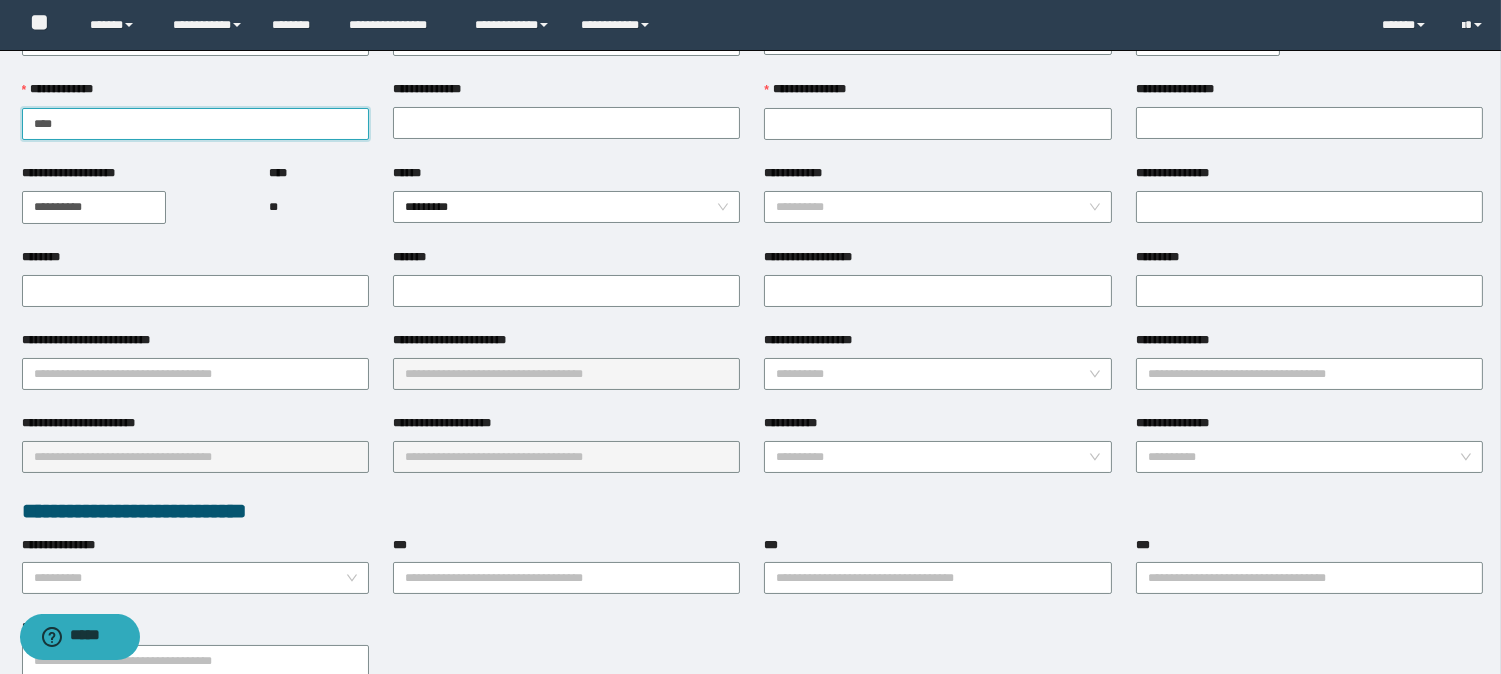 type on "****" 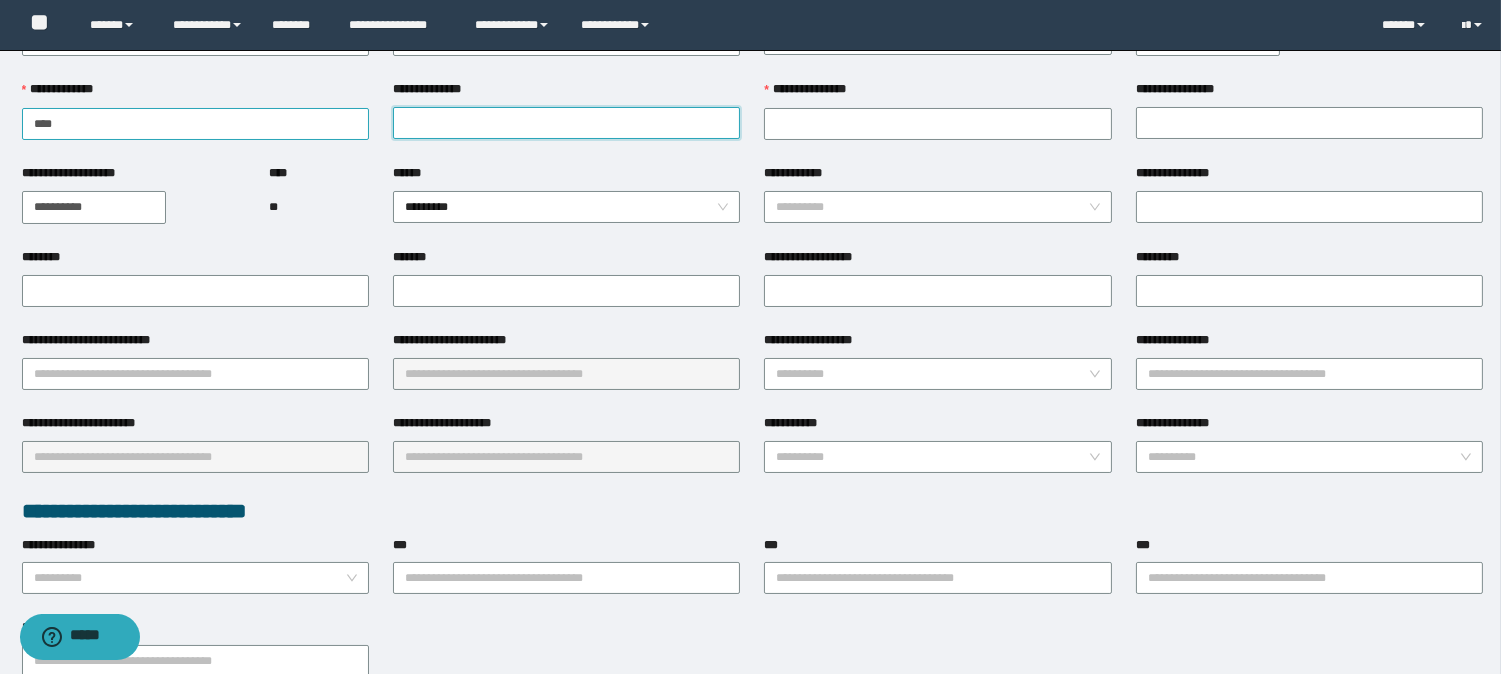paste on "**********" 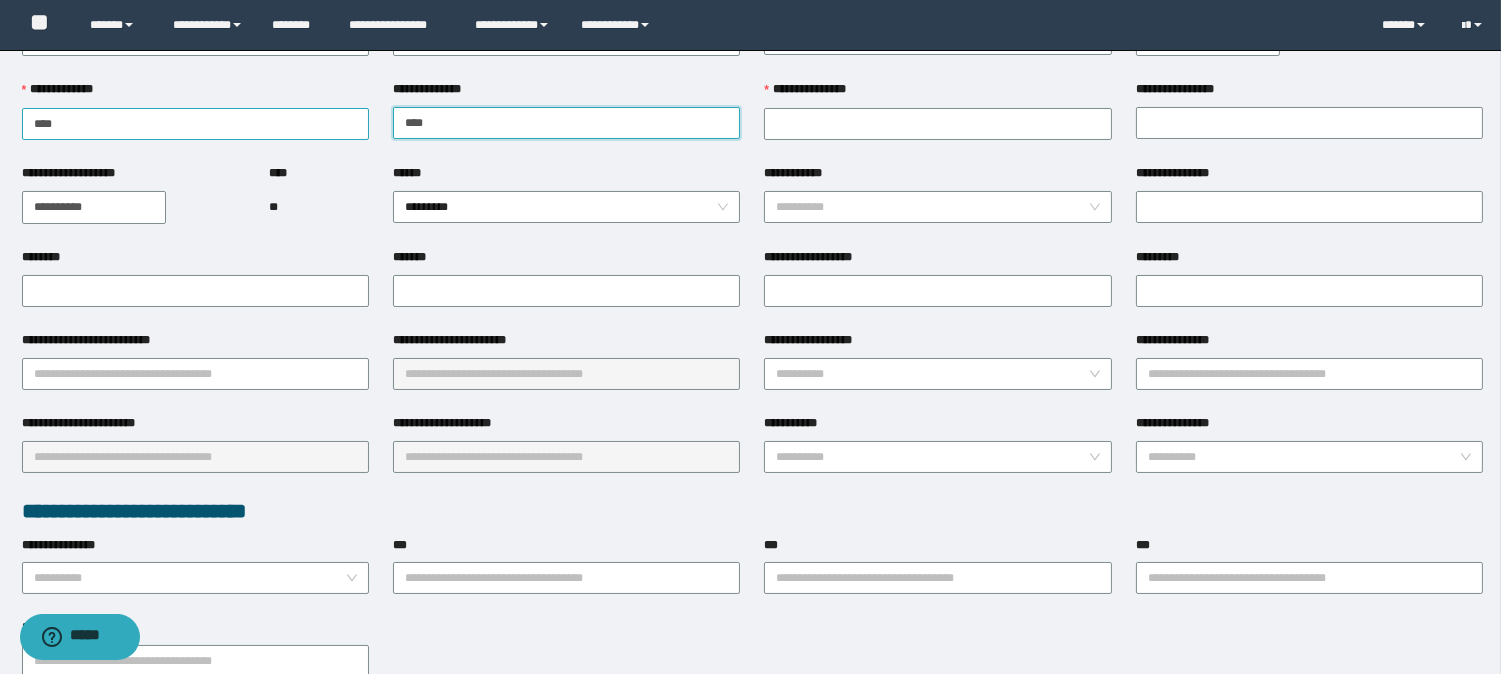 type on "****" 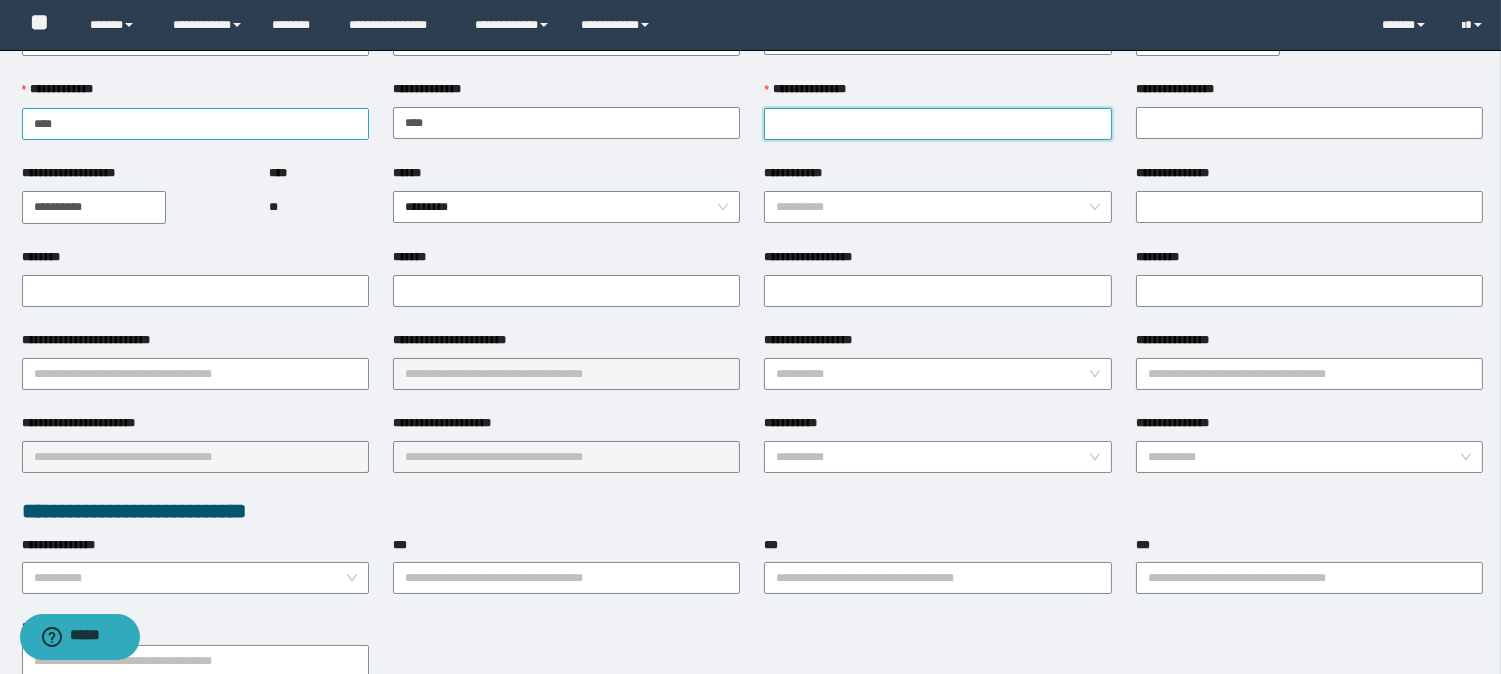 paste on "**********" 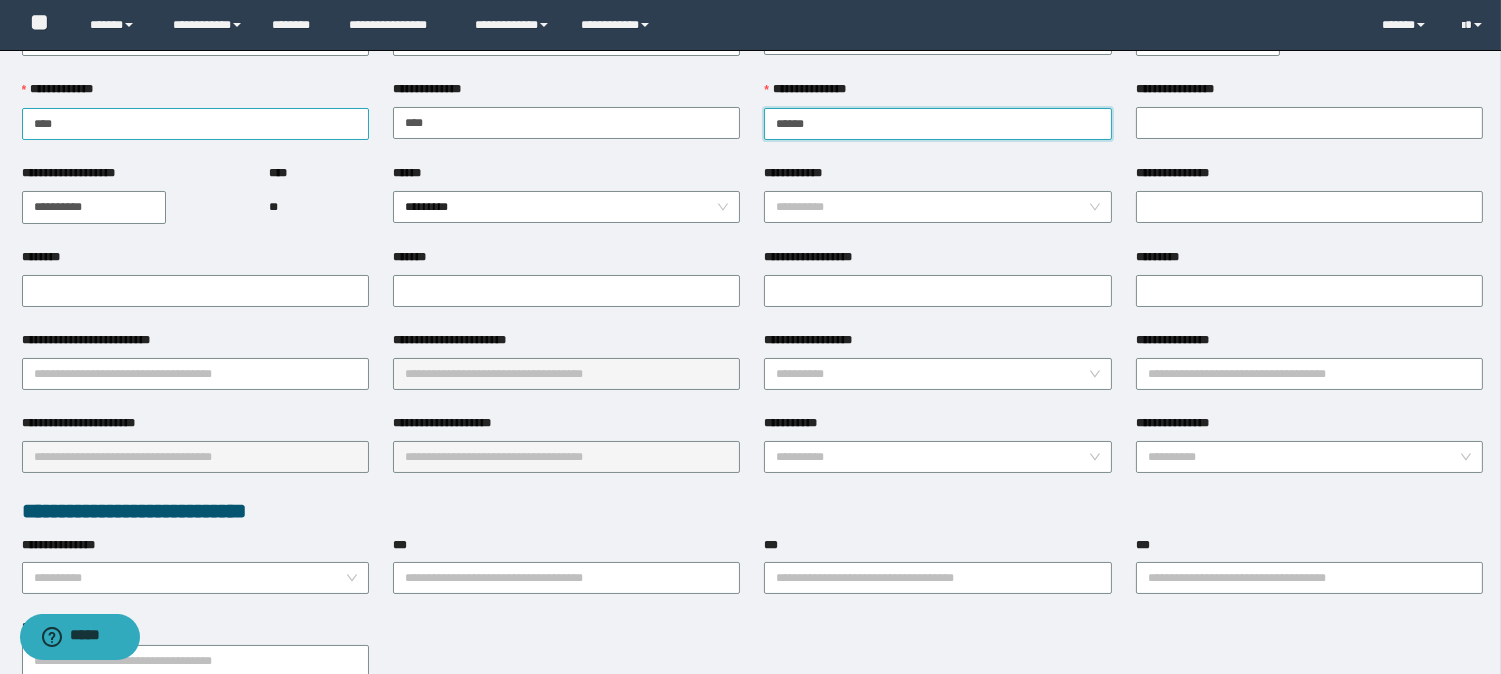type on "******" 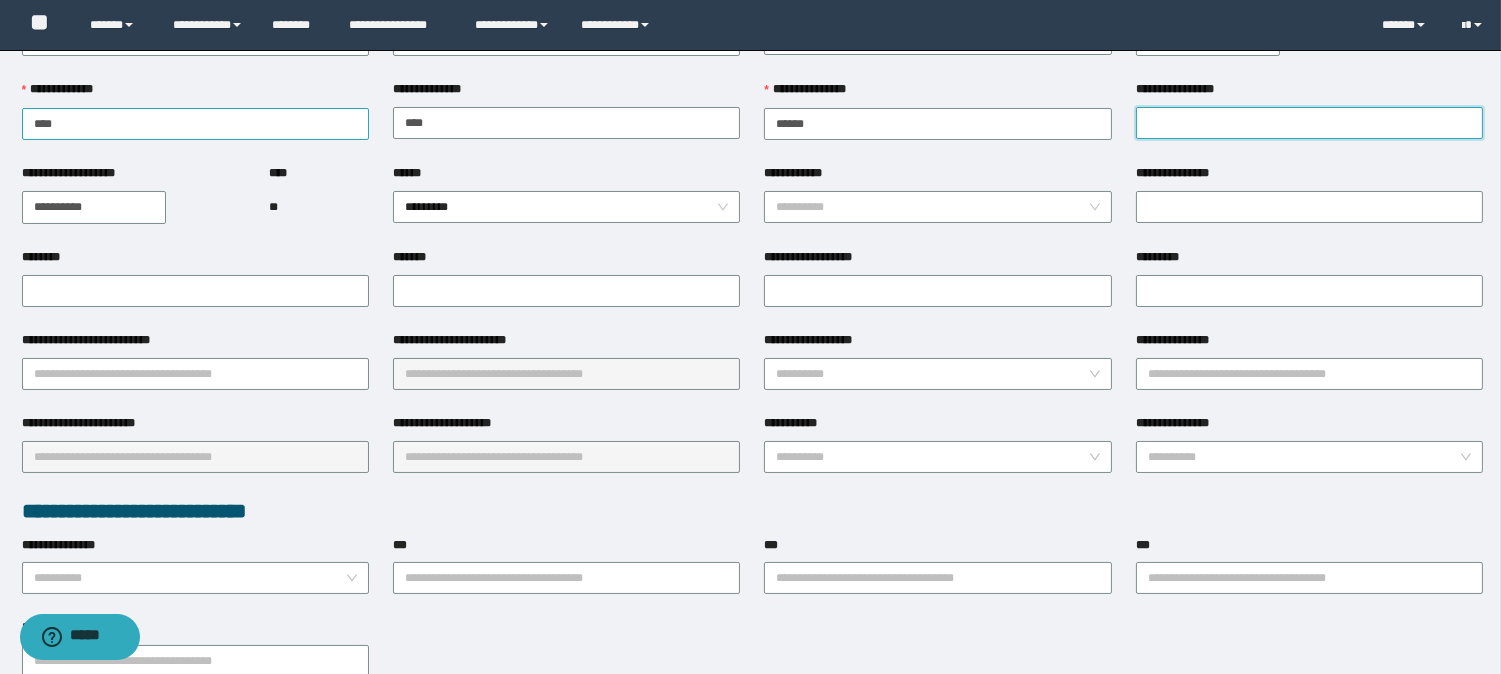 paste on "*********" 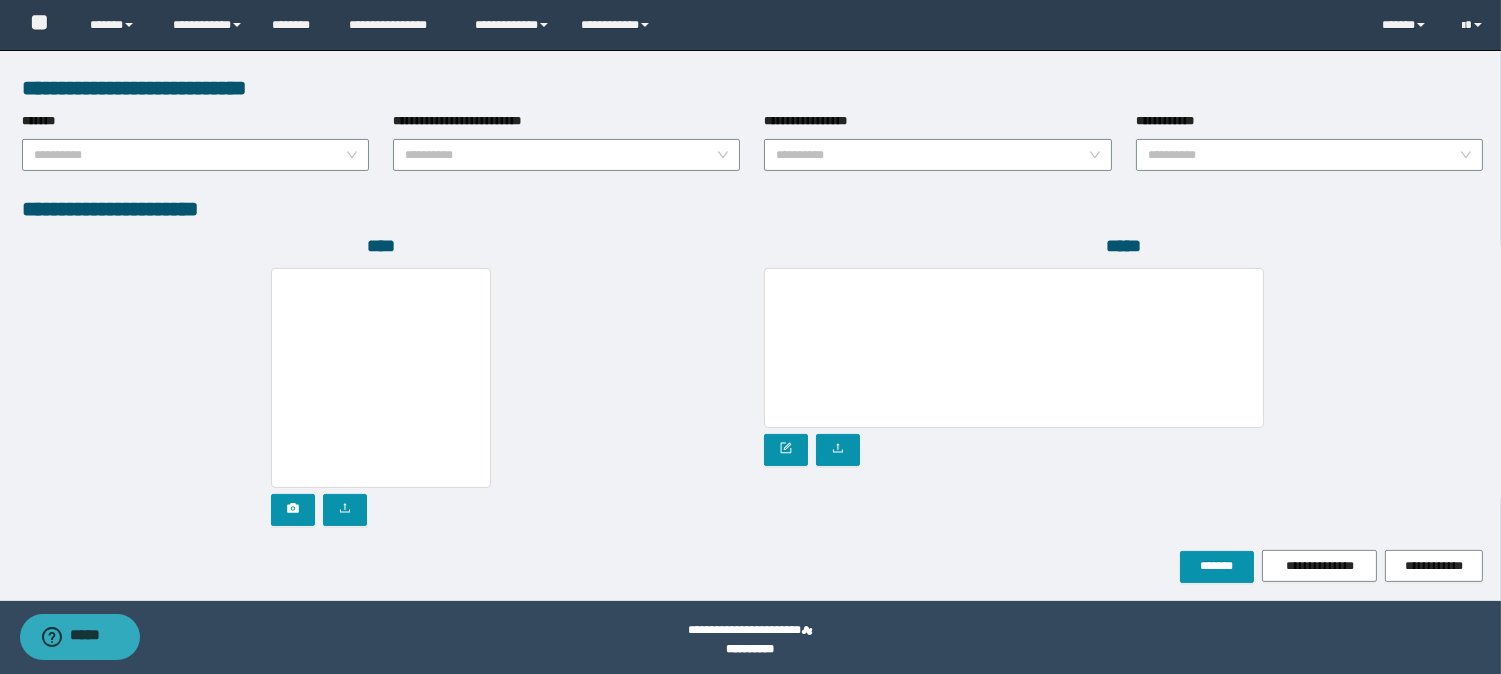 scroll, scrollTop: 1031, scrollLeft: 0, axis: vertical 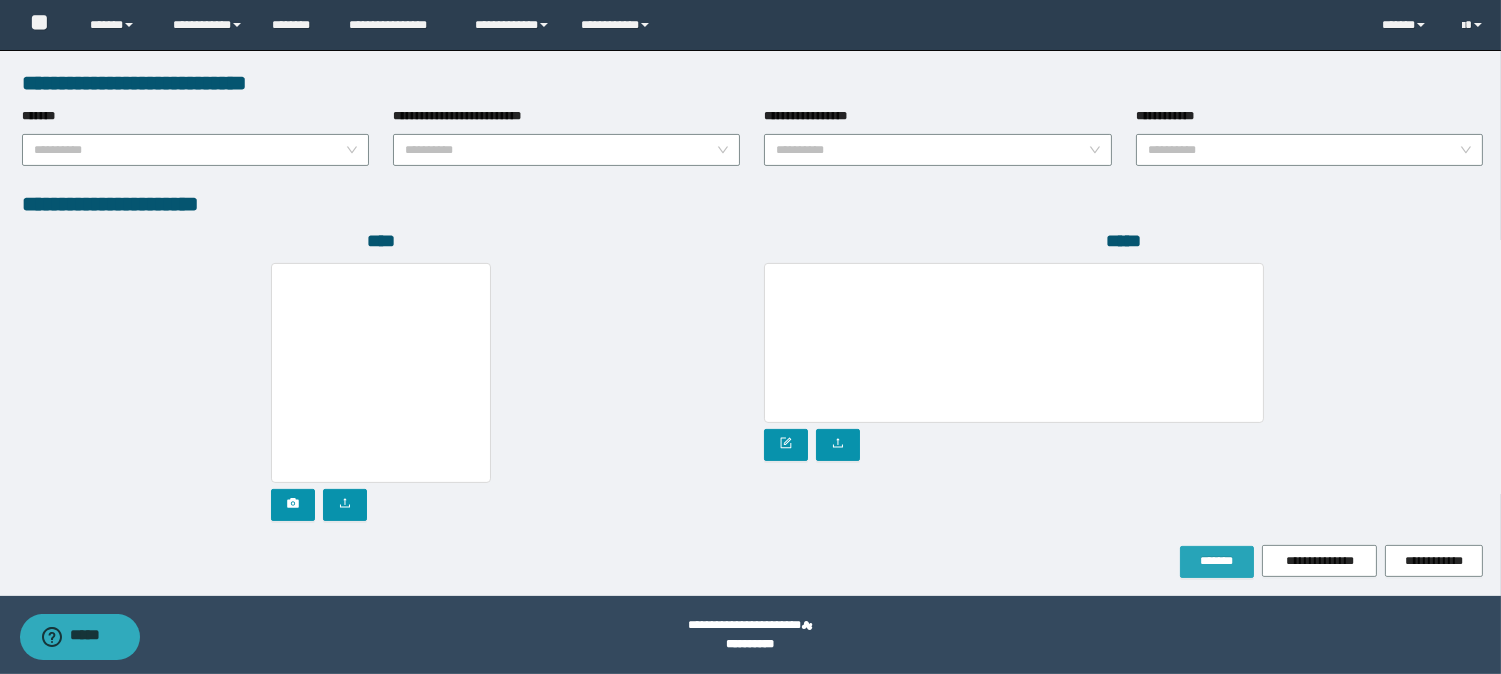 type on "*********" 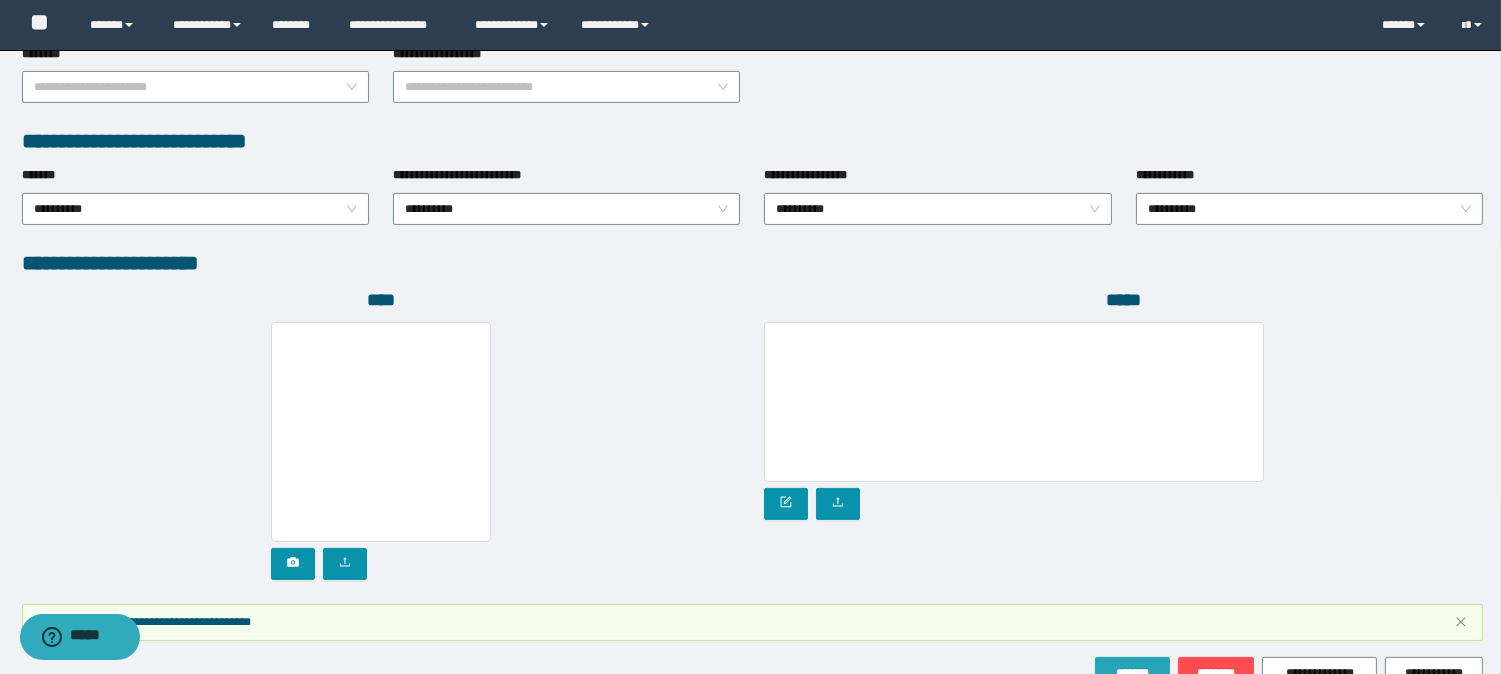 scroll, scrollTop: 692, scrollLeft: 0, axis: vertical 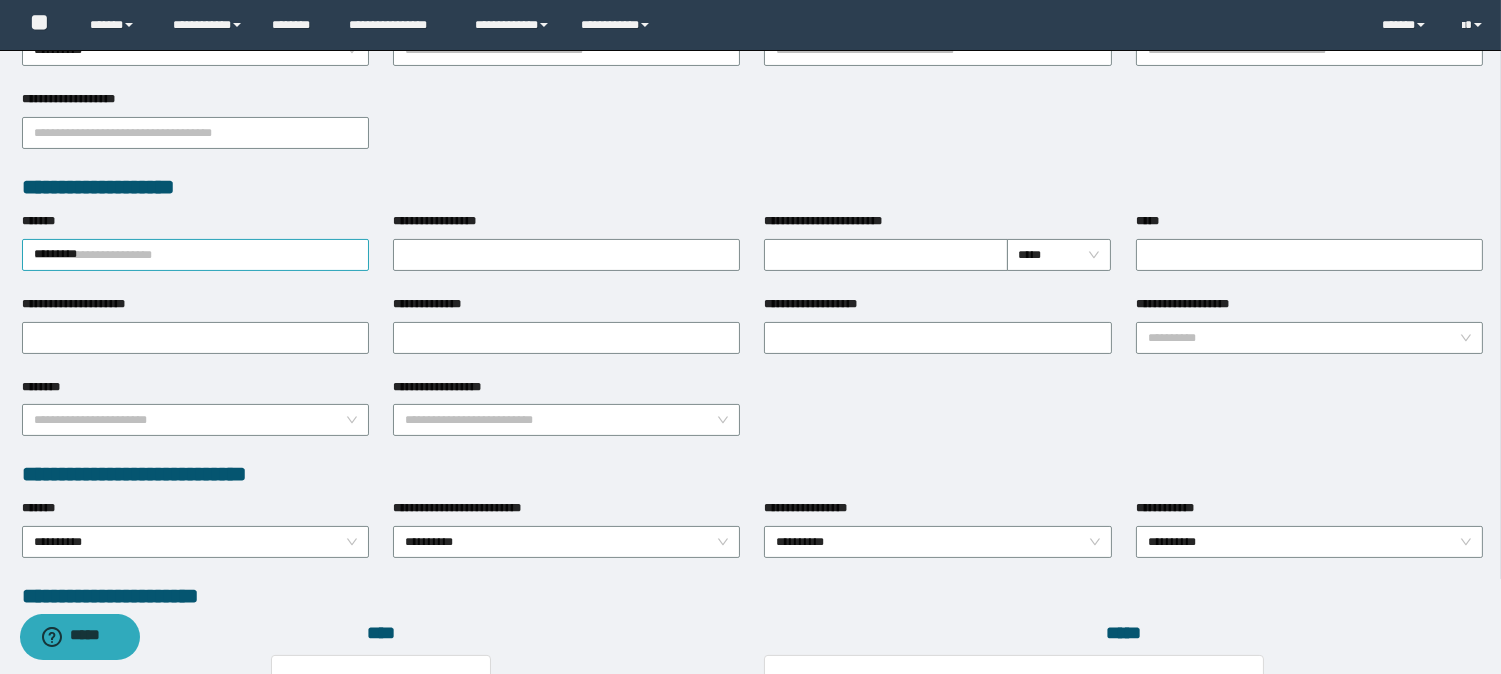 click on "*********" at bounding box center [195, 255] 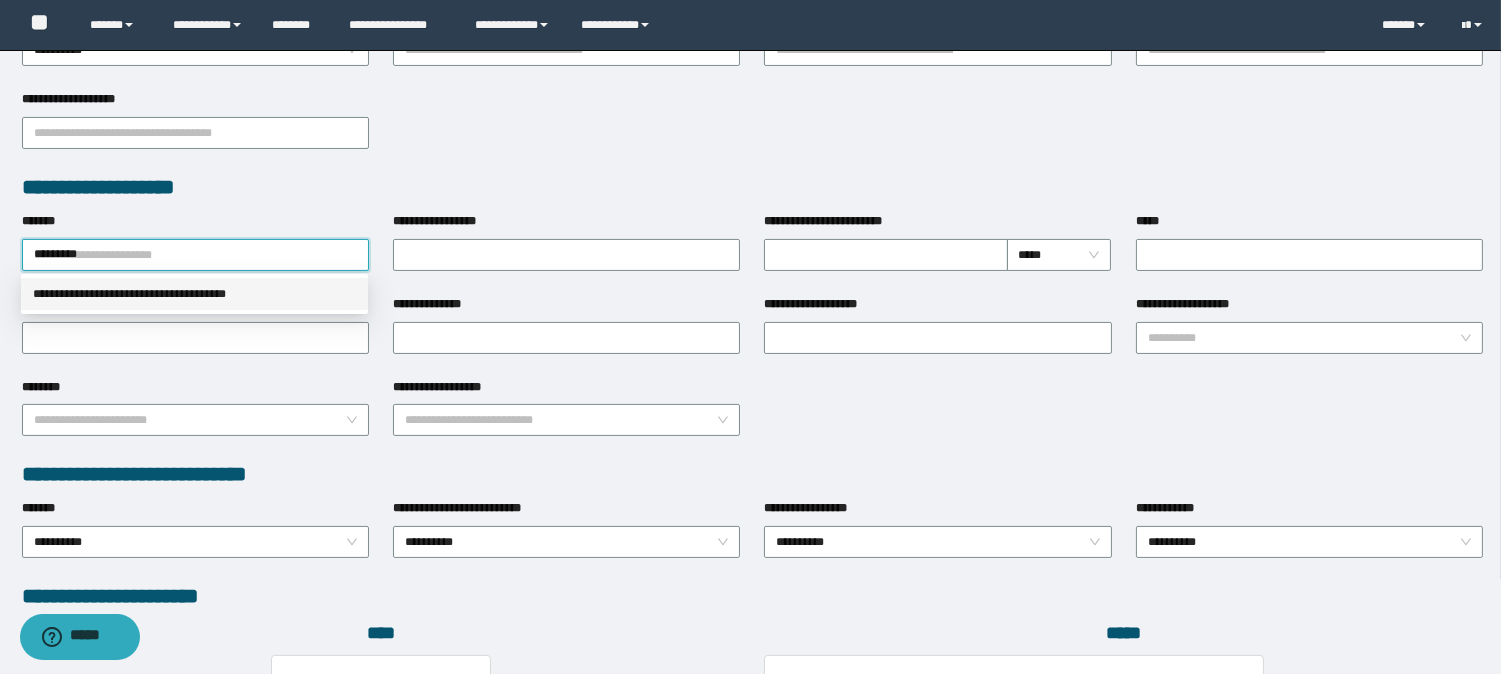 click on "**********" at bounding box center (194, 294) 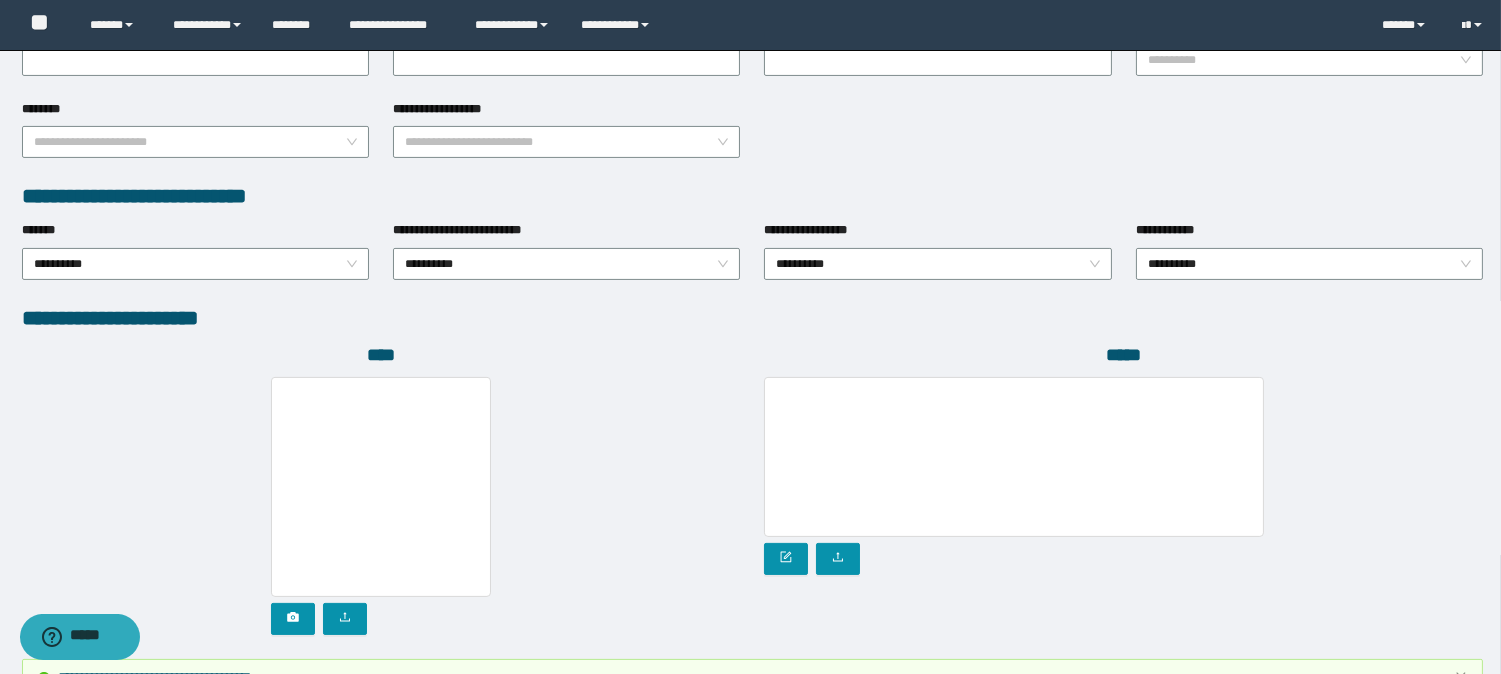 scroll, scrollTop: 1136, scrollLeft: 0, axis: vertical 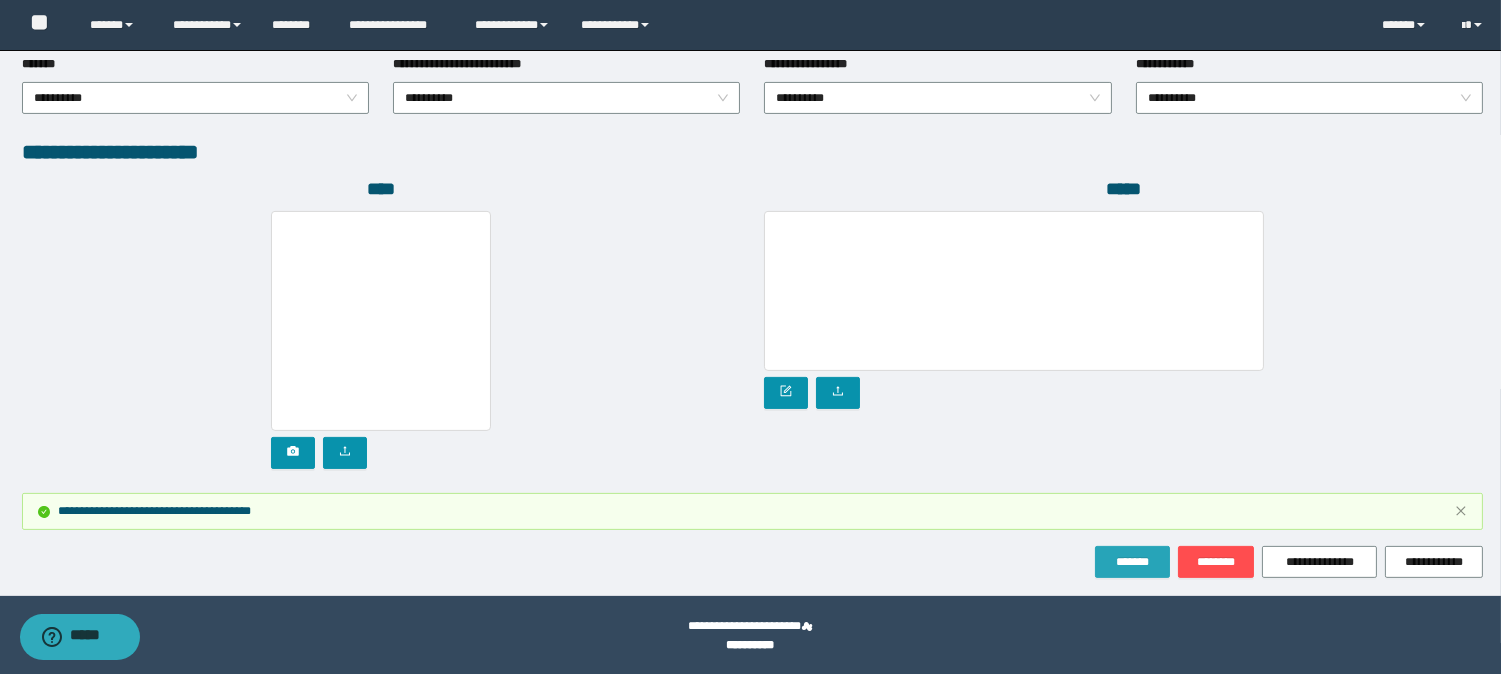 click on "*******" at bounding box center [1132, 562] 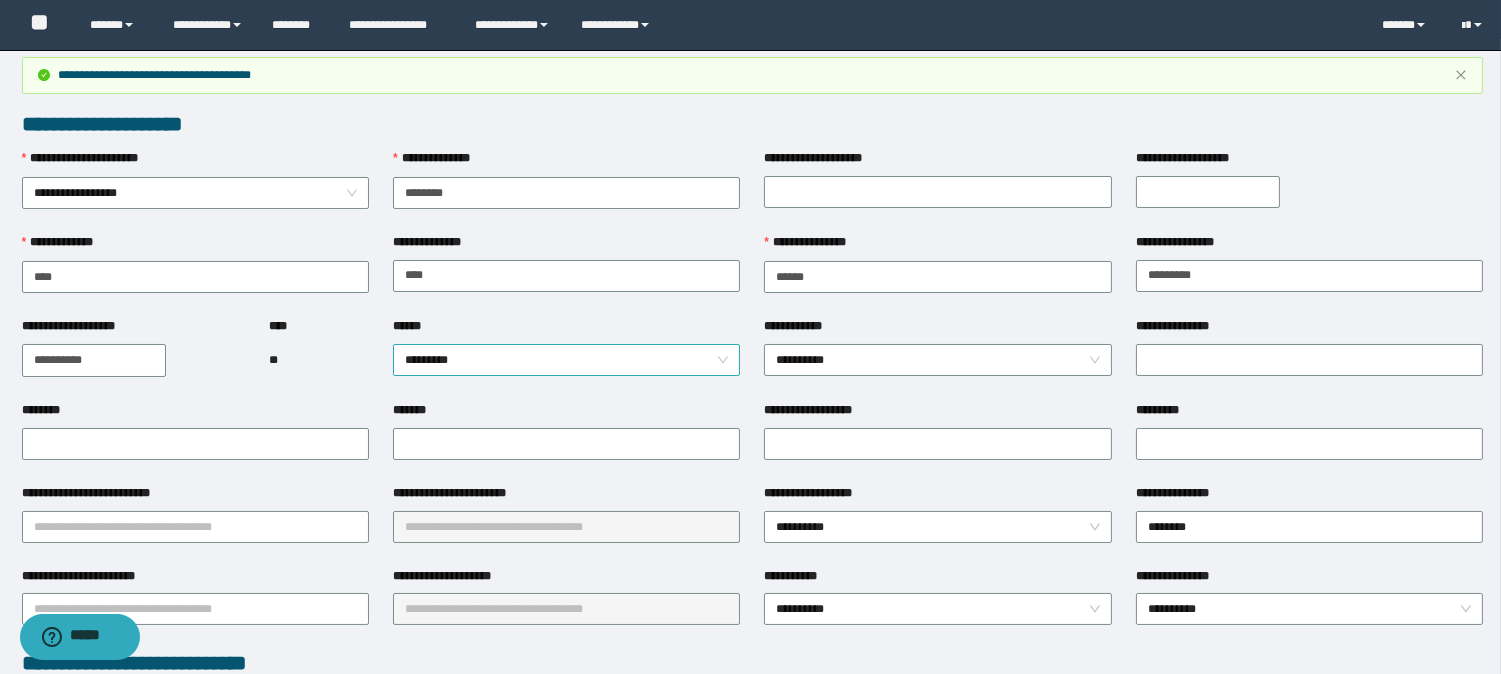 scroll, scrollTop: 0, scrollLeft: 0, axis: both 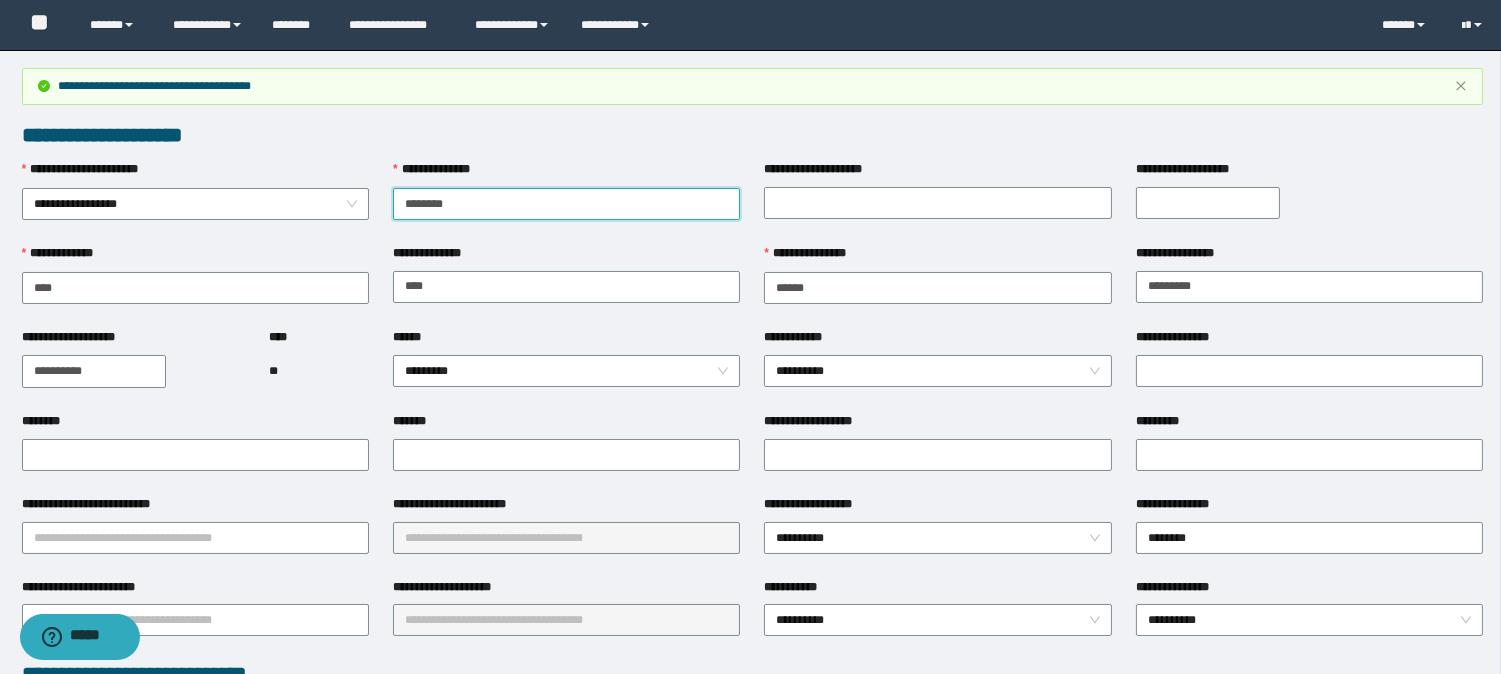 click on "********" at bounding box center [566, 204] 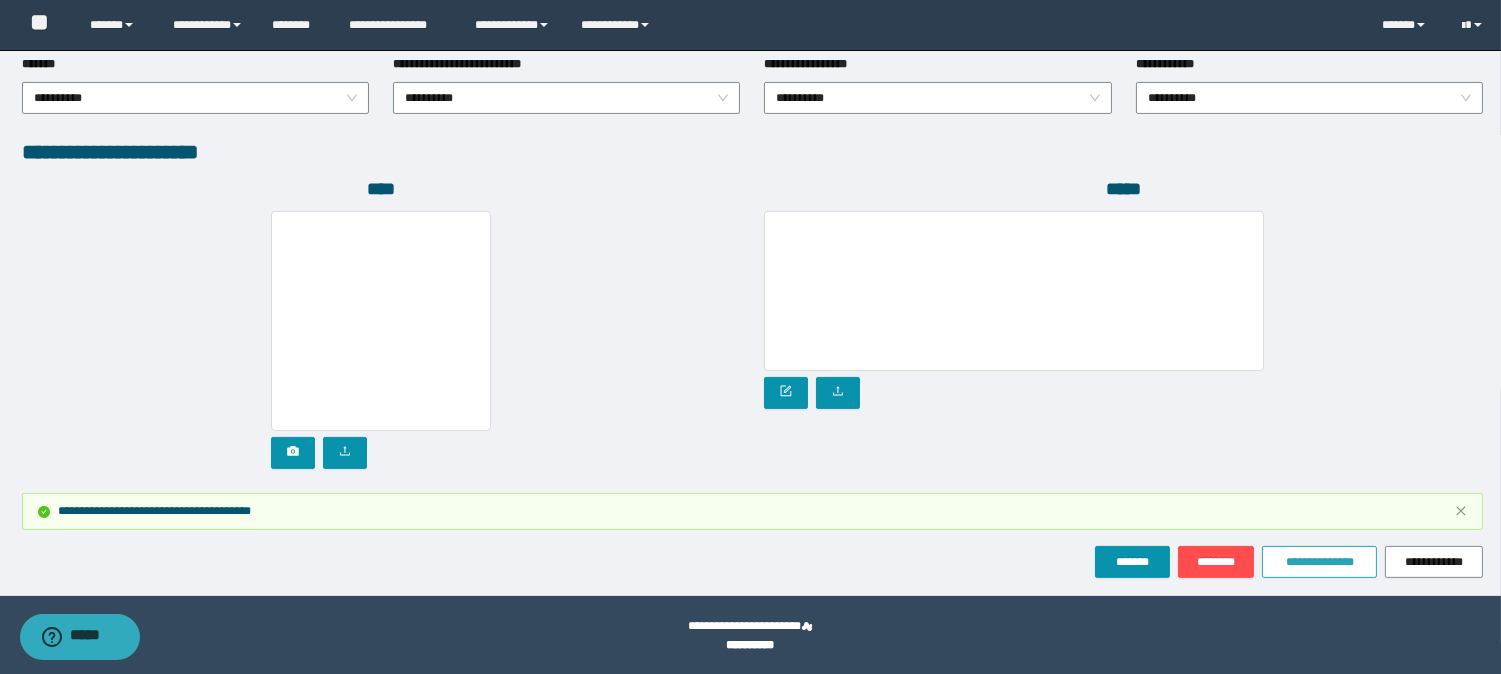click on "**********" at bounding box center (1319, 562) 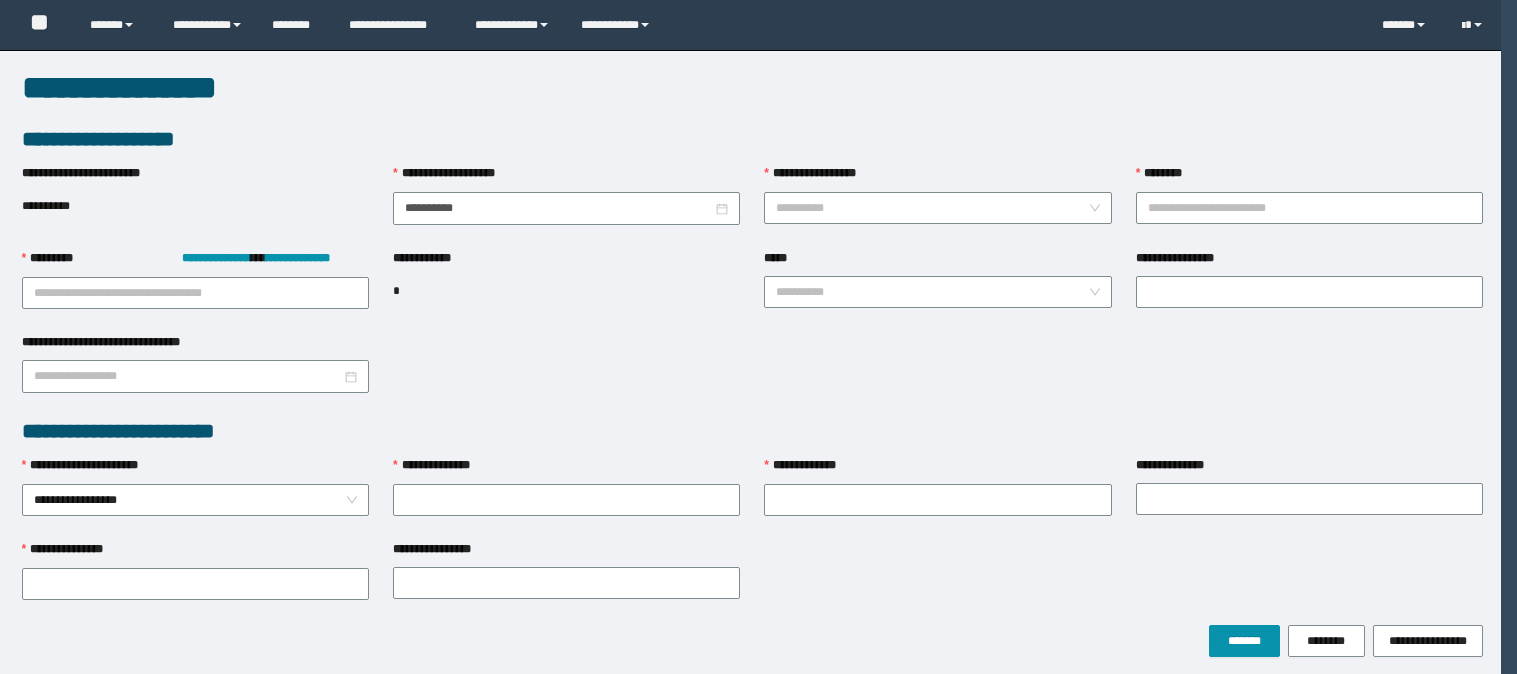 scroll, scrollTop: 0, scrollLeft: 0, axis: both 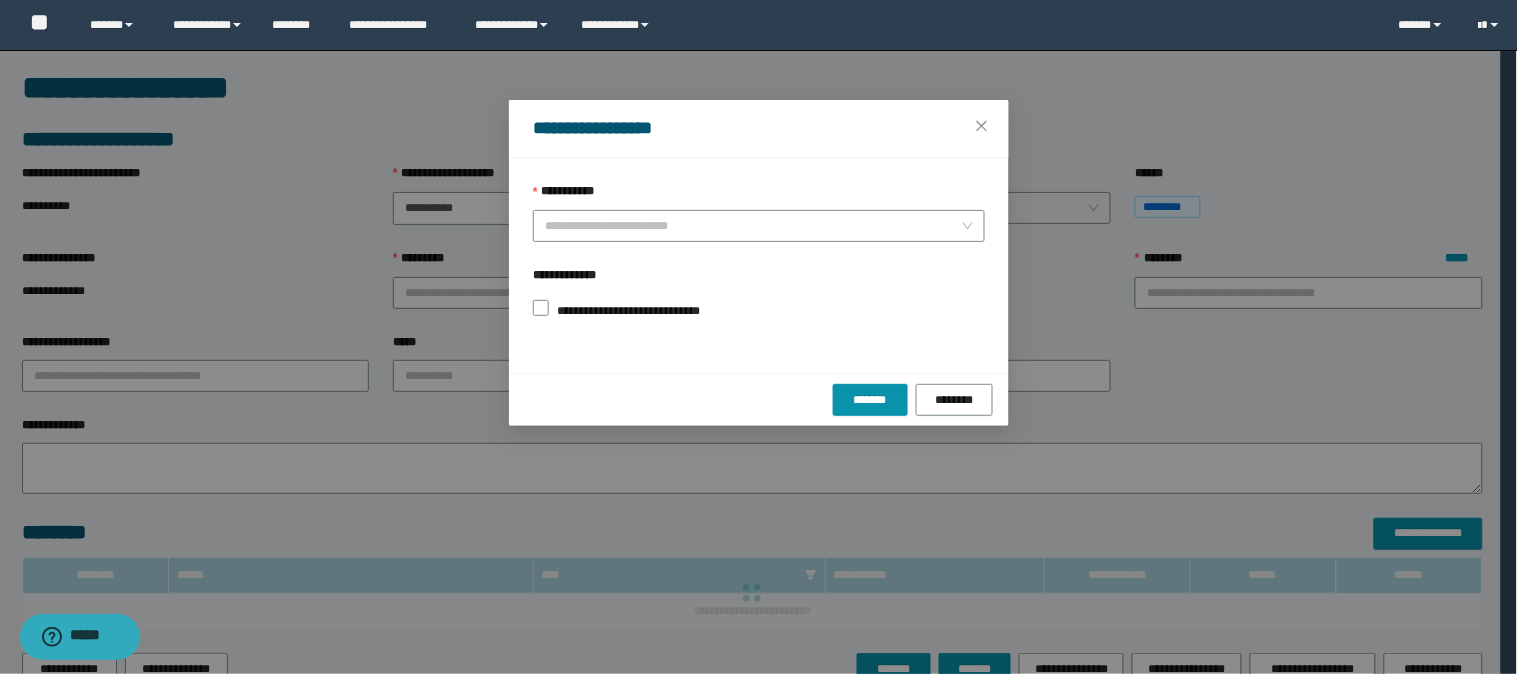 type on "**********" 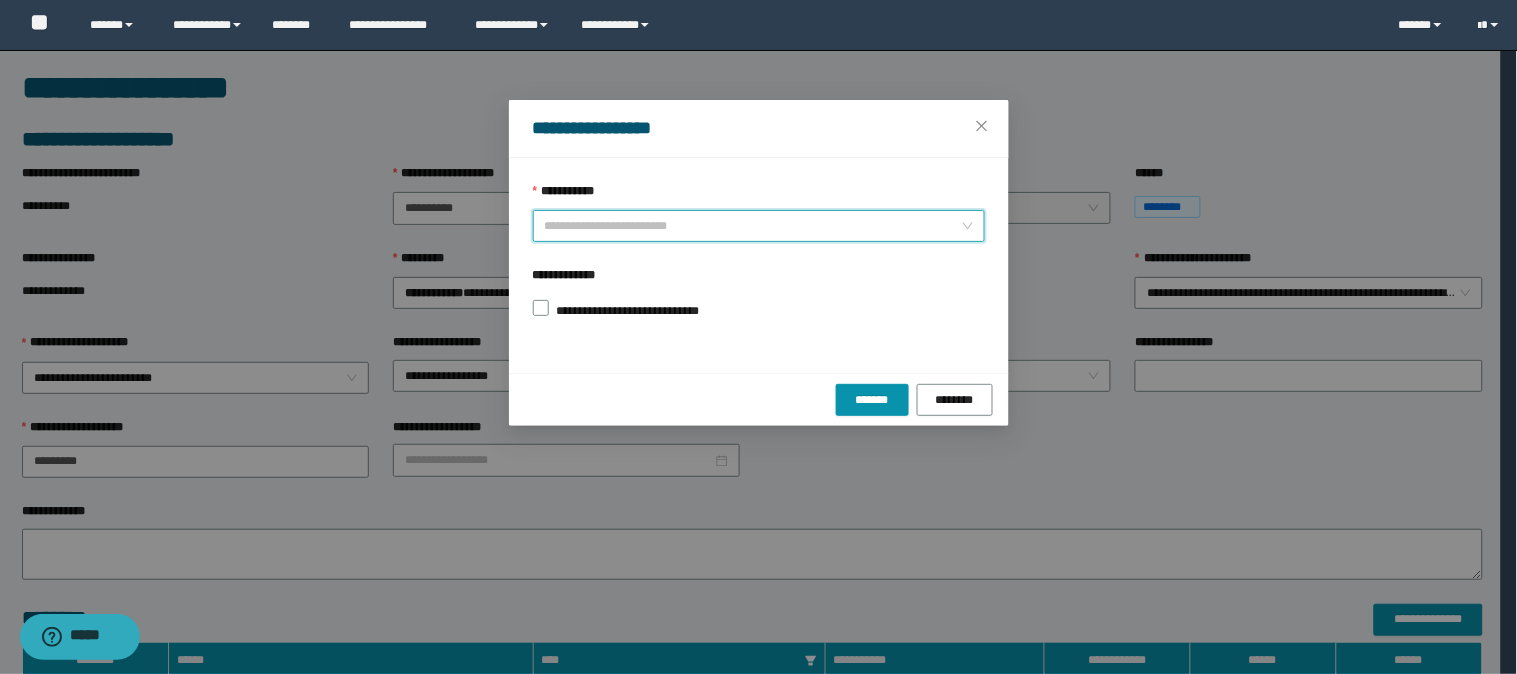 click on "**********" at bounding box center (753, 226) 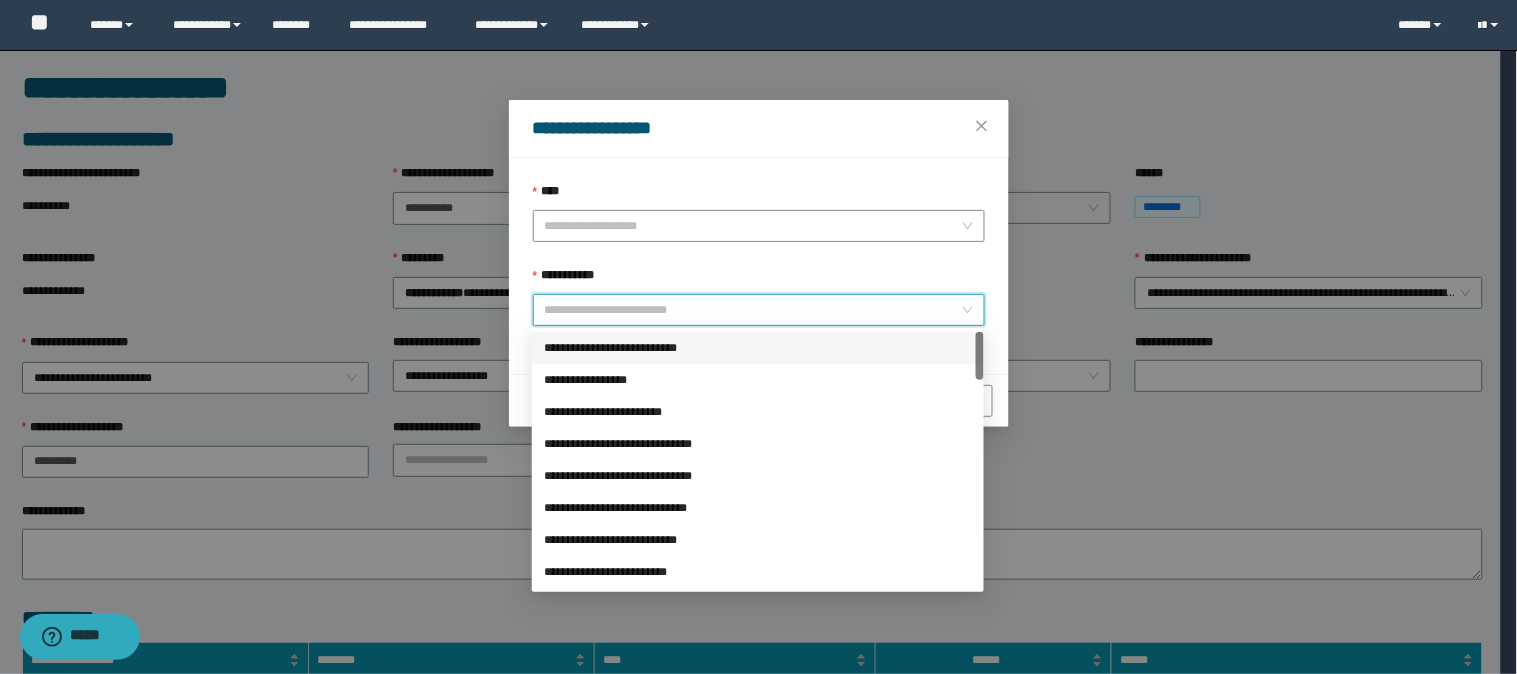 click on "**********" at bounding box center (758, 348) 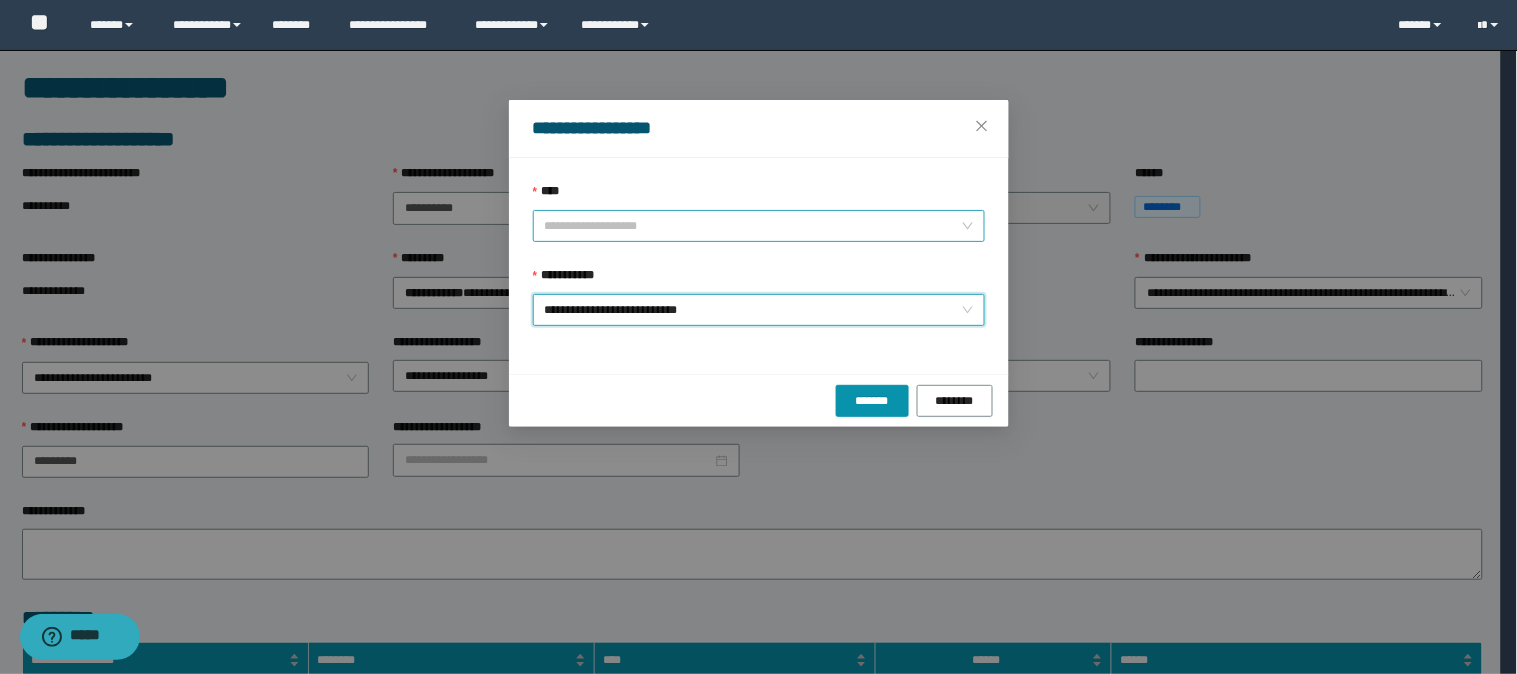 click on "****" at bounding box center (753, 226) 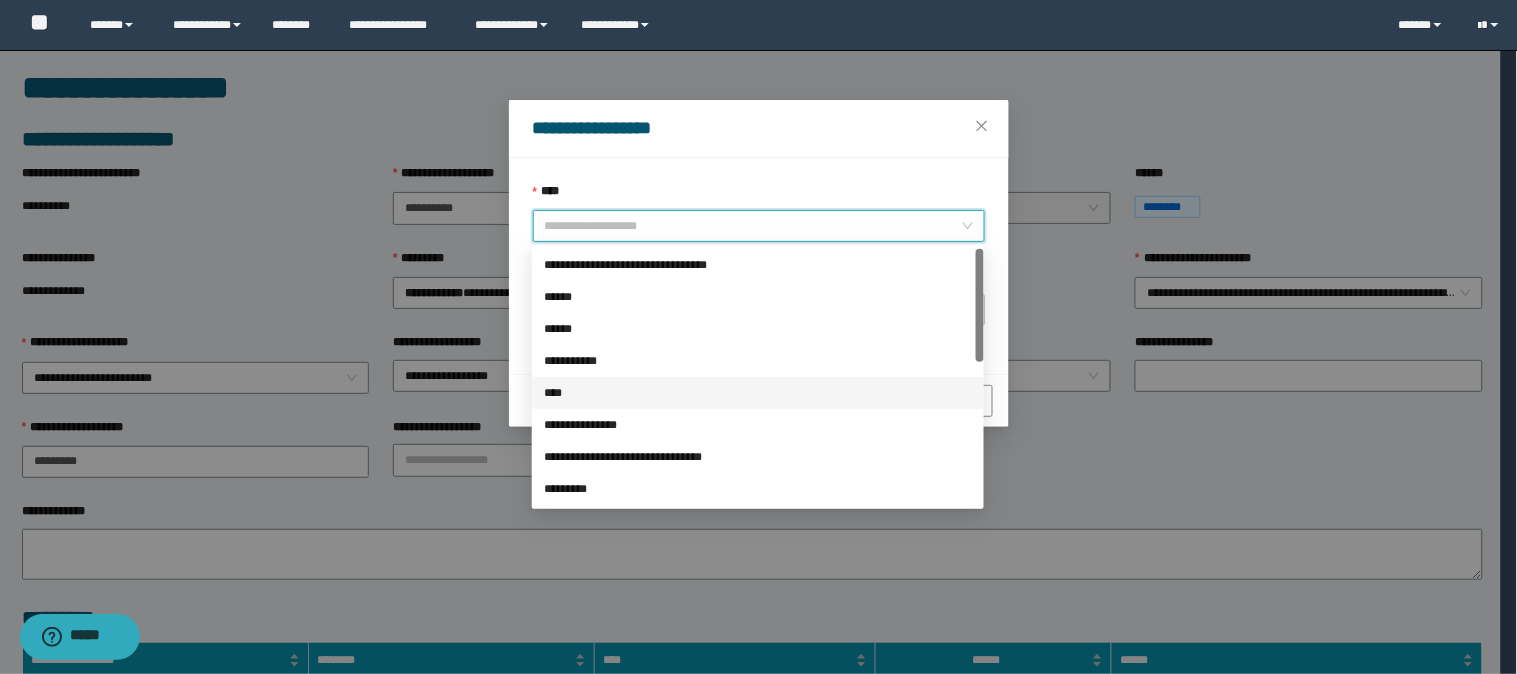 click on "****" at bounding box center (758, 393) 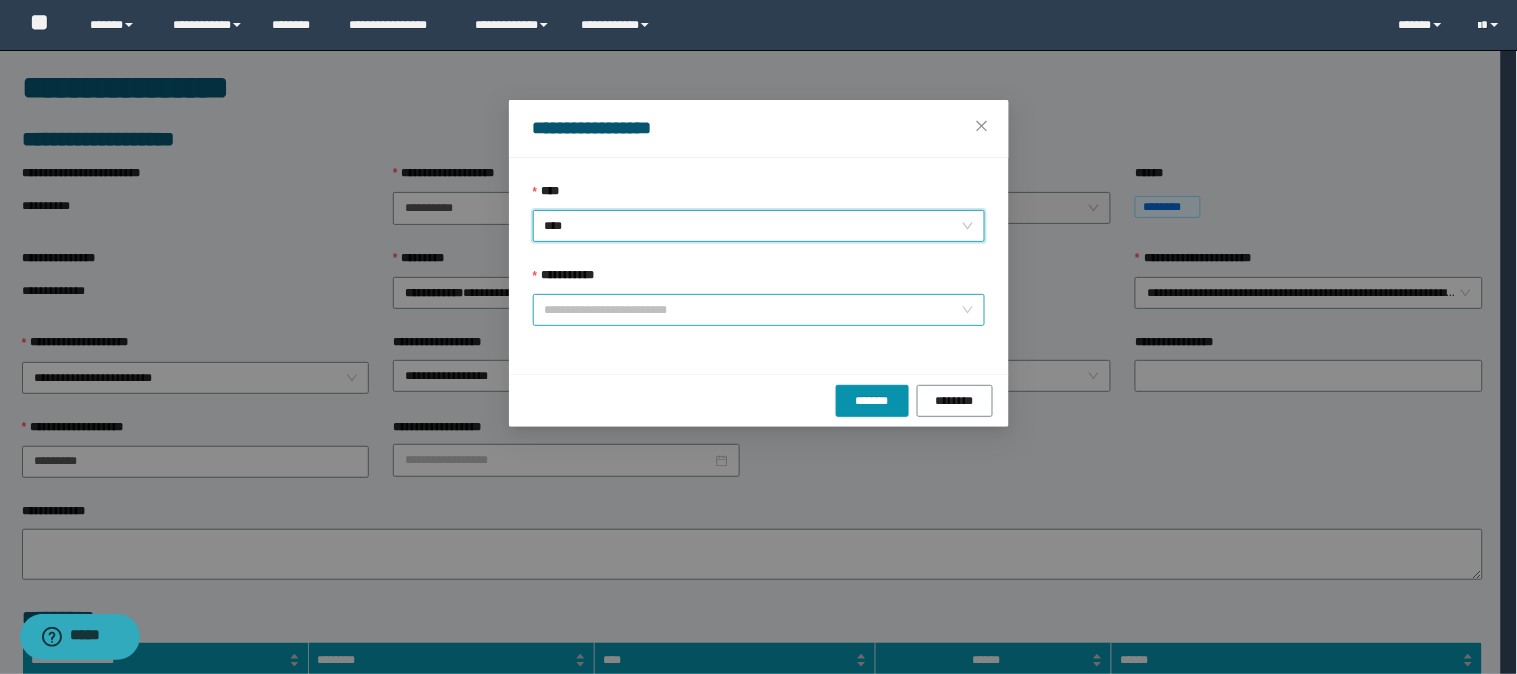 click on "**********" at bounding box center (753, 310) 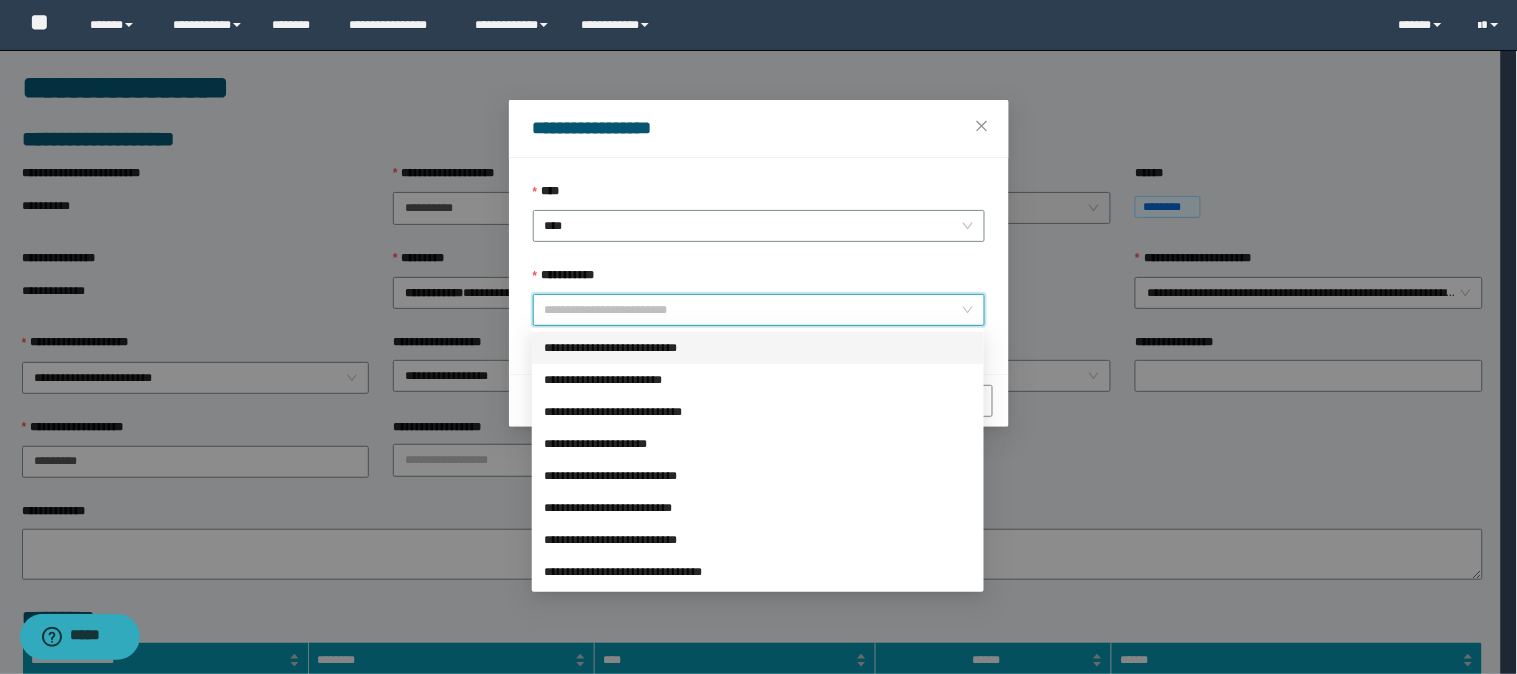 click on "**********" at bounding box center [758, 348] 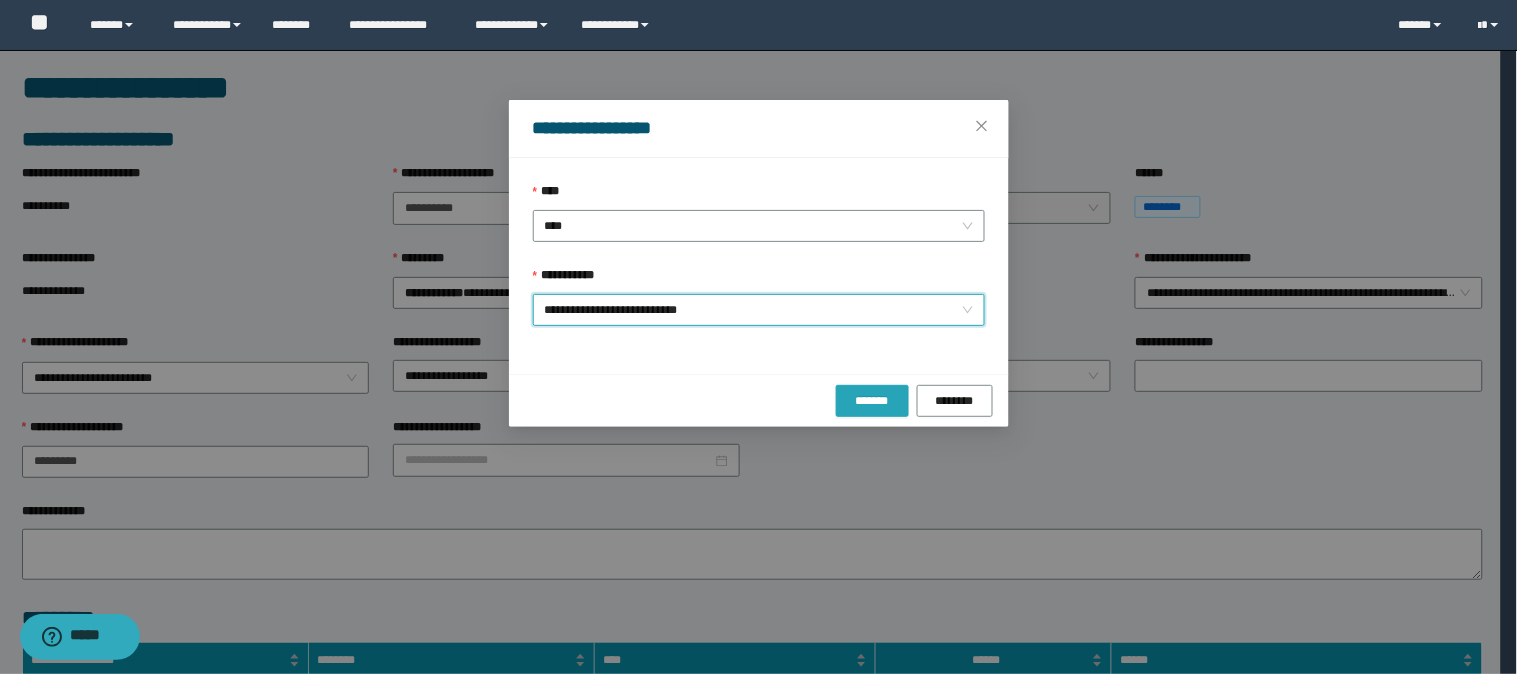 click on "*******" at bounding box center (872, 401) 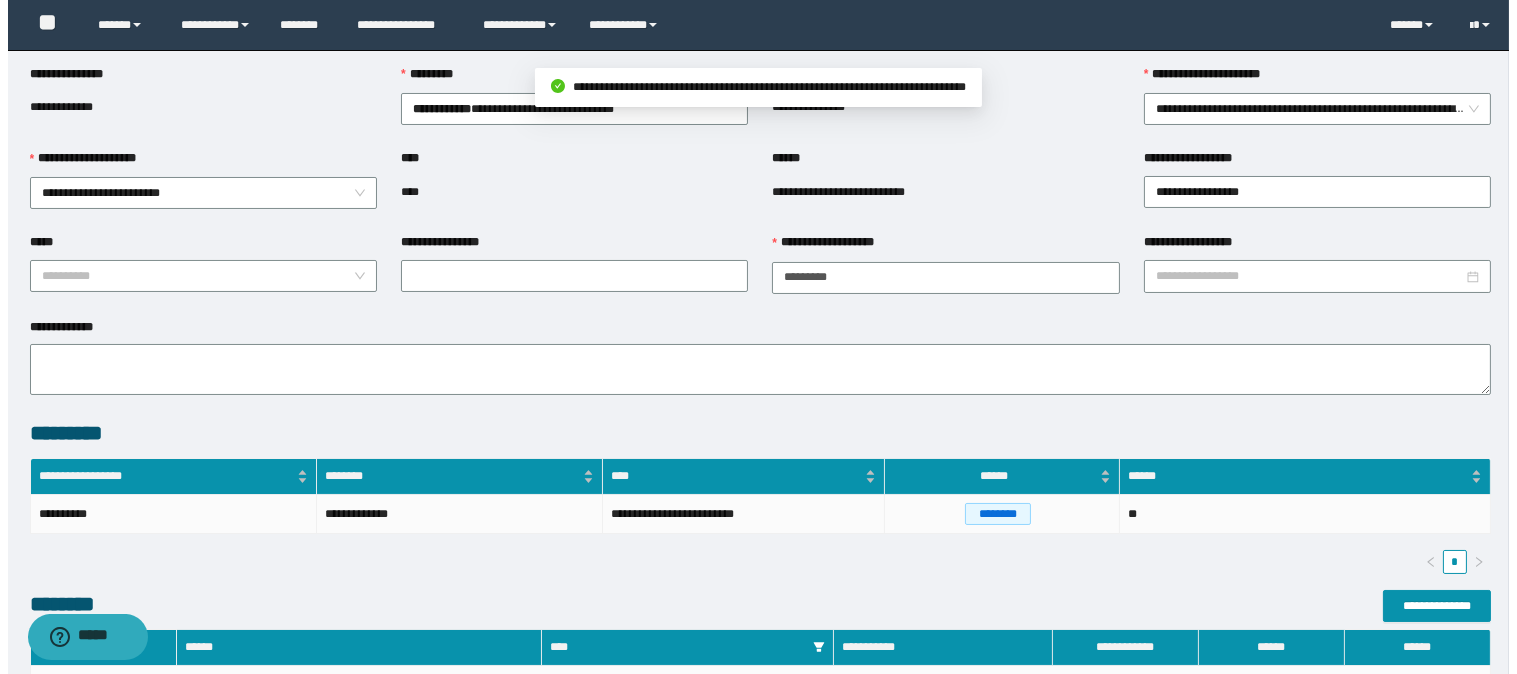 scroll, scrollTop: 415, scrollLeft: 0, axis: vertical 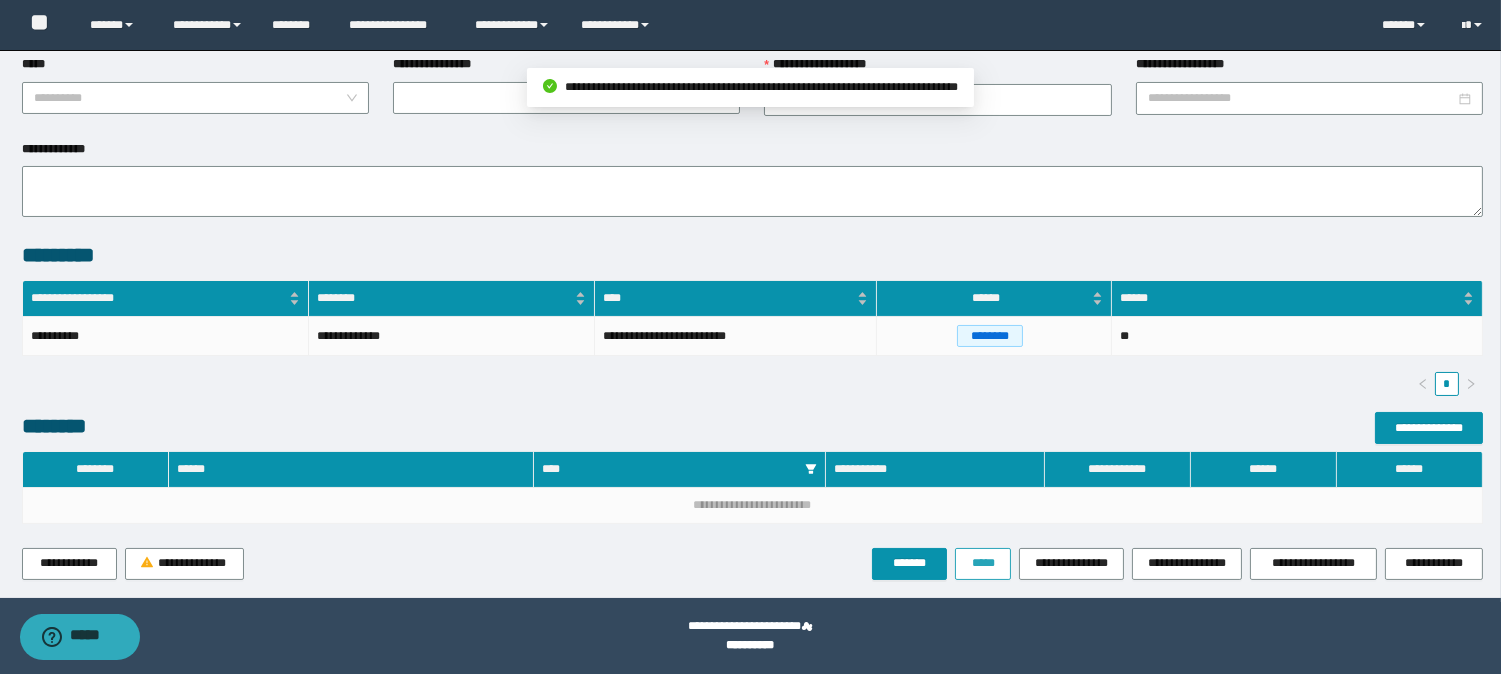 click on "*****" at bounding box center (983, 563) 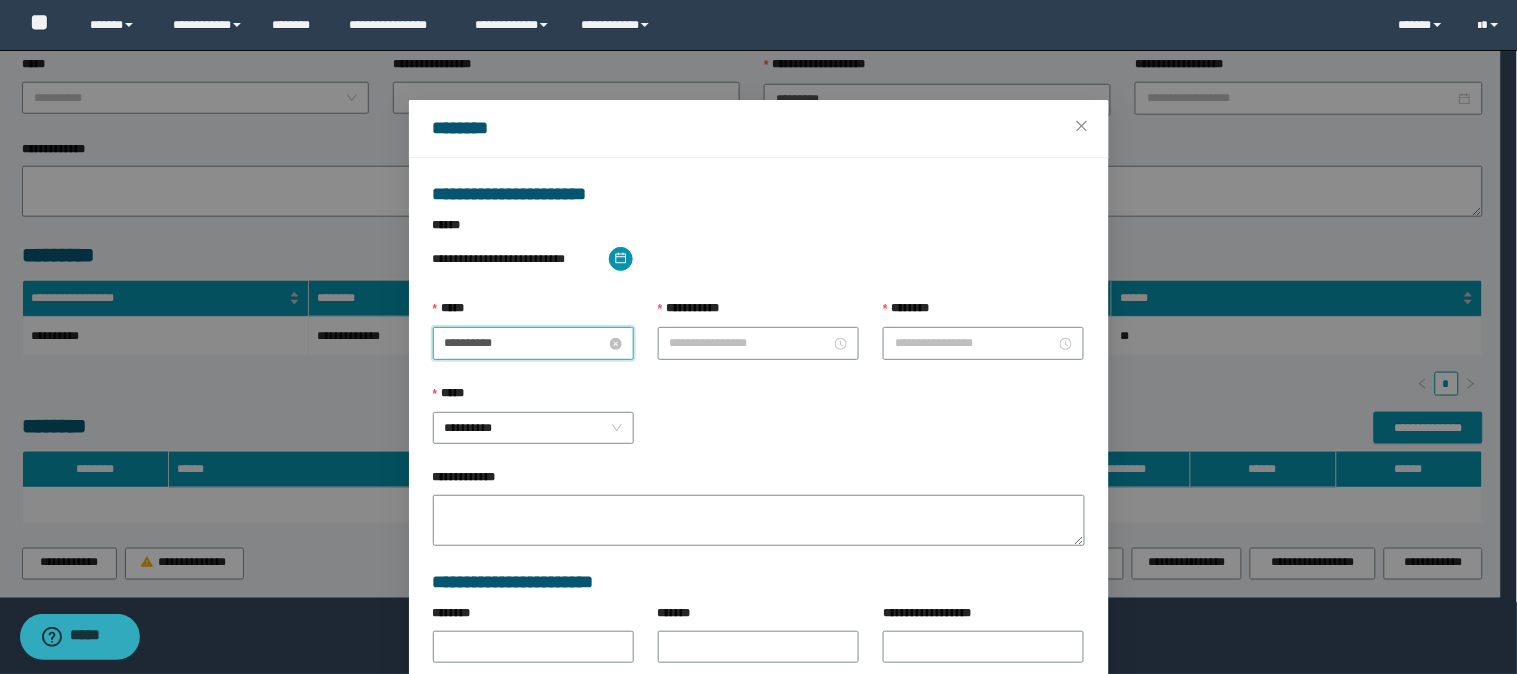 click on "**********" at bounding box center [525, 343] 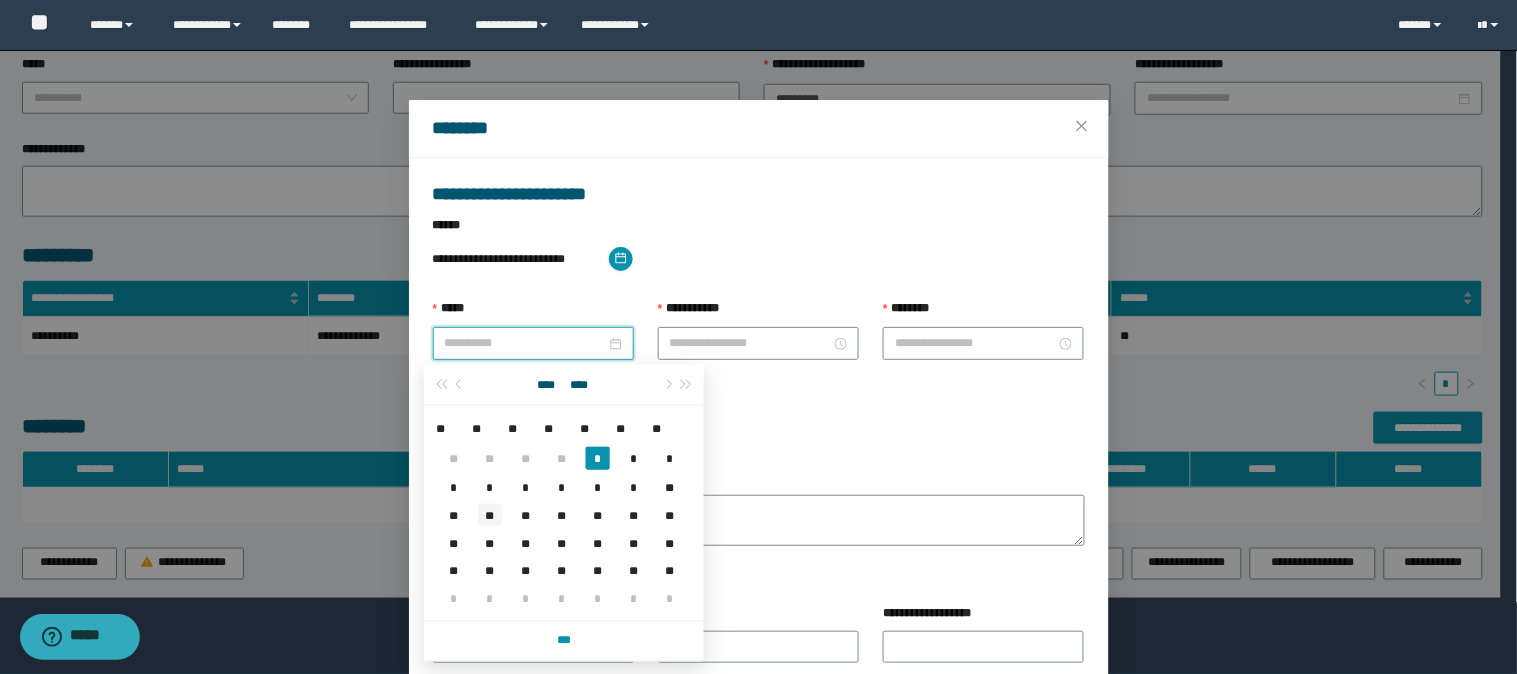 type on "**********" 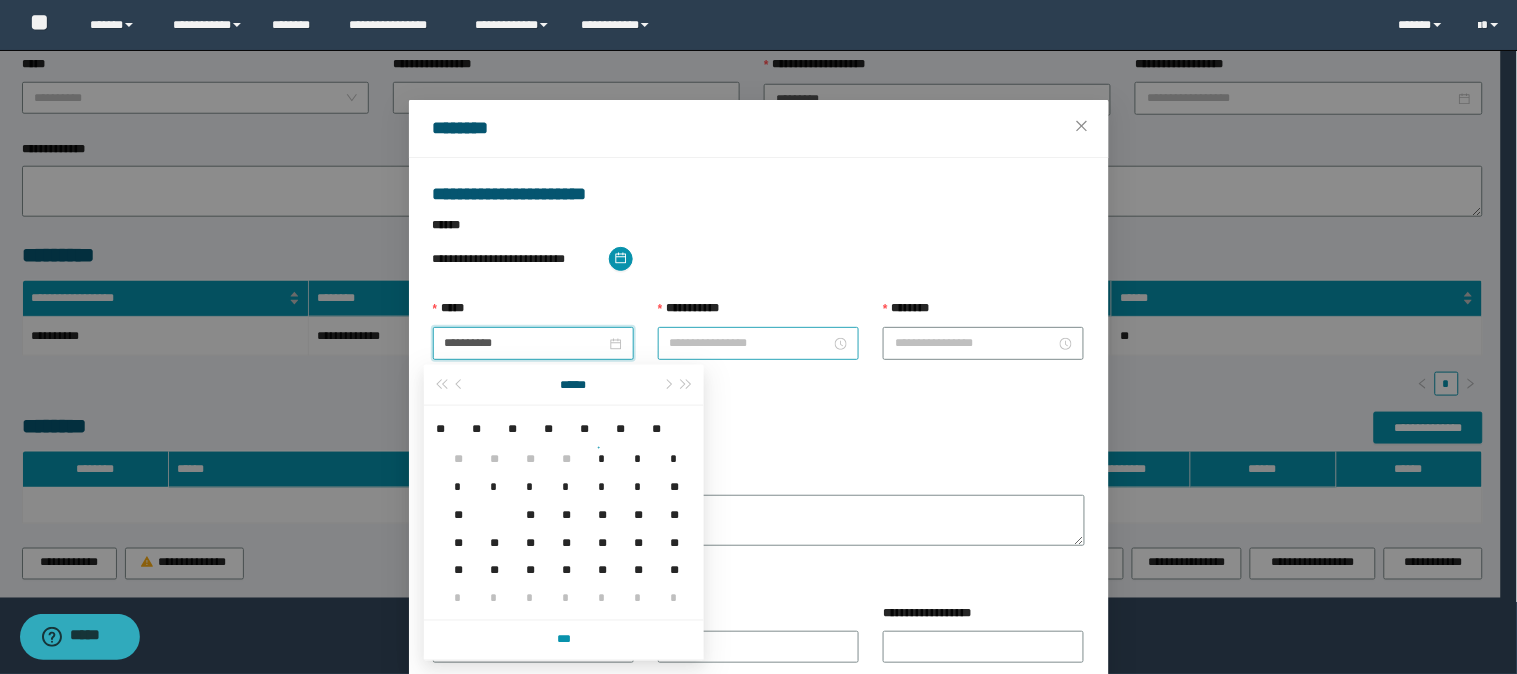 click at bounding box center (758, 343) 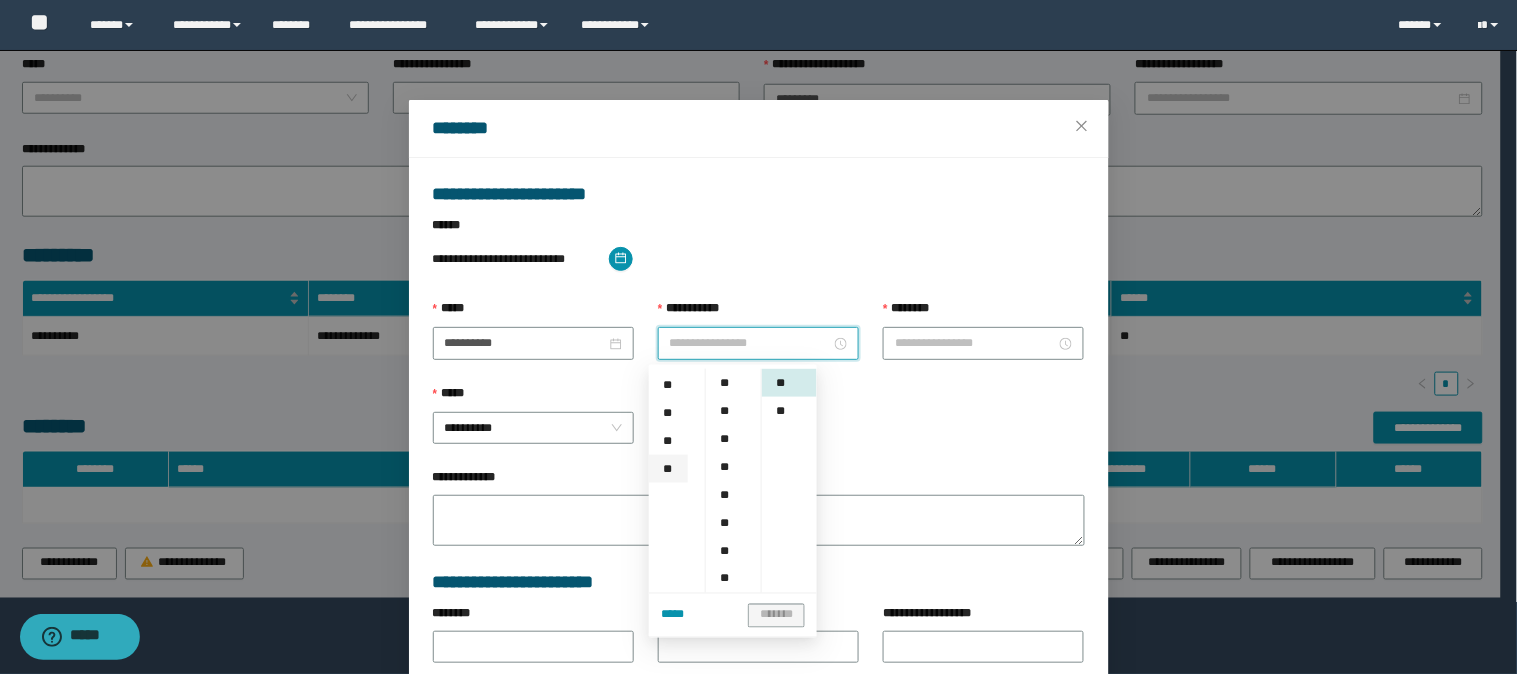 click on "**" at bounding box center (668, 469) 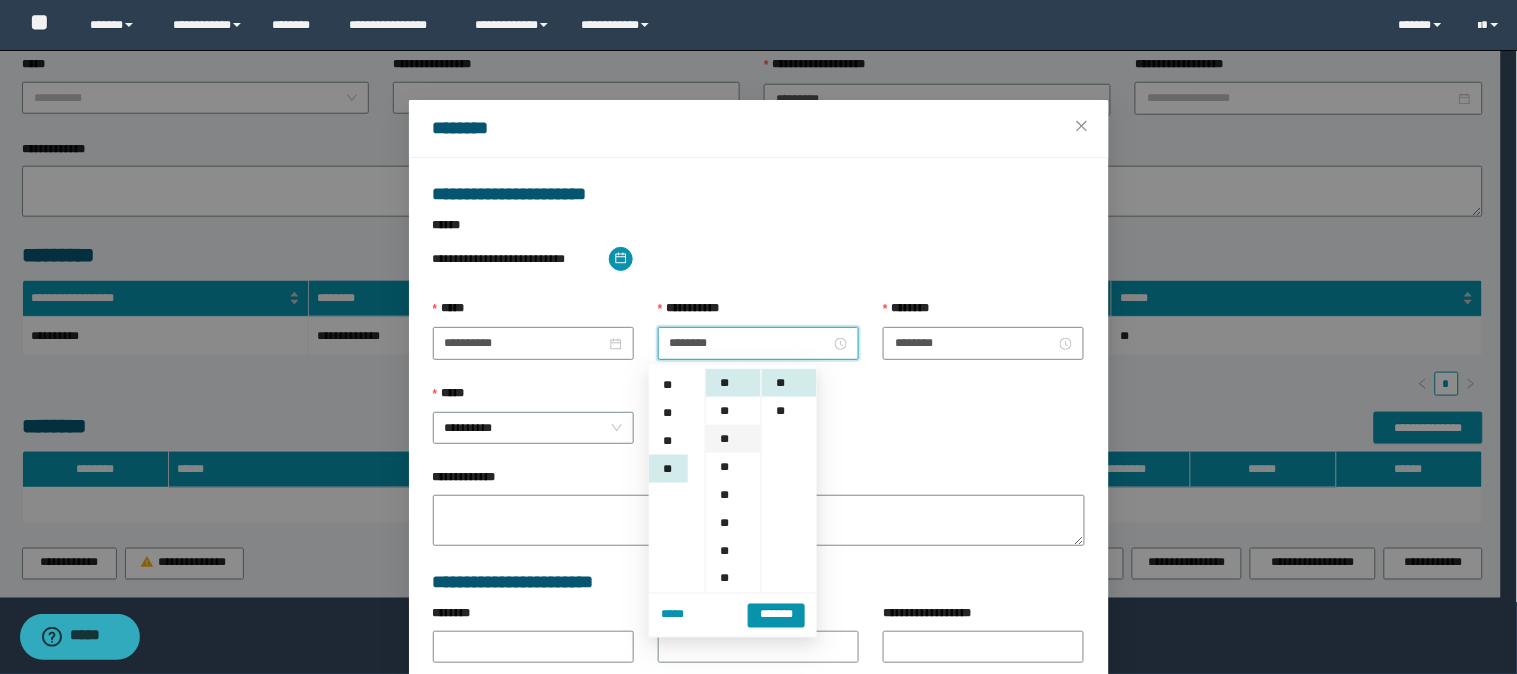 scroll, scrollTop: 307, scrollLeft: 0, axis: vertical 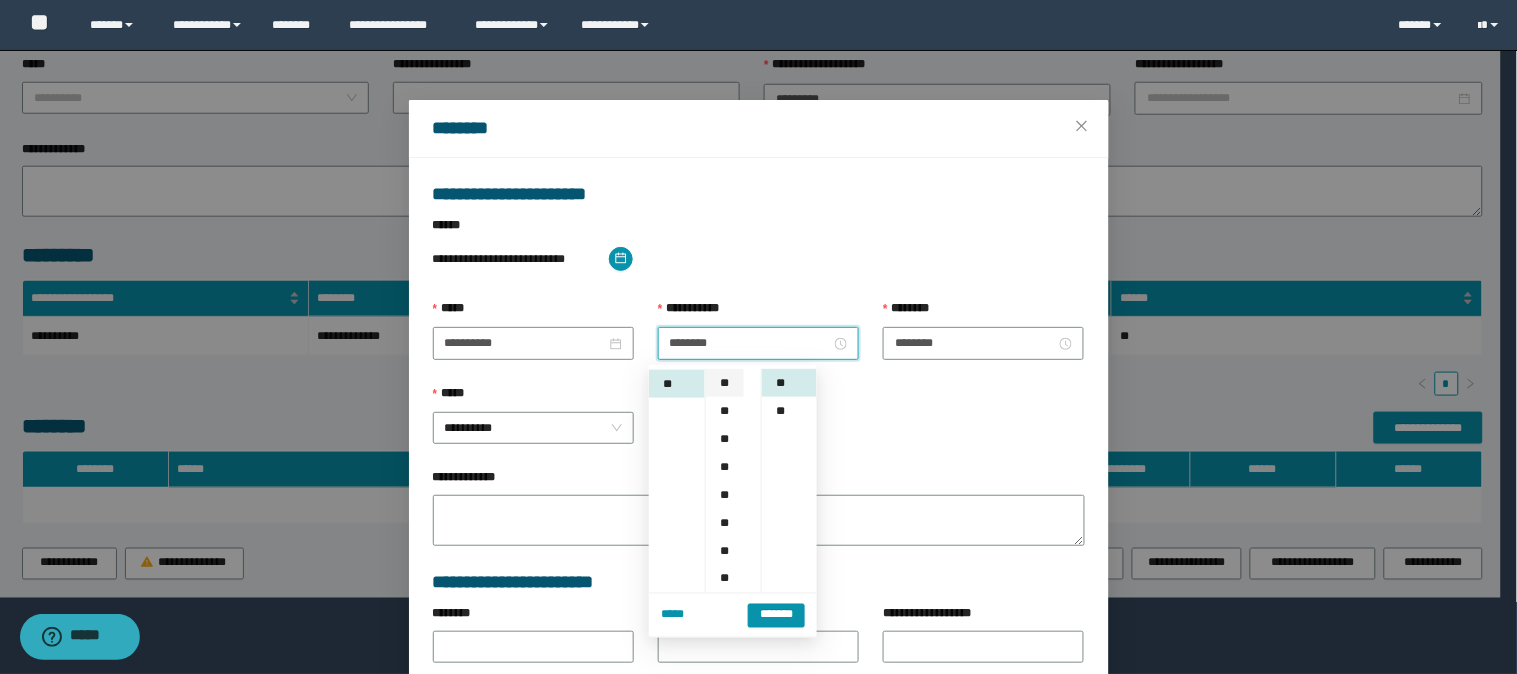 click on "**" at bounding box center [725, 383] 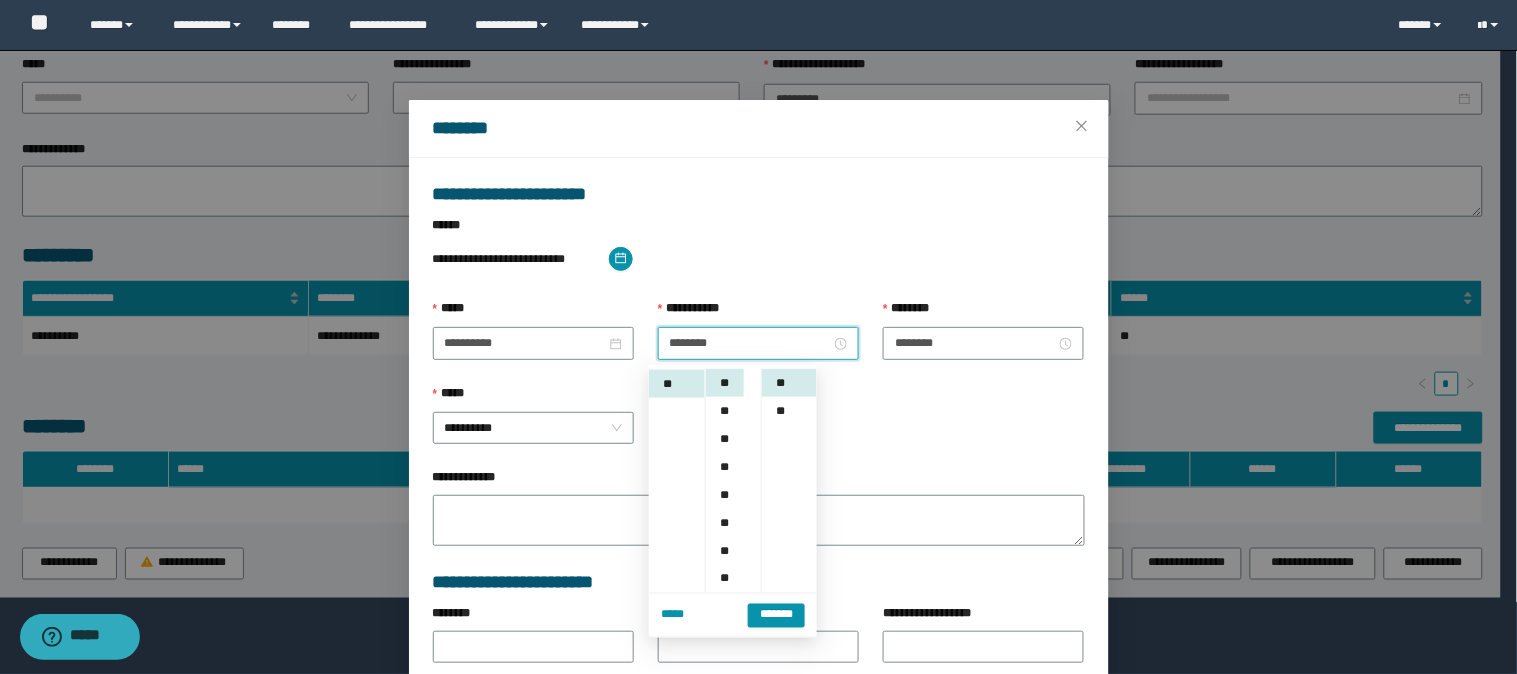 click on "**********" at bounding box center [759, 426] 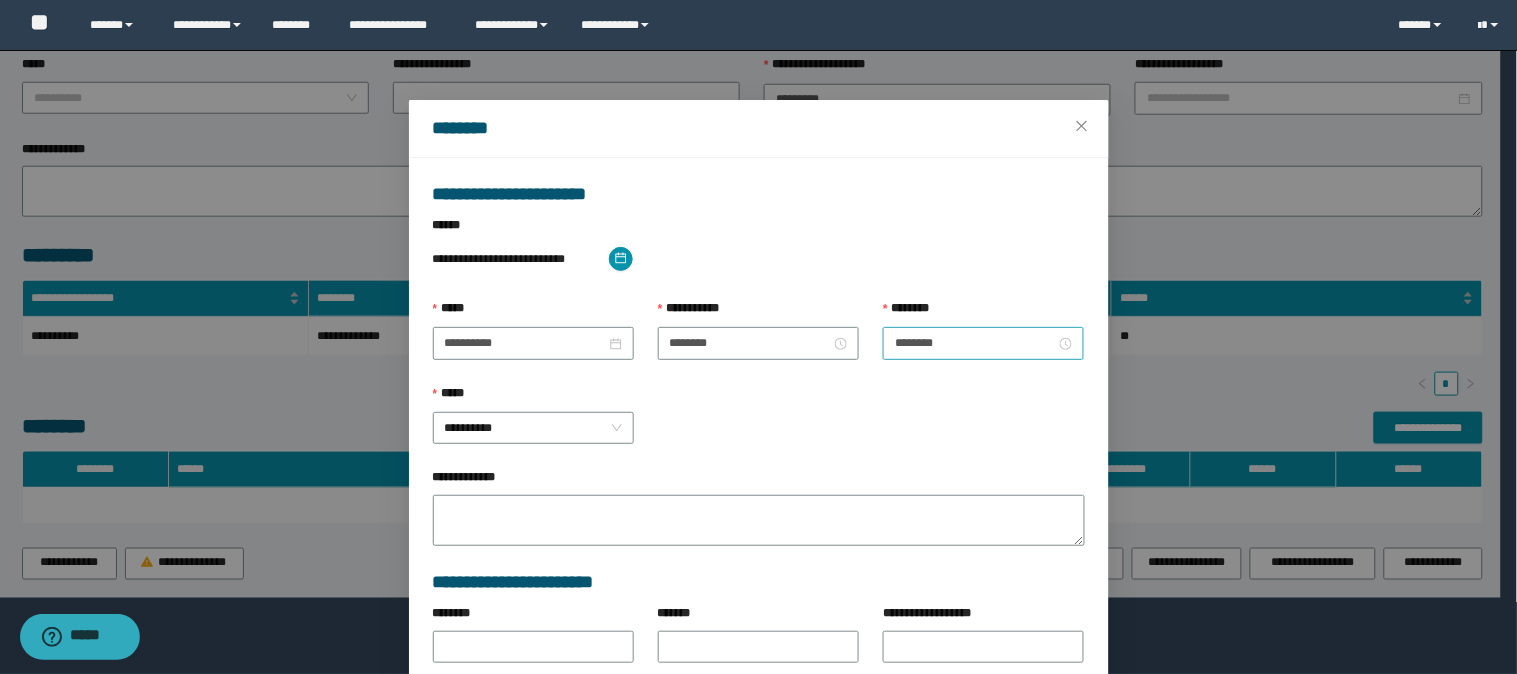 click on "********" at bounding box center (983, 343) 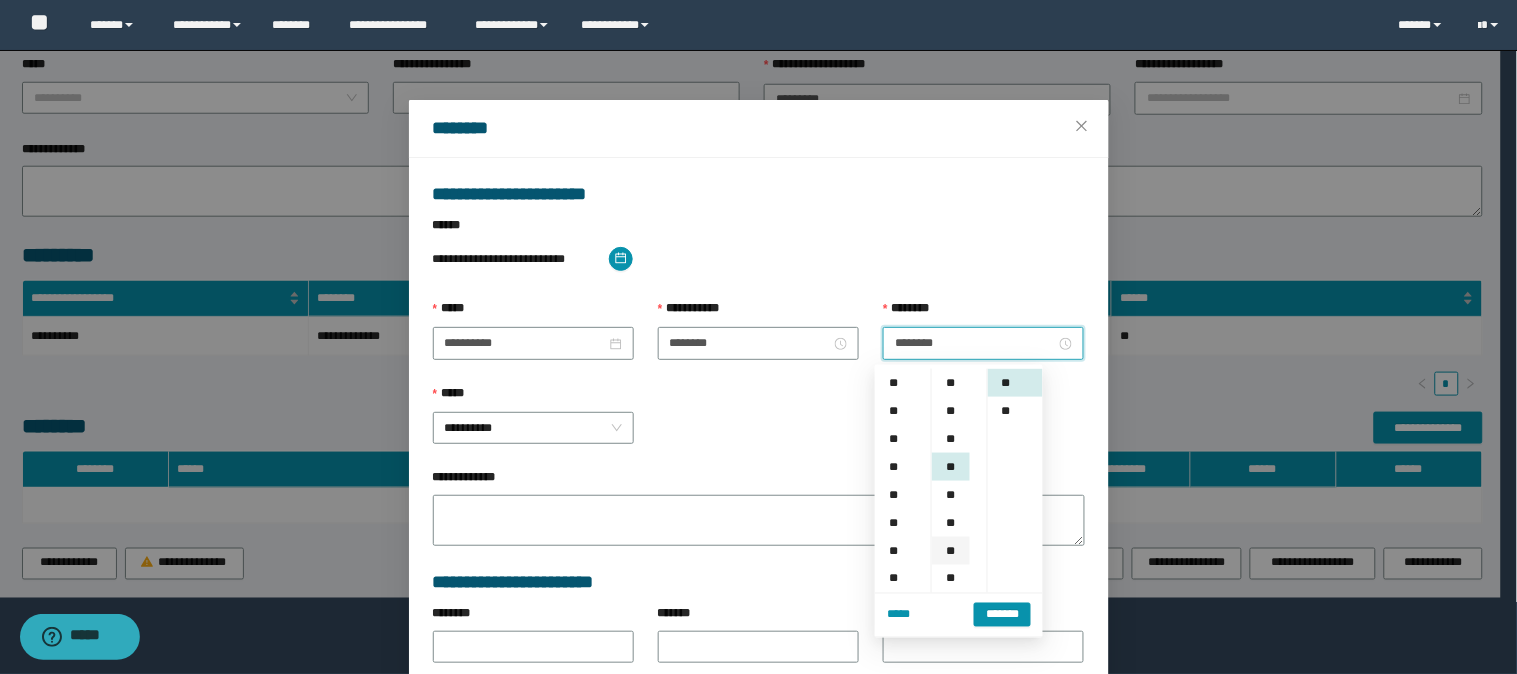 scroll, scrollTop: 307, scrollLeft: 0, axis: vertical 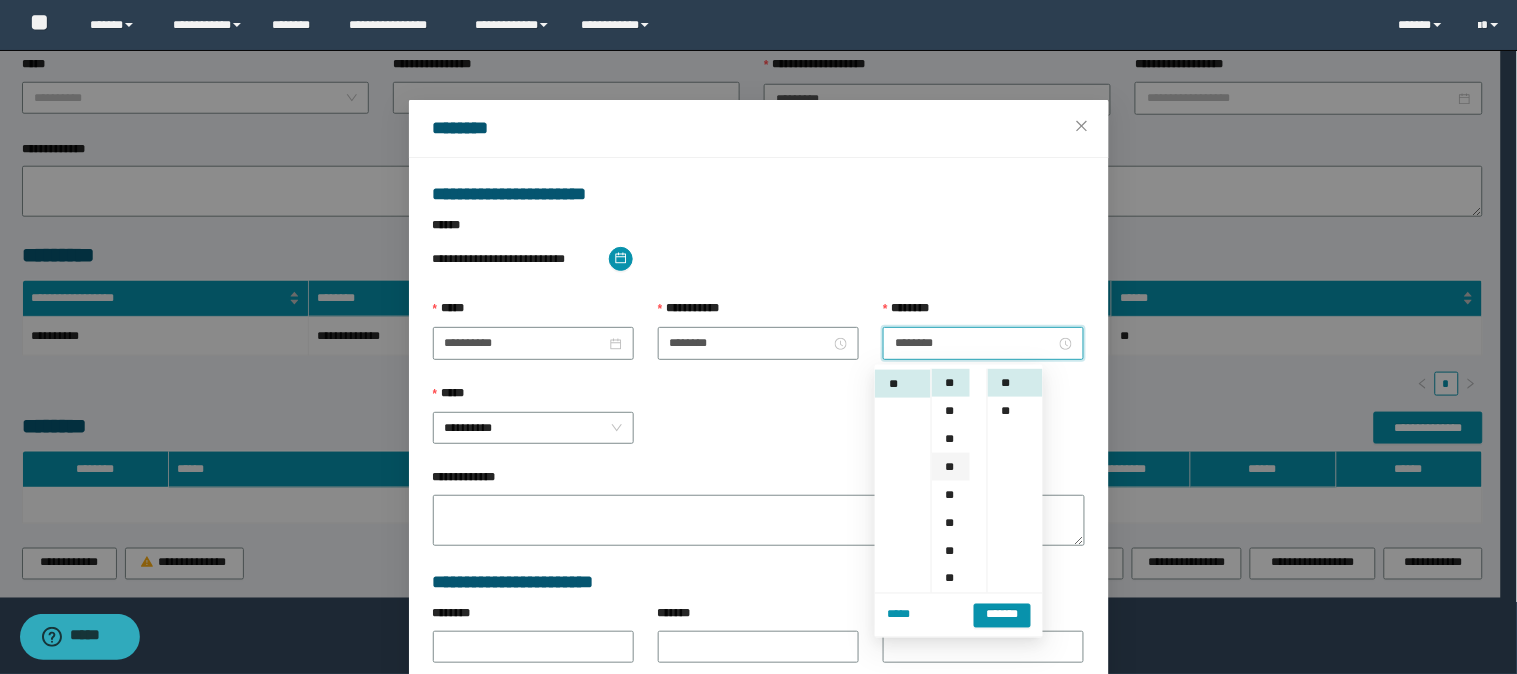 click on "**" at bounding box center [951, 467] 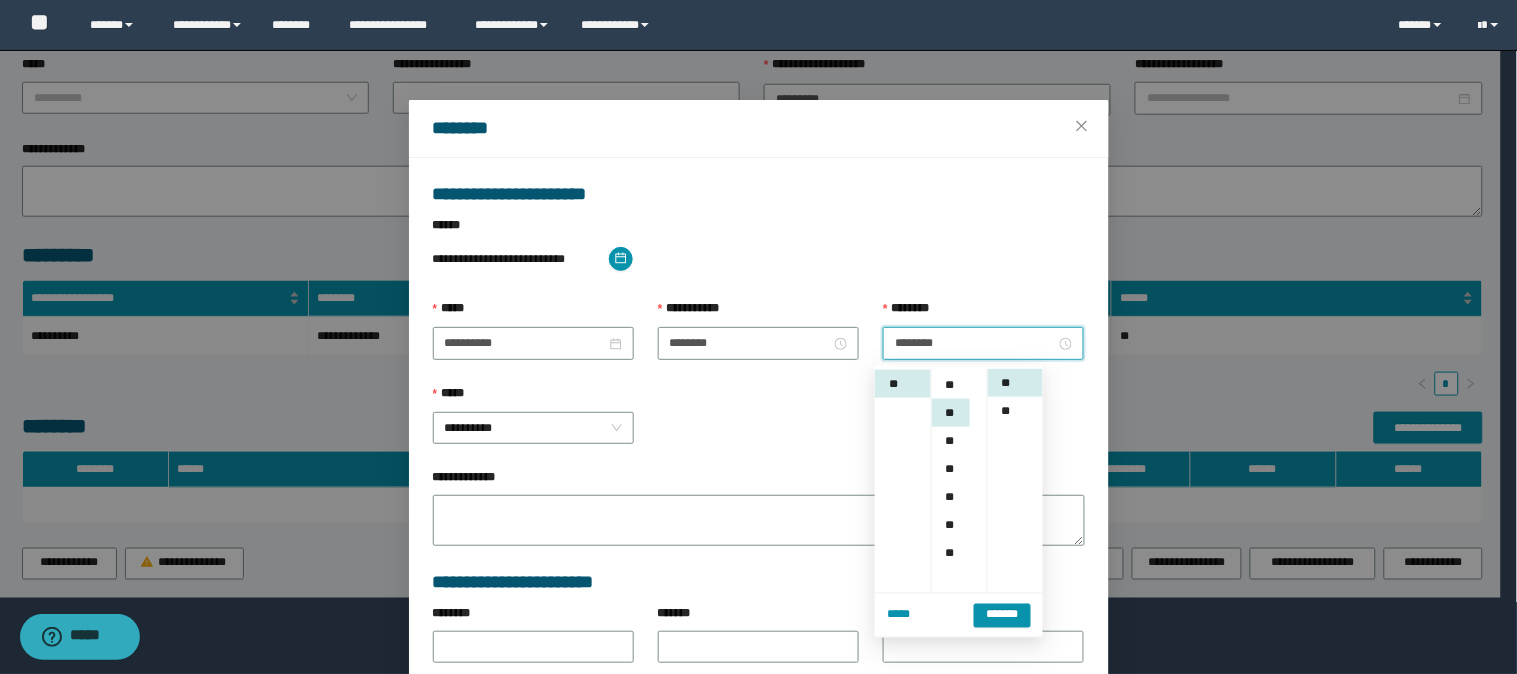 scroll, scrollTop: 167, scrollLeft: 0, axis: vertical 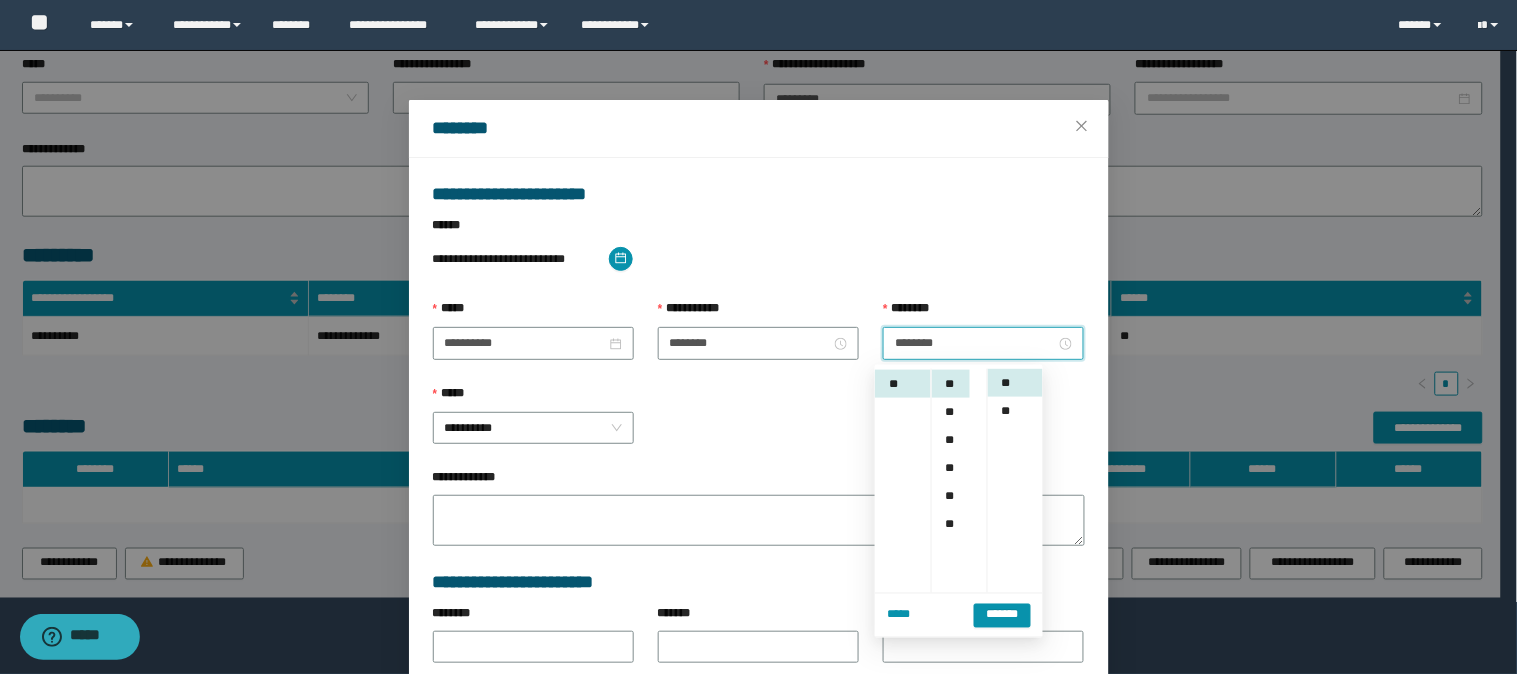 click on "******" at bounding box center (759, 229) 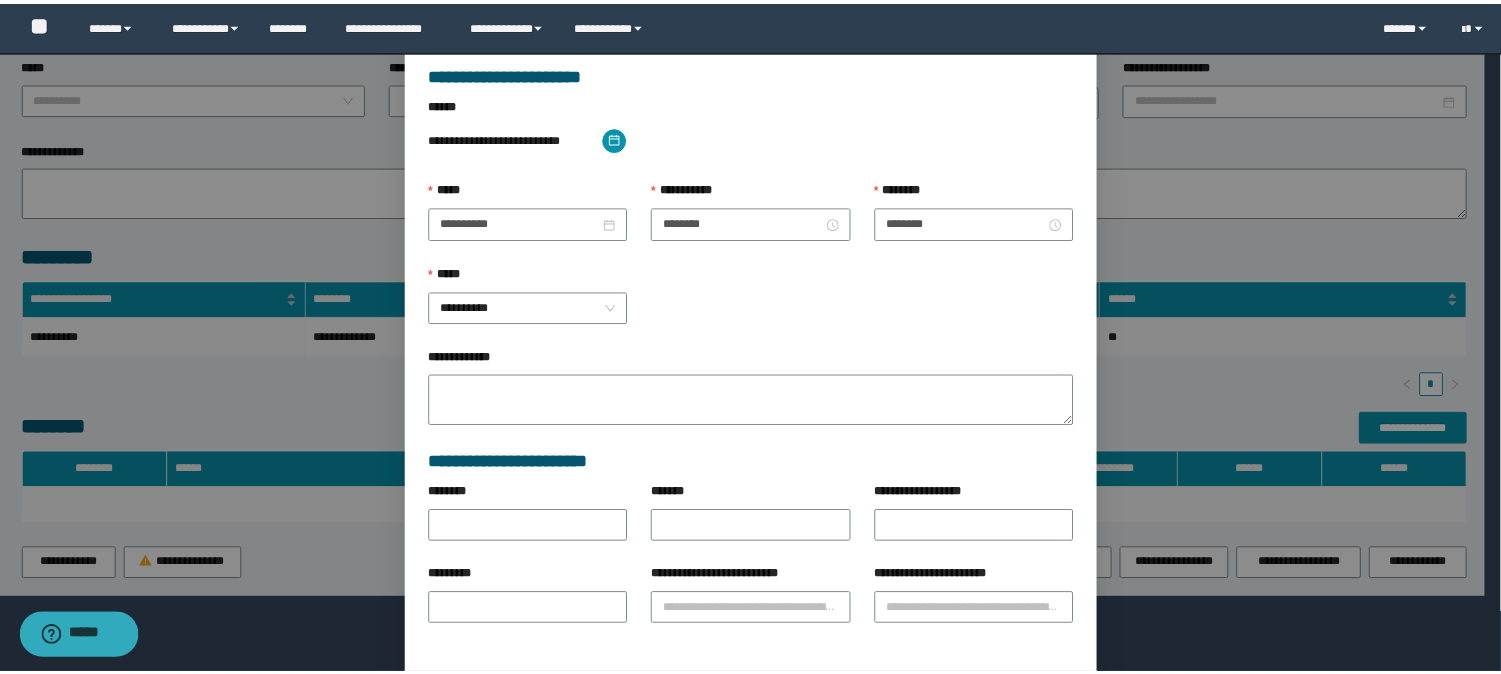scroll, scrollTop: 196, scrollLeft: 0, axis: vertical 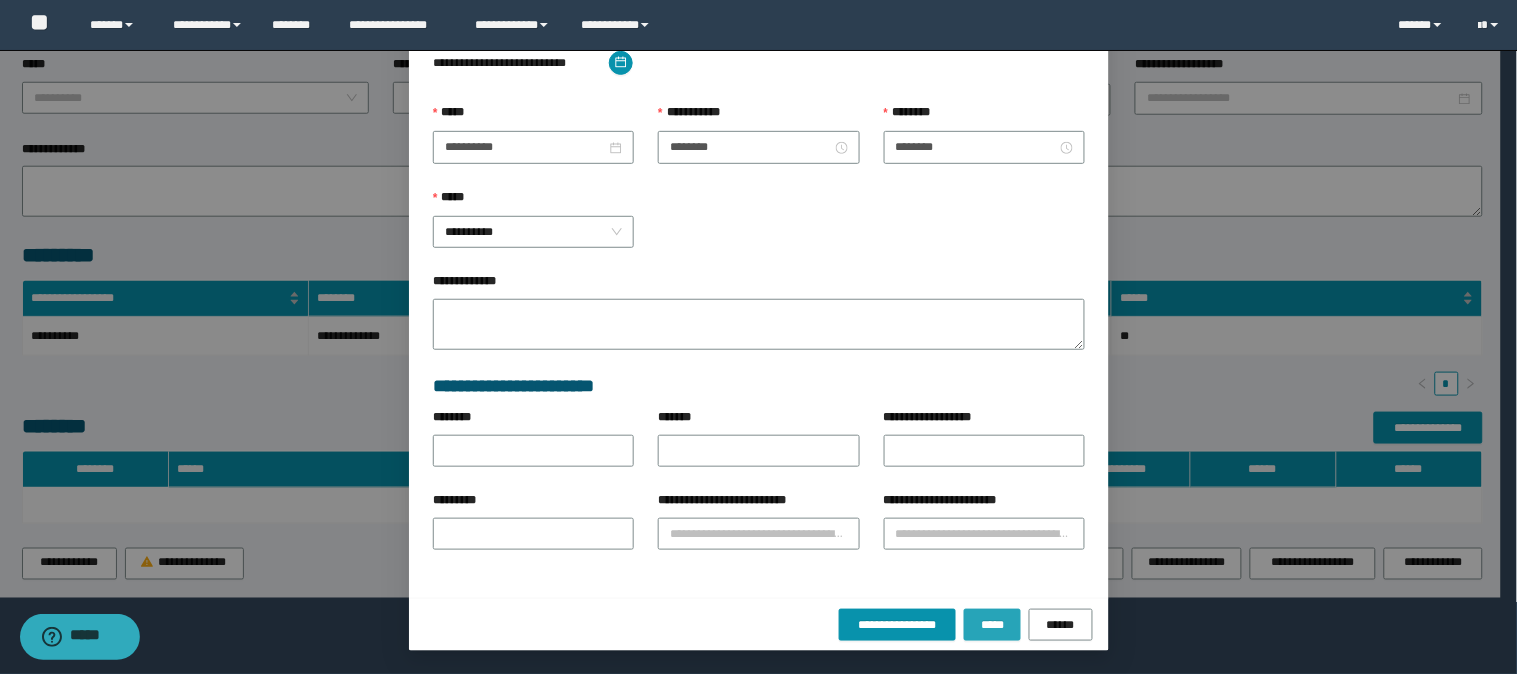 click on "*****" at bounding box center (992, 625) 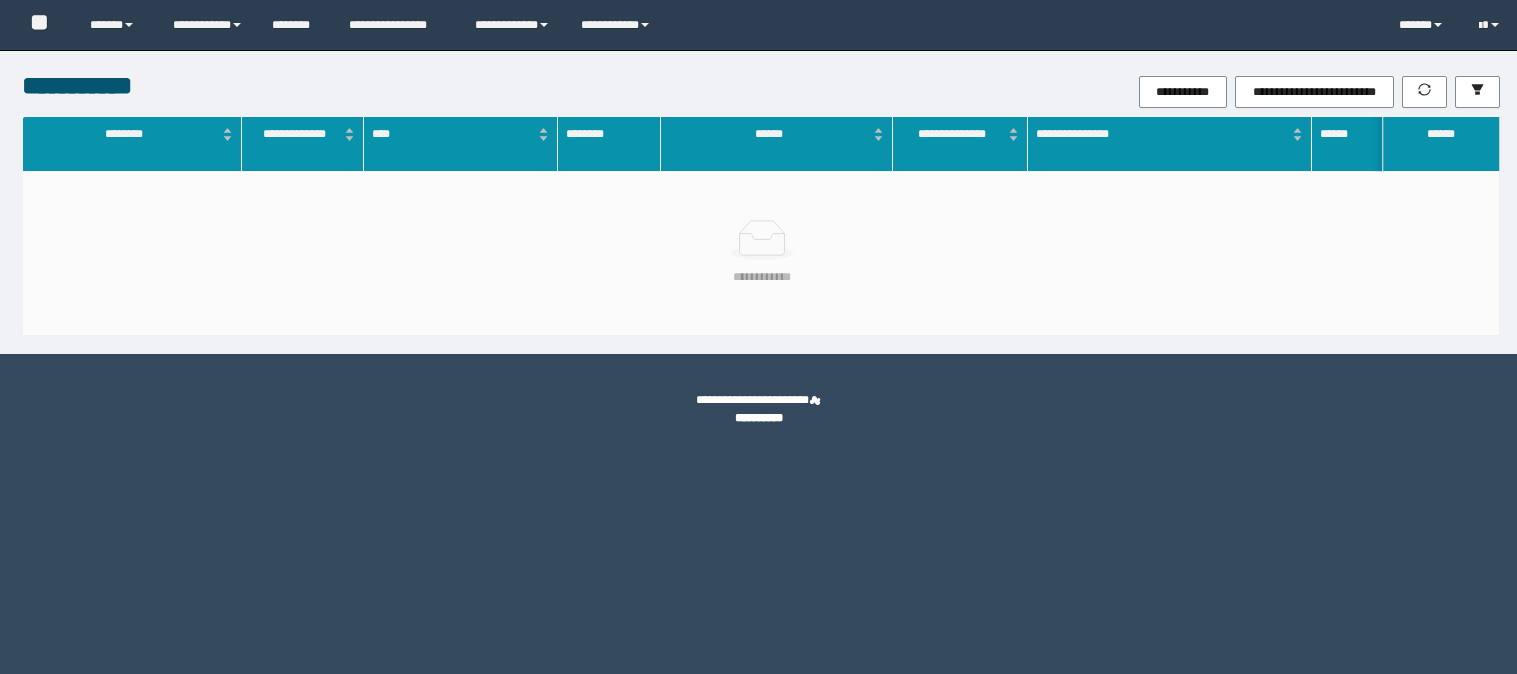 scroll, scrollTop: 0, scrollLeft: 0, axis: both 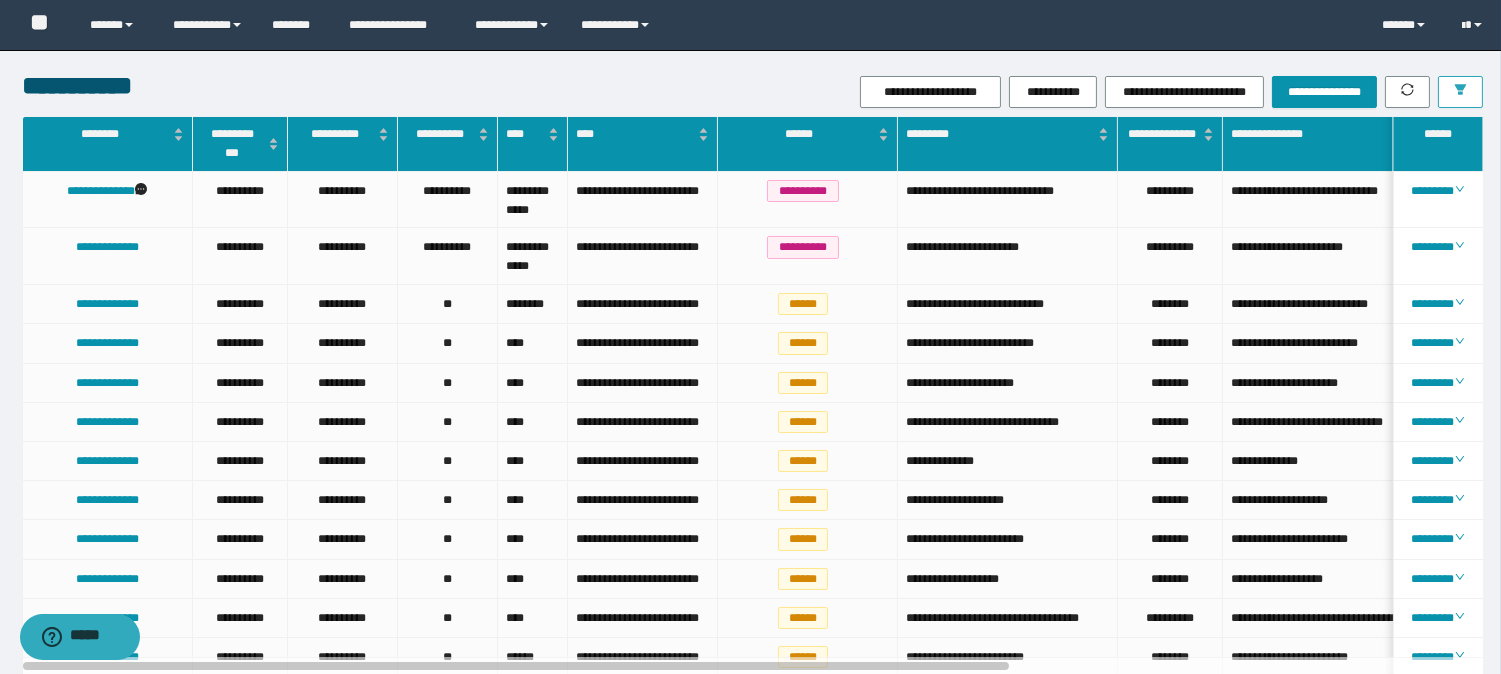 click at bounding box center [1460, 92] 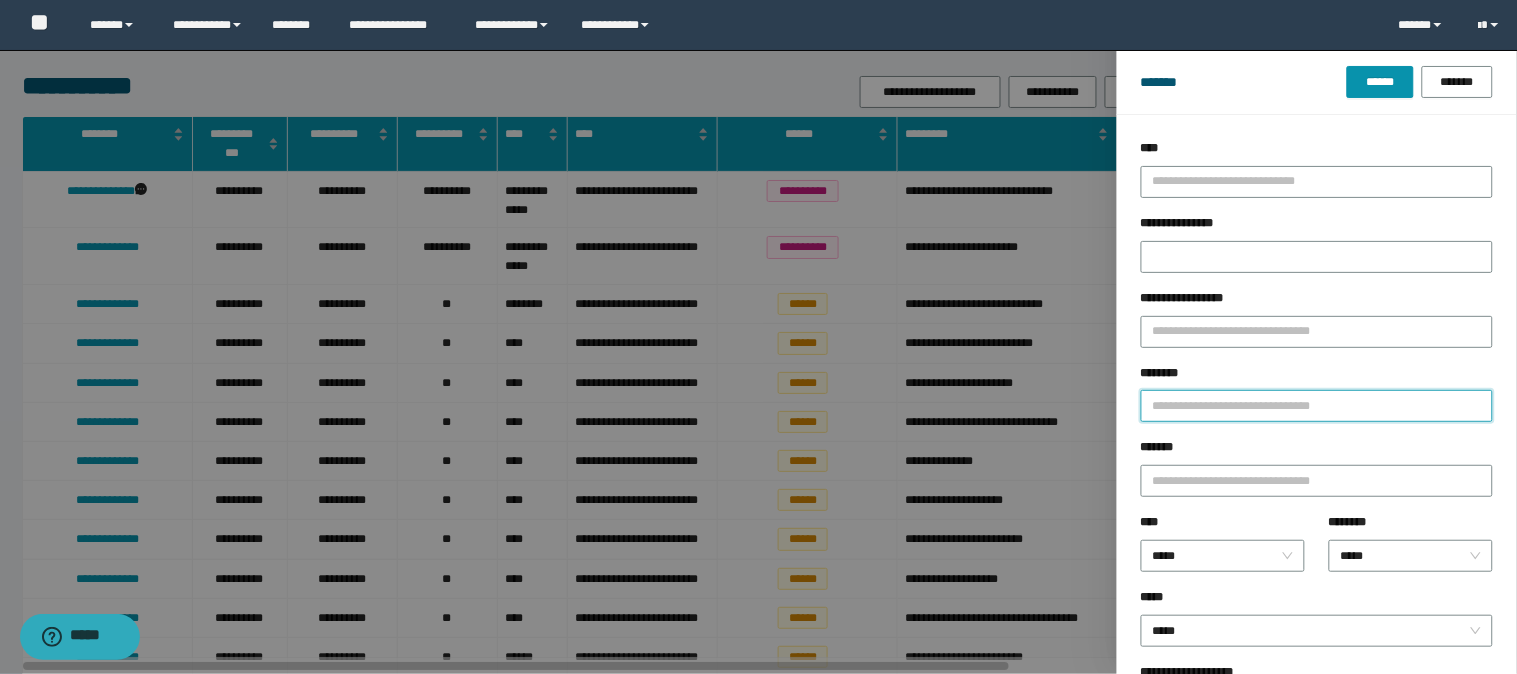 click on "********" at bounding box center (1317, 406) 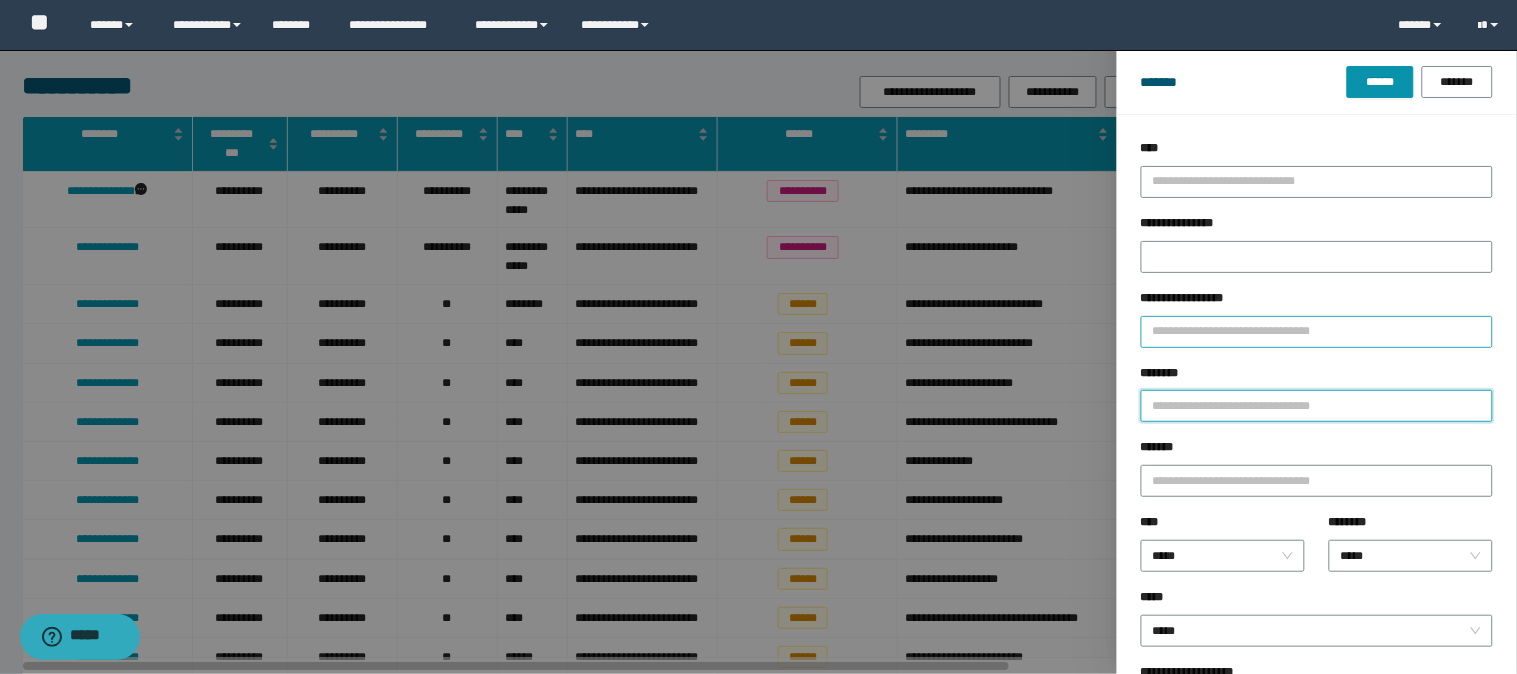 paste on "********" 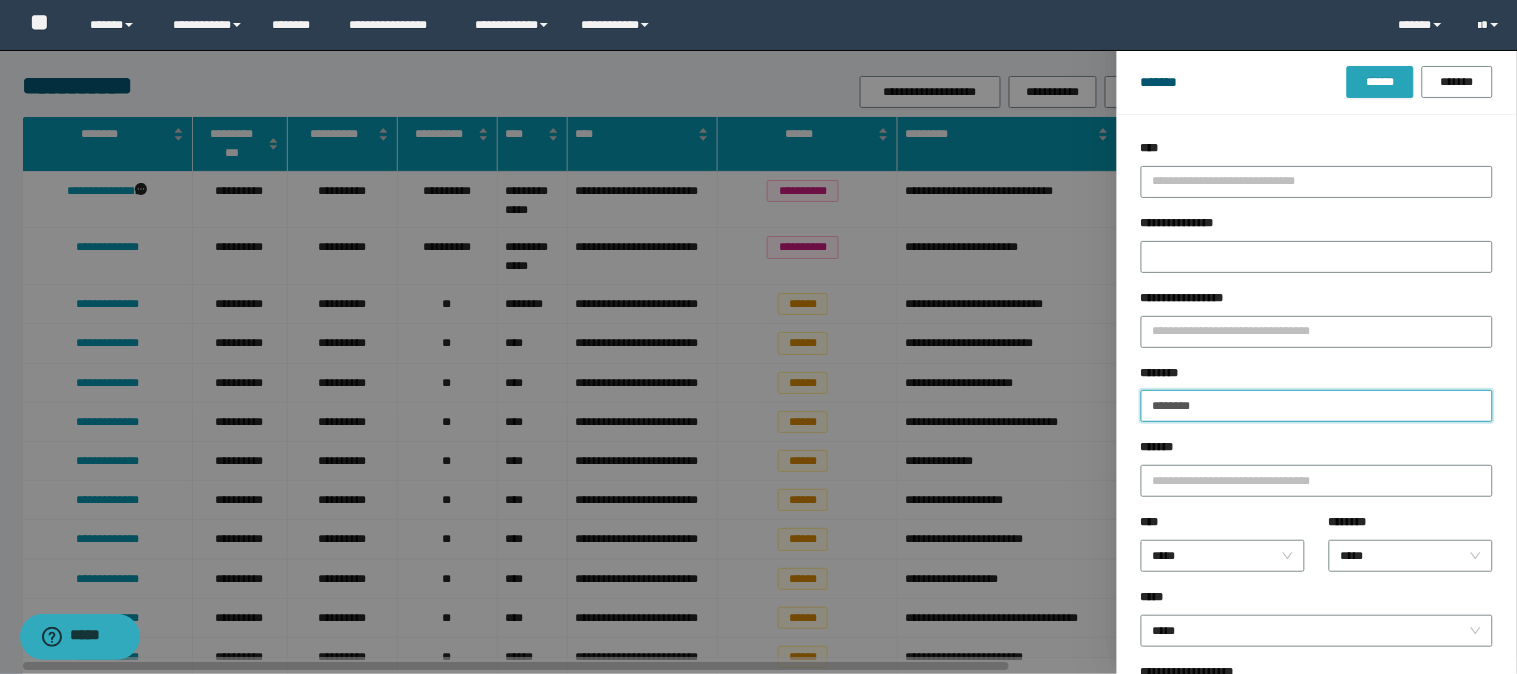 type on "********" 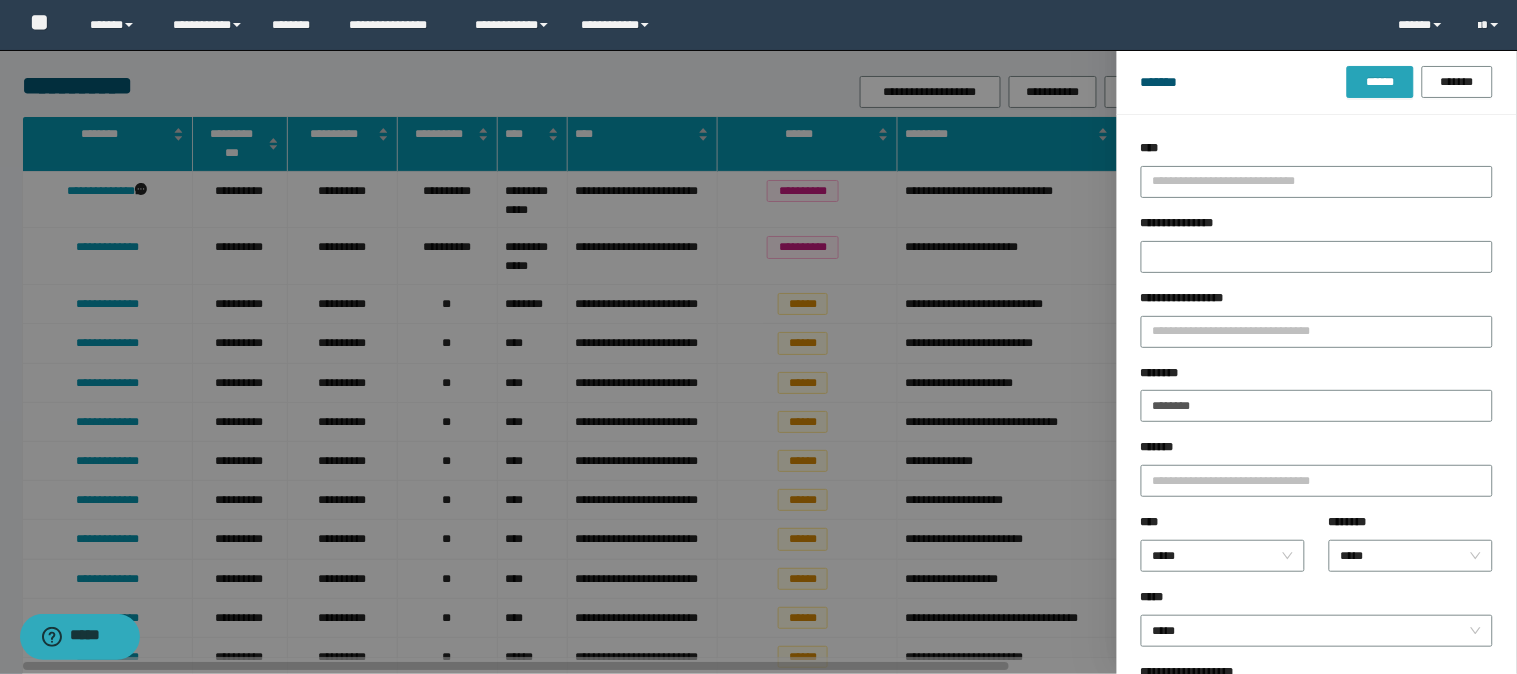 click on "******" at bounding box center (1380, 82) 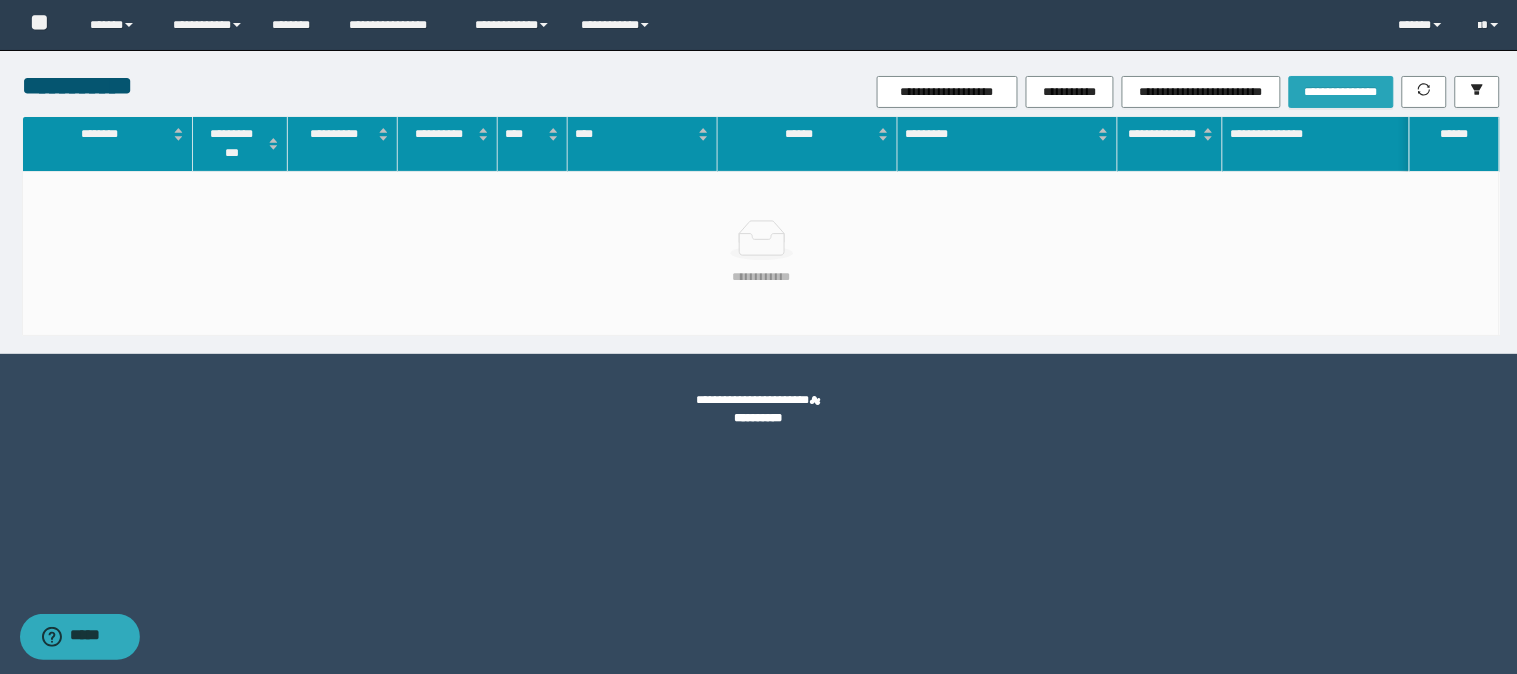 click on "**********" at bounding box center (1341, 92) 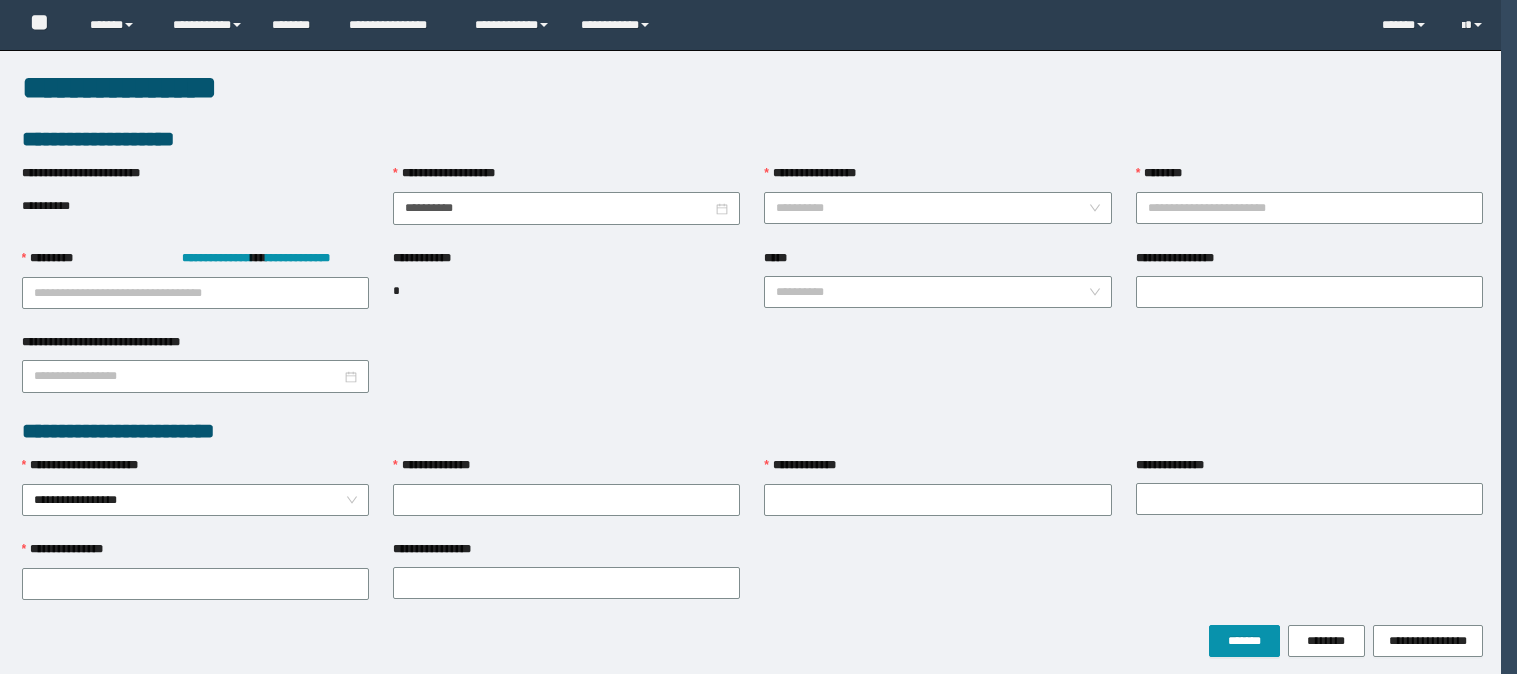 scroll, scrollTop: 0, scrollLeft: 0, axis: both 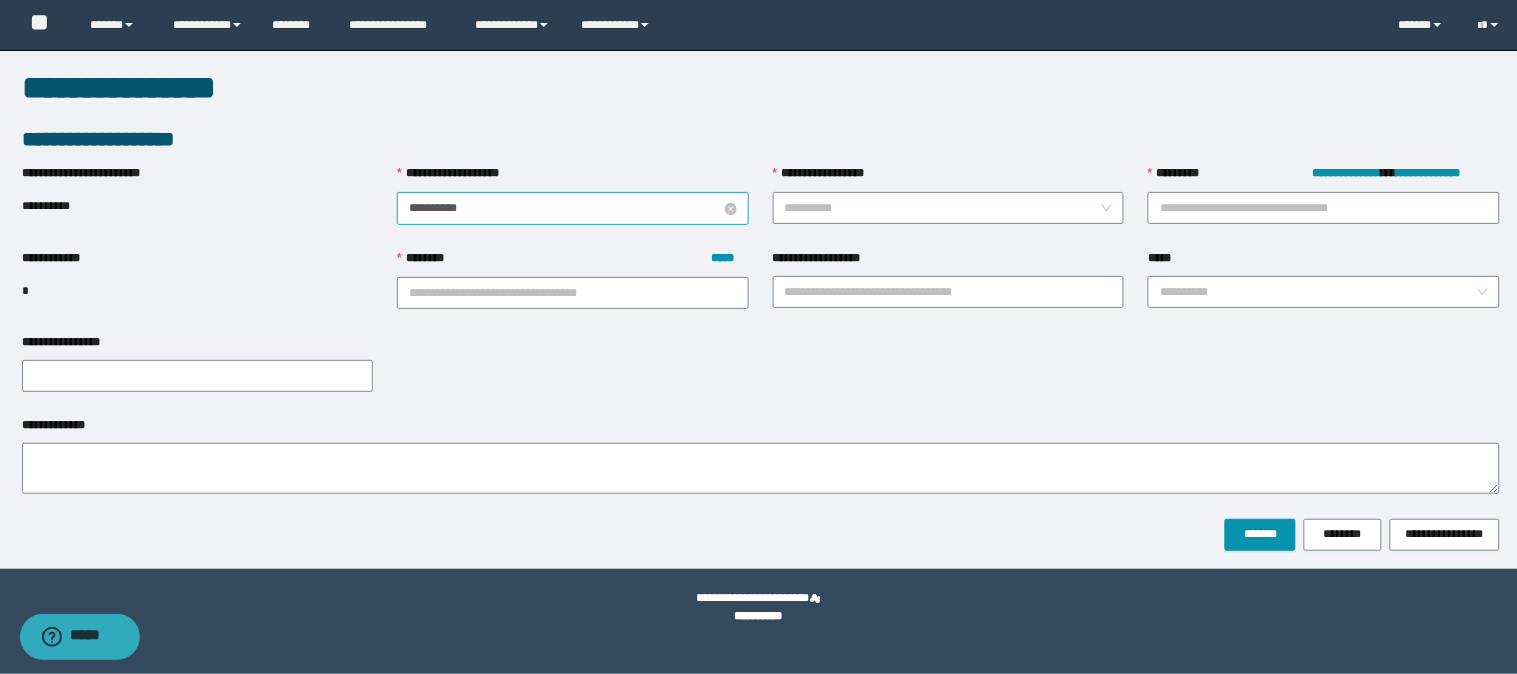 click on "**********" at bounding box center (565, 208) 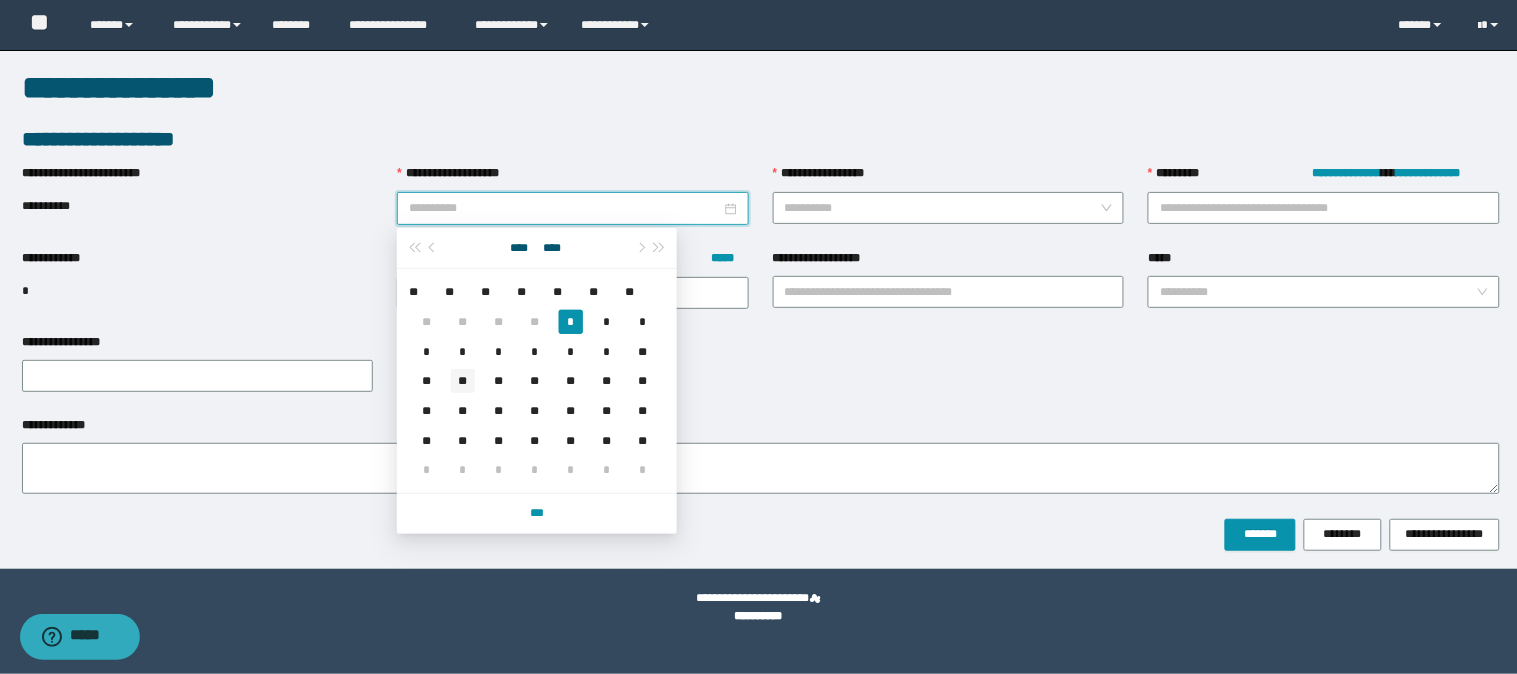 type on "**********" 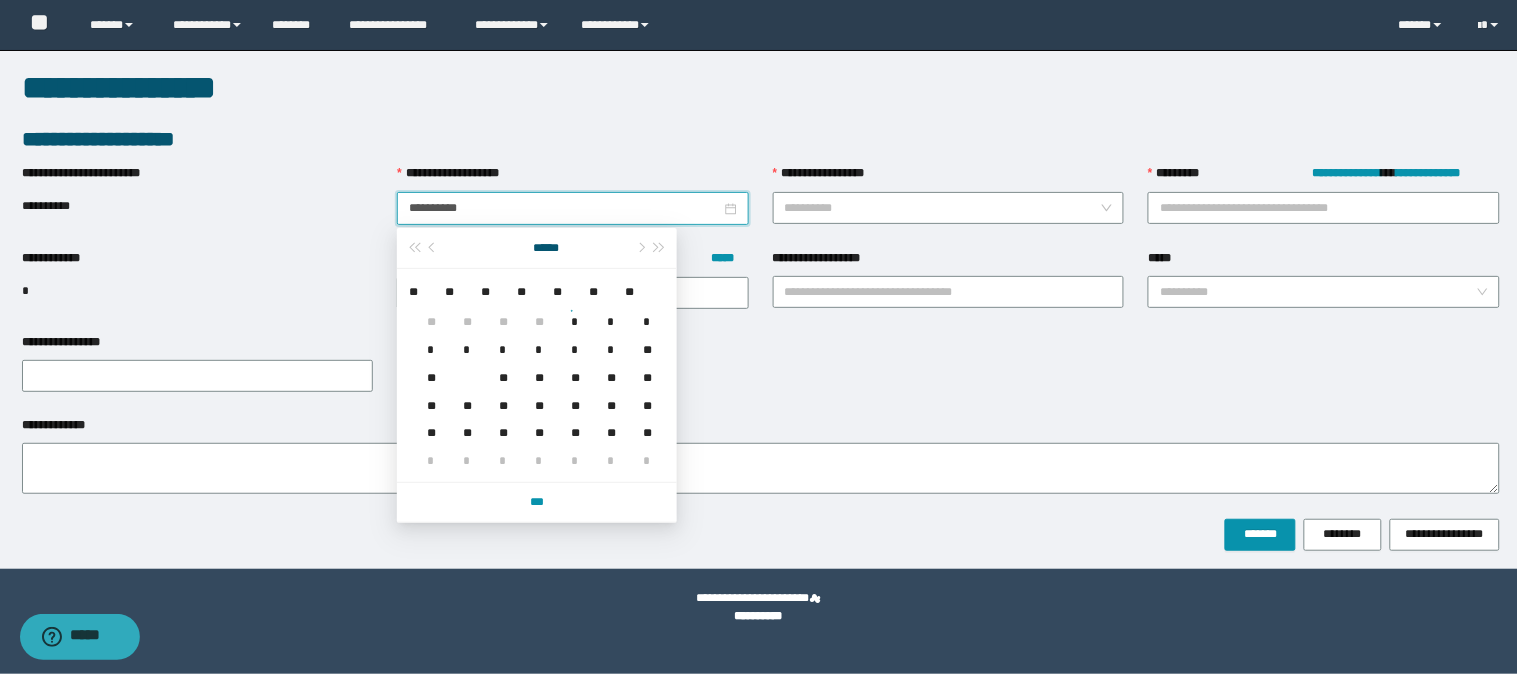 click on "**********" at bounding box center (949, 178) 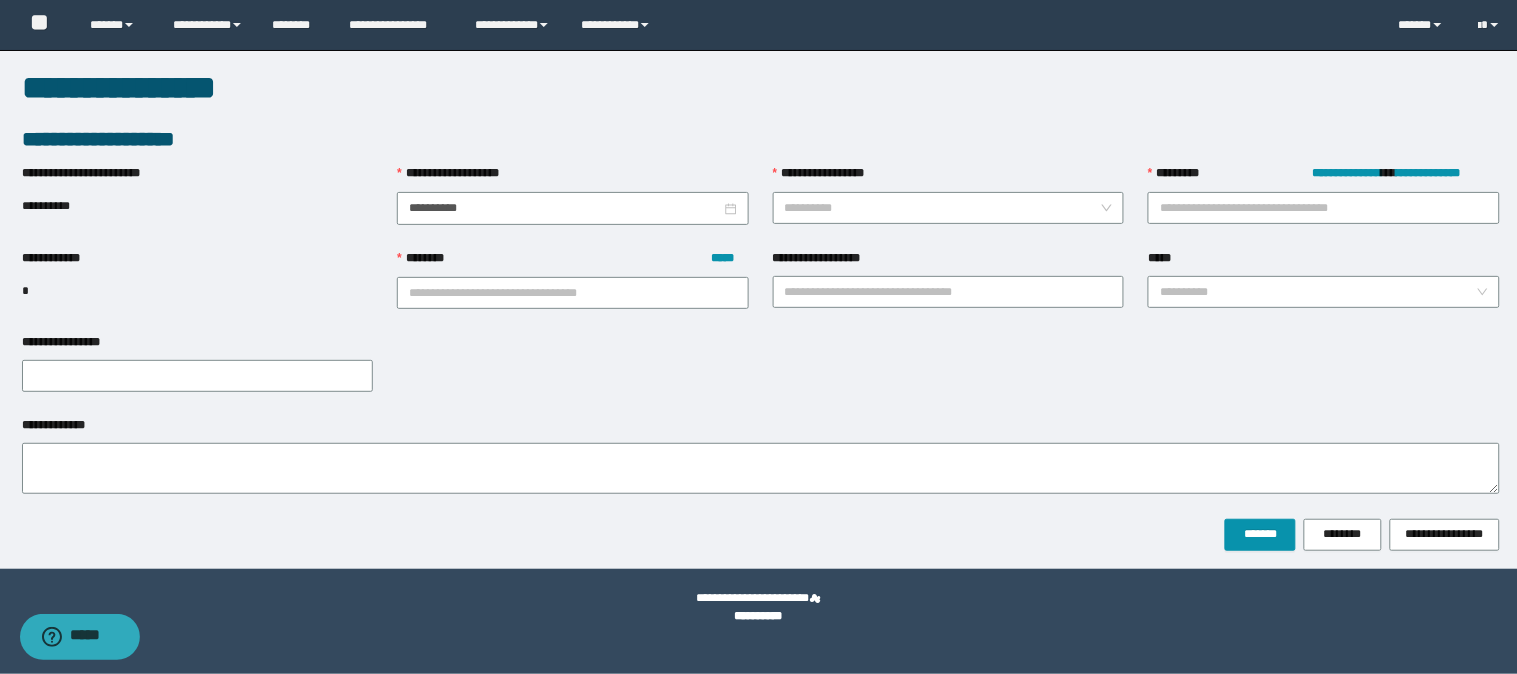 click on "**********" at bounding box center [949, 206] 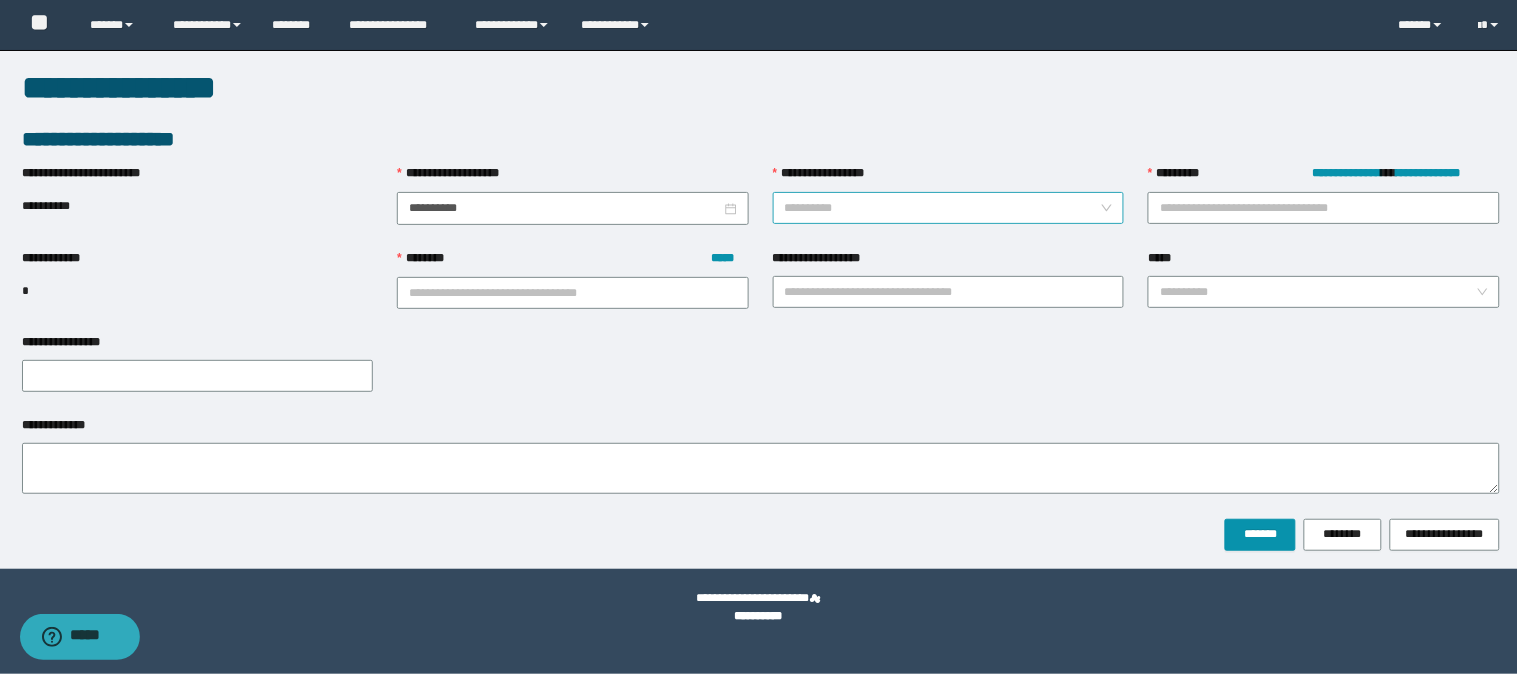 click on "**********" at bounding box center [943, 208] 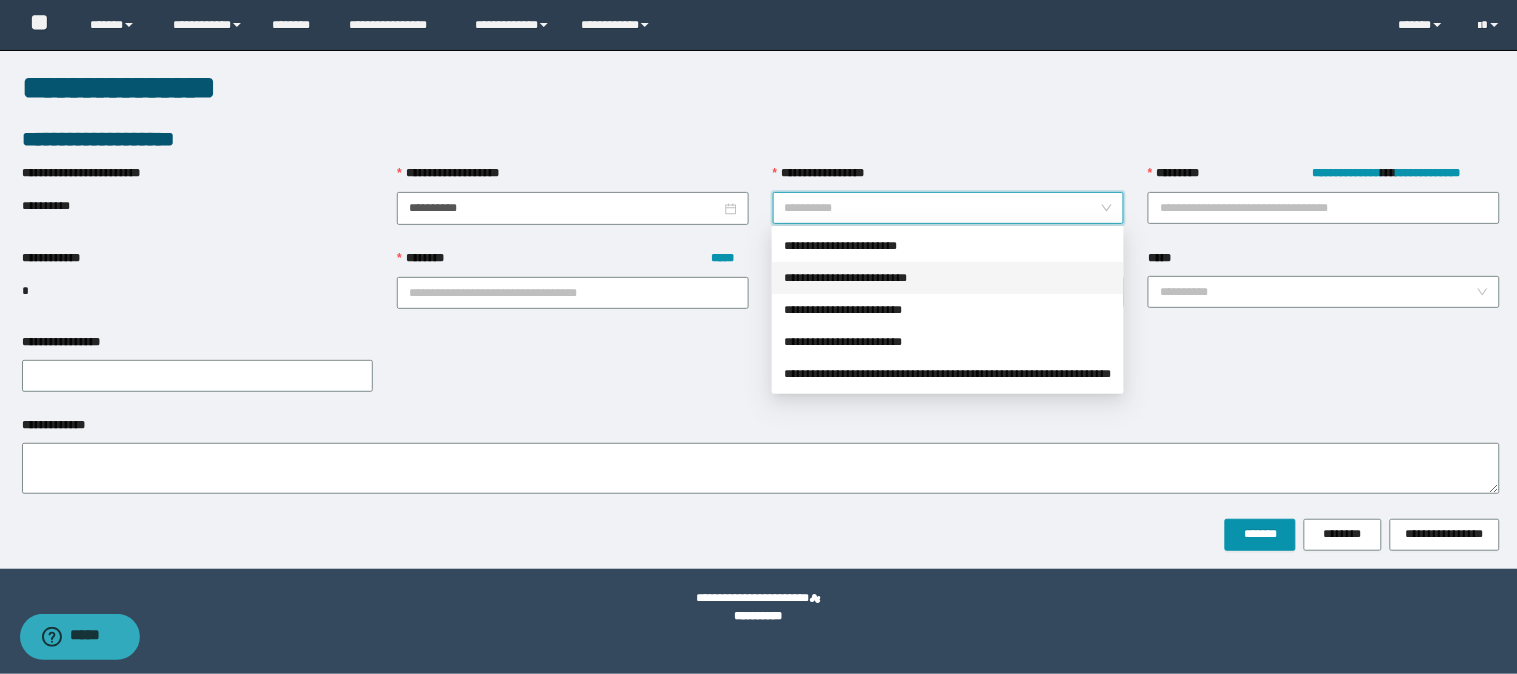 click on "**********" at bounding box center [948, 278] 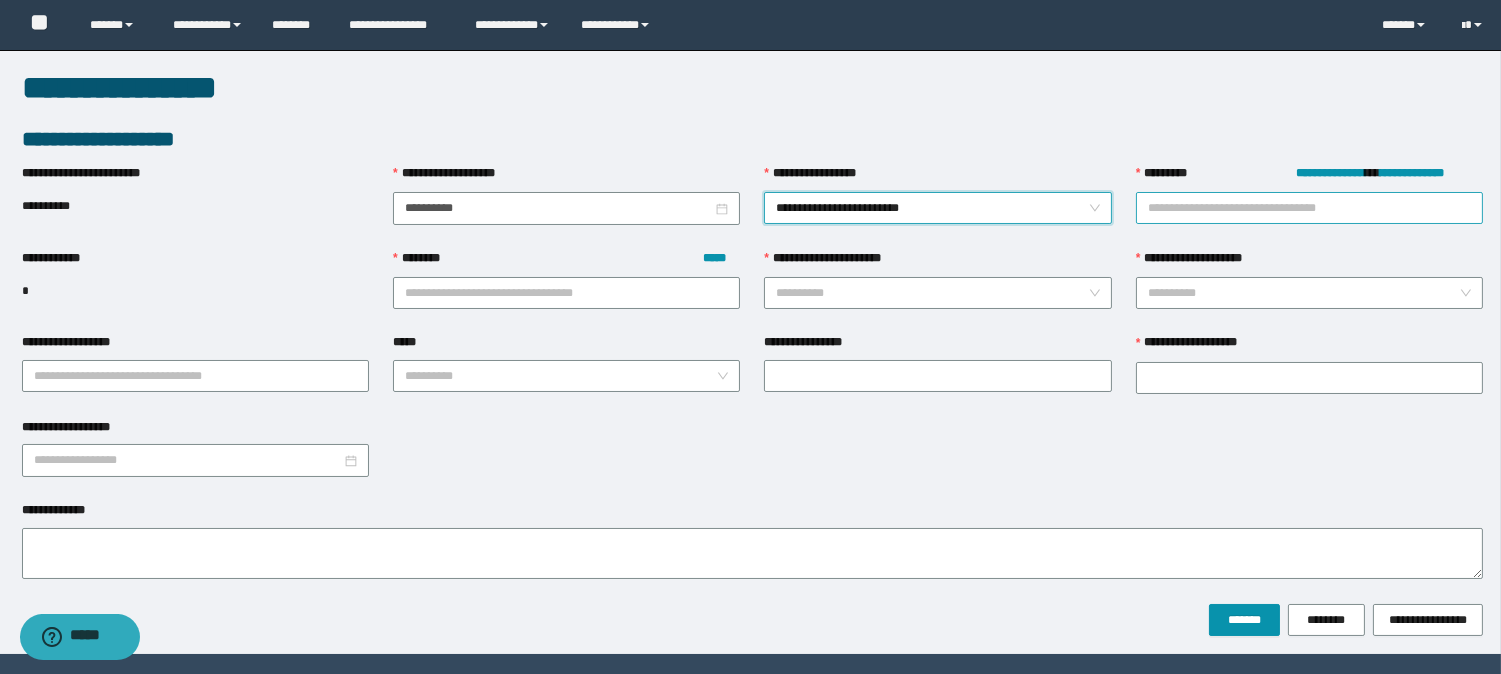 click on "**********" at bounding box center (1309, 208) 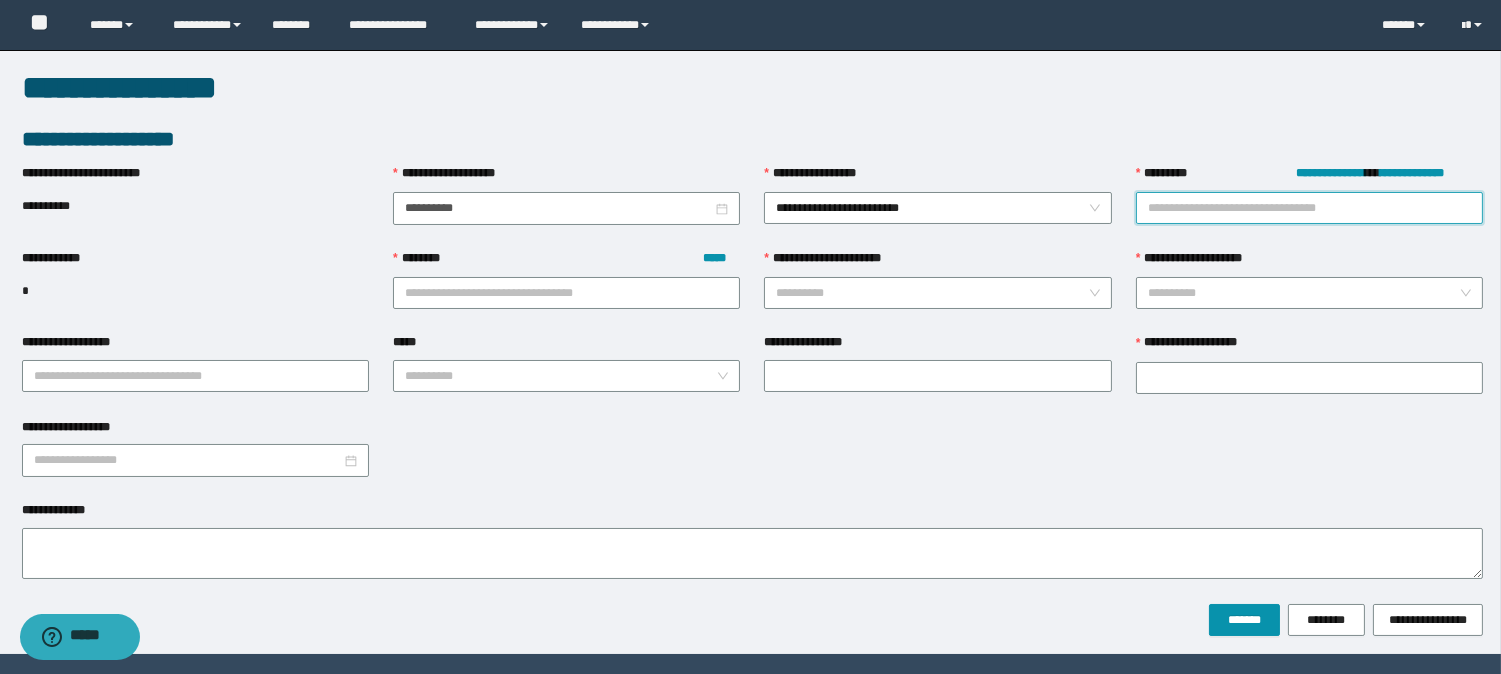 paste on "********" 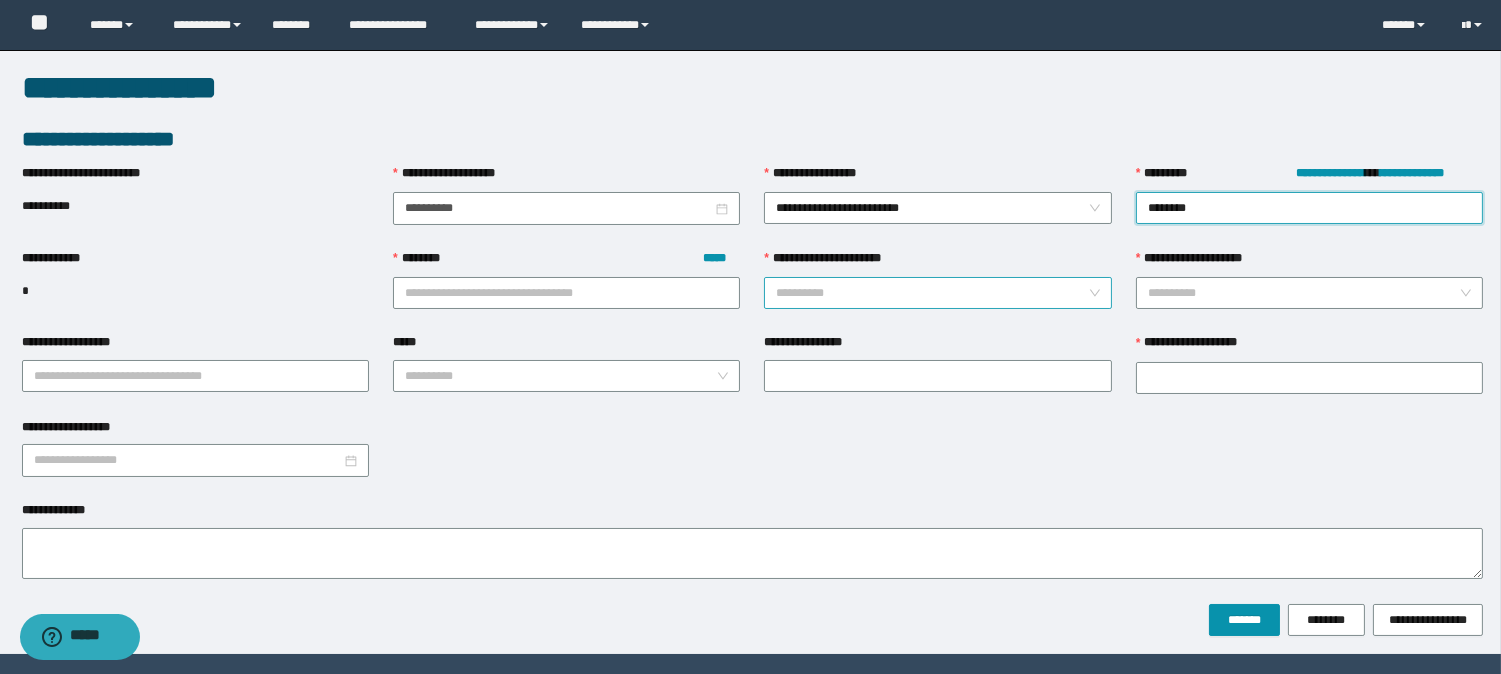 type on "********" 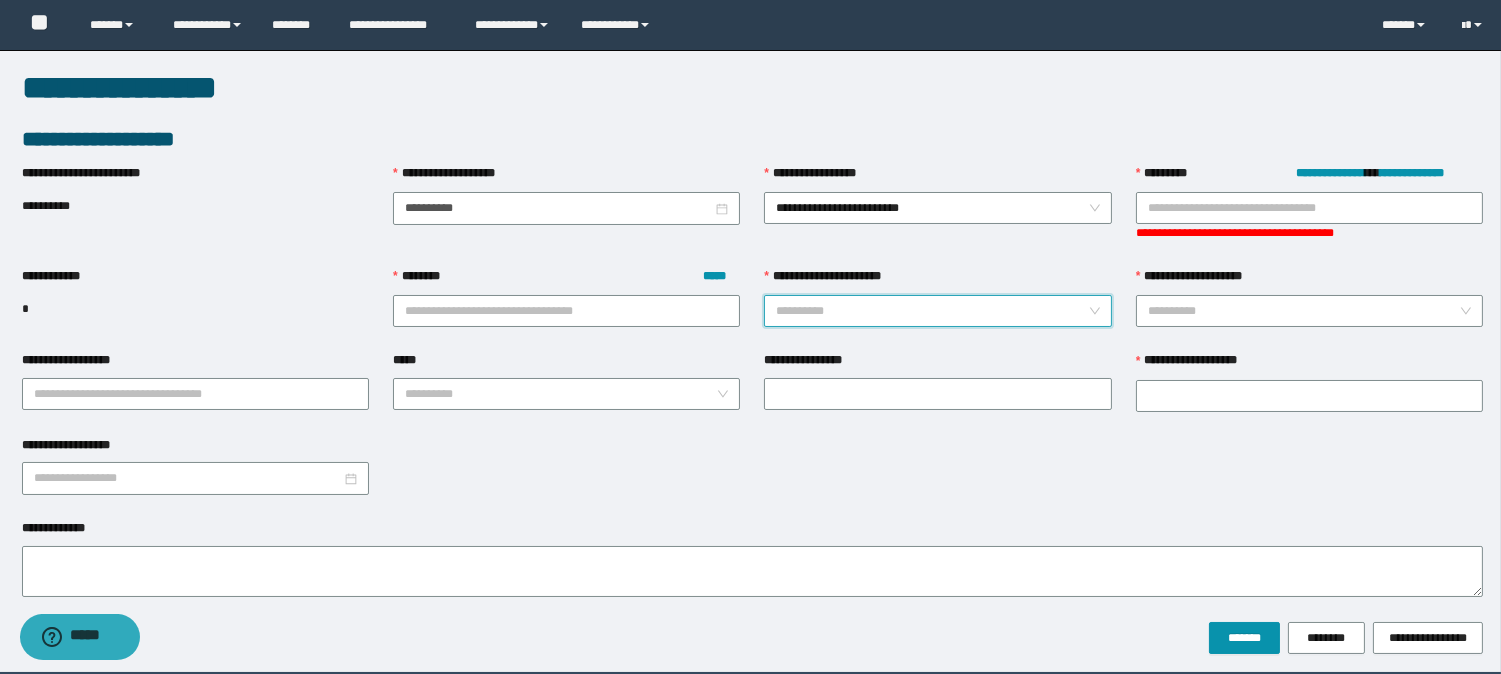 click on "**********" at bounding box center [937, 297] 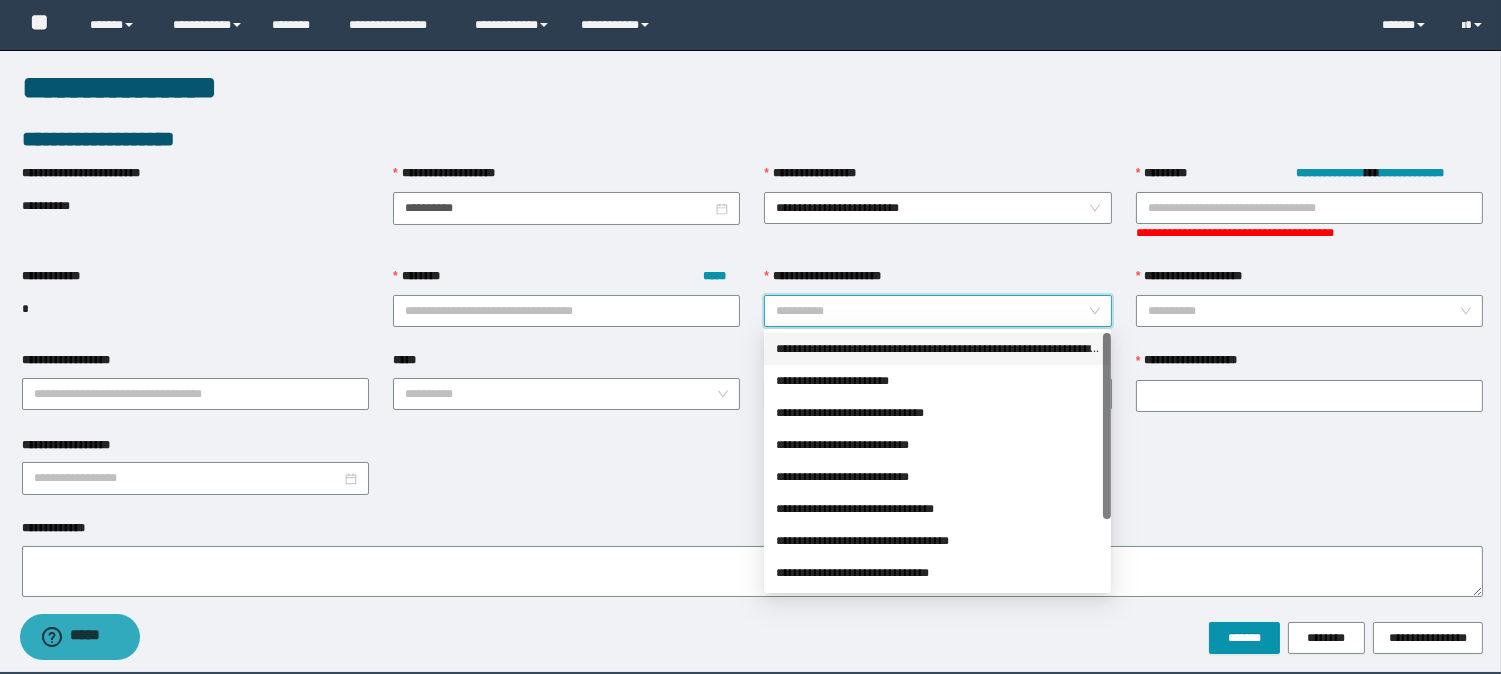 click on "**********" at bounding box center (937, 349) 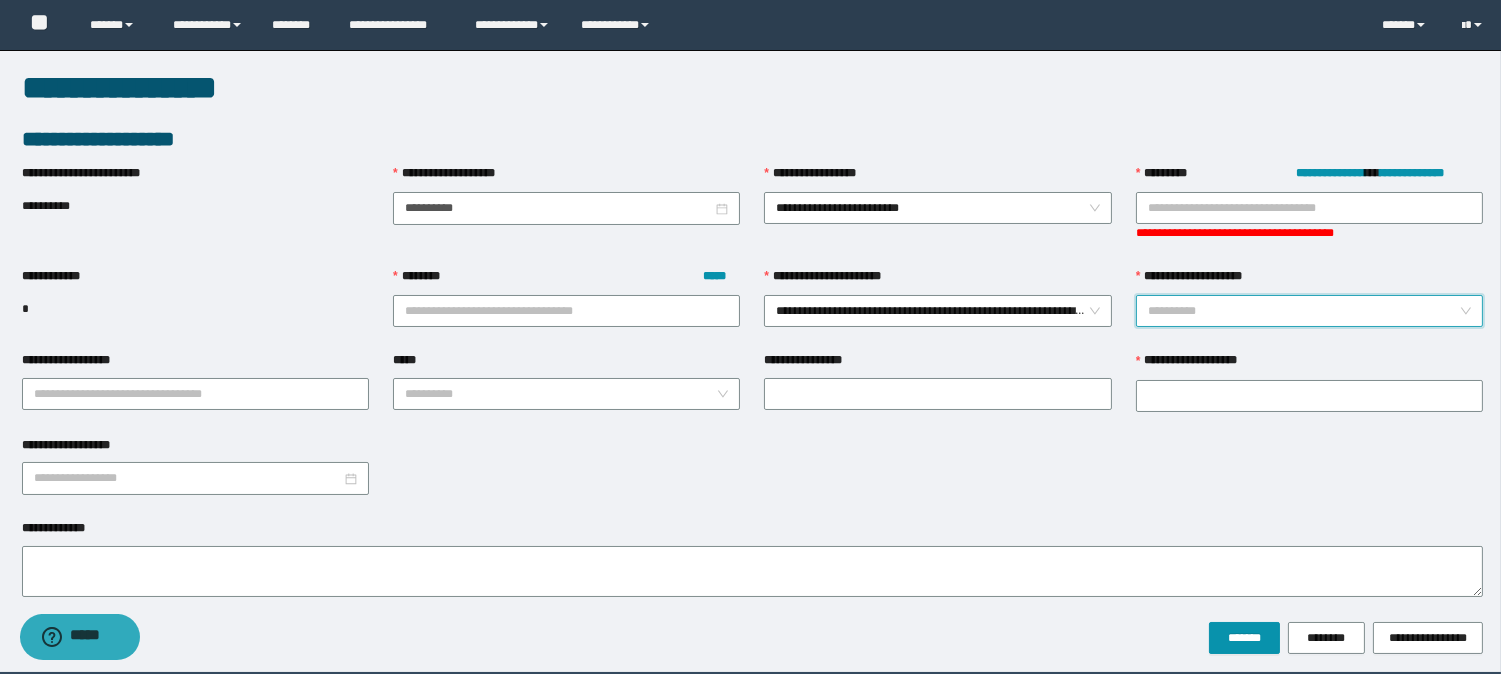 click on "**********" at bounding box center (1303, 311) 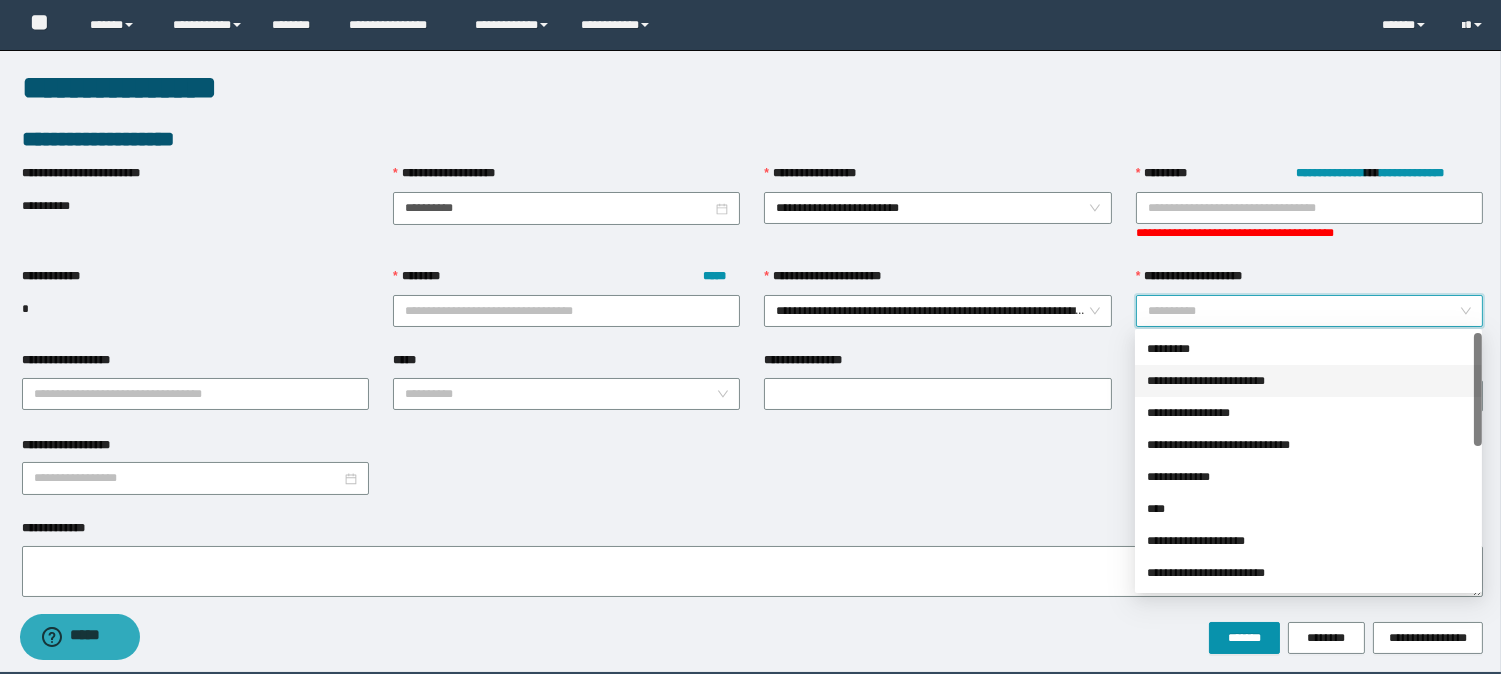 click on "**********" at bounding box center [1308, 381] 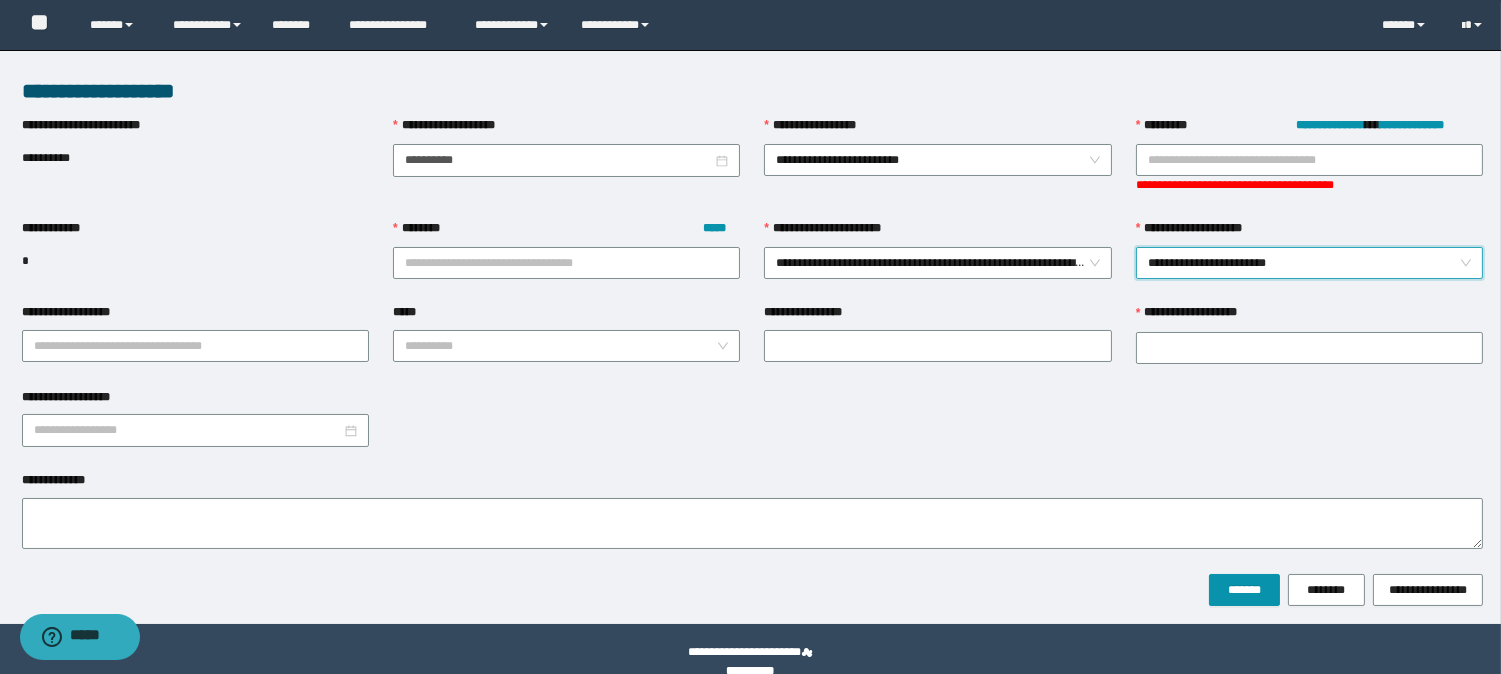 scroll, scrollTop: 74, scrollLeft: 0, axis: vertical 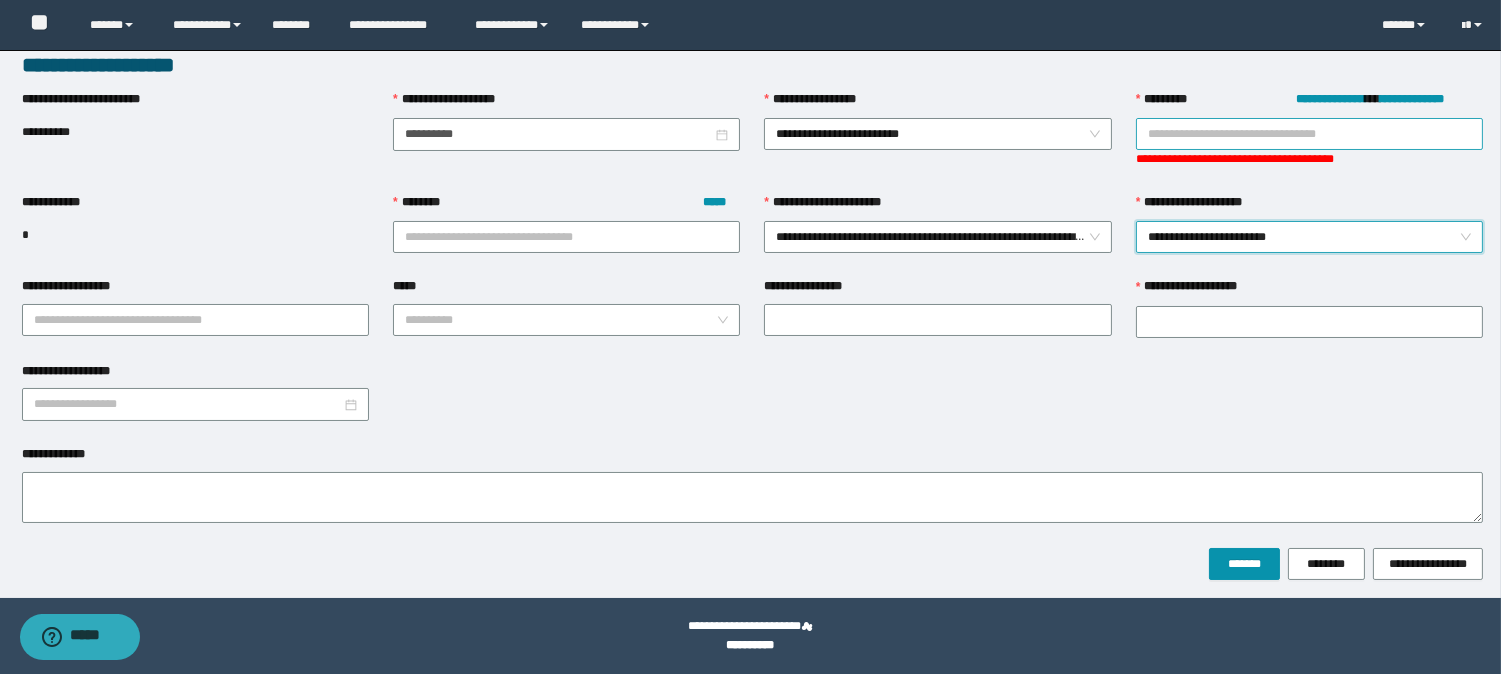 click on "**********" at bounding box center (1309, 134) 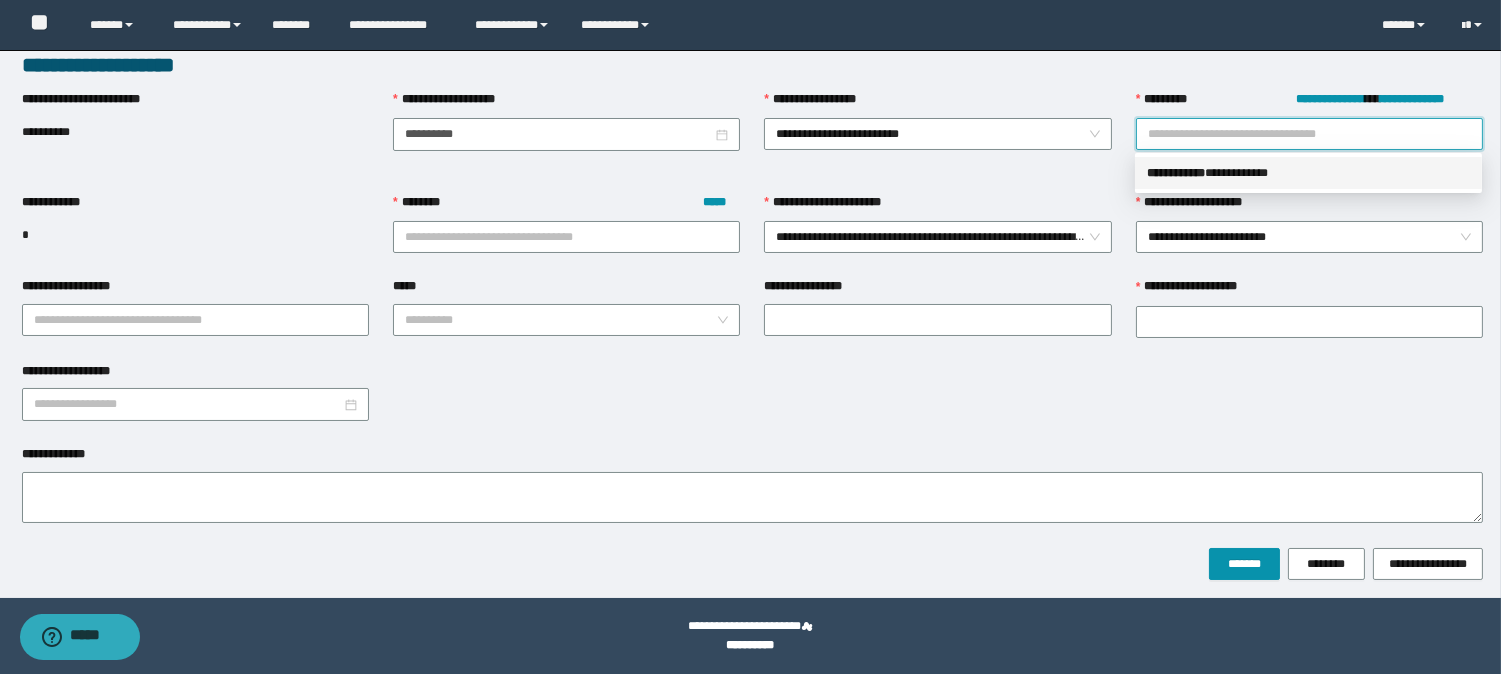 click on "** *   ********" at bounding box center [1176, 173] 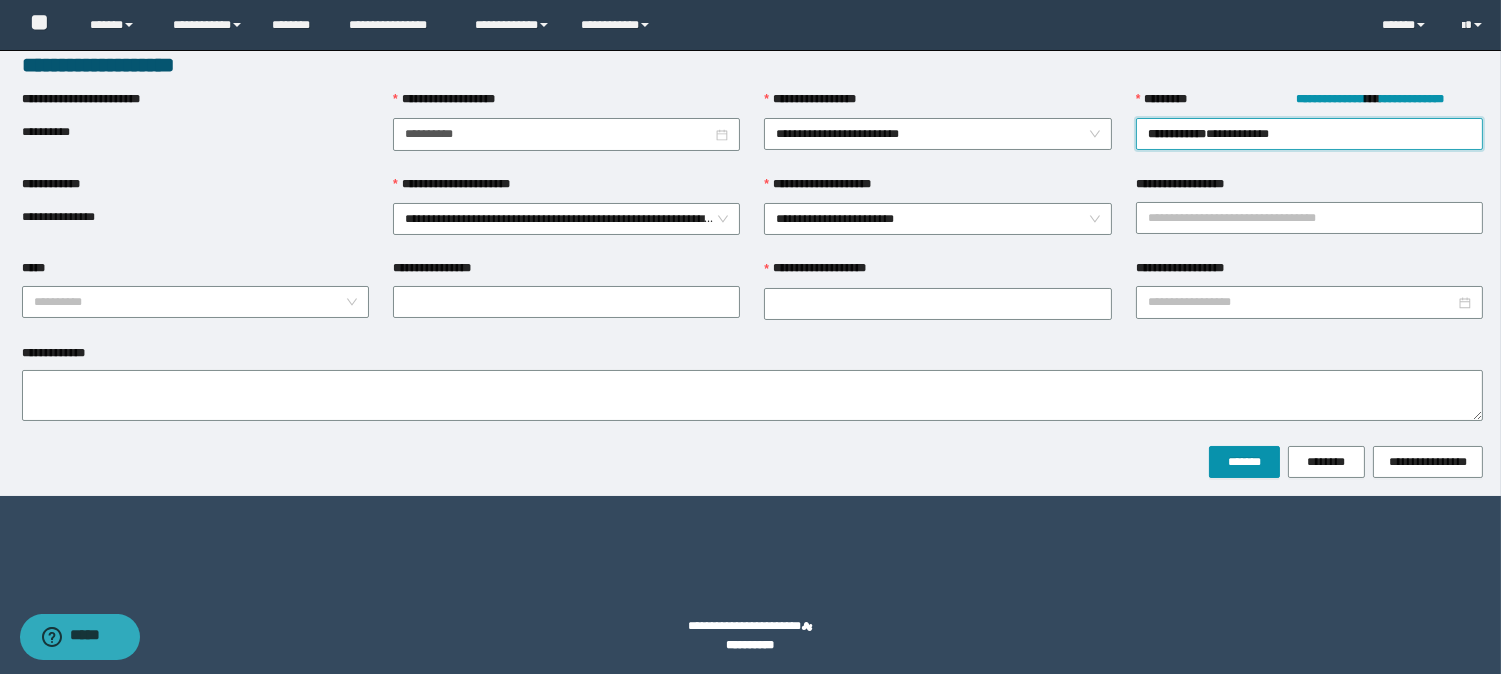 scroll, scrollTop: 0, scrollLeft: 0, axis: both 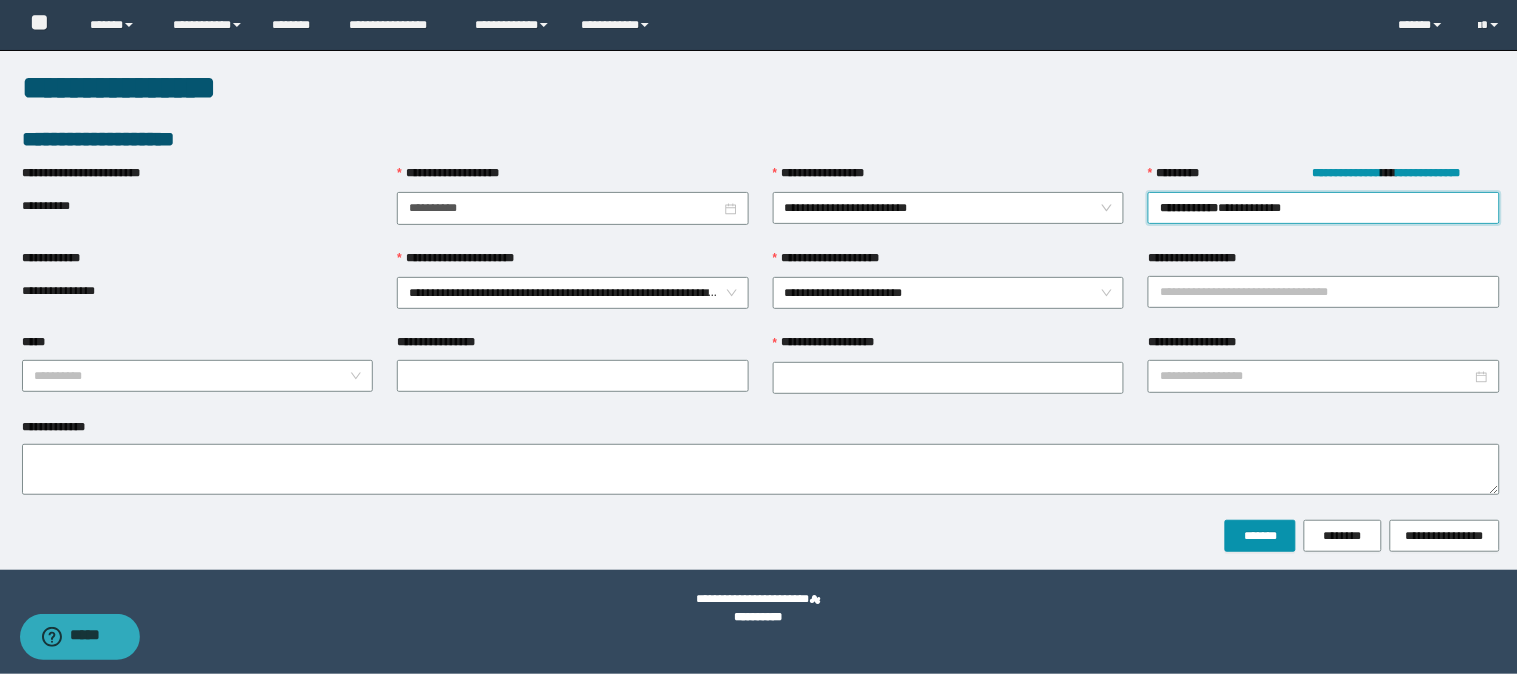 click on "**********" at bounding box center (949, 347) 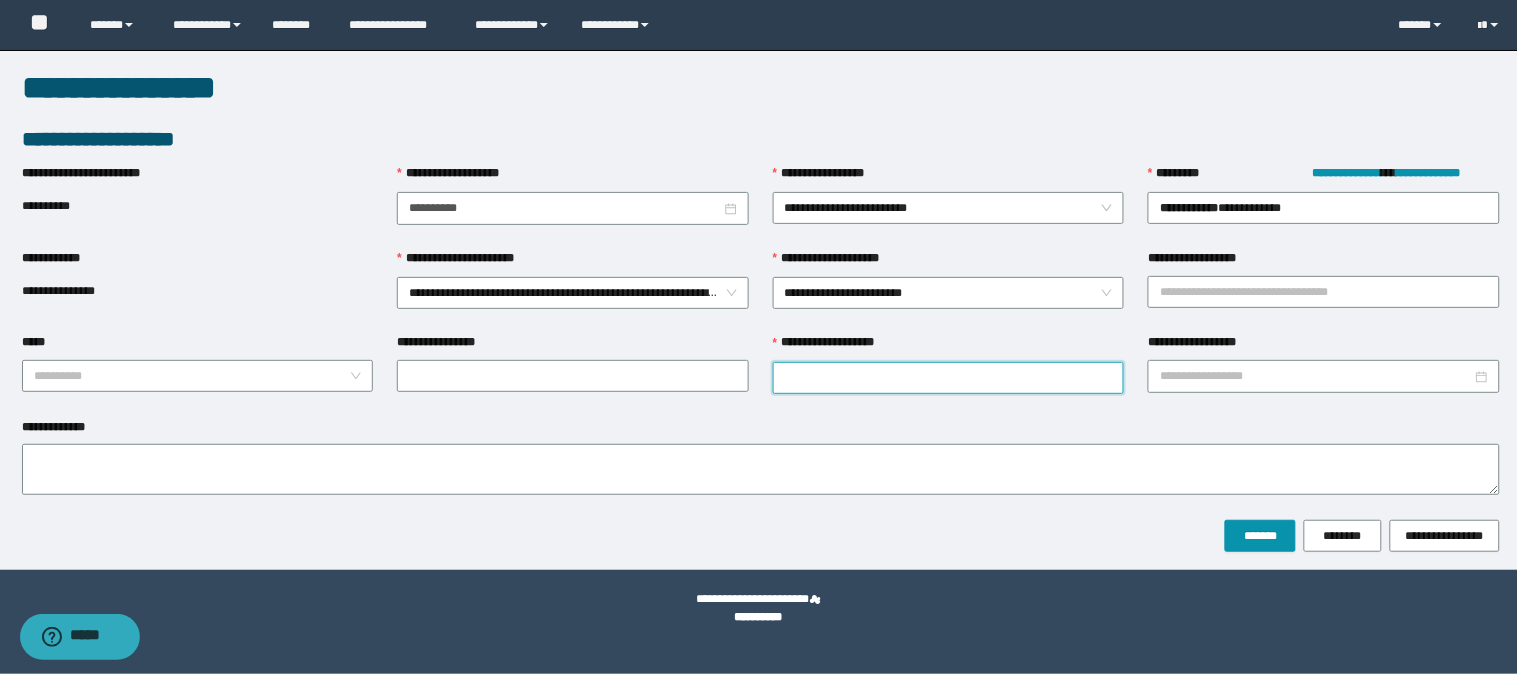 click on "**********" at bounding box center [949, 378] 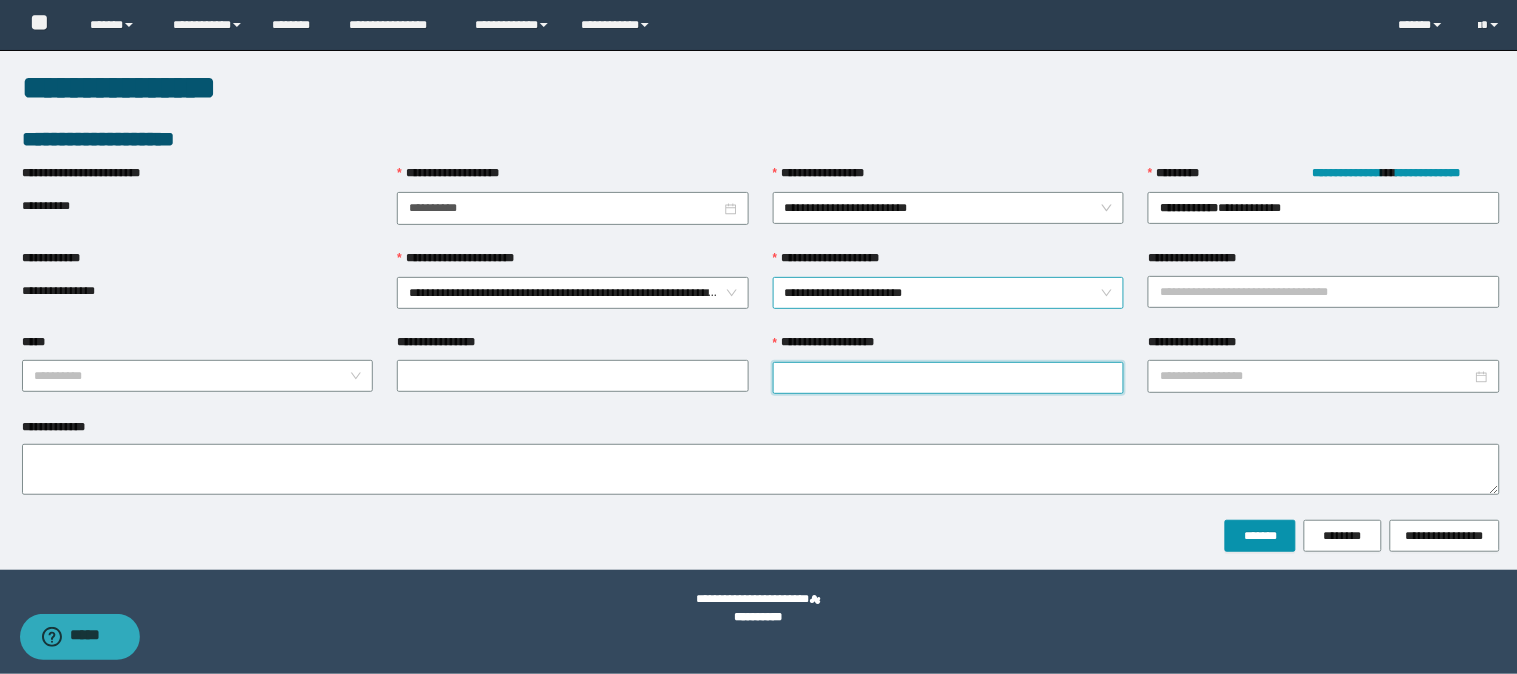paste on "*********" 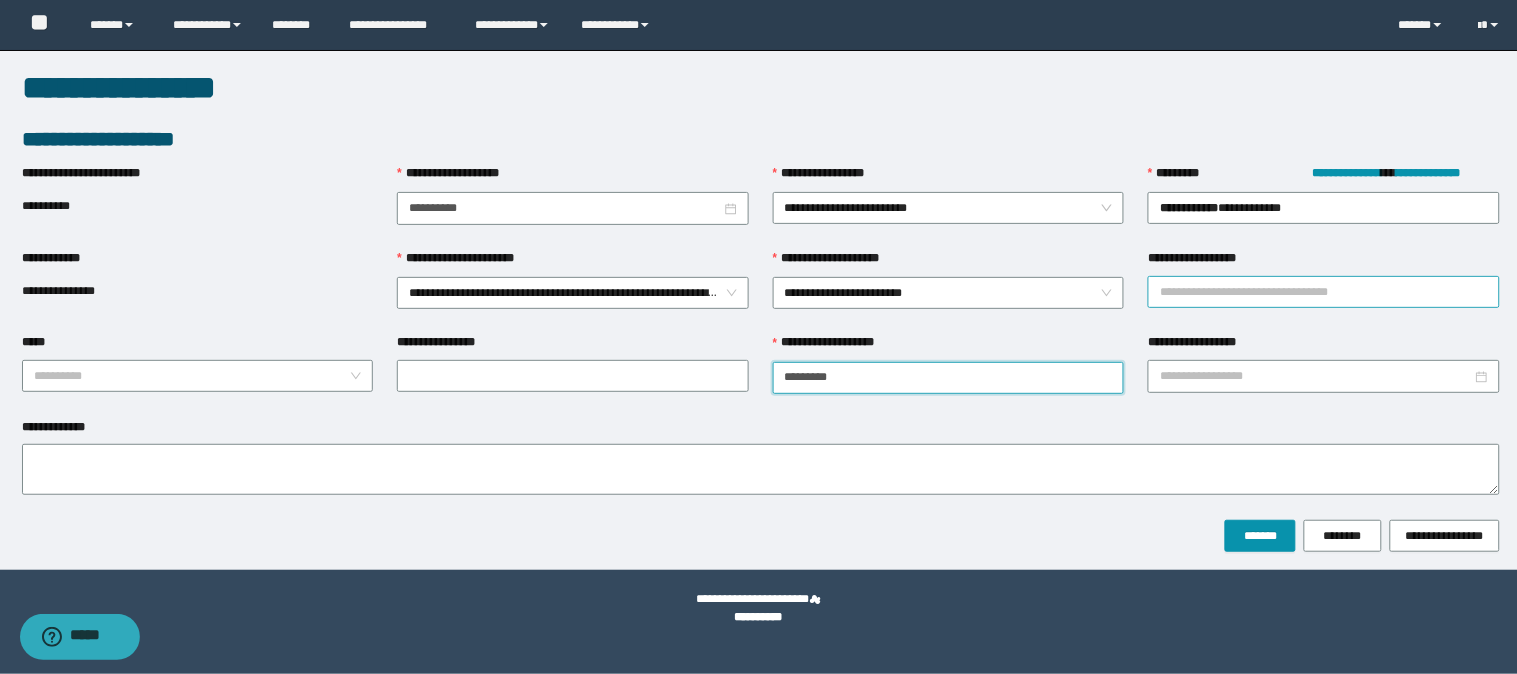 type on "*********" 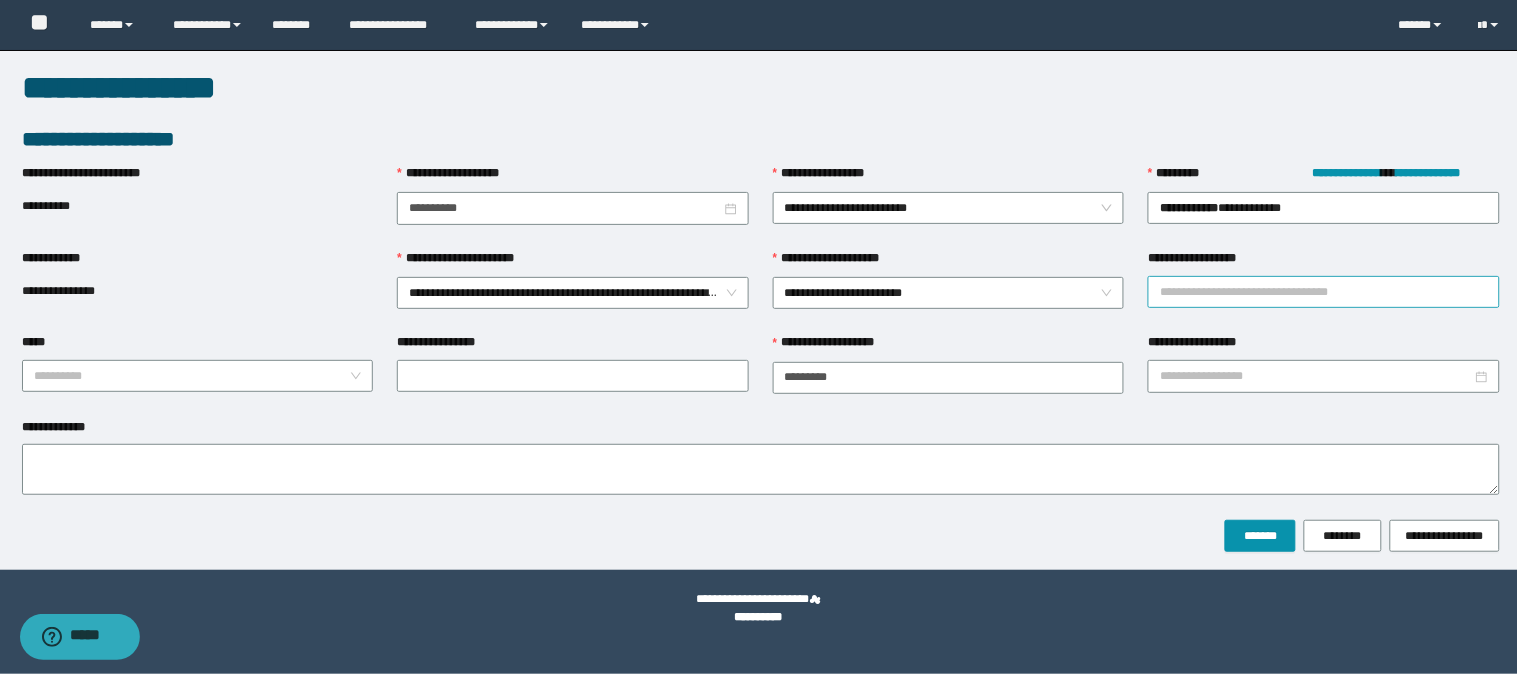 click on "**********" at bounding box center (1324, 292) 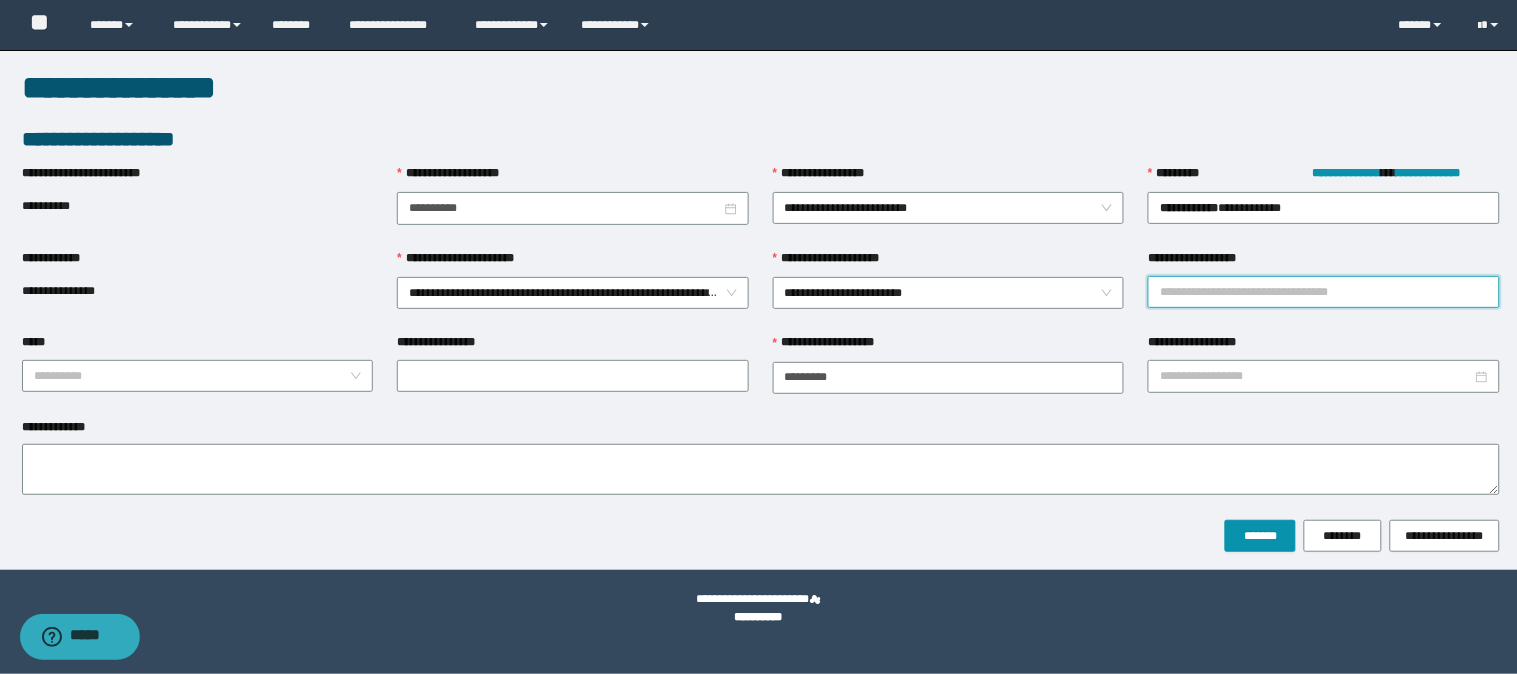 paste on "**********" 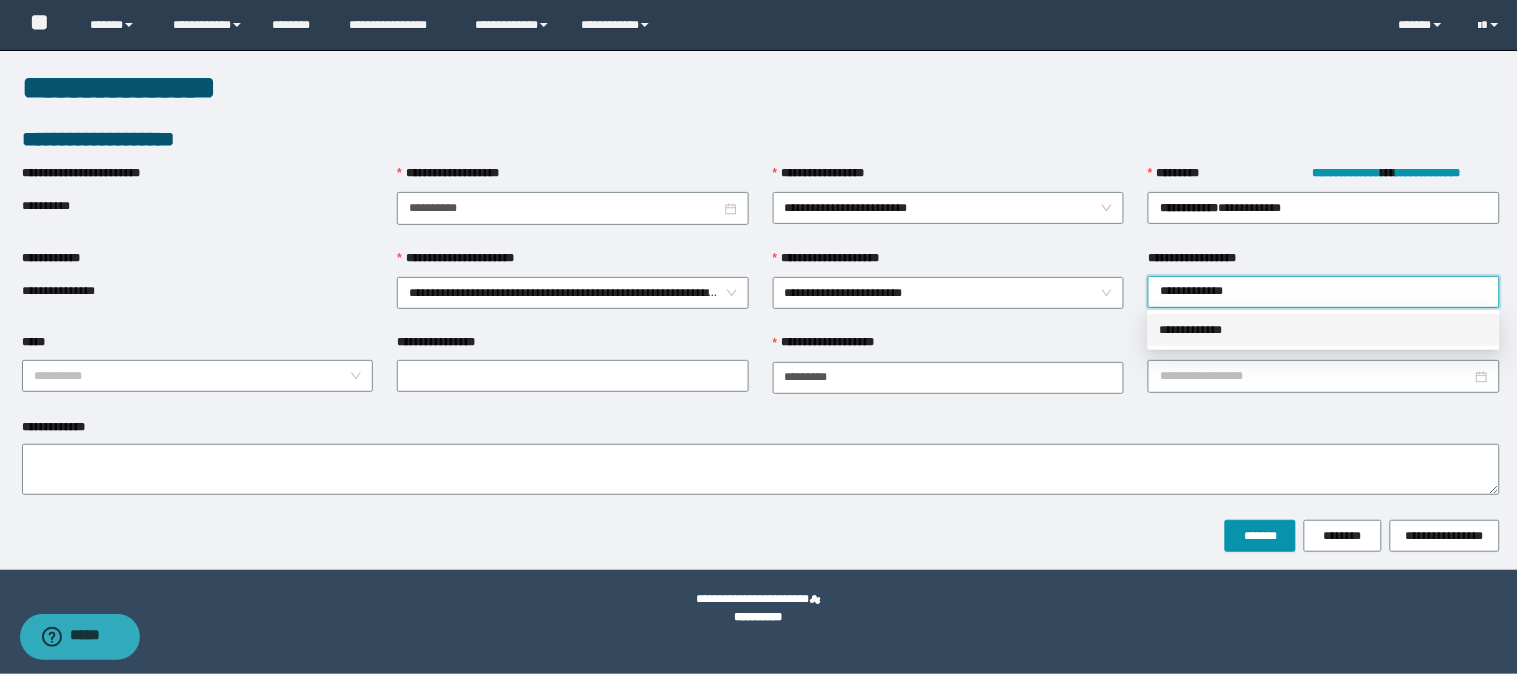 click on "**********" at bounding box center (1324, 330) 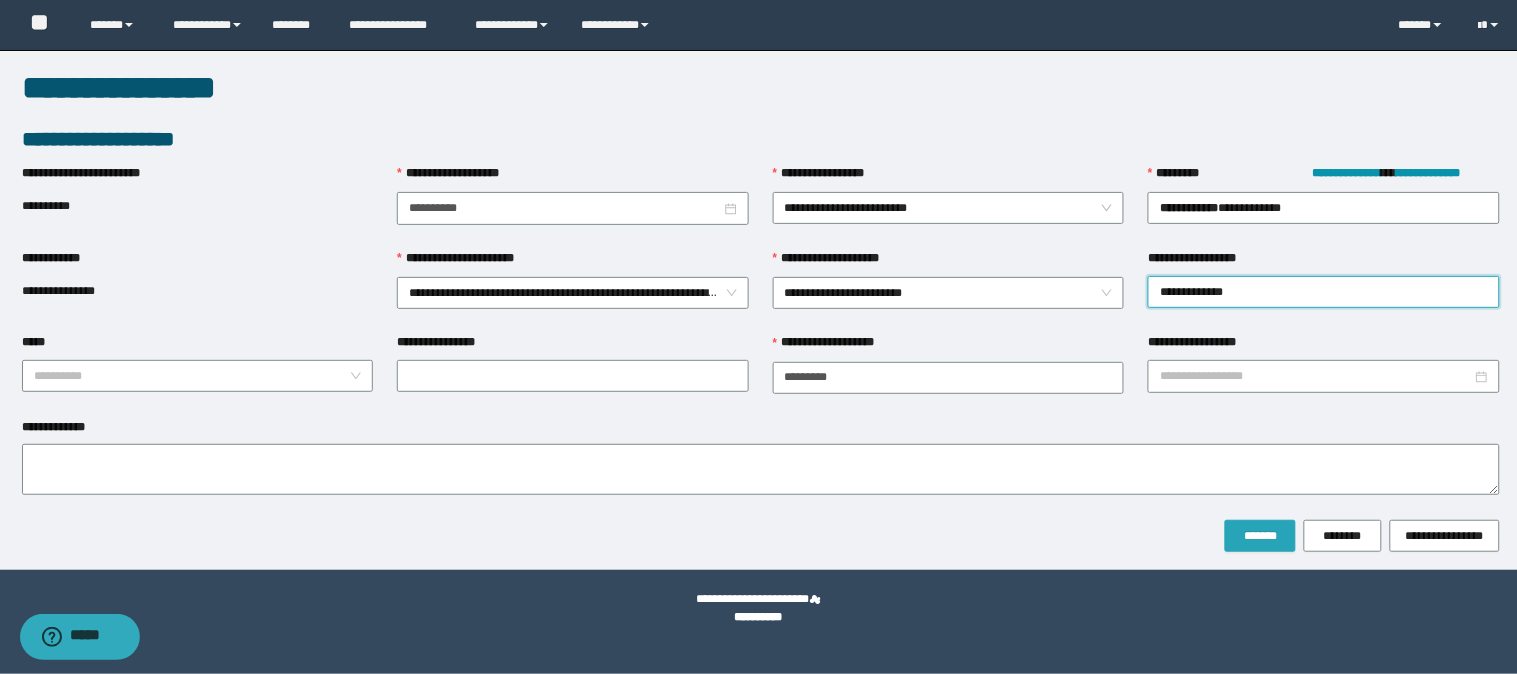 click on "*******" at bounding box center (1260, 536) 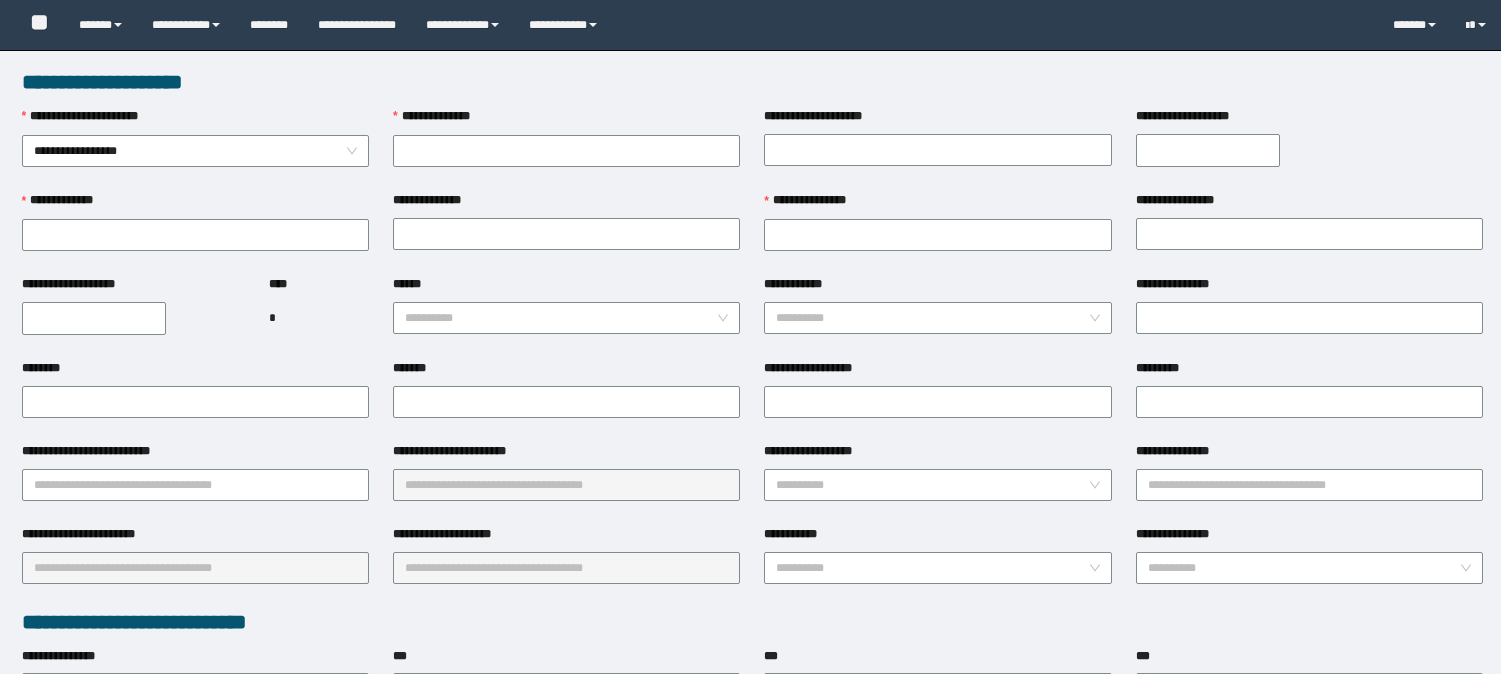 scroll, scrollTop: 0, scrollLeft: 0, axis: both 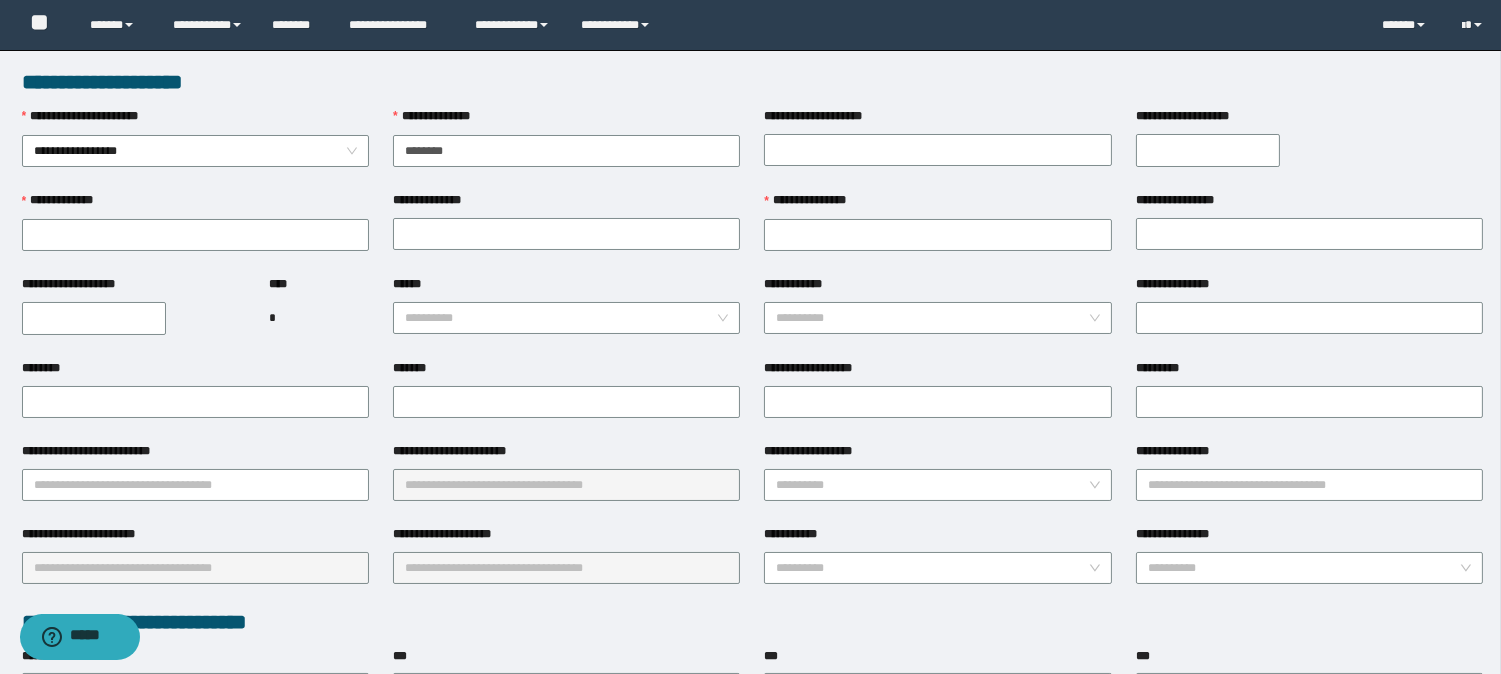 type on "********" 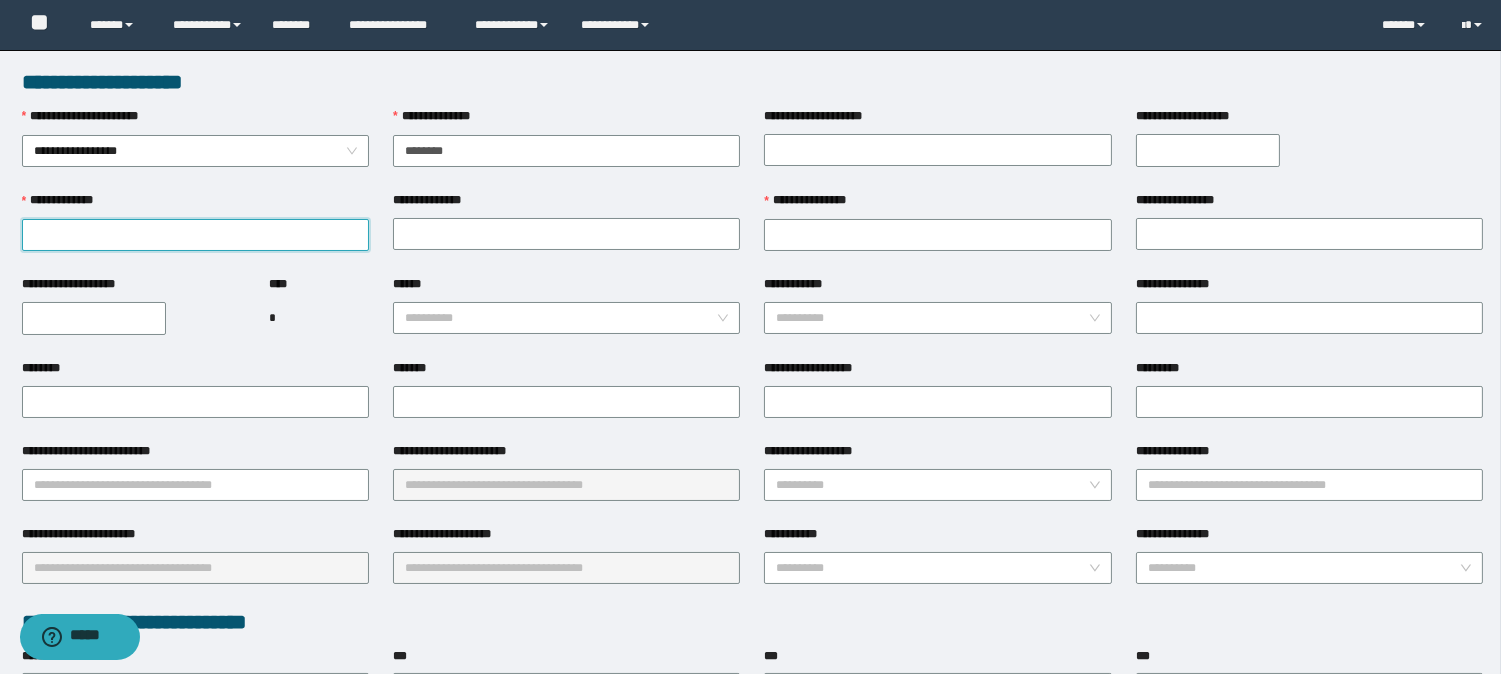 click on "**********" at bounding box center [195, 235] 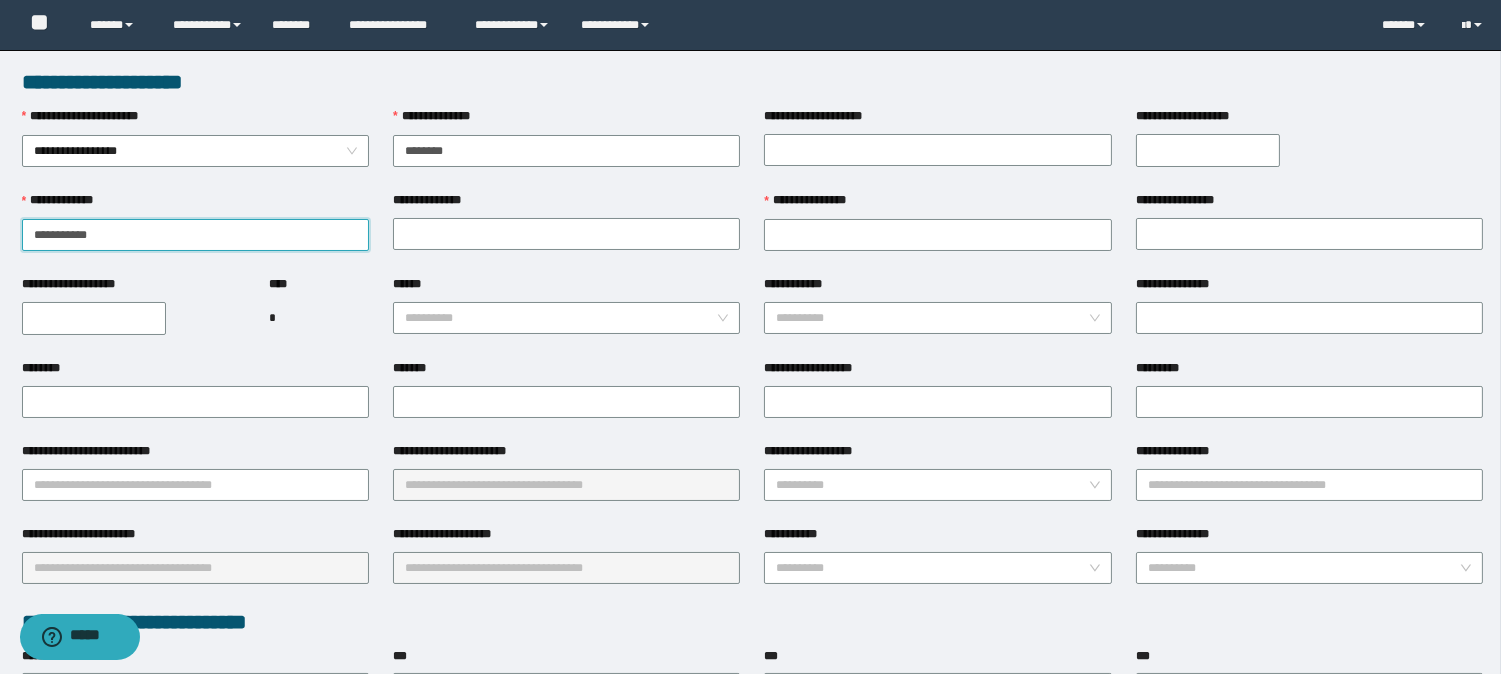 type on "**********" 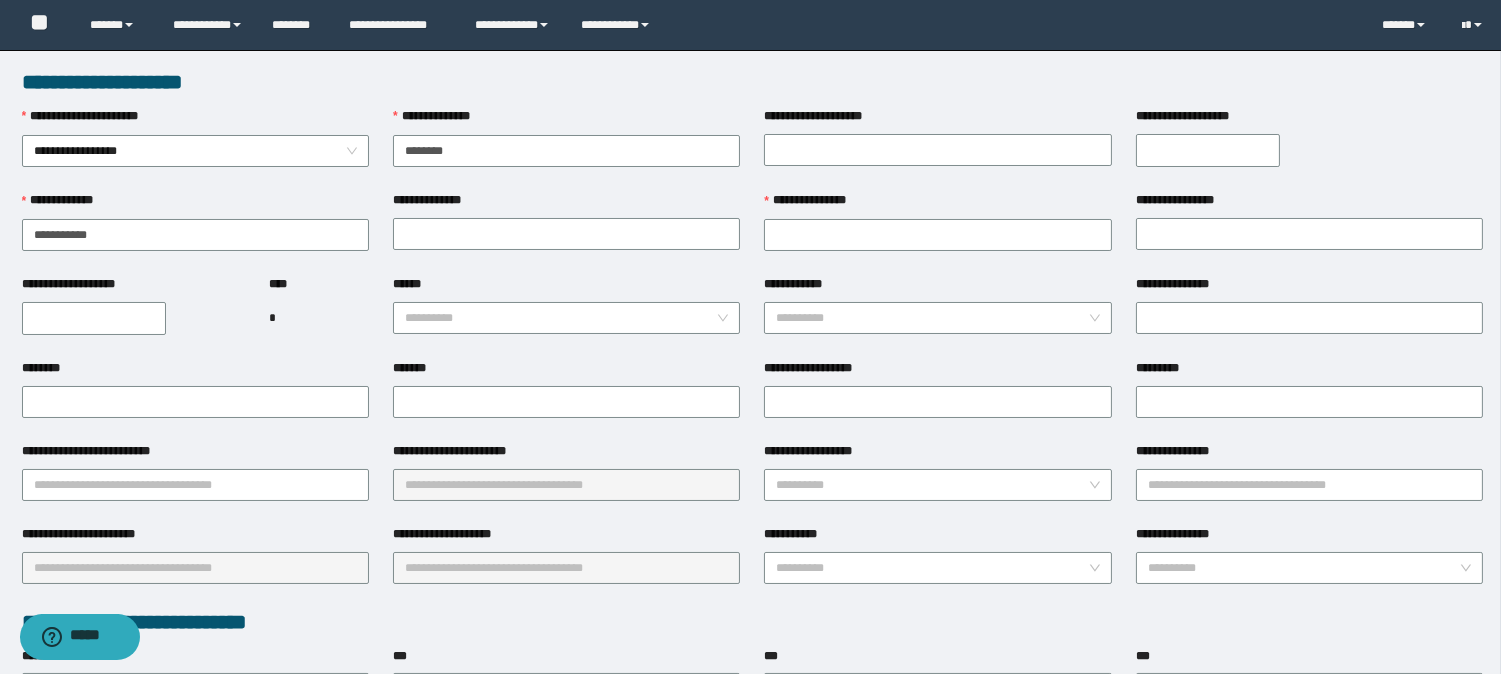 click on "**********" at bounding box center (94, 318) 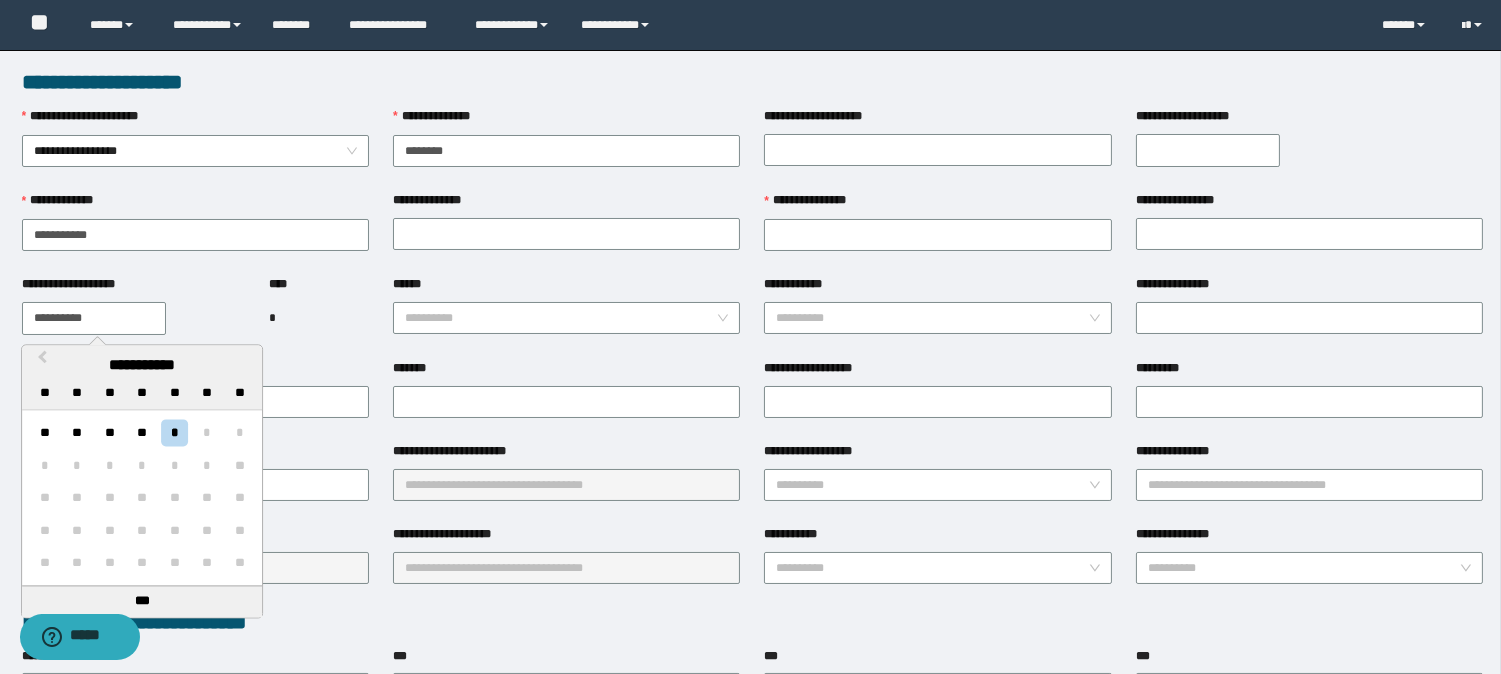 paste 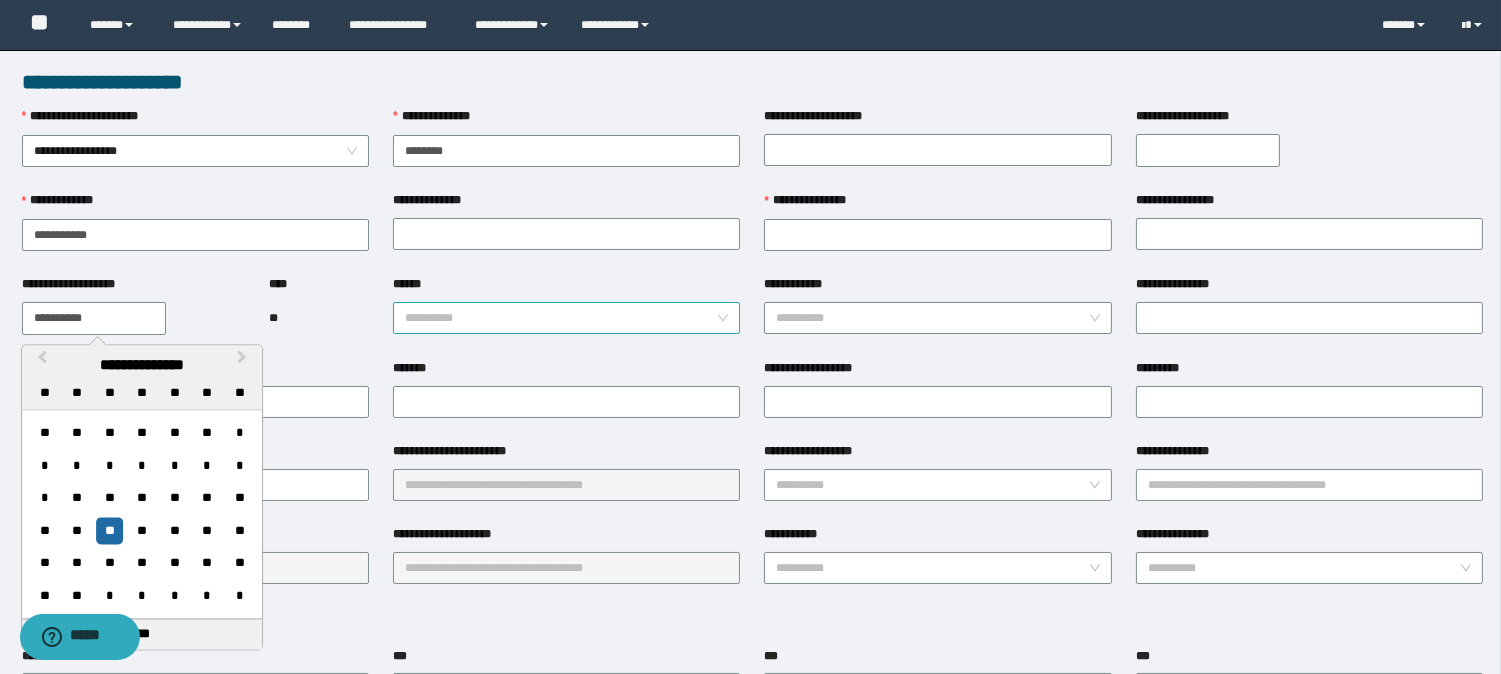 type on "**********" 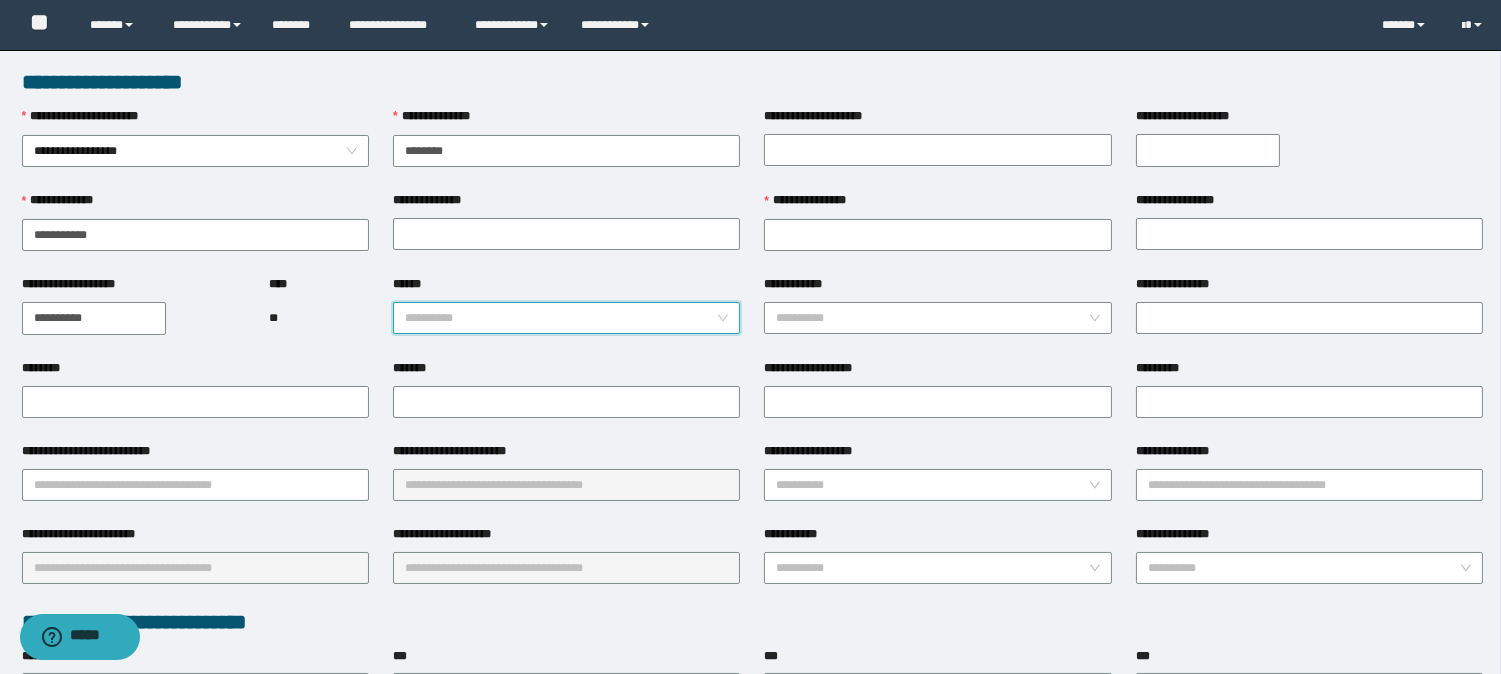 click on "******" at bounding box center (560, 318) 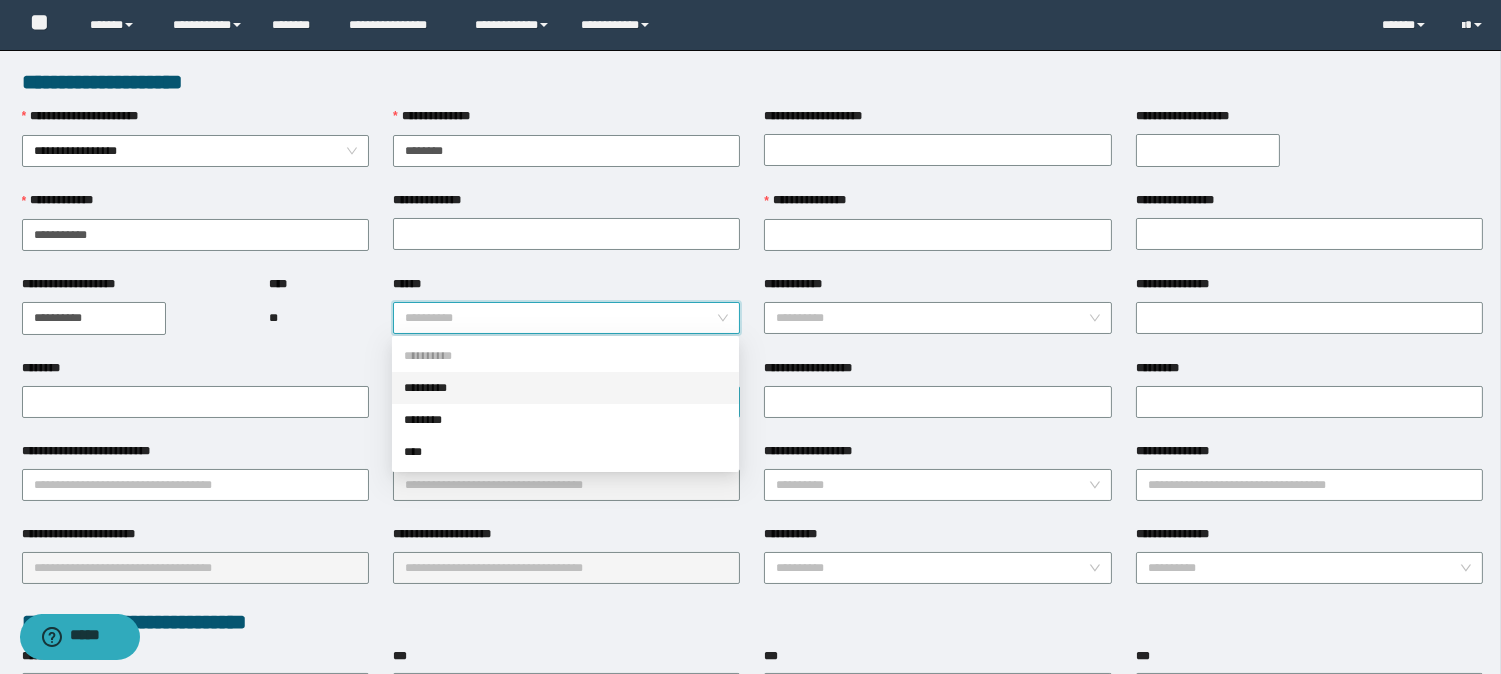 click on "*********" at bounding box center (565, 388) 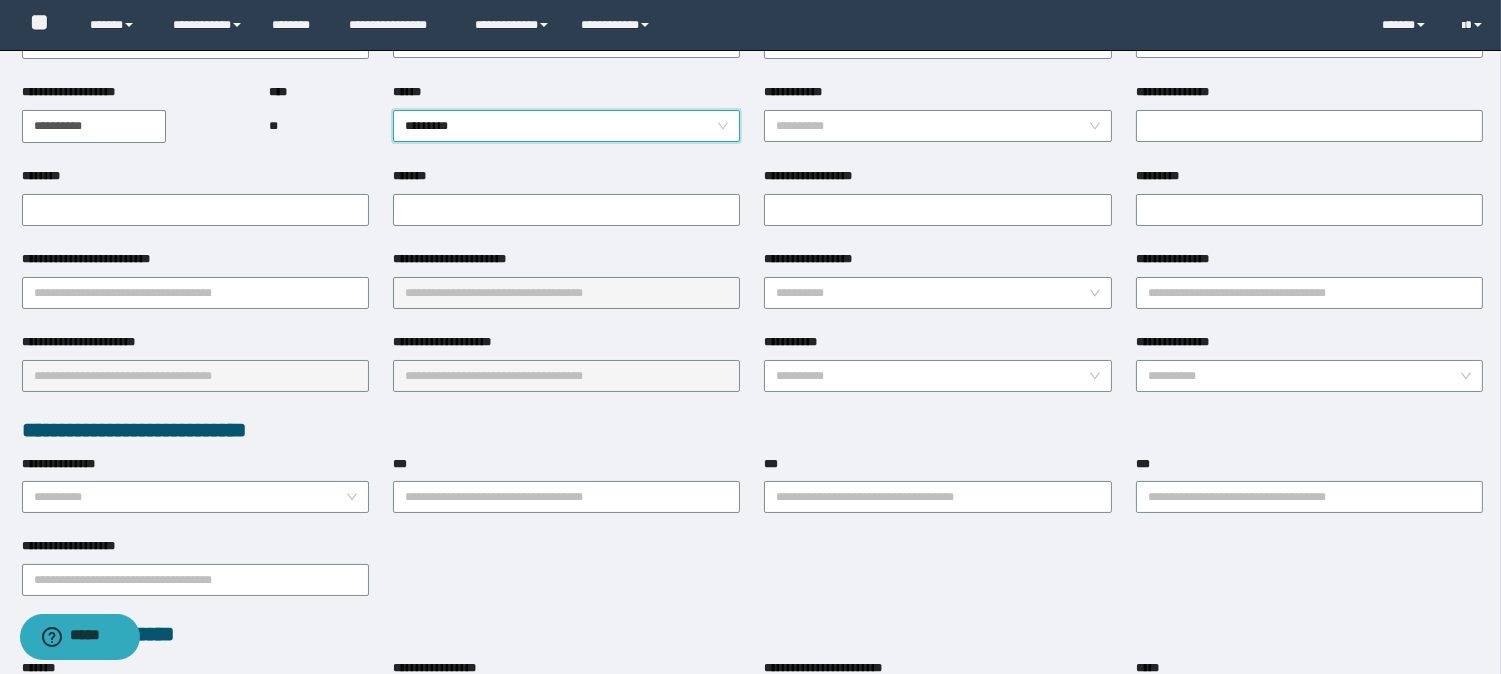 scroll, scrollTop: 444, scrollLeft: 0, axis: vertical 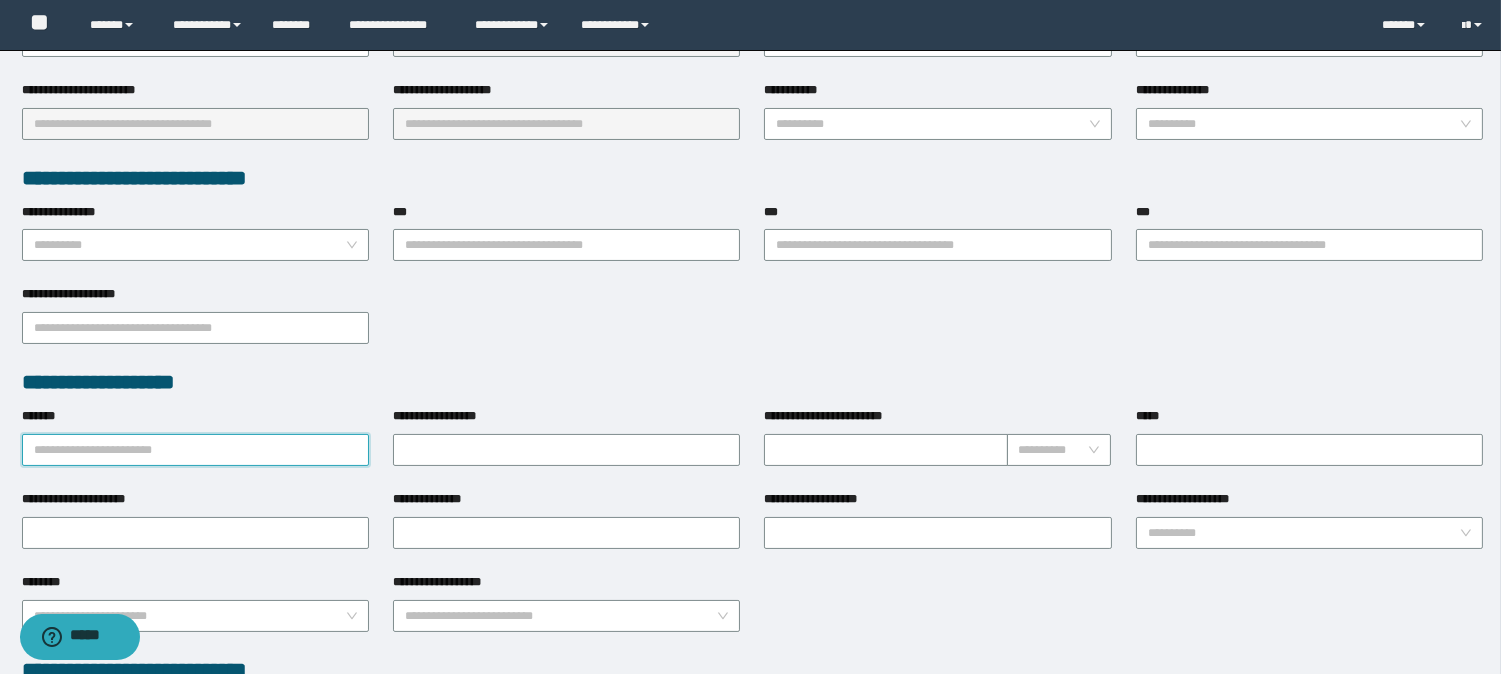 click on "*******" at bounding box center [195, 450] 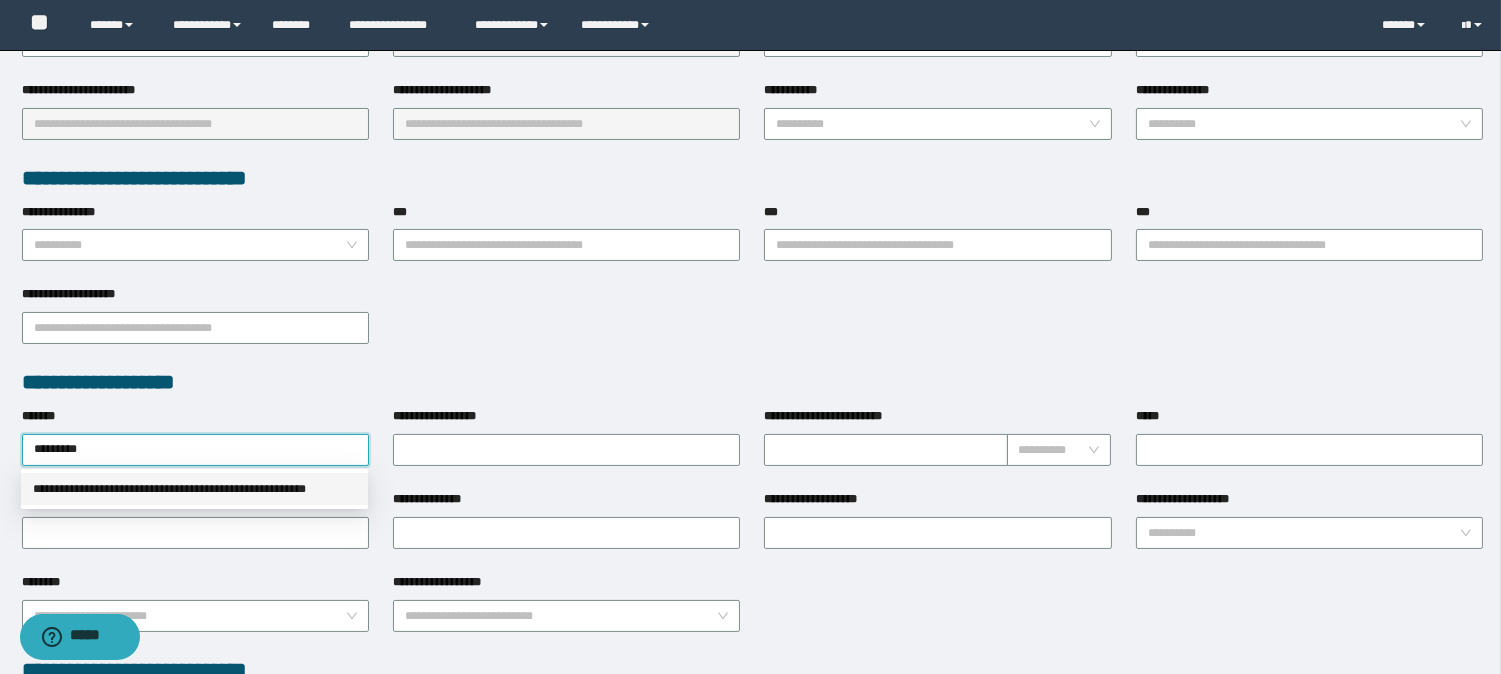 click on "**********" at bounding box center [194, 489] 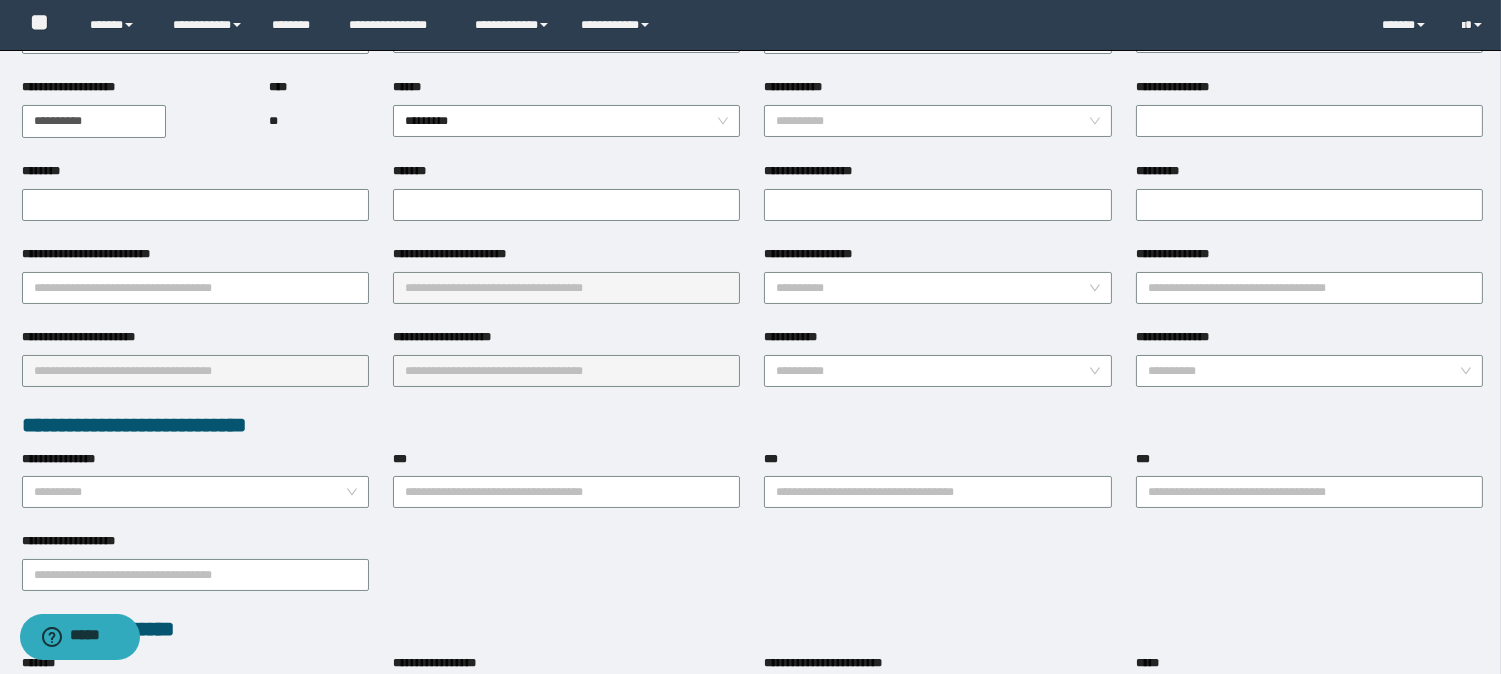 scroll, scrollTop: 0, scrollLeft: 0, axis: both 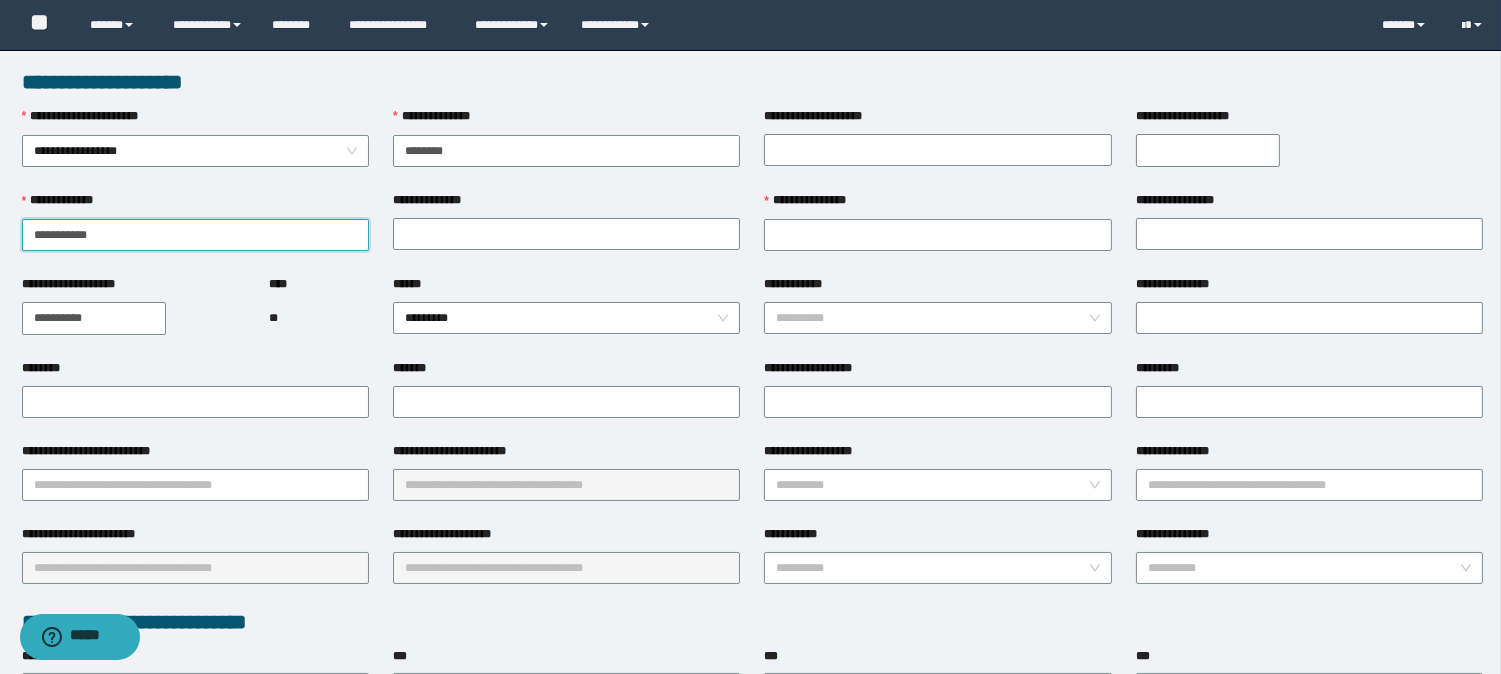 click on "**********" at bounding box center (195, 235) 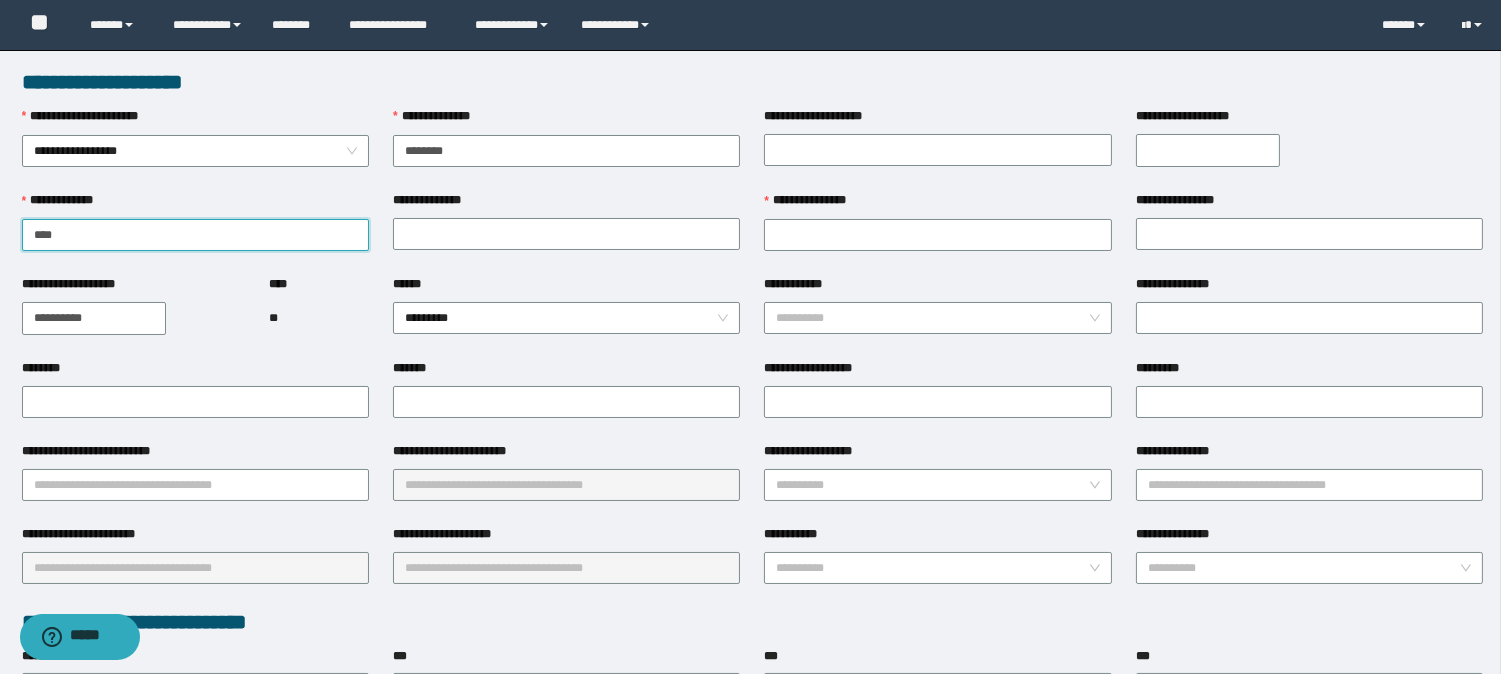 type on "****" 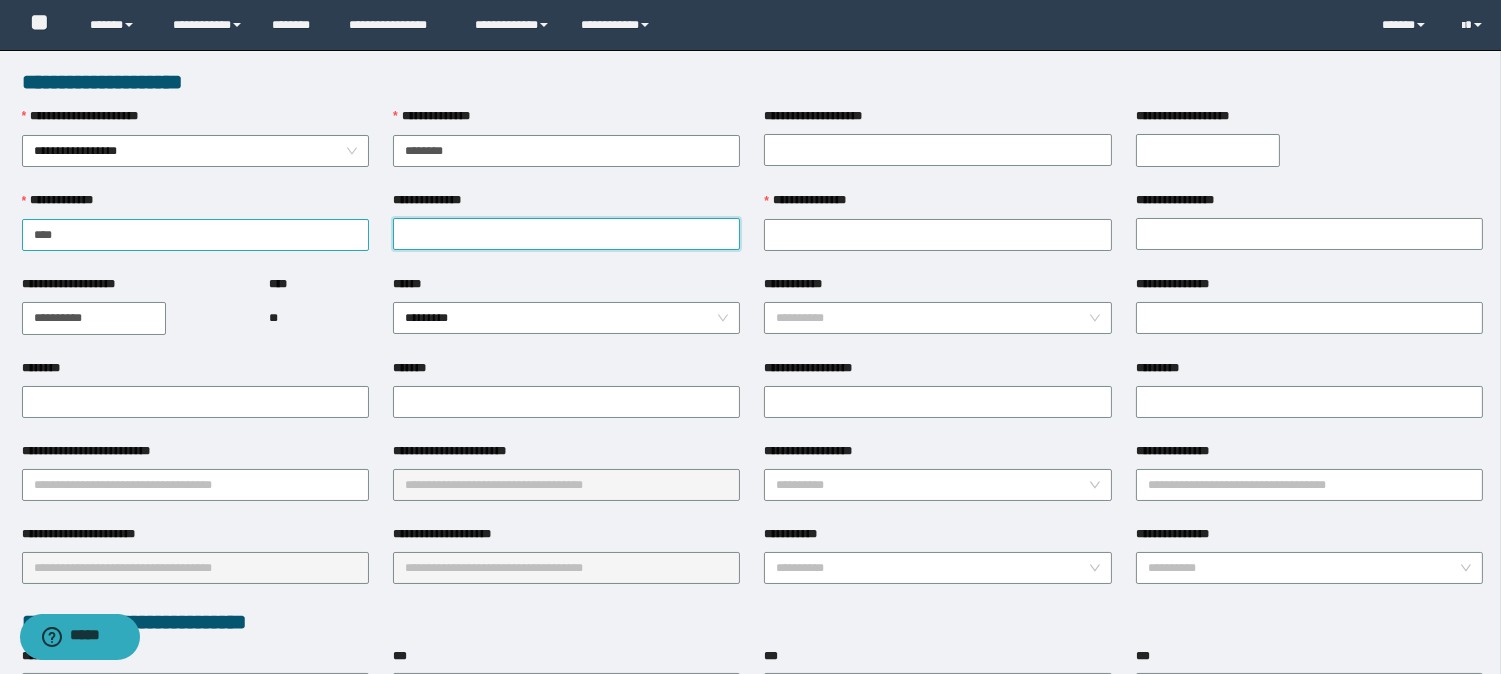 paste on "*****" 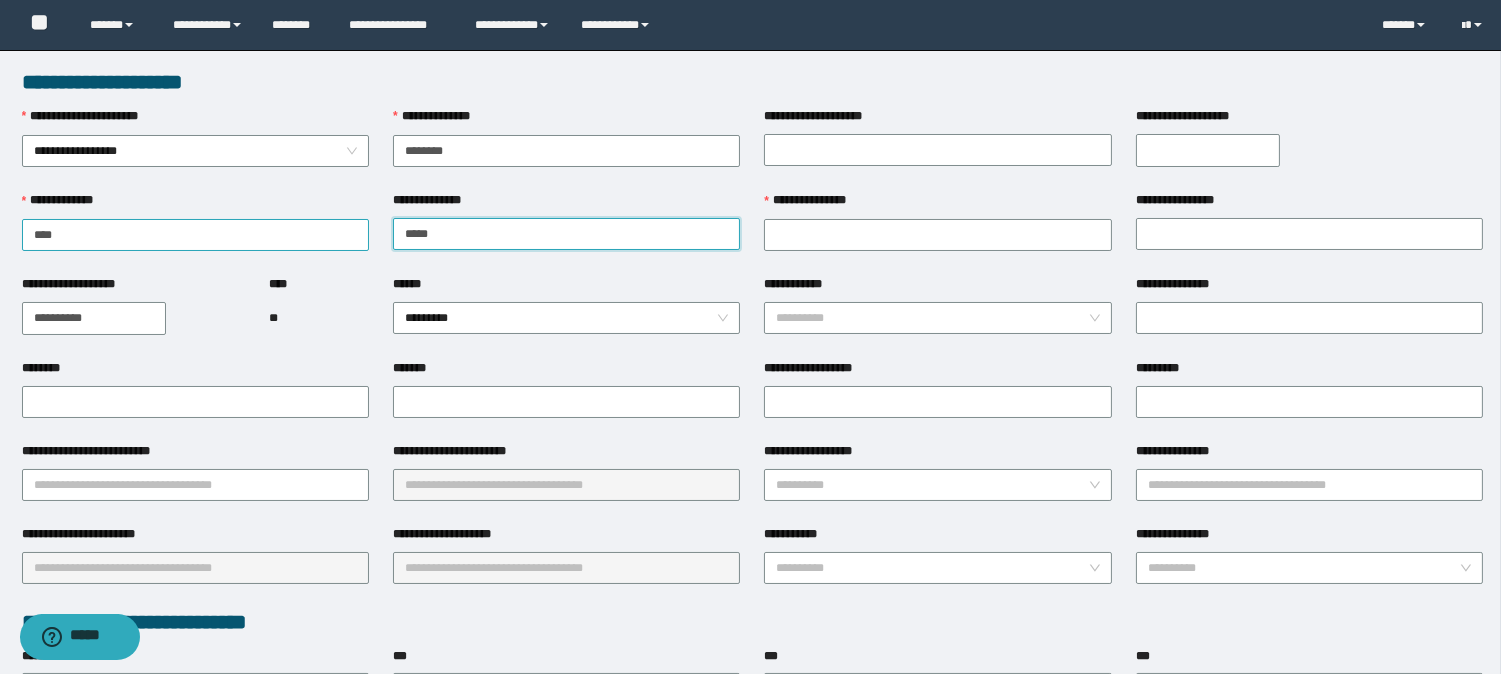 type 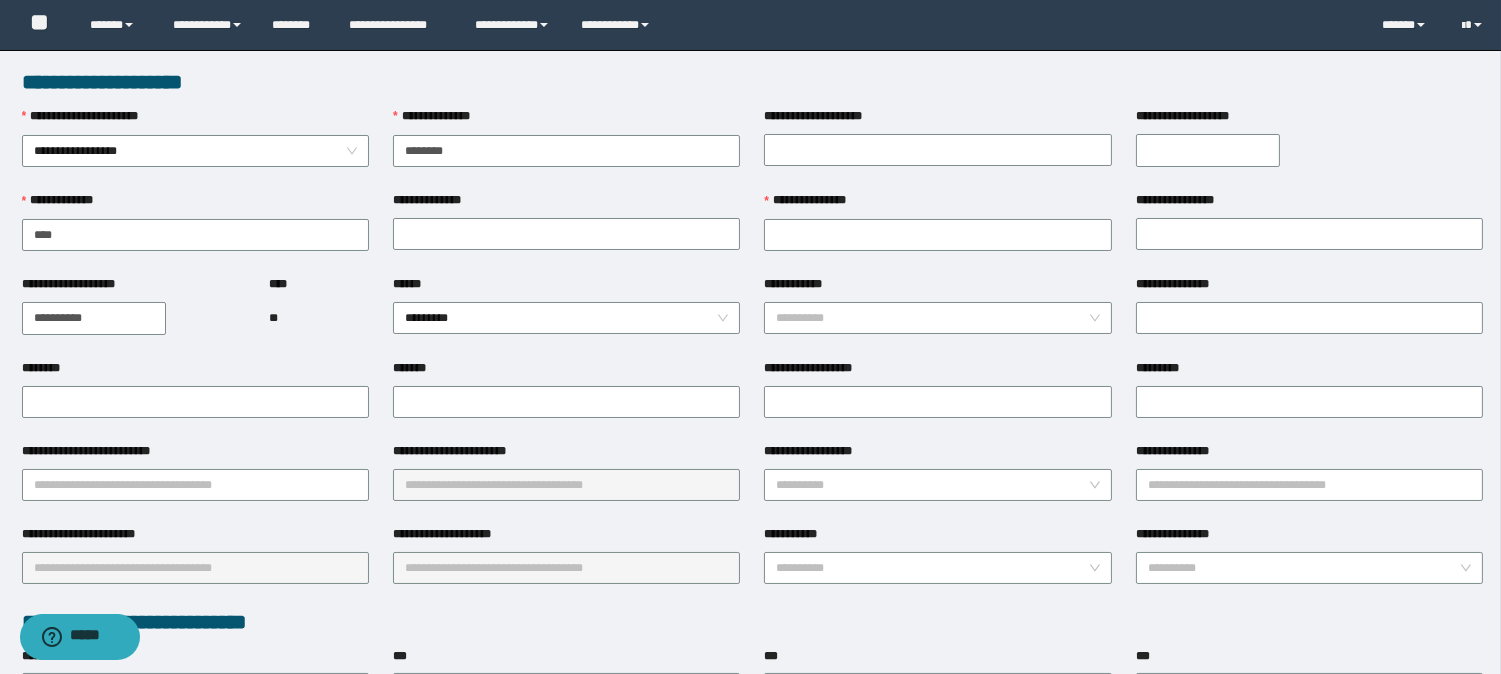 click on "**********" at bounding box center [937, 233] 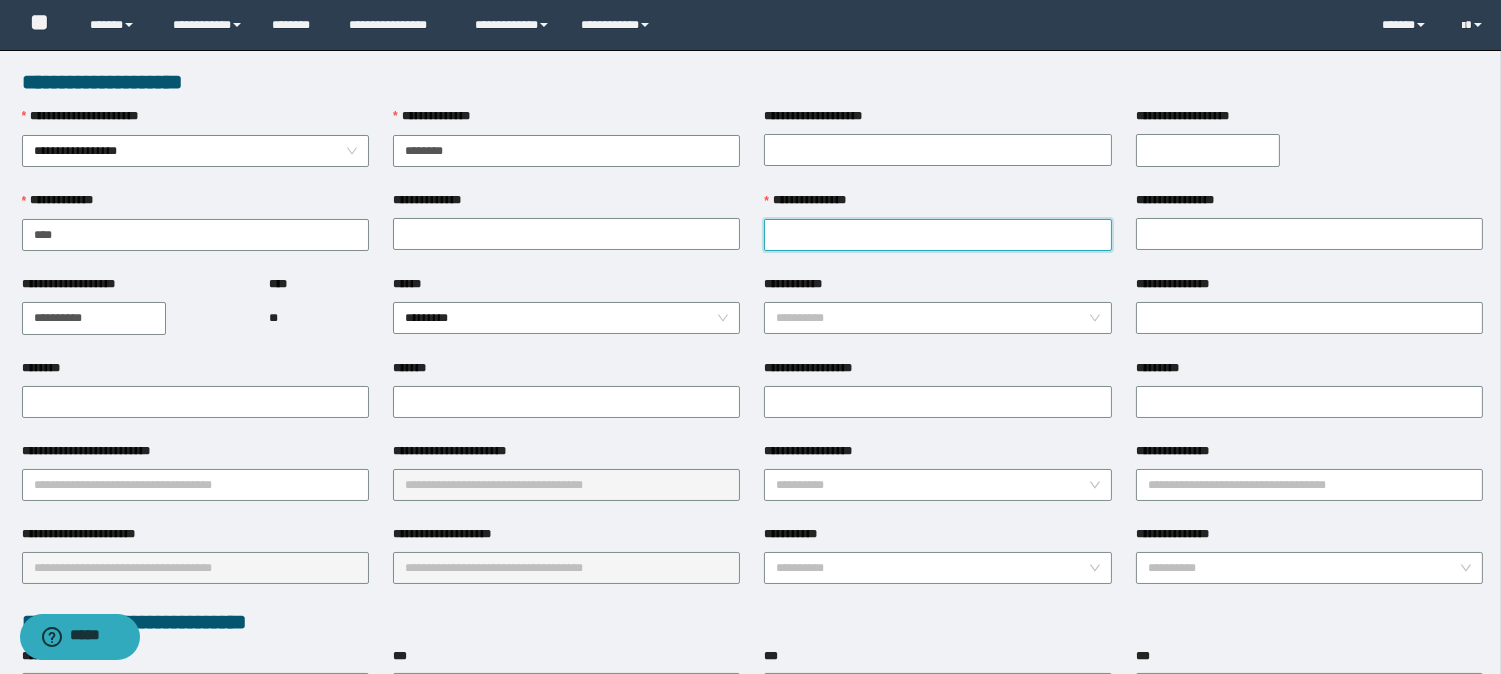 click on "**********" at bounding box center [937, 235] 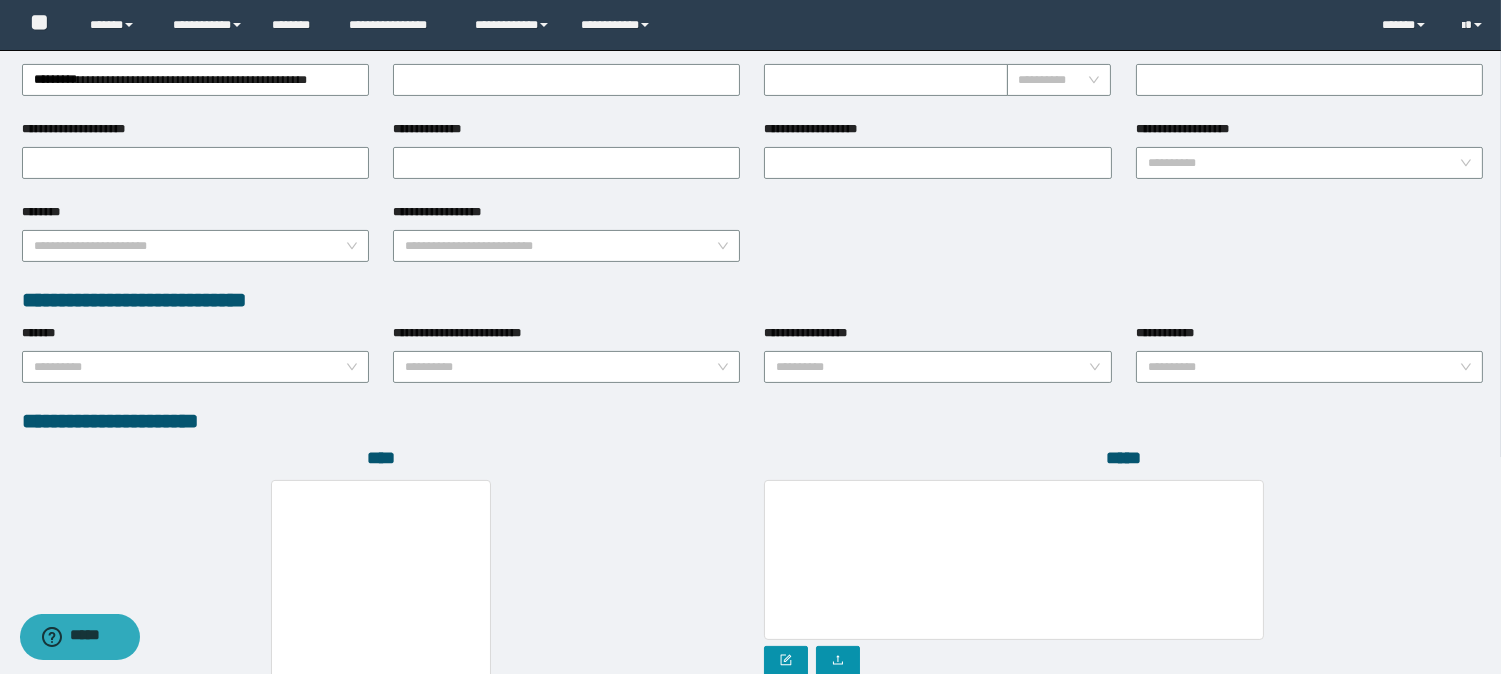 scroll, scrollTop: 1000, scrollLeft: 0, axis: vertical 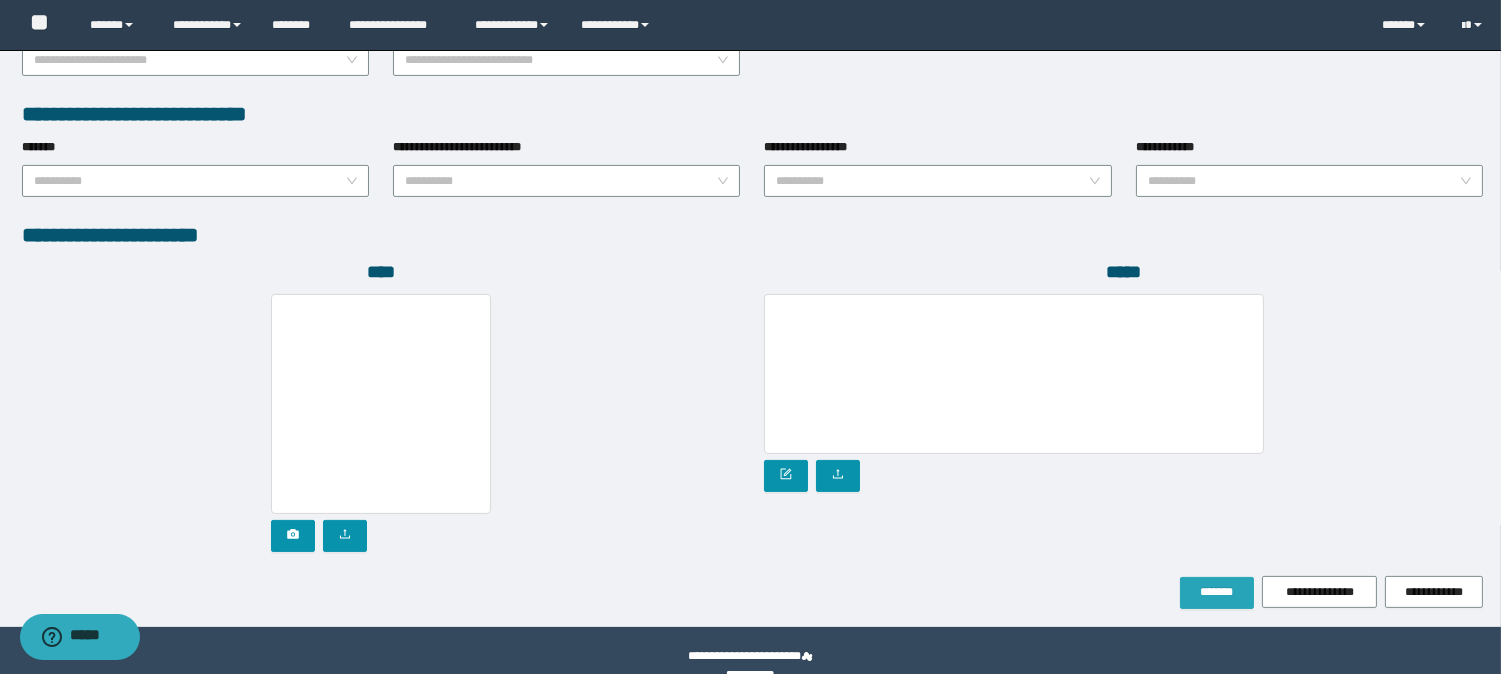 type on "*****" 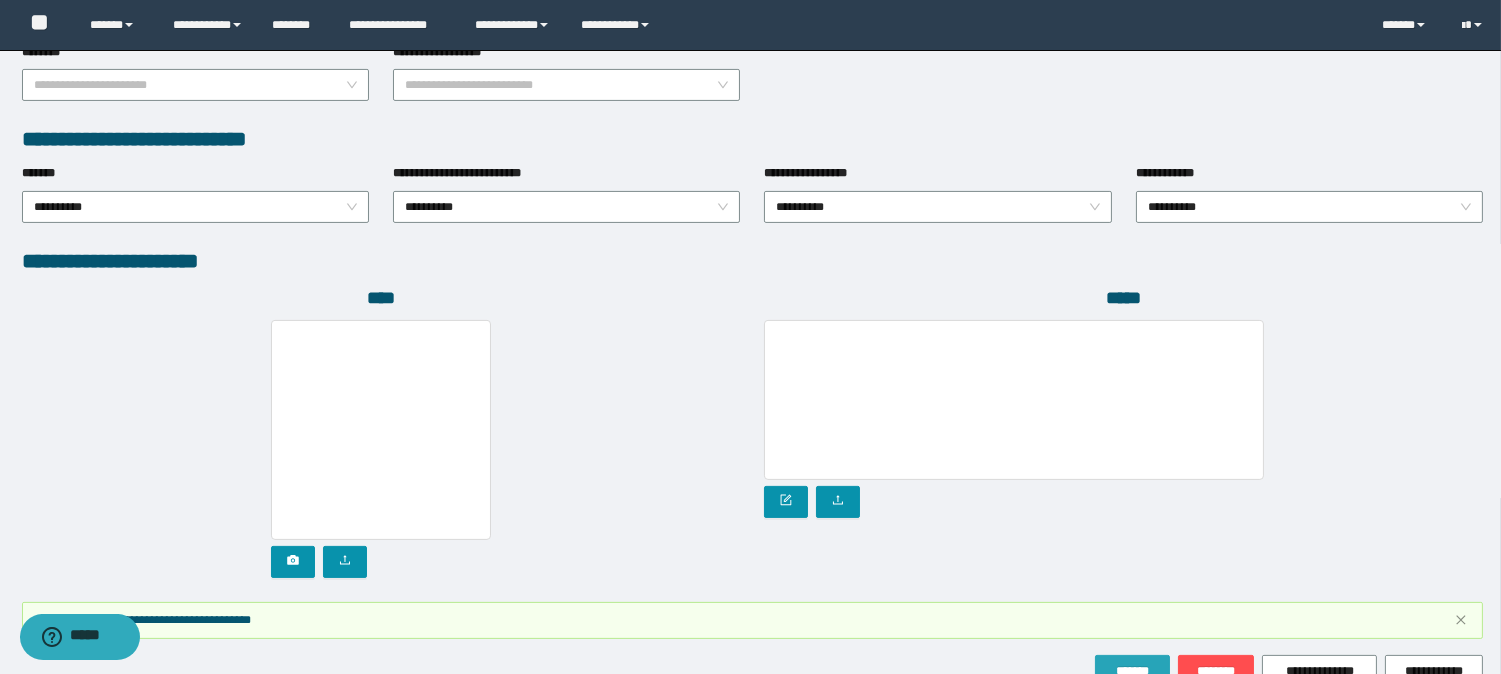 scroll, scrollTop: 608, scrollLeft: 0, axis: vertical 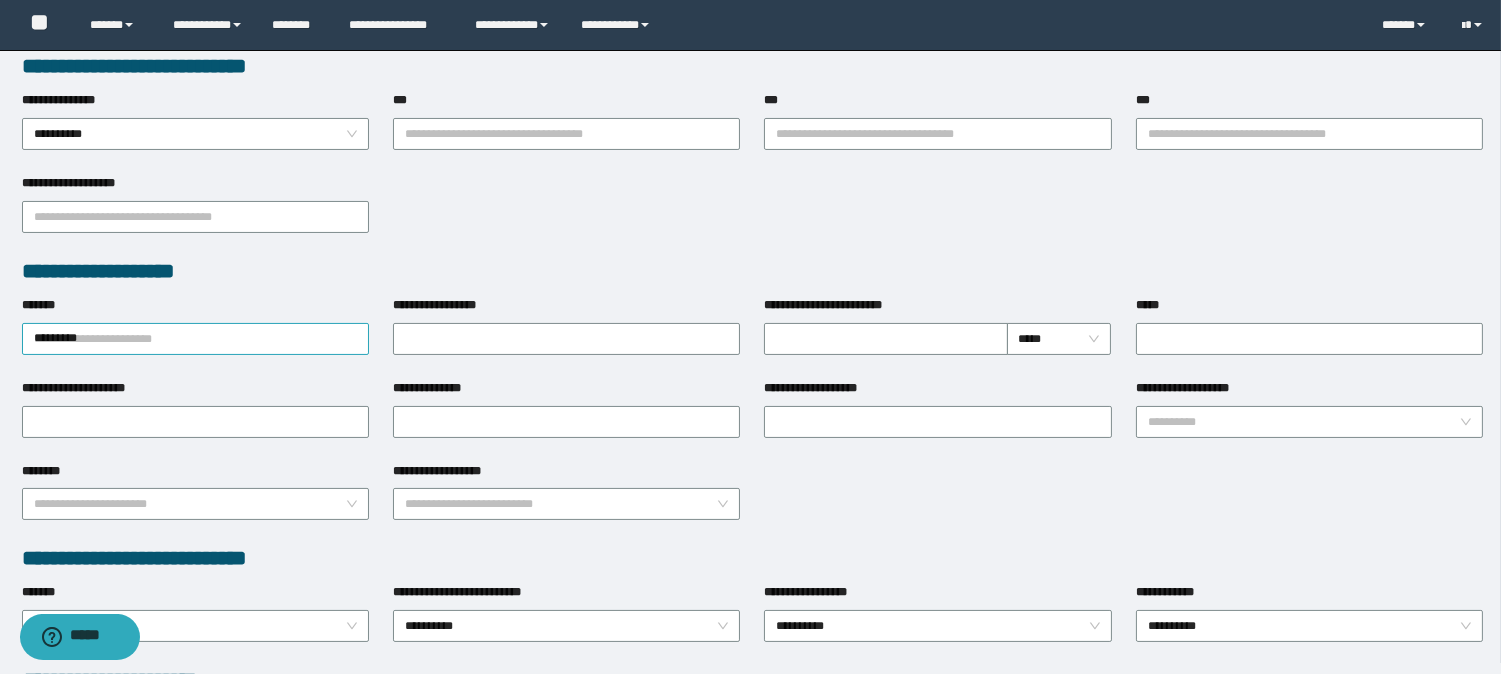 click on "*********" at bounding box center (195, 339) 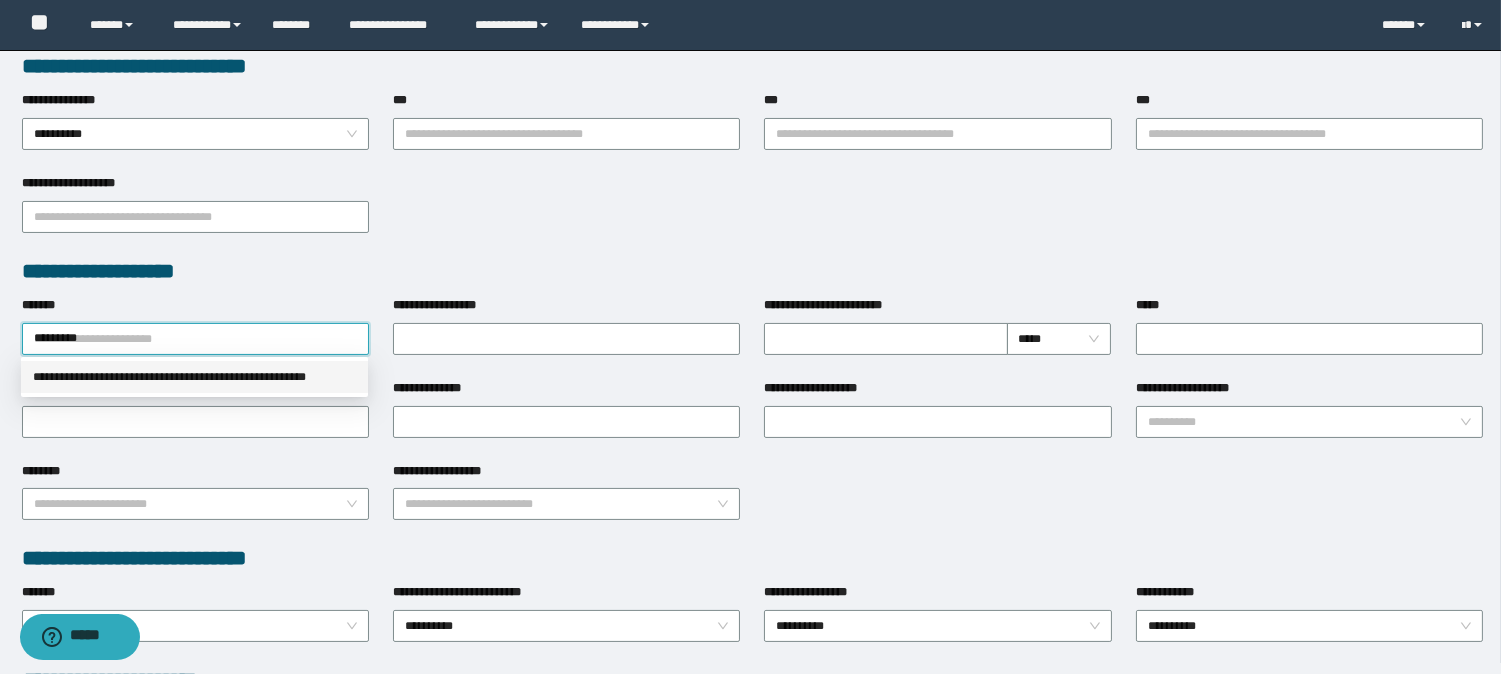 click on "**********" at bounding box center [194, 377] 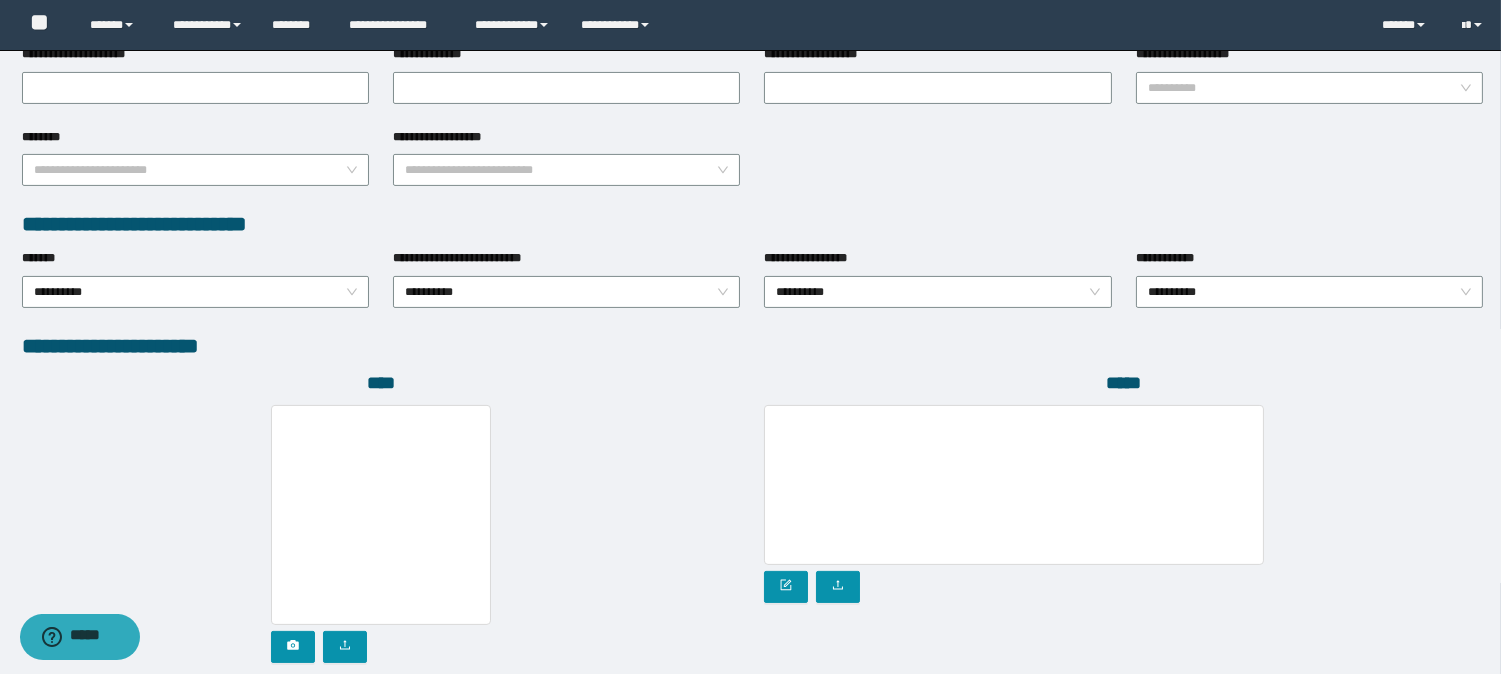 scroll, scrollTop: 1136, scrollLeft: 0, axis: vertical 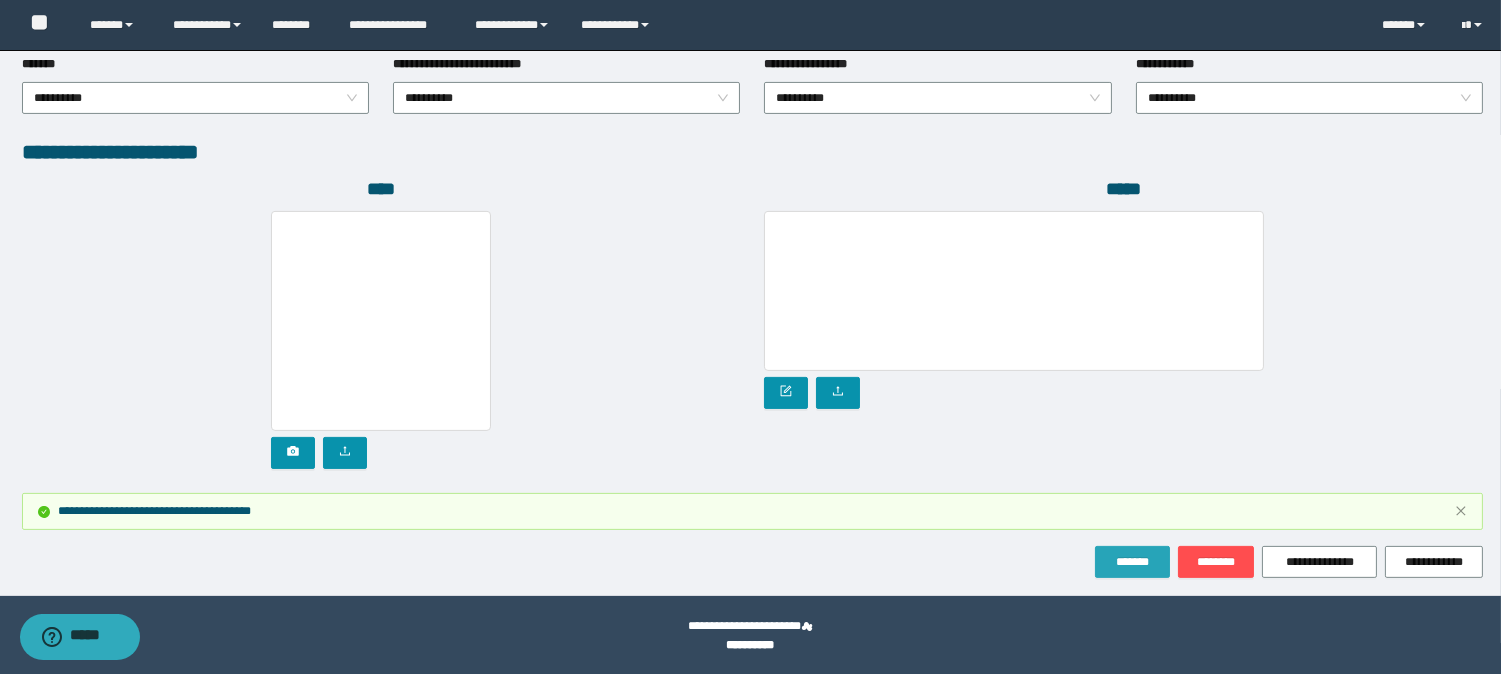 click on "*******" at bounding box center [1132, 562] 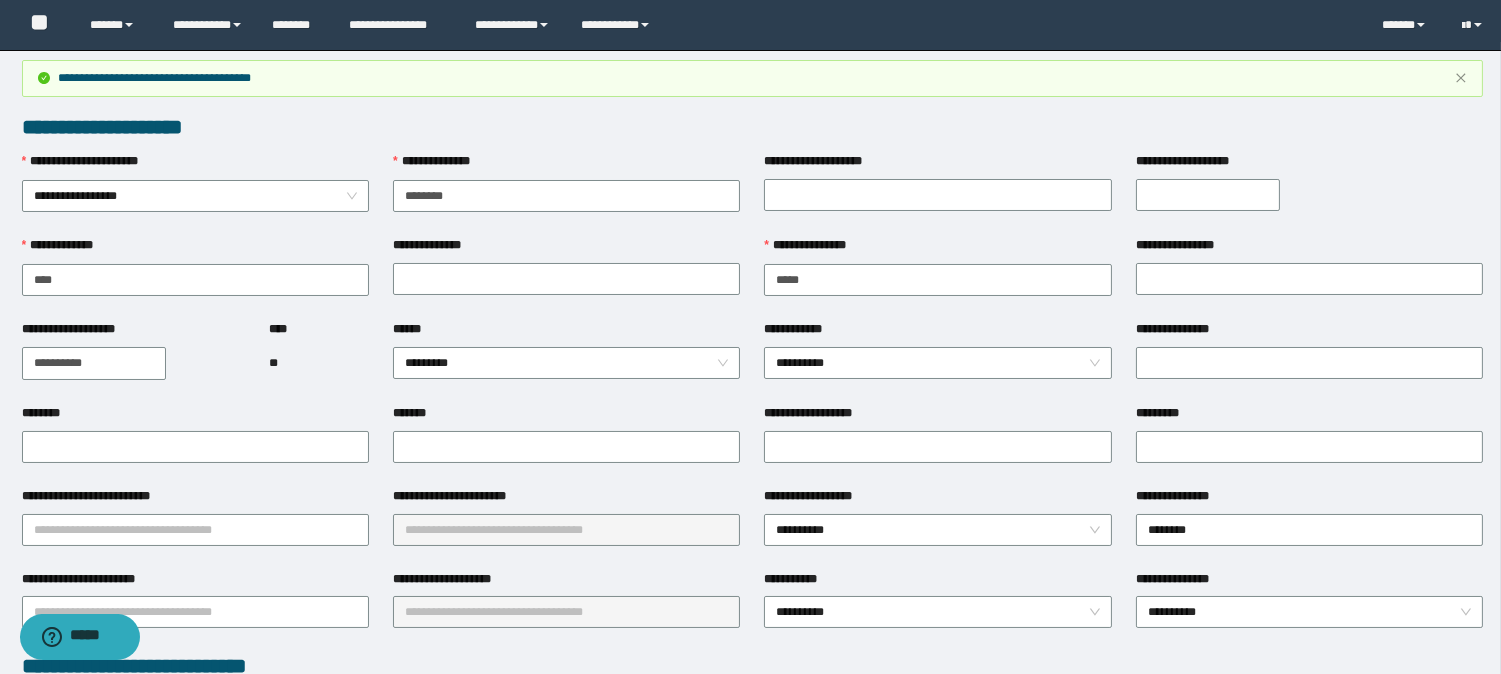 scroll, scrollTop: 0, scrollLeft: 0, axis: both 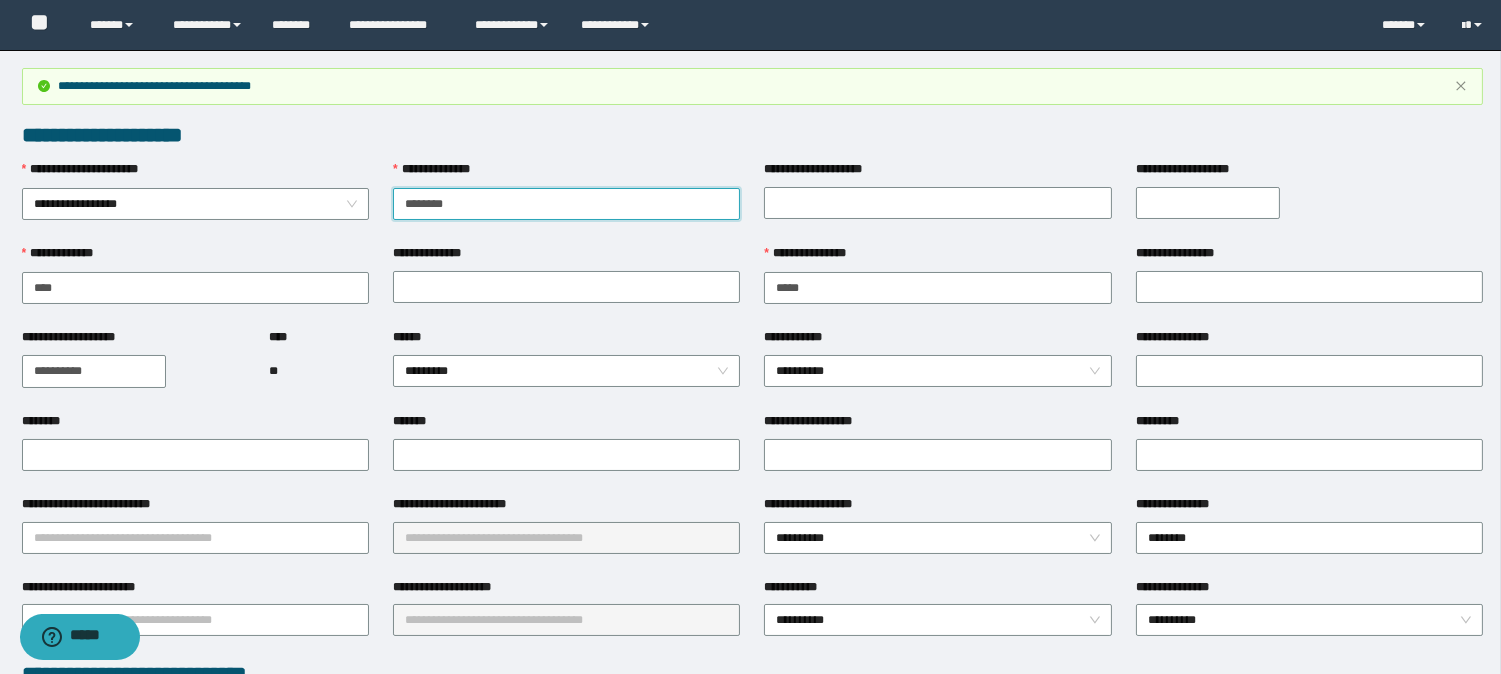 click on "********" at bounding box center [566, 204] 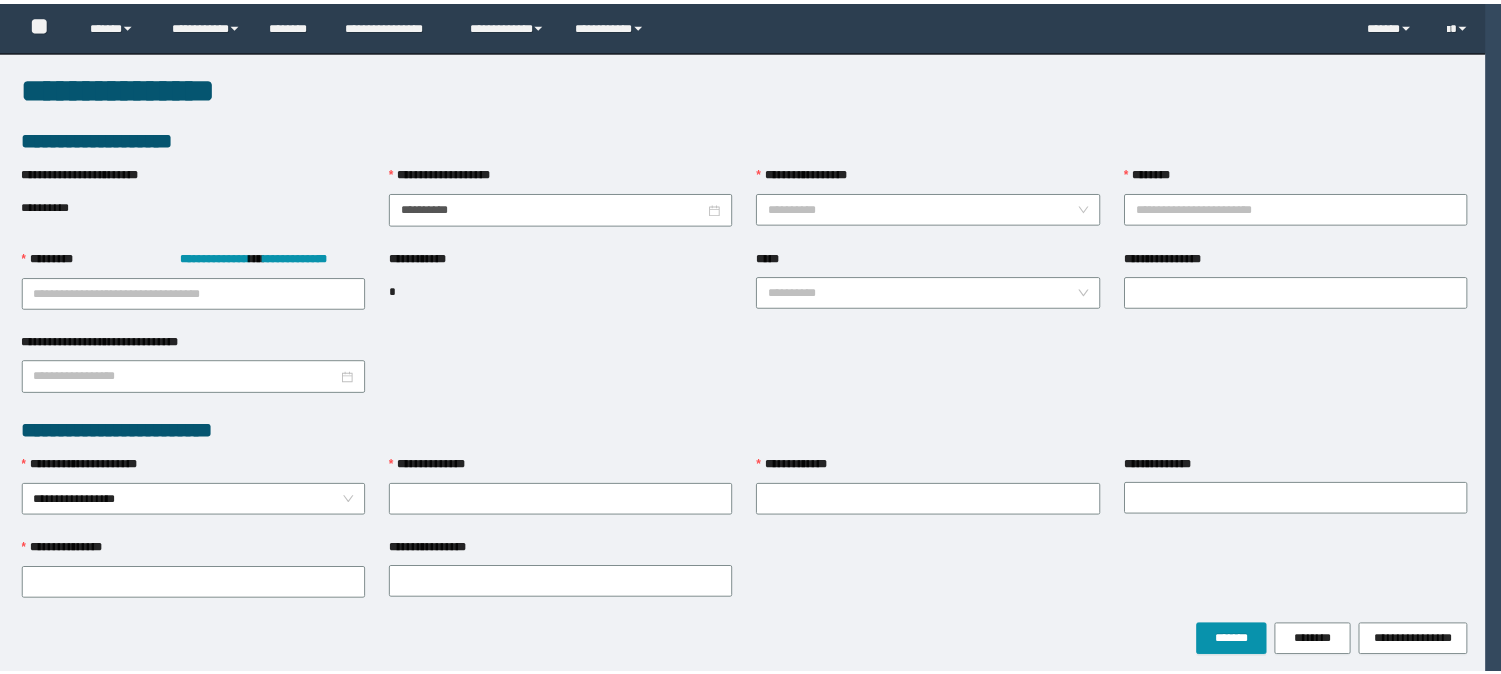 scroll, scrollTop: 0, scrollLeft: 0, axis: both 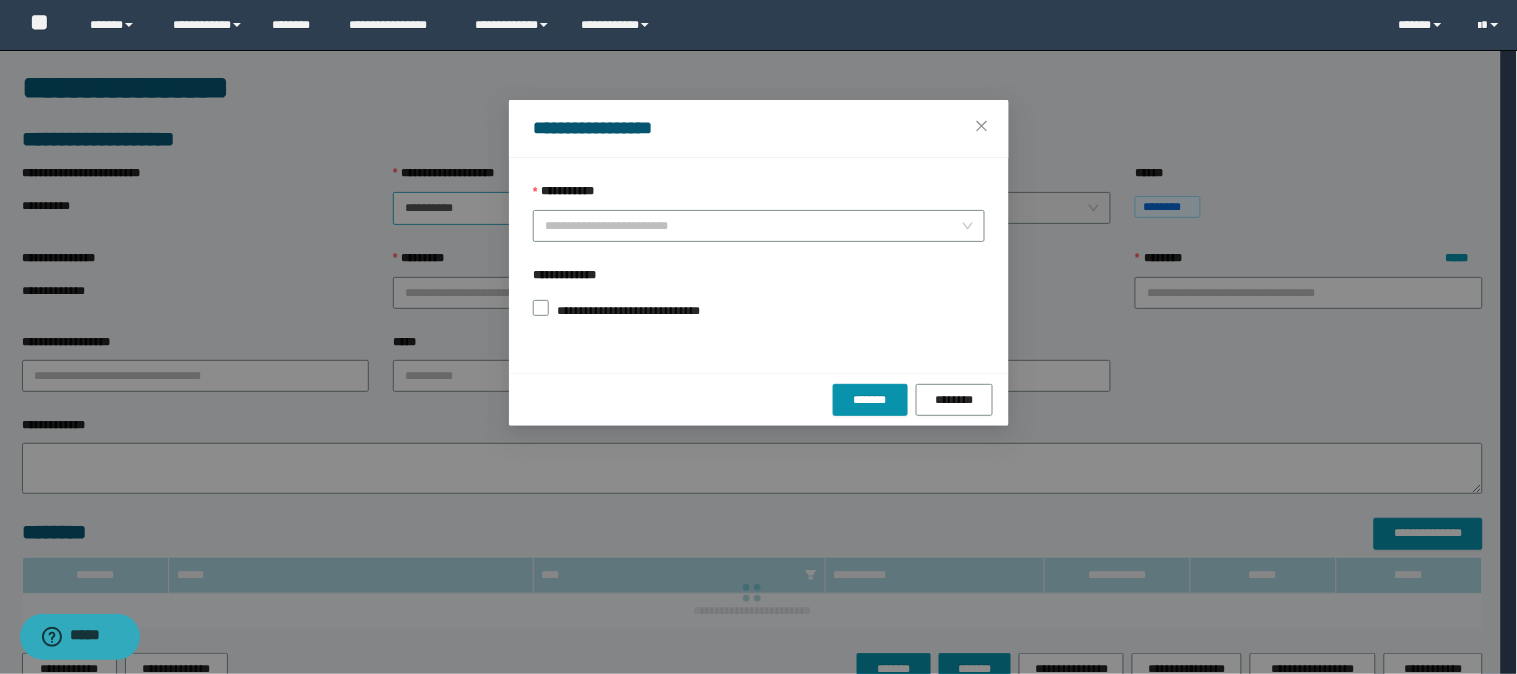 type on "**********" 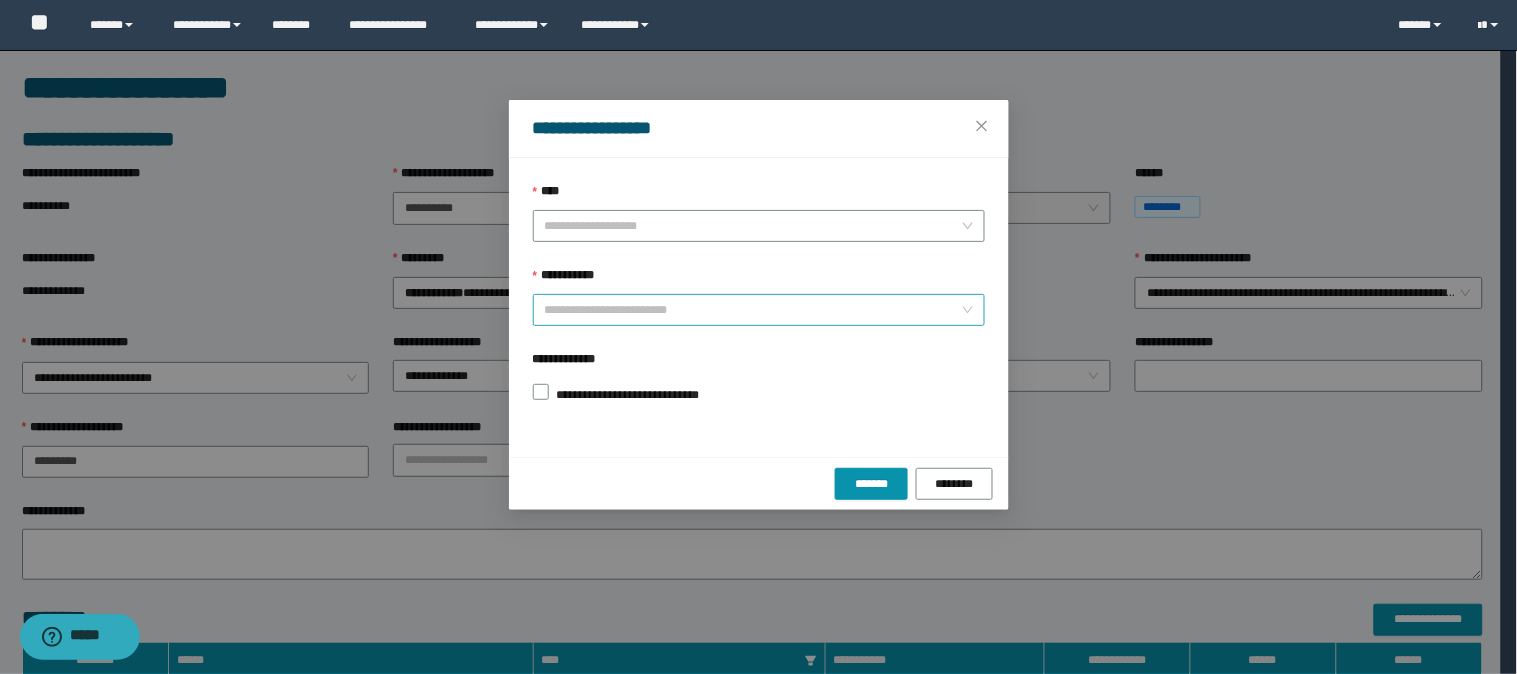 click on "****" at bounding box center (753, 226) 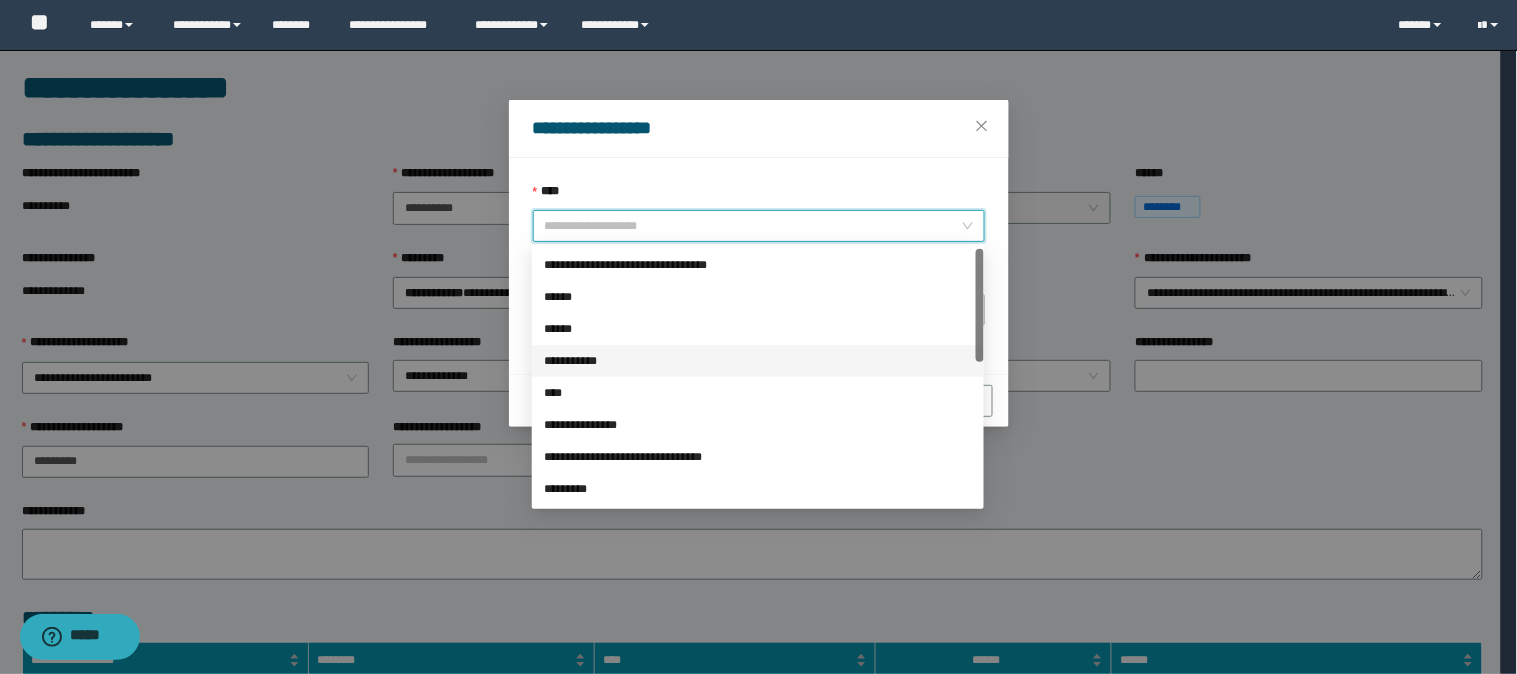 click on "****" at bounding box center (758, 393) 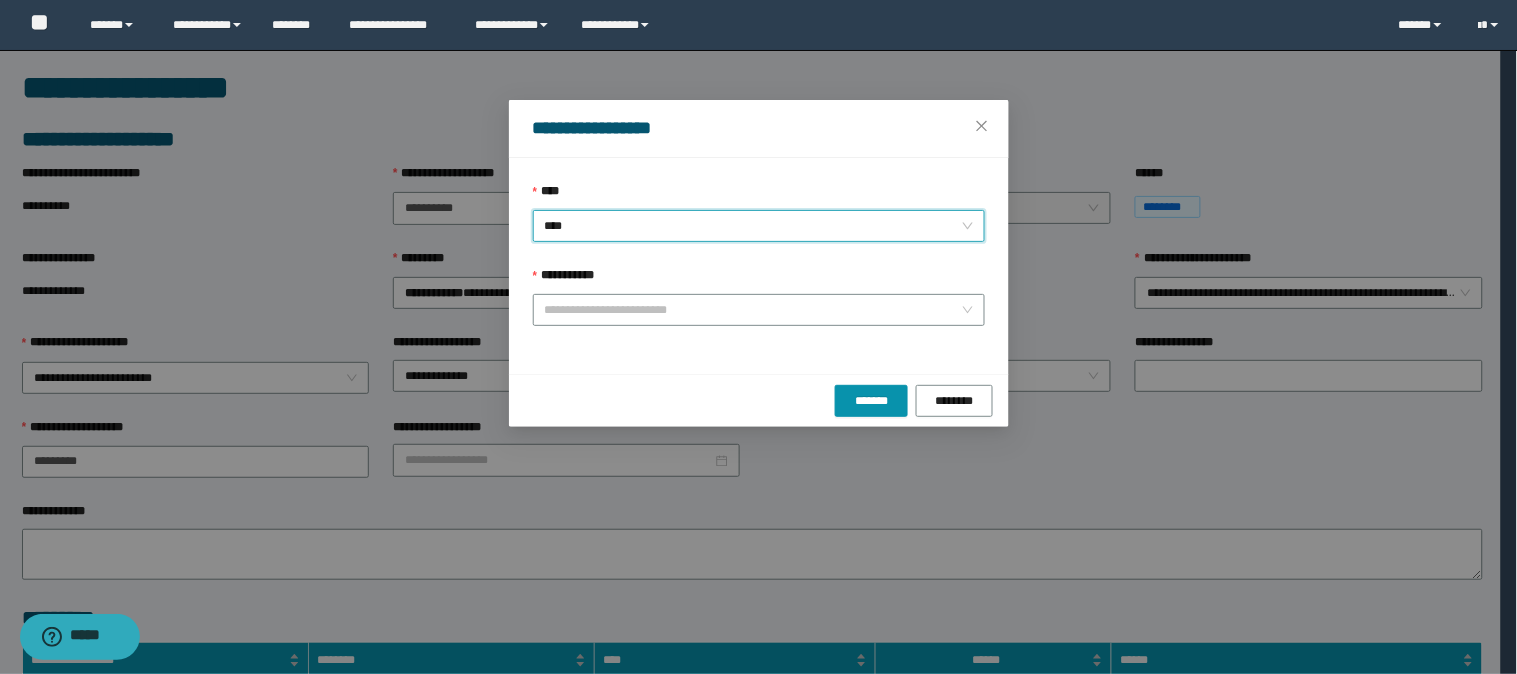 click on "**********" at bounding box center [759, 308] 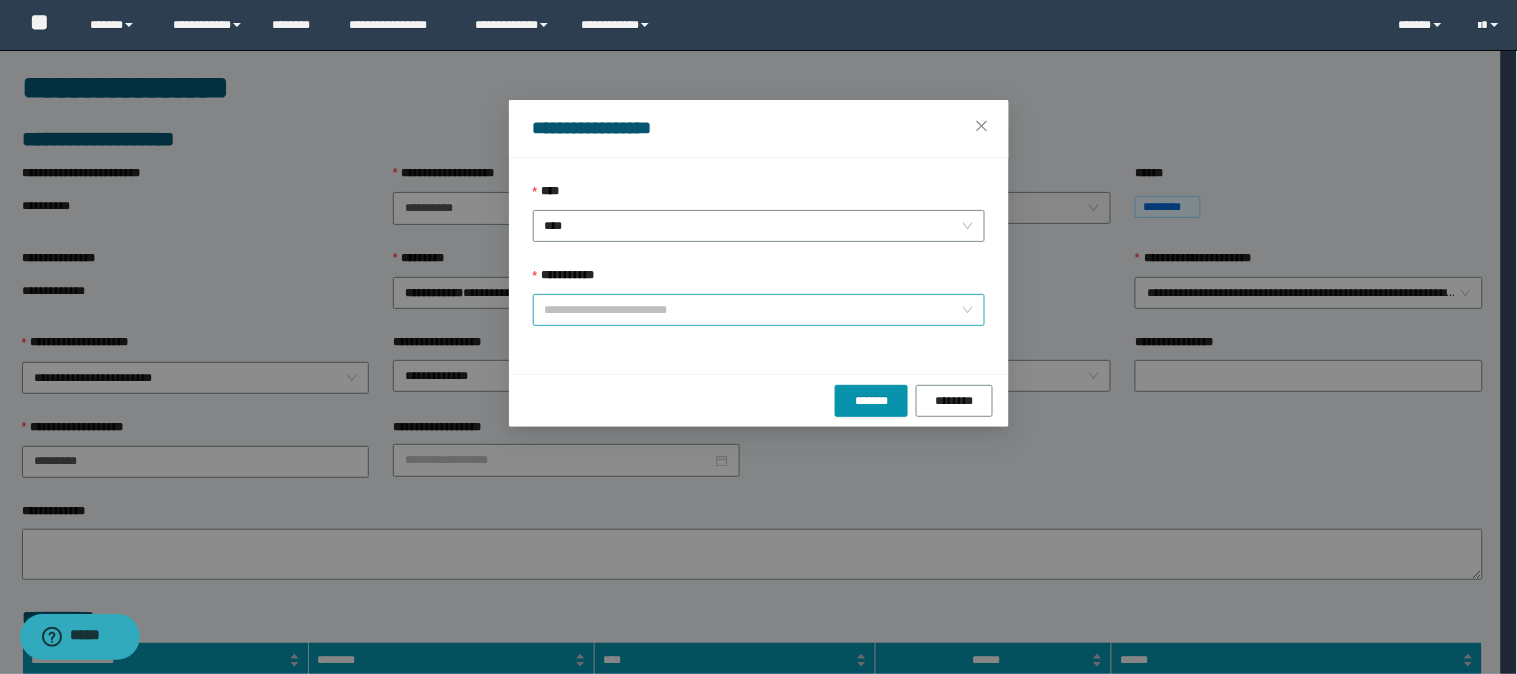 click on "**********" at bounding box center [753, 310] 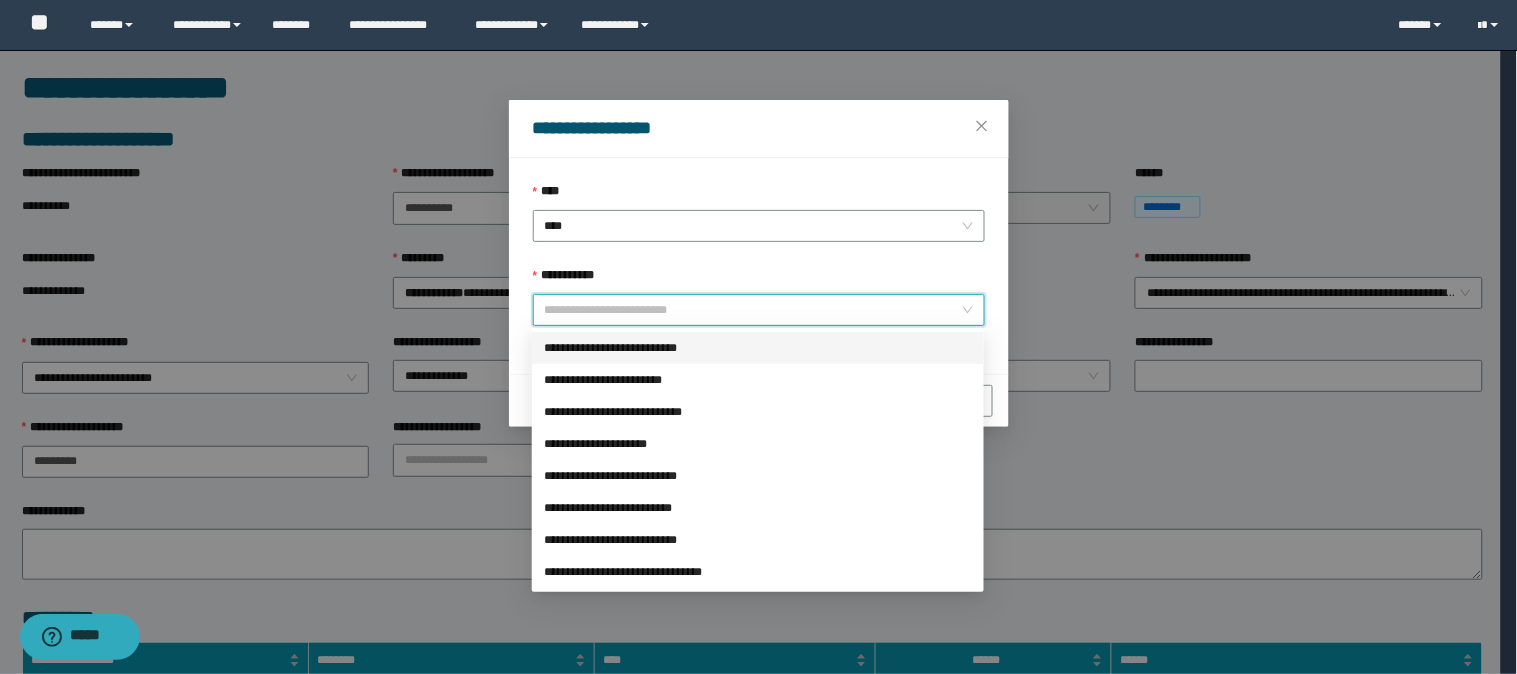 click on "**********" at bounding box center [758, 348] 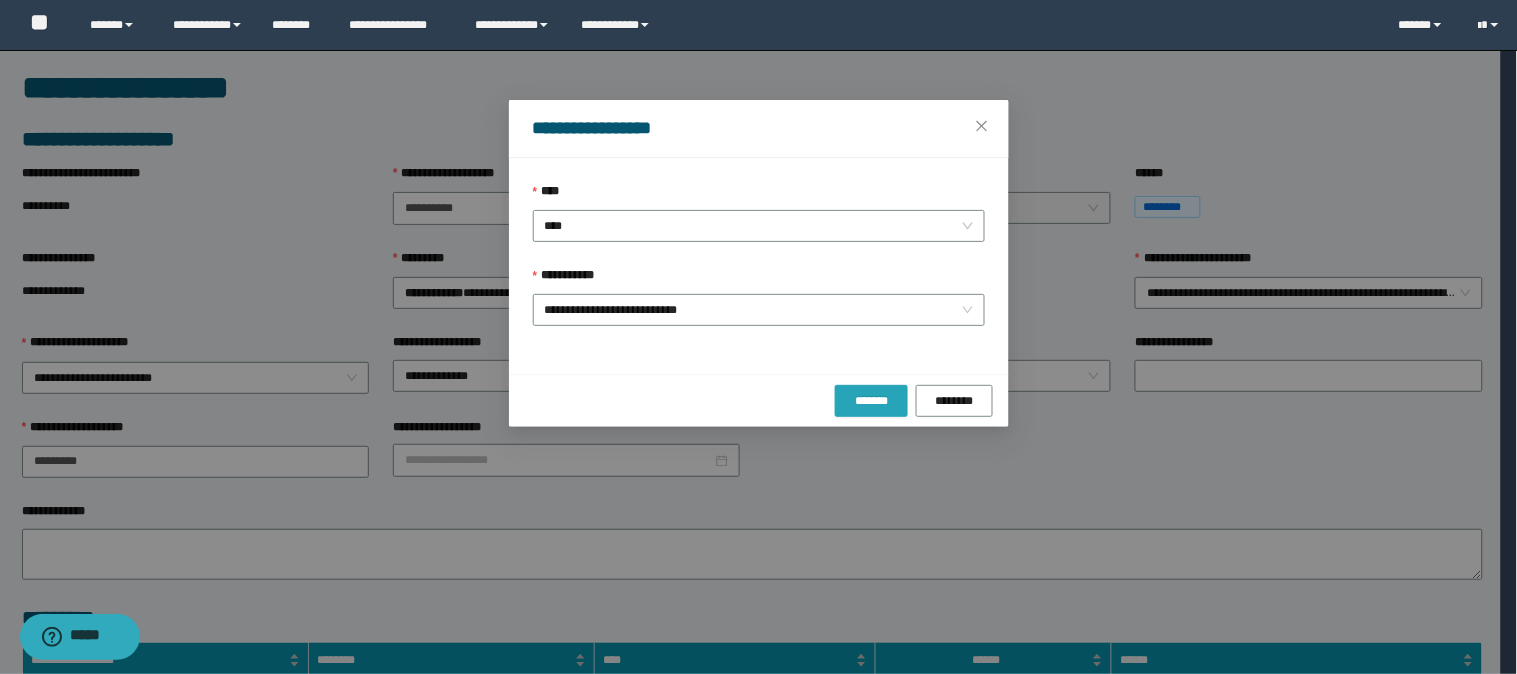 click on "*******" at bounding box center [872, 401] 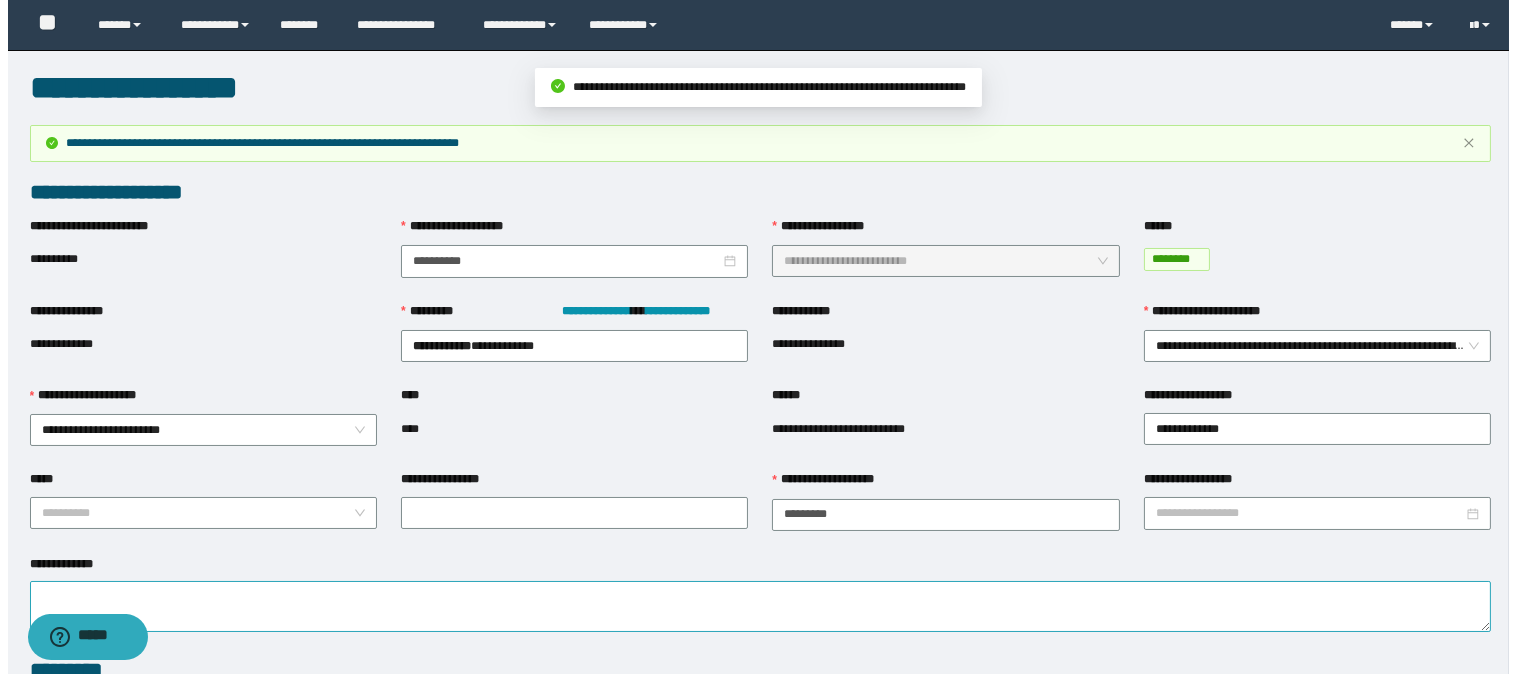 scroll, scrollTop: 415, scrollLeft: 0, axis: vertical 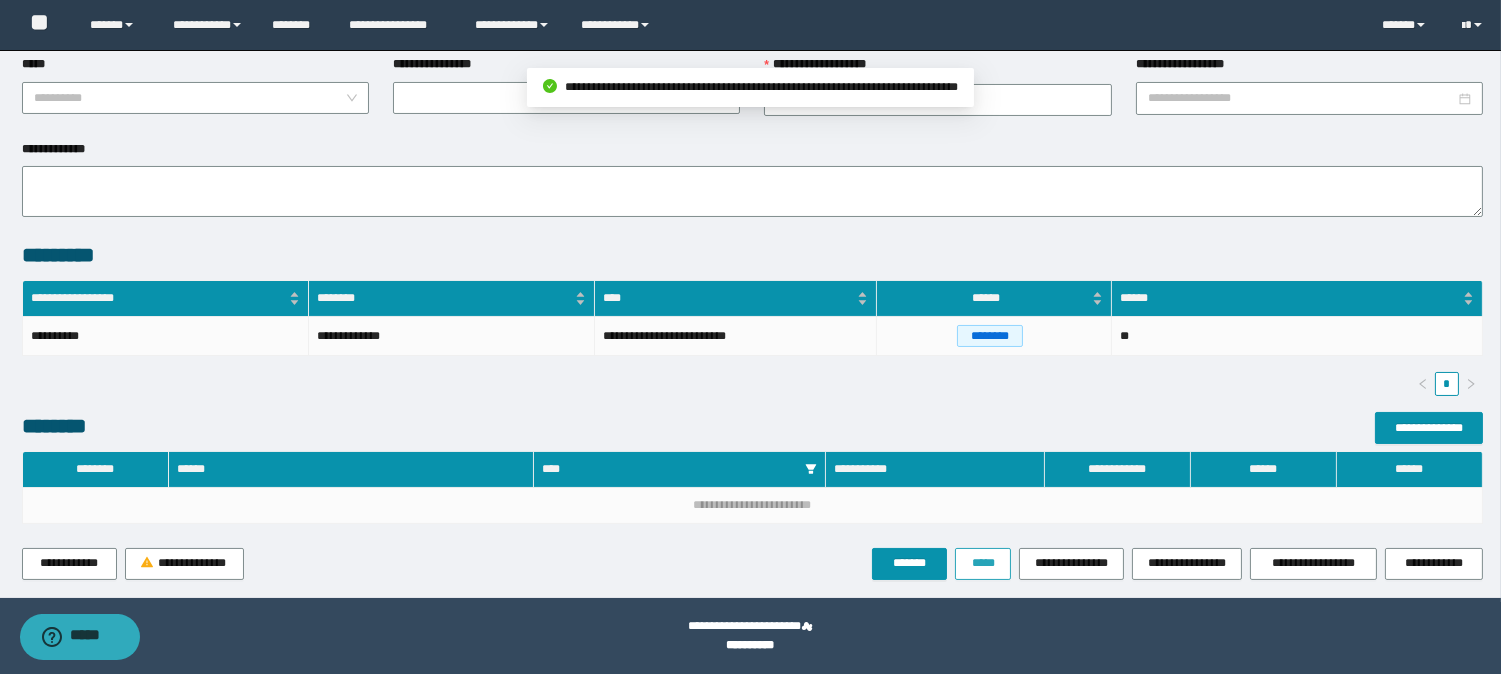 click on "*****" at bounding box center [983, 563] 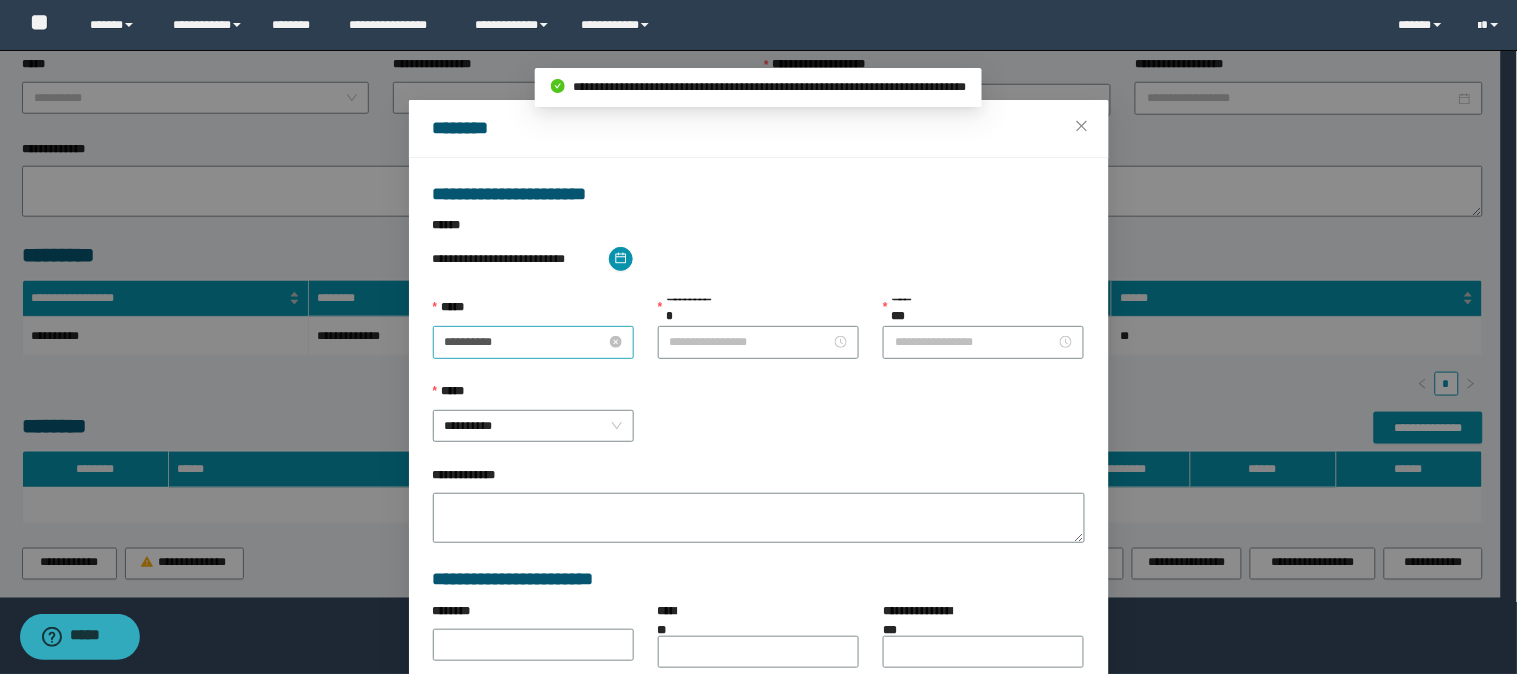 click on "**********" at bounding box center [525, 342] 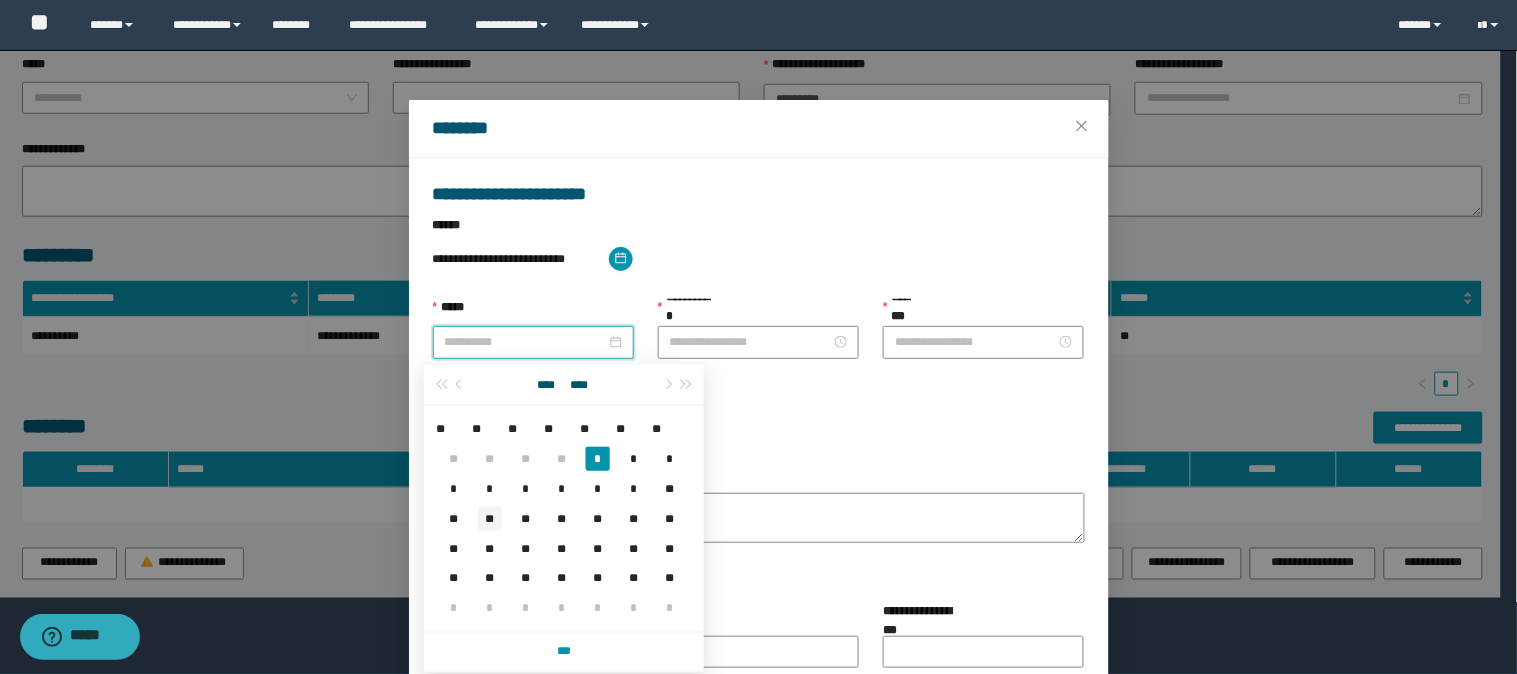 type on "**********" 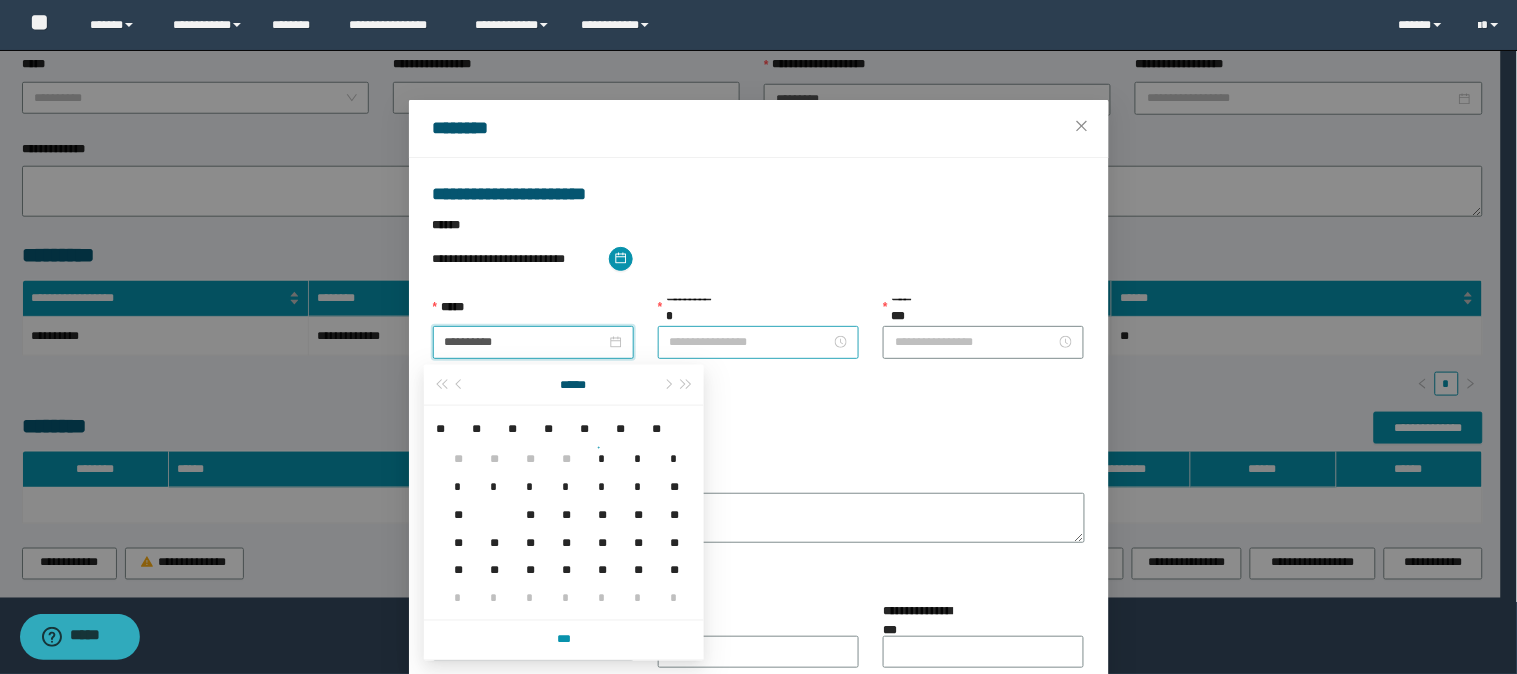 click at bounding box center [758, 342] 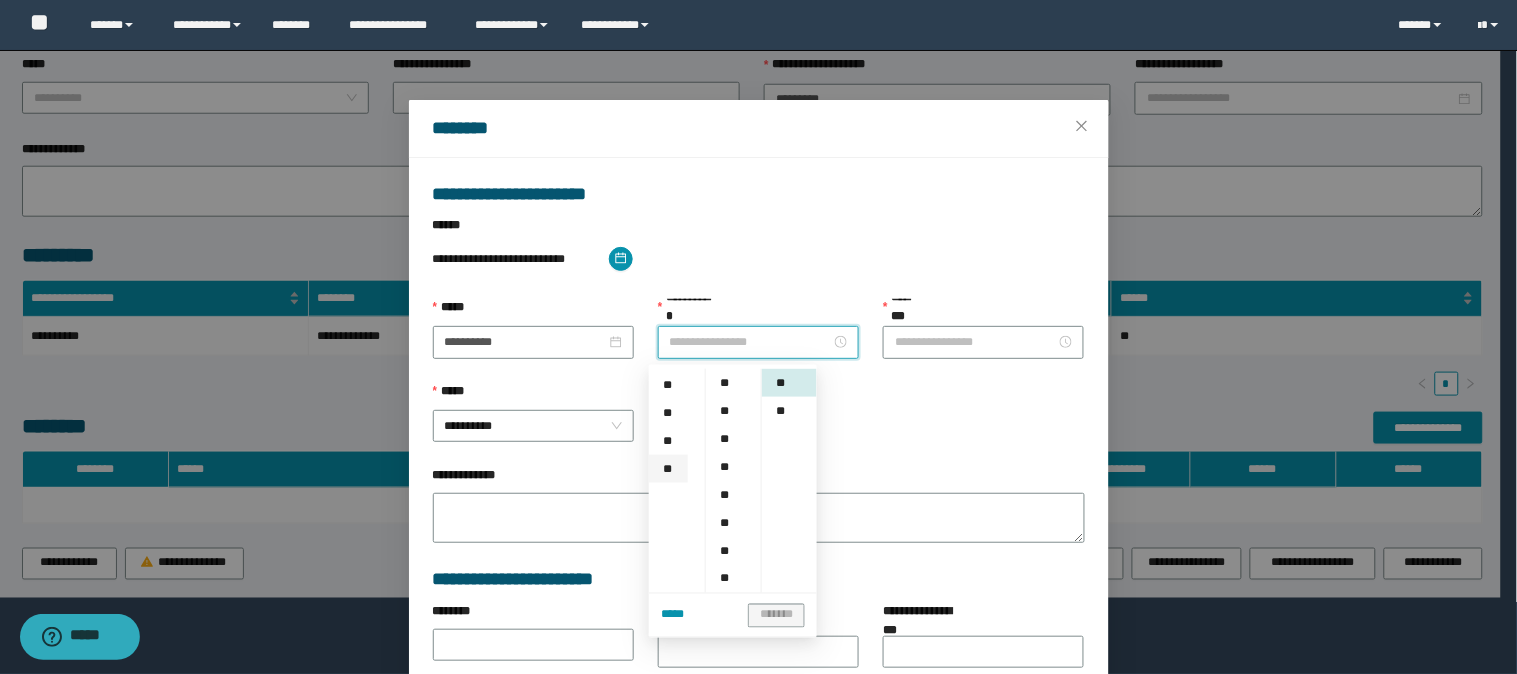 click on "**" at bounding box center (668, 469) 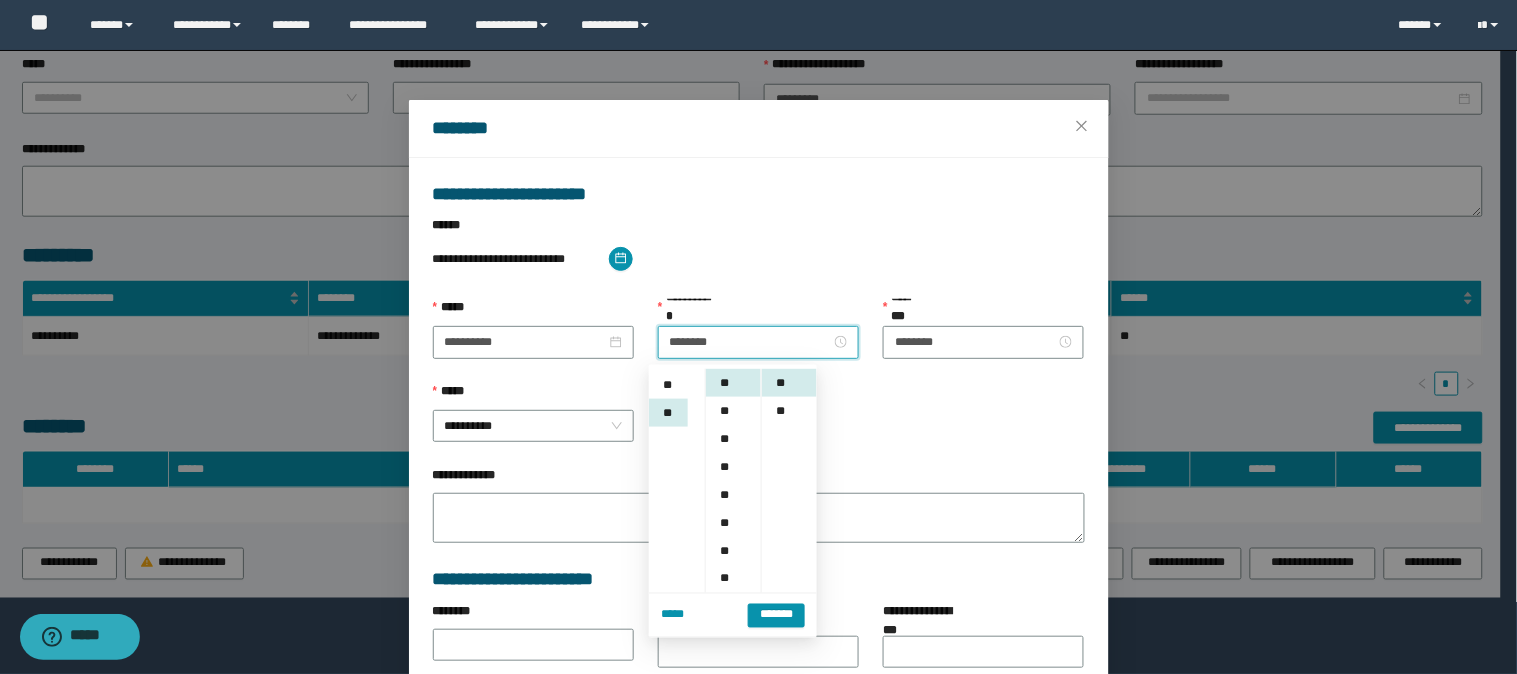 scroll, scrollTop: 307, scrollLeft: 0, axis: vertical 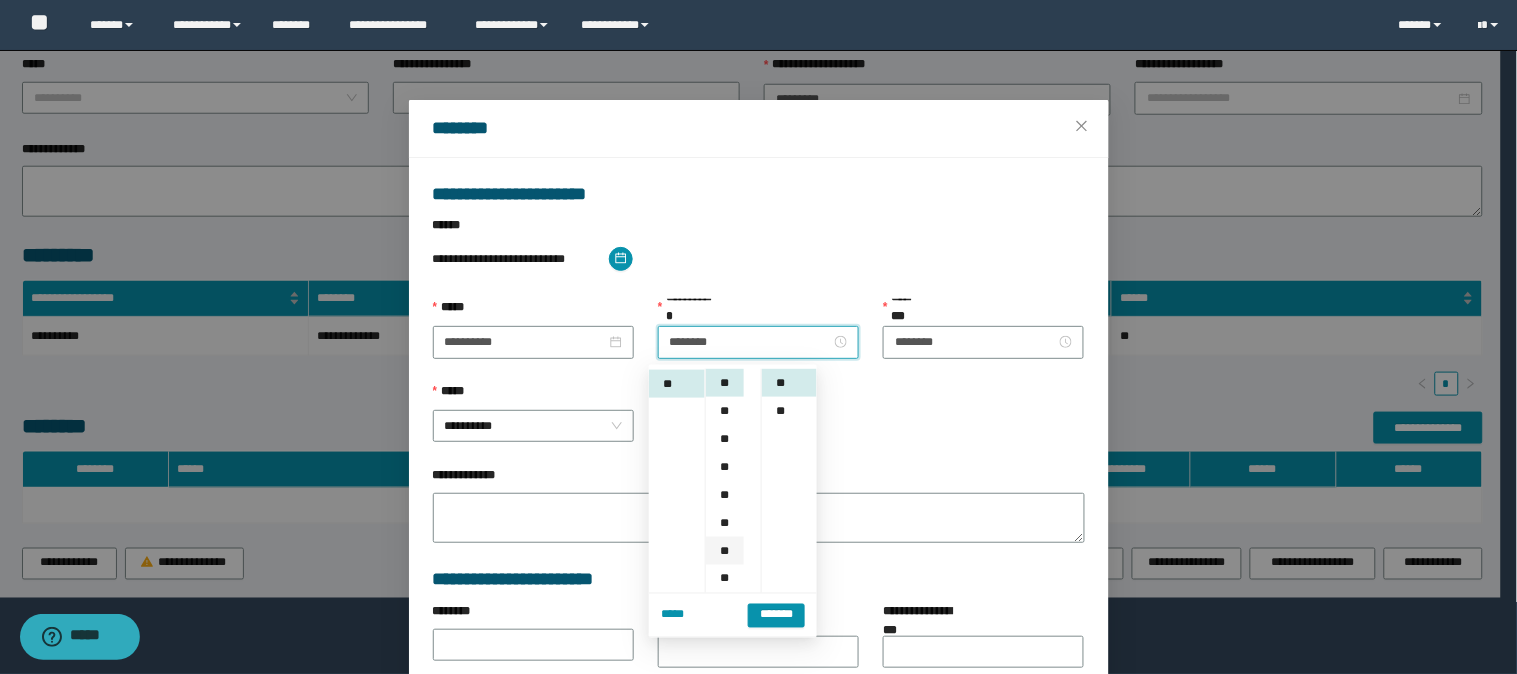 click on "**" at bounding box center (725, 551) 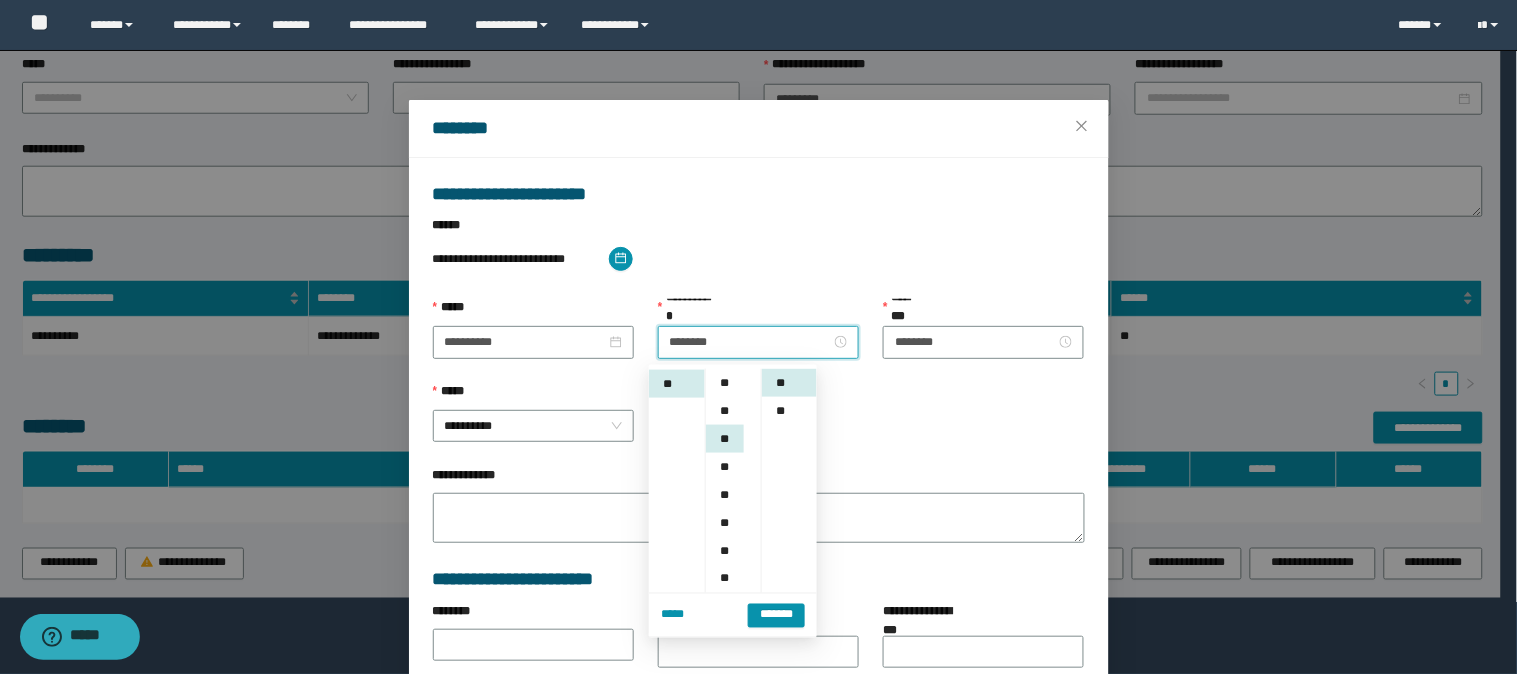 scroll, scrollTop: 167, scrollLeft: 0, axis: vertical 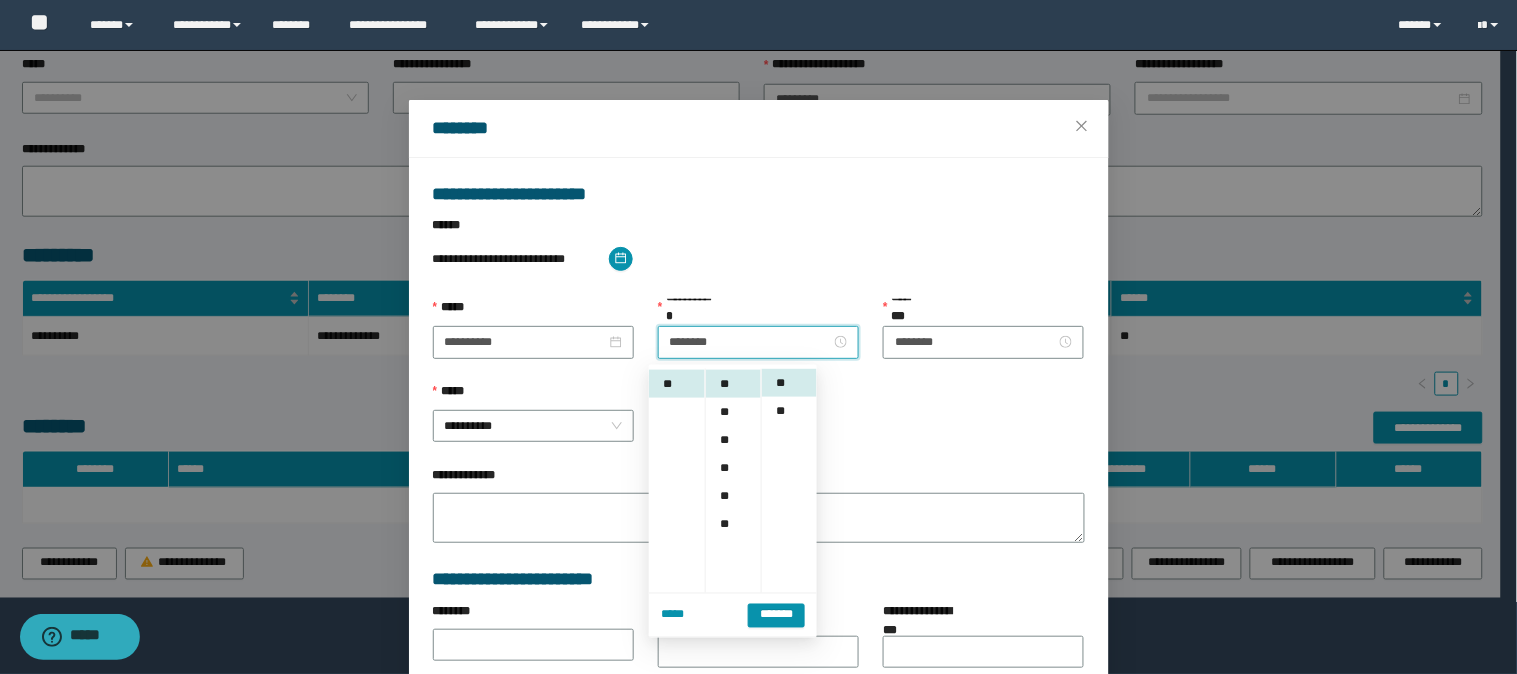 click on "**********" at bounding box center (759, 424) 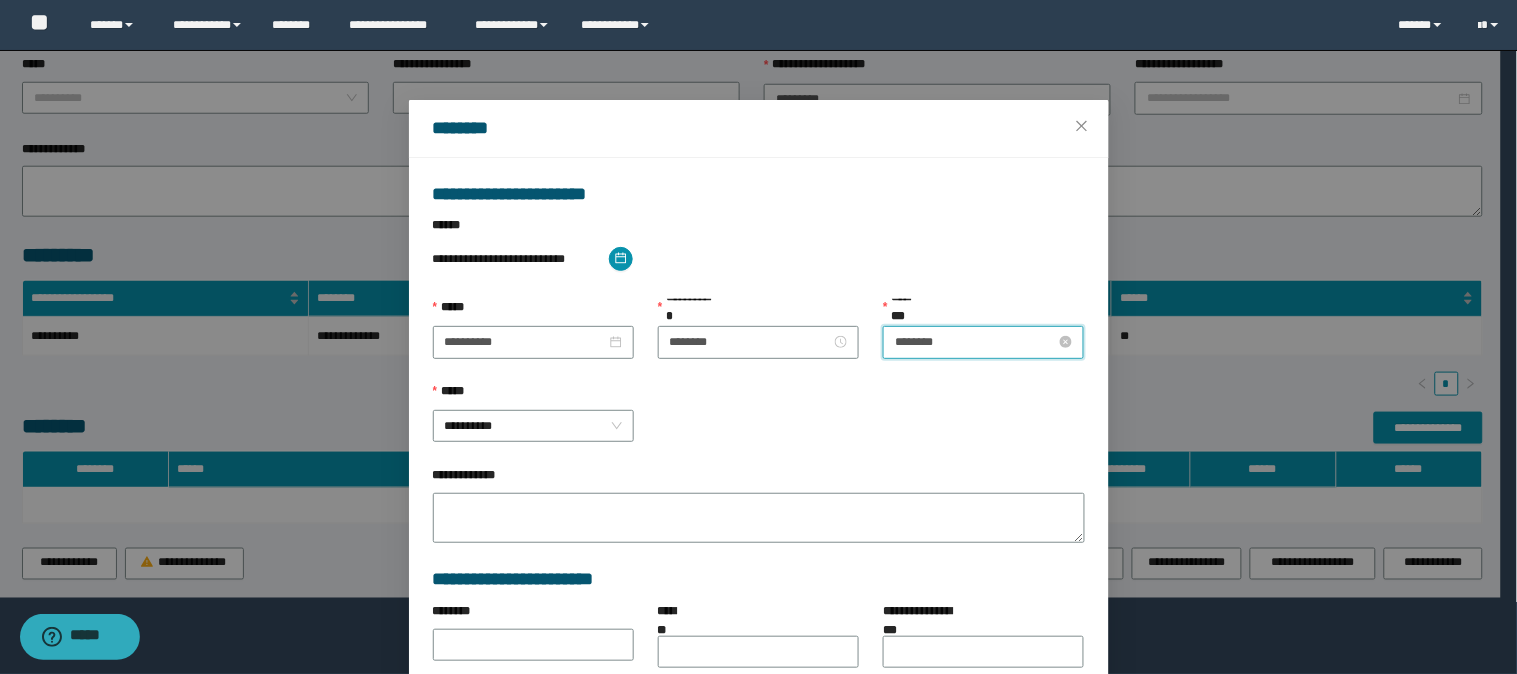 click on "********" at bounding box center [975, 342] 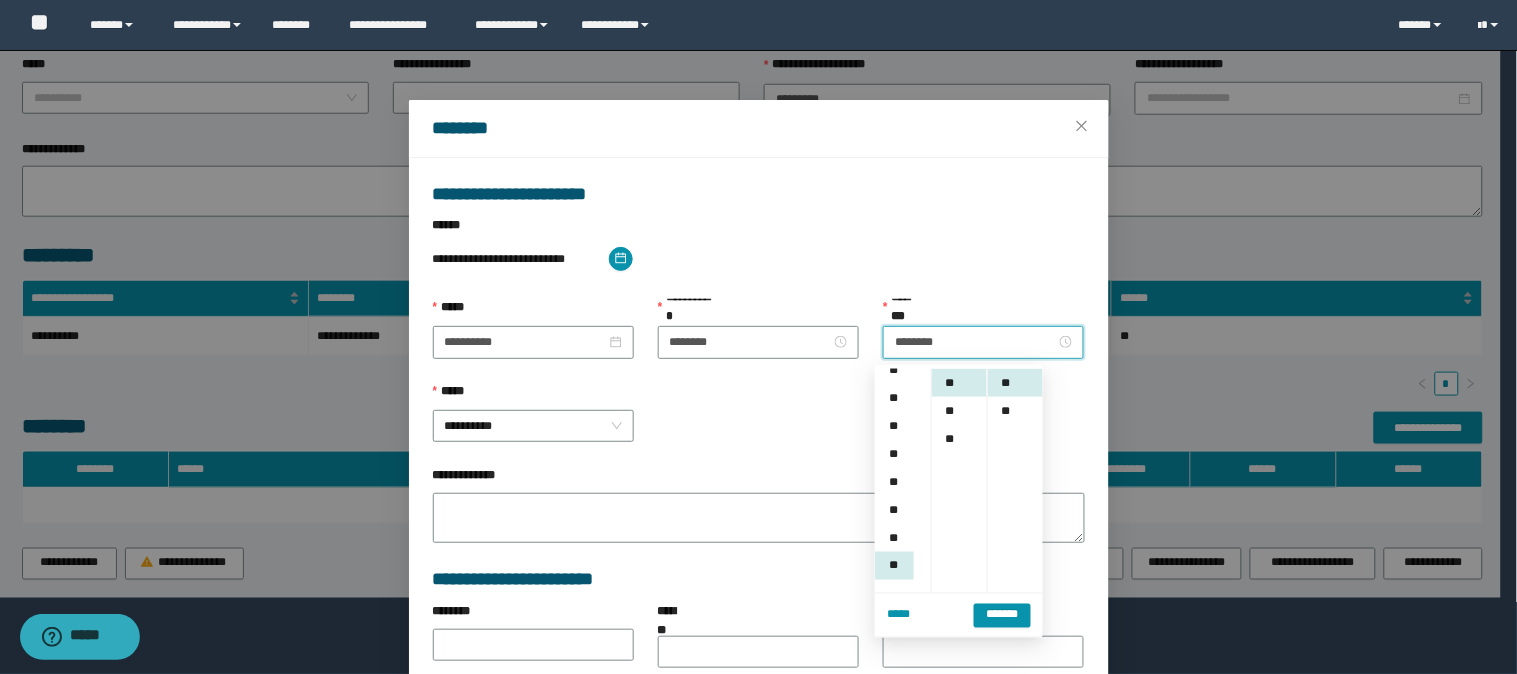 scroll, scrollTop: 0, scrollLeft: 0, axis: both 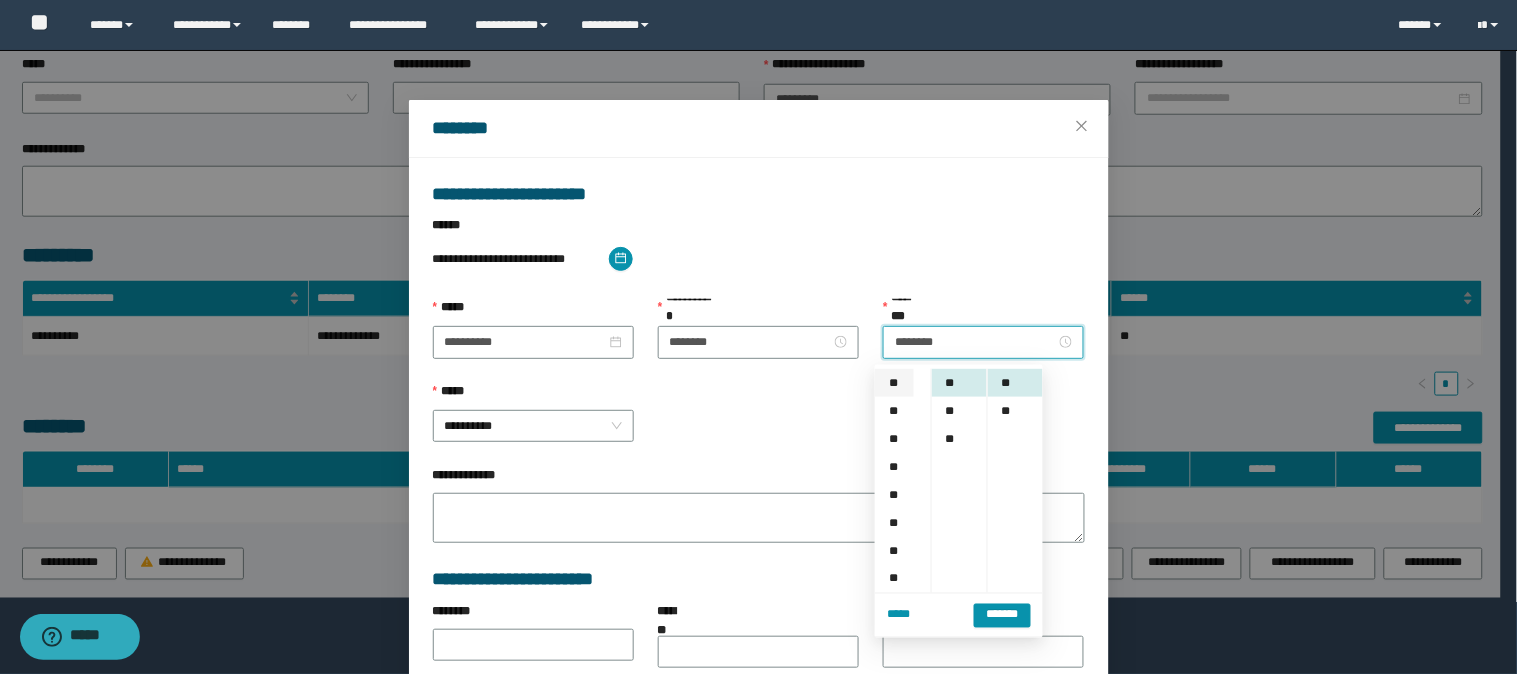 click on "**" at bounding box center [894, 383] 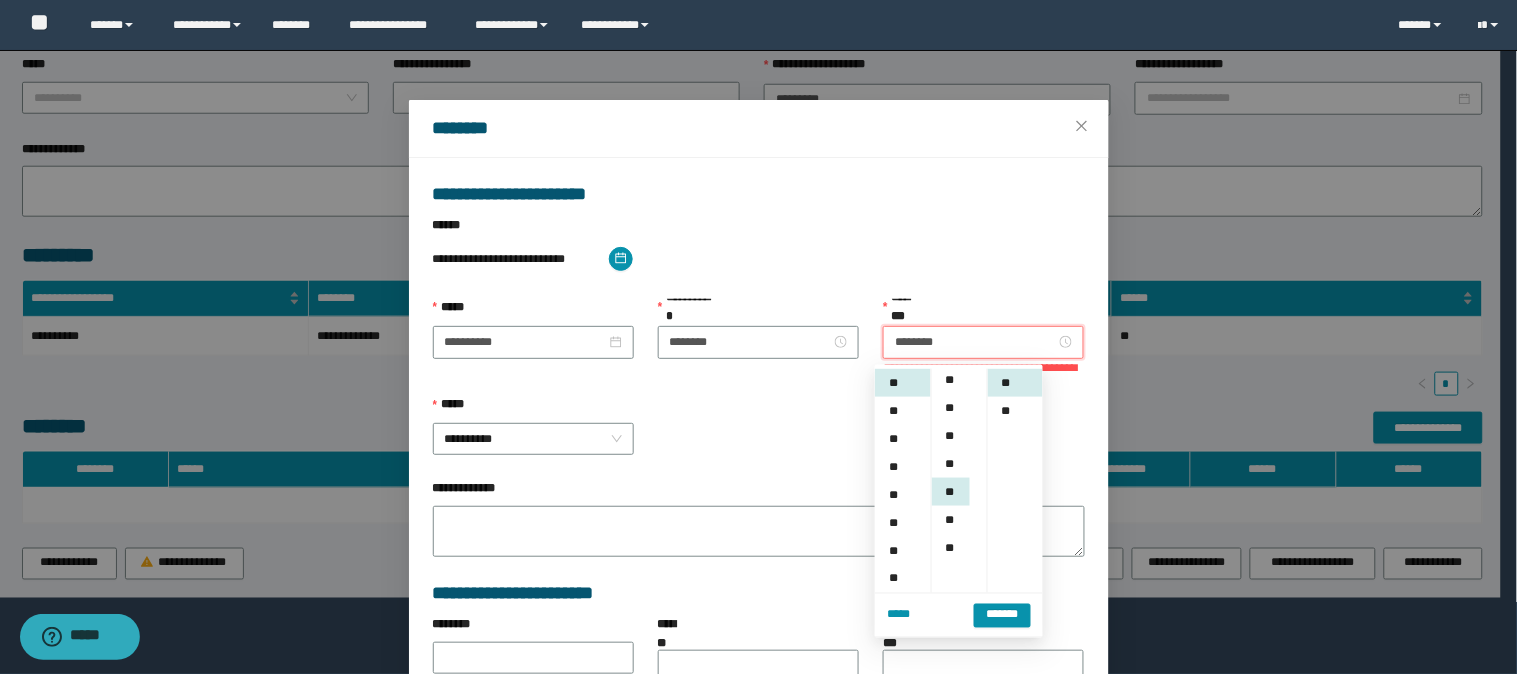 scroll, scrollTop: 0, scrollLeft: 0, axis: both 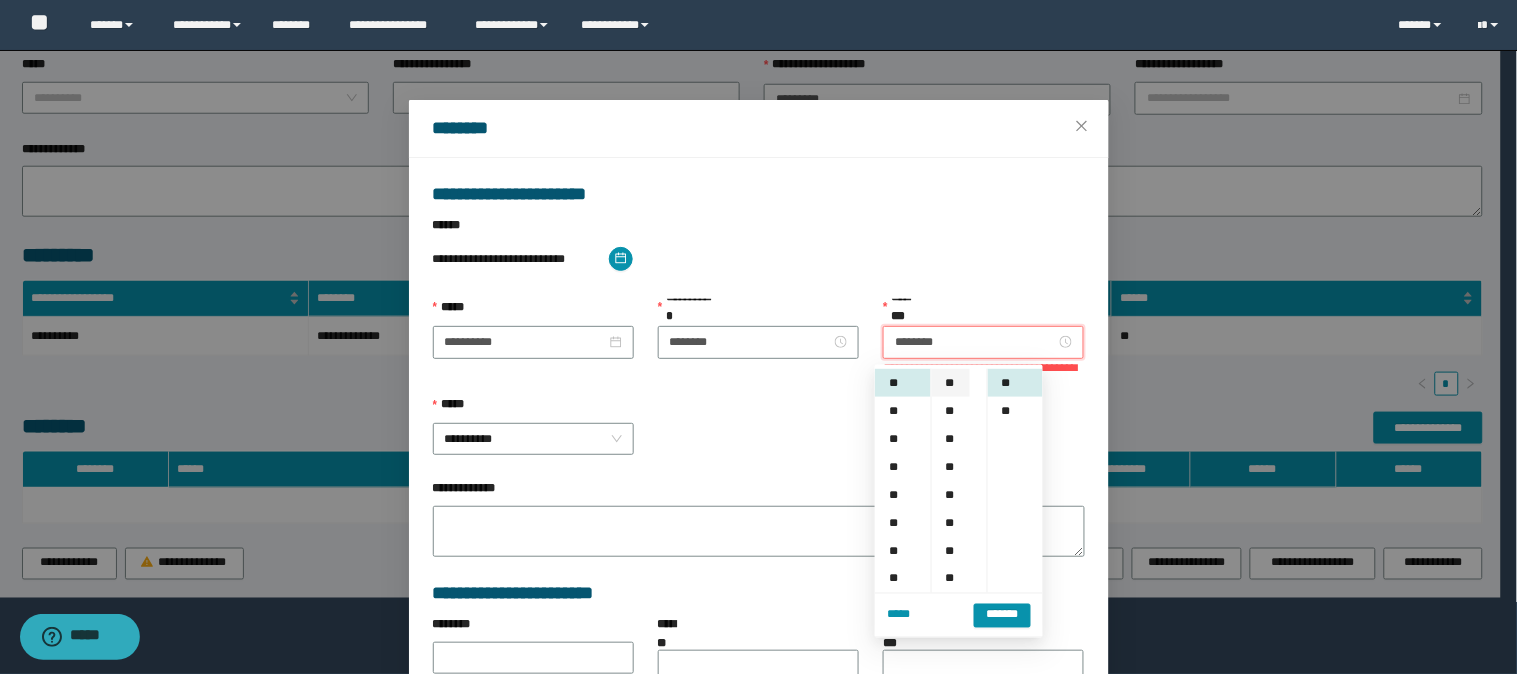 click on "**" at bounding box center [951, 383] 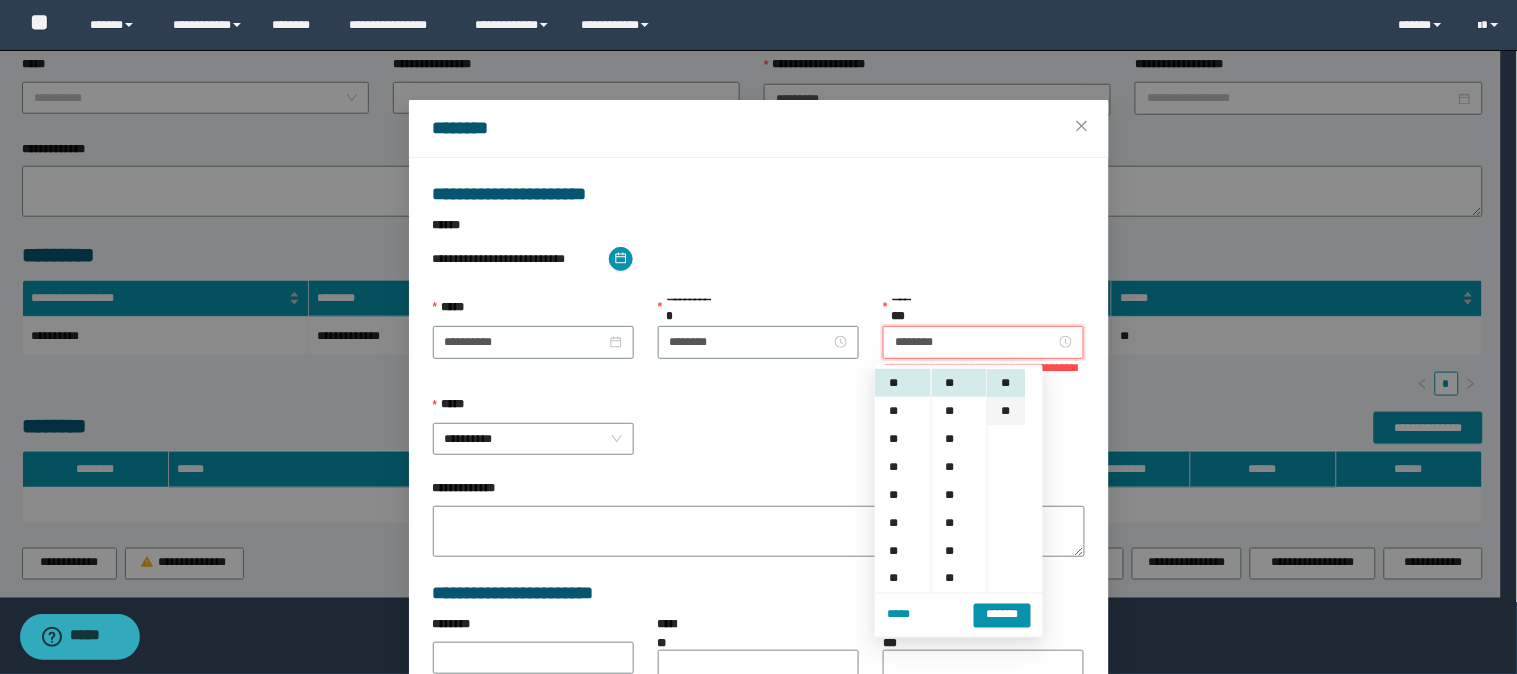 click on "**" at bounding box center [1007, 411] 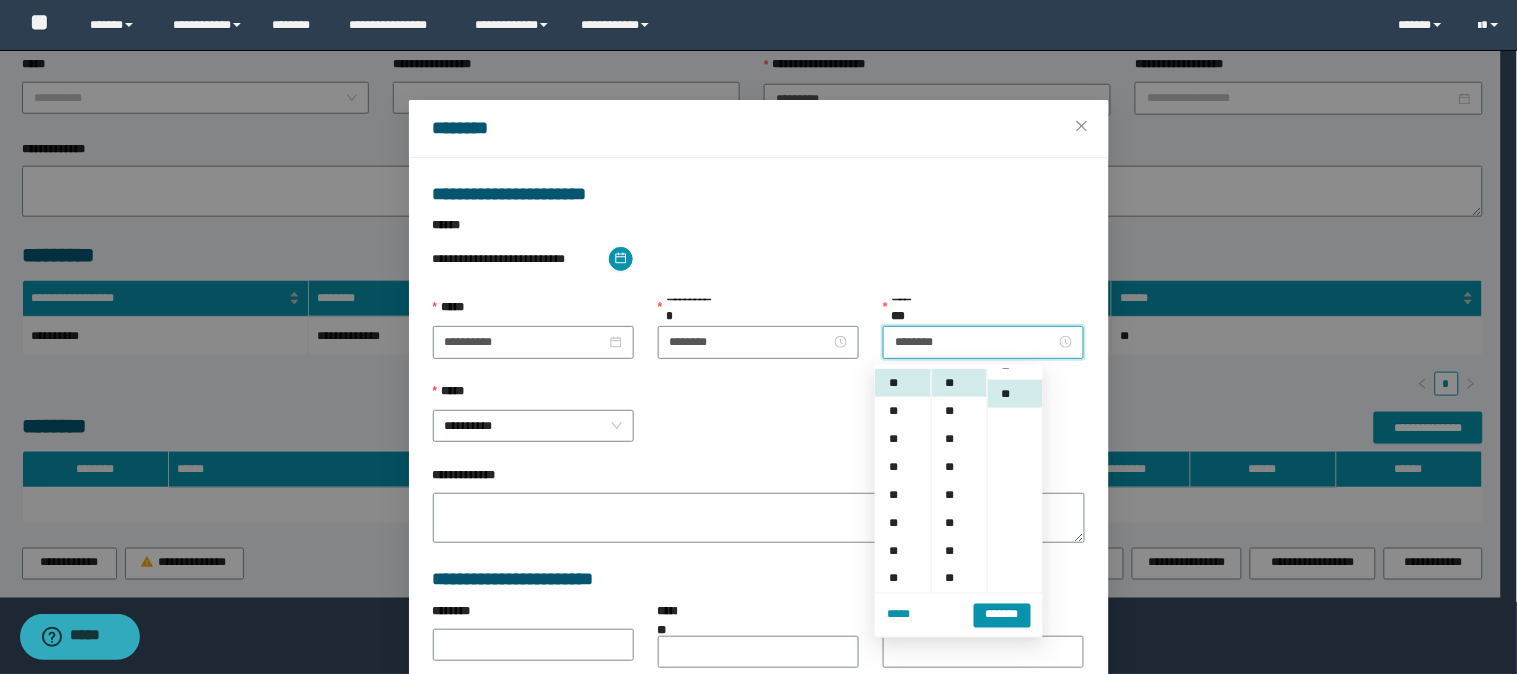 scroll, scrollTop: 27, scrollLeft: 0, axis: vertical 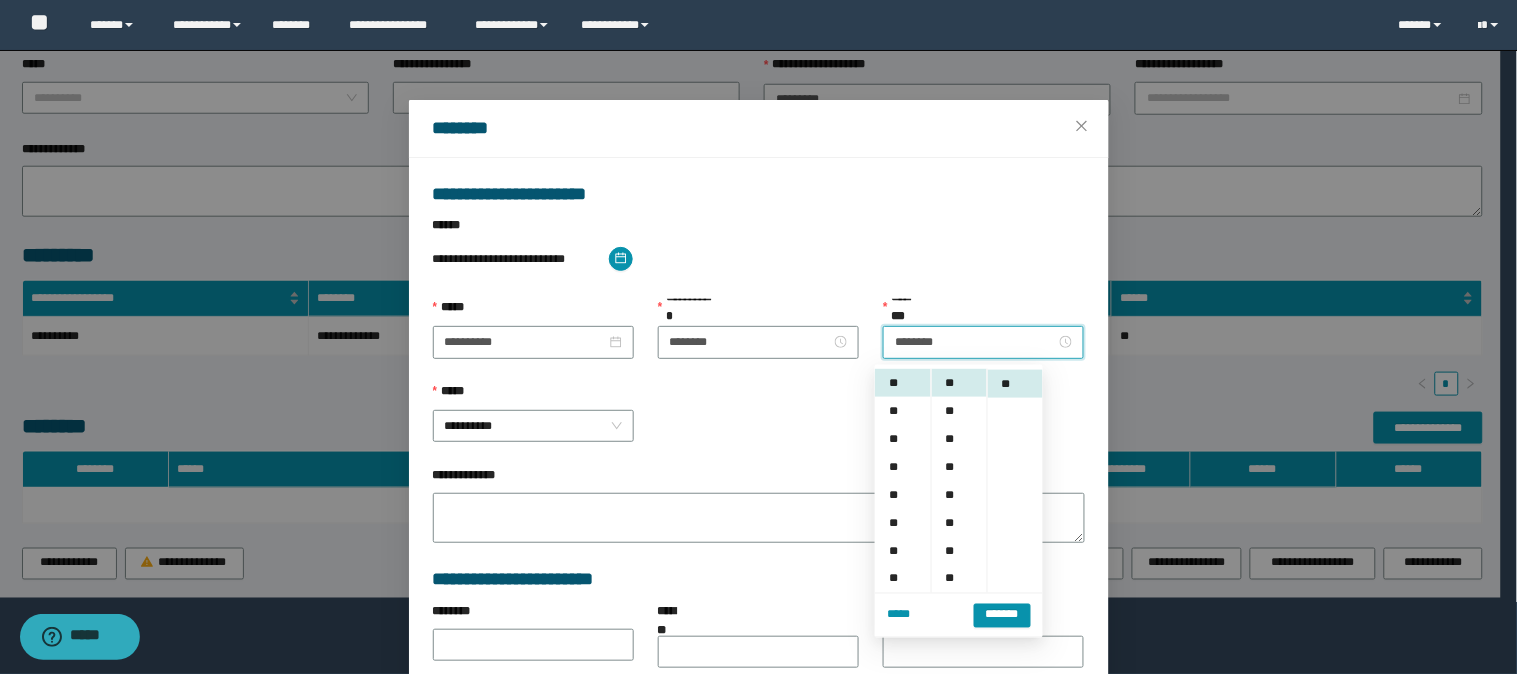 click on "**********" at bounding box center [759, 259] 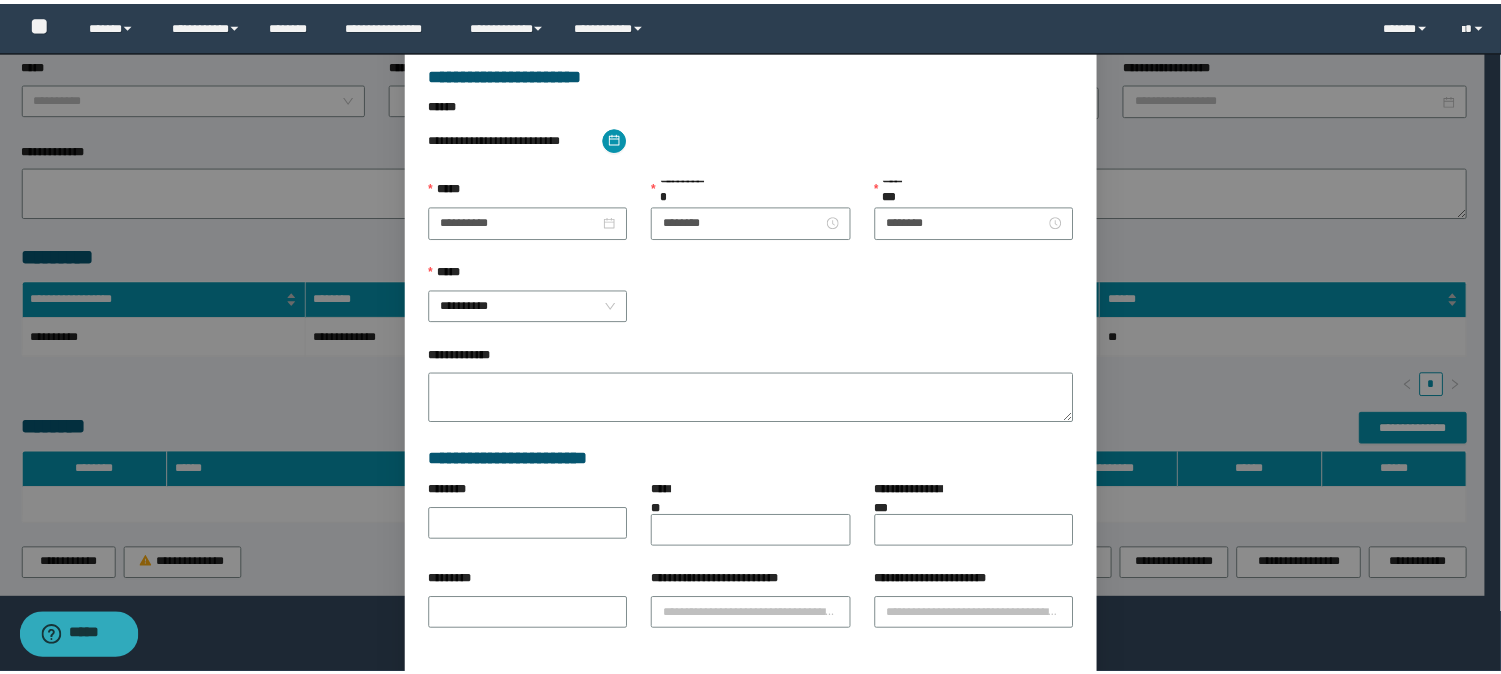 scroll, scrollTop: 196, scrollLeft: 0, axis: vertical 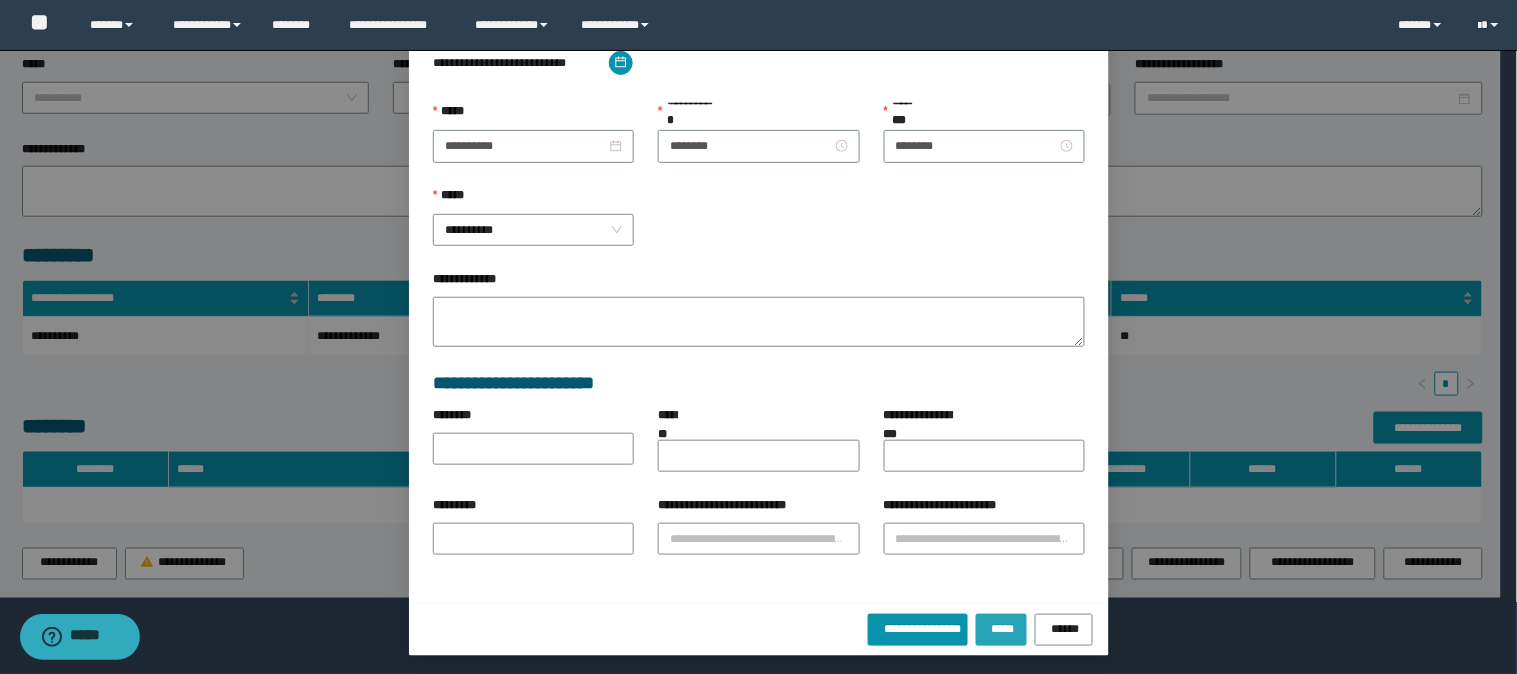 click on "*****" at bounding box center (1002, 627) 